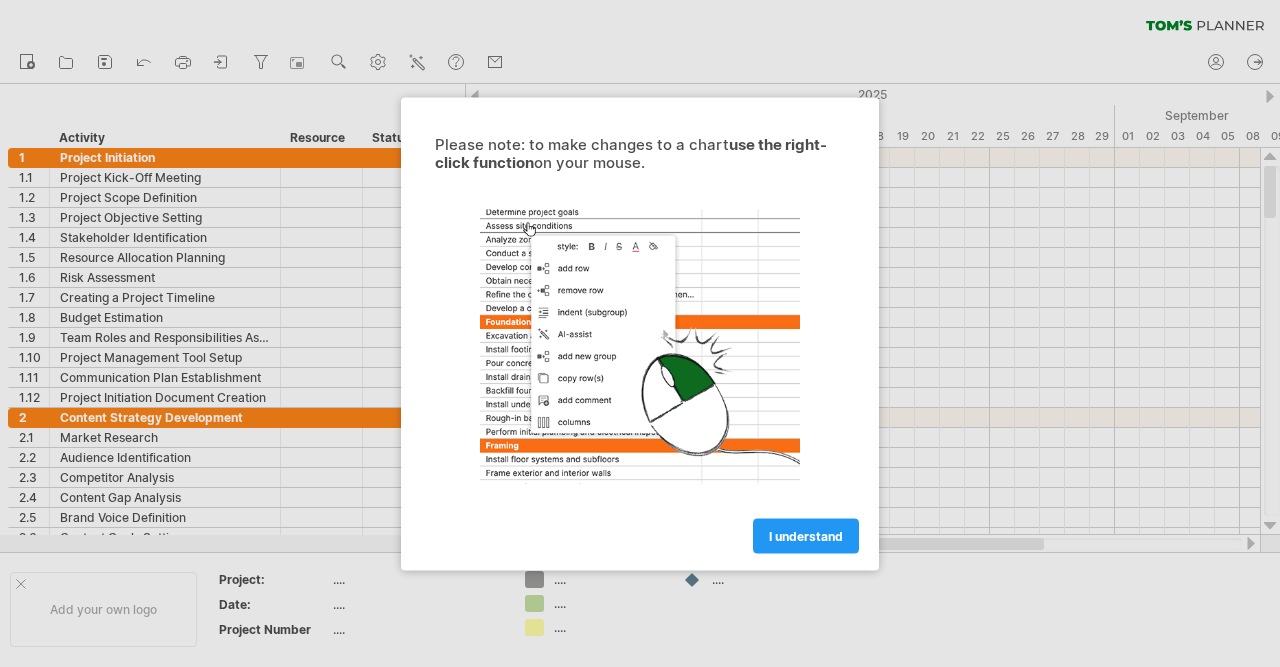 scroll, scrollTop: 0, scrollLeft: 0, axis: both 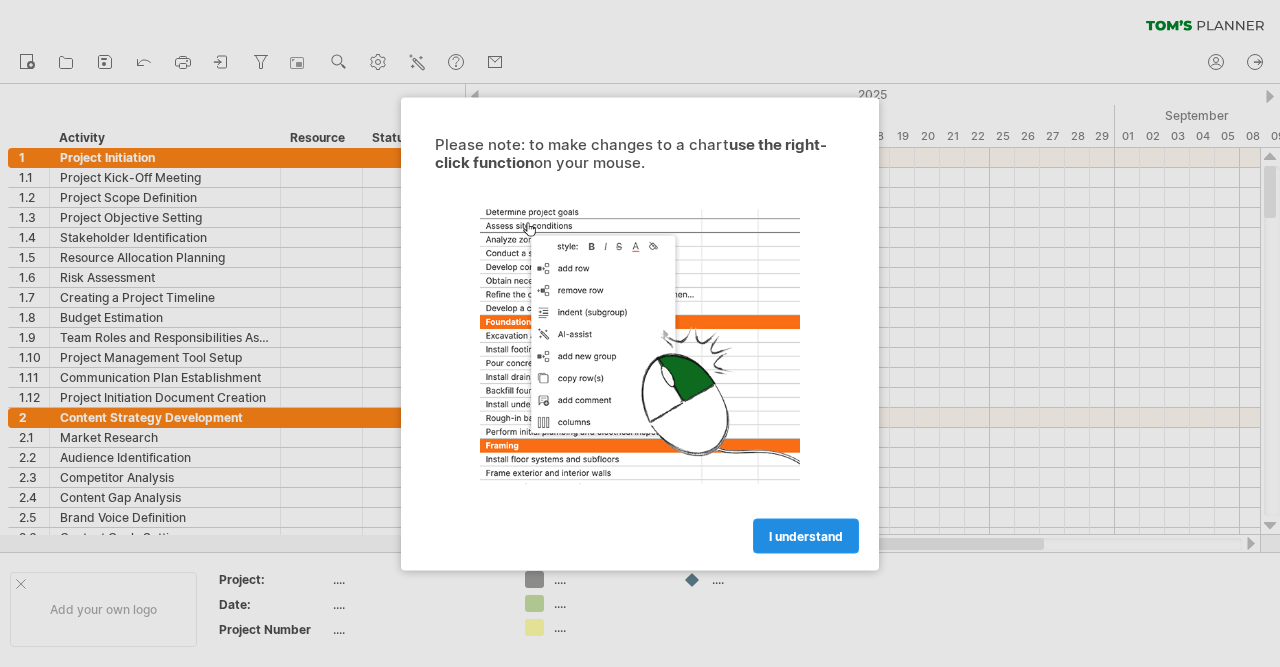 click on "I understand" at bounding box center [806, 535] 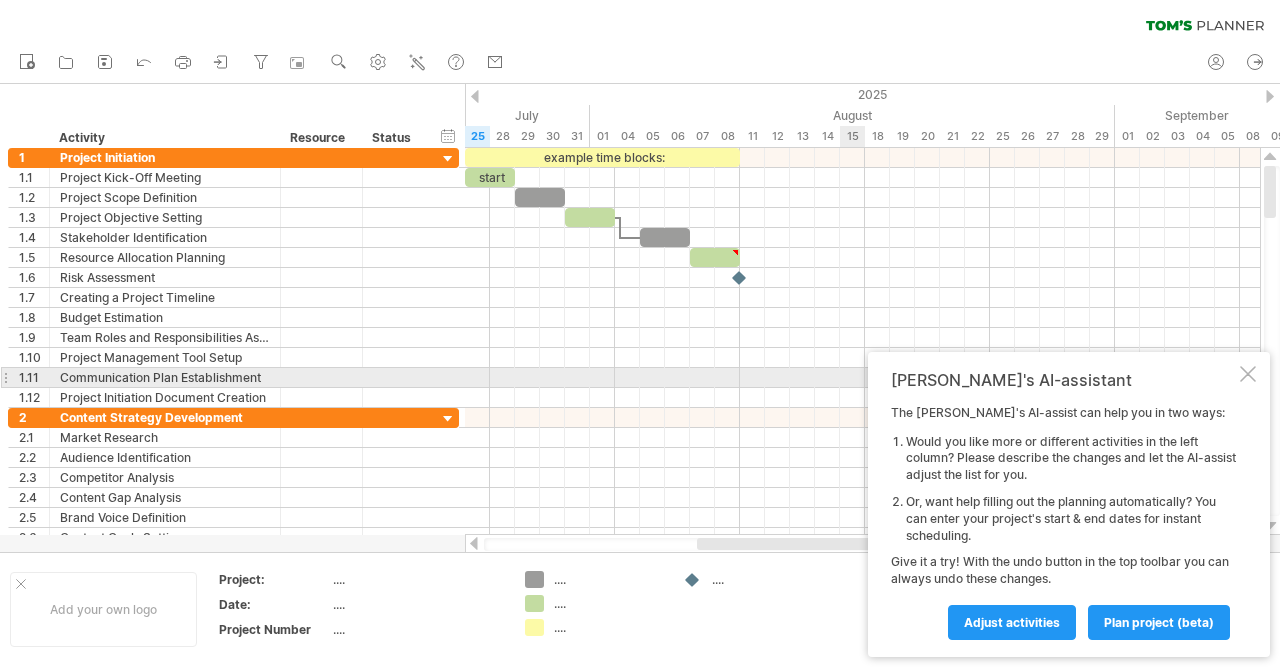 click at bounding box center (1248, 374) 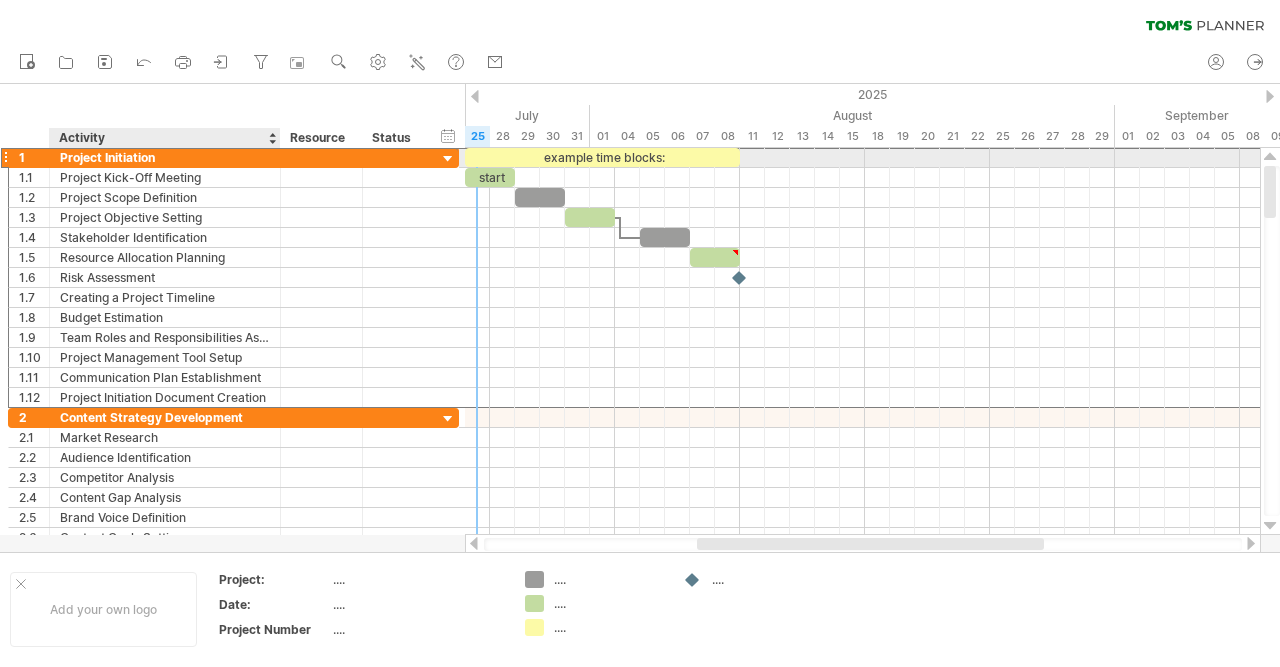 click on "Project Initiation" at bounding box center (165, 157) 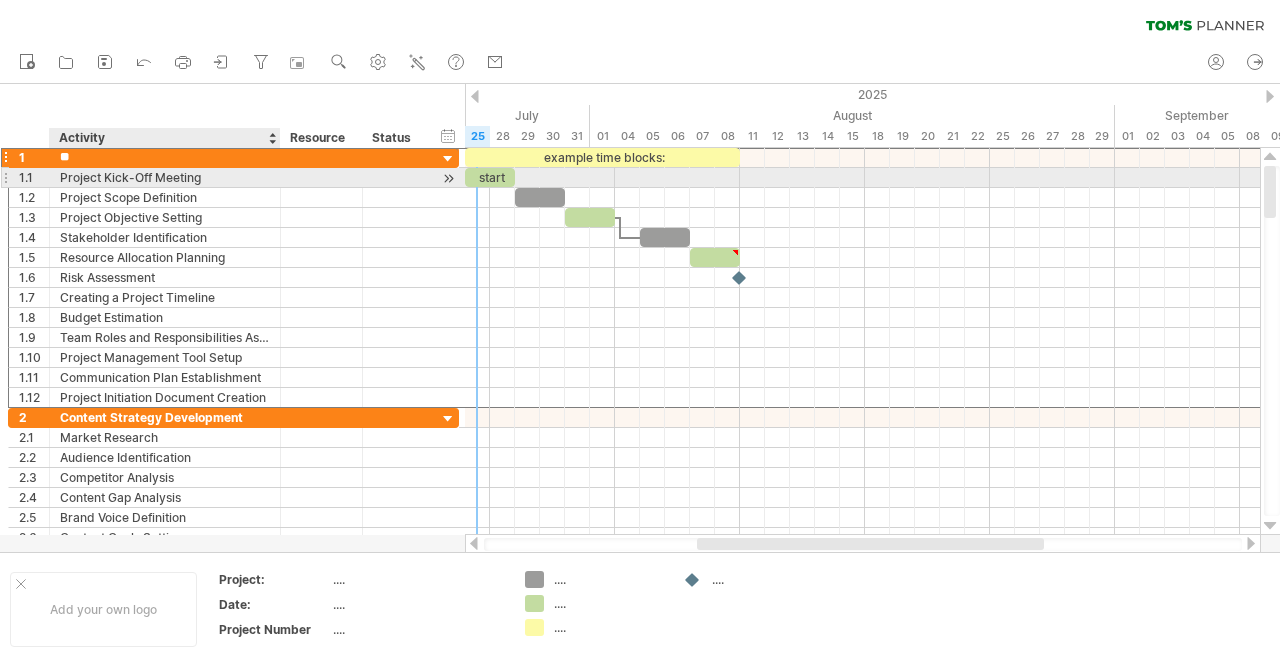 type on "*" 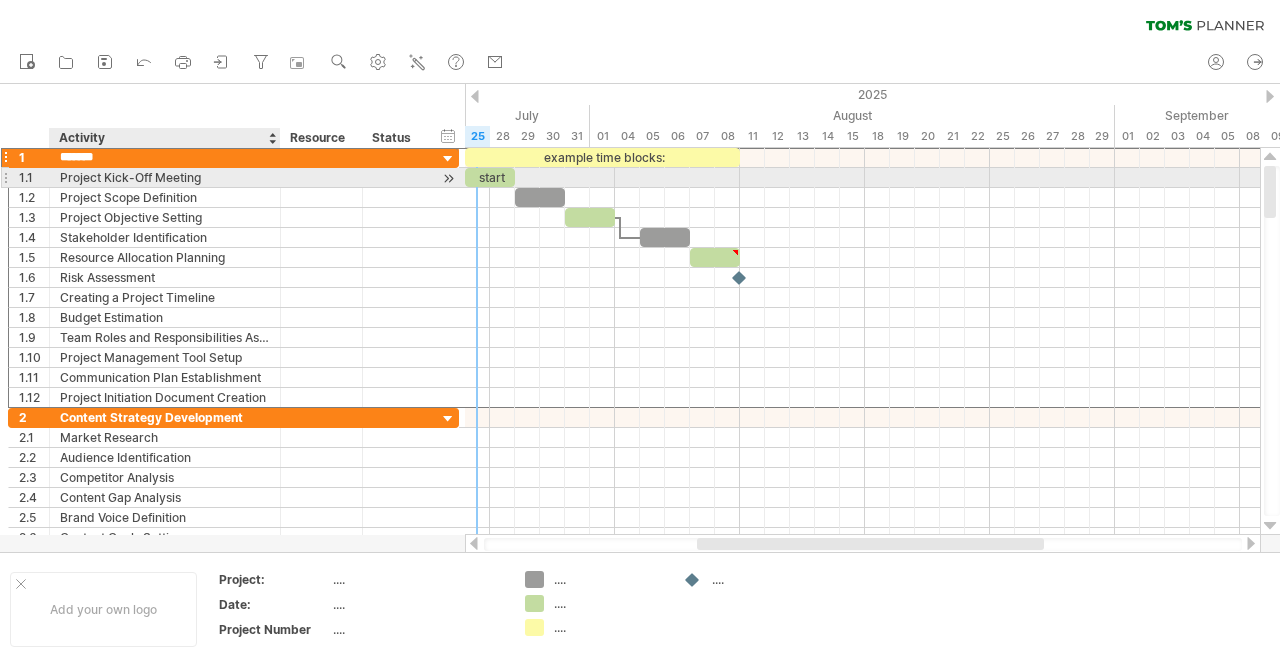type on "********" 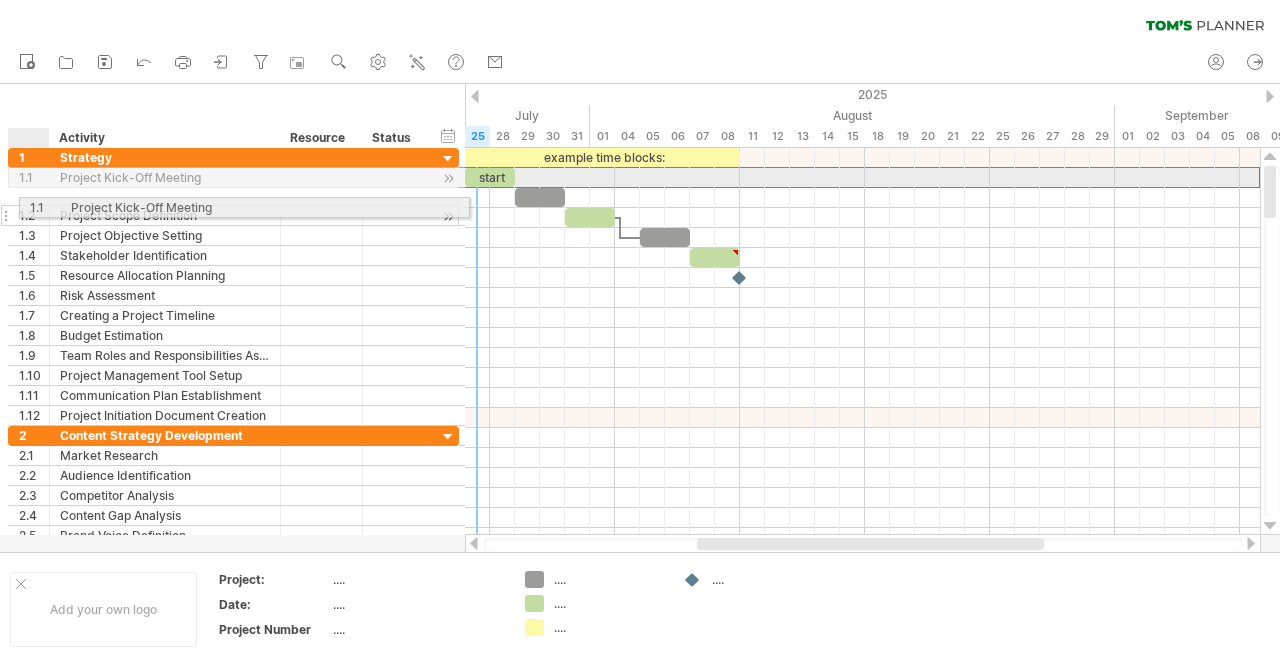 drag, startPoint x: 23, startPoint y: 171, endPoint x: 30, endPoint y: 204, distance: 33.734257 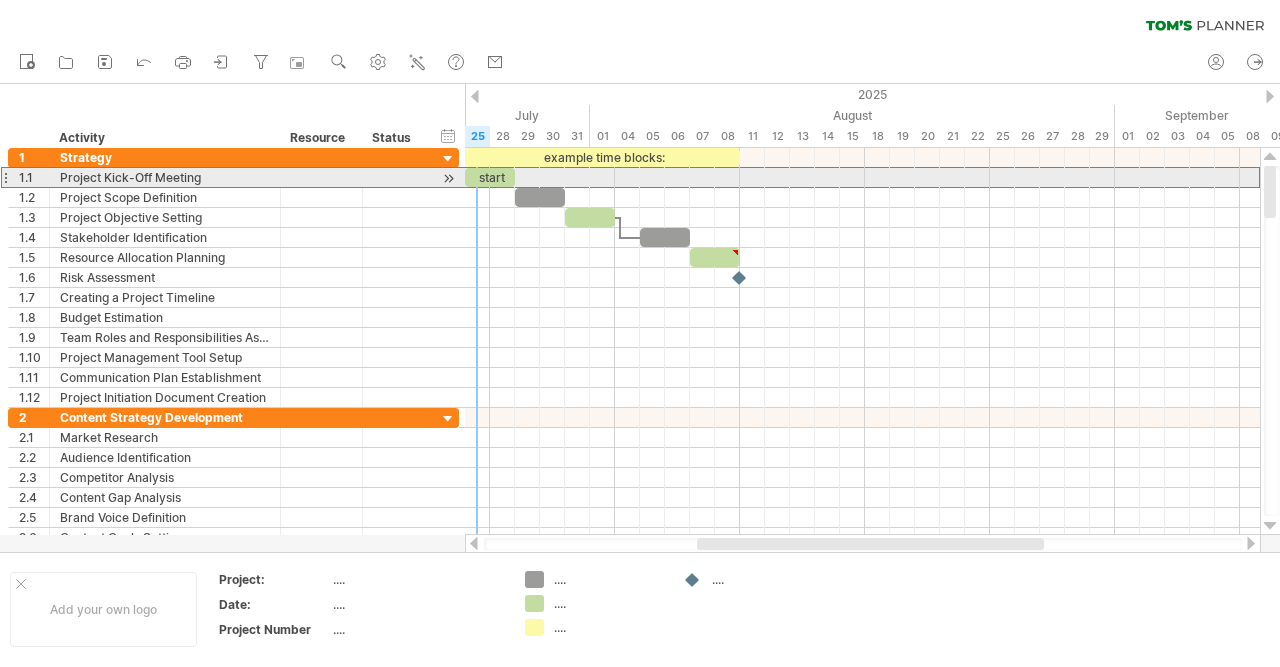 click at bounding box center [5, 177] 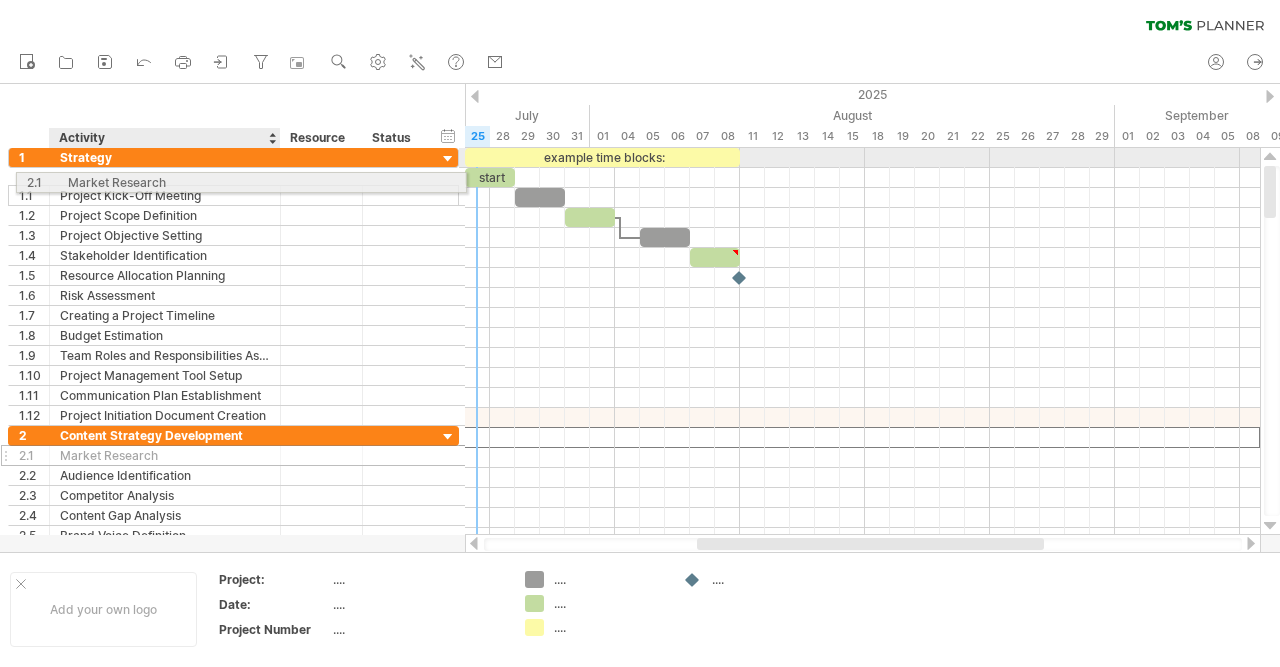 drag, startPoint x: 144, startPoint y: 430, endPoint x: 149, endPoint y: 179, distance: 251.04979 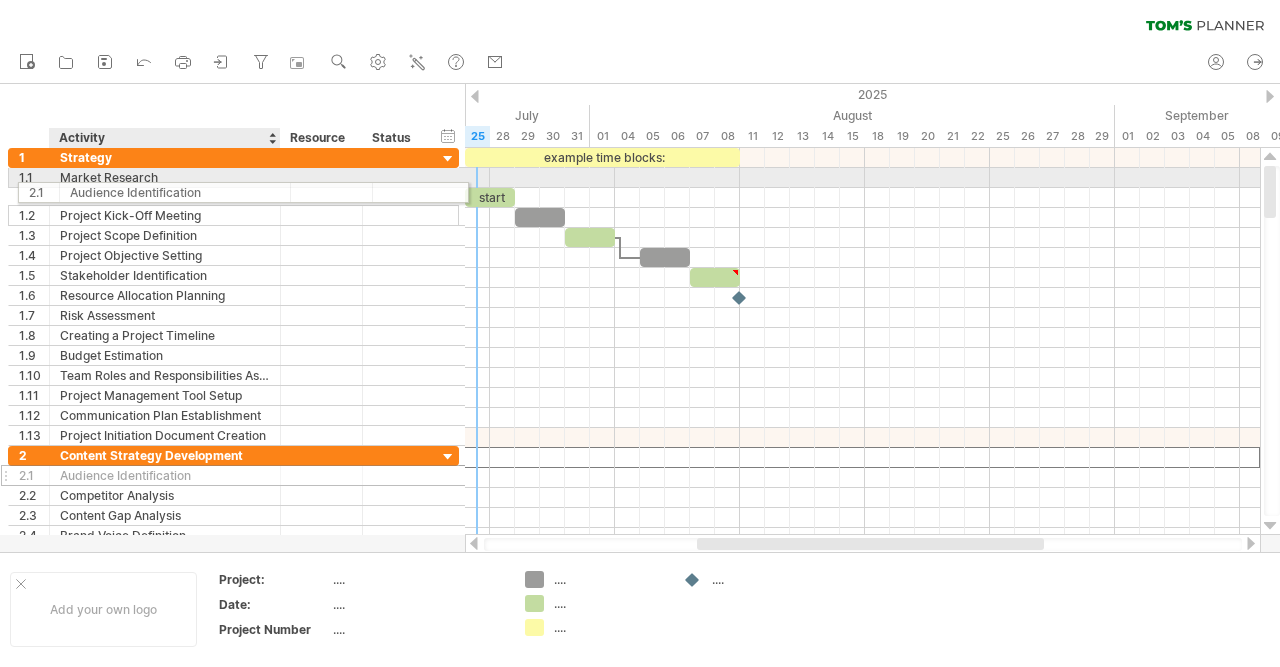 drag, startPoint x: 165, startPoint y: 455, endPoint x: 176, endPoint y: 187, distance: 268.22565 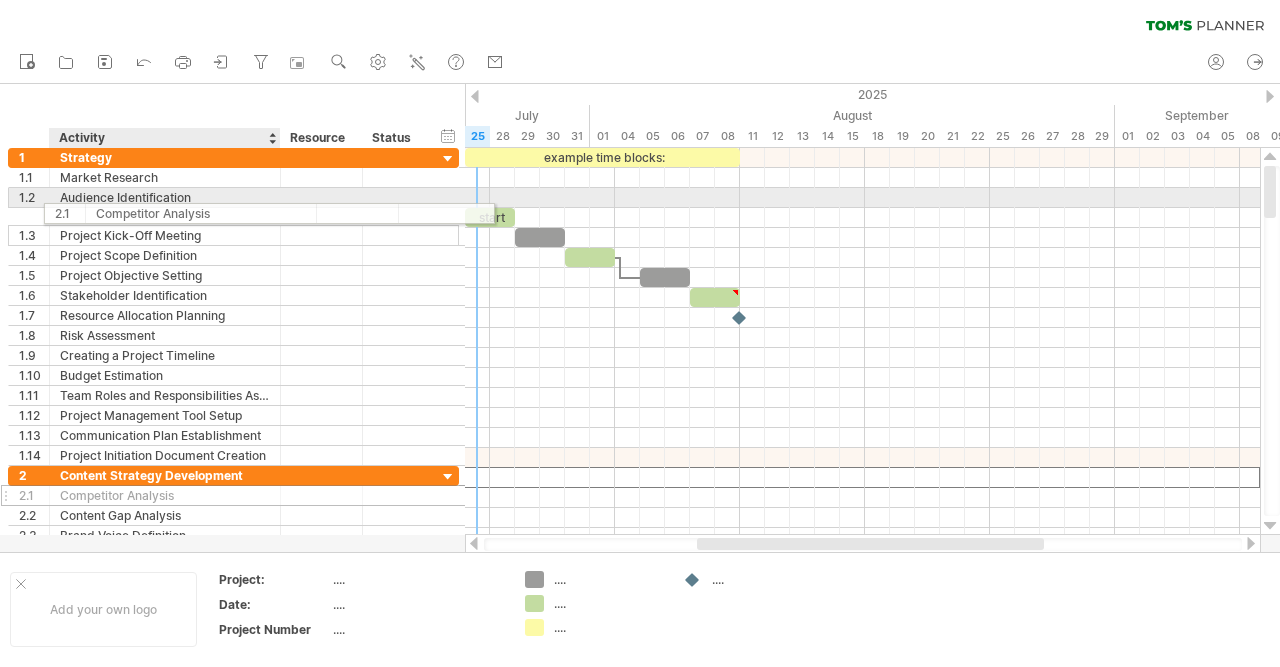 drag, startPoint x: 151, startPoint y: 471, endPoint x: 177, endPoint y: 209, distance: 263.28693 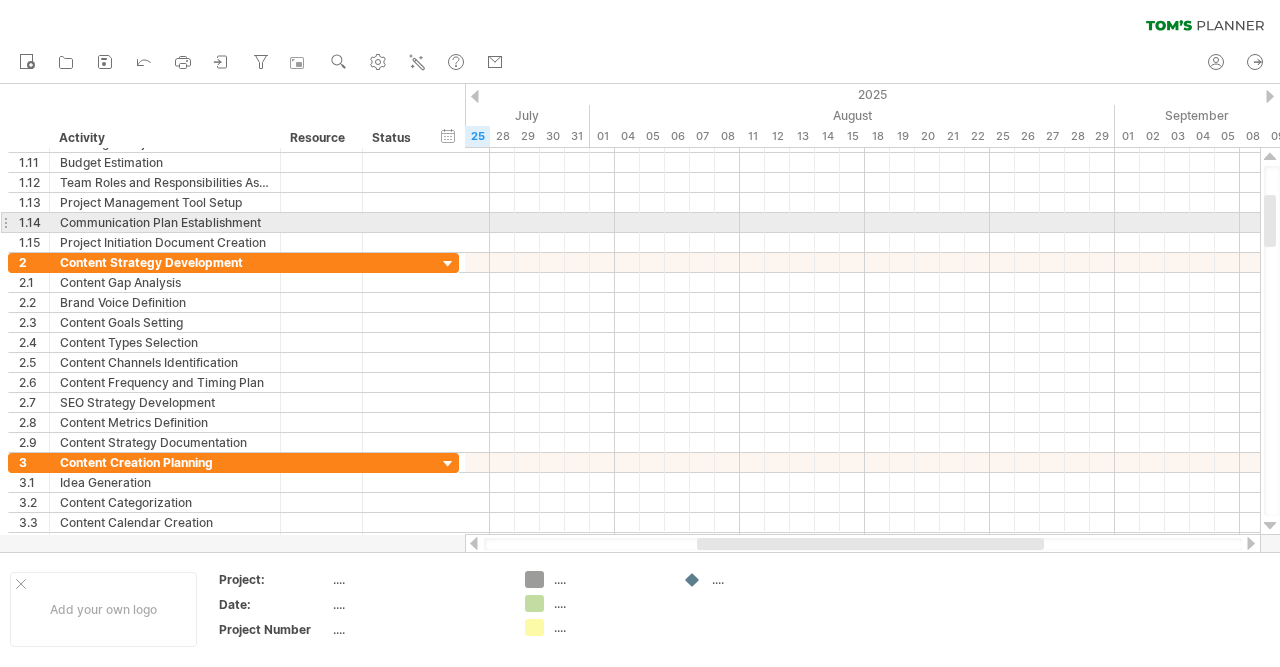 drag, startPoint x: 1272, startPoint y: 192, endPoint x: 1277, endPoint y: 221, distance: 29.427877 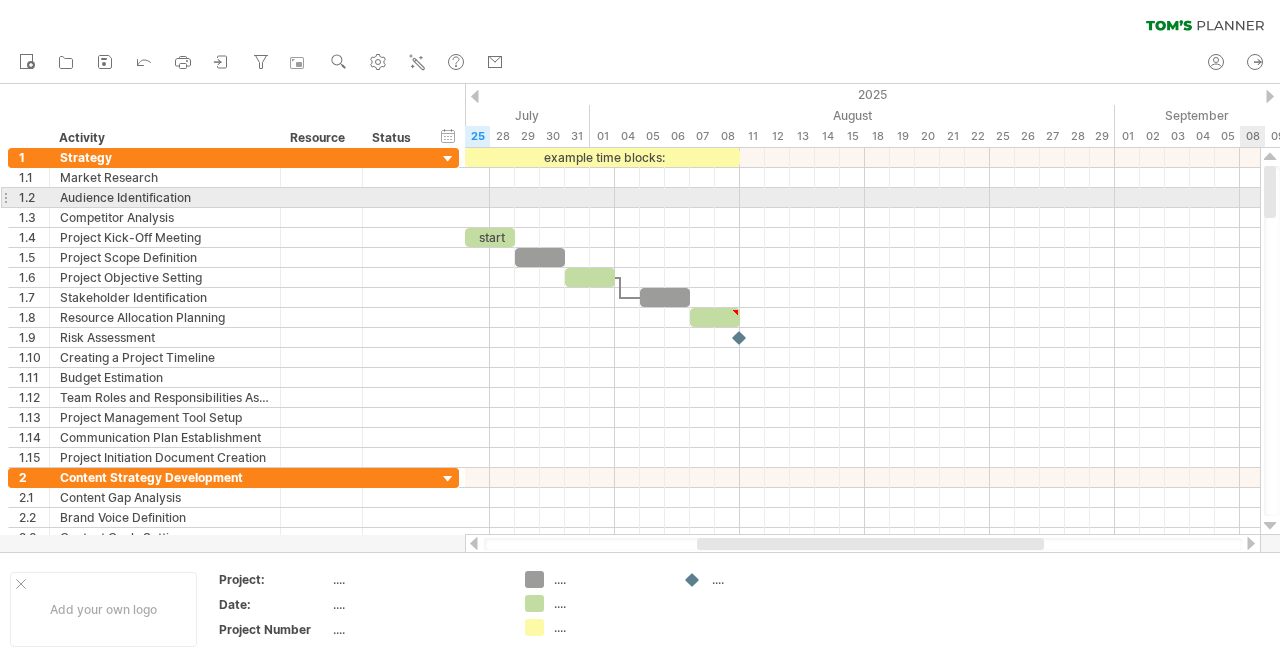 drag, startPoint x: 1272, startPoint y: 231, endPoint x: 1271, endPoint y: 191, distance: 40.012497 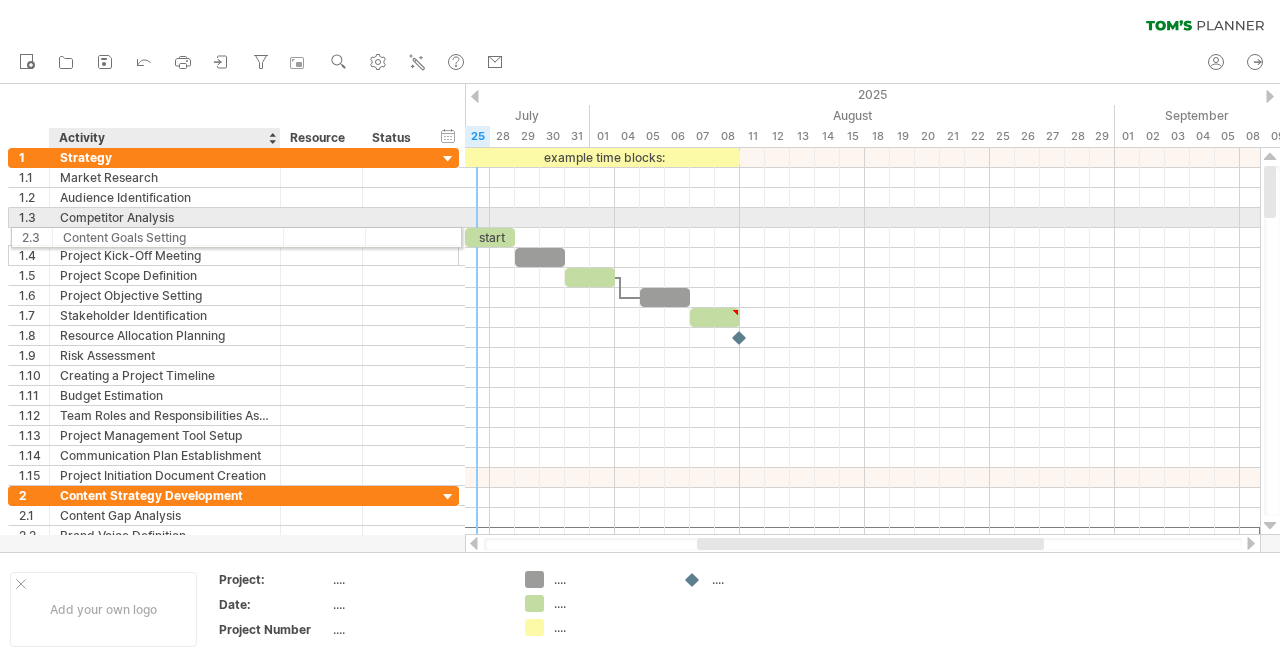drag, startPoint x: 195, startPoint y: 530, endPoint x: 192, endPoint y: 234, distance: 296.0152 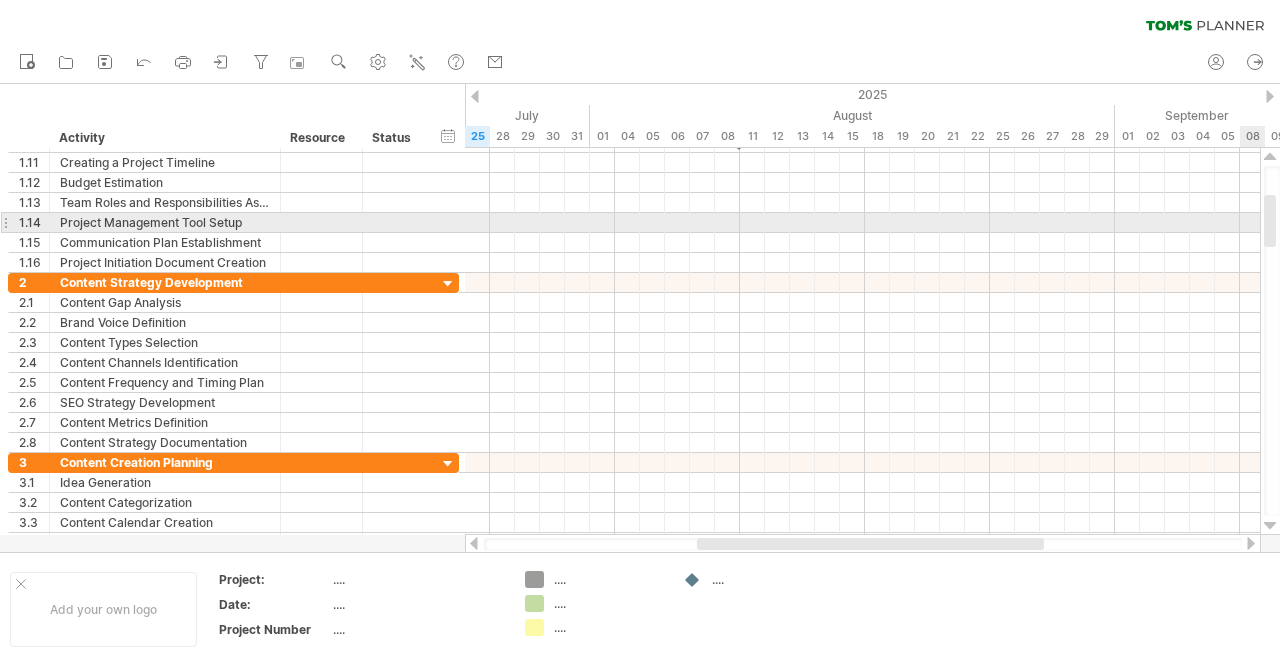 drag, startPoint x: 1272, startPoint y: 194, endPoint x: 1274, endPoint y: 223, distance: 29.068884 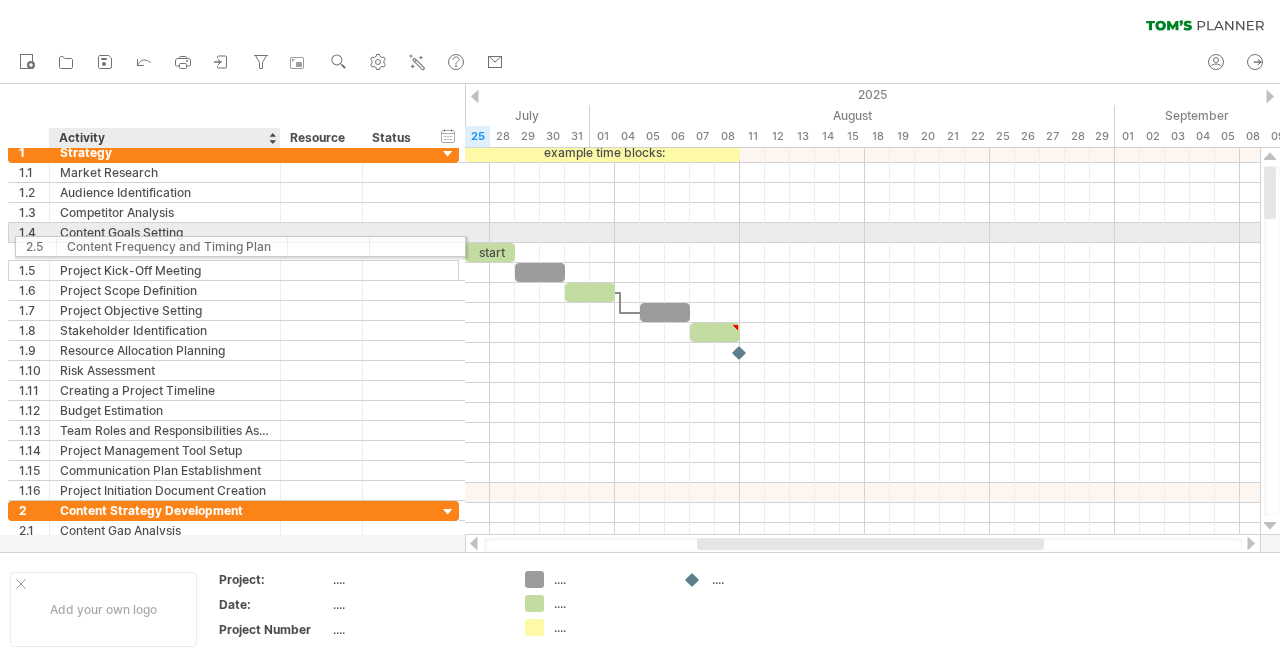 drag, startPoint x: 174, startPoint y: 377, endPoint x: 174, endPoint y: 243, distance: 134 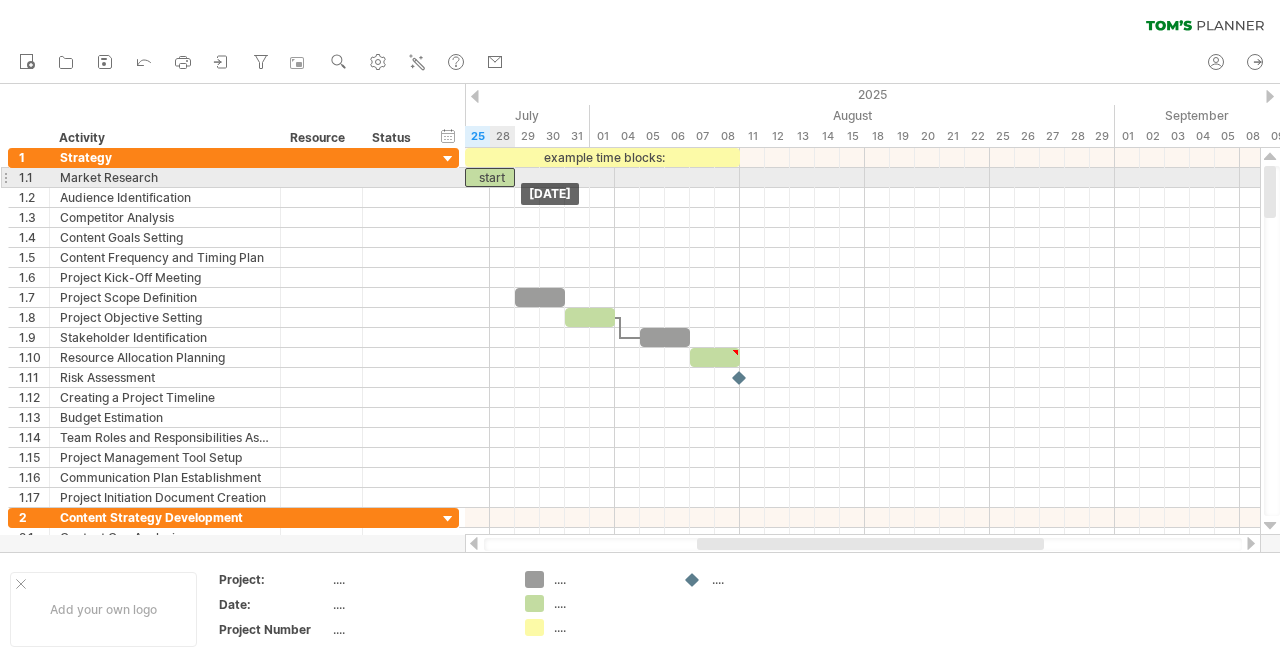 drag, startPoint x: 504, startPoint y: 273, endPoint x: 499, endPoint y: 179, distance: 94.13288 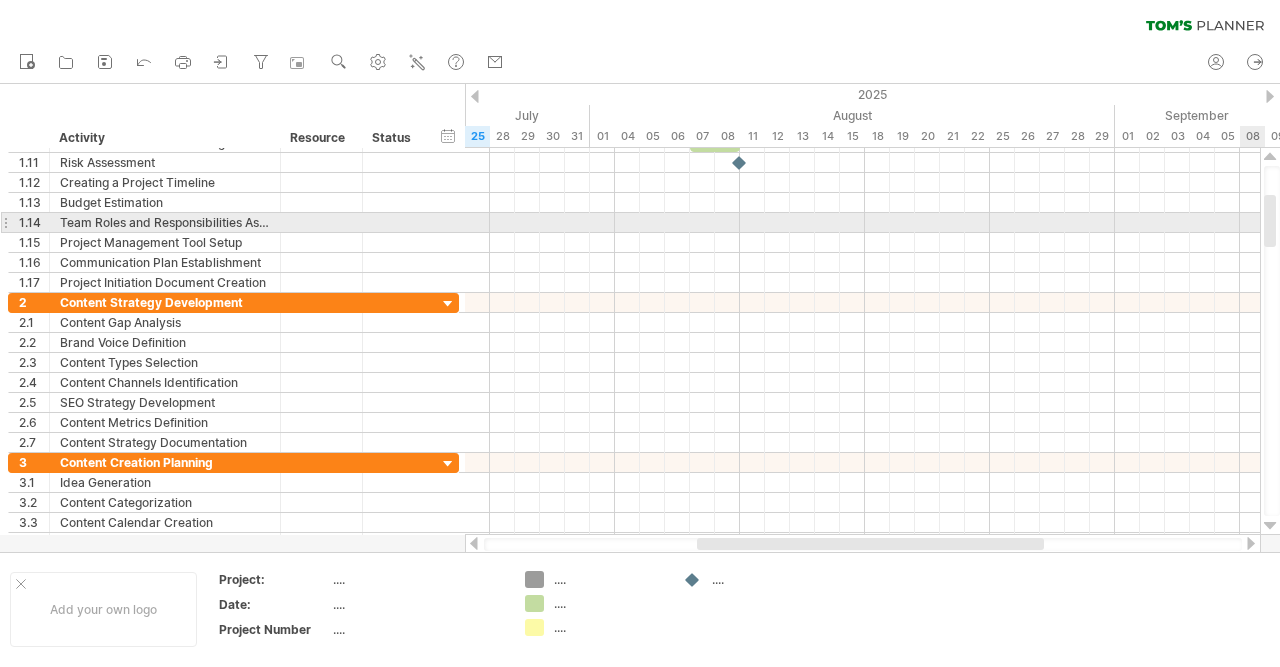 drag, startPoint x: 1276, startPoint y: 188, endPoint x: 1276, endPoint y: 217, distance: 29 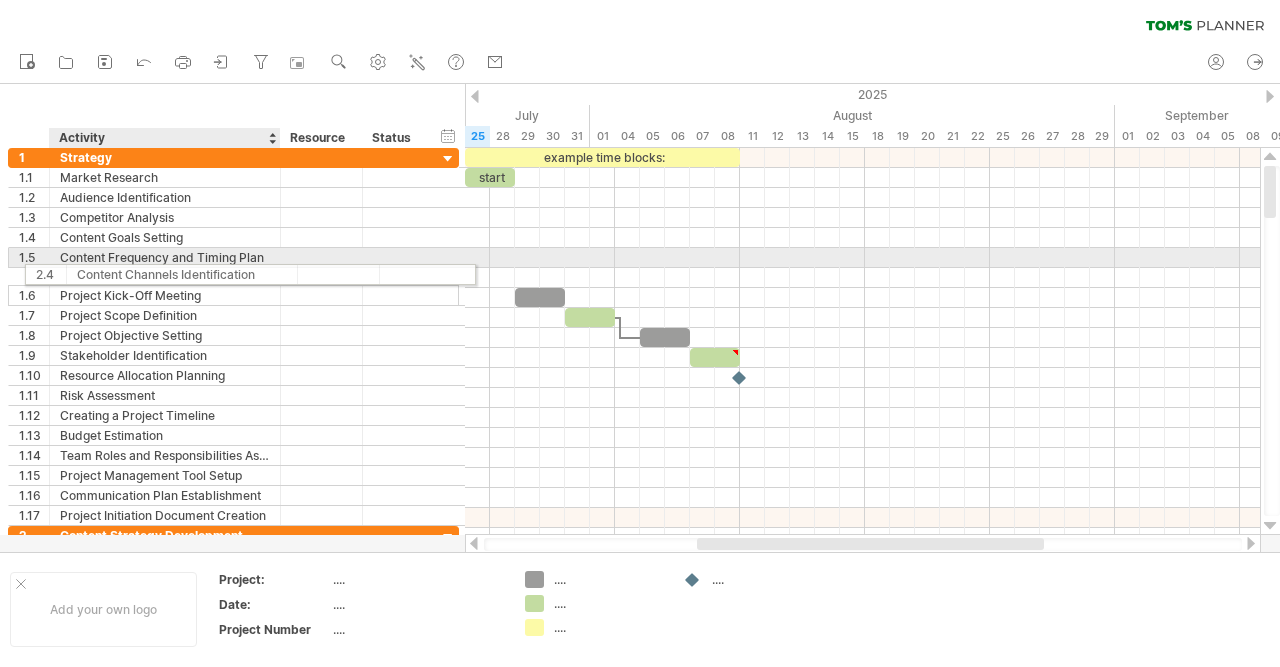 drag, startPoint x: 213, startPoint y: 378, endPoint x: 223, endPoint y: 271, distance: 107.46627 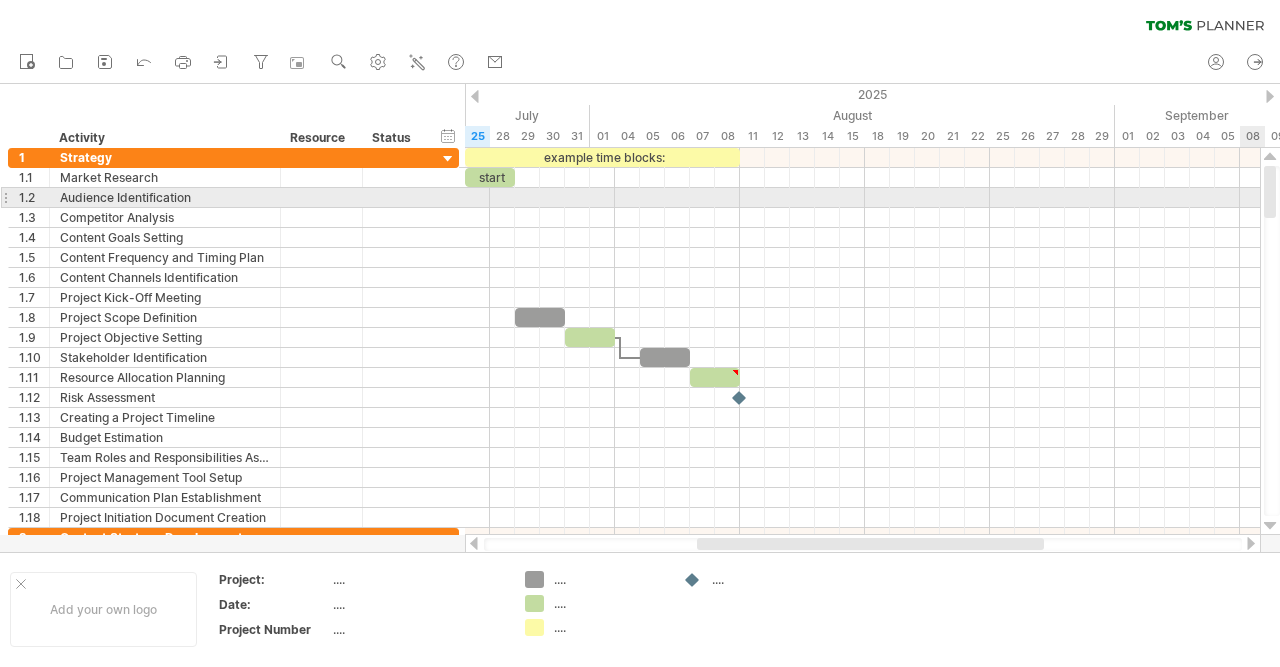 drag, startPoint x: 1278, startPoint y: 187, endPoint x: 1278, endPoint y: 207, distance: 20 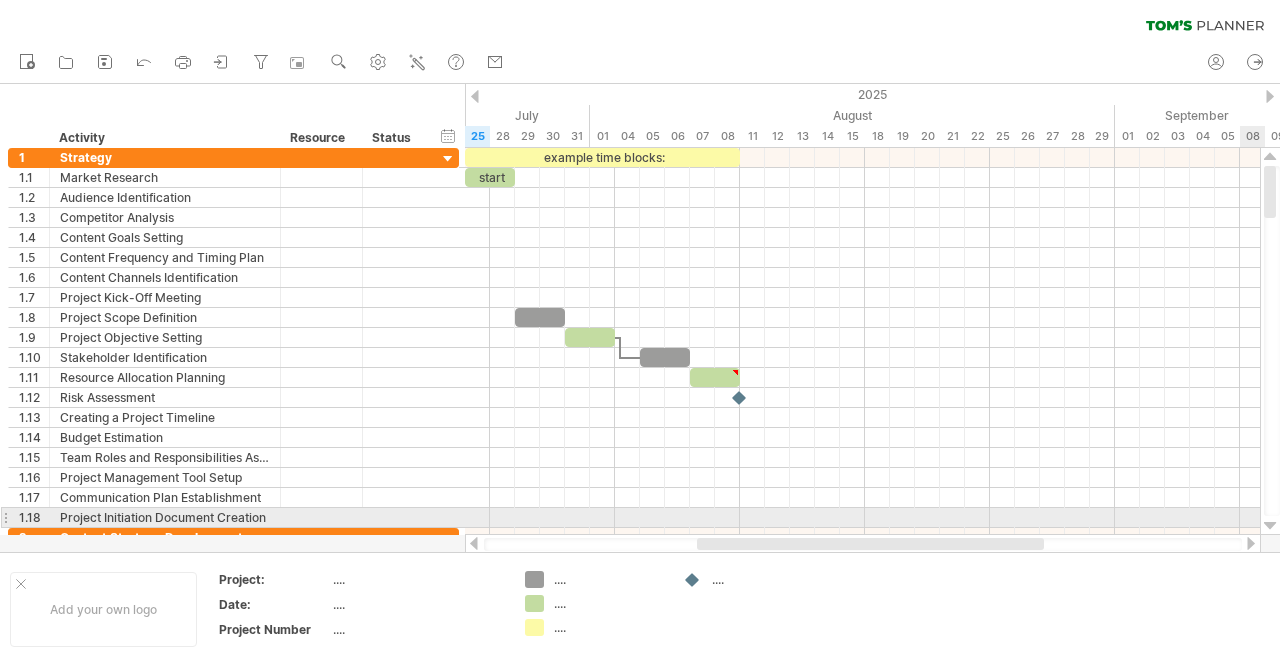 click at bounding box center [1270, 526] 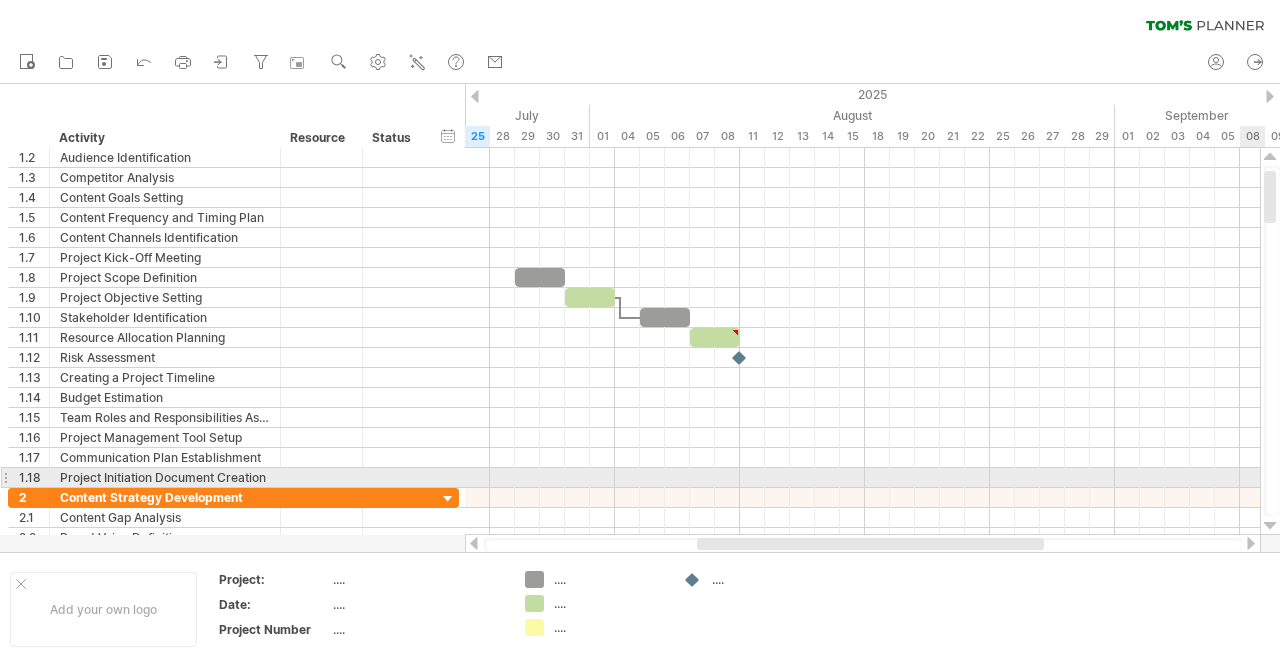 click at bounding box center (1270, 526) 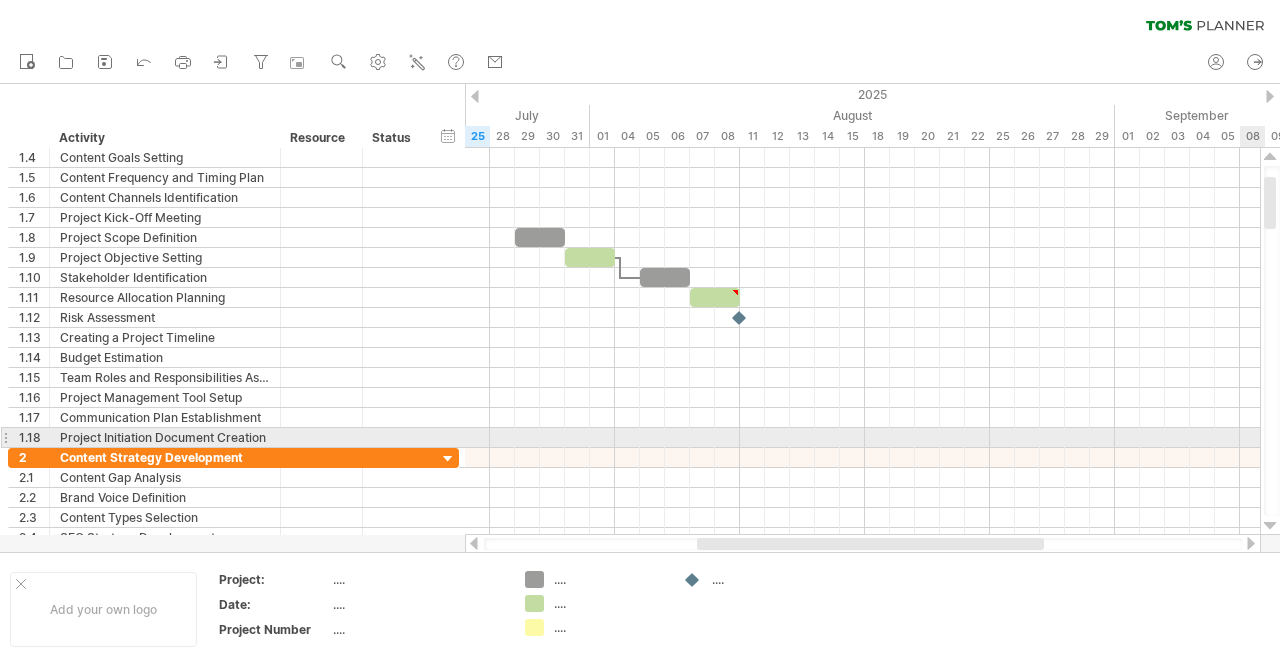 click at bounding box center [1270, 526] 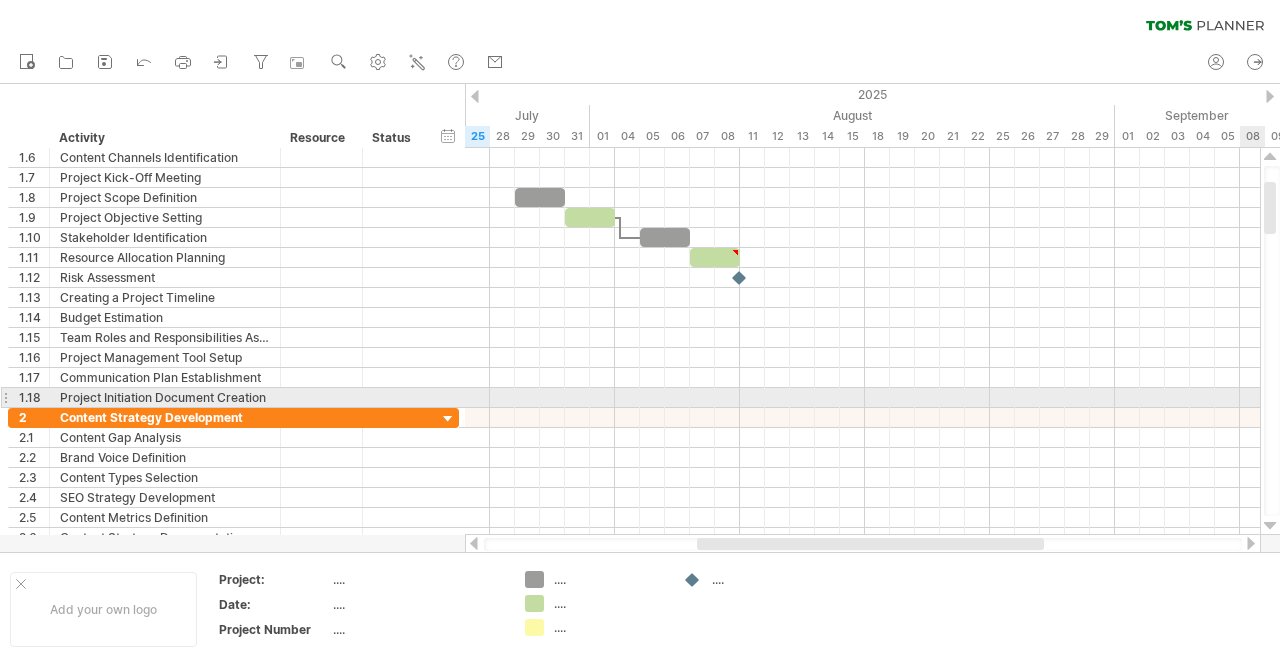 click at bounding box center [1270, 526] 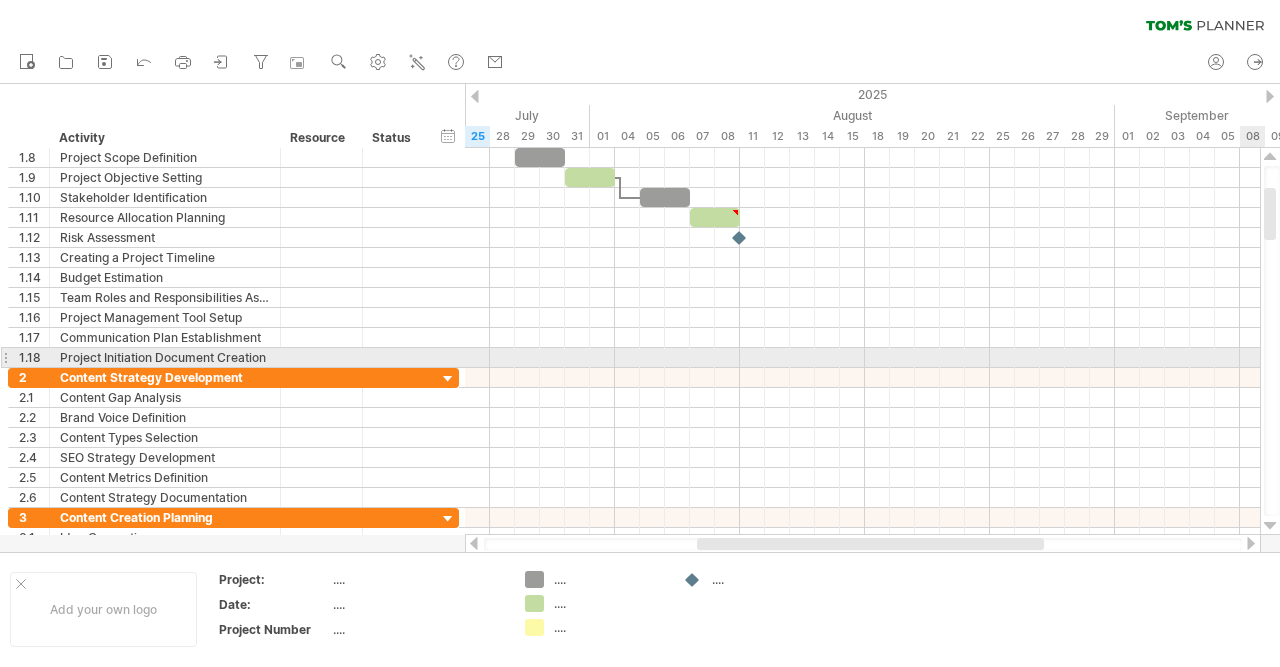 click at bounding box center (1270, 526) 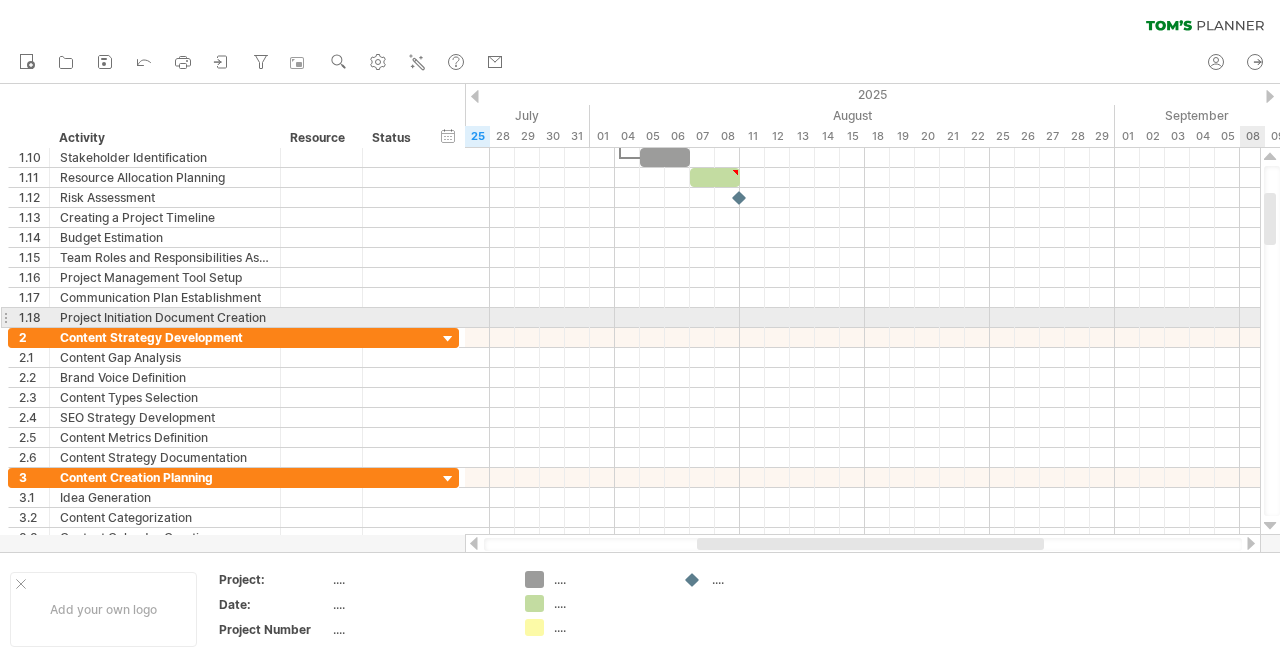 click at bounding box center [1270, 526] 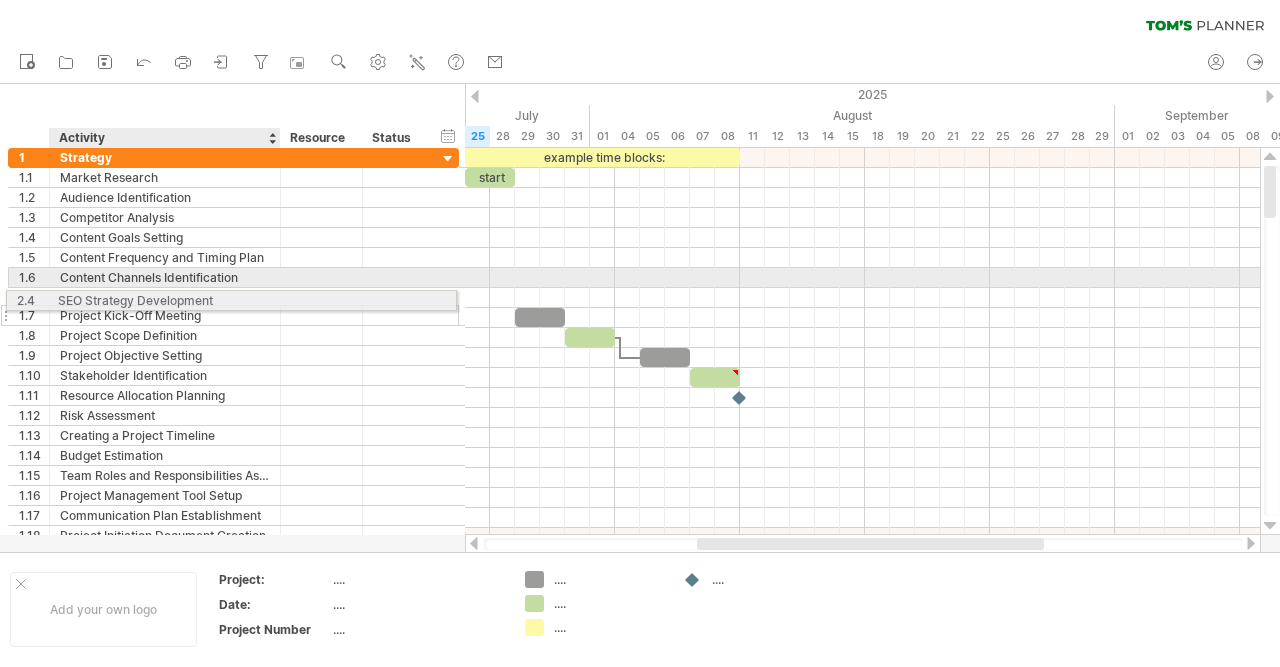 drag, startPoint x: 181, startPoint y: 375, endPoint x: 171, endPoint y: 297, distance: 78.63841 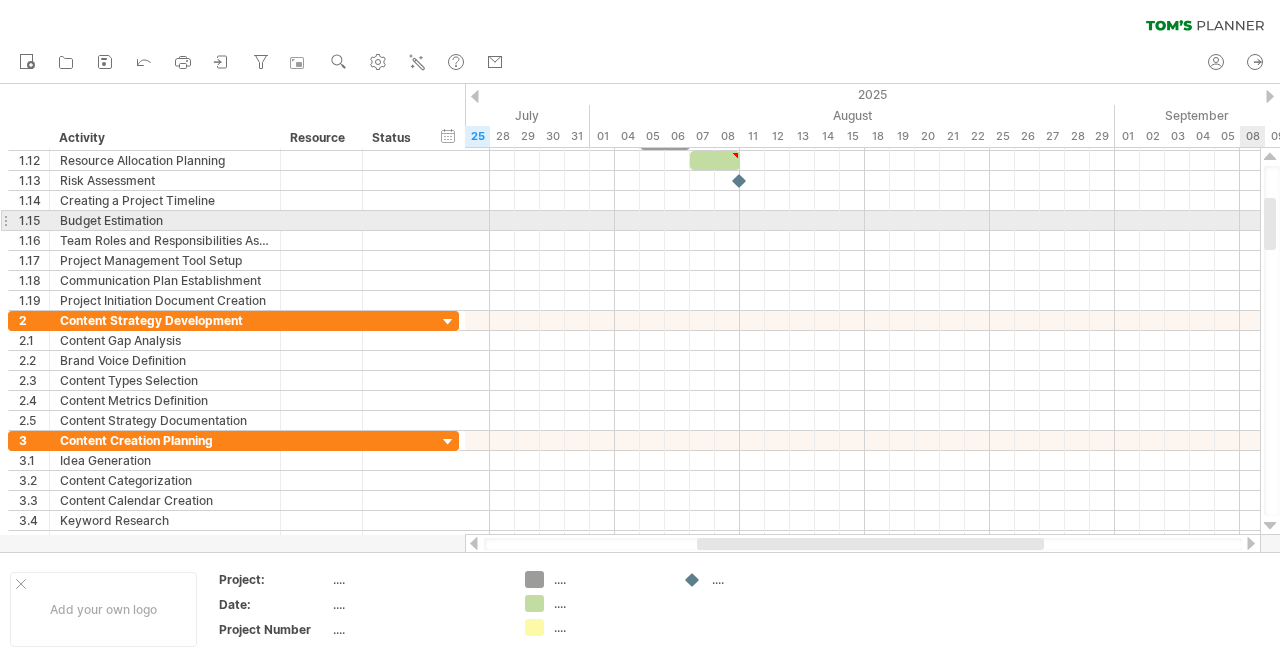 drag, startPoint x: 1271, startPoint y: 193, endPoint x: 1275, endPoint y: 225, distance: 32.24903 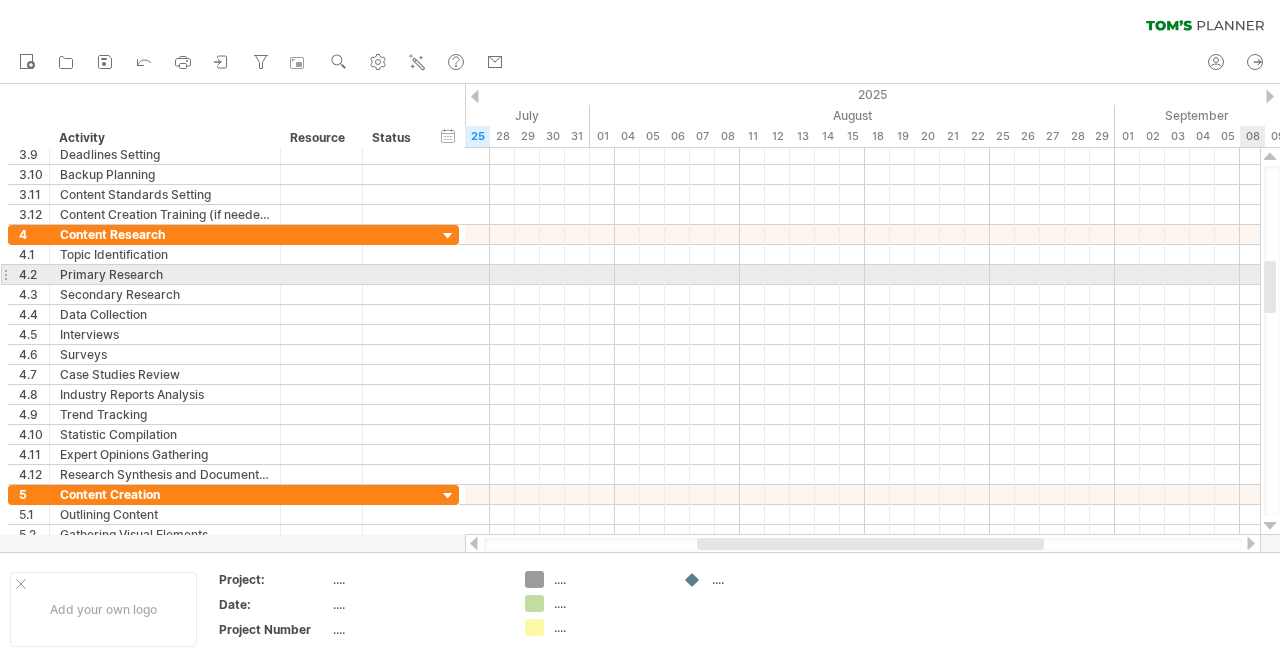 drag, startPoint x: 1271, startPoint y: 219, endPoint x: 1279, endPoint y: 282, distance: 63.505905 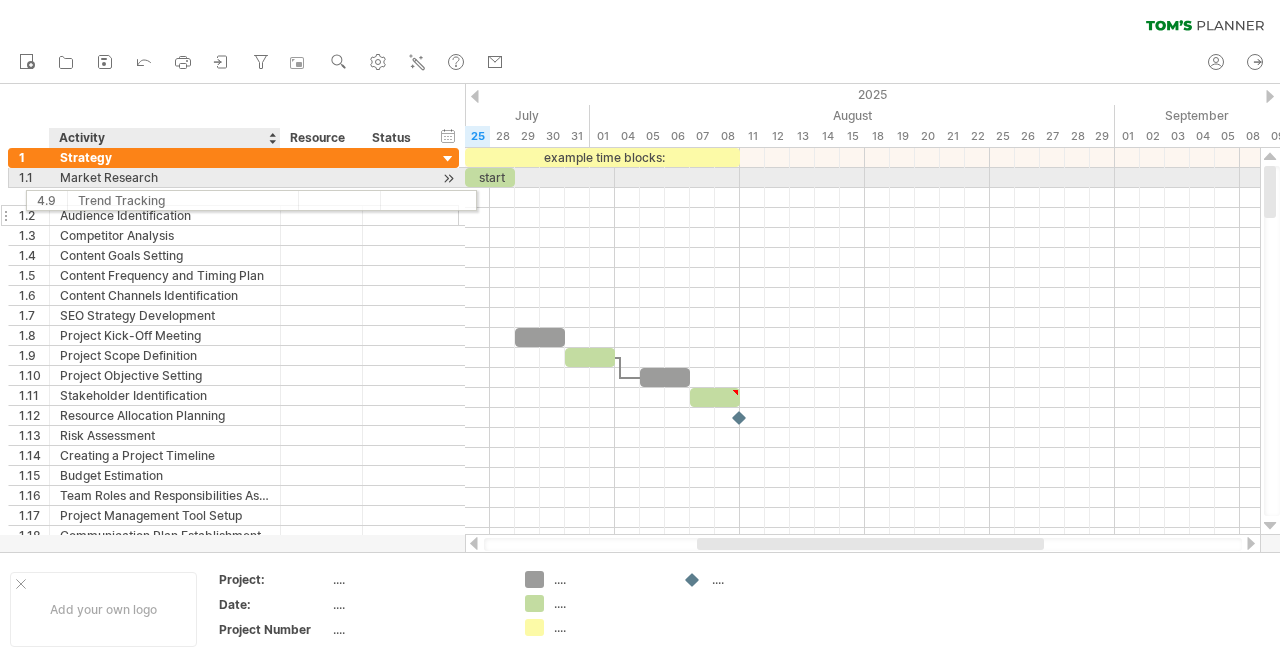 drag, startPoint x: 119, startPoint y: 410, endPoint x: 131, endPoint y: 197, distance: 213.33775 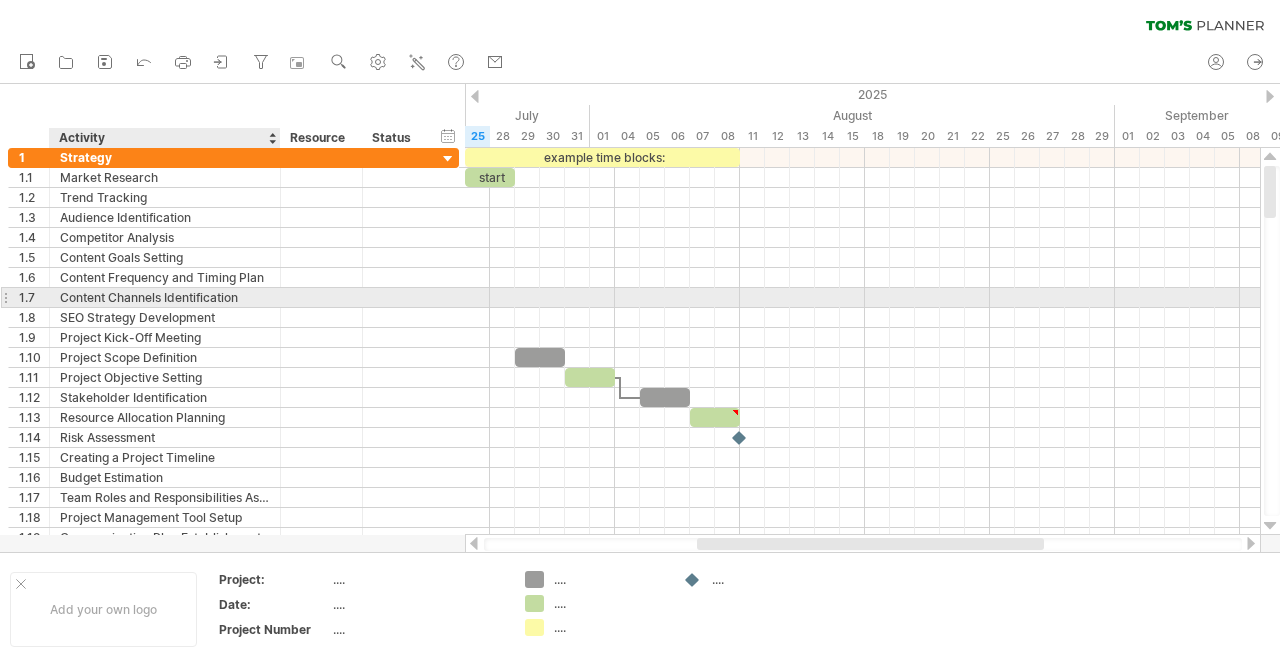 click on "Content Channels Identification" at bounding box center [165, 297] 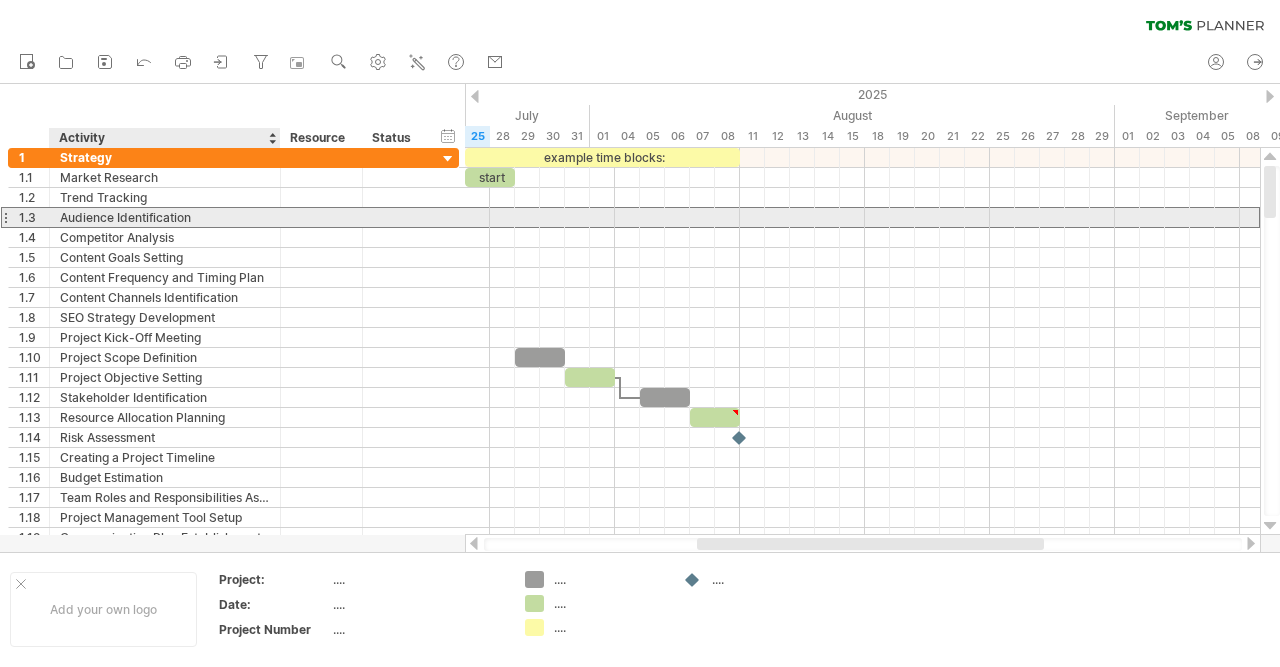 click on "Audience Identification" at bounding box center [165, 217] 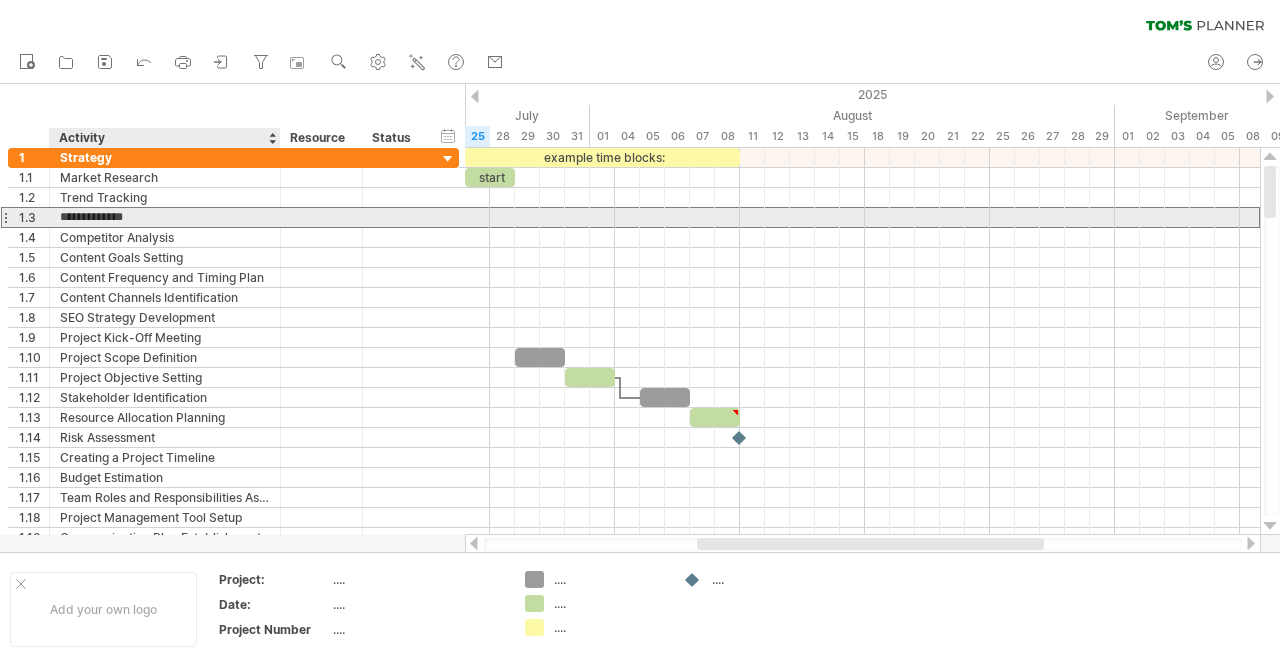 type on "**********" 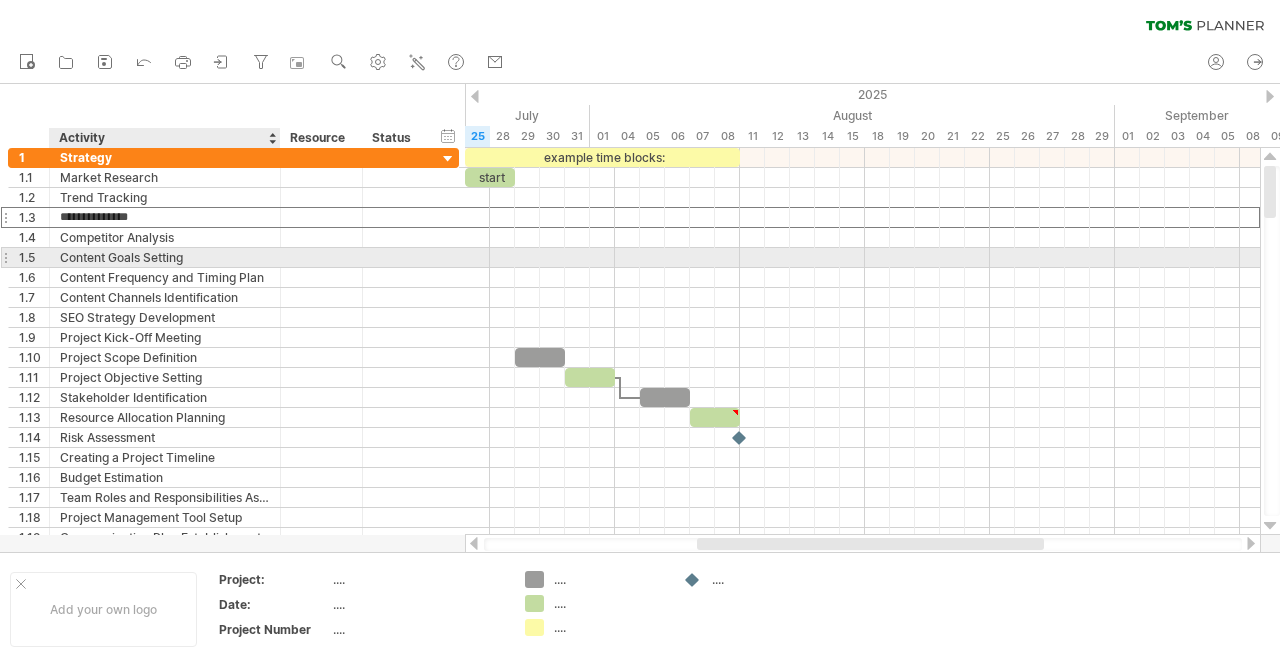 click on "Content Goals Setting" at bounding box center (165, 257) 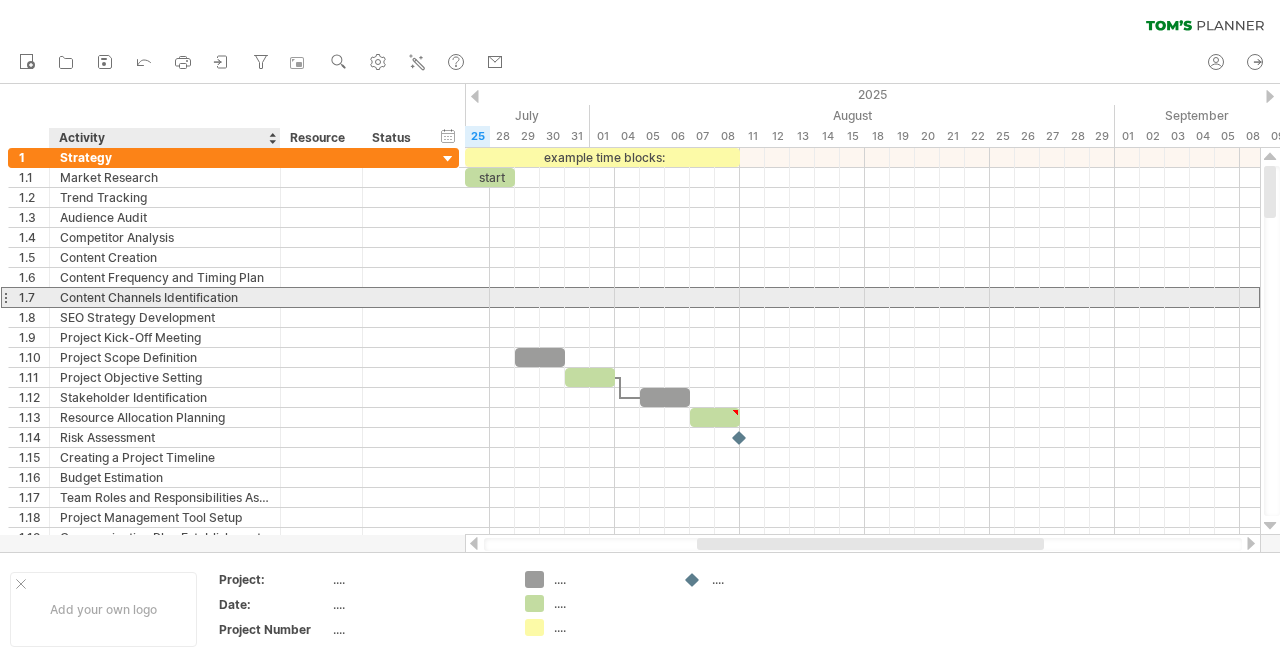 click on "Content Channels Identification" at bounding box center [165, 297] 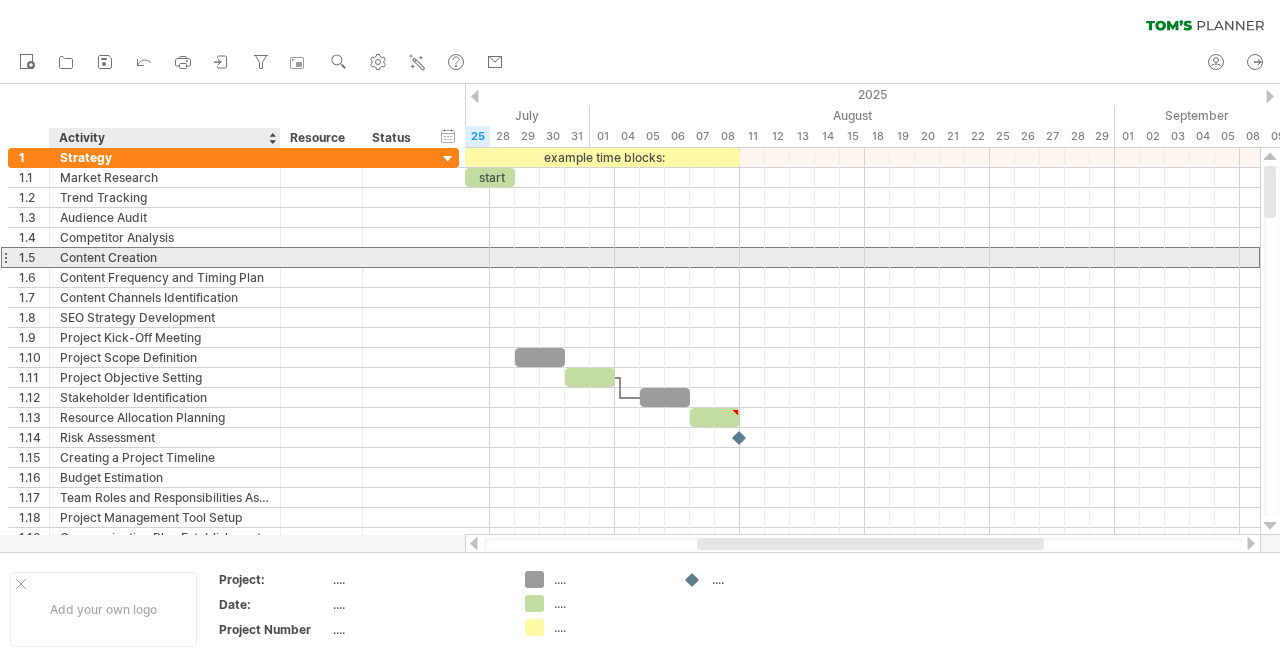 click on "Content Creation" at bounding box center [165, 257] 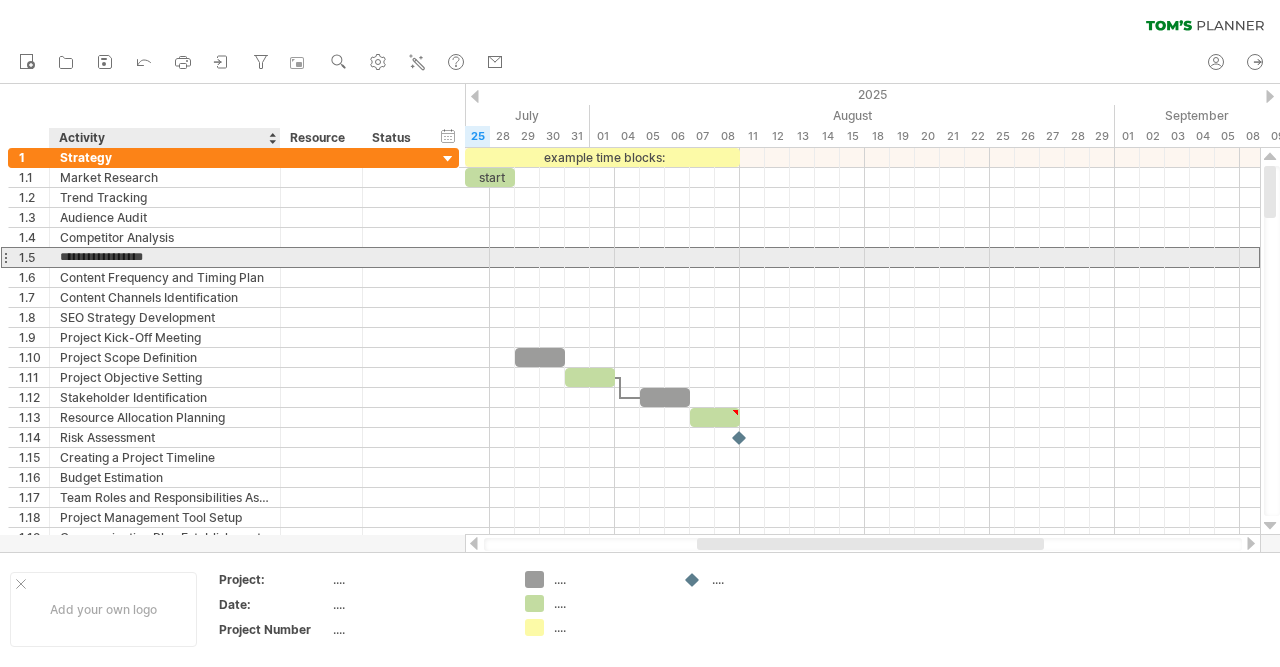 click on "**********" at bounding box center (165, 257) 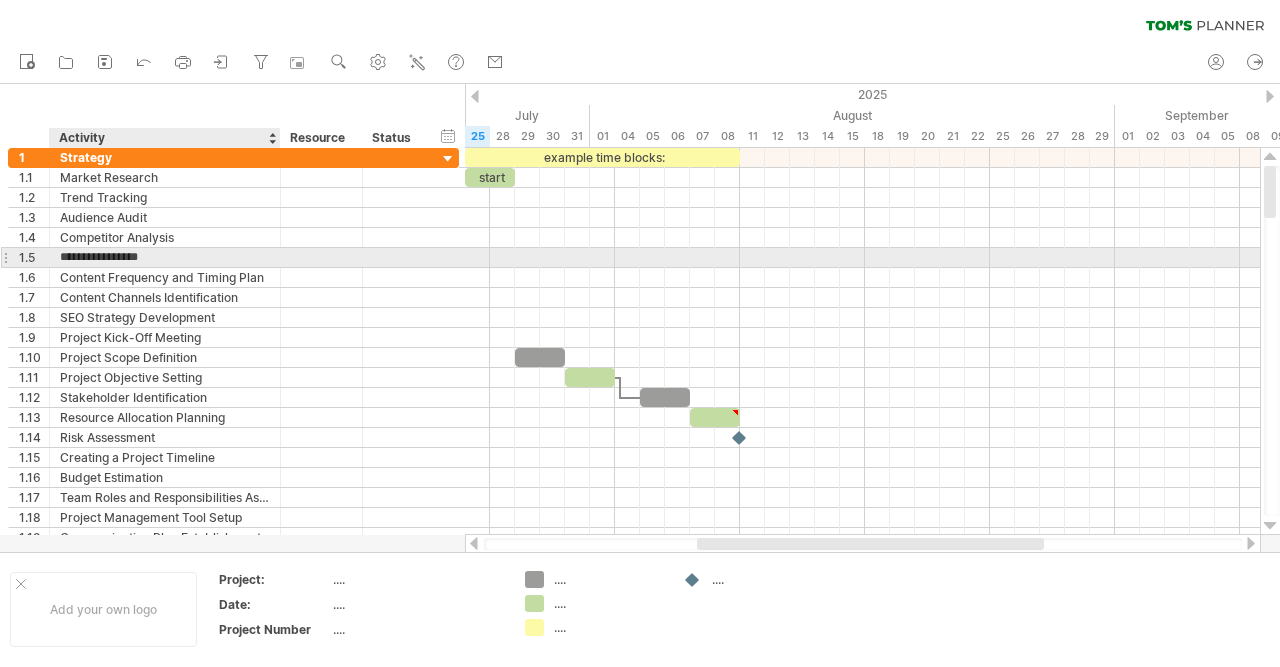 type on "**********" 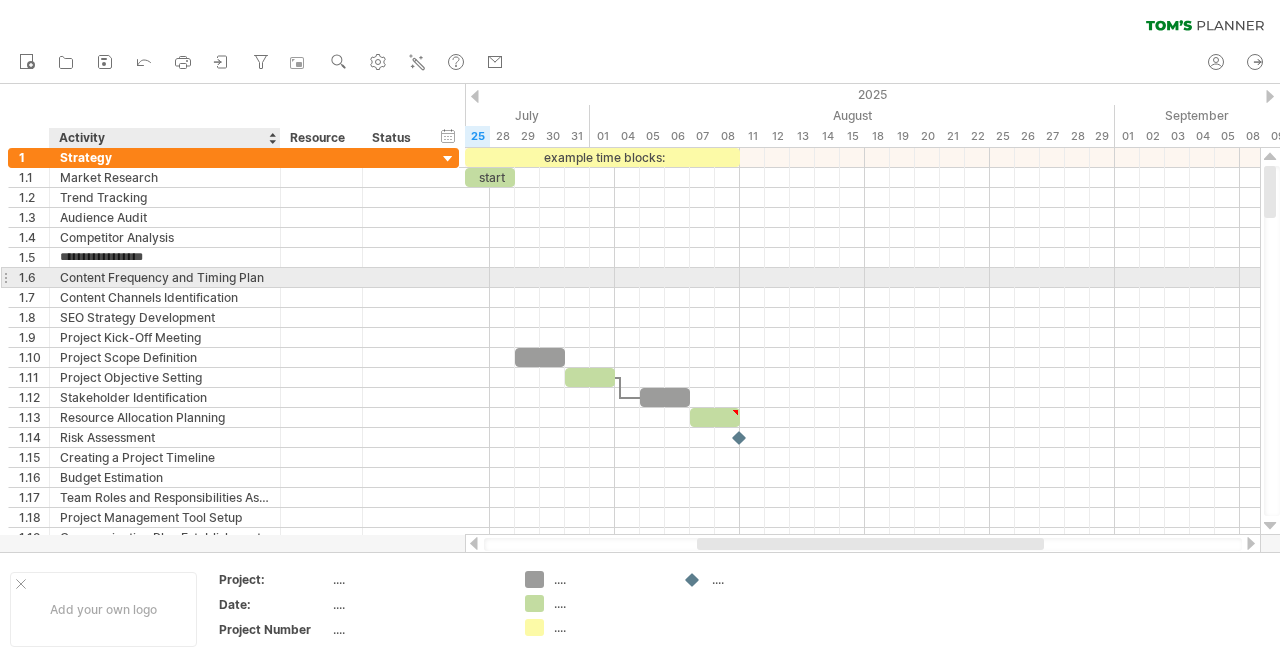 click on "Content Frequency and Timing Plan" at bounding box center [165, 277] 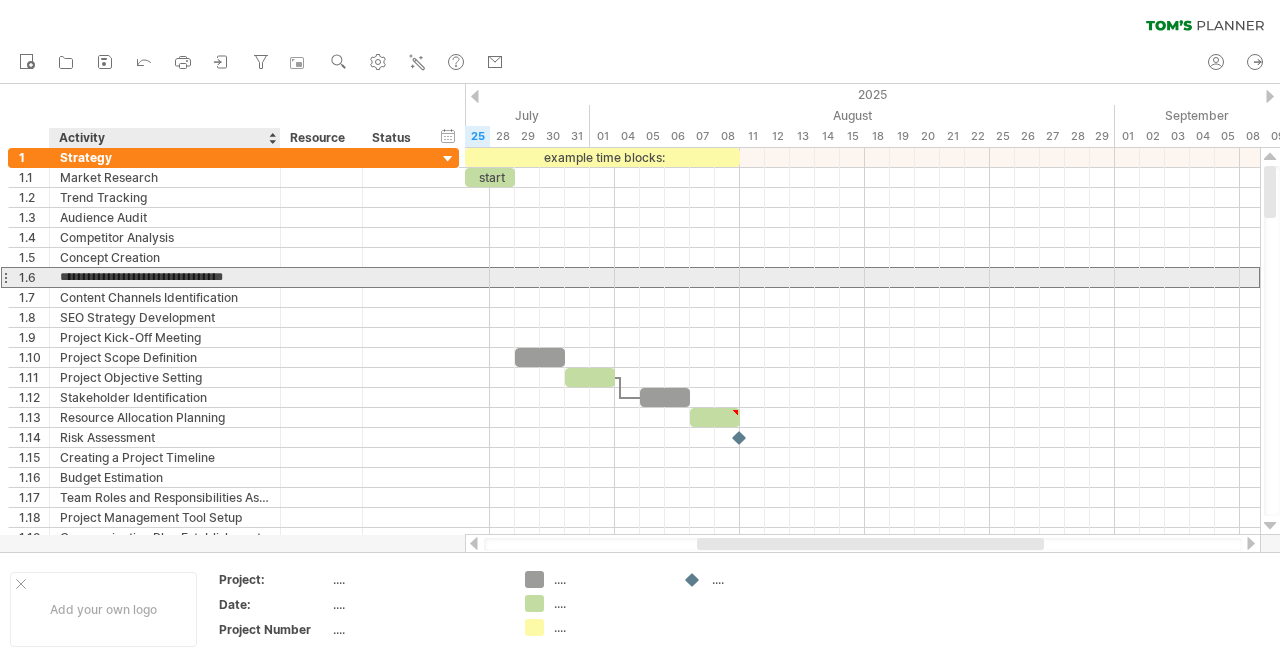 click on "**********" at bounding box center (165, 277) 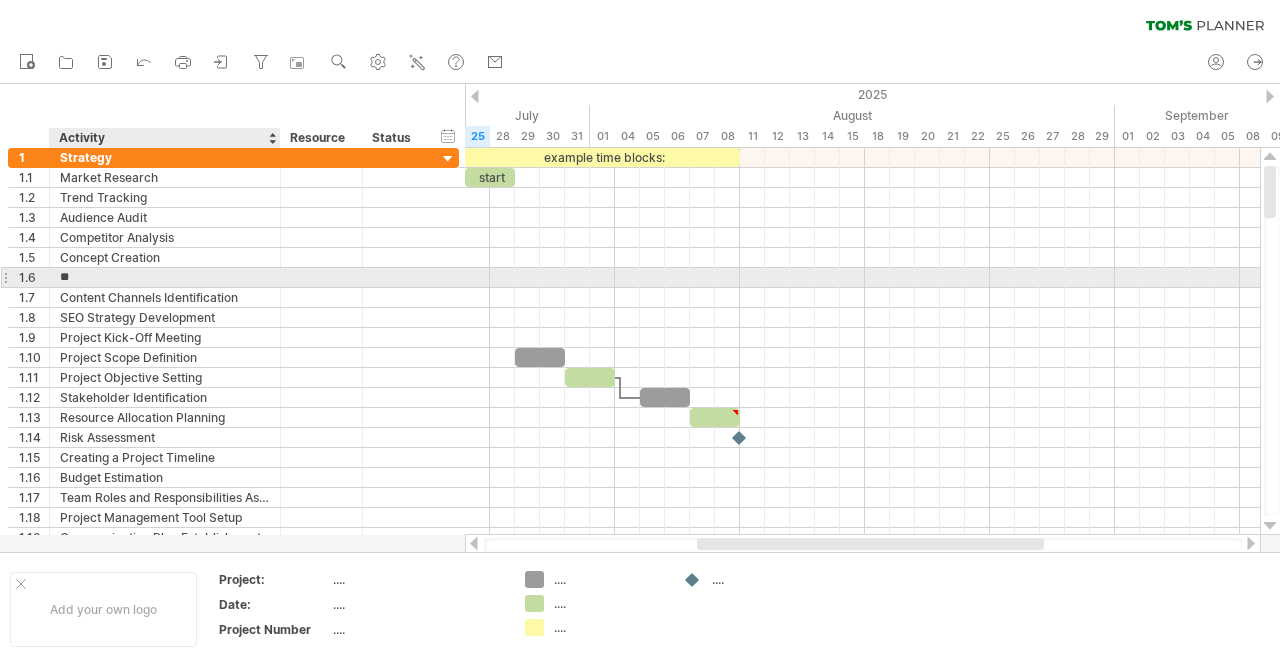 type on "*" 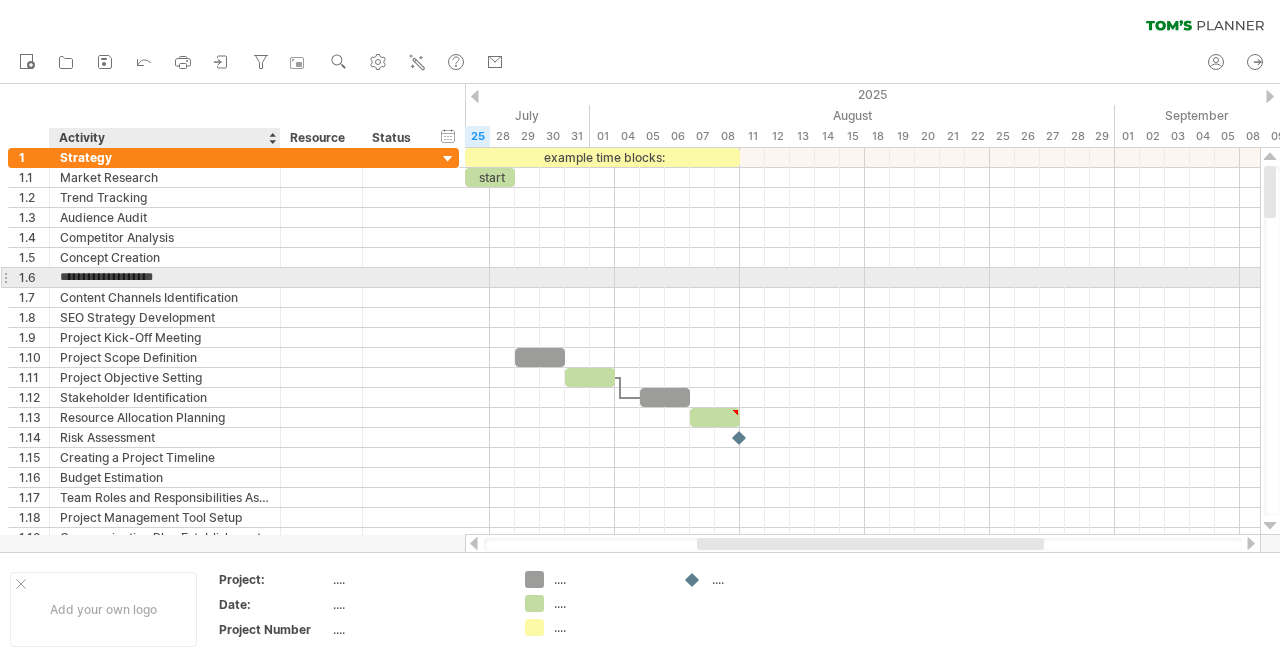 type on "**********" 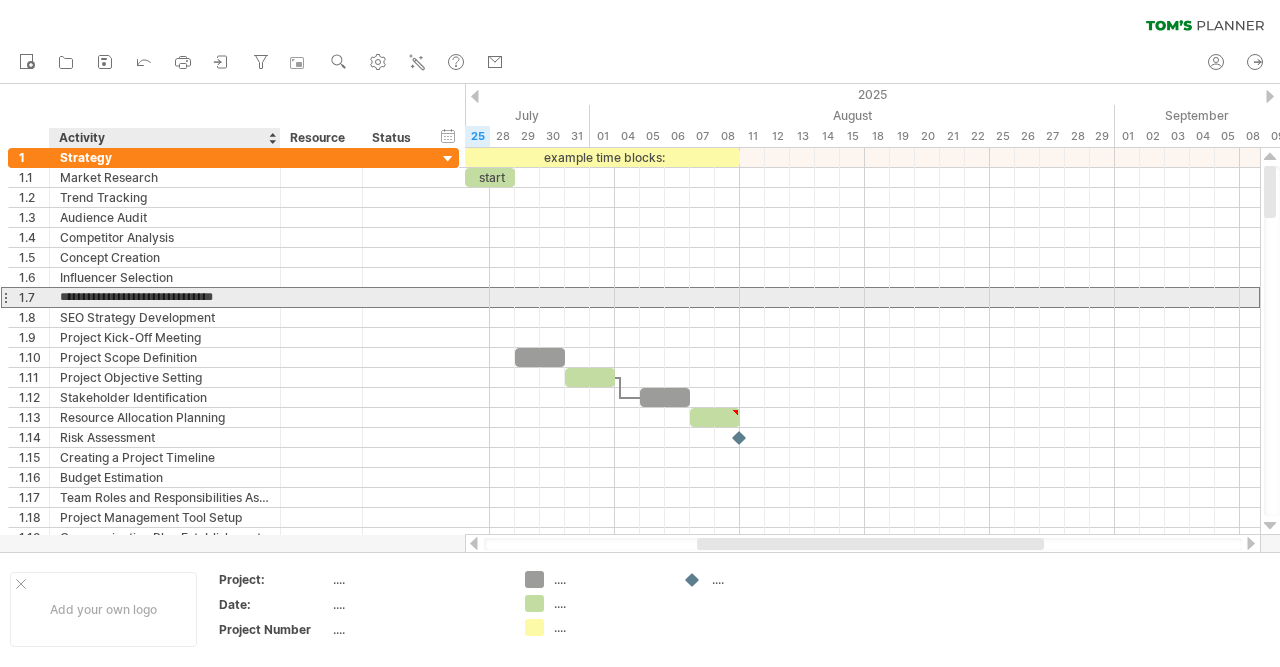 click on "**********" at bounding box center [165, 297] 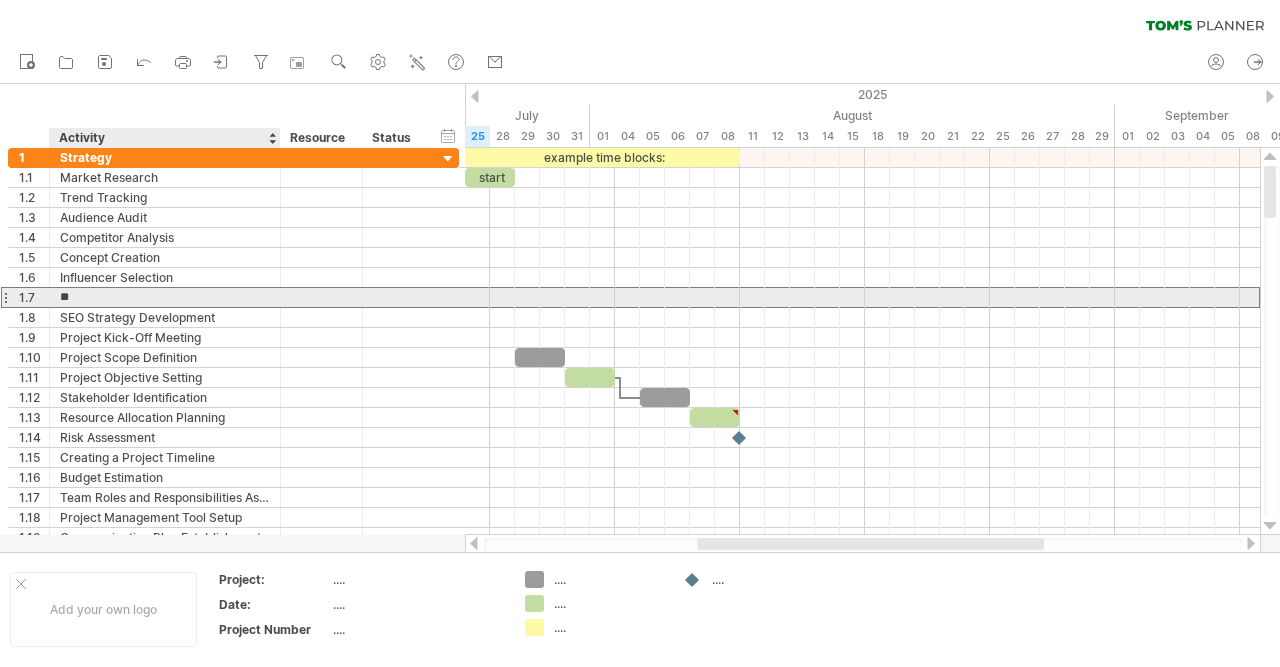 type on "*" 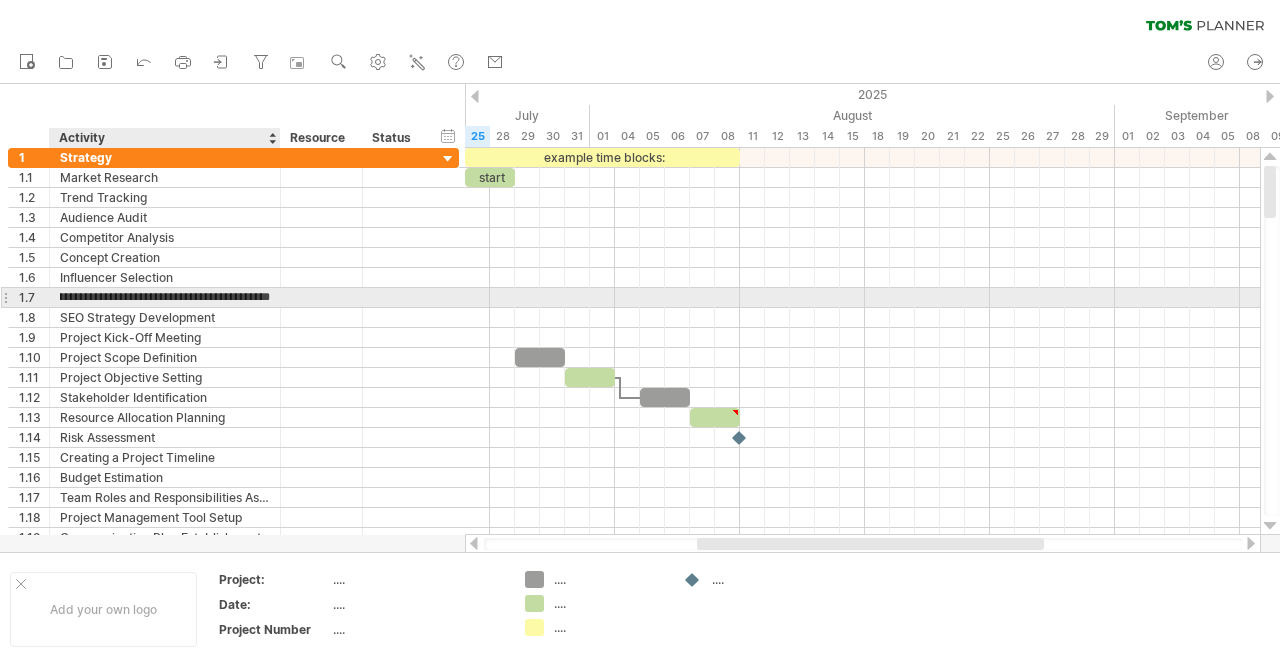 scroll, scrollTop: 0, scrollLeft: 28, axis: horizontal 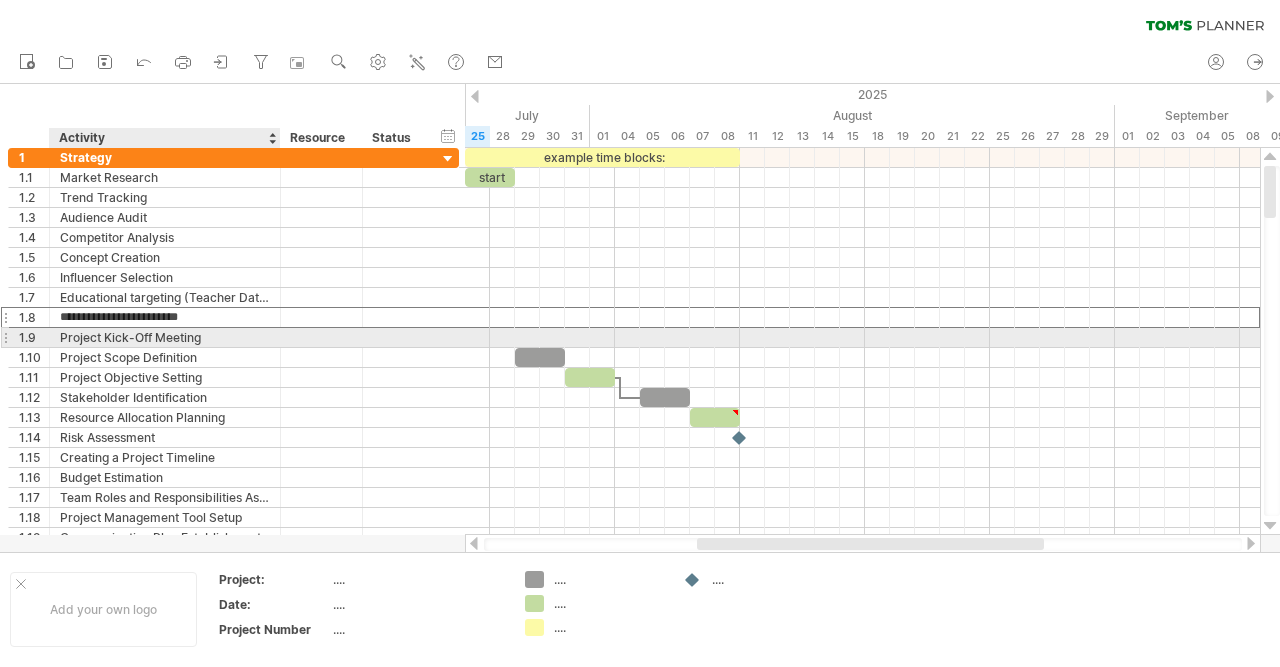 drag, startPoint x: 211, startPoint y: 315, endPoint x: 212, endPoint y: 335, distance: 20.024984 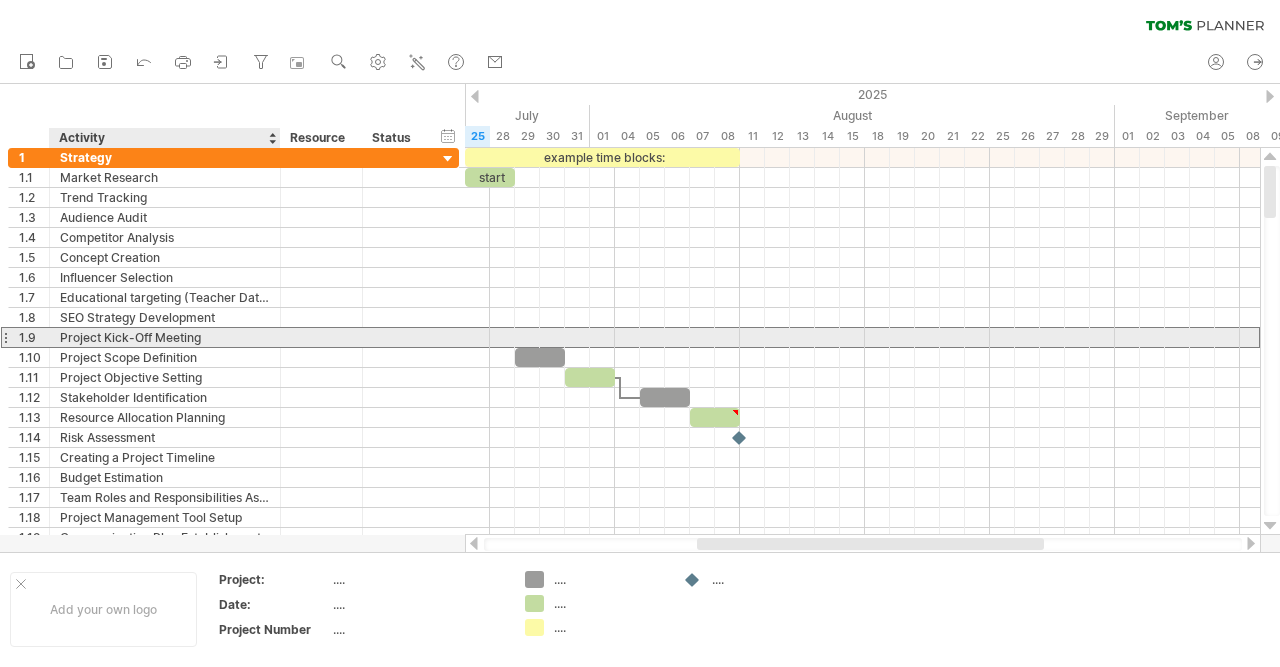 click on "Project Kick-Off Meeting" at bounding box center [165, 337] 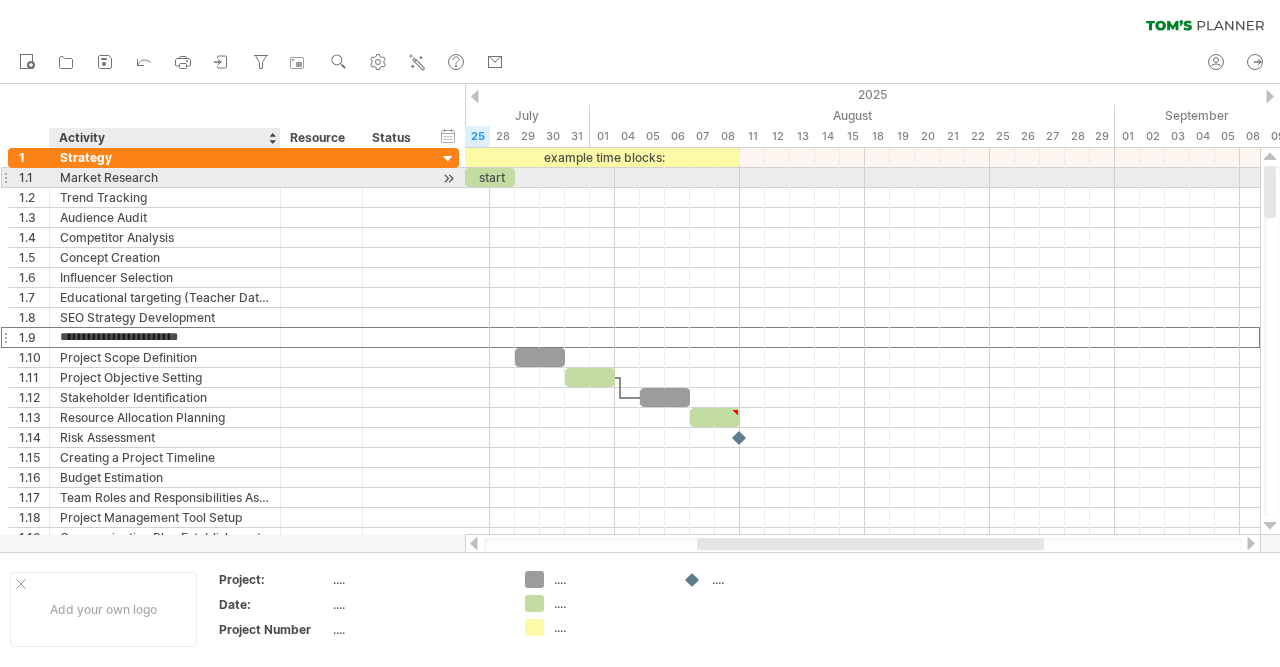 drag, startPoint x: 205, startPoint y: 333, endPoint x: 183, endPoint y: 171, distance: 163.487 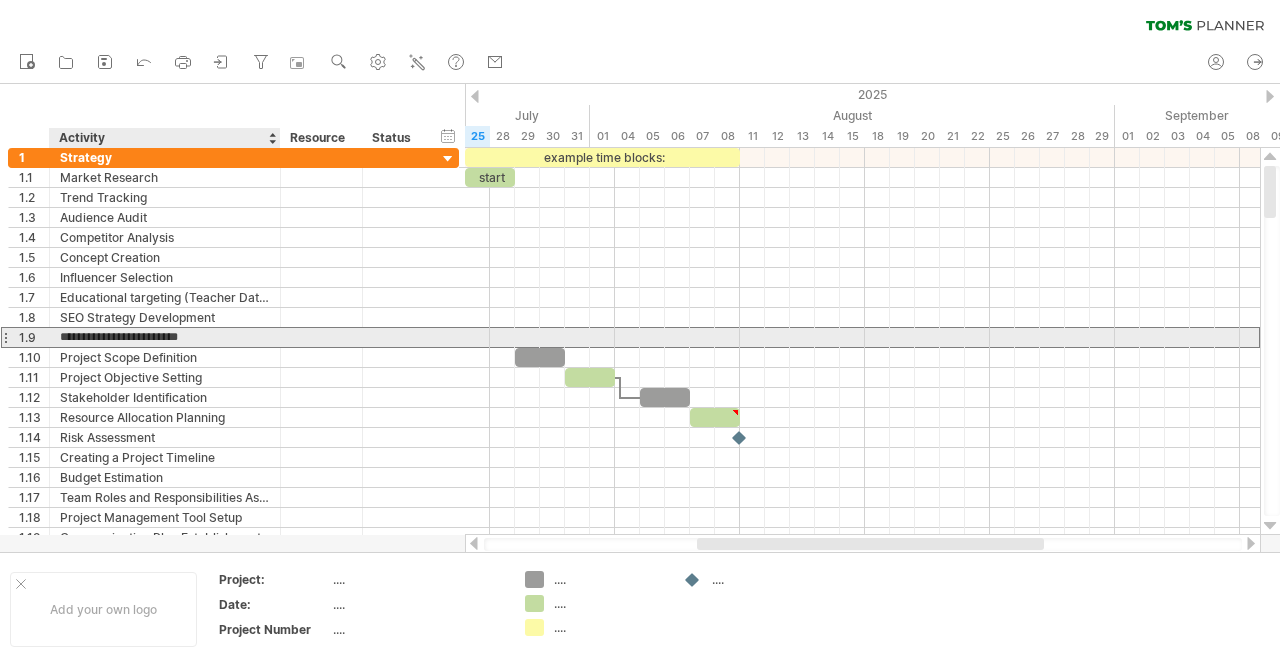 click on "**********" at bounding box center [165, 337] 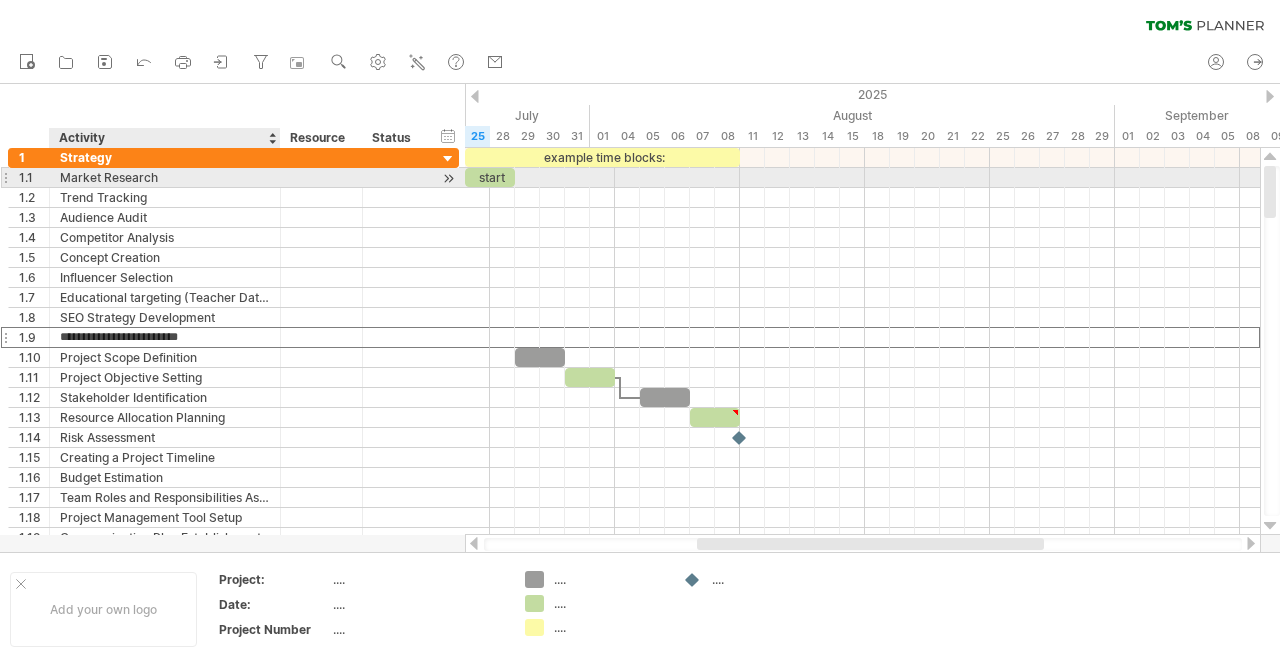 drag, startPoint x: 113, startPoint y: 333, endPoint x: 104, endPoint y: 176, distance: 157.25775 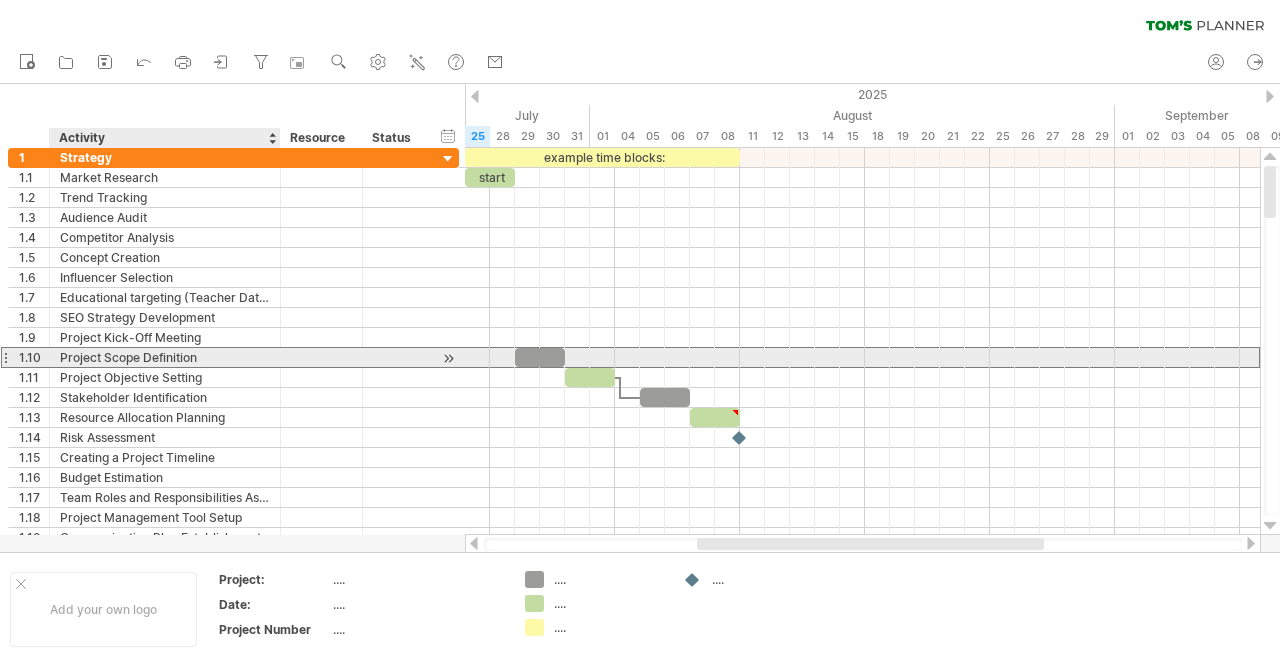 click on "Project Scope Definition" at bounding box center (165, 357) 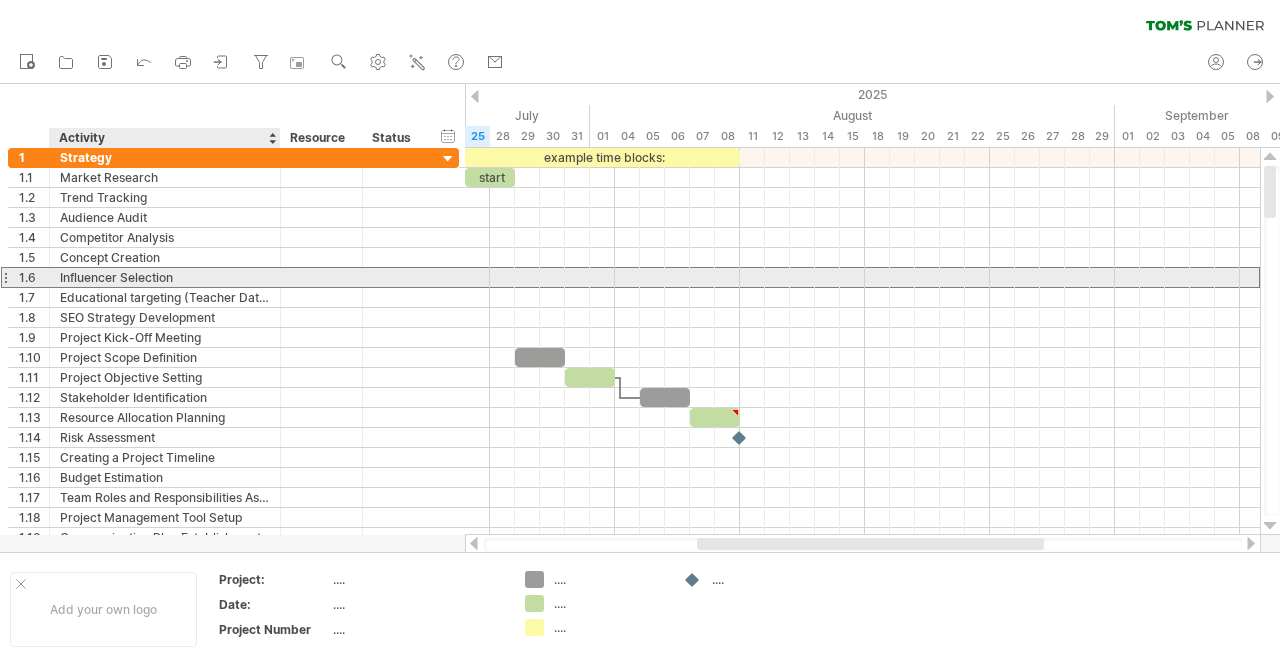 click on "Influencer Selection" at bounding box center [165, 277] 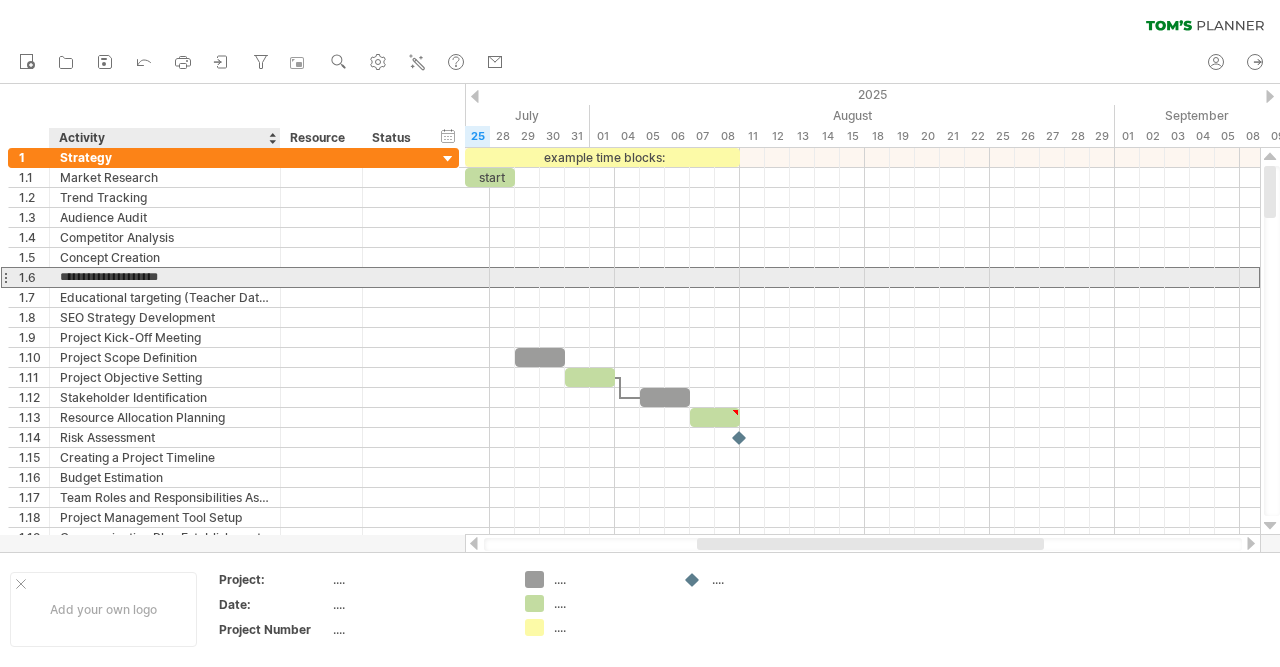 click on "**********" at bounding box center (165, 277) 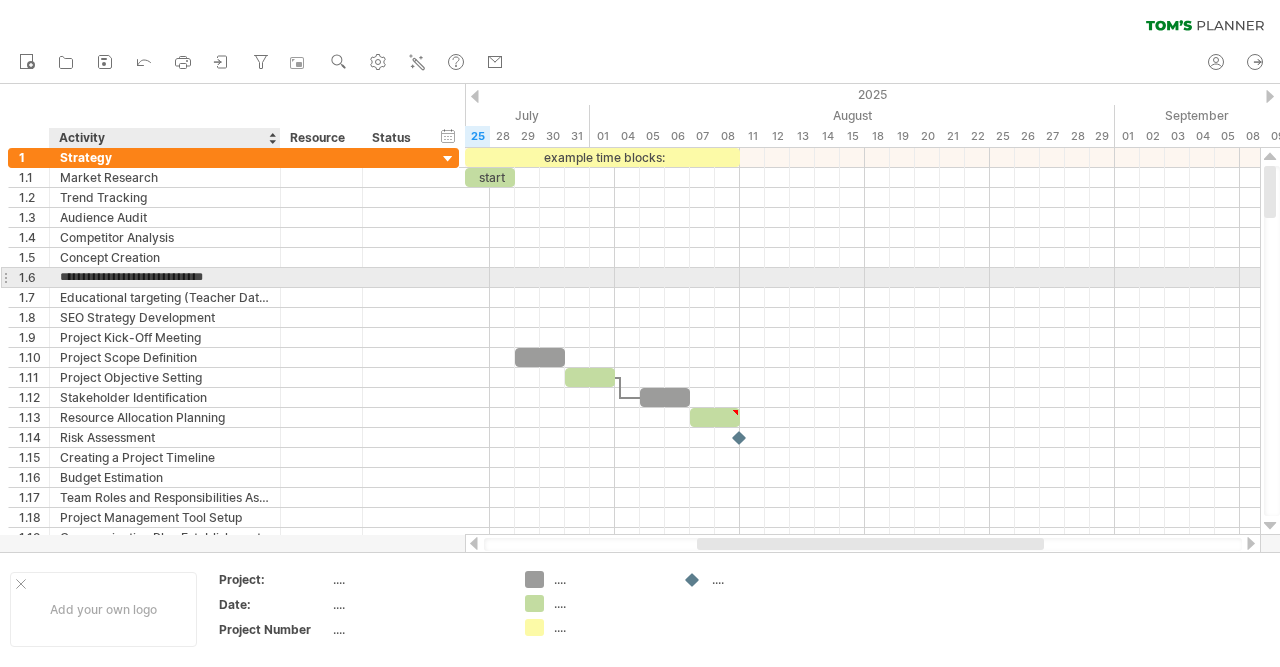 type on "**********" 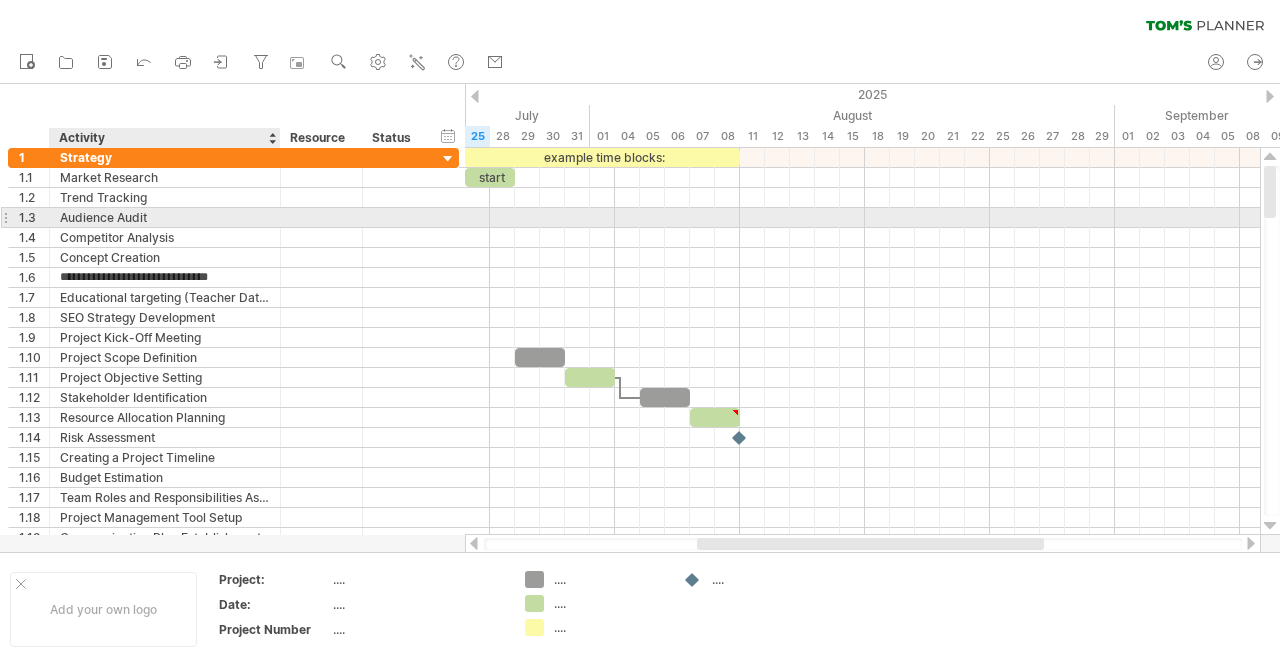 click on "Audience Audit" at bounding box center [165, 217] 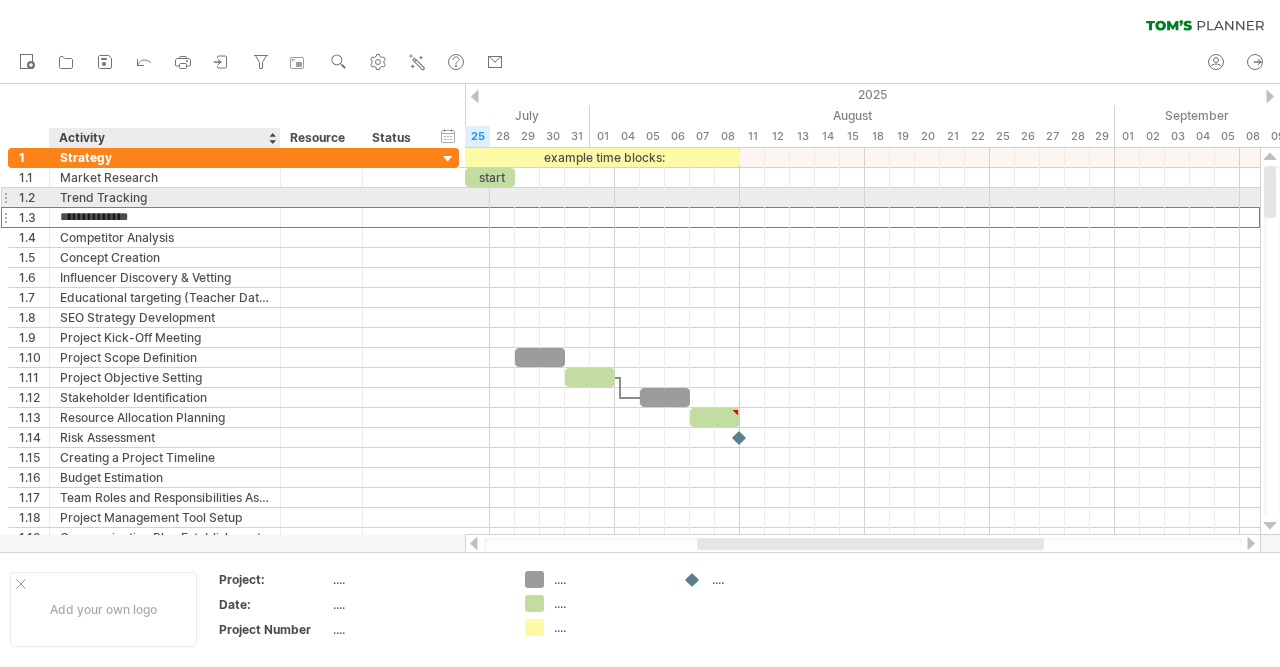 click on "**********" at bounding box center (233, 198) 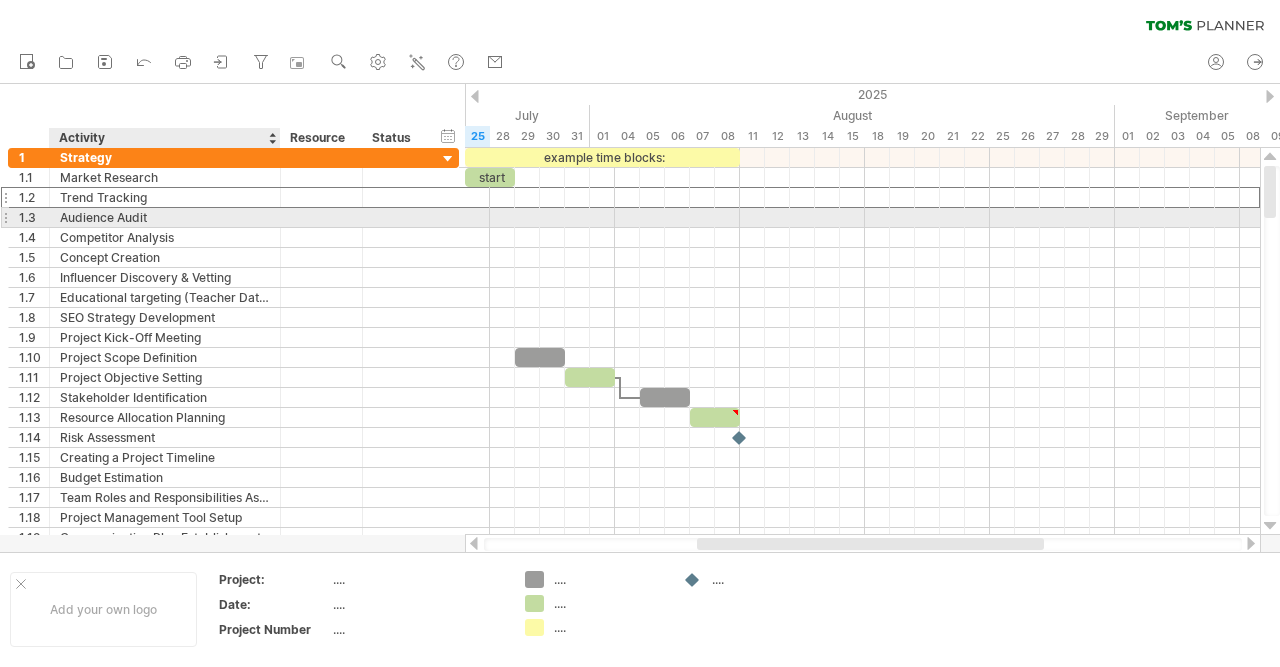 click on "Audience Audit" at bounding box center (165, 217) 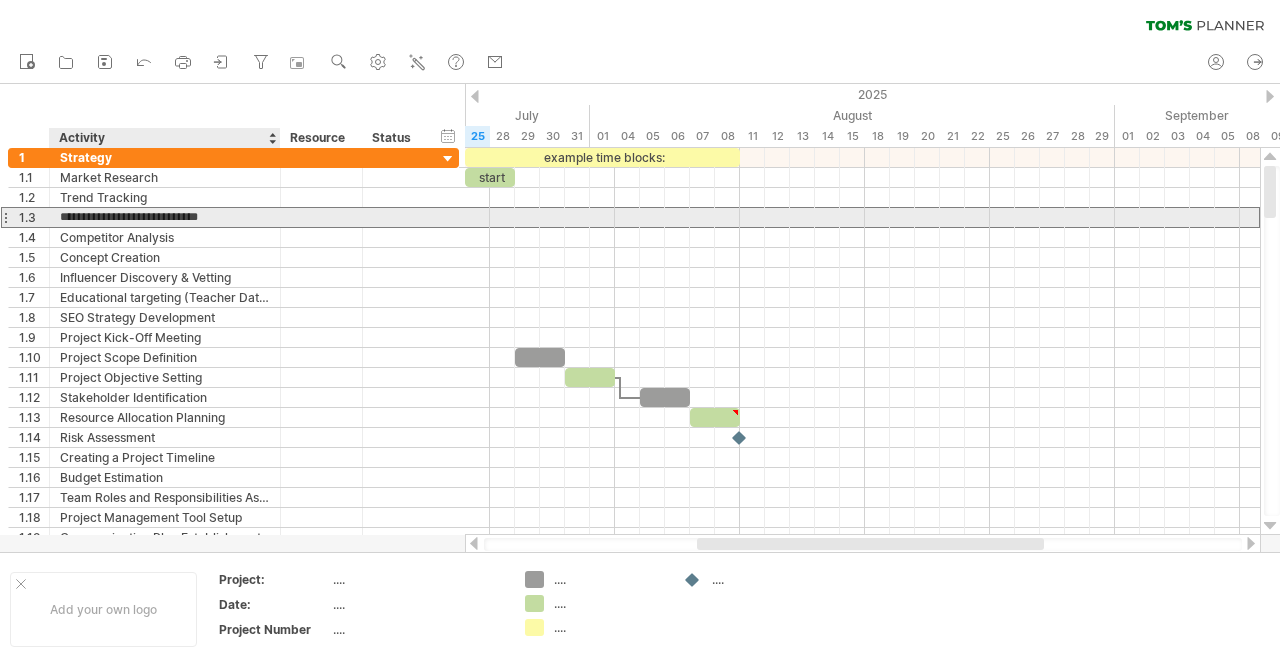 type on "**********" 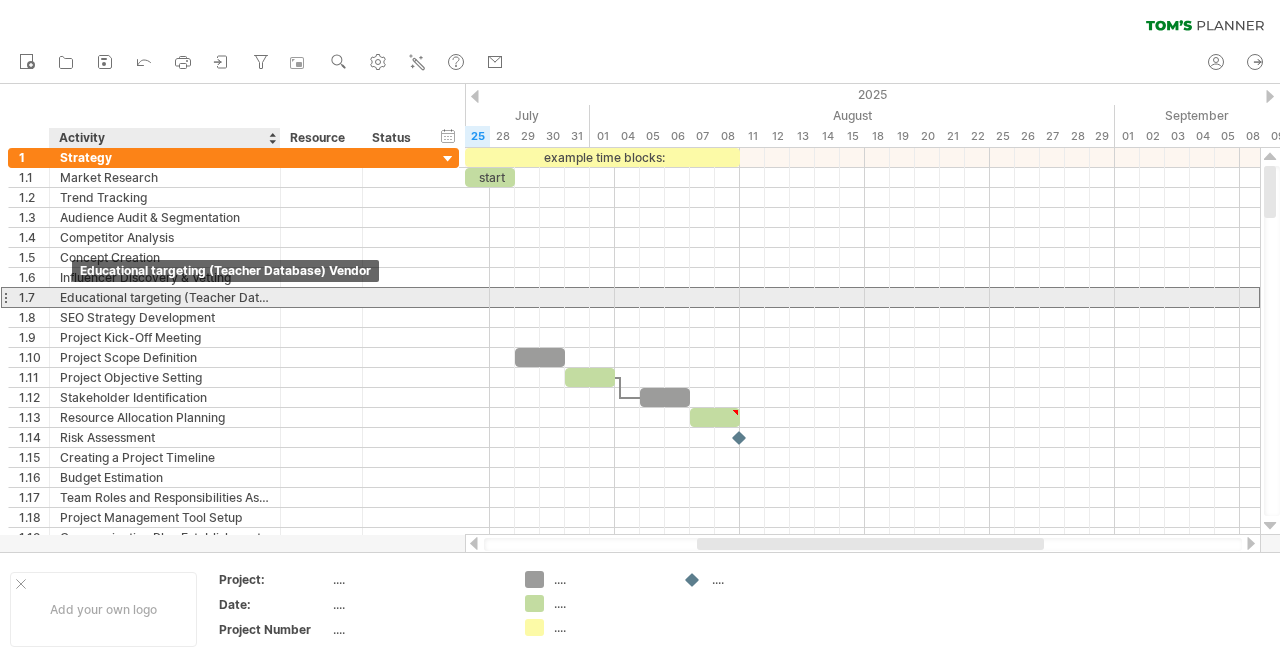 click on "Educational targeting (Teacher Database) Vendor" at bounding box center (165, 297) 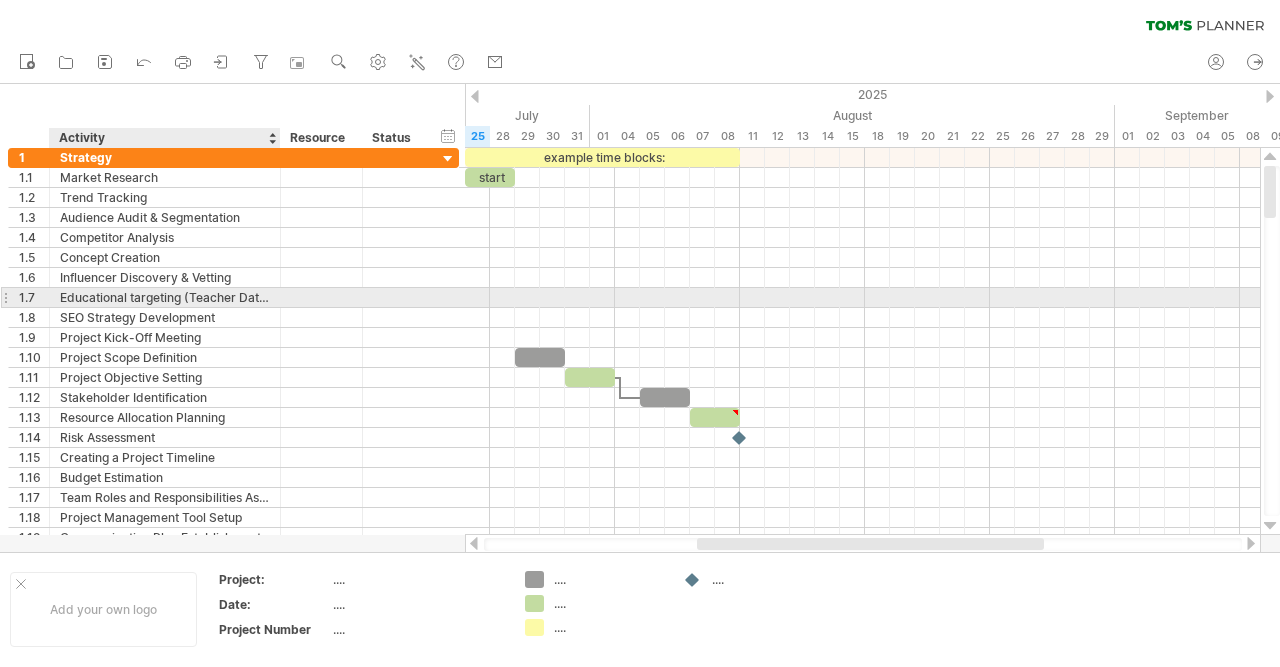 click at bounding box center [278, 298] 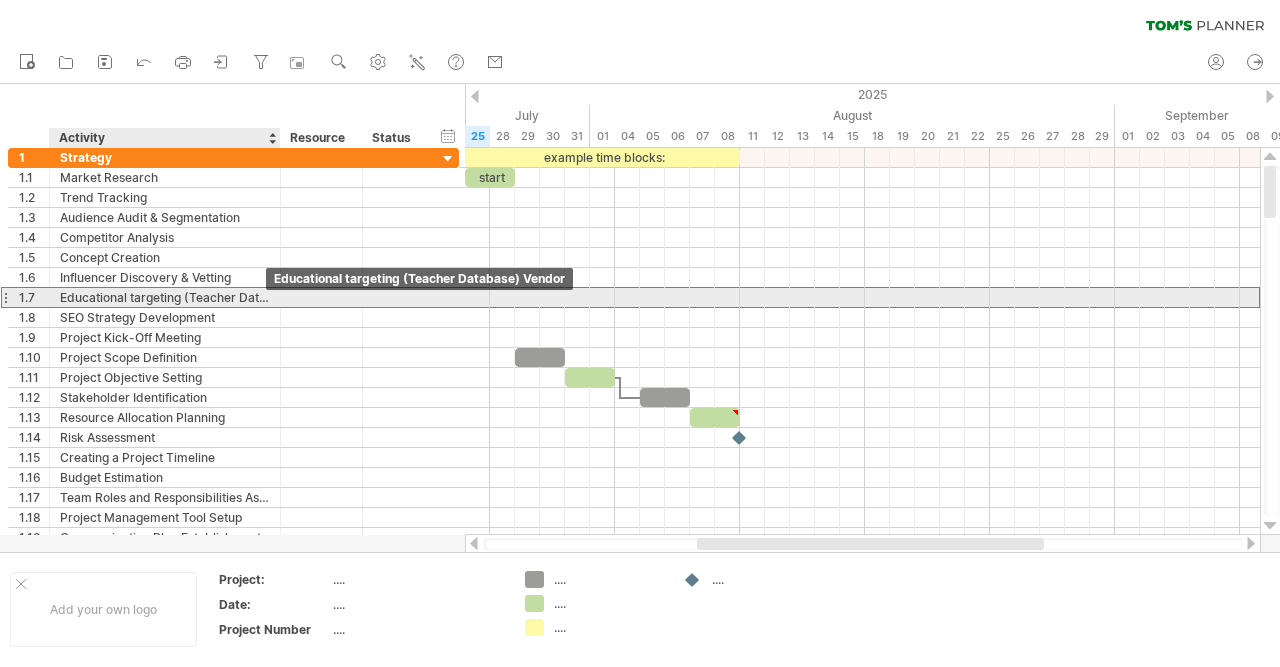 click on "Educational targeting (Teacher Database) Vendor" at bounding box center (165, 297) 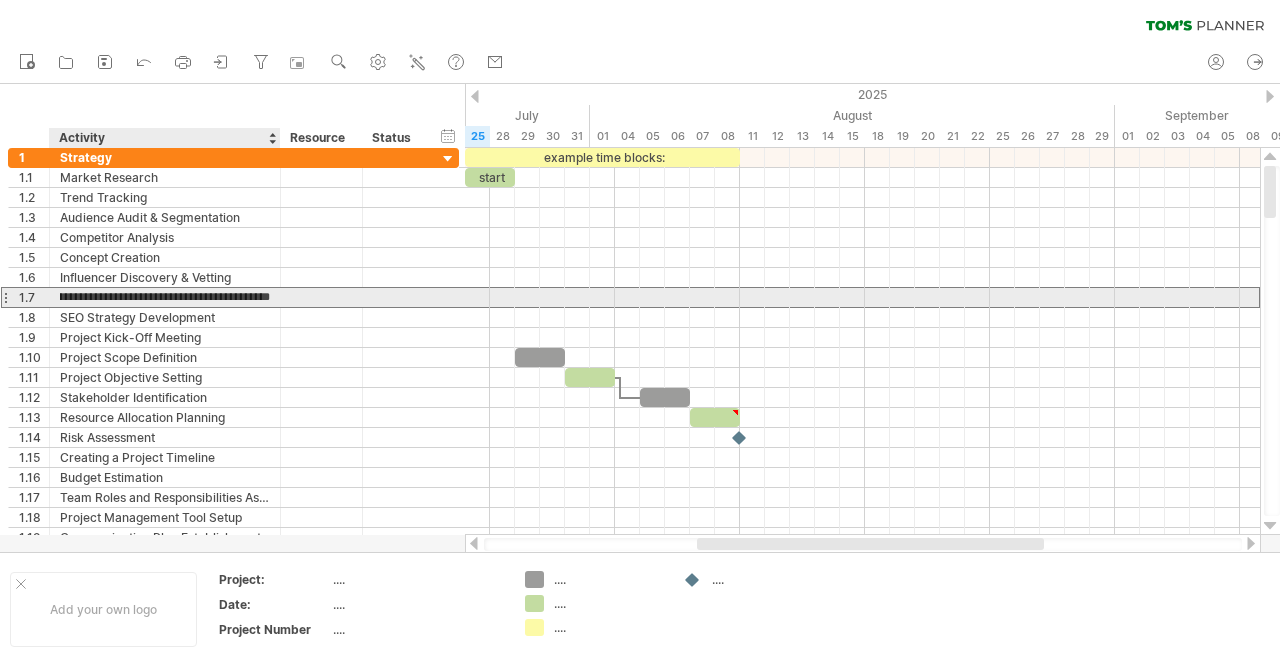 click on "**********" at bounding box center (165, 297) 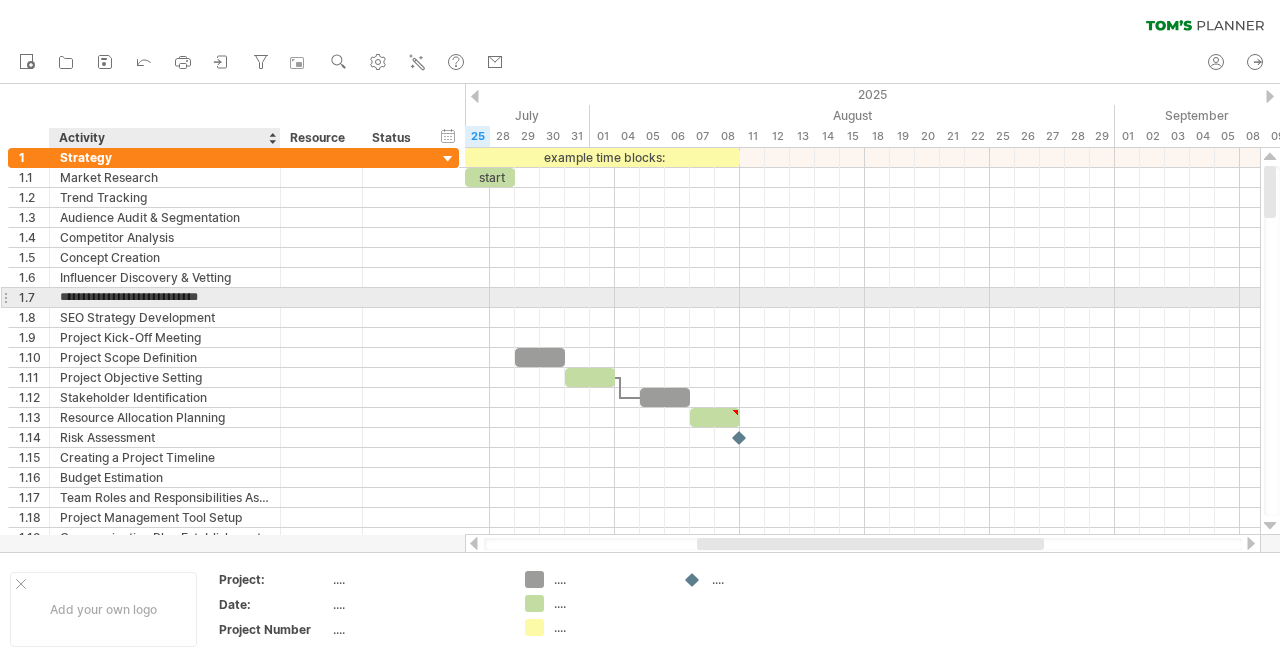 type on "**********" 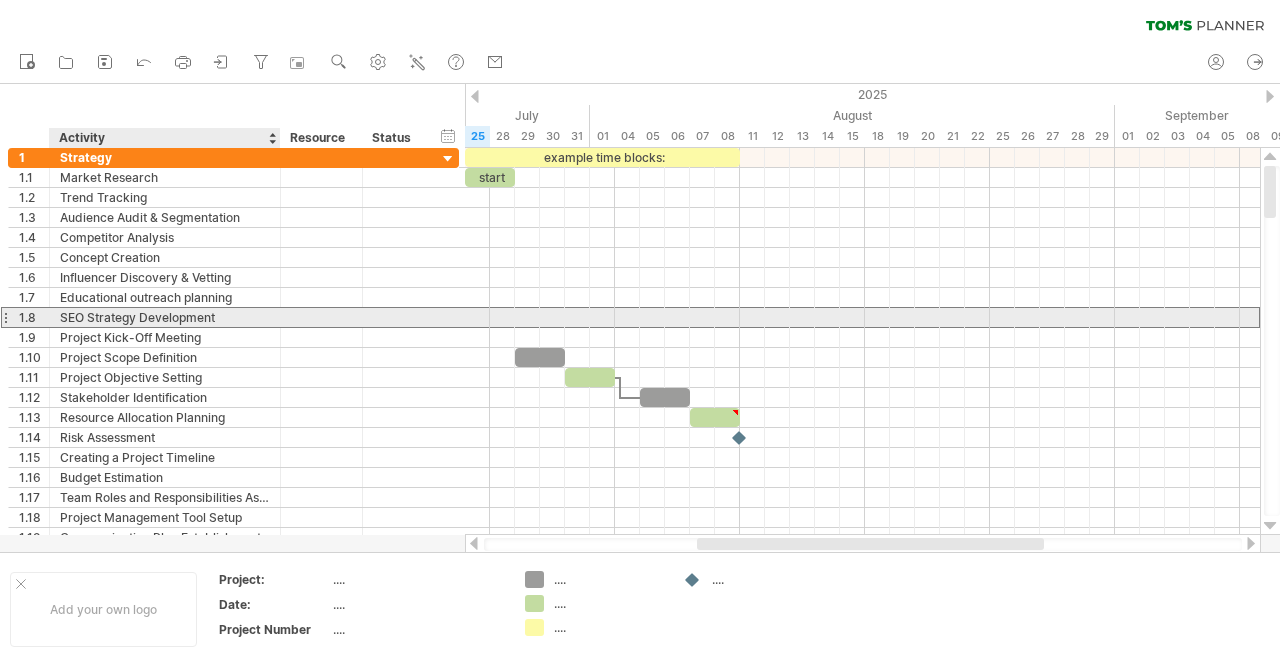 click on "SEO Strategy Development" at bounding box center [165, 317] 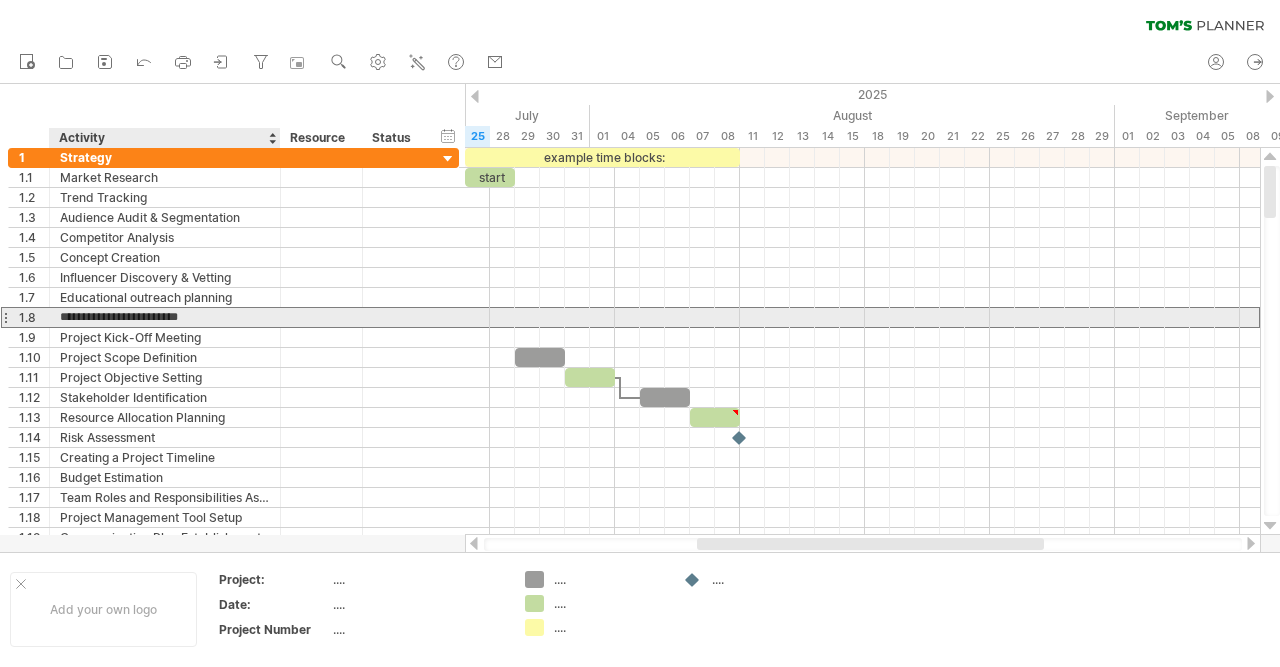 click on "**********" at bounding box center [165, 317] 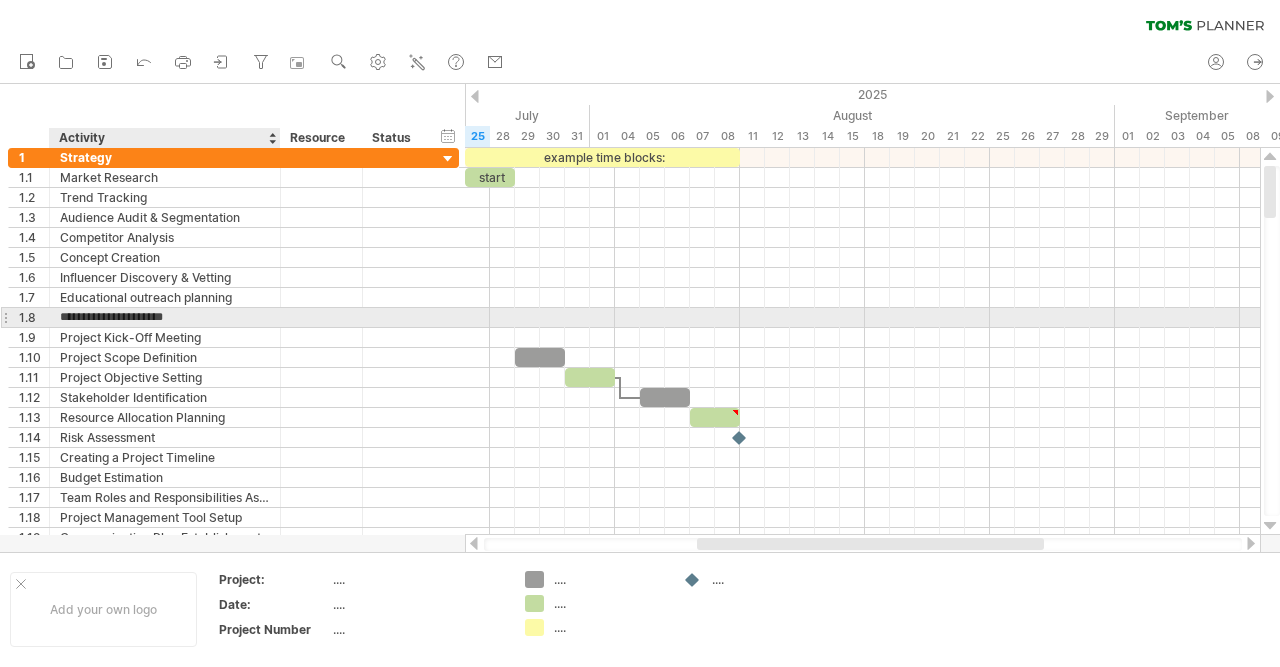 type on "**********" 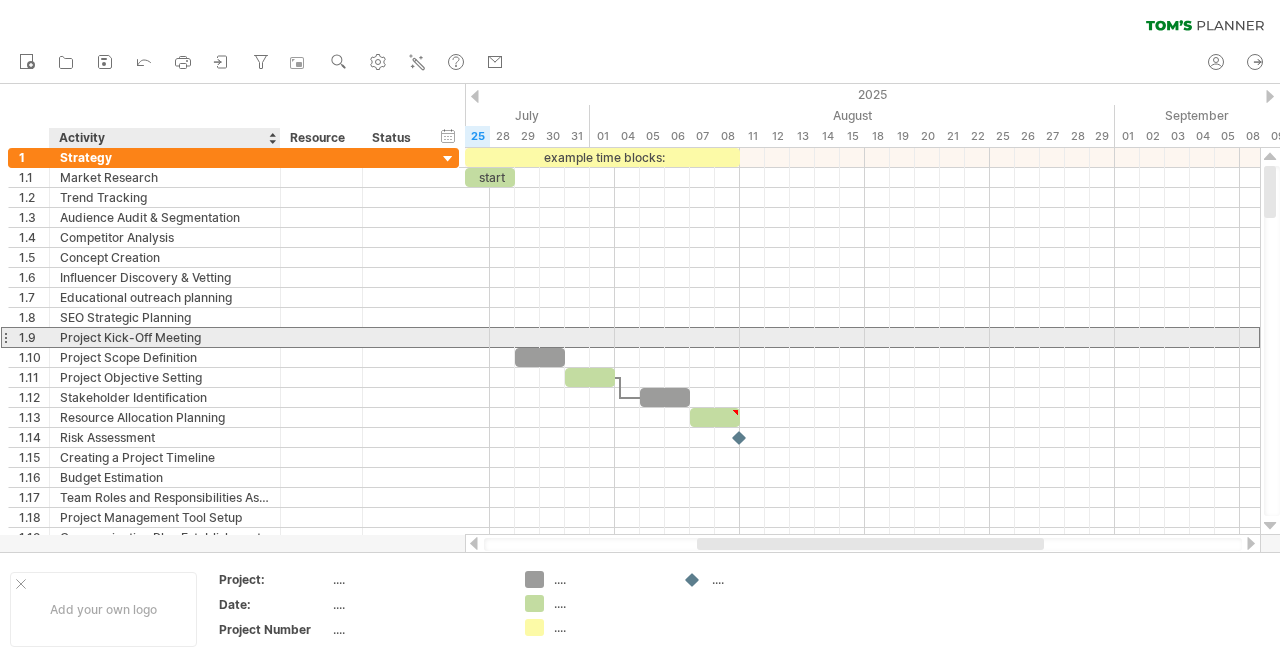 click on "Project Kick-Off Meeting" at bounding box center [165, 337] 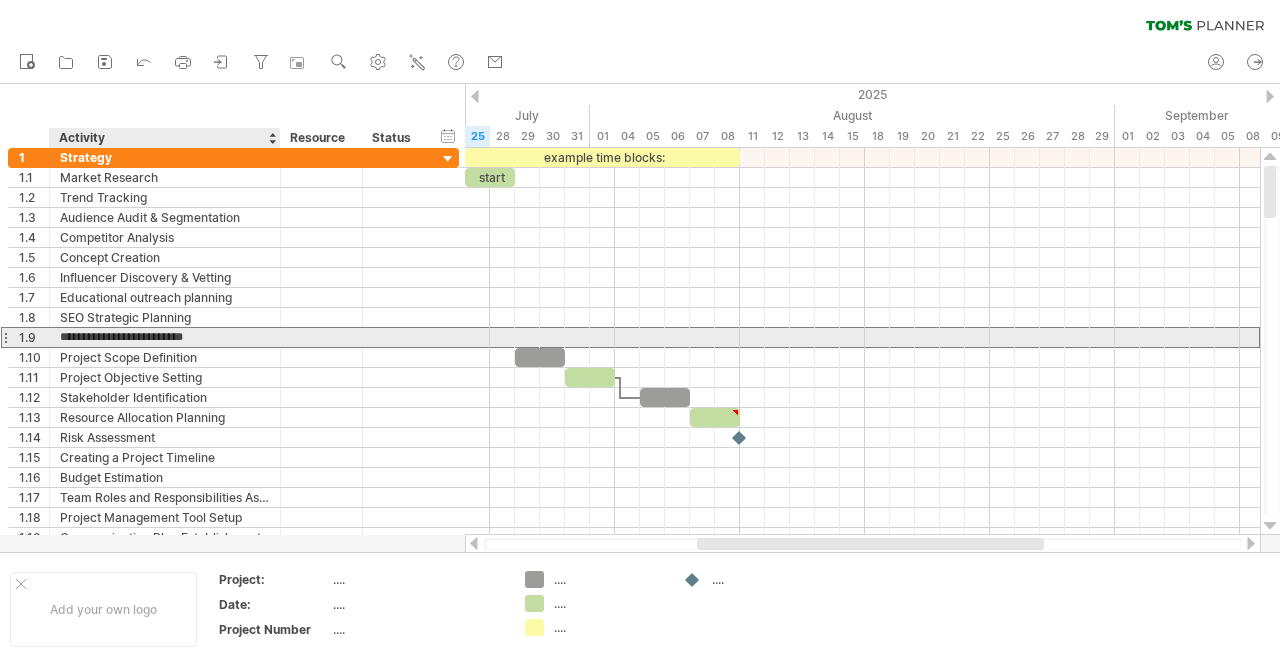 click on "**********" at bounding box center (165, 337) 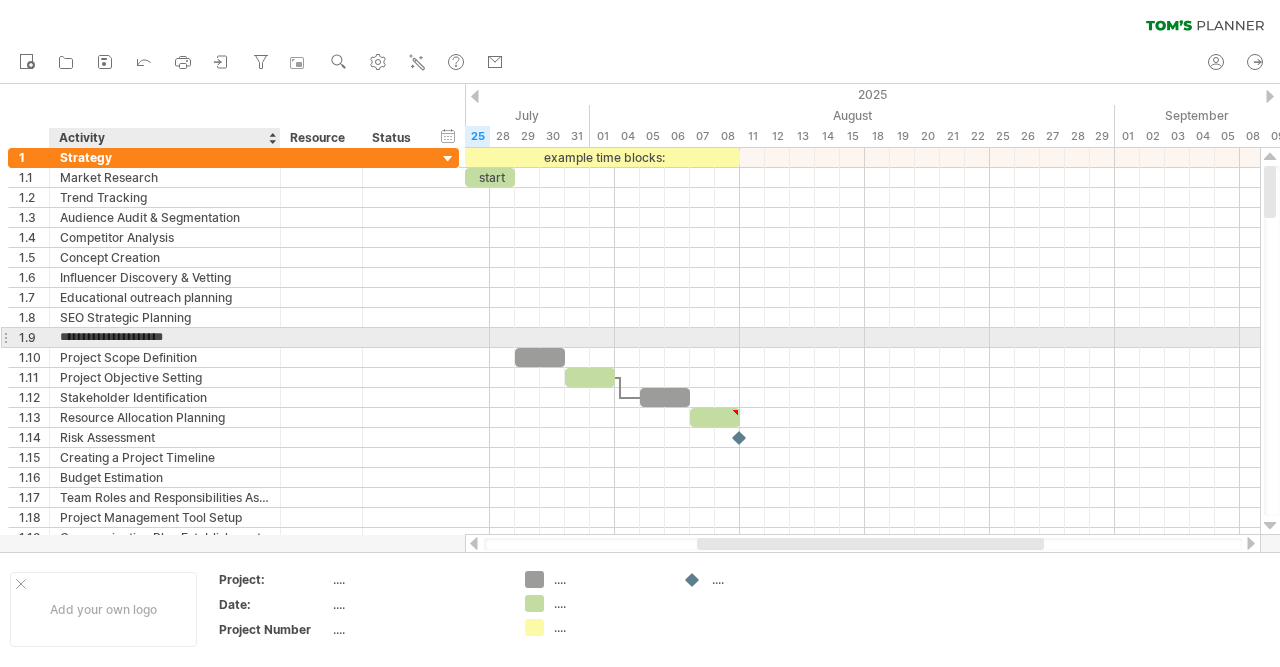 type on "**********" 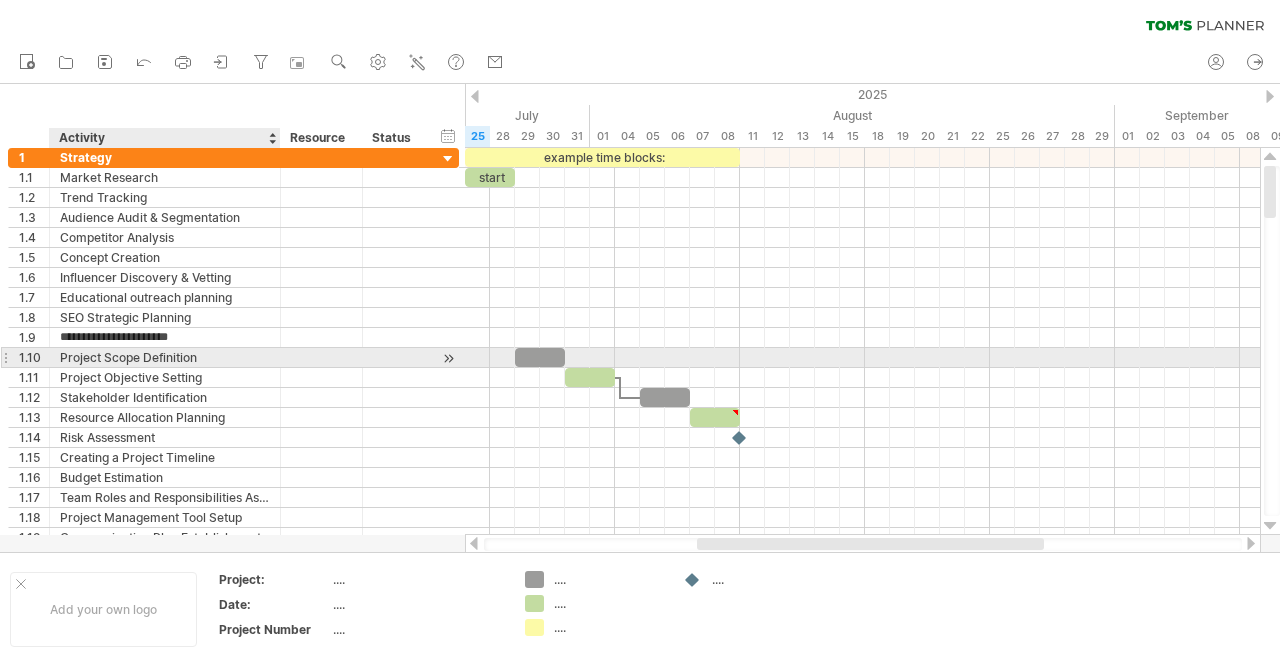 click on "Project Scope Definition" at bounding box center (165, 357) 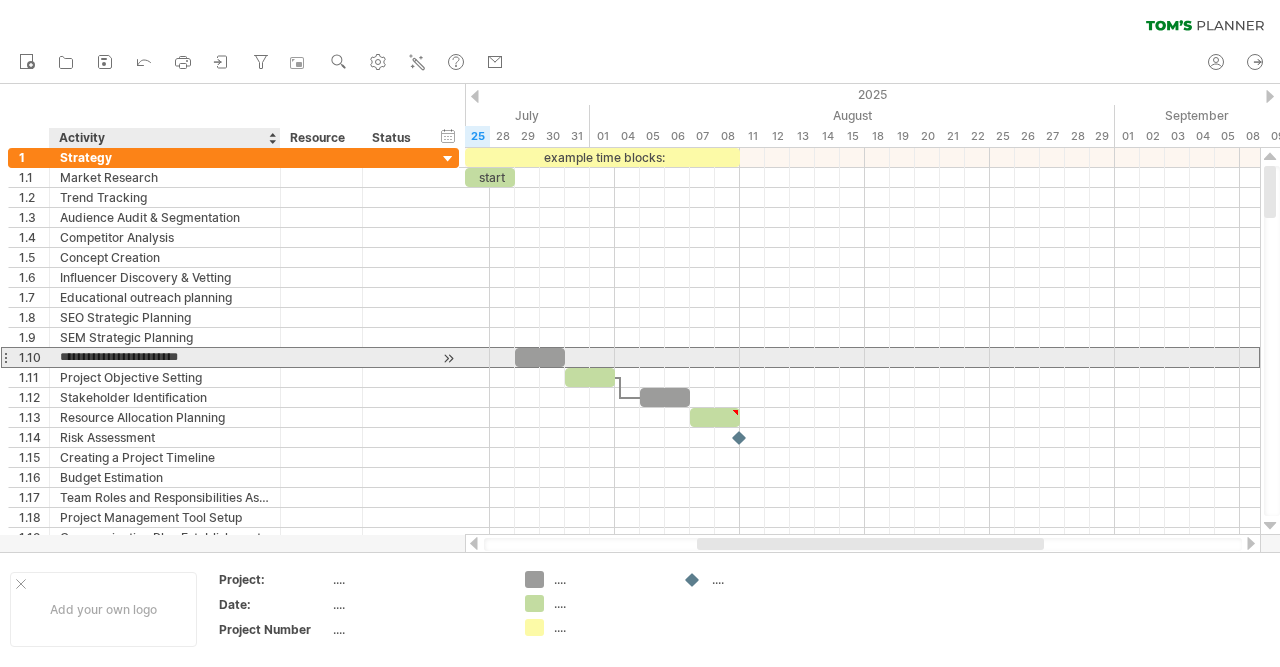 click on "**********" at bounding box center [165, 357] 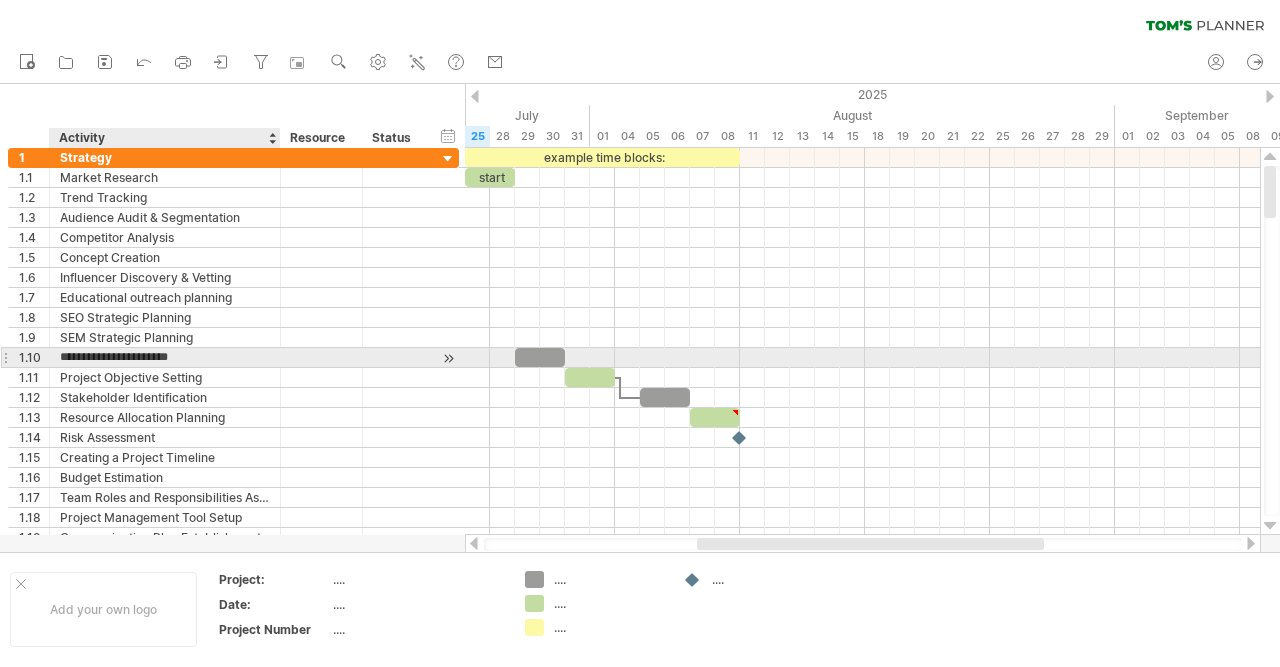 type on "**********" 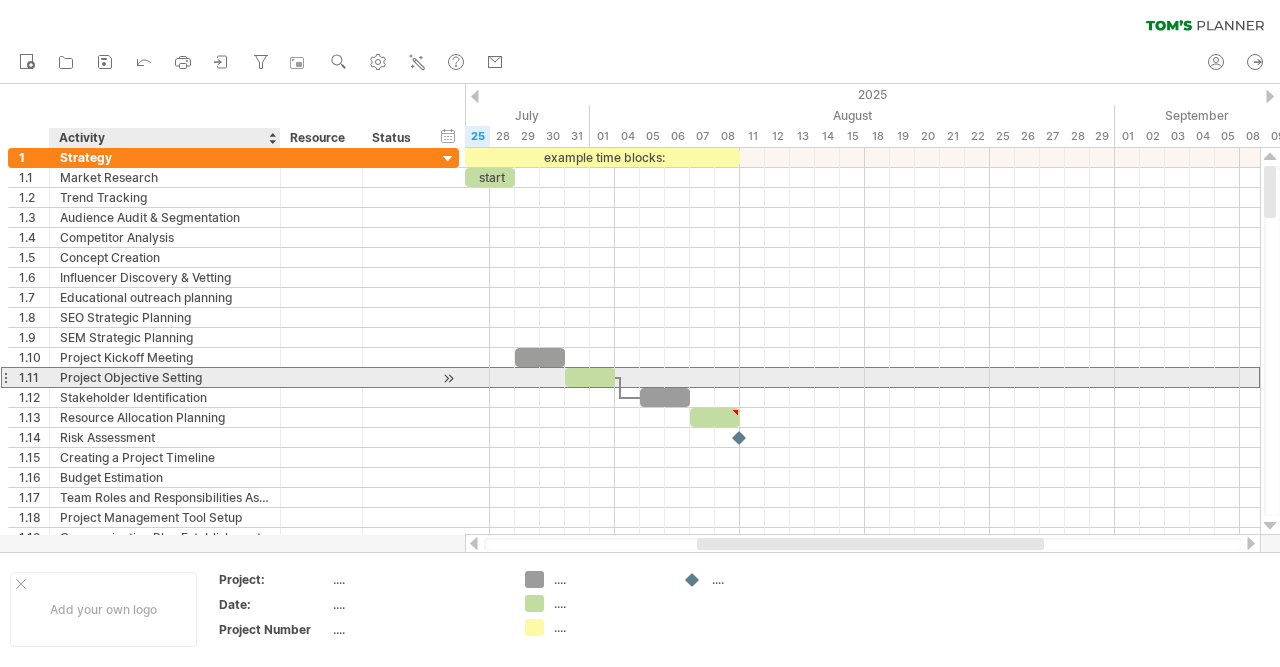 click on "Project Objective Setting" at bounding box center [165, 377] 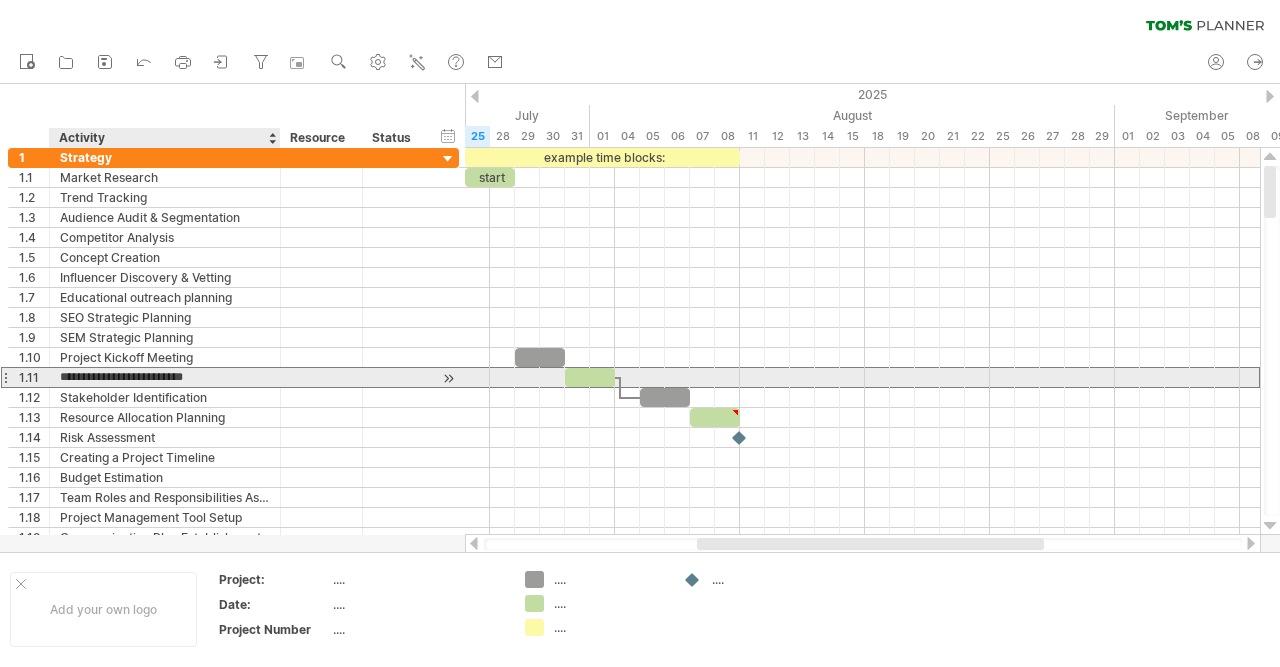 click on "**********" at bounding box center (165, 377) 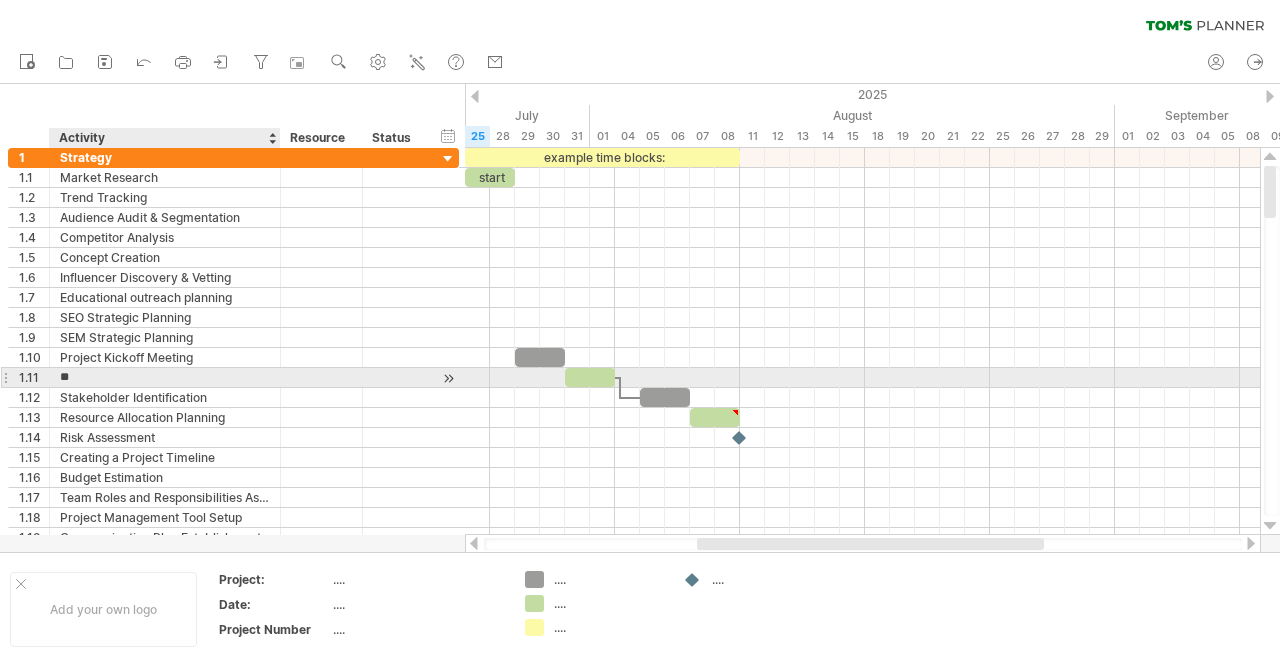 type on "*" 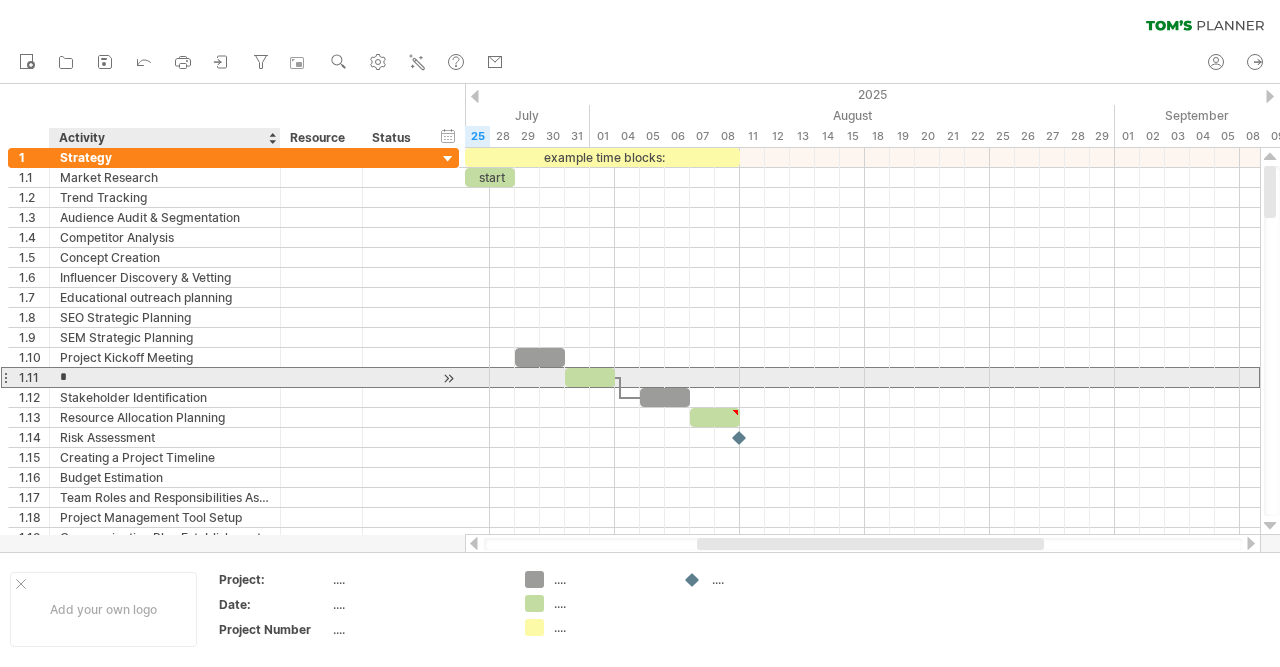 click on "*" at bounding box center (165, 377) 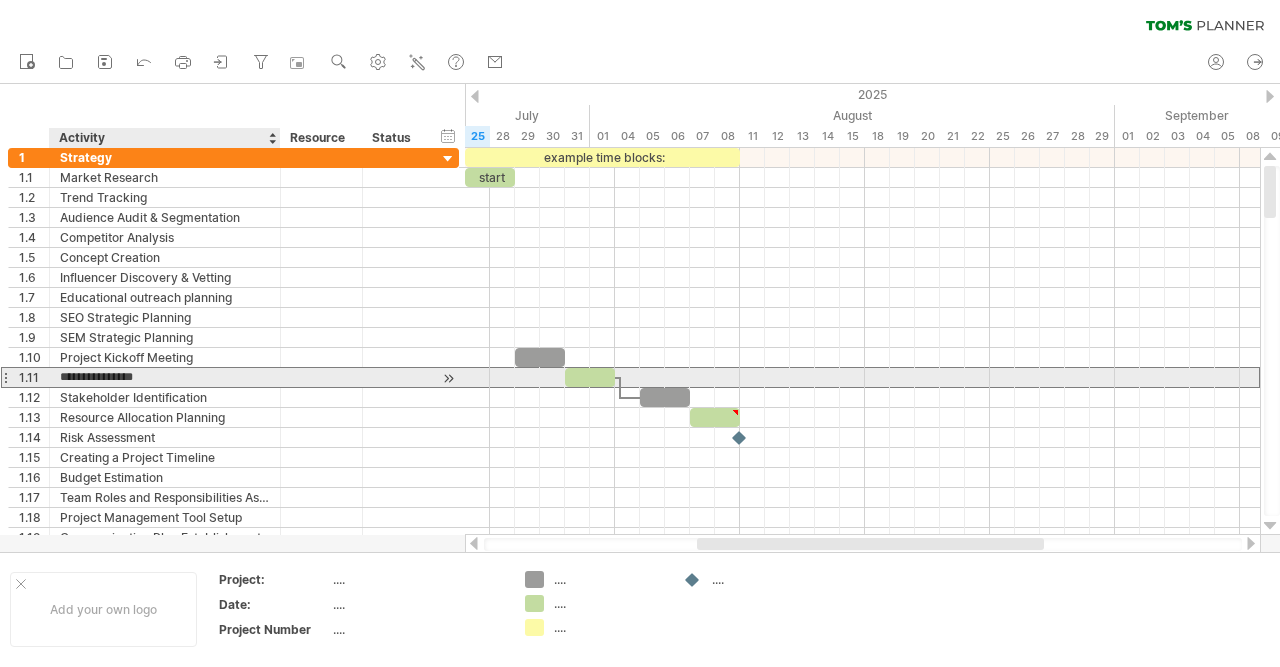 type on "**********" 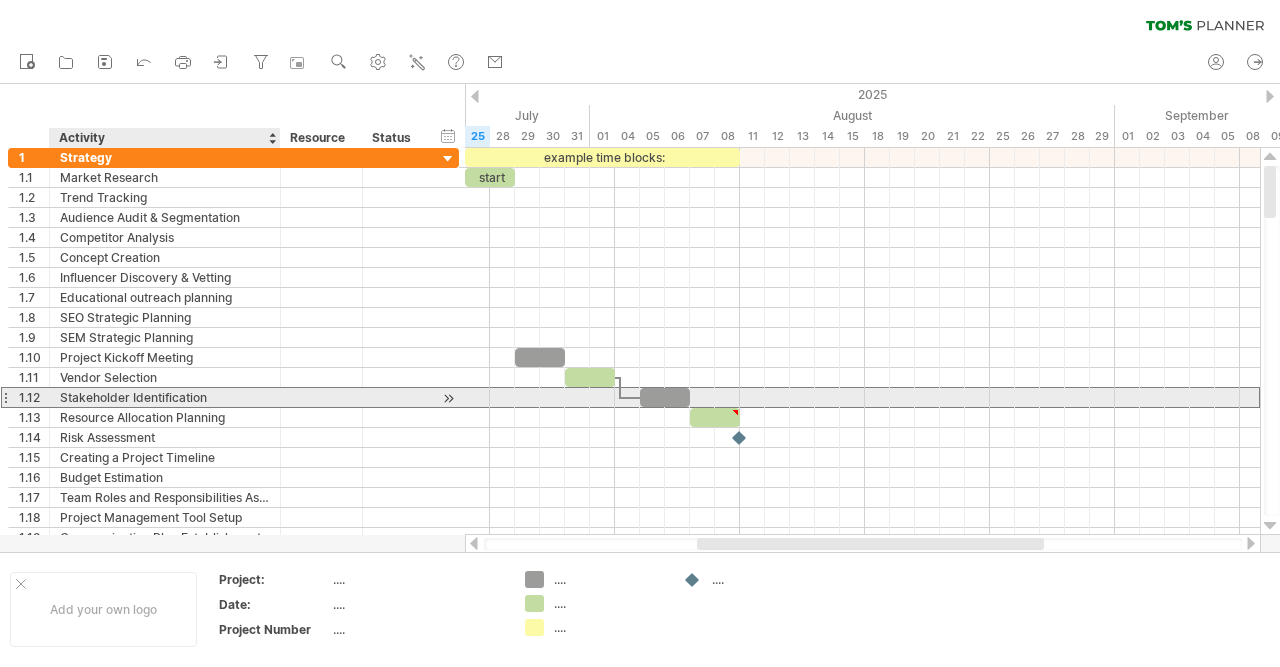 click on "Stakeholder Identification" at bounding box center [165, 397] 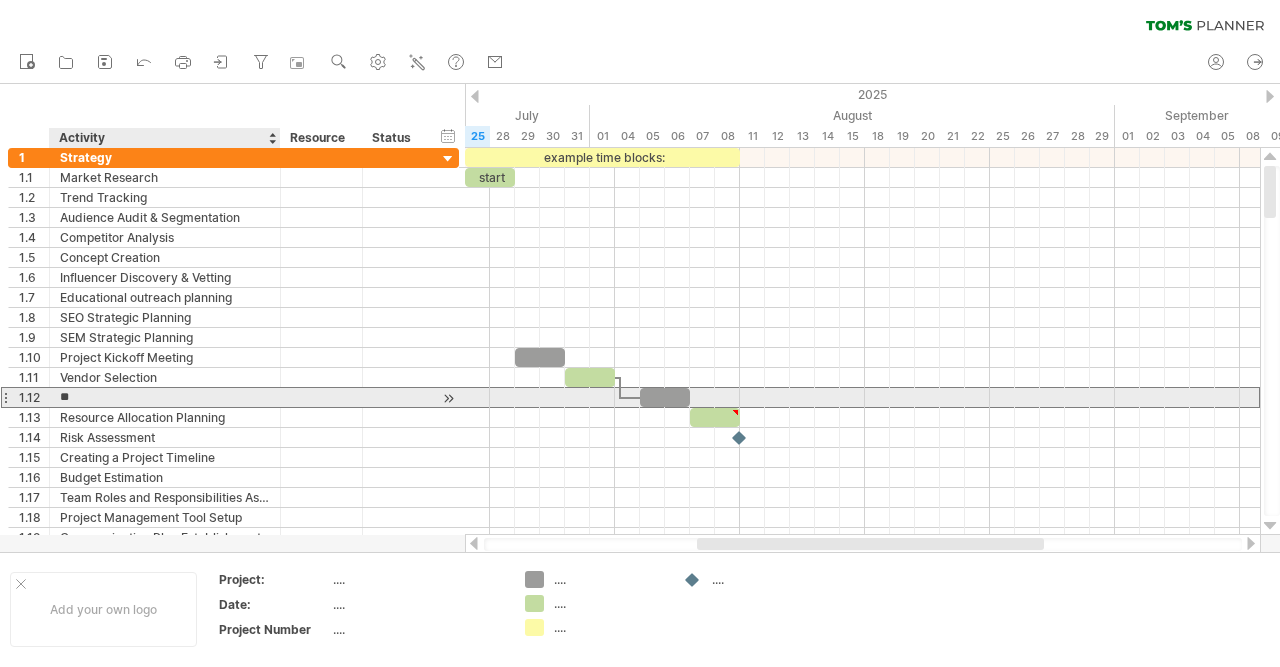 type on "*" 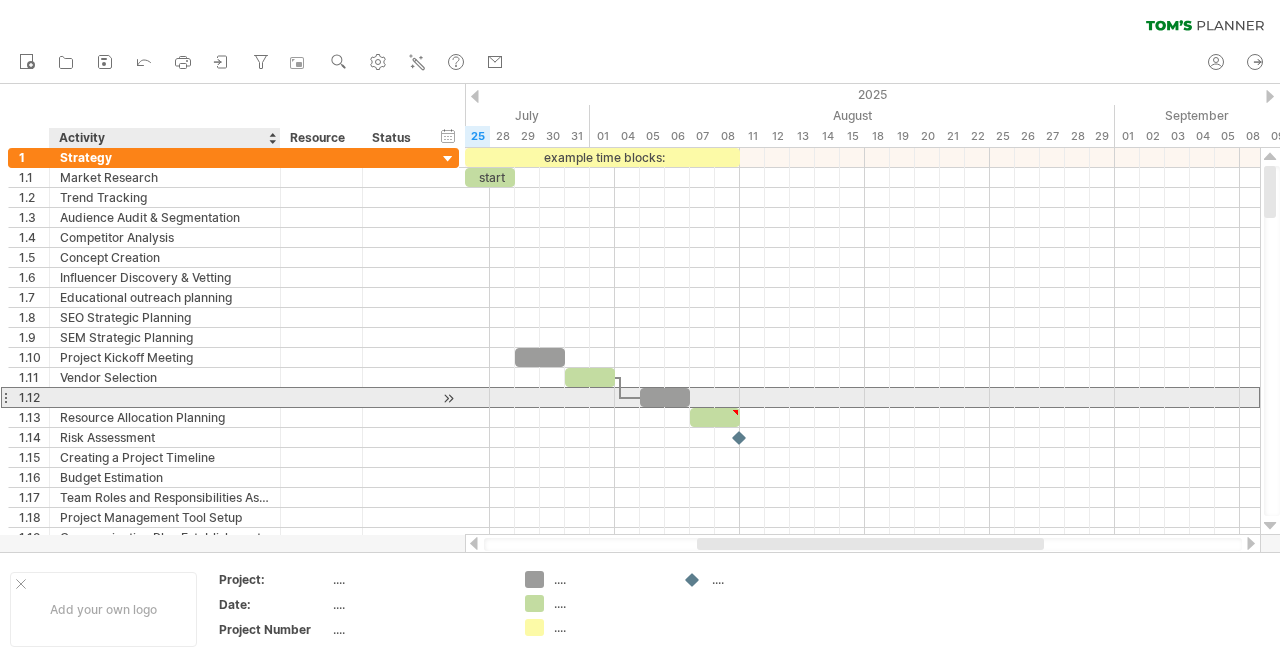 type on "*" 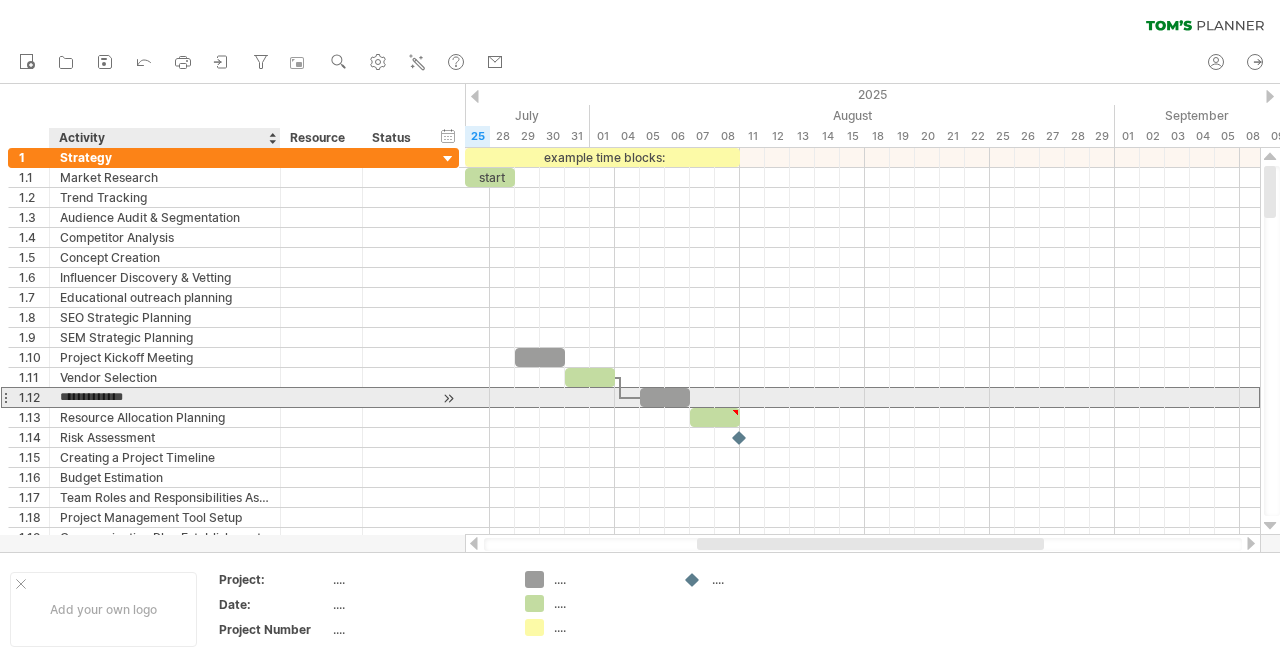 type on "**********" 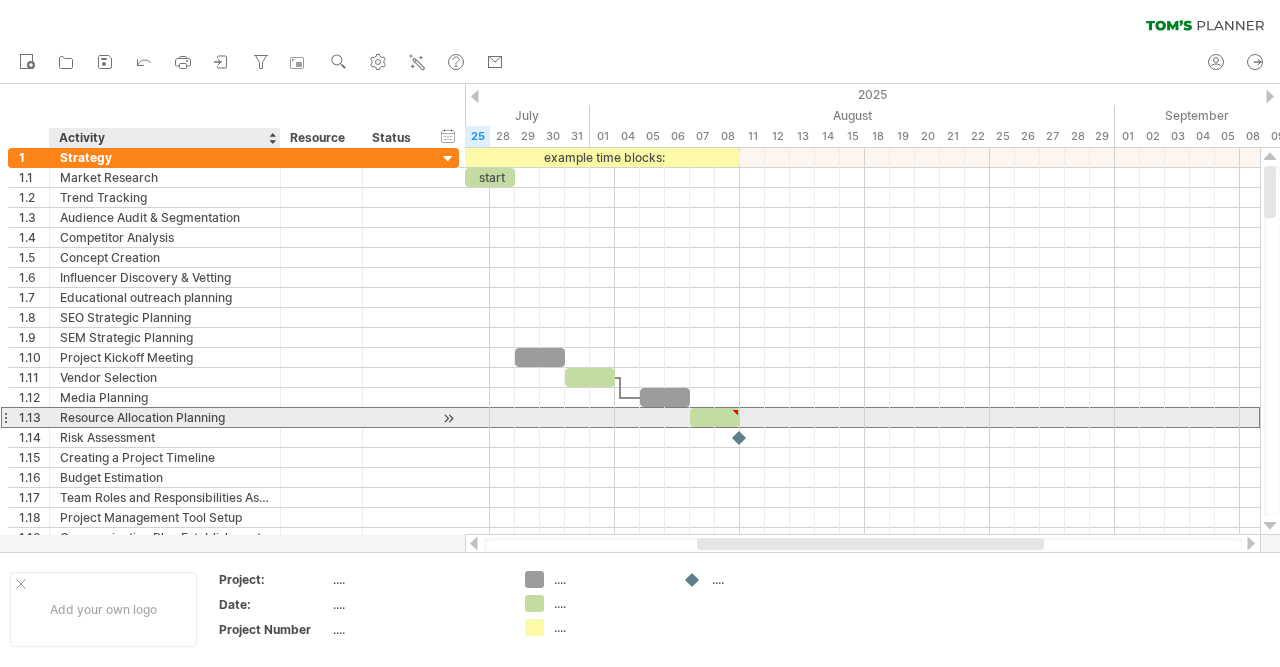 click on "Resource Allocation Planning" at bounding box center [165, 417] 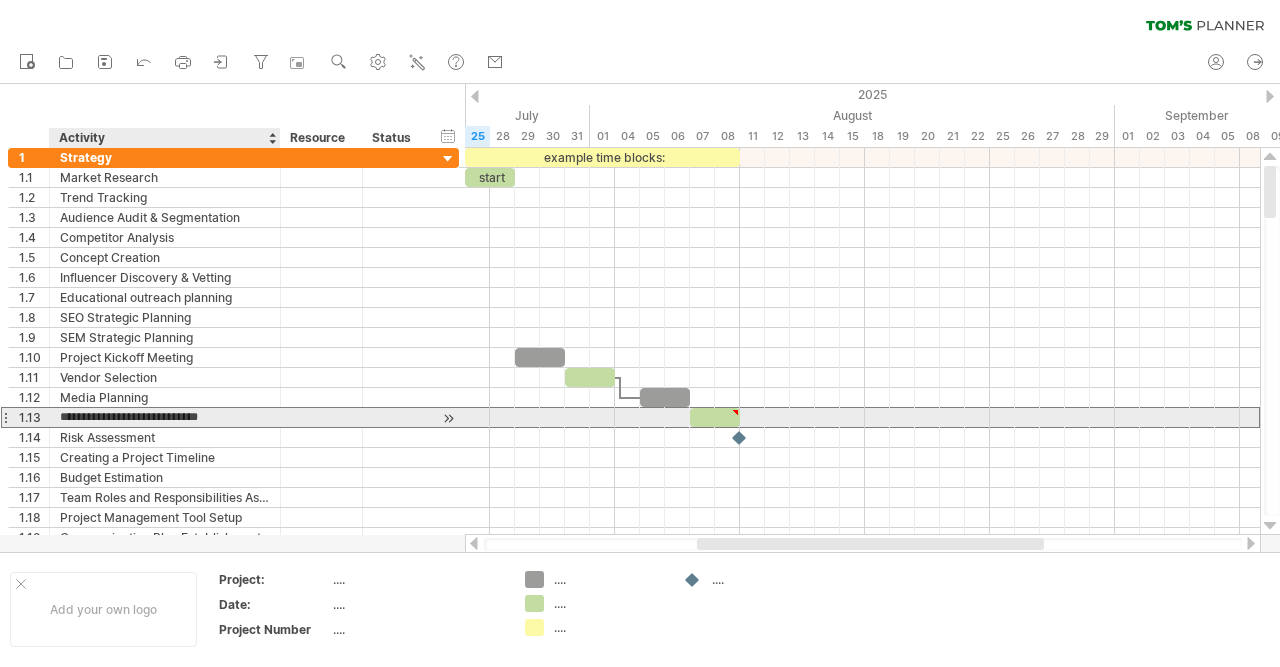 click on "**********" at bounding box center [165, 417] 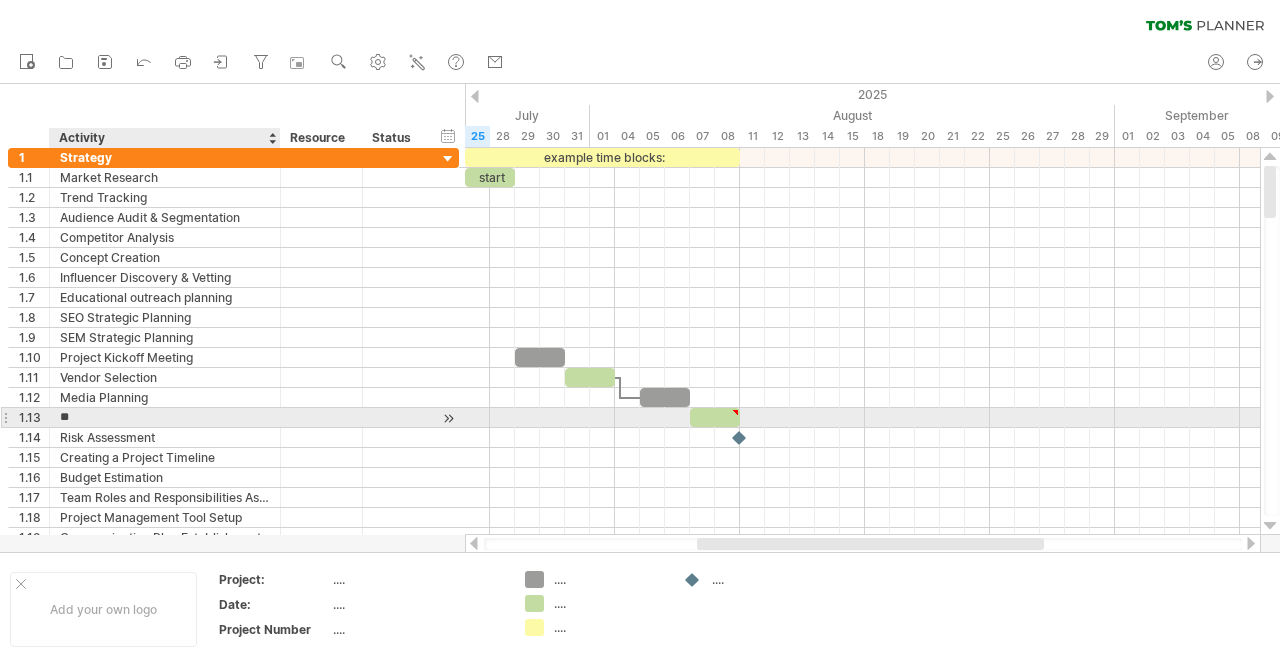 type on "*" 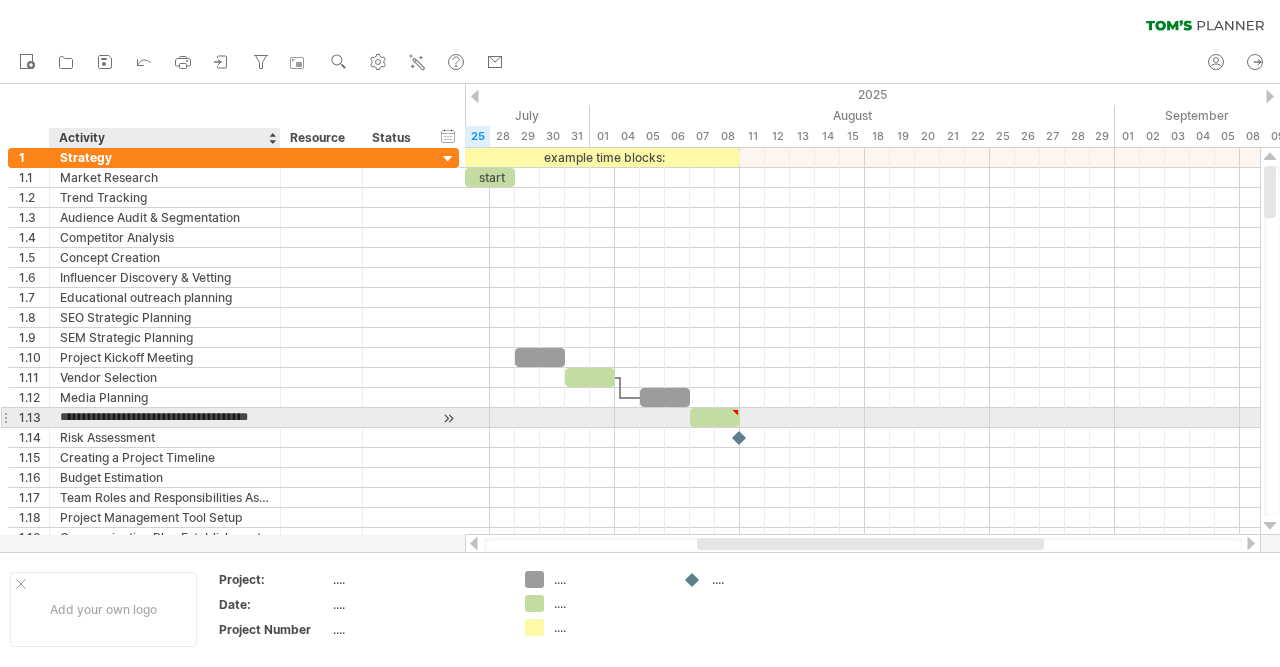 scroll, scrollTop: 0, scrollLeft: 0, axis: both 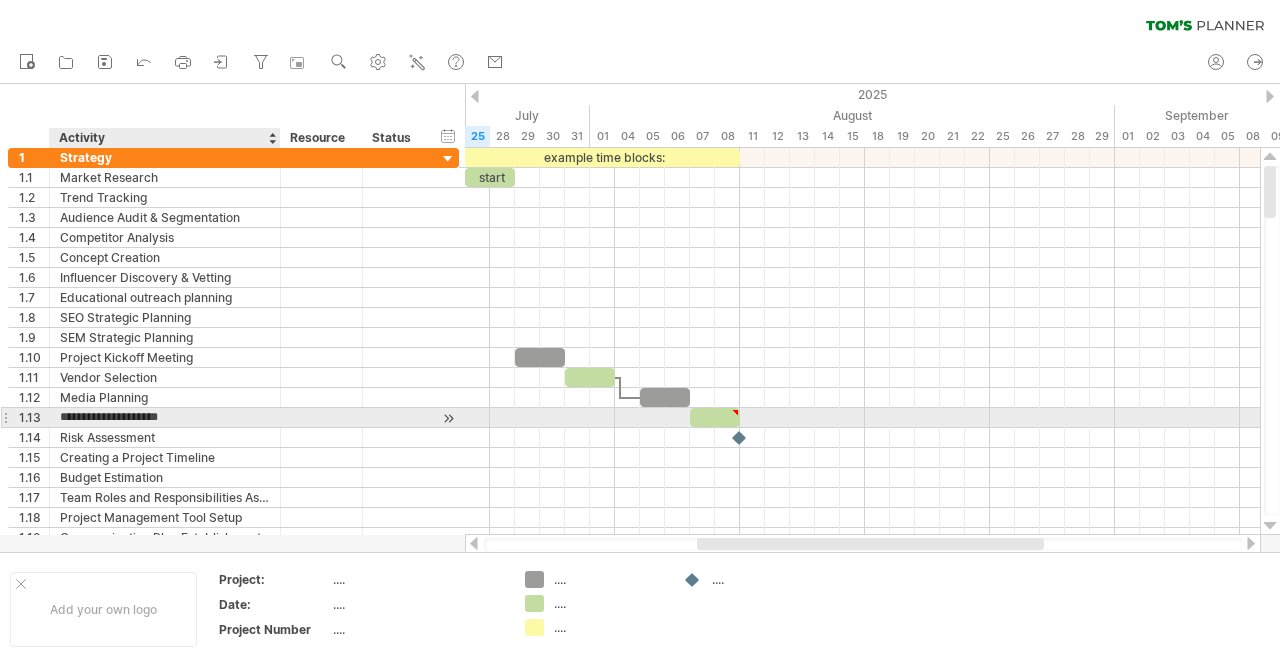 type on "**********" 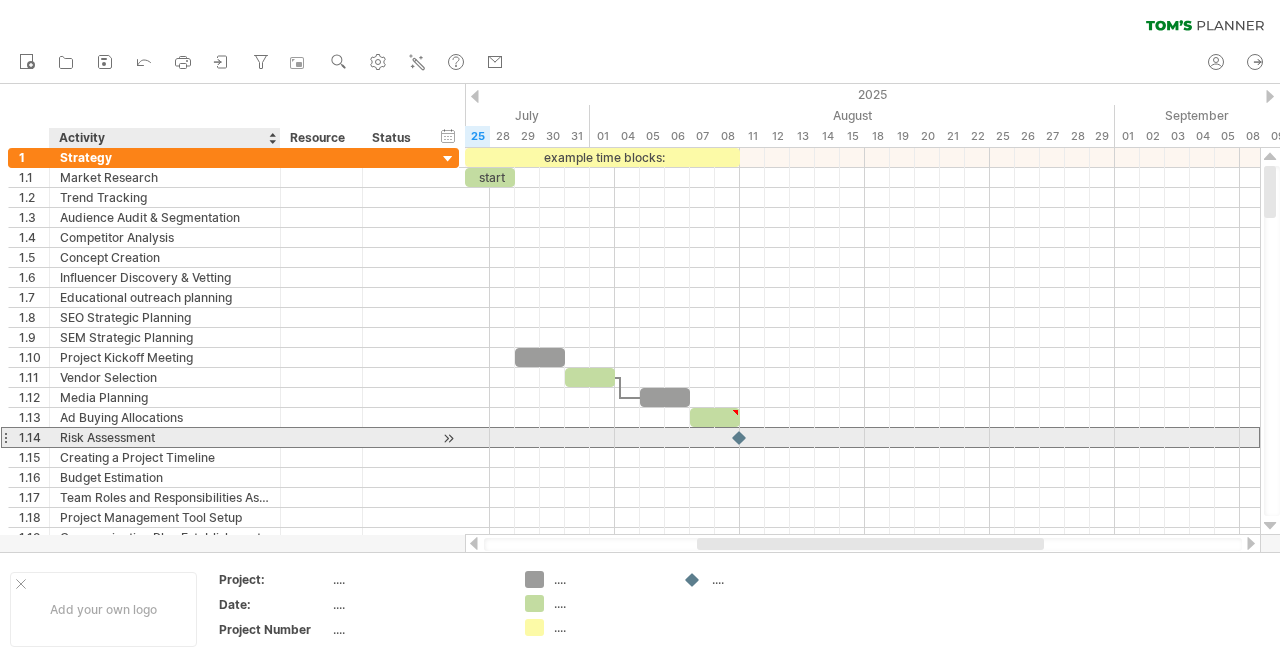 click on "Risk Assessment" at bounding box center (165, 437) 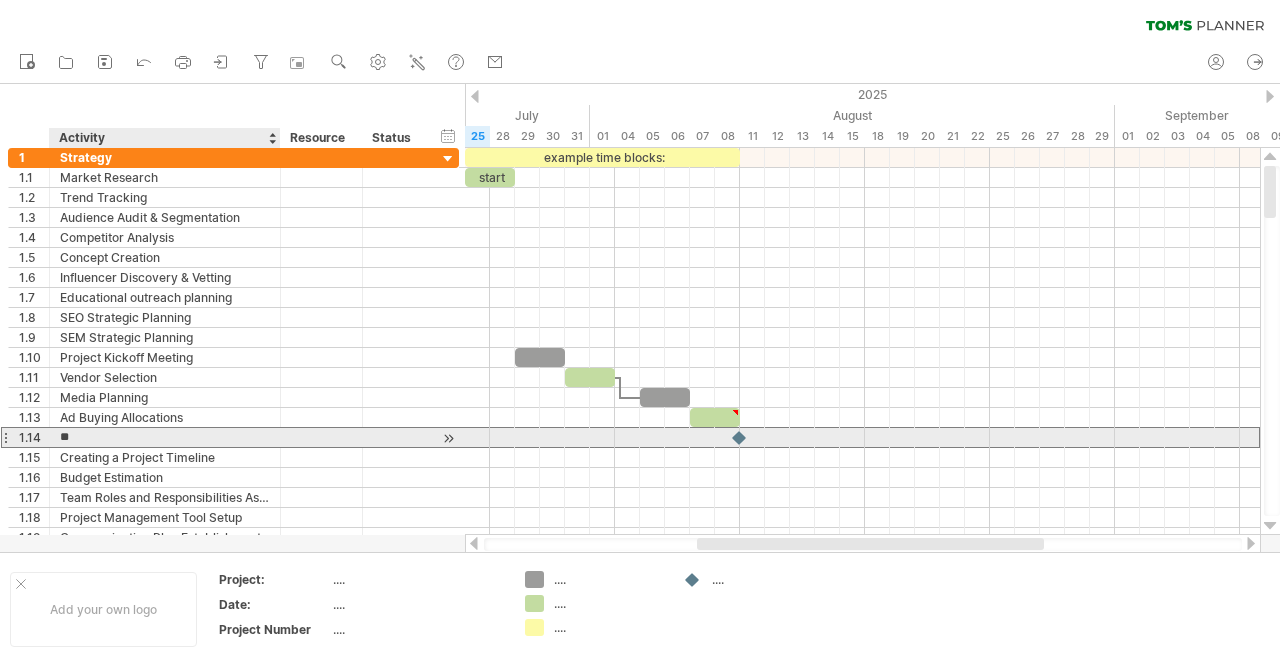 type on "*" 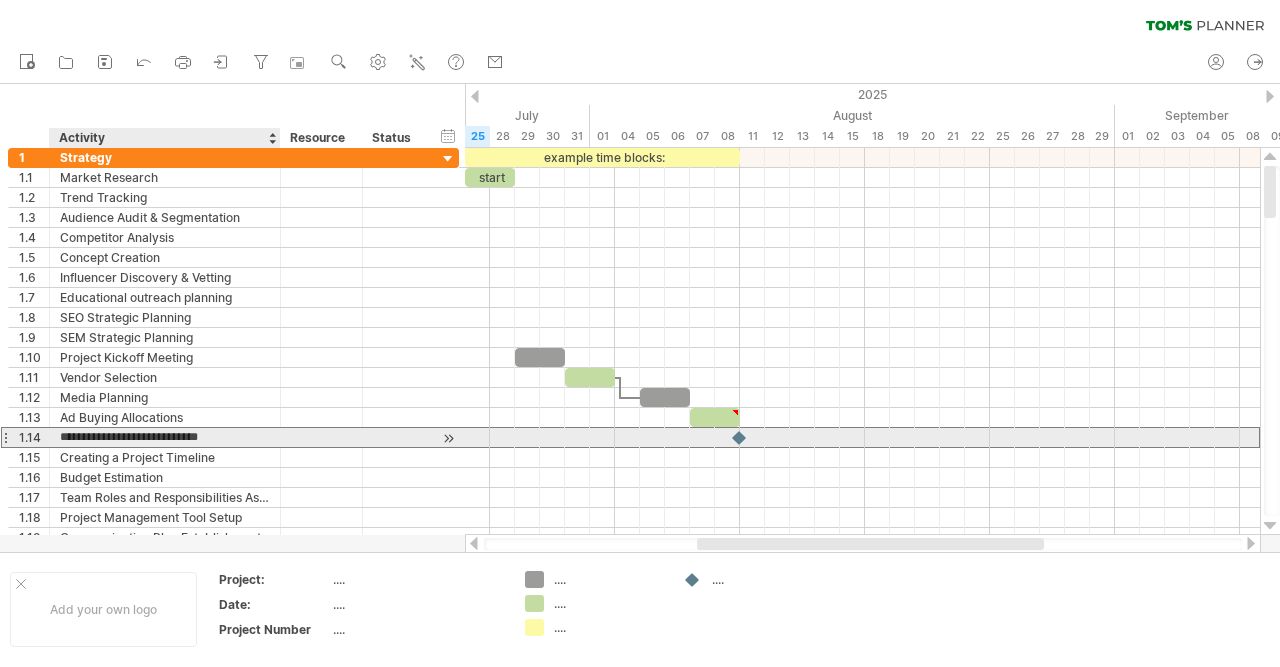 type on "**********" 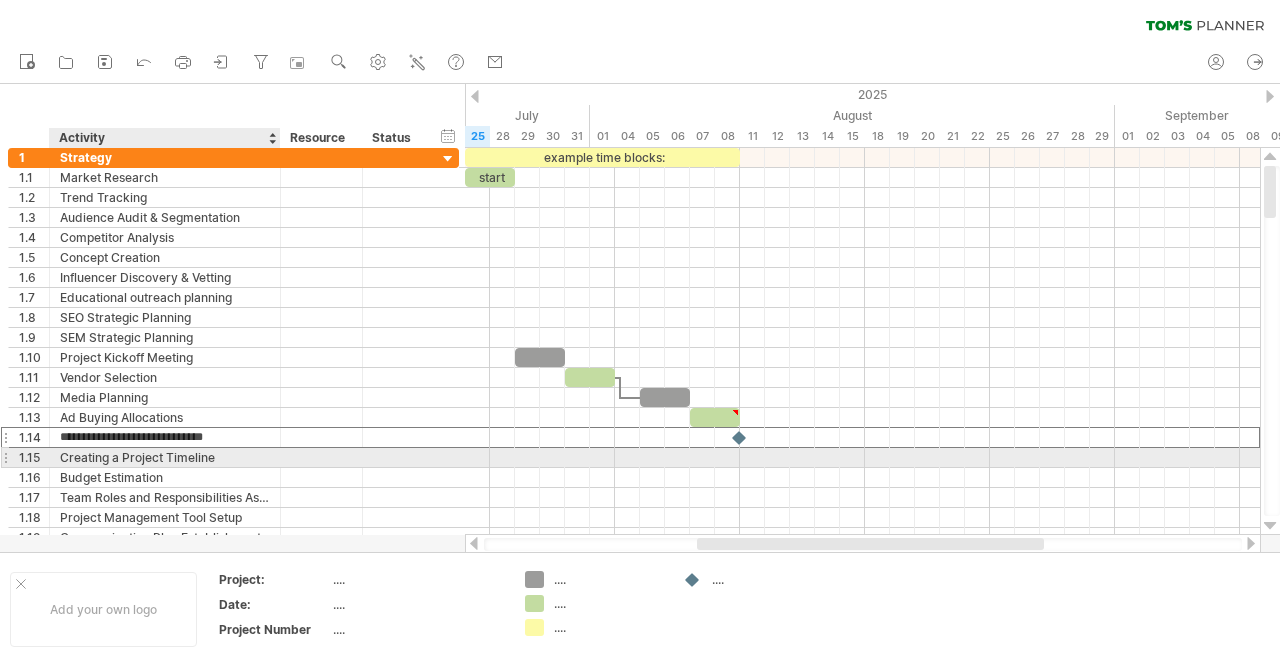 click on "Creating a Project Timeline" at bounding box center [165, 457] 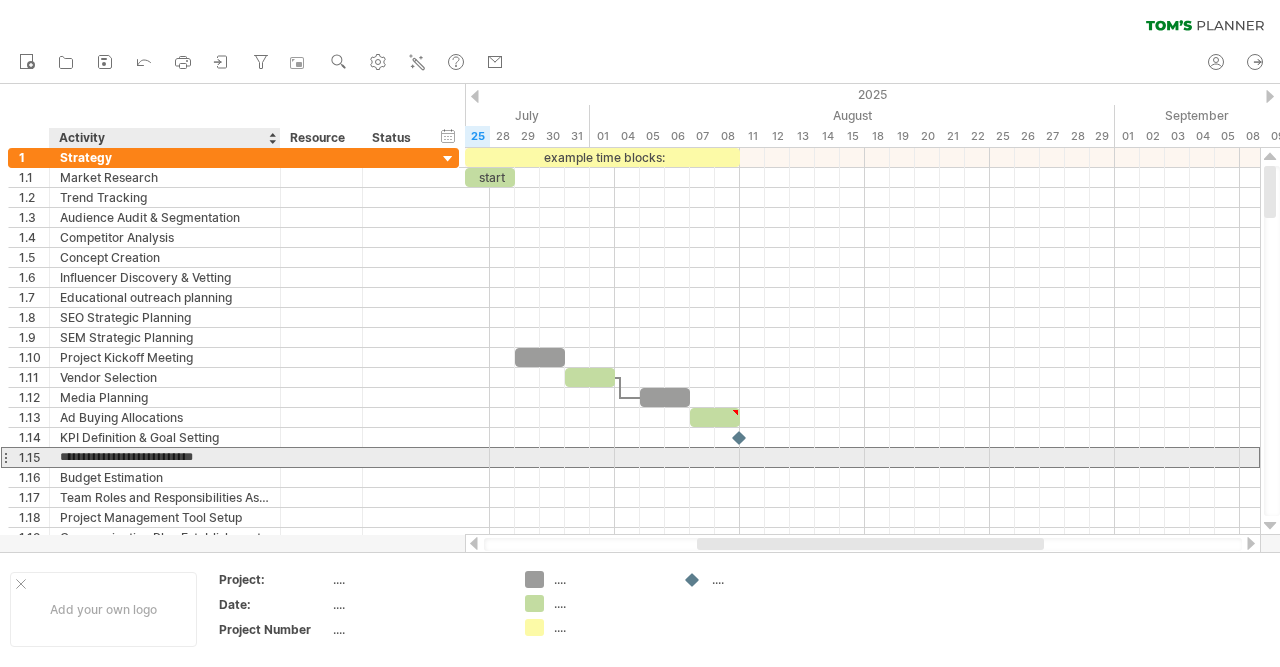 click on "**********" at bounding box center (165, 457) 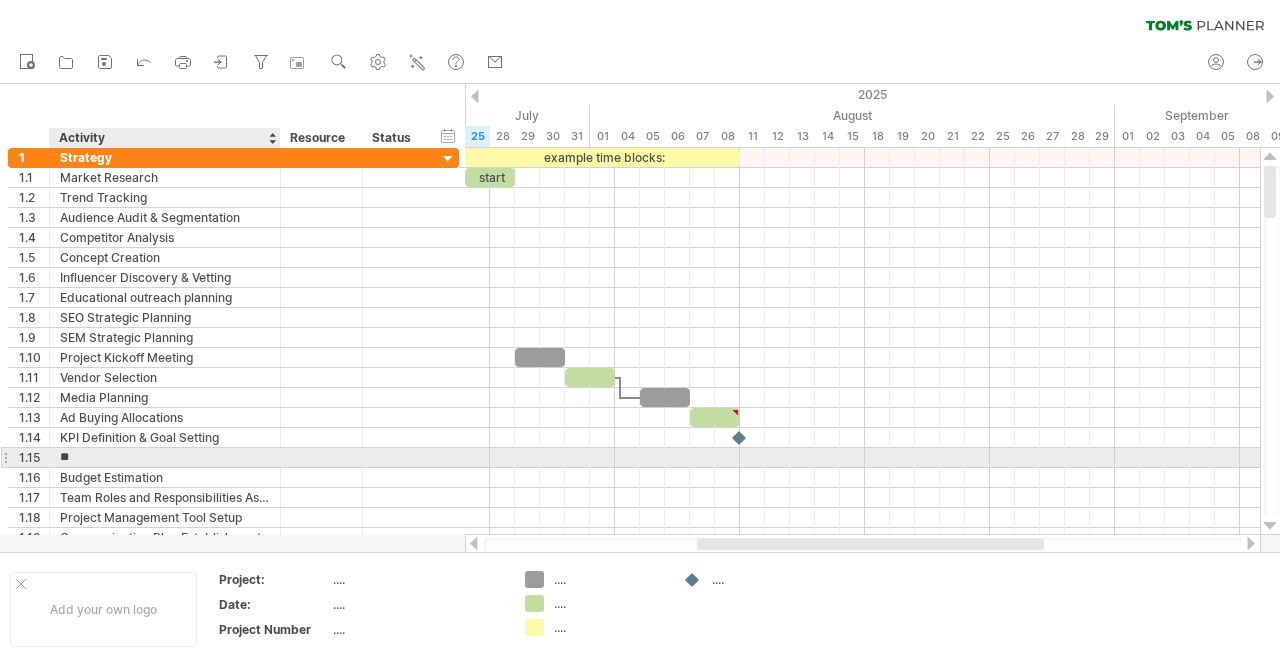 type on "*" 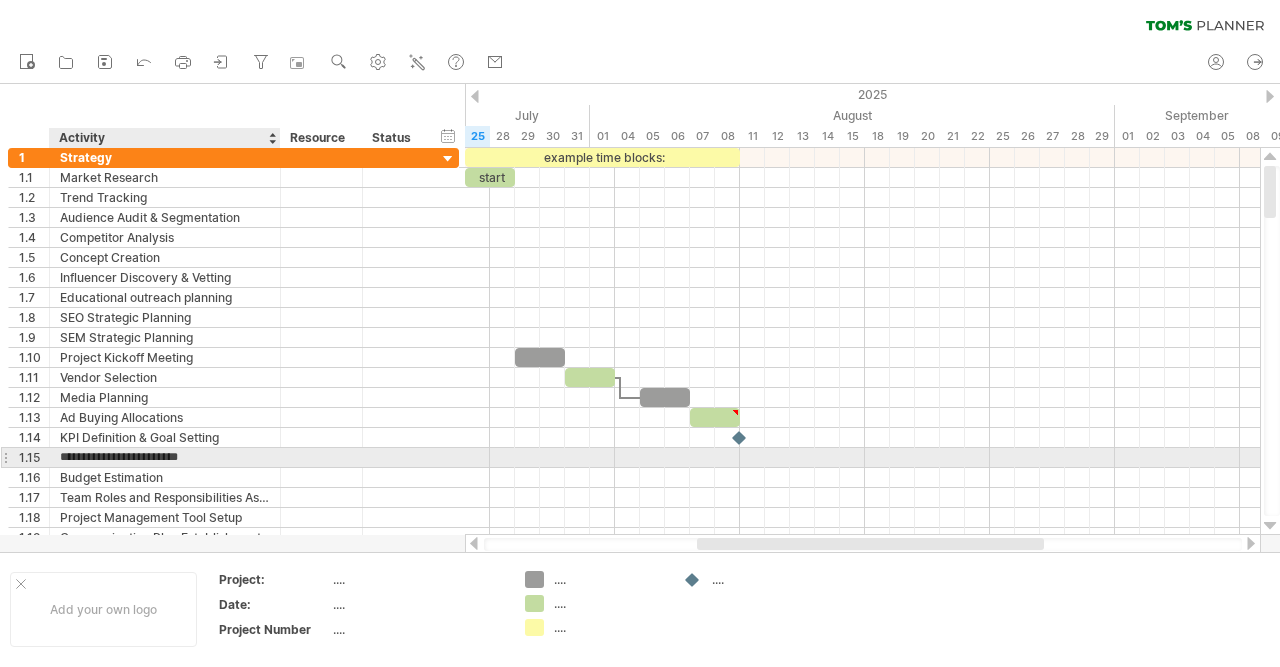 type on "**********" 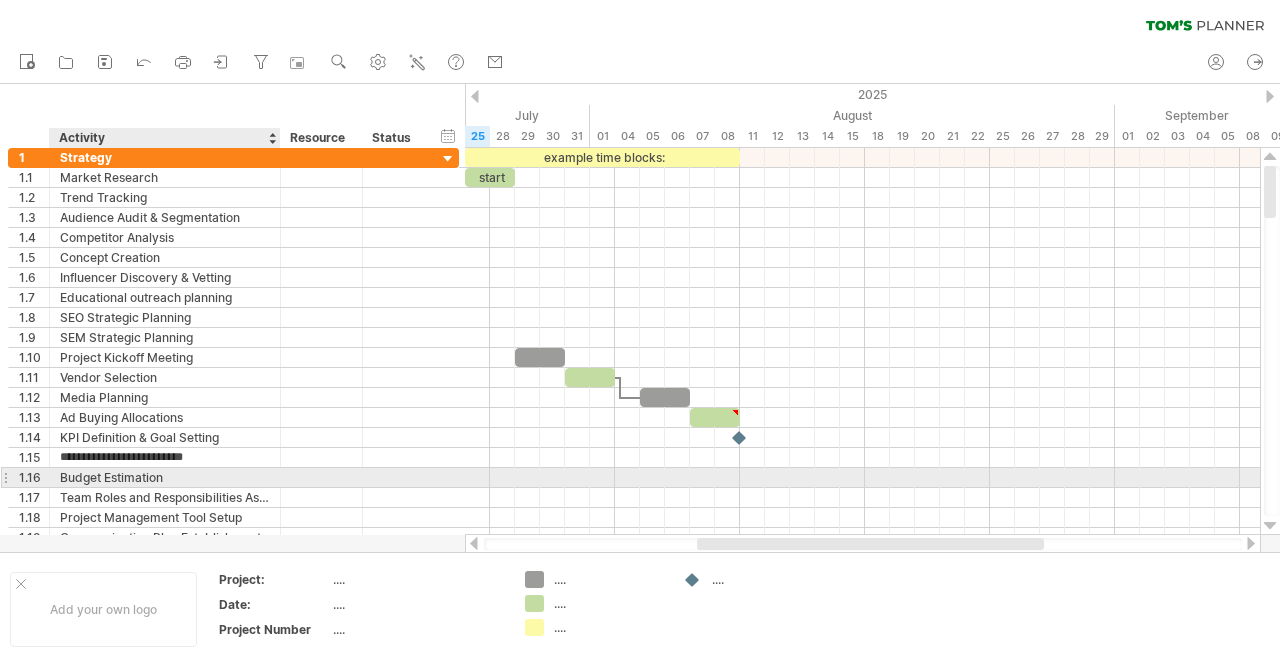 click on "Budget Estimation" at bounding box center [165, 477] 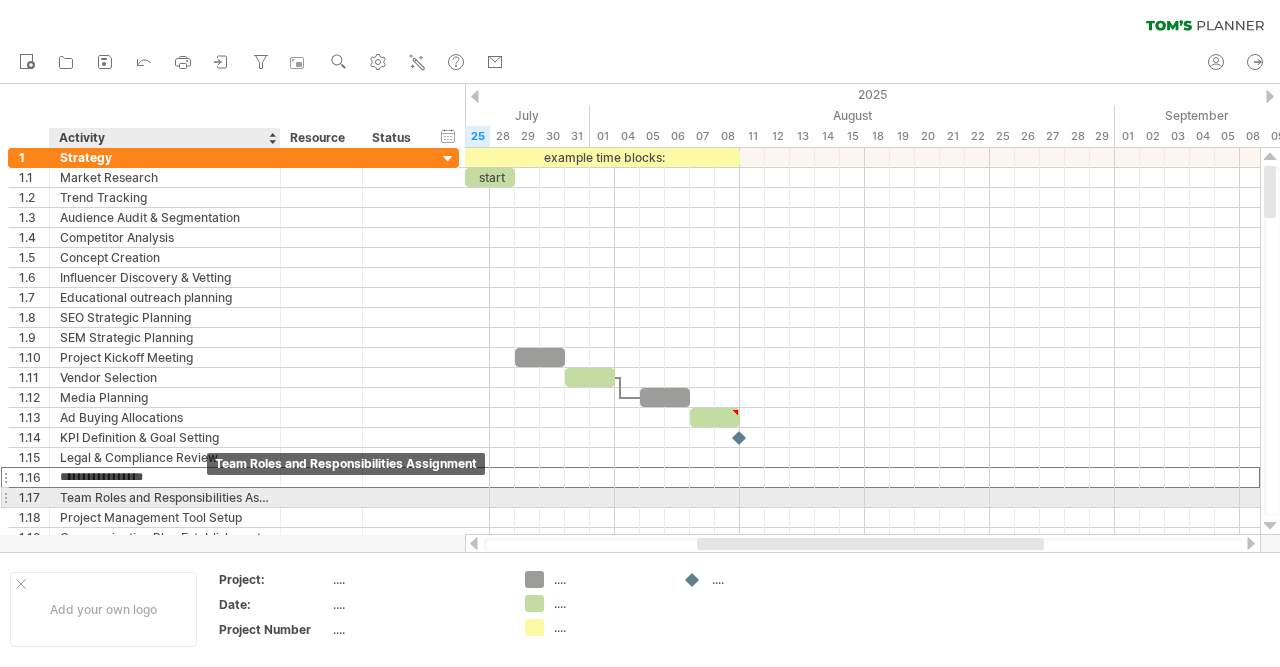 click on "Team Roles and Responsibilities Assignment" at bounding box center (165, 497) 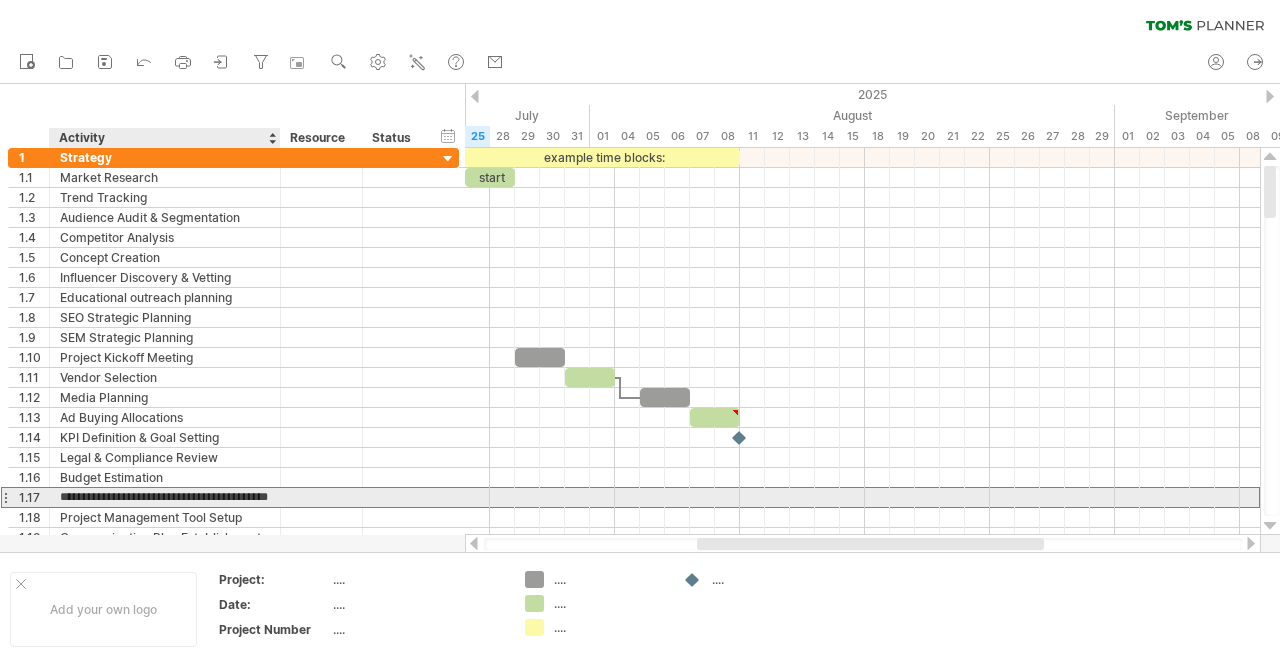 click on "**********" at bounding box center [165, 497] 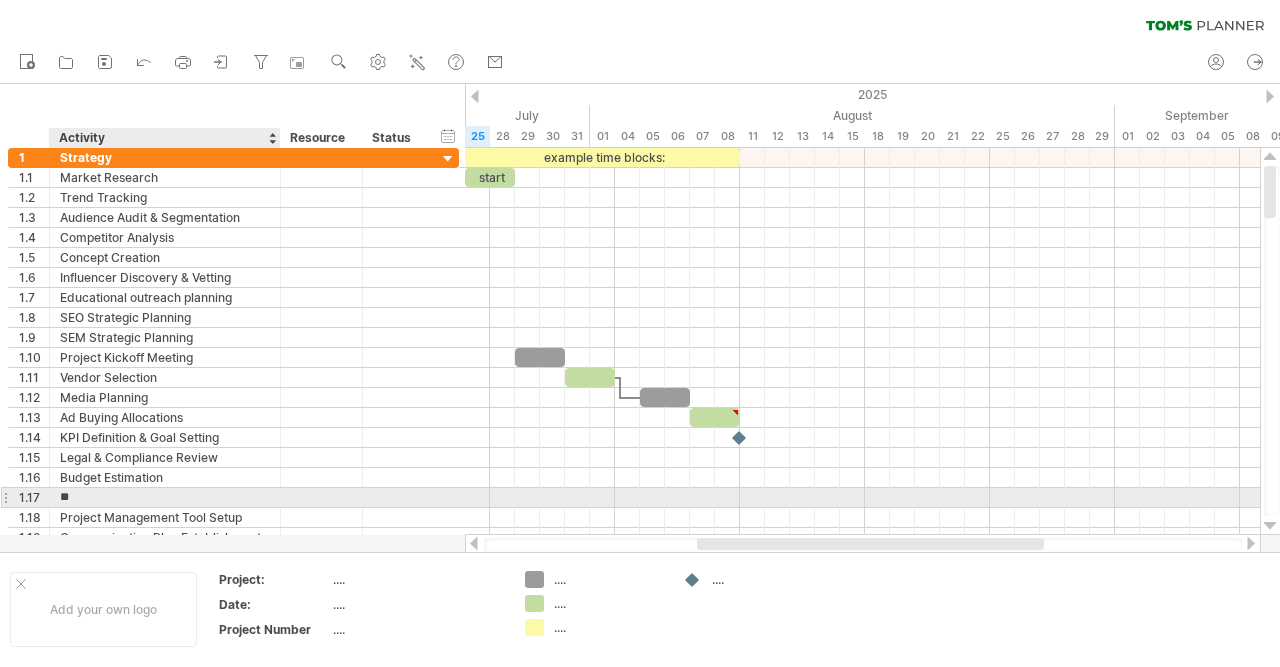 type on "*" 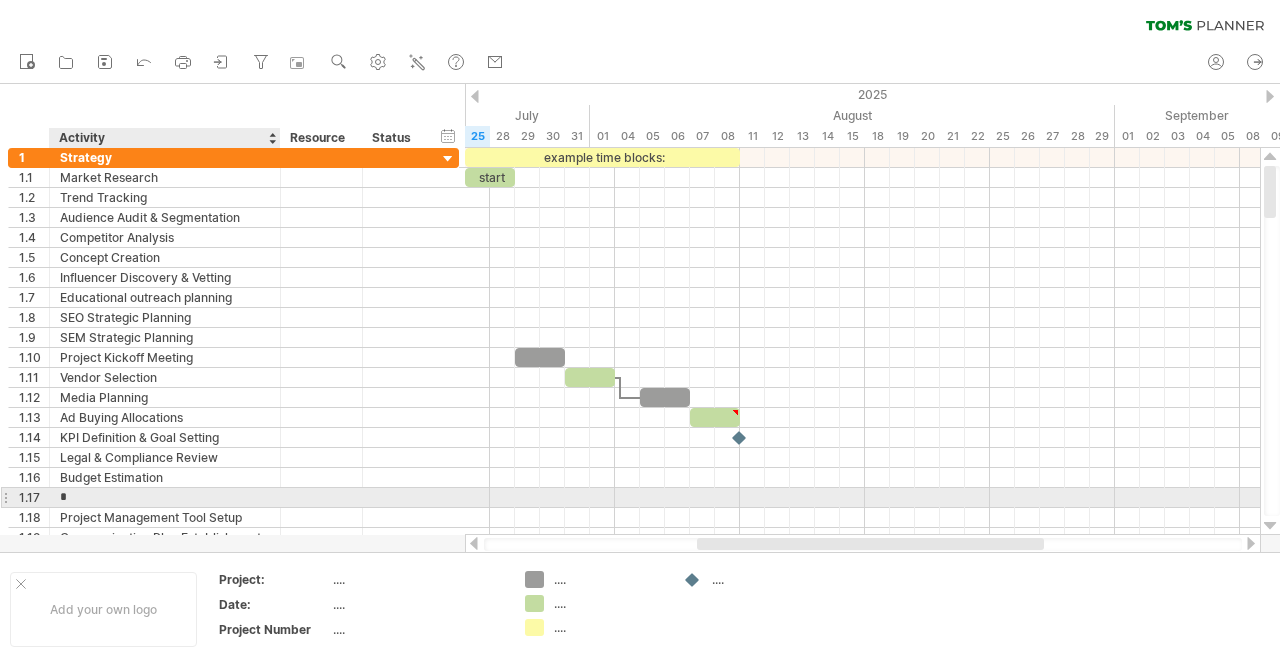 type 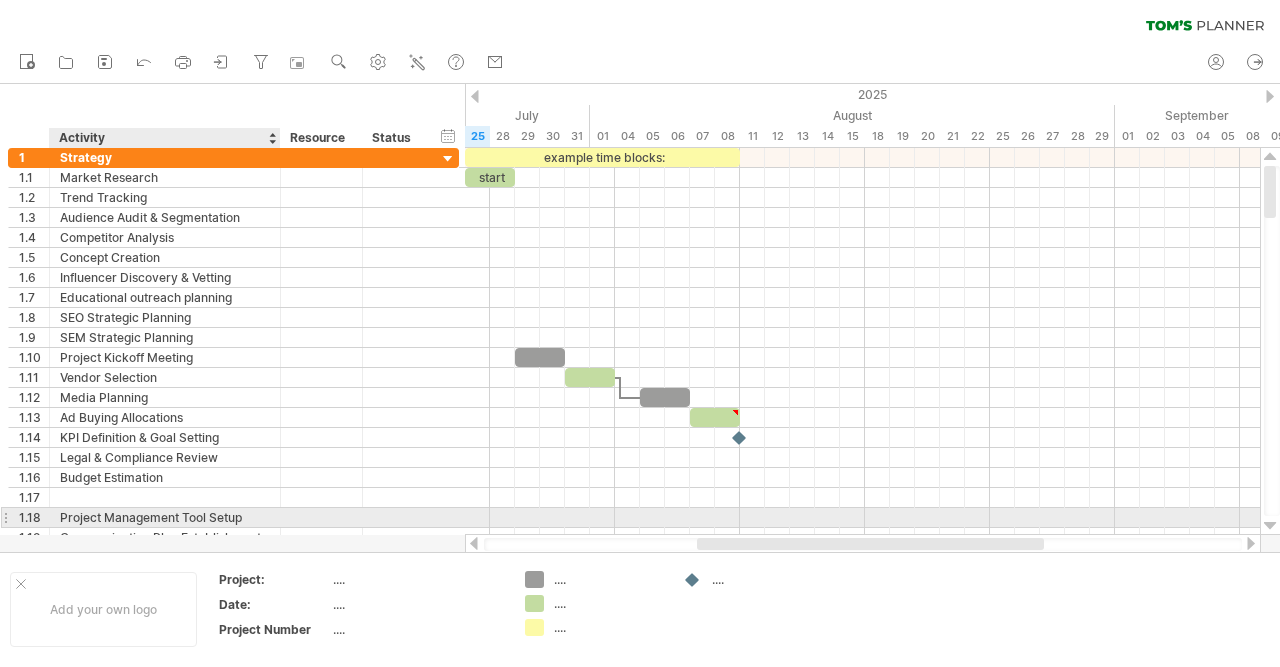 click on "Project Management Tool Setup" at bounding box center (165, 517) 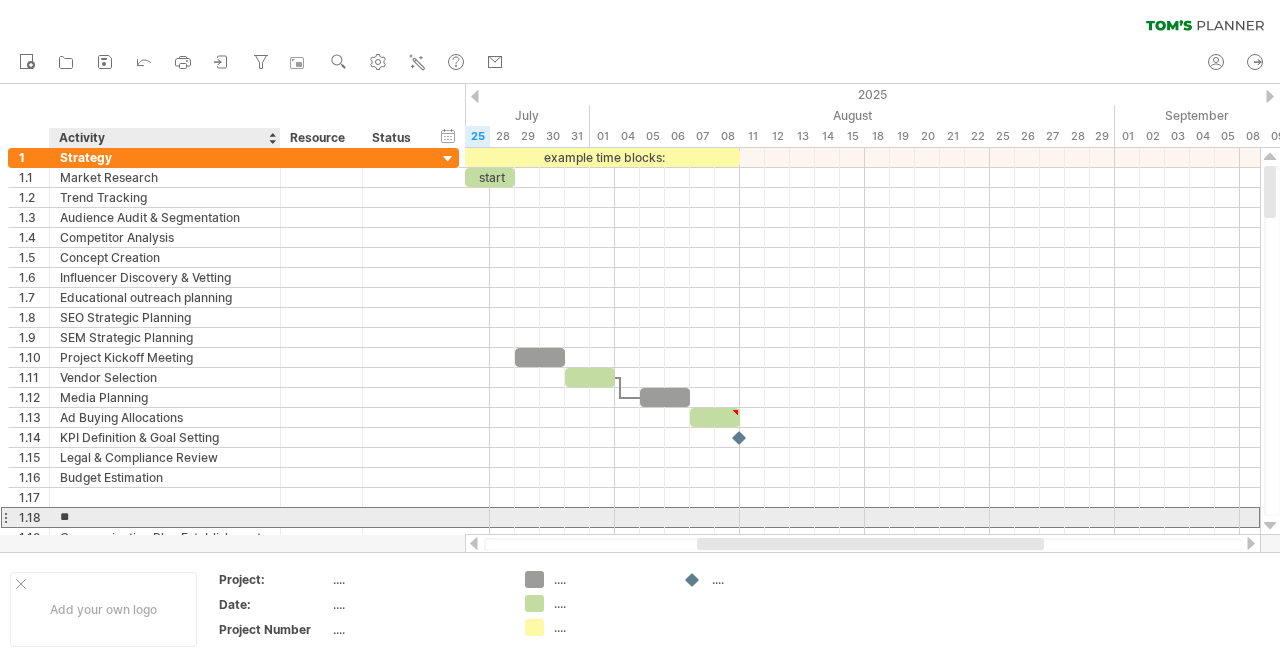 type on "*" 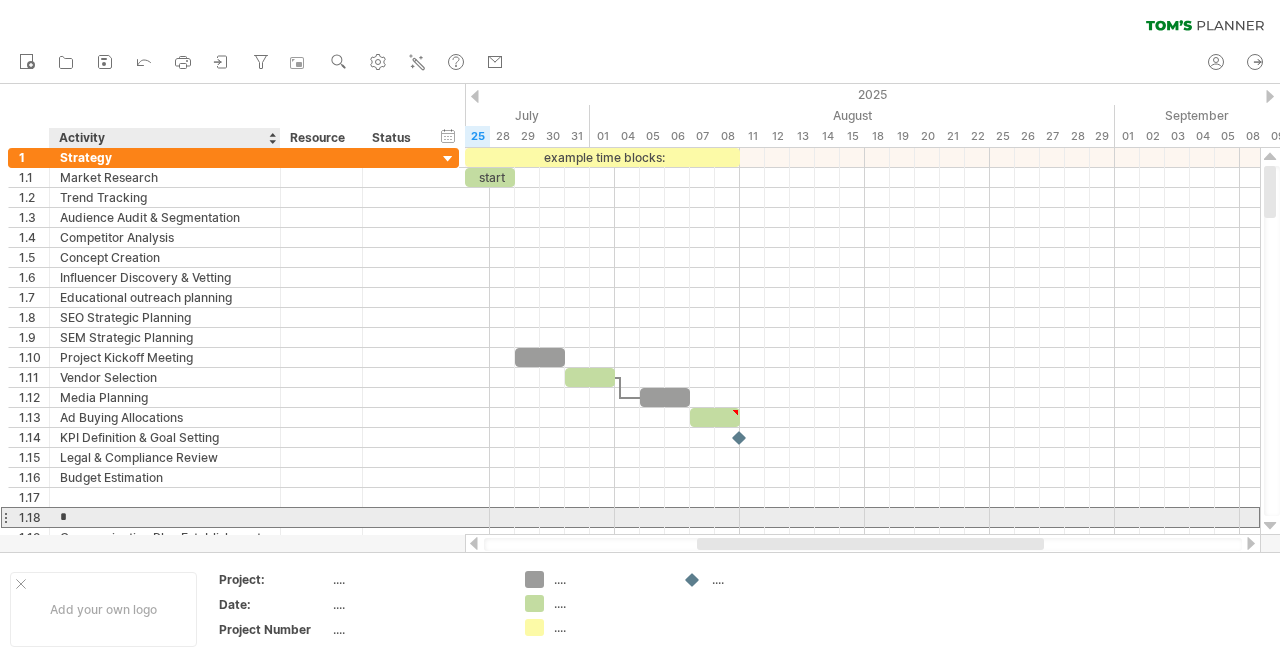 type 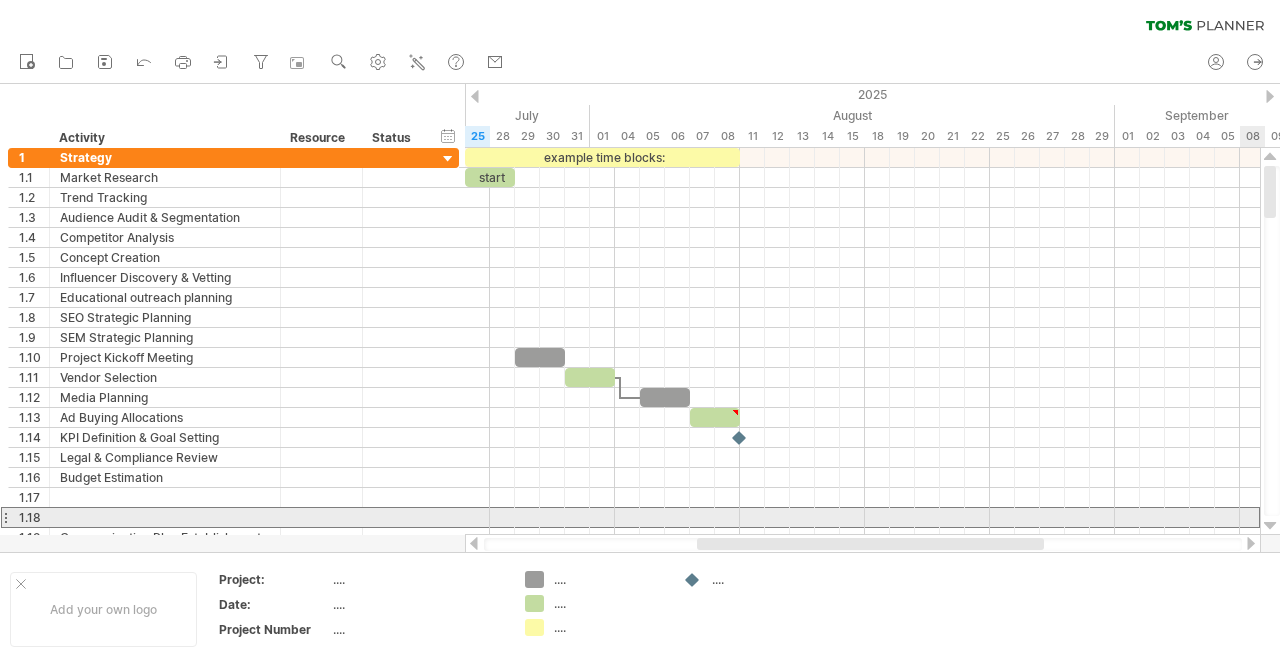 click at bounding box center [1270, 526] 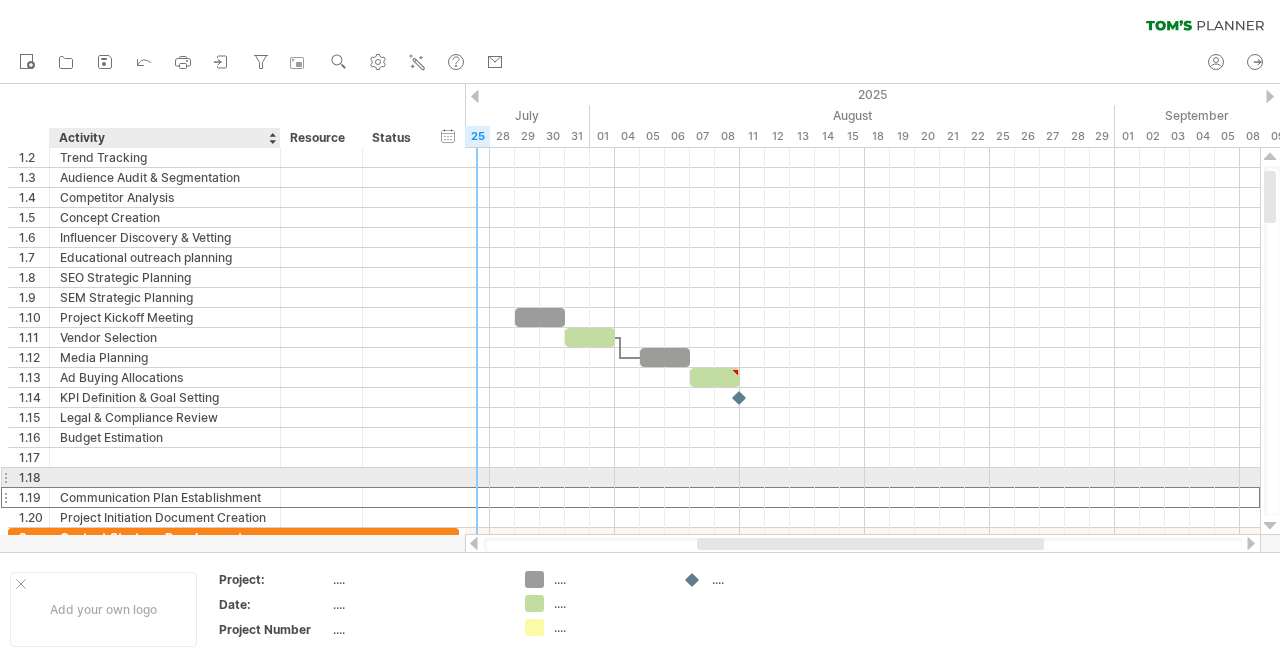 click on "Communication Plan Establishment" at bounding box center [165, 497] 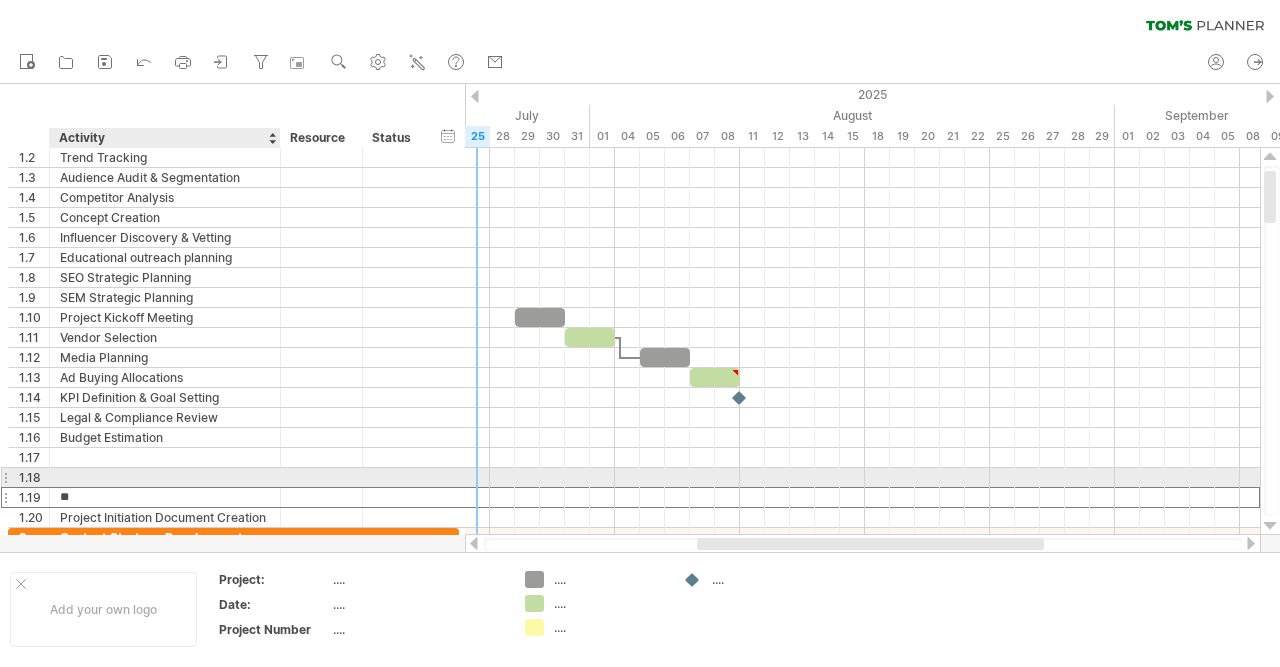 type on "*" 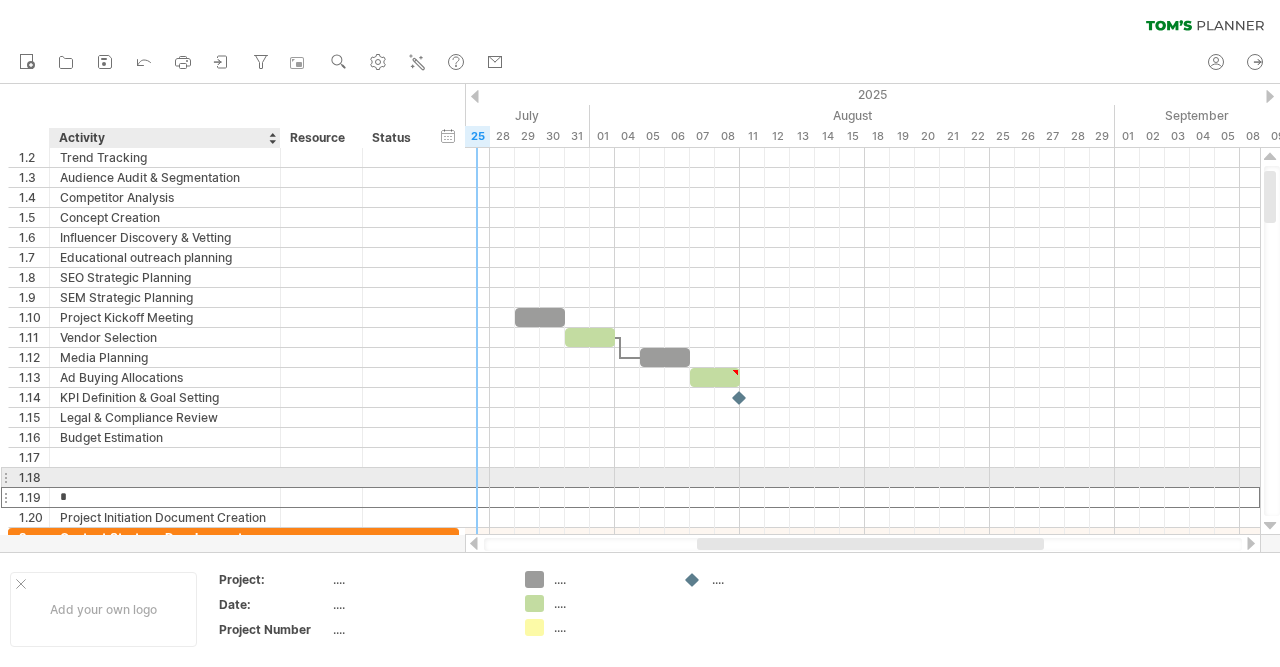 type 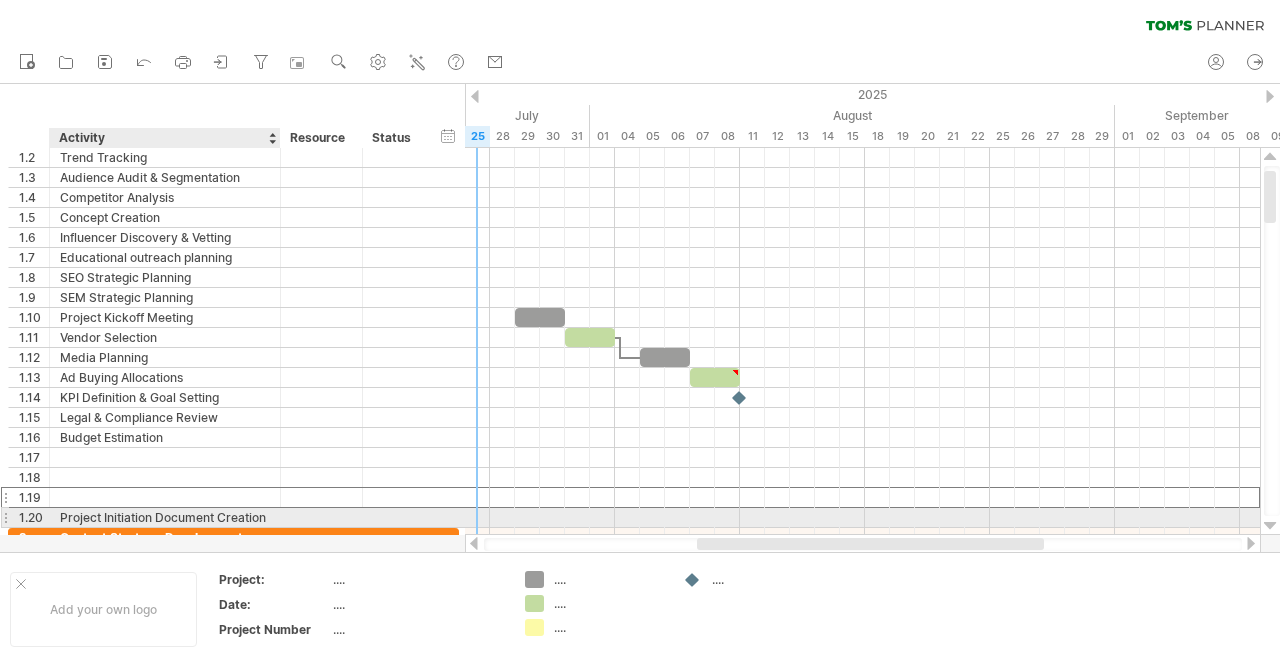 click on "Project Initiation Document Creation" at bounding box center [165, 517] 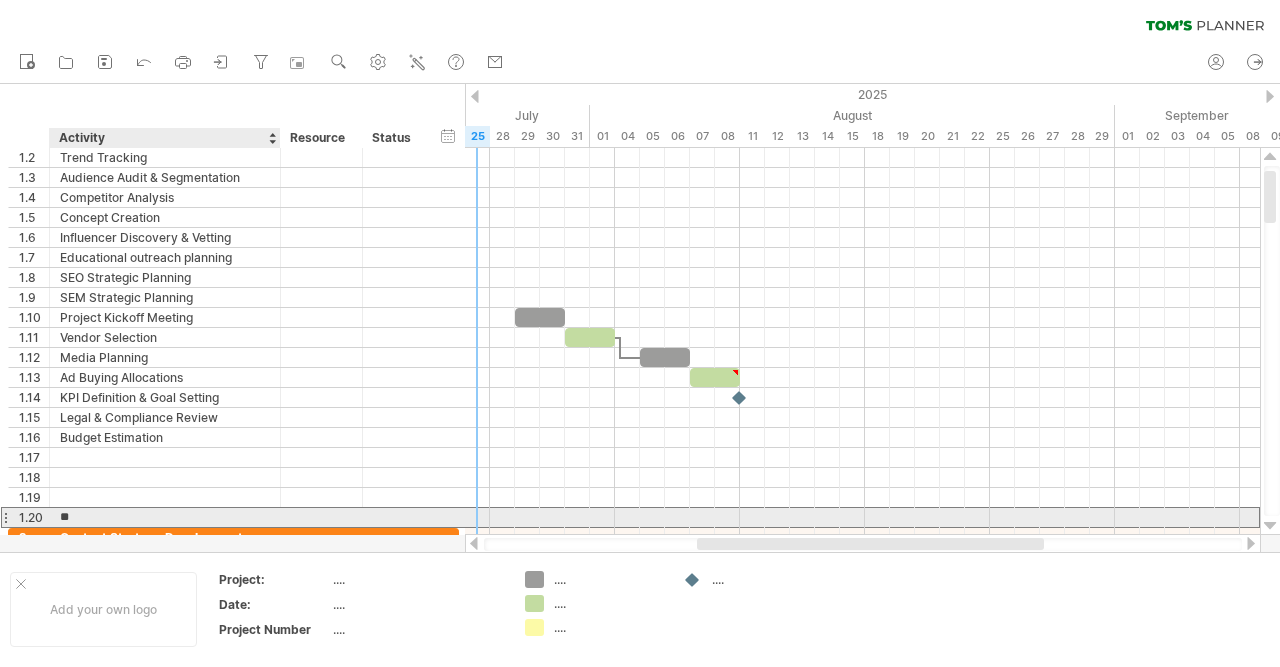 type on "*" 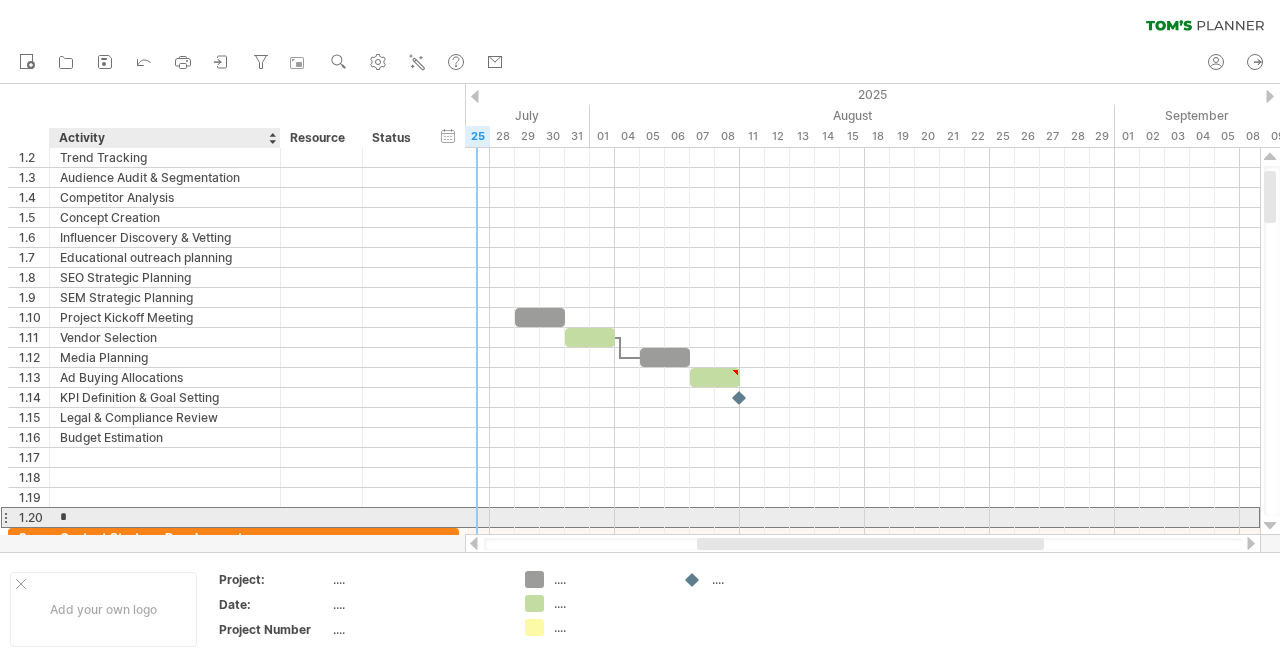 type 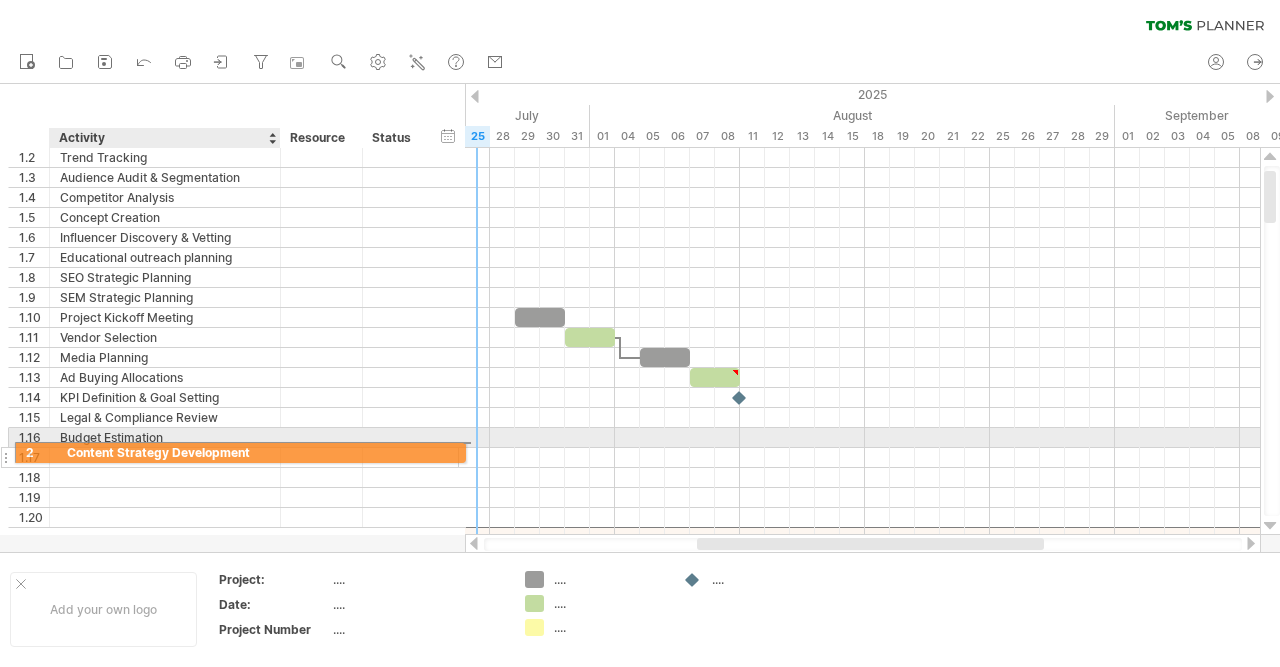 drag, startPoint x: 152, startPoint y: 529, endPoint x: 152, endPoint y: 449, distance: 80 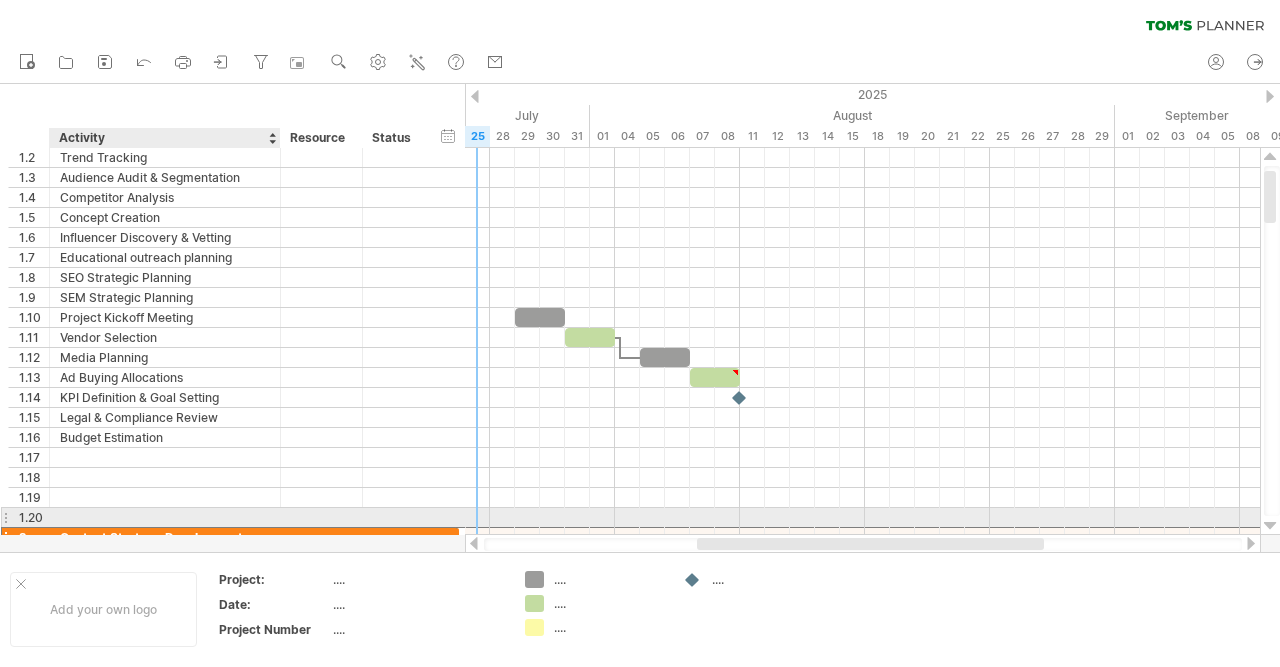 click on "Content Strategy Development" at bounding box center [165, 537] 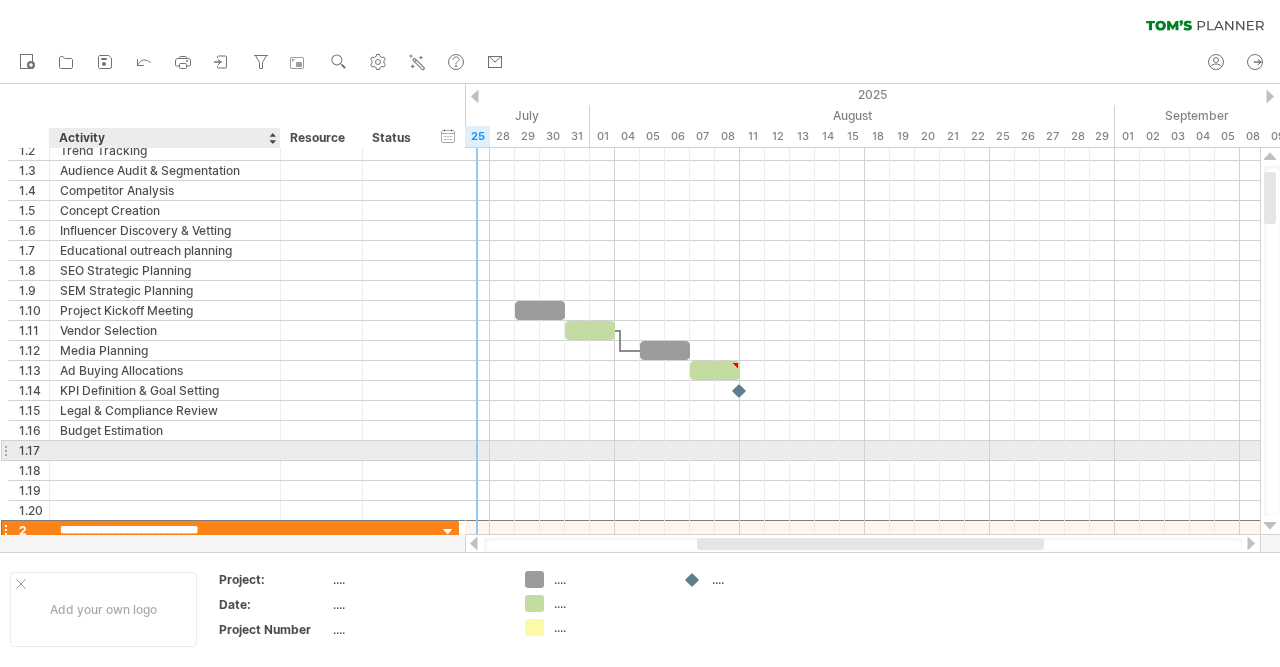 drag, startPoint x: 193, startPoint y: 520, endPoint x: 185, endPoint y: 448, distance: 72.443085 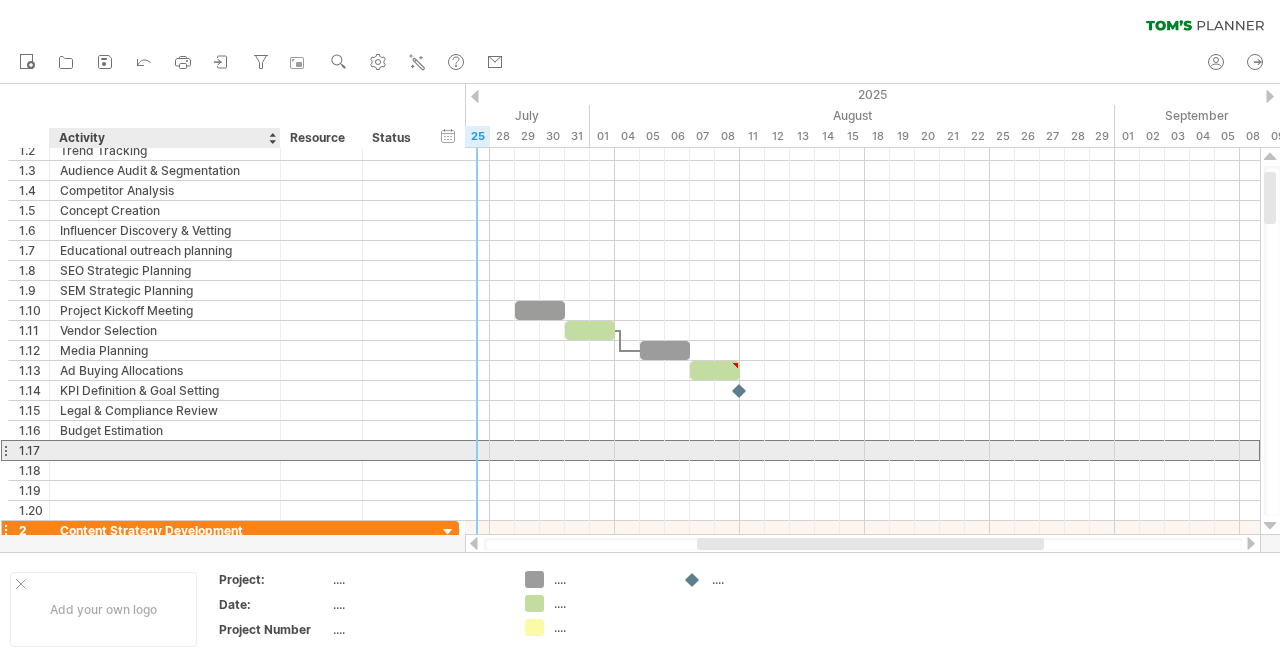 click at bounding box center [165, 450] 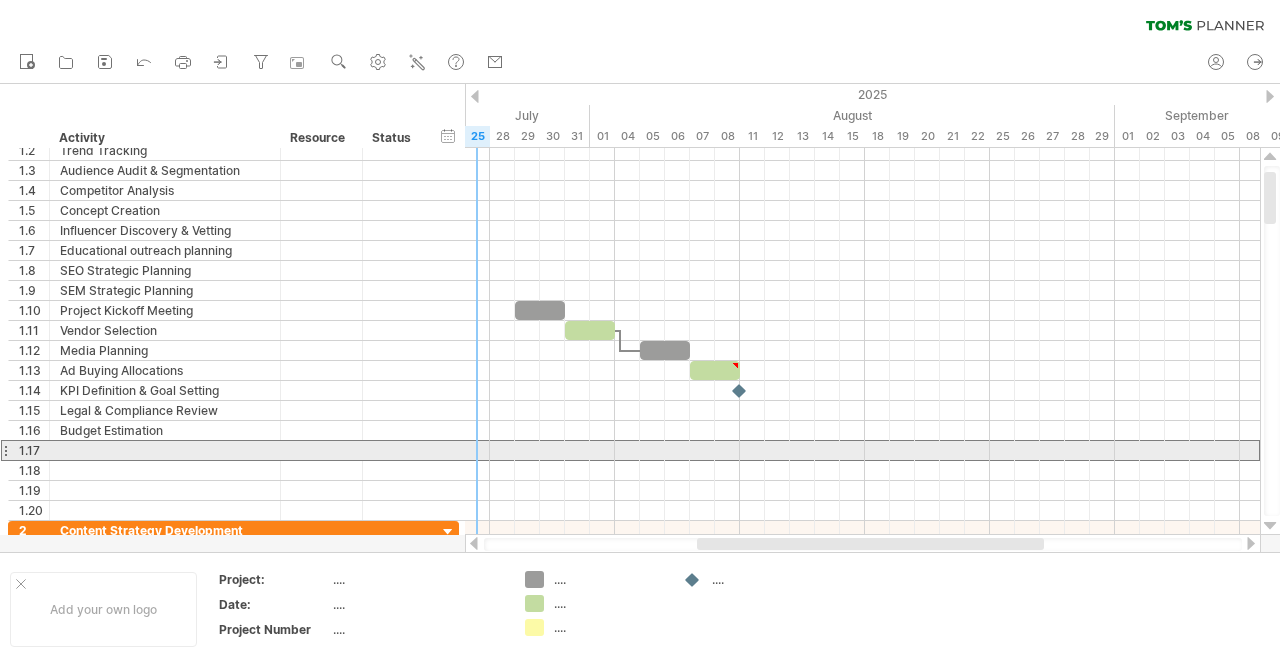 click at bounding box center [5, 450] 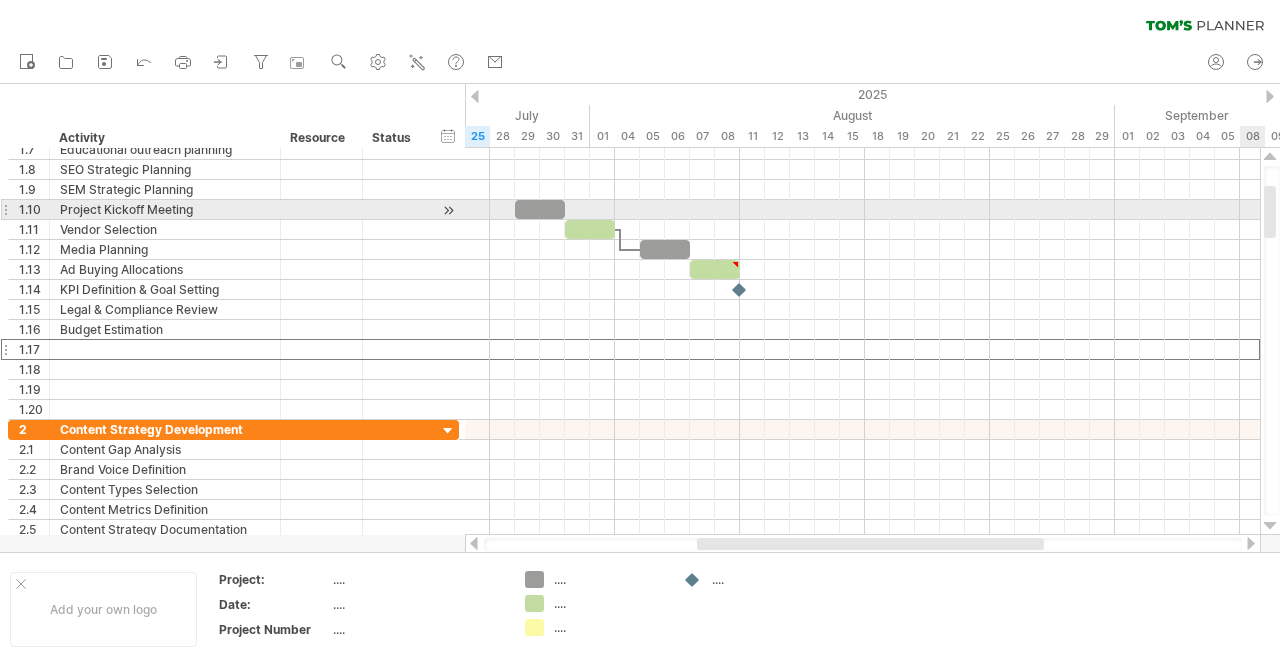 drag, startPoint x: 1272, startPoint y: 199, endPoint x: 1273, endPoint y: 213, distance: 14.035668 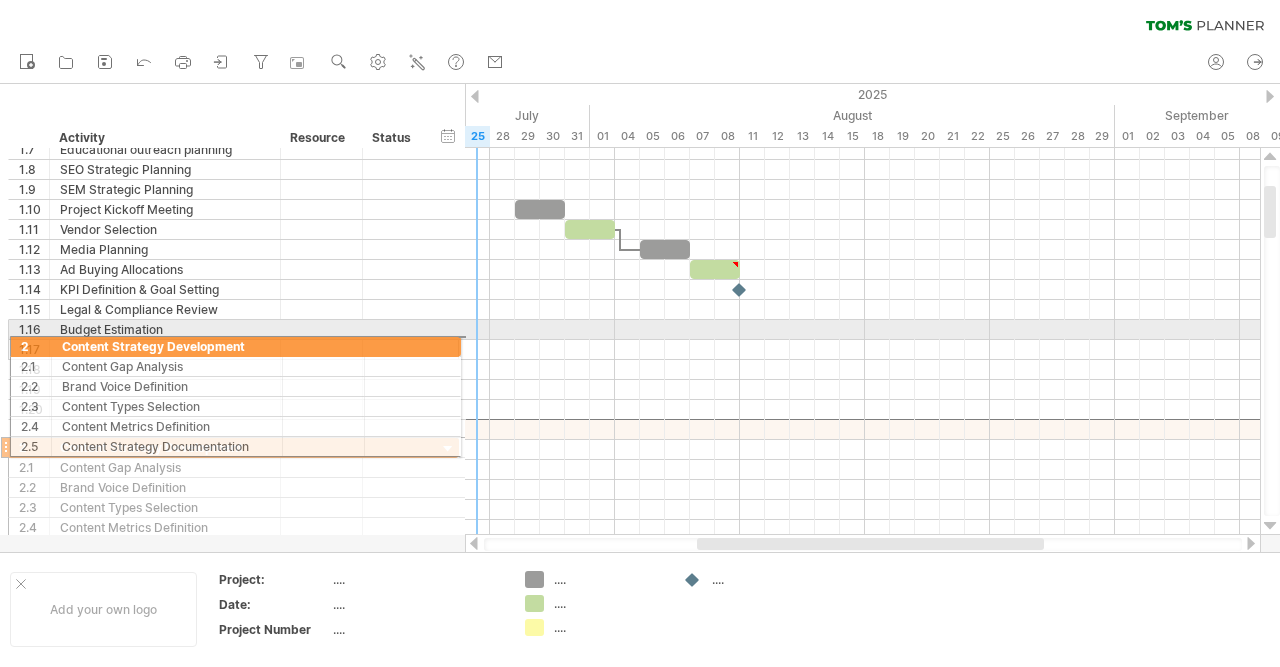 drag, startPoint x: 4, startPoint y: 421, endPoint x: 0, endPoint y: 343, distance: 78.10249 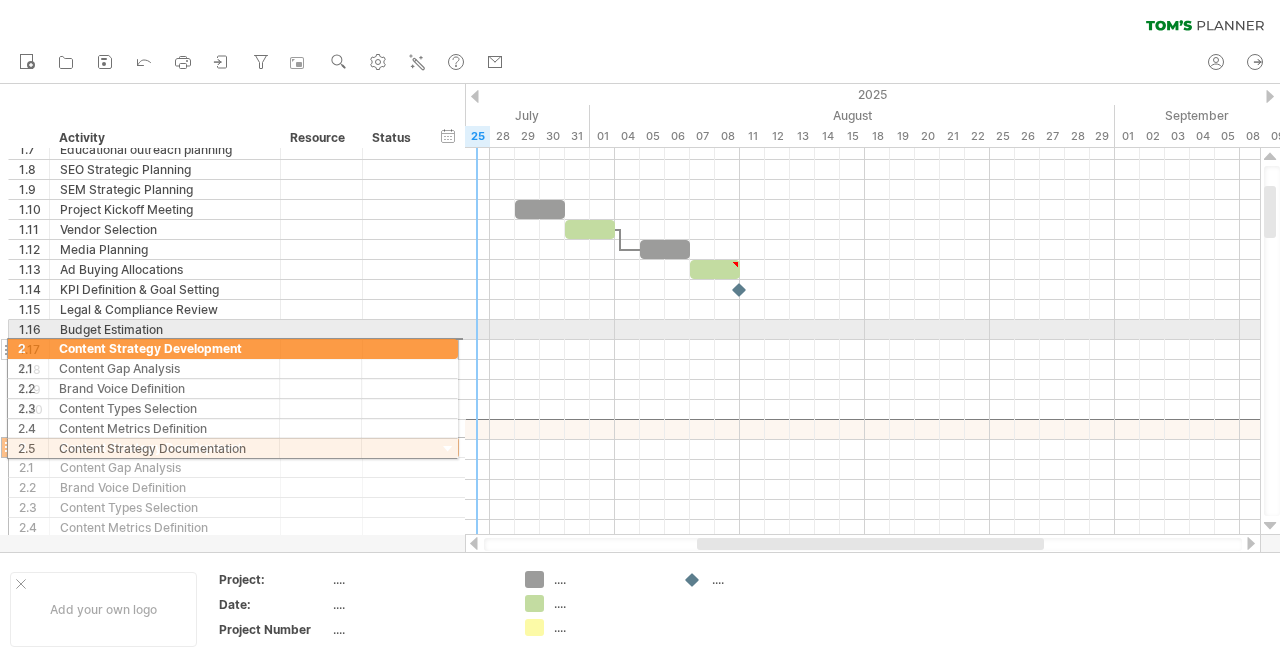 drag, startPoint x: 14, startPoint y: 423, endPoint x: 6, endPoint y: 345, distance: 78.40918 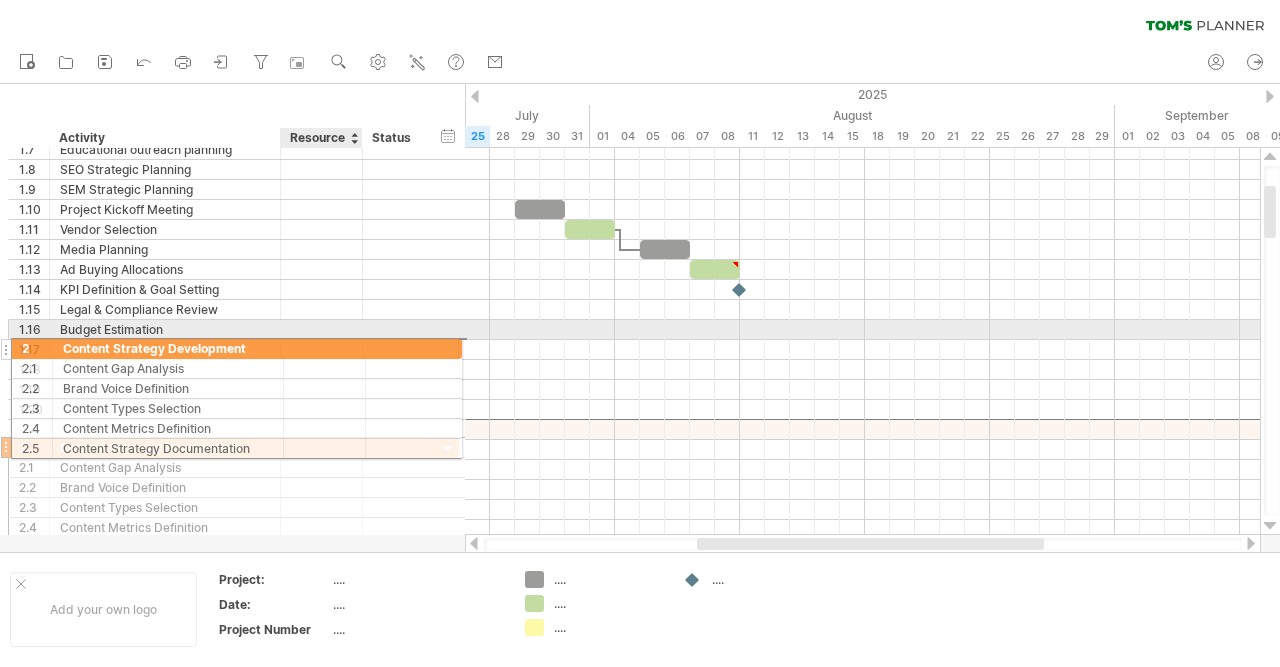 drag, startPoint x: 325, startPoint y: 425, endPoint x: 319, endPoint y: 345, distance: 80.224686 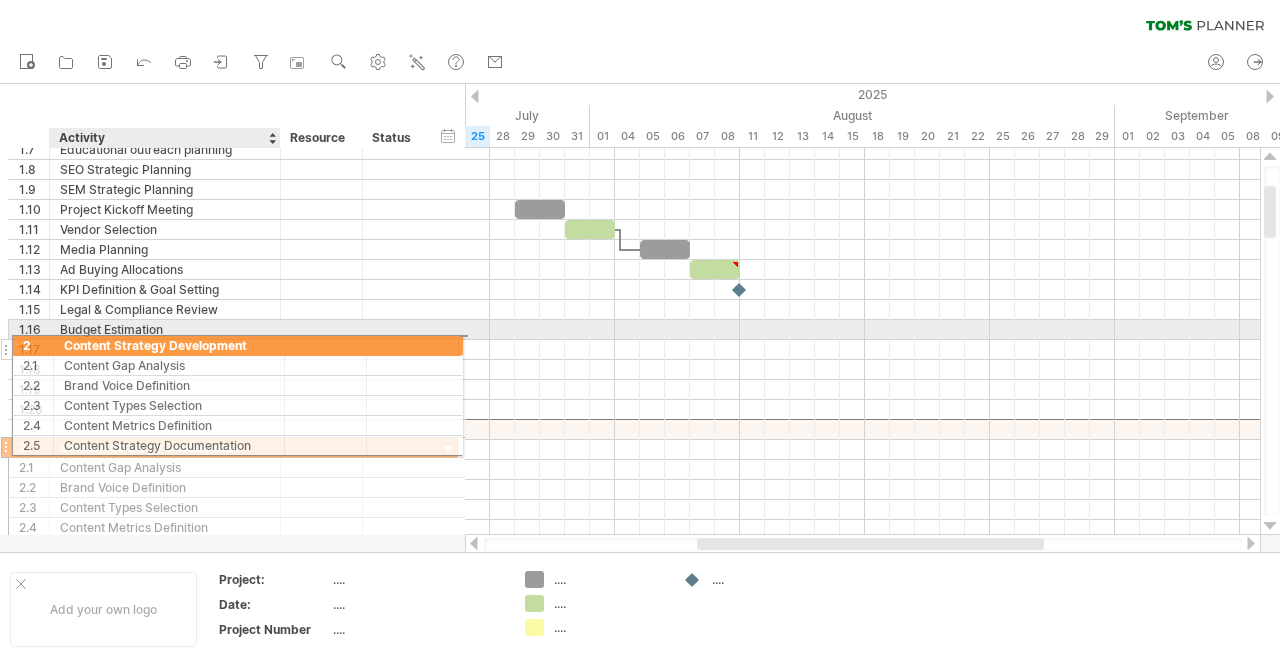 drag, startPoint x: 253, startPoint y: 427, endPoint x: 251, endPoint y: 342, distance: 85.02353 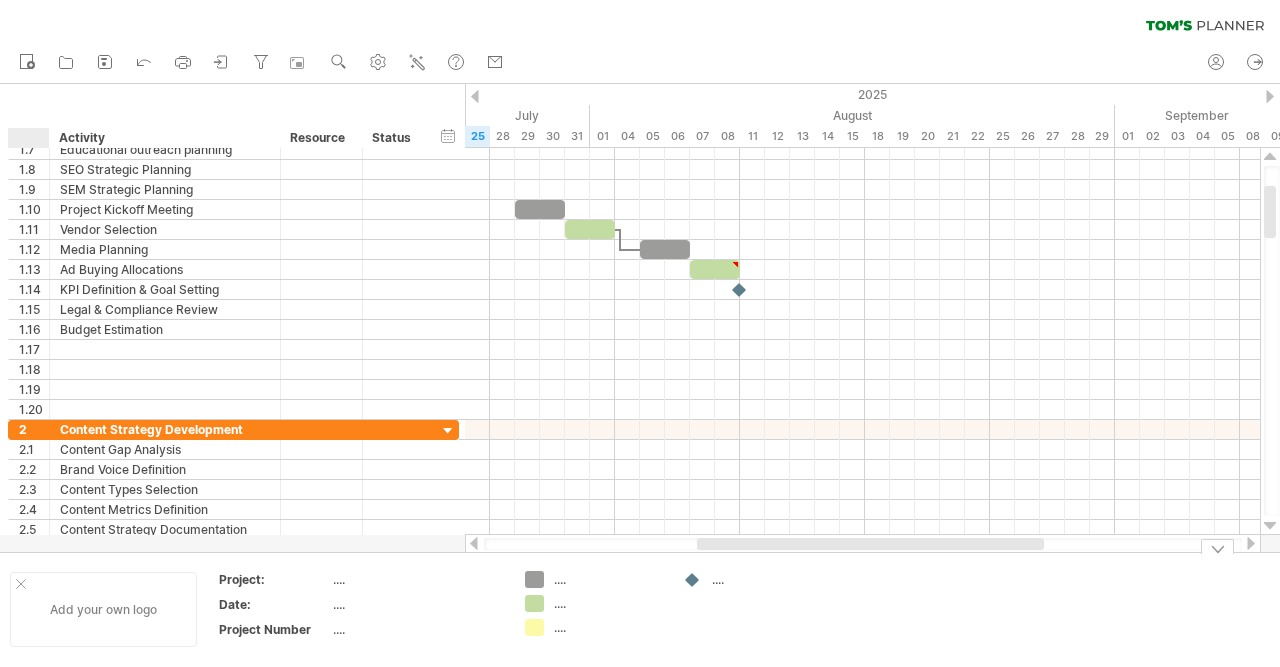 click at bounding box center (21, 584) 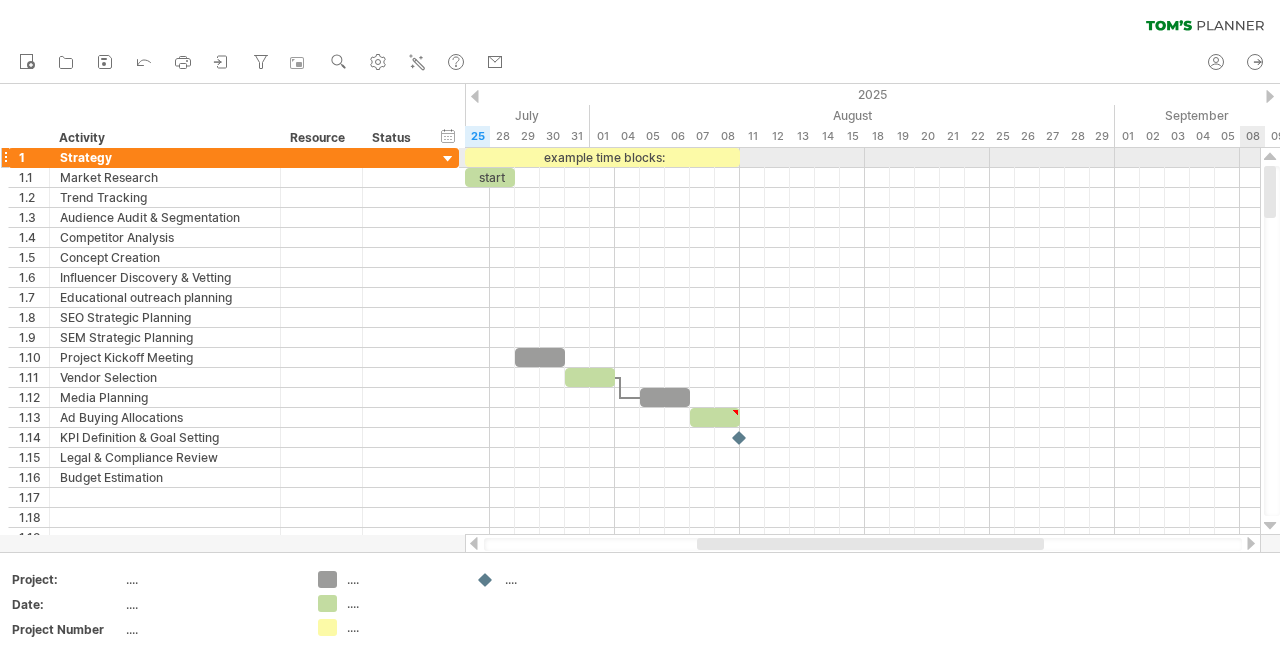 drag, startPoint x: 1272, startPoint y: 212, endPoint x: 1254, endPoint y: 156, distance: 58.821766 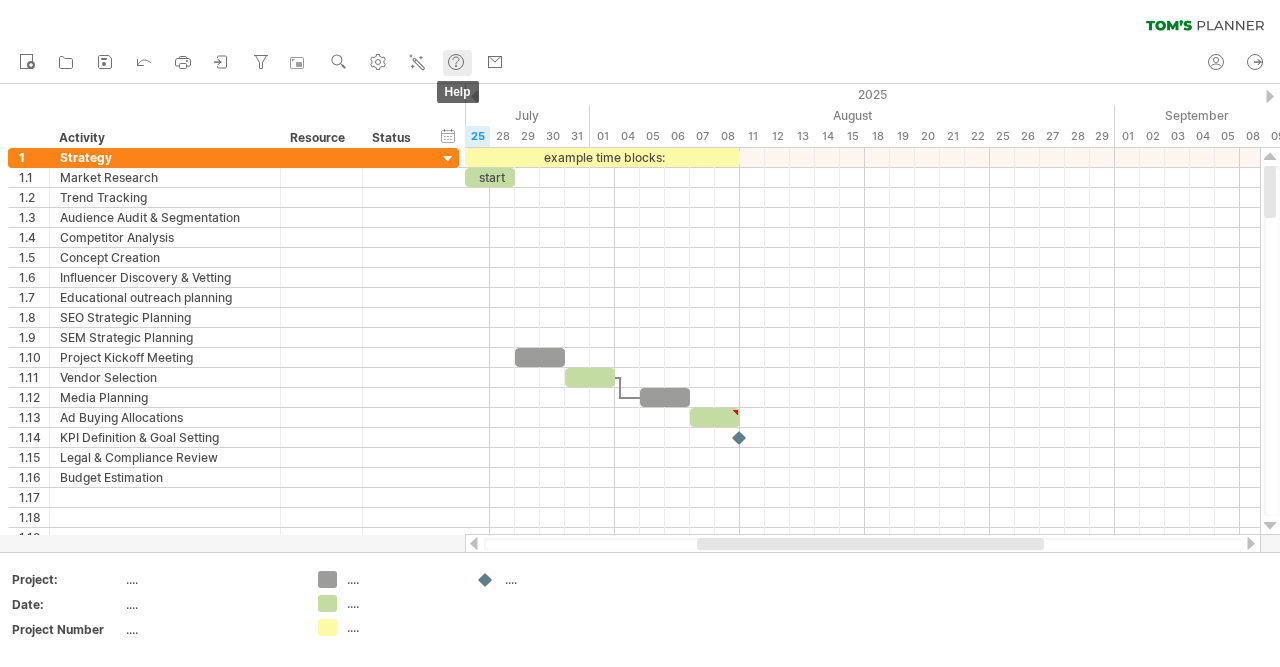 click 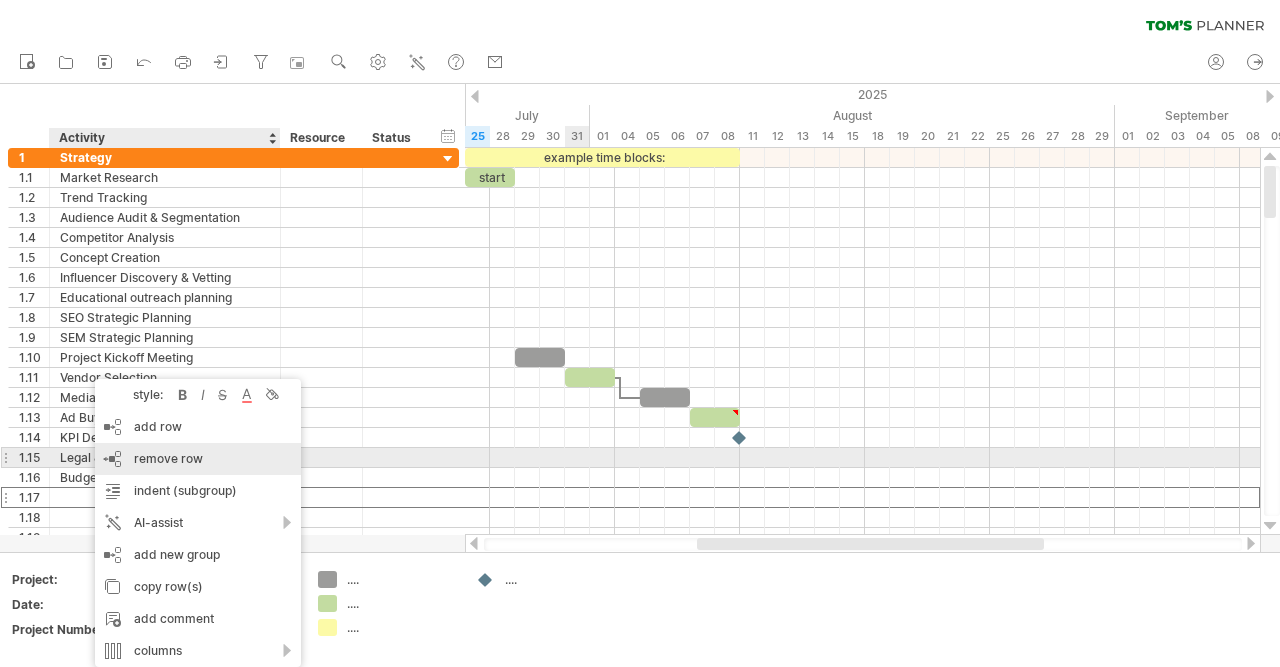 click on "remove row remove selected rows" at bounding box center (198, 459) 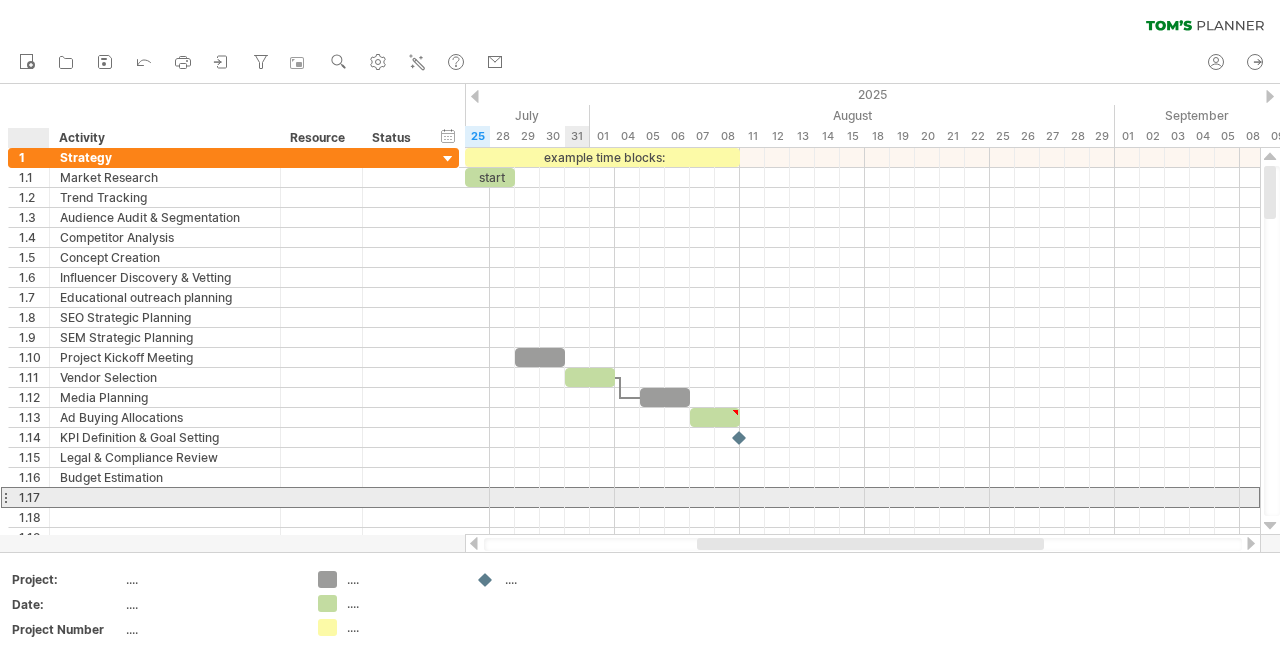 click on "1.17" at bounding box center (34, 497) 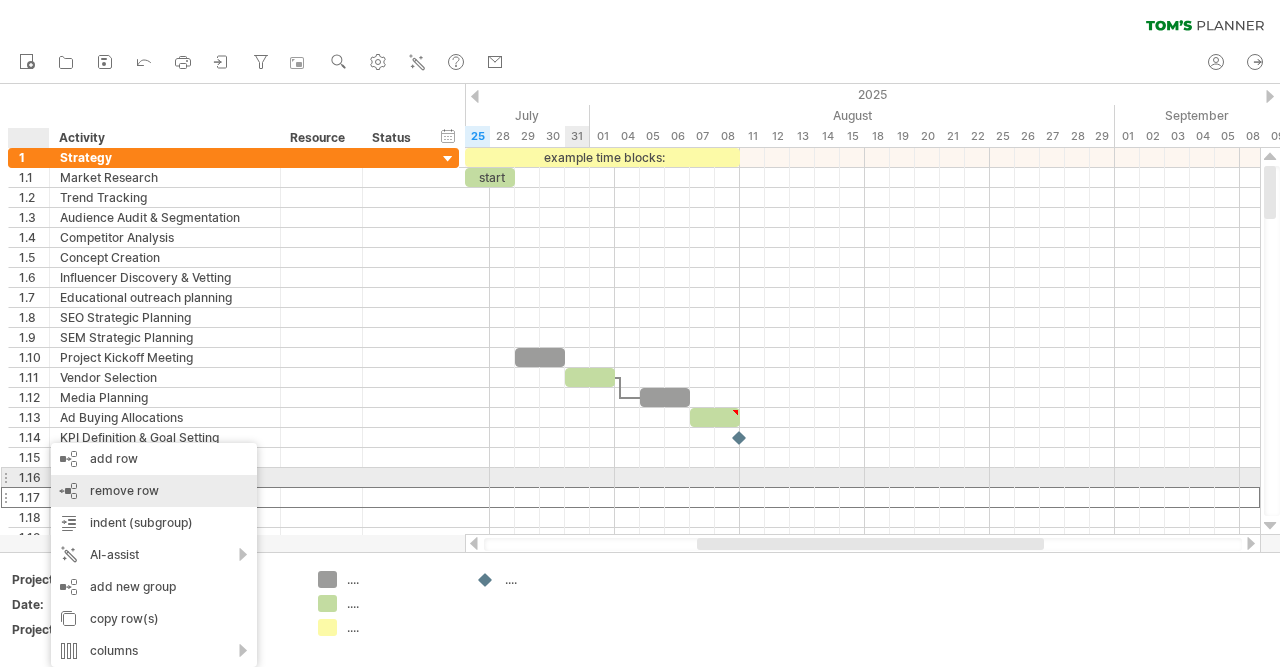 click on "remove row remove selected rows" at bounding box center (154, 491) 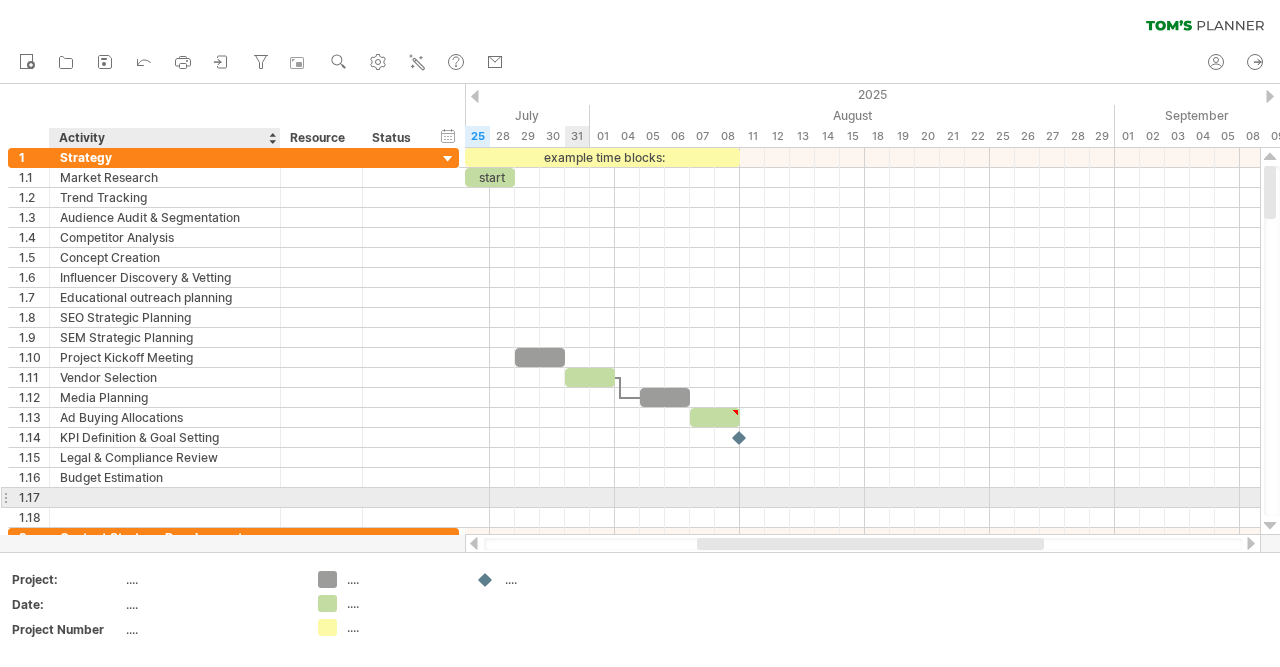click at bounding box center [165, 497] 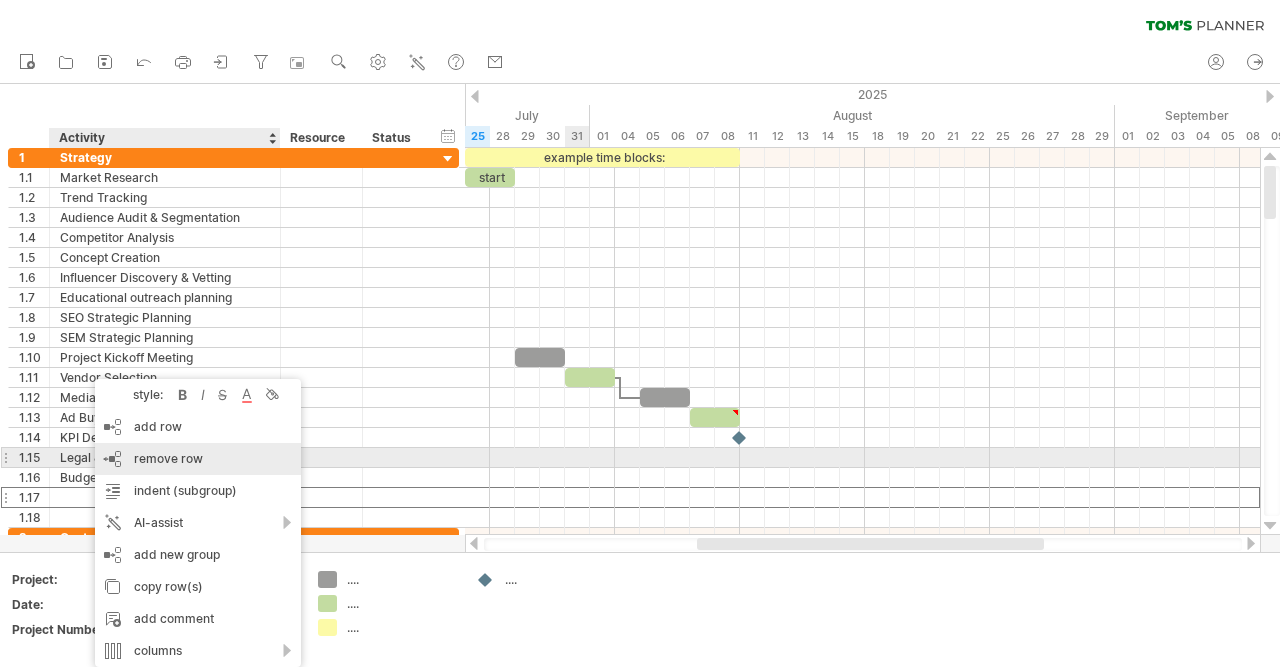 click on "remove row" at bounding box center (168, 458) 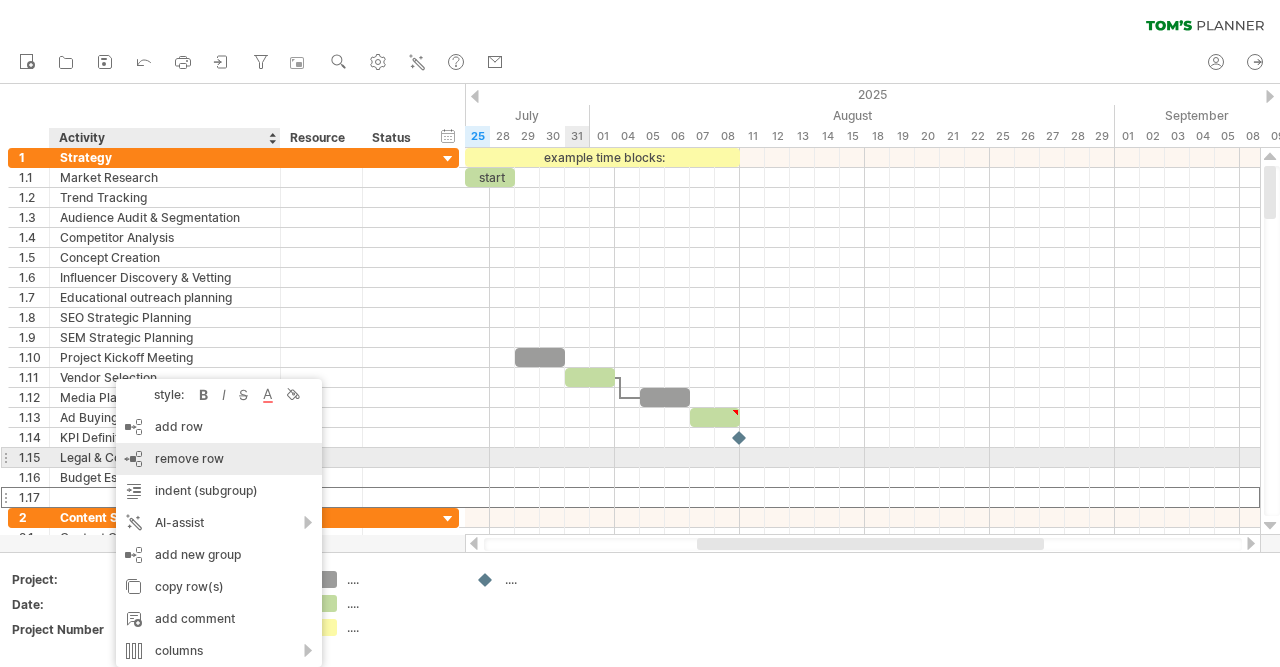 click on "remove row" at bounding box center (189, 458) 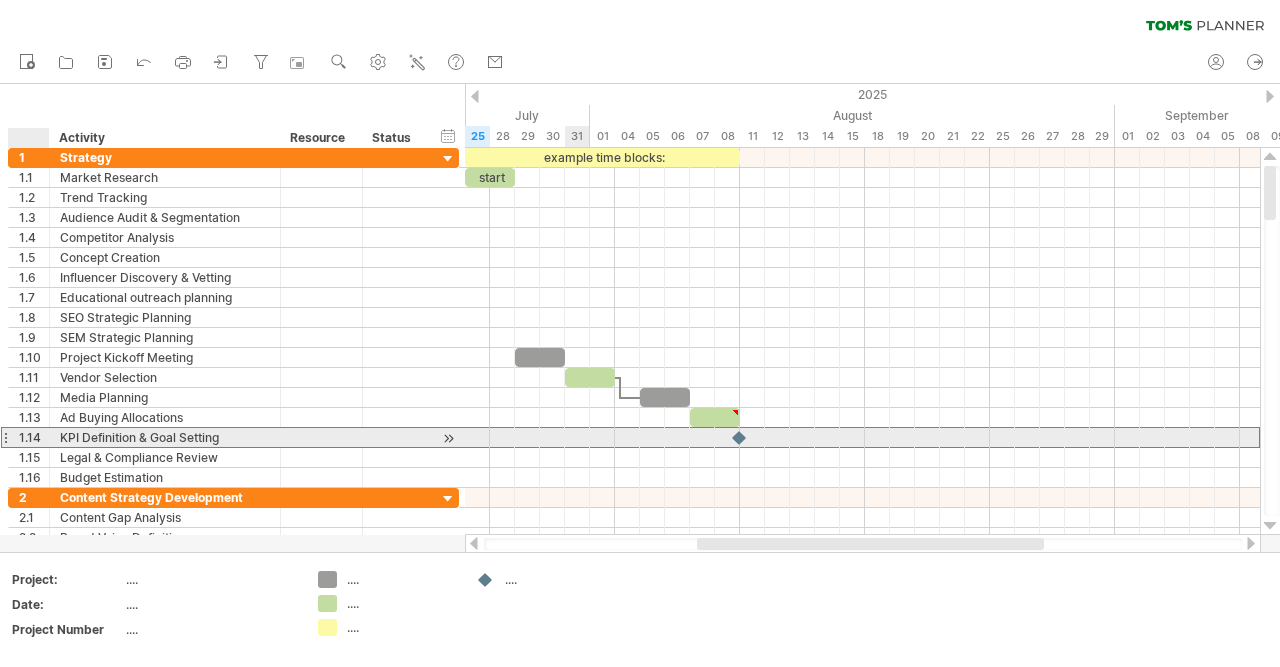 click on "1.14" at bounding box center [34, 437] 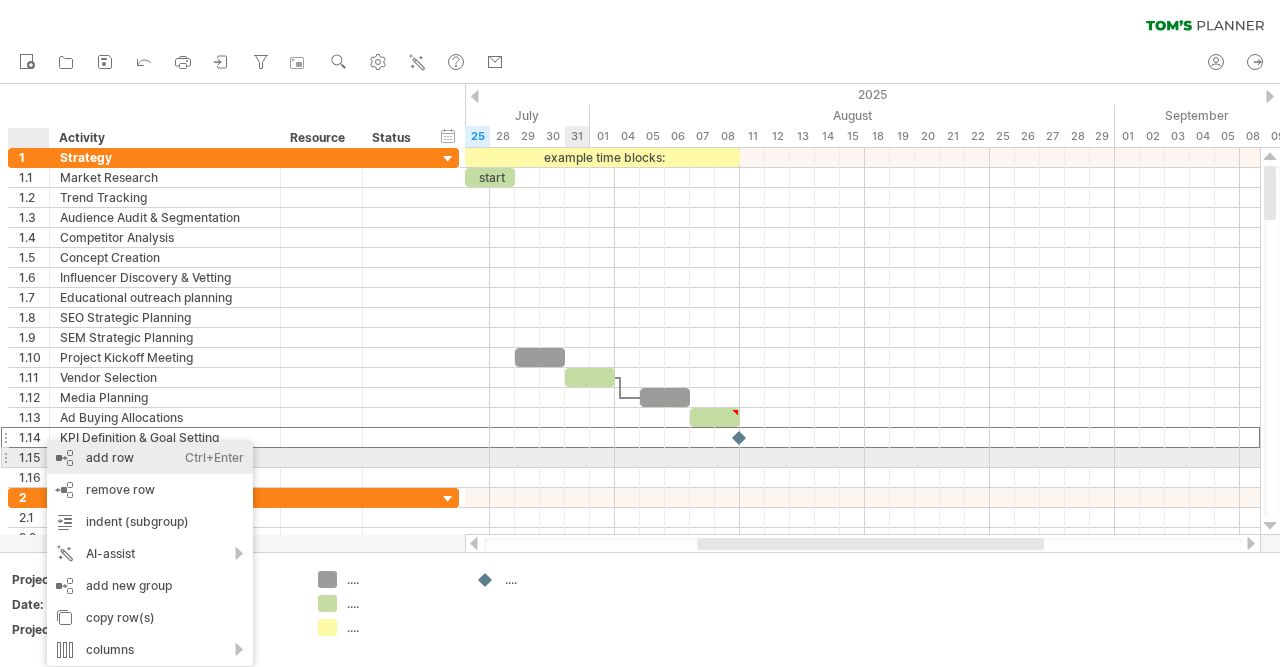 click on "add row Ctrl+Enter Cmd+Enter" at bounding box center [150, 458] 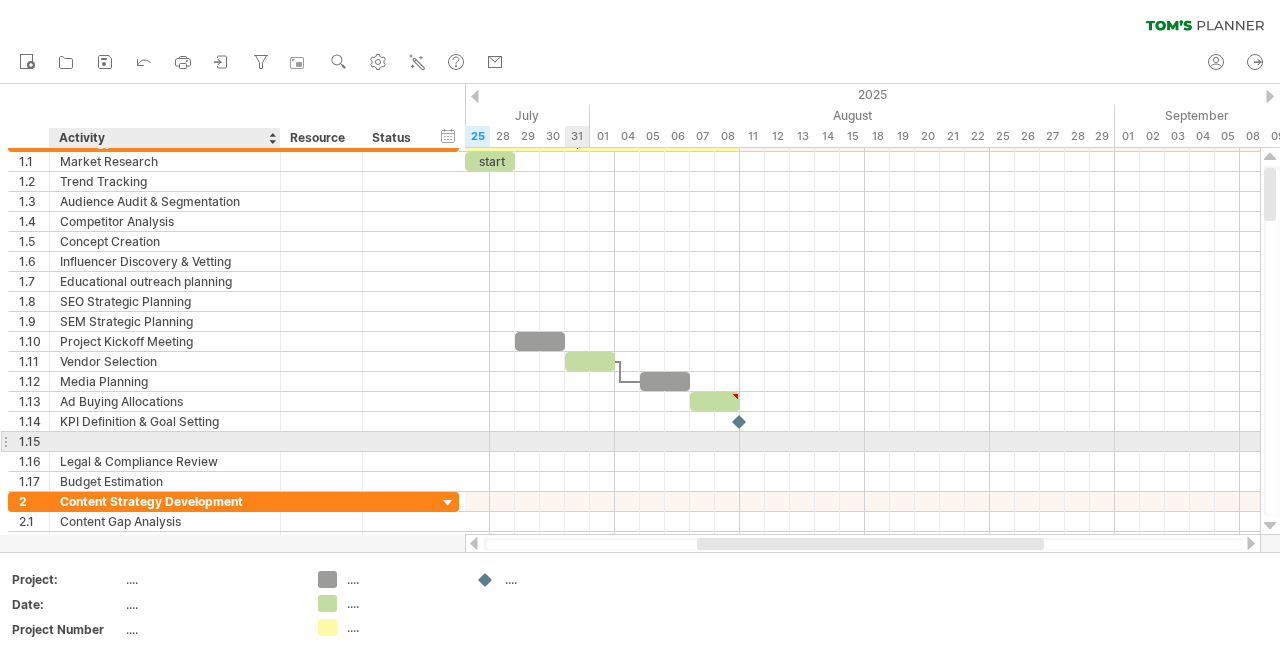 click at bounding box center (165, 441) 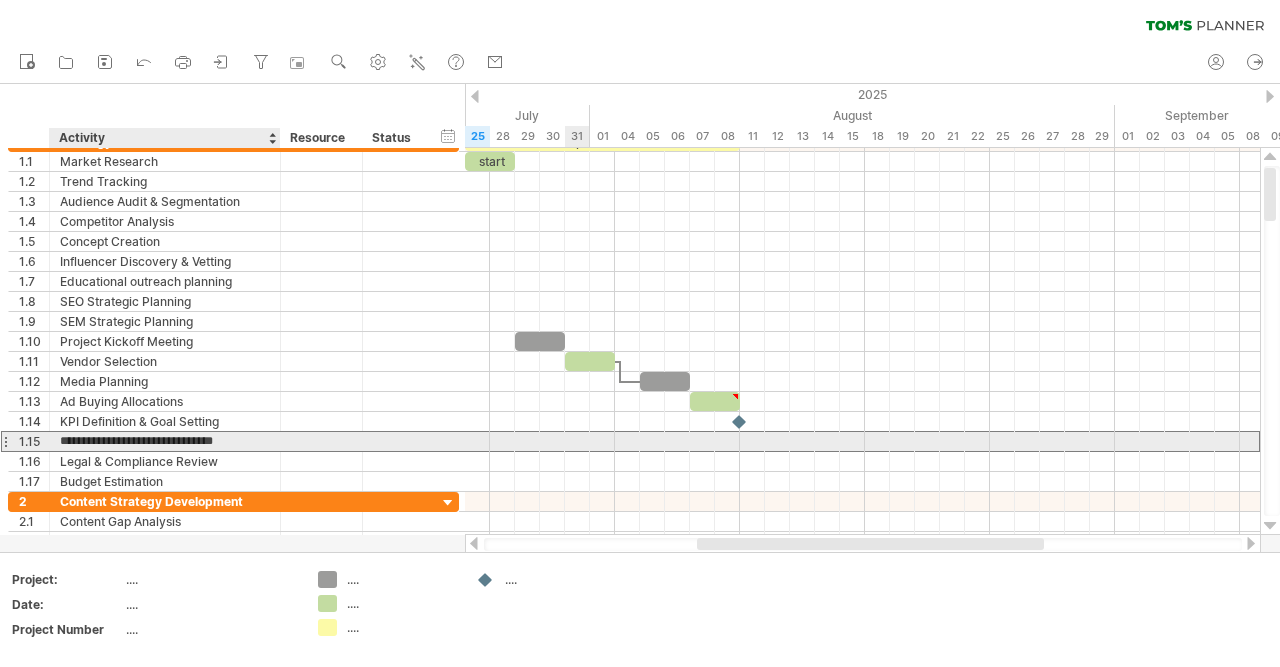 type on "**********" 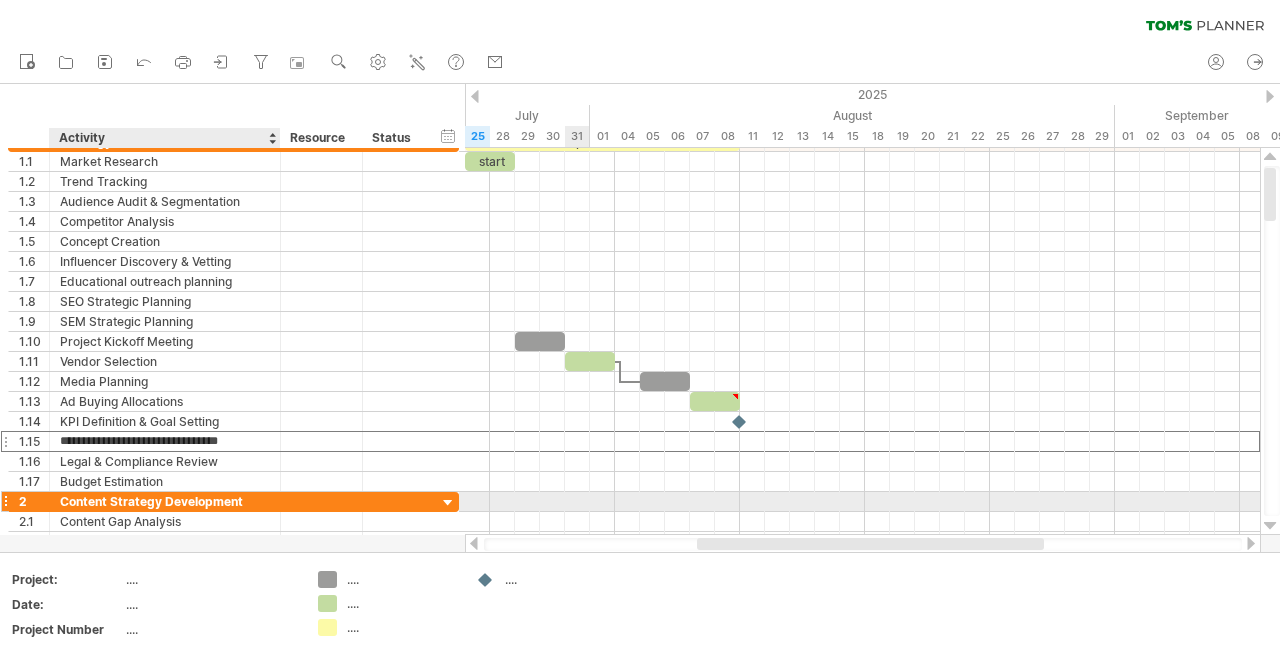click on "Content Strategy Development" at bounding box center (165, 501) 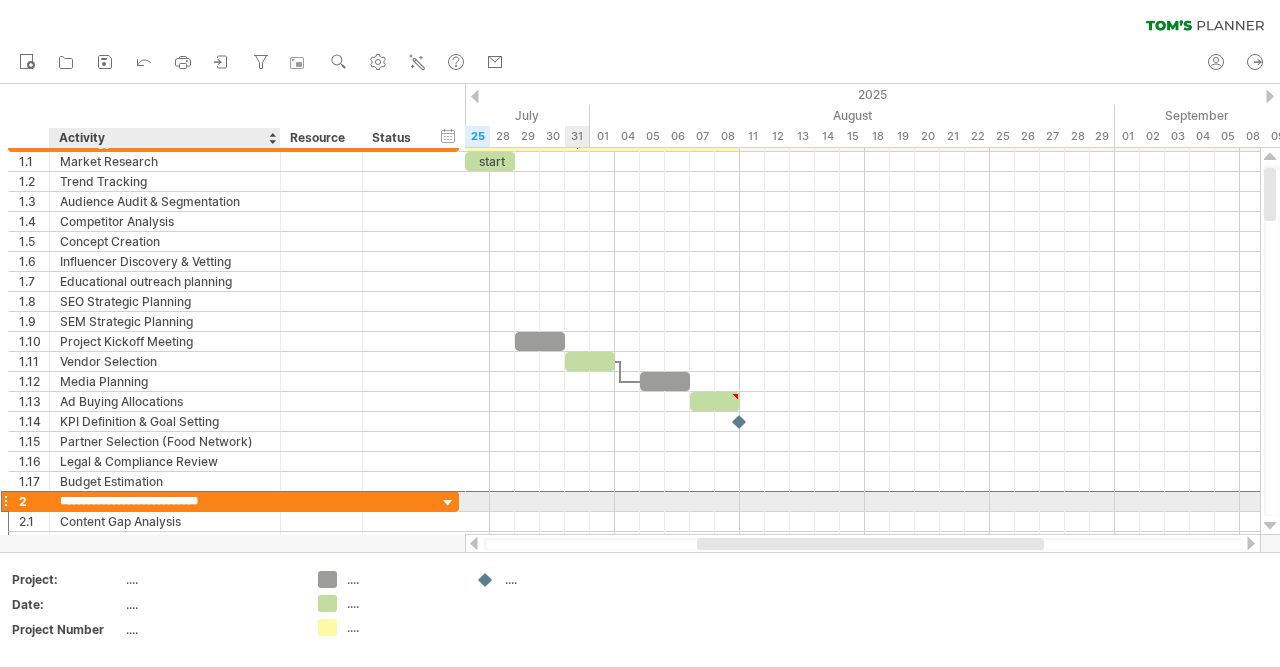 click on "**********" at bounding box center [165, 501] 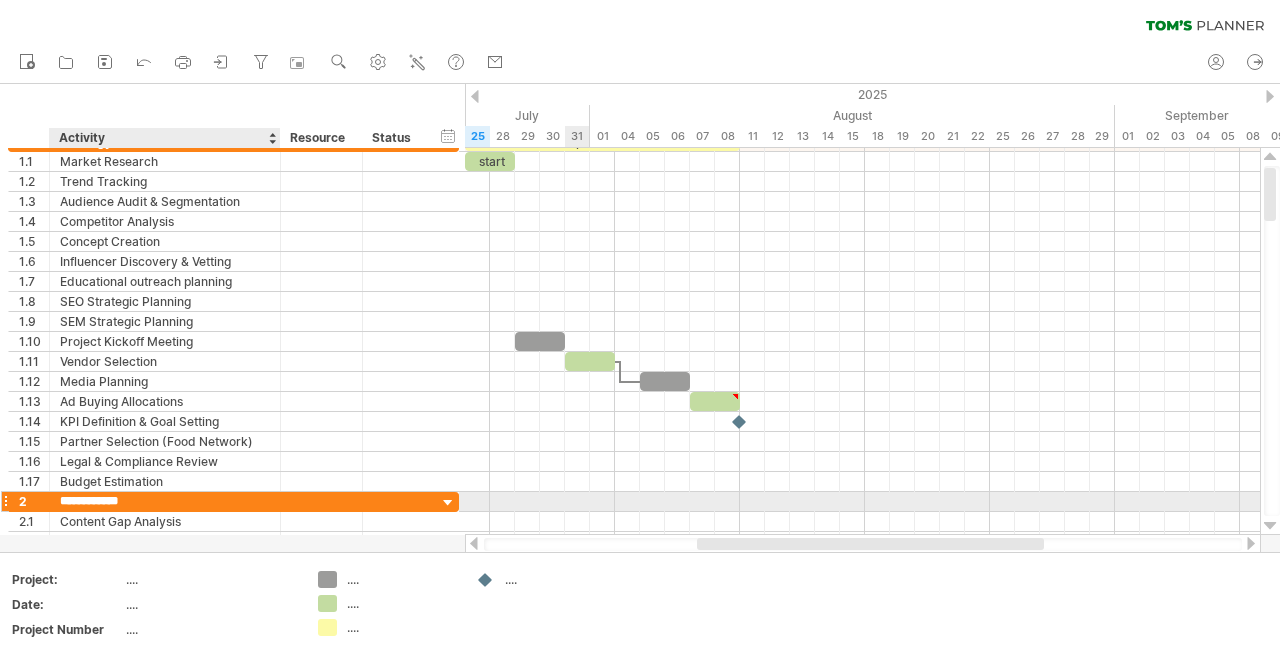 type on "**********" 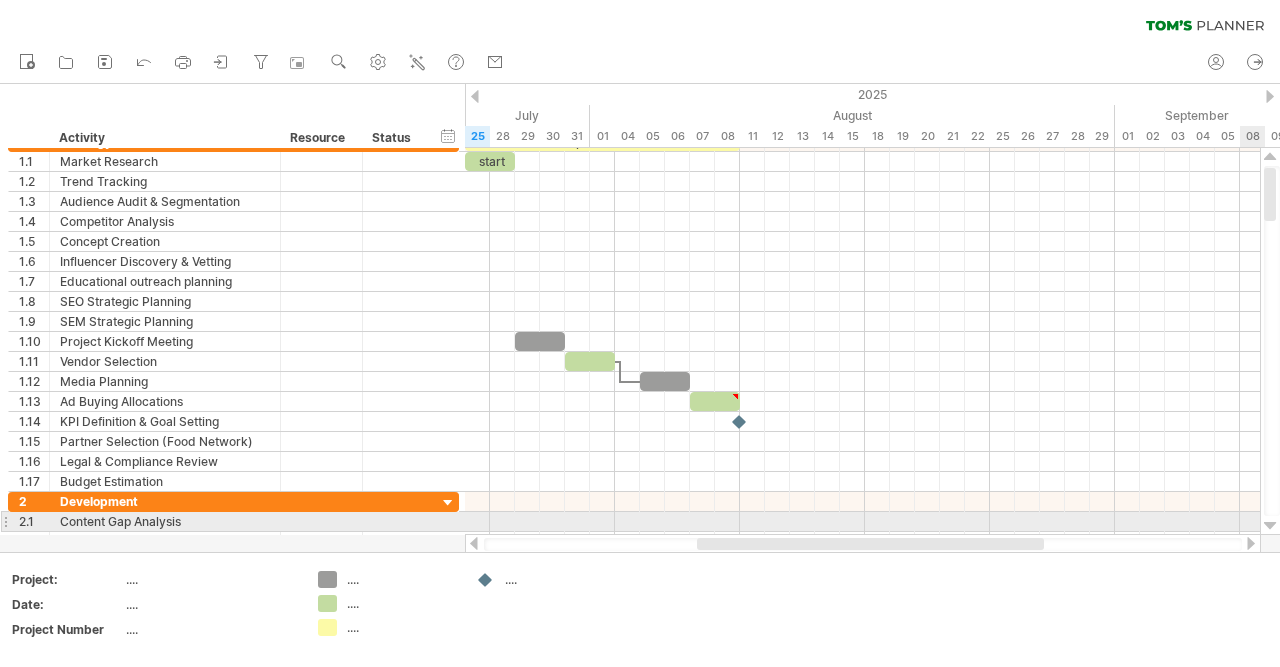 click at bounding box center (1270, 526) 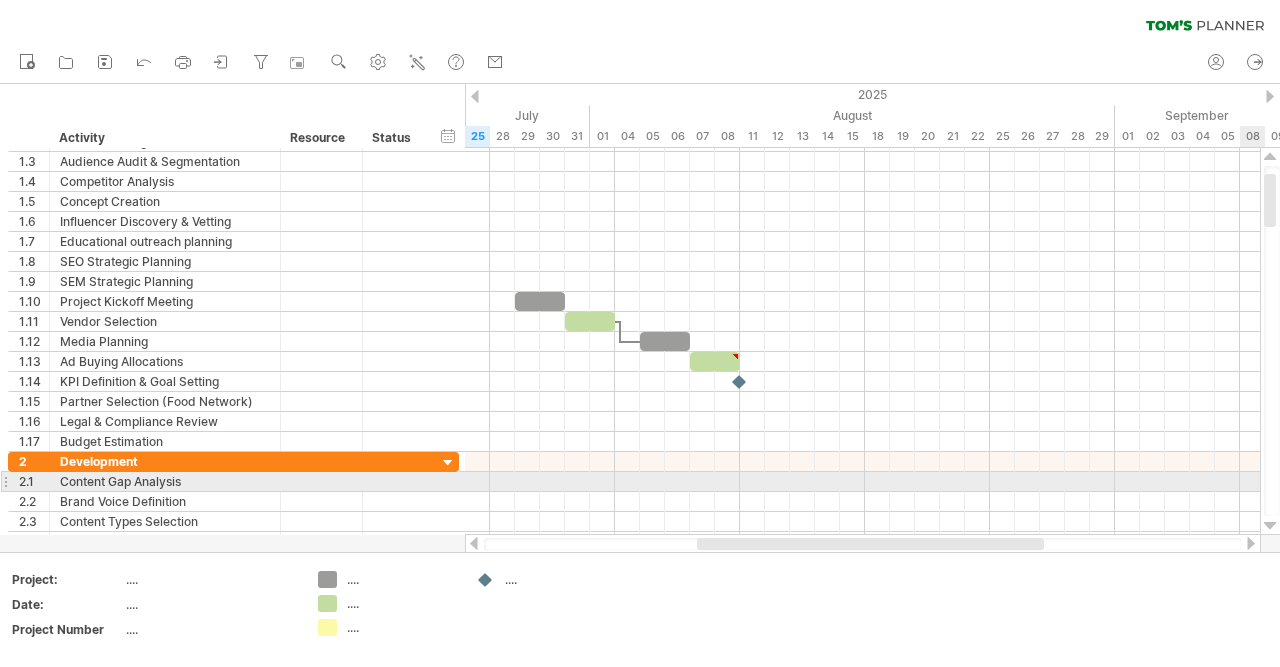 click at bounding box center [1270, 526] 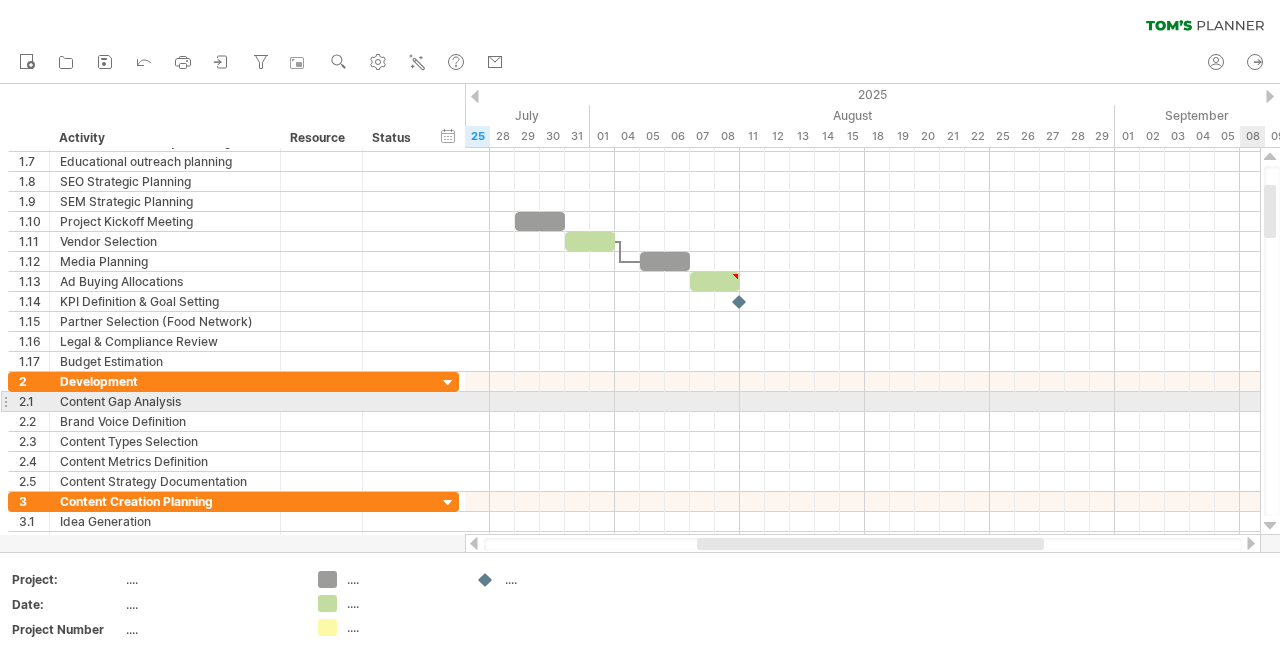 click at bounding box center [1270, 526] 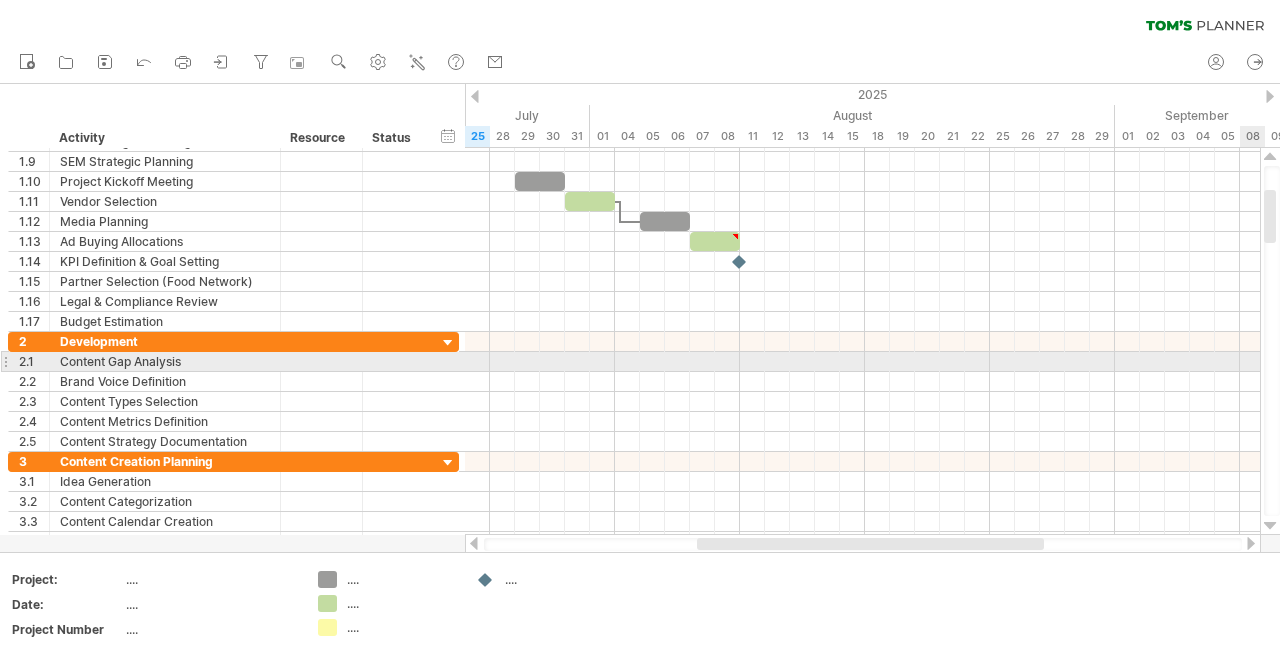 click at bounding box center (1270, 526) 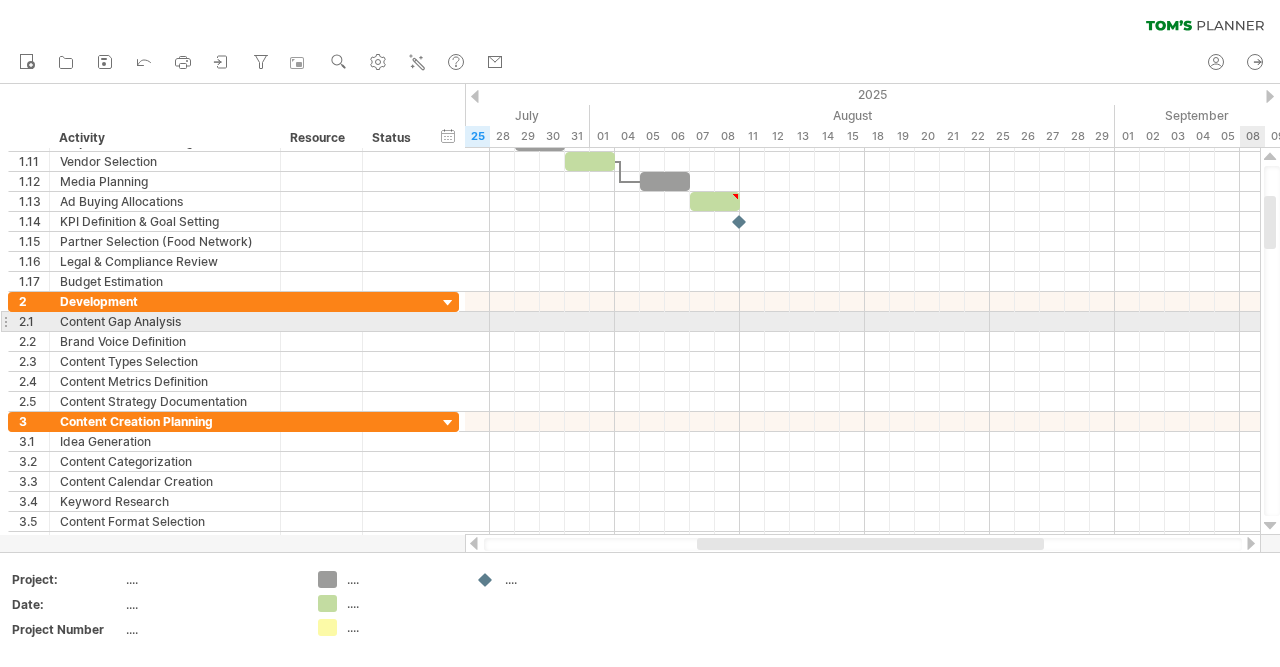click at bounding box center [1270, 526] 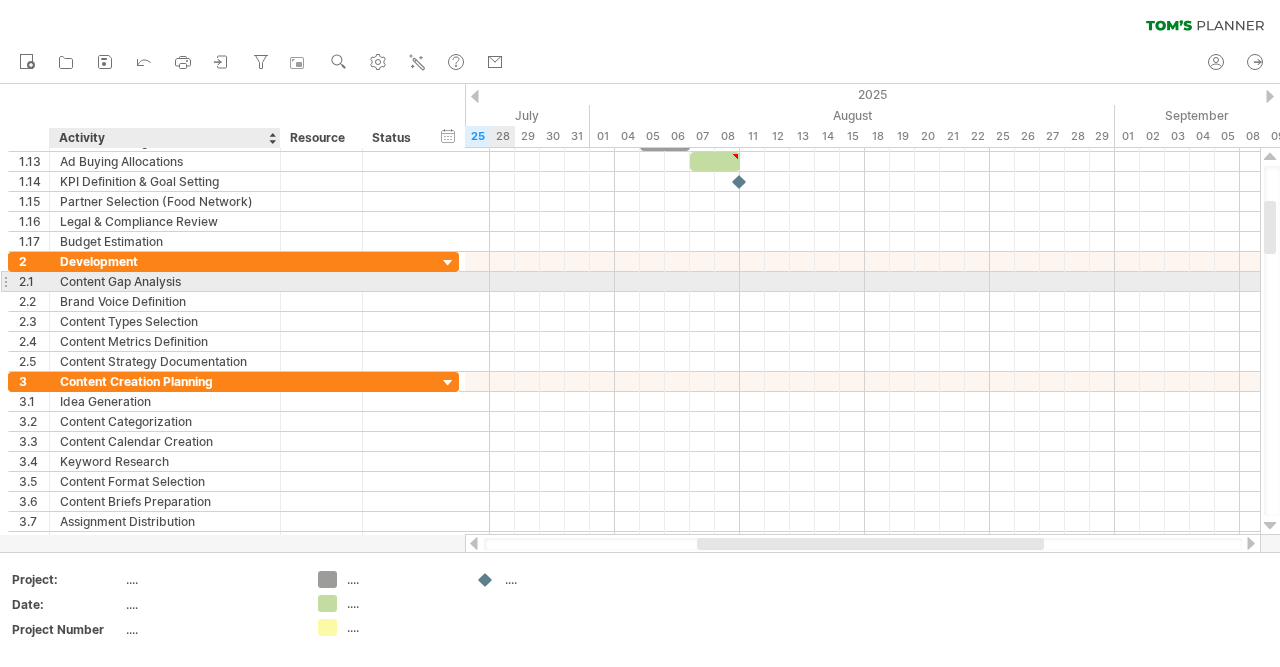 click on "Content Gap Analysis" at bounding box center (165, 281) 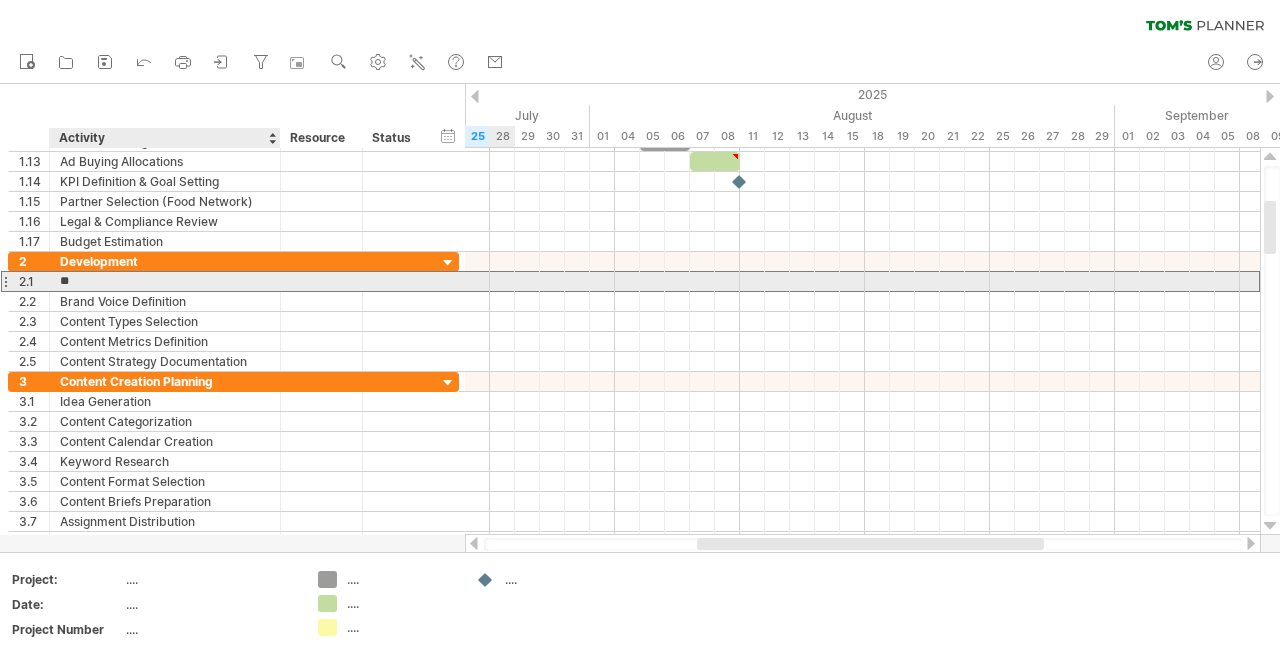 type on "*" 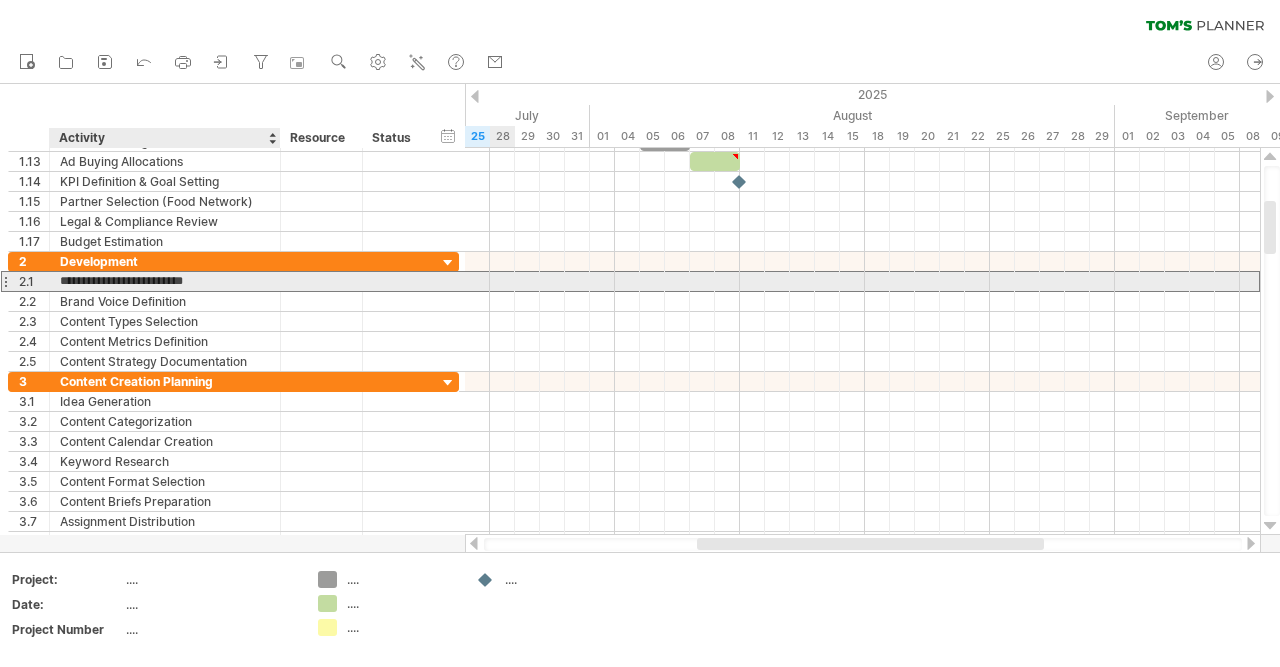 type on "**********" 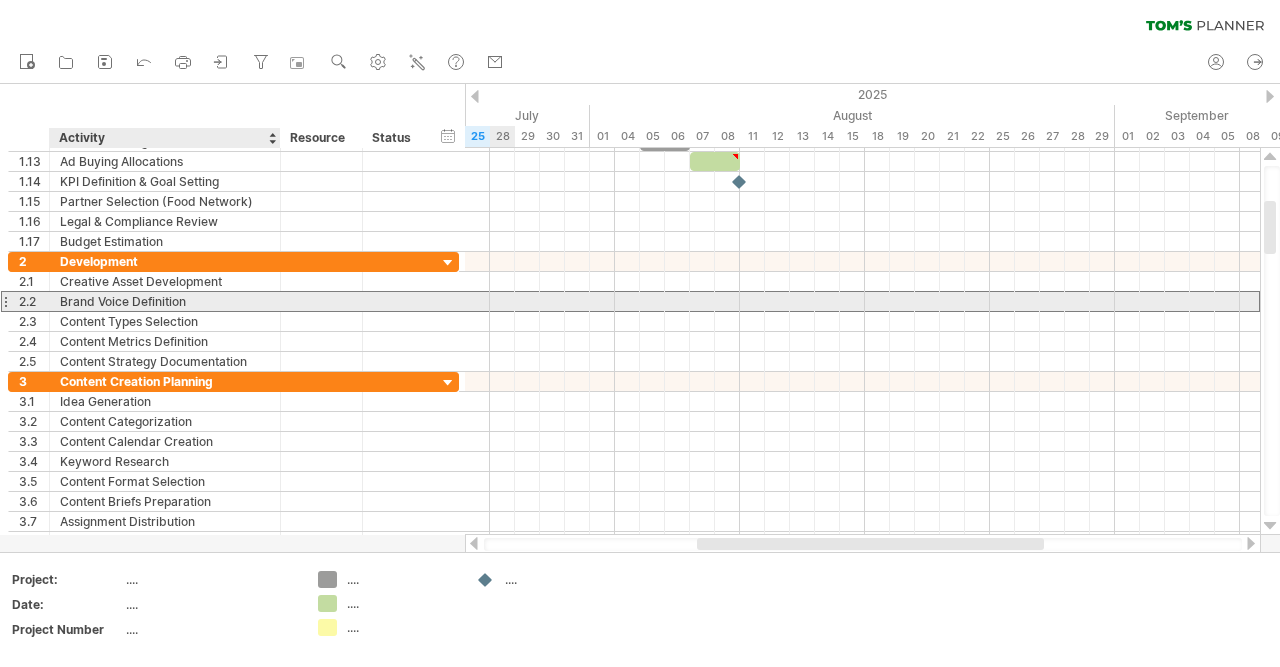 click on "Brand Voice Definition" at bounding box center (165, 301) 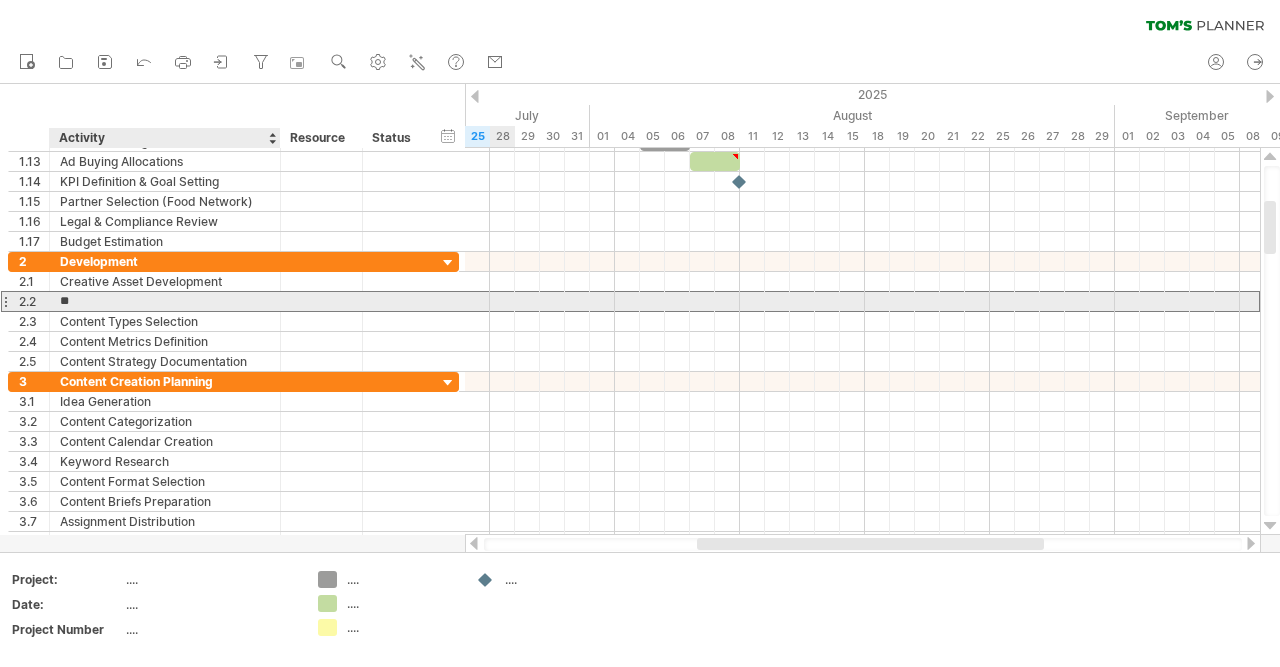 type on "*" 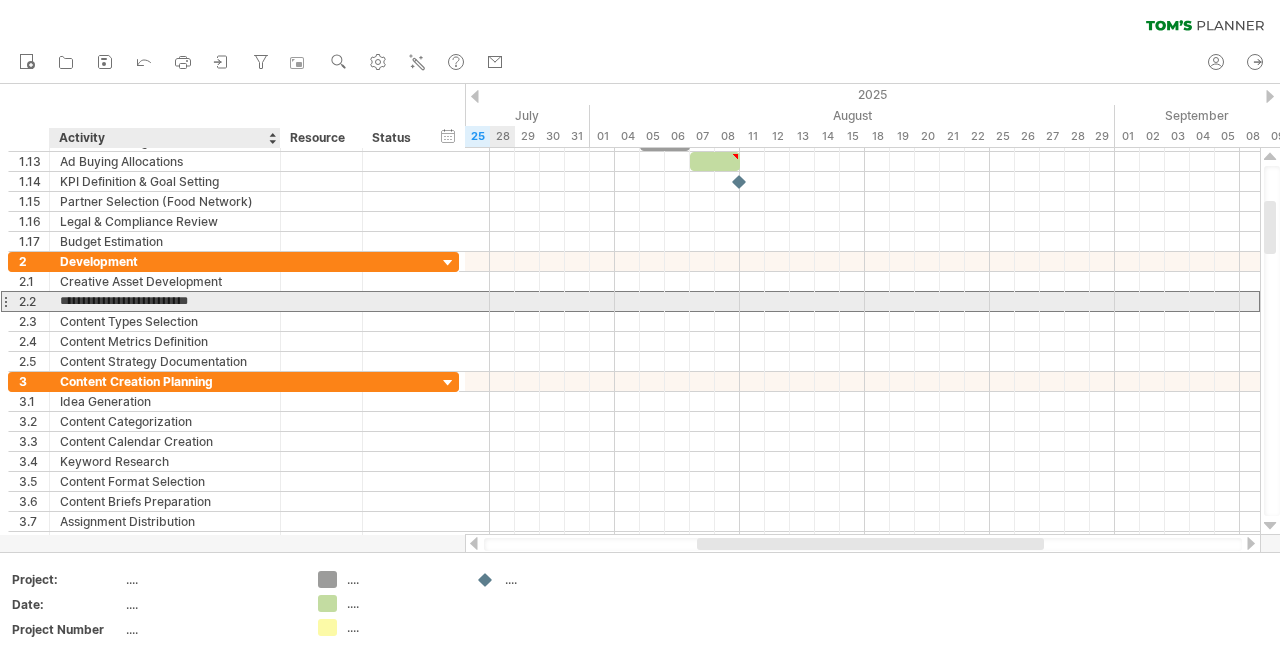 type on "**********" 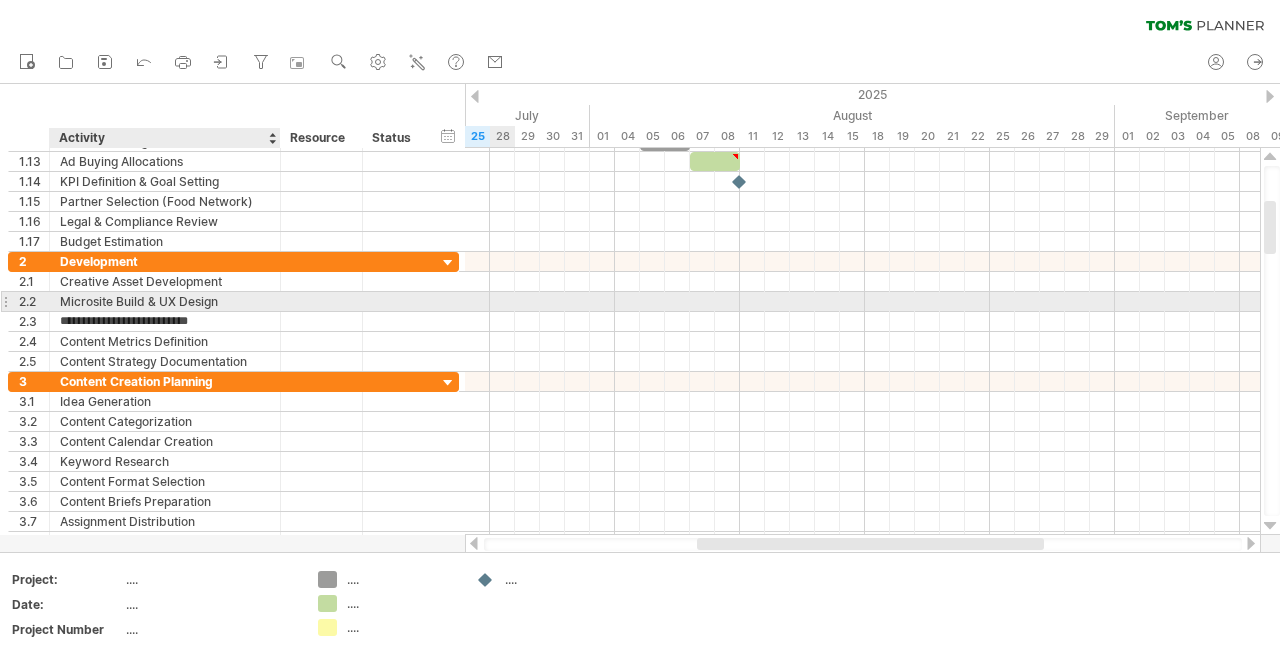 type on "**********" 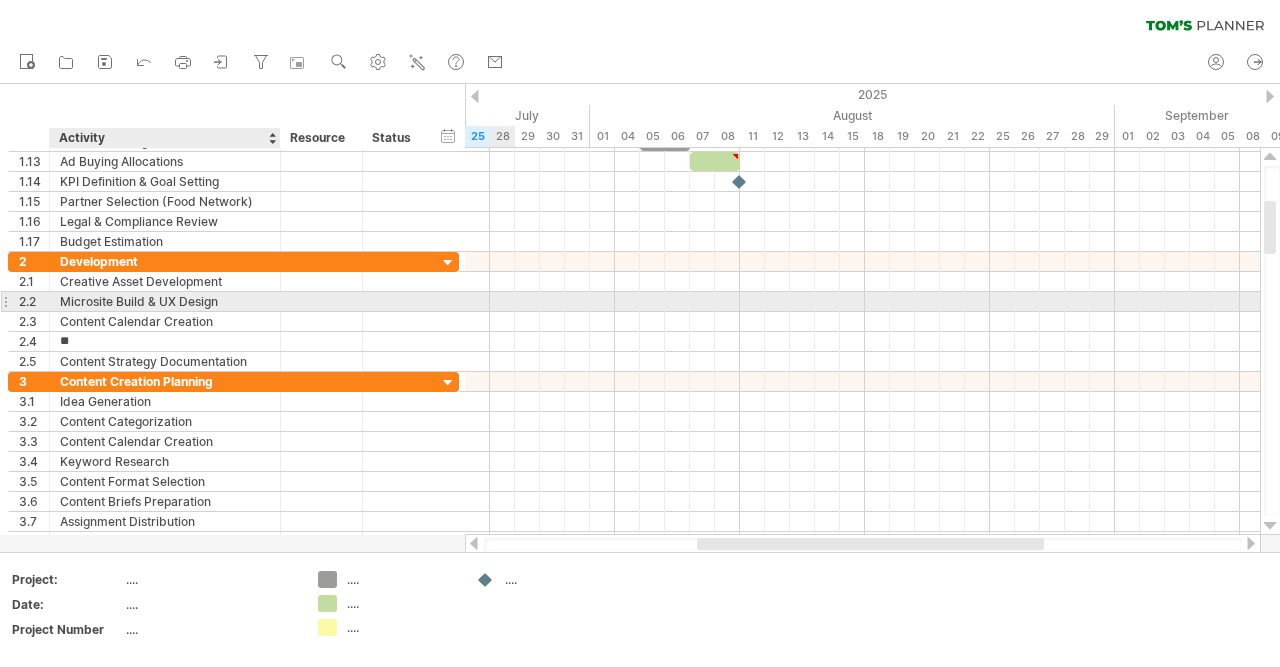 type on "*" 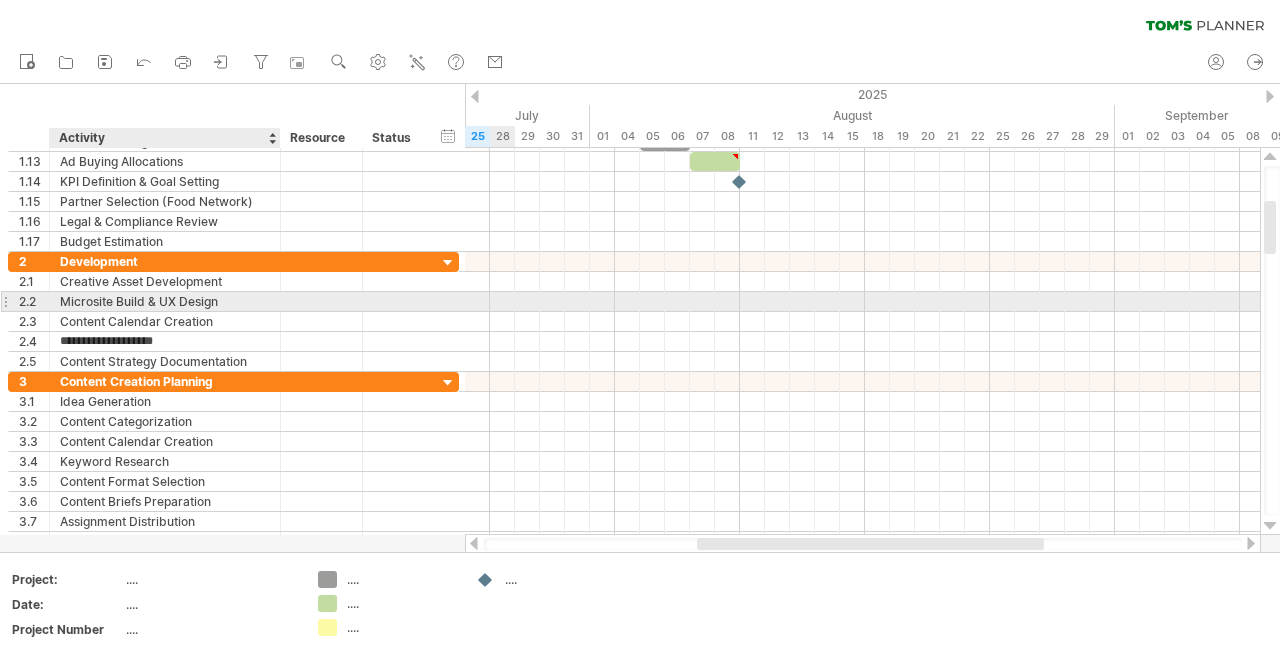 type on "**********" 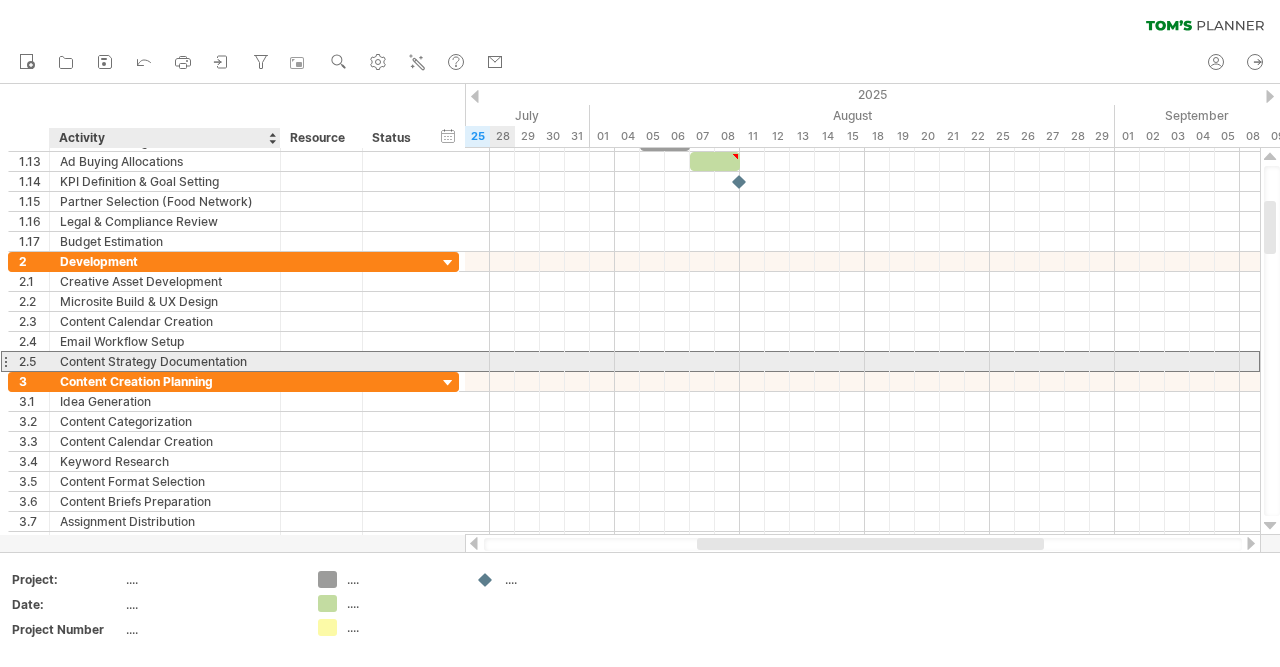 click on "Content Strategy Documentation" at bounding box center (165, 361) 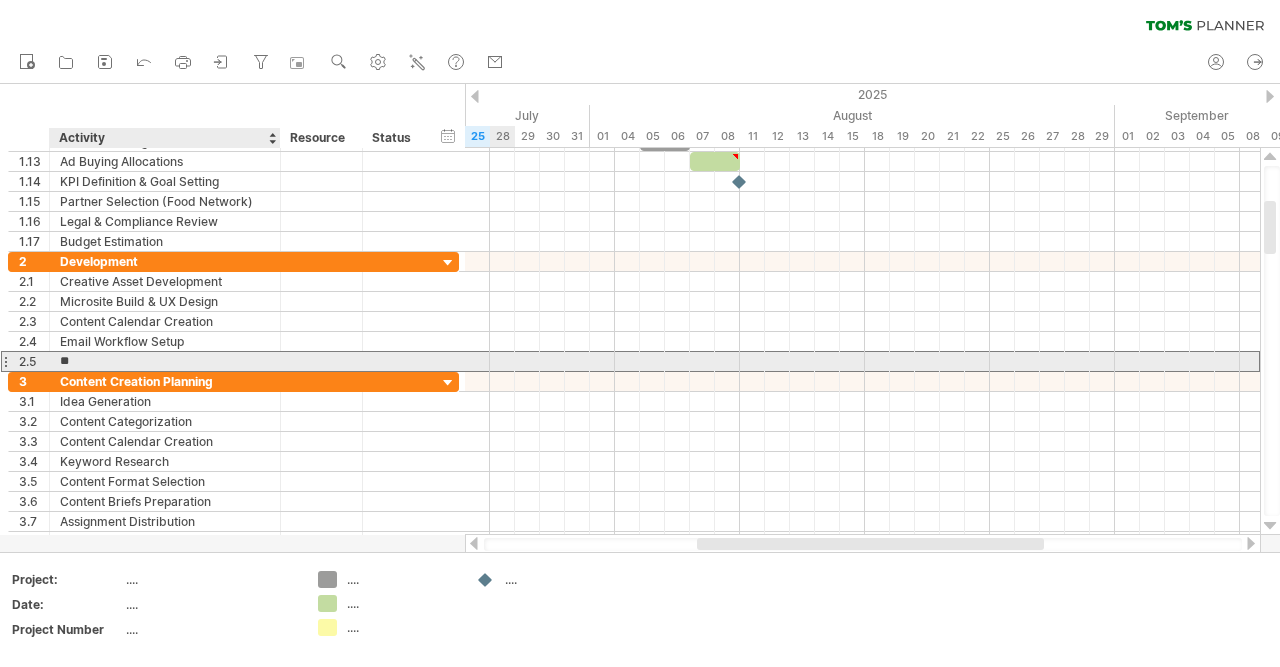 type on "*" 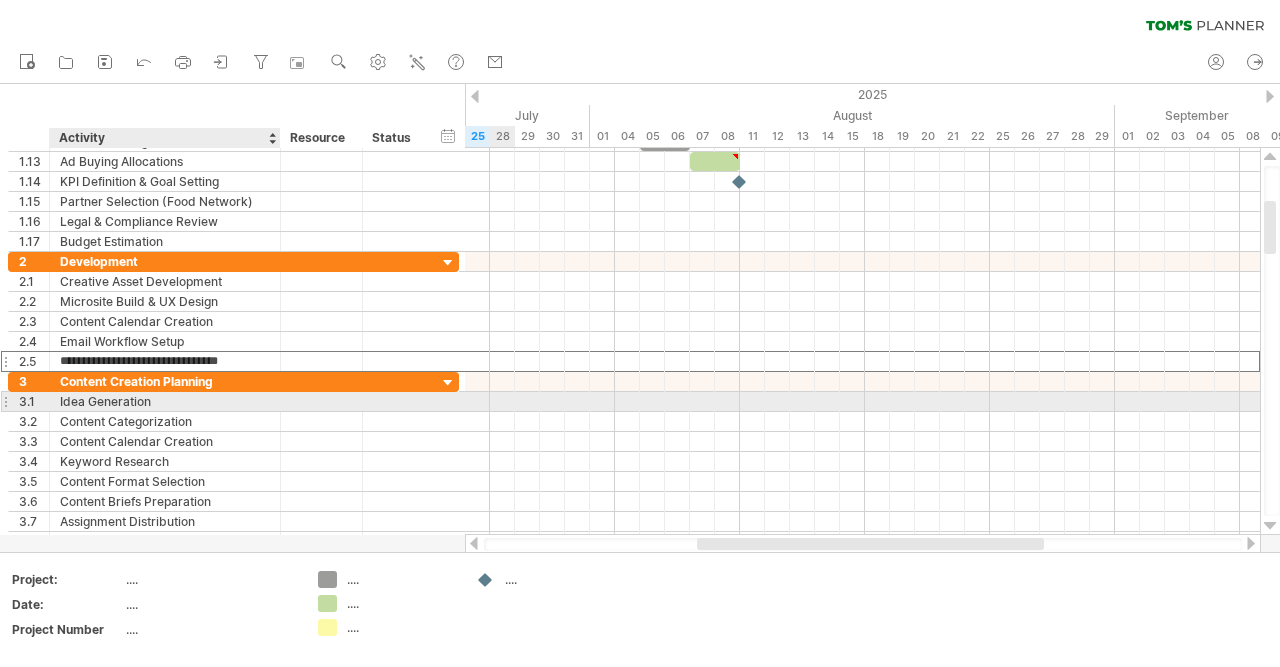 type on "**********" 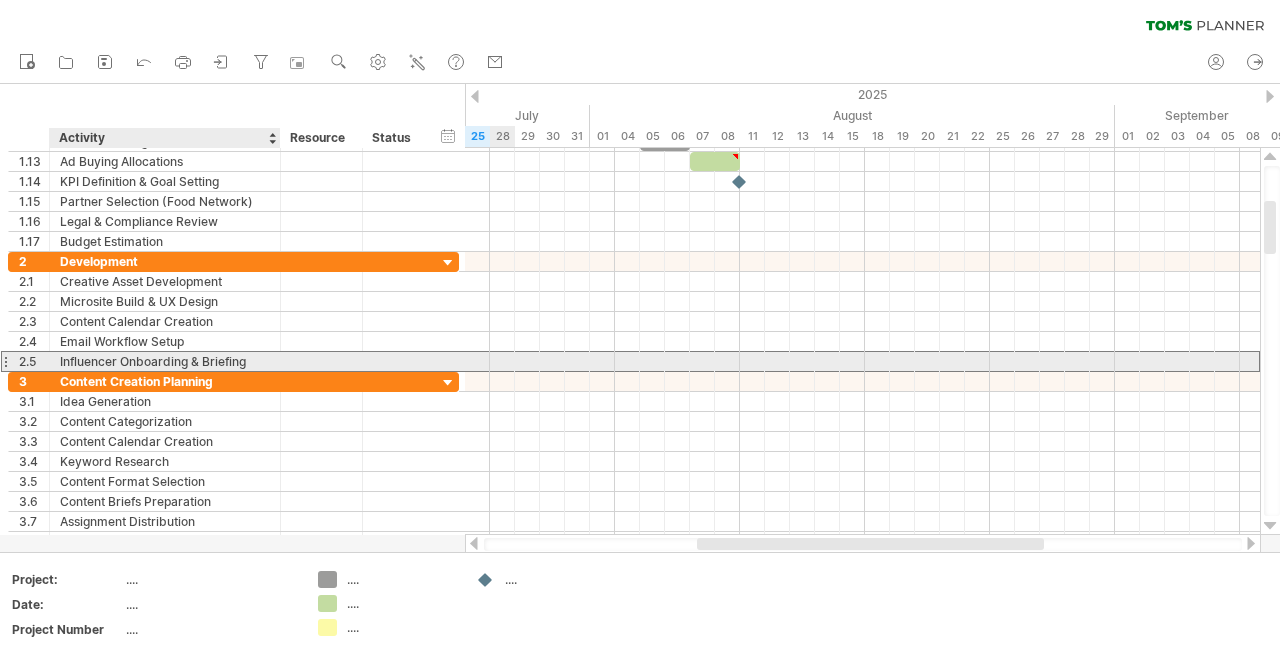 click on "Influencer Onboarding & Briefing" at bounding box center (165, 361) 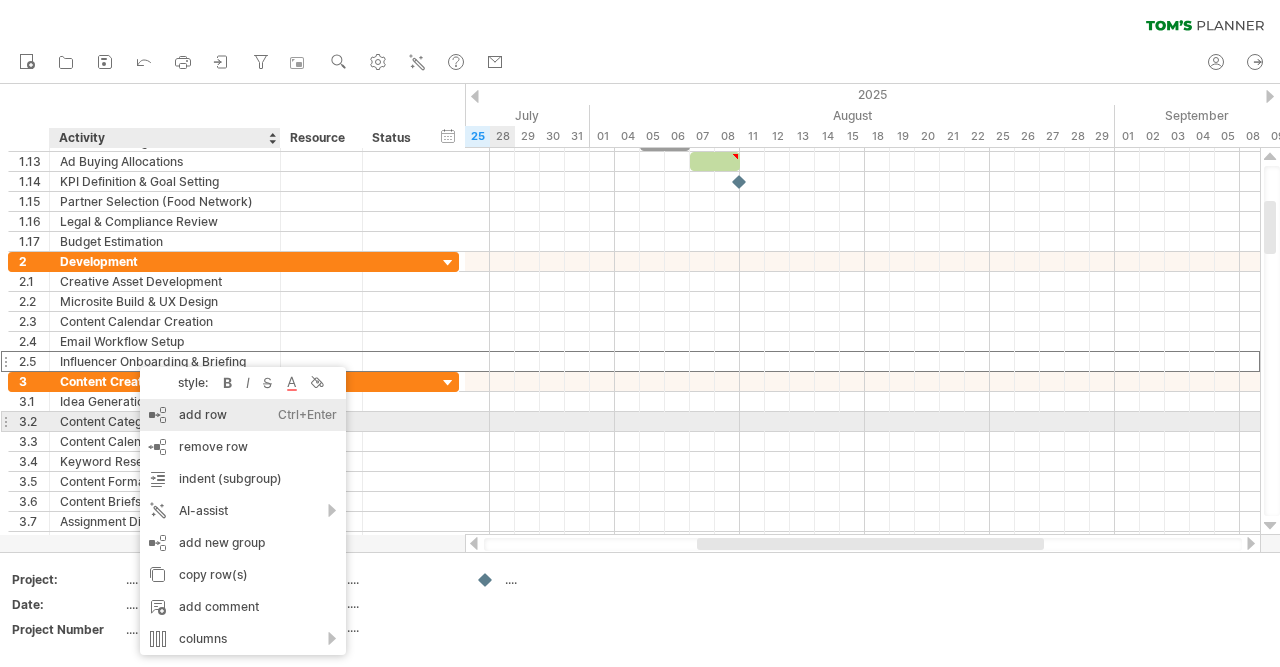 click on "add row Ctrl+Enter Cmd+Enter" at bounding box center [243, 415] 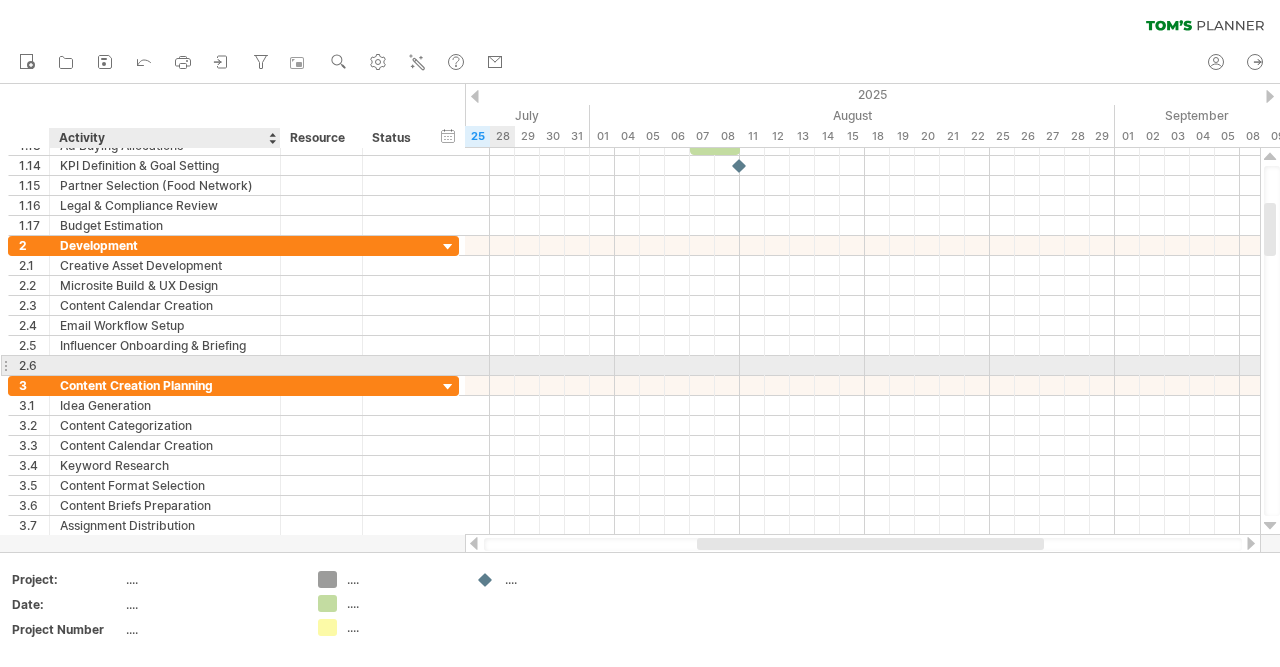 click at bounding box center [165, 365] 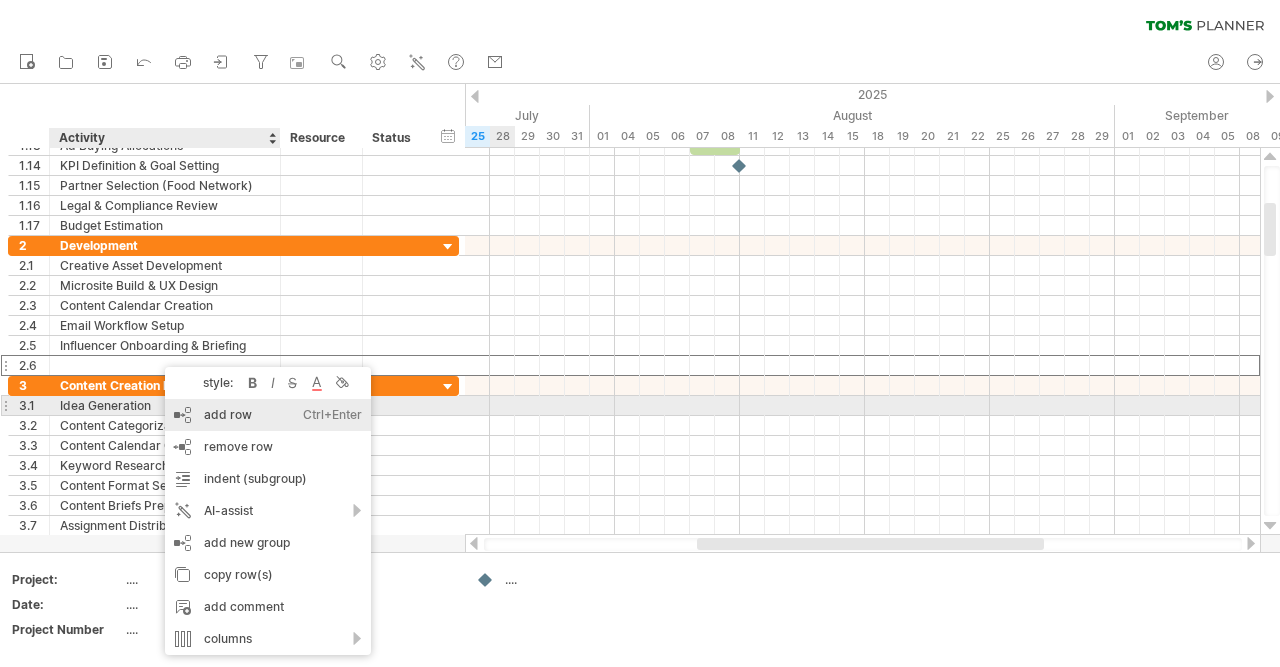 click on "add row Ctrl+Enter Cmd+Enter" at bounding box center [268, 415] 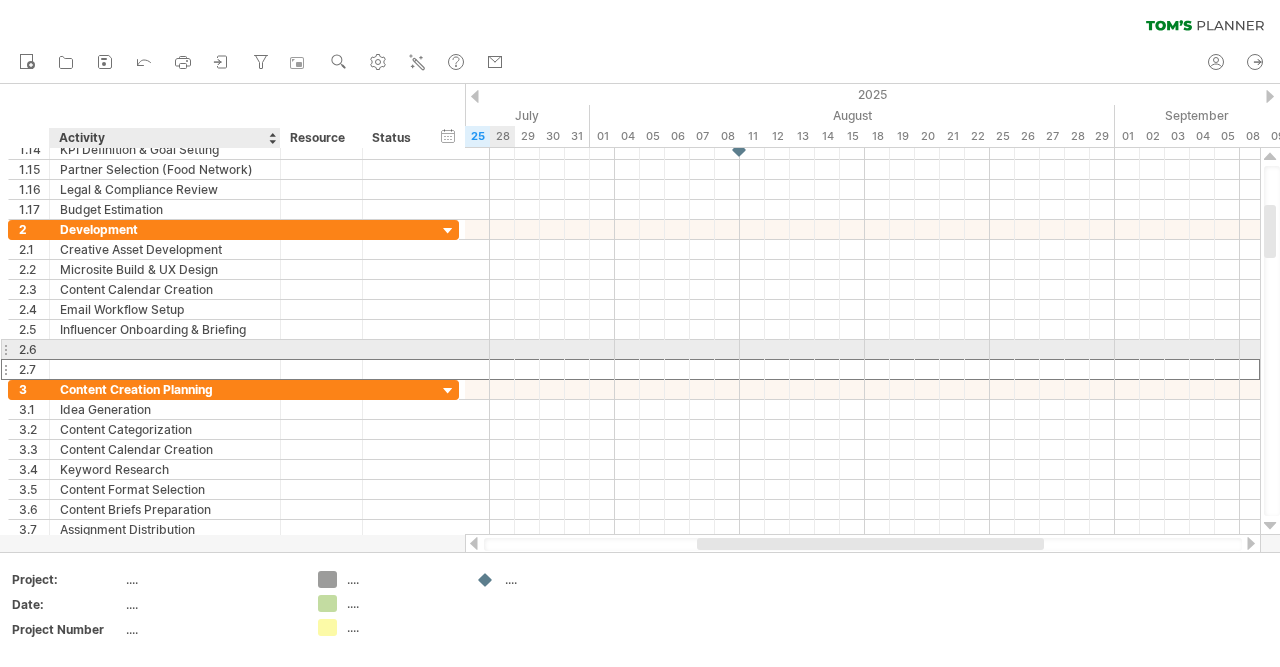 click at bounding box center (165, 369) 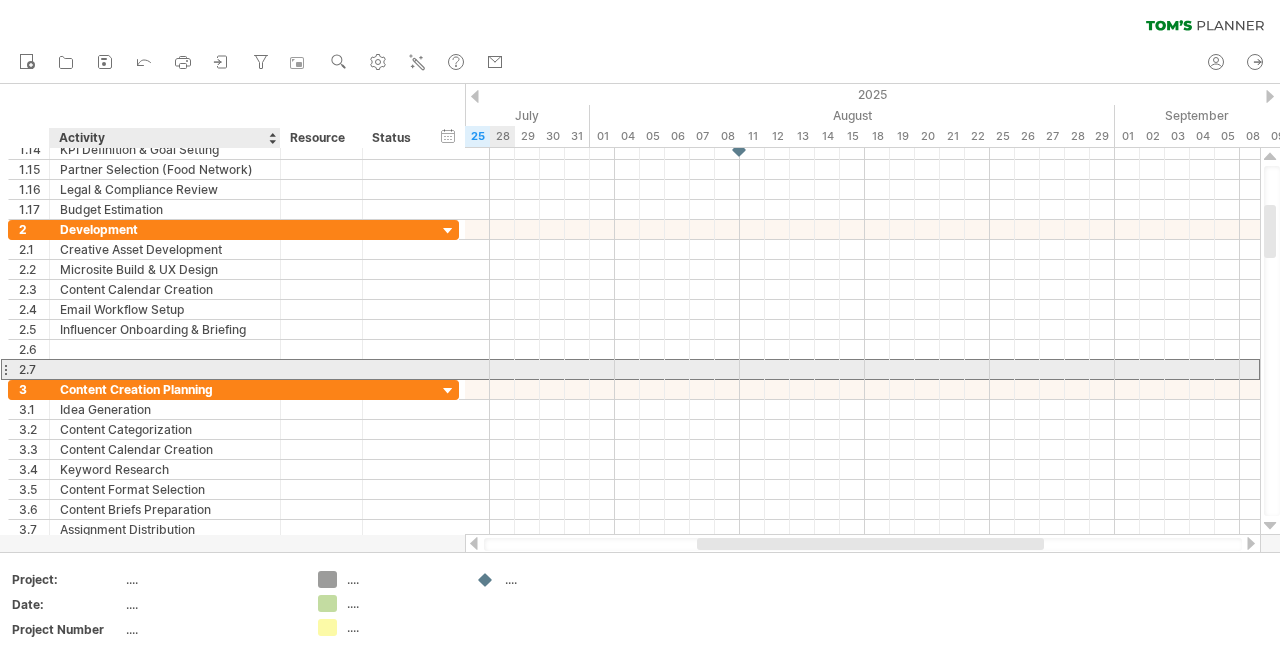 click at bounding box center [165, 369] 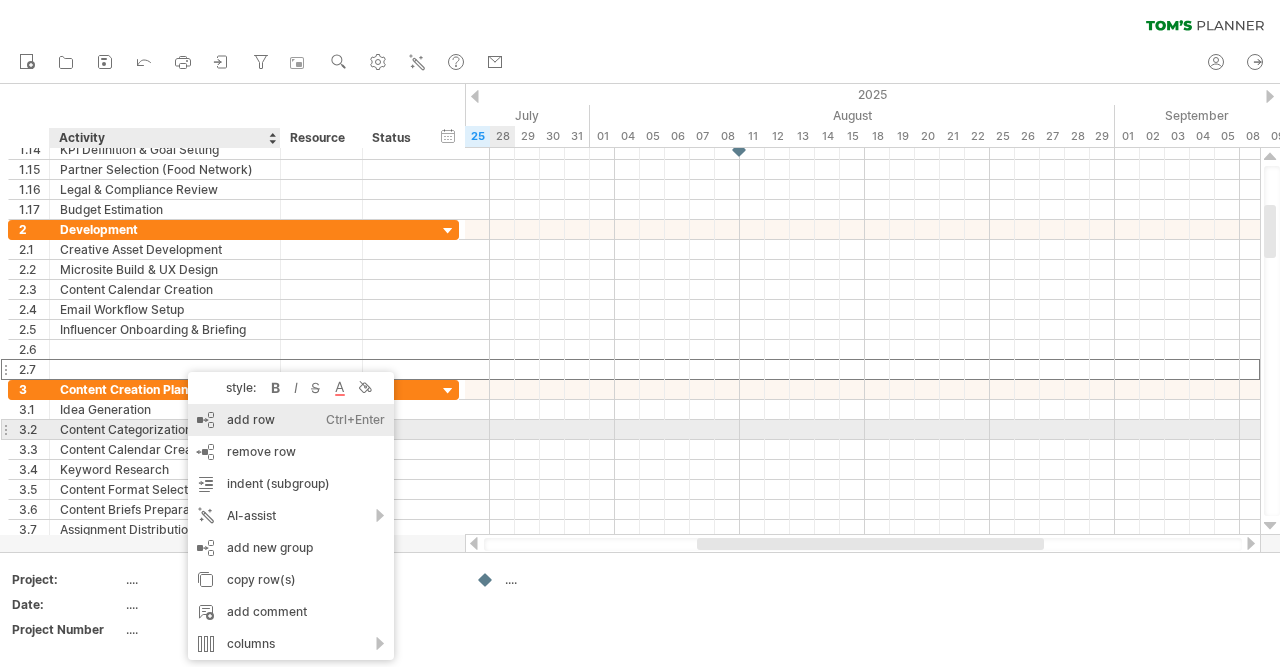 click on "add row Ctrl+Enter Cmd+Enter" at bounding box center (291, 420) 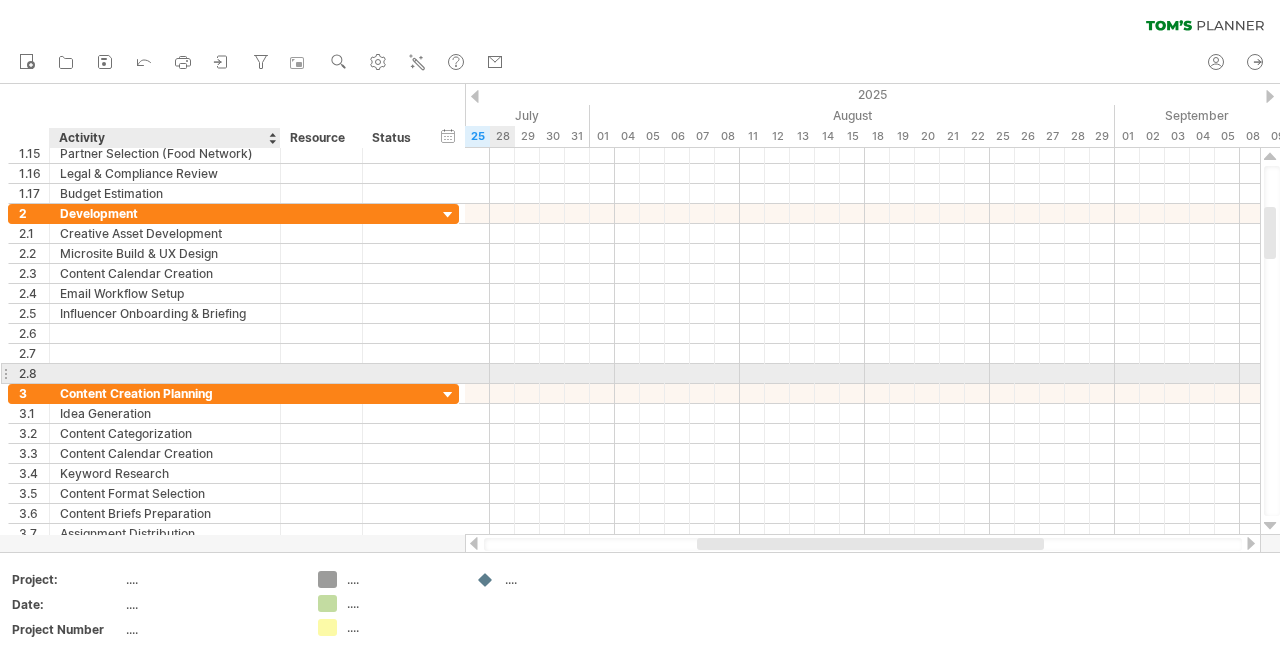 click at bounding box center (165, 373) 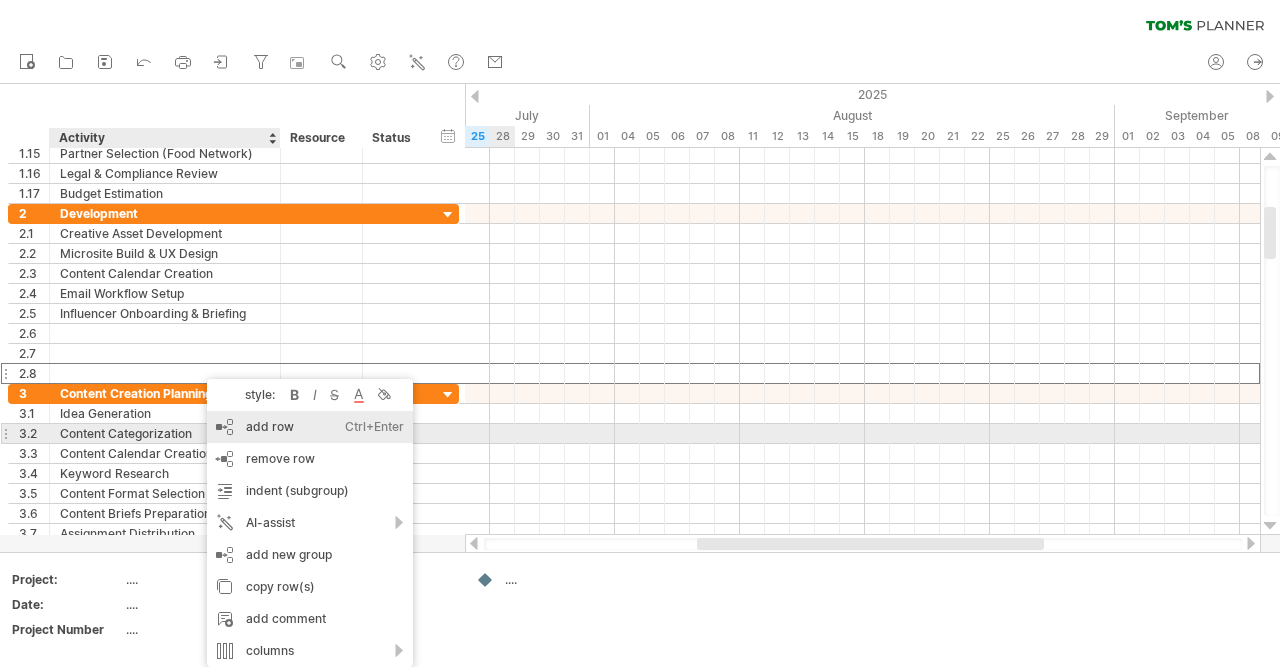 click on "add row Ctrl+Enter Cmd+Enter" at bounding box center (310, 427) 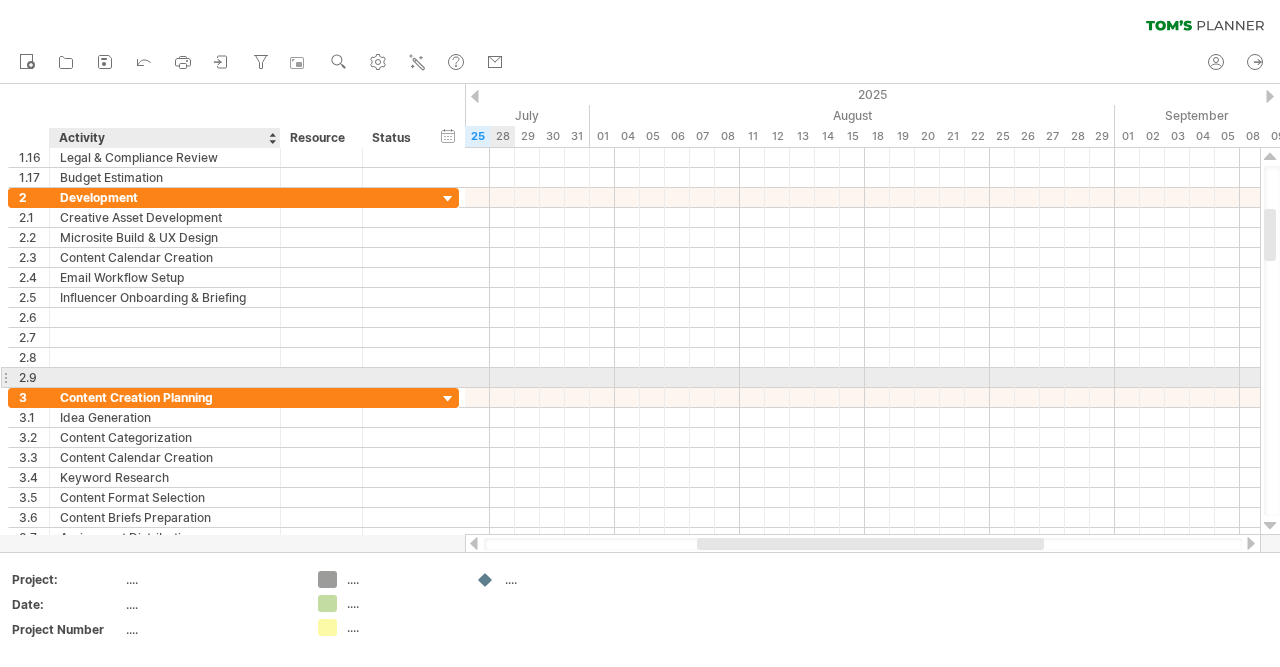 click at bounding box center [165, 377] 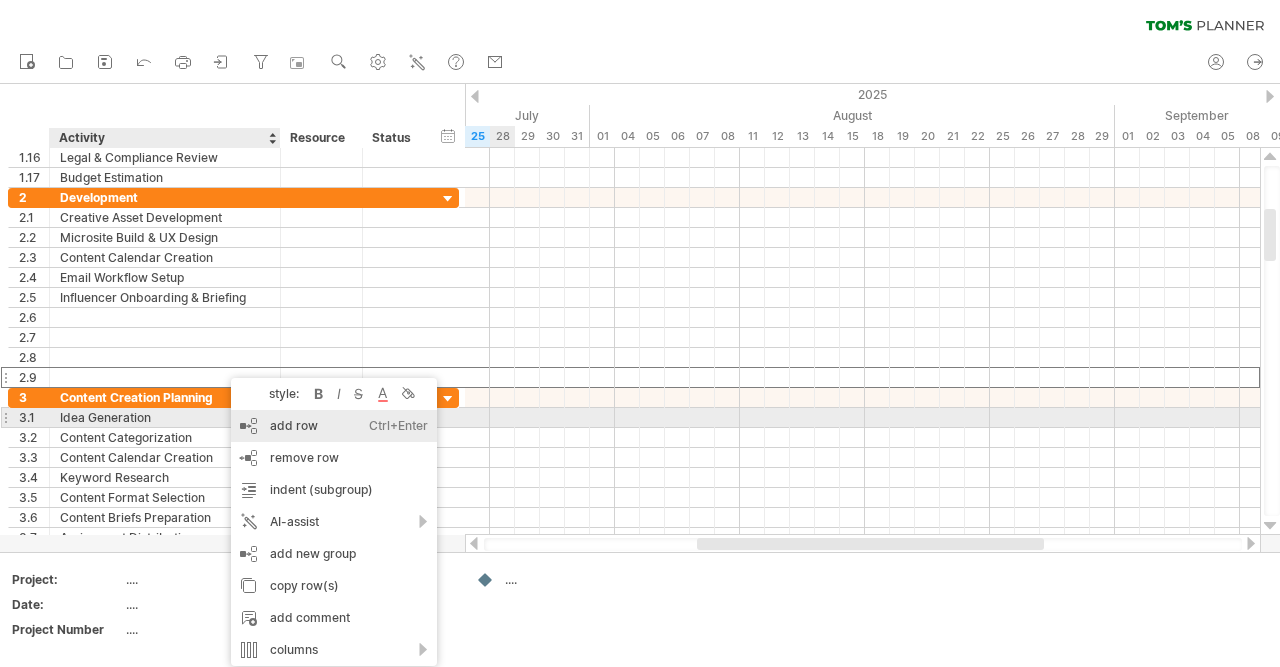 click on "add row Ctrl+Enter Cmd+Enter" at bounding box center (334, 426) 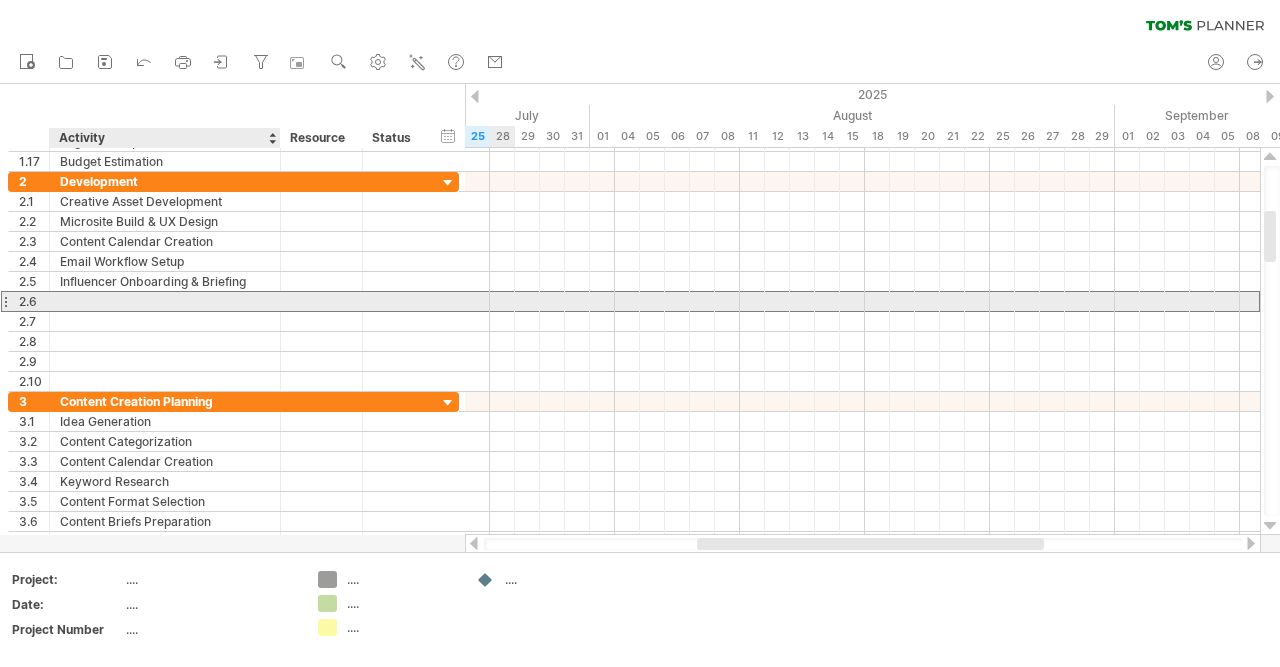 click at bounding box center [165, 301] 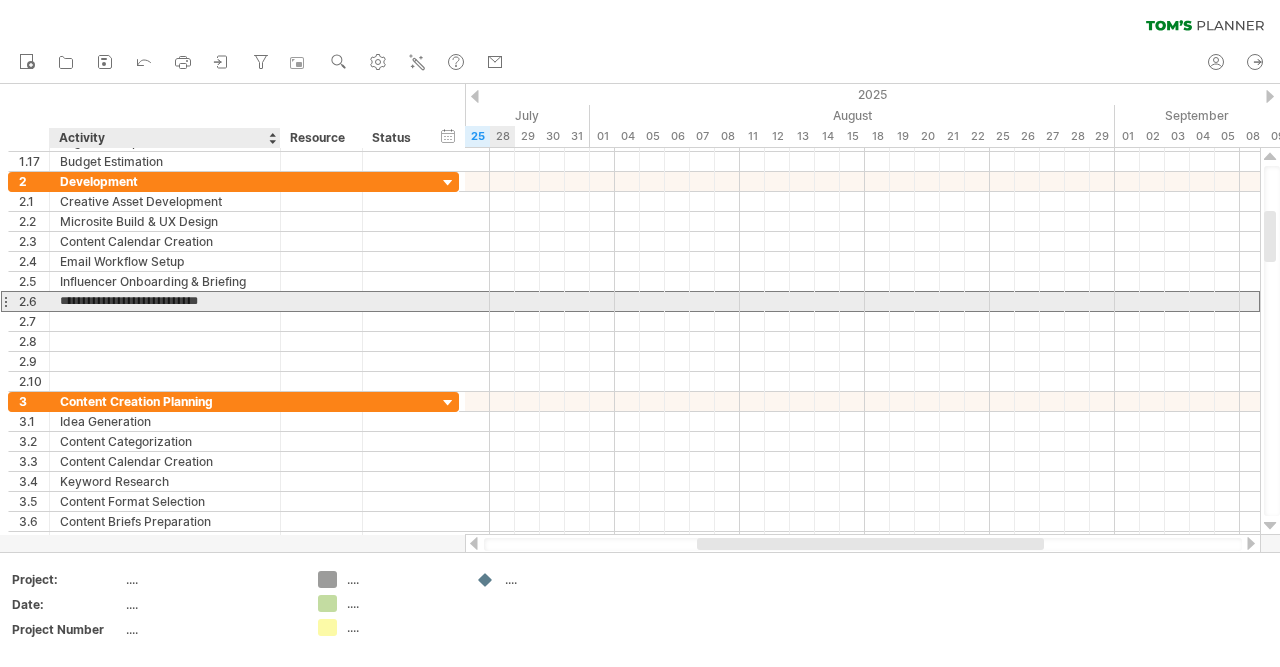 type on "**********" 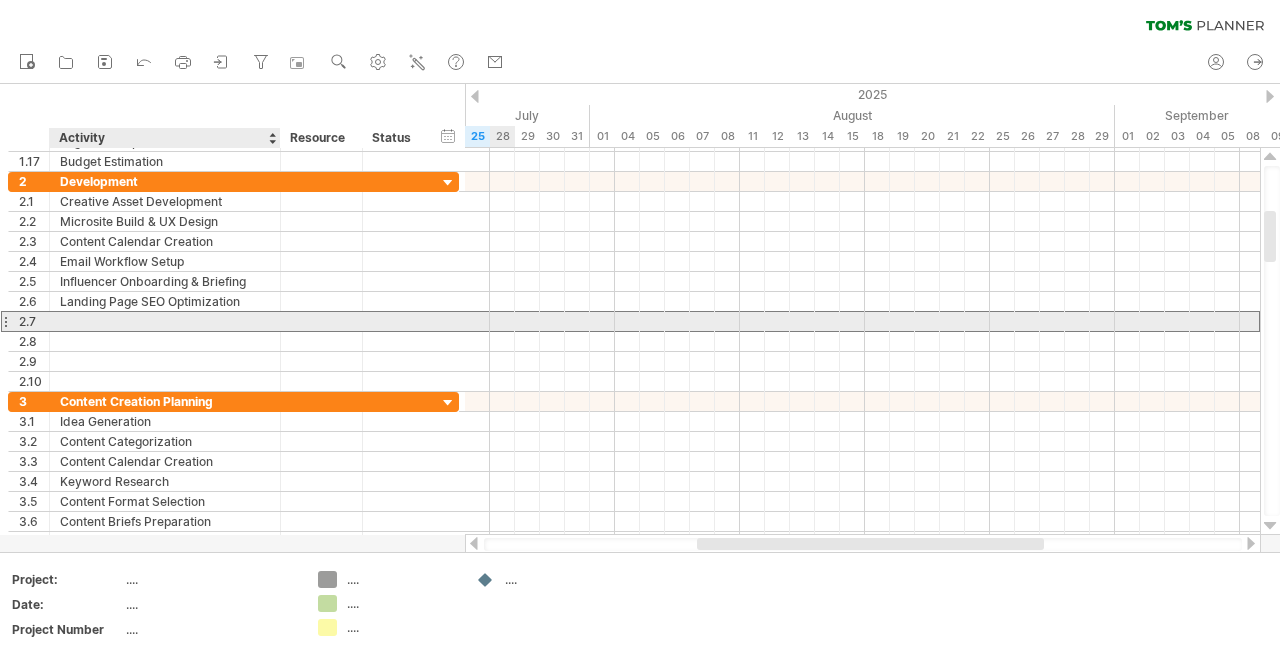click at bounding box center (165, 321) 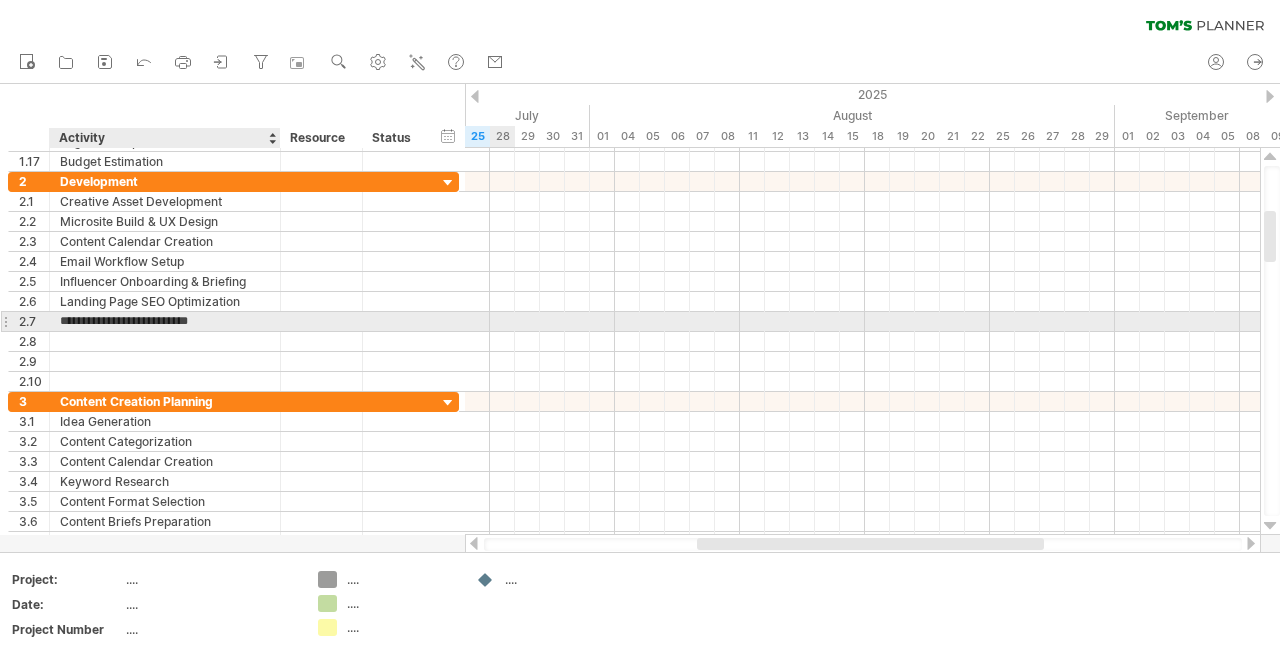 type on "**********" 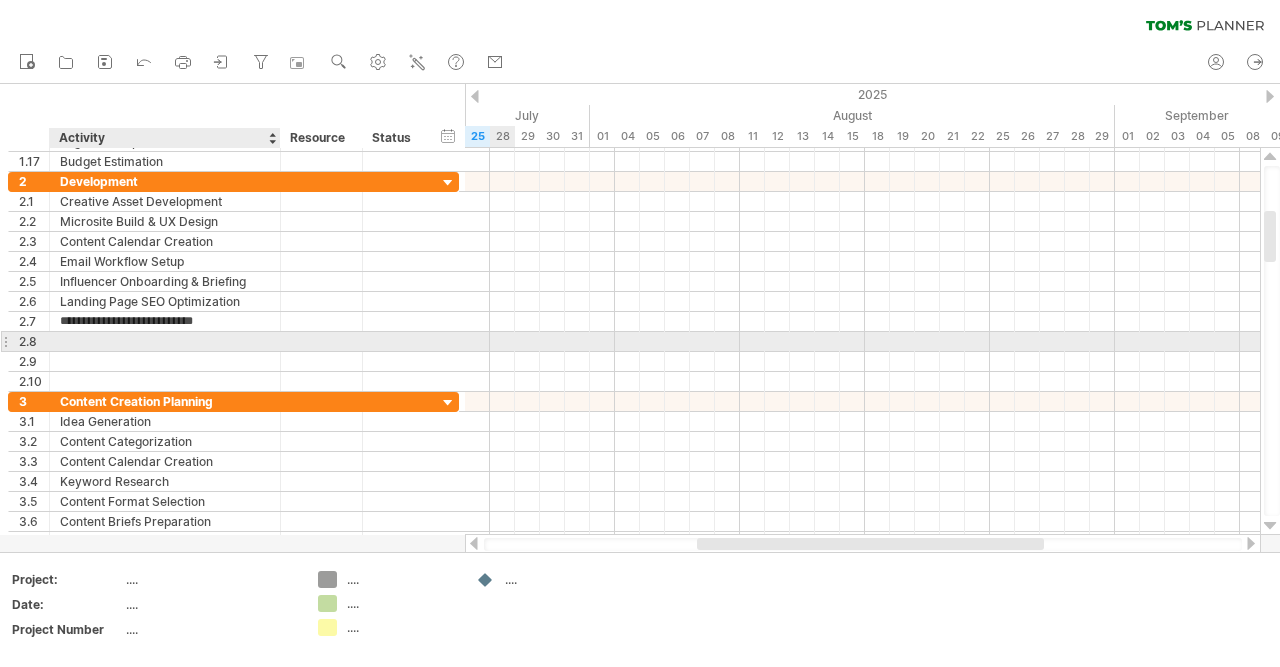 click at bounding box center [165, 341] 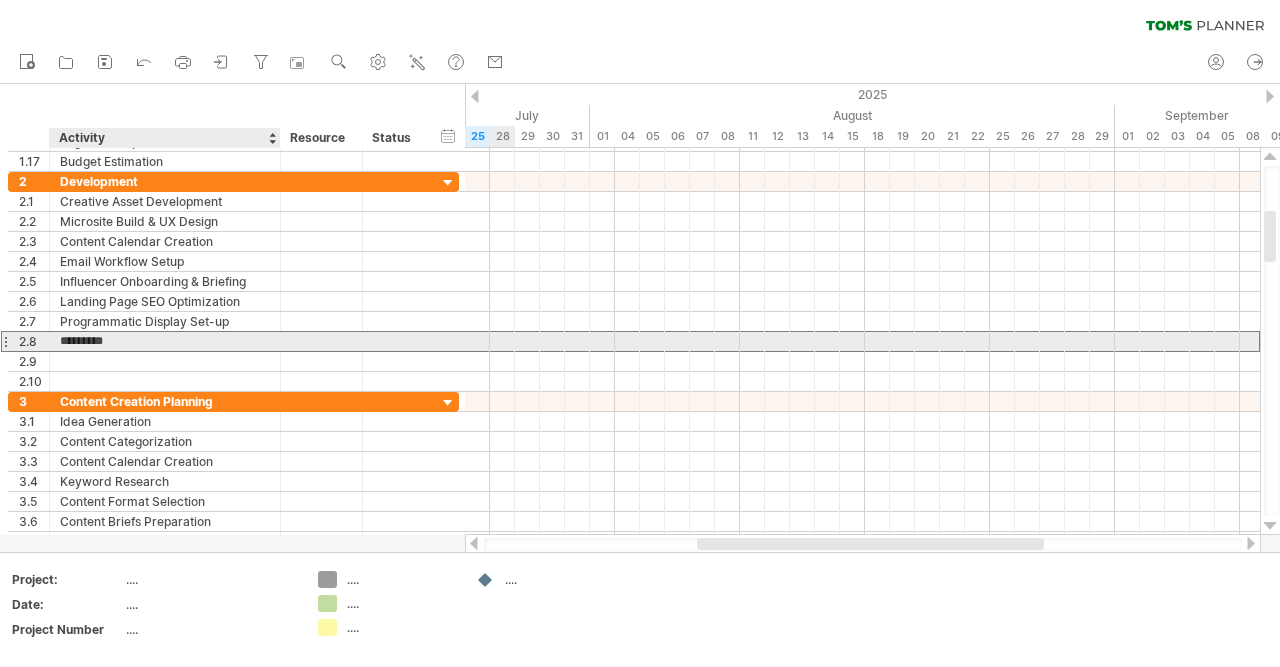 type on "**********" 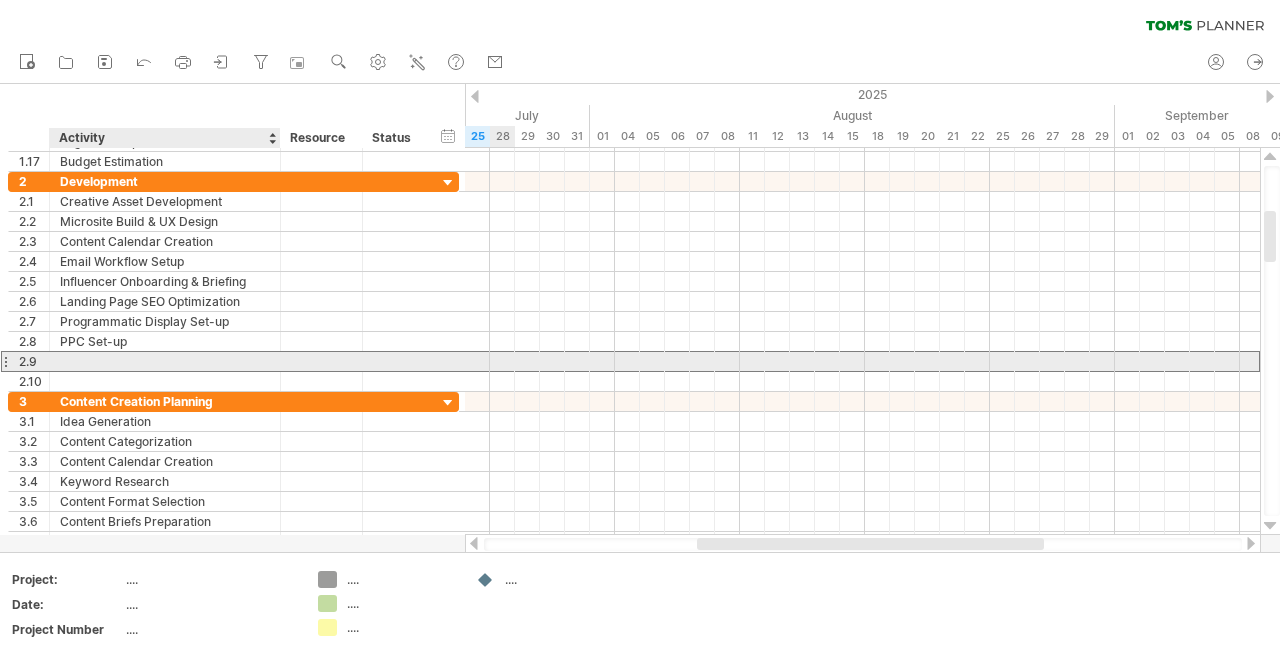 click at bounding box center [165, 361] 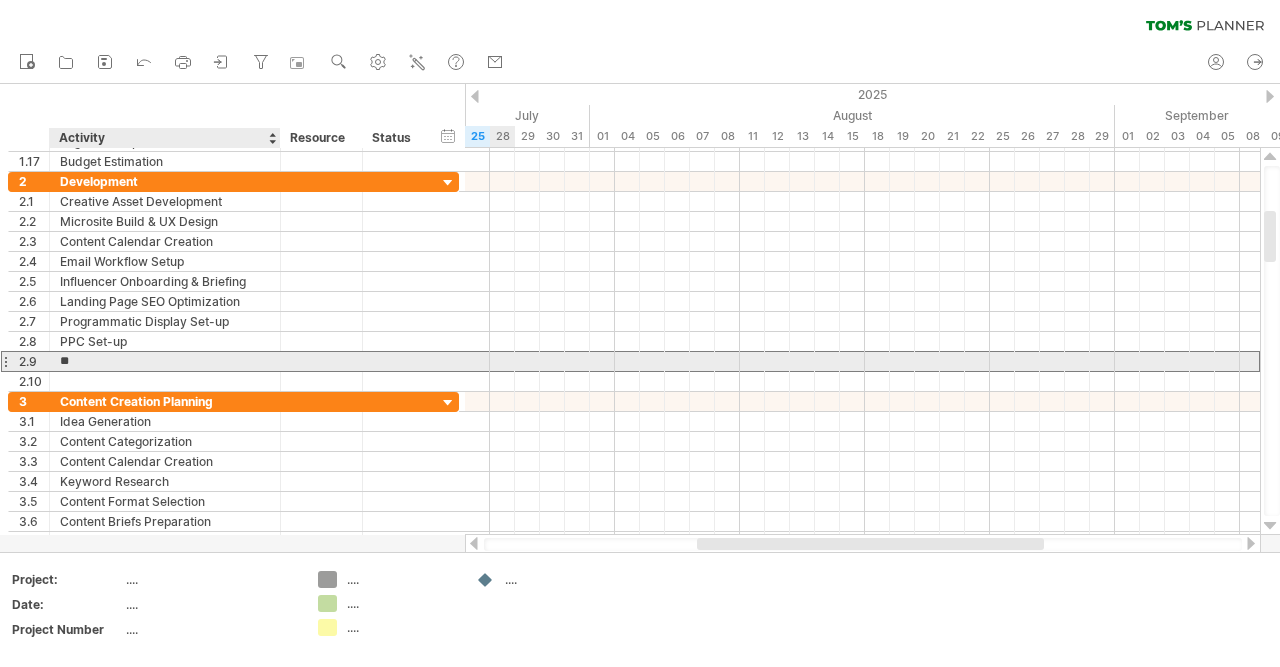 scroll, scrollTop: 0, scrollLeft: 0, axis: both 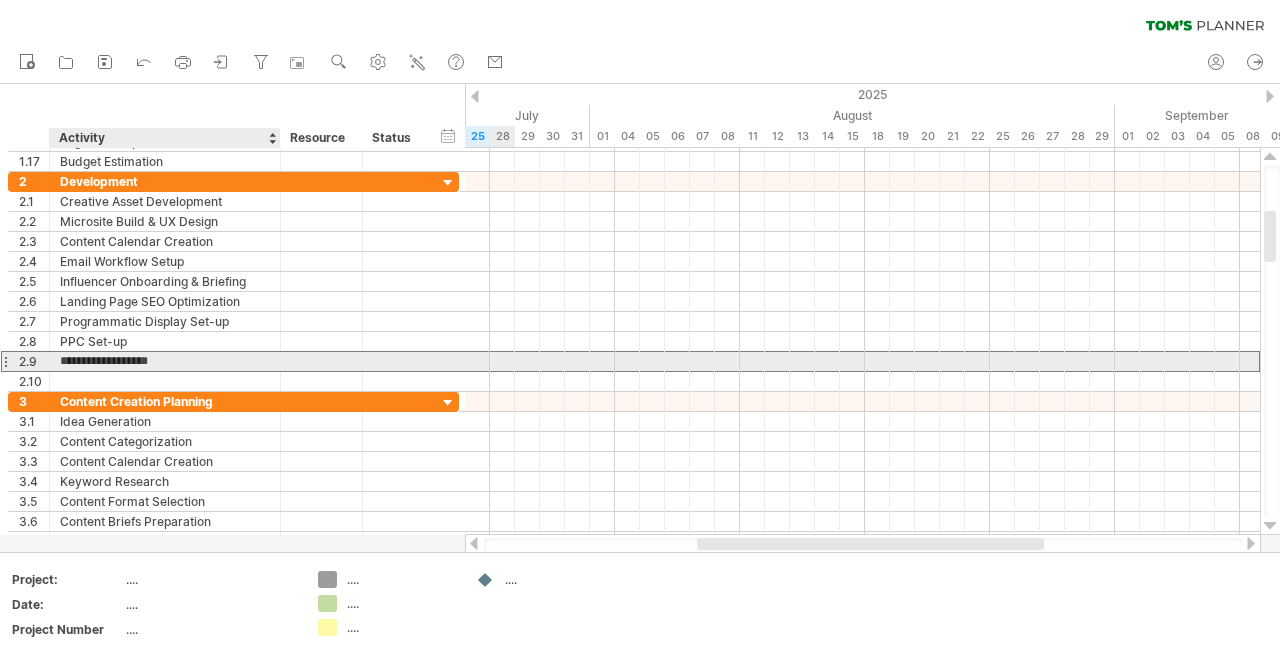 type on "**********" 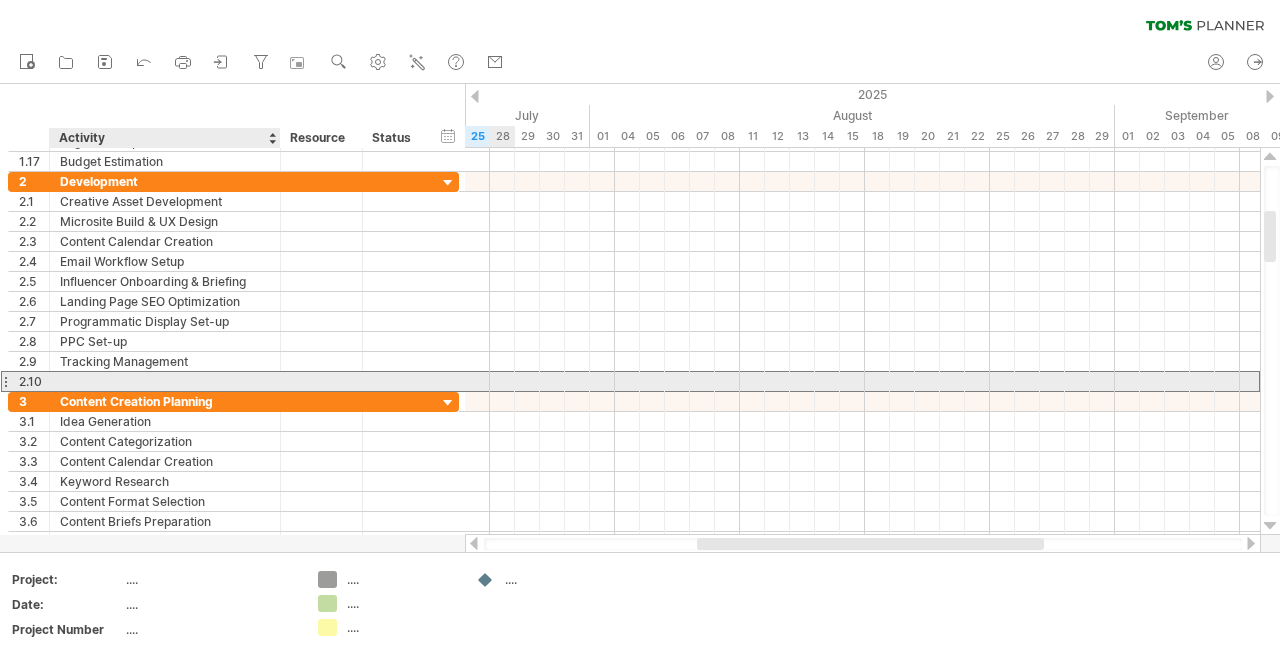click at bounding box center [165, 381] 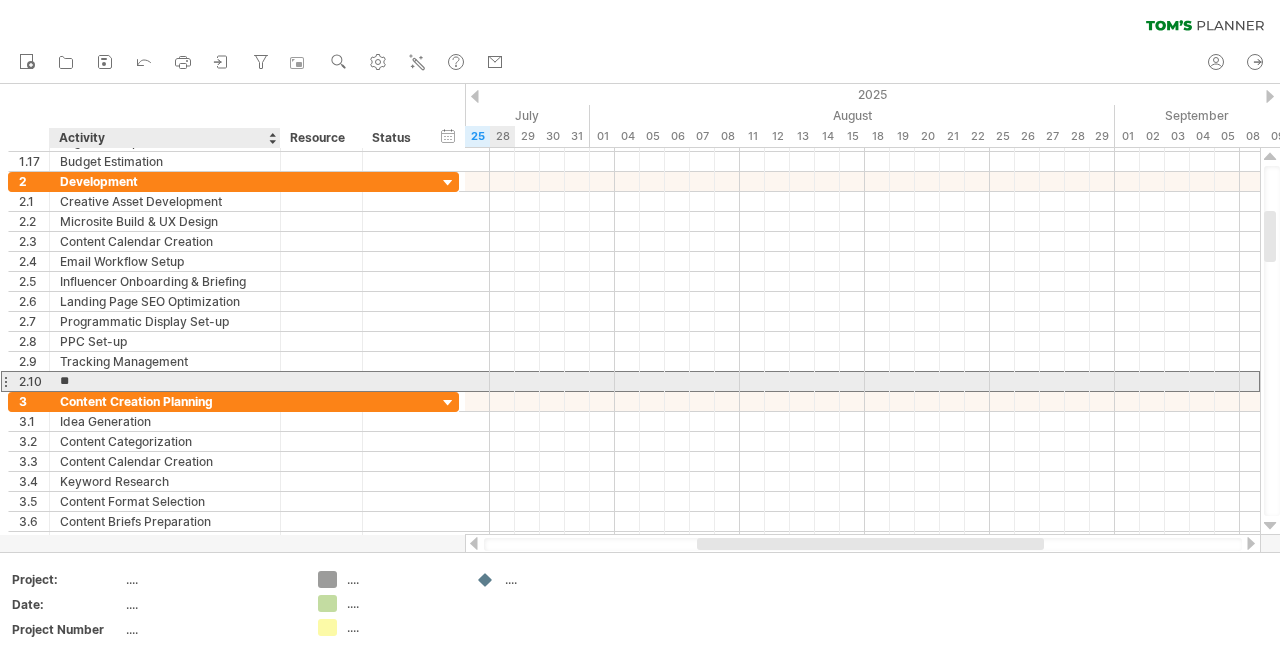 type on "*" 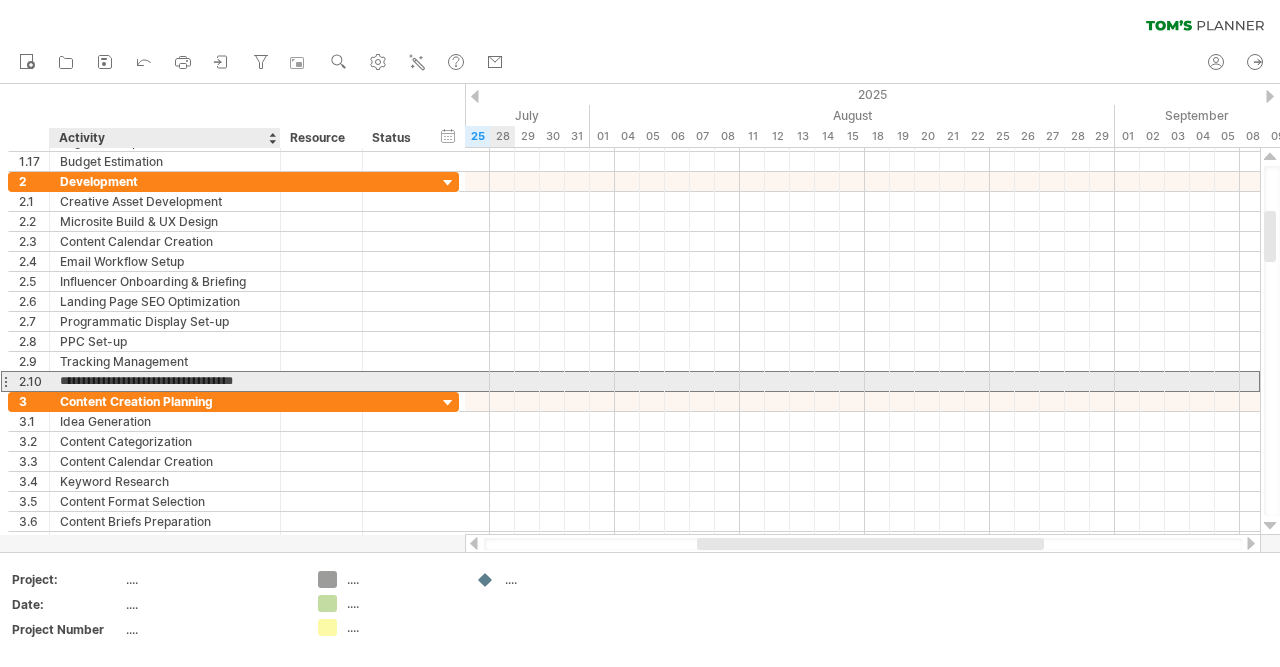 scroll, scrollTop: 0, scrollLeft: 2, axis: horizontal 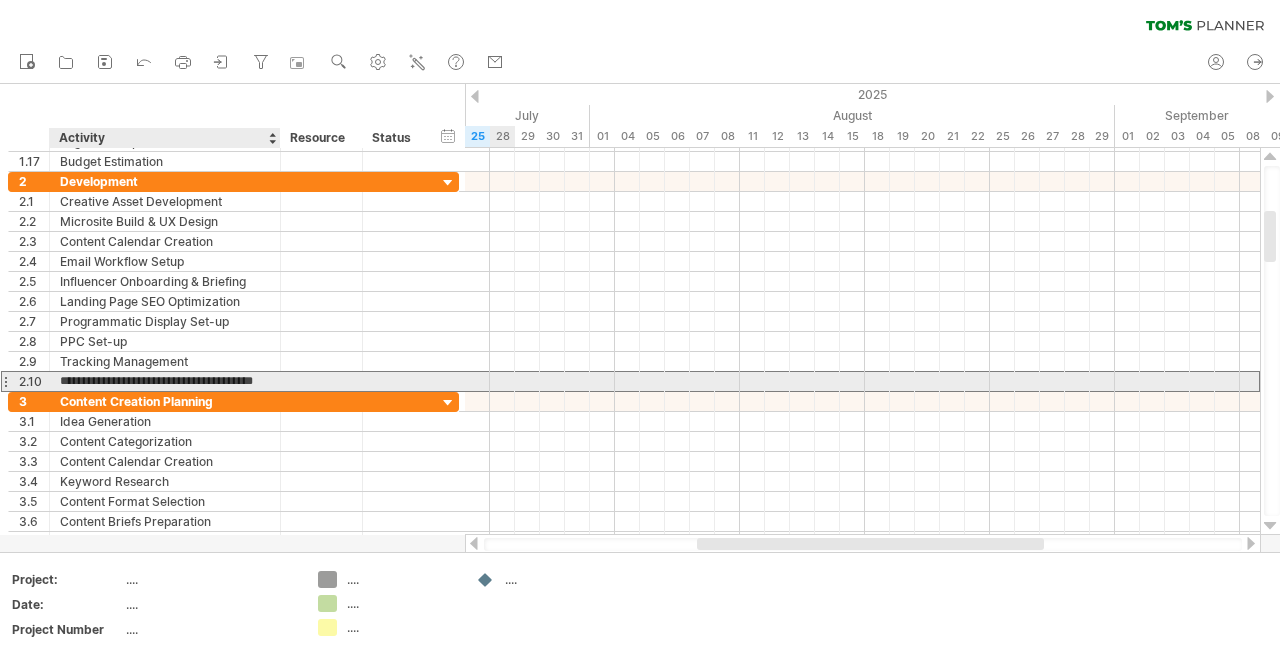 type on "**********" 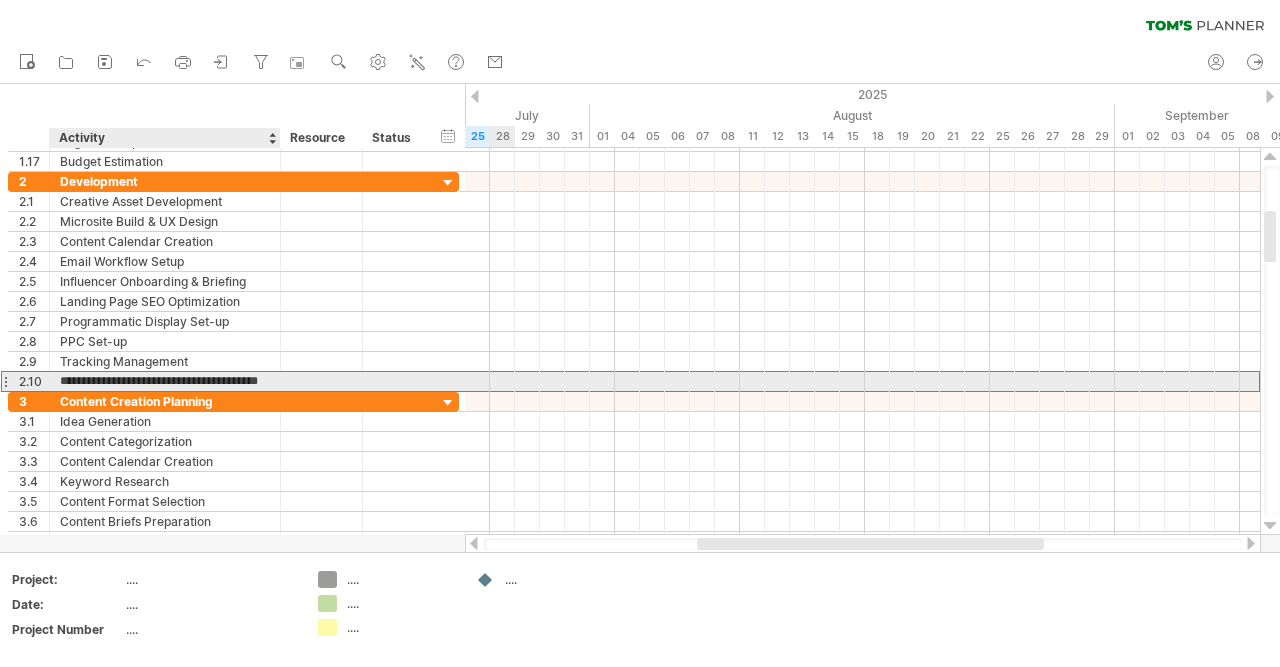 scroll, scrollTop: 0, scrollLeft: 35, axis: horizontal 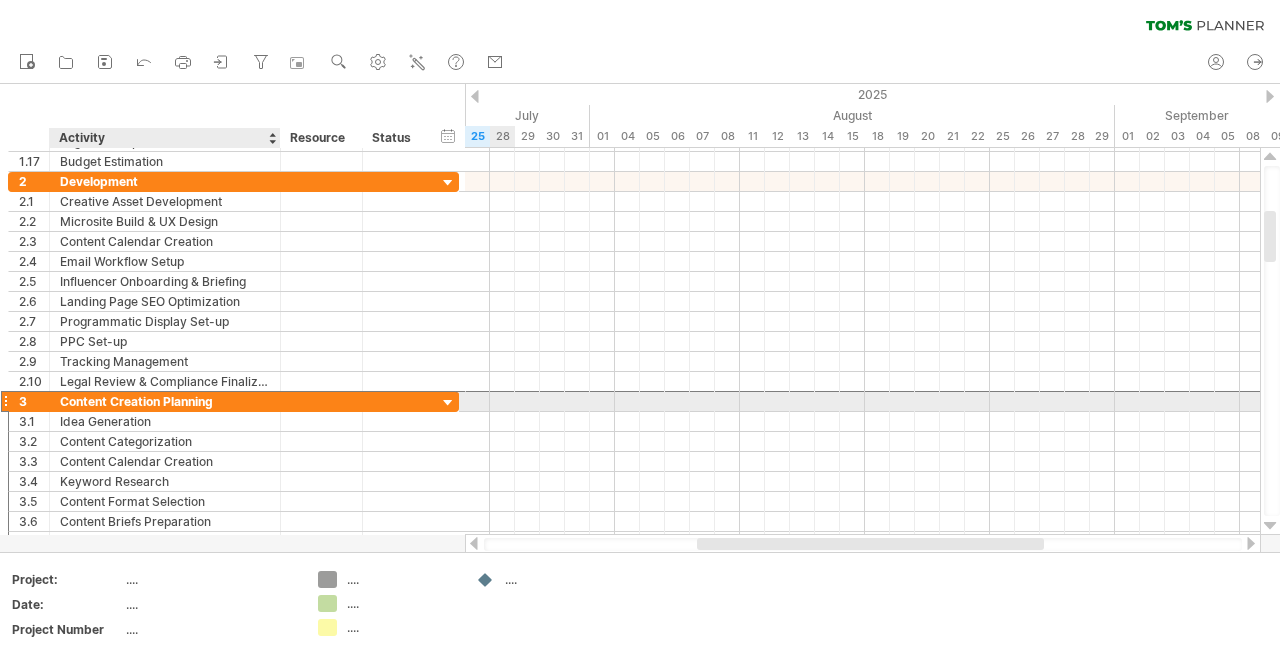 click on "Content Creation Planning" at bounding box center [165, 401] 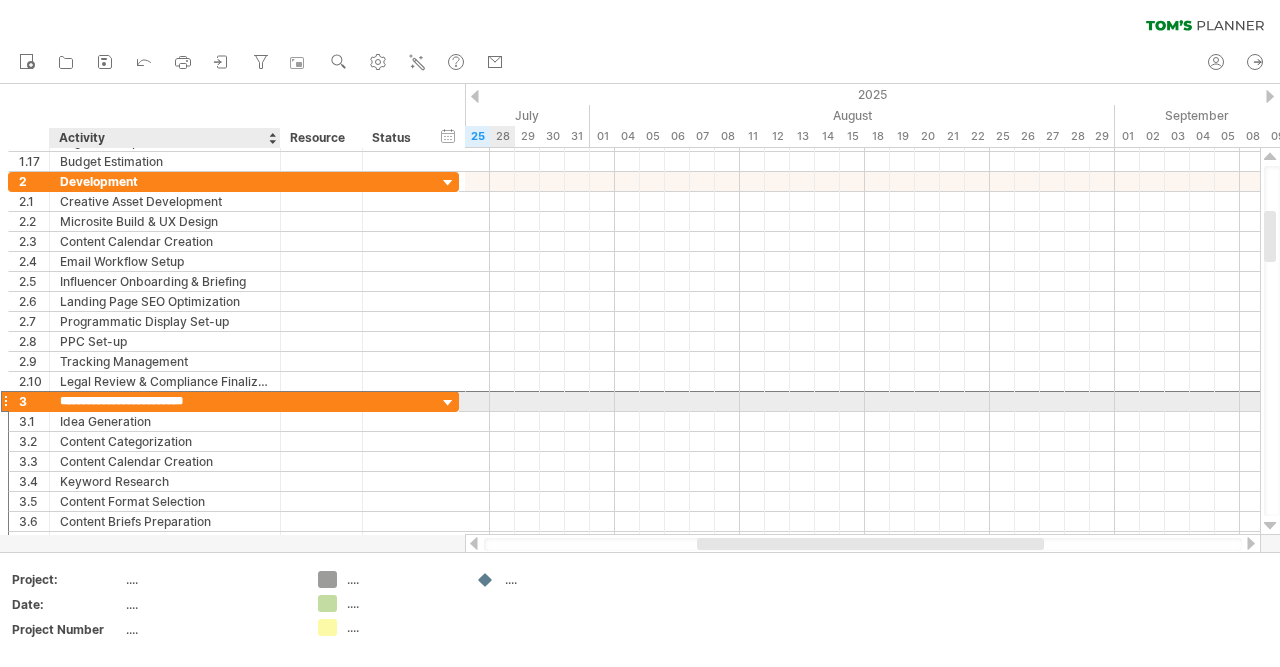 click on "**********" at bounding box center (165, 401) 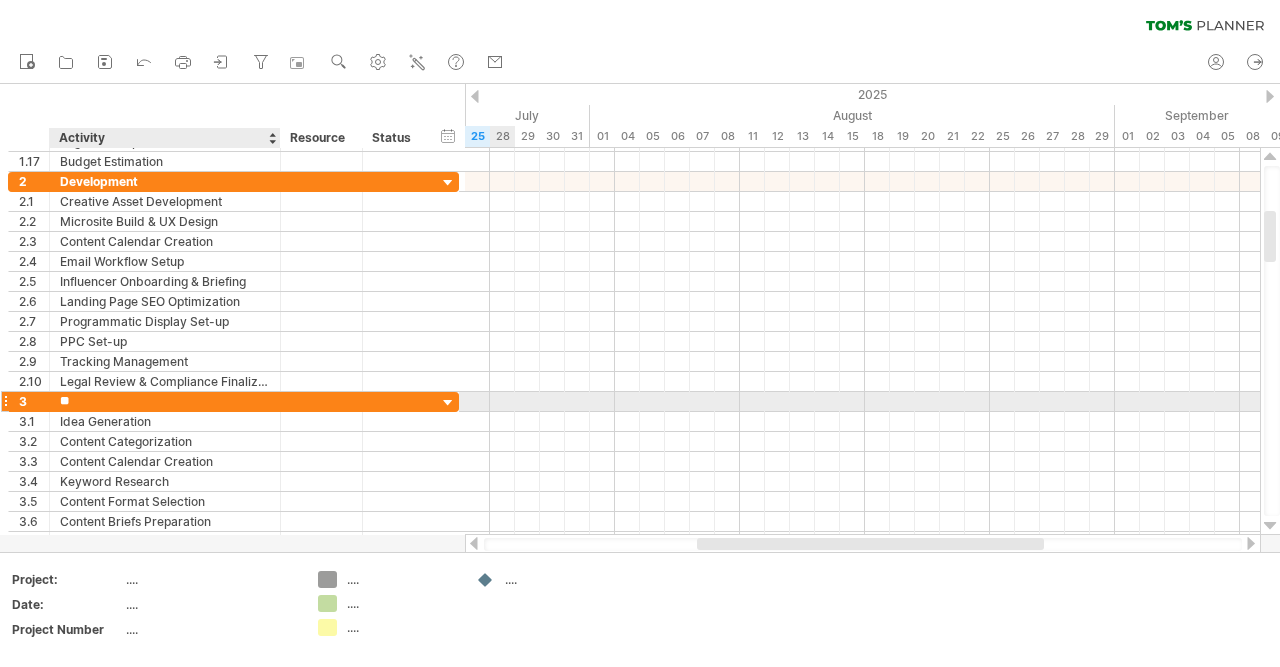 type on "*" 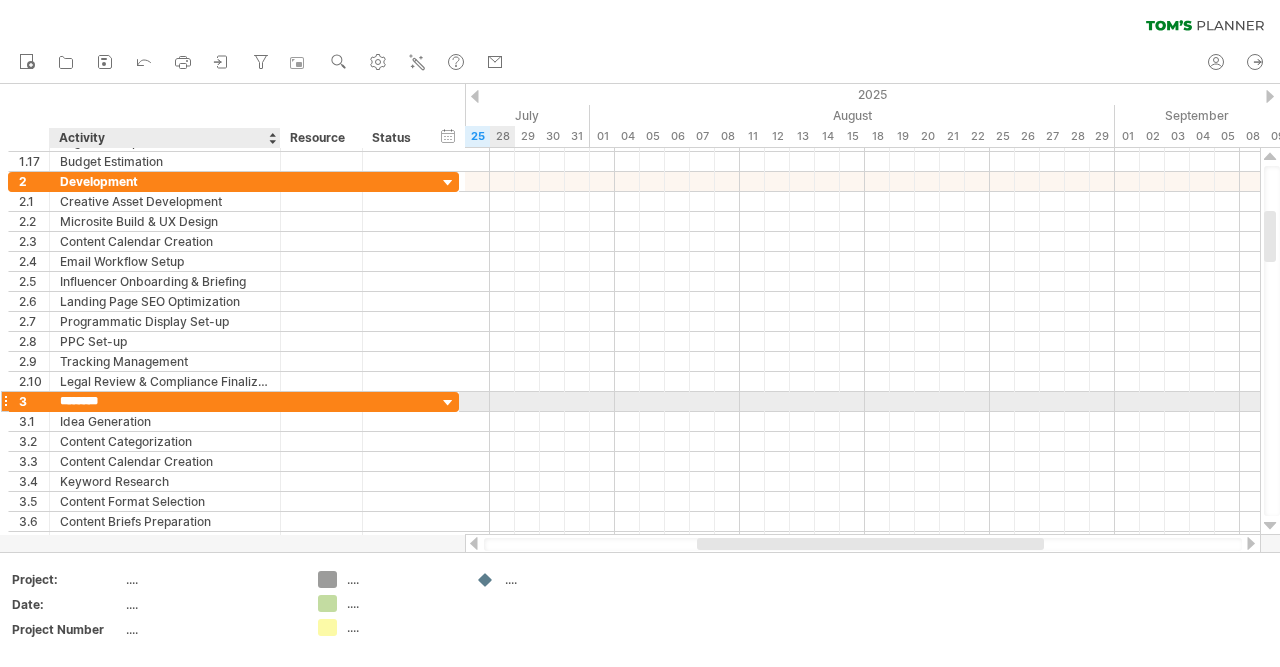 type on "*********" 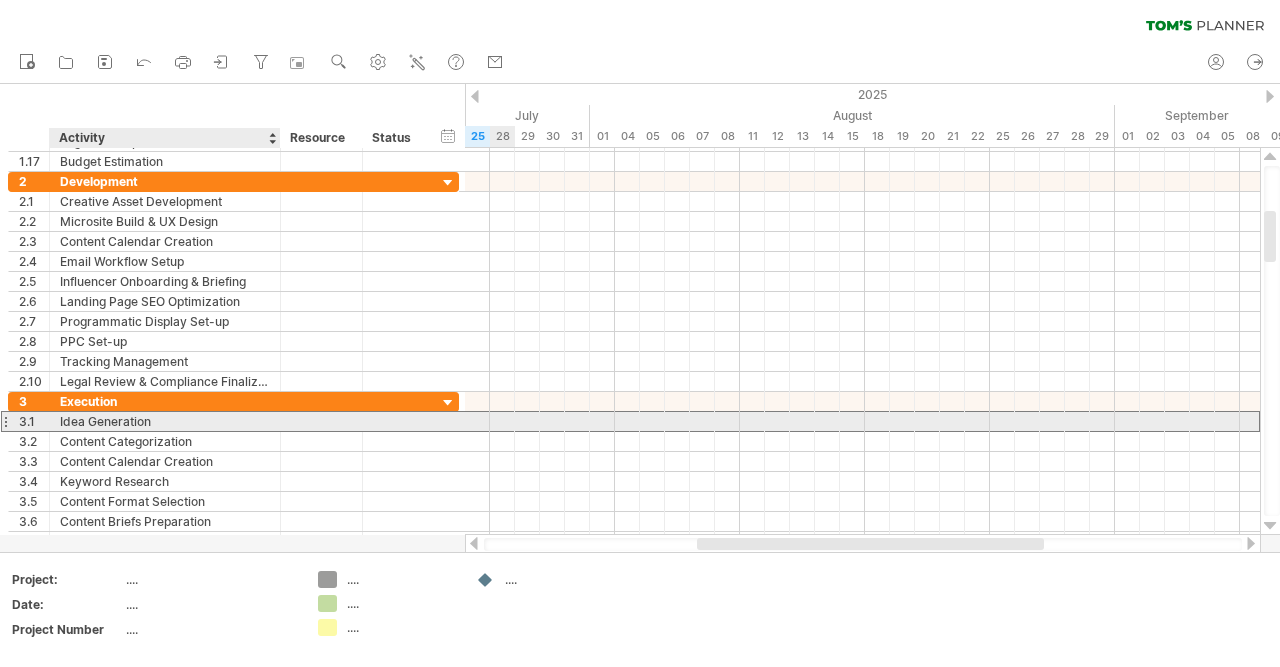 click on "Idea Generation" at bounding box center [165, 421] 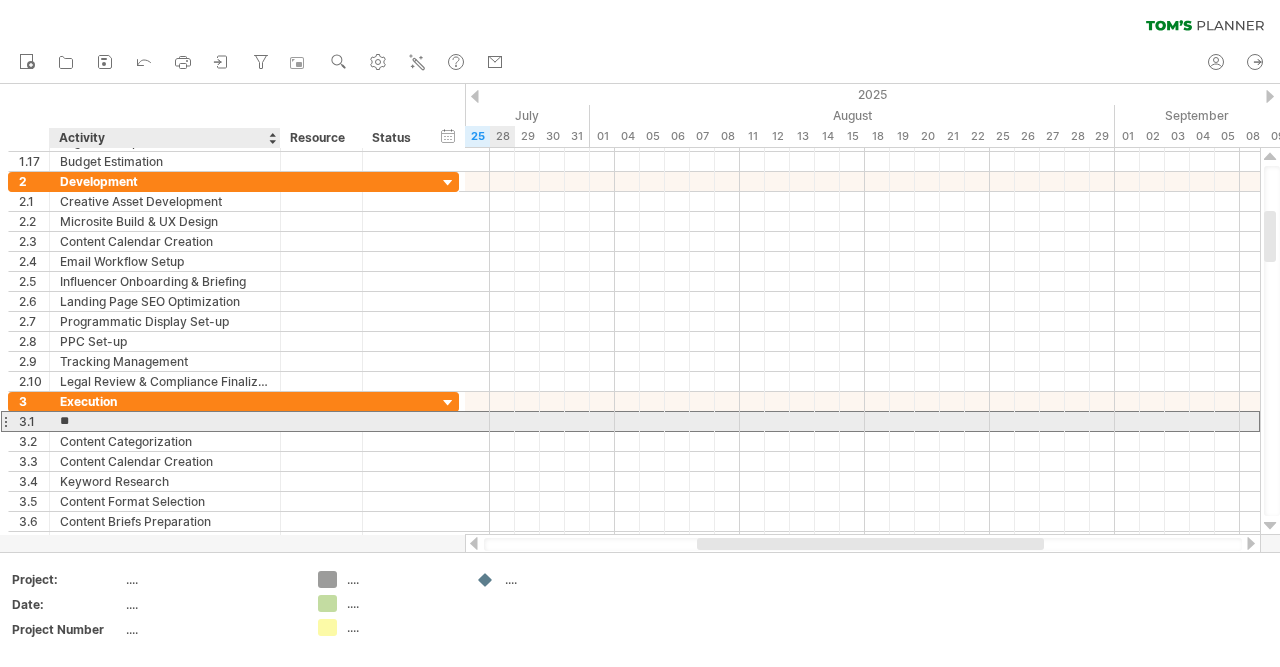 type on "*" 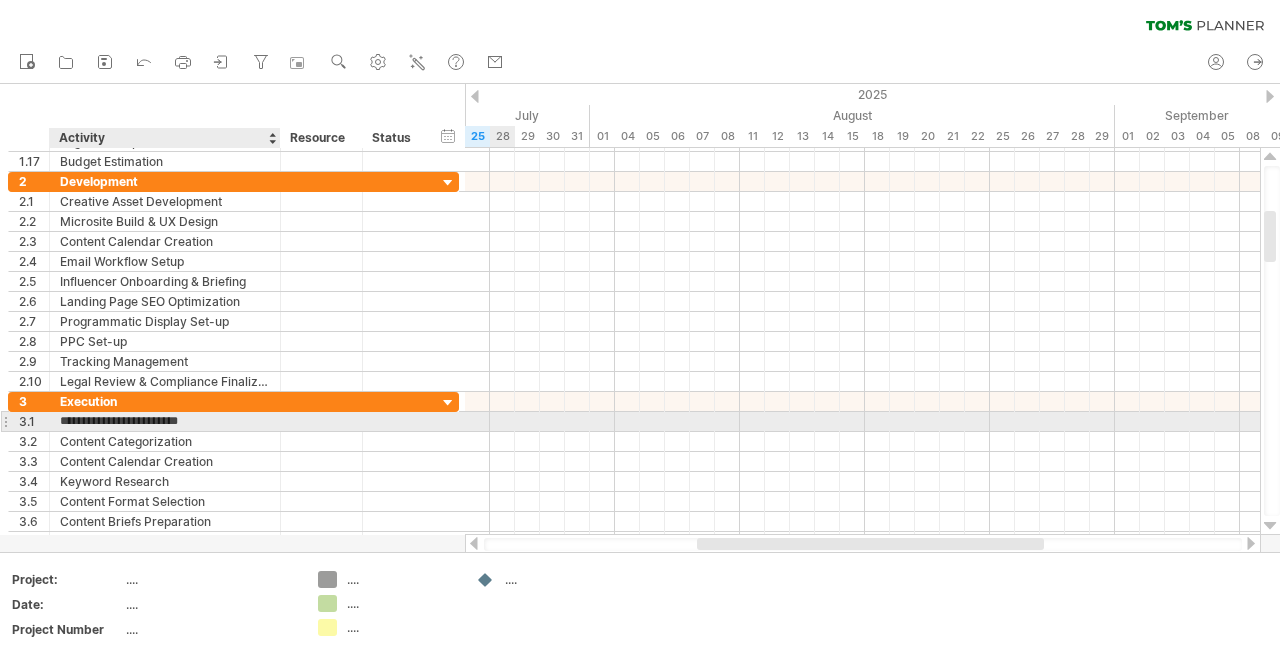 type on "**********" 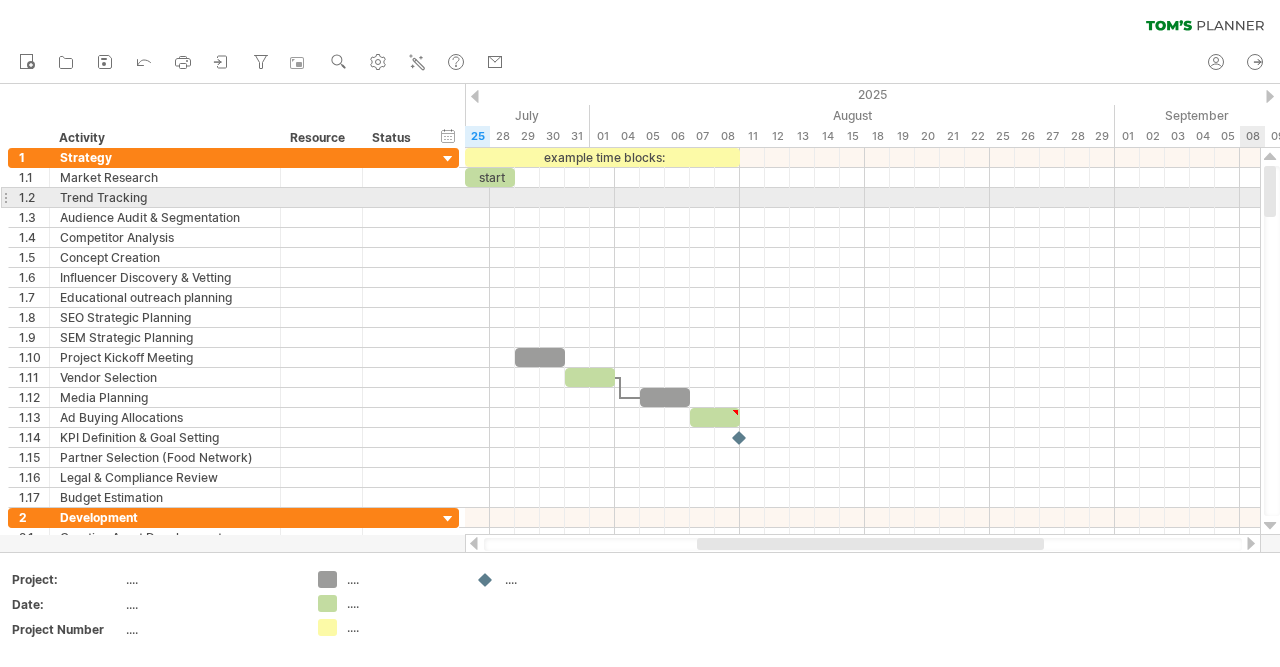 drag, startPoint x: 1276, startPoint y: 249, endPoint x: 1276, endPoint y: 192, distance: 57 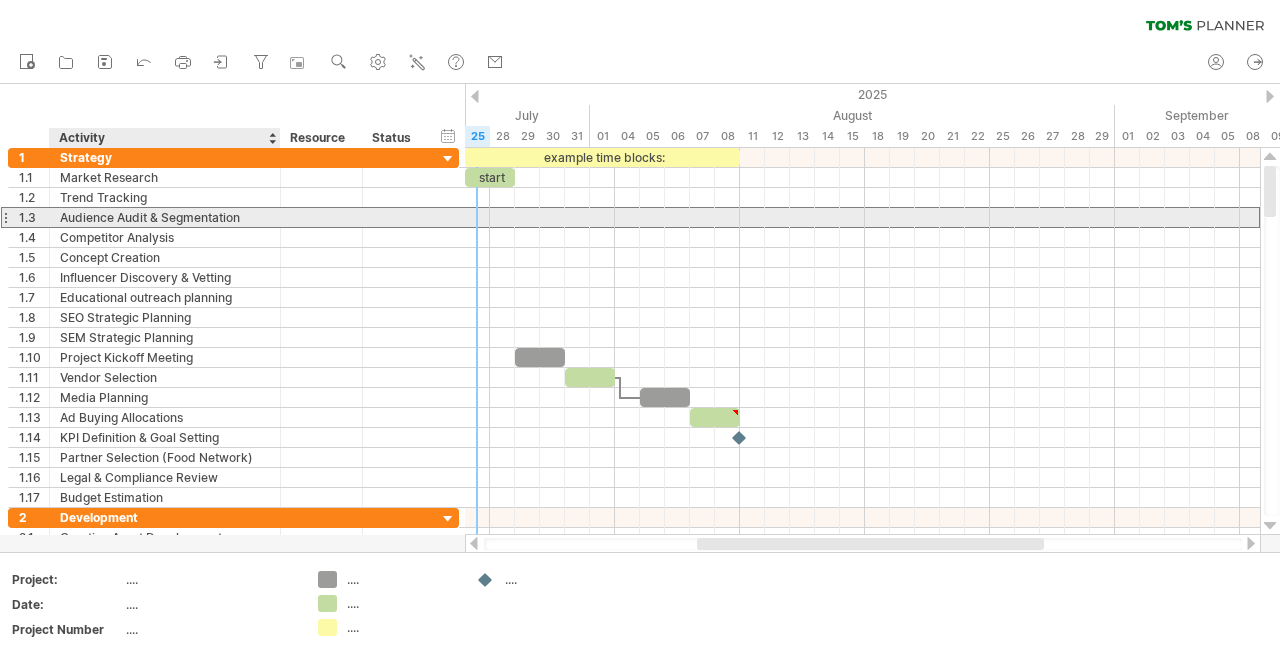 click on "Audience Audit & Segmentation" at bounding box center (165, 217) 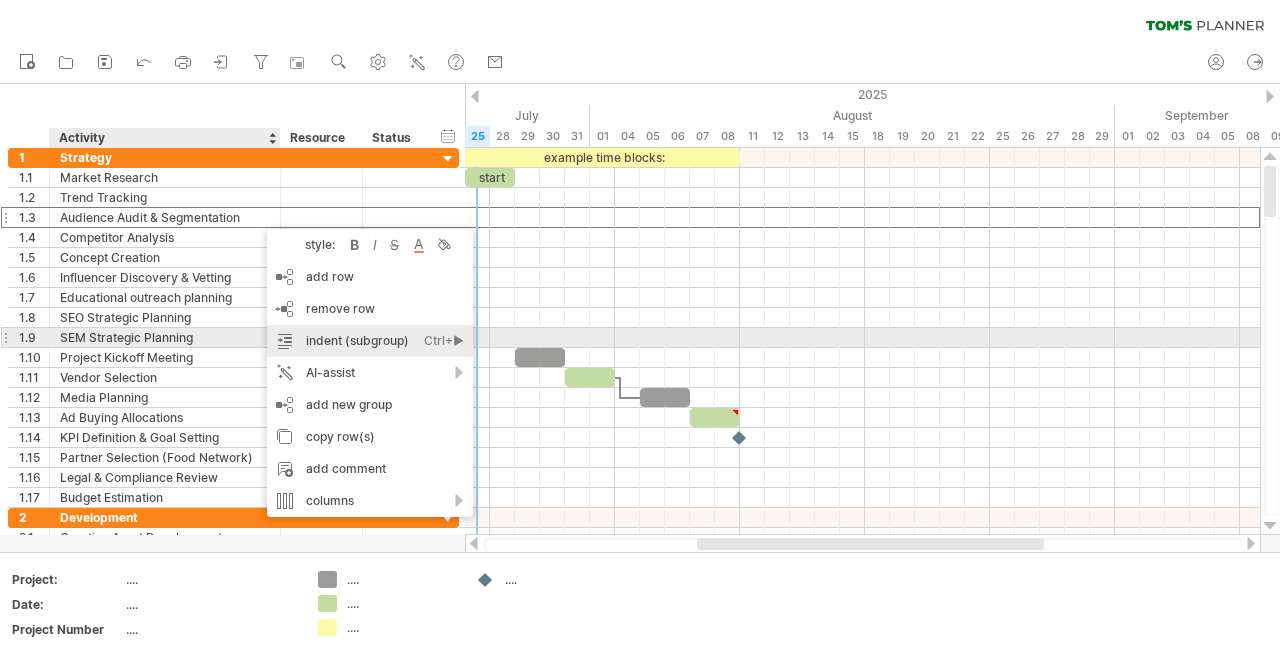 click on "indent (subgroup) Ctrl+► Cmd+►" at bounding box center (370, 341) 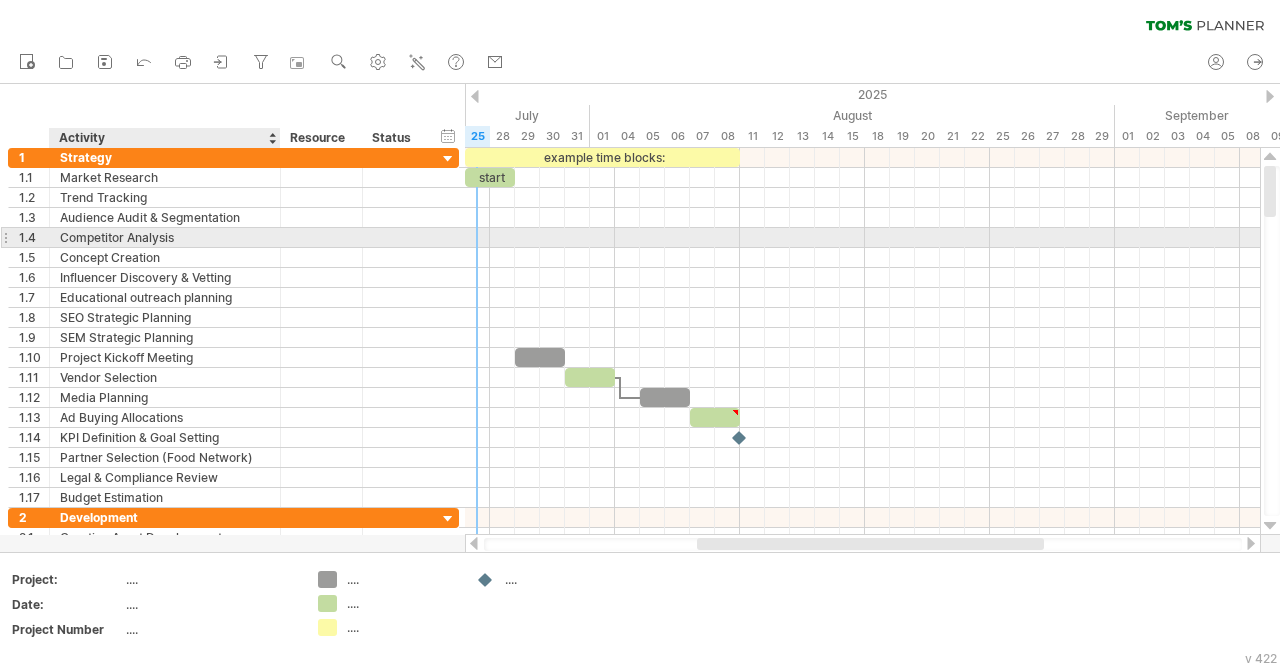 click on "Competitor Analysis" at bounding box center (165, 237) 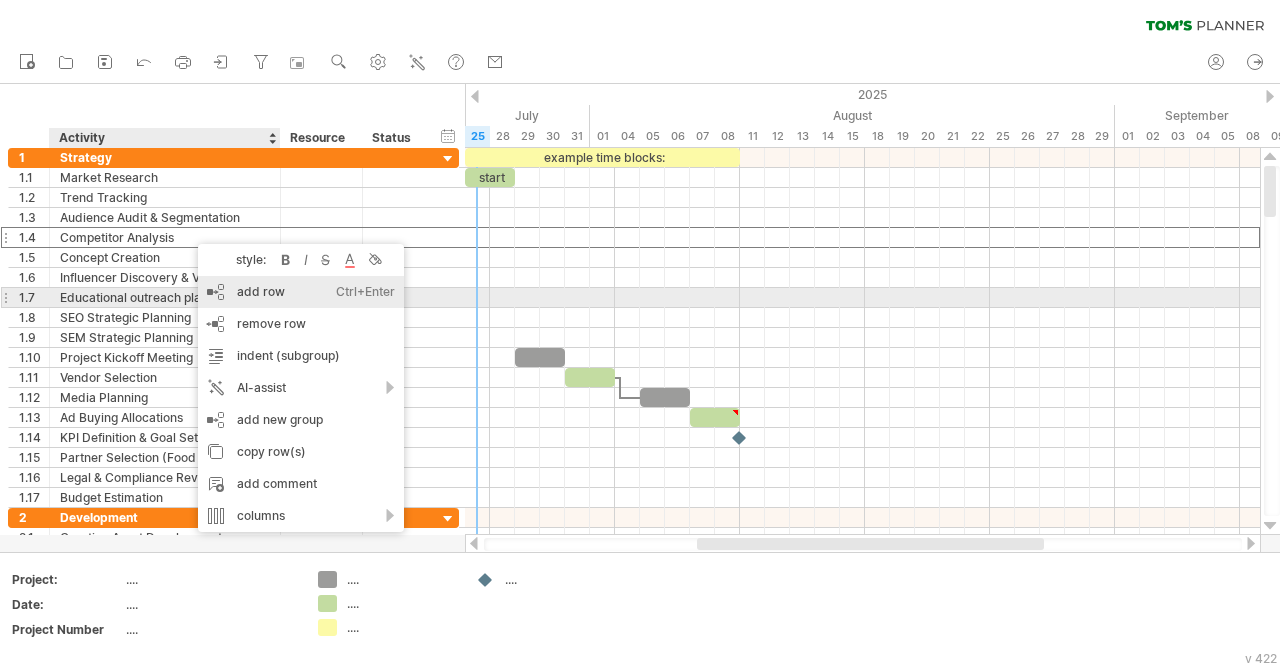 click on "add row Ctrl+Enter Cmd+Enter" at bounding box center (301, 292) 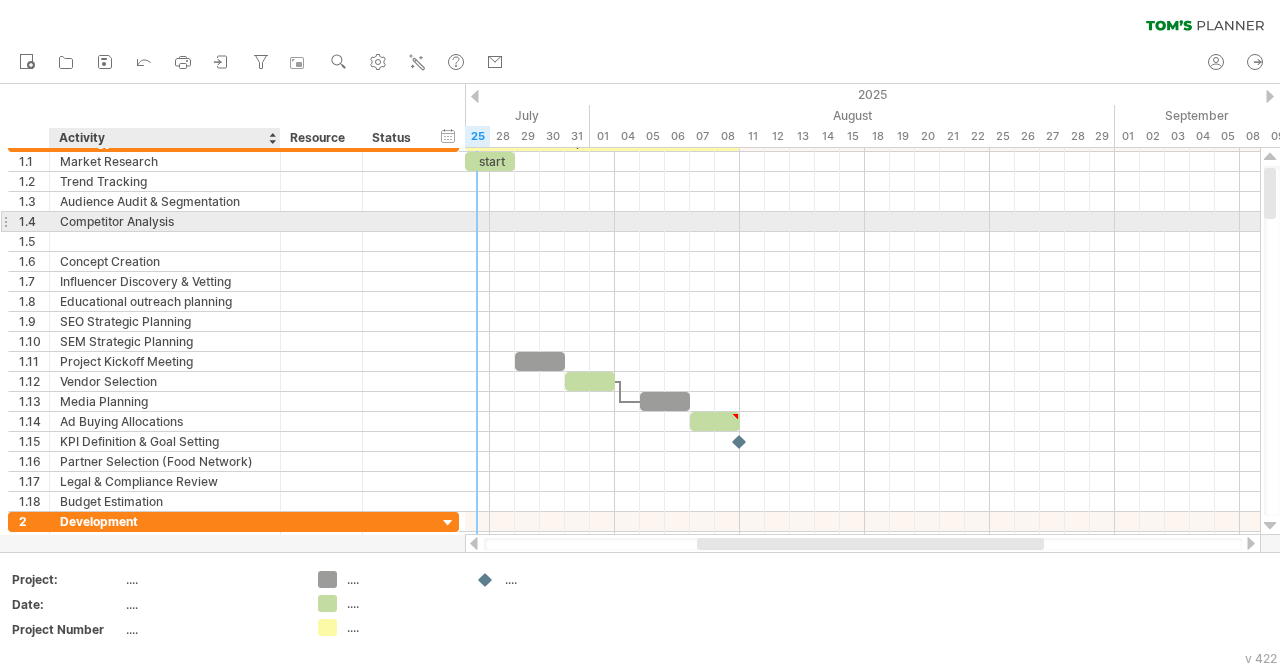 click on "Competitor Analysis" at bounding box center [165, 221] 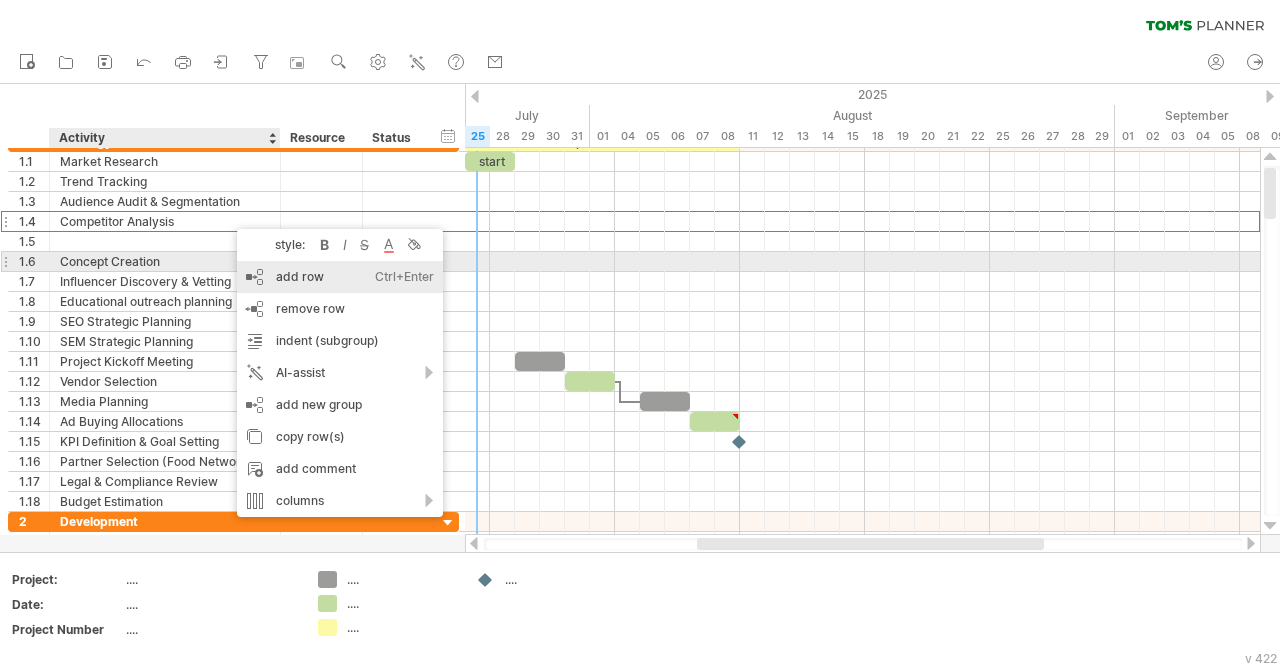 click on "add row Ctrl+Enter Cmd+Enter" at bounding box center (340, 277) 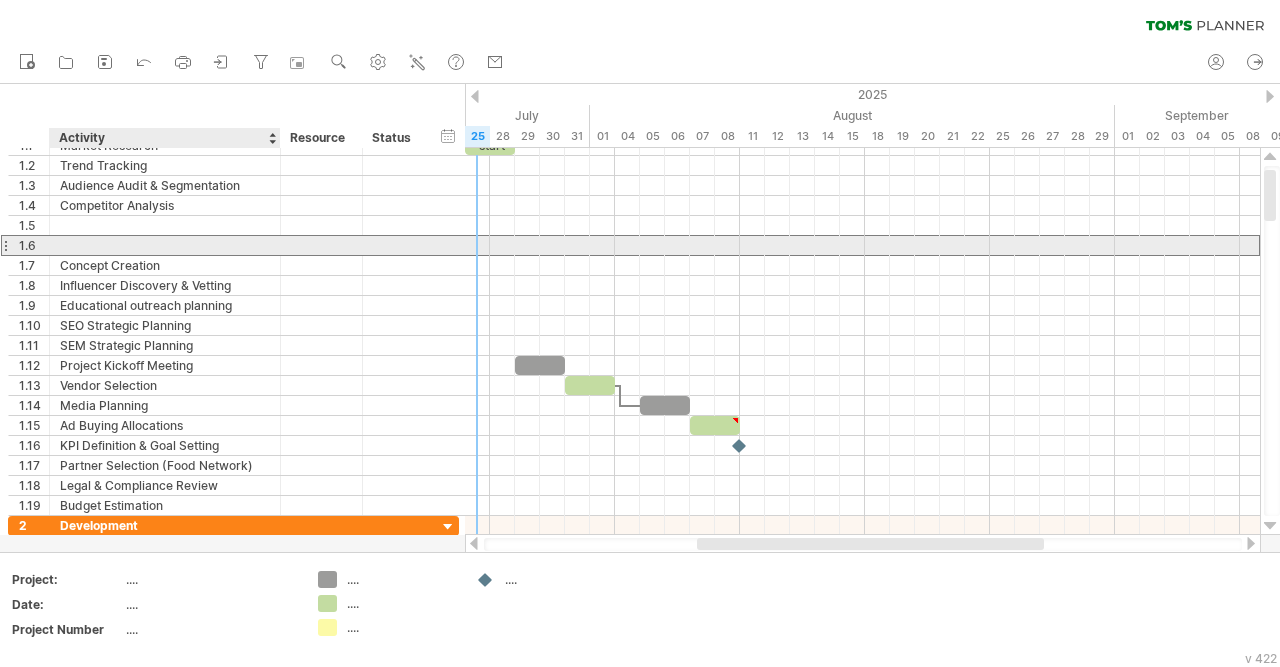 click at bounding box center [165, 245] 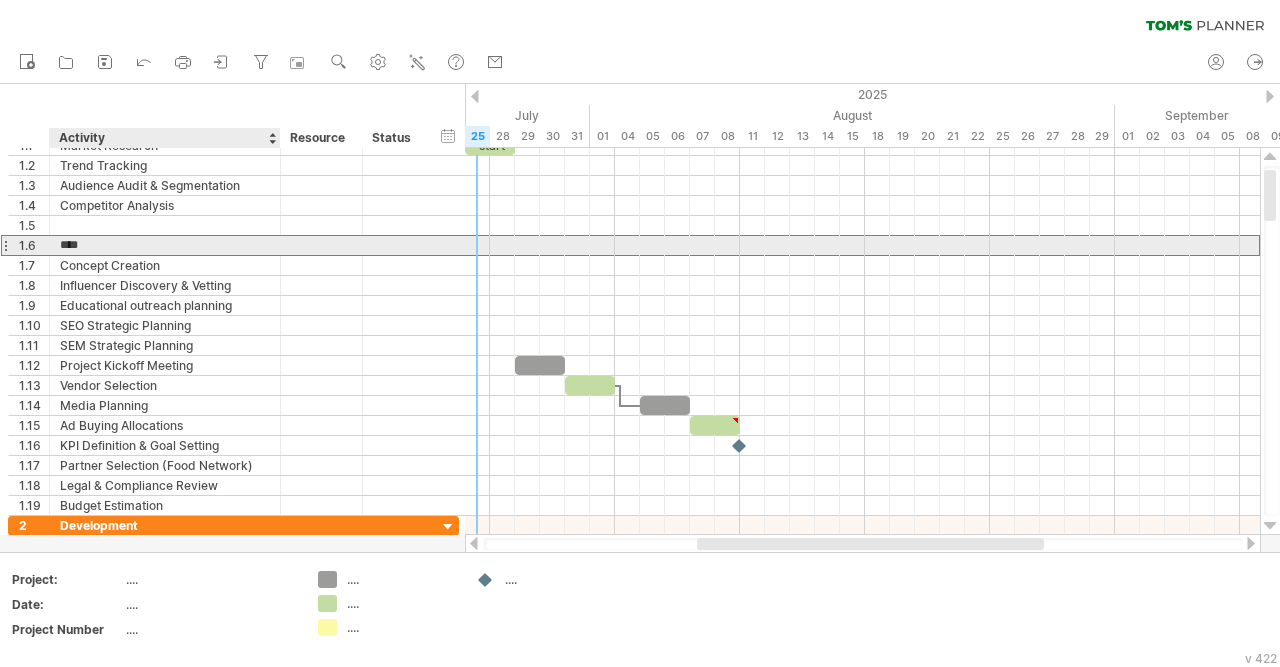 type on "**********" 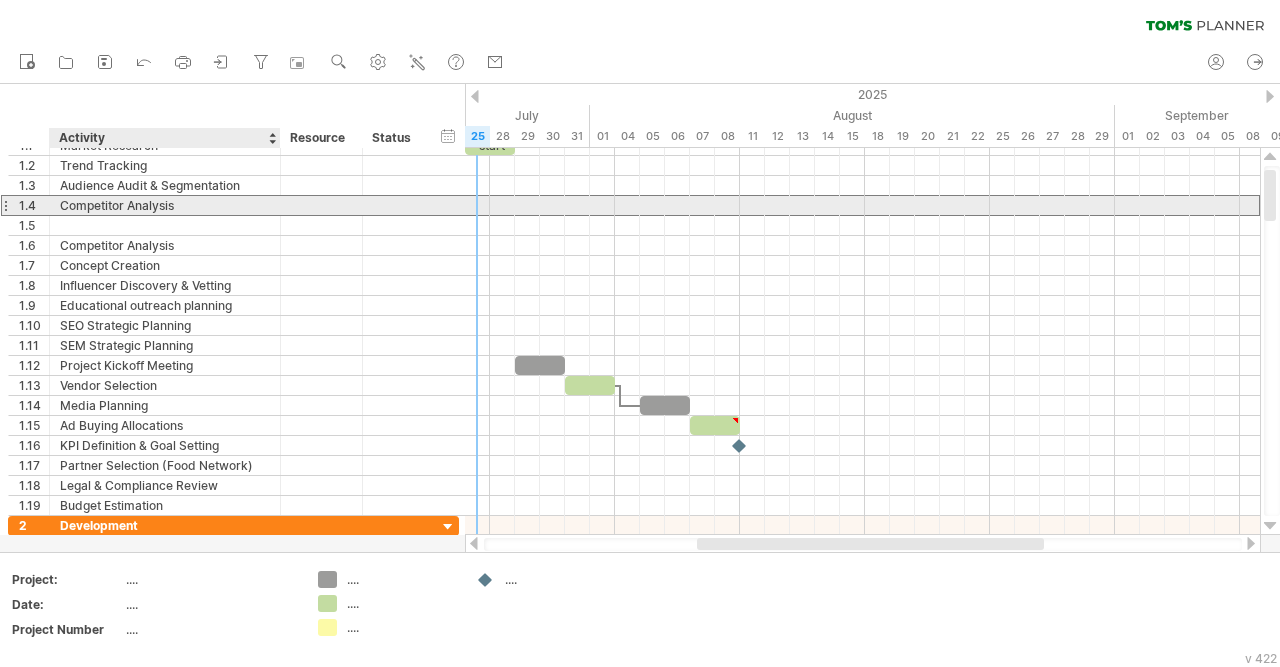 click on "Competitor Analysis" at bounding box center [165, 205] 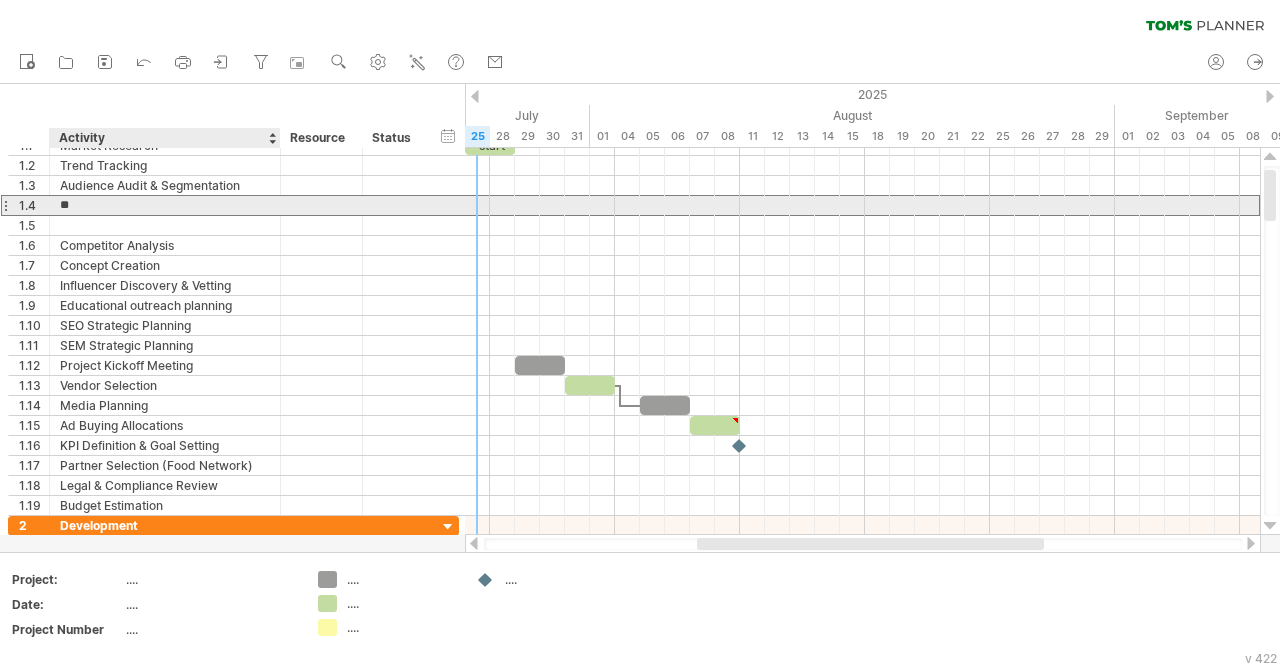 type on "*" 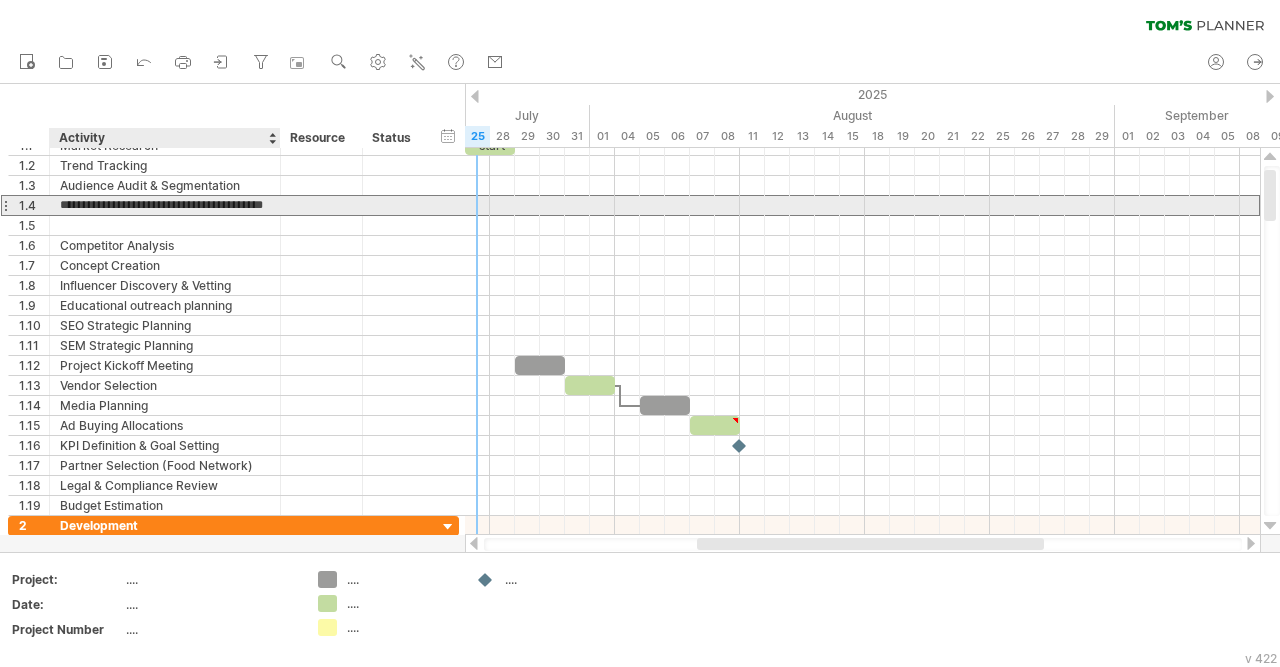 scroll, scrollTop: 0, scrollLeft: 25, axis: horizontal 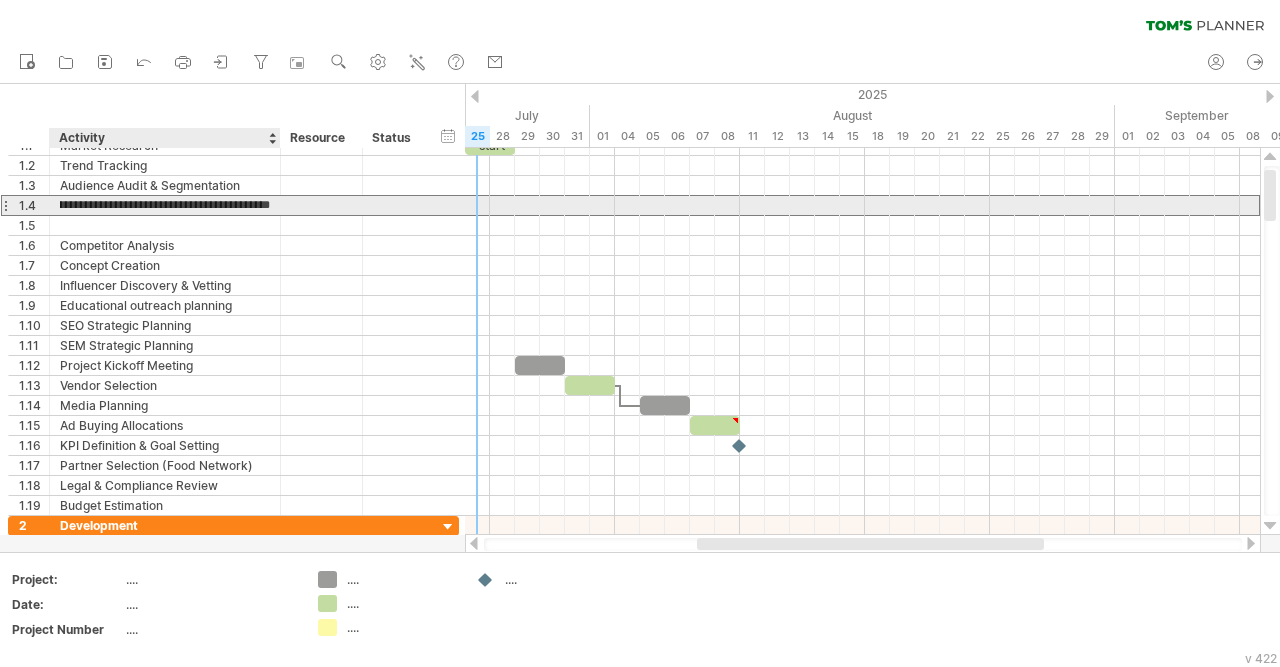 type on "**********" 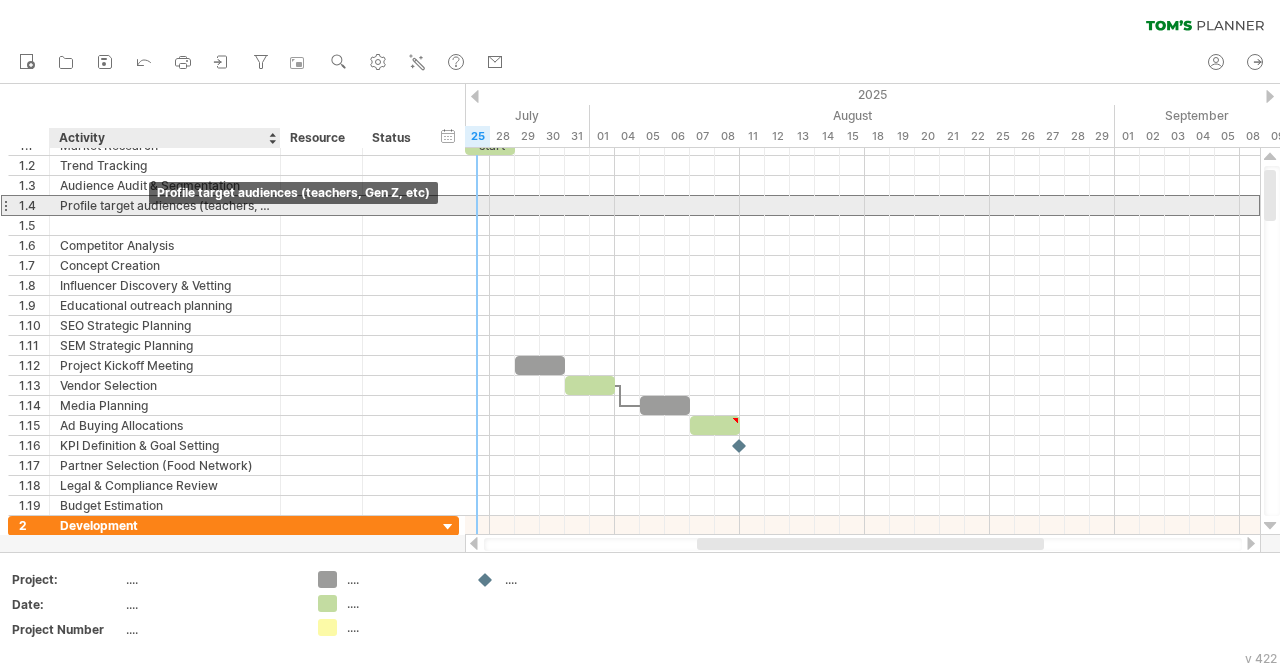 click on "Profile target audiences (teachers, Gen Z, etc)" at bounding box center [165, 205] 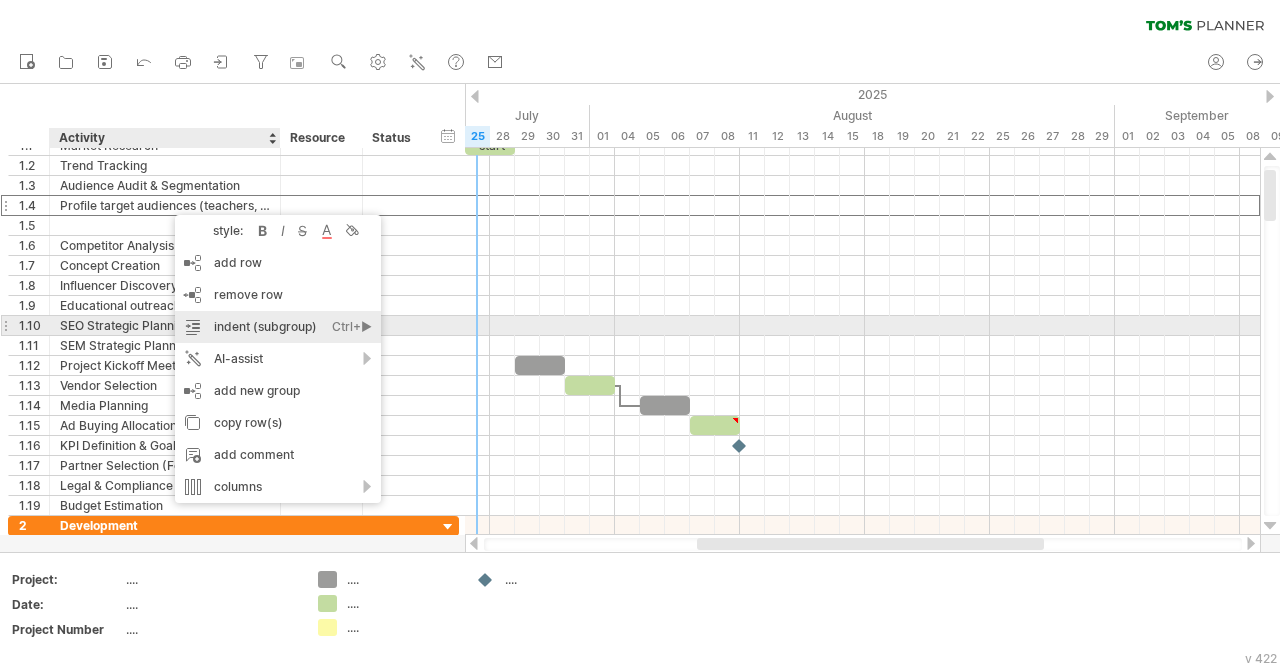 click on "indent (subgroup) Ctrl+► Cmd+►" at bounding box center [278, 327] 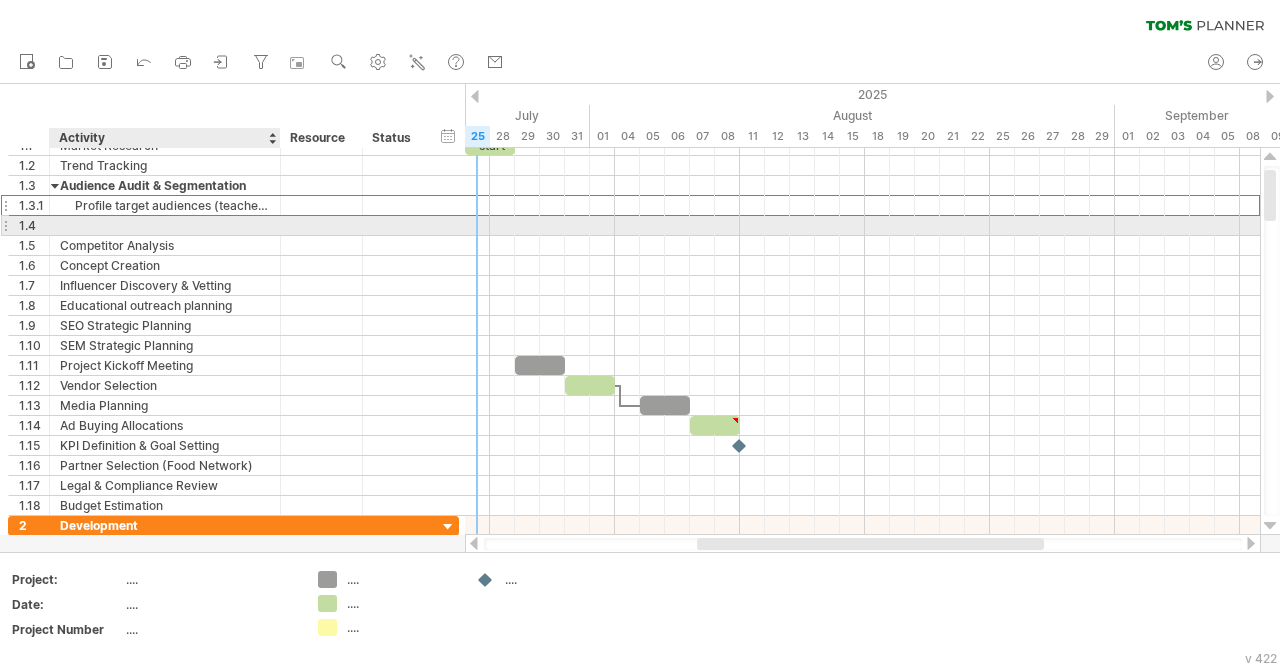 click at bounding box center (165, 225) 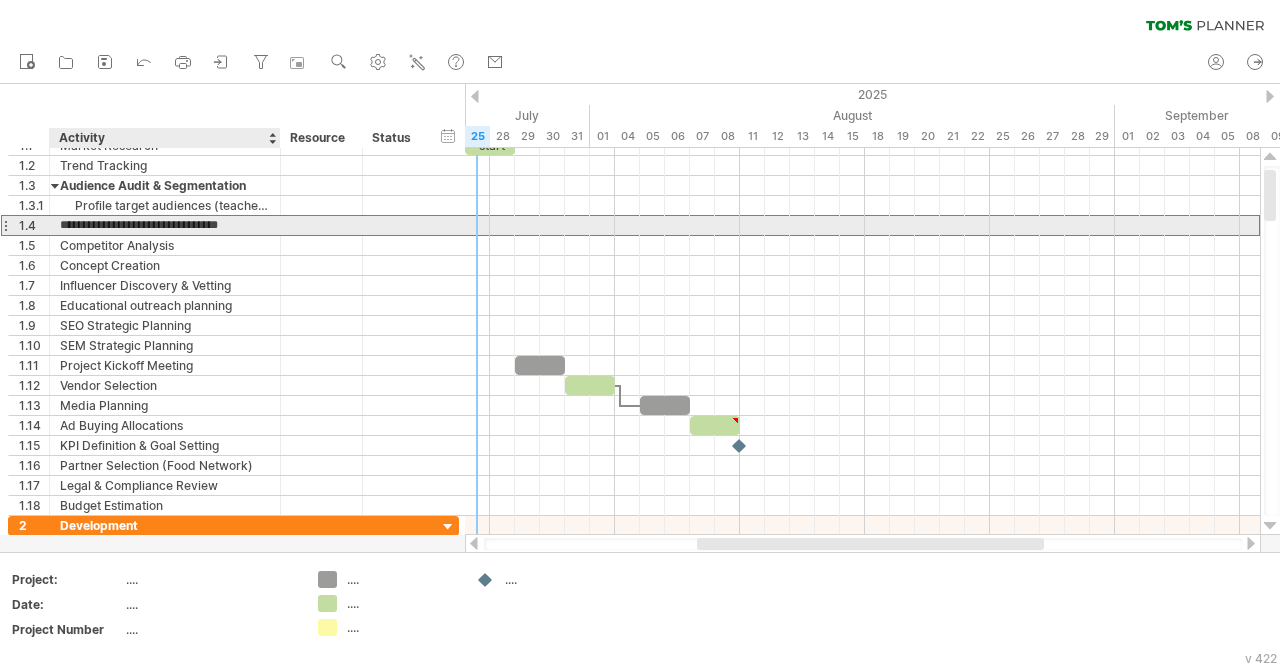type on "**********" 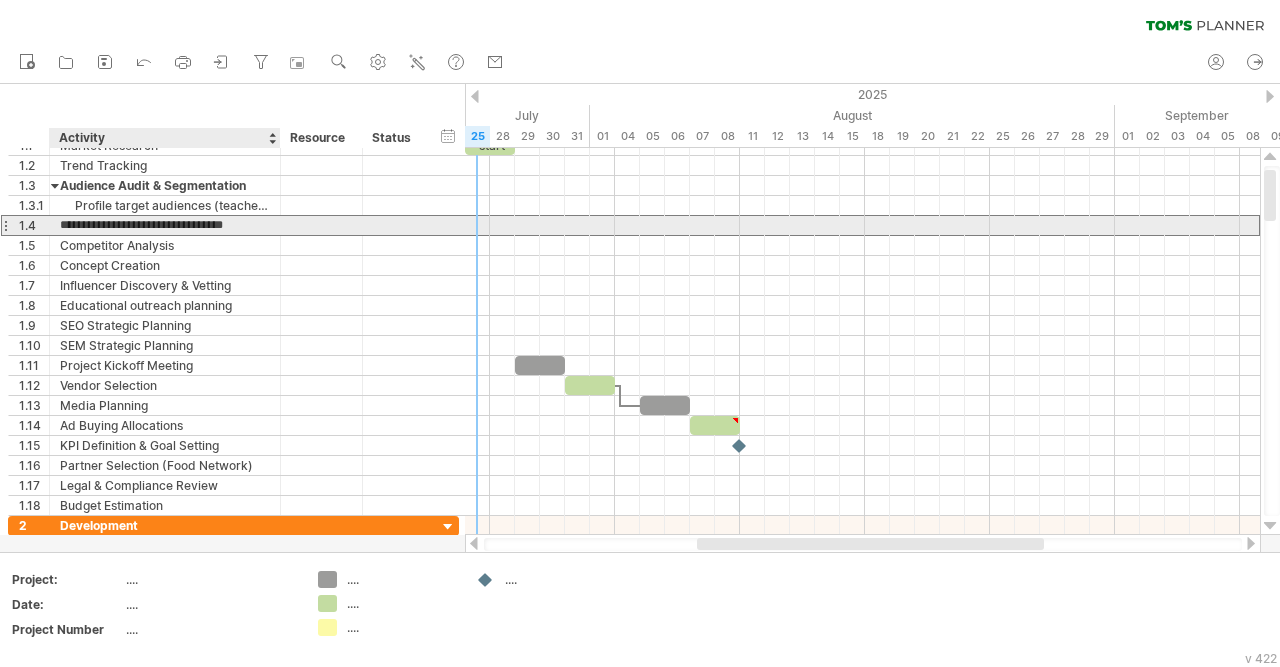 click on "**********" at bounding box center [165, 225] 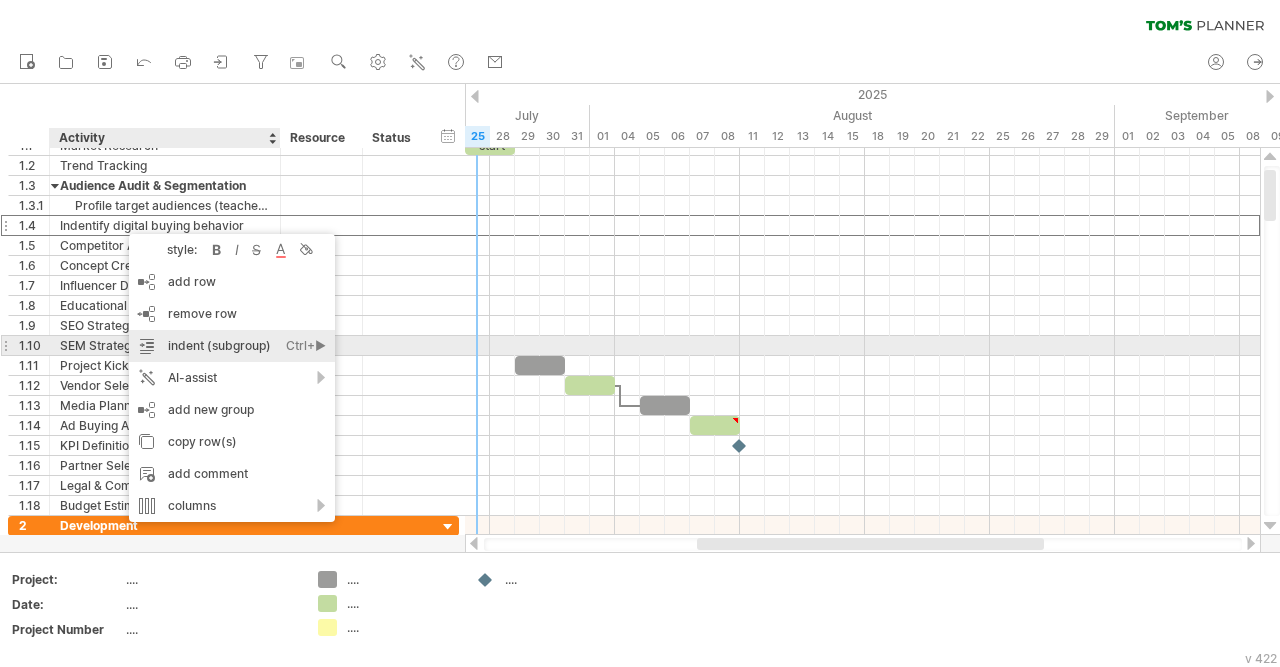 click on "indent (subgroup) Ctrl+► Cmd+►" at bounding box center (232, 346) 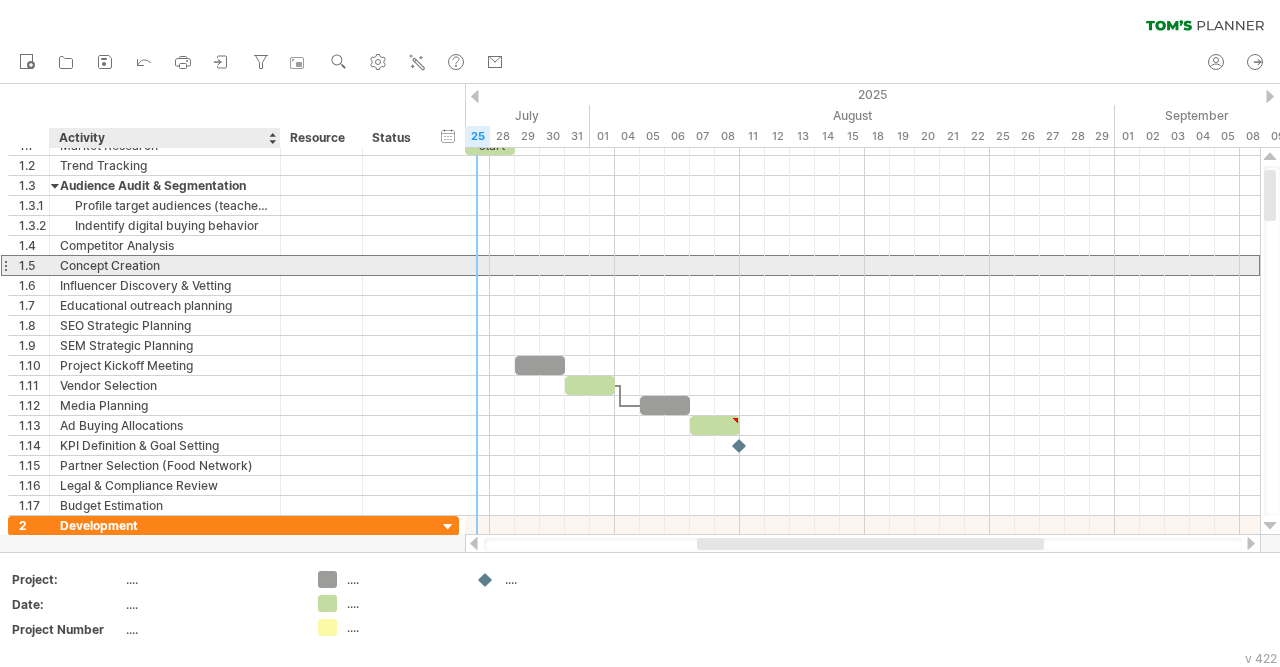 click on "Concept Creation" at bounding box center [165, 265] 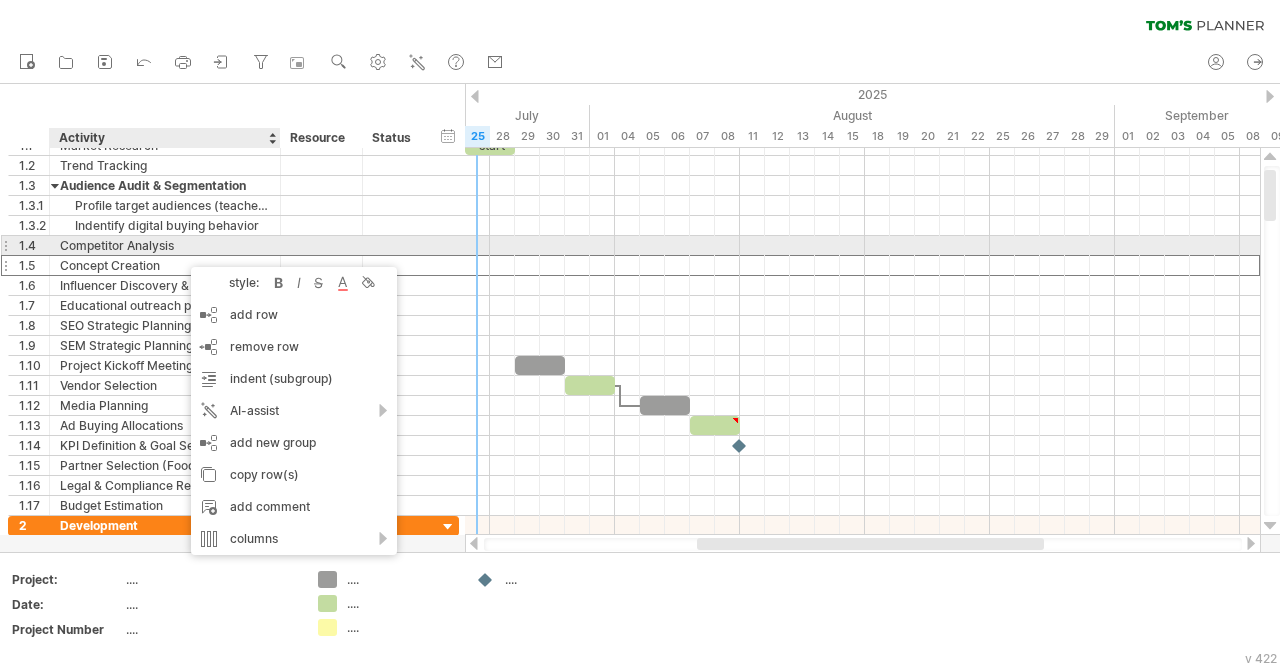 click on "Competitor Analysis" at bounding box center (165, 245) 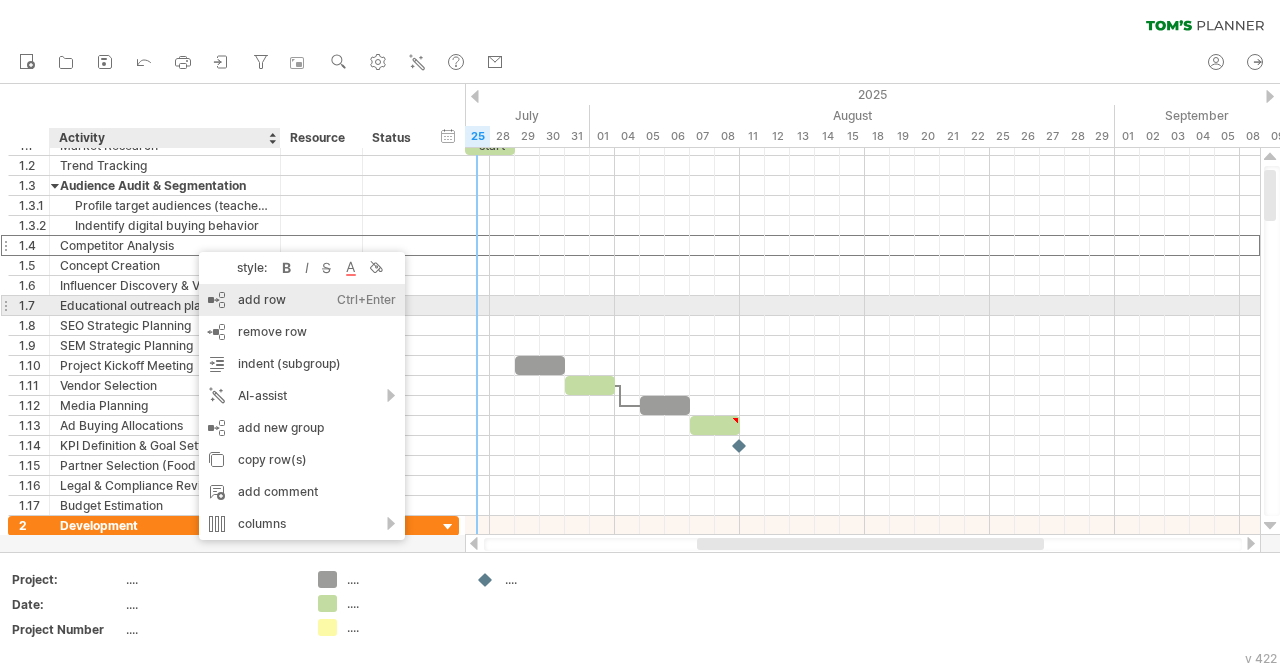 click on "add row Ctrl+Enter Cmd+Enter" at bounding box center (302, 300) 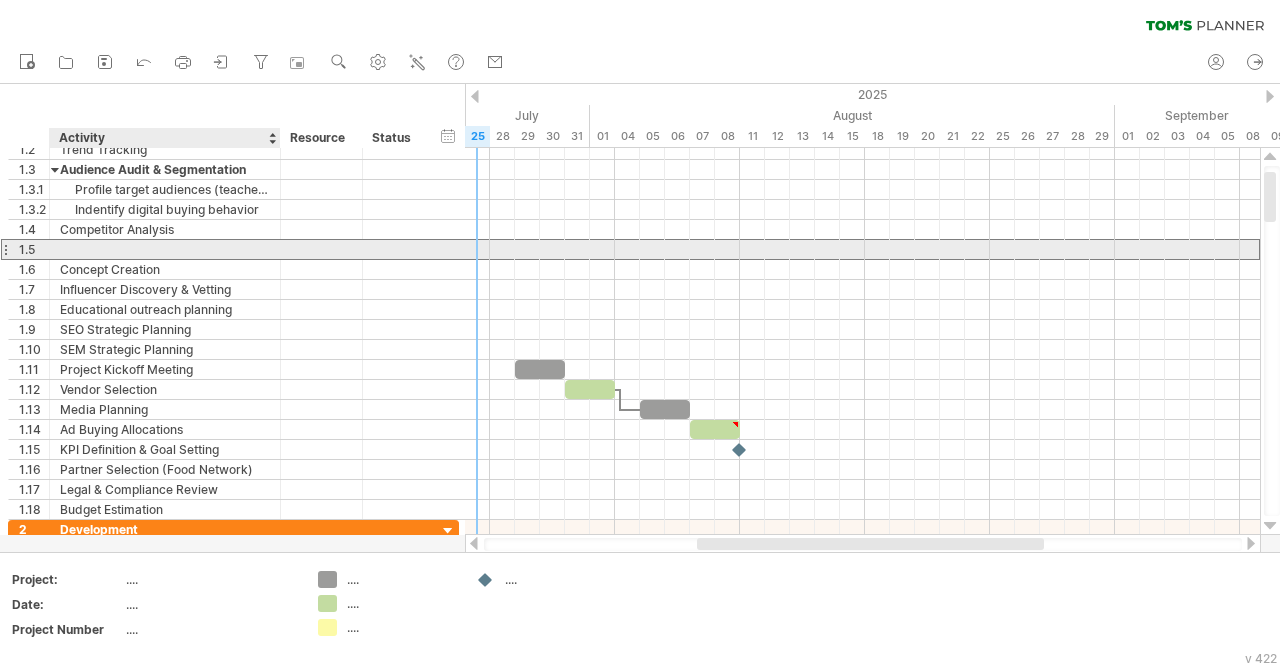 click at bounding box center (165, 249) 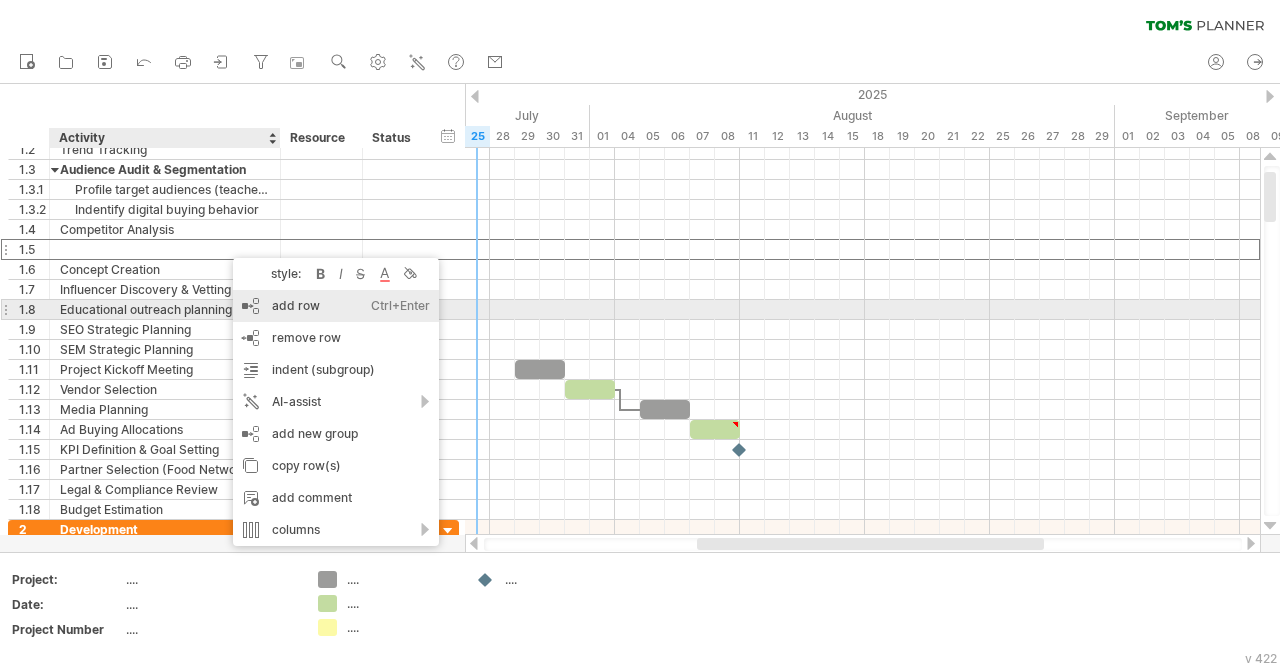 click on "add row Ctrl+Enter Cmd+Enter" at bounding box center [336, 306] 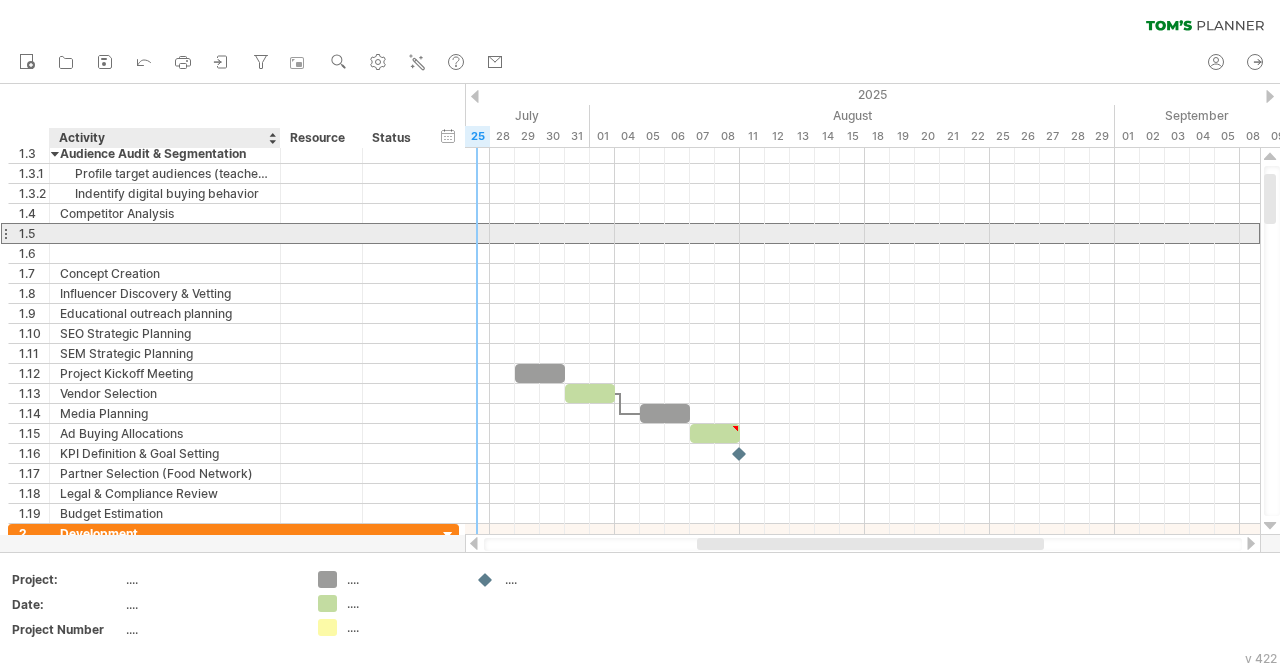 click at bounding box center [165, 233] 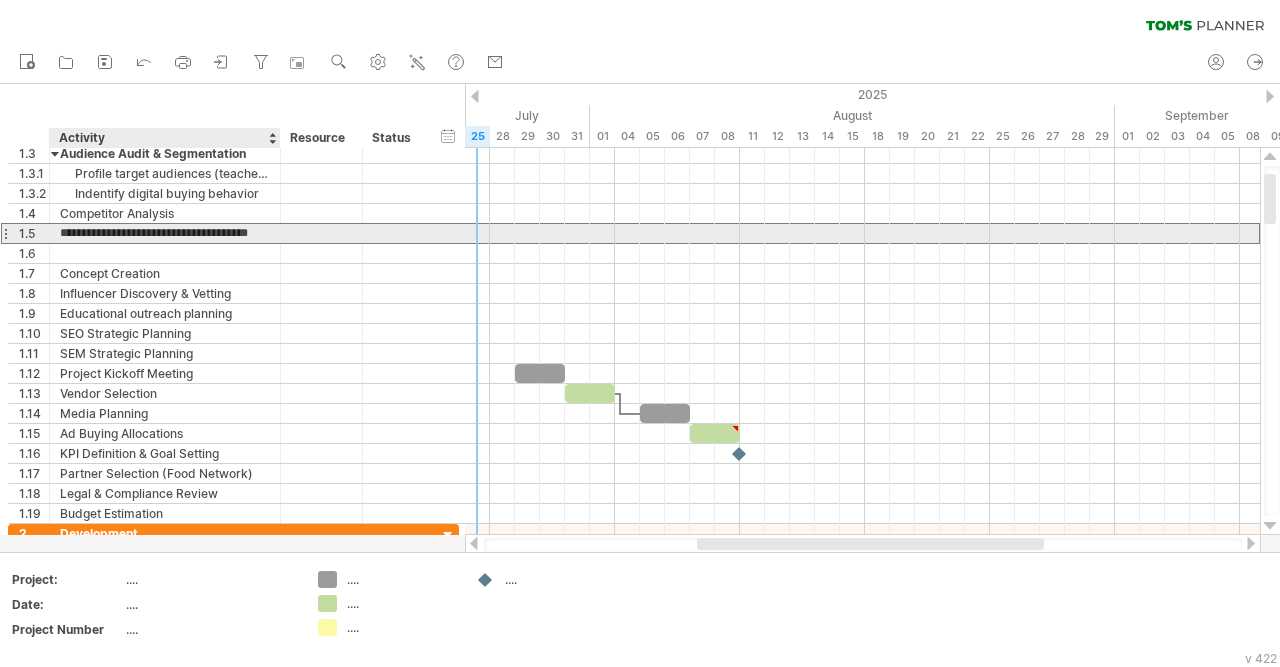 scroll, scrollTop: 0, scrollLeft: 14, axis: horizontal 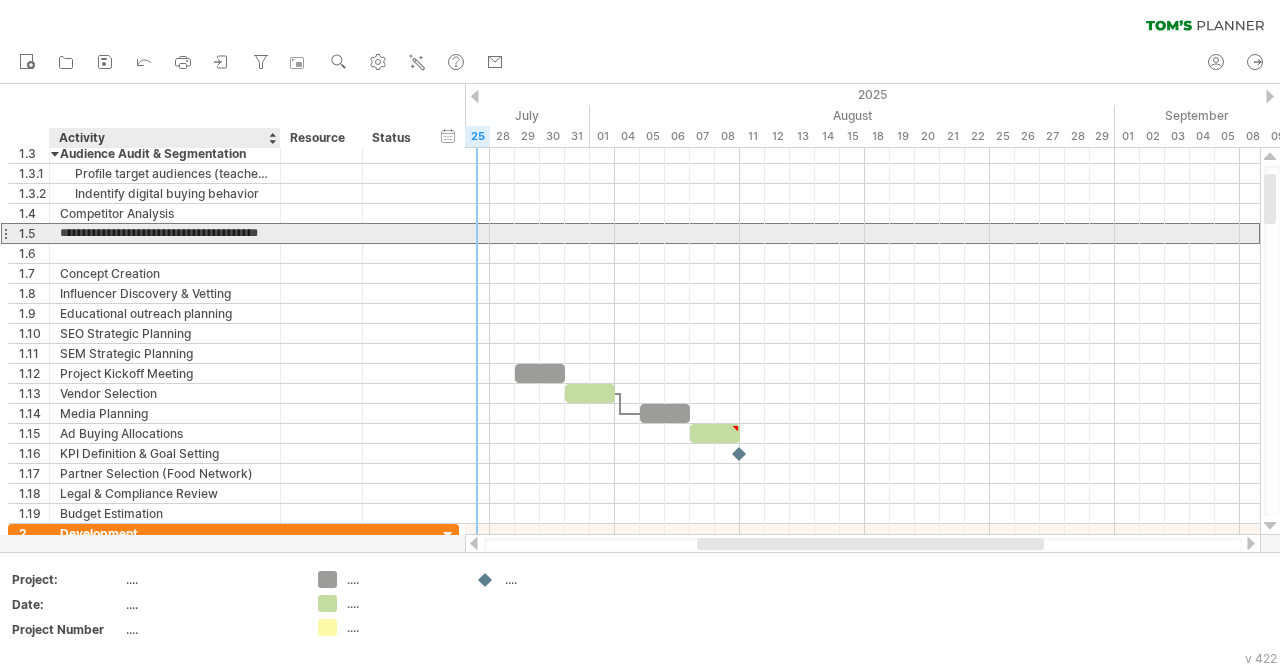 type on "**********" 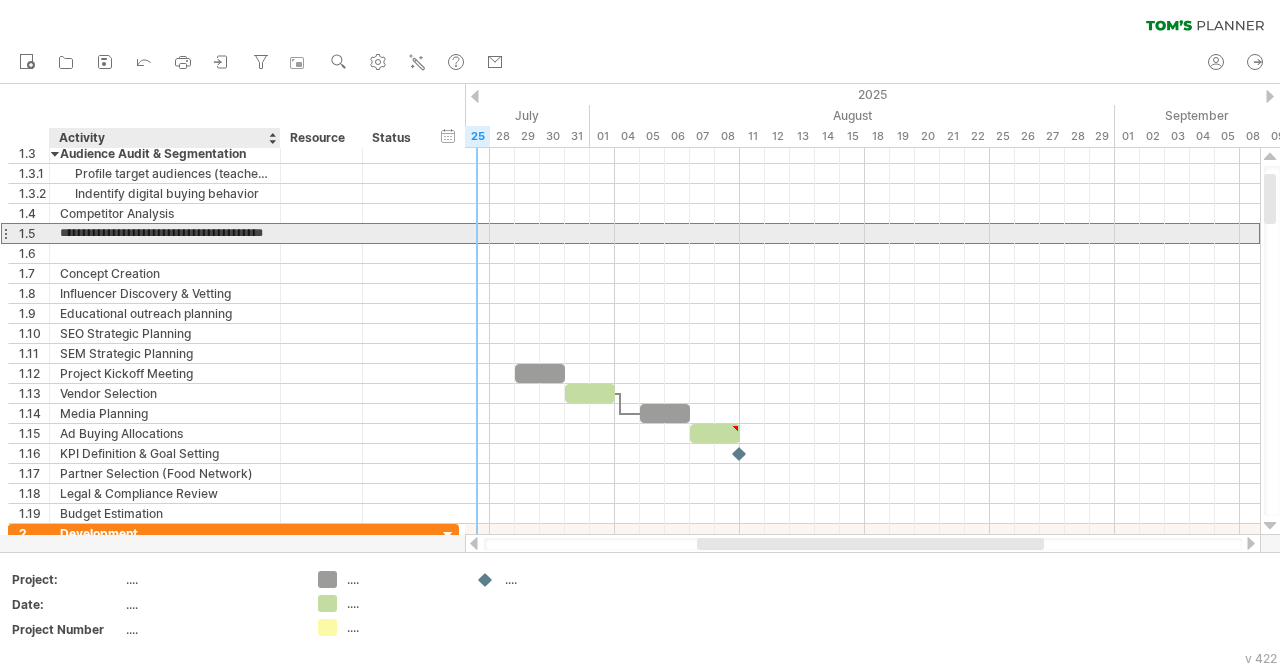 scroll, scrollTop: 0, scrollLeft: 28, axis: horizontal 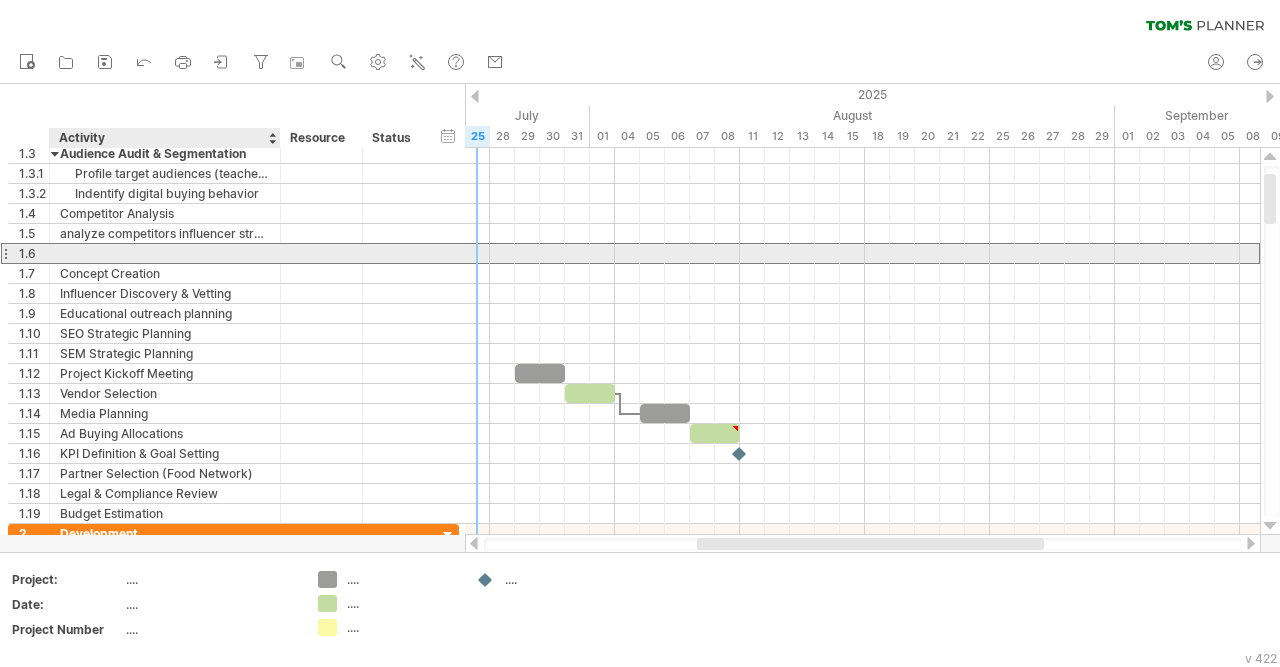 click at bounding box center (165, 253) 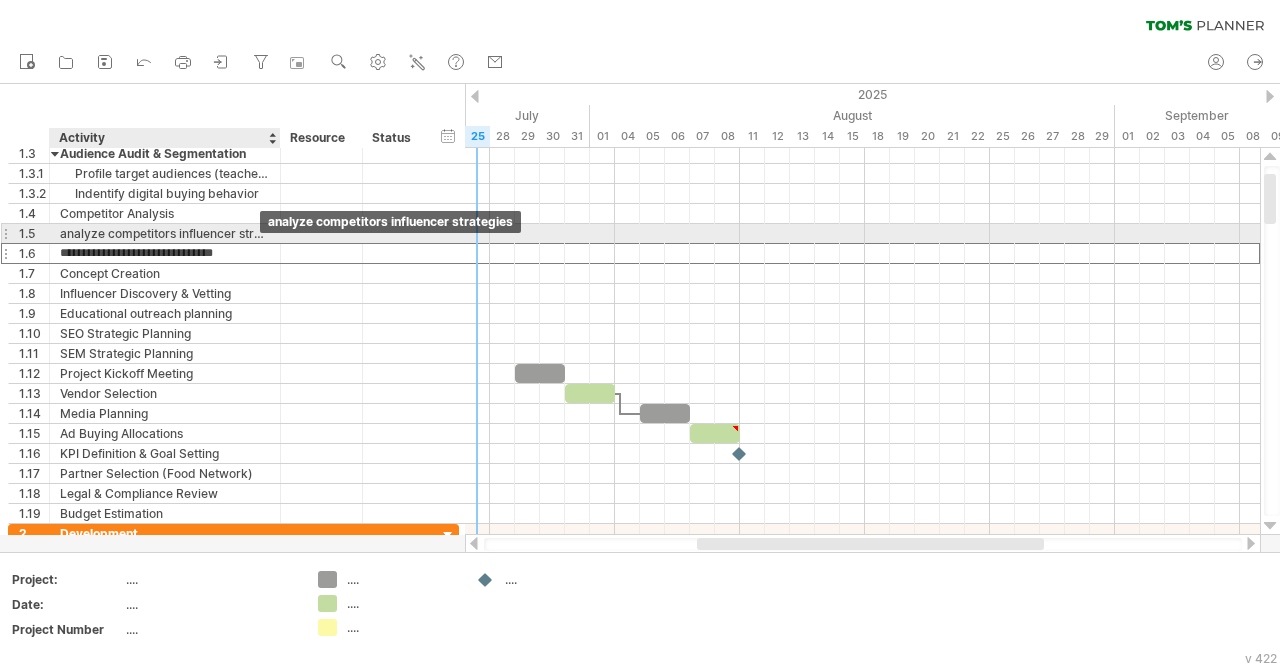 type on "**********" 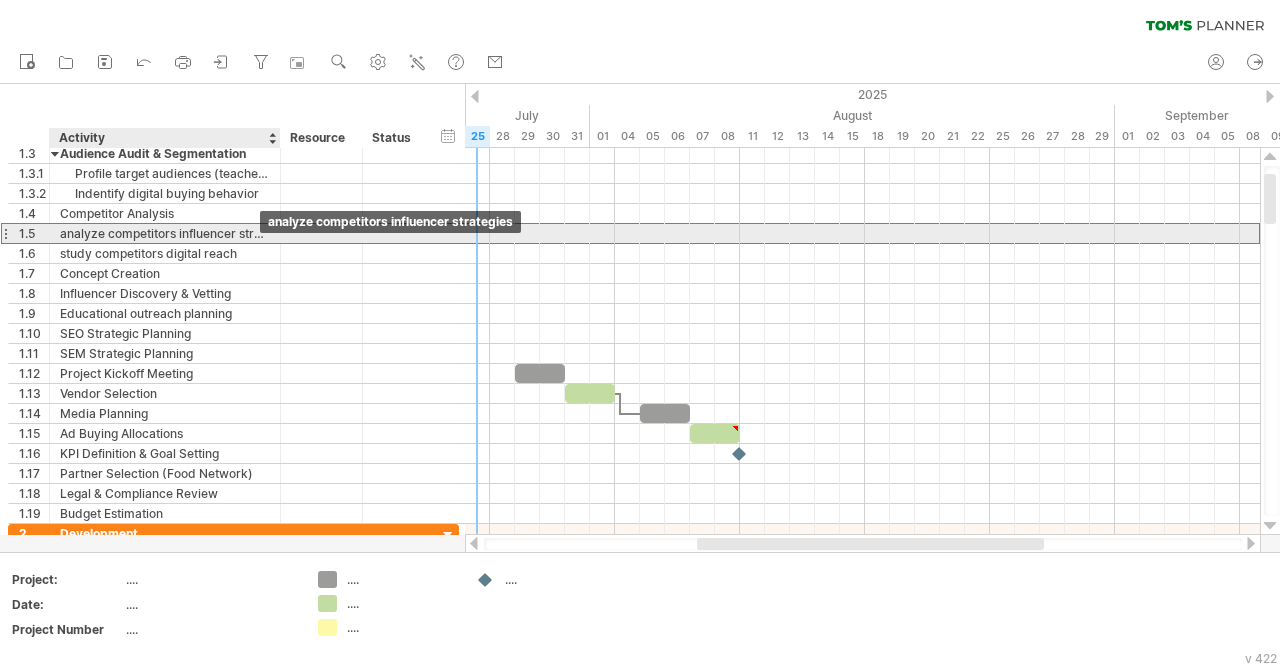 click on "analyze competitors influencer strategies" at bounding box center (165, 233) 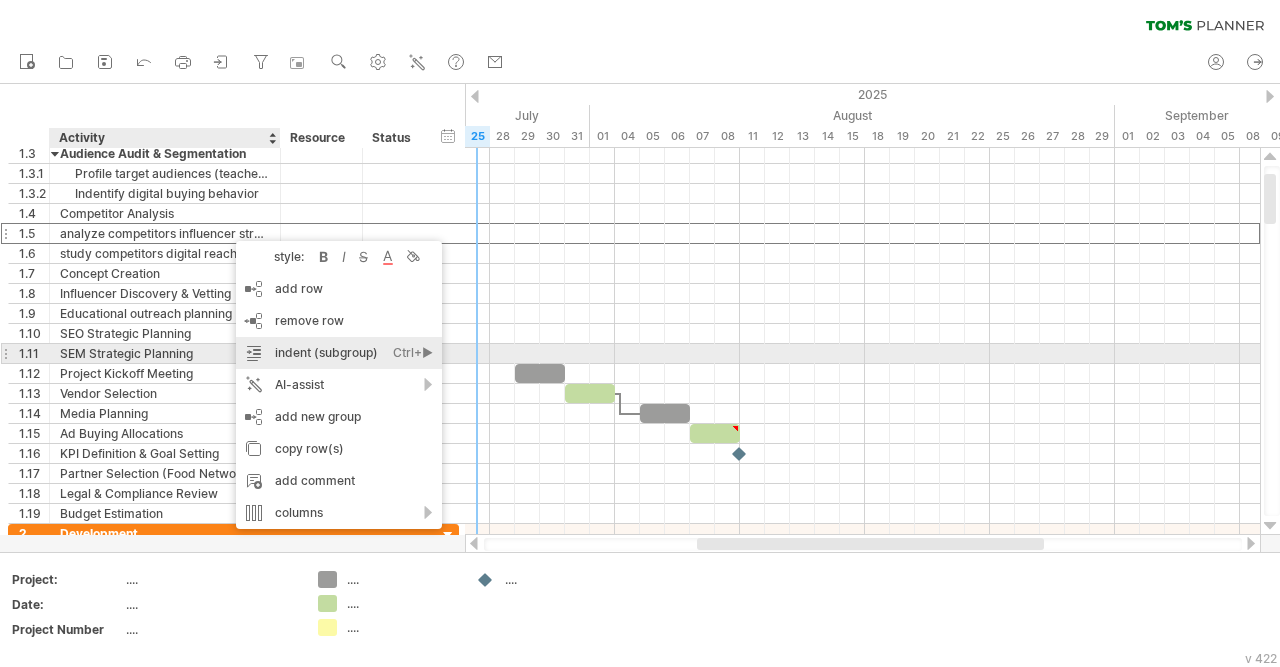 click on "indent (subgroup) Ctrl+► Cmd+►" at bounding box center [339, 353] 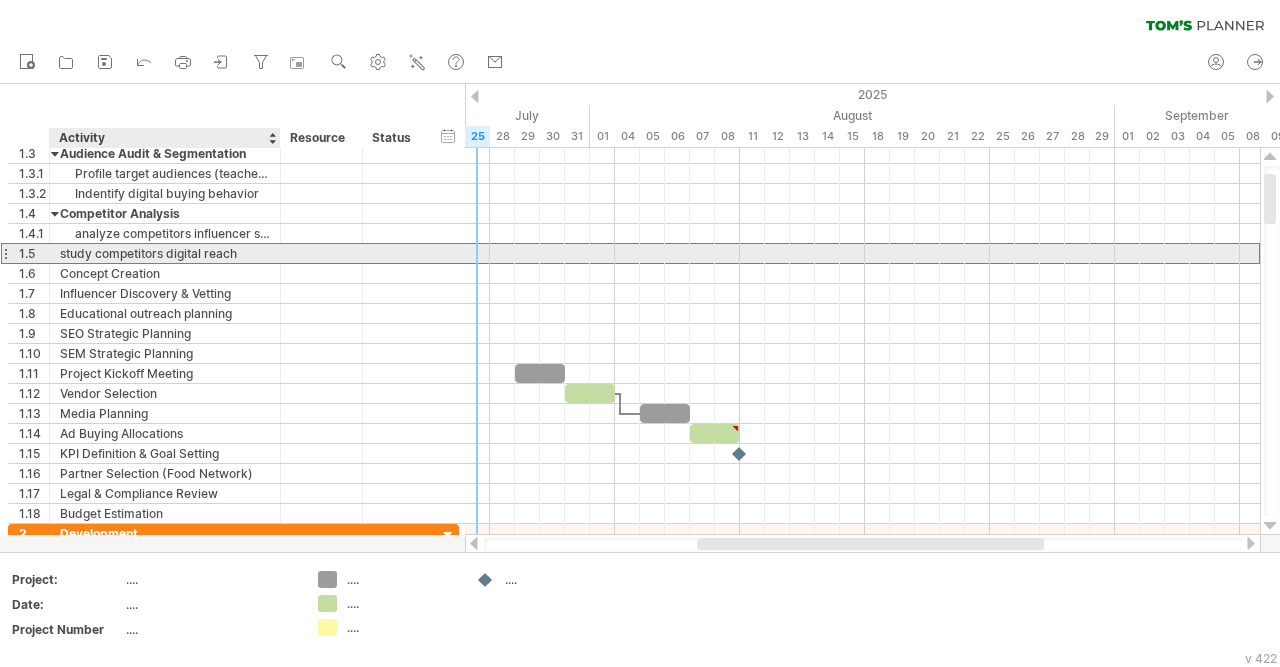 click on "study competitors digital reach" at bounding box center [165, 253] 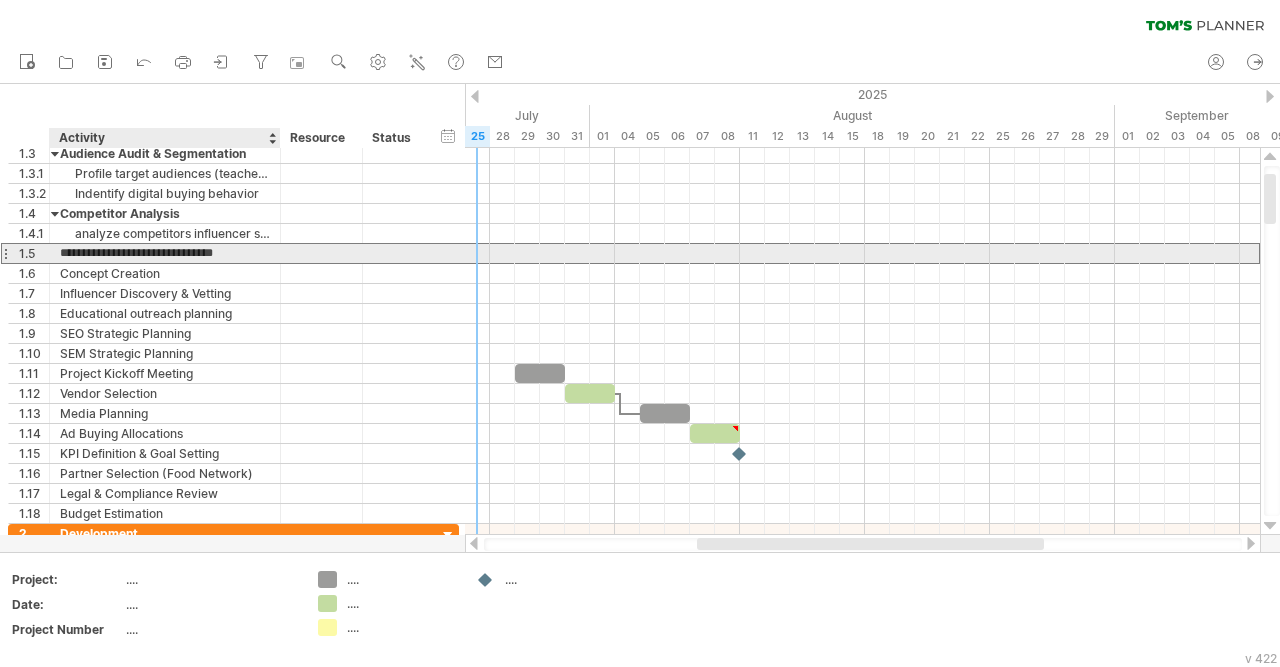 click on "**********" at bounding box center [165, 253] 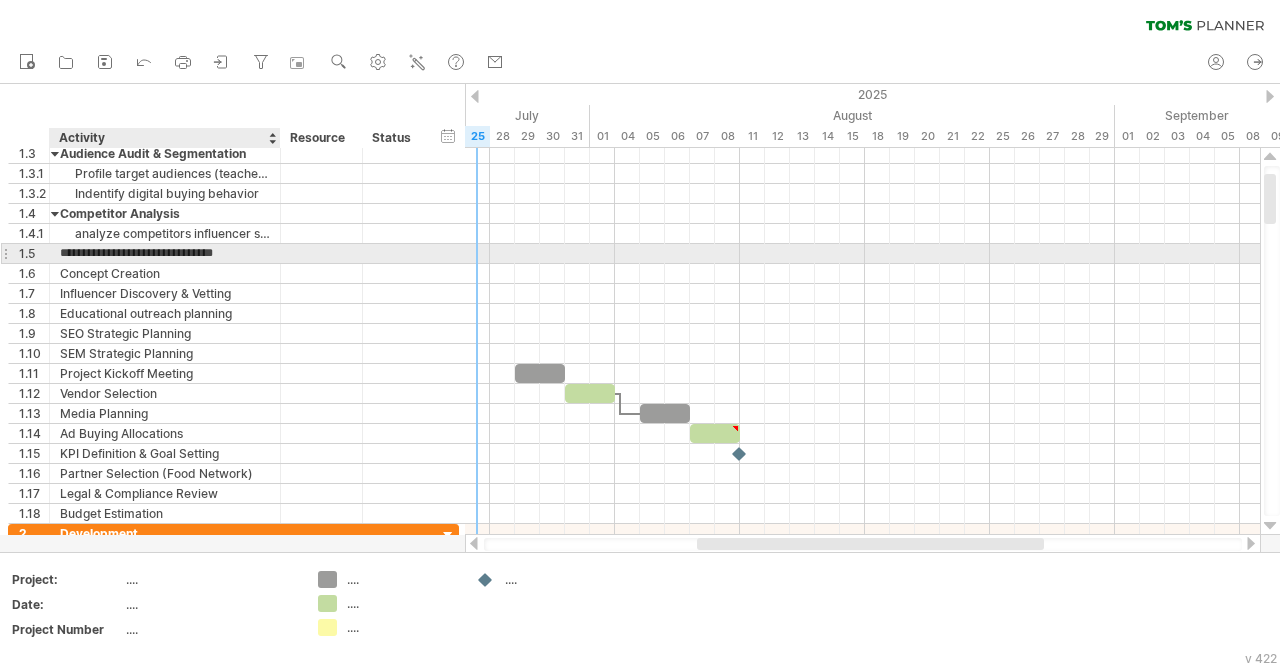 click on "**********" at bounding box center (165, 253) 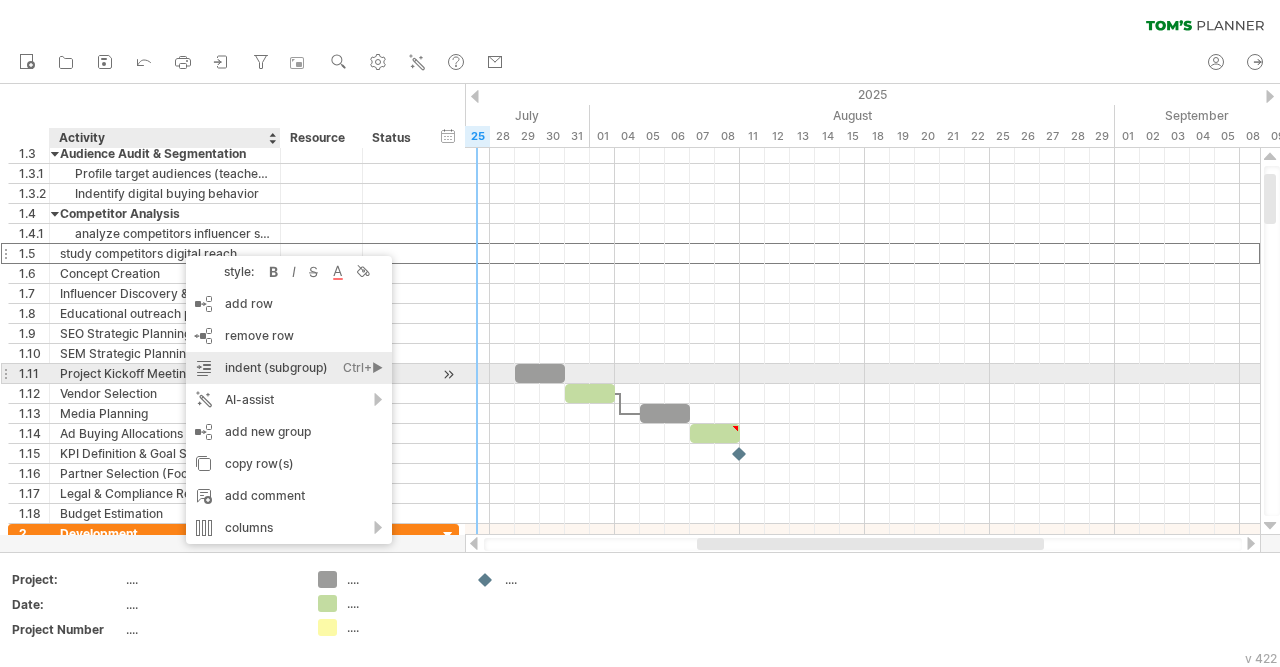 click on "indent (subgroup) Ctrl+► Cmd+►" at bounding box center [289, 368] 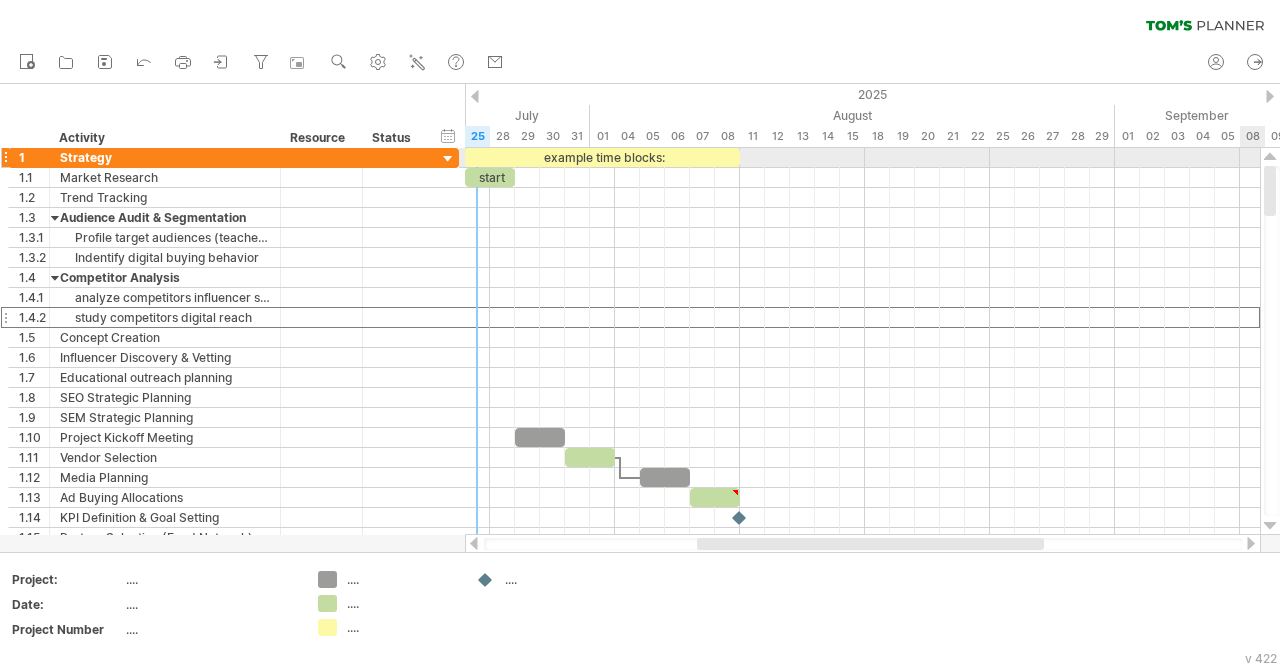 drag, startPoint x: 1269, startPoint y: 190, endPoint x: 1267, endPoint y: 154, distance: 36.05551 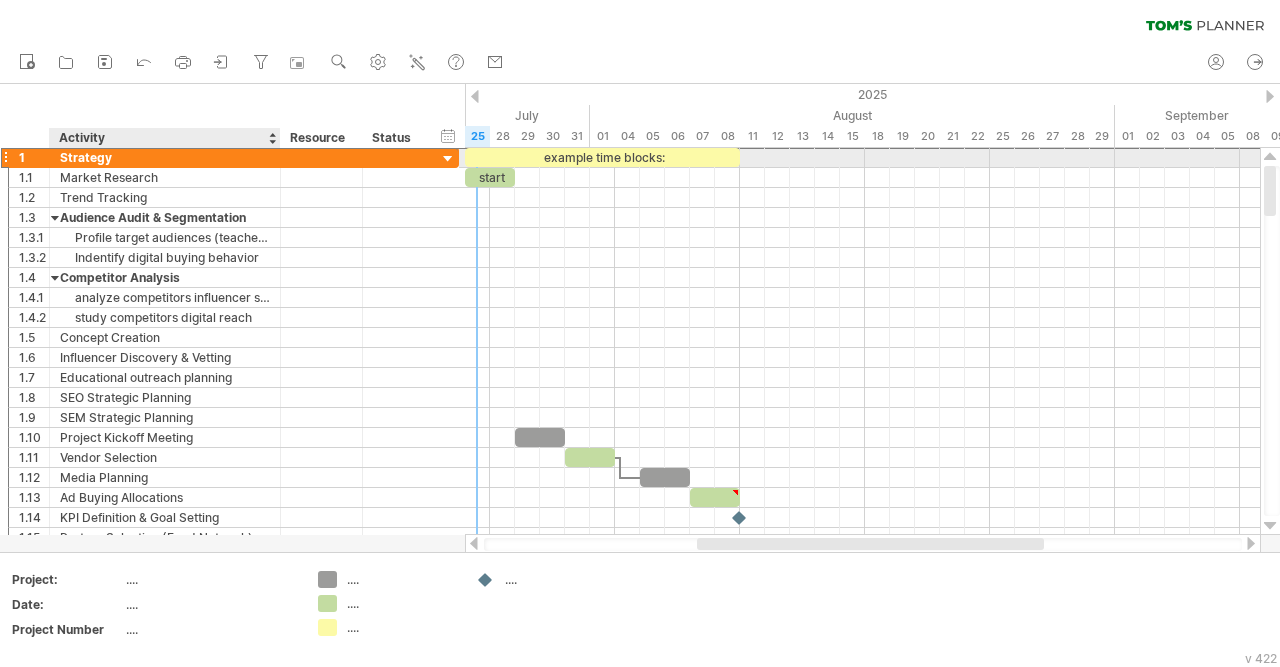 click on "Strategy" at bounding box center [165, 157] 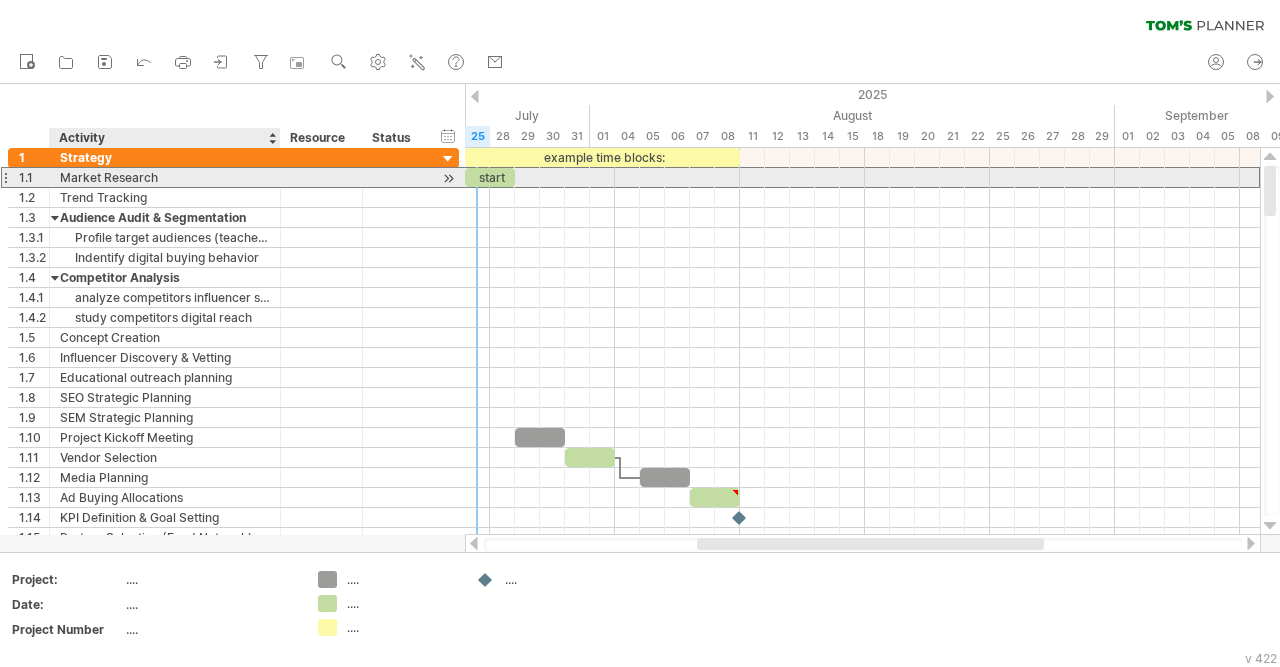 click on "Market Research" at bounding box center (165, 177) 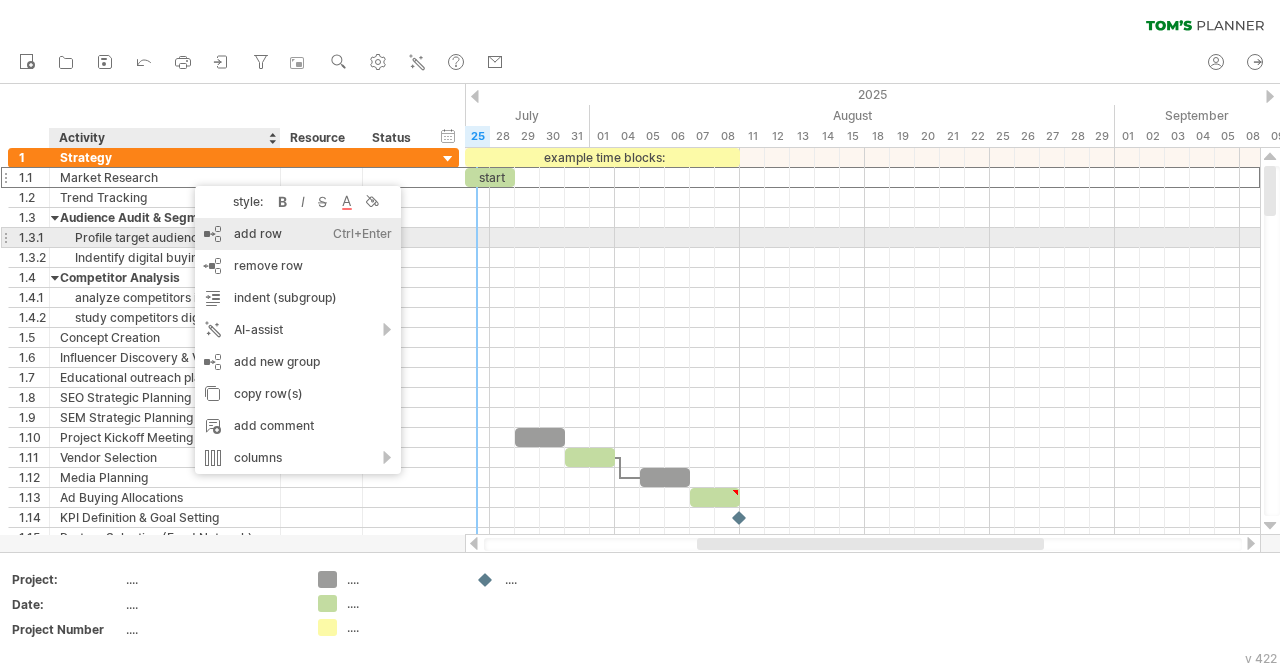 click on "add row Ctrl+Enter Cmd+Enter" at bounding box center (298, 234) 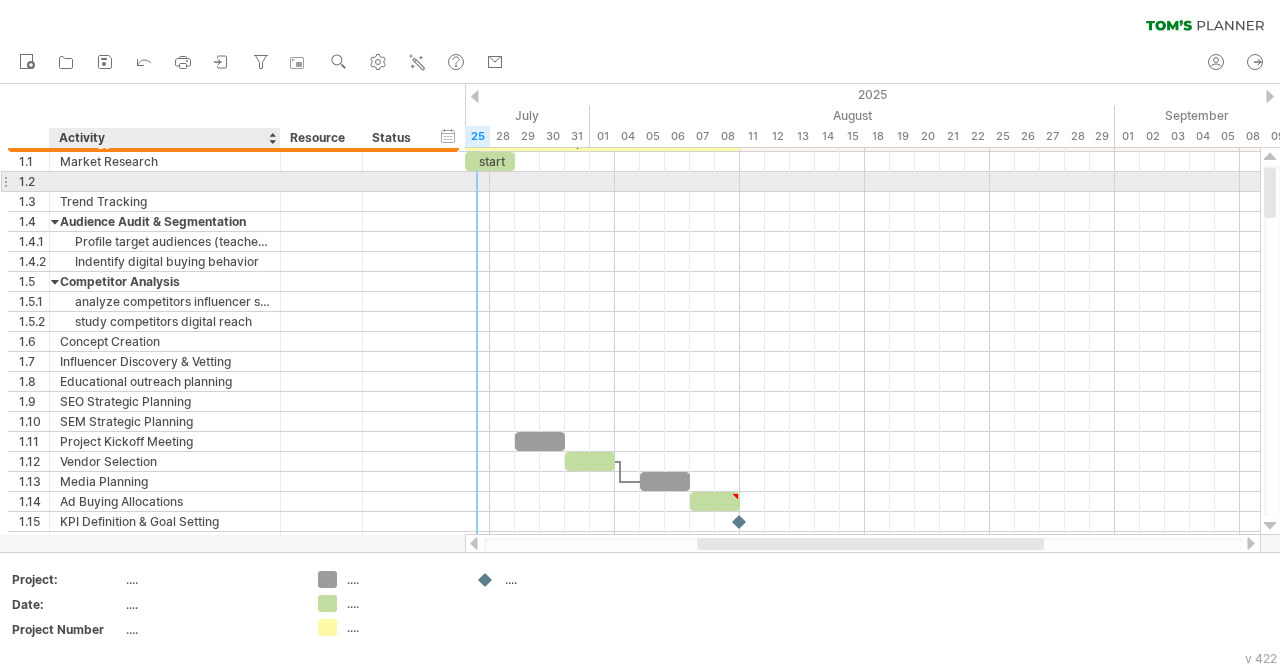 click at bounding box center [165, 181] 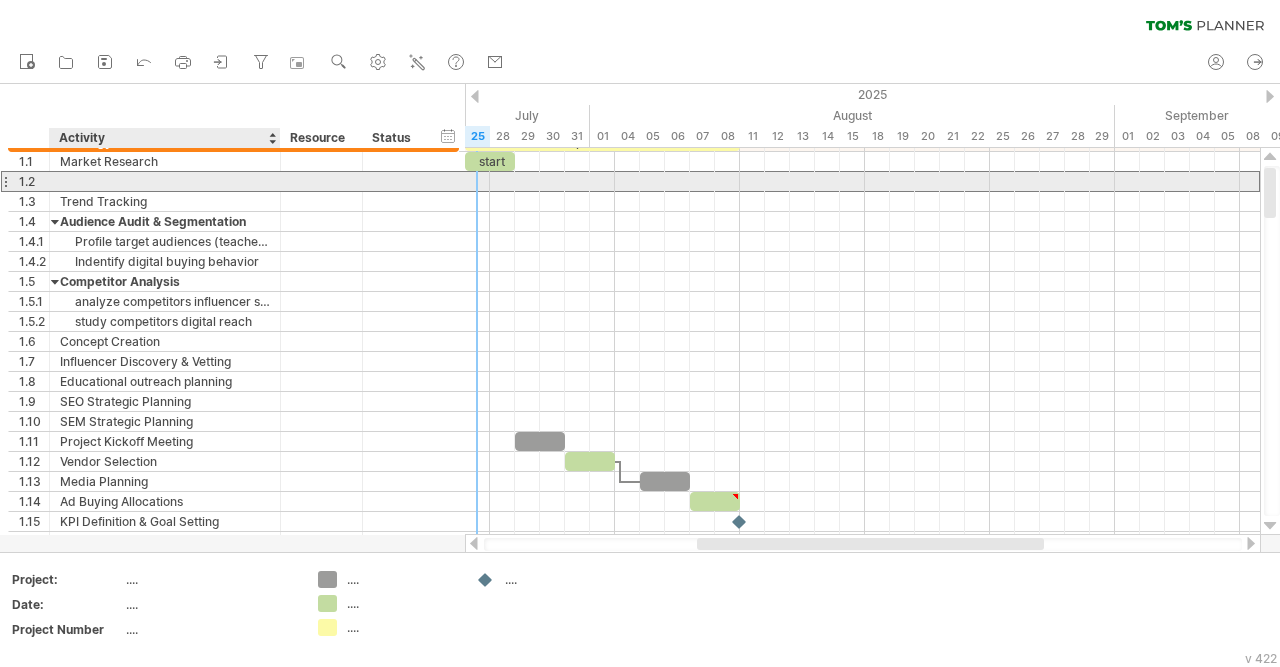 click at bounding box center (165, 181) 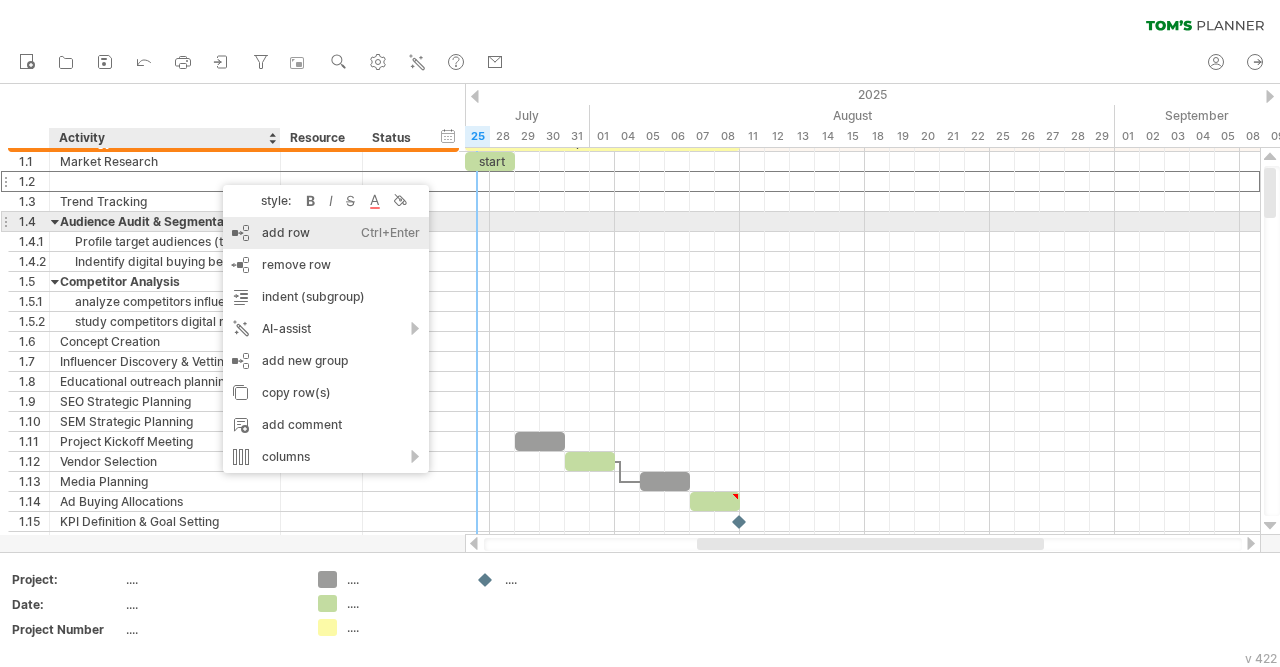 click on "add row Ctrl+Enter Cmd+Enter" at bounding box center (326, 233) 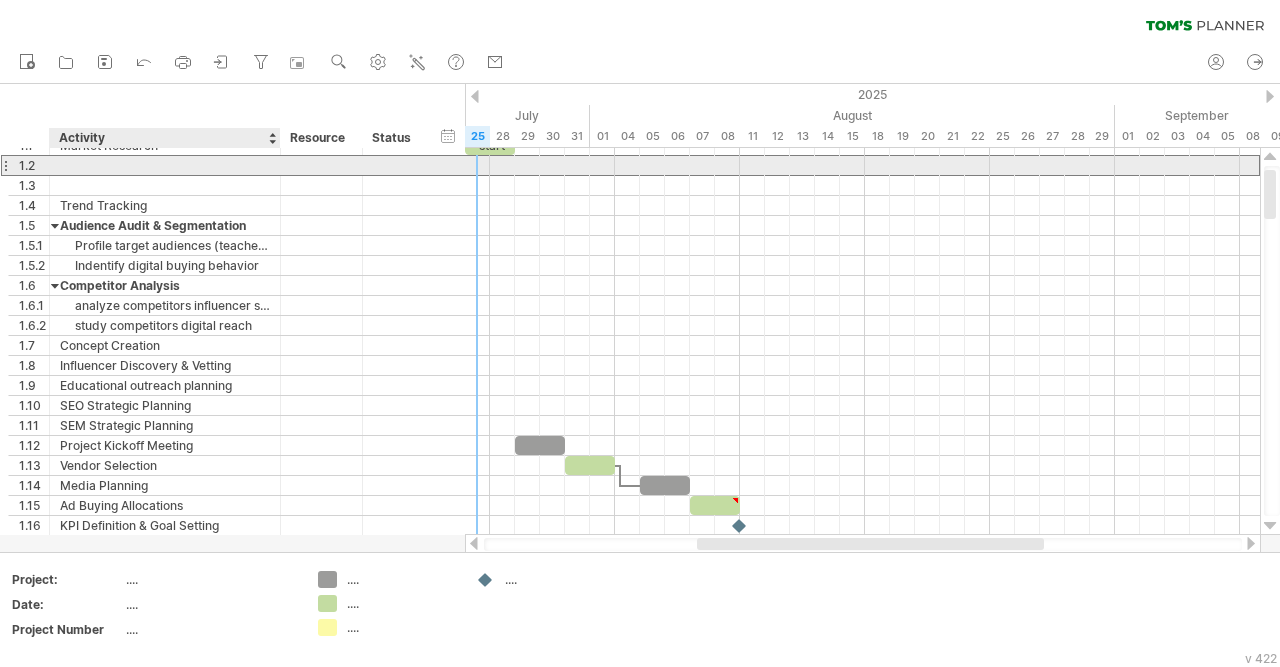 click at bounding box center [165, 165] 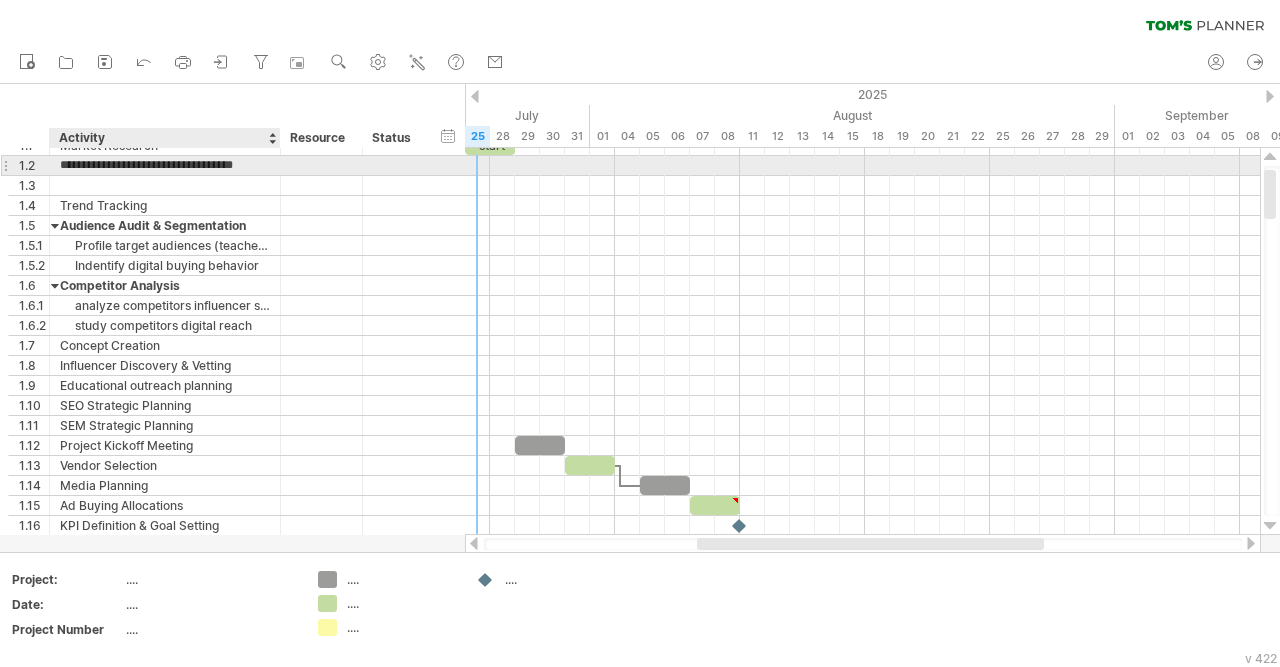 scroll, scrollTop: 0, scrollLeft: 0, axis: both 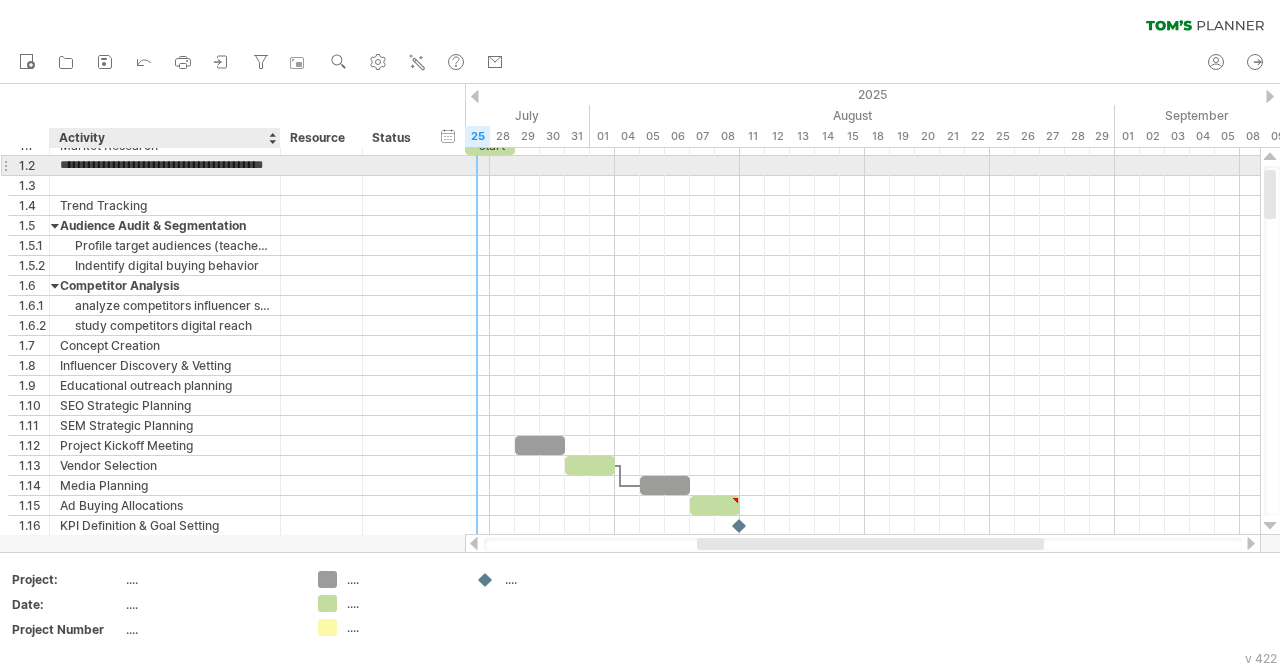 type on "**********" 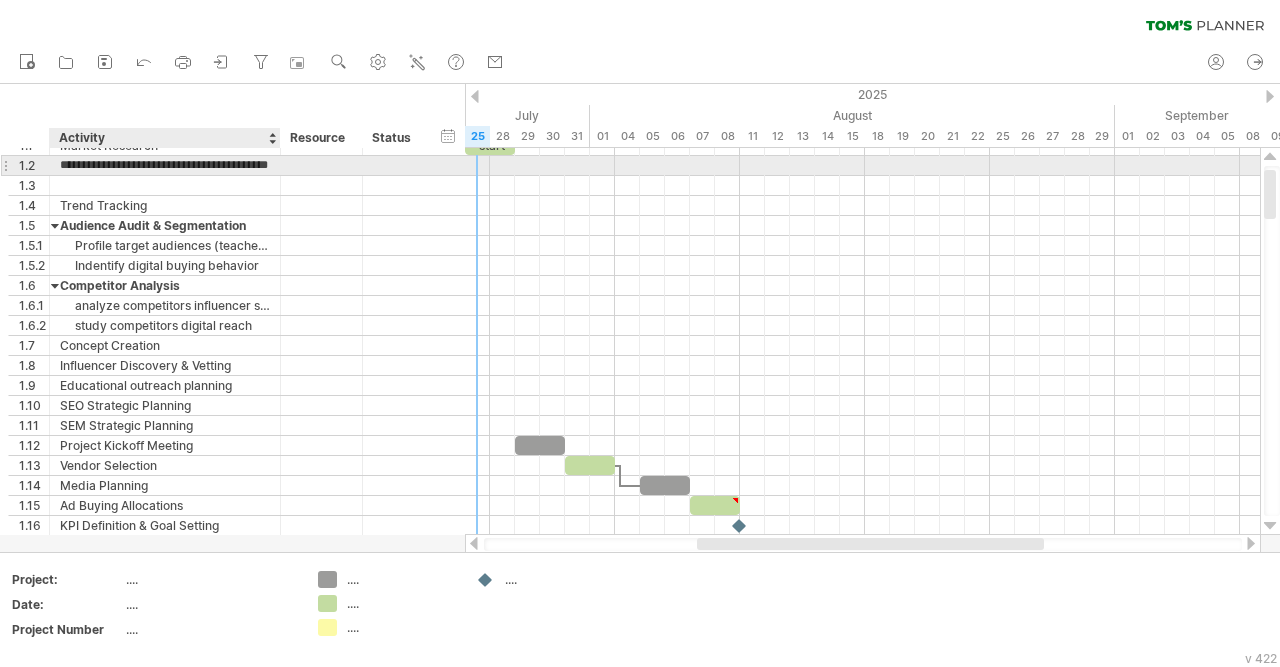scroll, scrollTop: 0, scrollLeft: 32, axis: horizontal 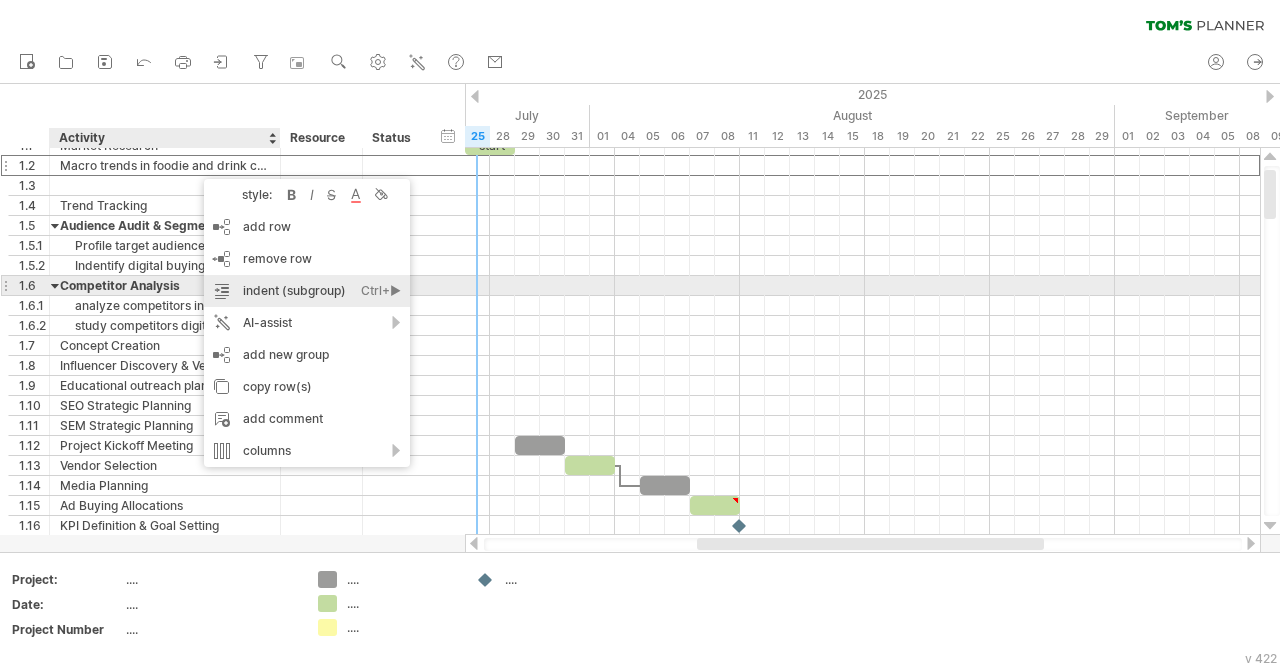 click on "indent (subgroup) Ctrl+► Cmd+►" at bounding box center (307, 291) 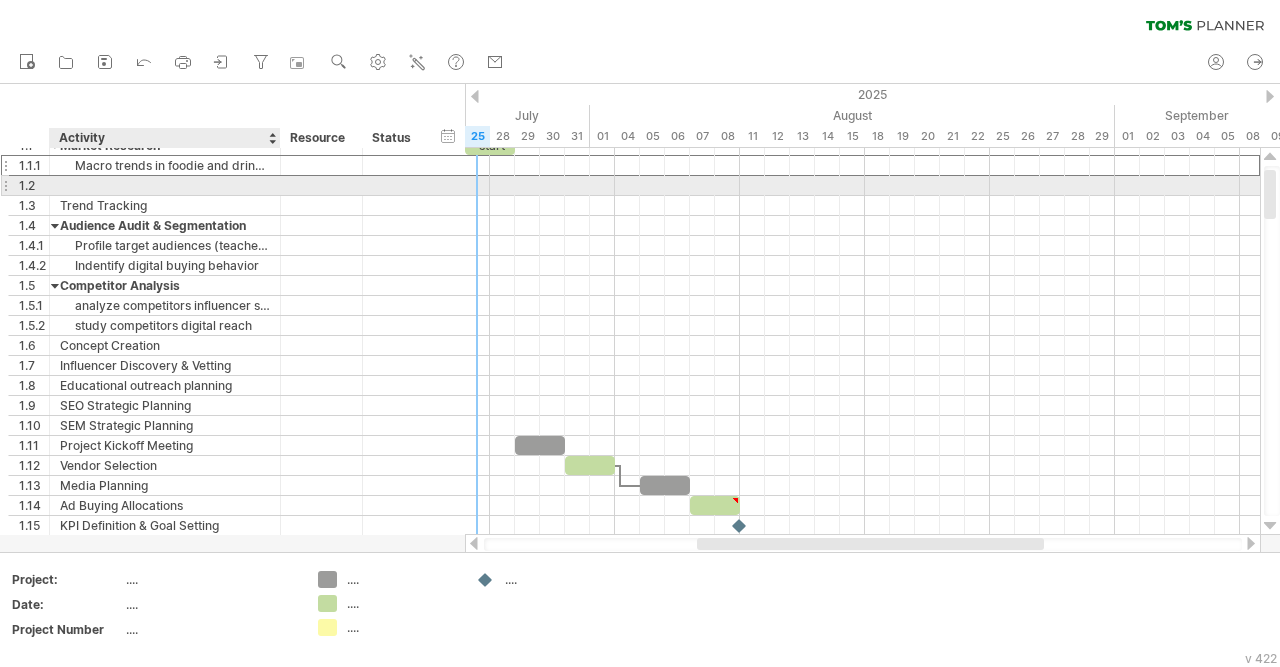 click at bounding box center [165, 185] 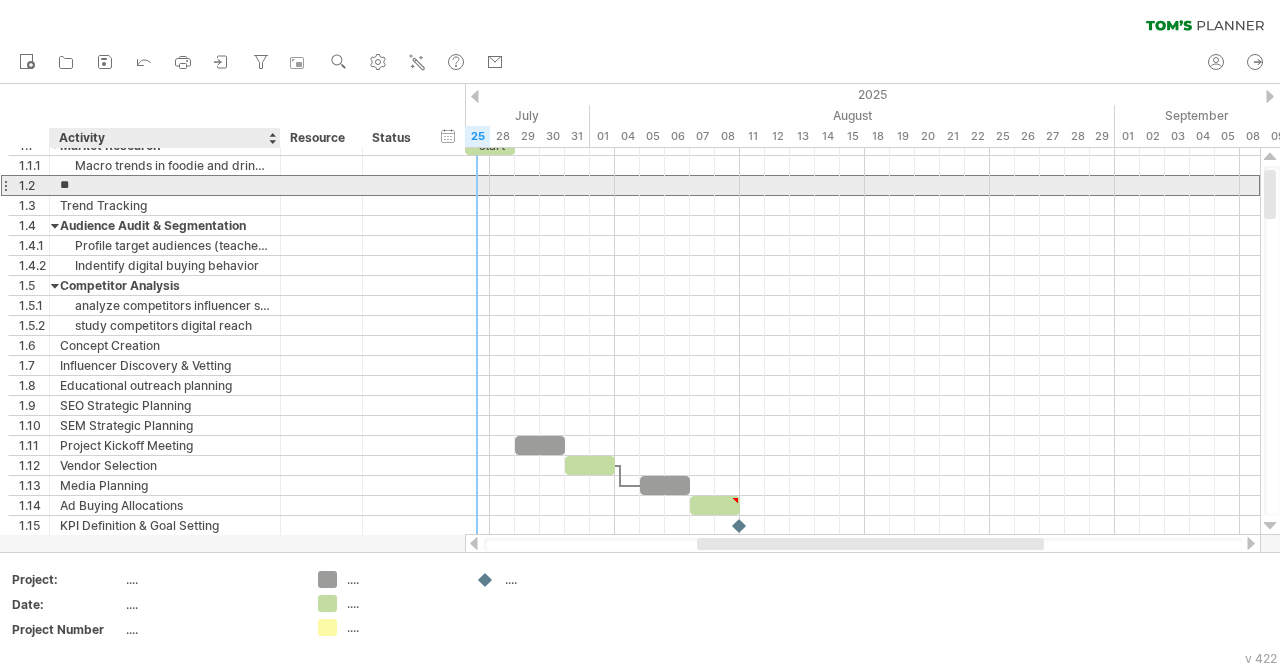 type on "*" 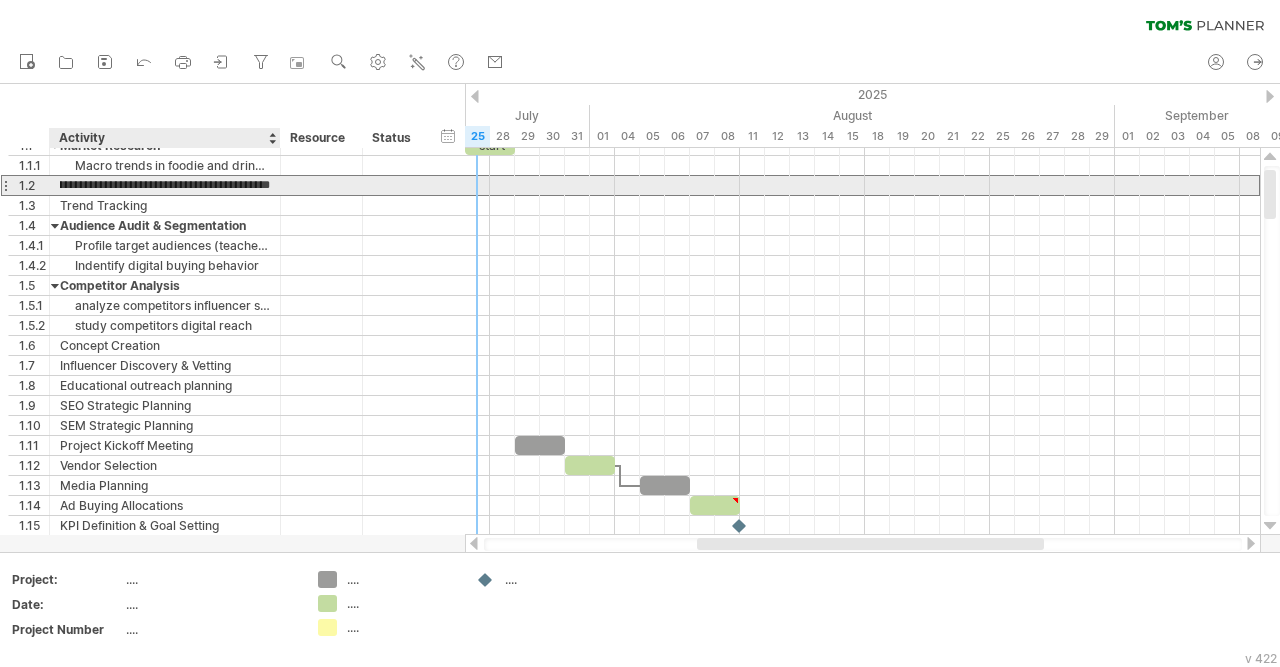 scroll, scrollTop: 0, scrollLeft: 250, axis: horizontal 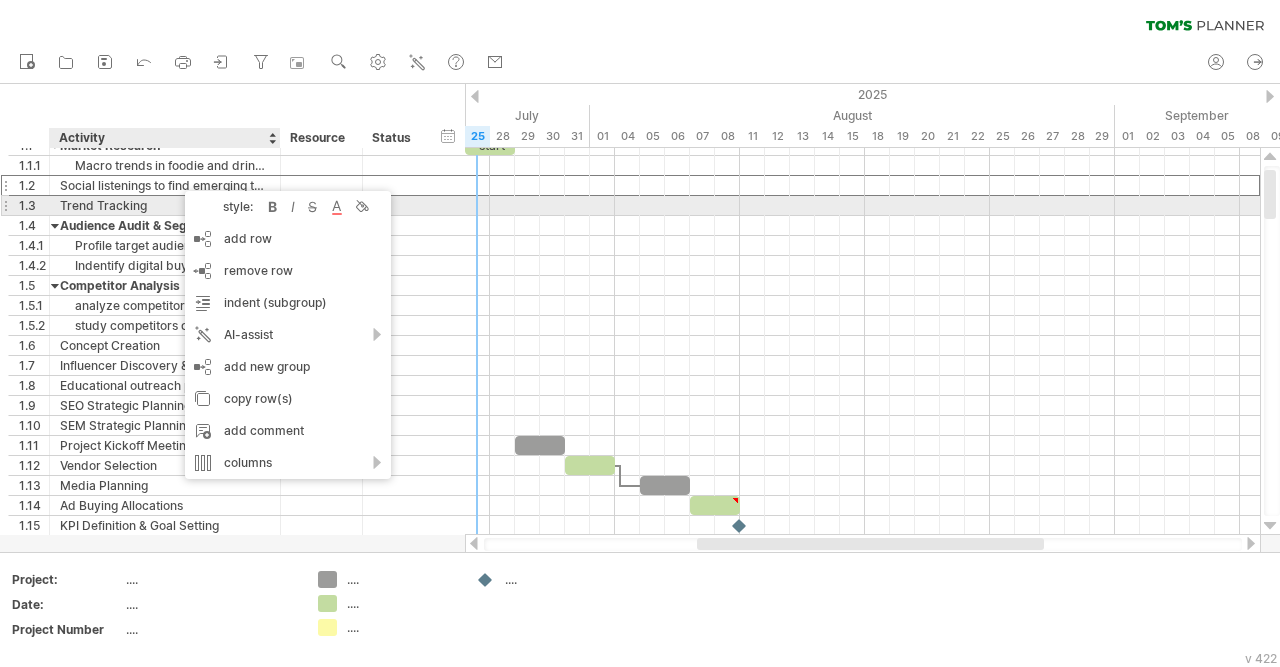 click on "Trend Tracking" at bounding box center [165, 205] 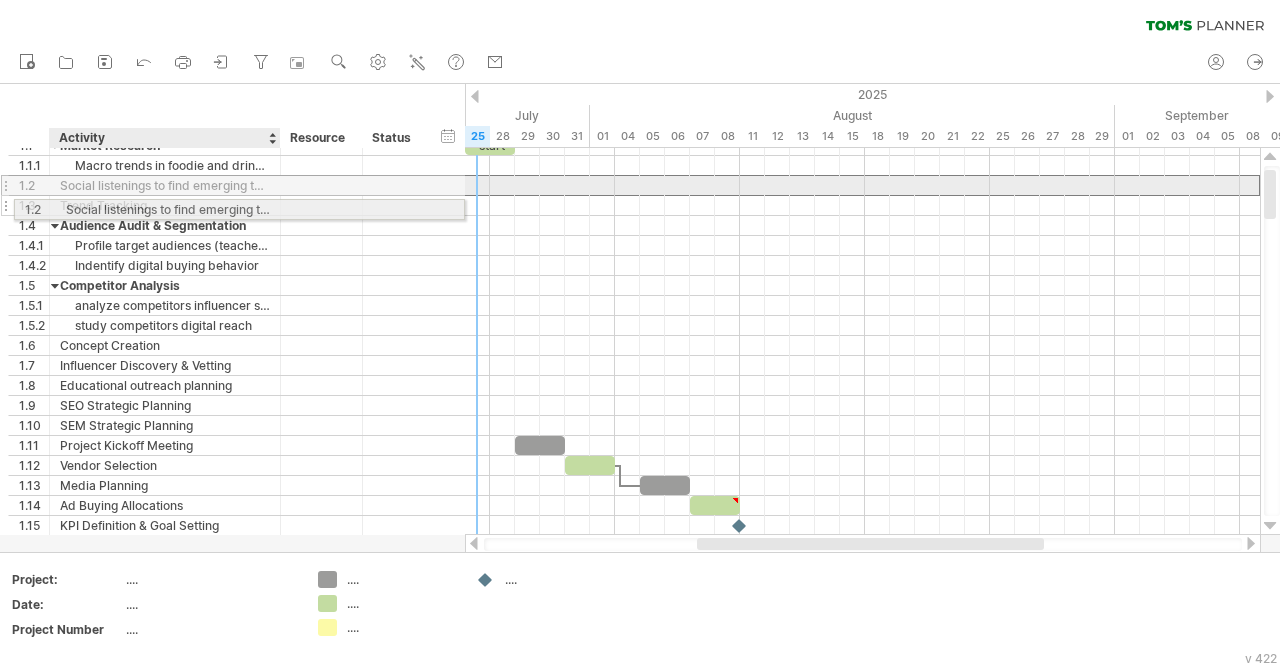 drag, startPoint x: 171, startPoint y: 185, endPoint x: 171, endPoint y: 207, distance: 22 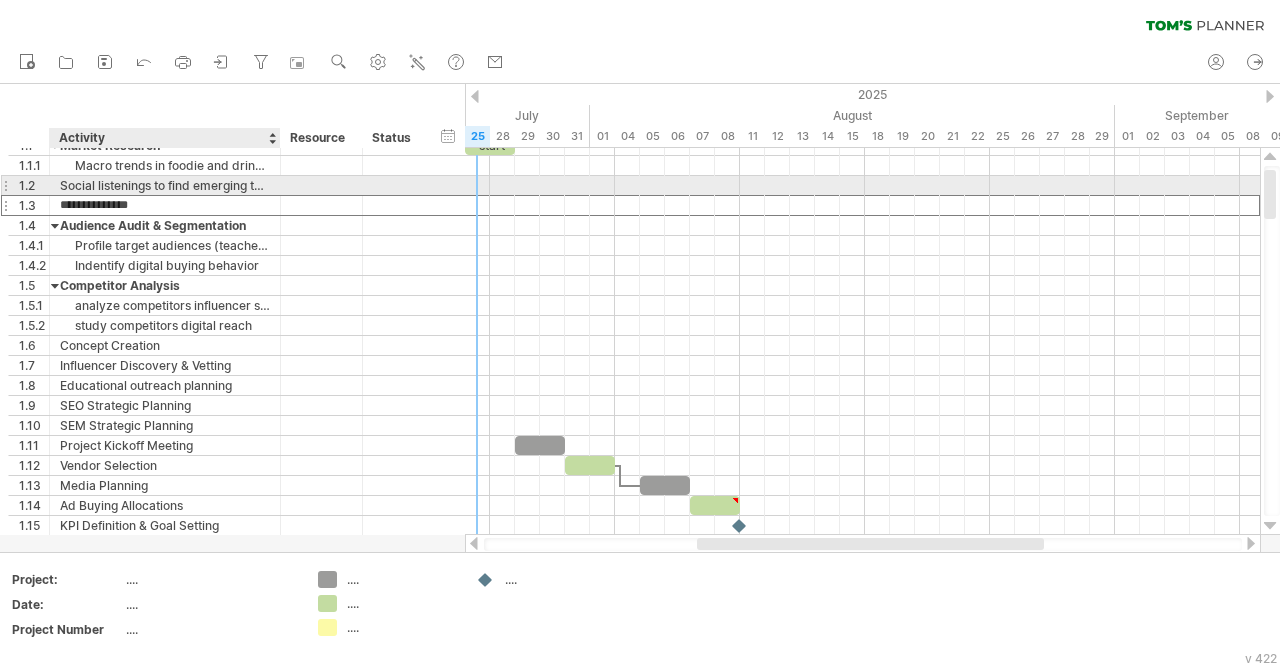 drag, startPoint x: 169, startPoint y: 204, endPoint x: 171, endPoint y: 178, distance: 26.076809 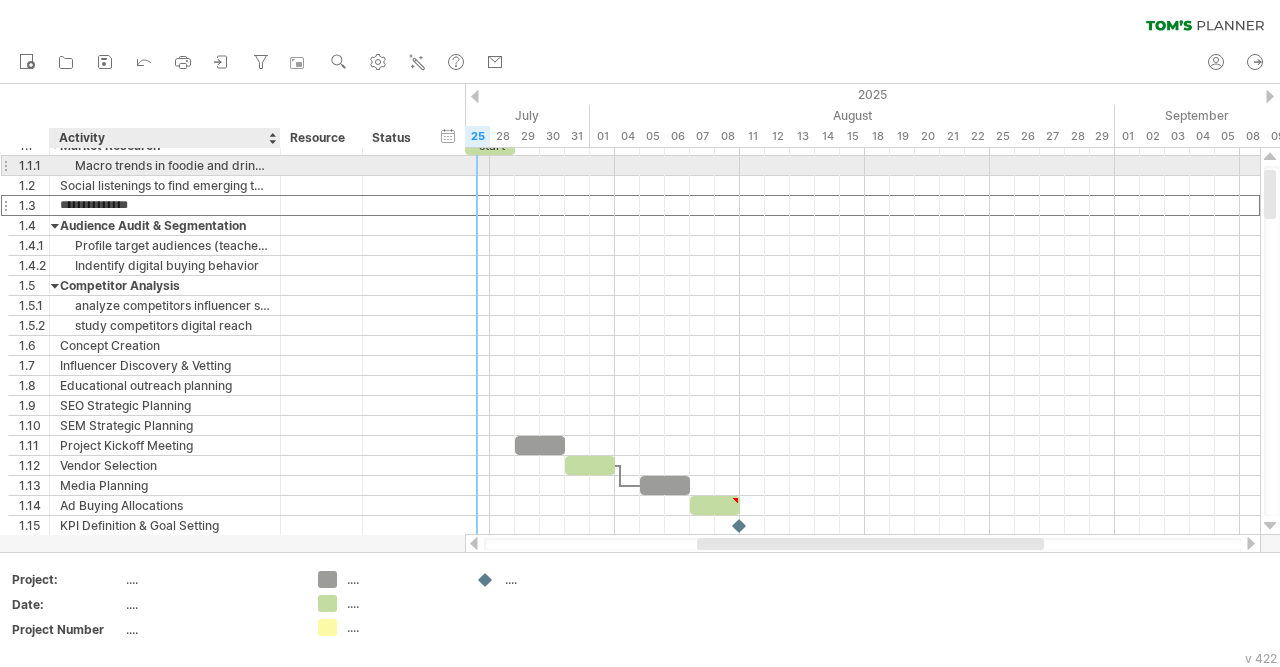 drag, startPoint x: 61, startPoint y: 200, endPoint x: 71, endPoint y: 175, distance: 26.925823 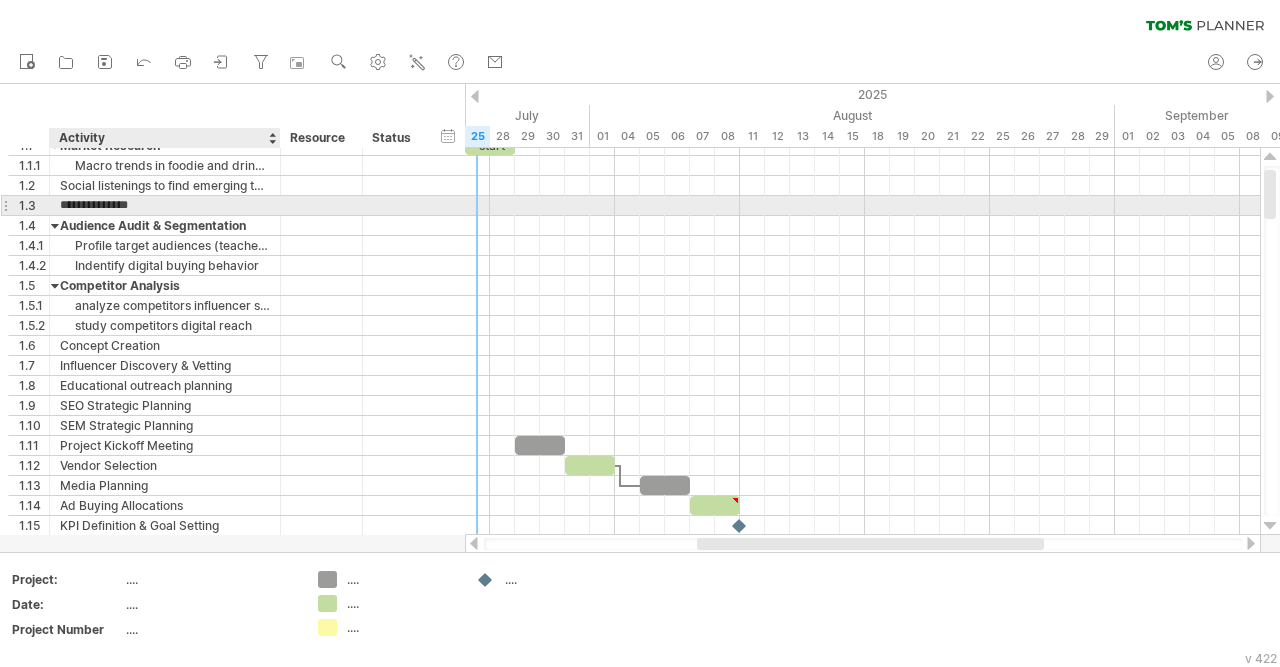 click on "**********" at bounding box center (165, 205) 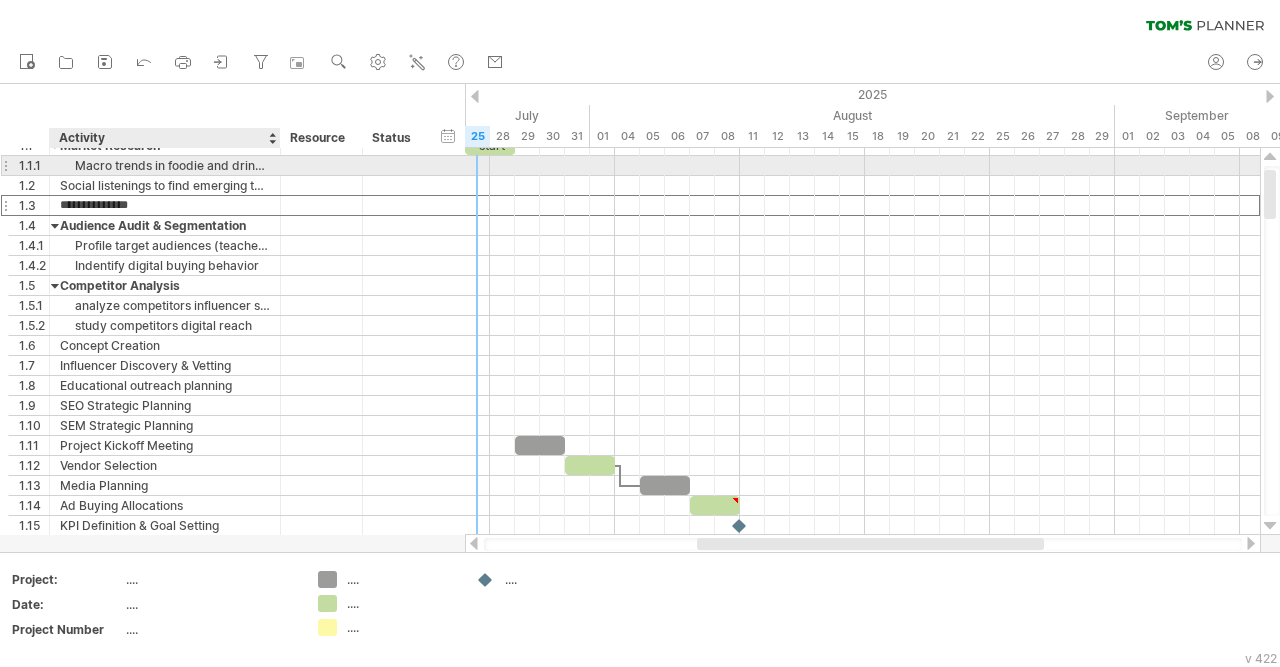 drag, startPoint x: 207, startPoint y: 210, endPoint x: 231, endPoint y: 172, distance: 44.94441 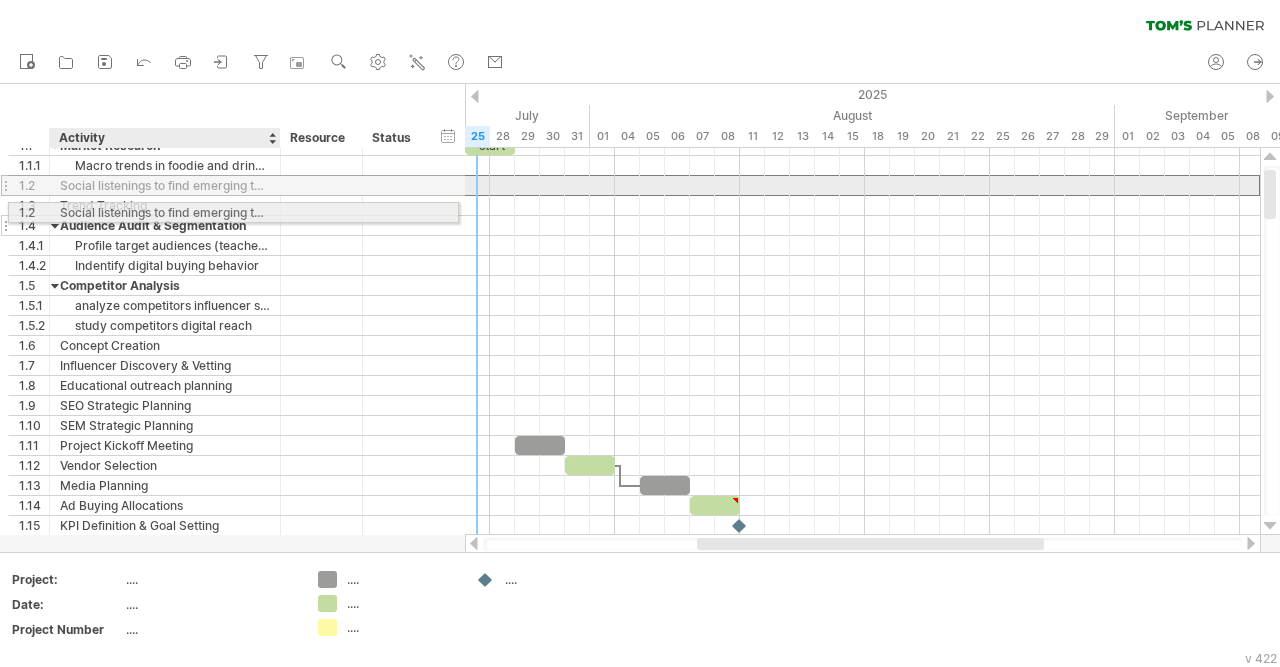 drag, startPoint x: 259, startPoint y: 185, endPoint x: 248, endPoint y: 228, distance: 44.38468 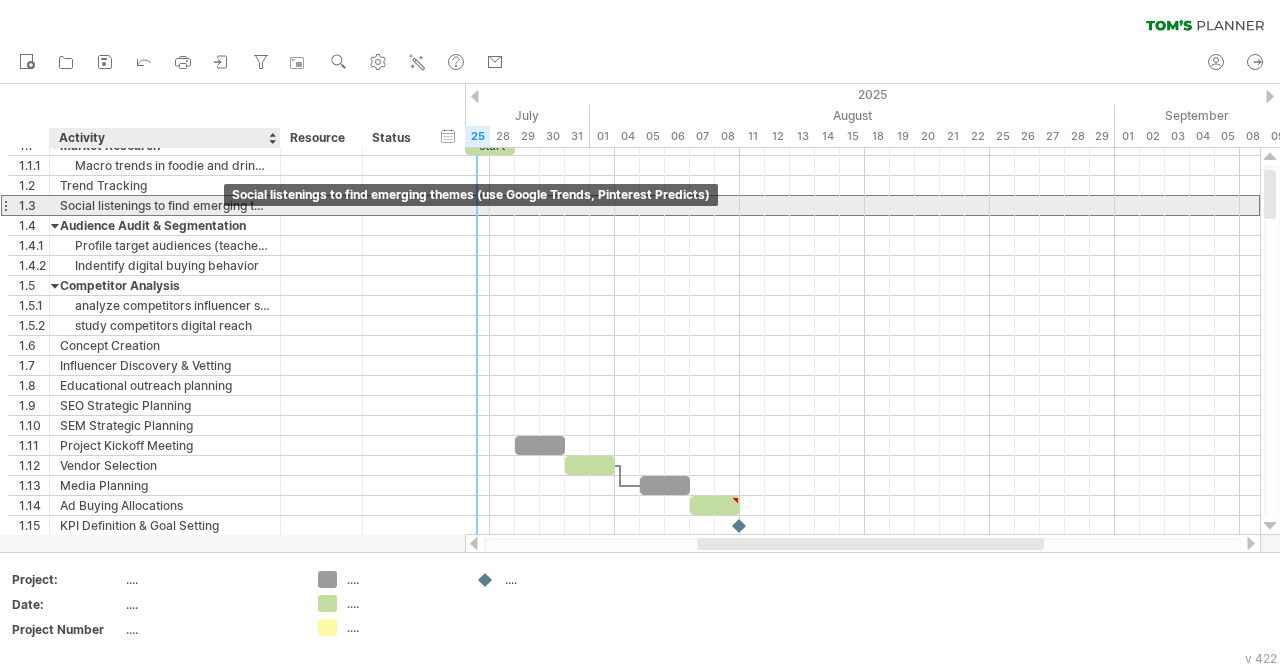 click on "Social listenings to find emerging themes (use Google Trends, Pinterest Predicts)" at bounding box center (165, 205) 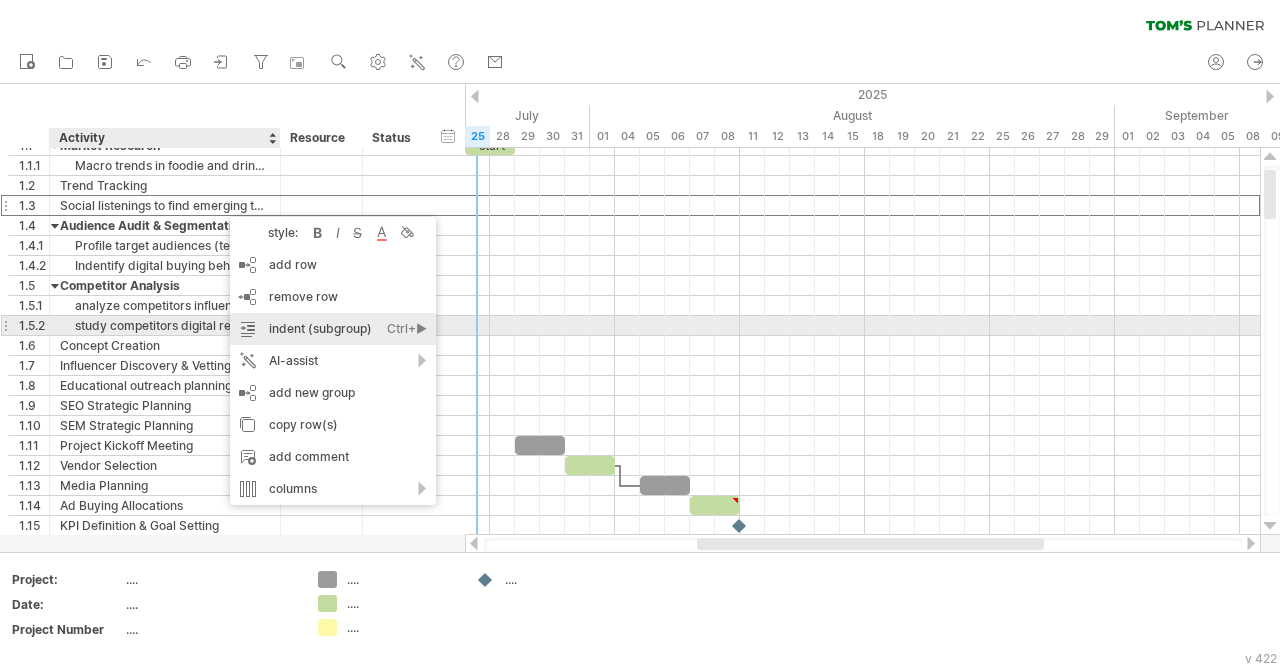 click on "indent (subgroup) Ctrl+► Cmd+►" at bounding box center (333, 329) 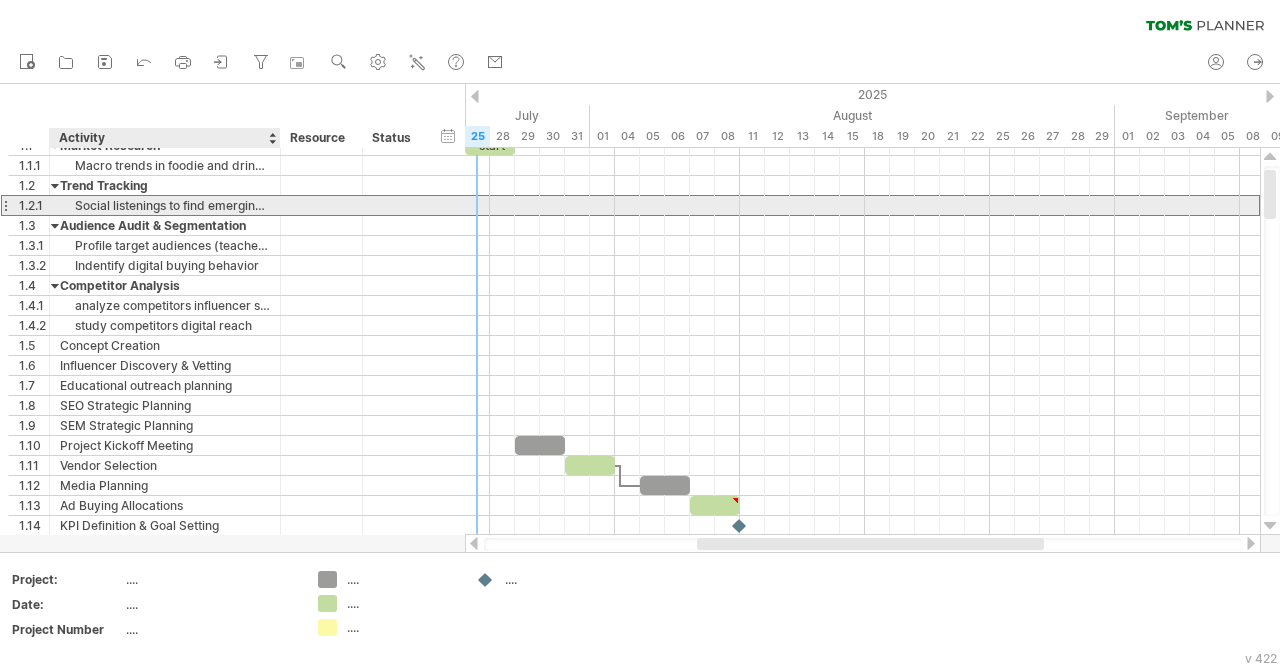 click on "Social listenings to find emerging themes (use Google Trends, Pinterest Predicts)" at bounding box center (165, 205) 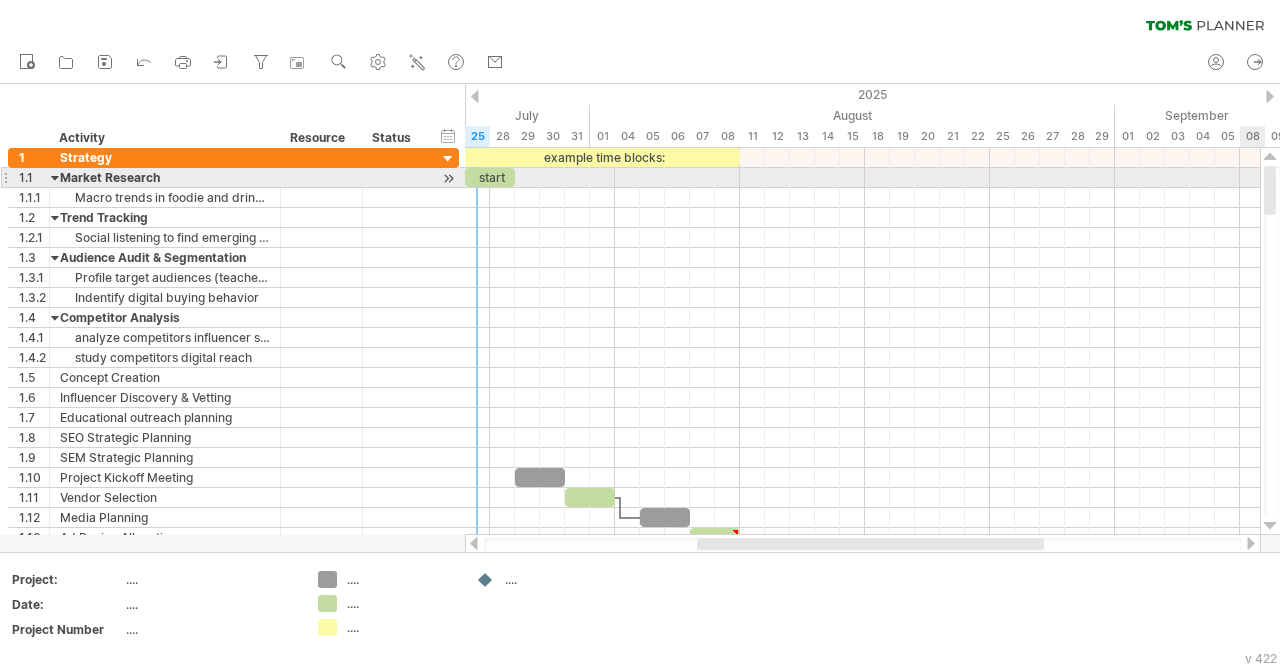 drag, startPoint x: 1270, startPoint y: 193, endPoint x: 1269, endPoint y: 173, distance: 20.024984 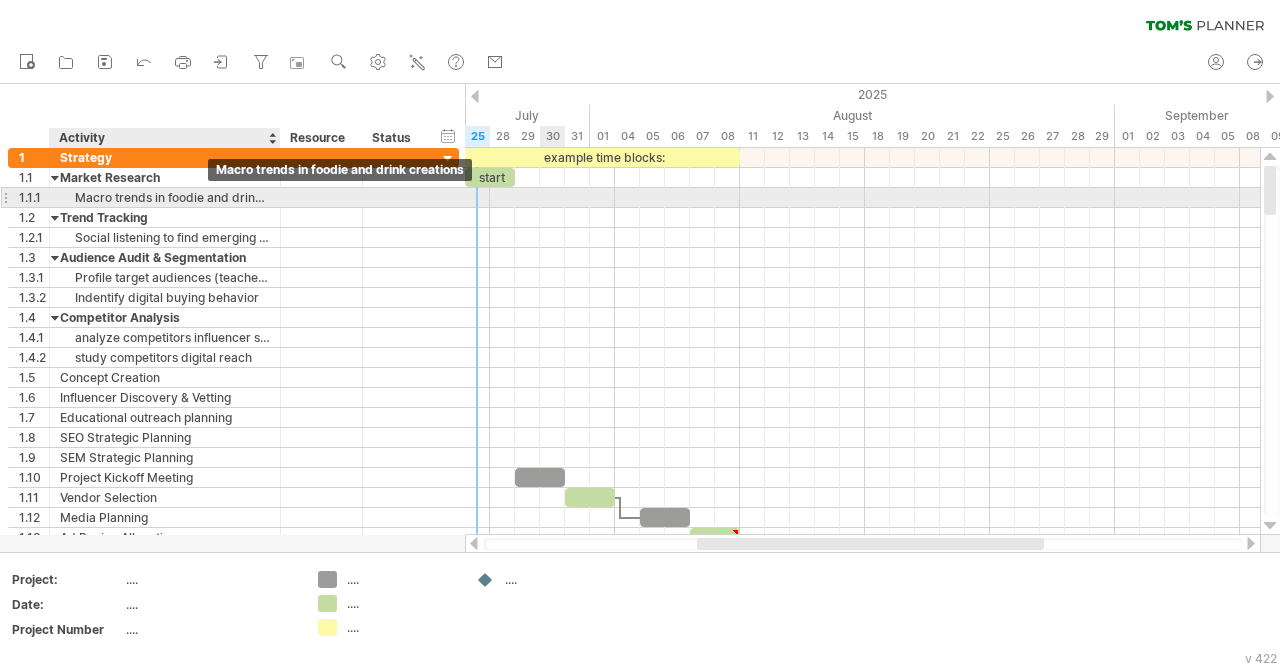 click on "Macro trends in foodie and drink creations" at bounding box center [165, 197] 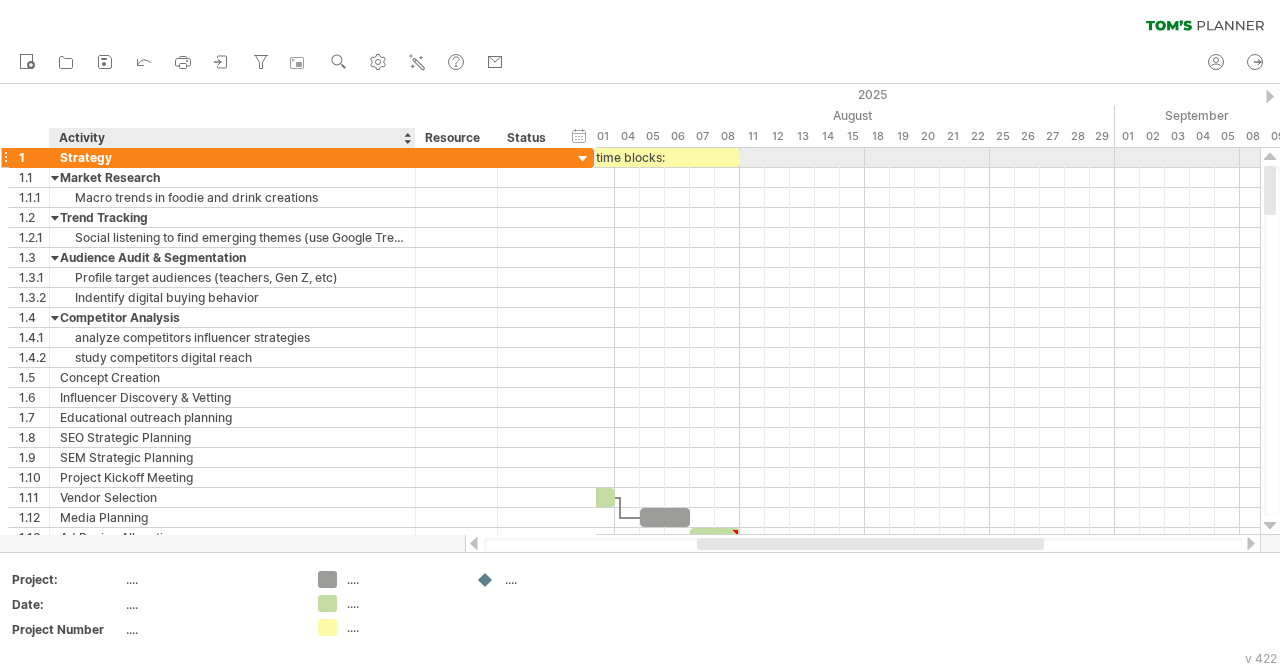 drag, startPoint x: 278, startPoint y: 157, endPoint x: 413, endPoint y: 158, distance: 135.00371 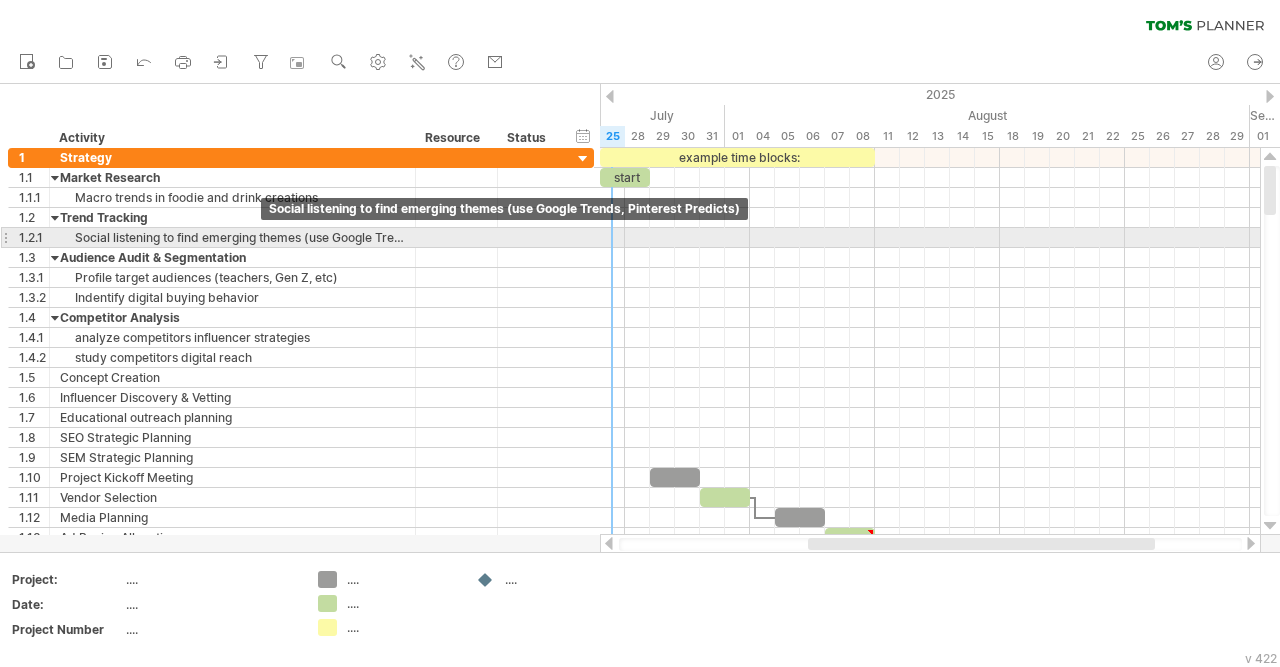click on "Social listening to find emerging themes (use Google Trends, Pinterest Predicts)" at bounding box center (232, 237) 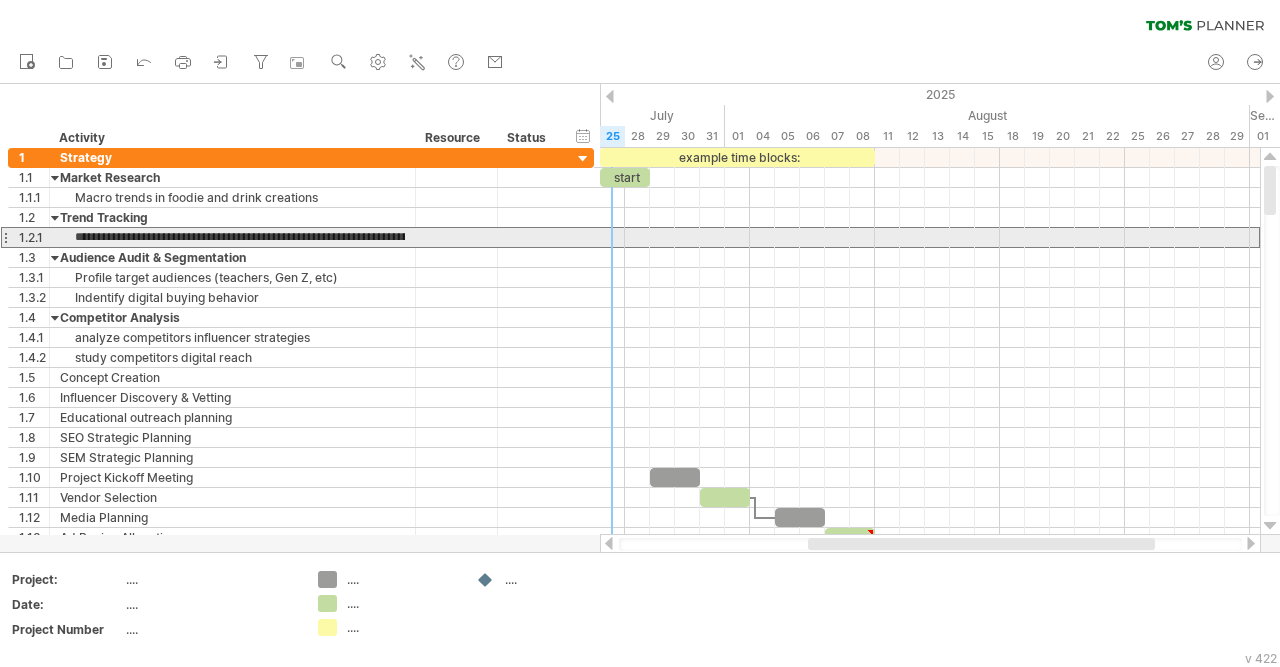 click on "**********" at bounding box center [232, 237] 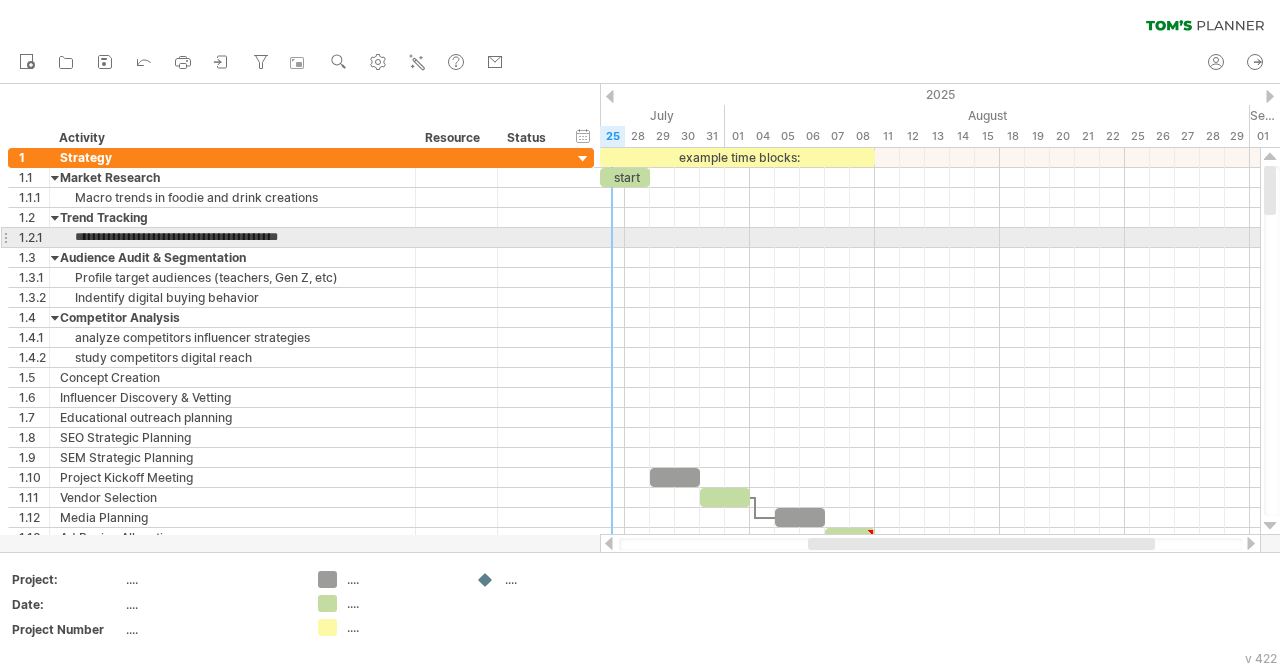 type on "**********" 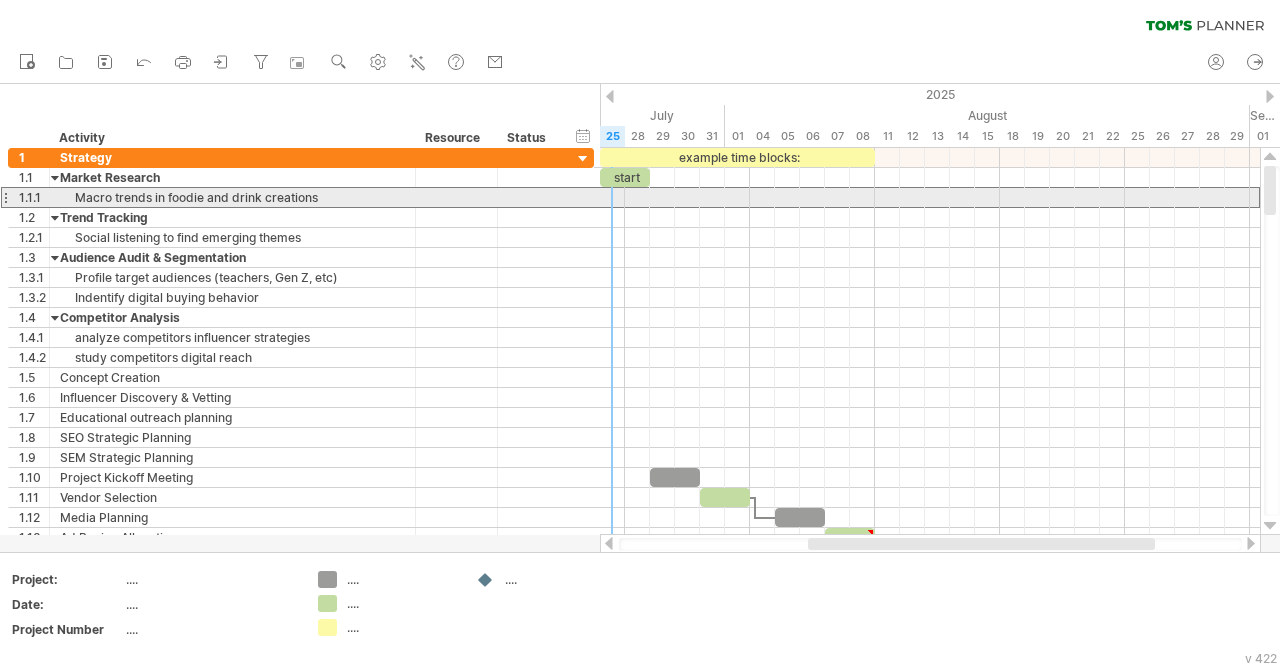 click on "Macro trends in foodie and drink creations" at bounding box center (232, 197) 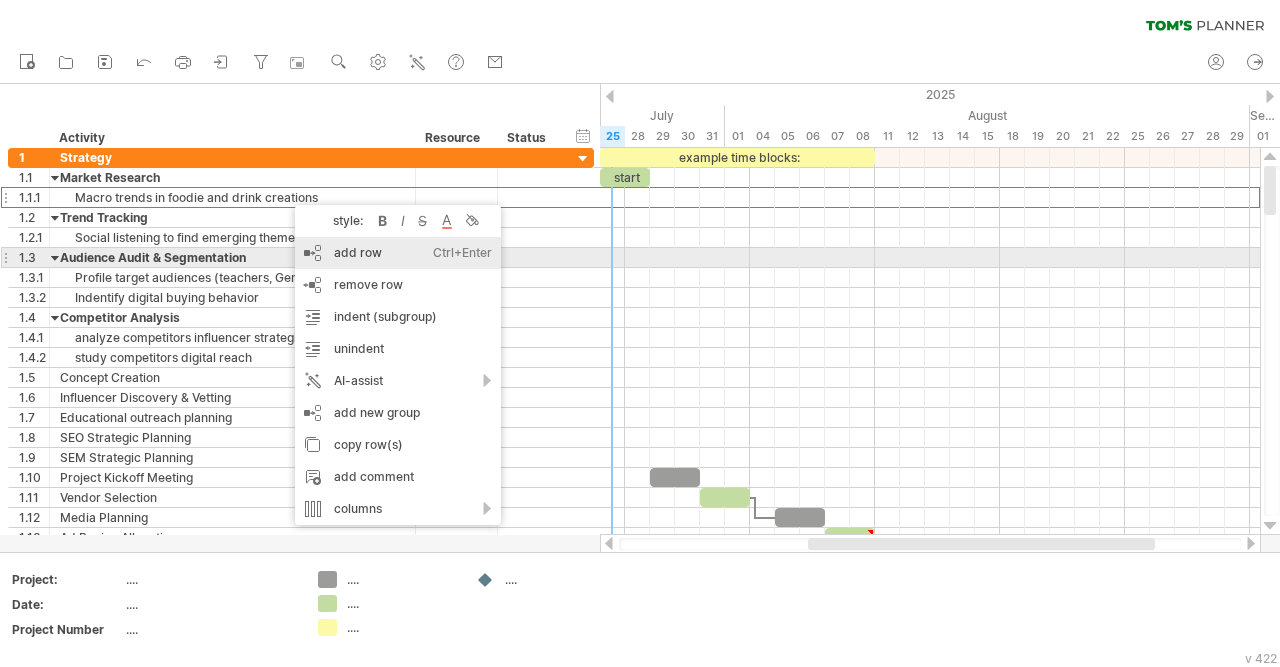click on "add row Ctrl+Enter Cmd+Enter" at bounding box center [398, 253] 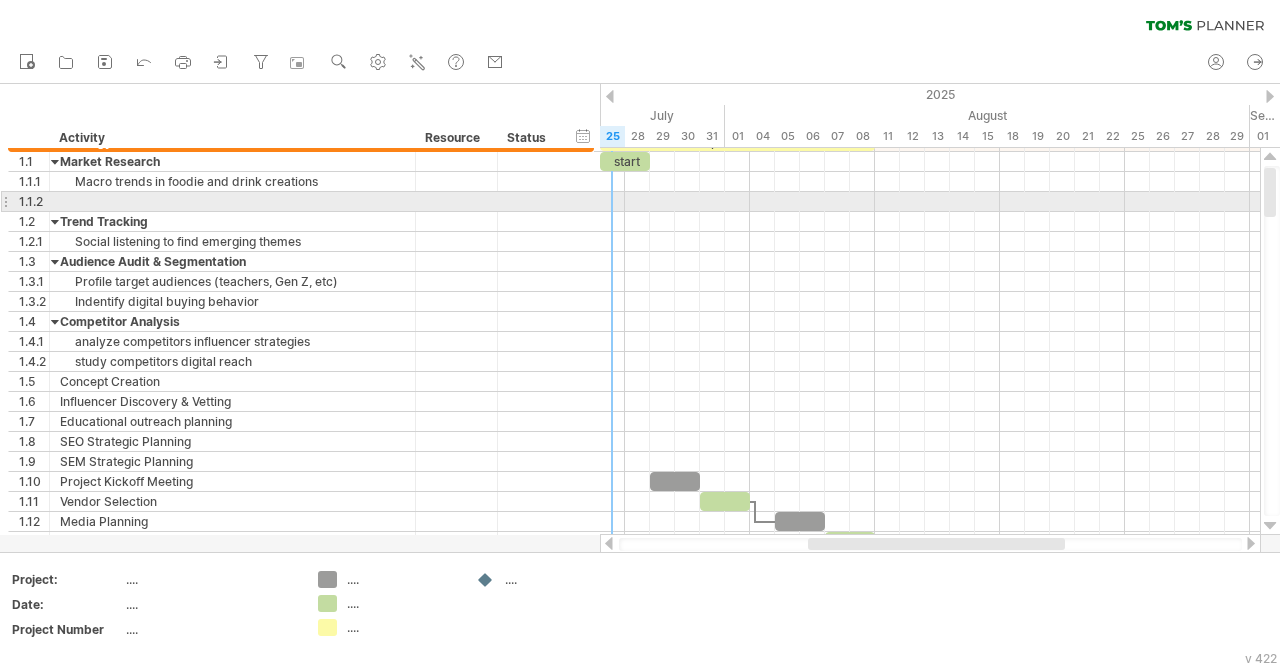 click at bounding box center (232, 201) 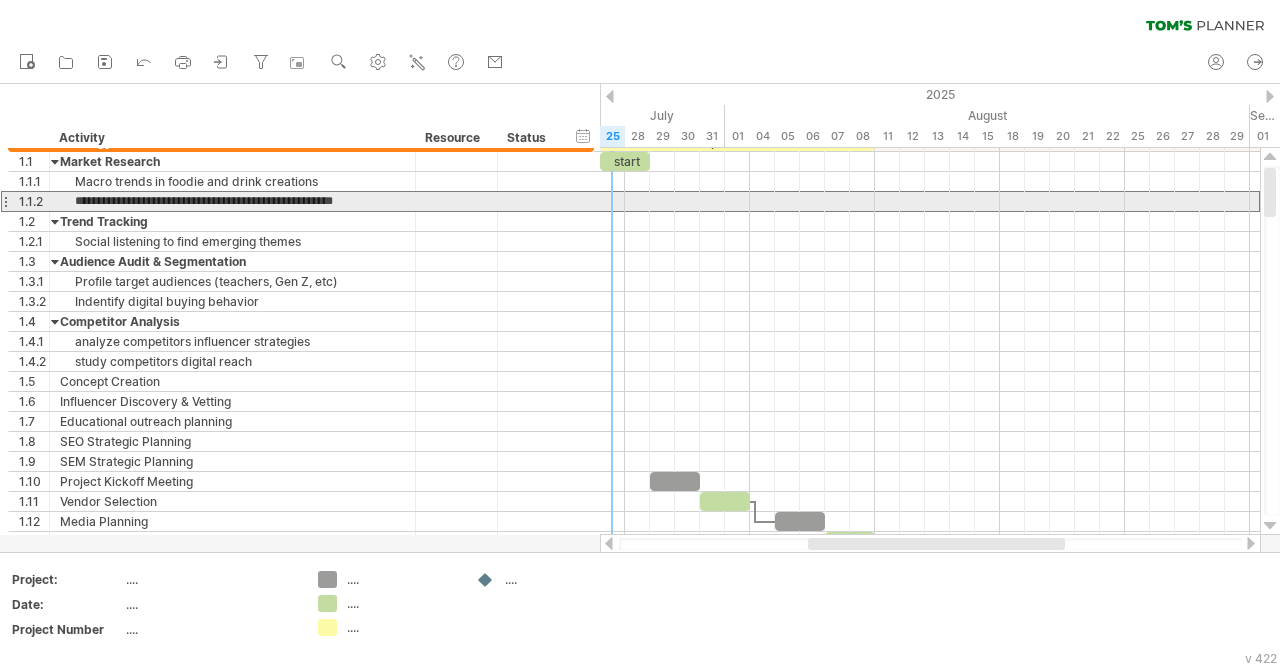 type on "**********" 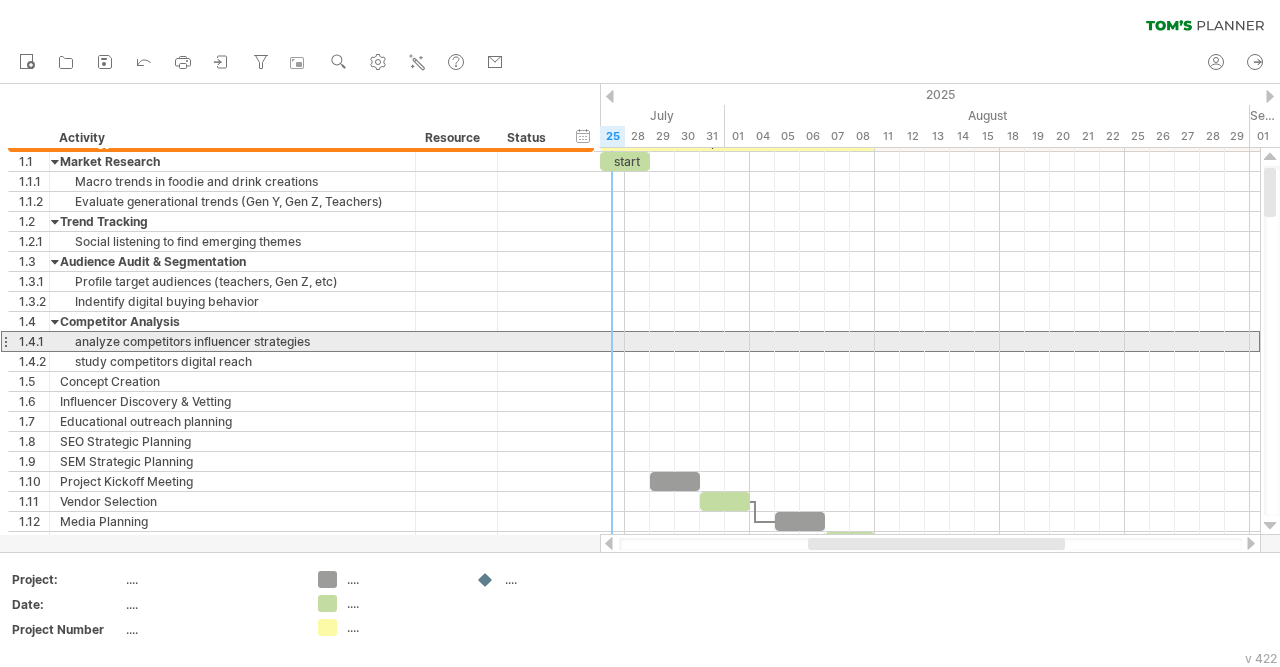 click on "analyze competitors influencer strategies" at bounding box center (232, 341) 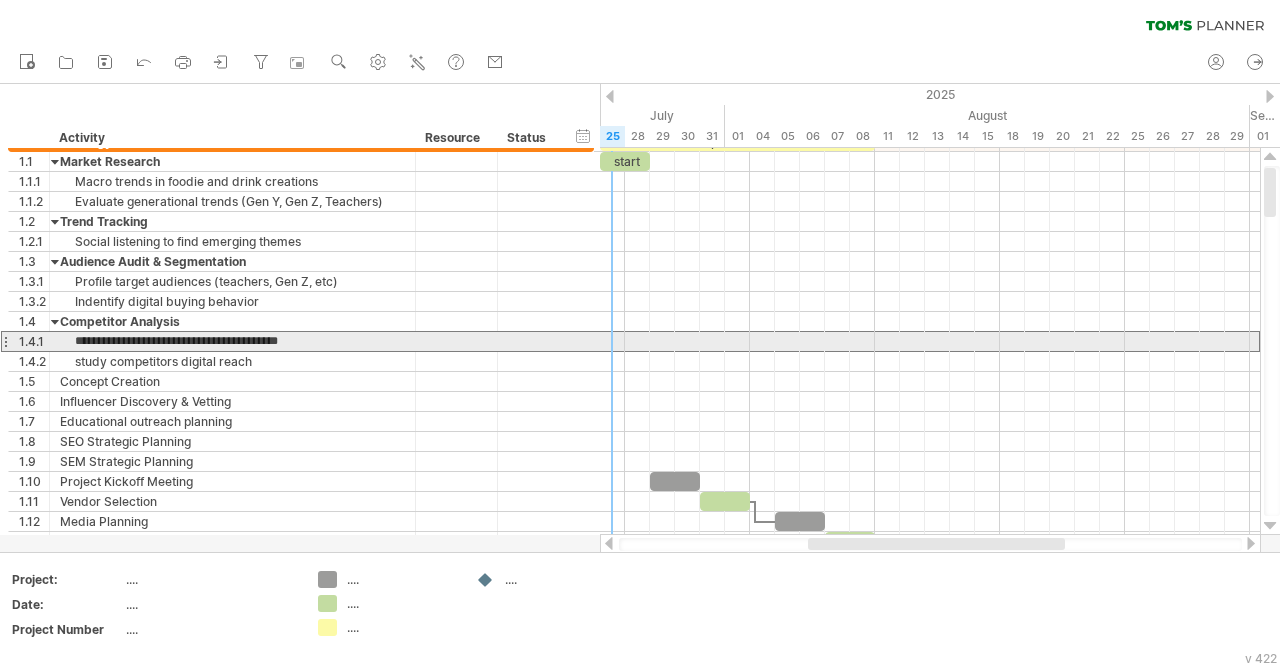 click on "**********" at bounding box center (232, 341) 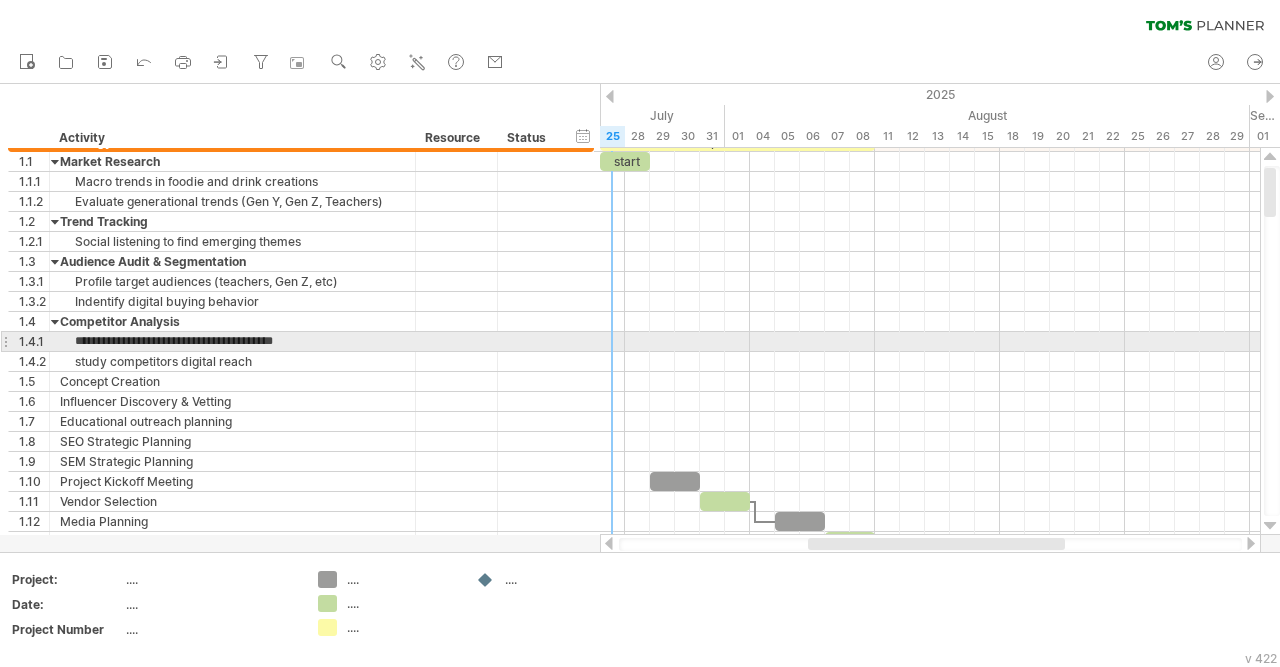type on "**********" 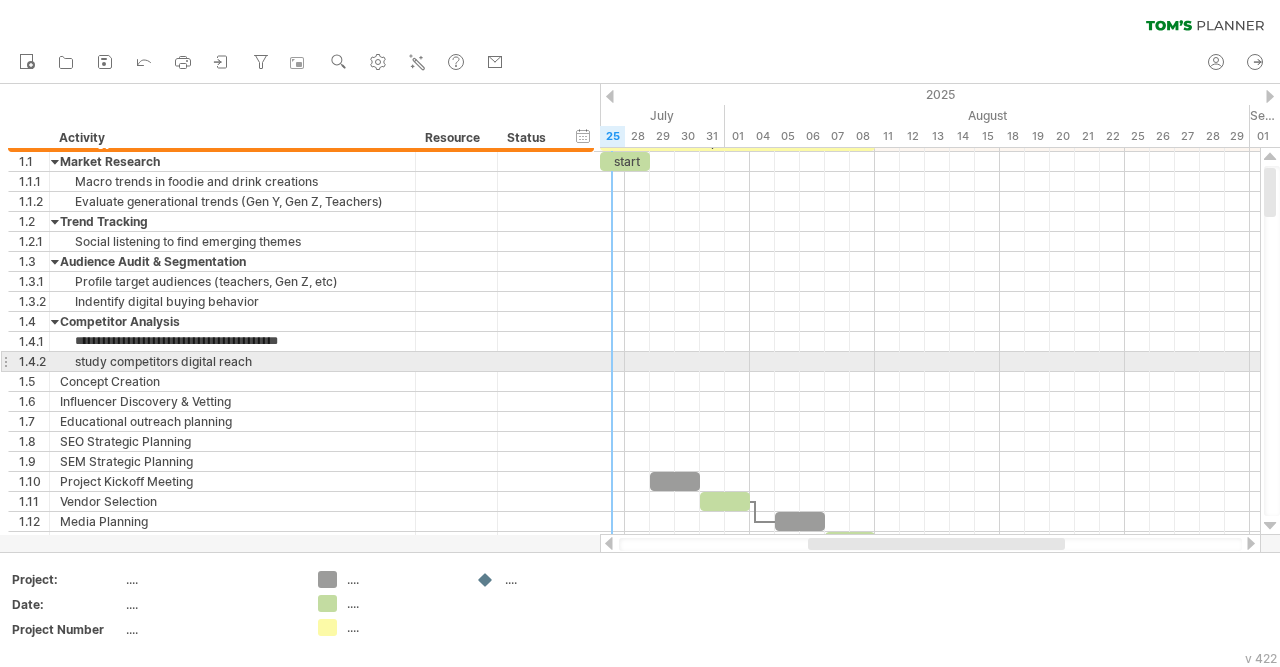 click on "study competitors digital reach" at bounding box center [232, 361] 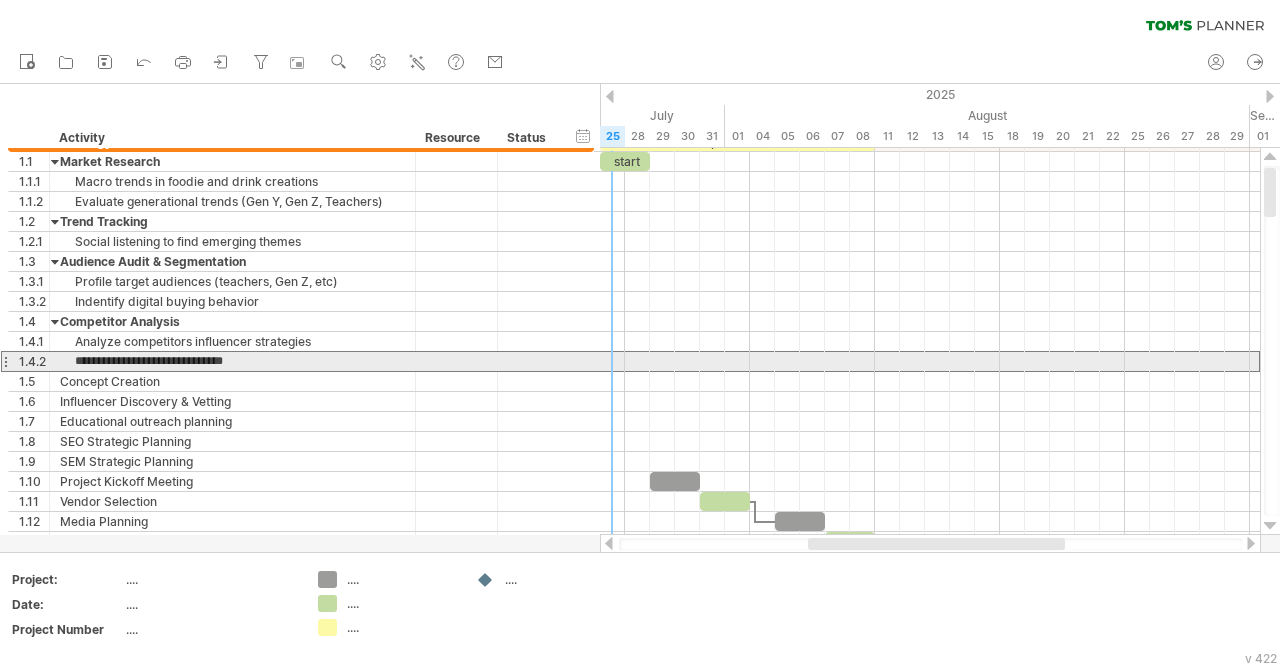 type on "**********" 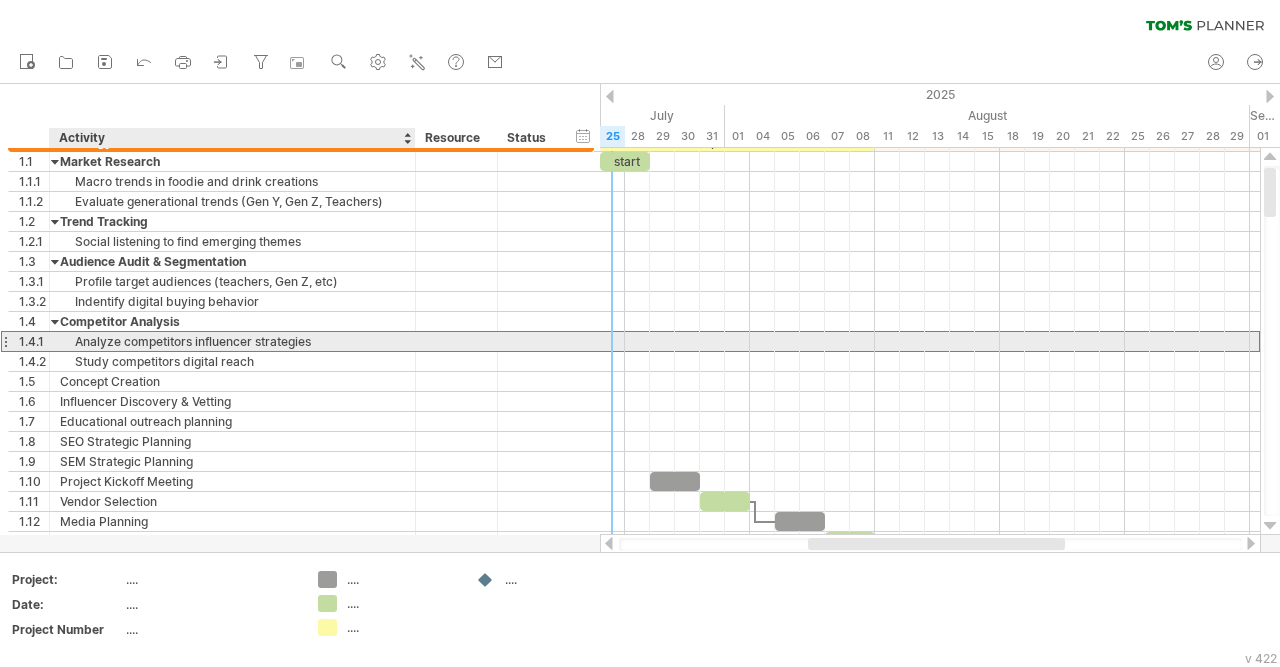 click on "Analyze competitors influencer strategies" at bounding box center [232, 341] 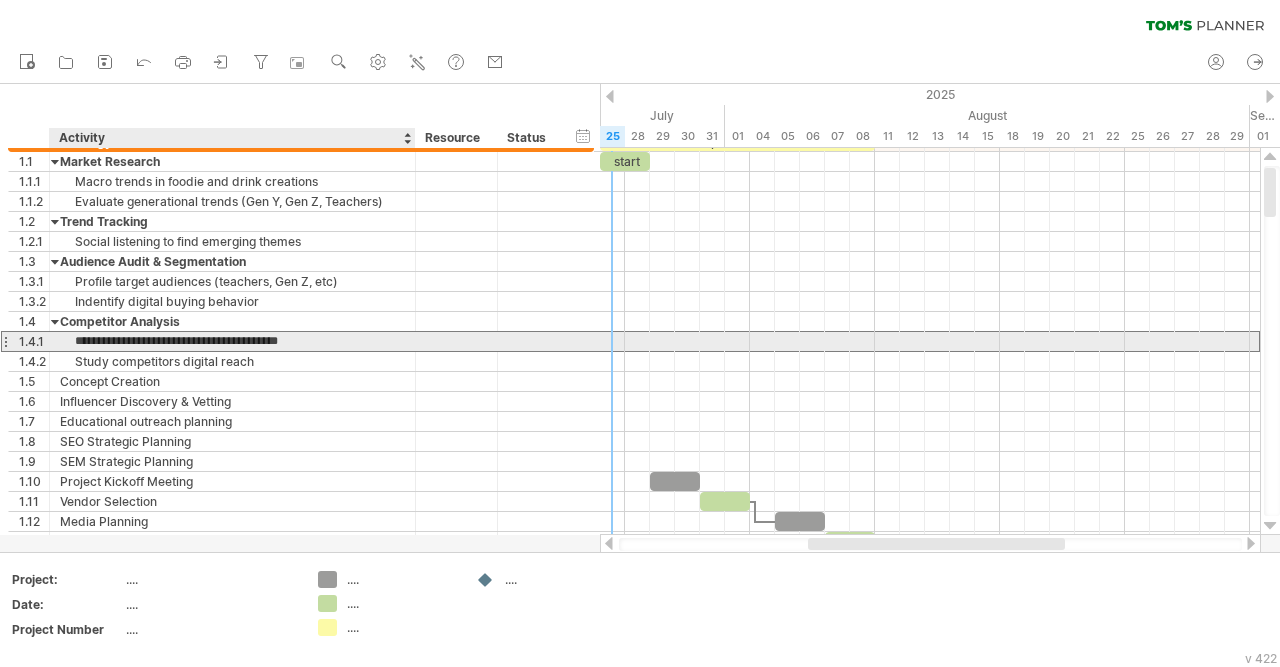 click on "**********" at bounding box center [232, 341] 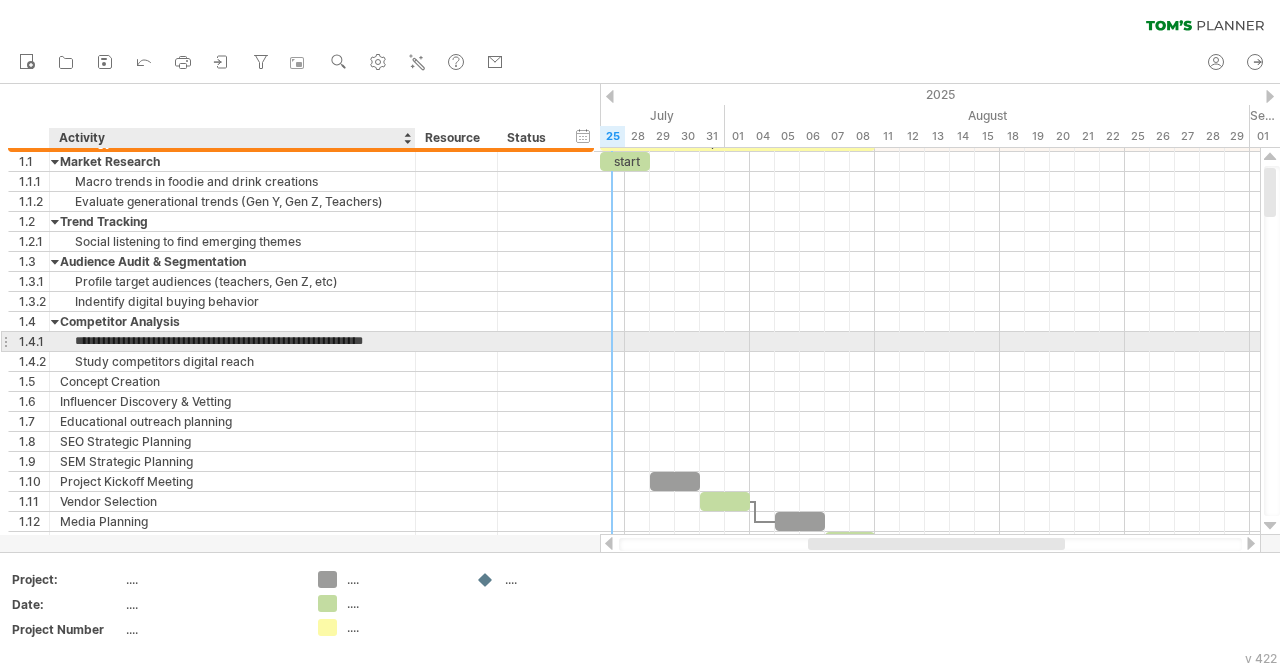 scroll, scrollTop: 0, scrollLeft: 0, axis: both 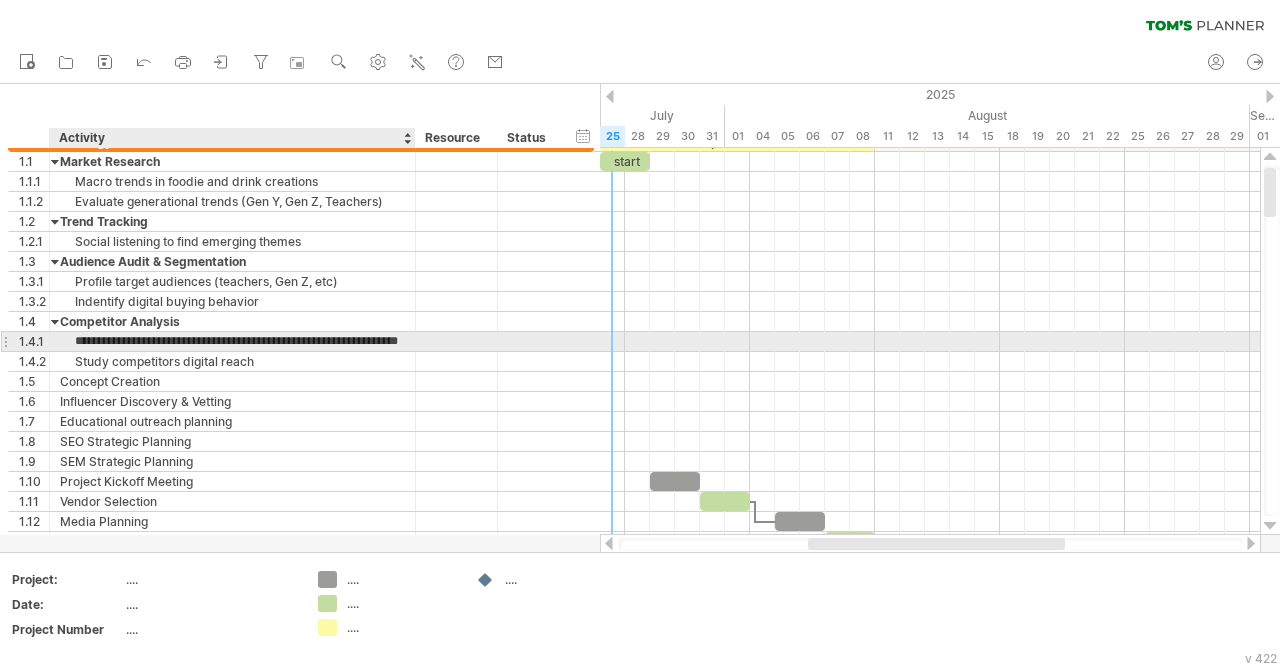 type on "**********" 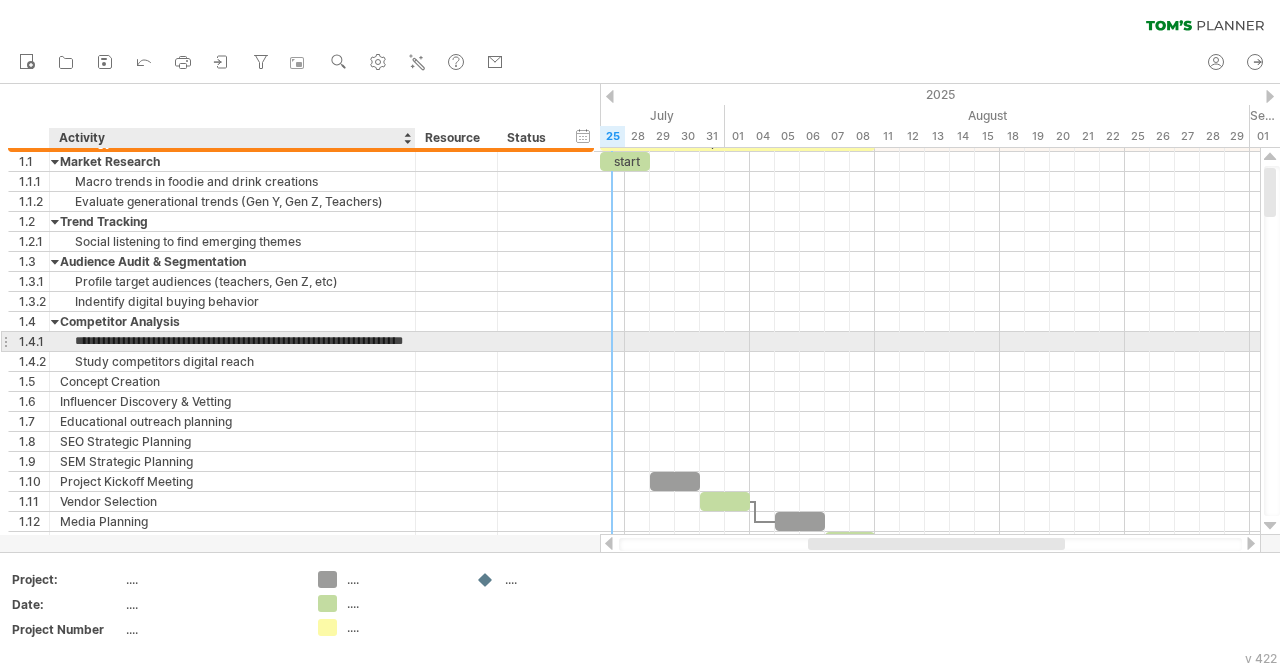 scroll, scrollTop: 0, scrollLeft: 54, axis: horizontal 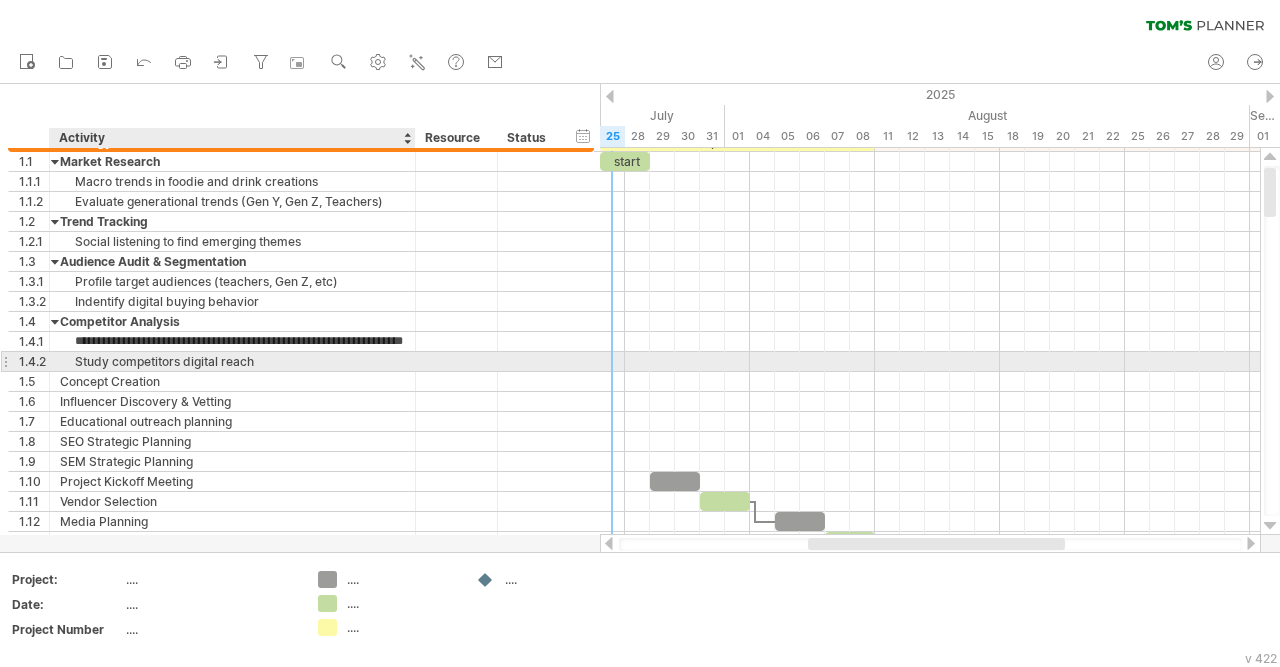 click on "Study competitors digital reach" at bounding box center [232, 361] 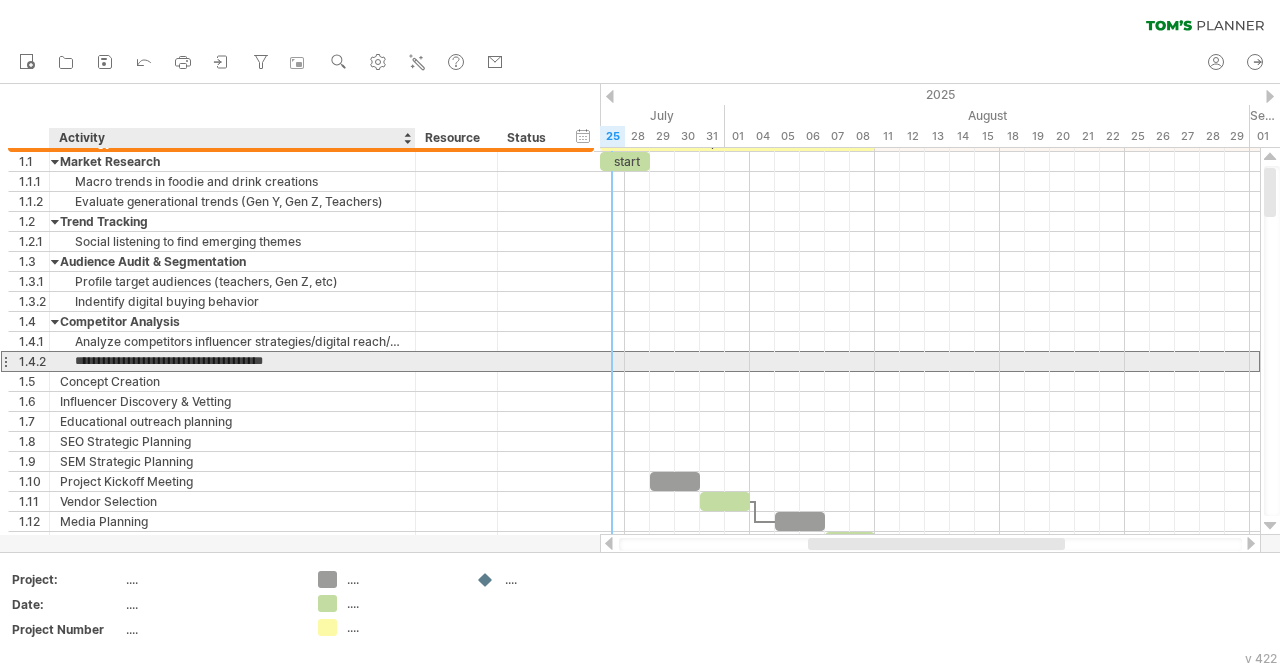 type on "**********" 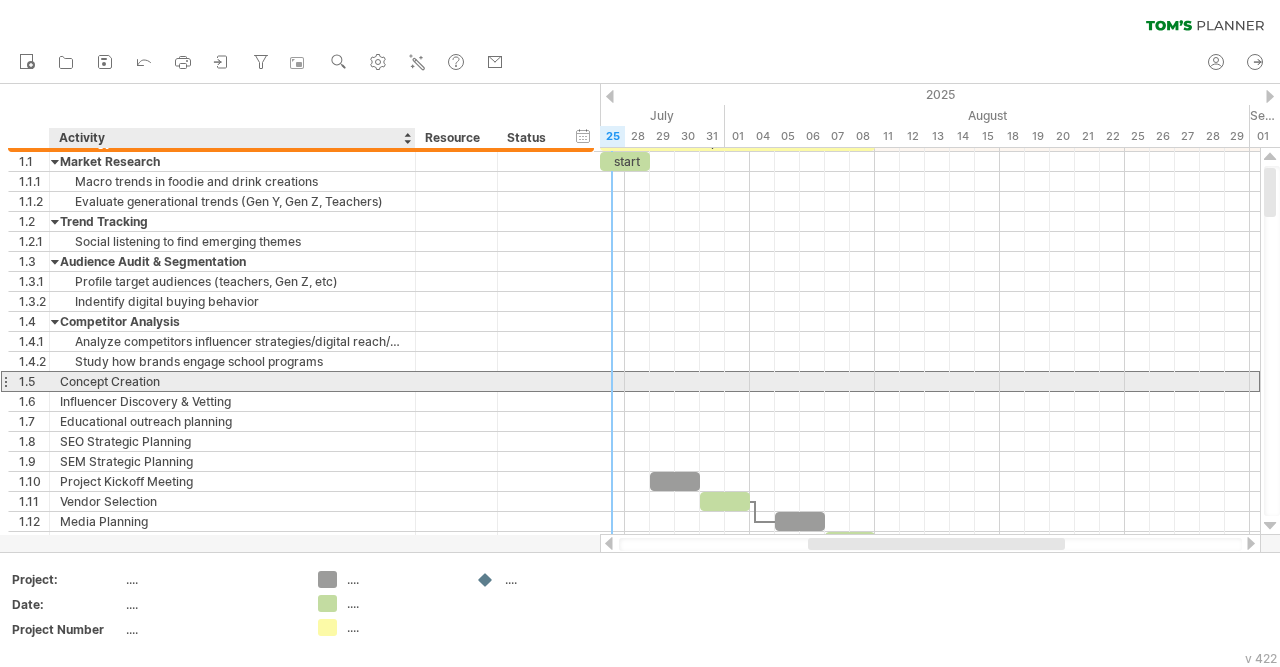 click on "Concept Creation" at bounding box center (232, 381) 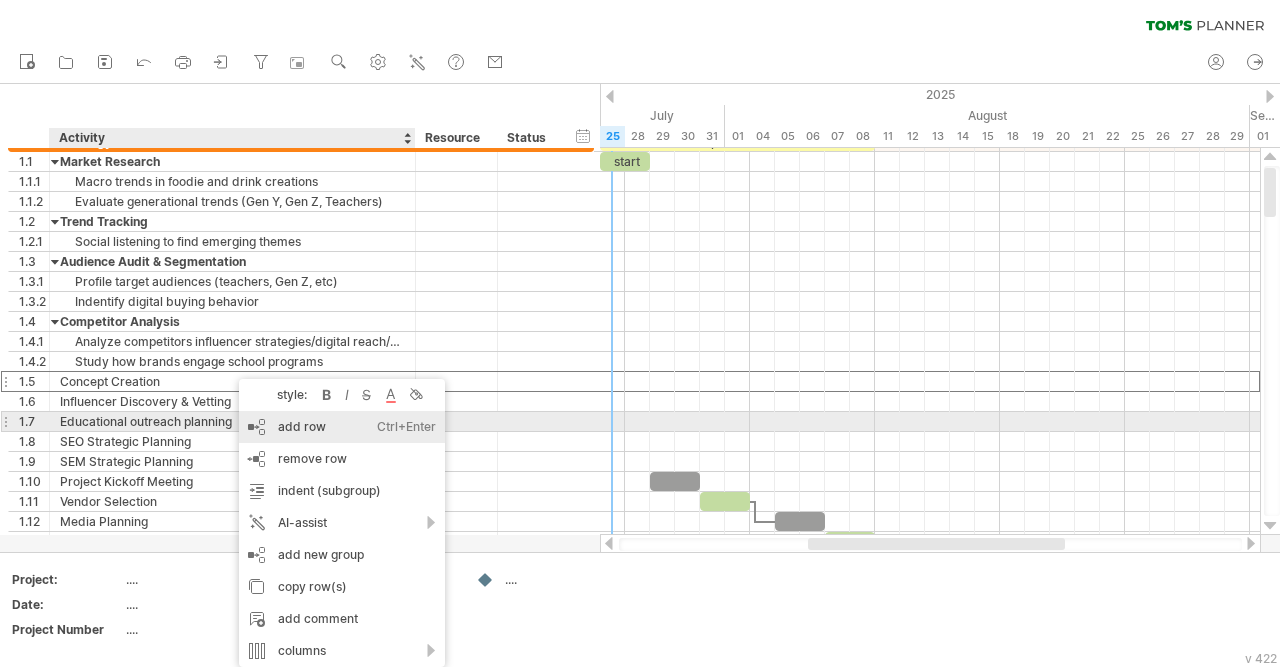click on "add row Ctrl+Enter Cmd+Enter" at bounding box center (342, 427) 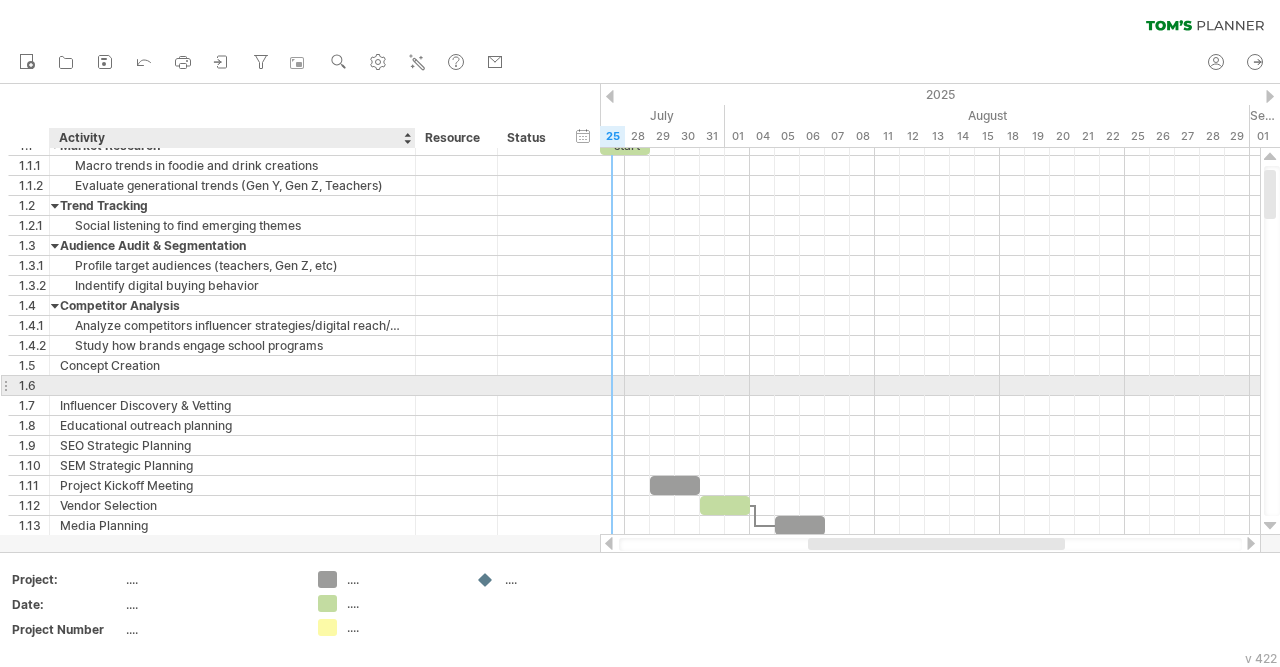 click at bounding box center [232, 385] 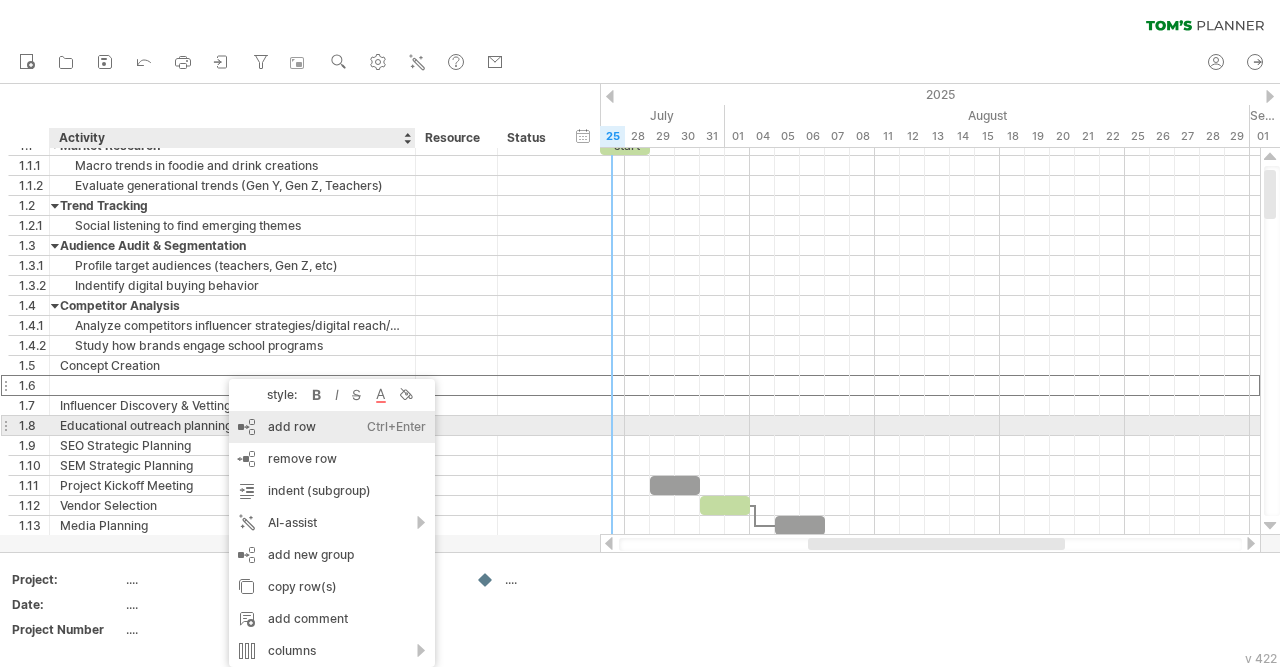 click on "add row Ctrl+Enter Cmd+Enter" at bounding box center (332, 427) 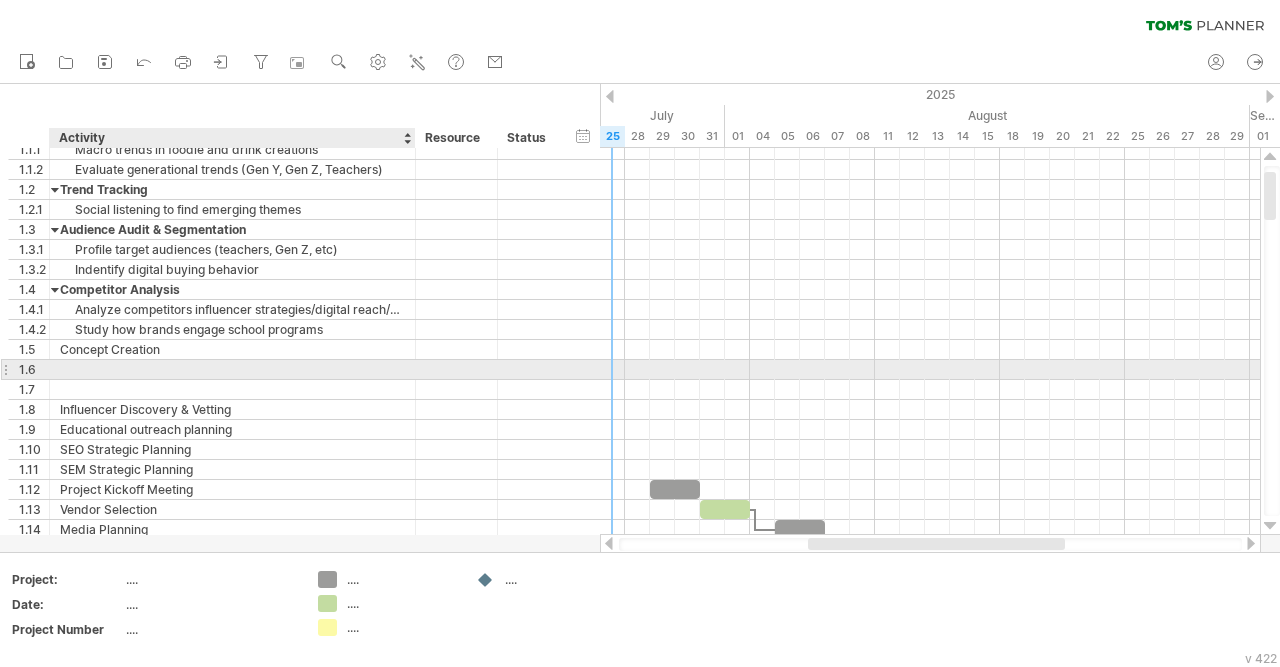 click at bounding box center (232, 369) 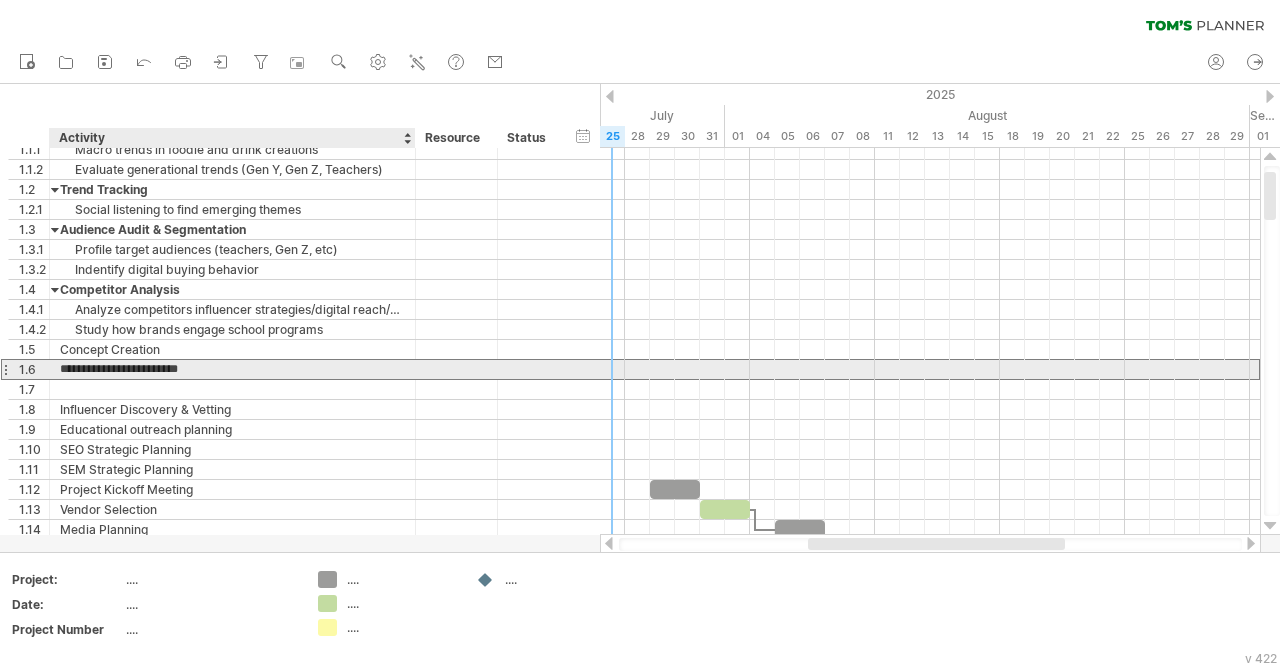 type on "**********" 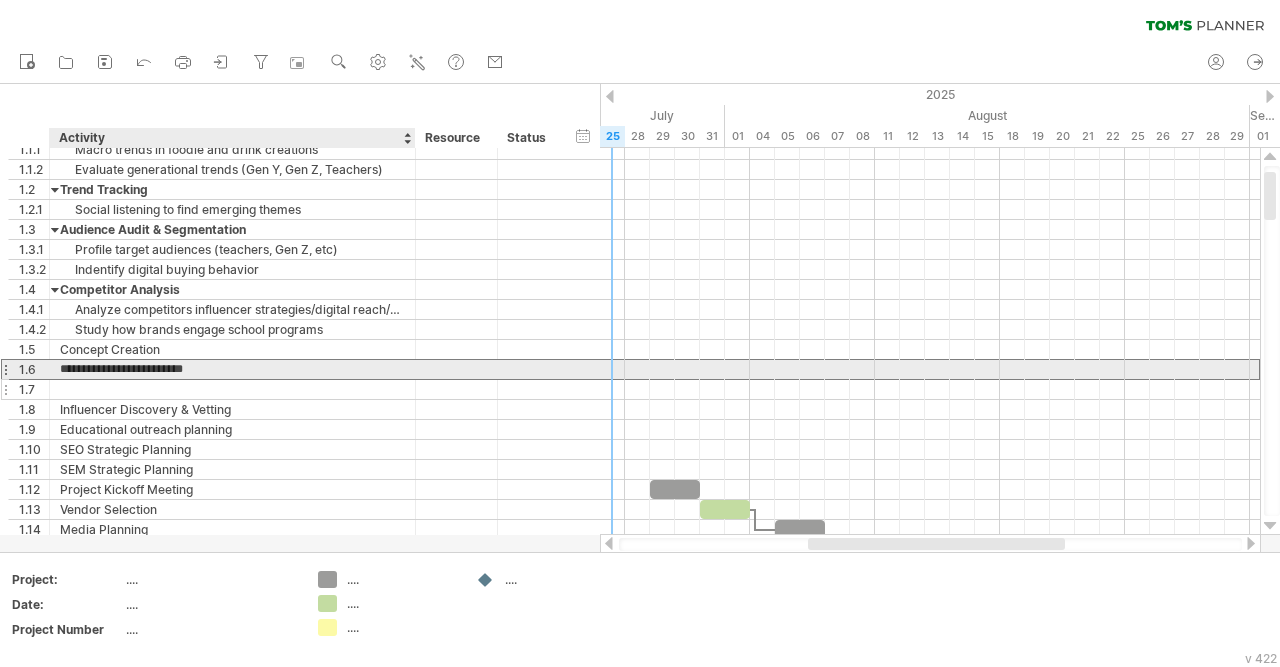 click at bounding box center (232, 389) 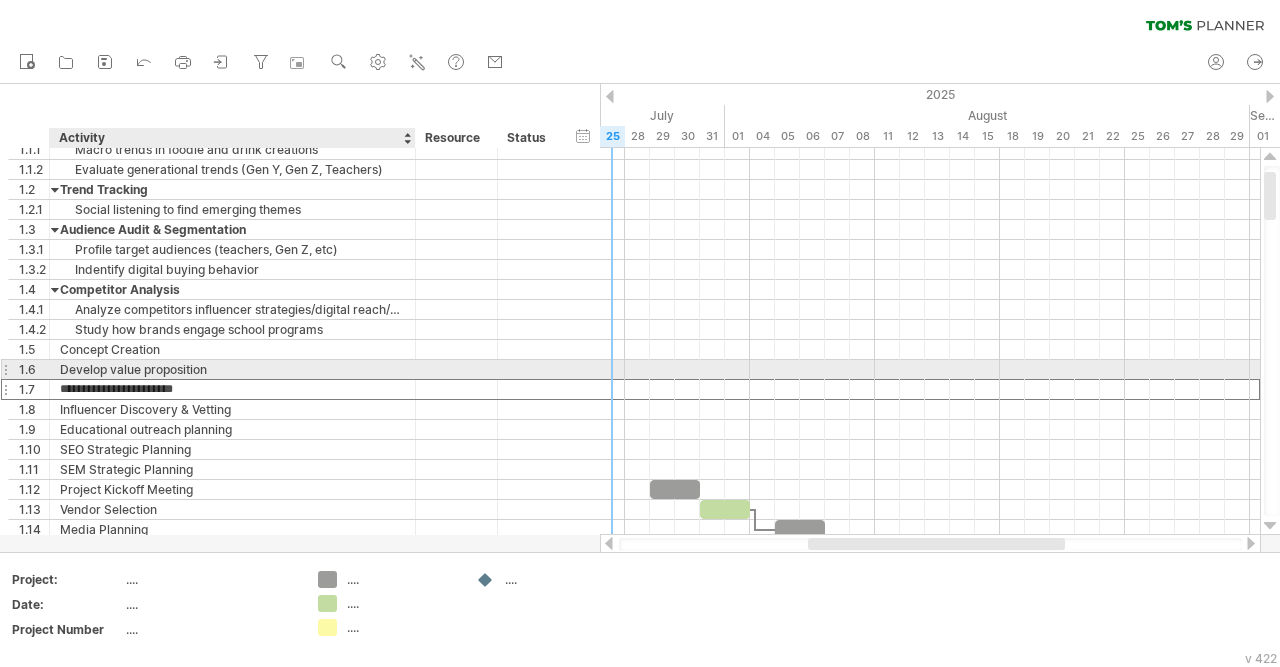 type on "**********" 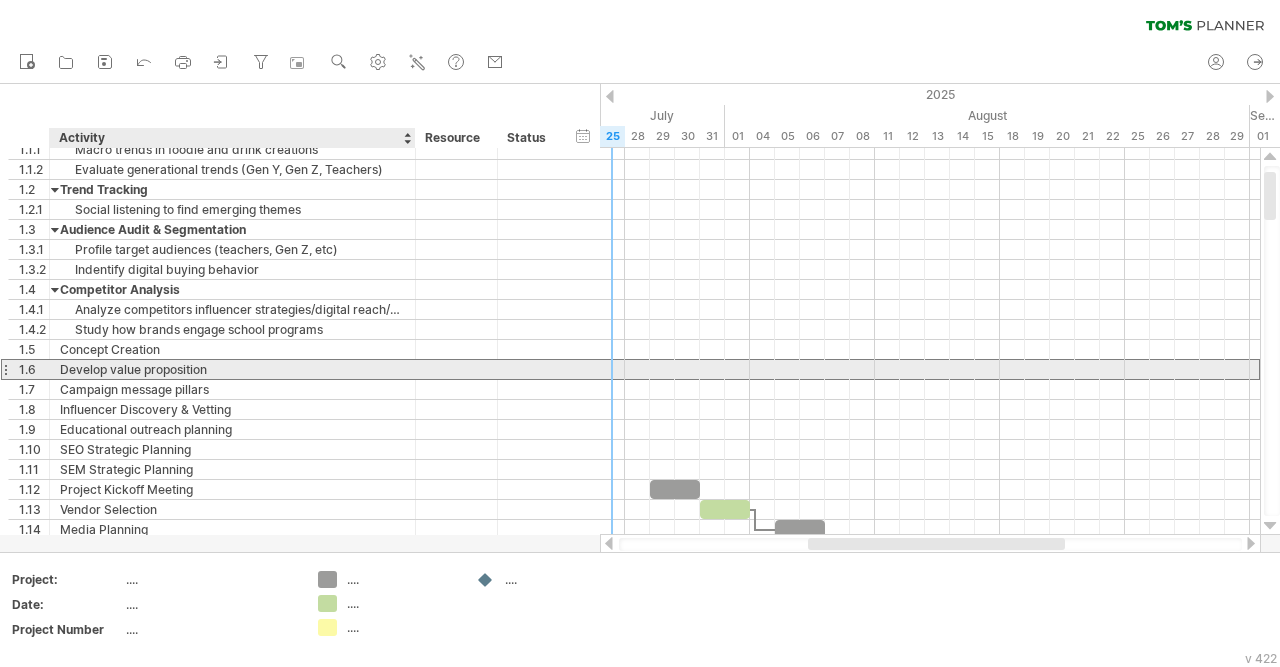 click on "Develop value proposition" at bounding box center (232, 369) 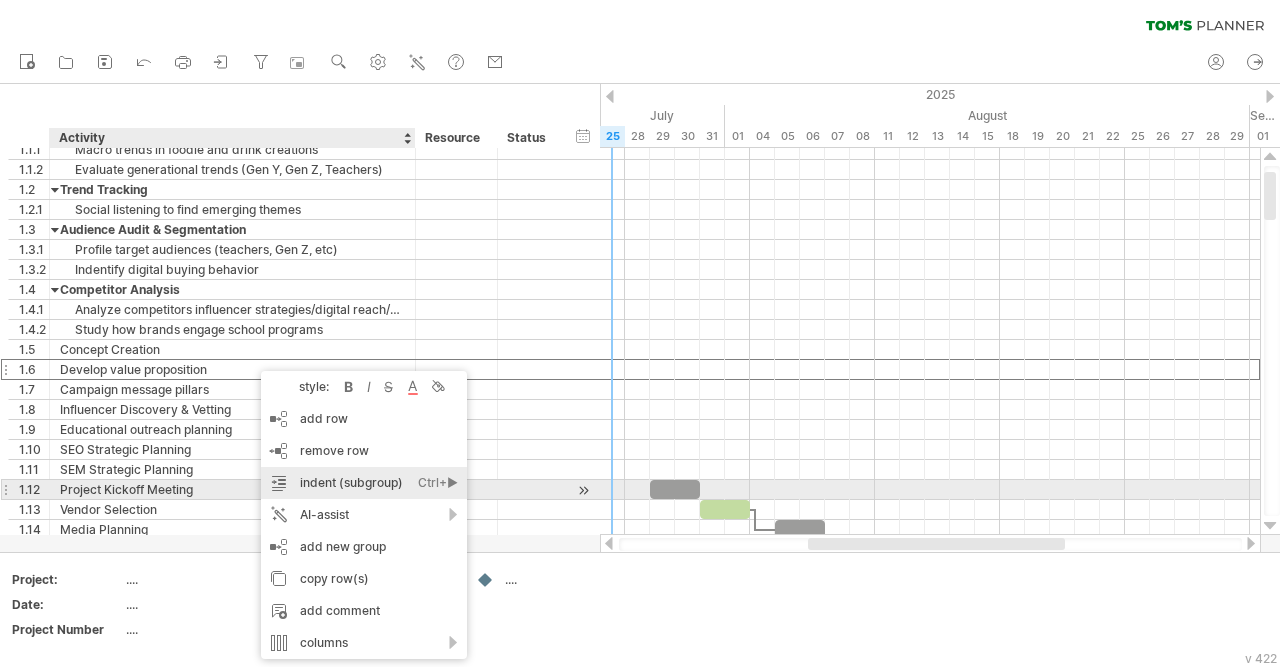 click on "indent (subgroup) Ctrl+► Cmd+►" at bounding box center (364, 483) 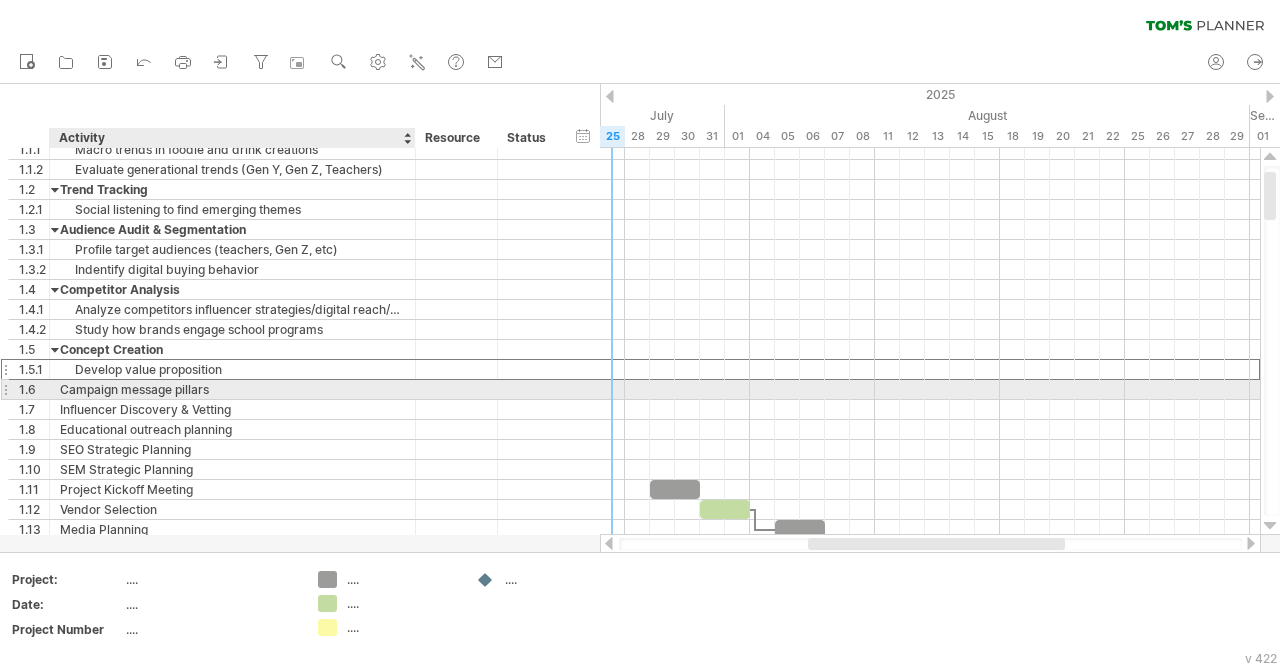 click on "Campaign message pillars" at bounding box center [232, 389] 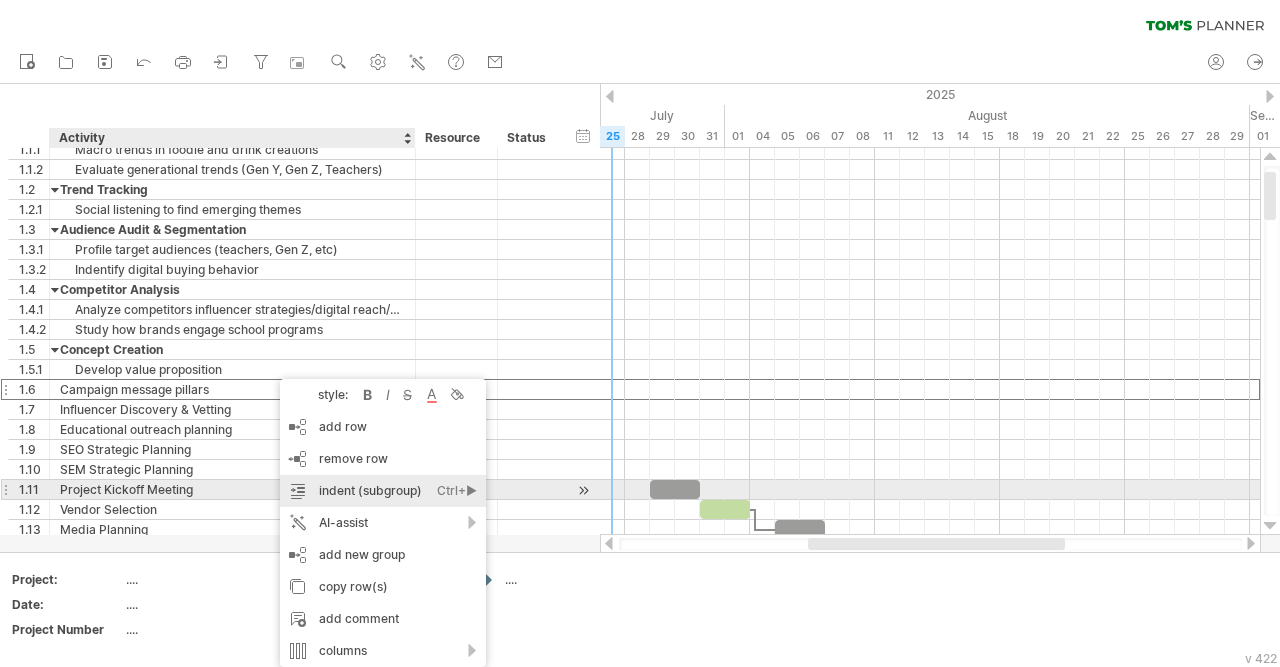 click on "indent (subgroup) Ctrl+► Cmd+►" at bounding box center [383, 491] 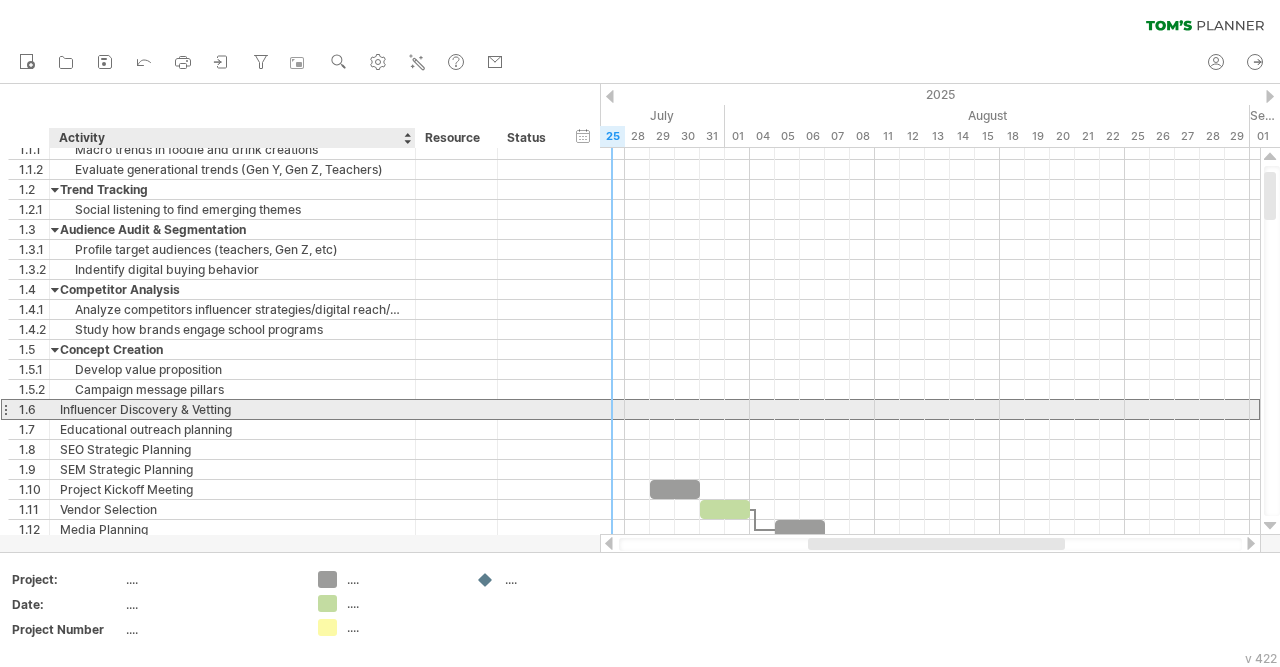 click on "Influencer Discovery & Vetting" at bounding box center [232, 409] 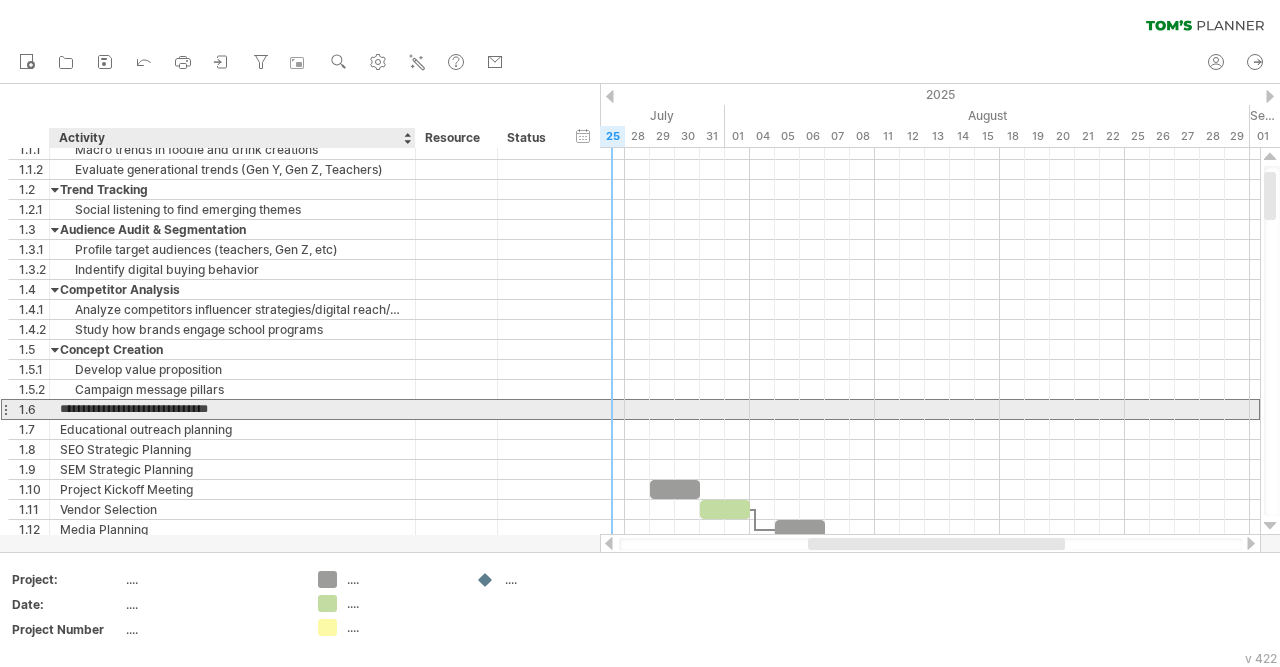 click on "**********" at bounding box center (232, 409) 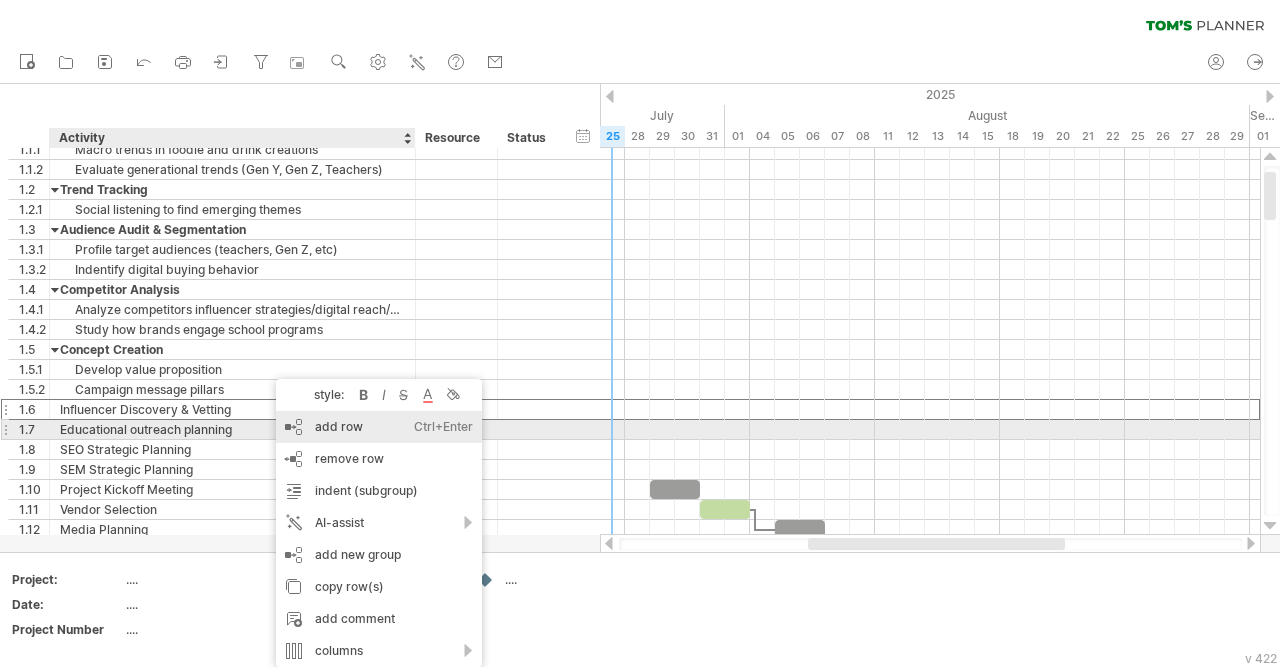 click on "add row Ctrl+Enter Cmd+Enter" at bounding box center [379, 427] 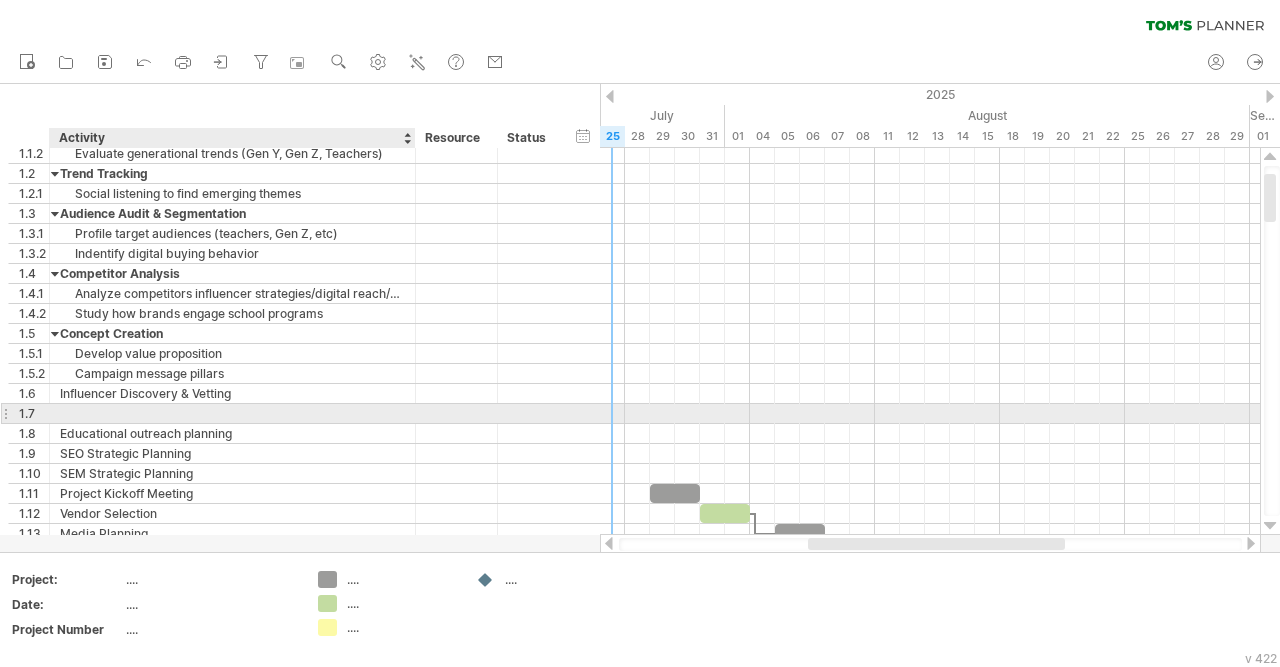 click at bounding box center (232, 413) 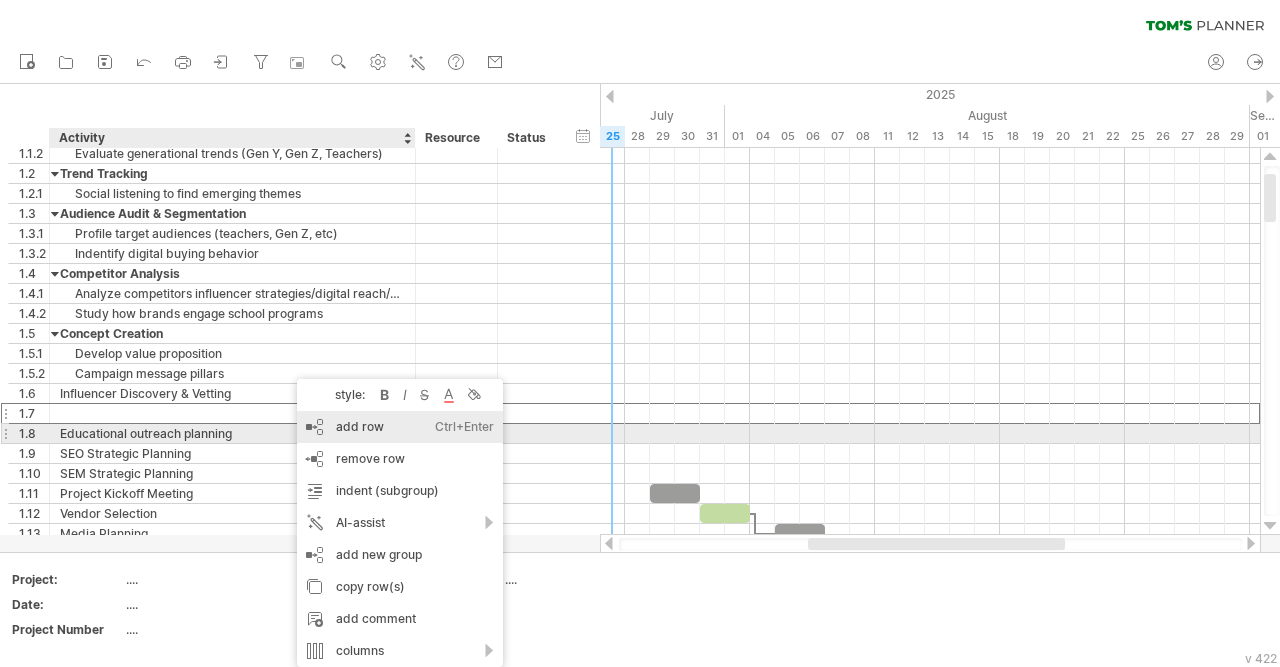 click on "add row Ctrl+Enter Cmd+Enter" at bounding box center [400, 427] 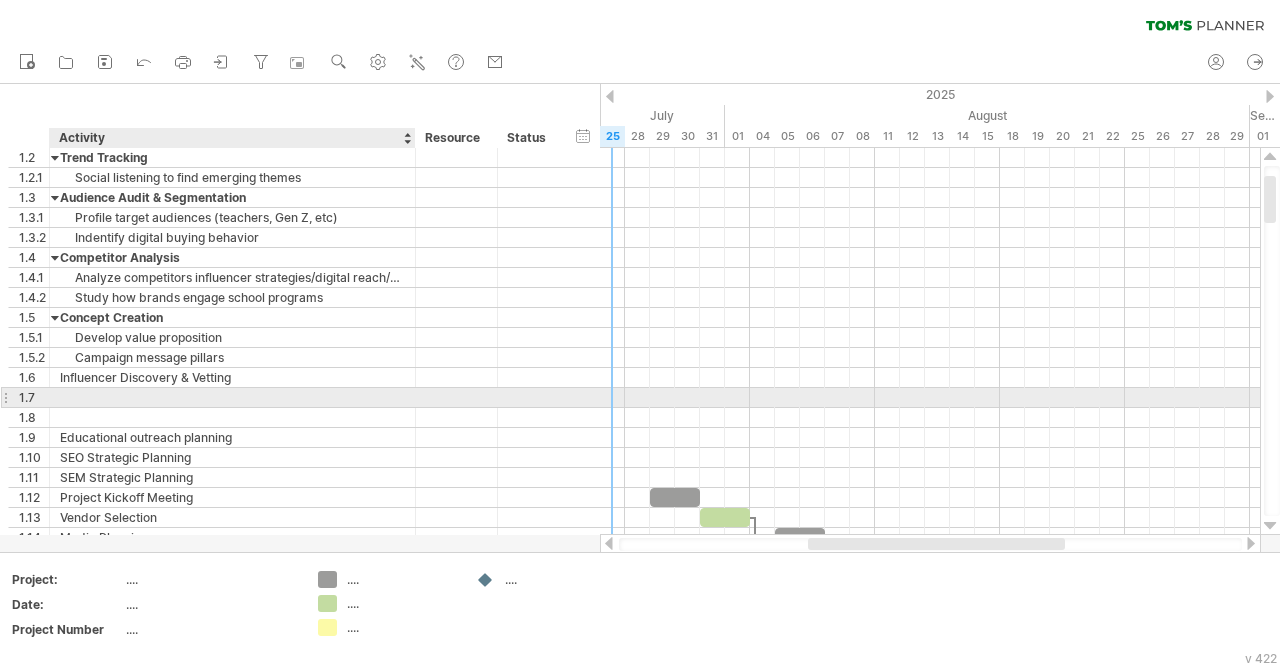 click at bounding box center (232, 397) 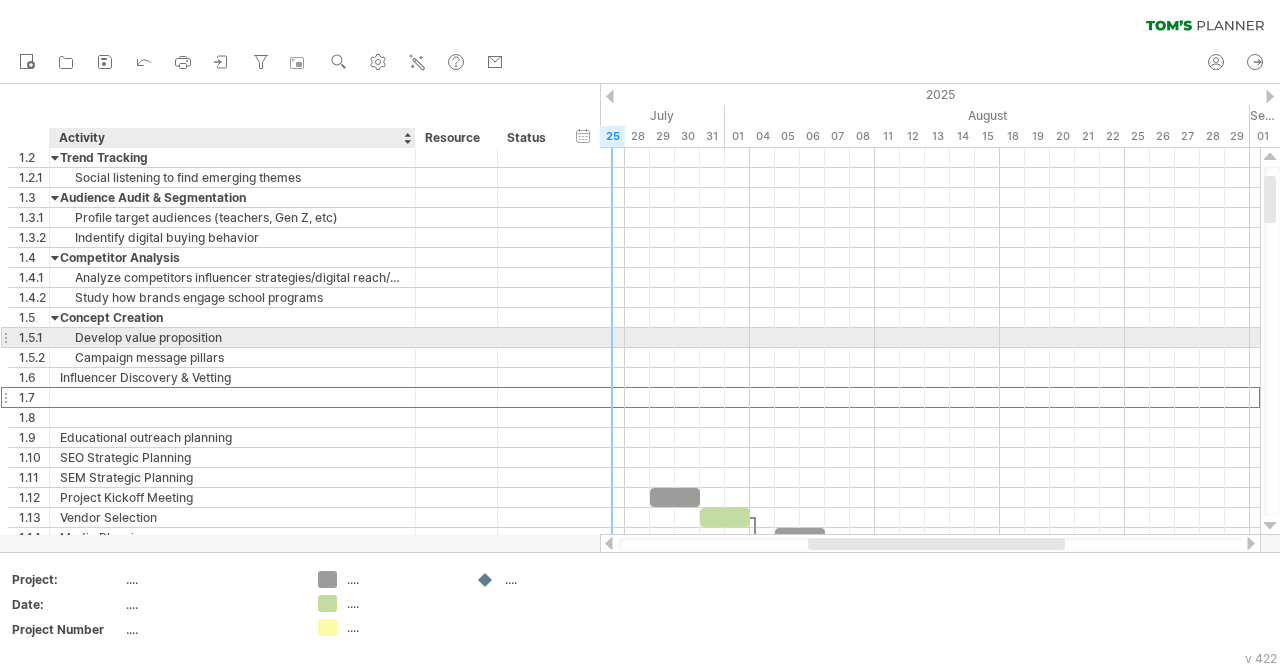 click on "Develop value proposition" at bounding box center [232, 337] 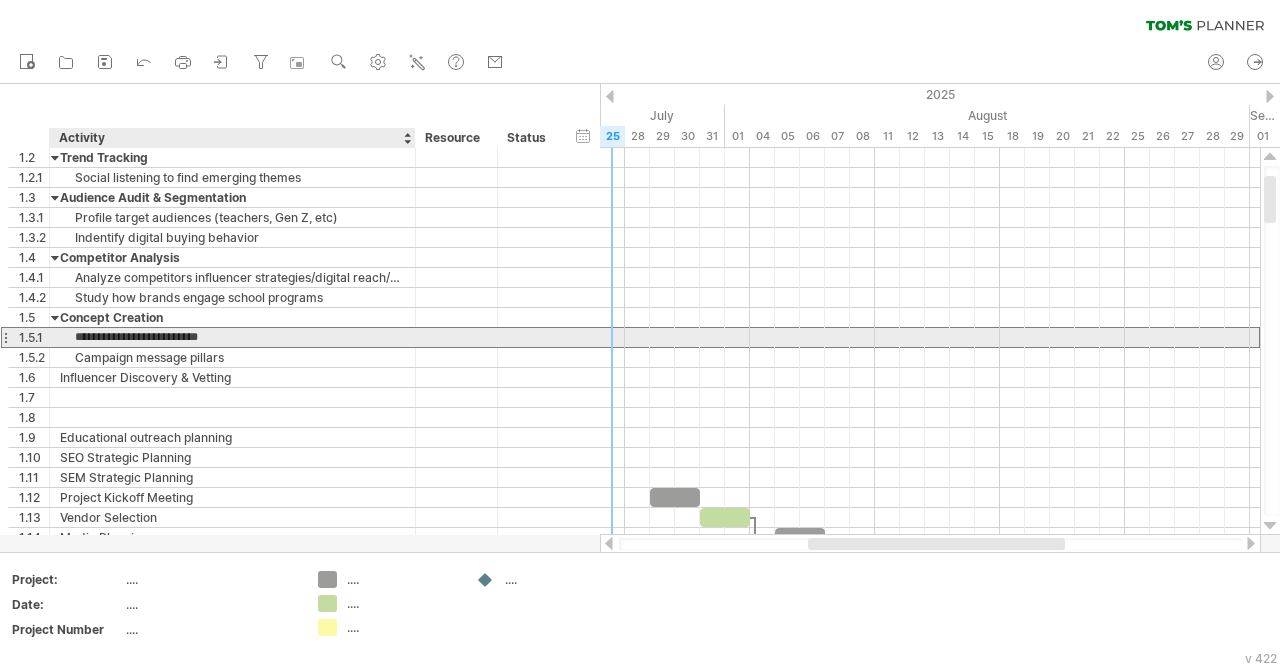 drag, startPoint x: 223, startPoint y: 333, endPoint x: 76, endPoint y: 335, distance: 147.01361 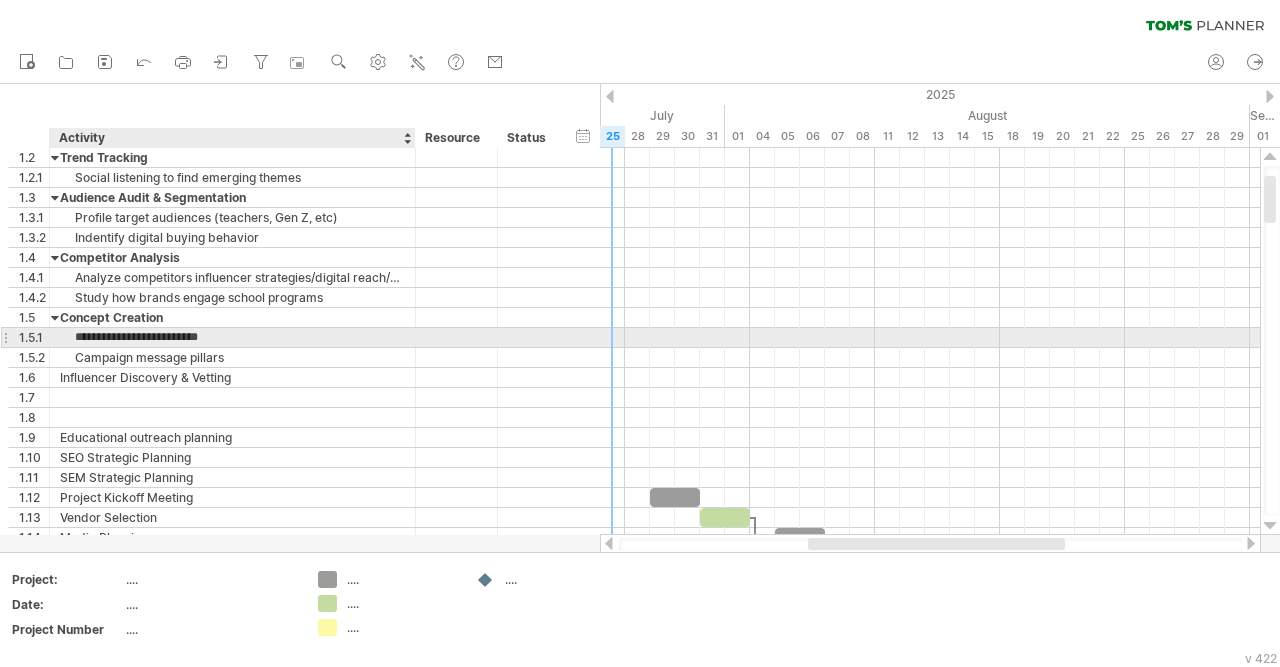 type 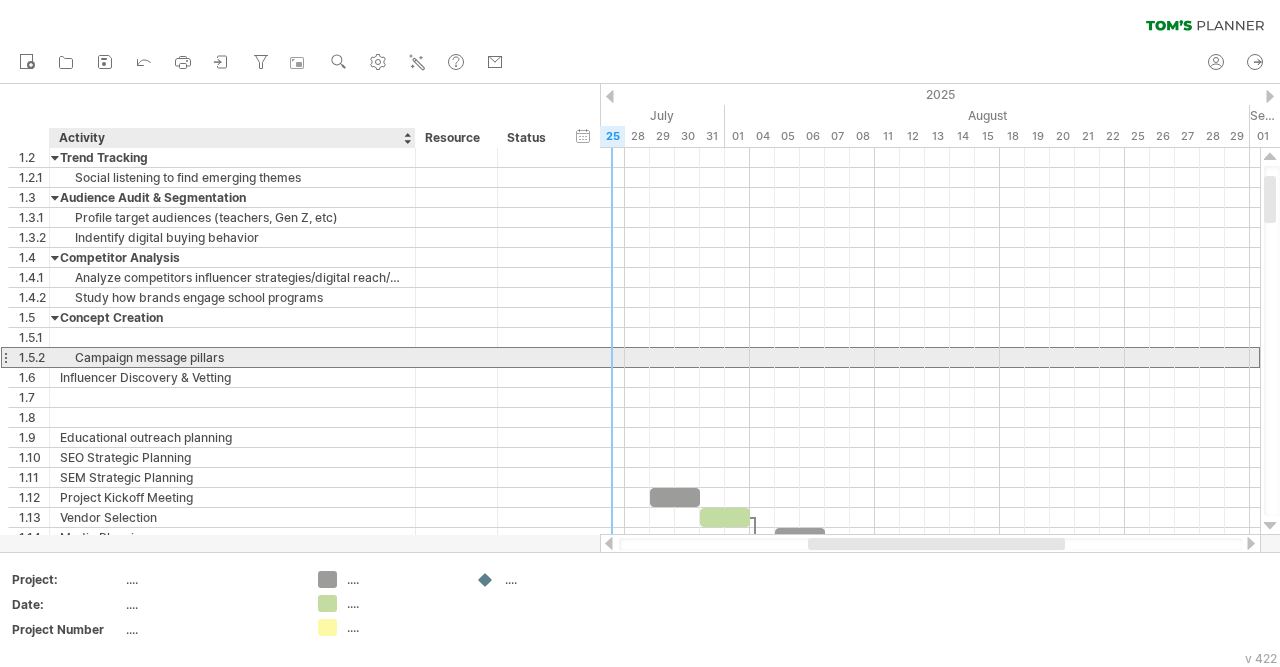 click on "Campaign message pillars" at bounding box center (232, 357) 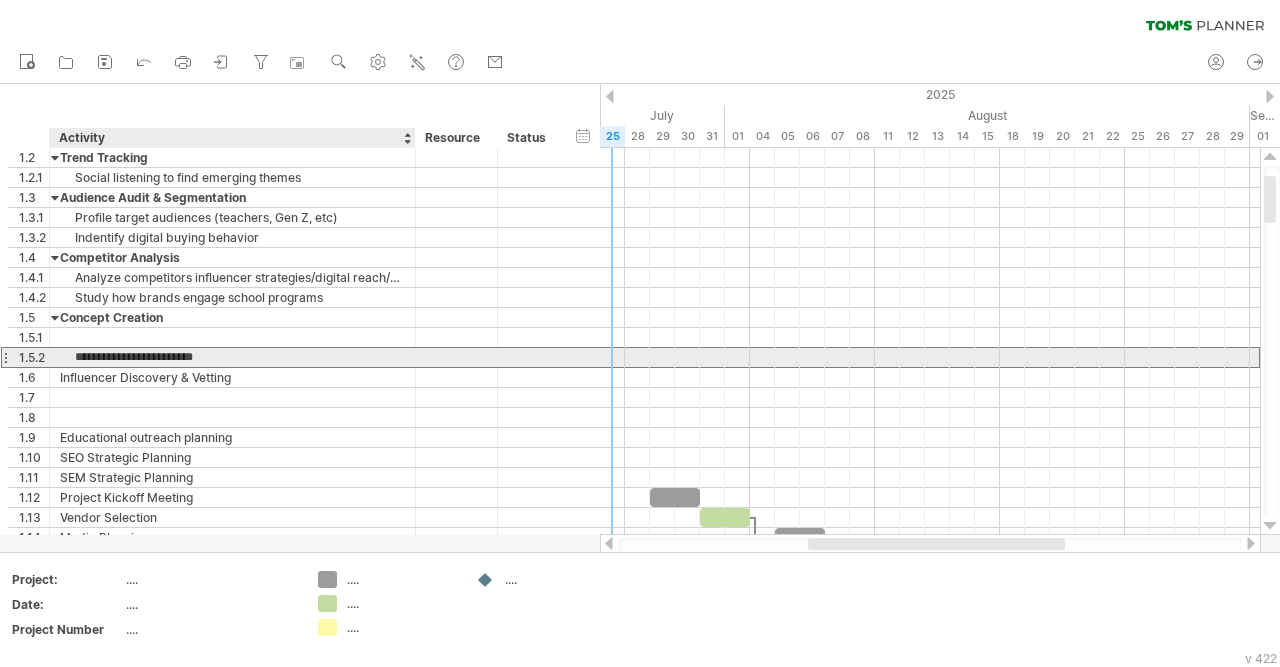 paste on "**********" 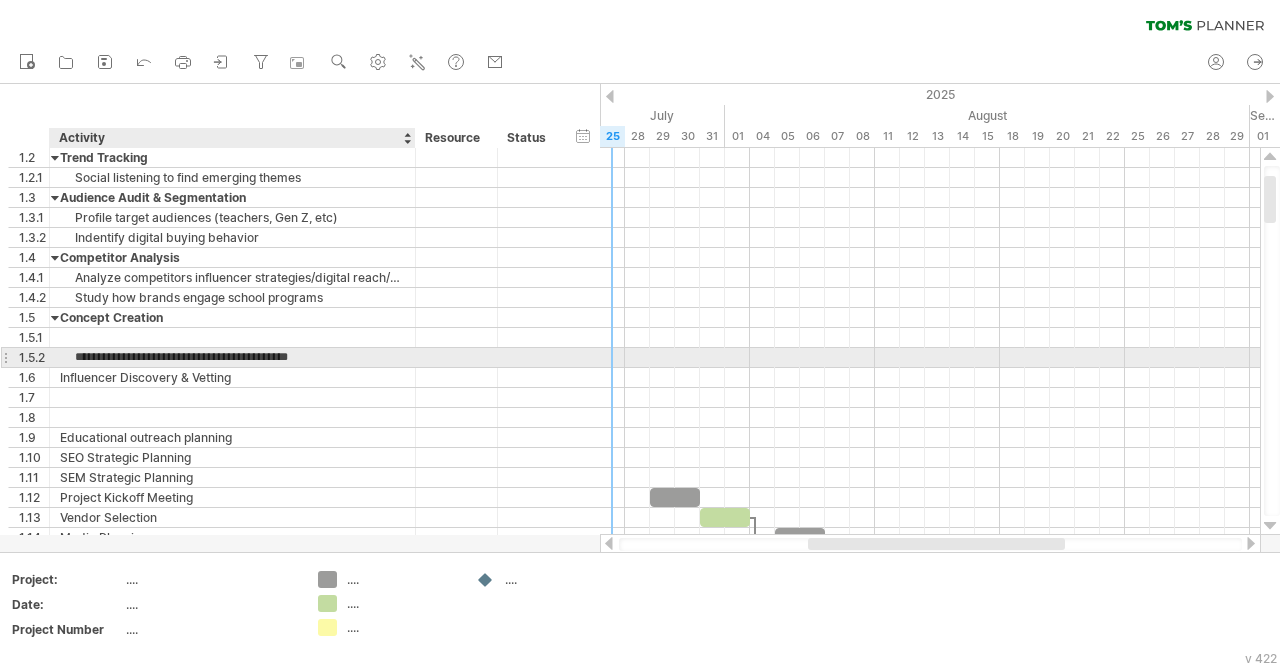 type on "**********" 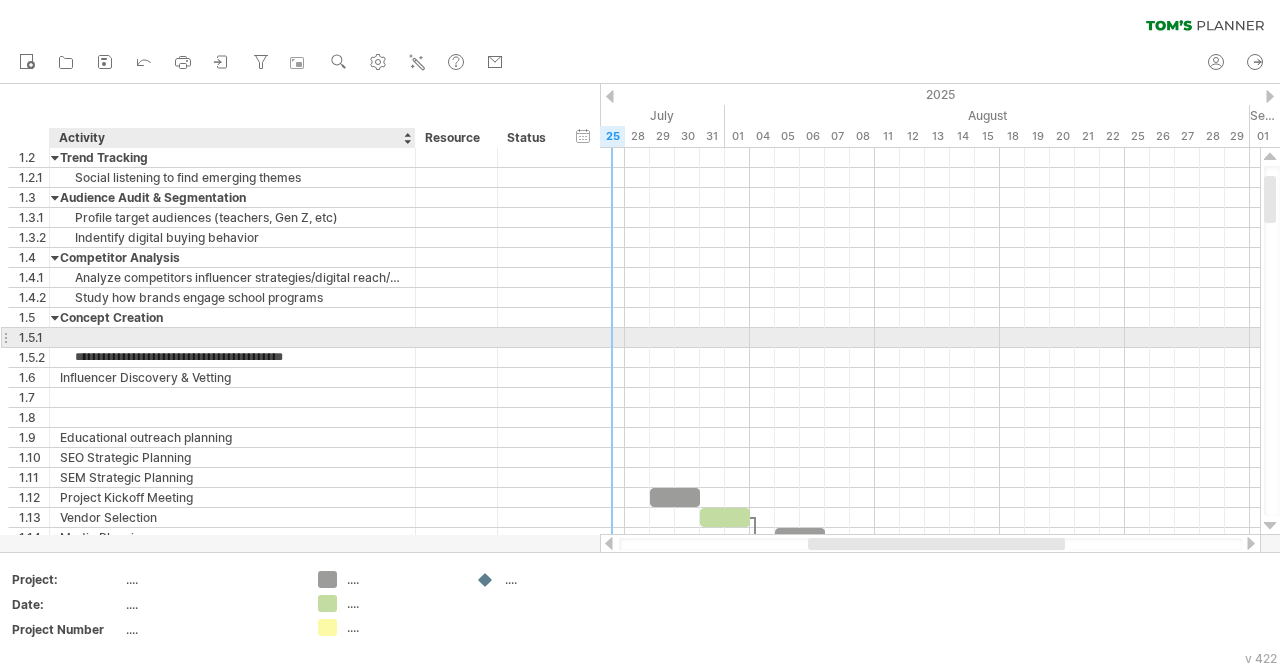click at bounding box center (232, 337) 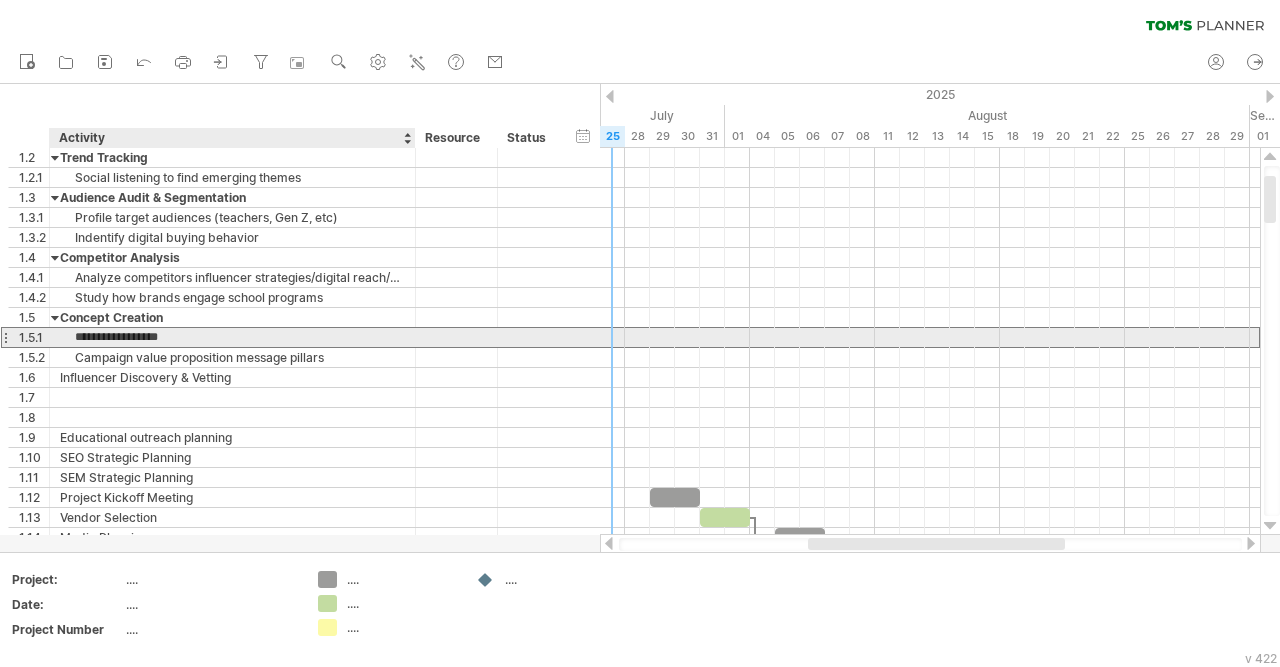 type on "**********" 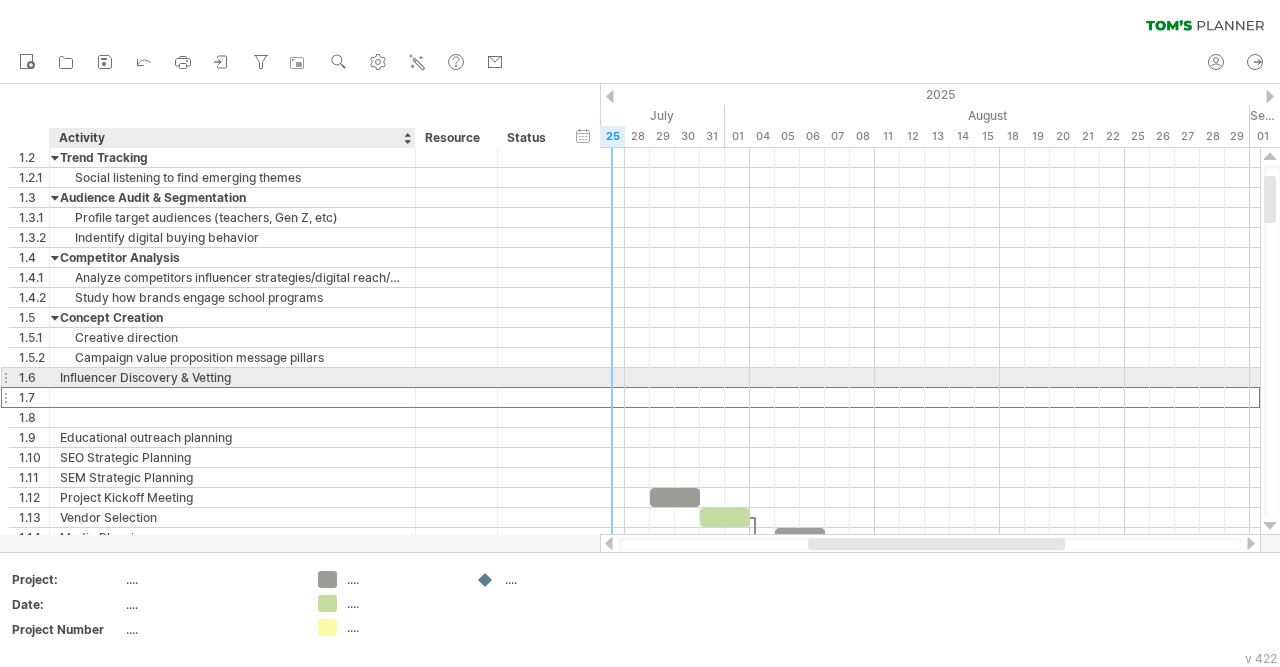 click at bounding box center (232, 397) 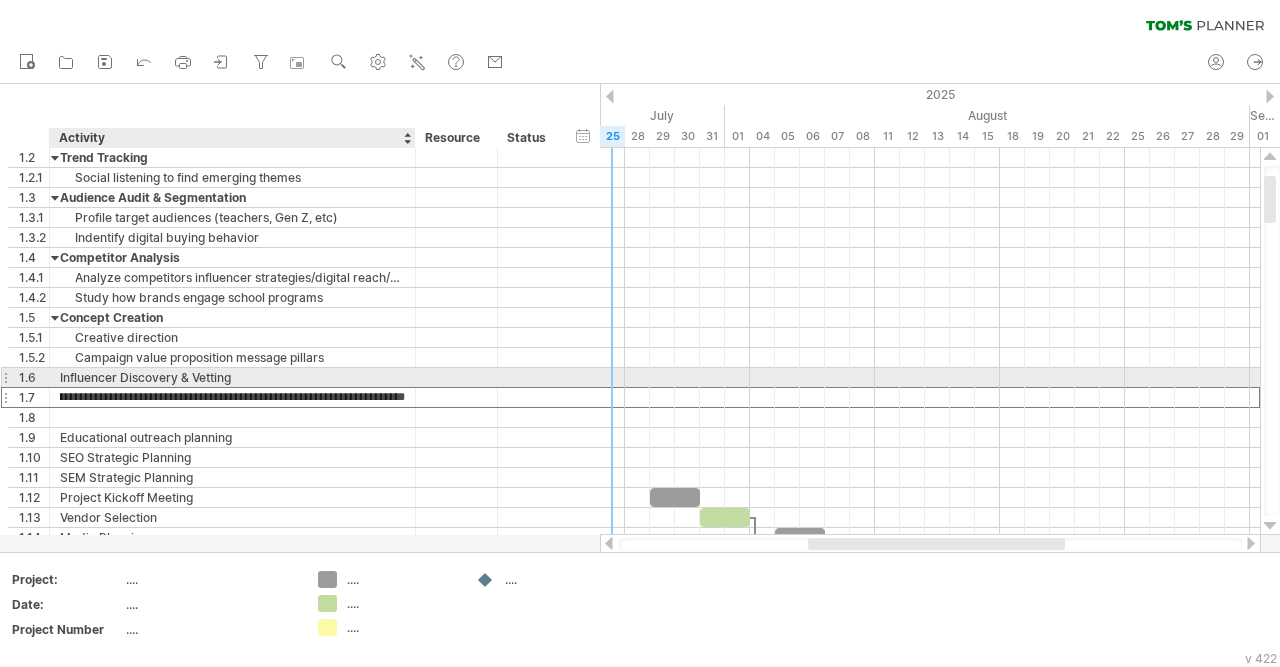 scroll, scrollTop: 0, scrollLeft: 63, axis: horizontal 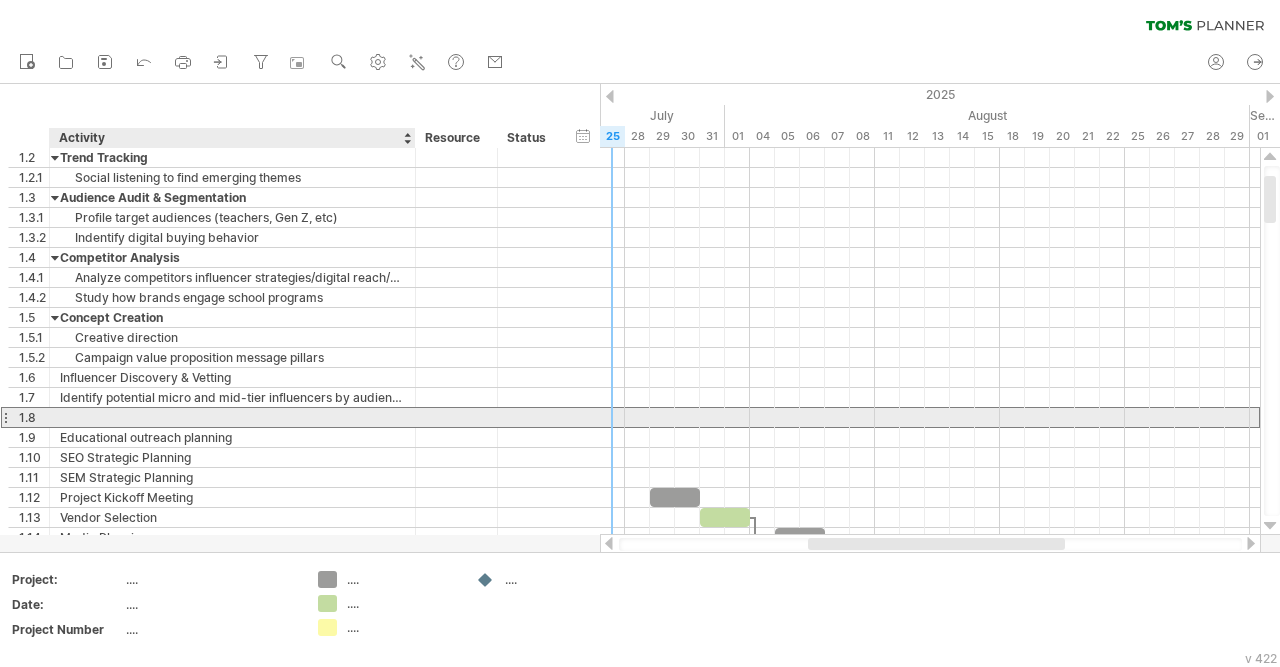 click at bounding box center (232, 417) 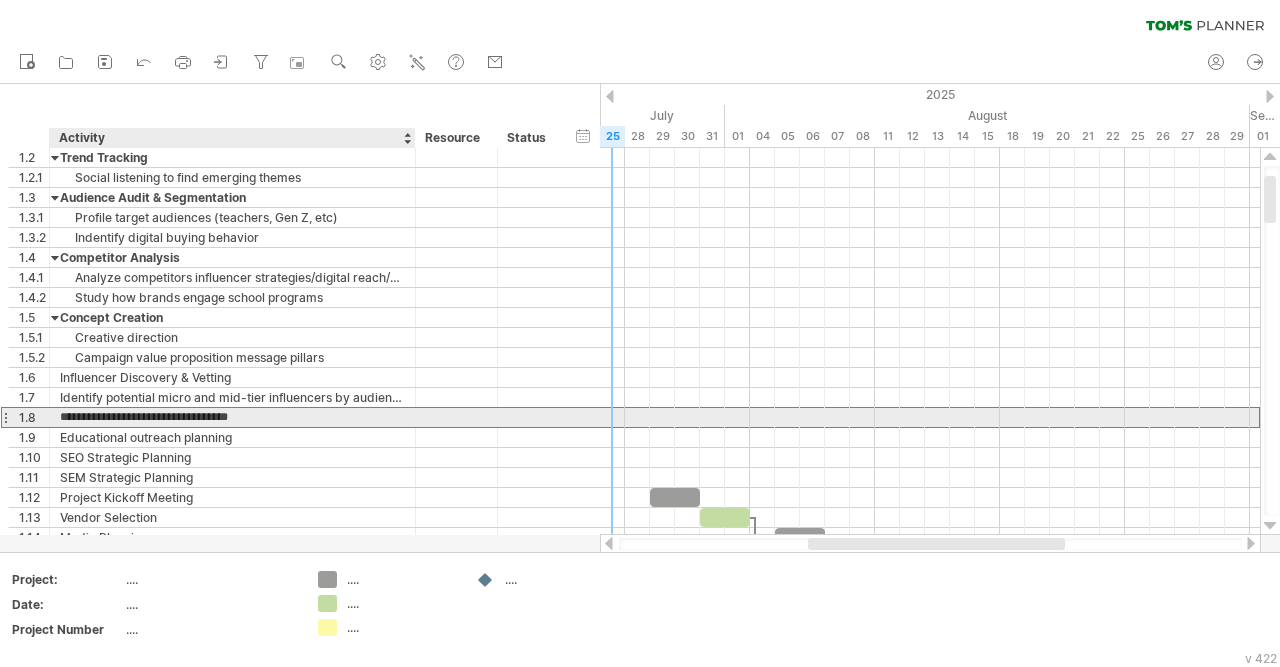 type on "**********" 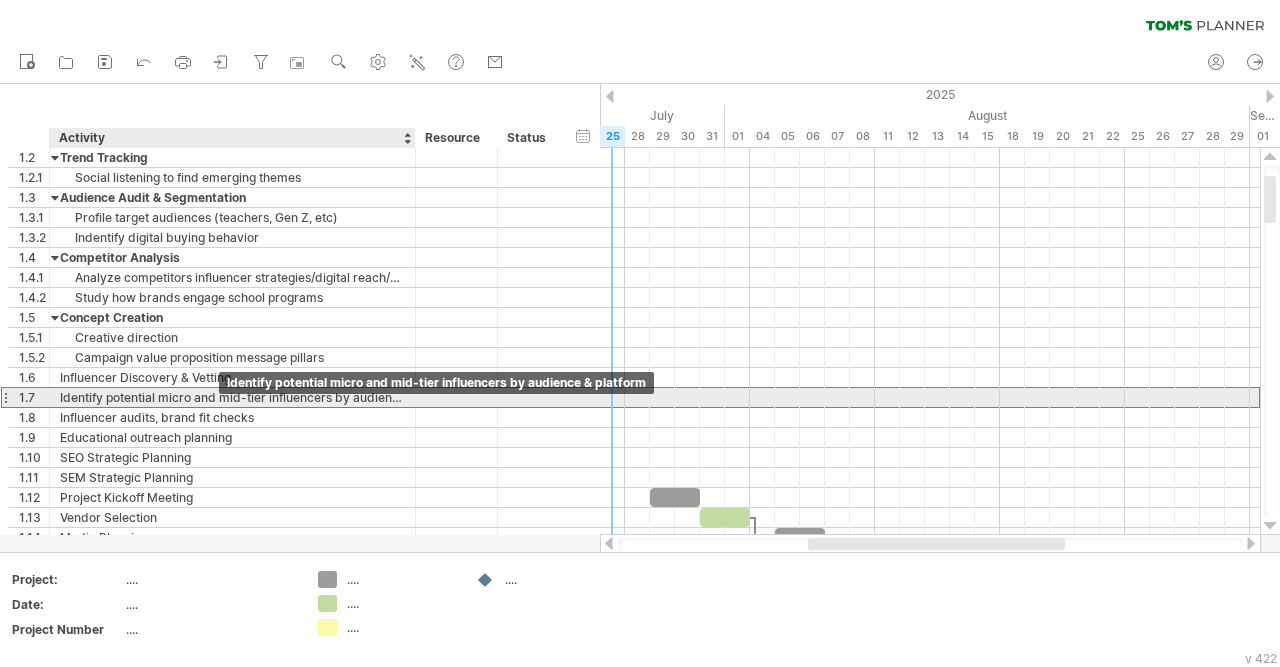 click on "Identify potential micro and mid-tier influencers by audience & platform" at bounding box center [232, 397] 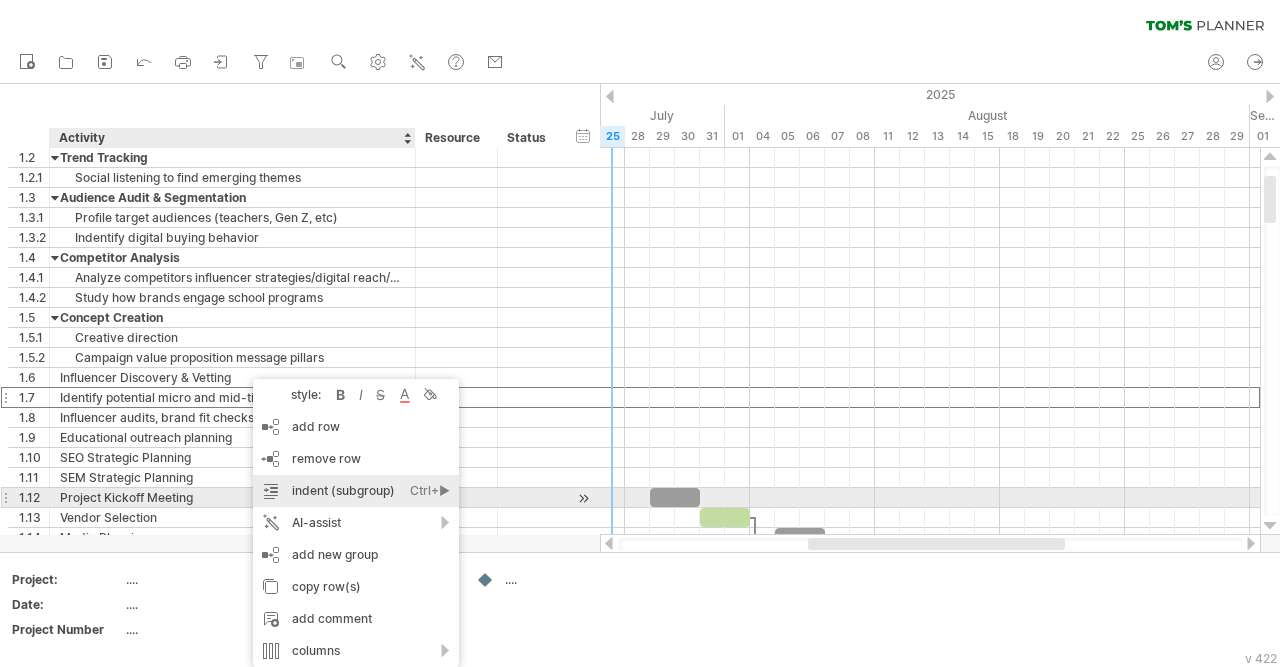 click on "indent (subgroup) Ctrl+► Cmd+►" at bounding box center [356, 491] 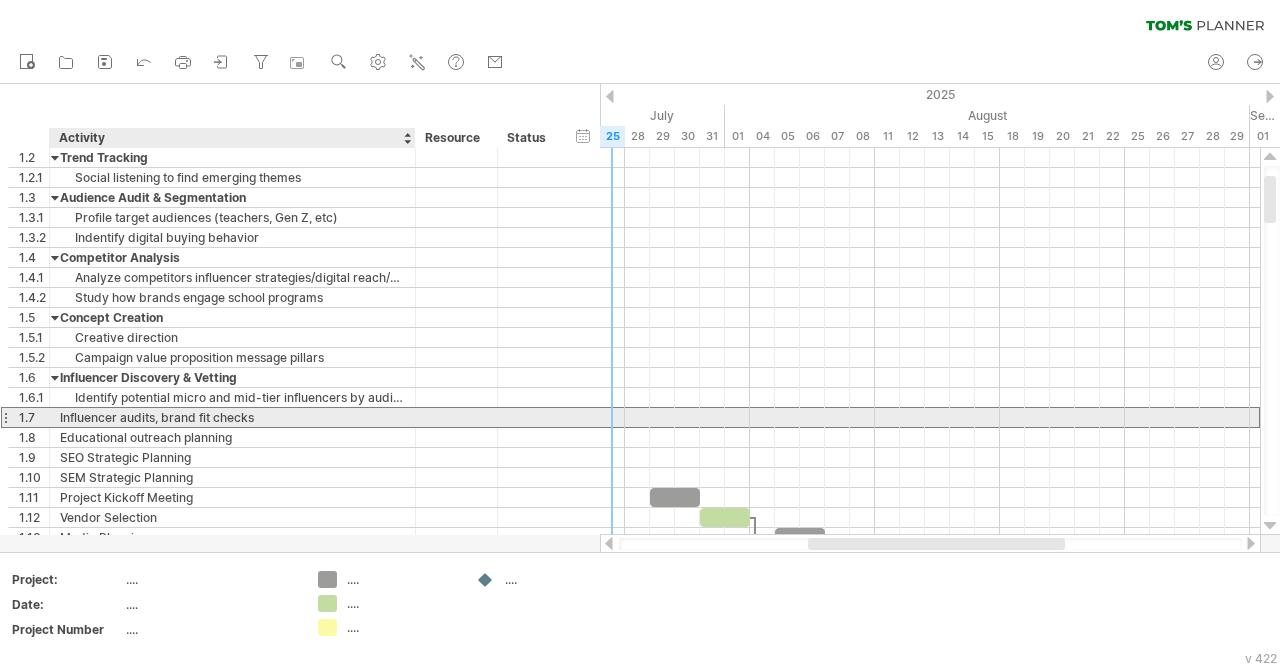 click on "Influencer audits, brand fit checks" at bounding box center [232, 417] 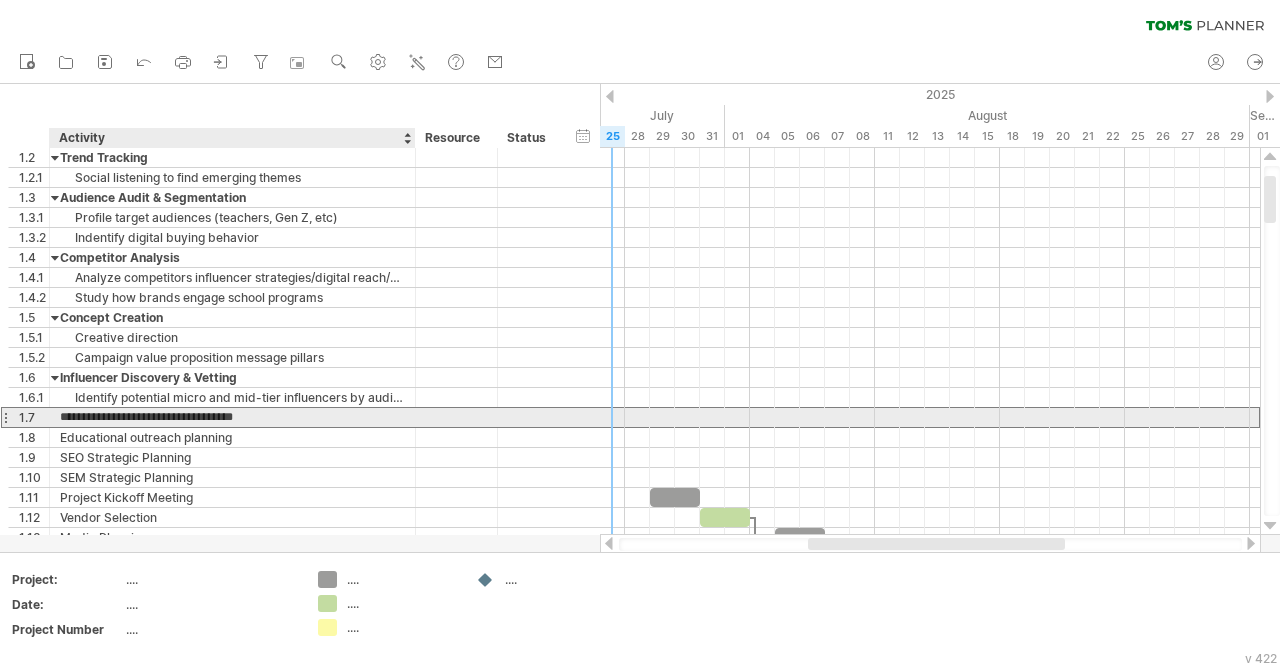 click on "**********" at bounding box center [232, 417] 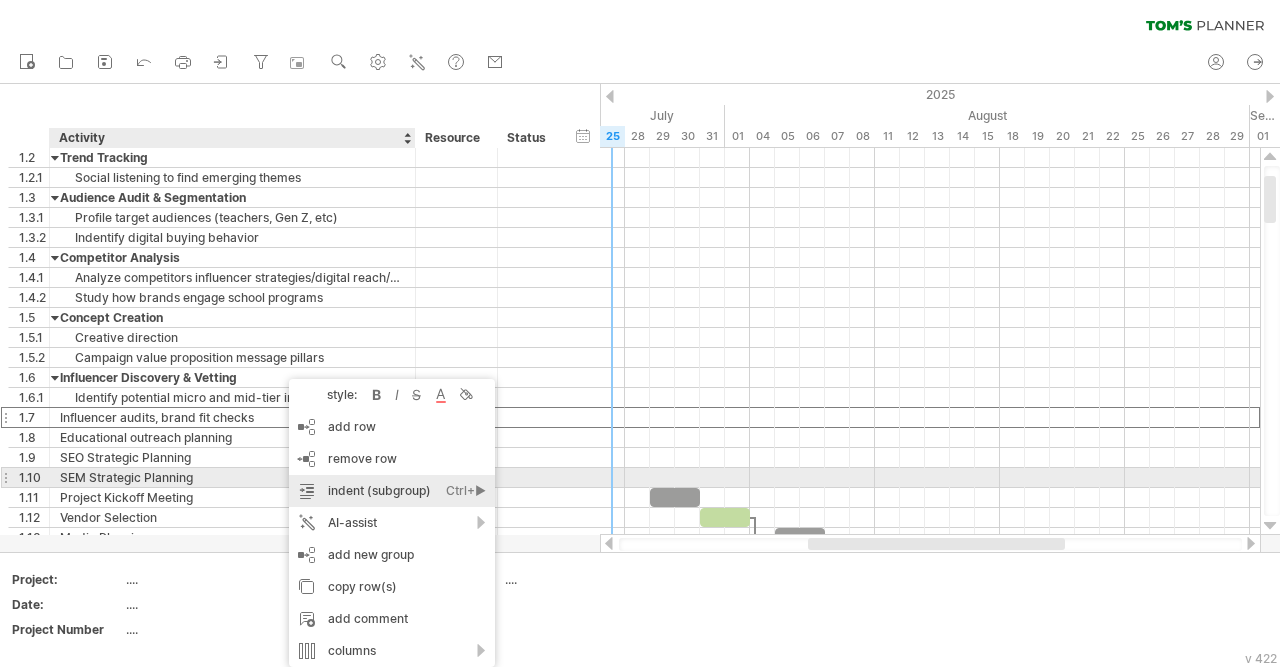 click on "indent (subgroup) Ctrl+► Cmd+►" at bounding box center [392, 491] 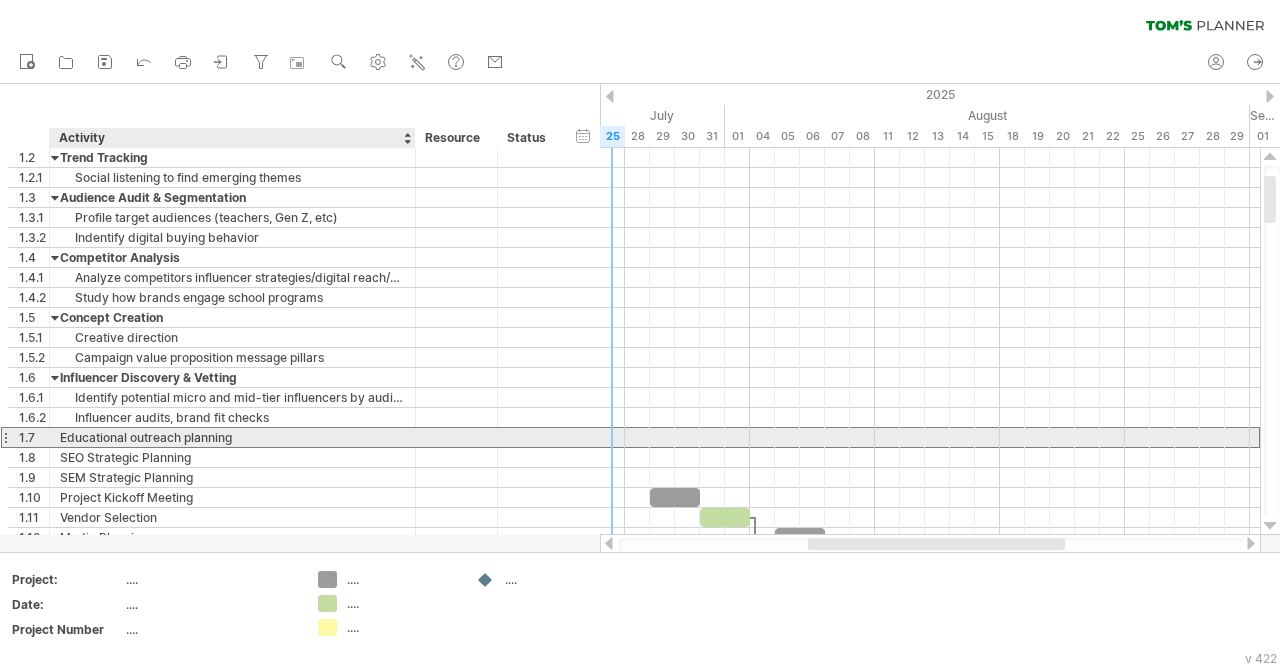 click on "Educational outreach planning" at bounding box center (232, 437) 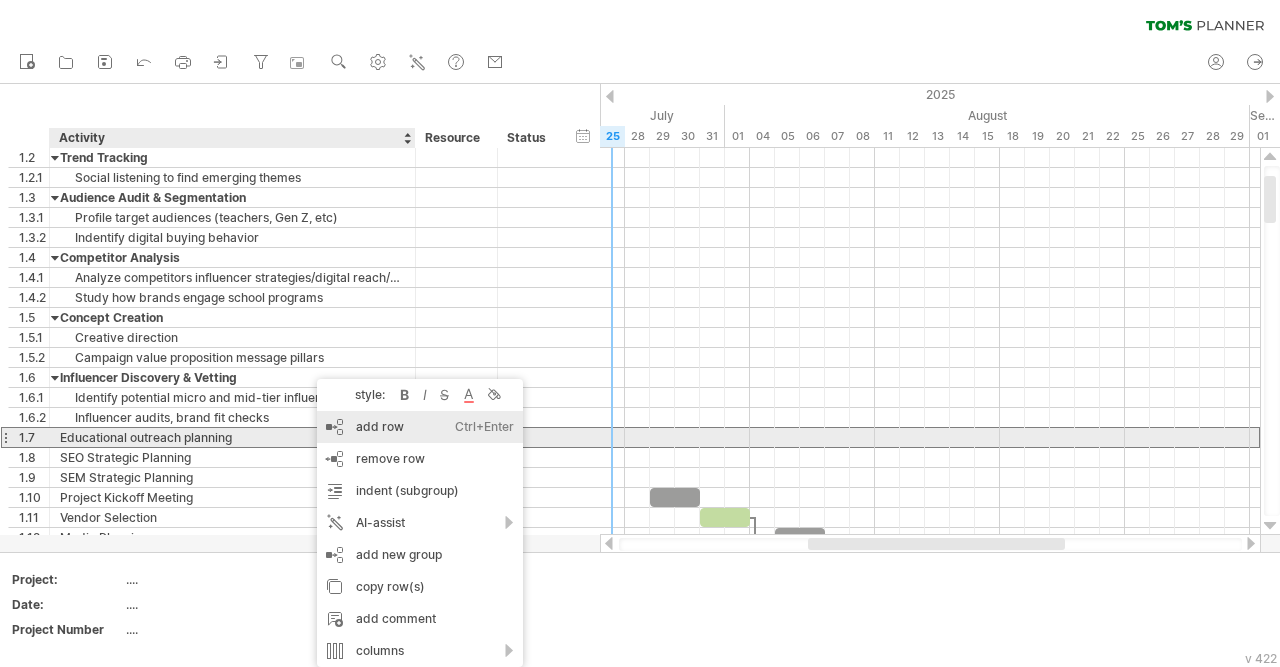 click on "add row Ctrl+Enter Cmd+Enter" at bounding box center (420, 427) 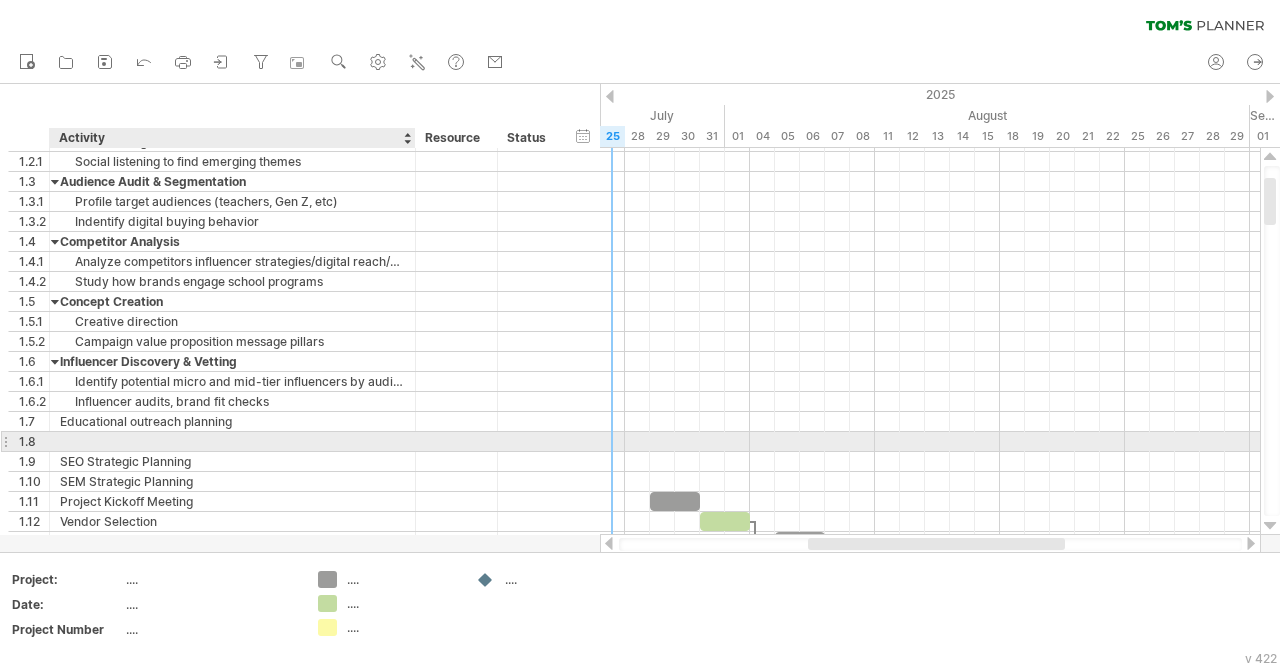click at bounding box center [232, 441] 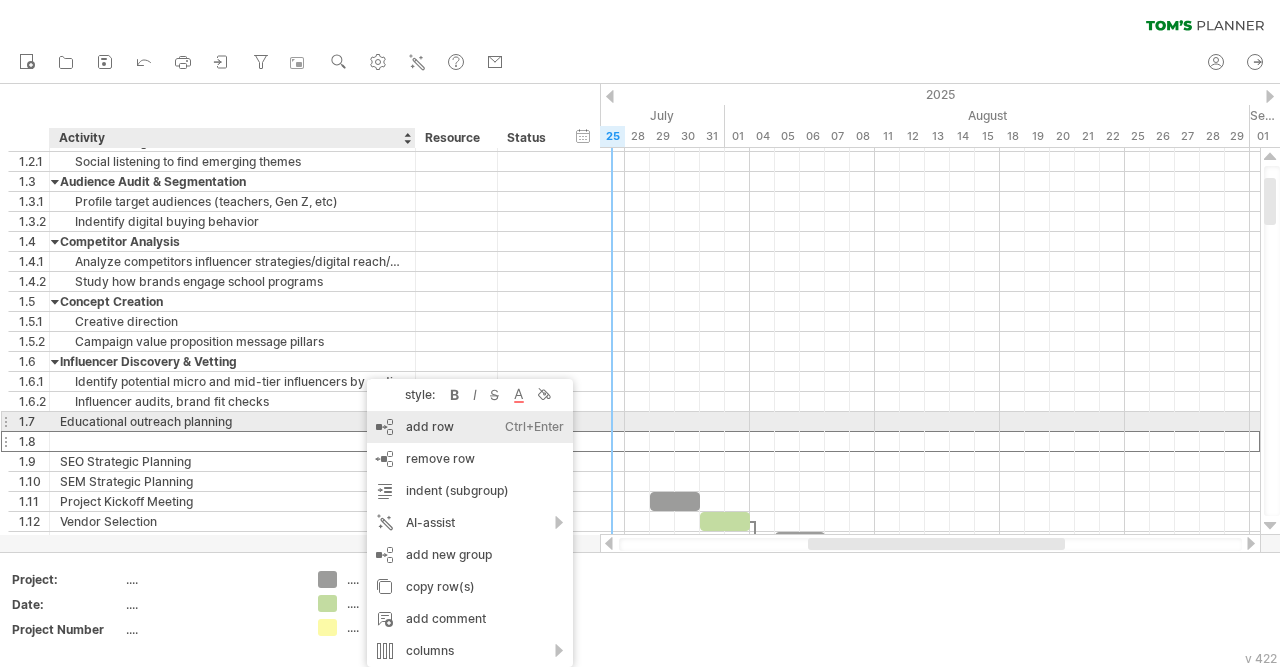 click on "add row Ctrl+Enter Cmd+Enter" at bounding box center (470, 427) 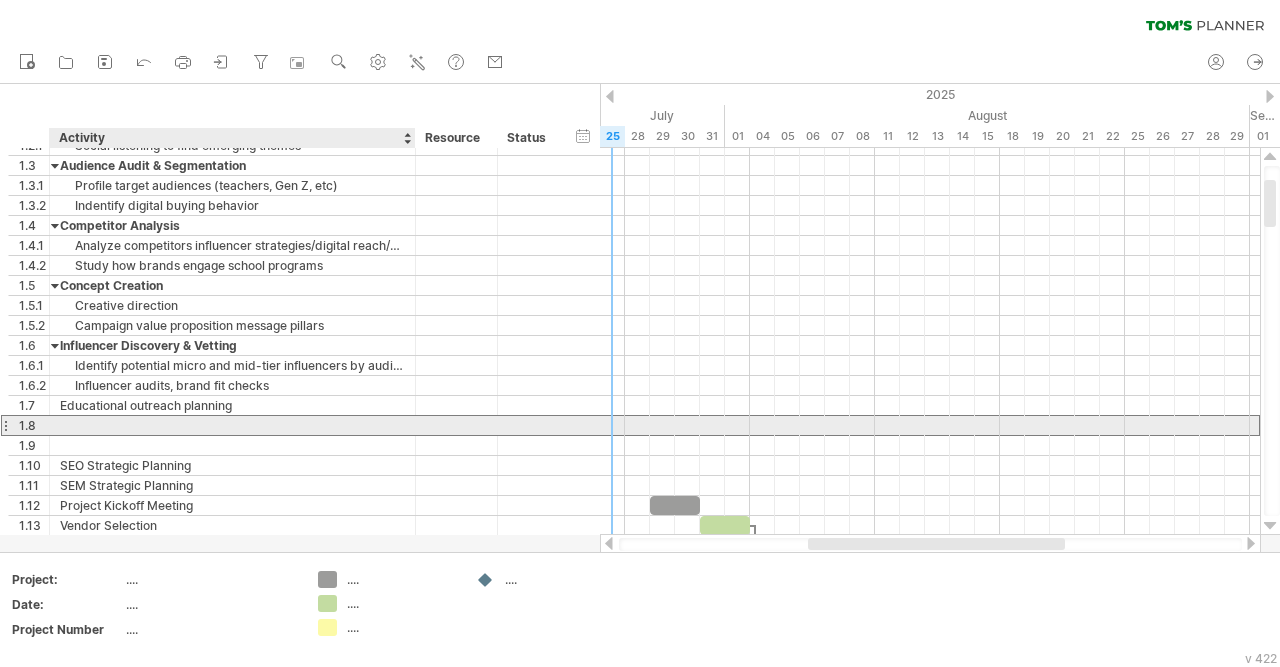 click at bounding box center (232, 425) 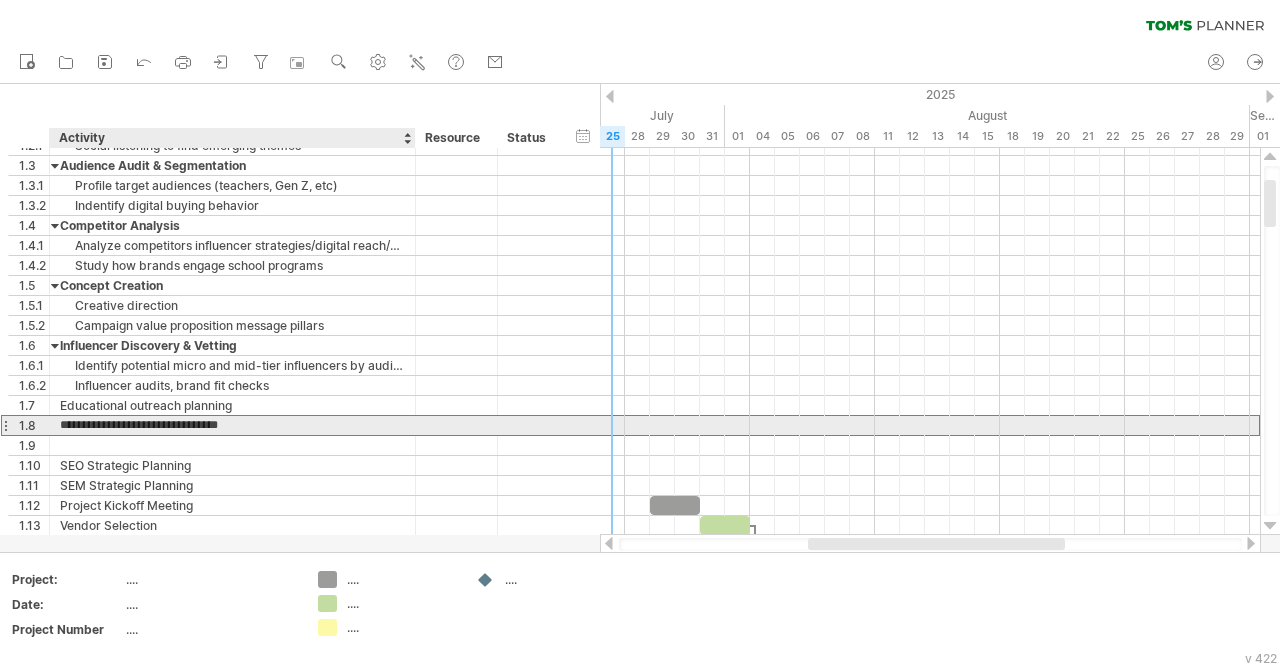 type on "**********" 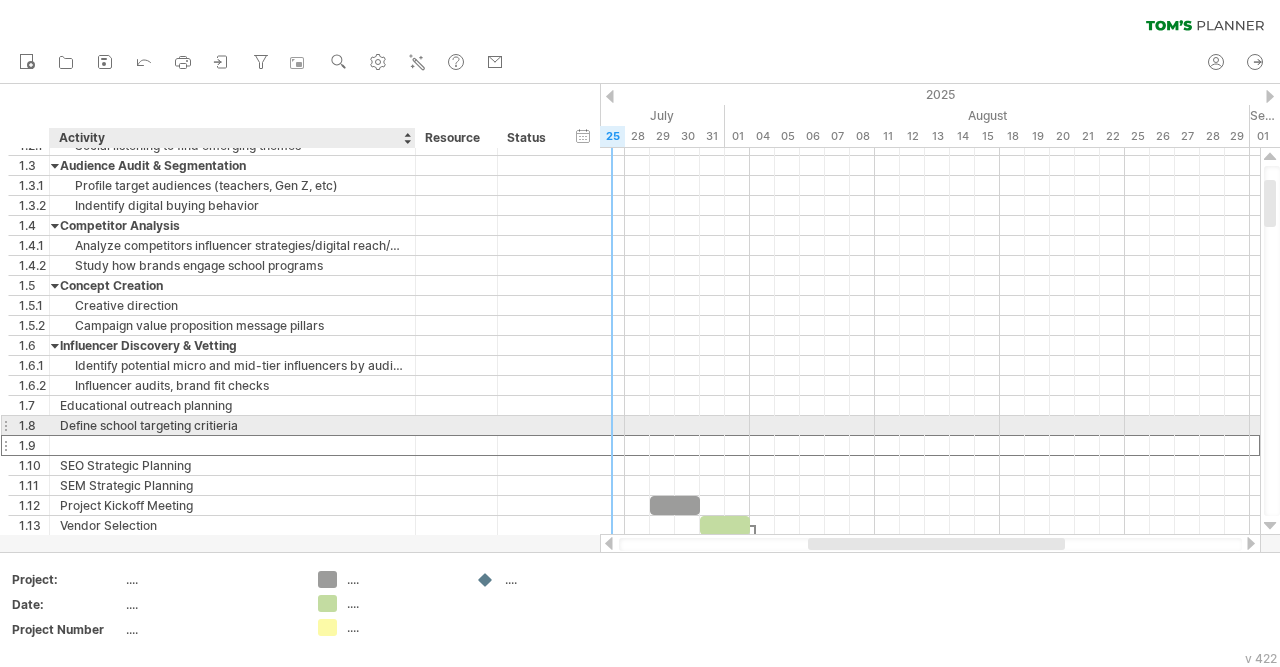 click at bounding box center (232, 445) 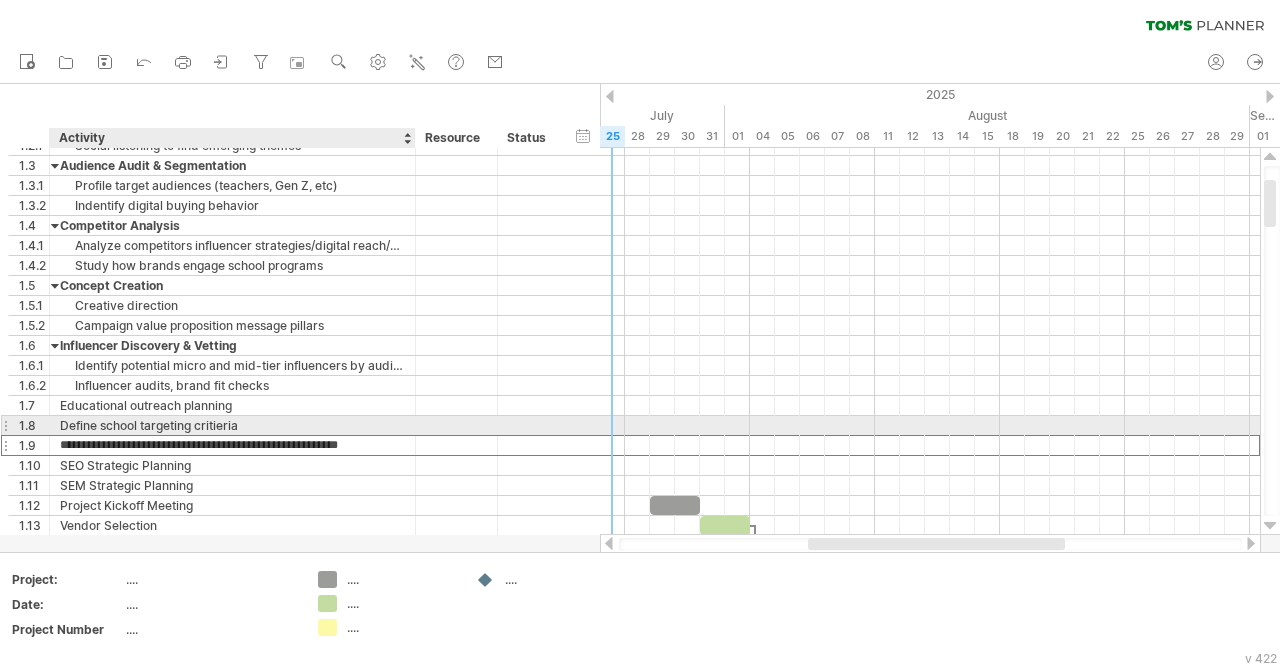 type on "**********" 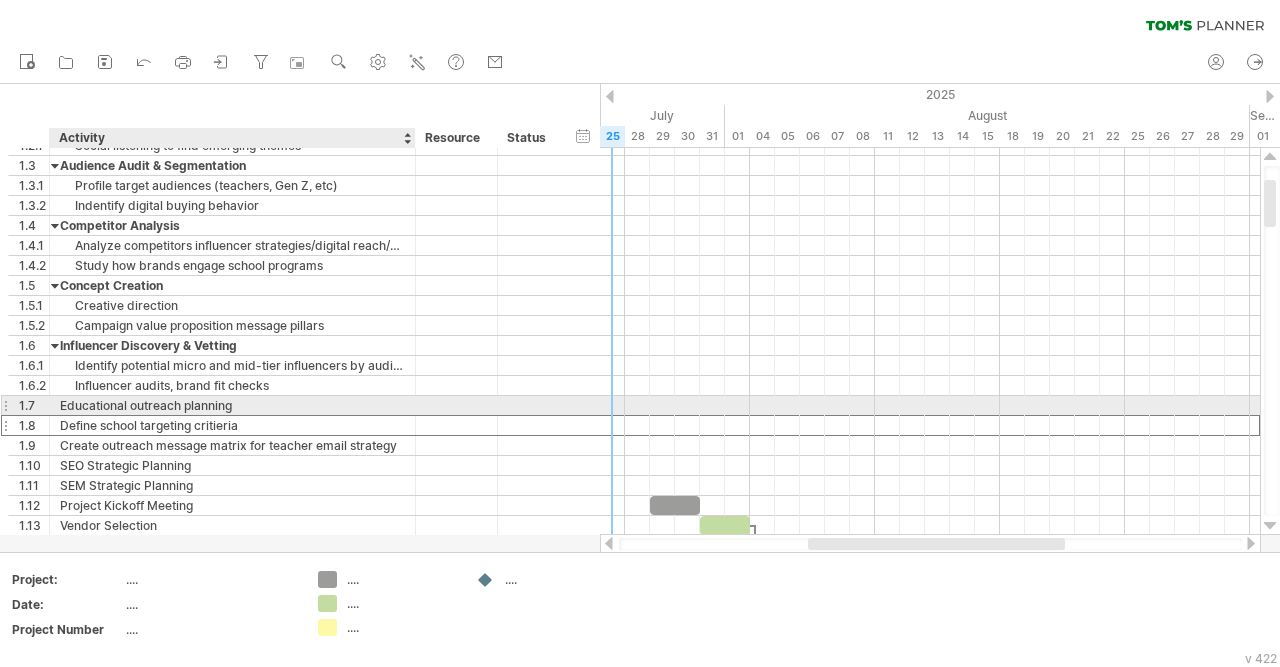 click on "Define school targeting critieria" at bounding box center [232, 425] 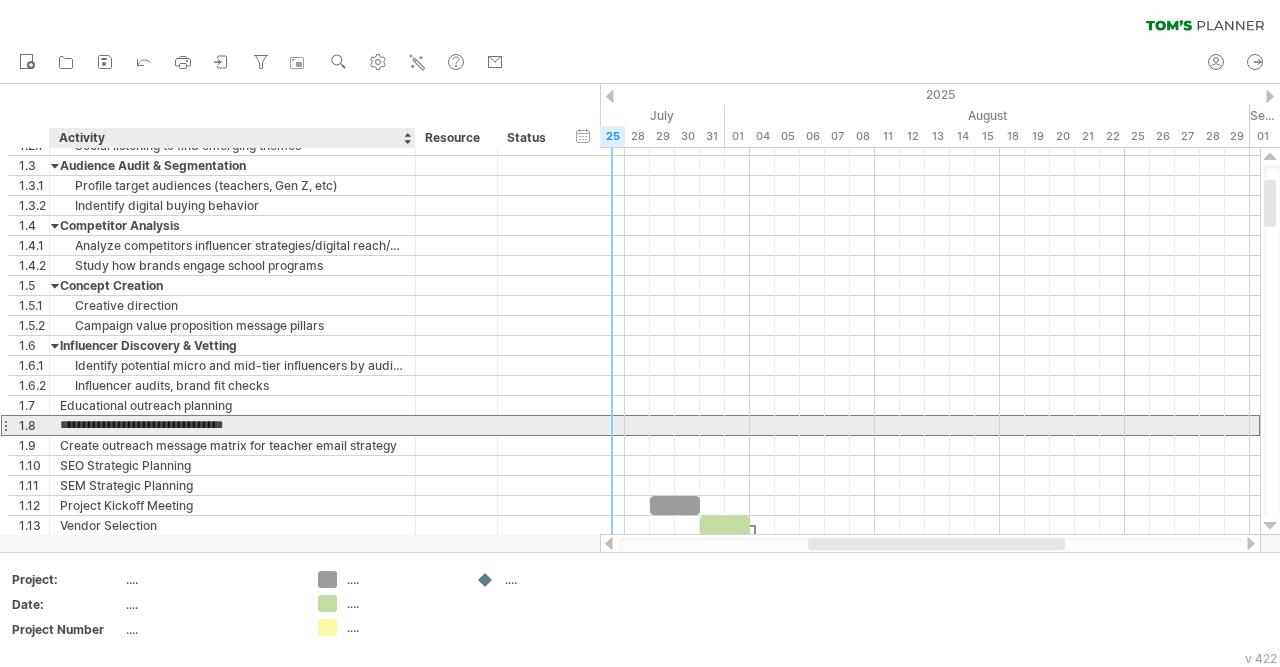 click on "**********" at bounding box center (232, 425) 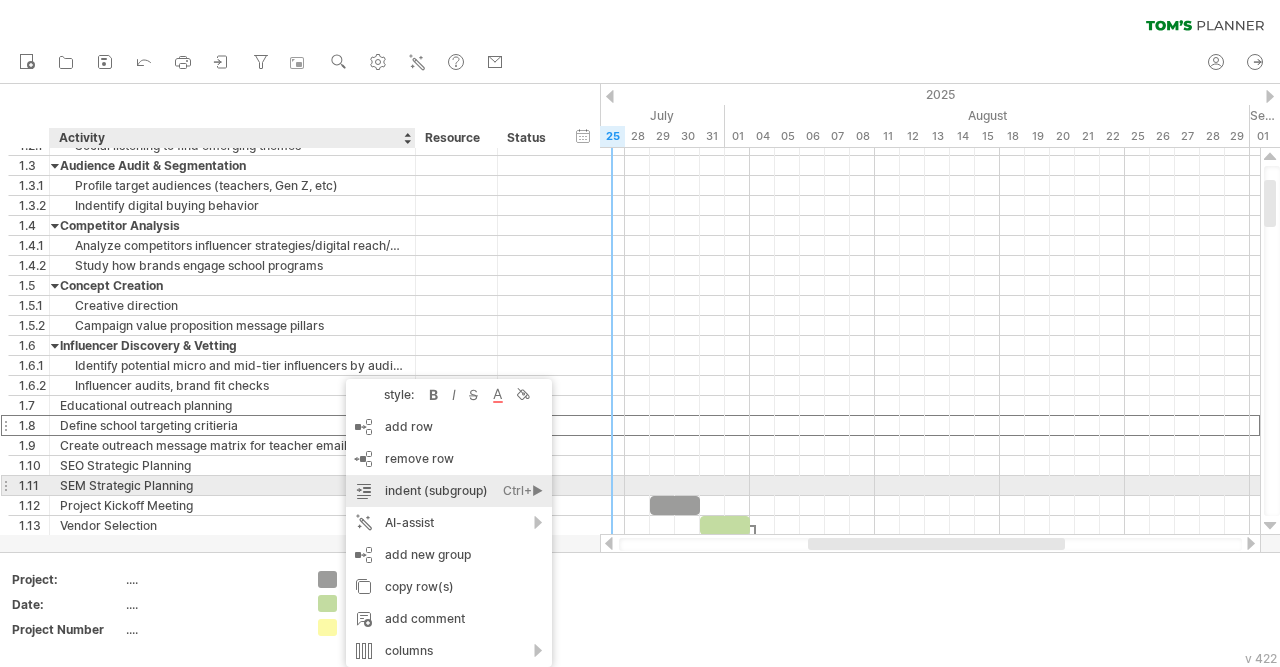 click on "indent (subgroup) Ctrl+► Cmd+►" at bounding box center [449, 491] 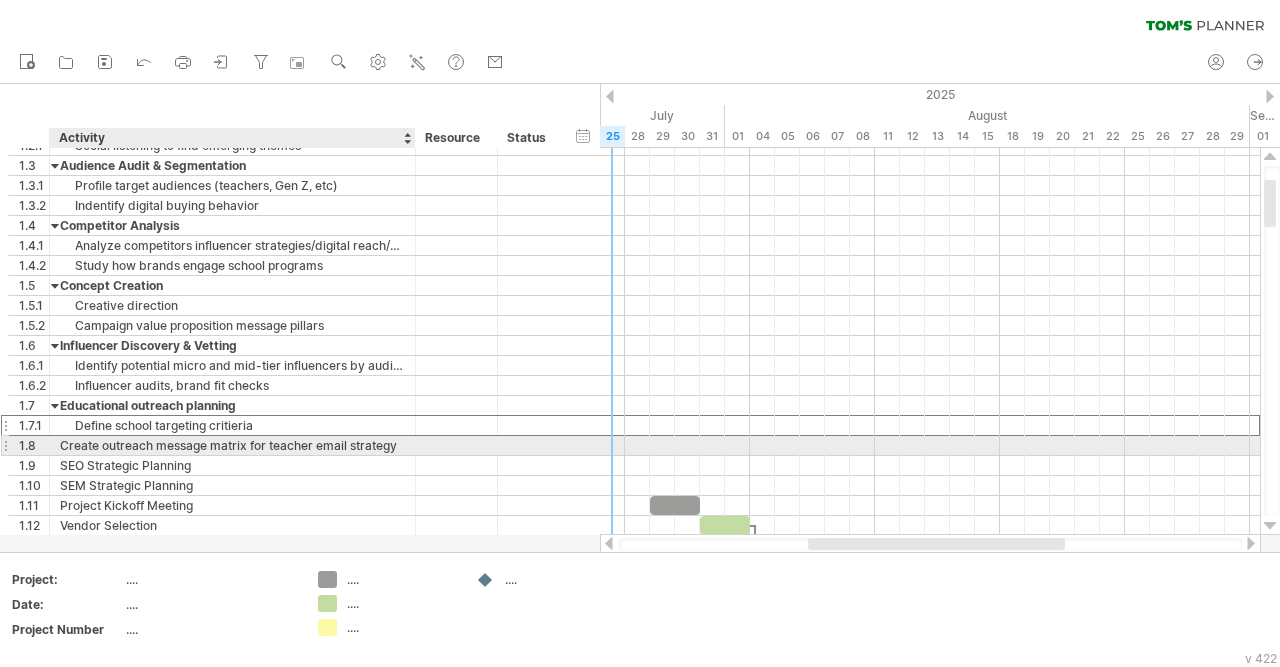 click on "Create outreach message matrix for teacher email strategy" at bounding box center [232, 445] 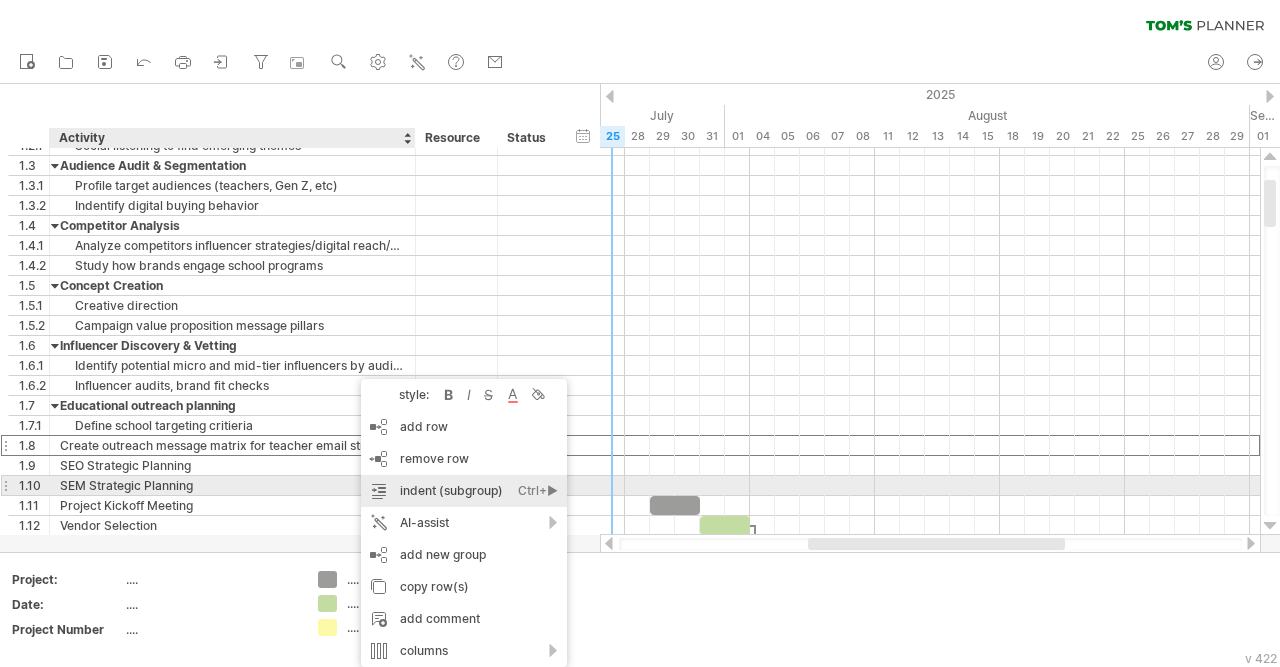 click on "indent (subgroup) Ctrl+► Cmd+►" at bounding box center (464, 491) 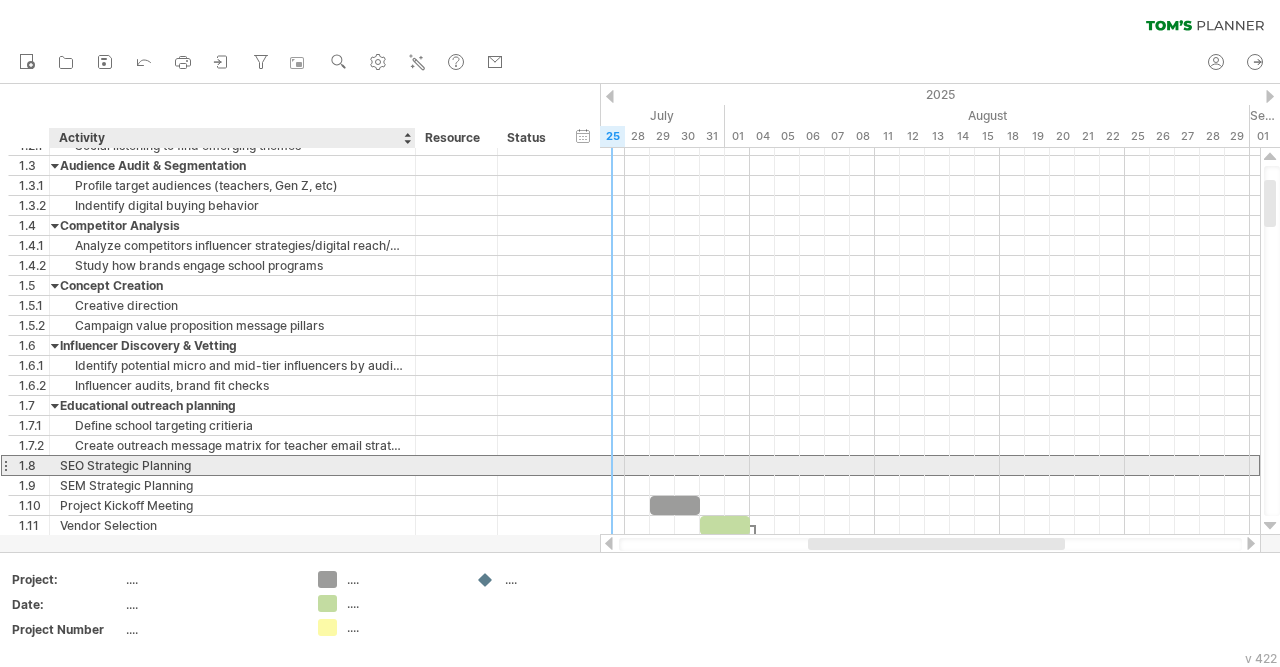 click on "SEO Strategic Planning" at bounding box center [232, 465] 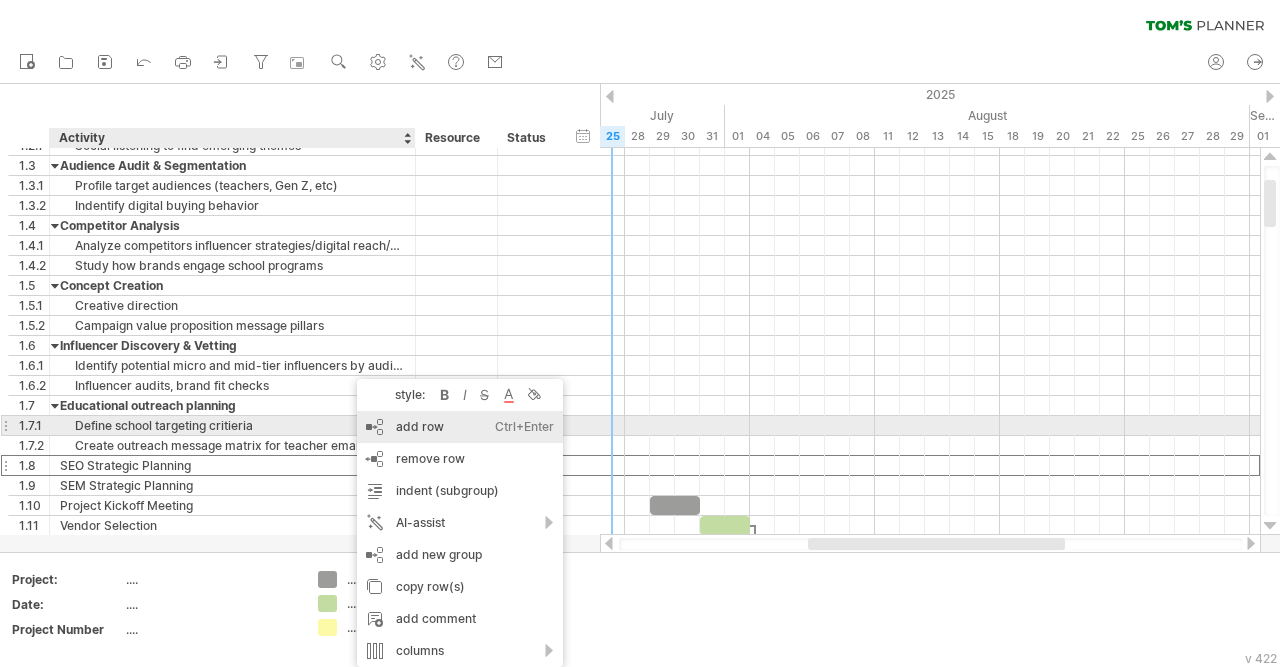 click on "add row Ctrl+Enter Cmd+Enter" at bounding box center (460, 427) 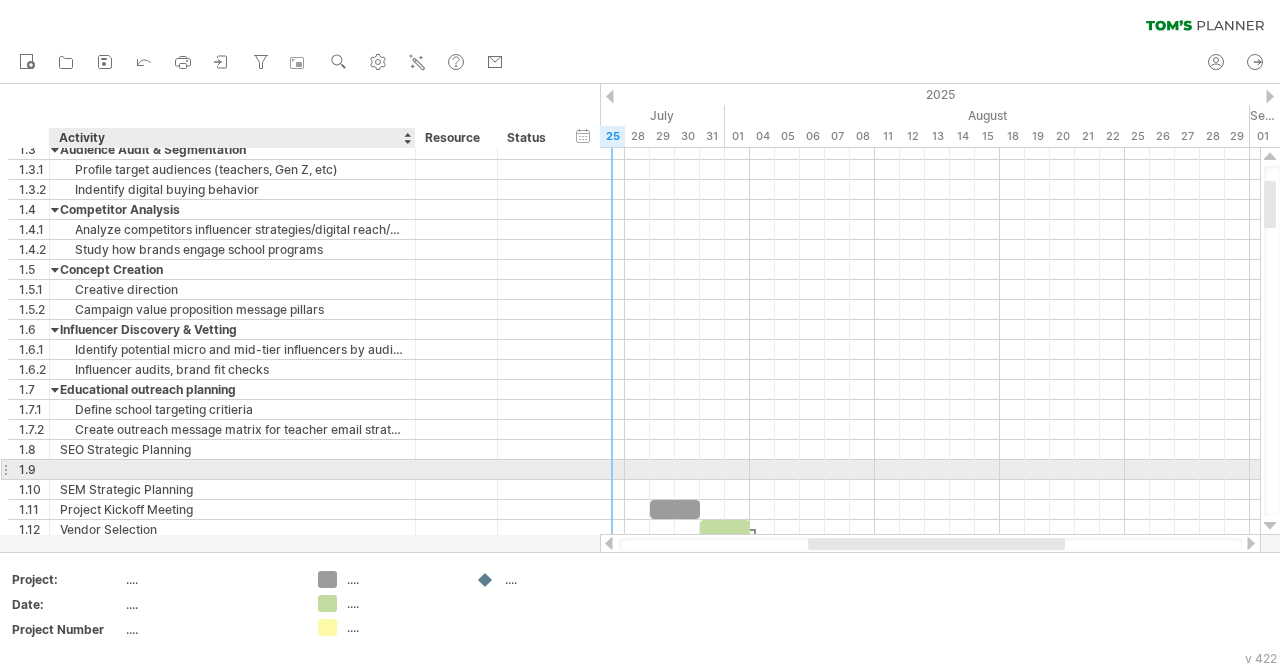 click at bounding box center [232, 469] 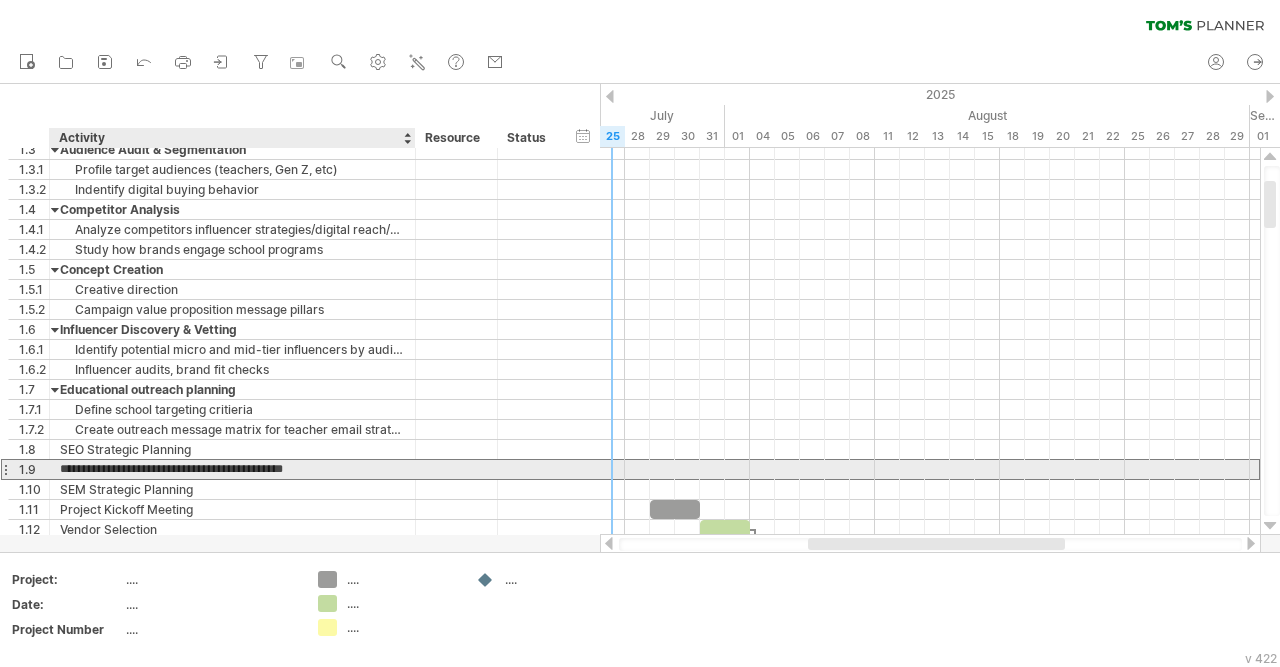 type on "**********" 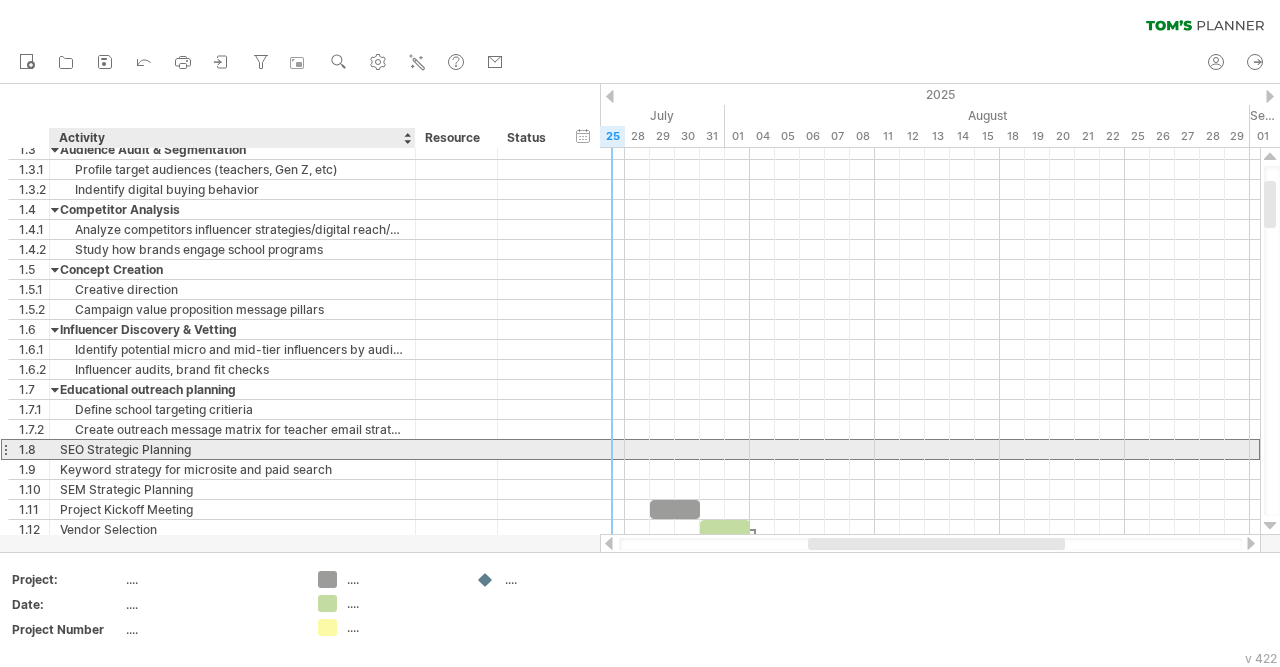 click on "SEO Strategic Planning" at bounding box center [232, 449] 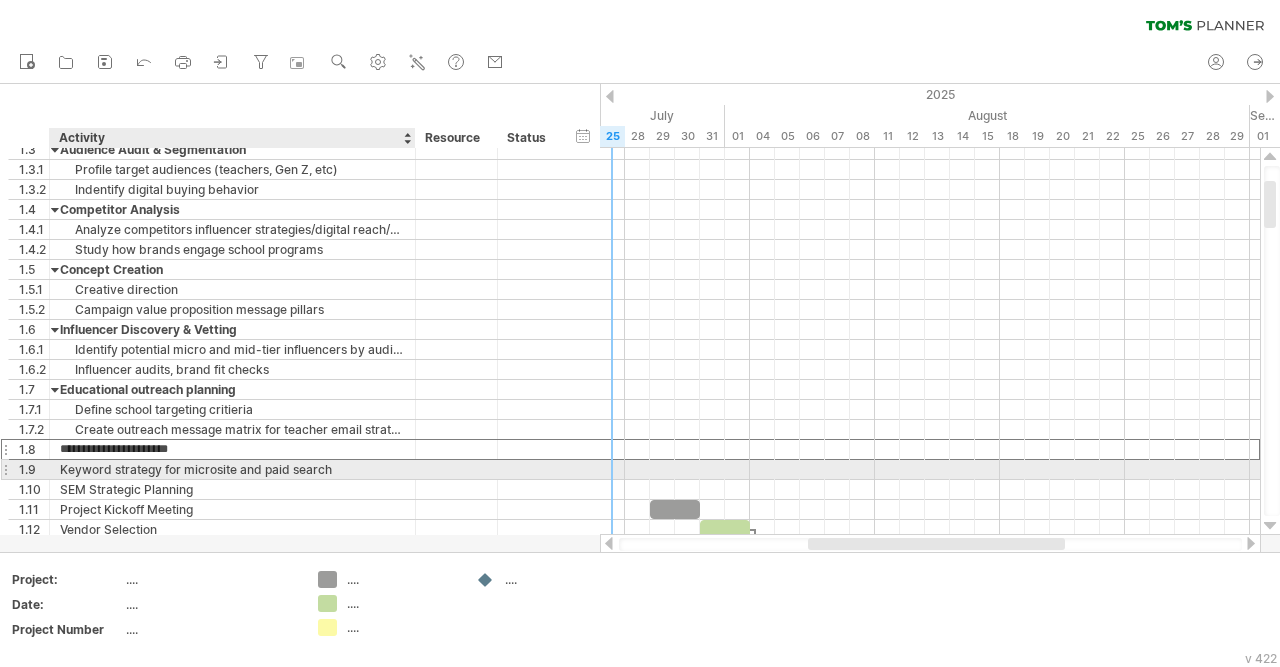 click on "Keyword strategy for microsite and paid search" at bounding box center [232, 469] 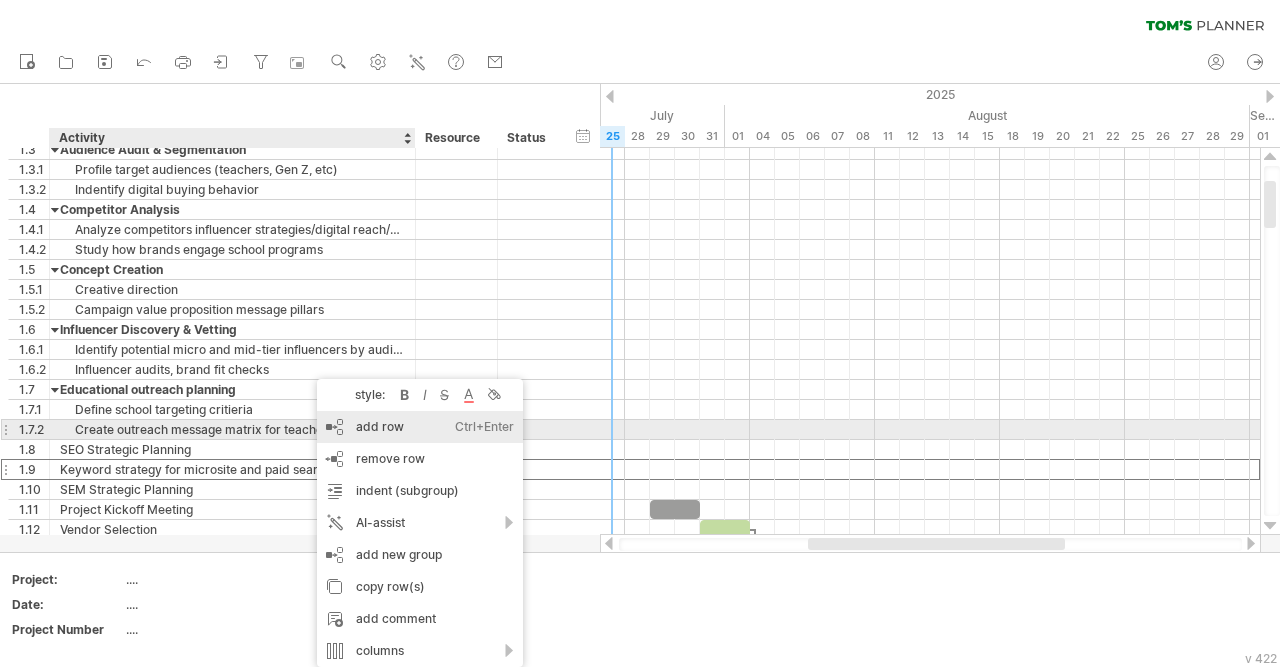 click on "add row Ctrl+Enter Cmd+Enter" at bounding box center (420, 427) 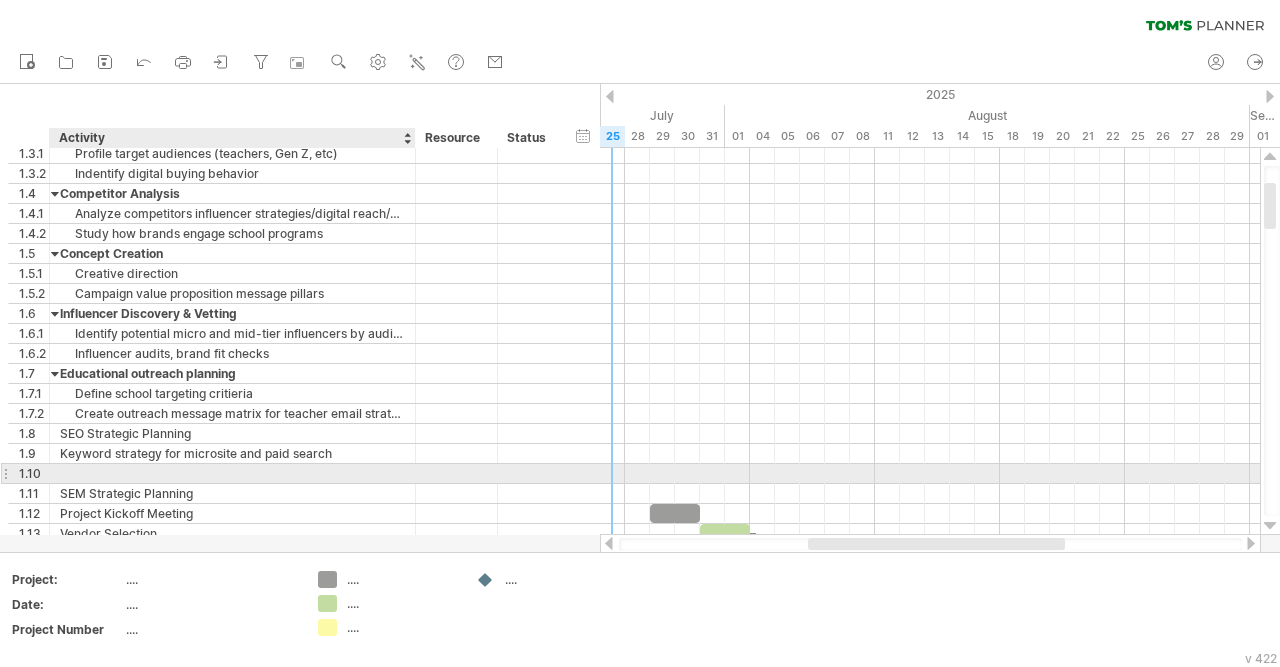 click at bounding box center (232, 473) 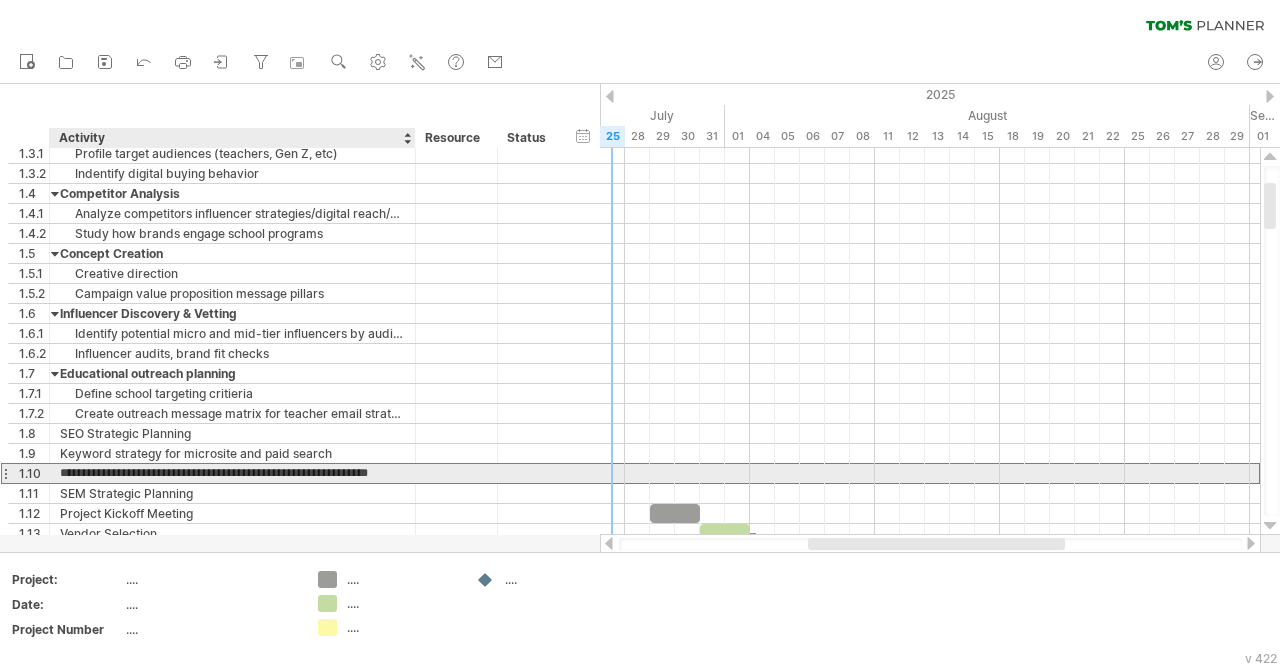 scroll, scrollTop: 0, scrollLeft: 10, axis: horizontal 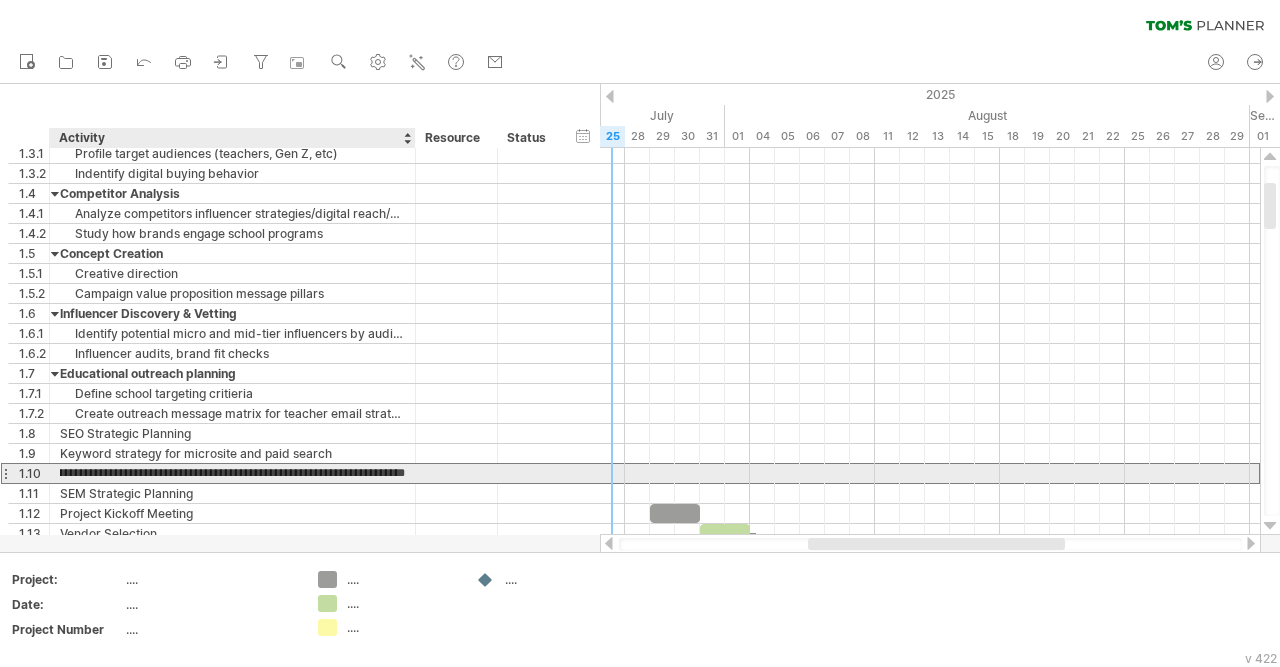 type on "**********" 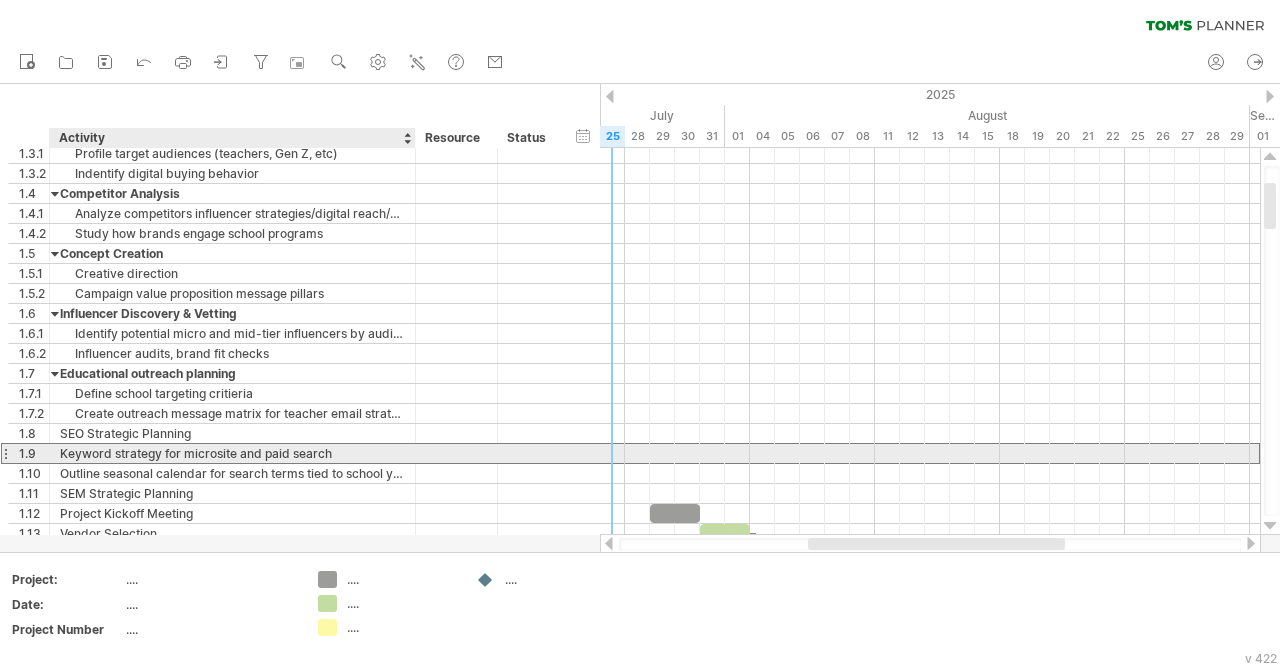click on "Keyword strategy for microsite and paid search" at bounding box center (232, 453) 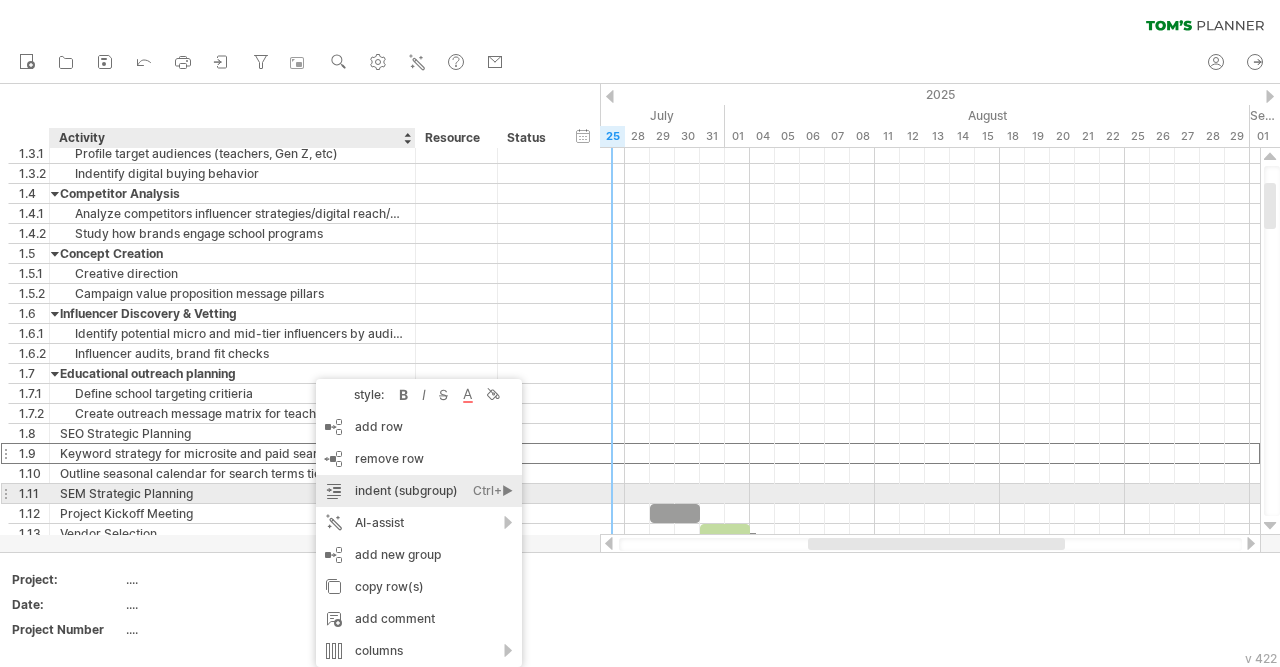 click on "indent (subgroup) Ctrl+► Cmd+►" at bounding box center [419, 491] 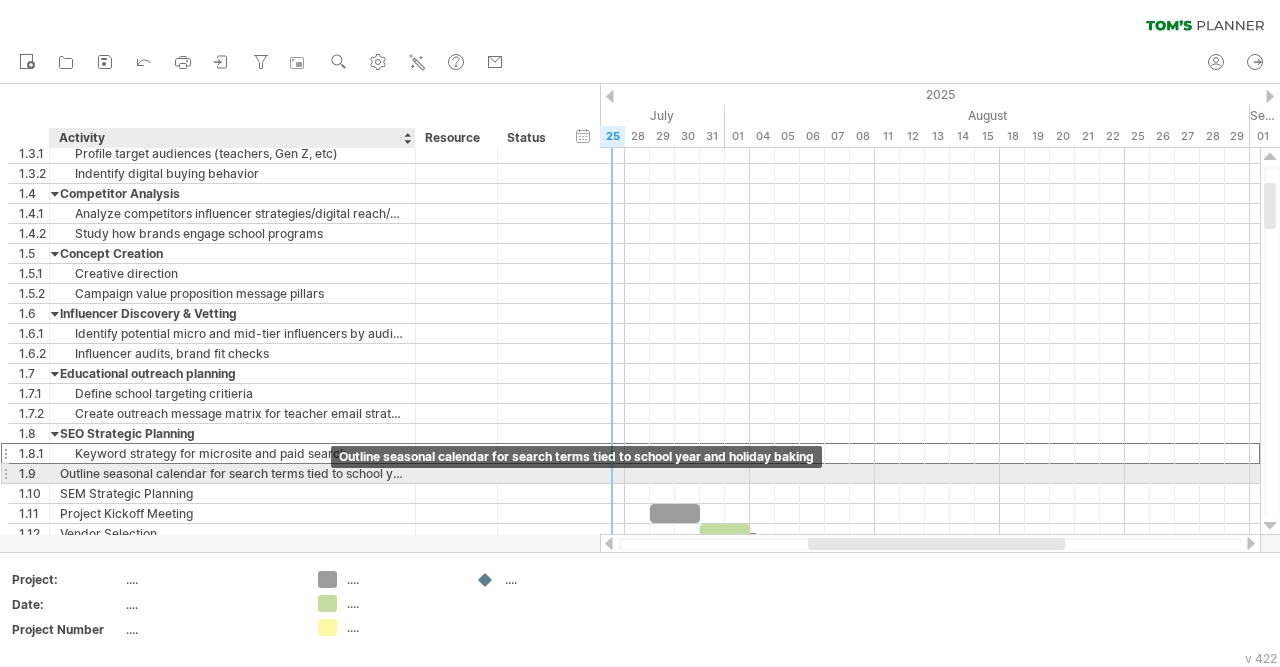 click on "Outline seasonal calendar for search terms tied to school year and holiday baking" at bounding box center [232, 473] 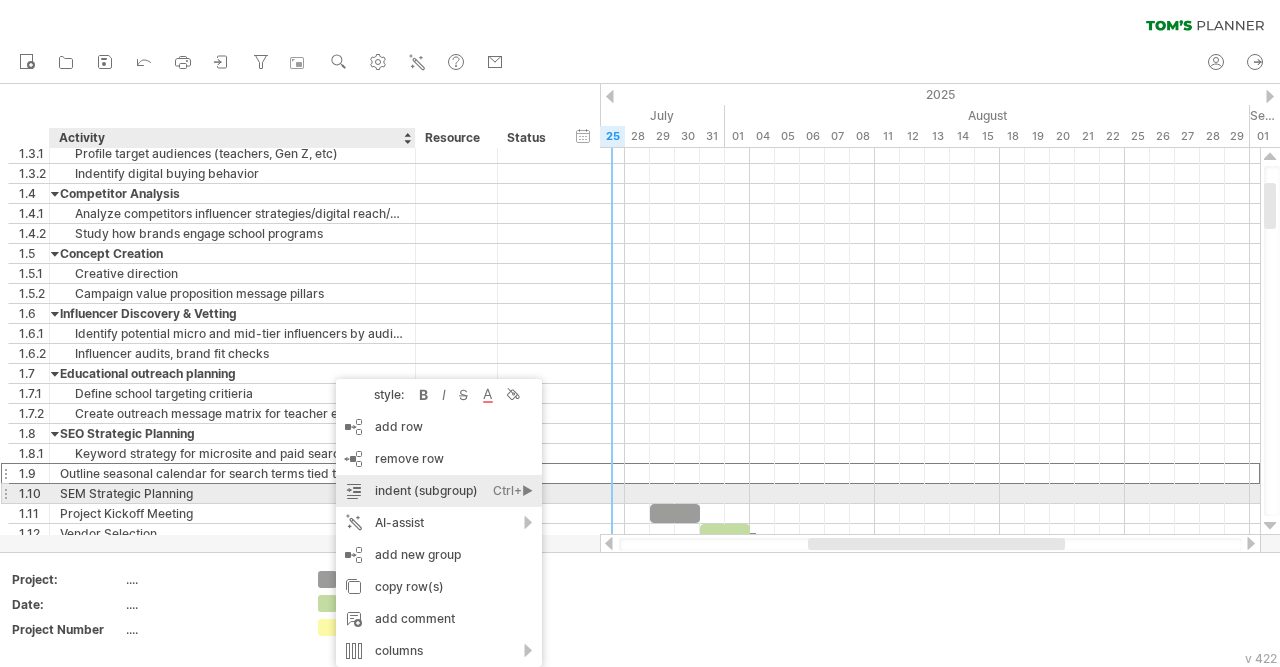 click on "indent (subgroup) Ctrl+► Cmd+►" at bounding box center [439, 491] 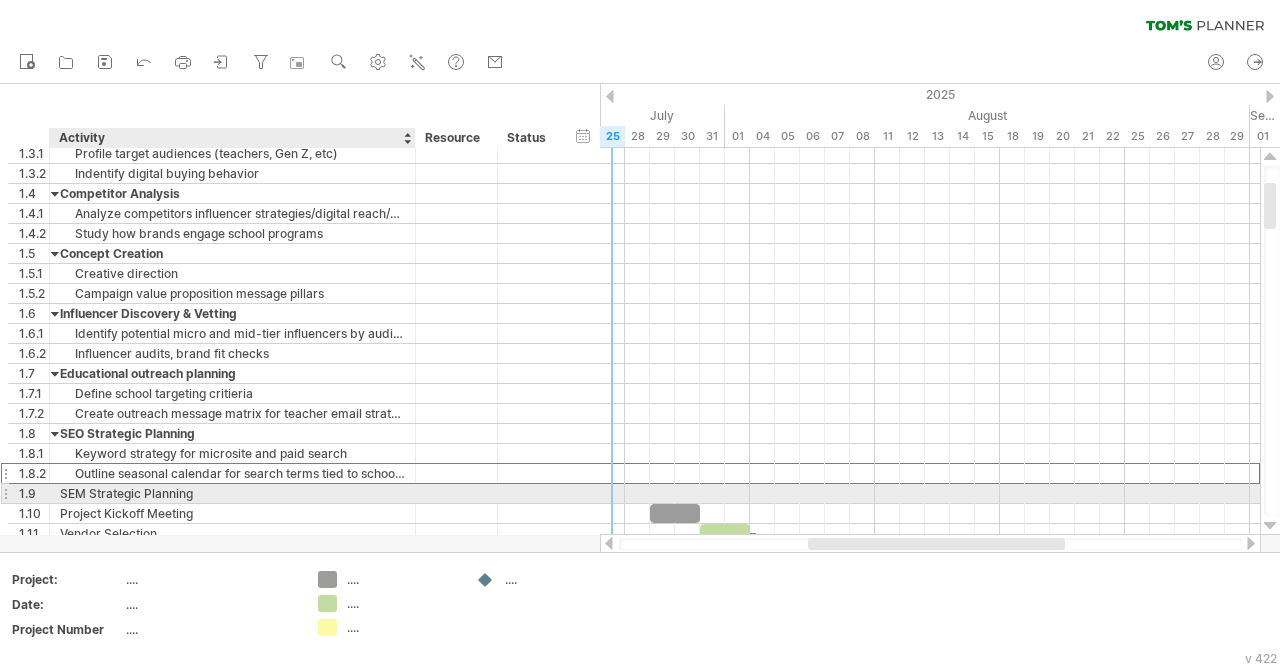click on "SEM Strategic Planning" at bounding box center (232, 493) 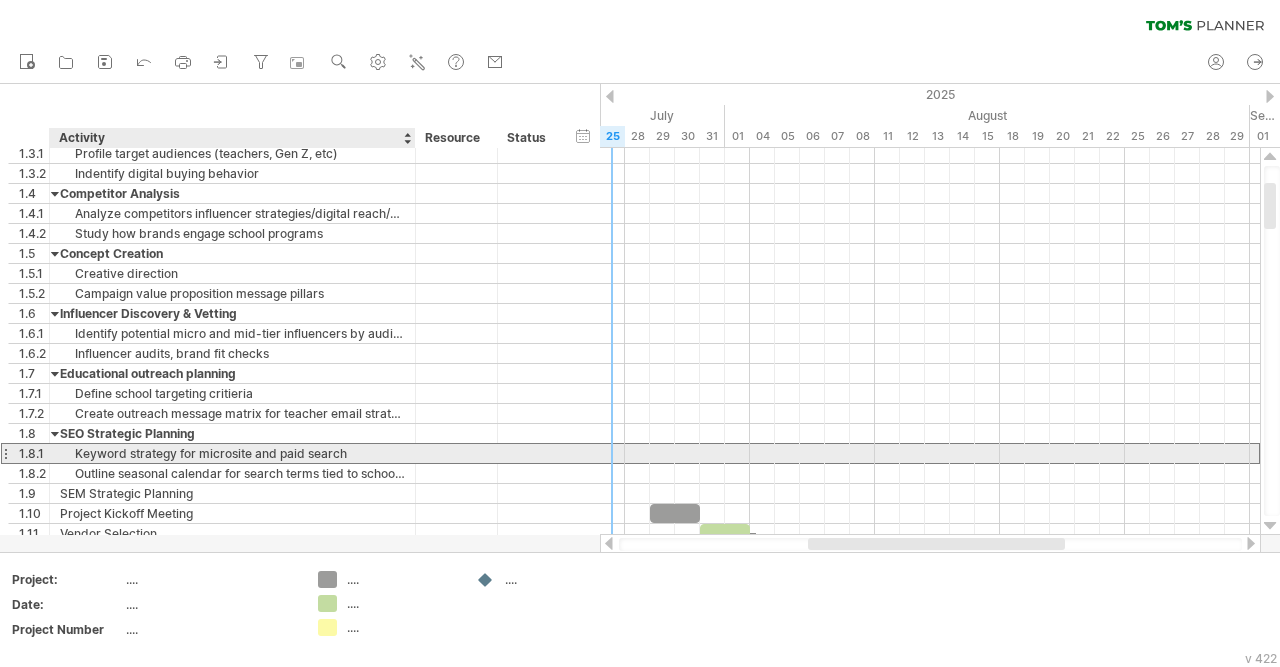 click on "Keyword strategy for microsite and paid search" at bounding box center [232, 453] 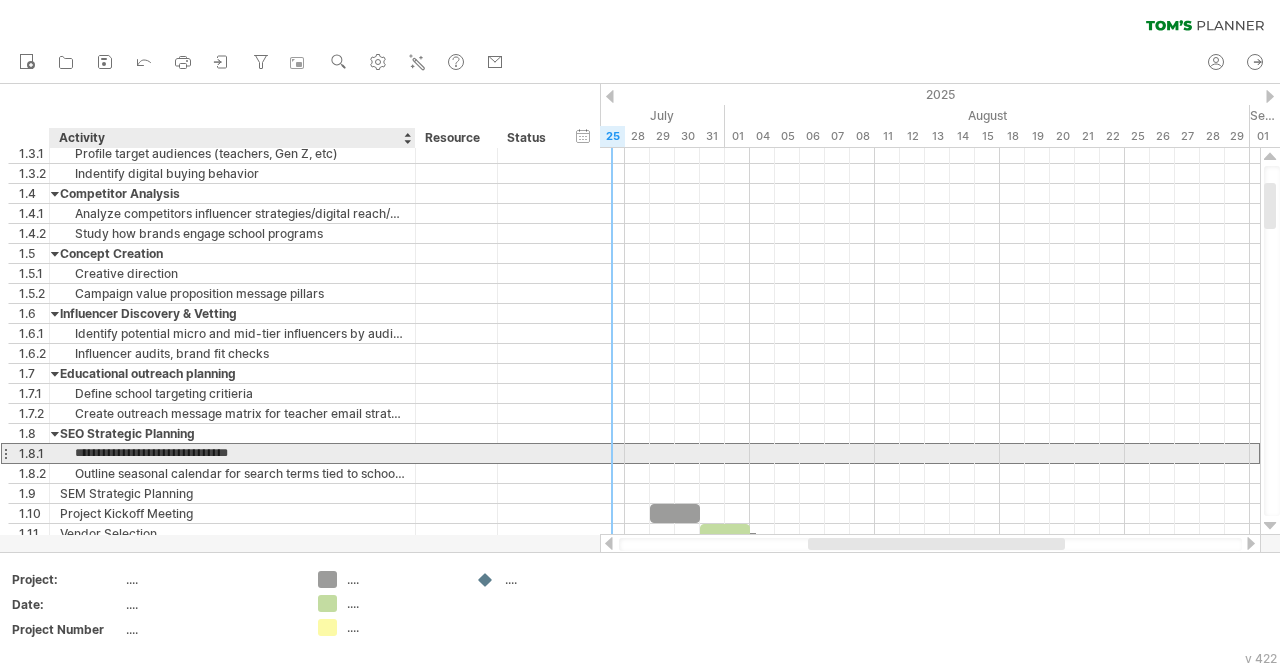 type on "**********" 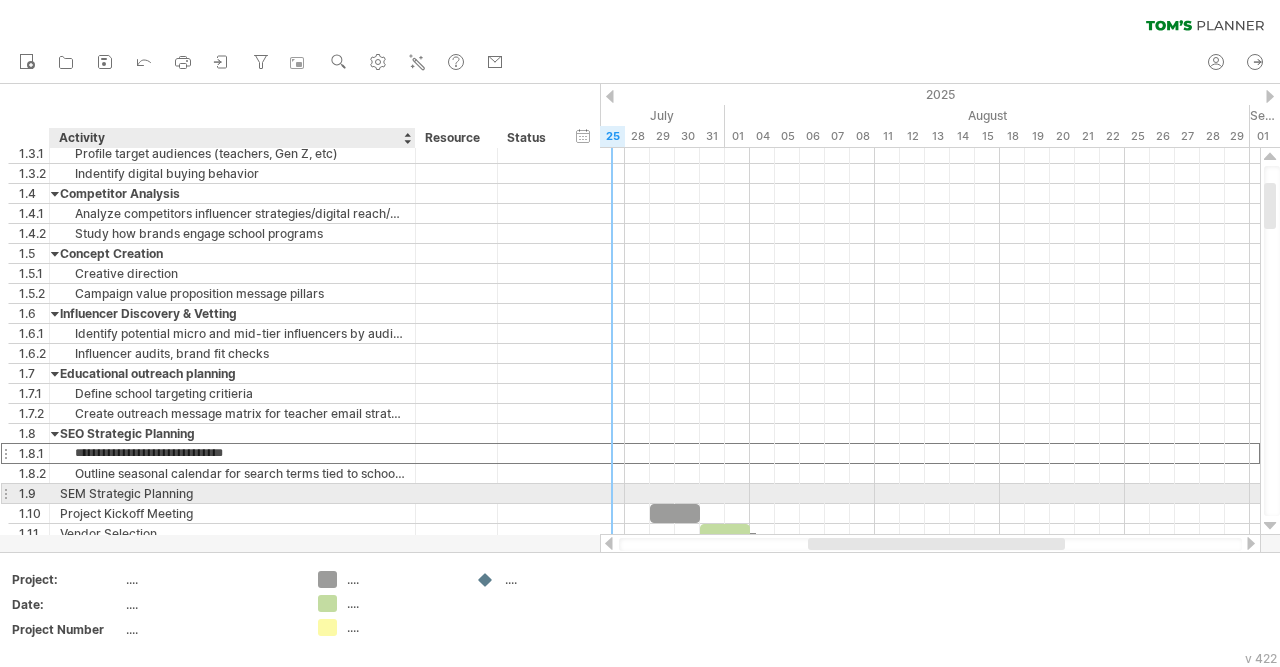 click on "SEM Strategic Planning" at bounding box center [232, 493] 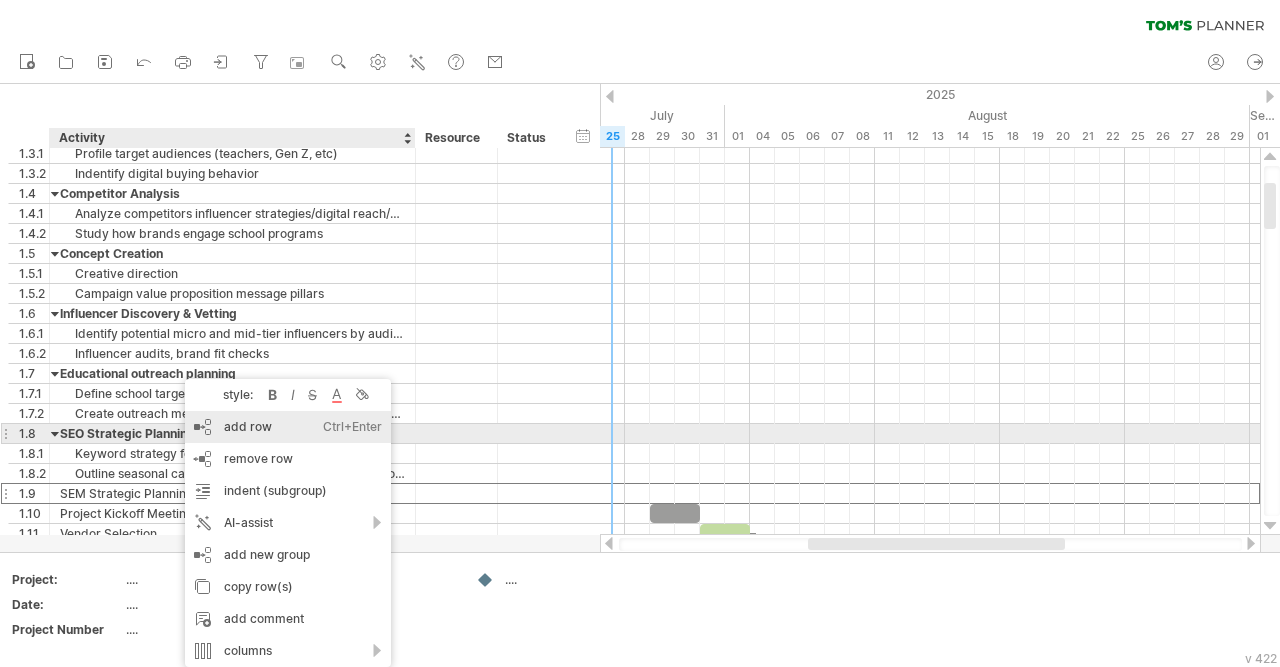 click on "add row Ctrl+Enter Cmd+Enter" at bounding box center (288, 427) 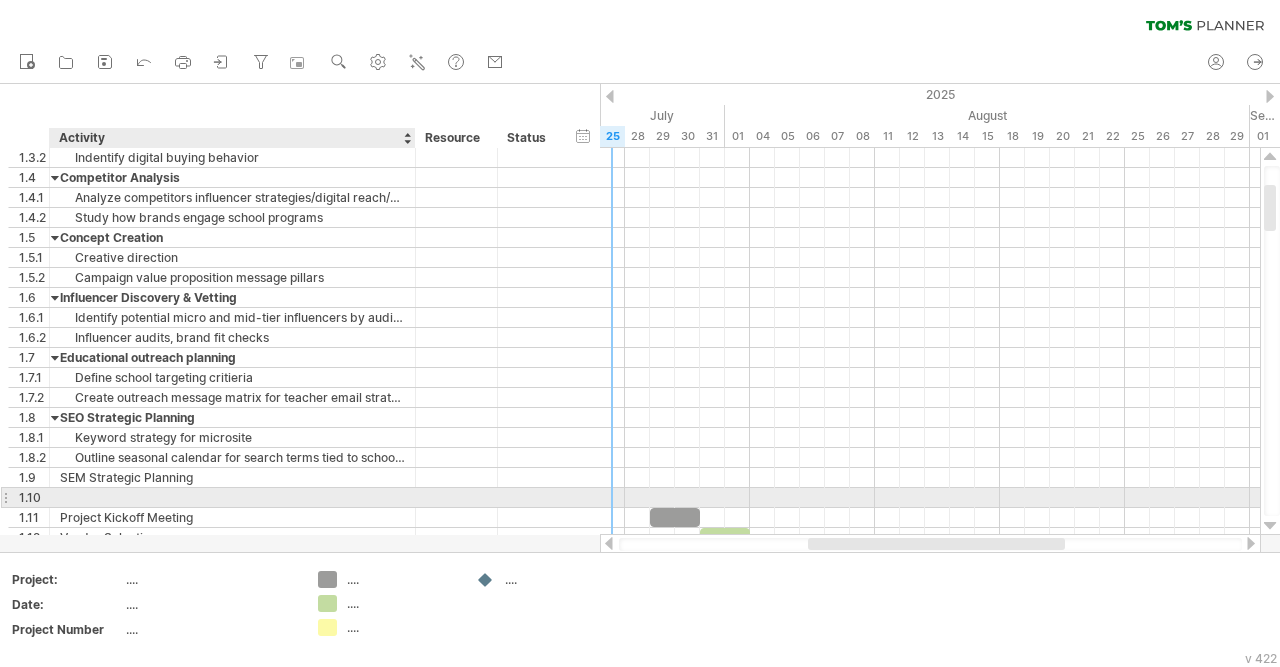click at bounding box center [232, 497] 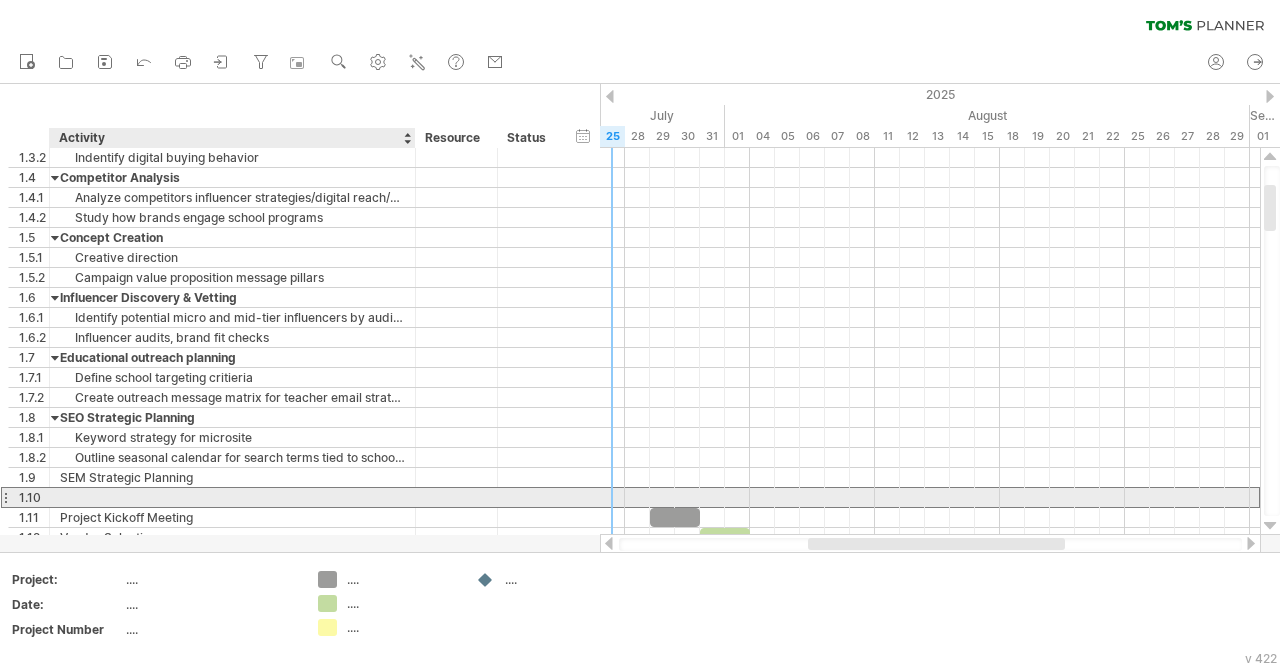 click at bounding box center (232, 497) 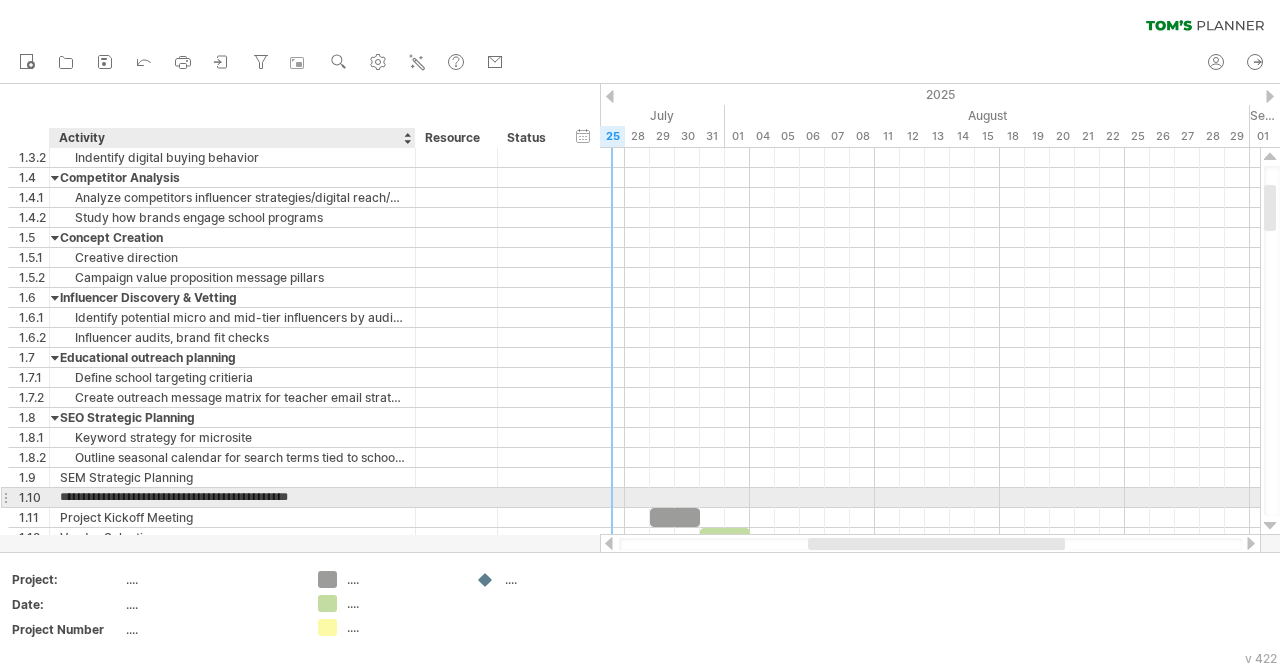 click on "**********" at bounding box center (232, 497) 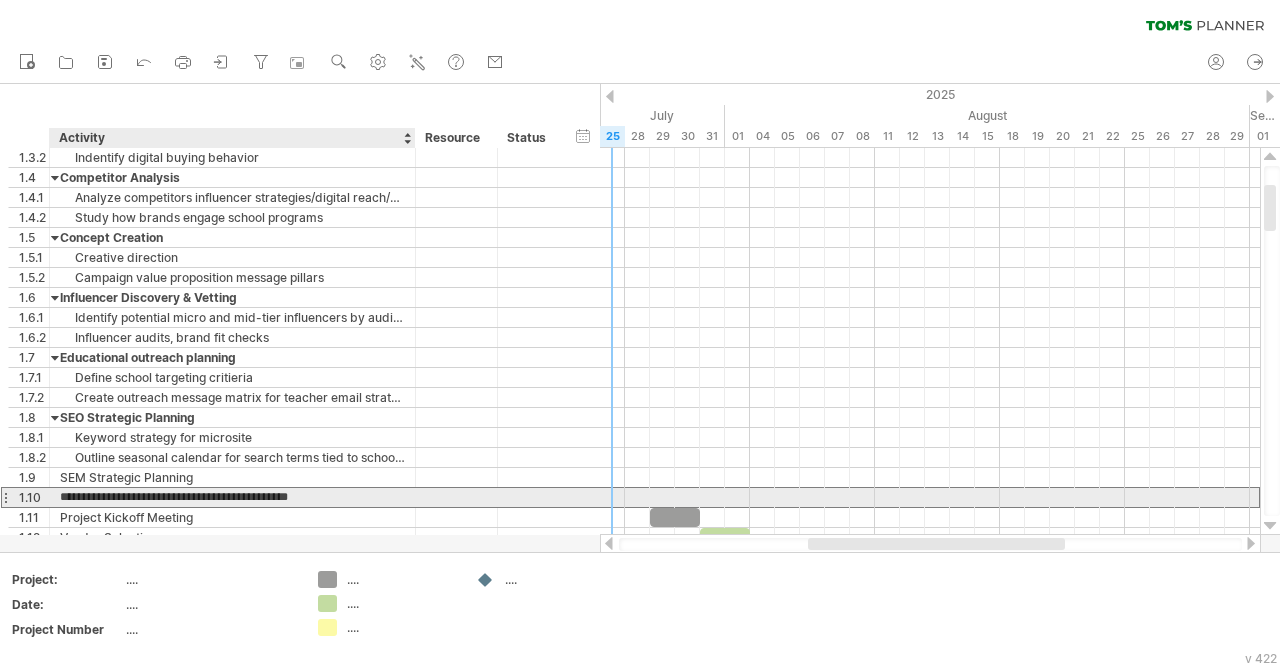 click on "**********" at bounding box center (232, 497) 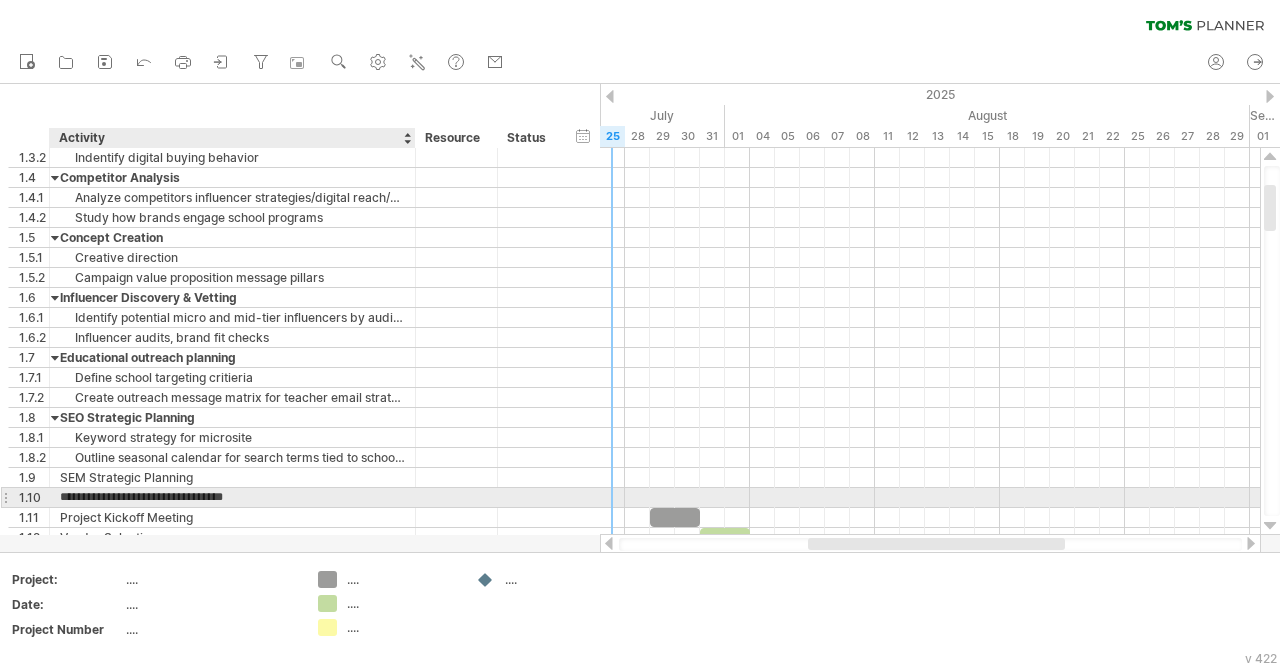 type on "**********" 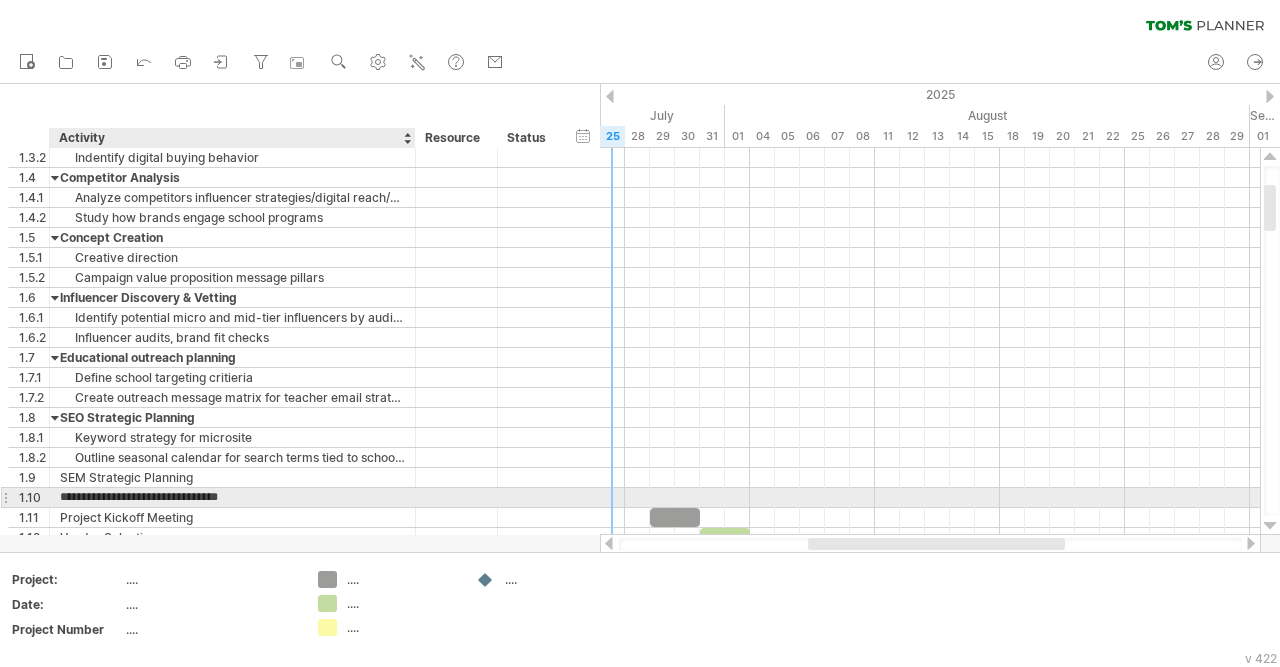 click on "**********" at bounding box center [232, 497] 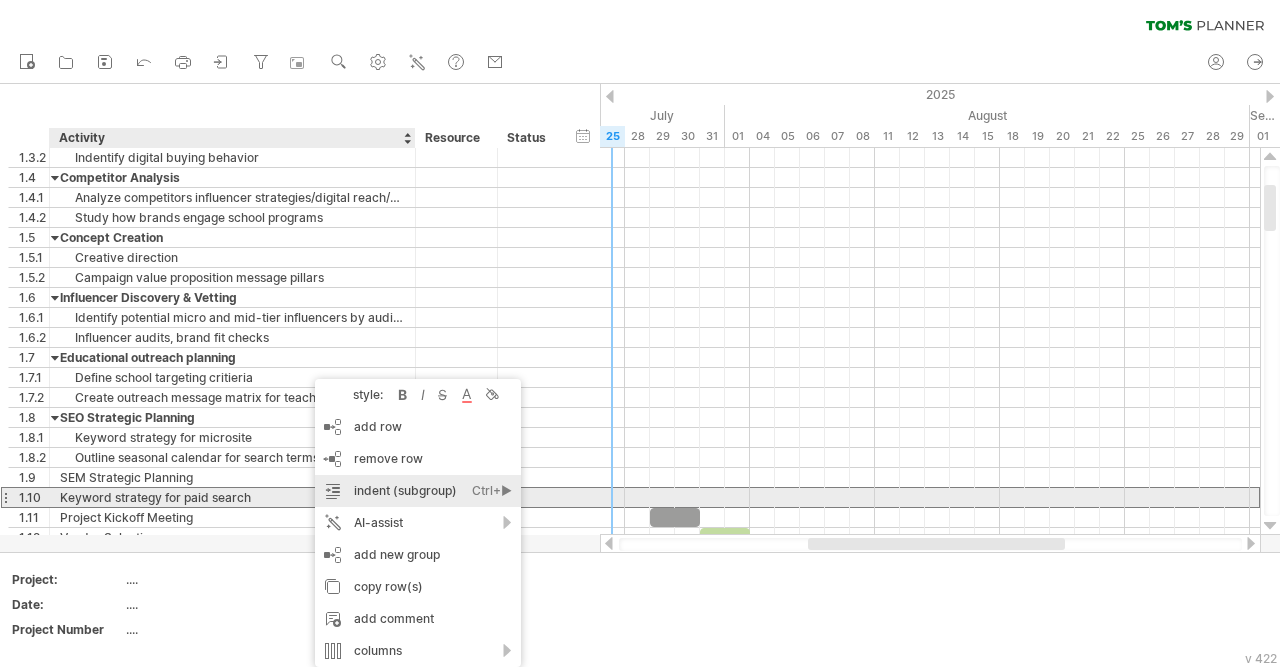 click on "indent (subgroup) Ctrl+► Cmd+►" at bounding box center [418, 491] 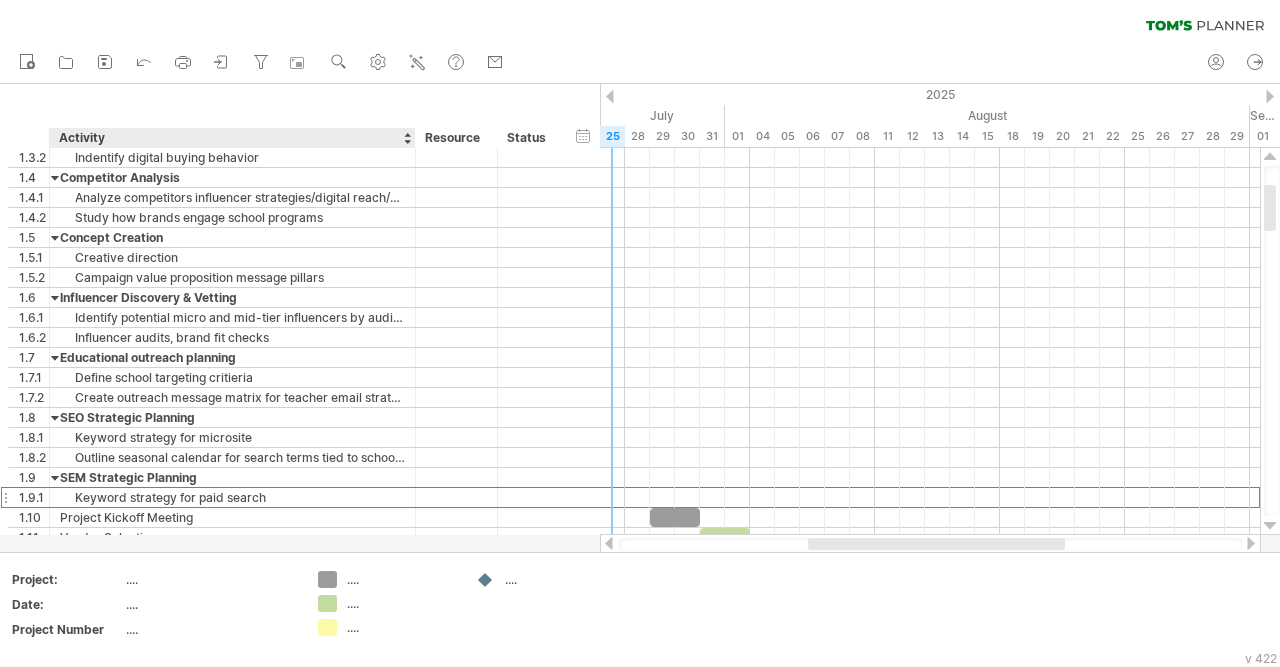 click on "Keyword strategy for paid search" at bounding box center [232, 497] 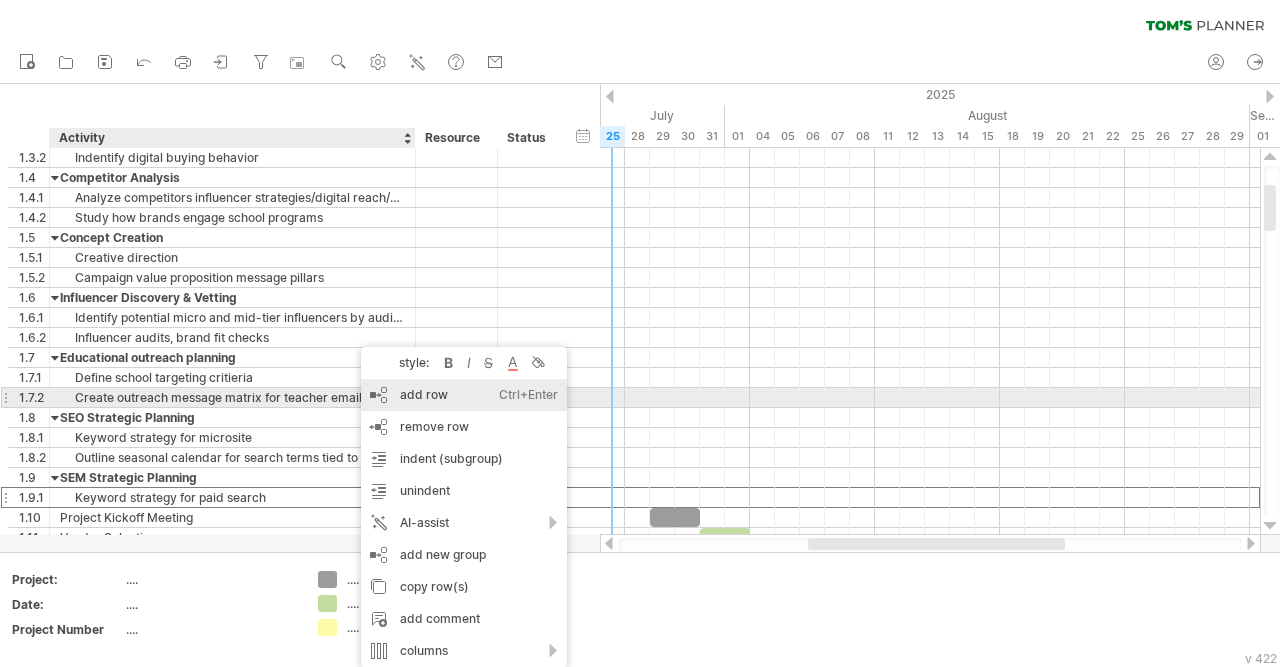 click on "add row Ctrl+Enter Cmd+Enter" at bounding box center [464, 395] 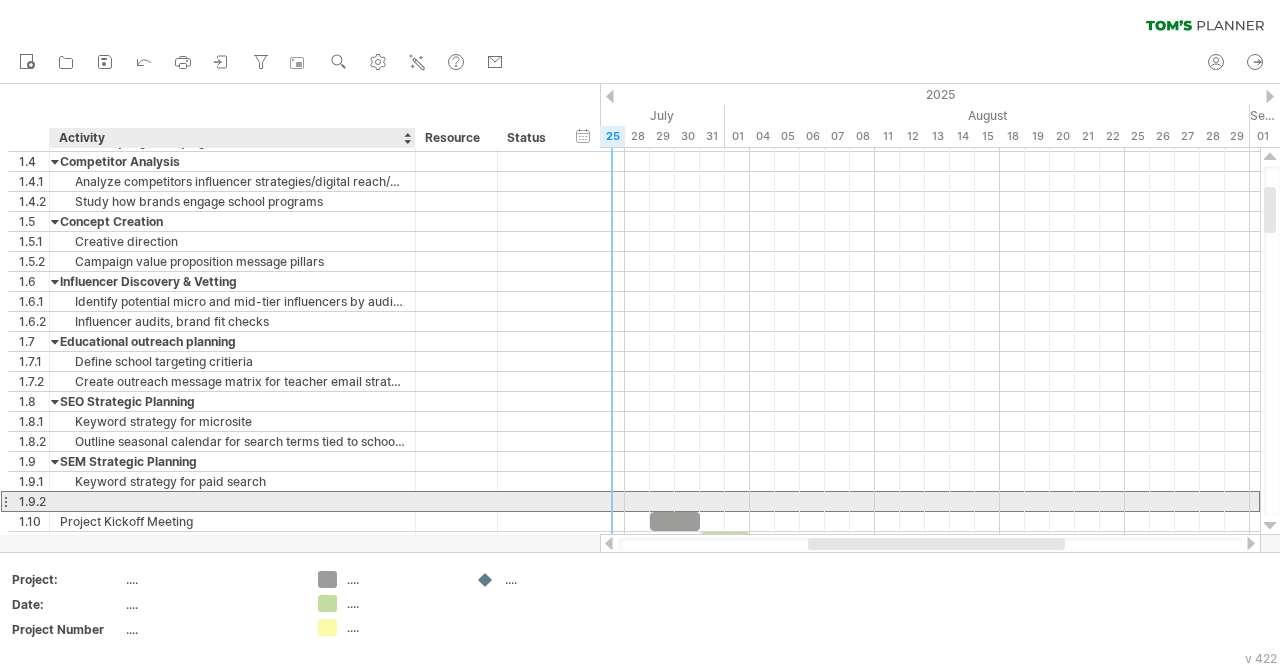click at bounding box center (232, 501) 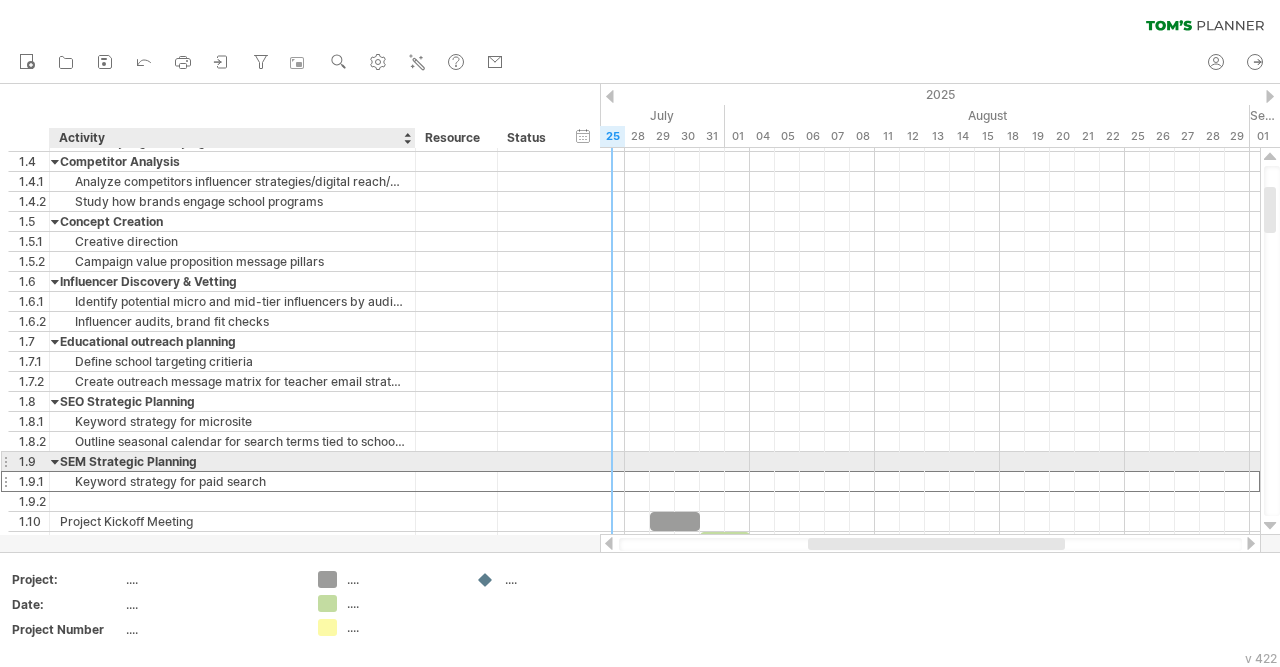 click on "Keyword strategy for paid search" at bounding box center [232, 481] 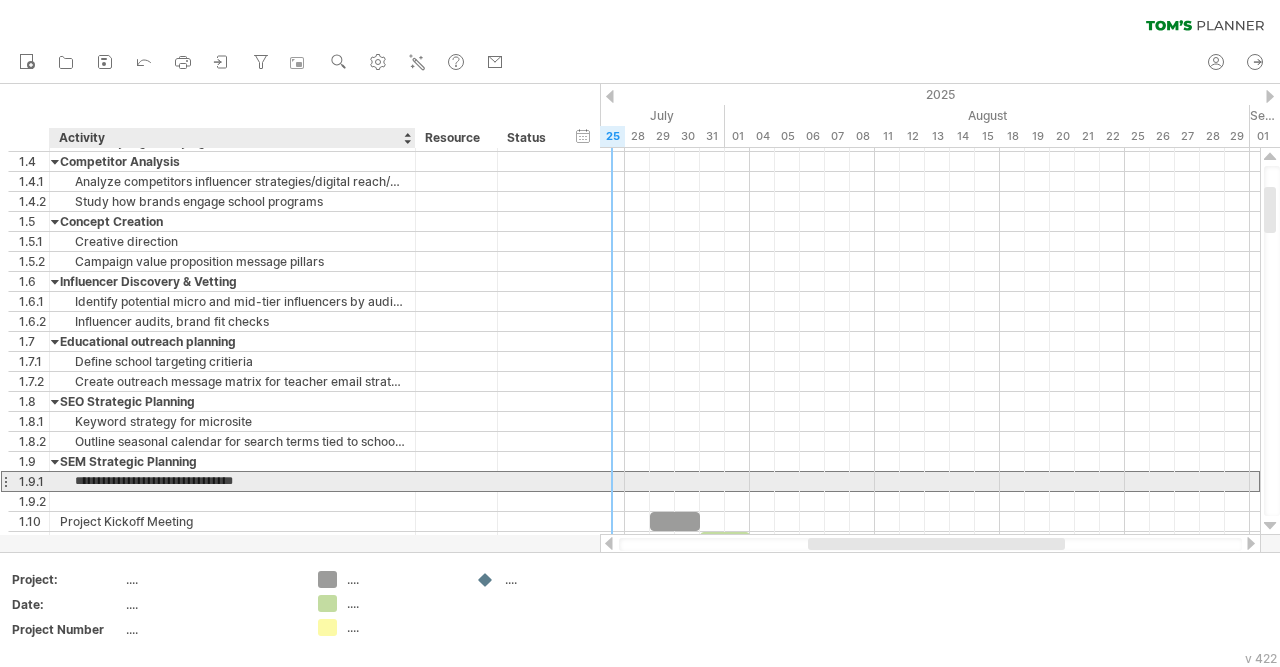 click on "**********" at bounding box center [232, 481] 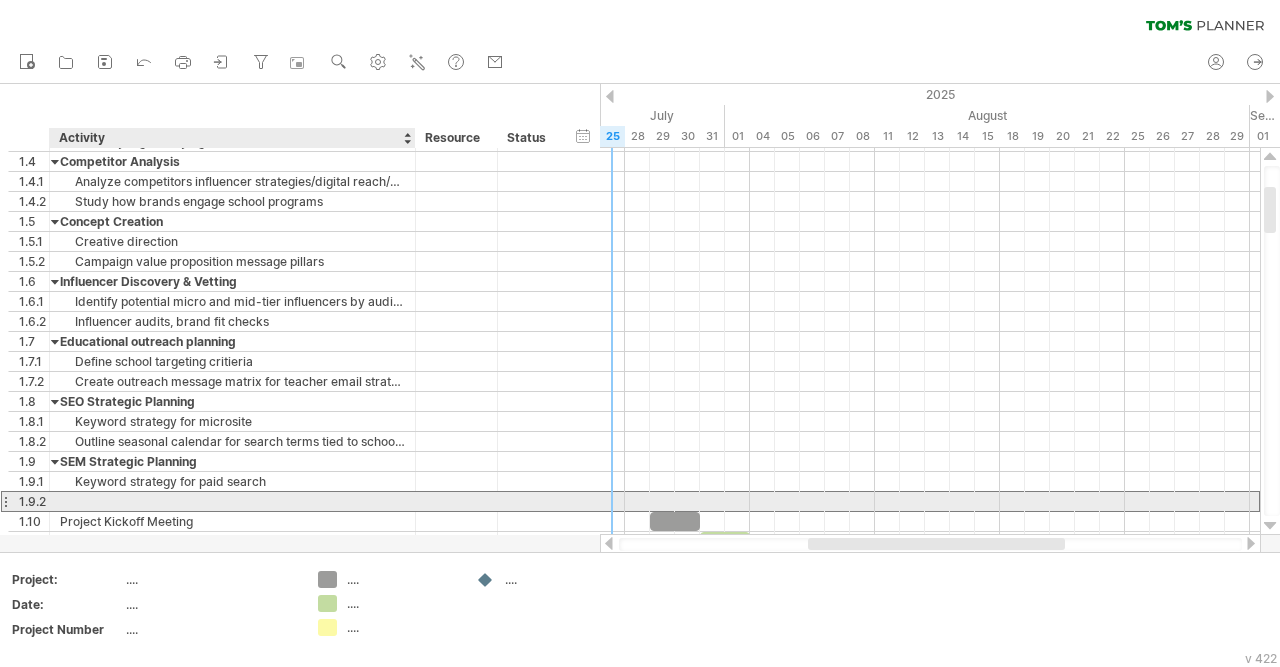 click at bounding box center [232, 501] 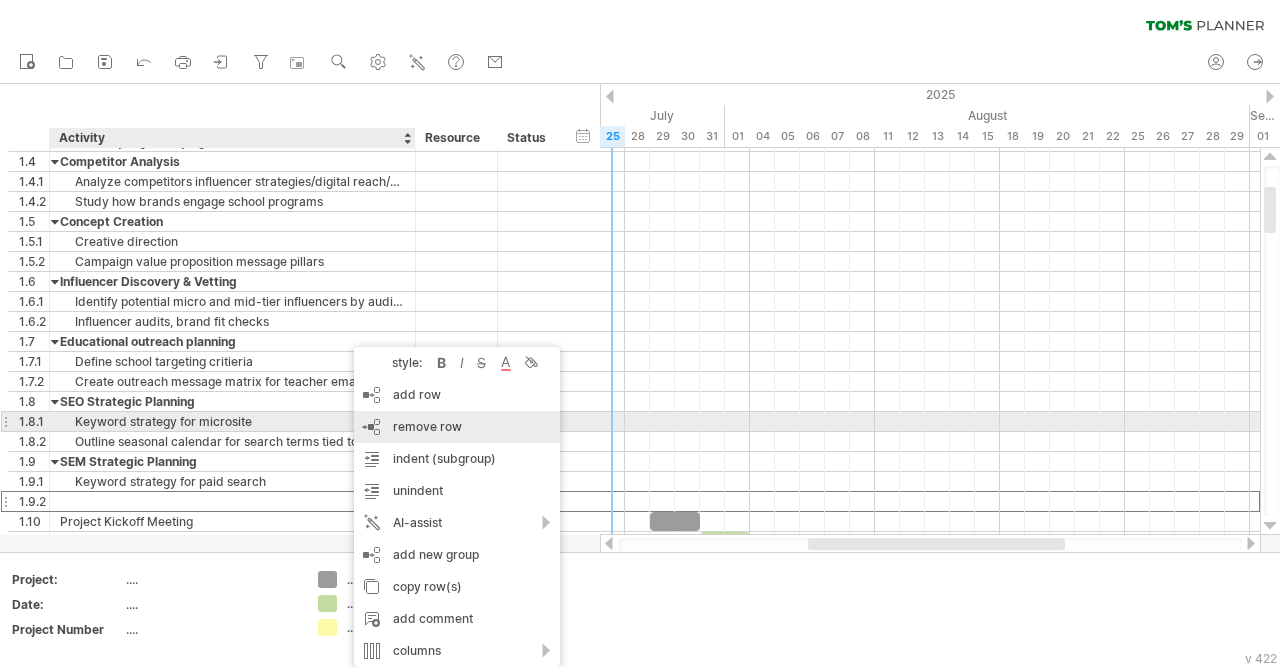 click on "remove row remove selected rows" at bounding box center [457, 427] 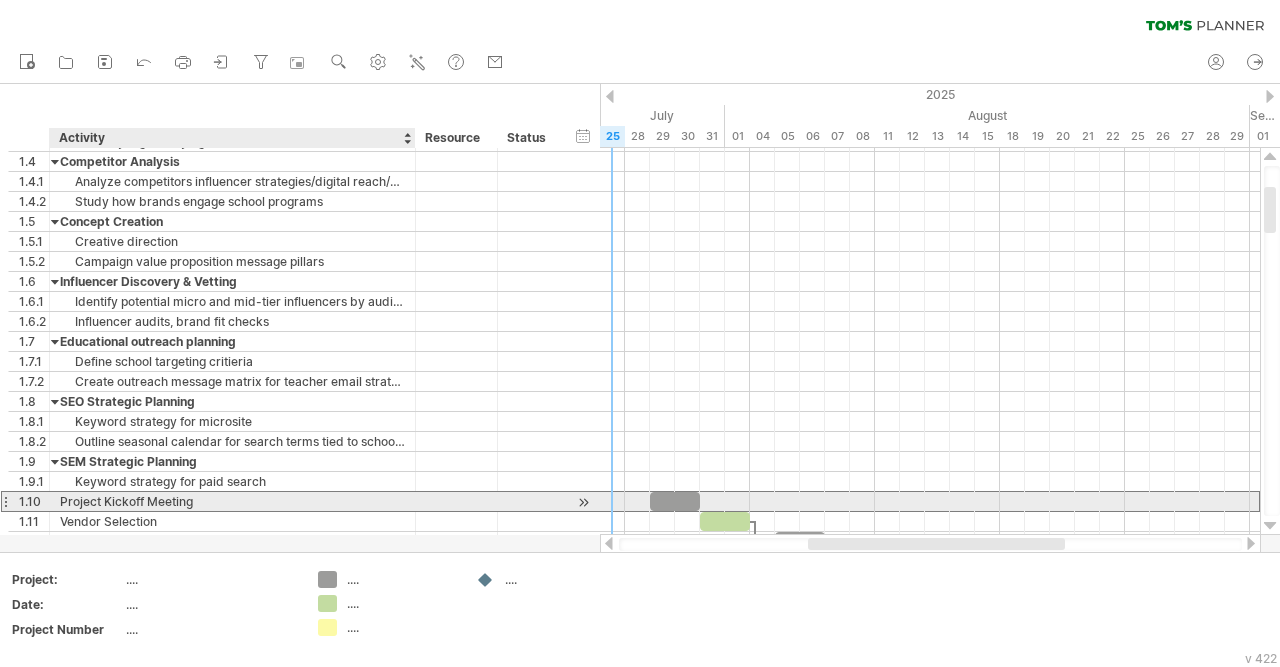 click on "Project Kickoff Meeting" at bounding box center [232, 501] 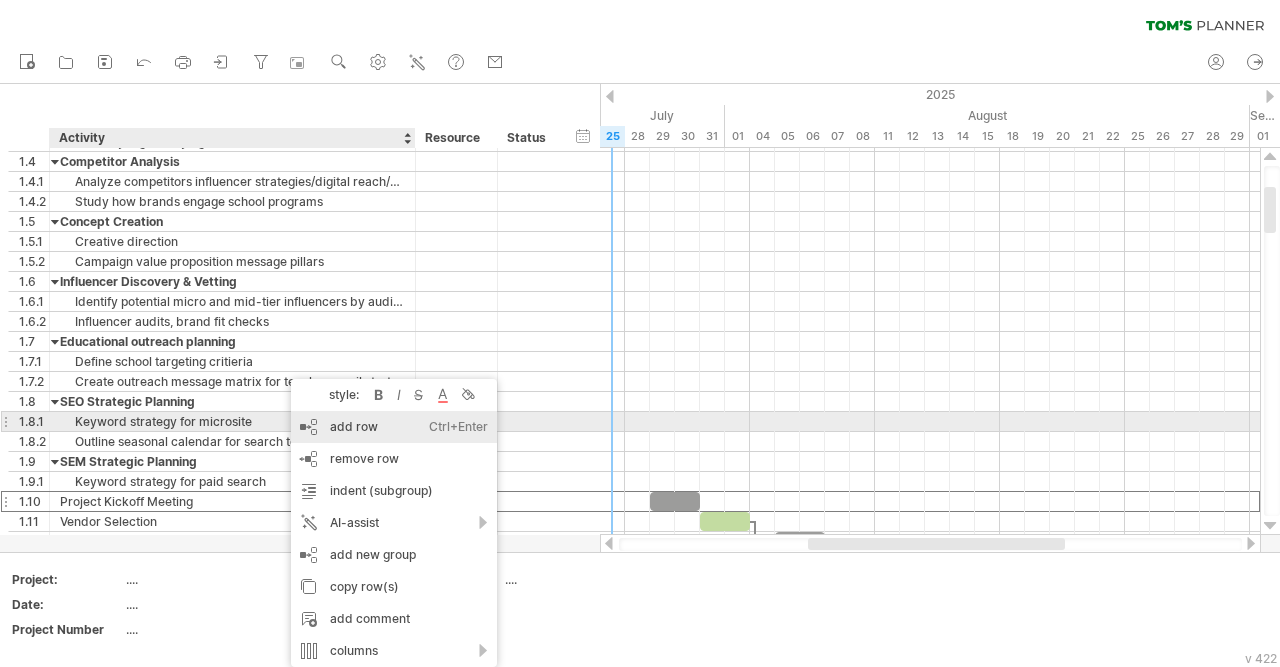 click on "add row Ctrl+Enter Cmd+Enter" at bounding box center (394, 427) 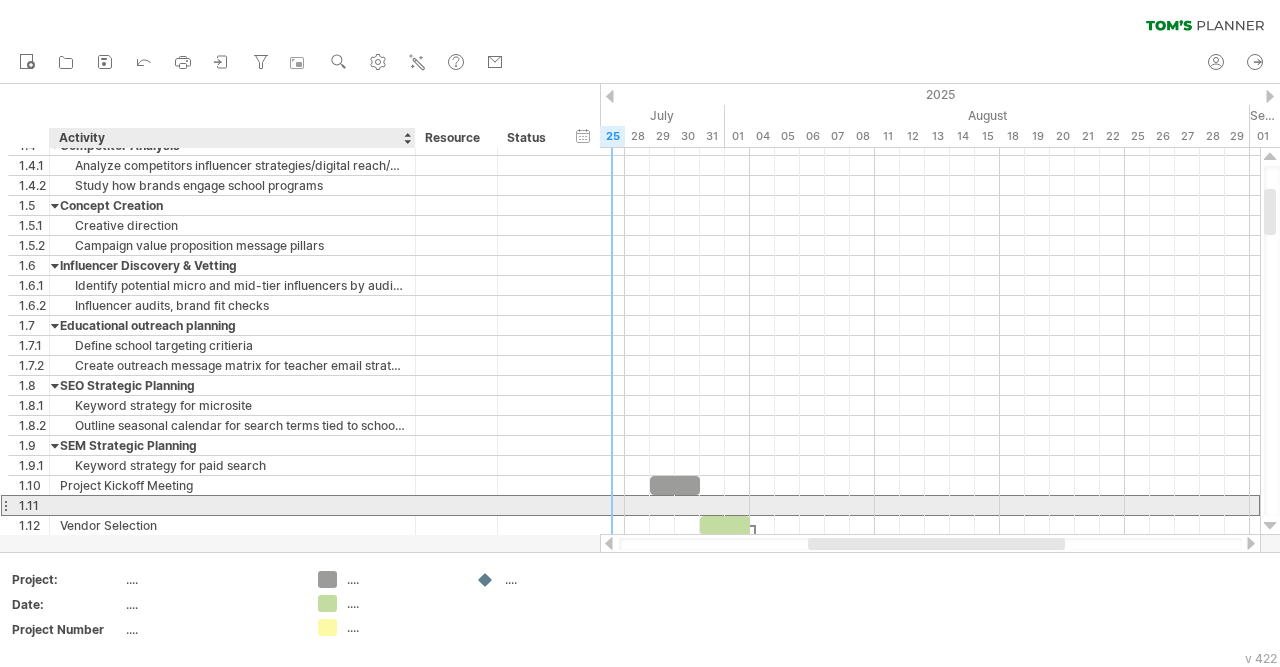 click at bounding box center (232, 505) 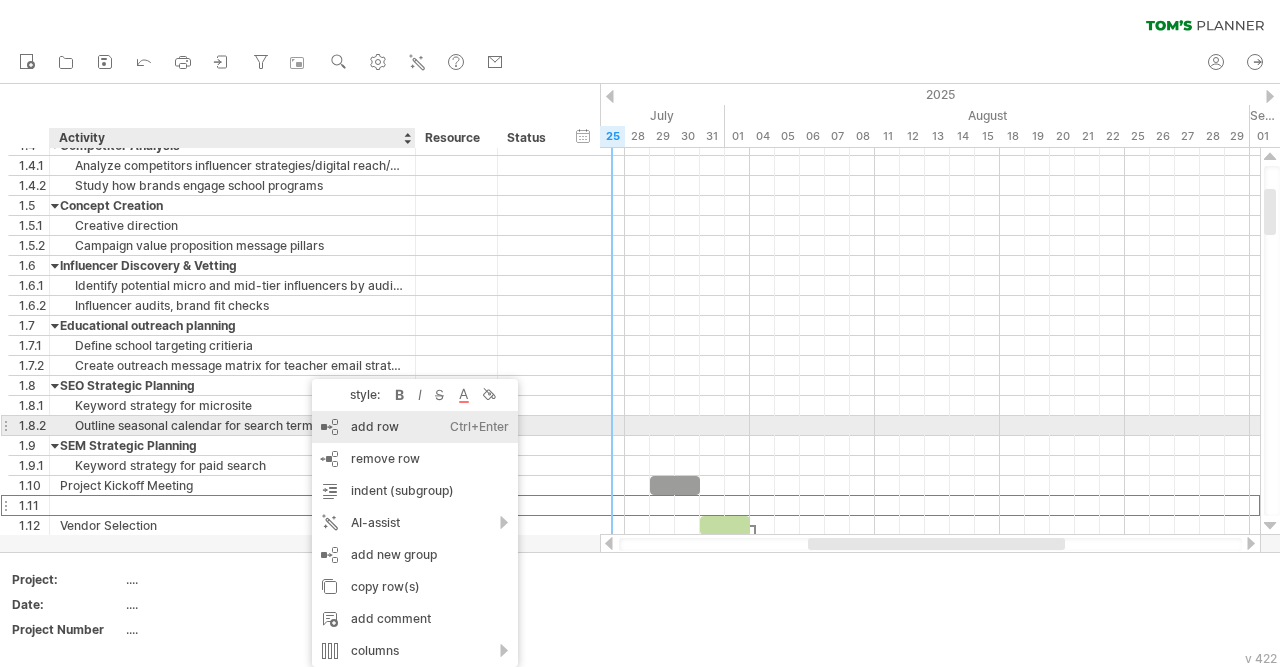 click on "add row Ctrl+Enter Cmd+Enter" at bounding box center (415, 427) 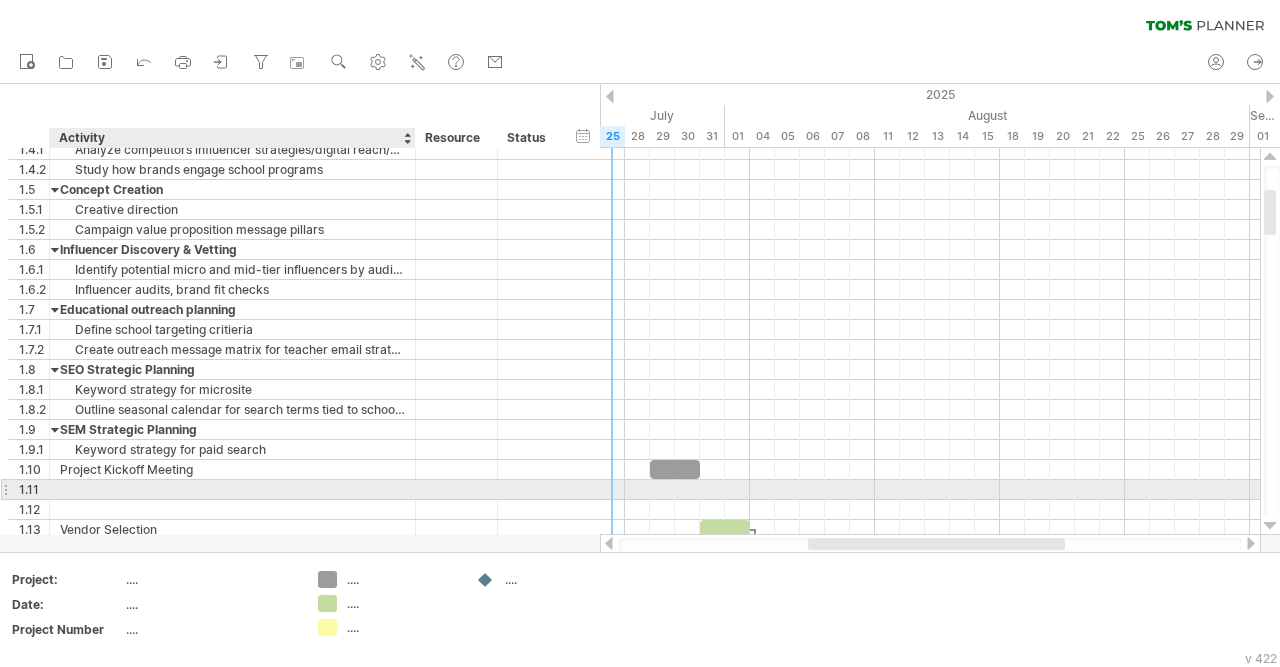 click at bounding box center (232, 489) 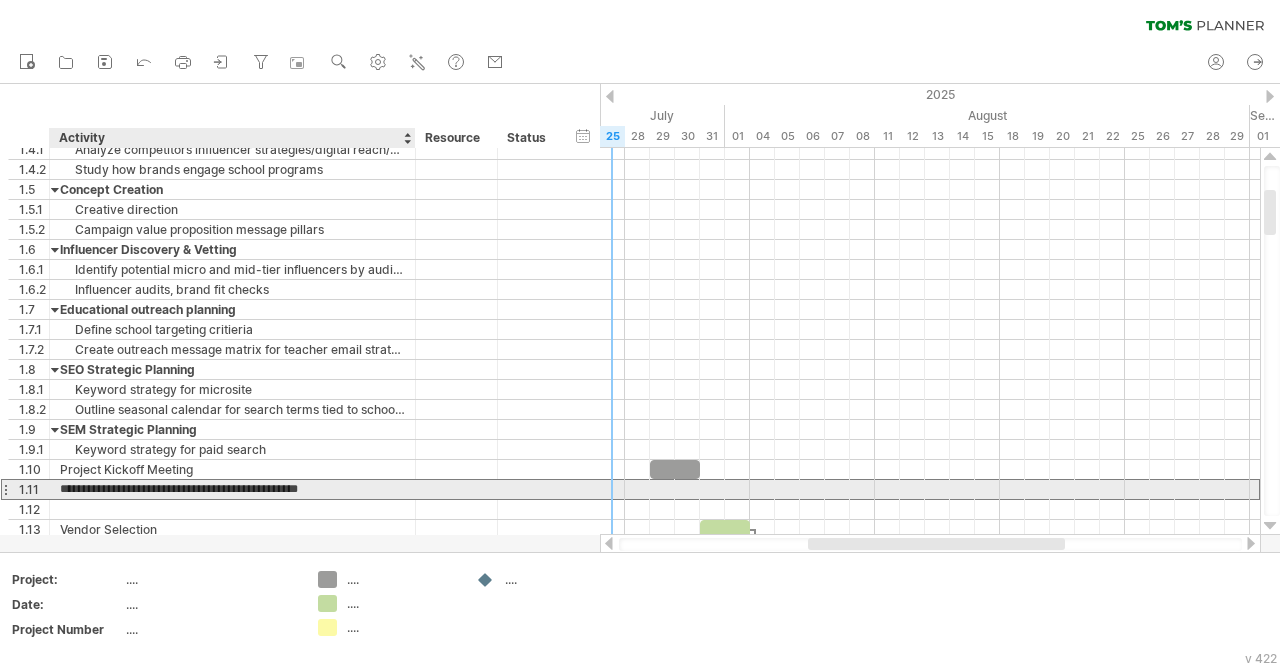 type on "**********" 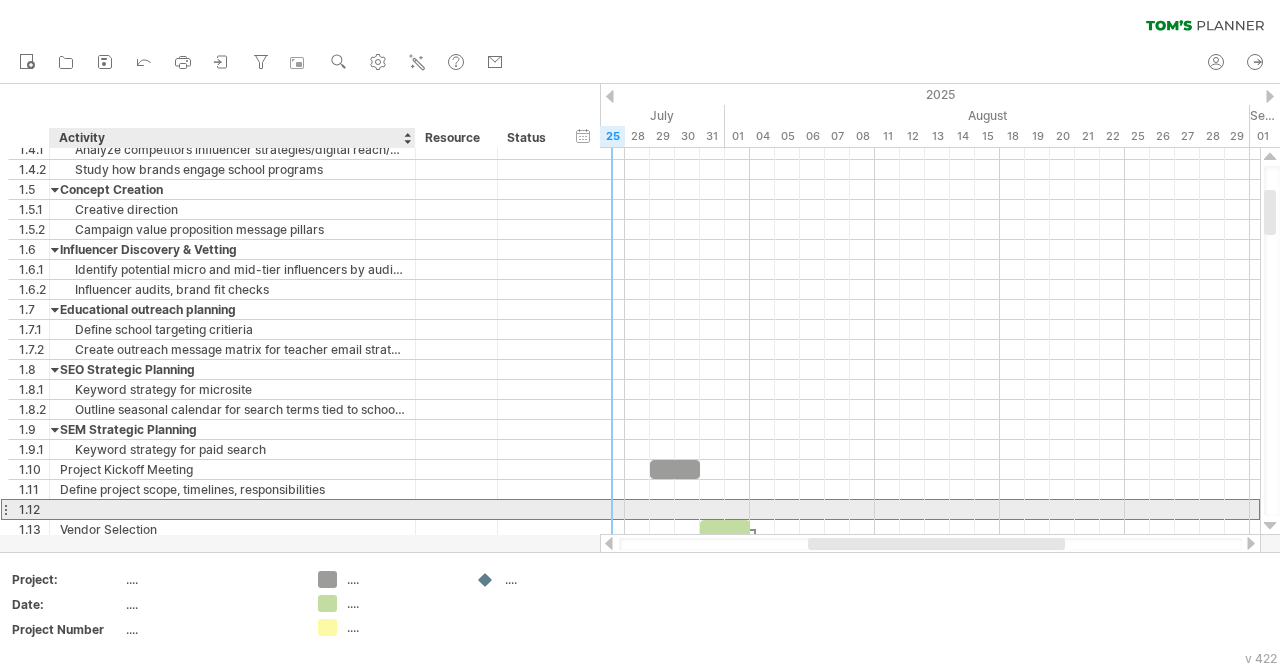 click at bounding box center (232, 509) 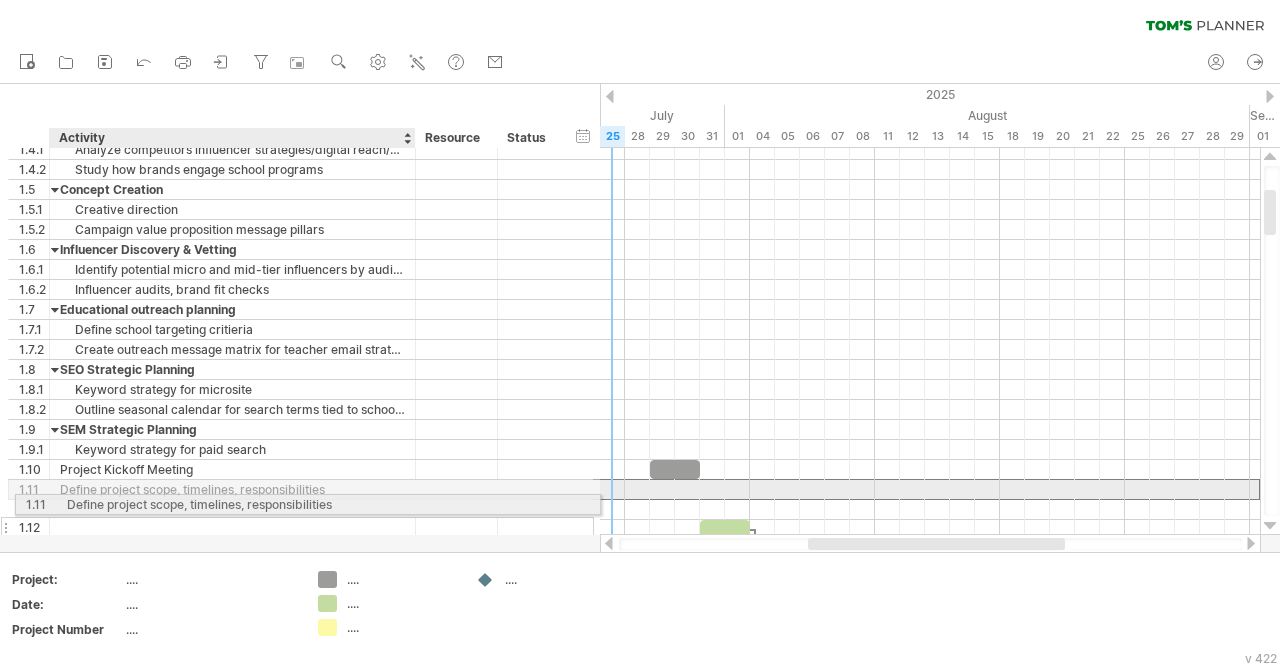 drag, startPoint x: 285, startPoint y: 482, endPoint x: 289, endPoint y: 501, distance: 19.416489 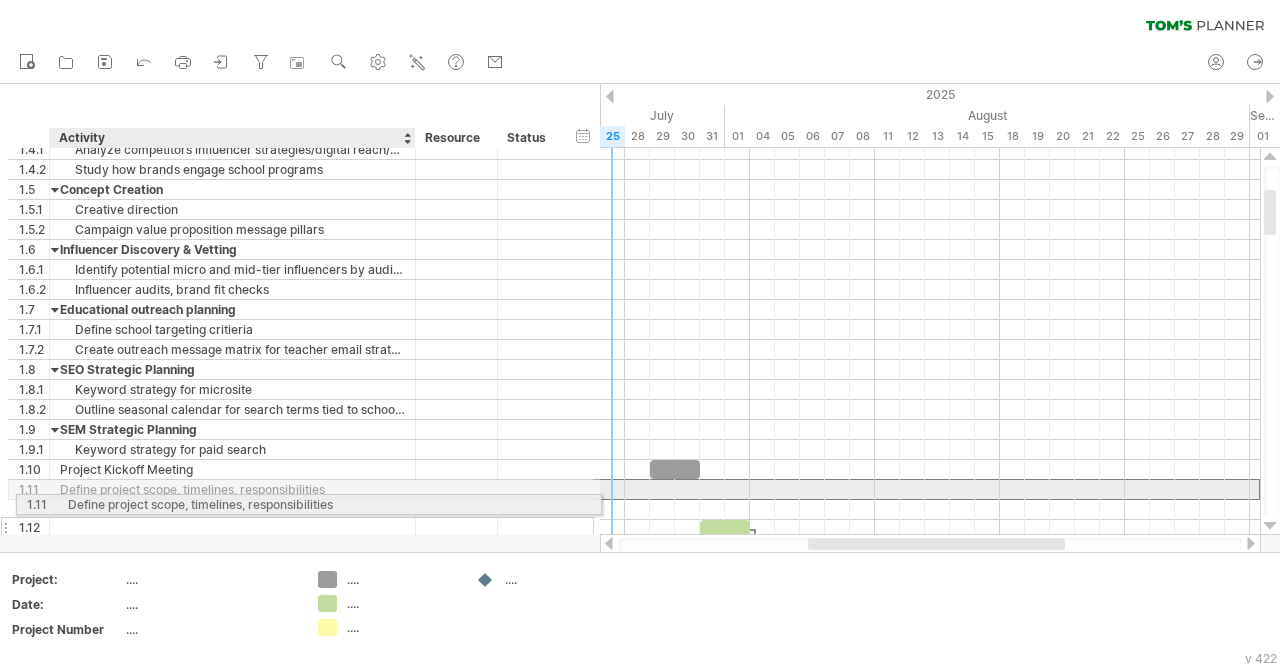 drag, startPoint x: 321, startPoint y: 485, endPoint x: 358, endPoint y: 501, distance: 40.311287 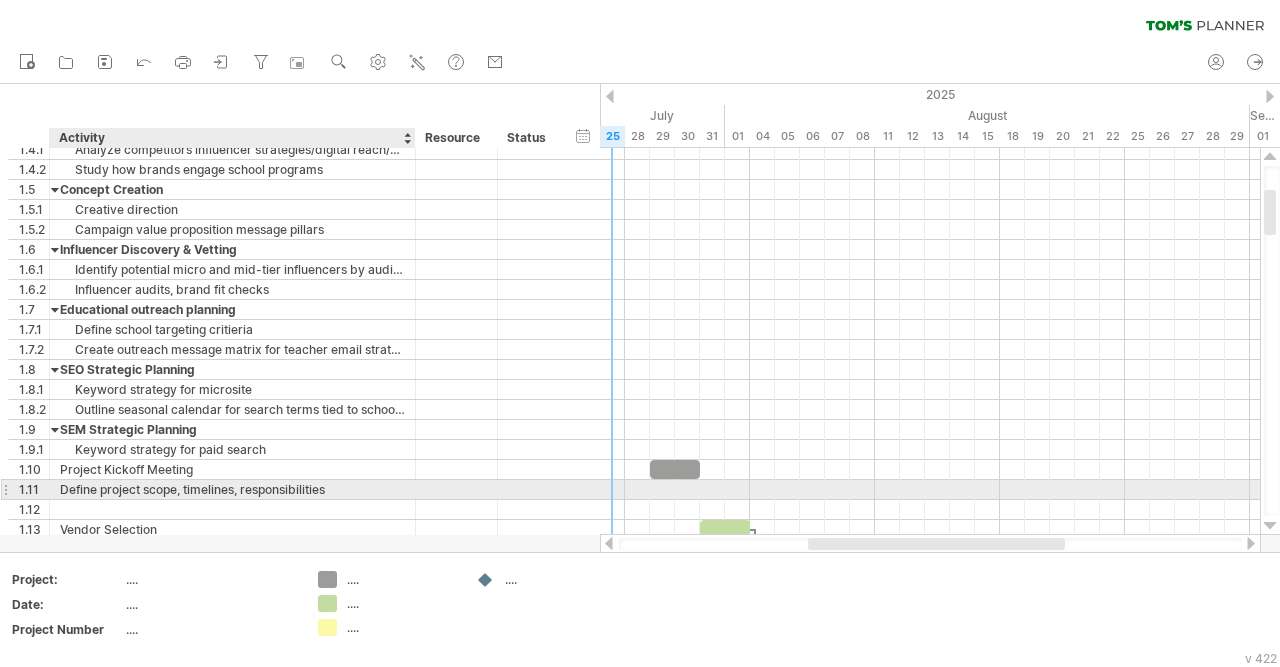 click on "Define project scope, timelines, responsibilities" at bounding box center (232, 489) 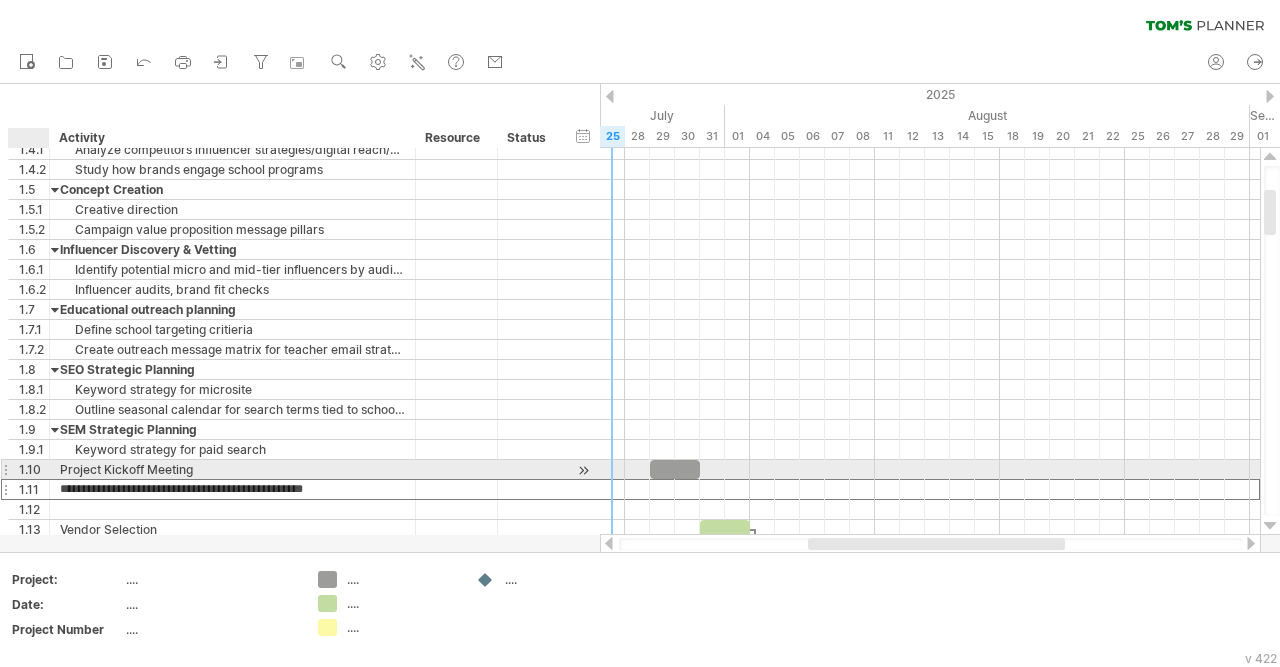drag, startPoint x: 338, startPoint y: 485, endPoint x: 27, endPoint y: 463, distance: 311.77716 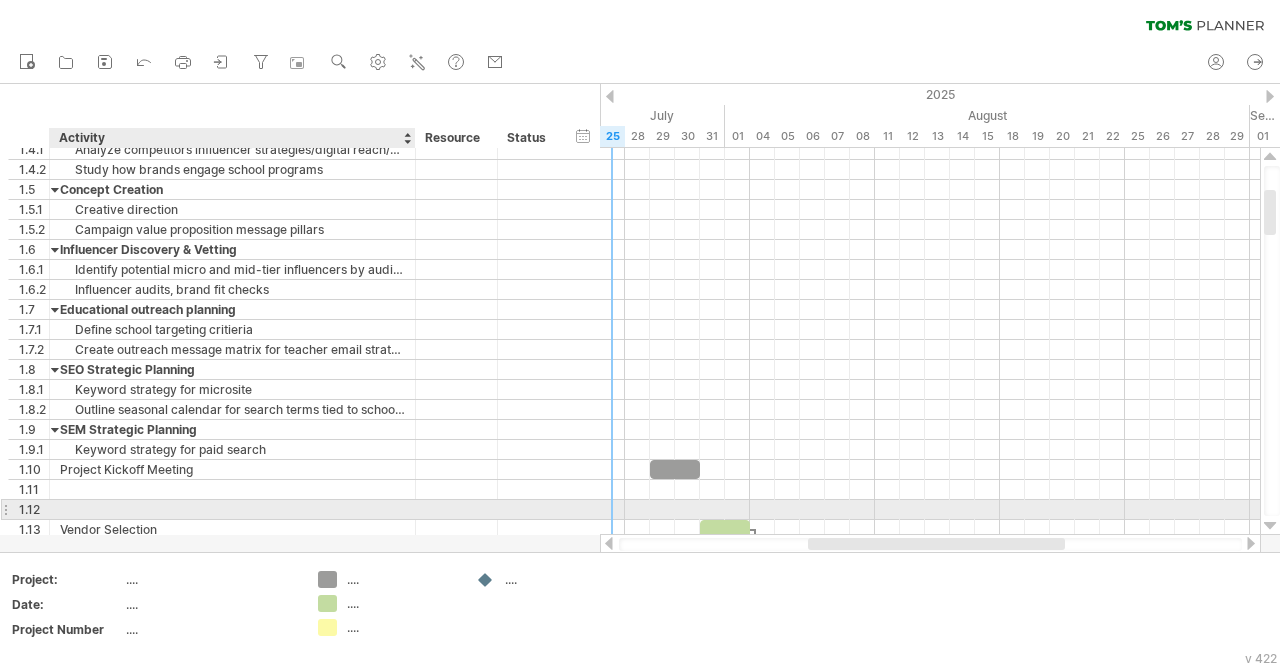 type 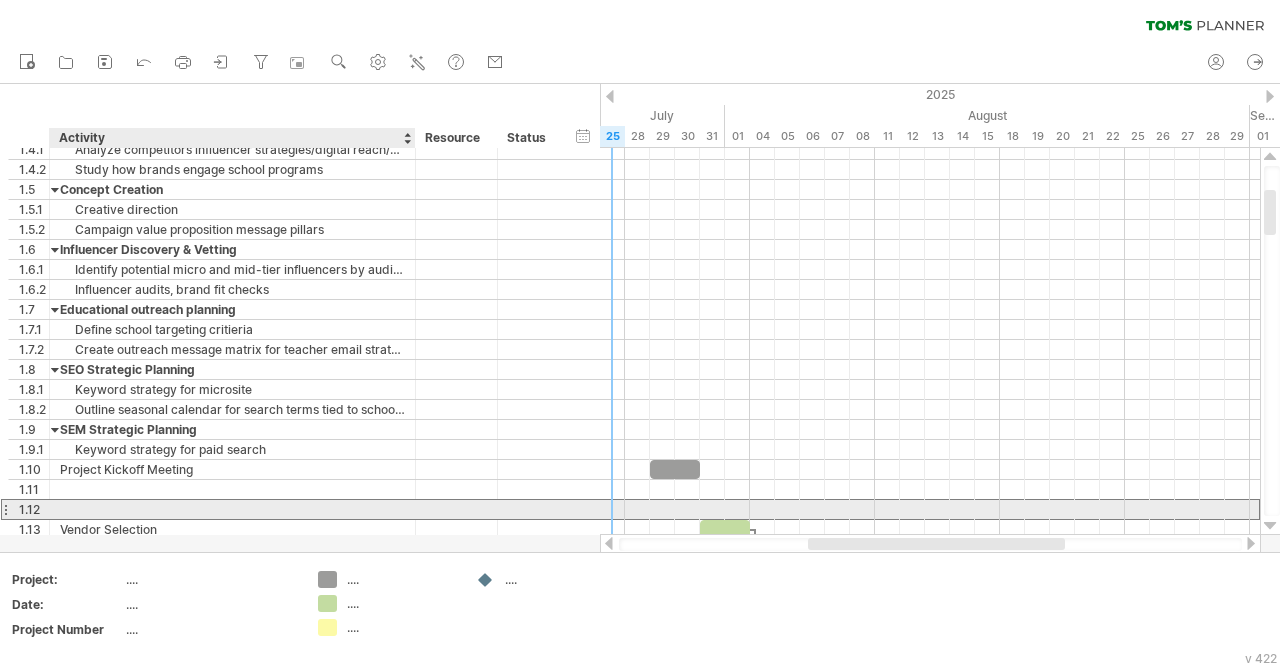 paste on "**********" 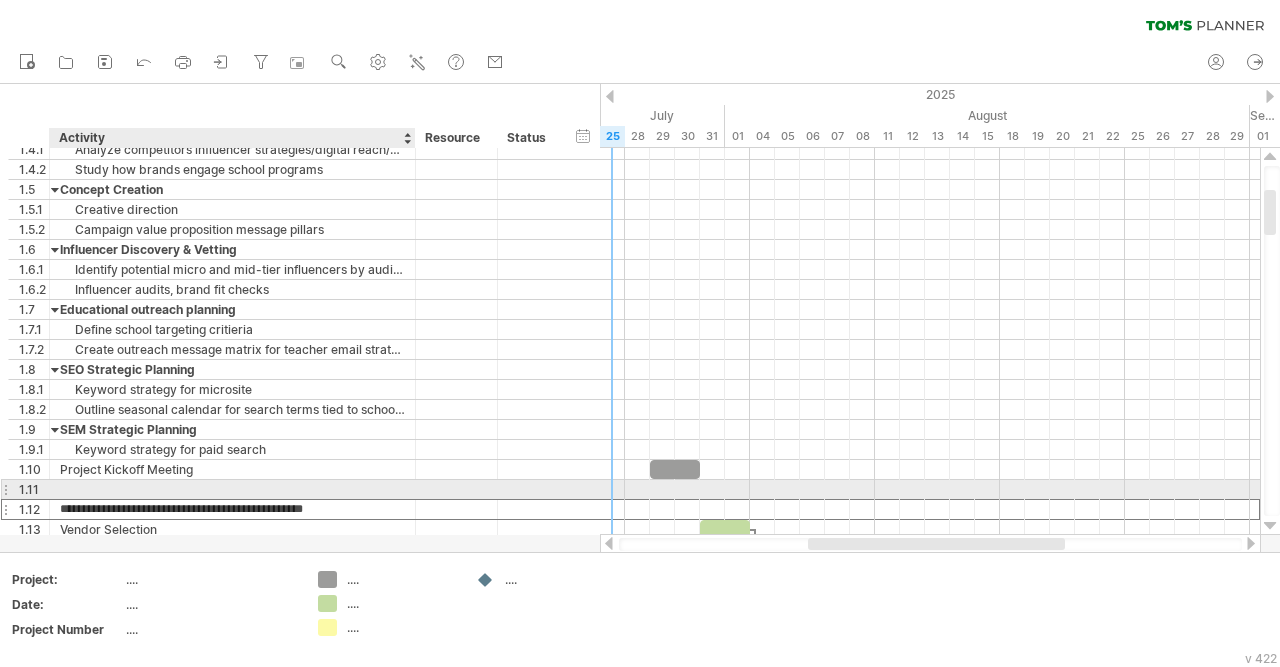 click at bounding box center [232, 489] 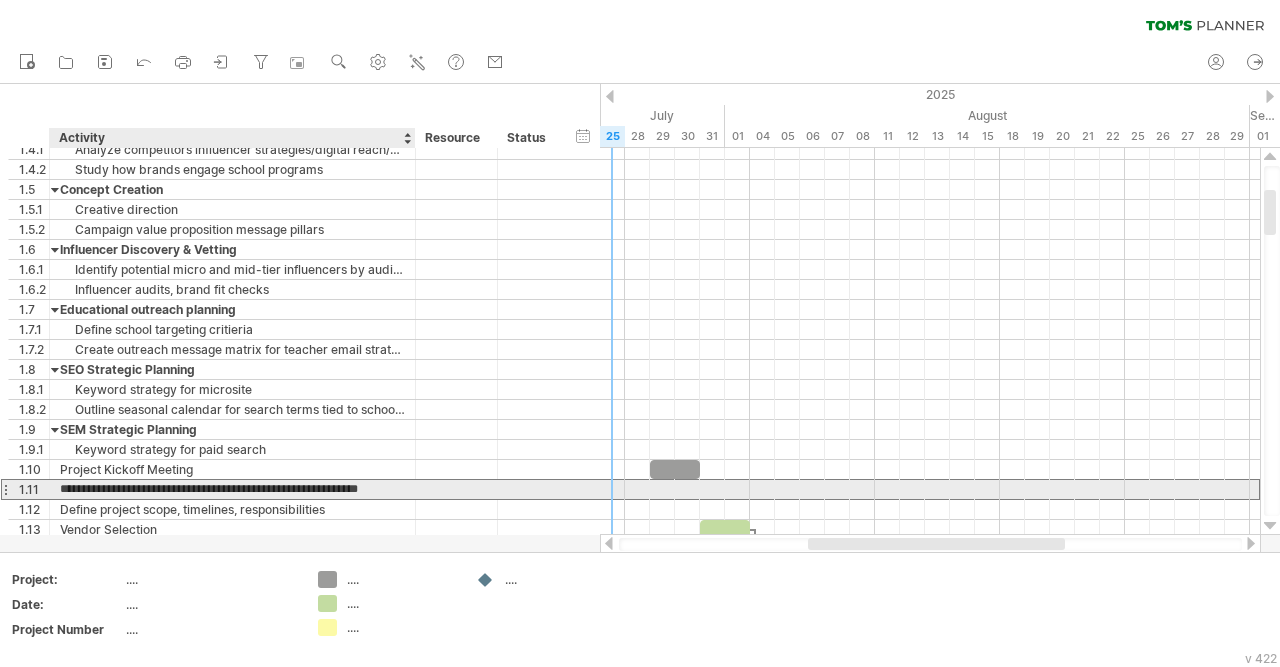 type on "**********" 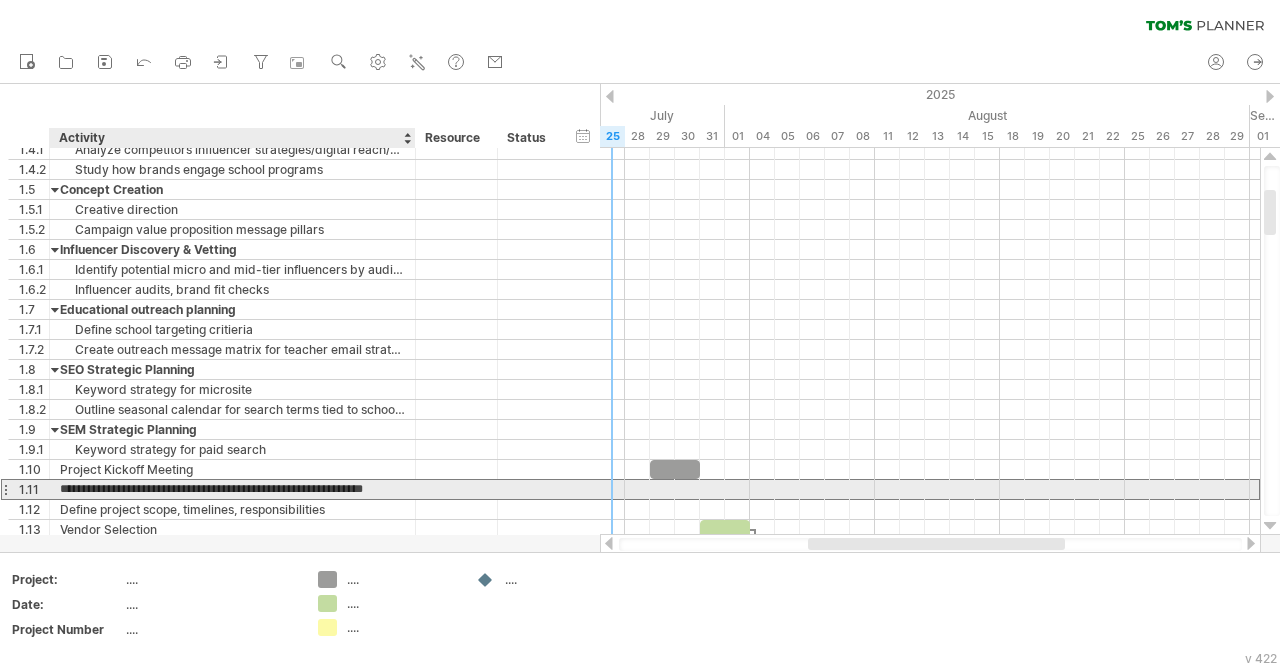 scroll, scrollTop: 0, scrollLeft: 18, axis: horizontal 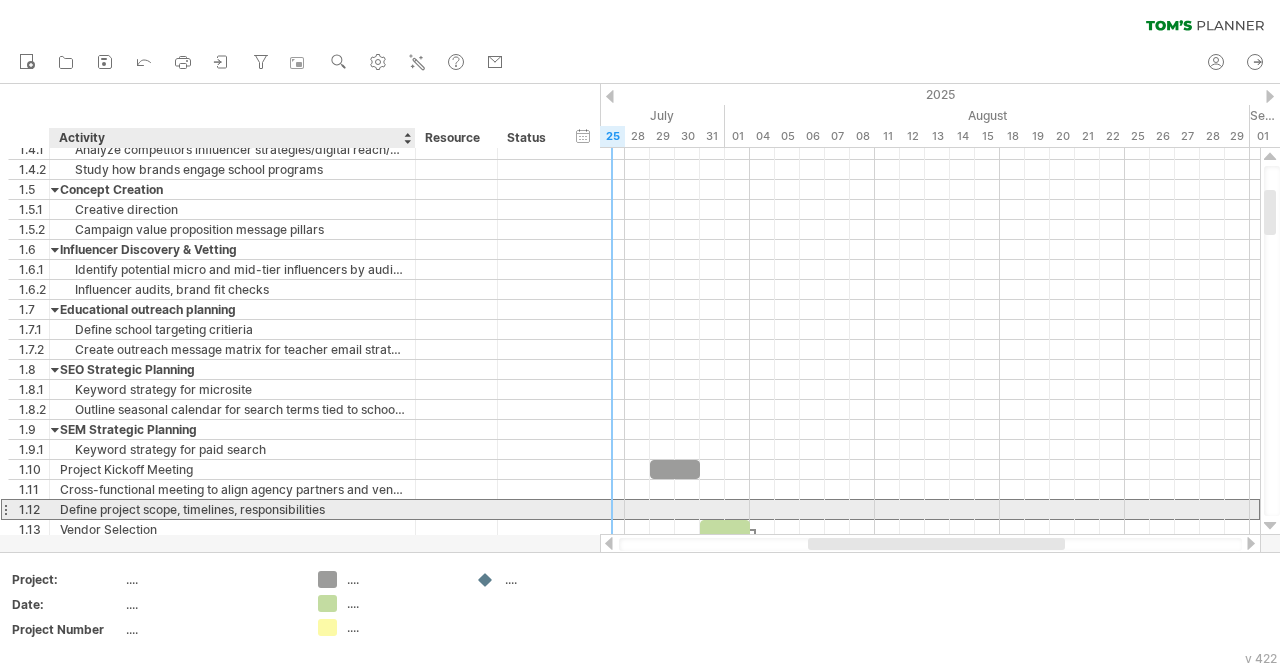 click on "Define project scope, timelines, responsibilities" at bounding box center (232, 509) 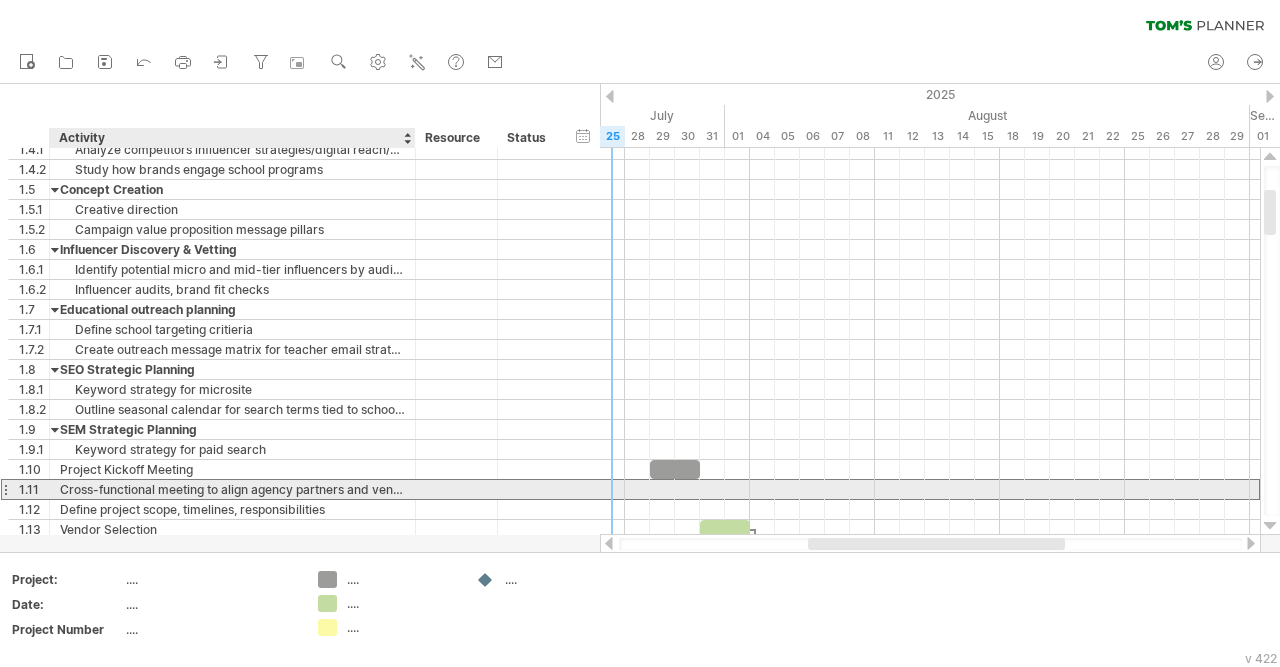click on "Cross-functional meeting to align agency partners and vendors" at bounding box center [232, 489] 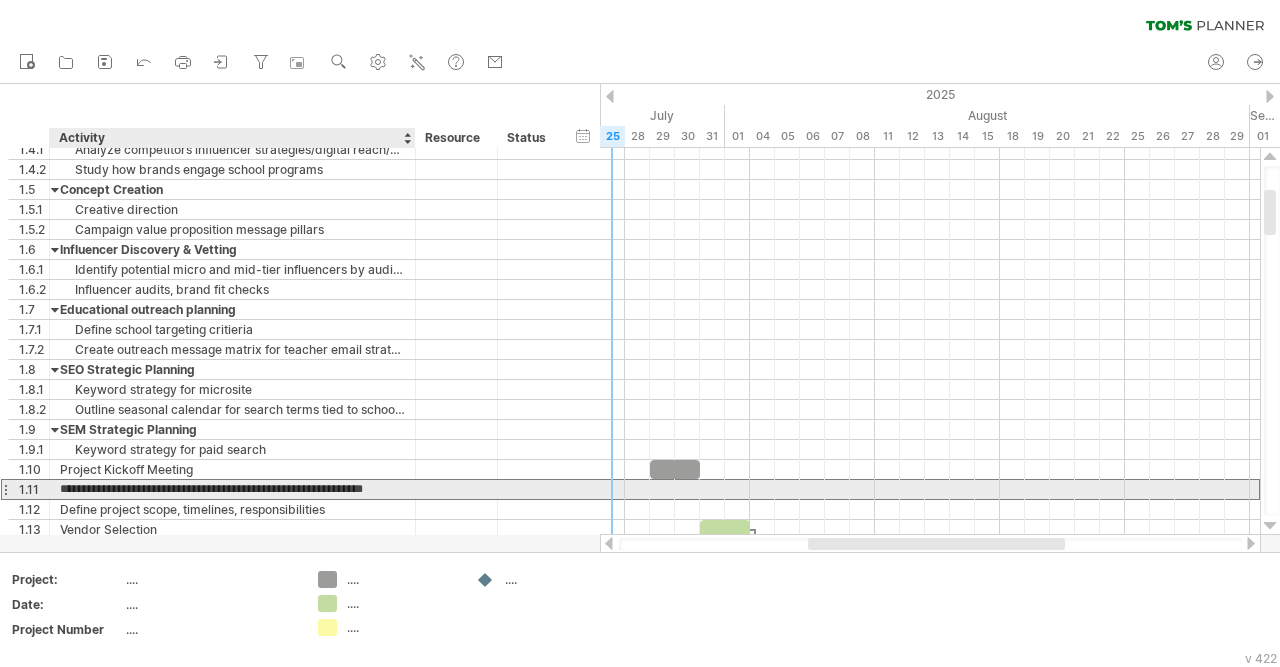 click on "**********" at bounding box center [232, 489] 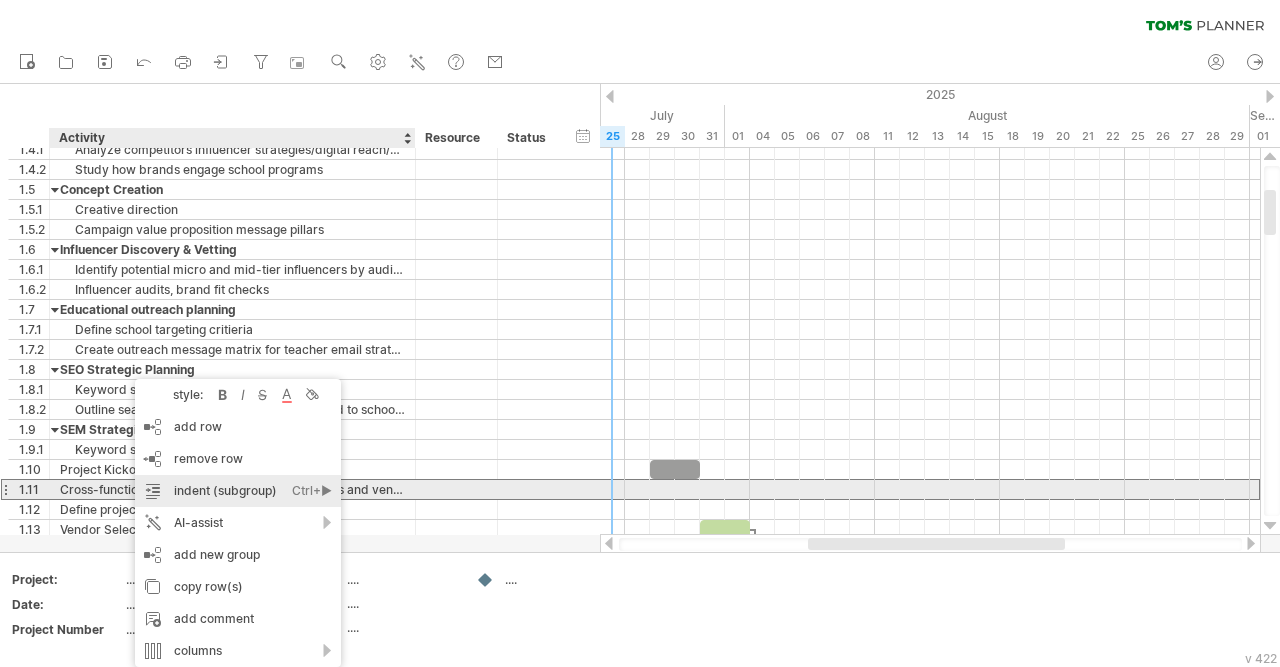 click on "indent (subgroup) Ctrl+► Cmd+►" at bounding box center [238, 491] 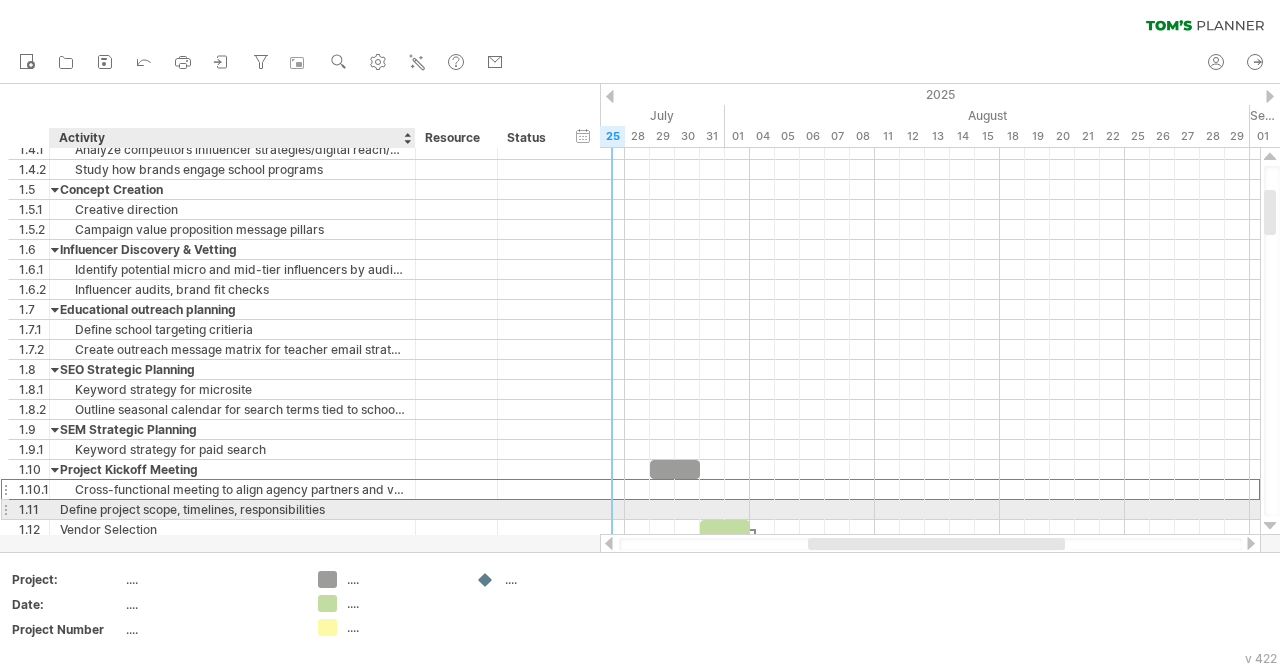 click on "Define project scope, timelines, responsibilities" at bounding box center [232, 509] 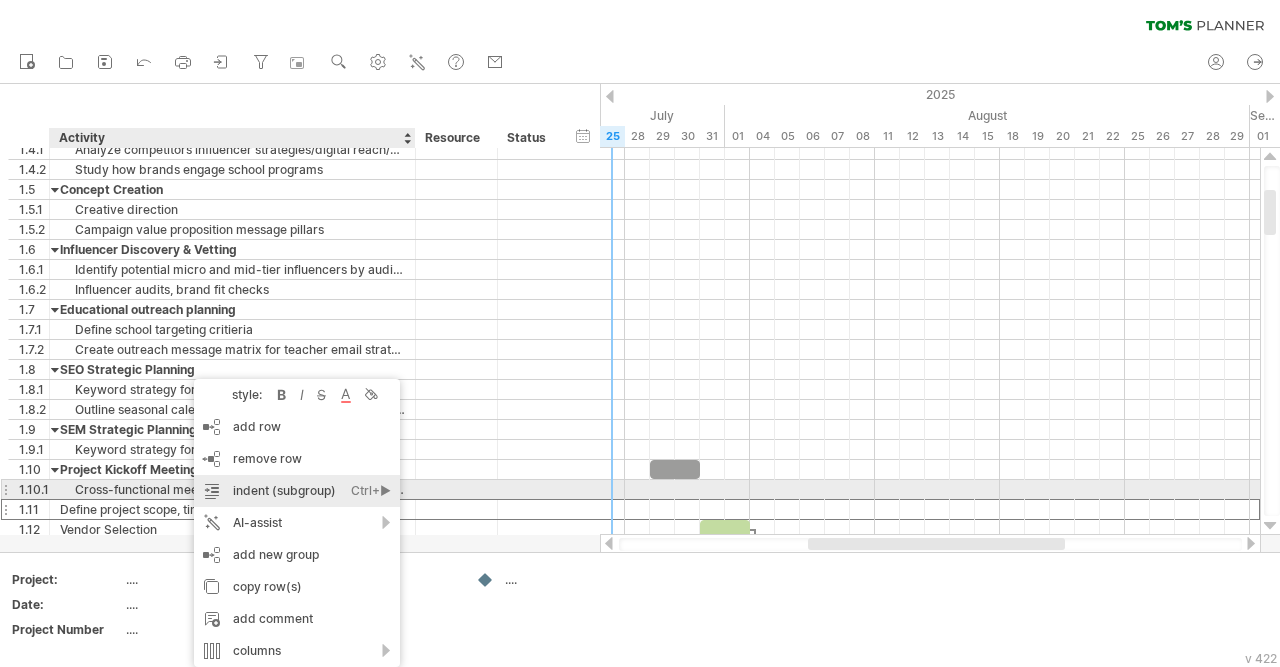 click on "indent (subgroup) Ctrl+► Cmd+►" at bounding box center [297, 491] 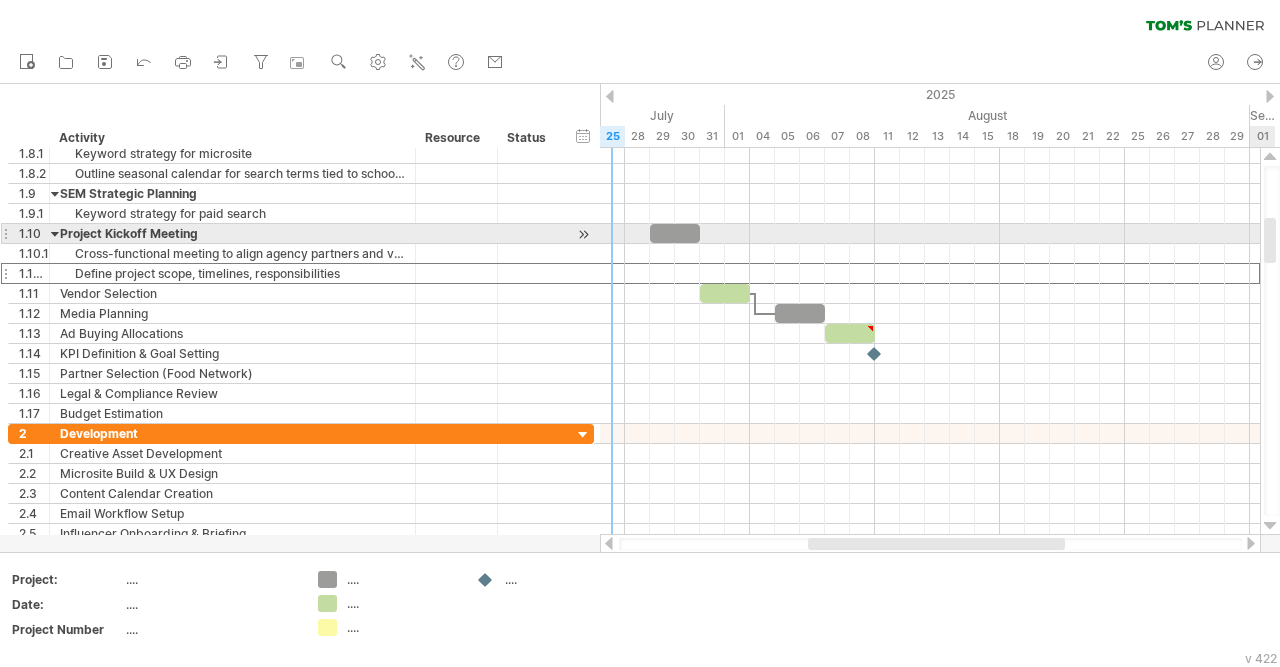 drag, startPoint x: 1275, startPoint y: 209, endPoint x: 1278, endPoint y: 237, distance: 28.160255 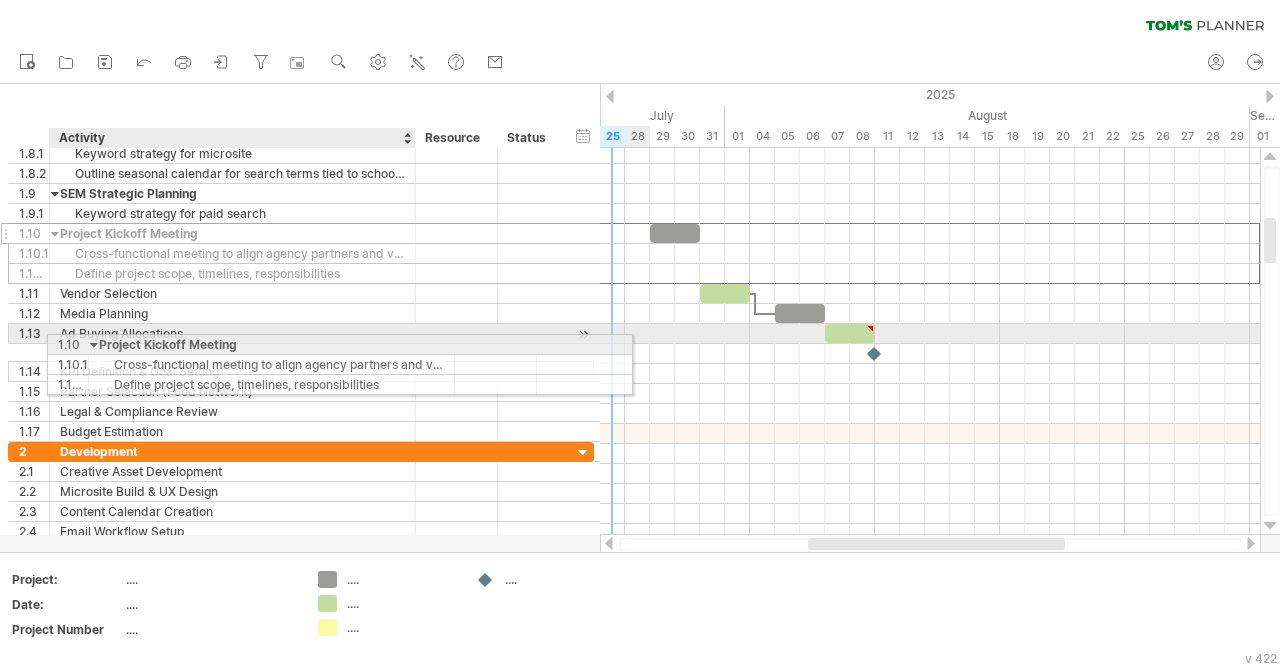 drag, startPoint x: 286, startPoint y: 231, endPoint x: 339, endPoint y: 341, distance: 122.10242 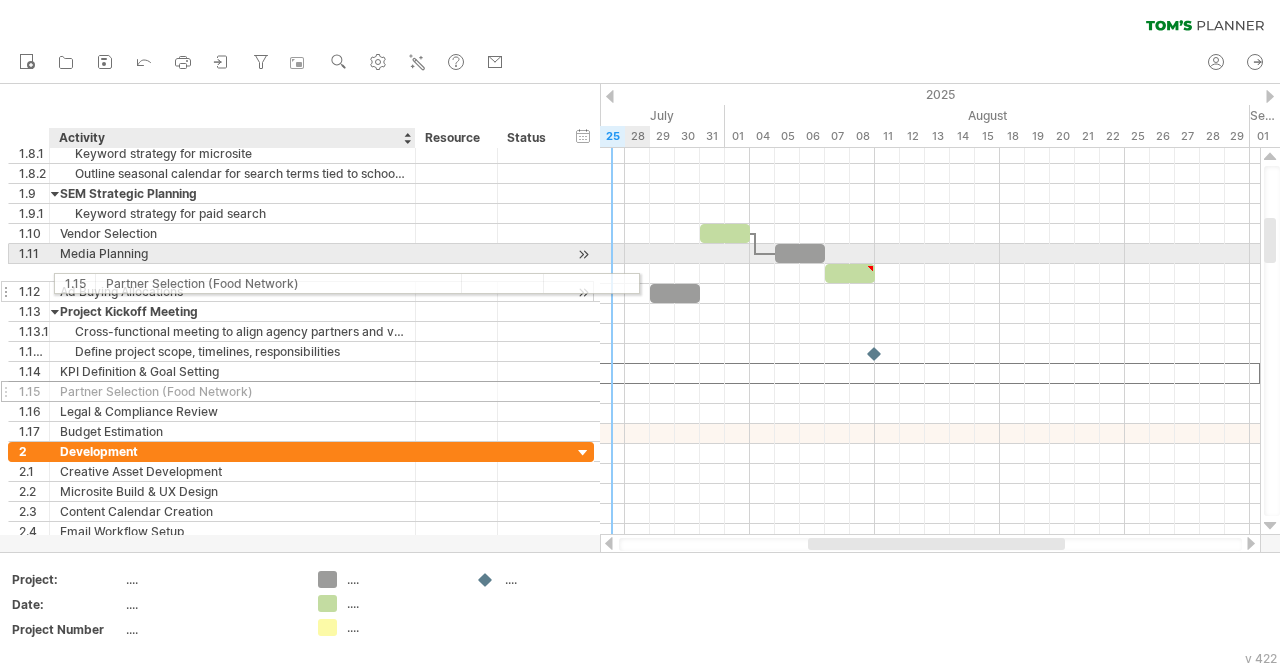 drag, startPoint x: 139, startPoint y: 366, endPoint x: 256, endPoint y: 279, distance: 145.80124 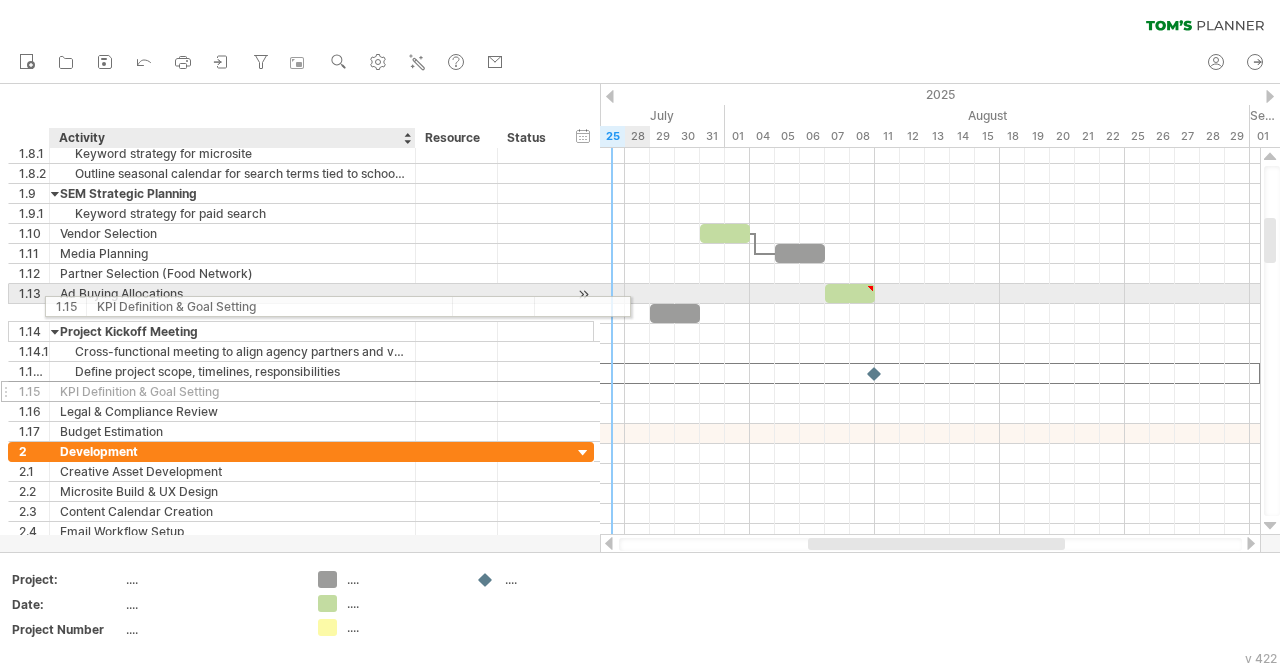 drag, startPoint x: 203, startPoint y: 369, endPoint x: 265, endPoint y: 303, distance: 90.55385 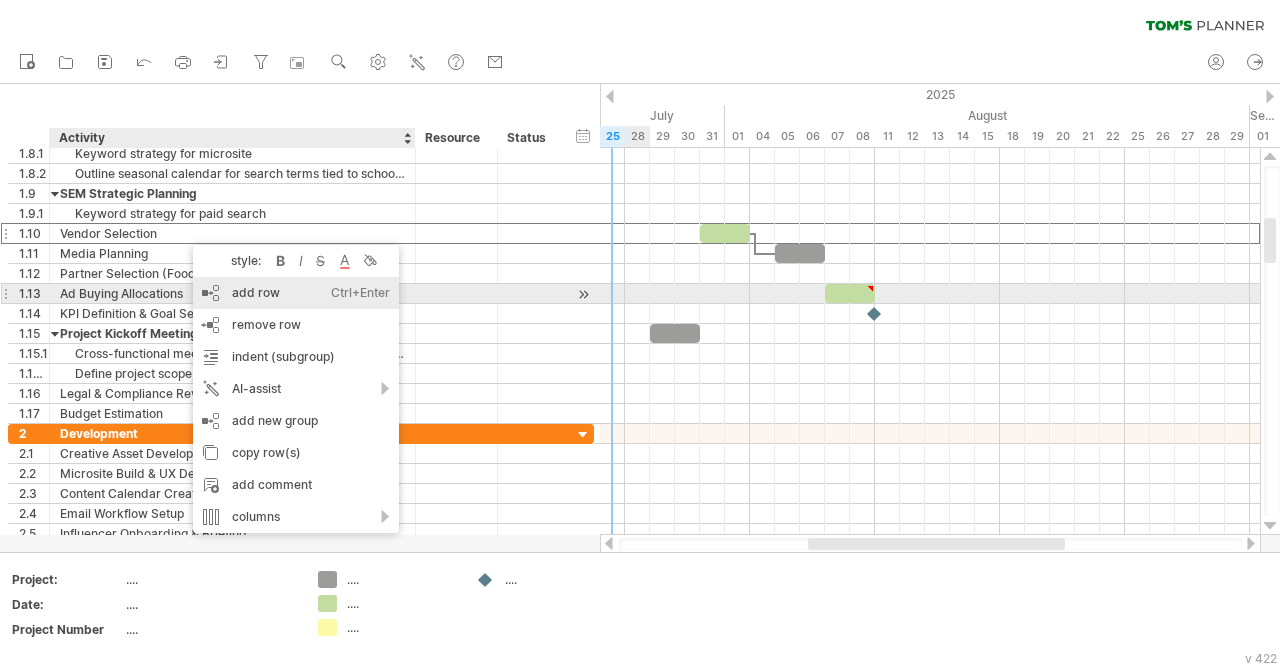 click on "add row Ctrl+Enter Cmd+Enter" at bounding box center [296, 293] 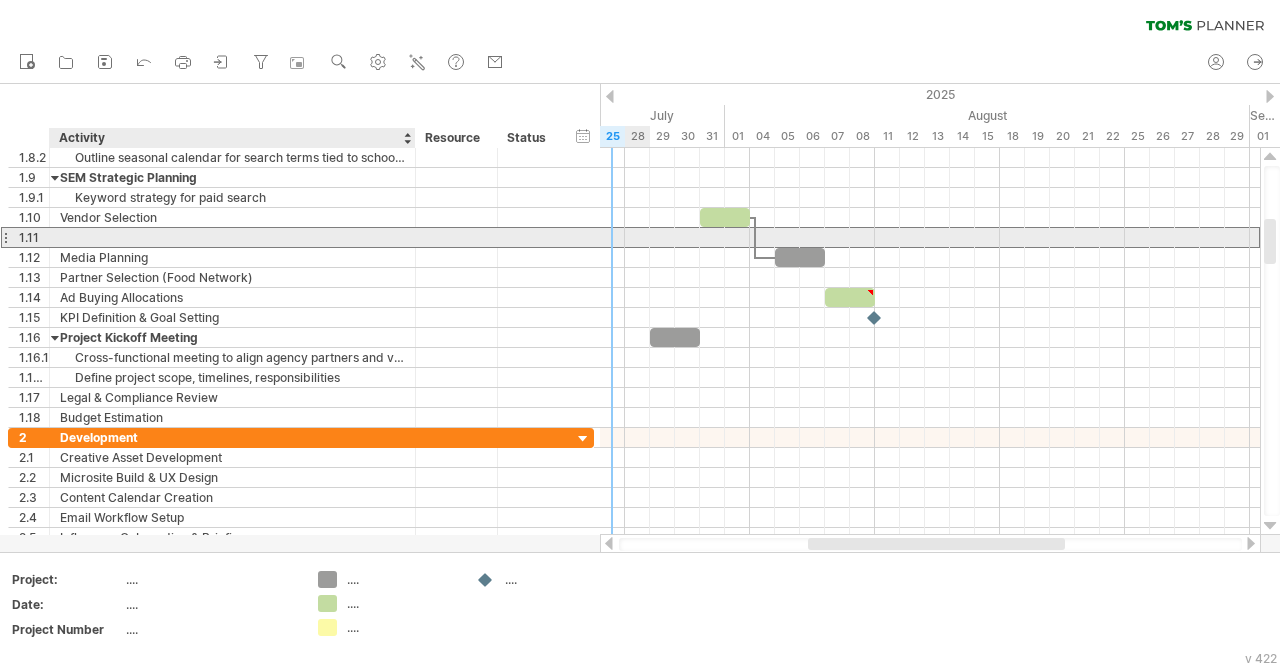 click at bounding box center (232, 237) 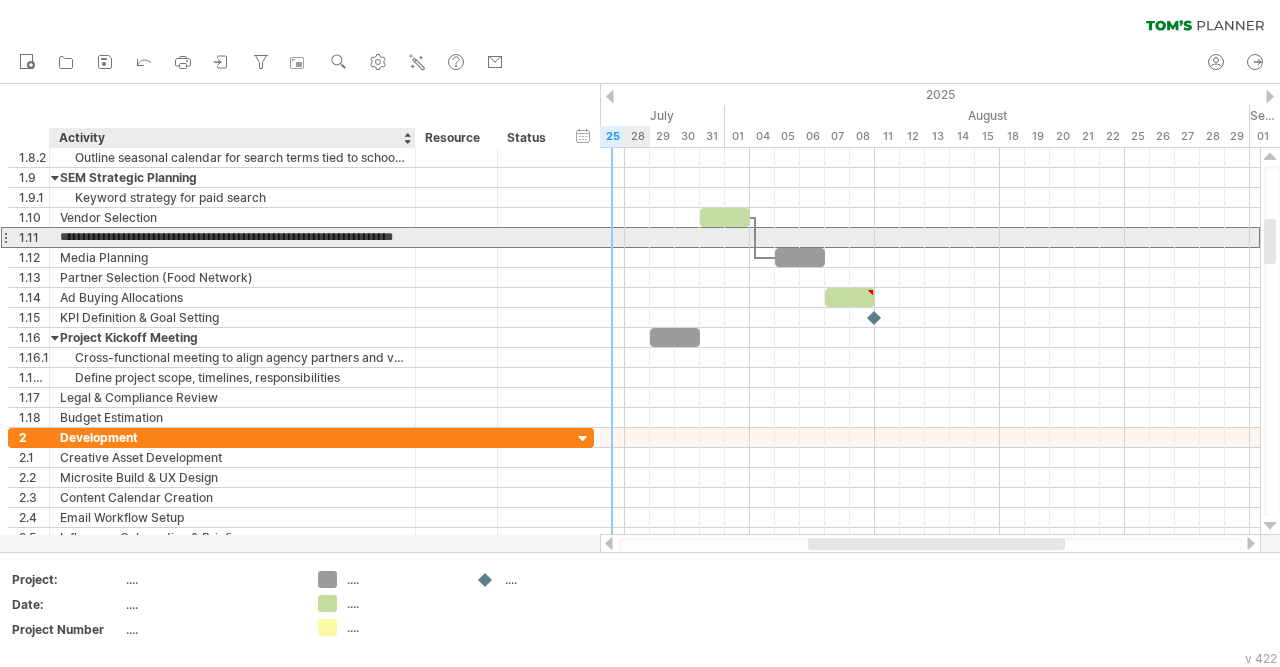 type on "**********" 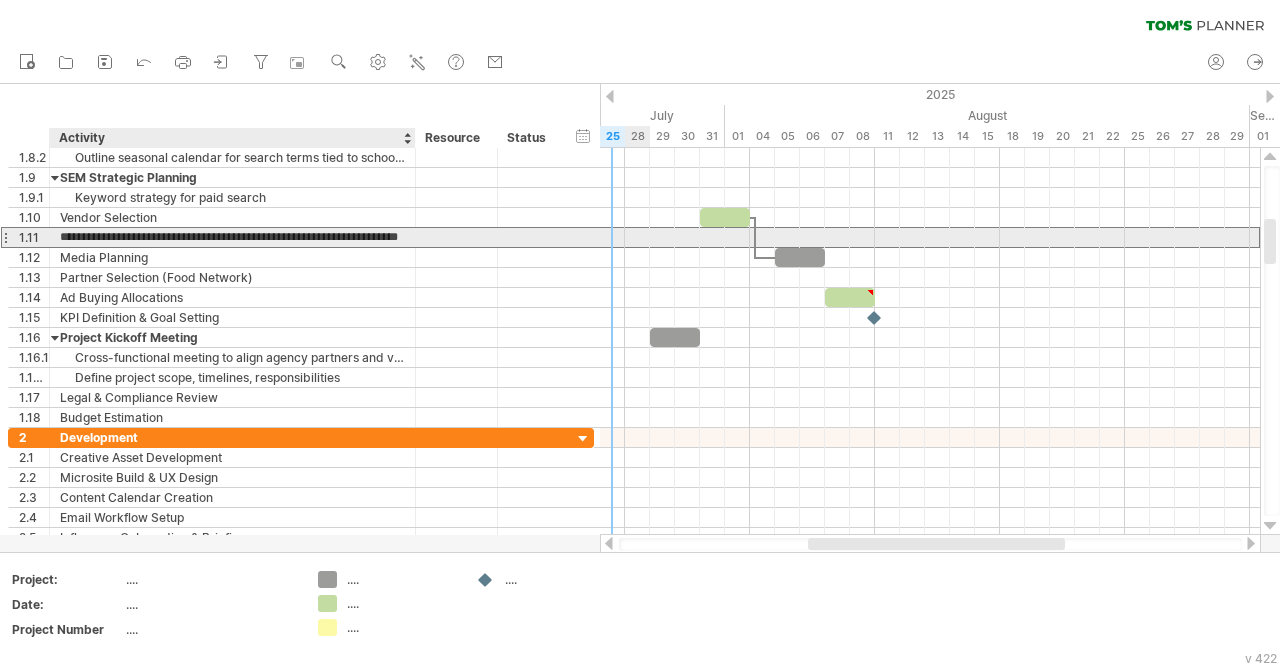 scroll, scrollTop: 0, scrollLeft: 55, axis: horizontal 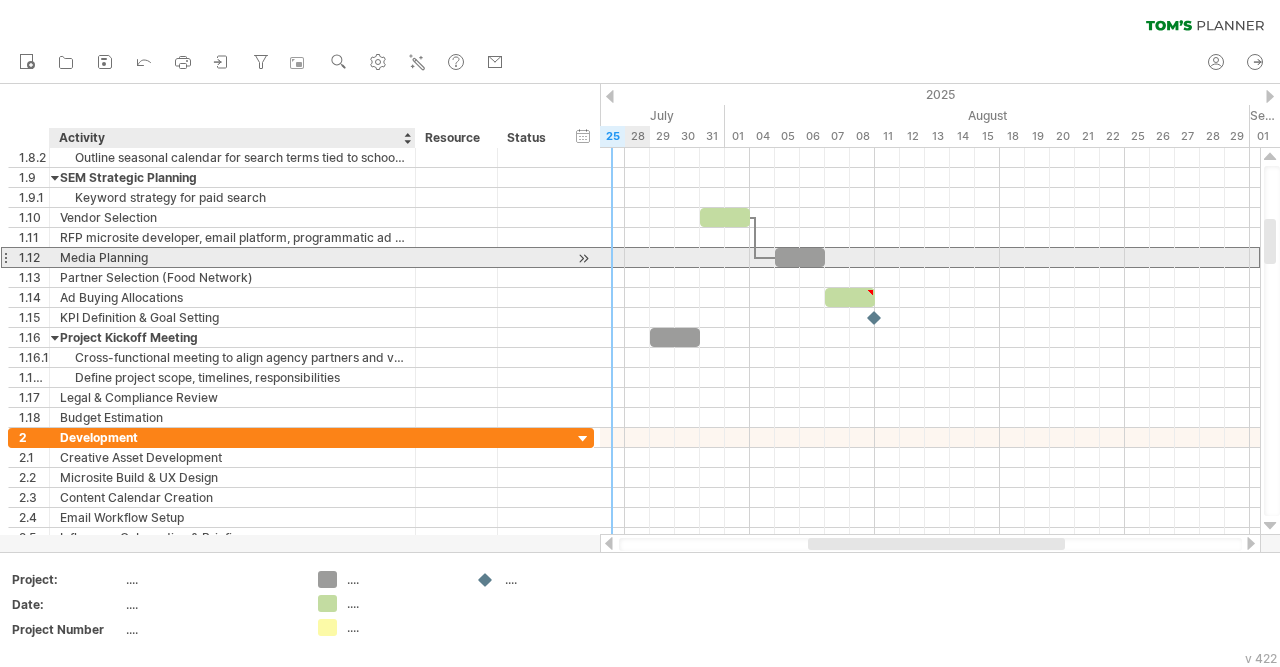 click on "Media Planning" at bounding box center (232, 257) 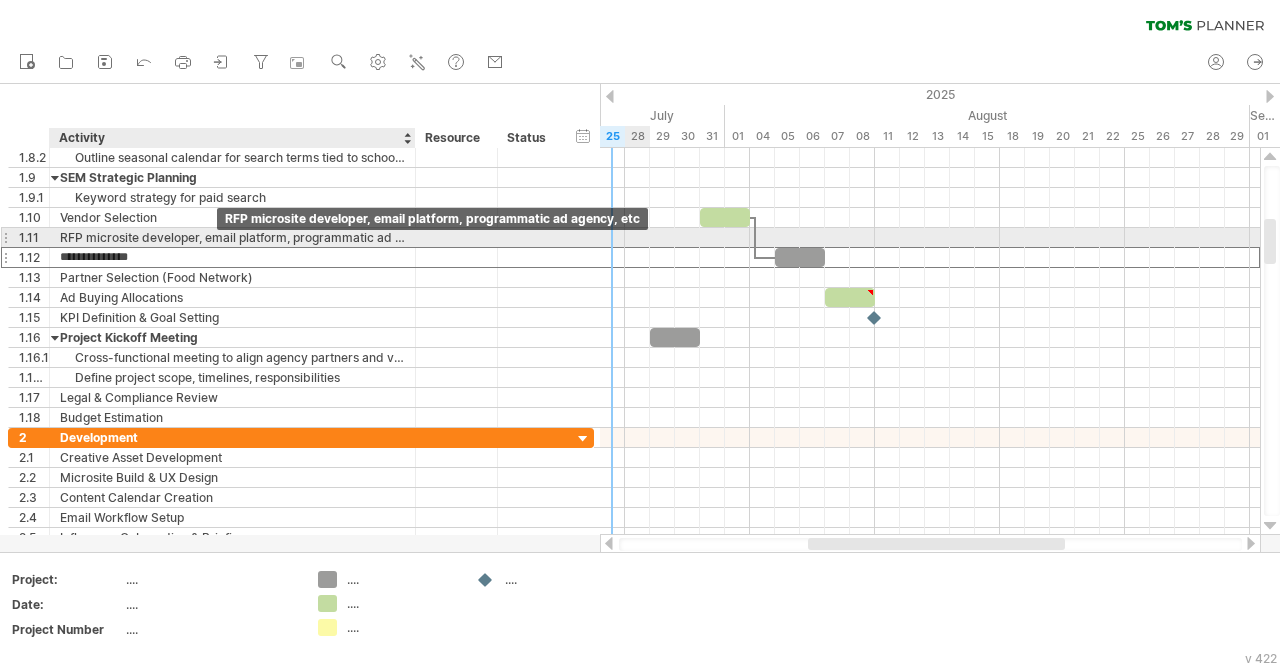 click on "RFP microsite developer, email platform, programmatic ad agency, etc" at bounding box center [232, 237] 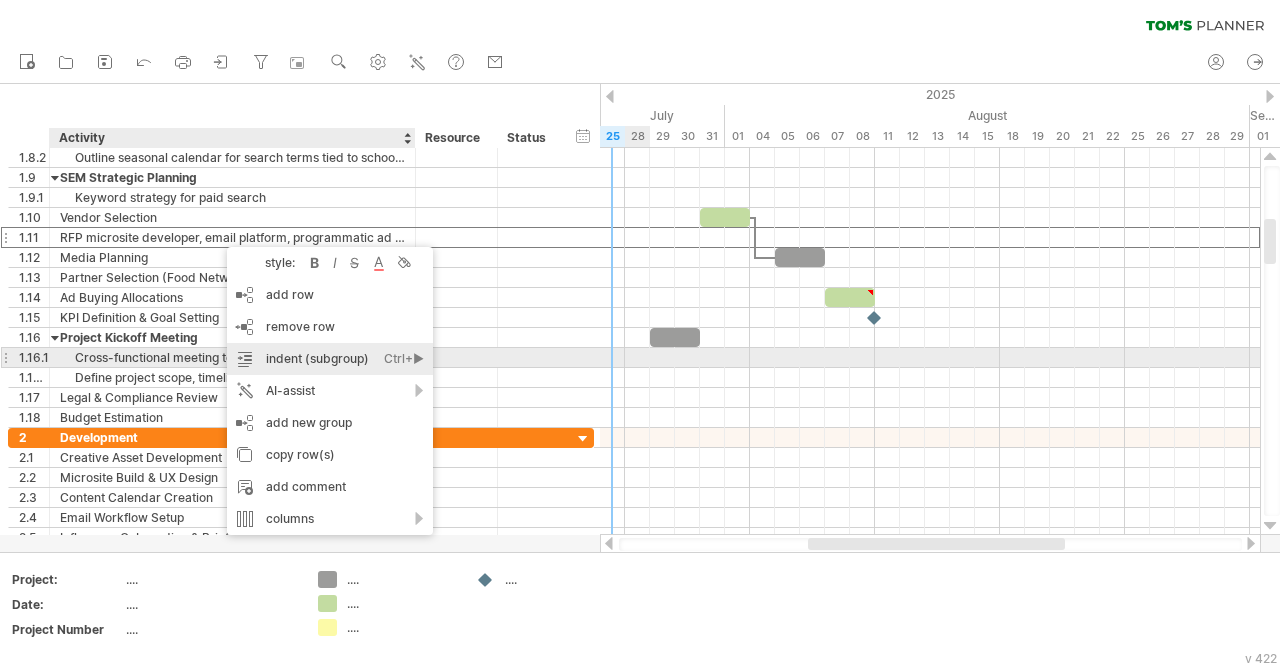 click on "indent (subgroup) Ctrl+► Cmd+►" at bounding box center [330, 359] 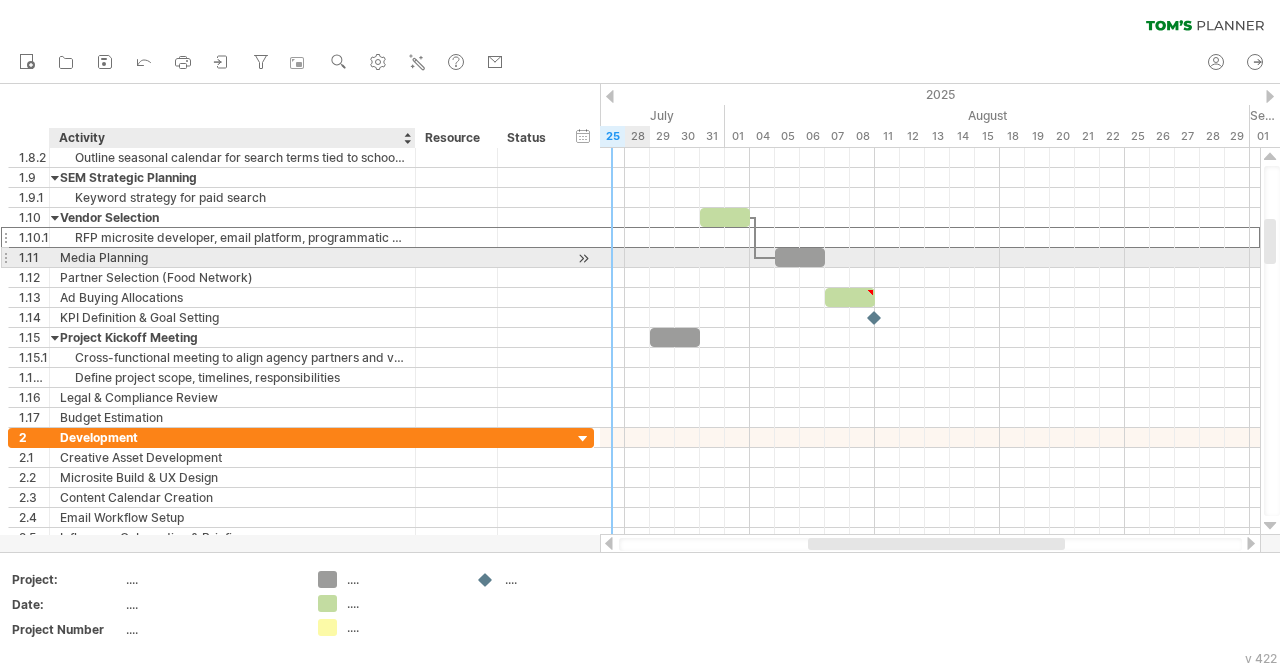 click on "Media Planning" at bounding box center (232, 257) 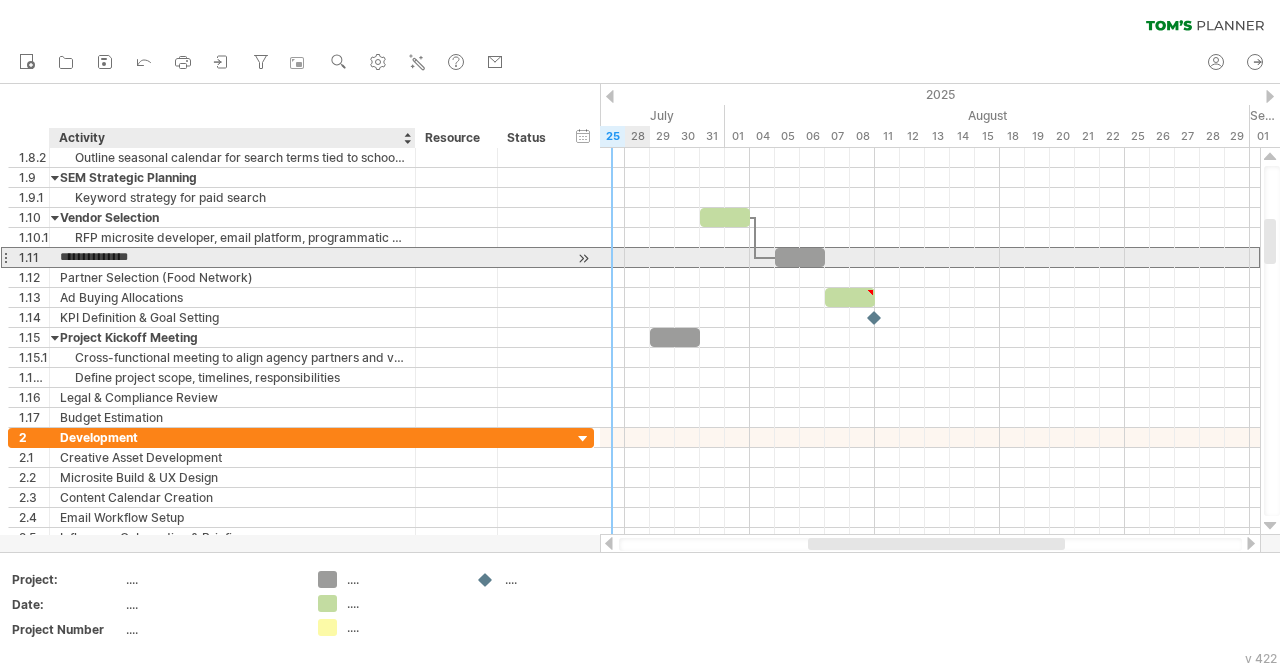 click on "**********" at bounding box center (232, 257) 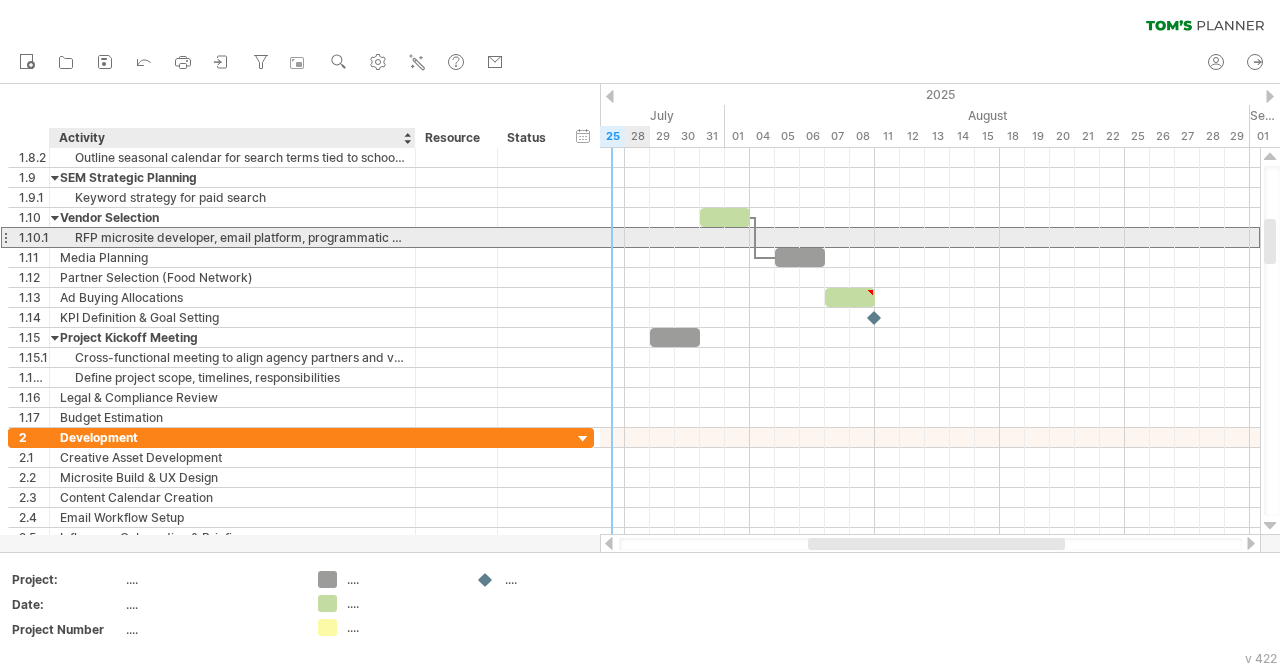 click on "RFP microsite developer, email platform, programmatic ad agency, etc" at bounding box center [232, 237] 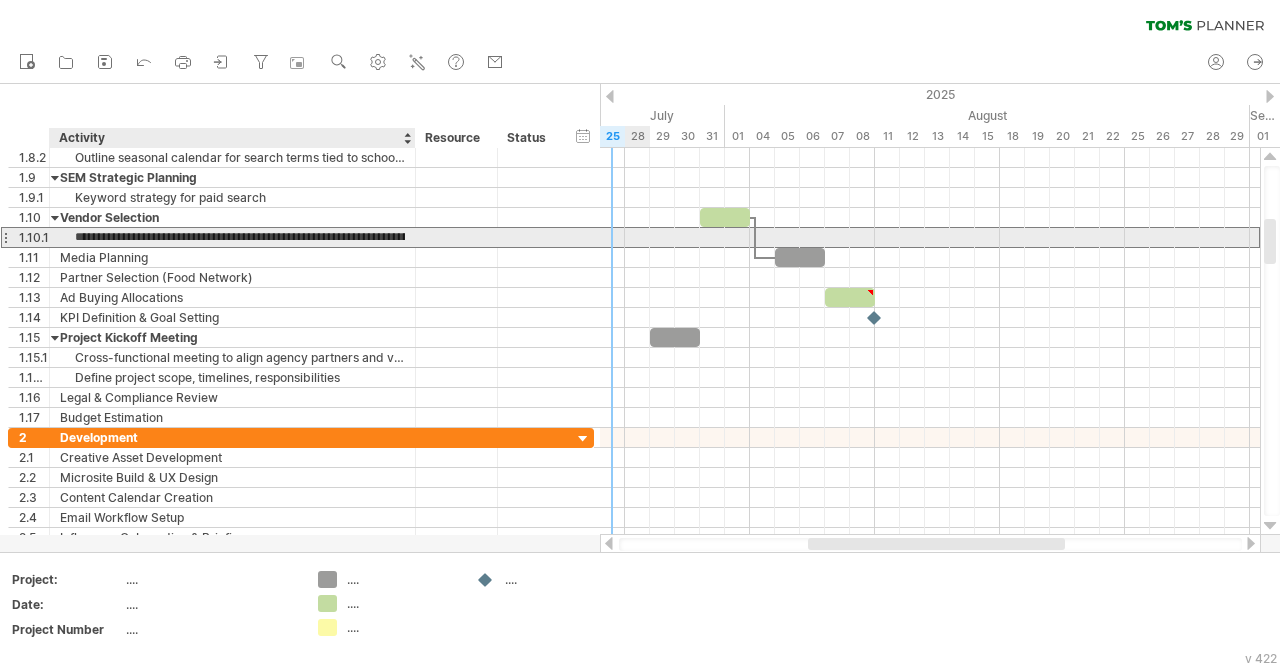 click on "**********" at bounding box center (232, 237) 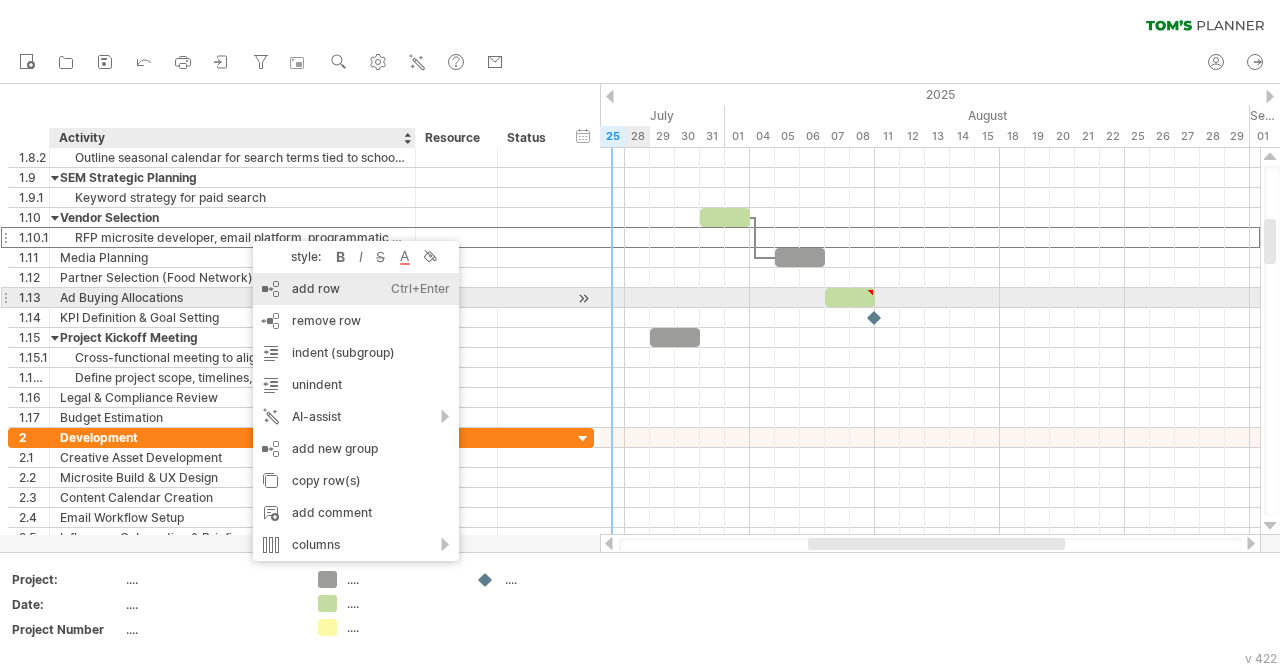 click on "add row Ctrl+Enter Cmd+Enter" at bounding box center (356, 289) 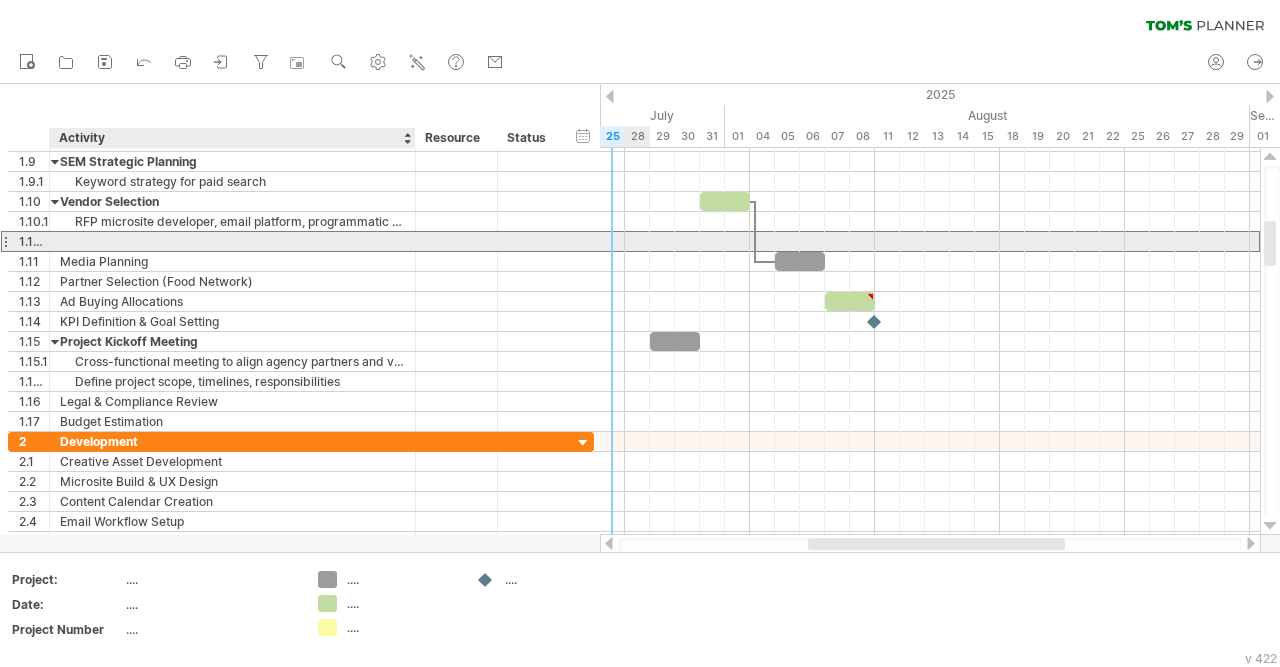 click at bounding box center (232, 241) 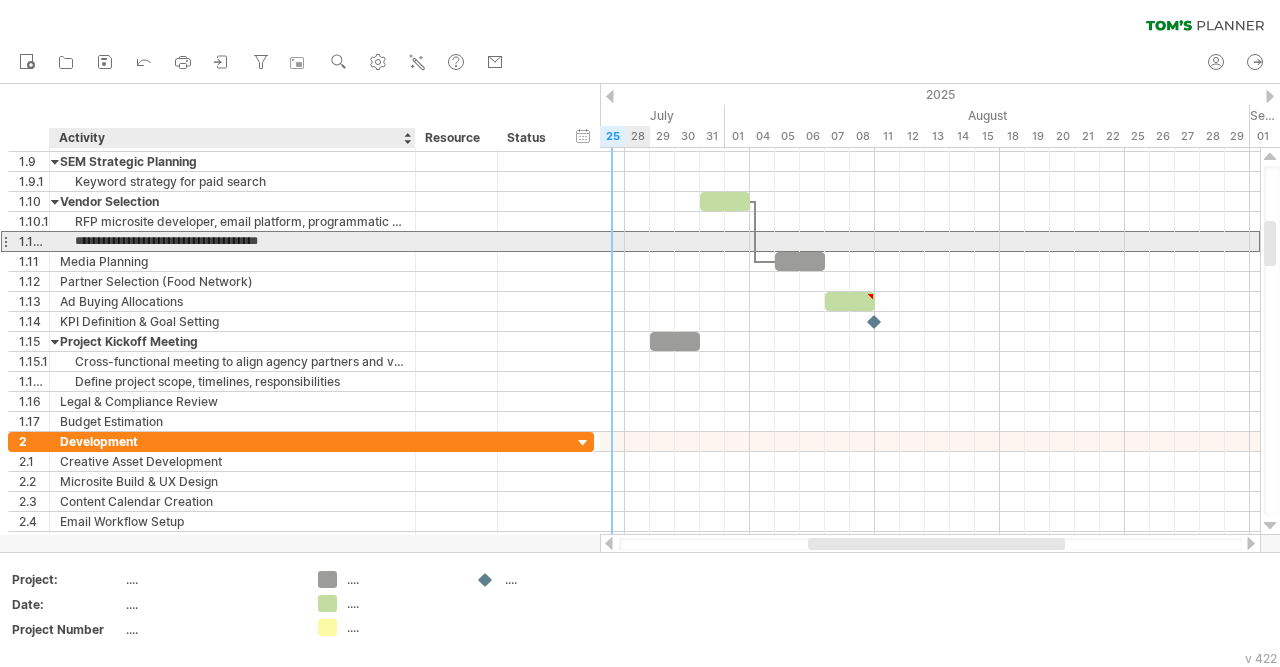 type on "**********" 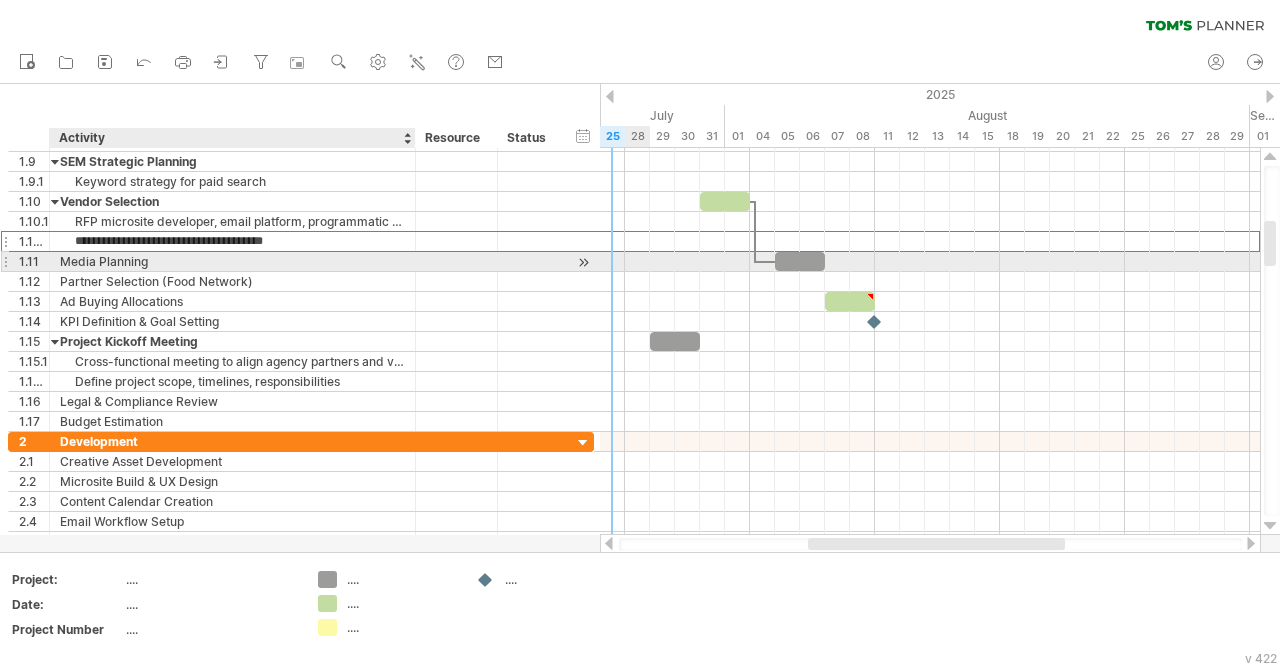 click on "Media Planning" at bounding box center (232, 261) 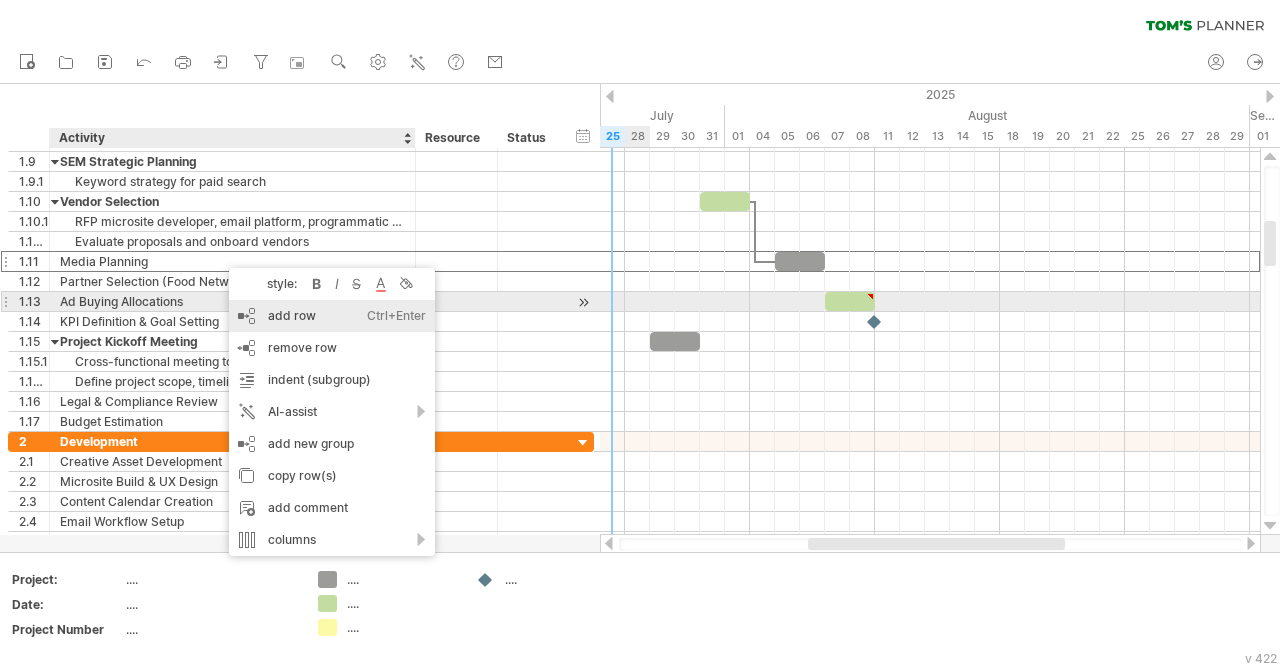 click on "add row Ctrl+Enter Cmd+Enter" at bounding box center [332, 316] 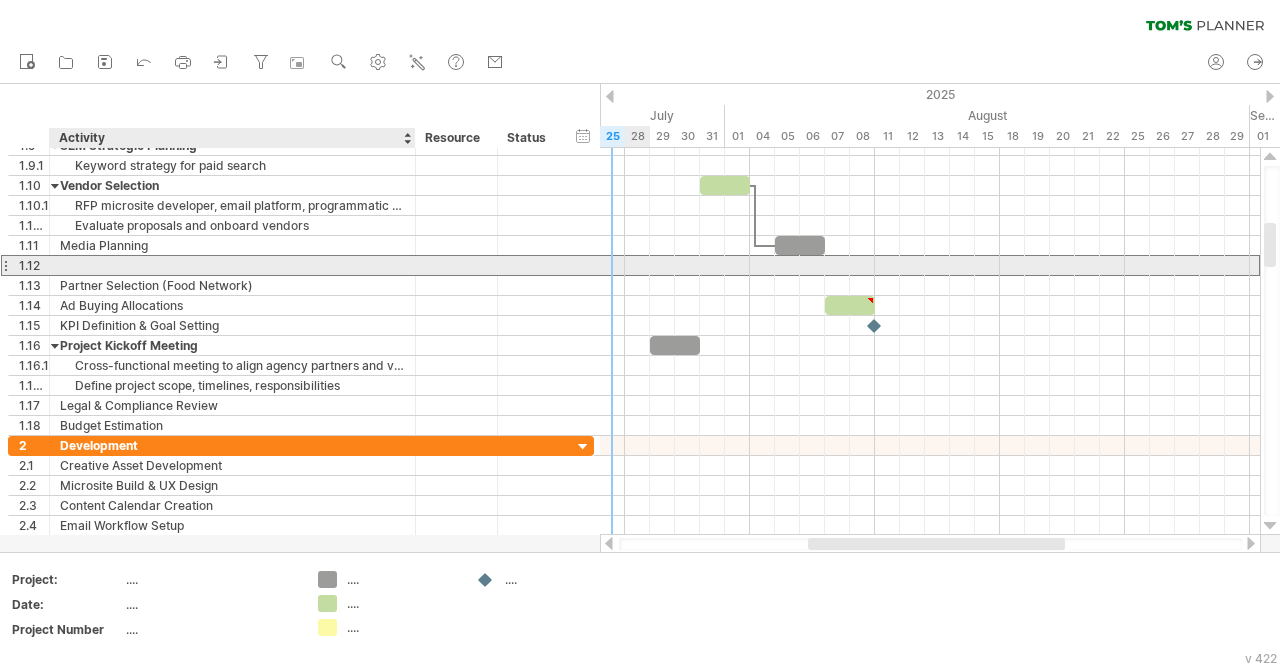 click at bounding box center [232, 265] 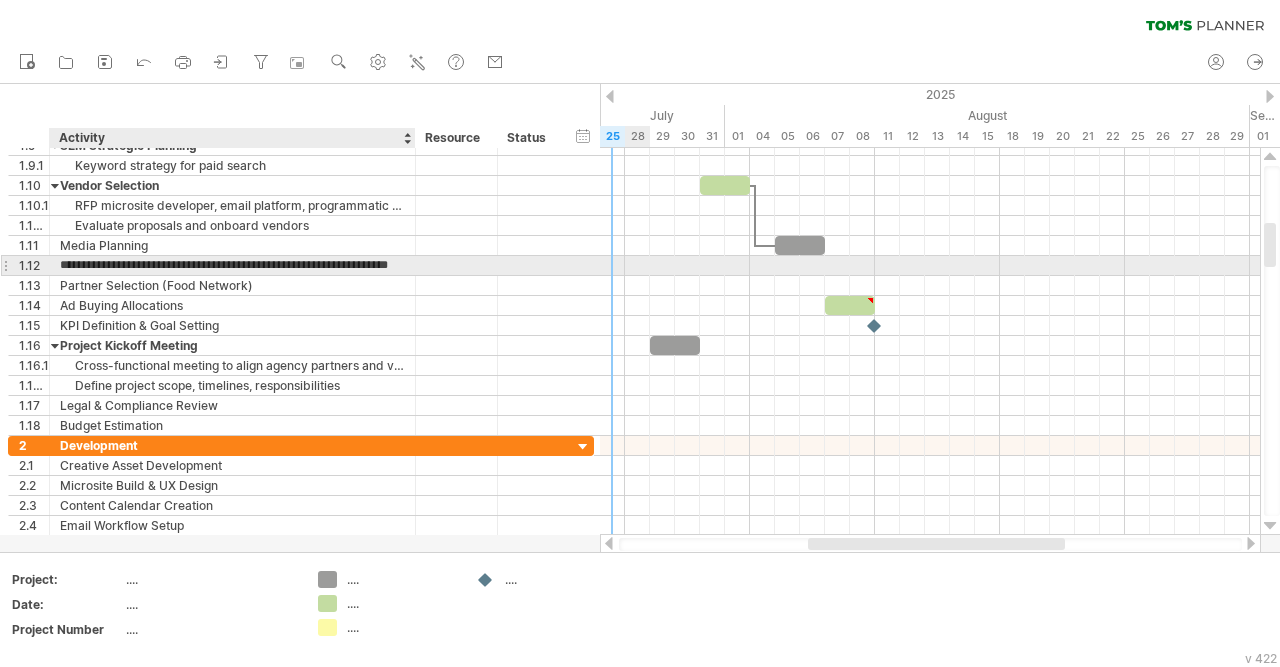 scroll, scrollTop: 0, scrollLeft: 0, axis: both 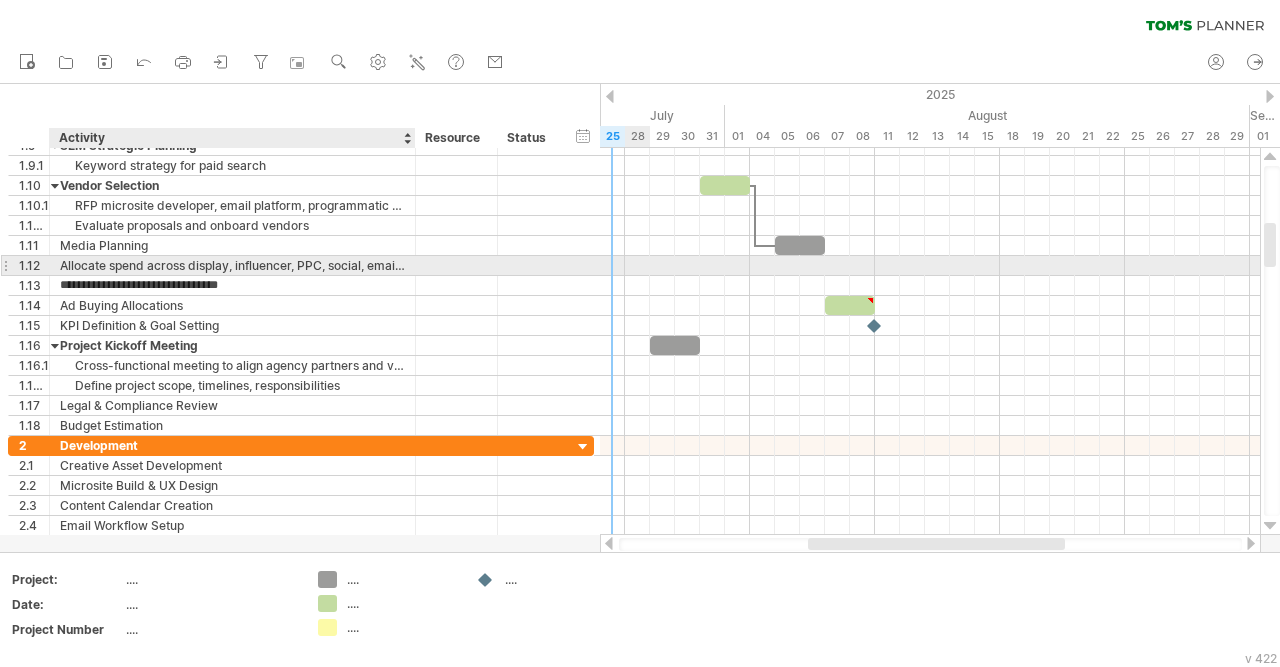 click on "Allocate spend across display, influencer, PPC, social, email and" at bounding box center (232, 265) 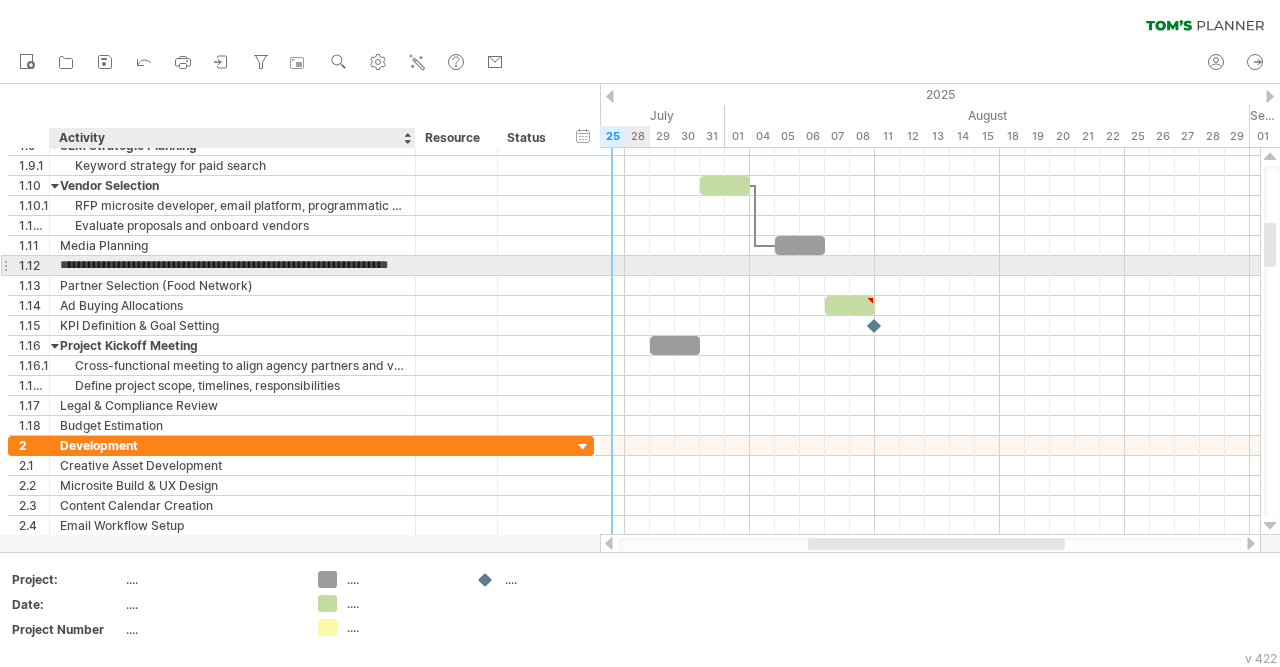 scroll, scrollTop: 0, scrollLeft: 23, axis: horizontal 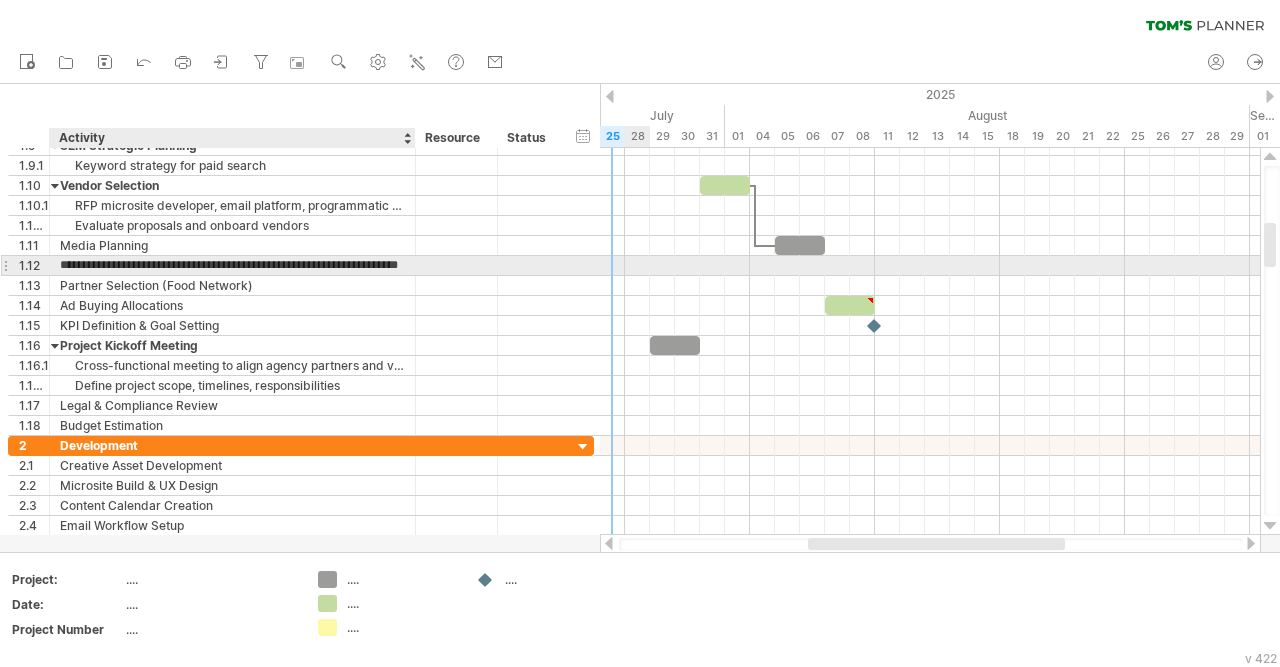 type on "**********" 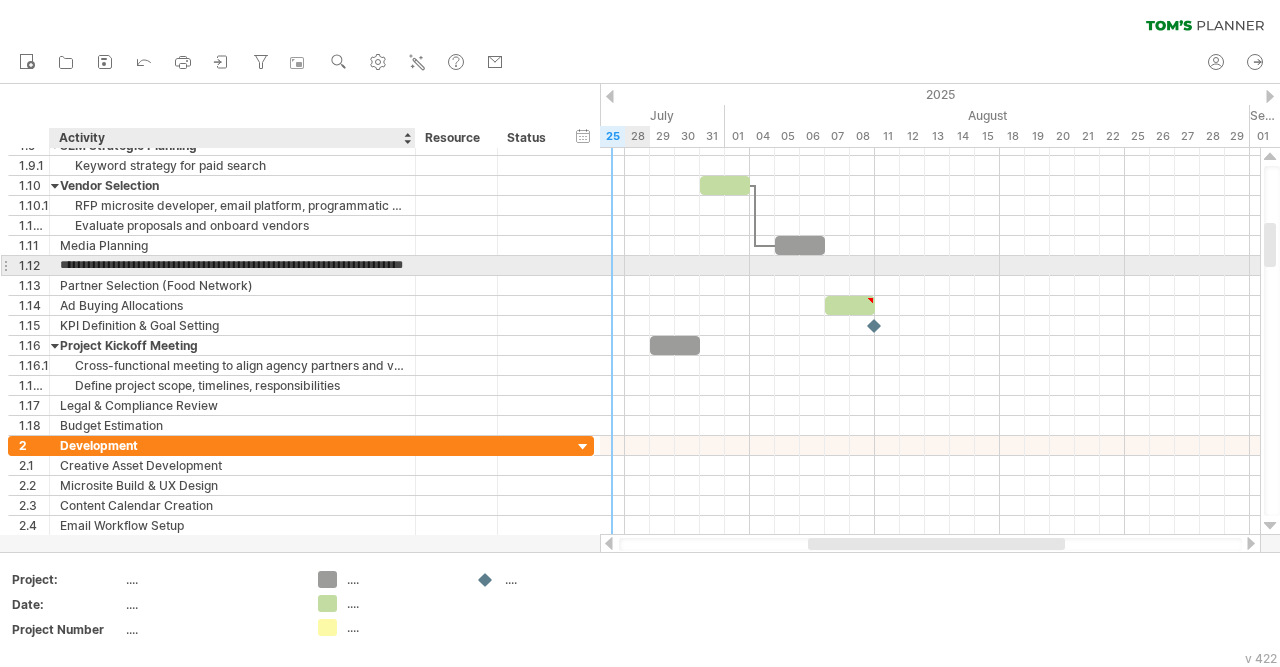 click on "**********" at bounding box center [232, 265] 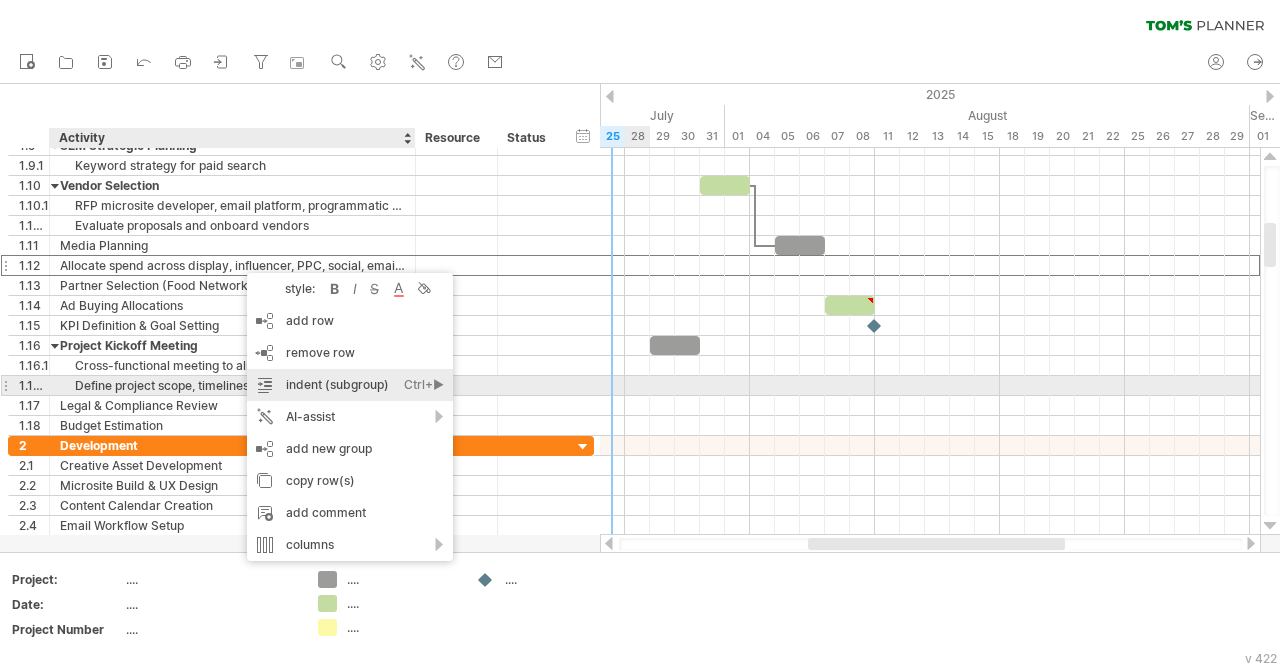 click on "indent (subgroup) Ctrl+► Cmd+►" at bounding box center [350, 385] 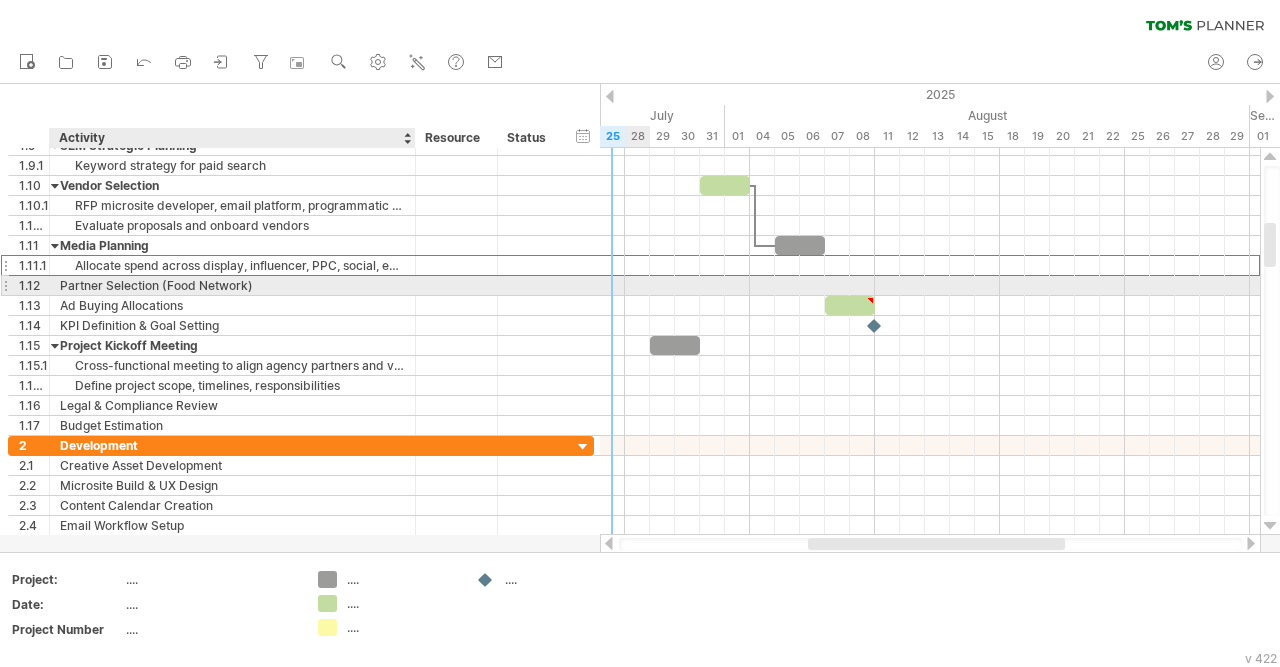 click on "Partner Selection (Food Network)" at bounding box center [232, 285] 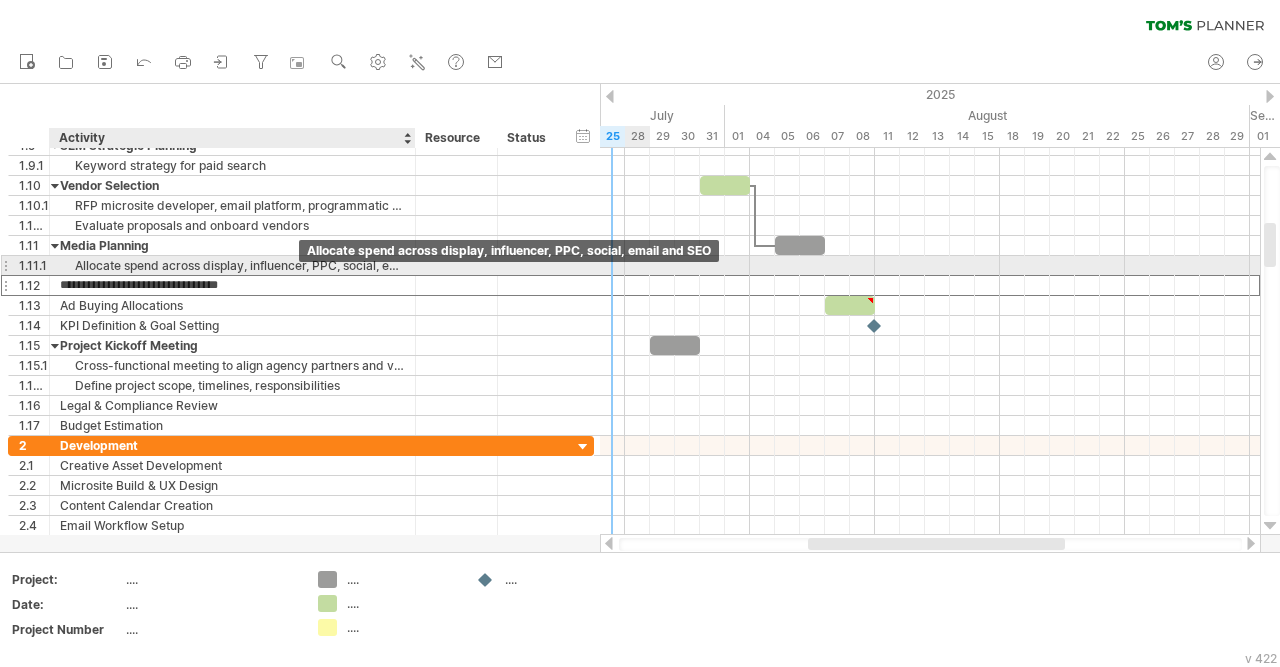 click on "Allocate spend across display, influencer, PPC, social, email and SEO" at bounding box center [232, 265] 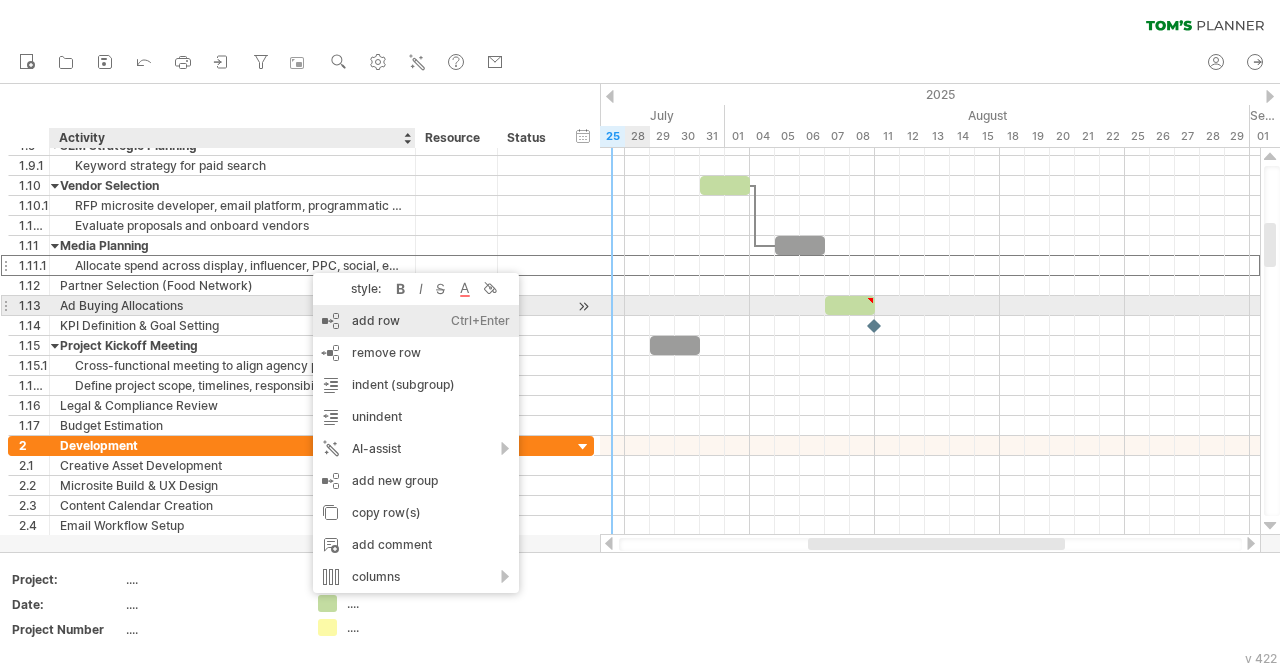 click on "add row Ctrl+Enter Cmd+Enter" at bounding box center [416, 321] 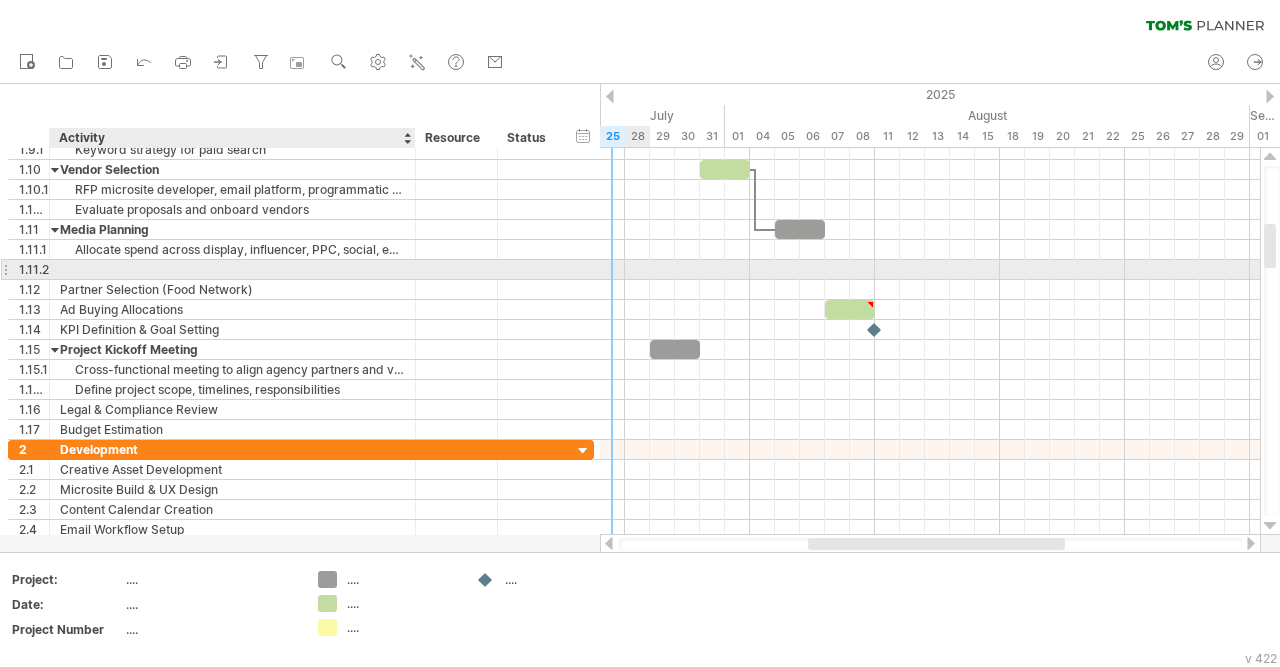 click at bounding box center [232, 269] 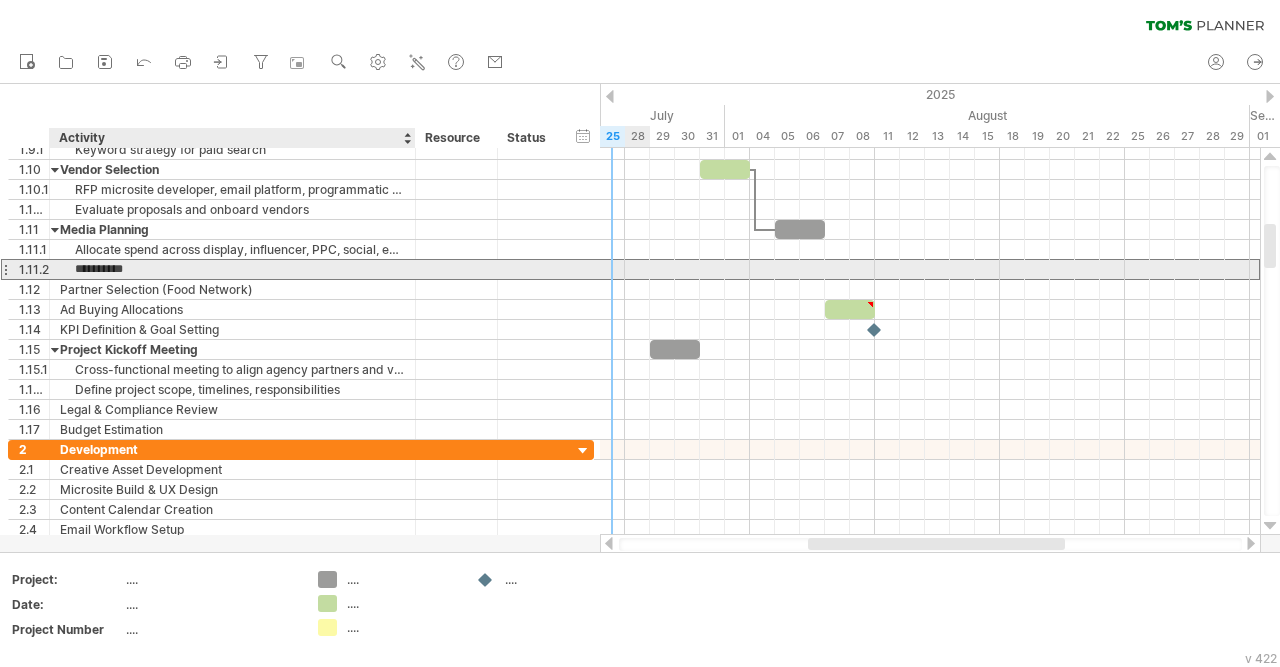 scroll, scrollTop: 0, scrollLeft: 0, axis: both 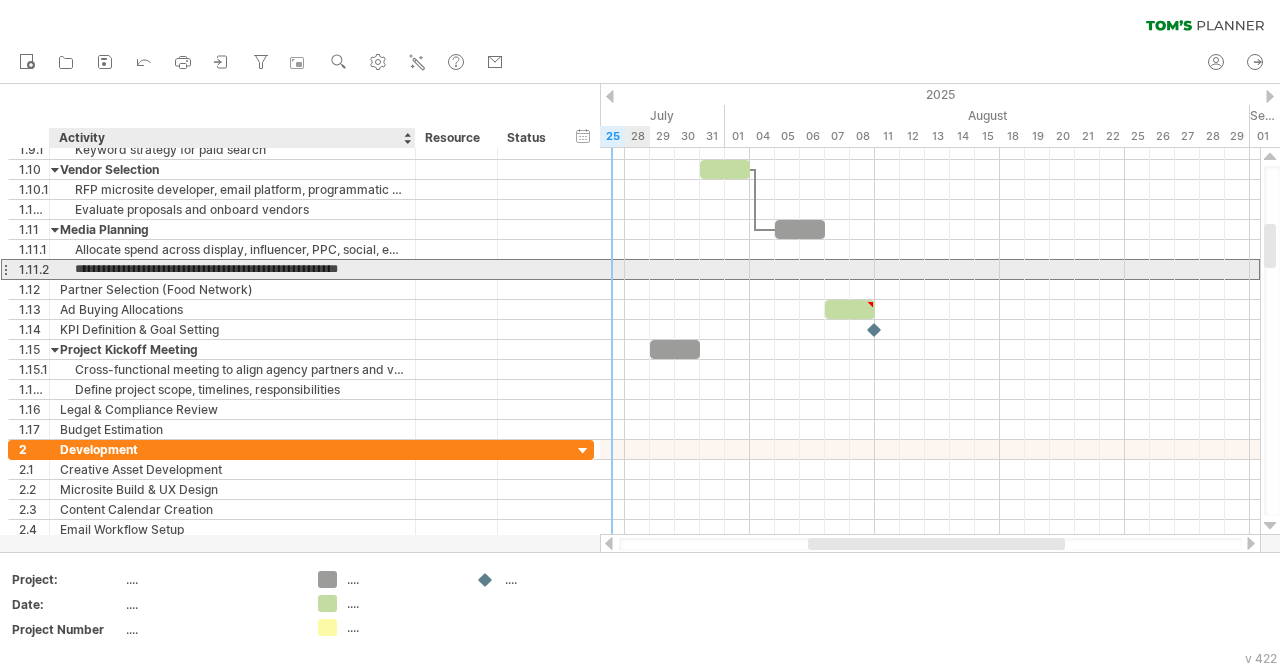 type on "**********" 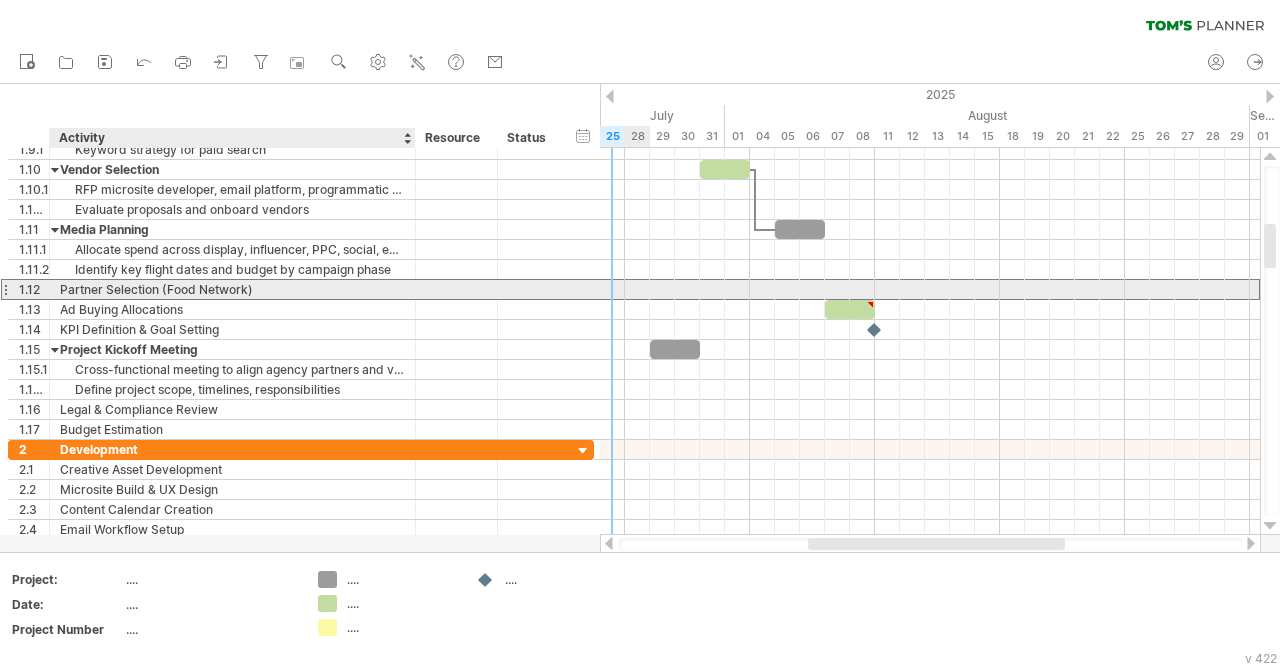 click on "Partner Selection (Food Network)" at bounding box center (232, 289) 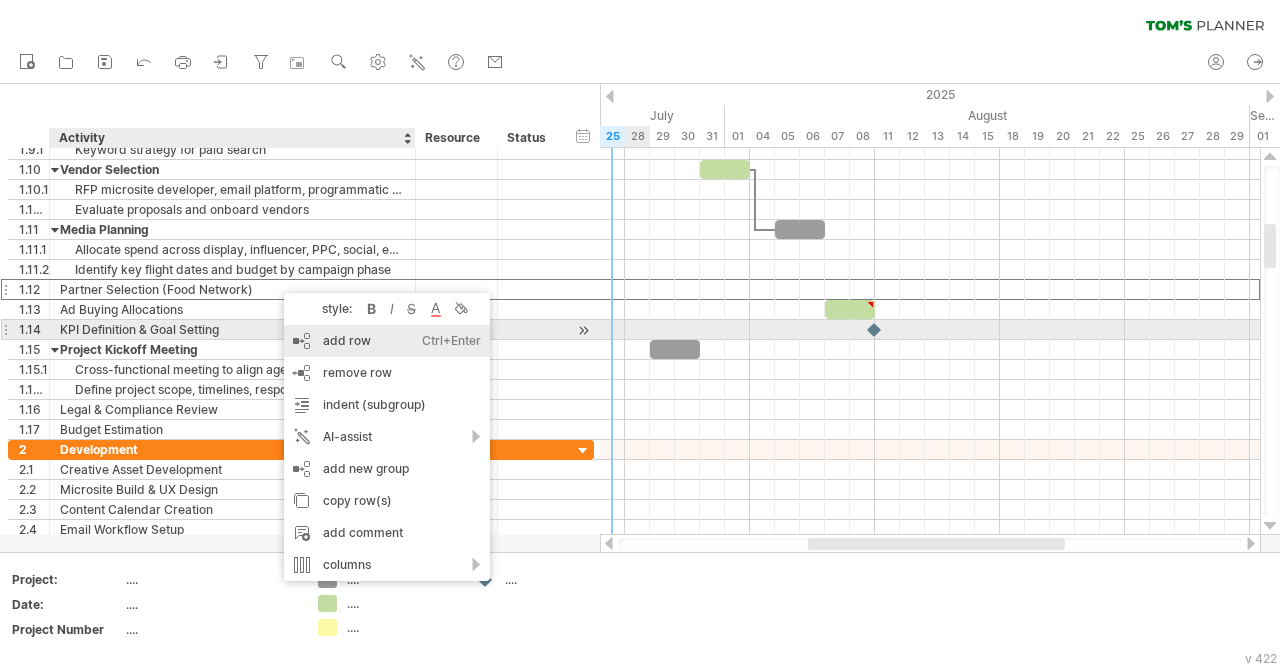 click on "add row Ctrl+Enter Cmd+Enter" at bounding box center (387, 341) 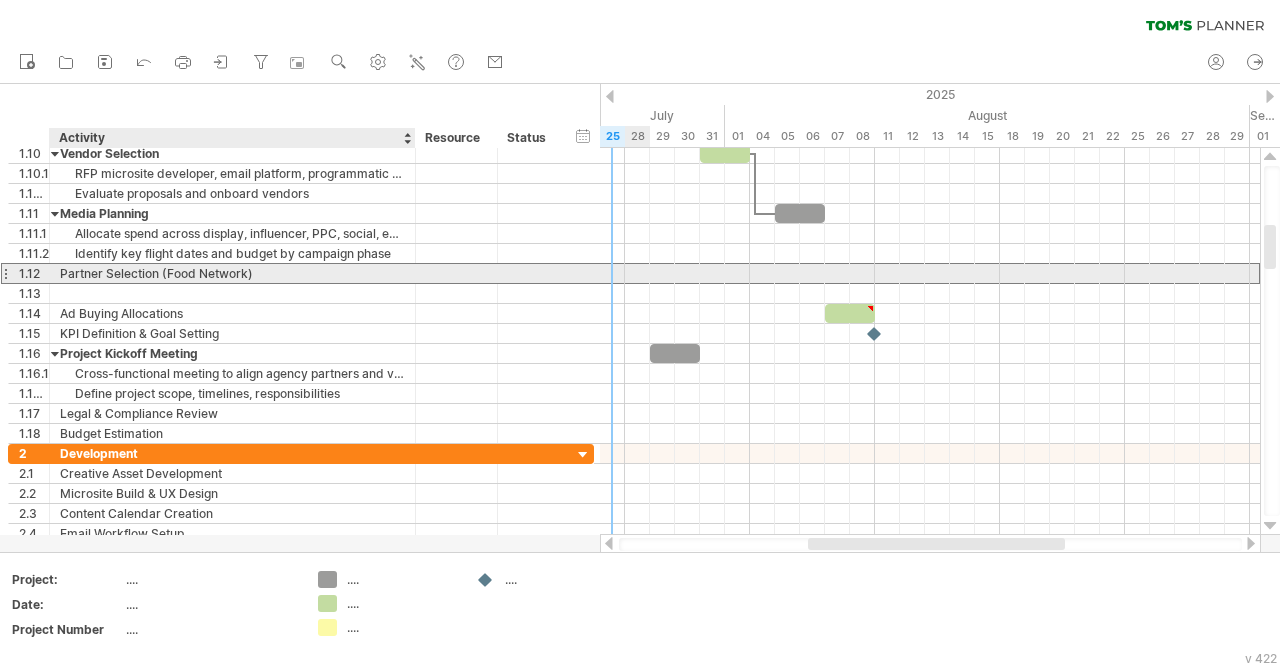 click on "Partner Selection (Food Network)" at bounding box center (232, 273) 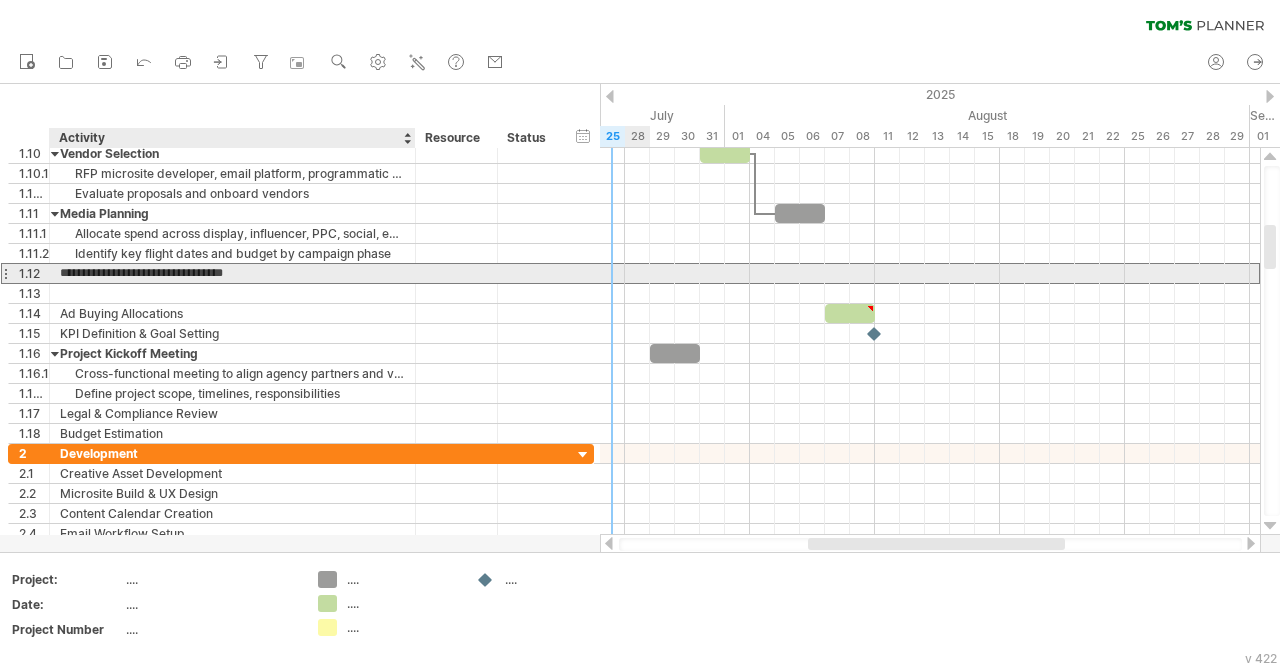 click on "**********" at bounding box center [232, 273] 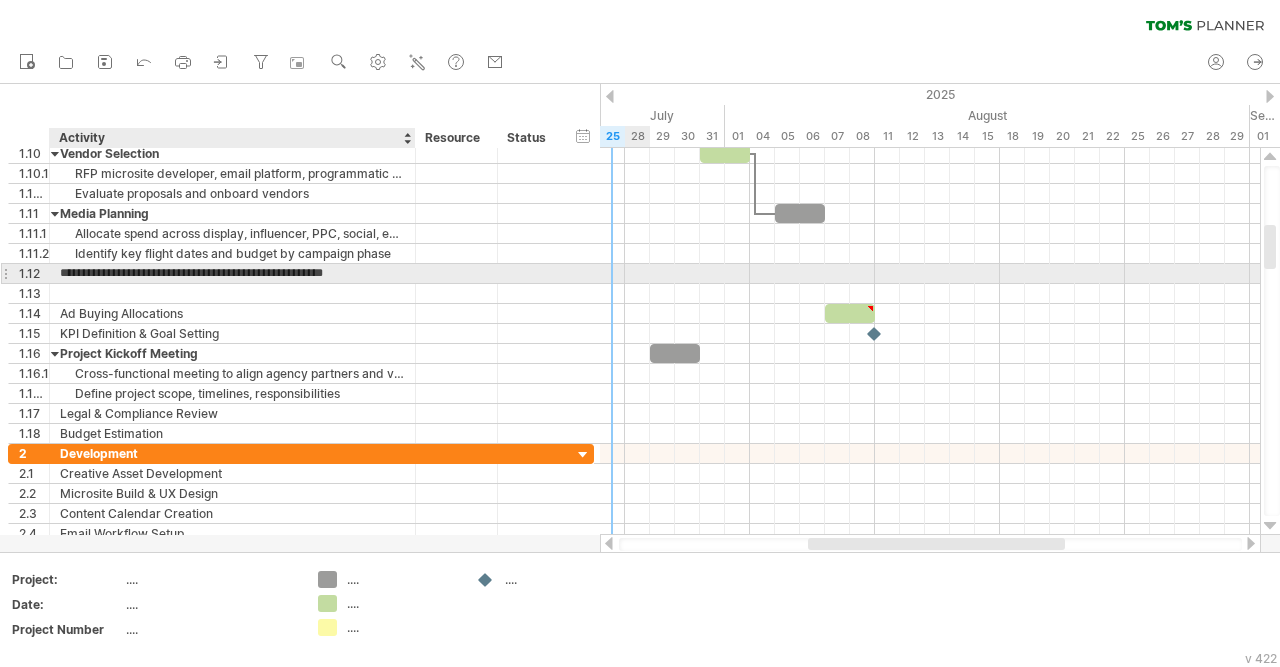 type on "**********" 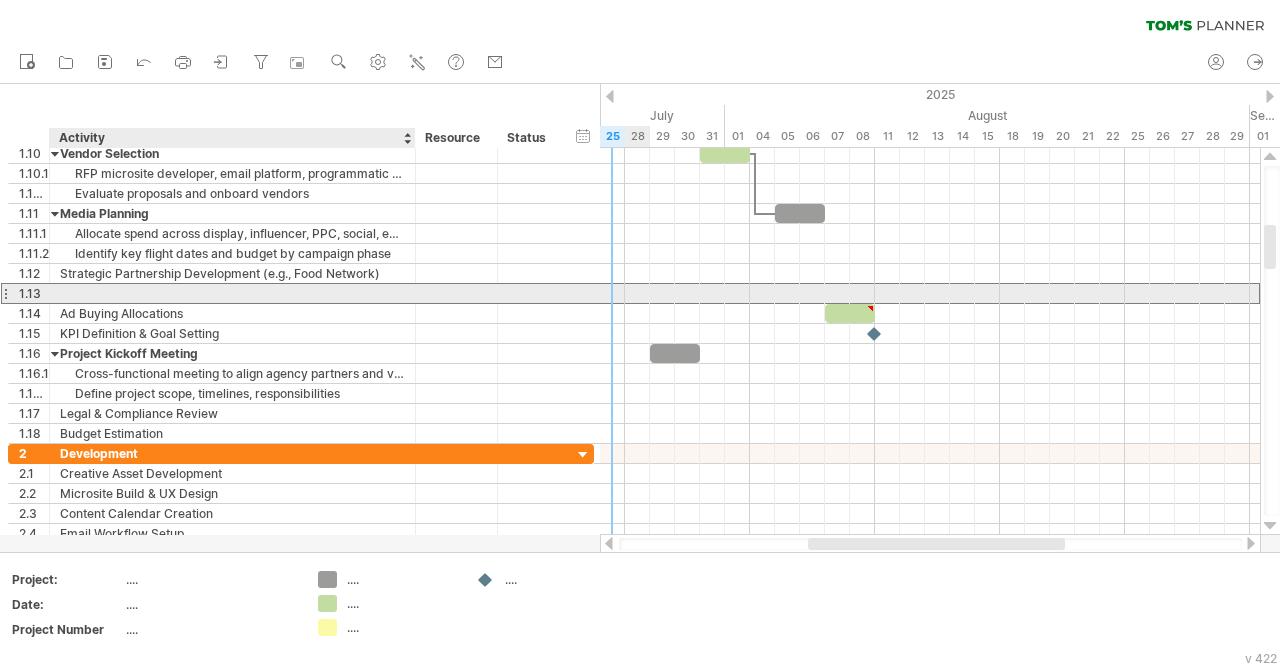 click at bounding box center (232, 293) 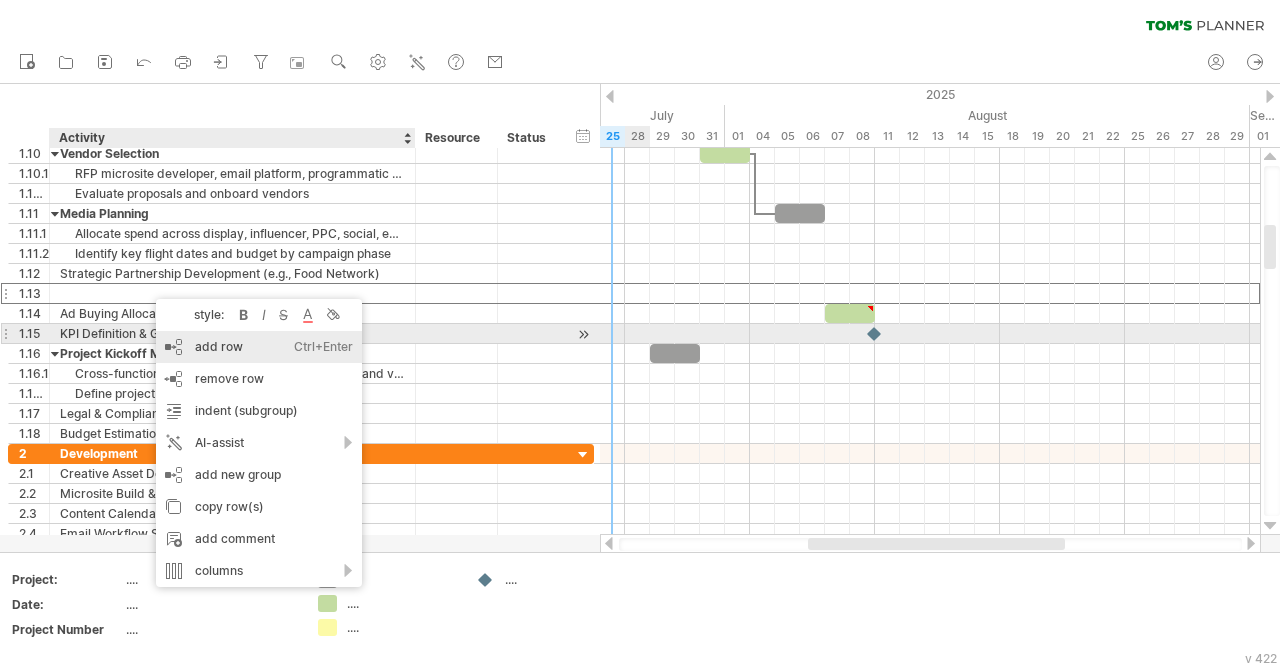 click on "add row Ctrl+Enter Cmd+Enter" at bounding box center [259, 347] 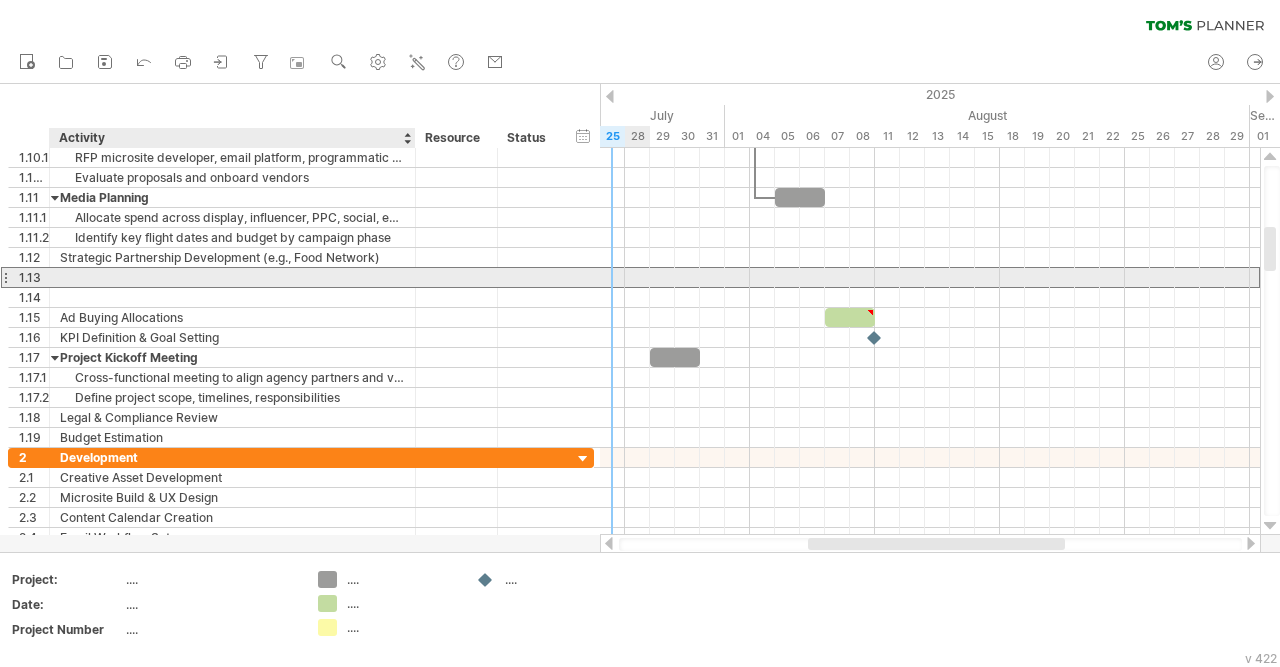 click at bounding box center (232, 277) 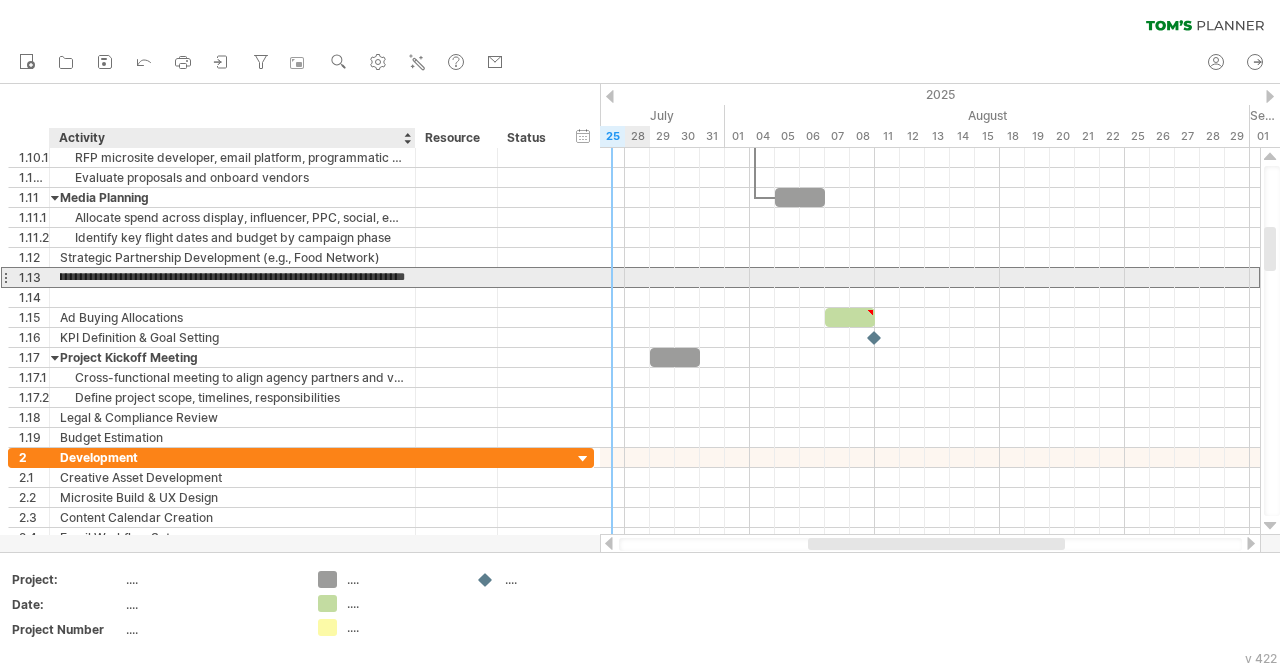 scroll, scrollTop: 0, scrollLeft: 151, axis: horizontal 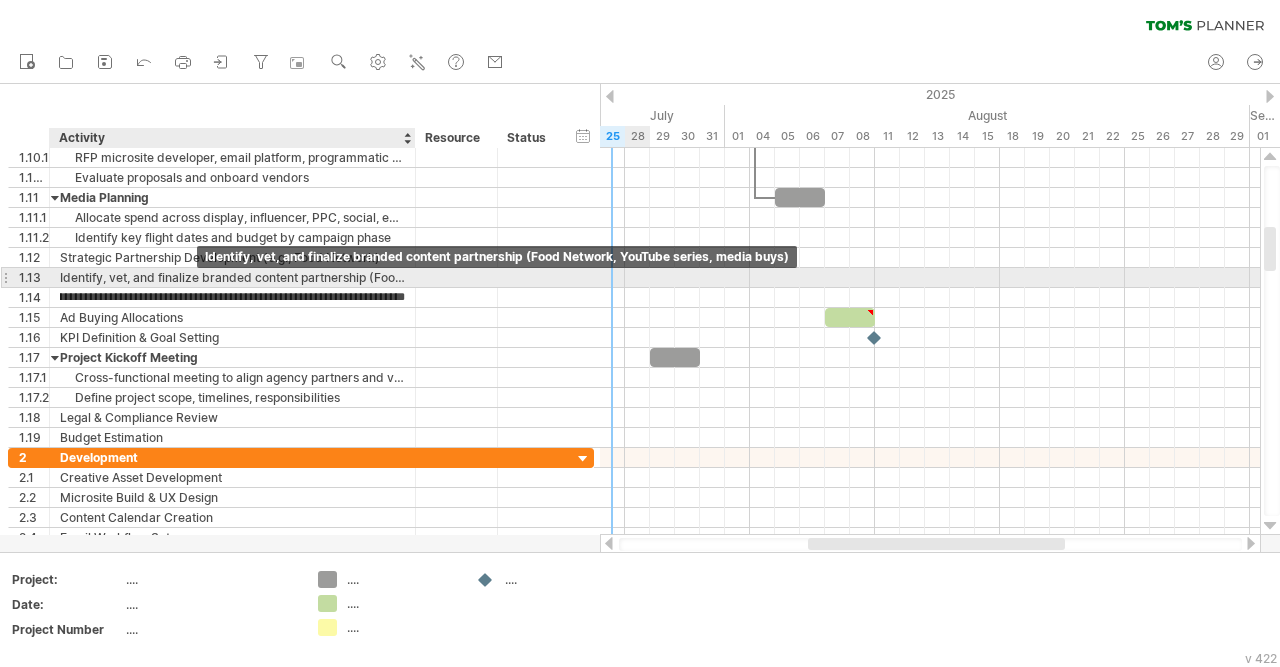 type on "**********" 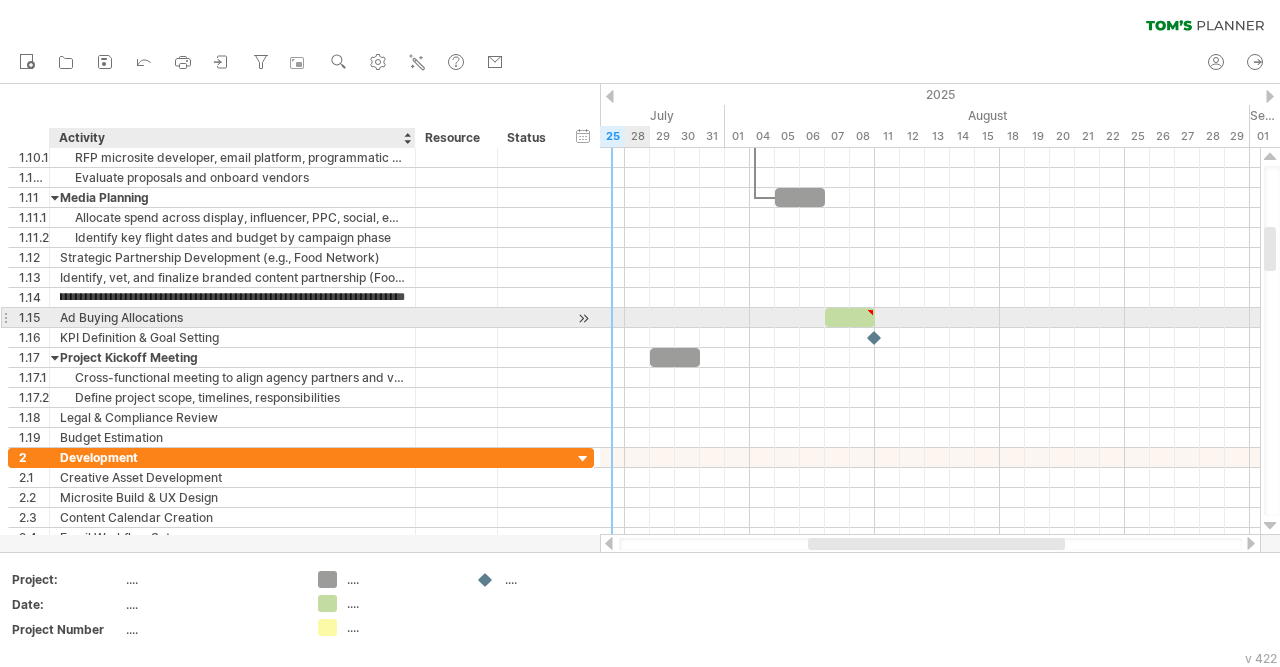 click on "Ad Buying Allocations" at bounding box center (232, 317) 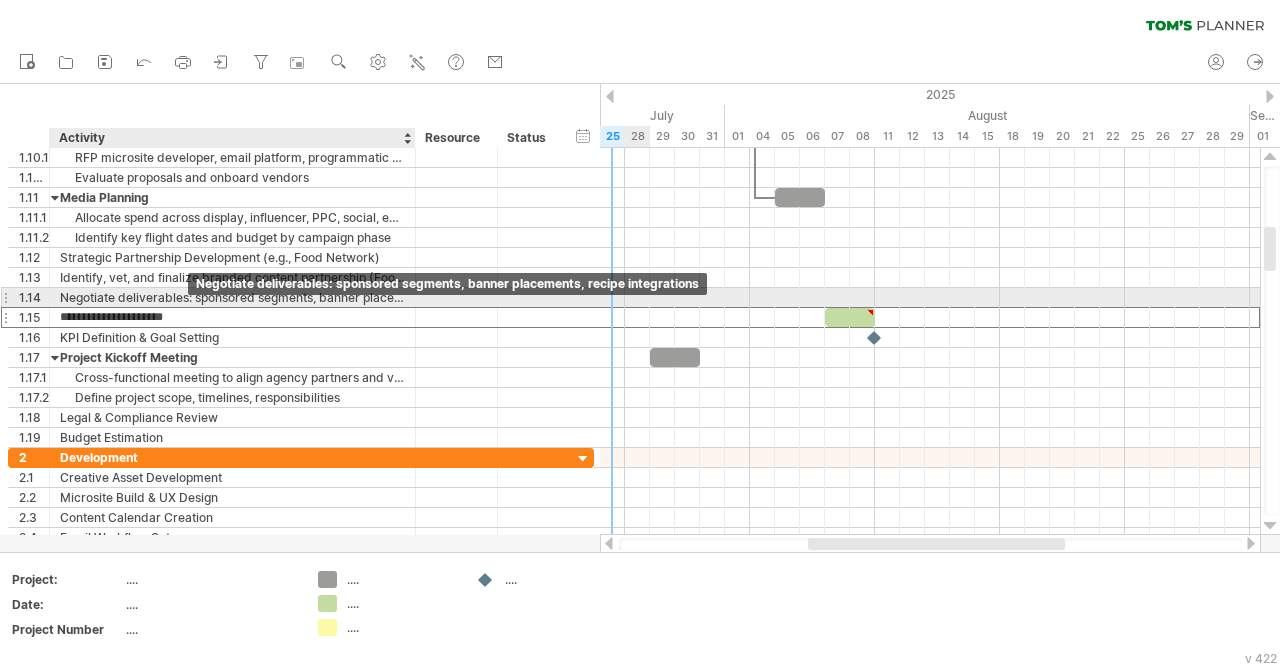 click on "Negotiate deliverables: sponsored segments, banner placements, recipe integrations" at bounding box center (232, 297) 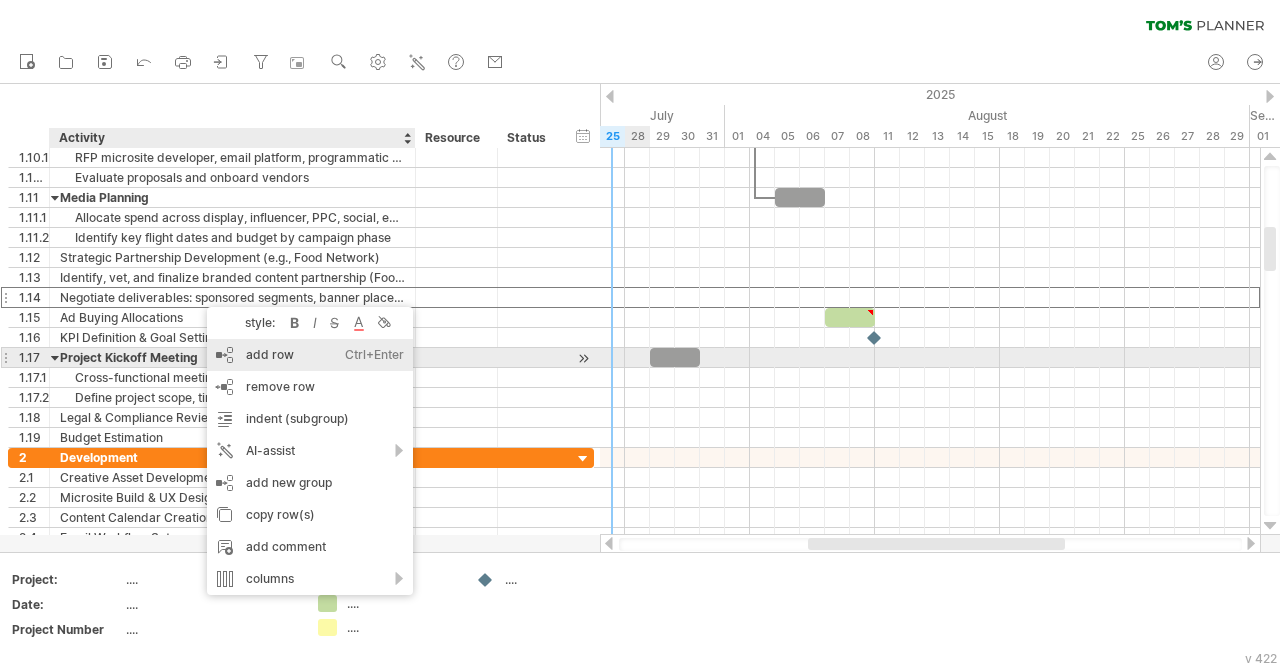 click on "add row Ctrl+Enter Cmd+Enter" at bounding box center [310, 355] 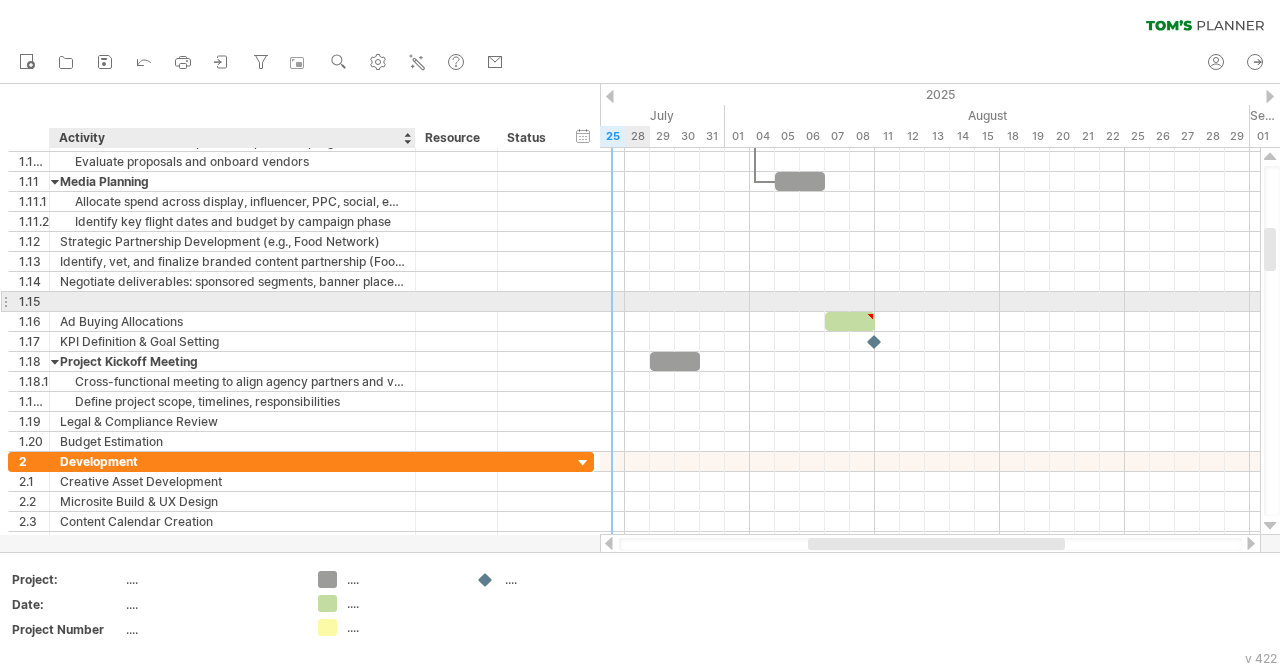 click at bounding box center [232, 301] 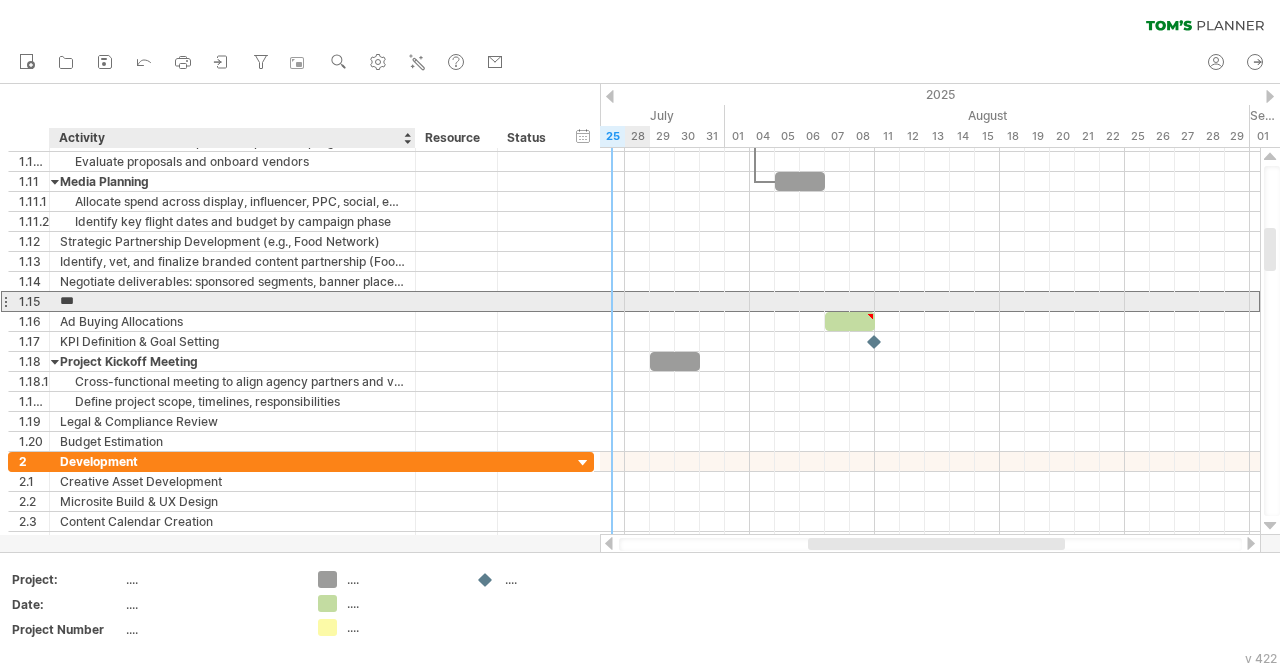 scroll, scrollTop: 0, scrollLeft: 0, axis: both 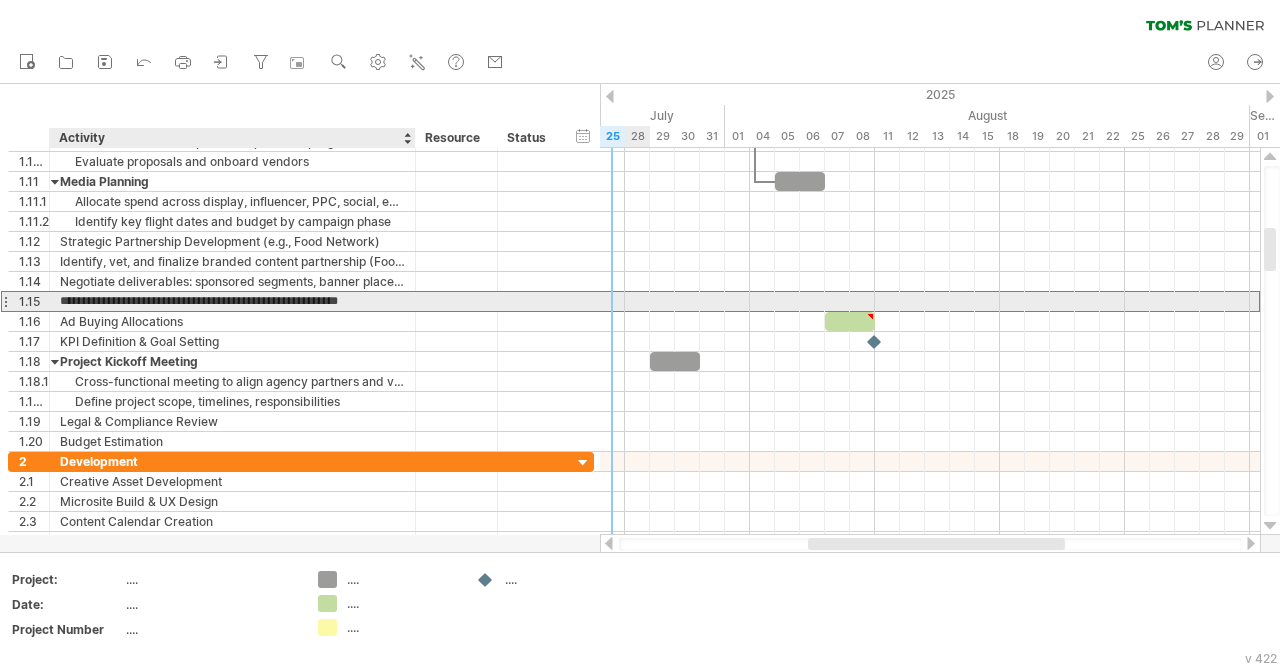type on "**********" 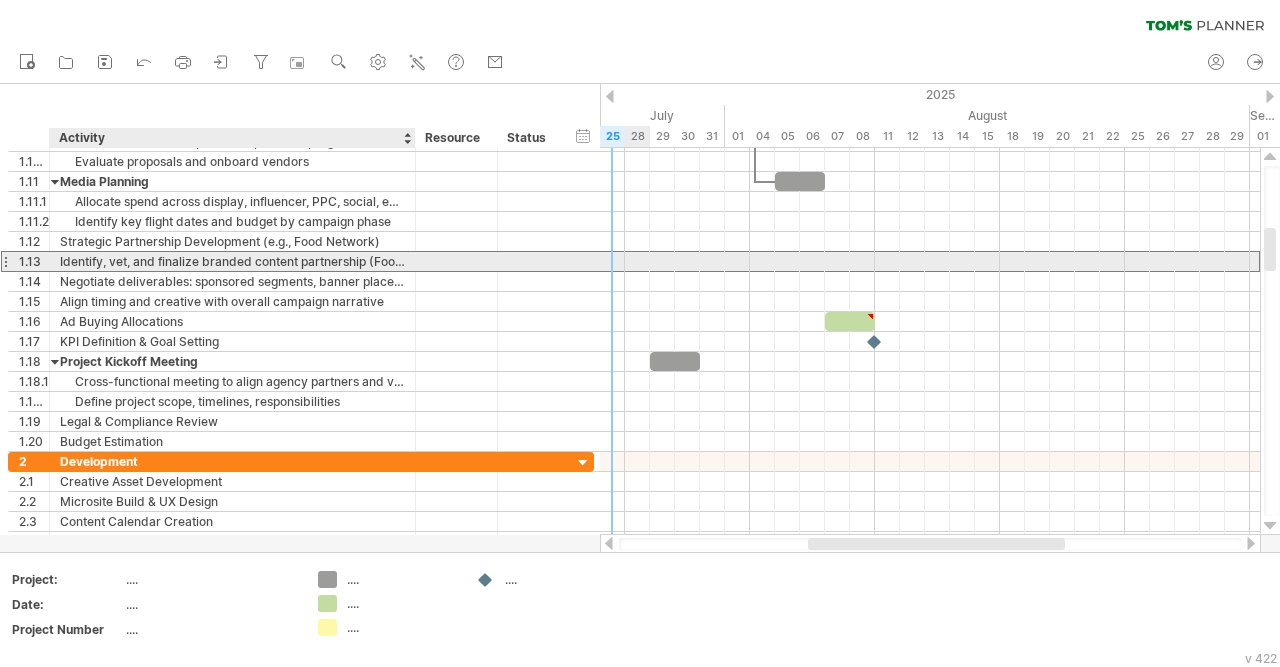 click on "Identify, vet, and finalize branded content partnership (Food Network, YouTube series, media buys)" at bounding box center [232, 261] 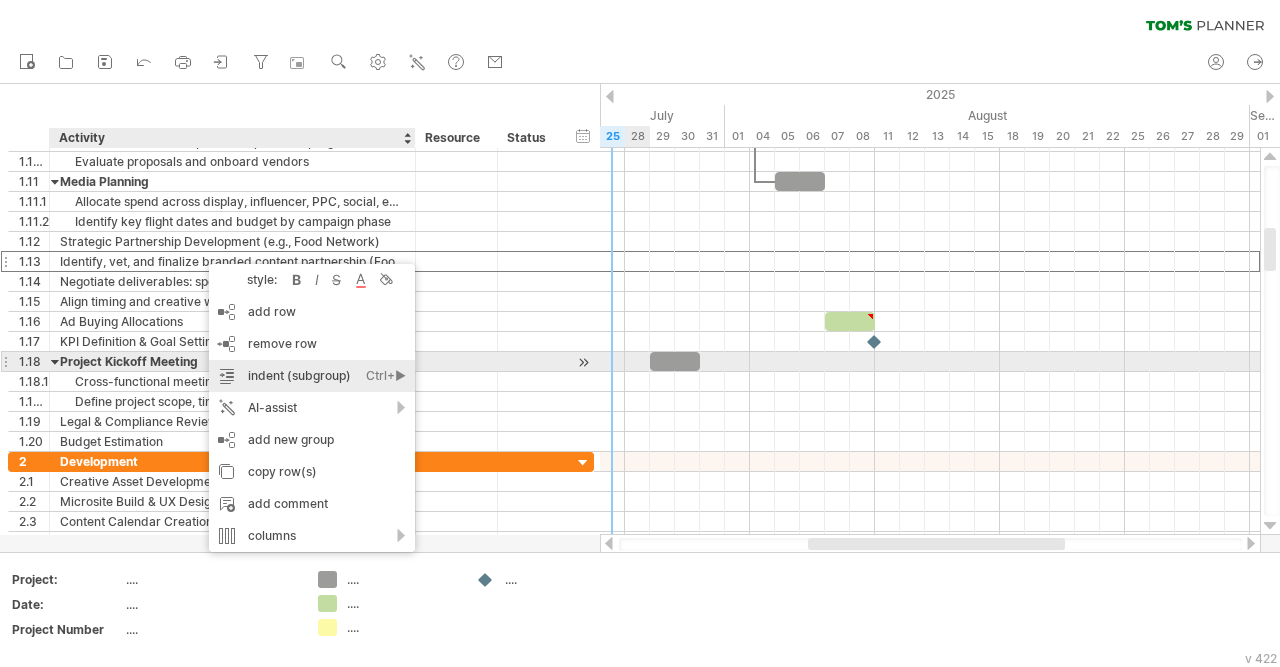 click on "indent (subgroup) Ctrl+► Cmd+►" at bounding box center (312, 376) 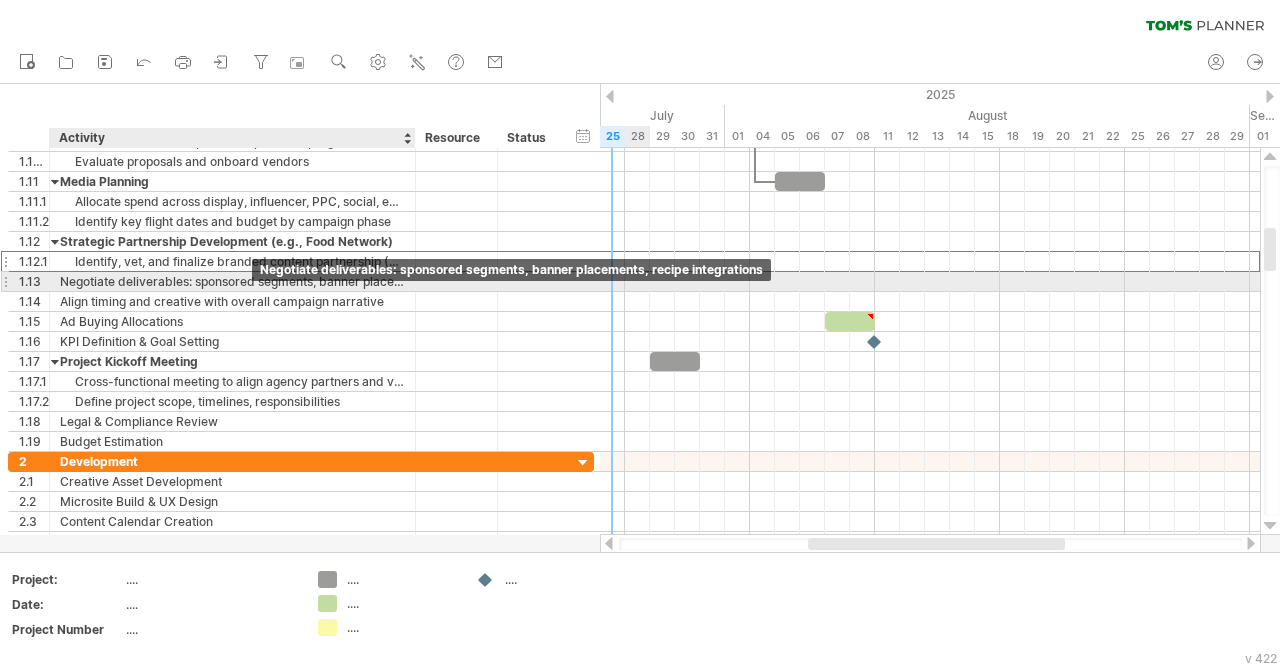 click on "Negotiate deliverables: sponsored segments, banner placements, recipe integrations" at bounding box center [232, 281] 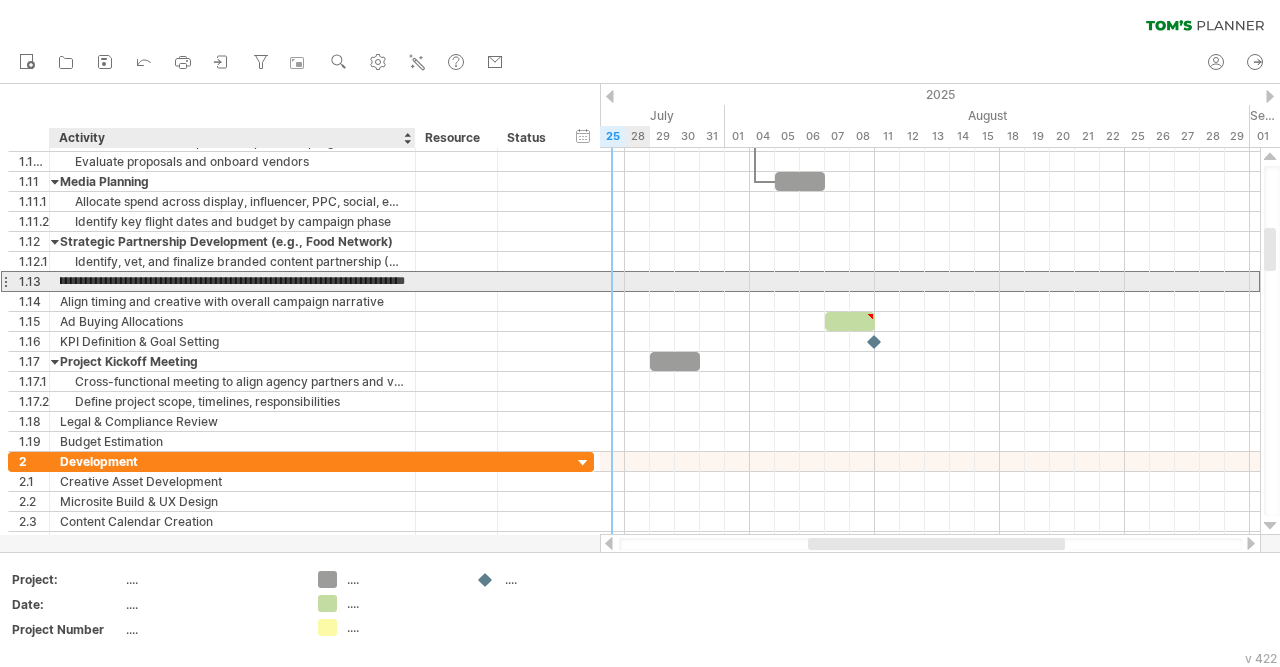 click on "**********" at bounding box center (232, 281) 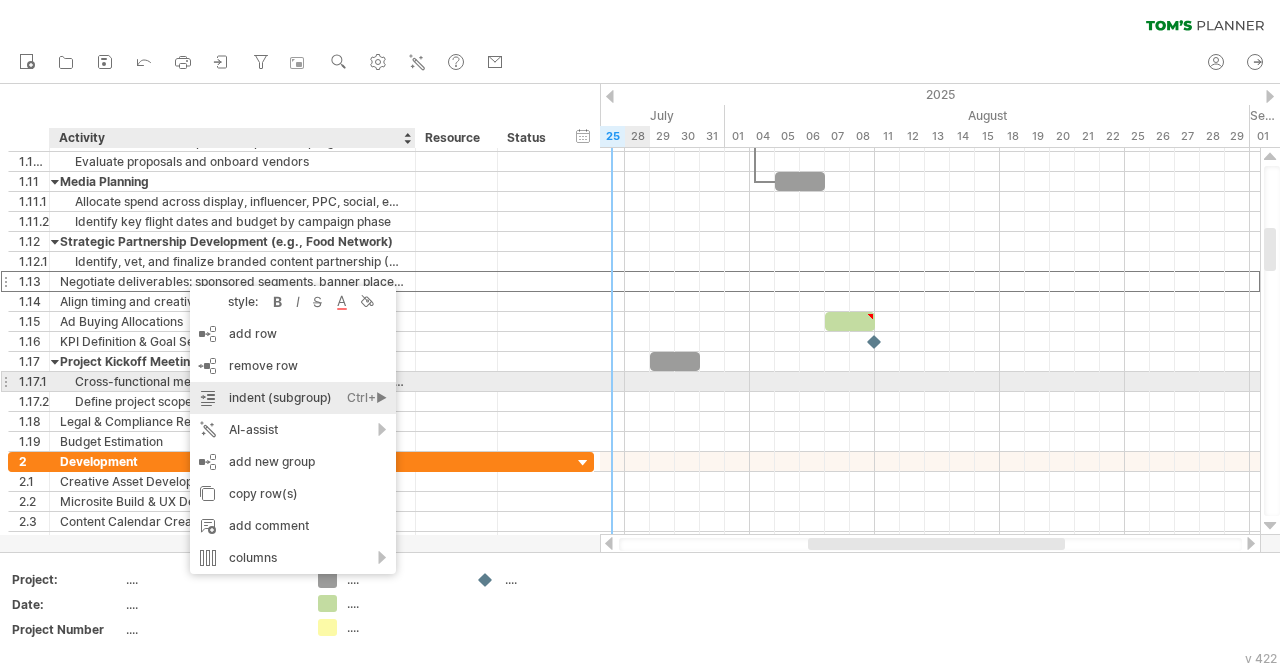 click on "indent (subgroup) Ctrl+► Cmd+►" at bounding box center [293, 398] 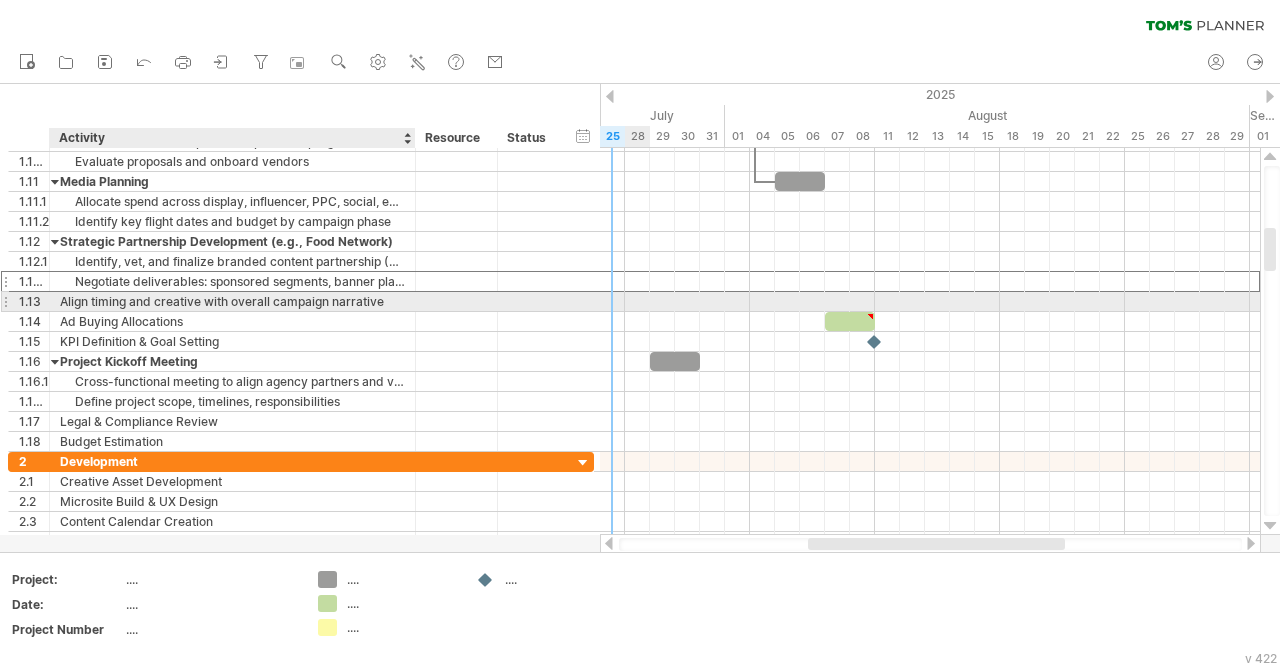 click on "Align timing and creative with overall campaign narrative" at bounding box center (232, 301) 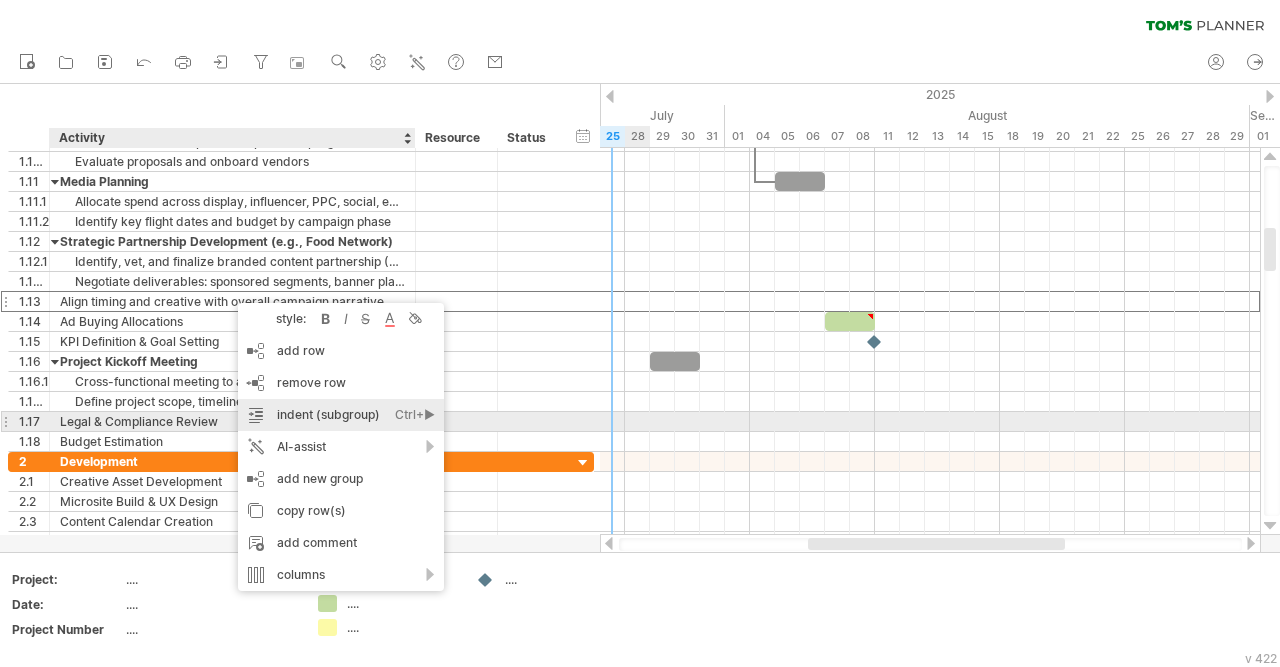 click on "indent (subgroup) Ctrl+► Cmd+►" at bounding box center [341, 415] 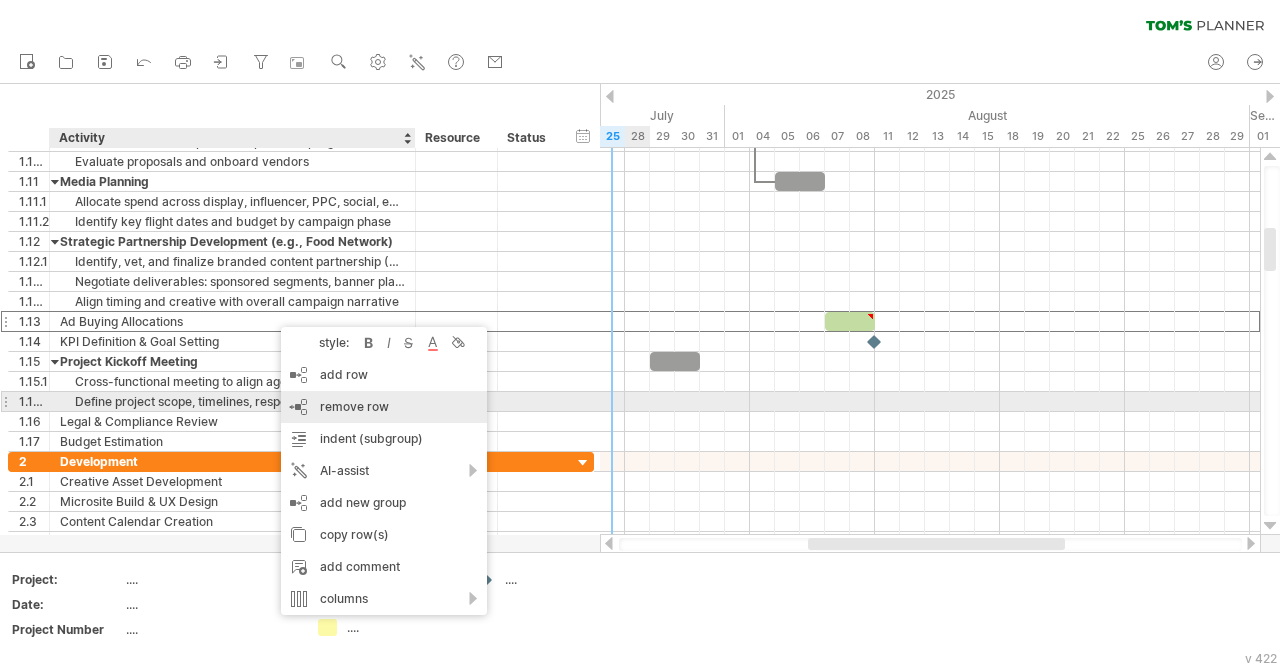 click on "remove row remove selected rows" at bounding box center [384, 407] 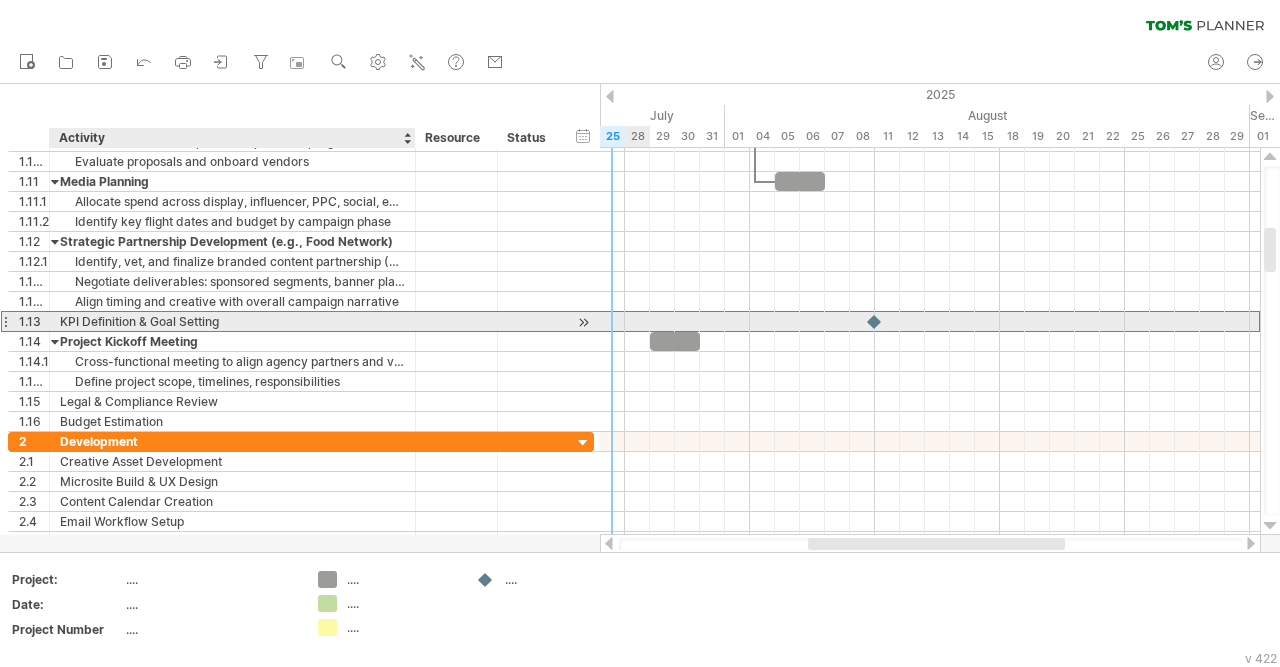 click on "KPI Definition & Goal Setting" at bounding box center (232, 321) 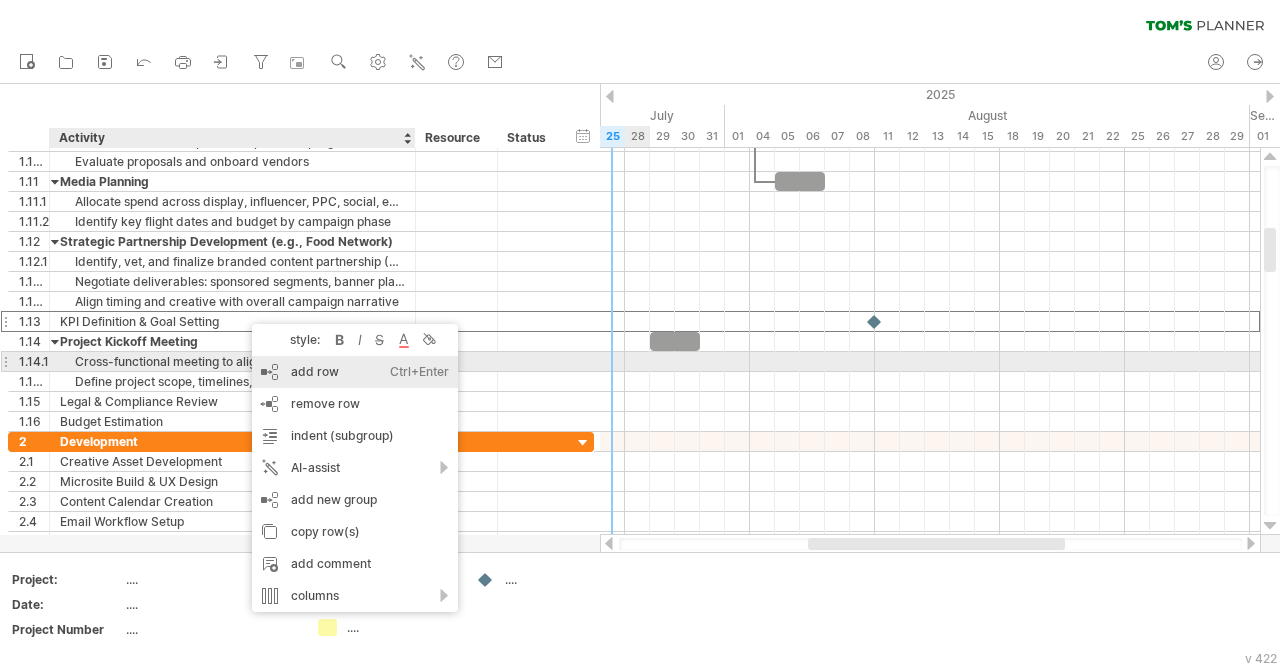 click on "add row Ctrl+Enter Cmd+Enter" at bounding box center (355, 372) 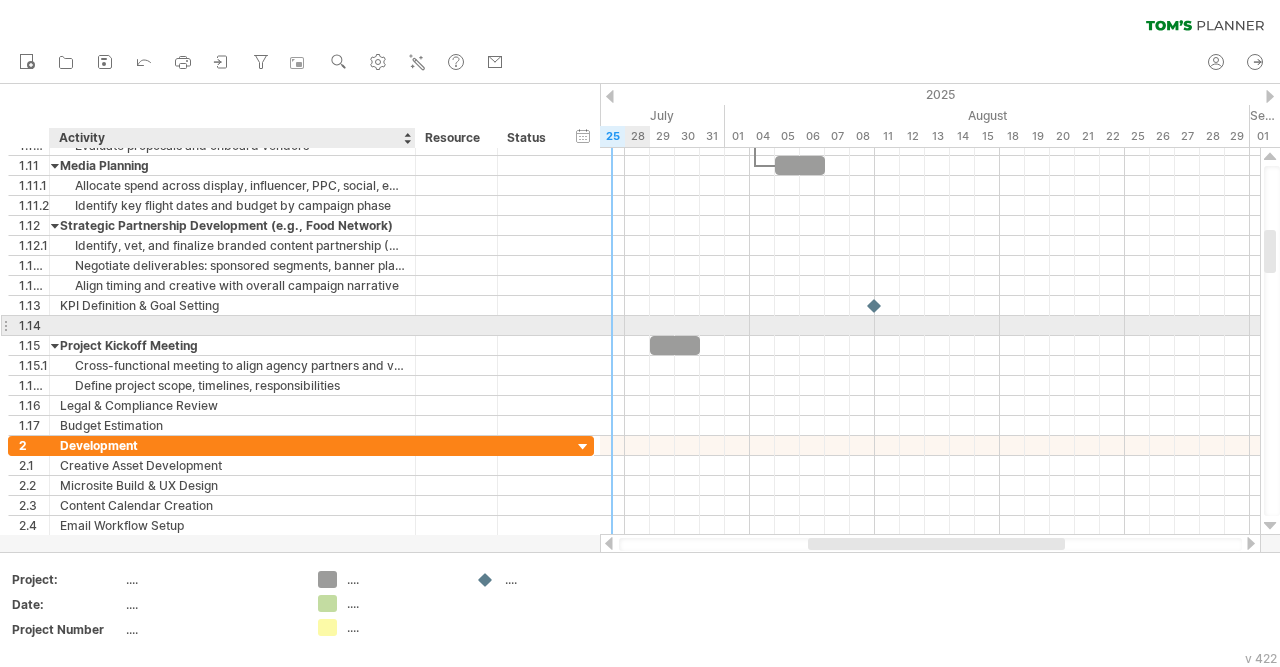 click at bounding box center [232, 325] 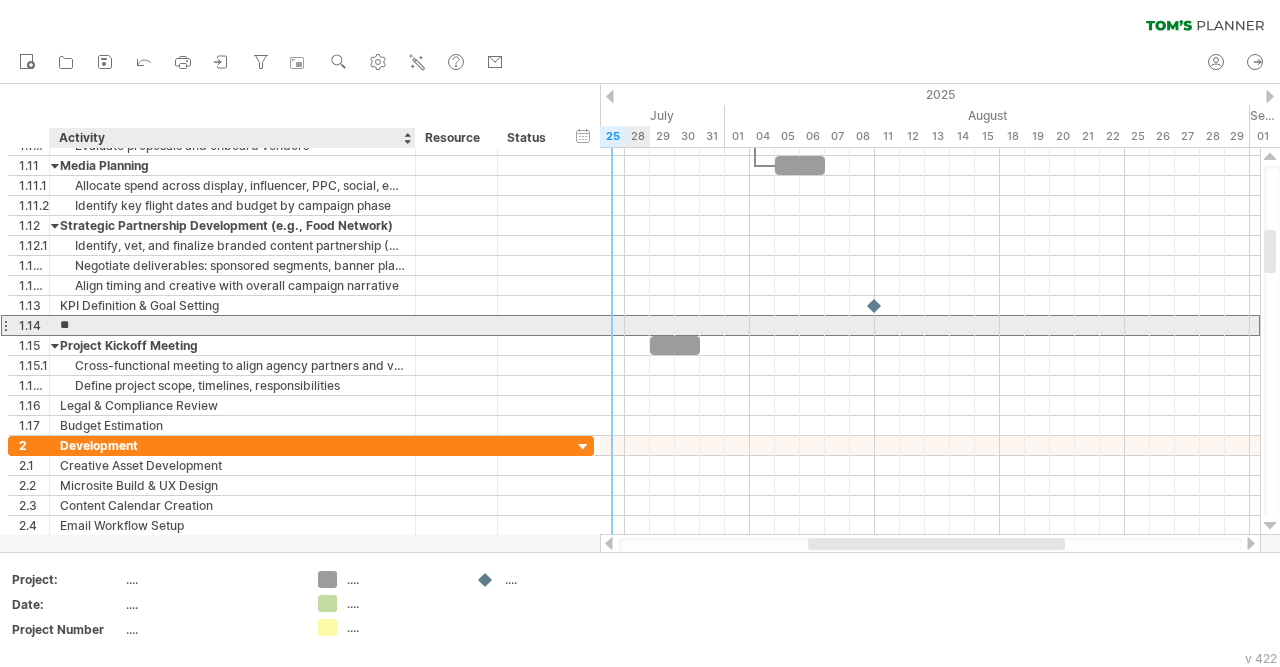 type on "*" 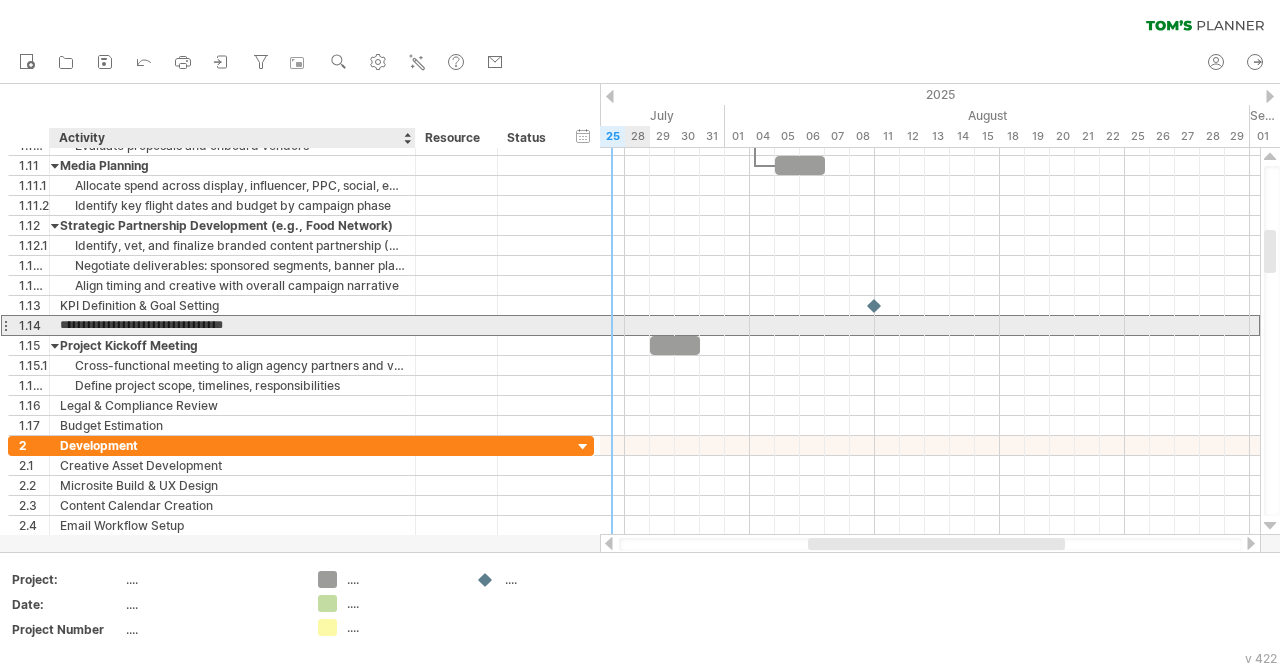 type on "**********" 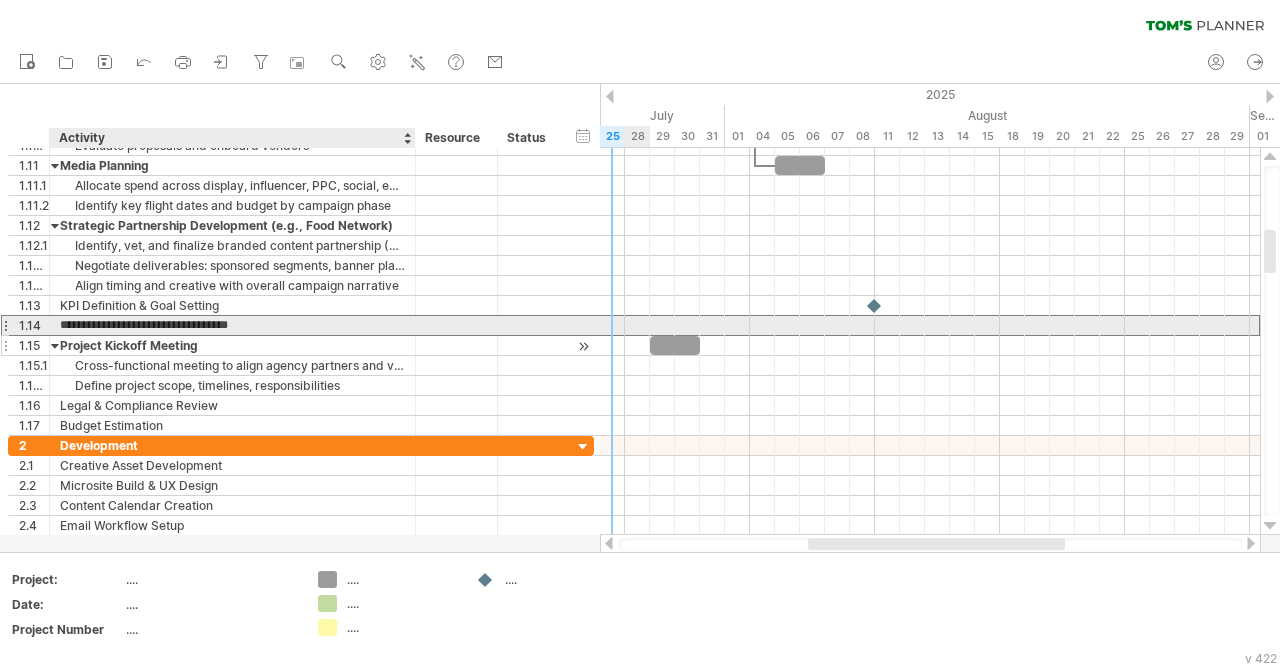 click on "Project Kickoff Meeting" at bounding box center (232, 345) 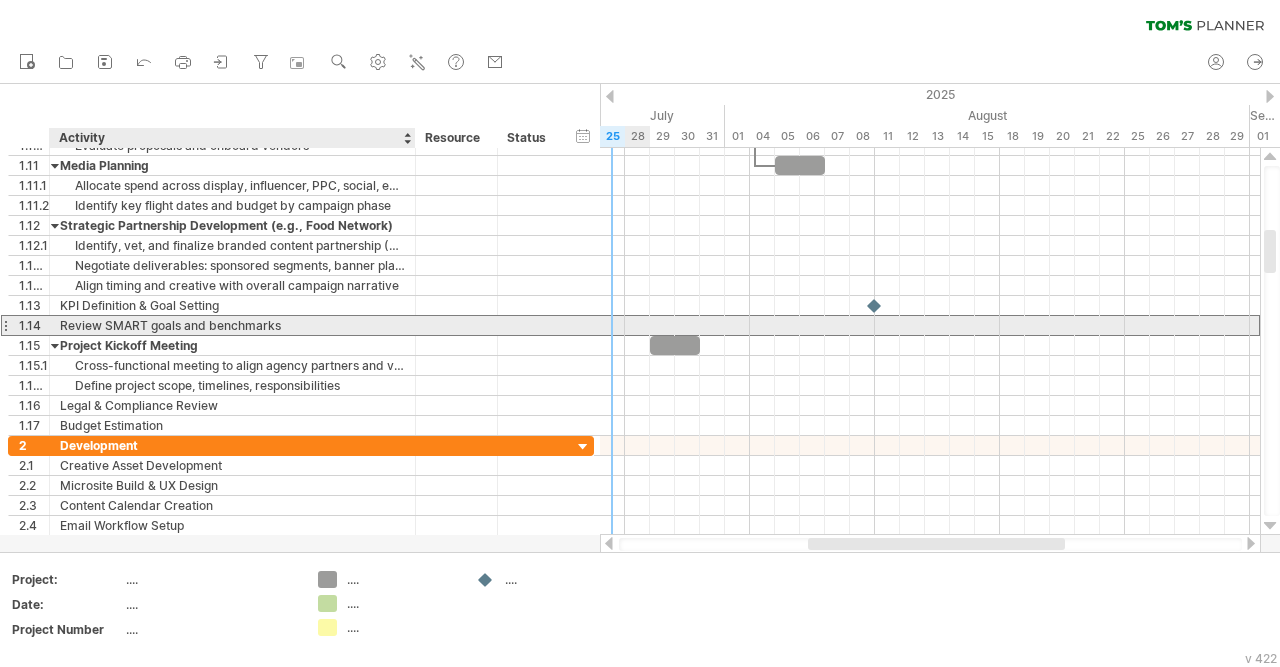 click on "Review SMART goals and benchmarks" at bounding box center [232, 325] 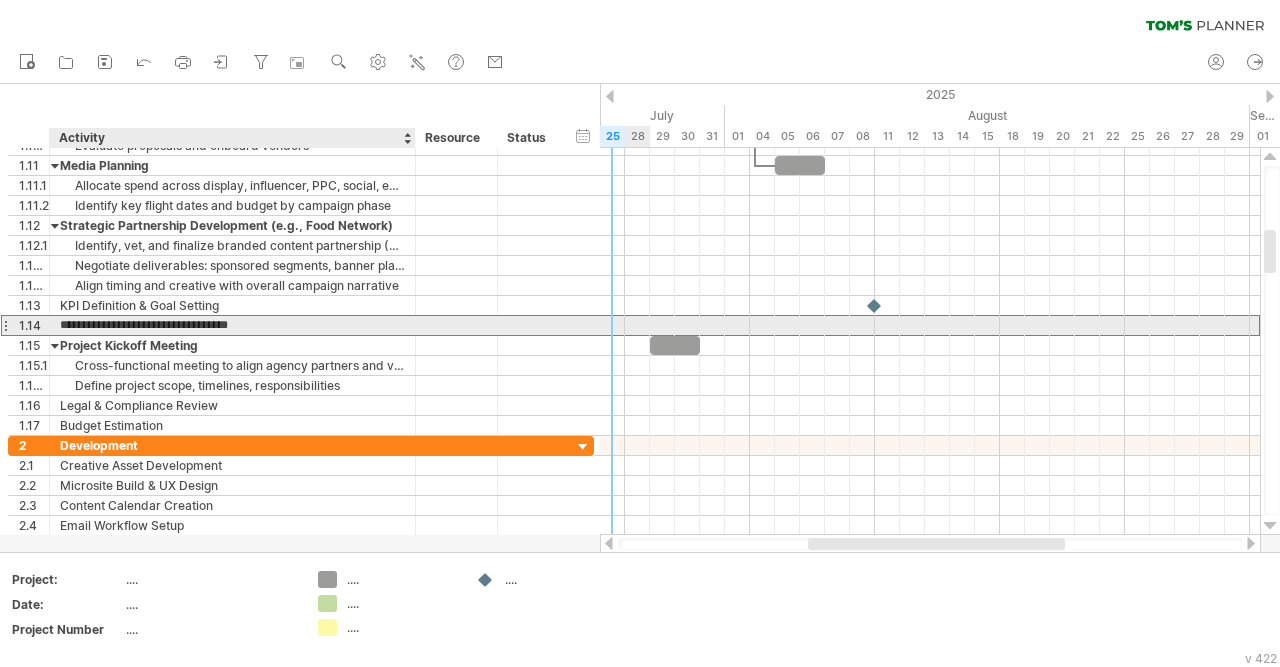 click on "**********" at bounding box center [232, 325] 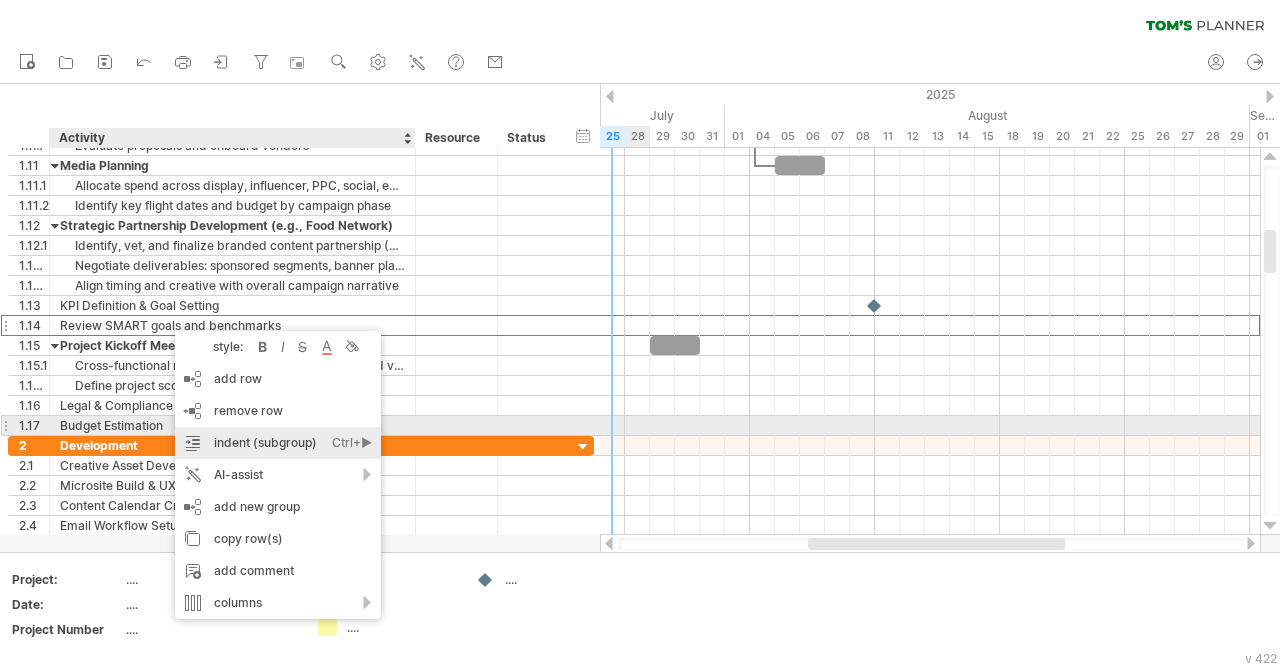 click on "indent (subgroup) Ctrl+► Cmd+►" at bounding box center (278, 443) 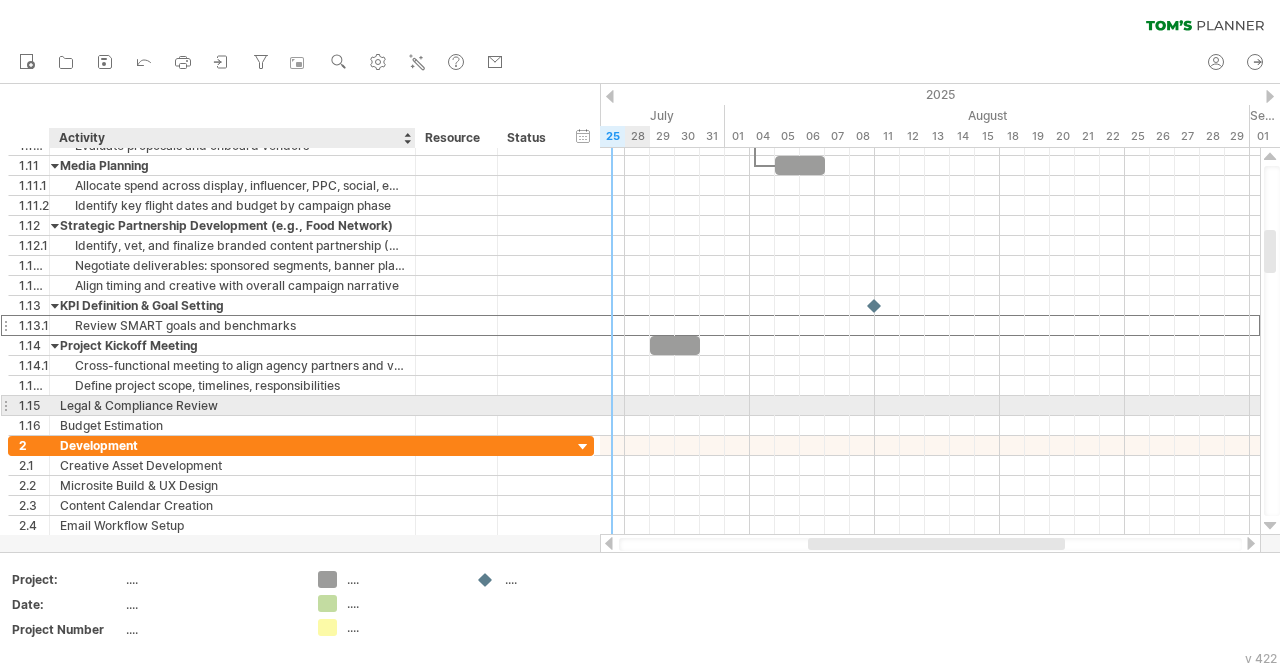 click on "Legal & Compliance Review" at bounding box center [232, 405] 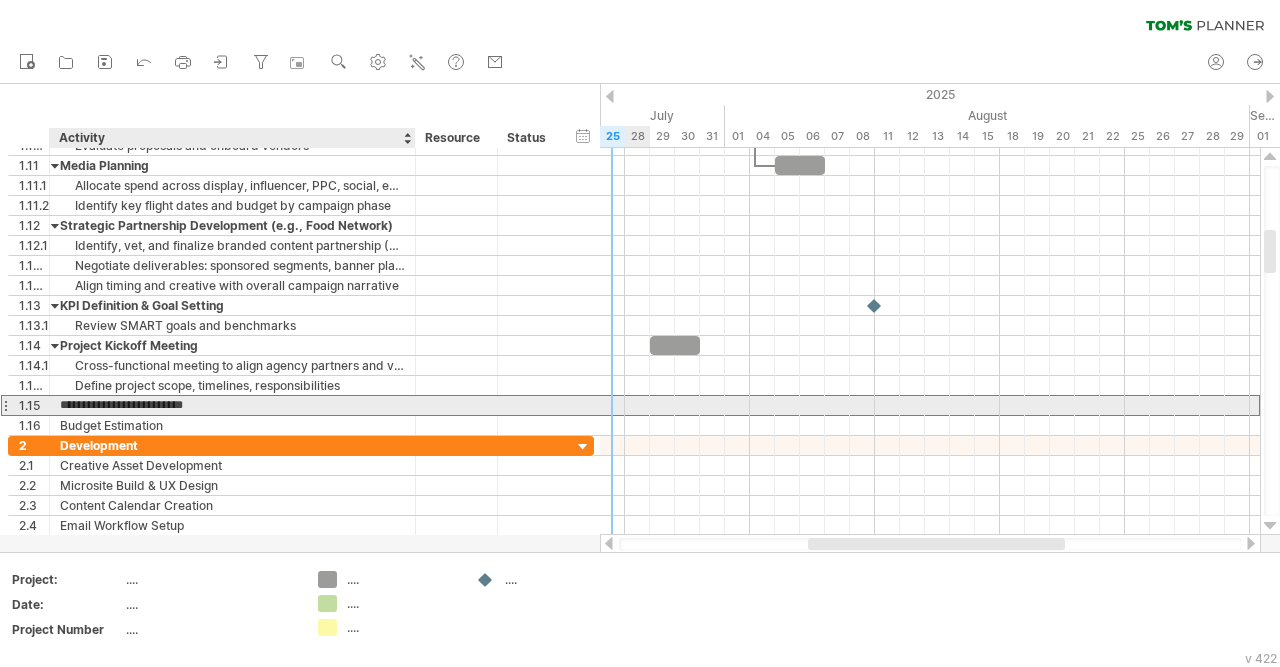 click on "**********" at bounding box center [232, 405] 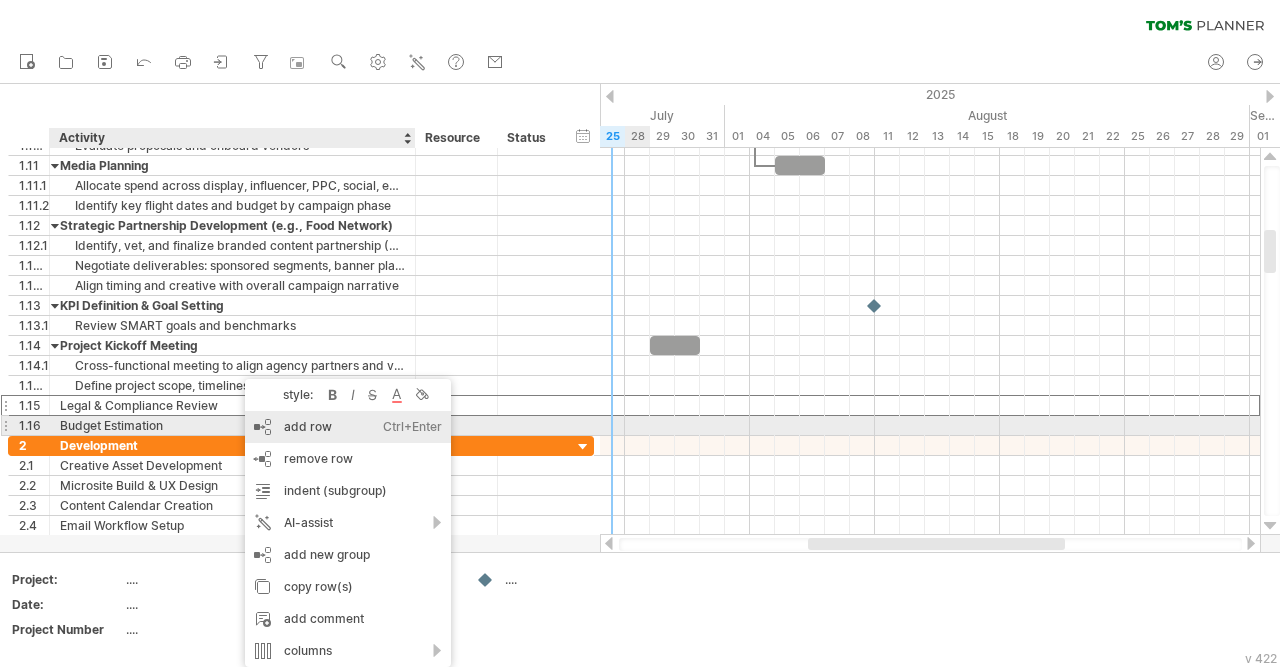 click on "add row Ctrl+Enter Cmd+Enter" at bounding box center (348, 427) 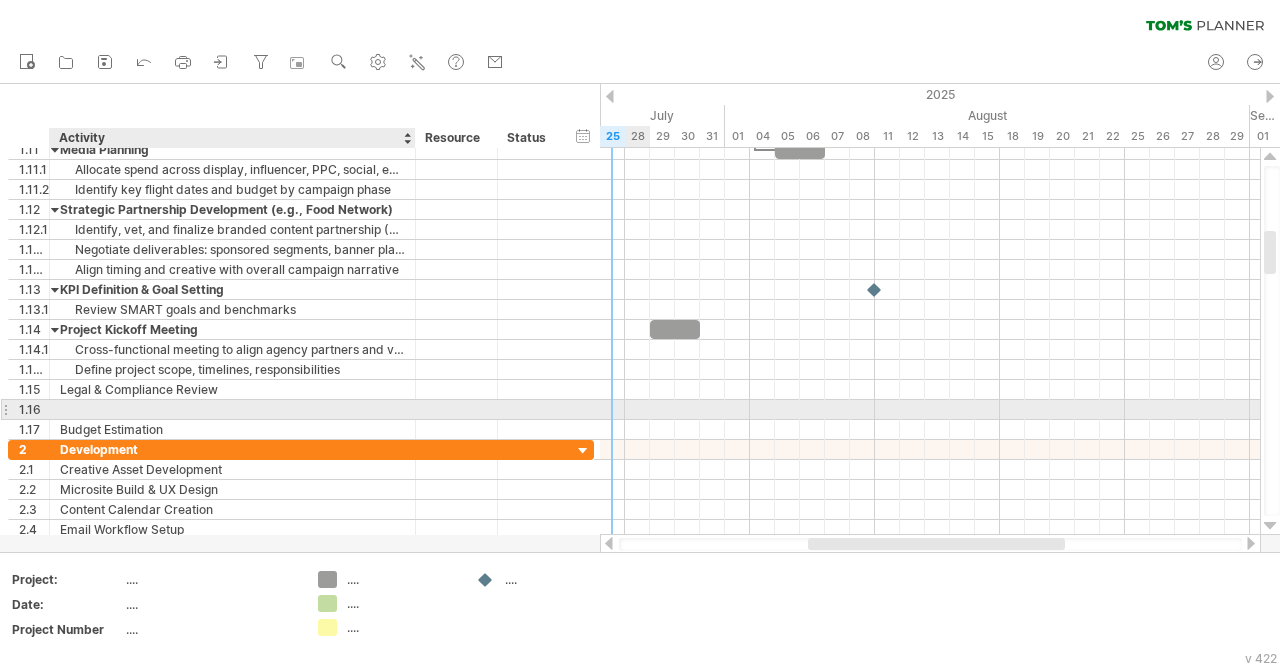 click at bounding box center [232, 409] 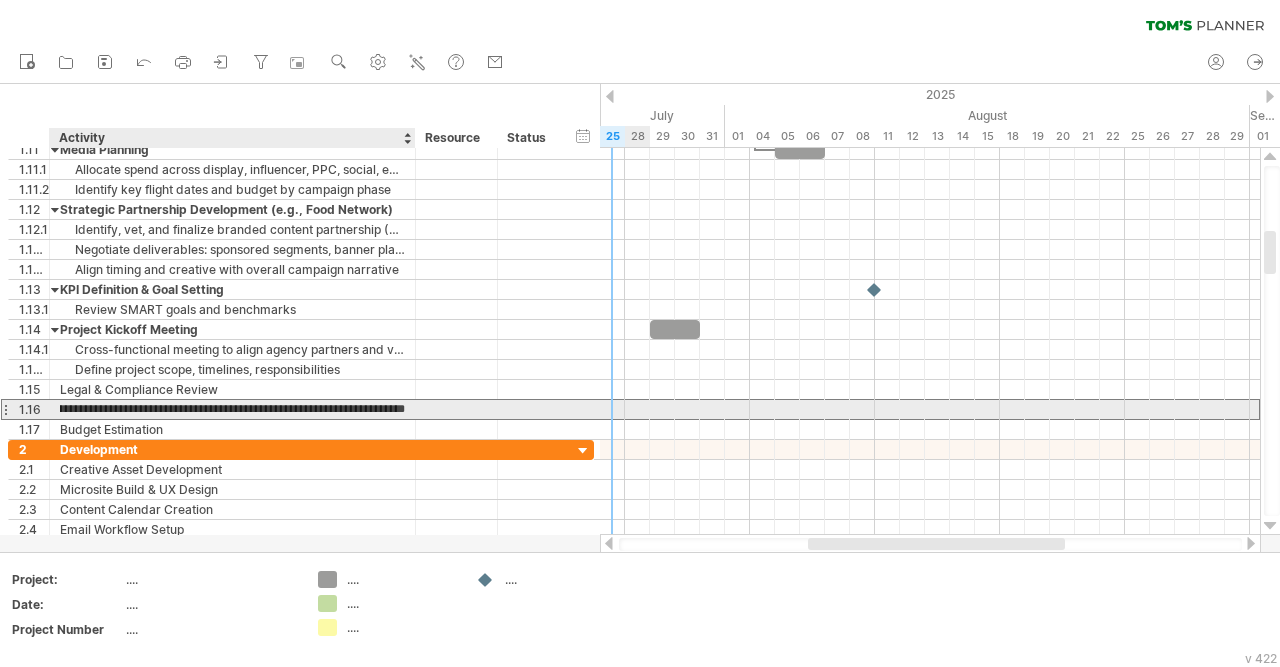 type on "**********" 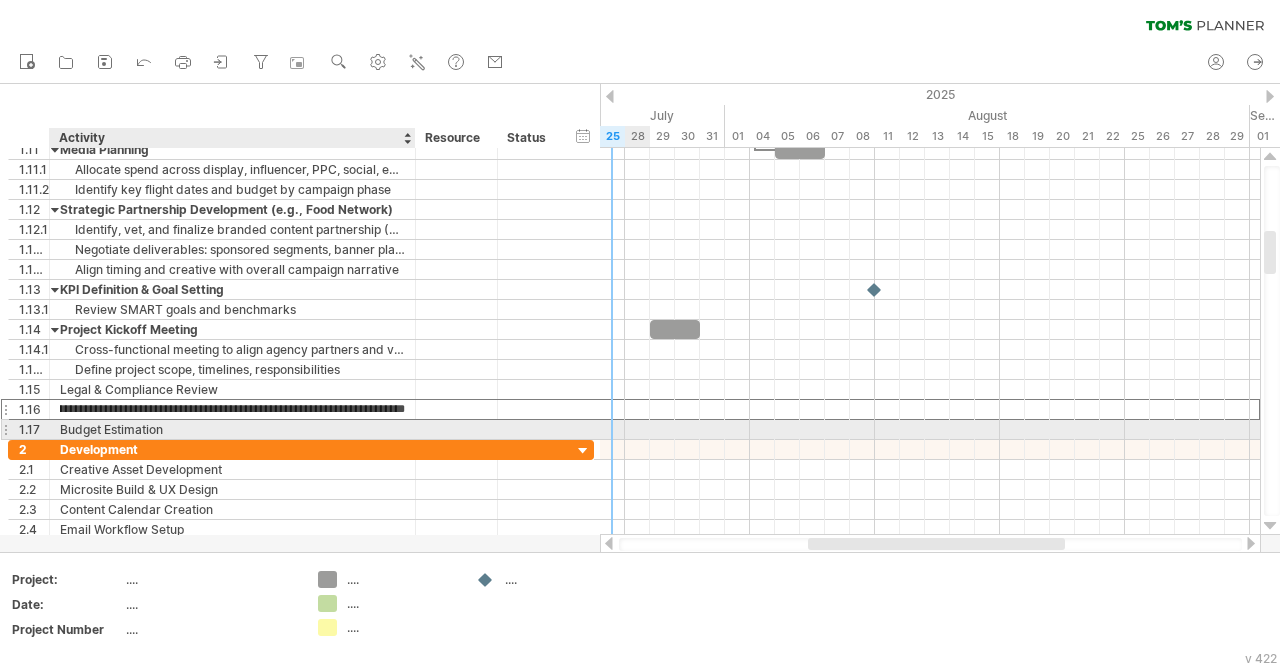 click on "Budget Estimation" at bounding box center [232, 429] 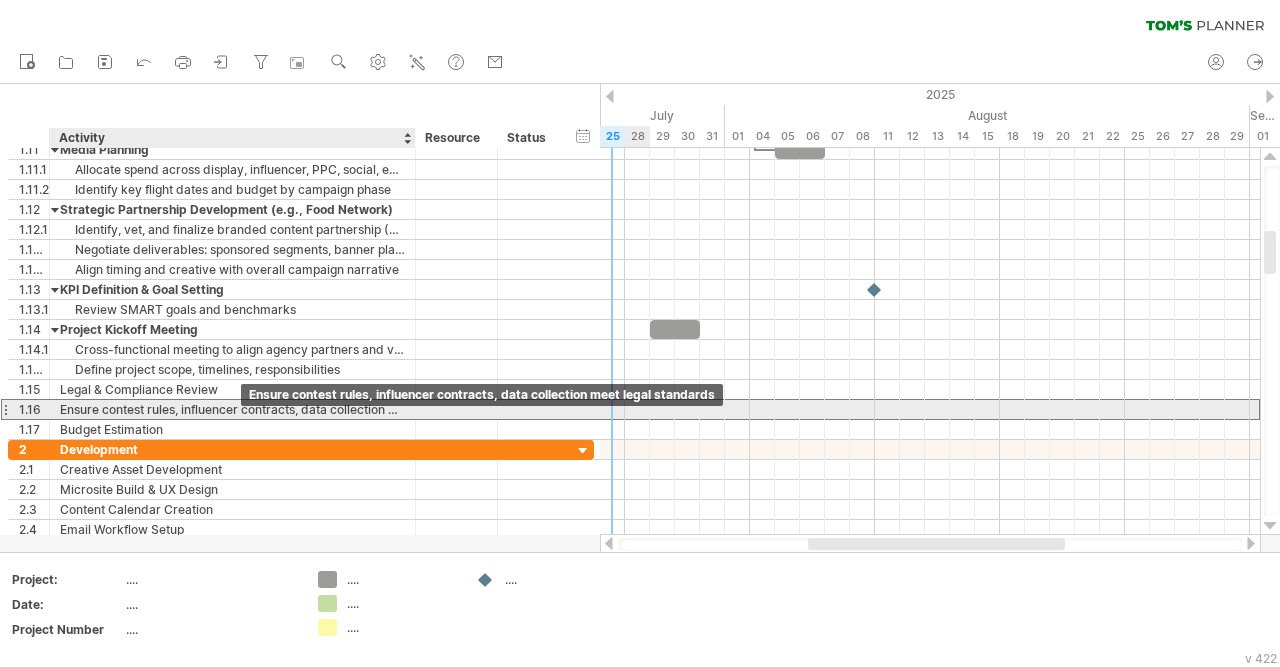 click on "Ensure contest rules, influencer contracts, data collection meet legal standards" at bounding box center [232, 409] 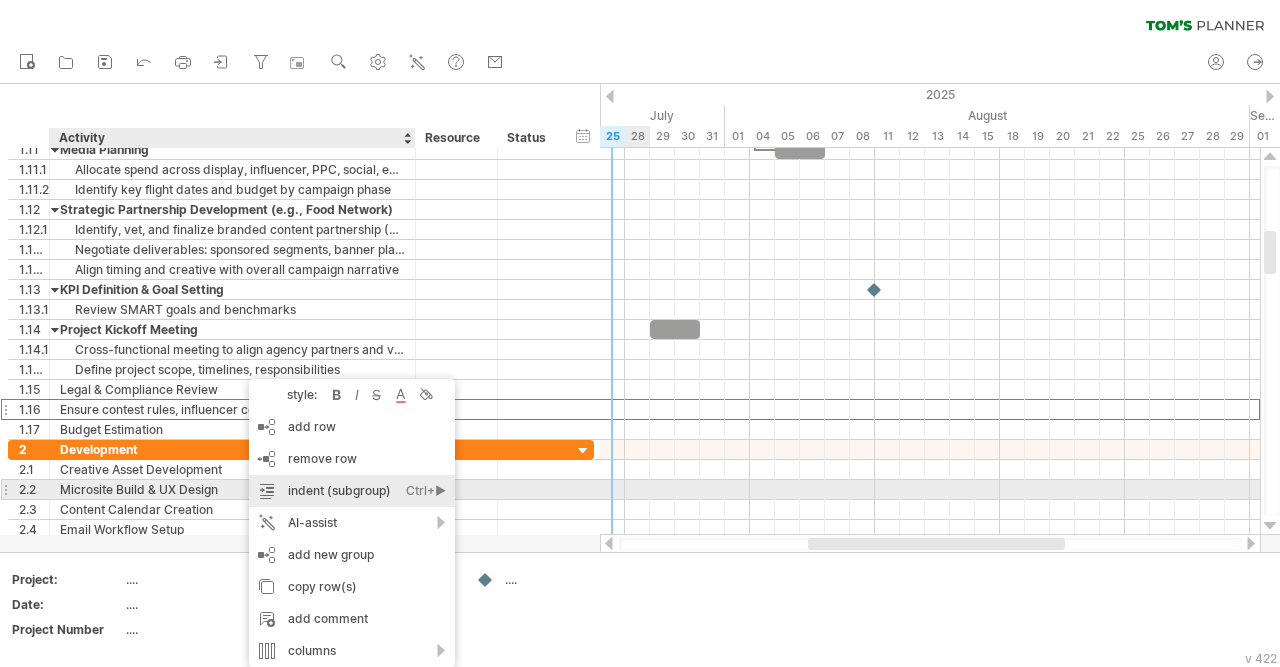click on "indent (subgroup) Ctrl+► Cmd+►" at bounding box center (352, 491) 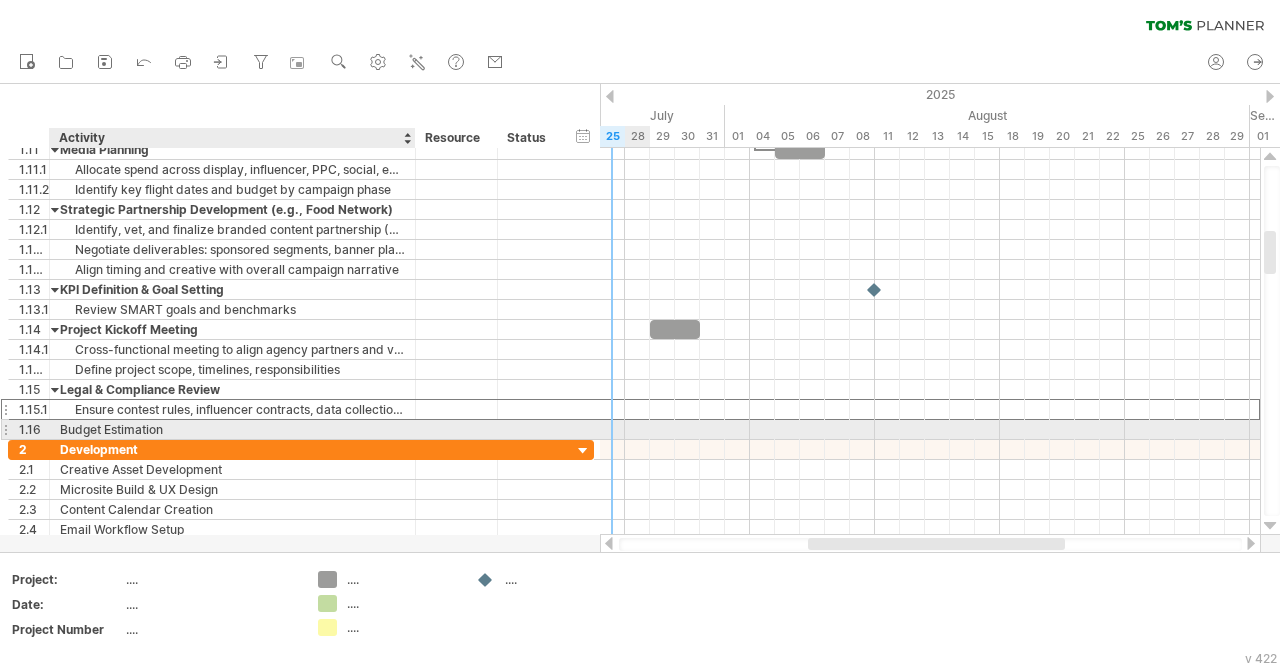click on "Budget Estimation" at bounding box center (232, 429) 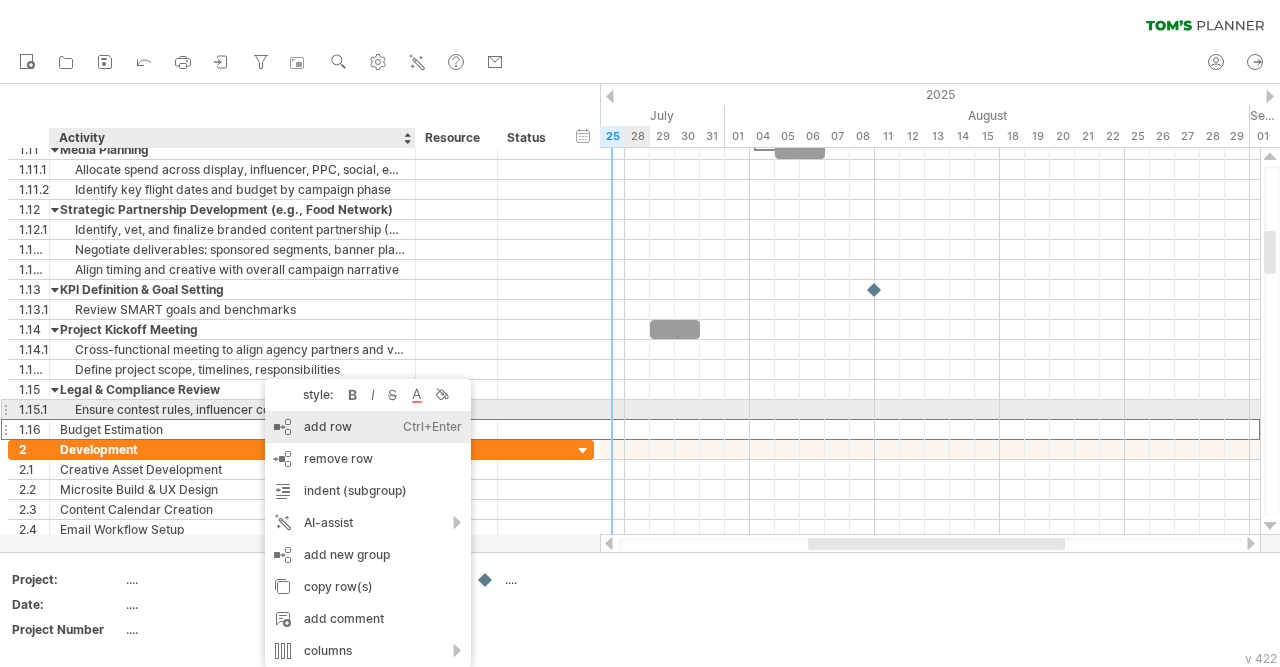 click on "add row Ctrl+Enter Cmd+Enter" at bounding box center (368, 427) 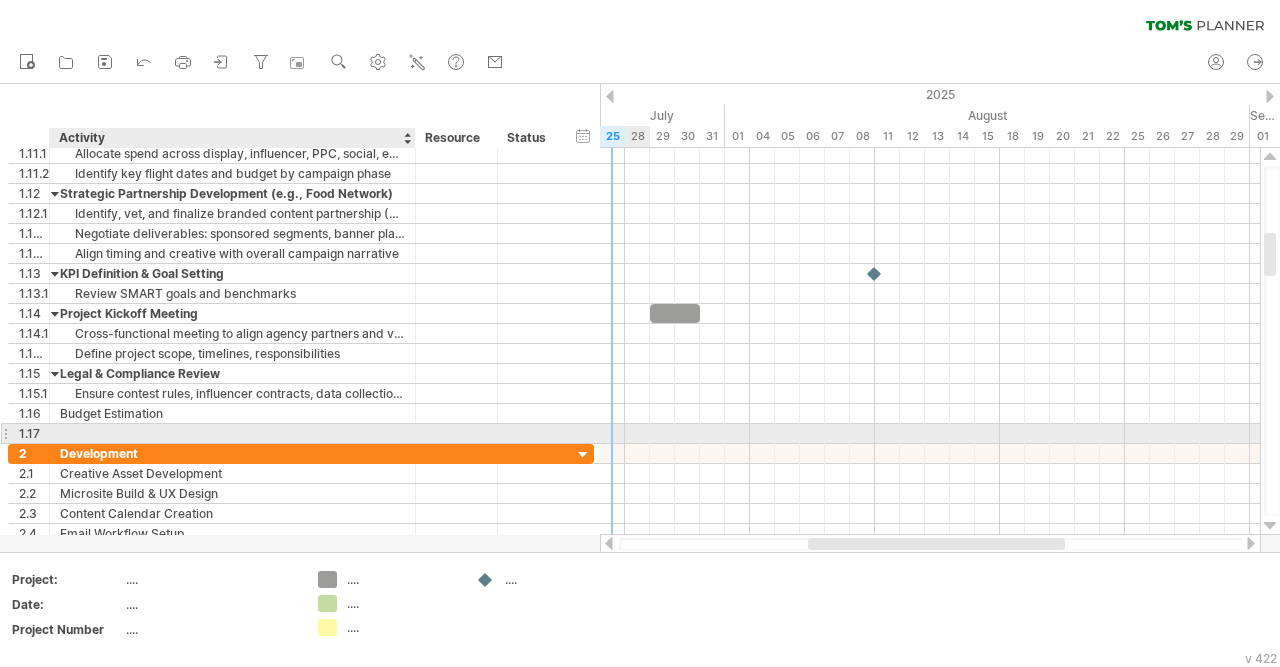 click at bounding box center [232, 433] 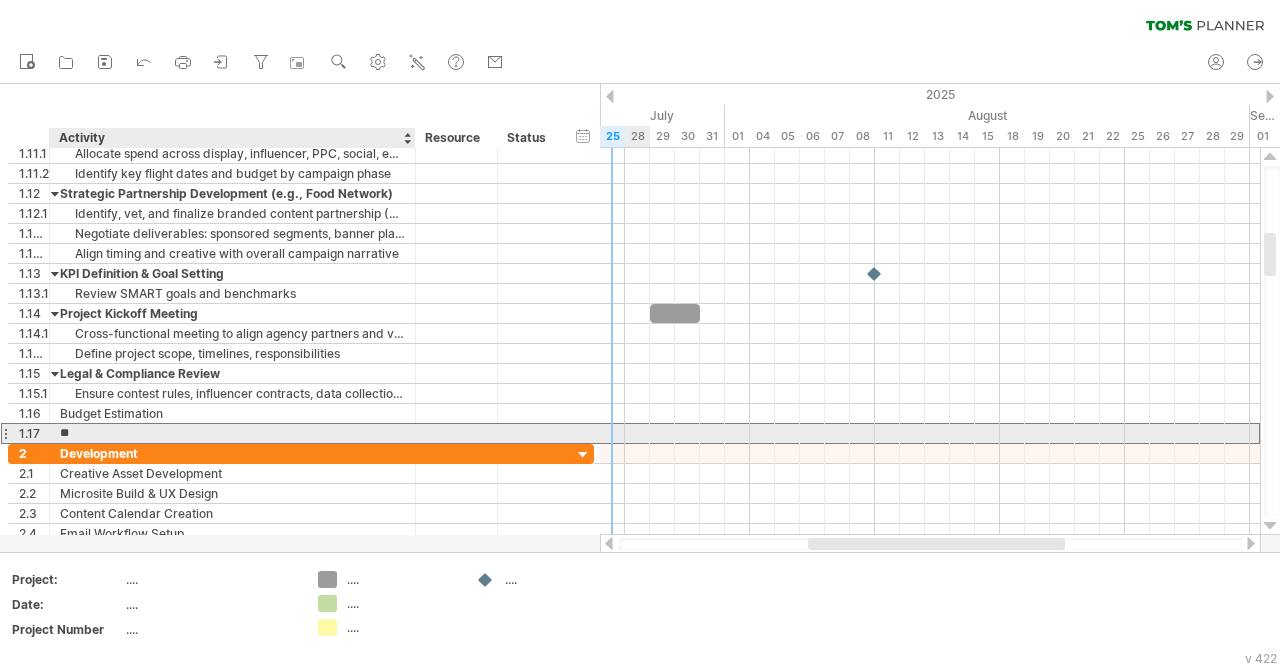 type on "*" 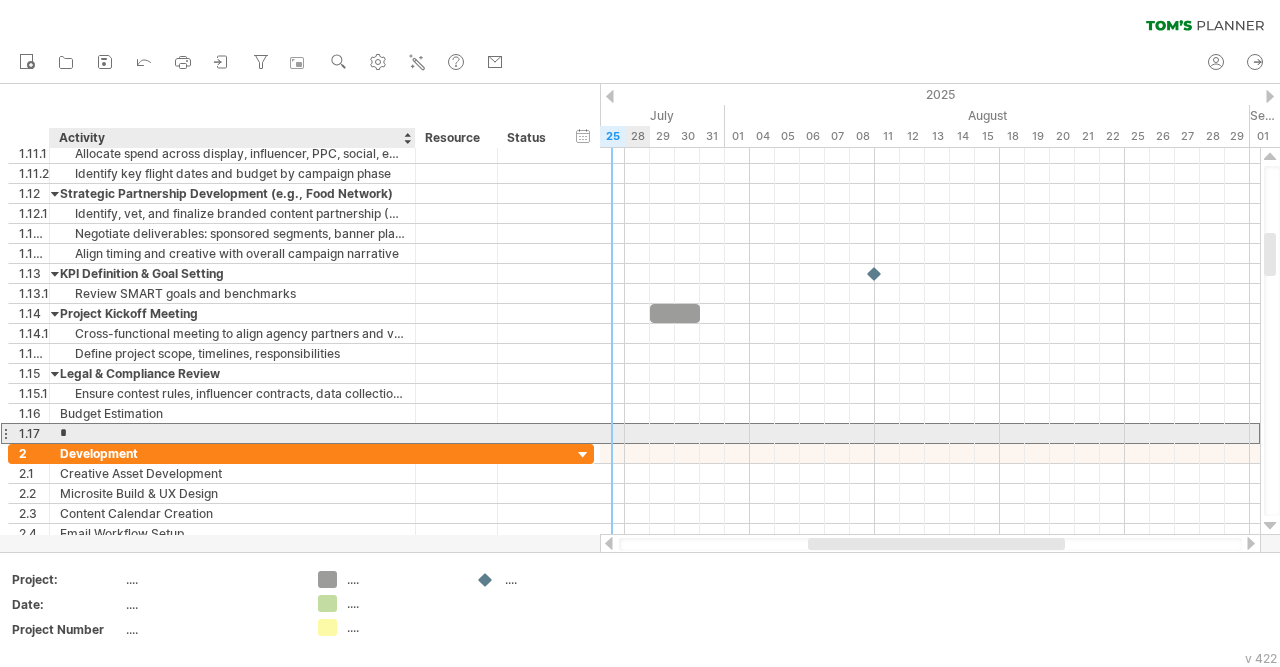 type 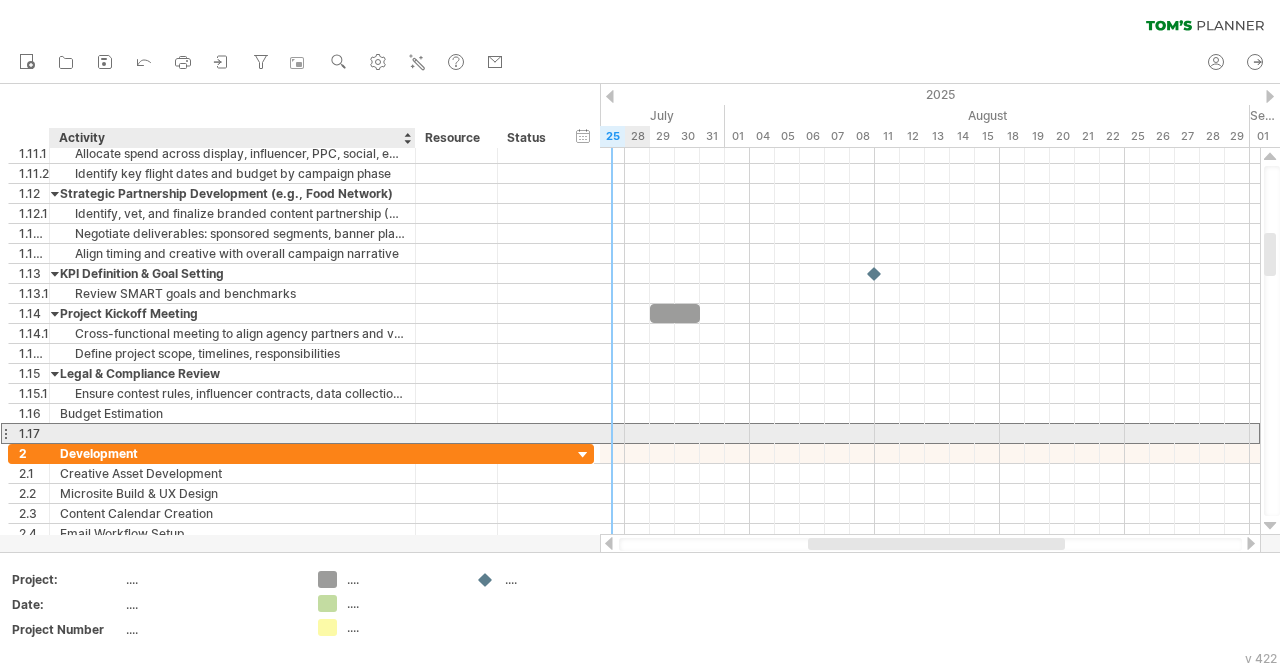 click at bounding box center (232, 433) 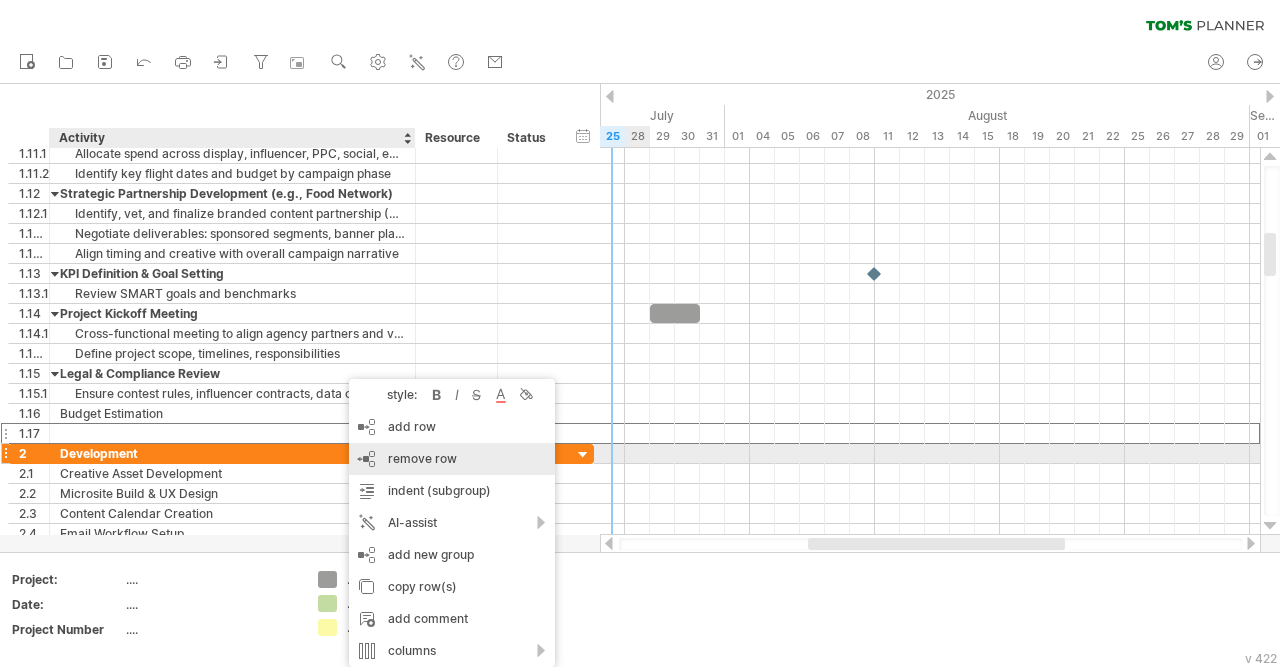 click on "remove row" at bounding box center [422, 458] 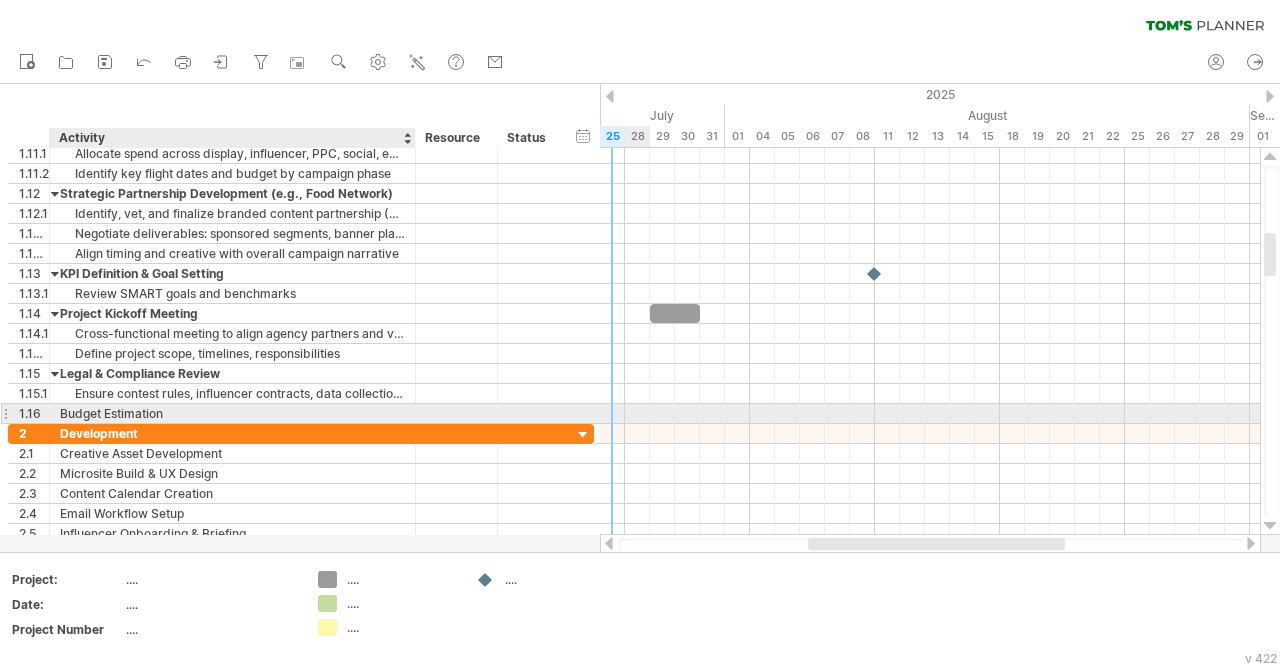 click on "Budget Estimation" at bounding box center (232, 413) 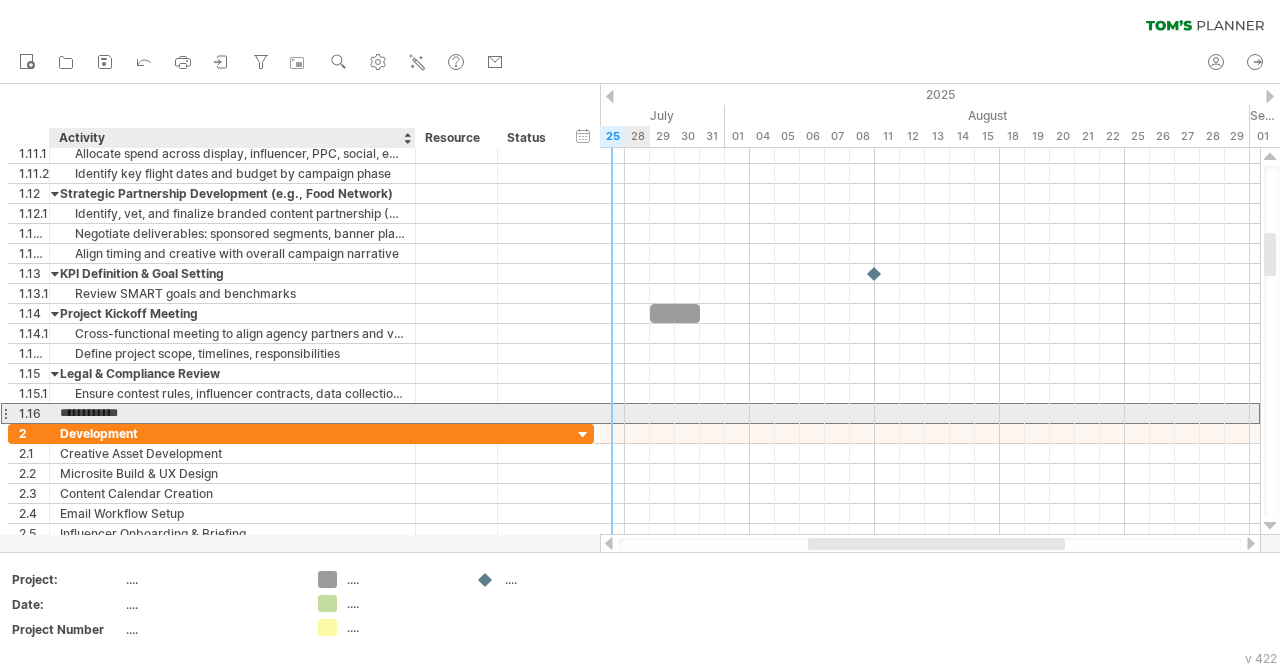 type on "**********" 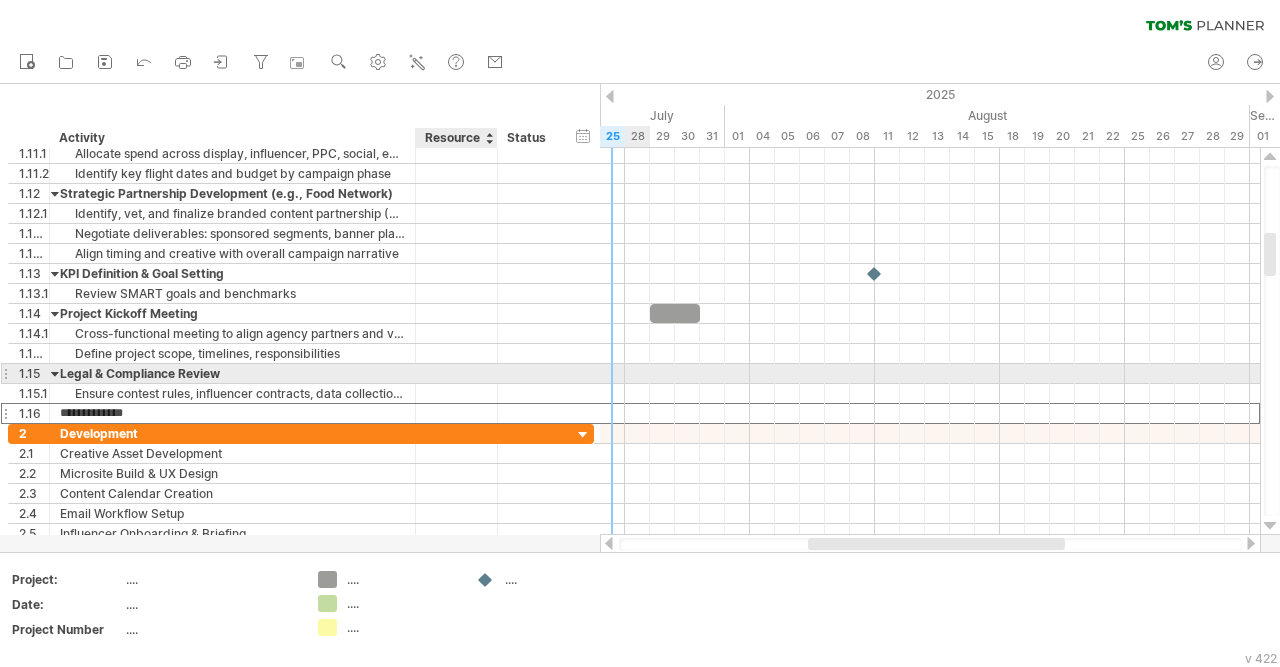 click at bounding box center [456, 373] 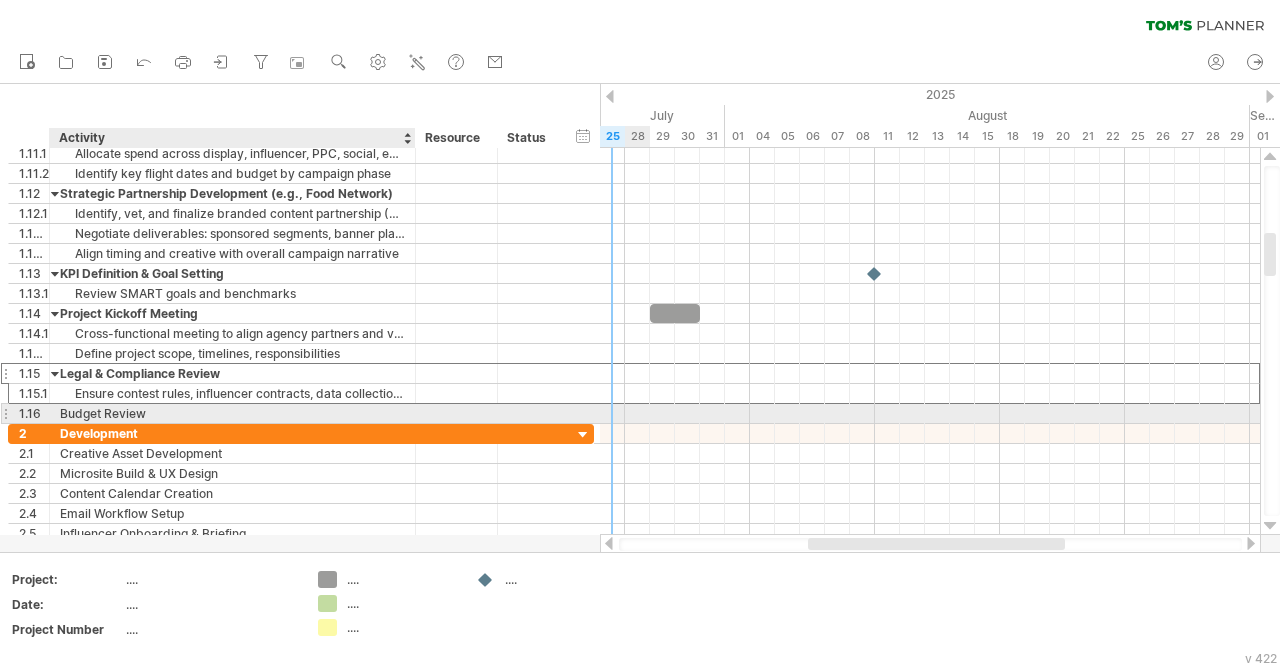 click on "Budget Review" at bounding box center (232, 413) 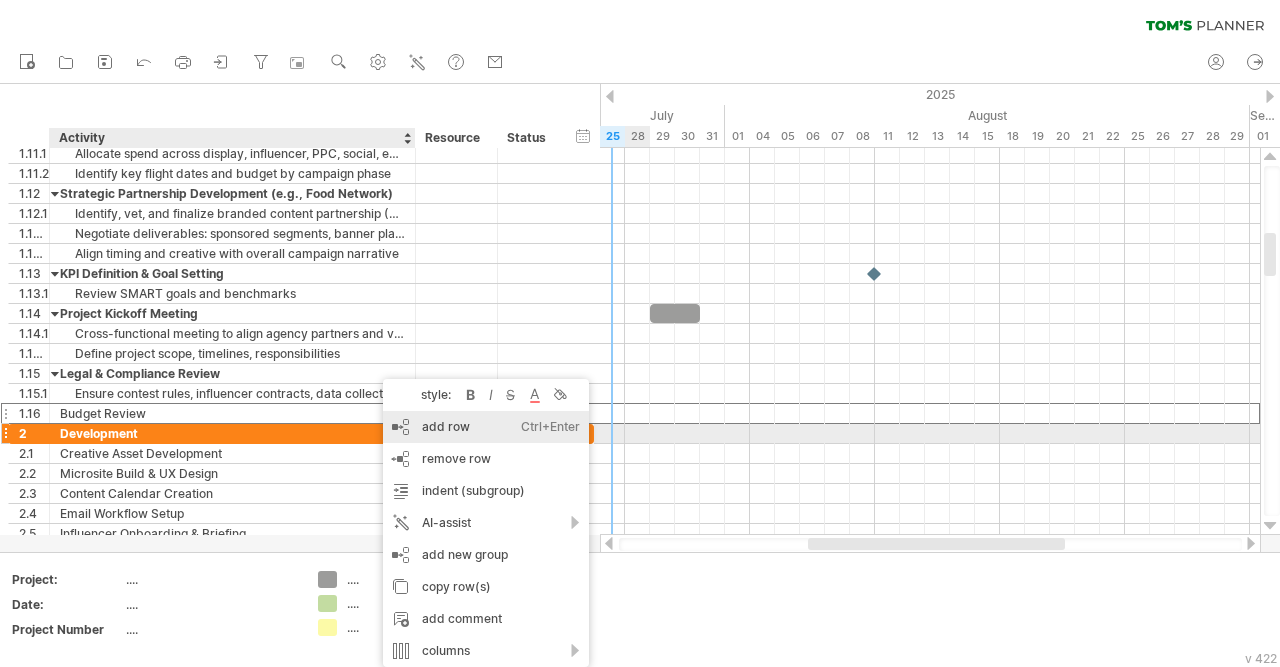 click on "add row Ctrl+Enter Cmd+Enter" at bounding box center (486, 427) 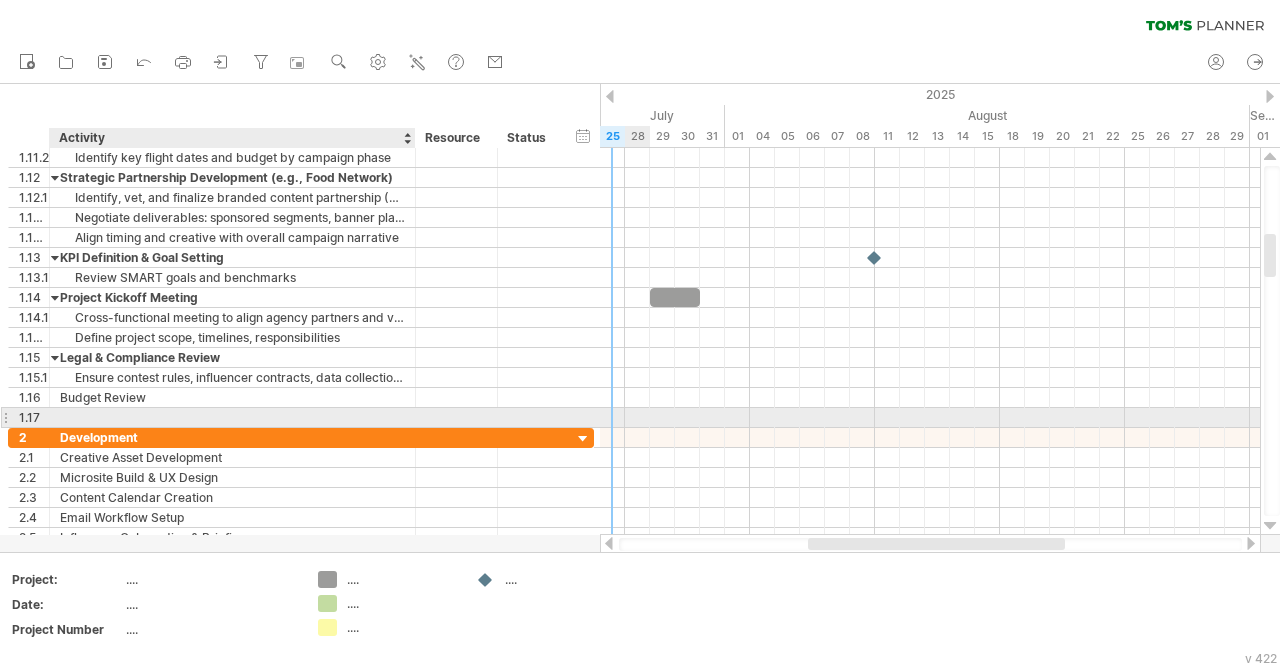 click at bounding box center [232, 417] 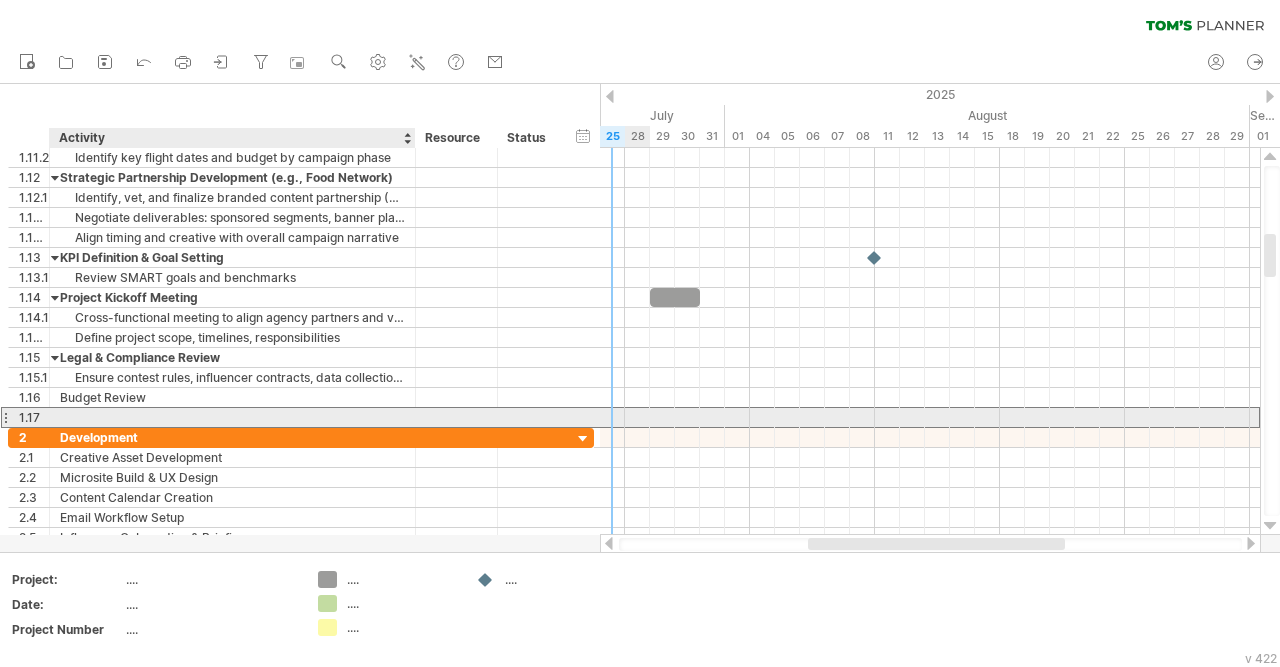 click at bounding box center (232, 417) 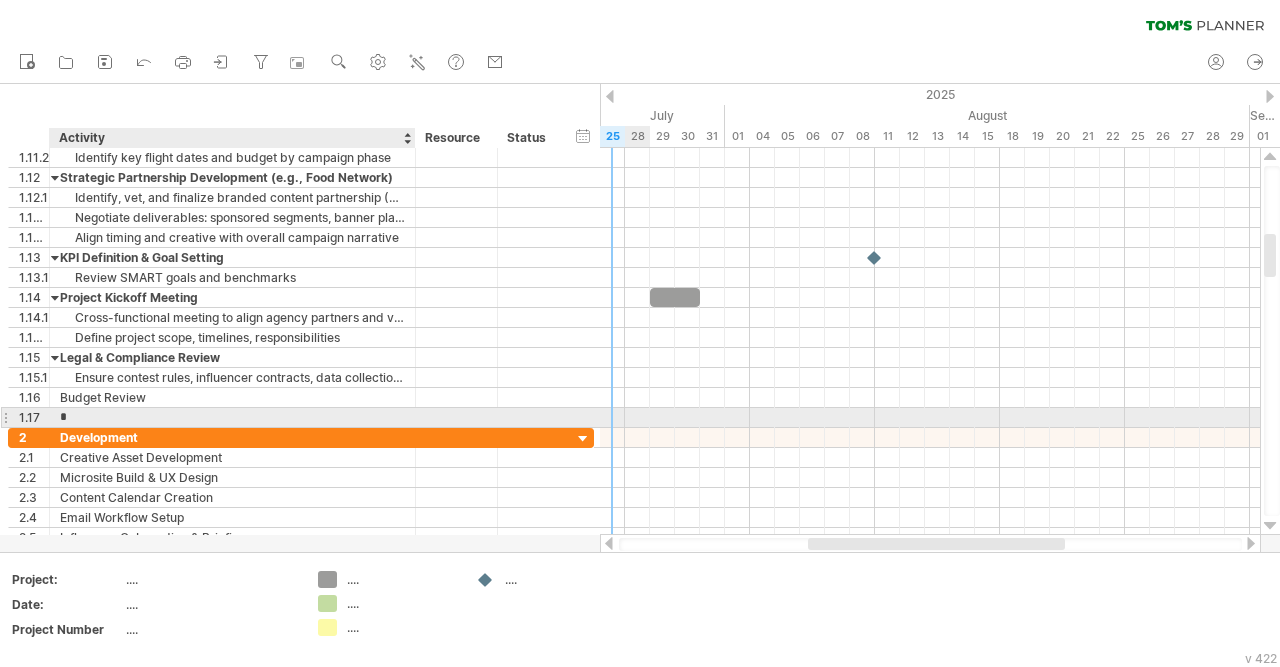 click on "*" at bounding box center (232, 417) 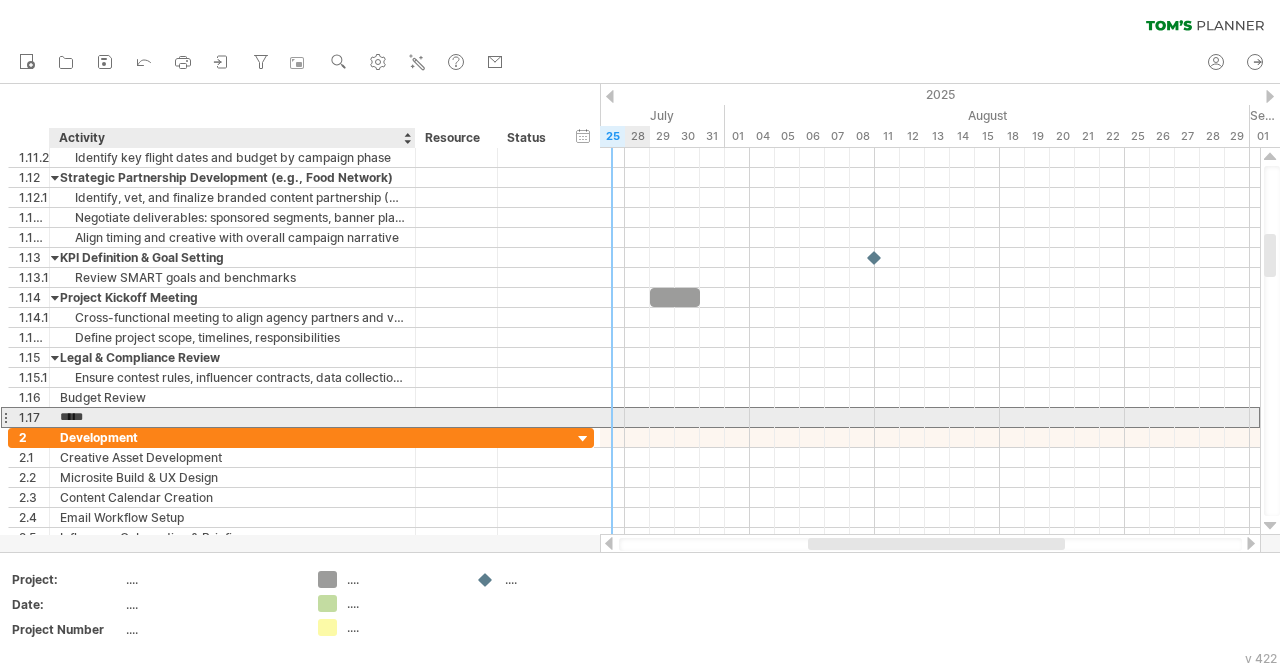 scroll, scrollTop: 0, scrollLeft: 0, axis: both 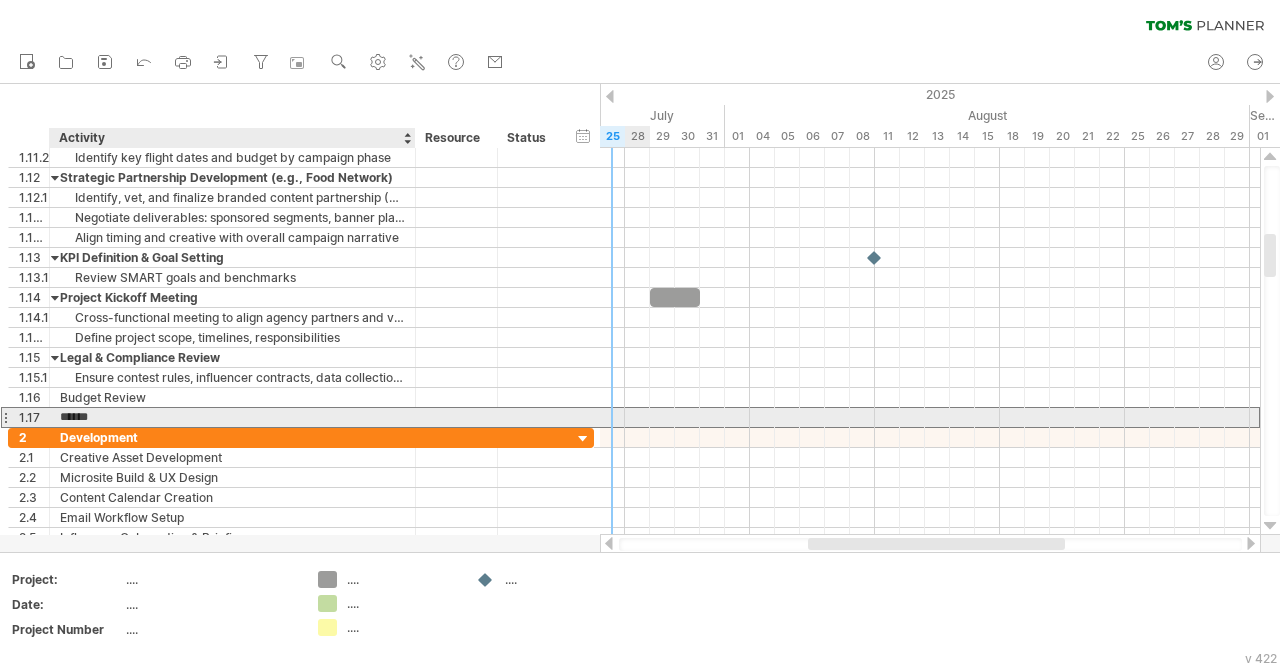 type on "**********" 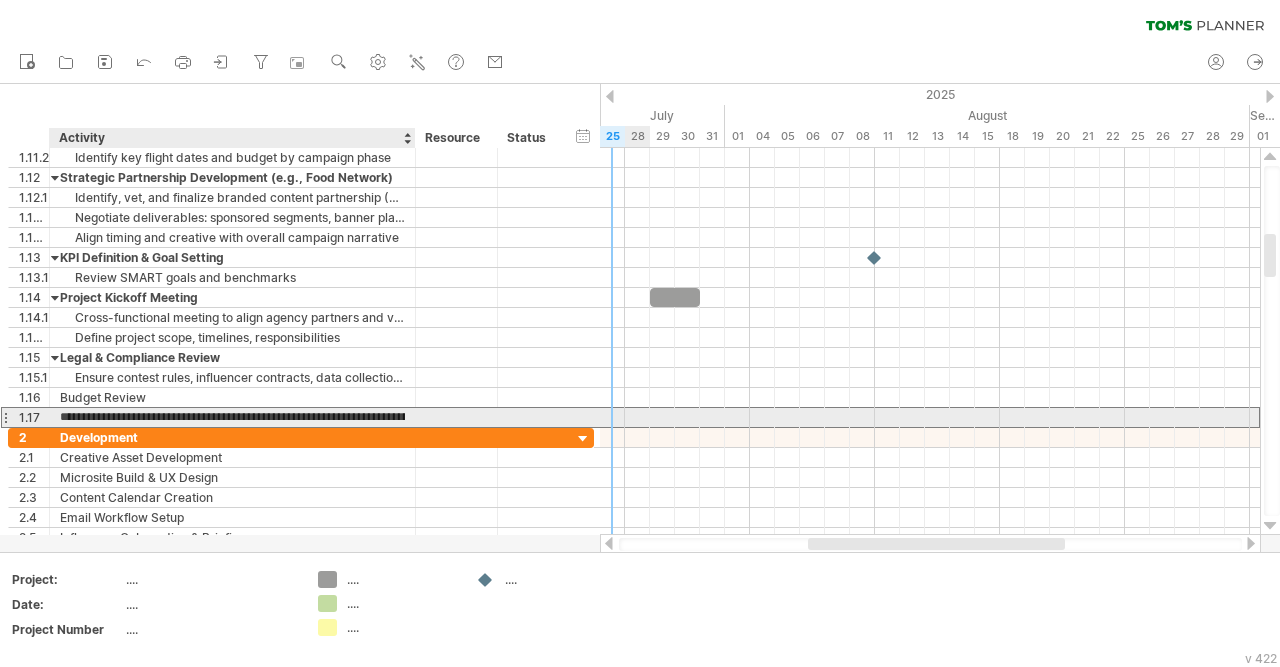 scroll, scrollTop: 0, scrollLeft: 108, axis: horizontal 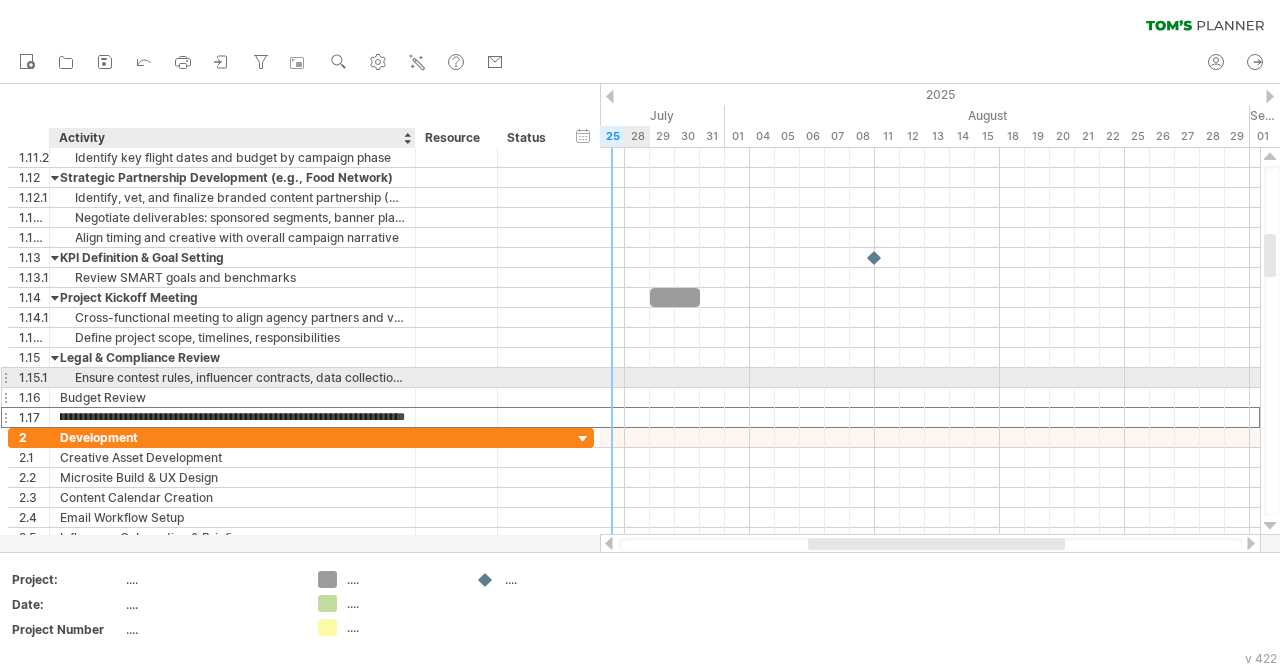 click on "Budget Review" at bounding box center [232, 397] 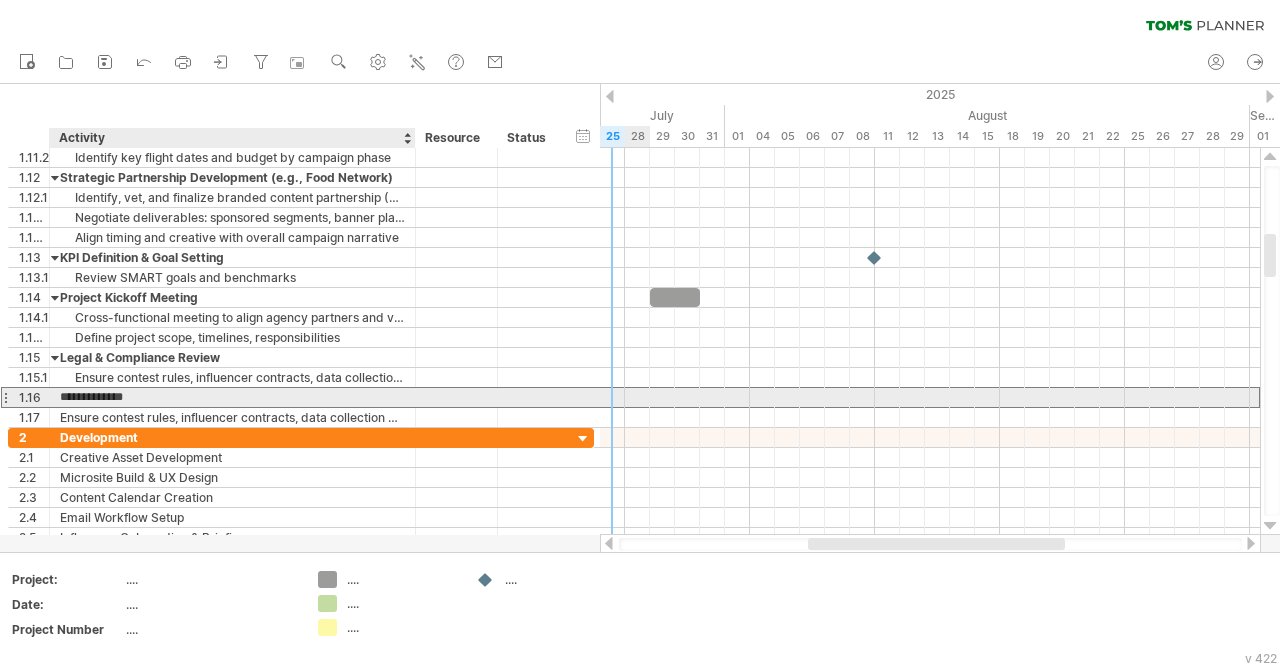 click on "**********" at bounding box center [232, 397] 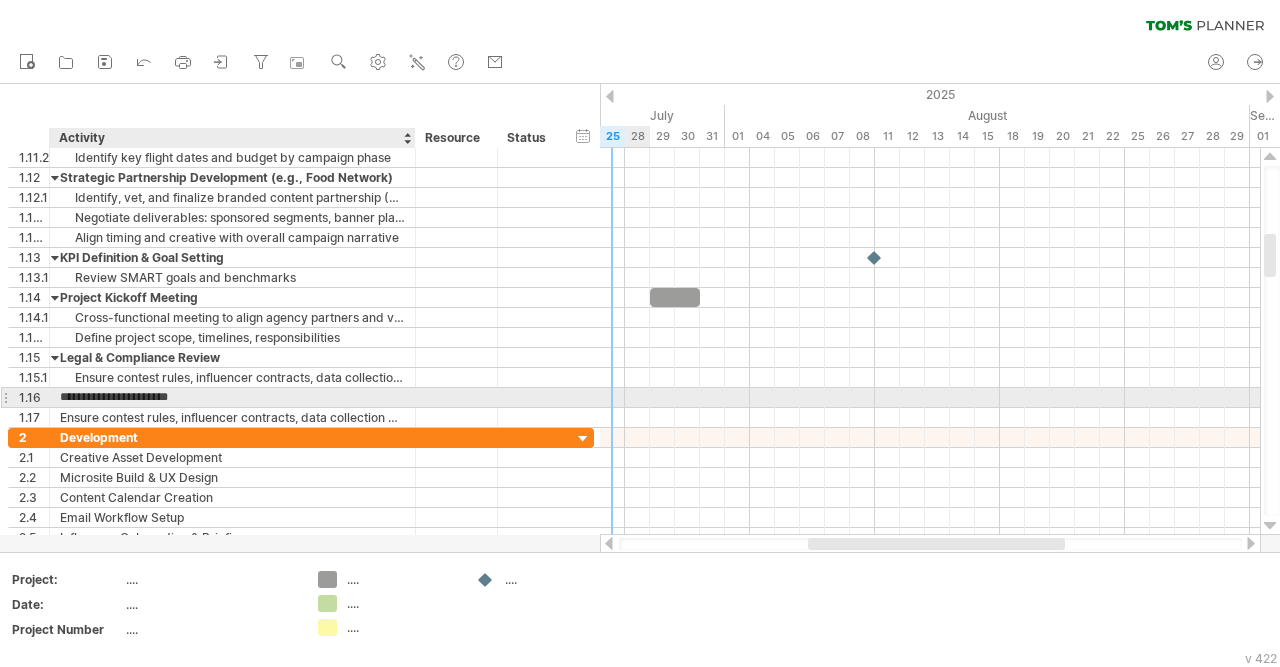 click on "**********" at bounding box center (232, 397) 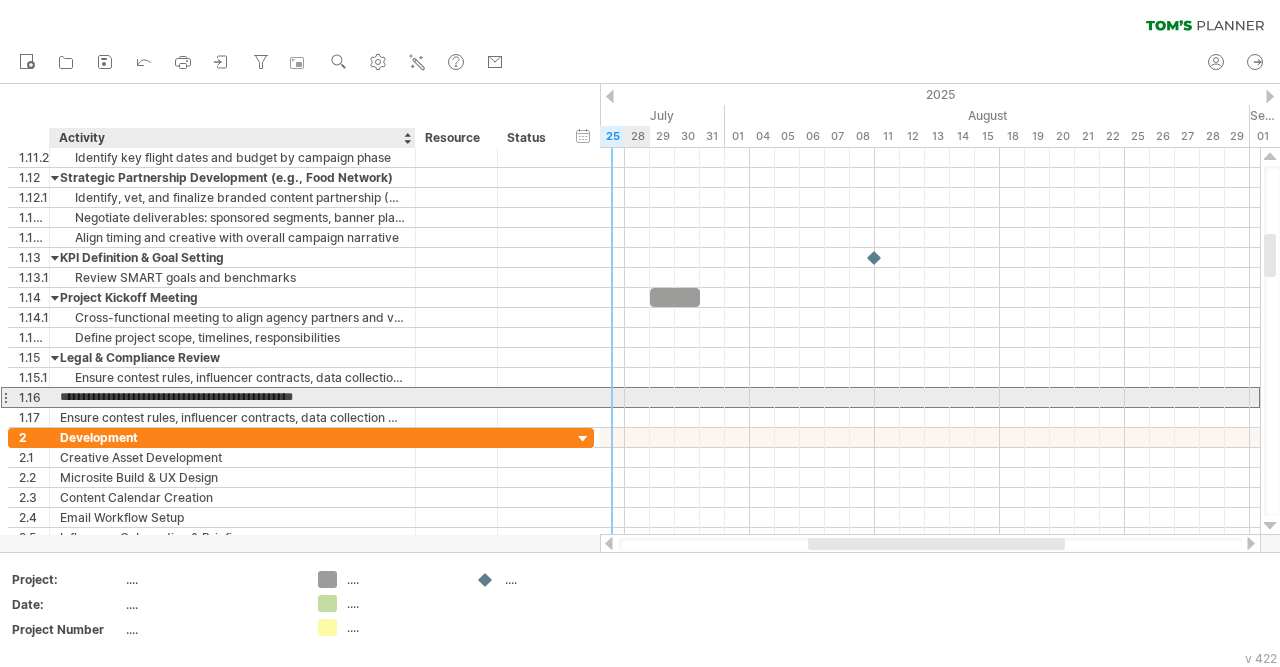 type on "**********" 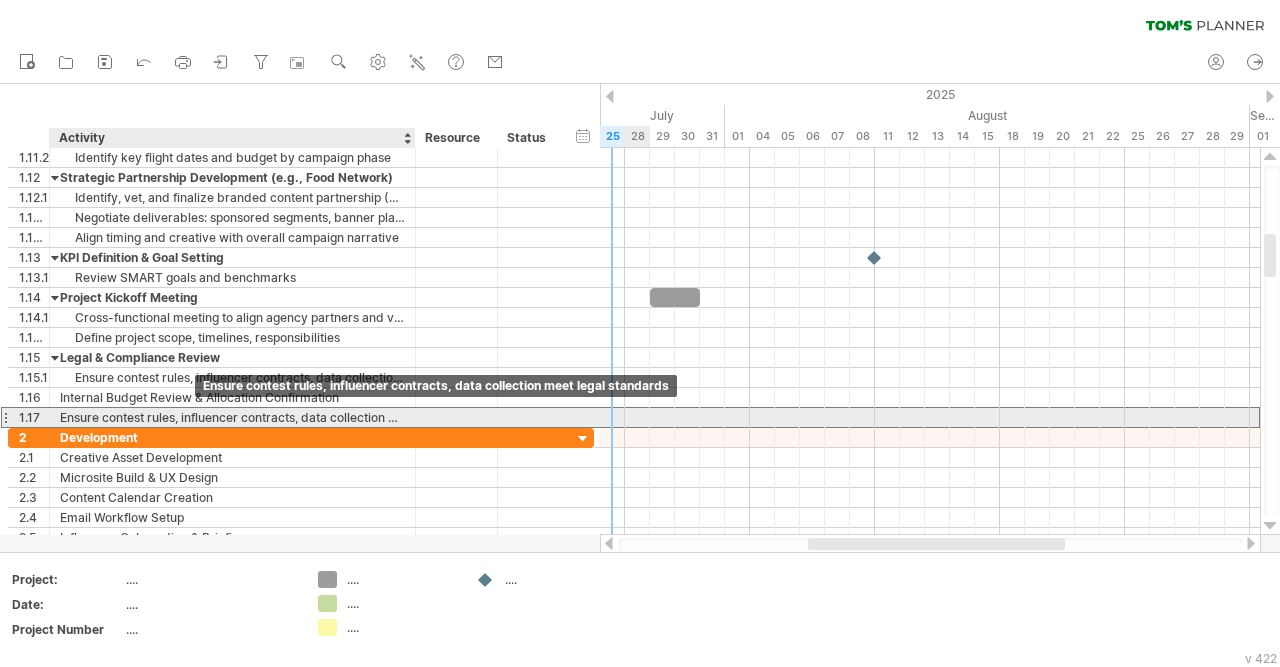 click on "Ensure contest rules, influencer contracts, data collection meet legal standards" at bounding box center [232, 417] 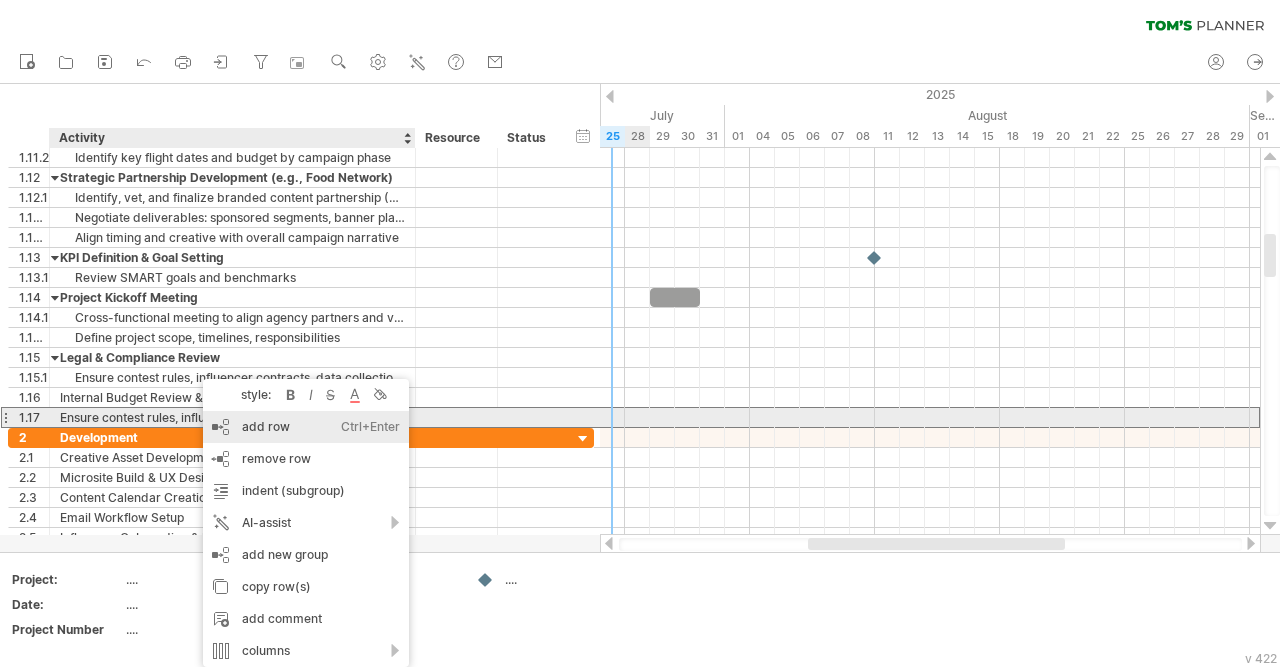 click on "add row Ctrl+Enter Cmd+Enter" at bounding box center (306, 427) 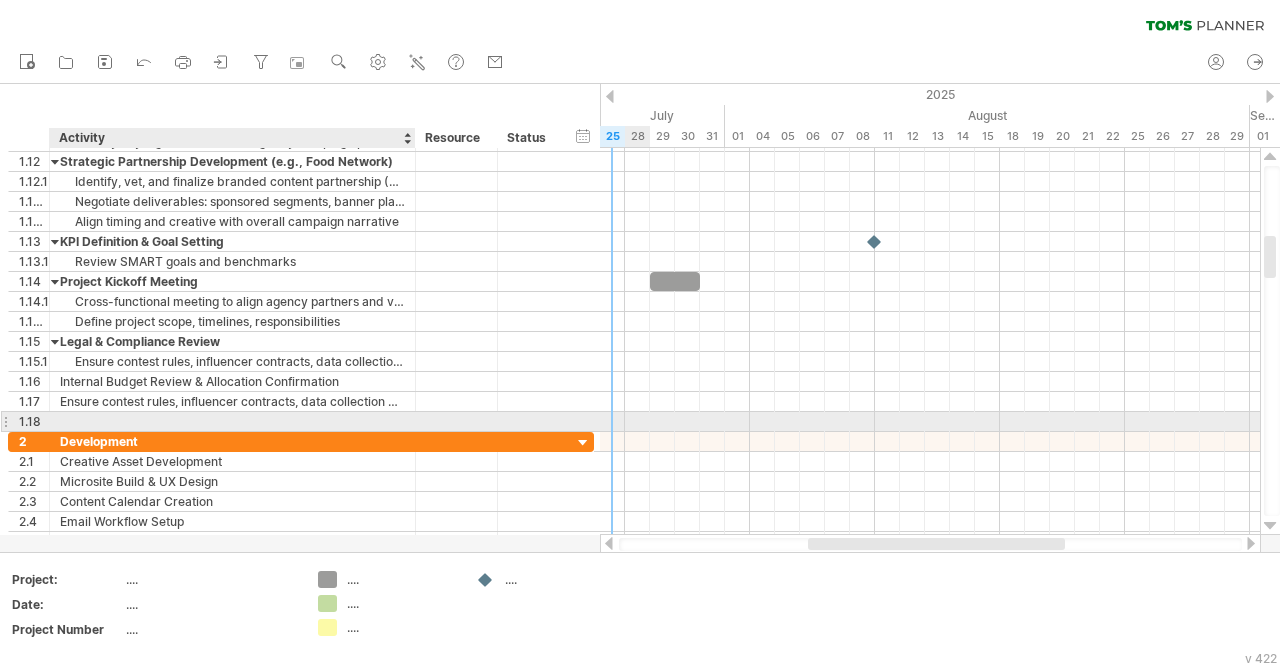 click at bounding box center (232, 421) 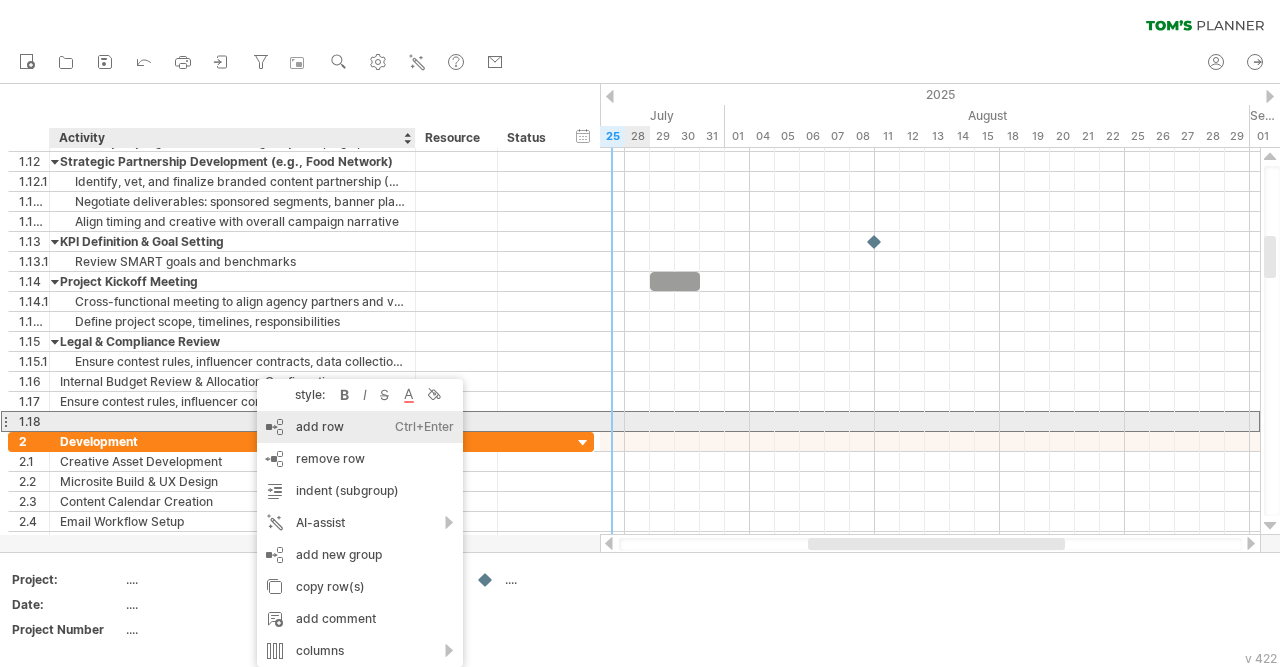 click on "add row Ctrl+Enter Cmd+Enter" at bounding box center (360, 427) 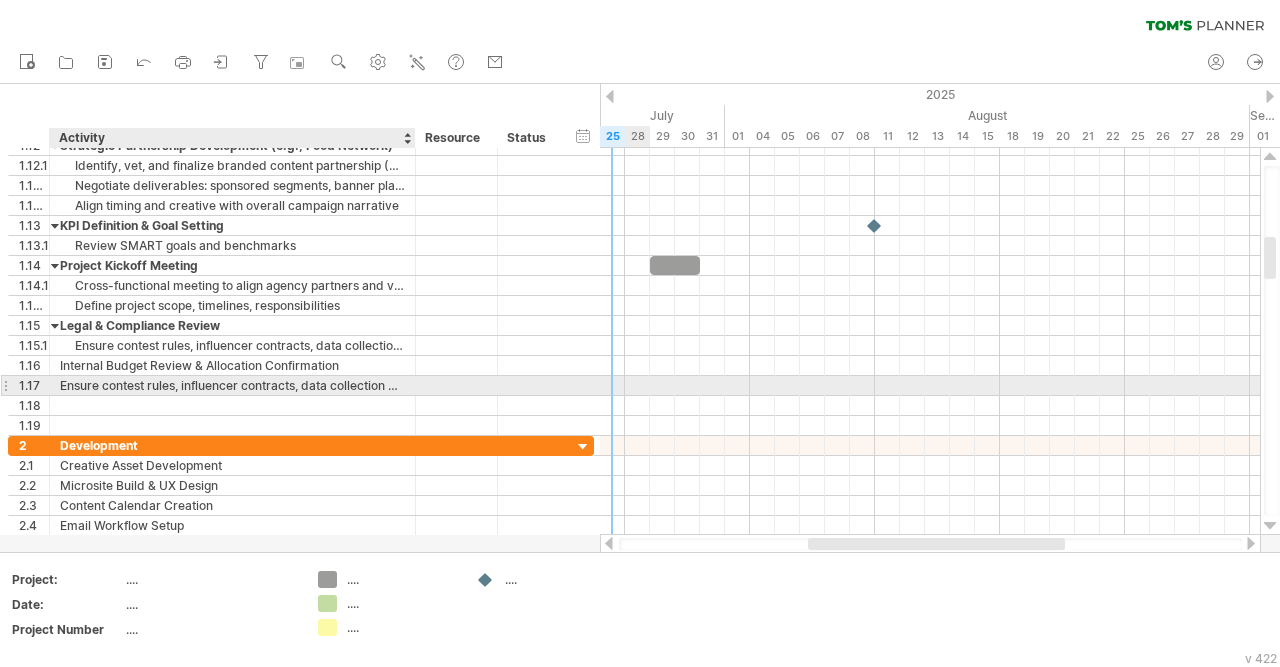 click on "Ensure contest rules, influencer contracts, data collection meet legal standards" at bounding box center [232, 385] 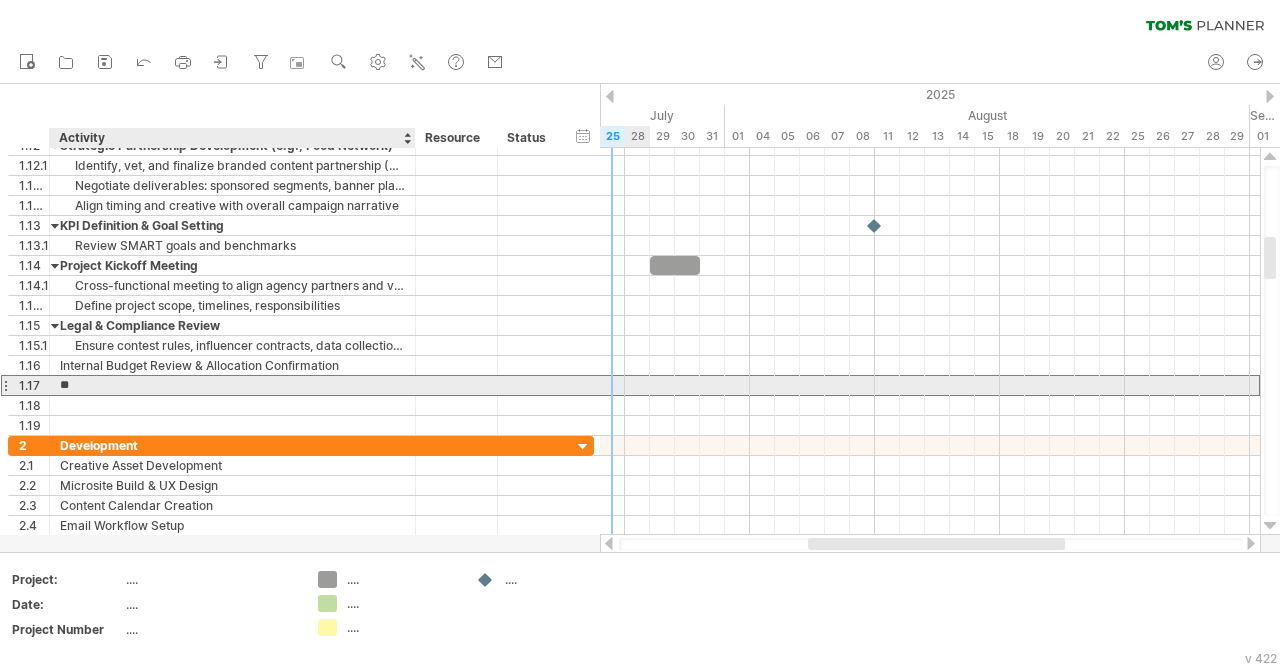 type on "*" 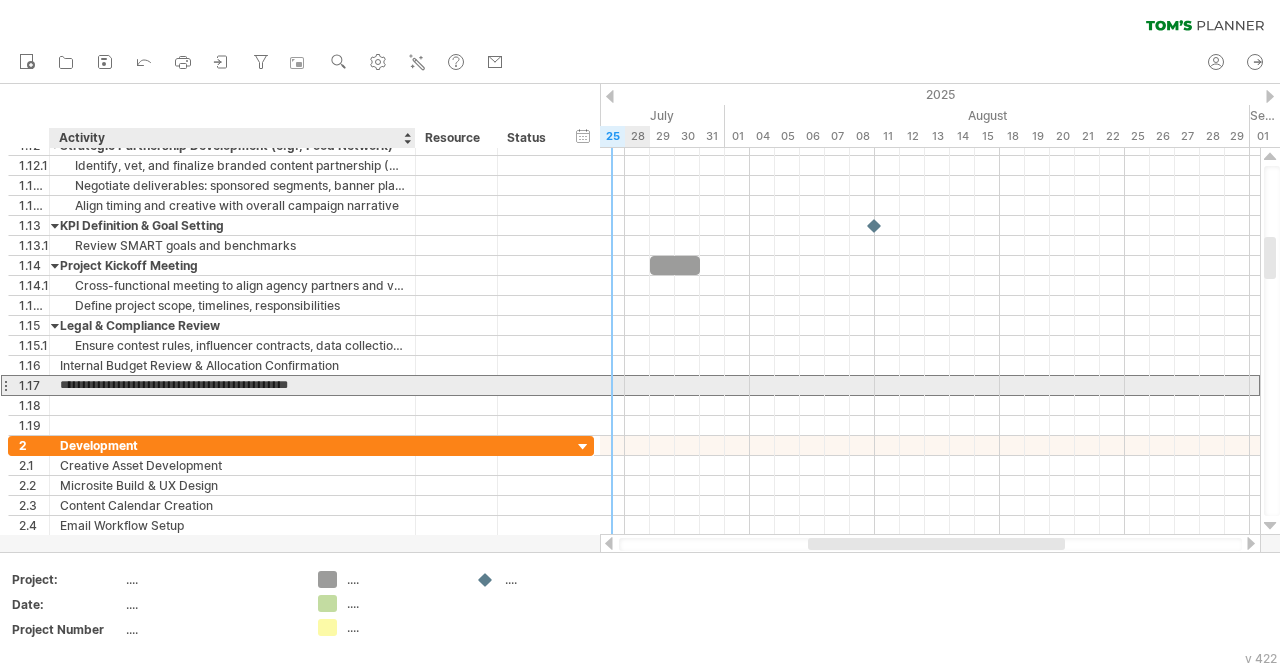 type on "**********" 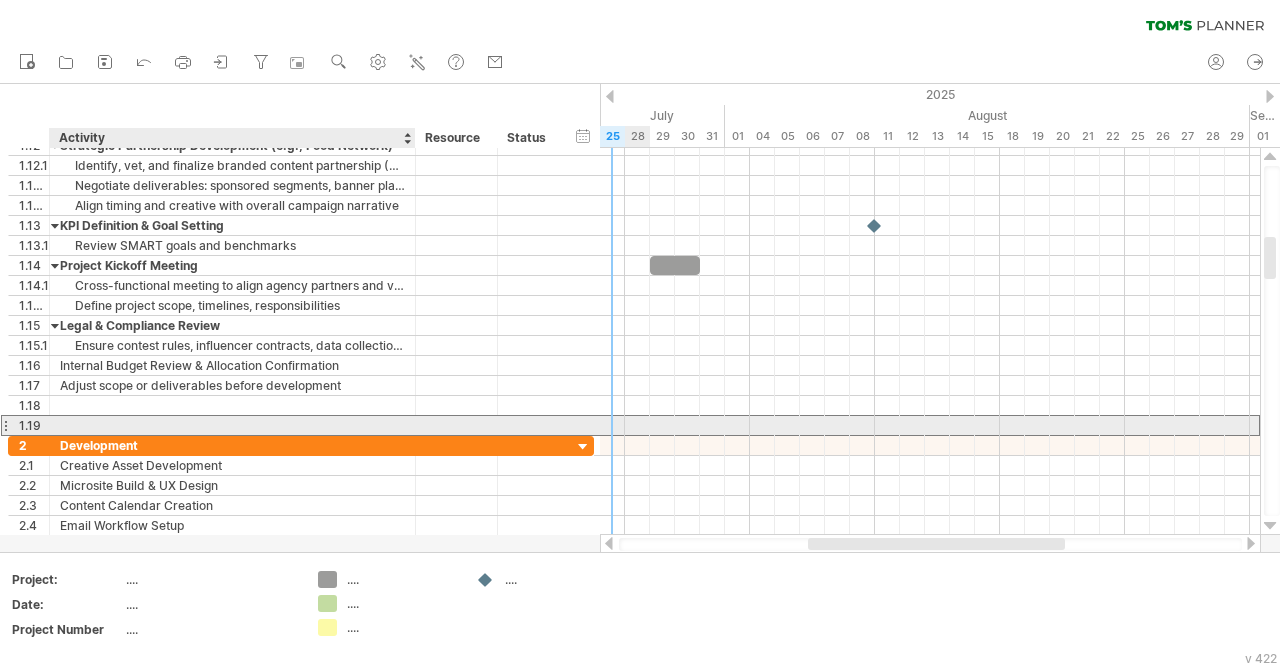 click at bounding box center [232, 425] 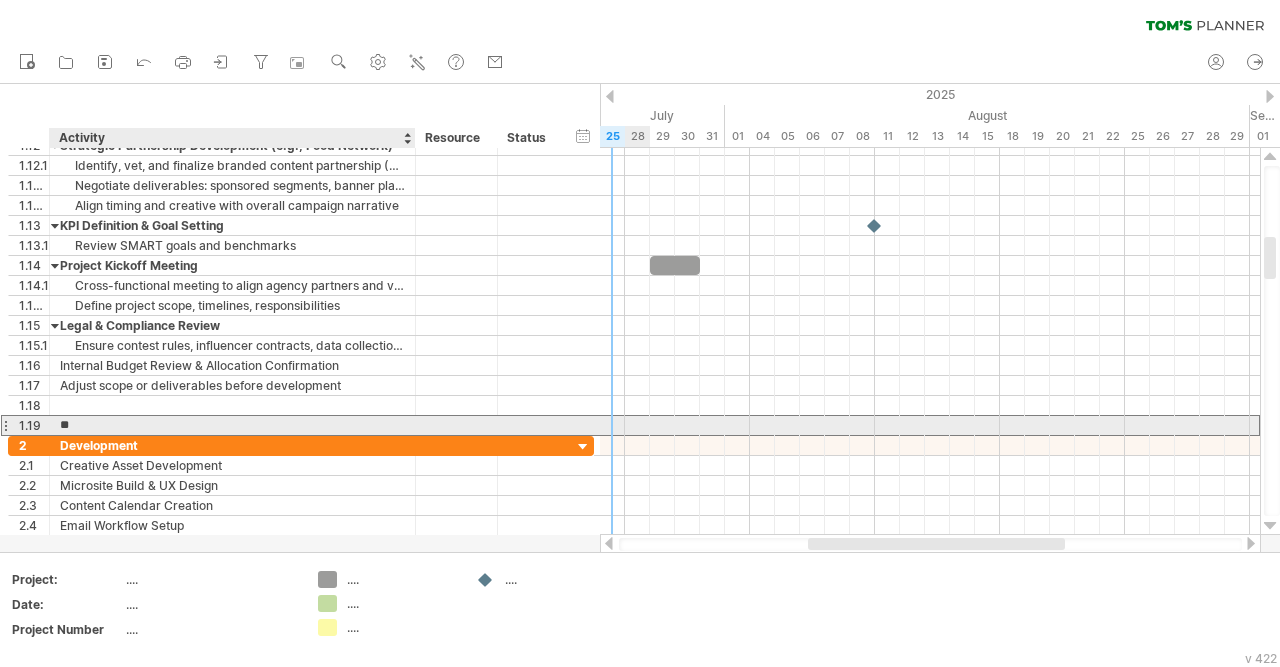 type on "*" 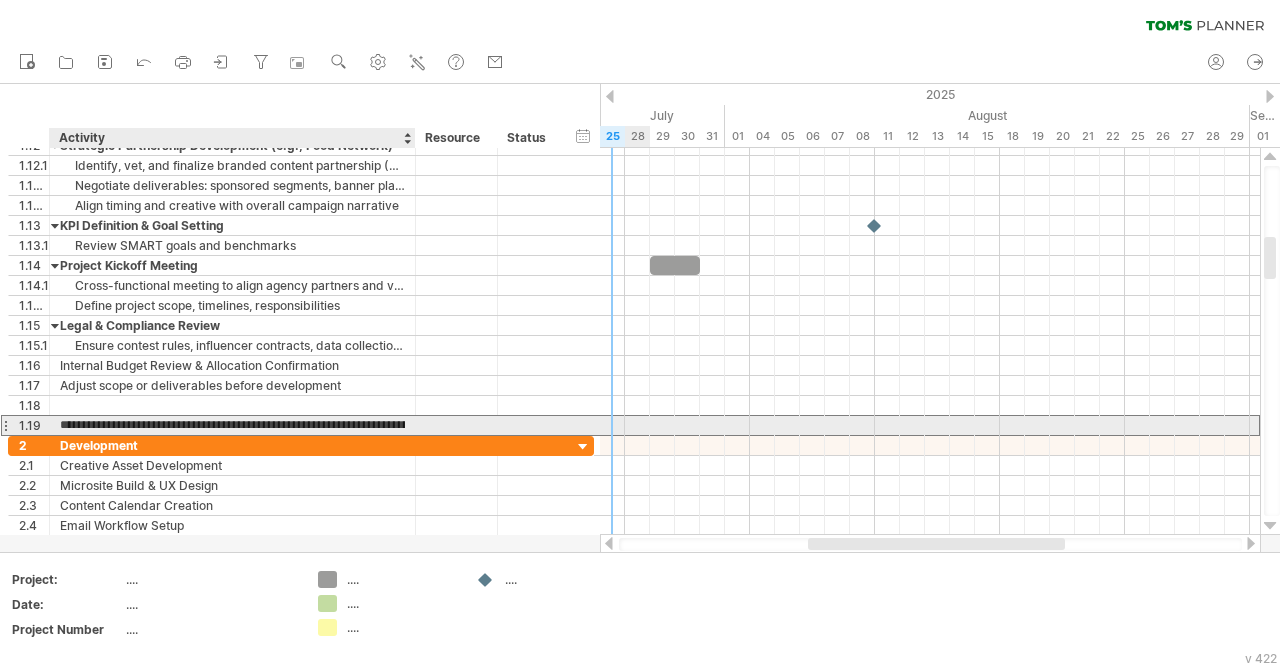 scroll, scrollTop: 0, scrollLeft: 0, axis: both 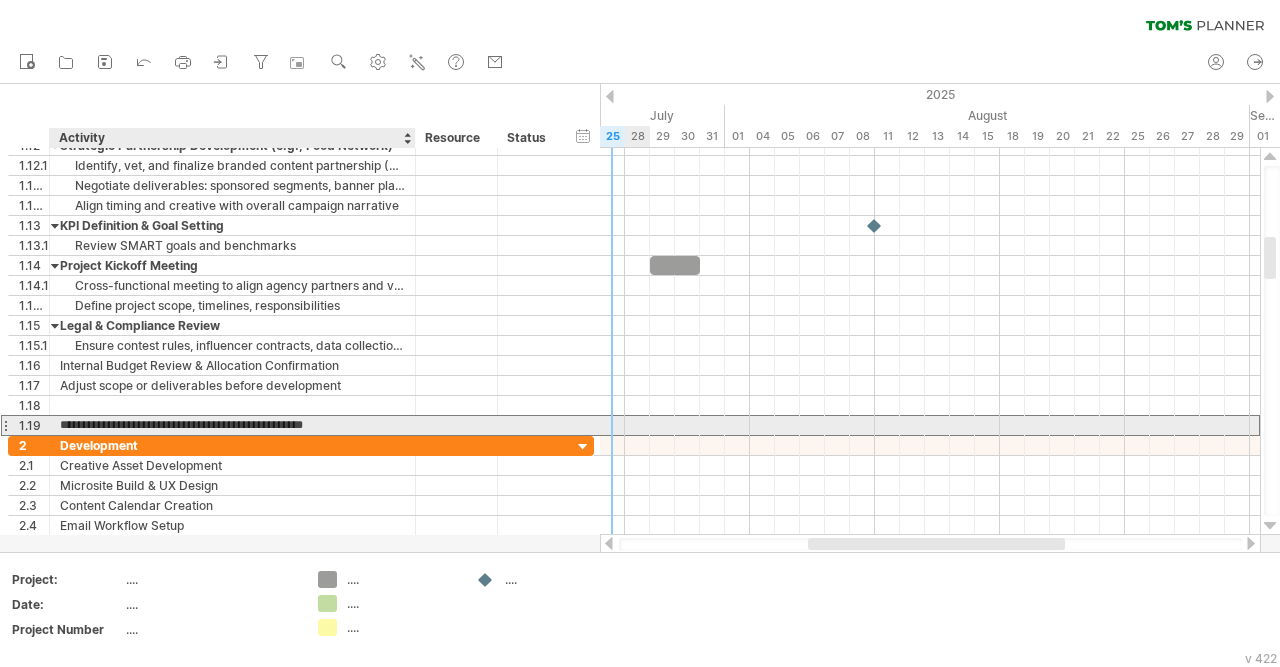 type on "**********" 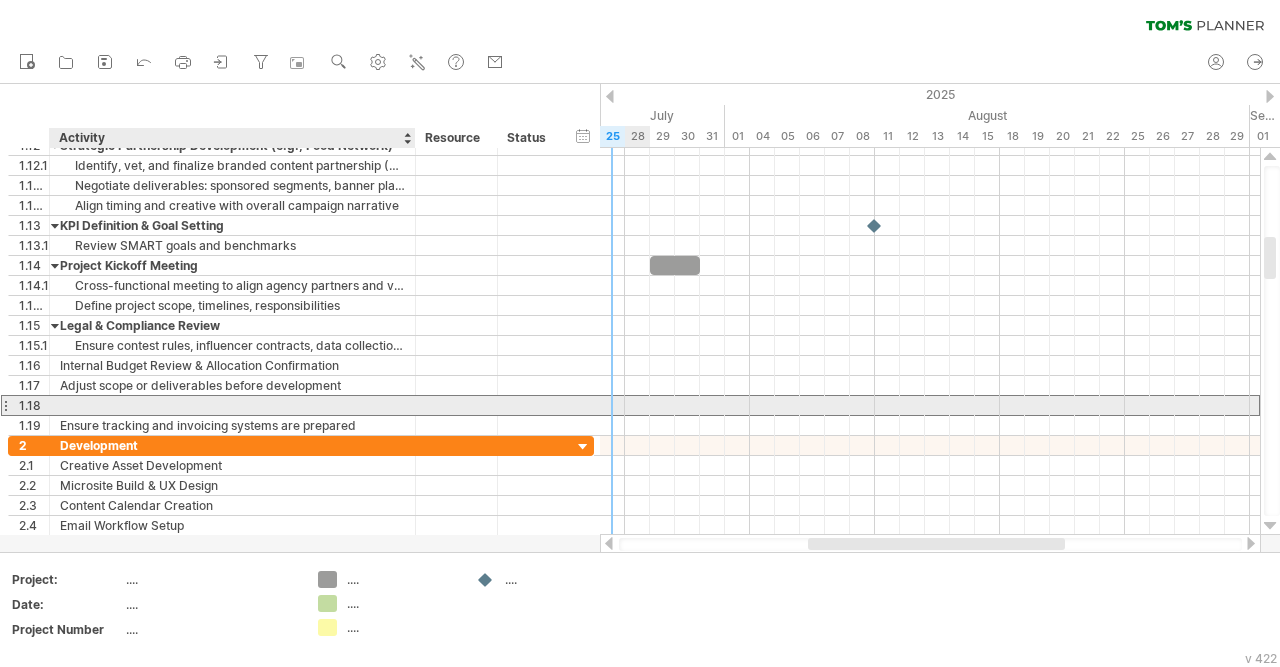 click at bounding box center [232, 405] 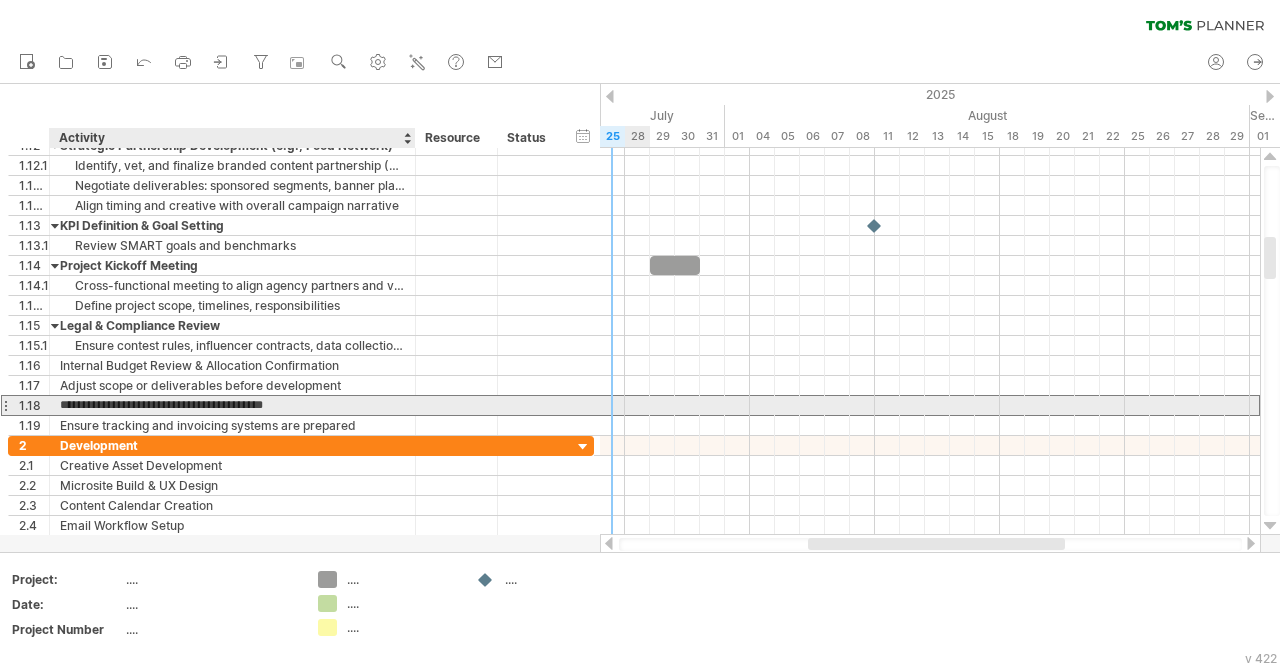type on "**********" 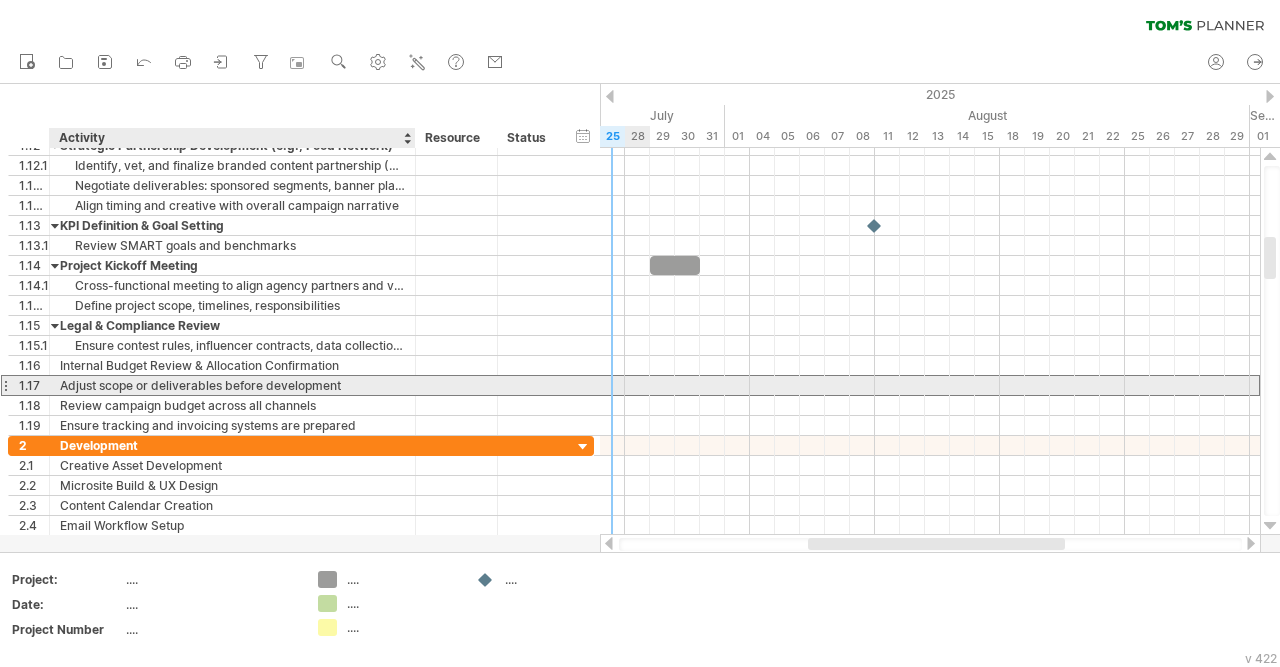 click on "Adjust scope or deliverables before development" at bounding box center [232, 385] 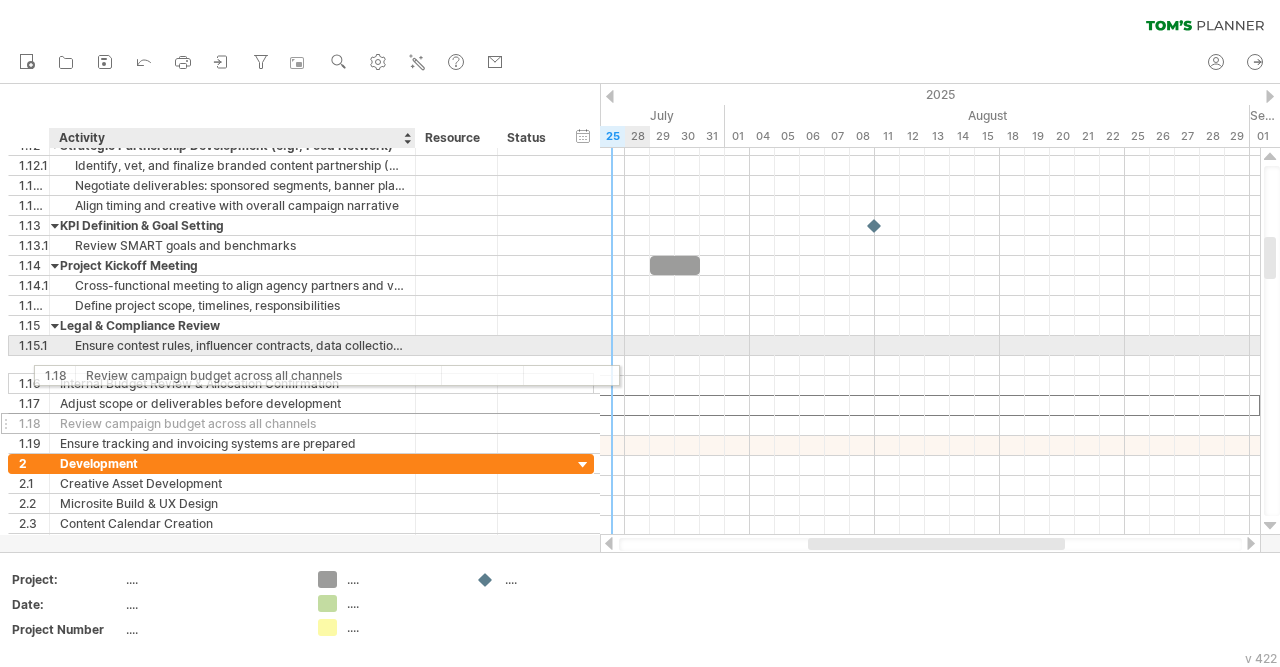 drag, startPoint x: 357, startPoint y: 401, endPoint x: 413, endPoint y: 372, distance: 63.06346 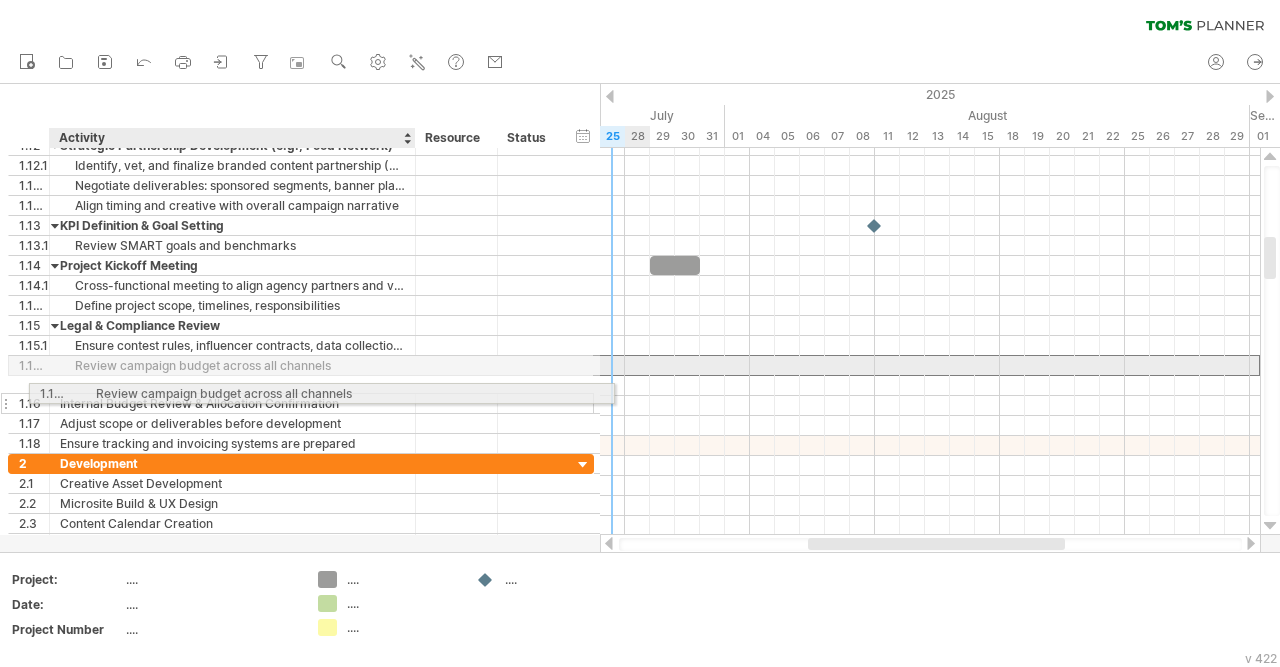 drag, startPoint x: 371, startPoint y: 363, endPoint x: 411, endPoint y: 390, distance: 48.259712 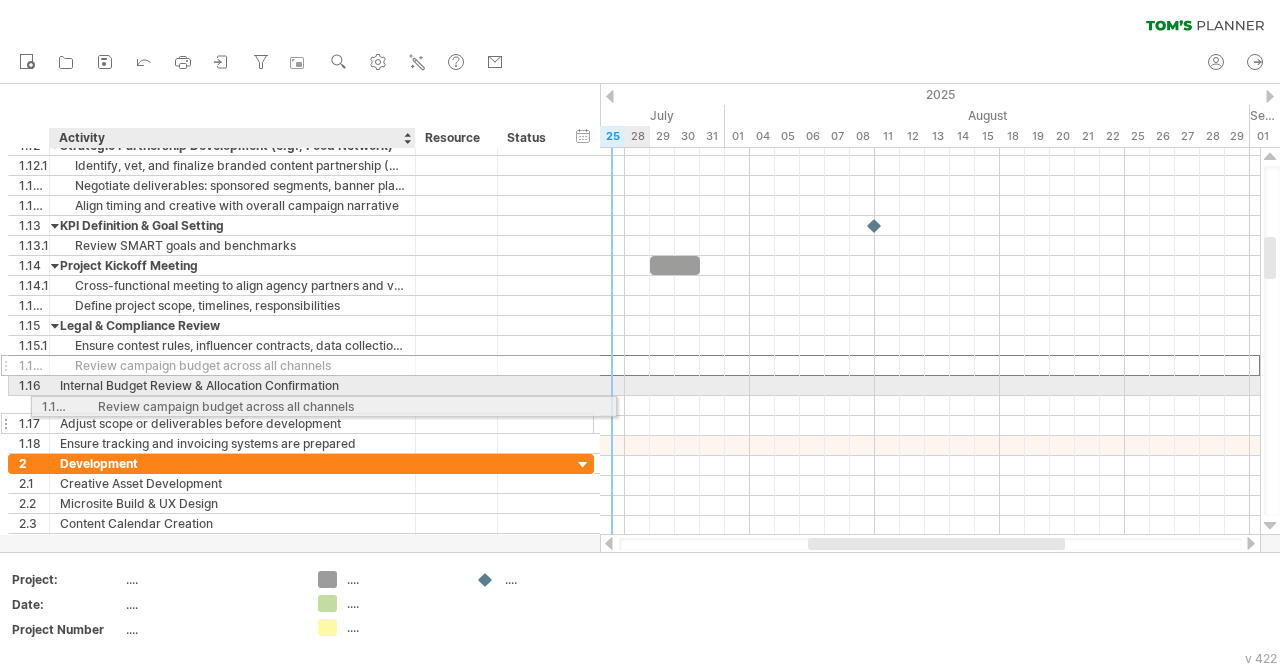 drag, startPoint x: 379, startPoint y: 360, endPoint x: 416, endPoint y: 403, distance: 56.727417 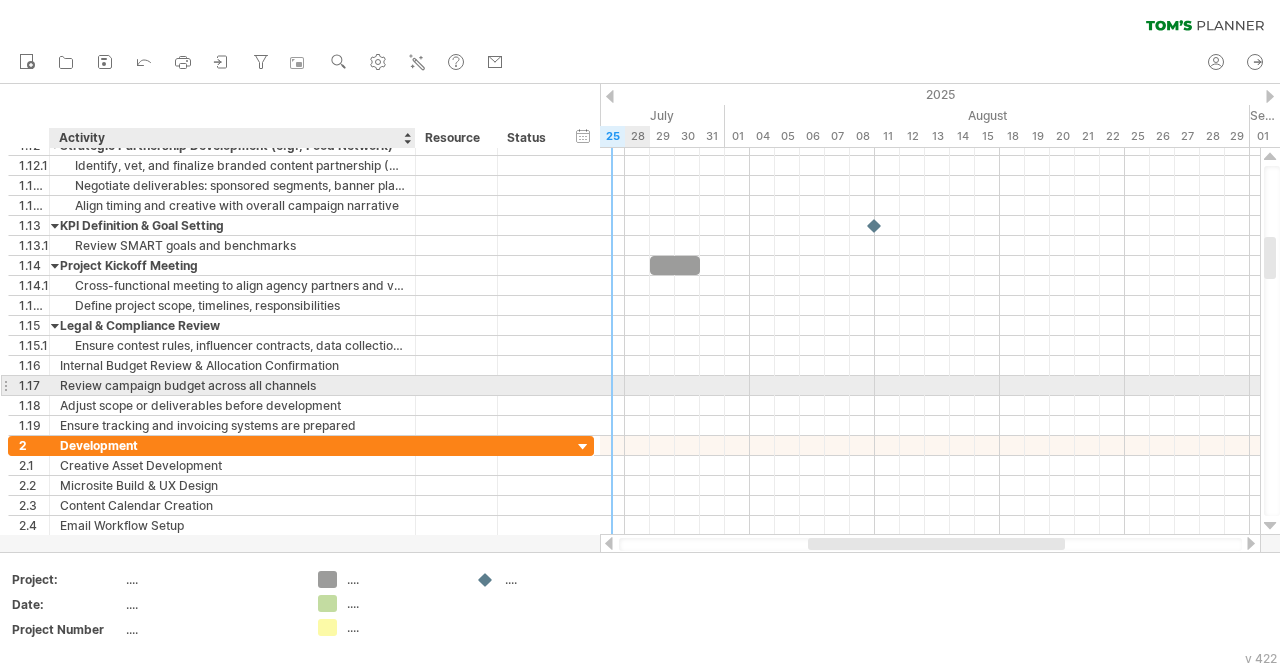 click on "Review campaign budget across all channels" at bounding box center [232, 385] 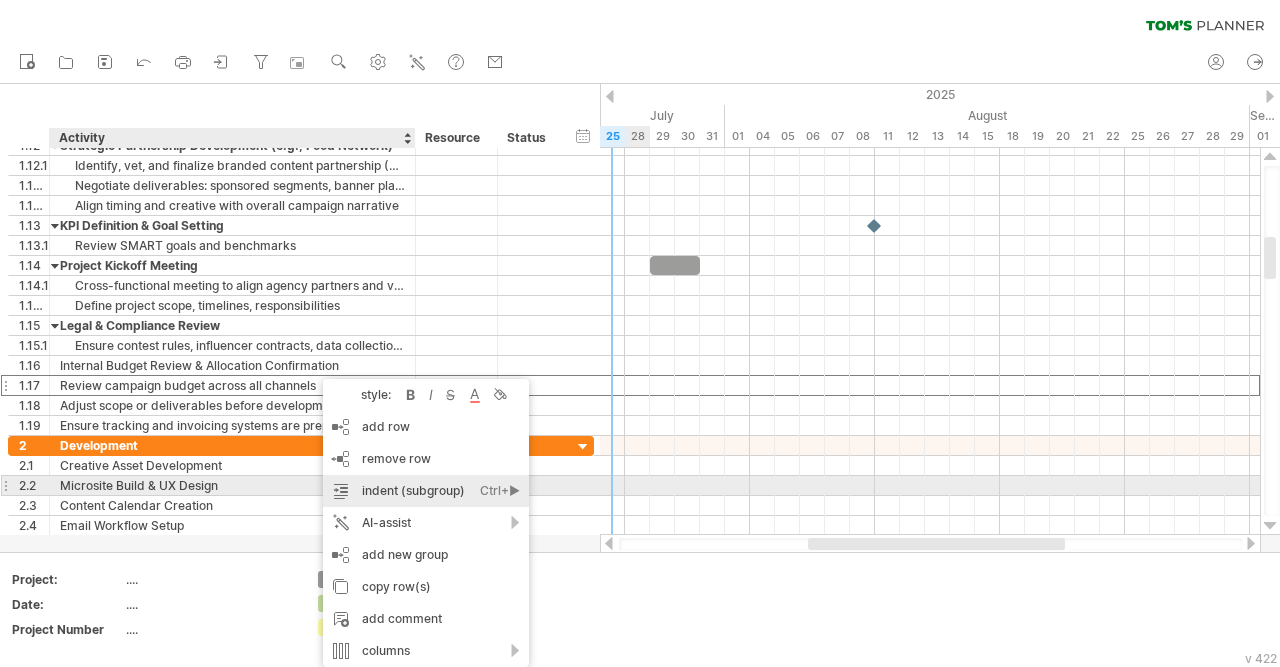 click on "indent (subgroup) Ctrl+► Cmd+►" at bounding box center [426, 491] 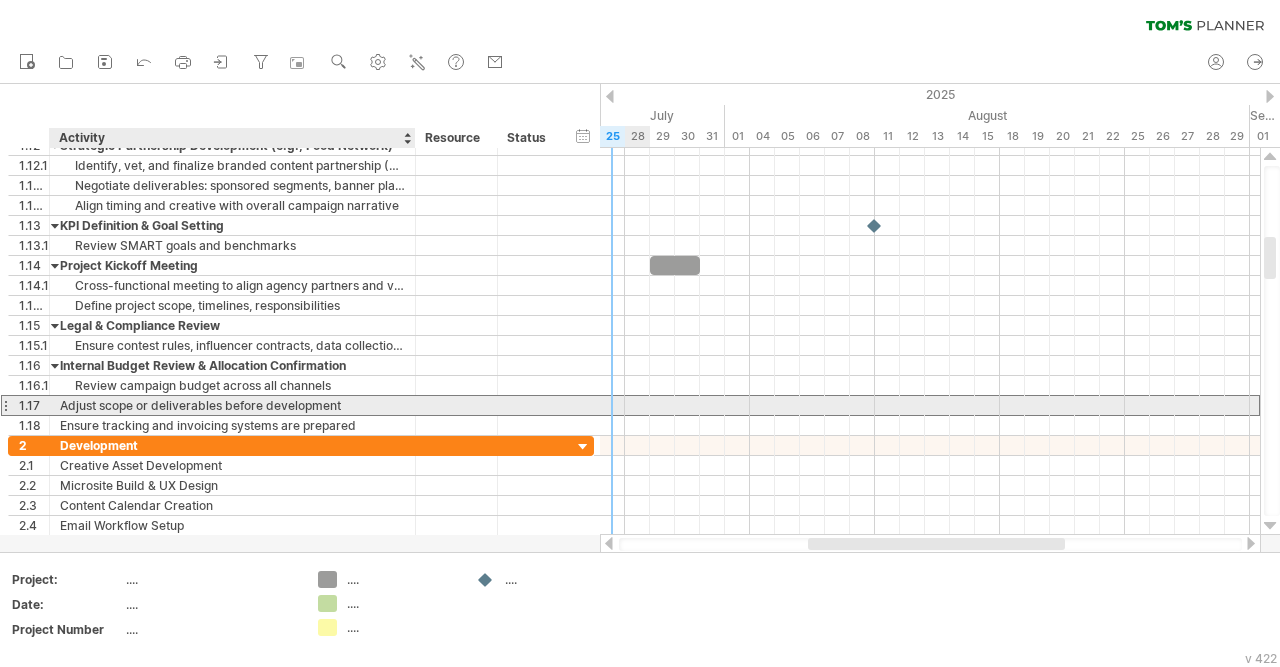 click on "Adjust scope or deliverables before development" at bounding box center [232, 405] 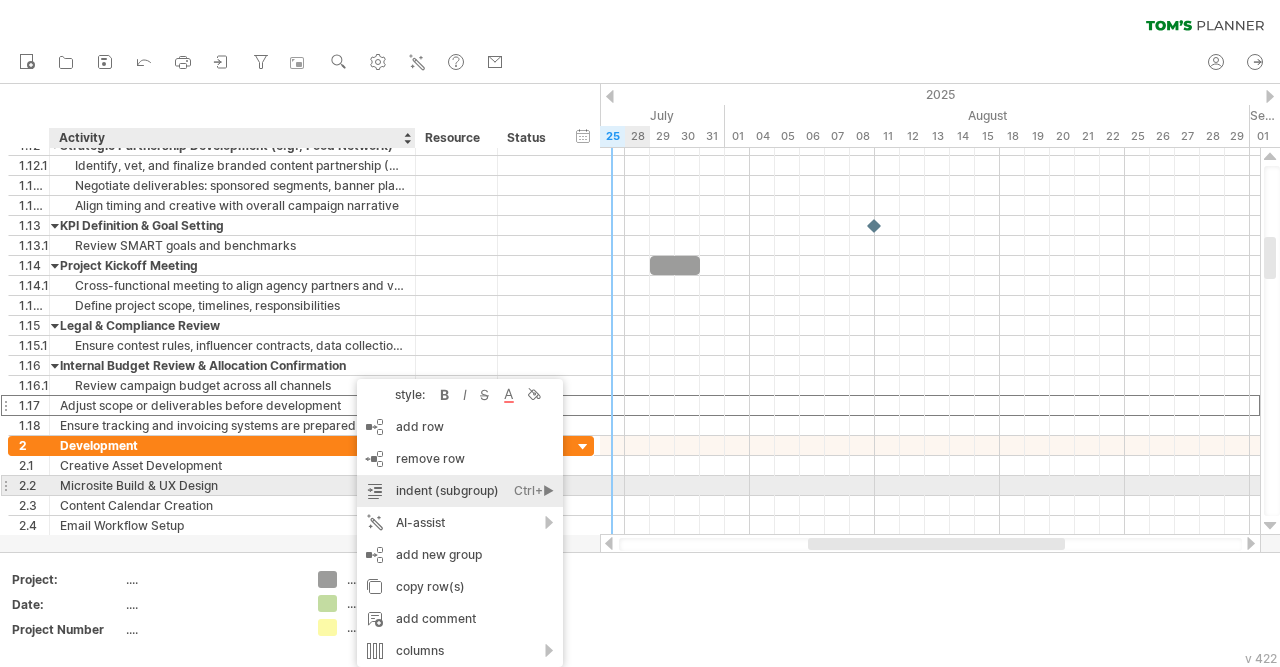 click on "indent (subgroup) Ctrl+► Cmd+►" at bounding box center (460, 491) 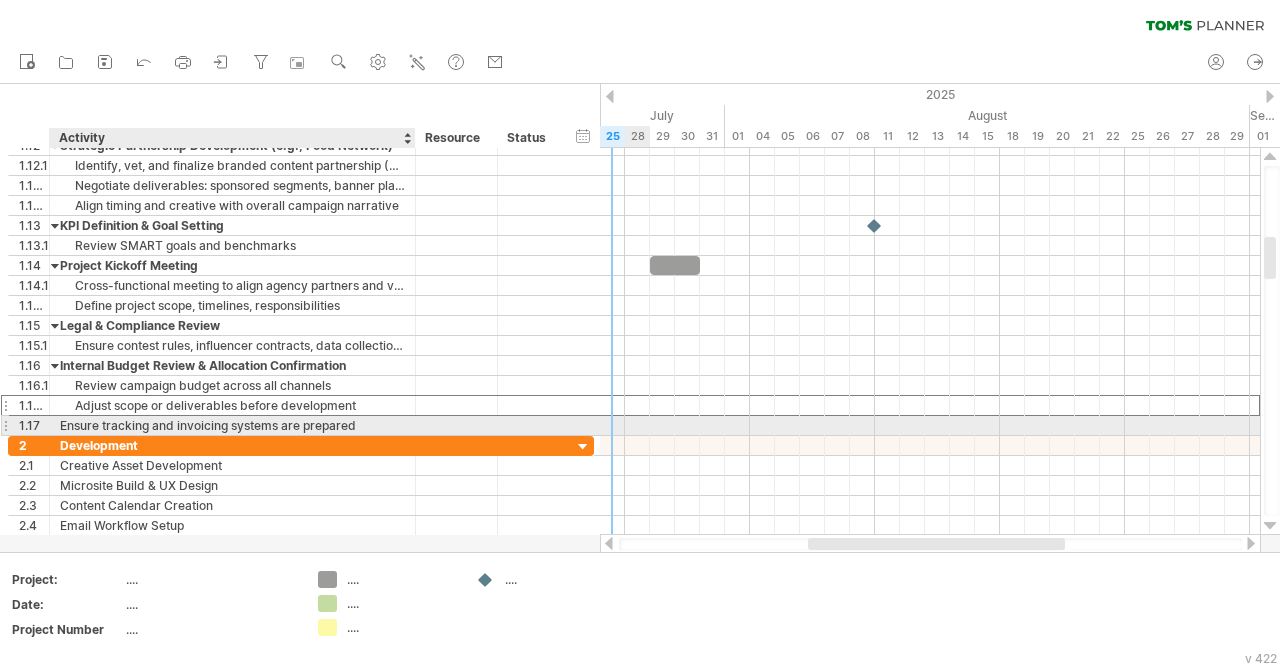 click on "Ensure tracking and invoicing systems are prepared" at bounding box center (232, 425) 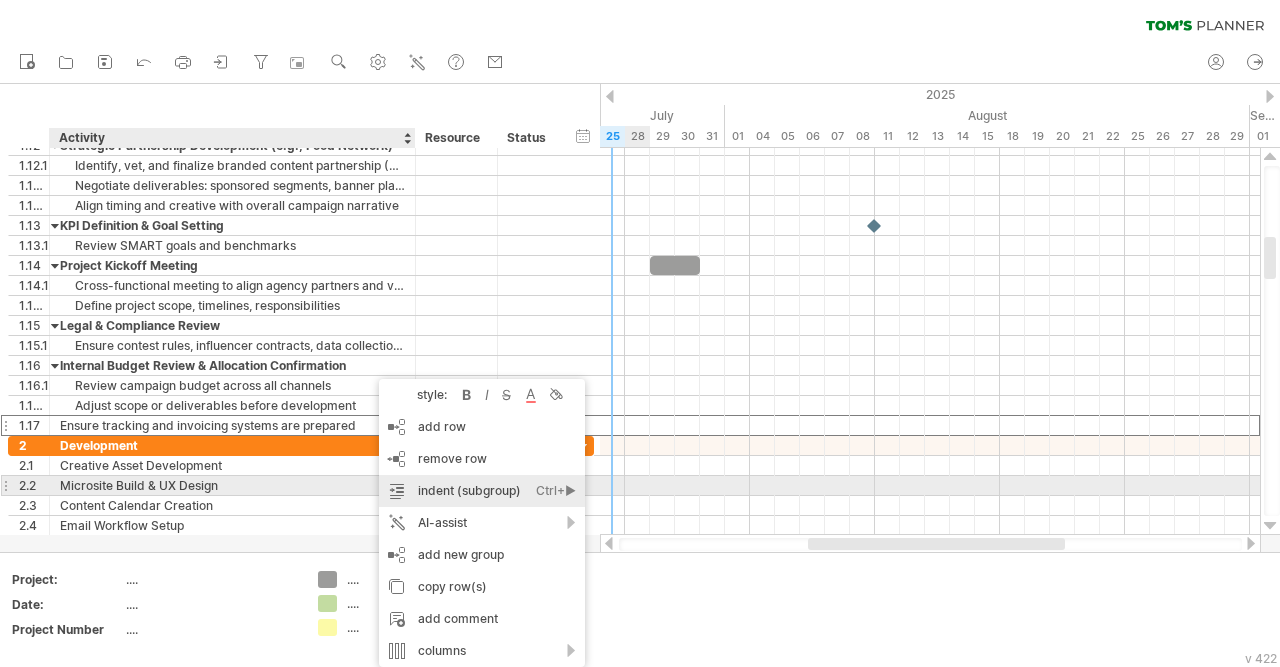 click on "indent (subgroup) Ctrl+► Cmd+►" at bounding box center [482, 491] 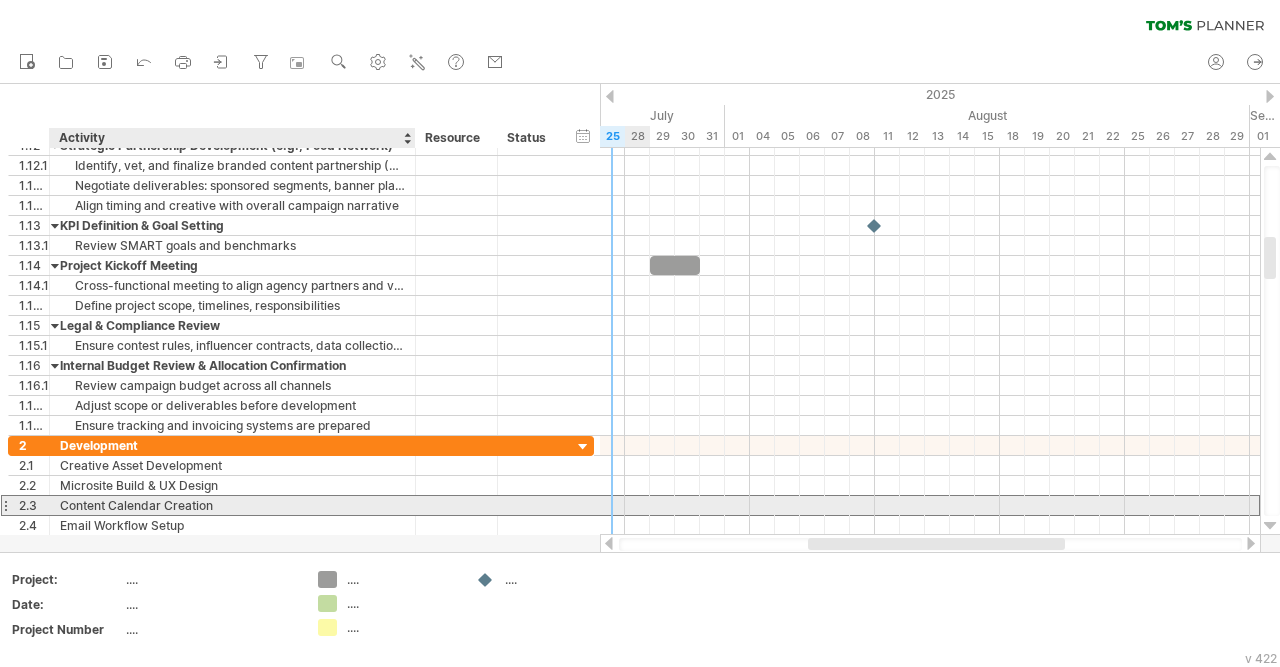 click on "Content Calendar Creation" at bounding box center (232, 505) 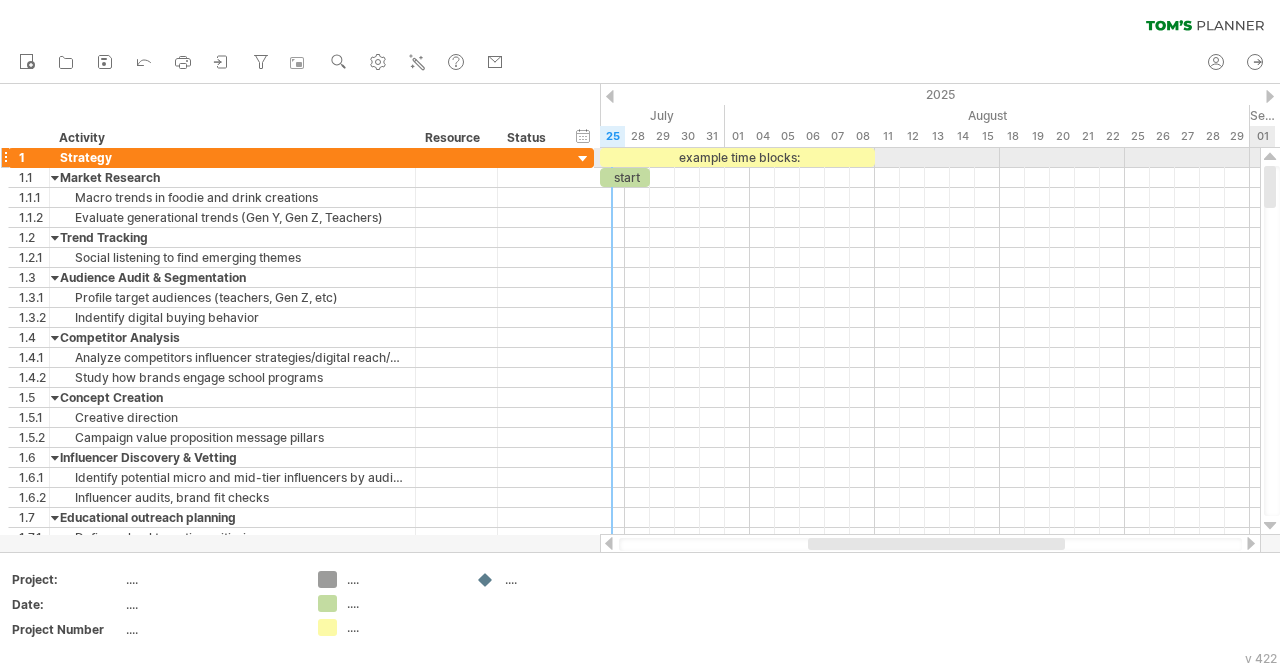 drag, startPoint x: 1271, startPoint y: 255, endPoint x: 1279, endPoint y: 164, distance: 91.350975 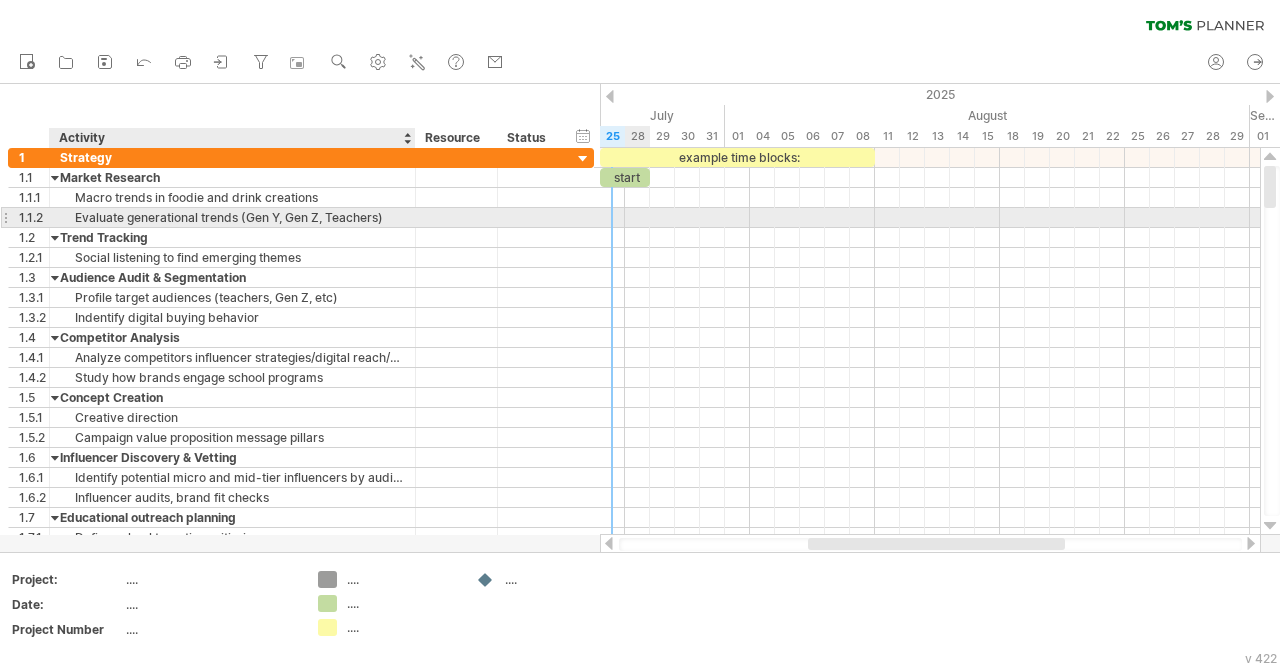 click on "Evaluate generational trends (Gen Y, Gen Z, Teachers)" at bounding box center (232, 217) 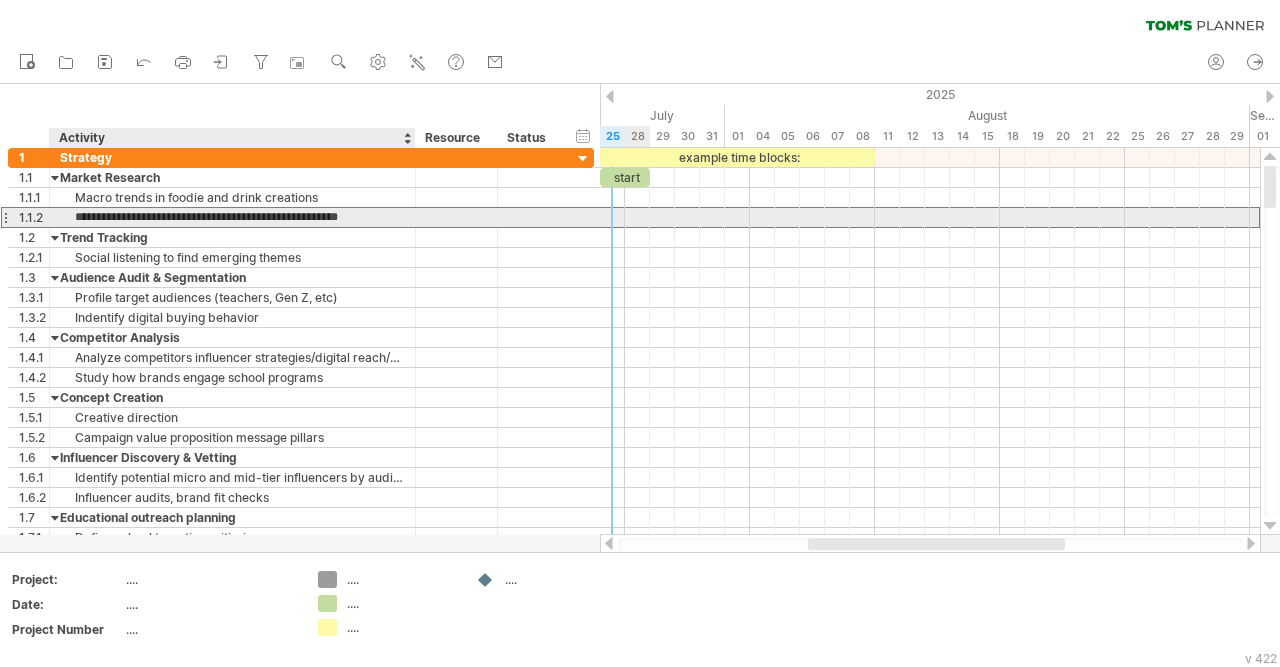 click on "**********" at bounding box center (232, 217) 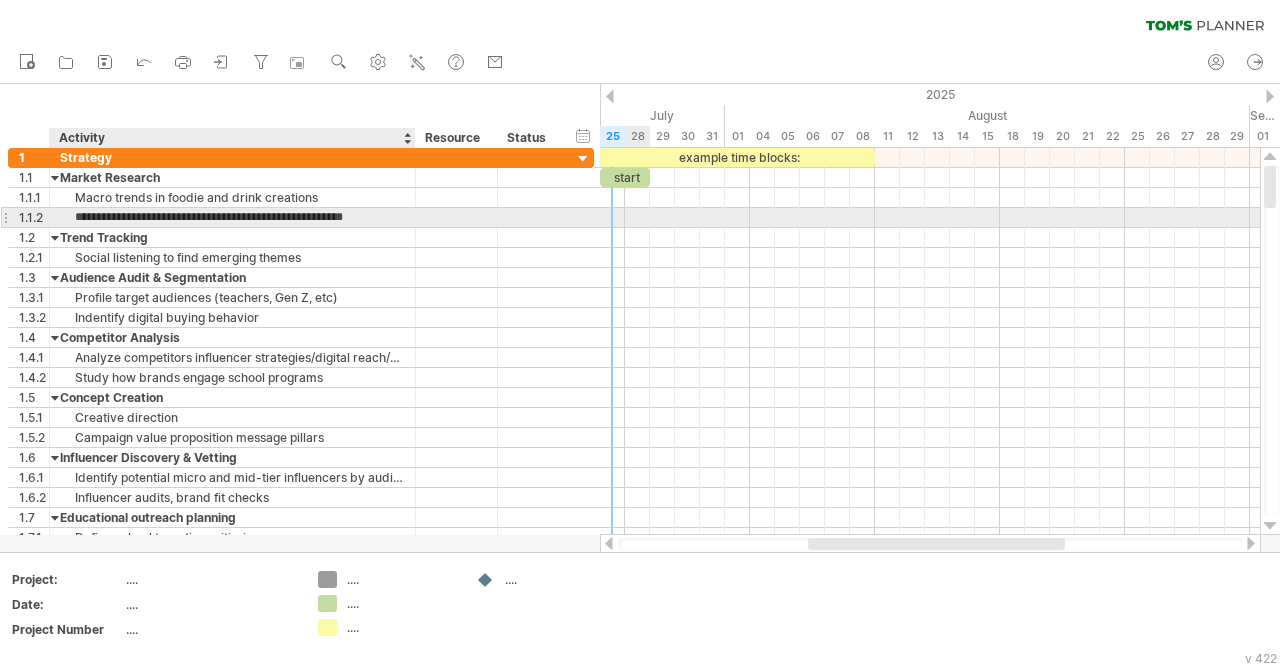 type on "**********" 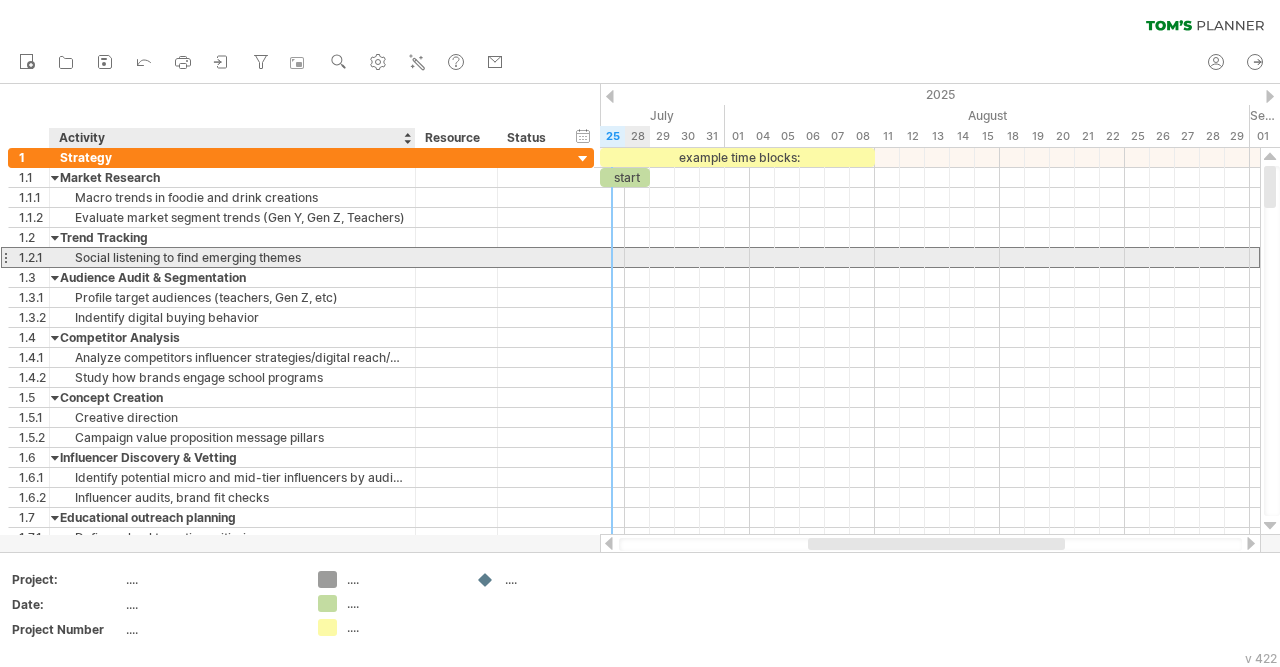 click on "Social listening to find emerging themes" at bounding box center [232, 257] 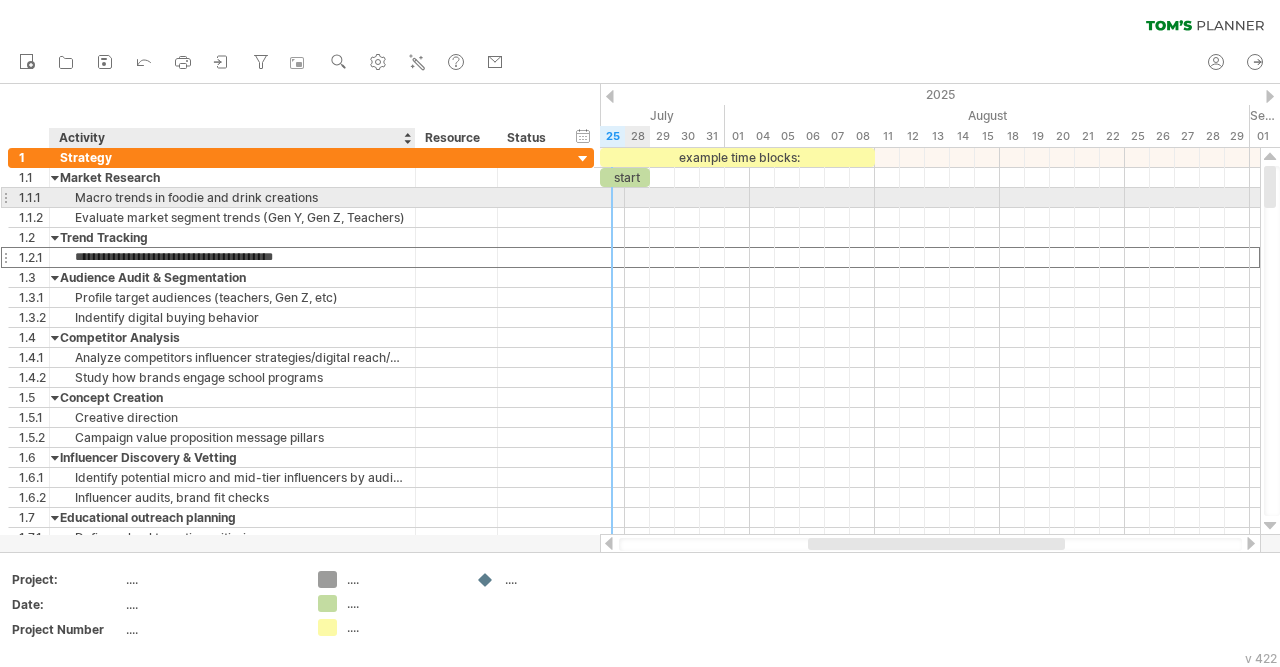 click on "Macro trends in foodie and drink creations" at bounding box center (232, 197) 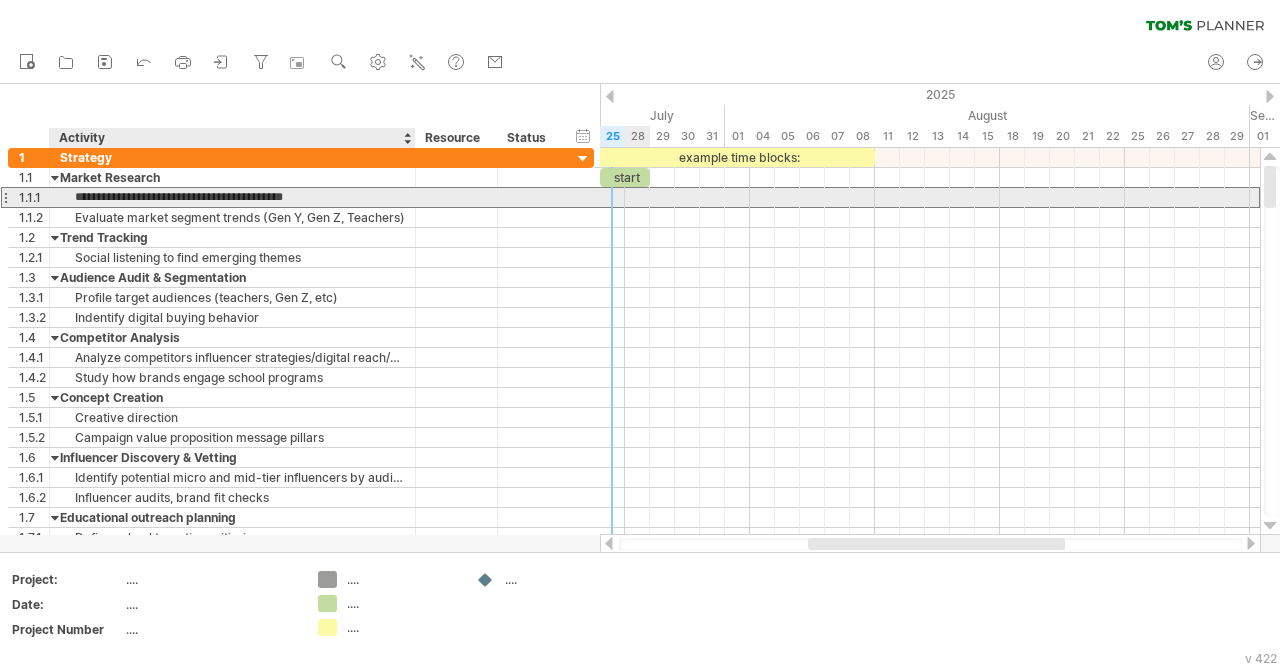 click on "**********" at bounding box center [232, 197] 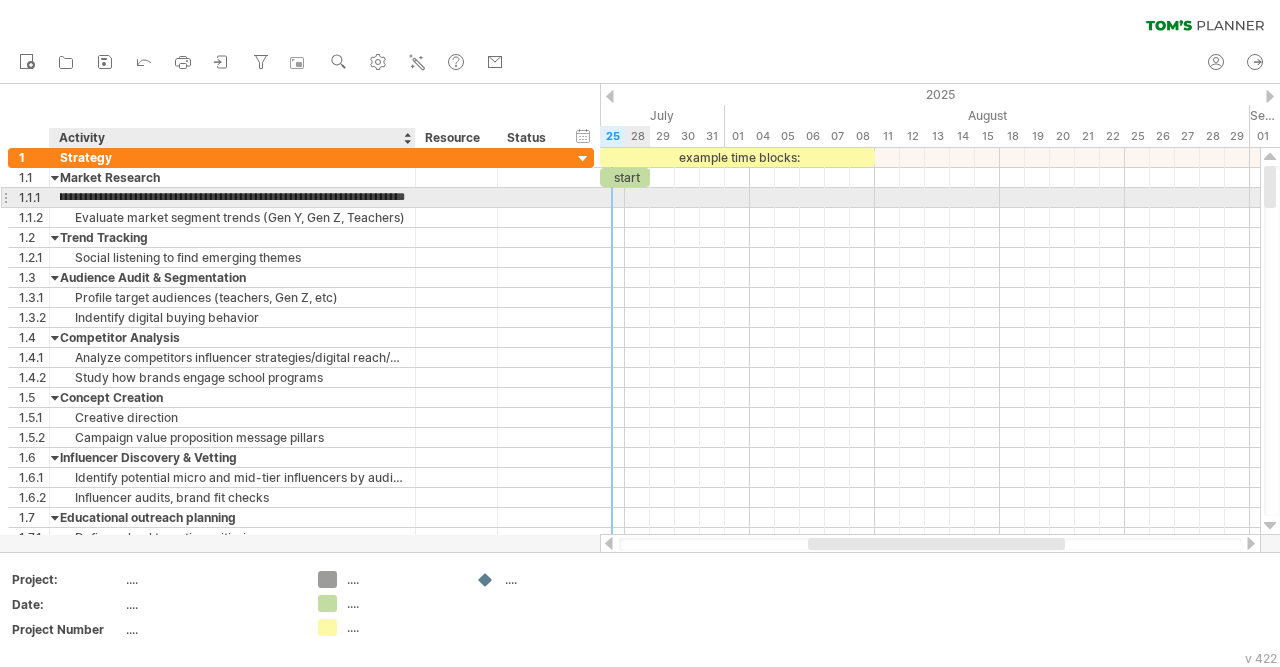 type on "**********" 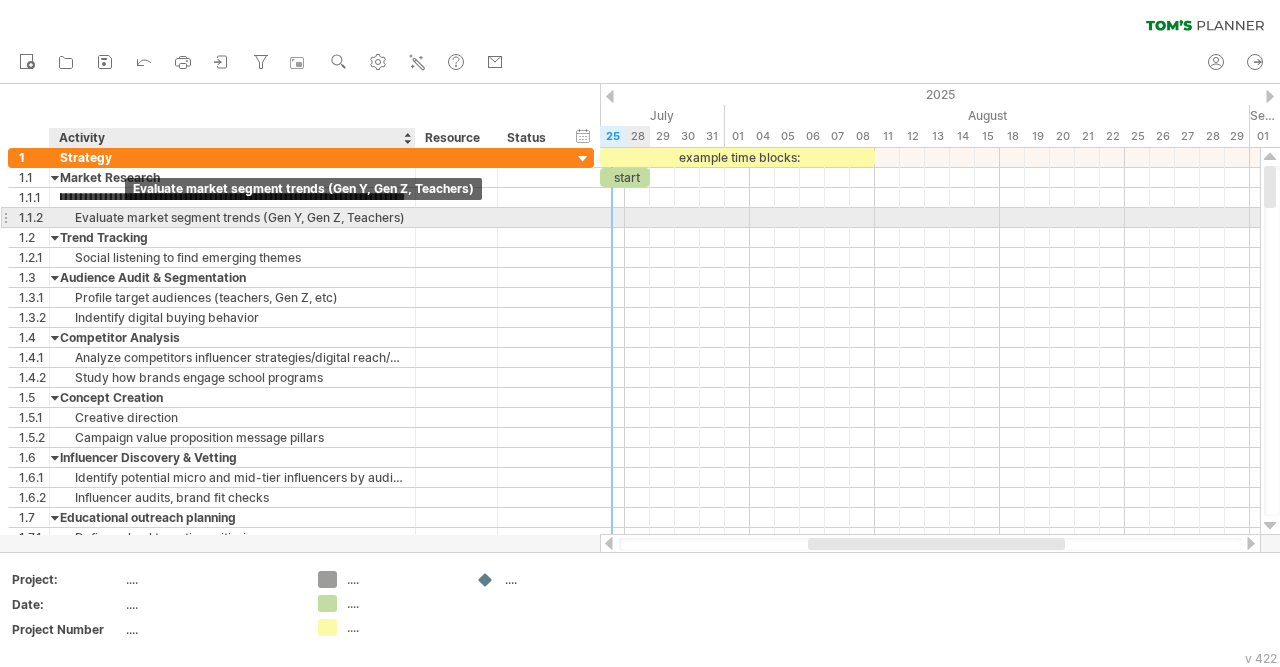 click on "Evaluate market segment trends (Gen Y, Gen Z, Teachers)" at bounding box center (232, 217) 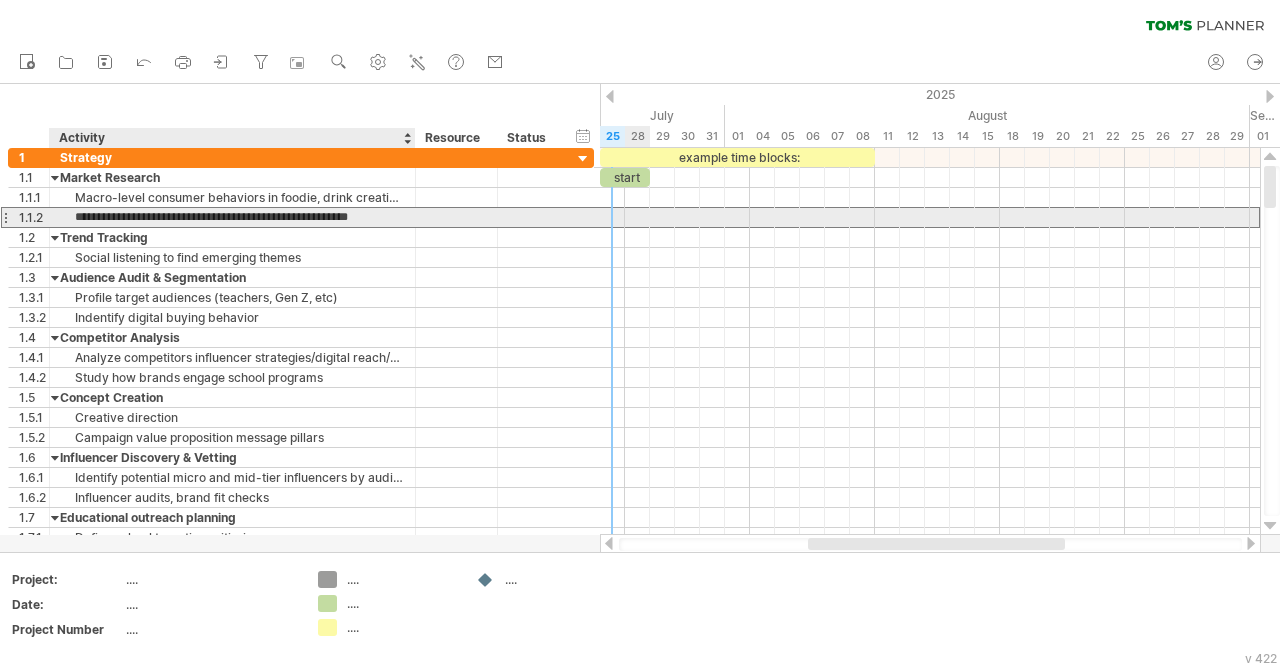 click on "**********" at bounding box center [232, 217] 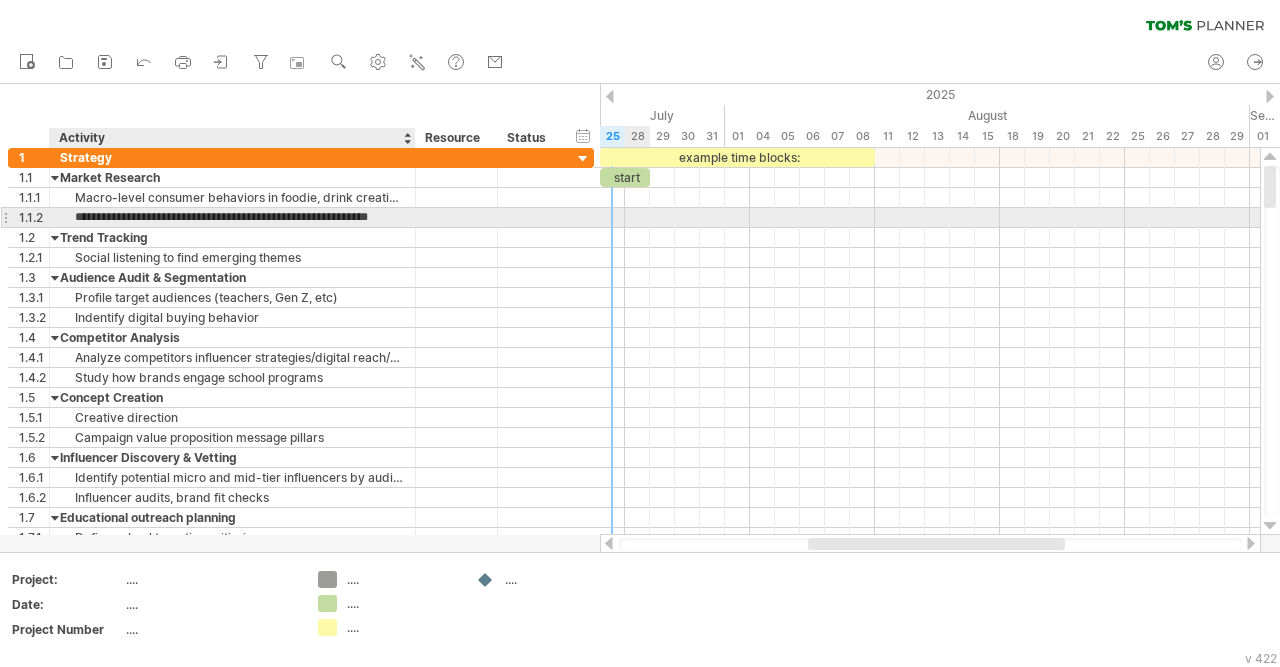 type on "**********" 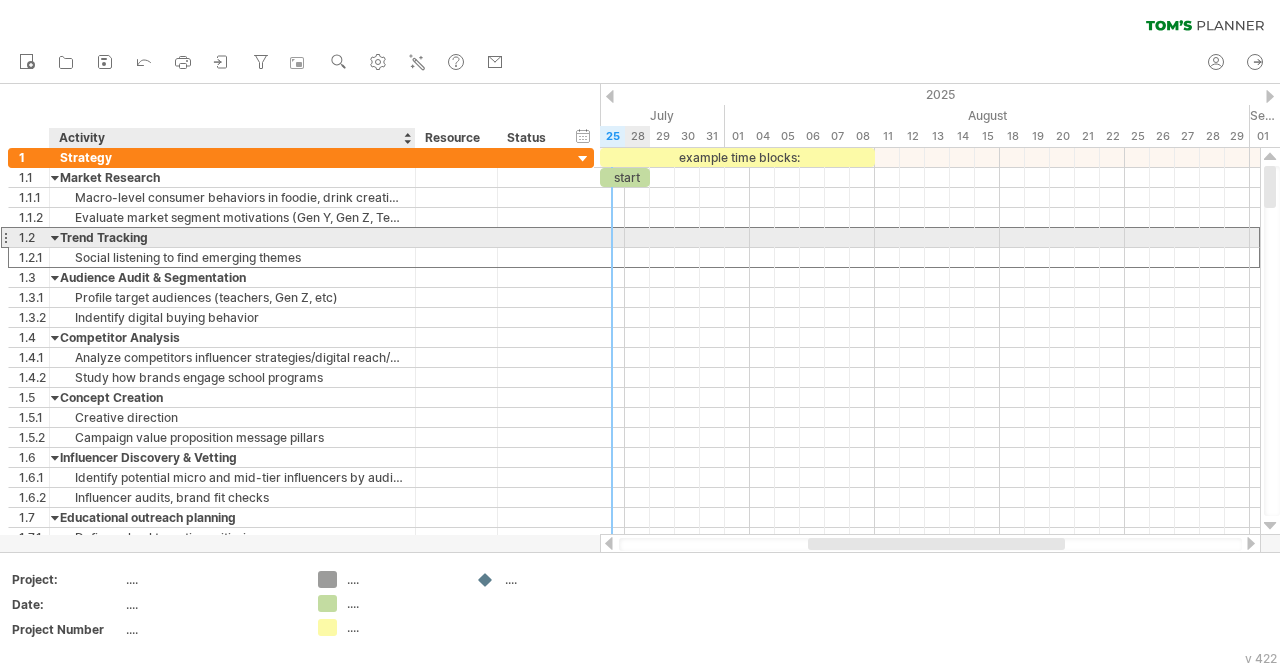 click on "Trend Tracking" at bounding box center [232, 237] 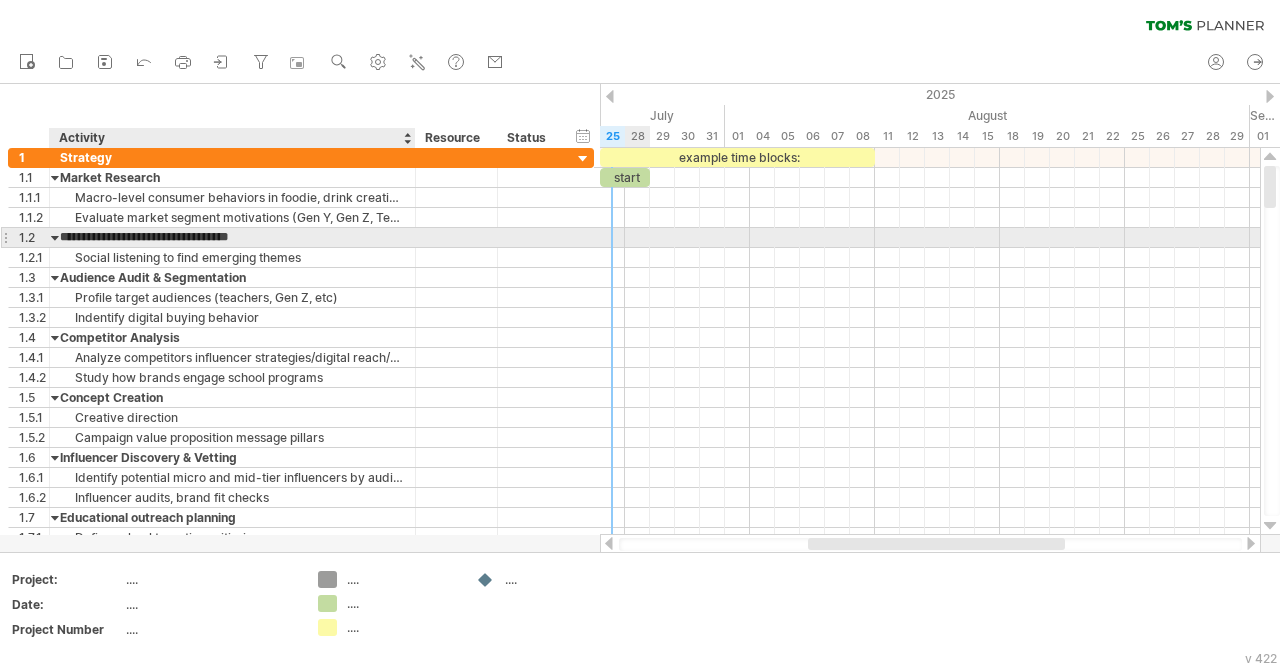 type on "**********" 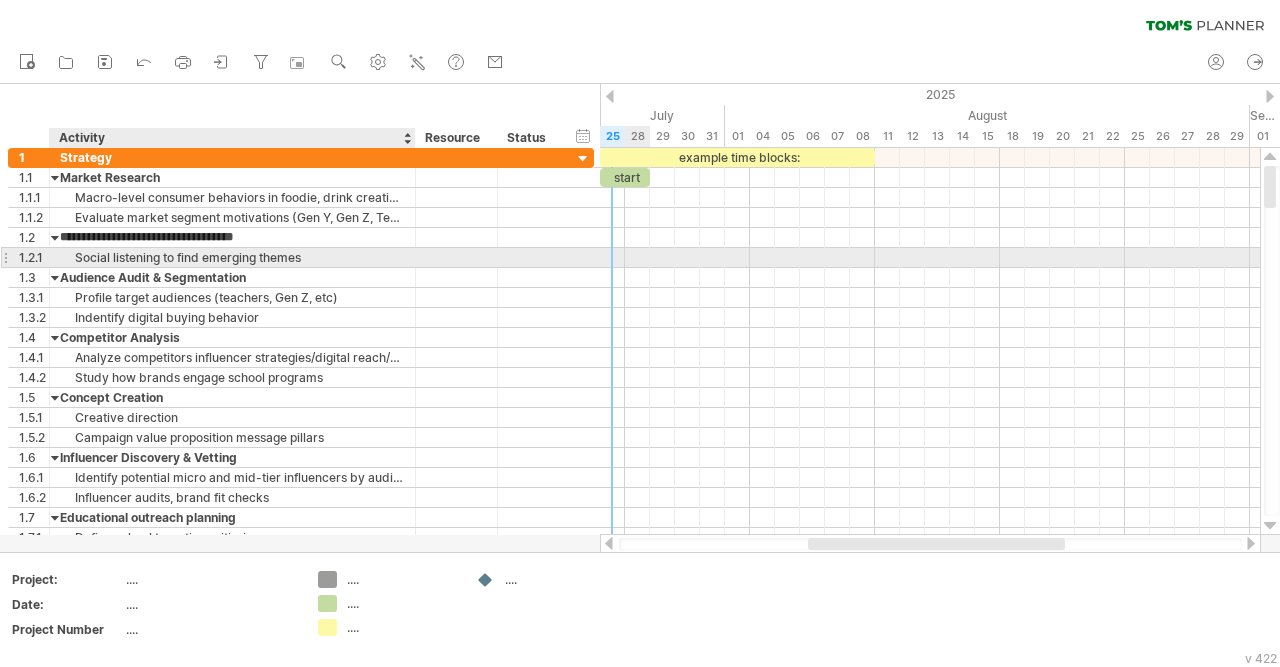 click on "Social listening to find emerging themes" at bounding box center (232, 257) 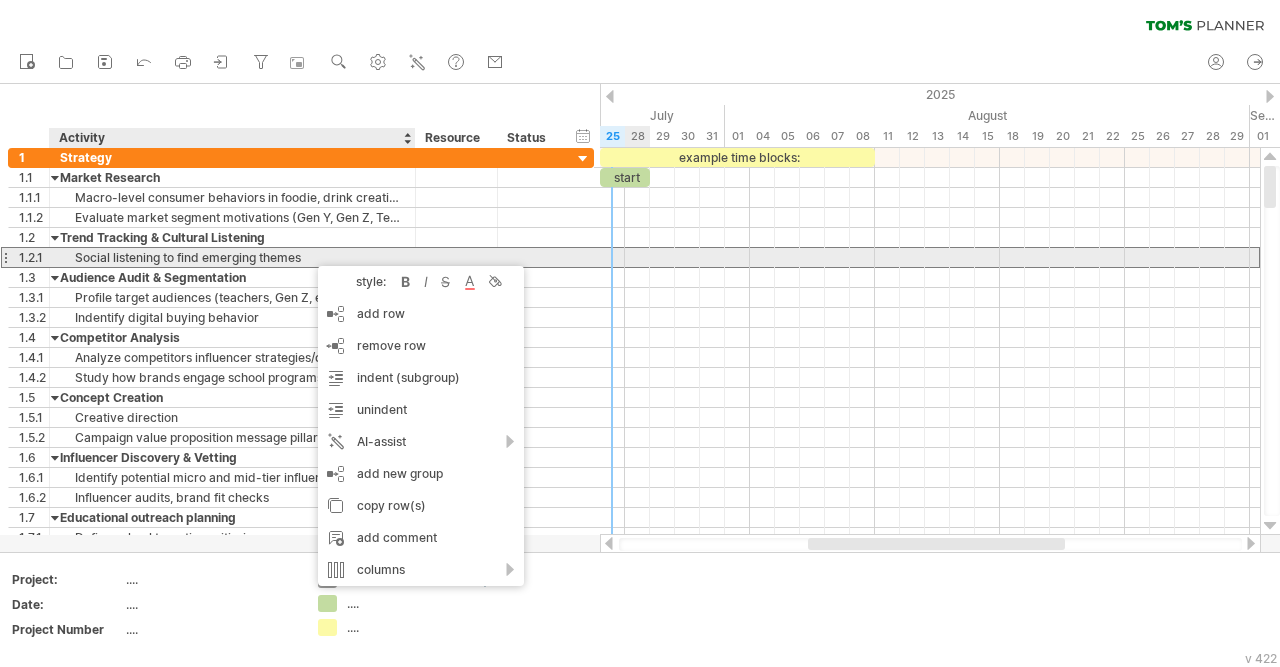 click on "Social listening to find emerging themes" at bounding box center (232, 257) 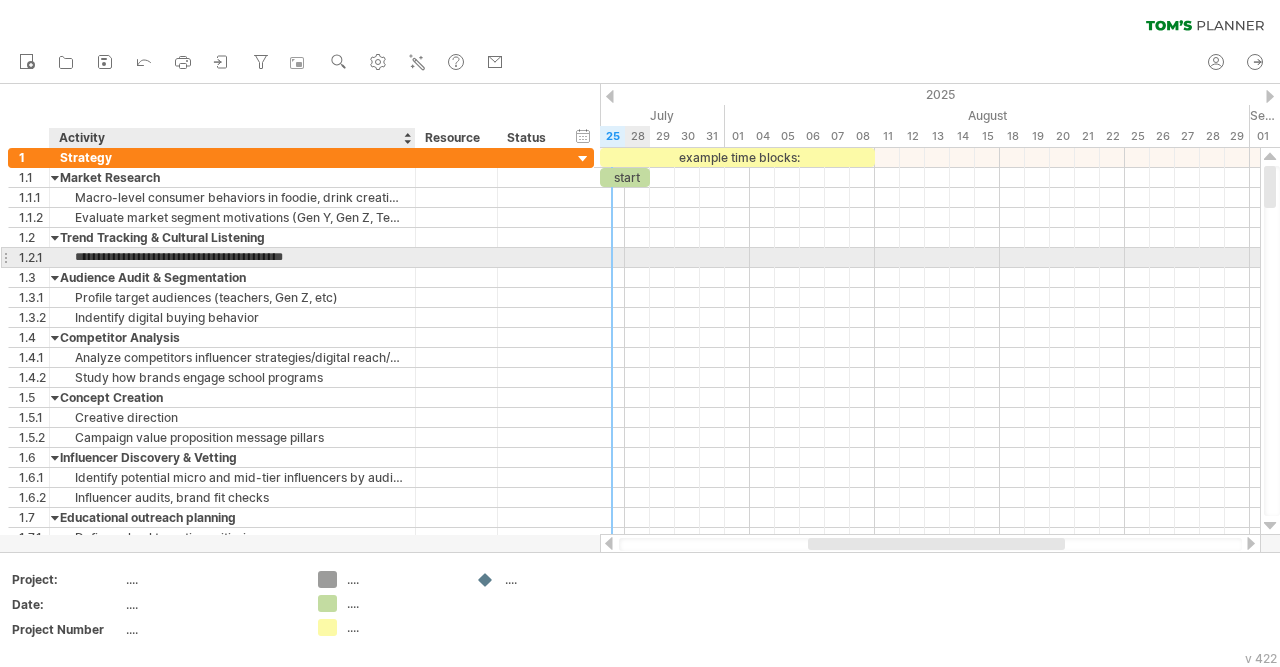 type on "**********" 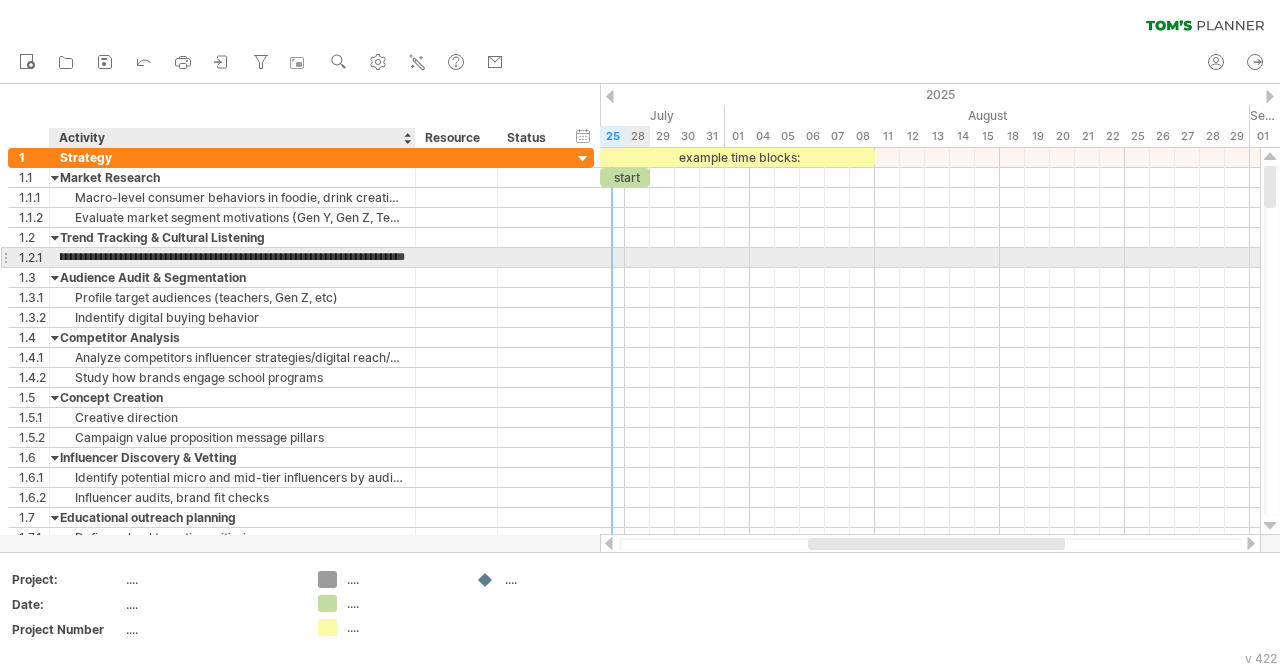 scroll, scrollTop: 0, scrollLeft: 128, axis: horizontal 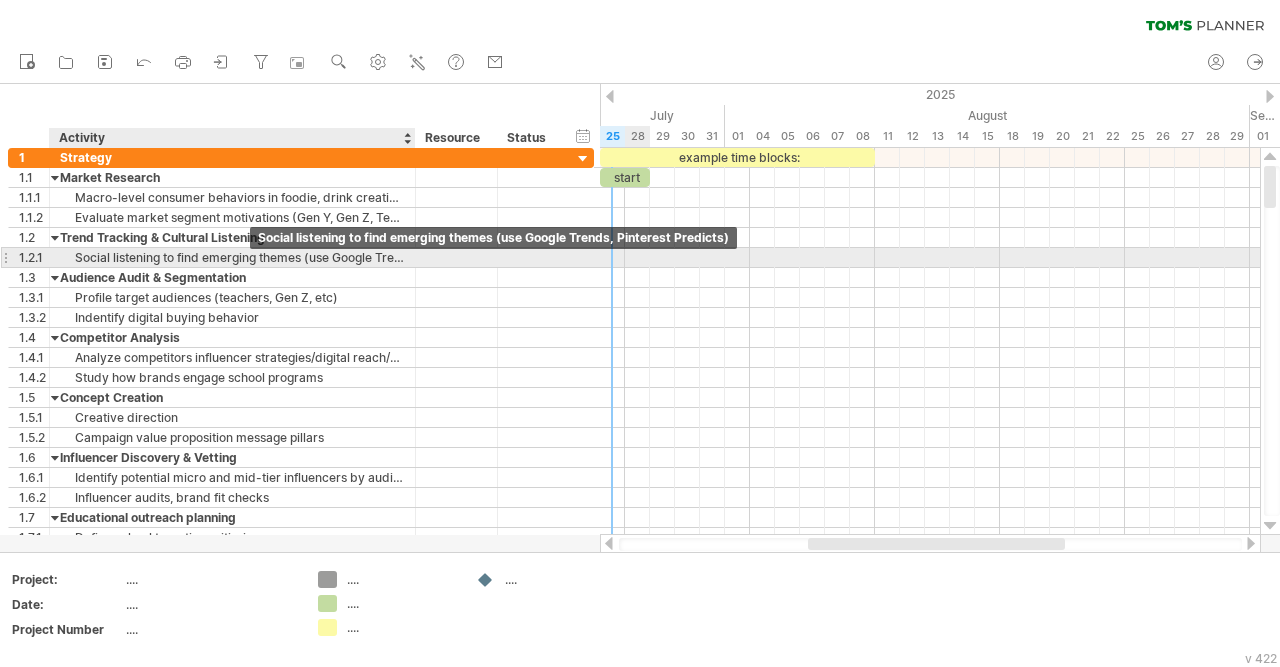 click on "Social listening to find emerging themes (use Google Trends, Pinterest Predicts)" at bounding box center [232, 257] 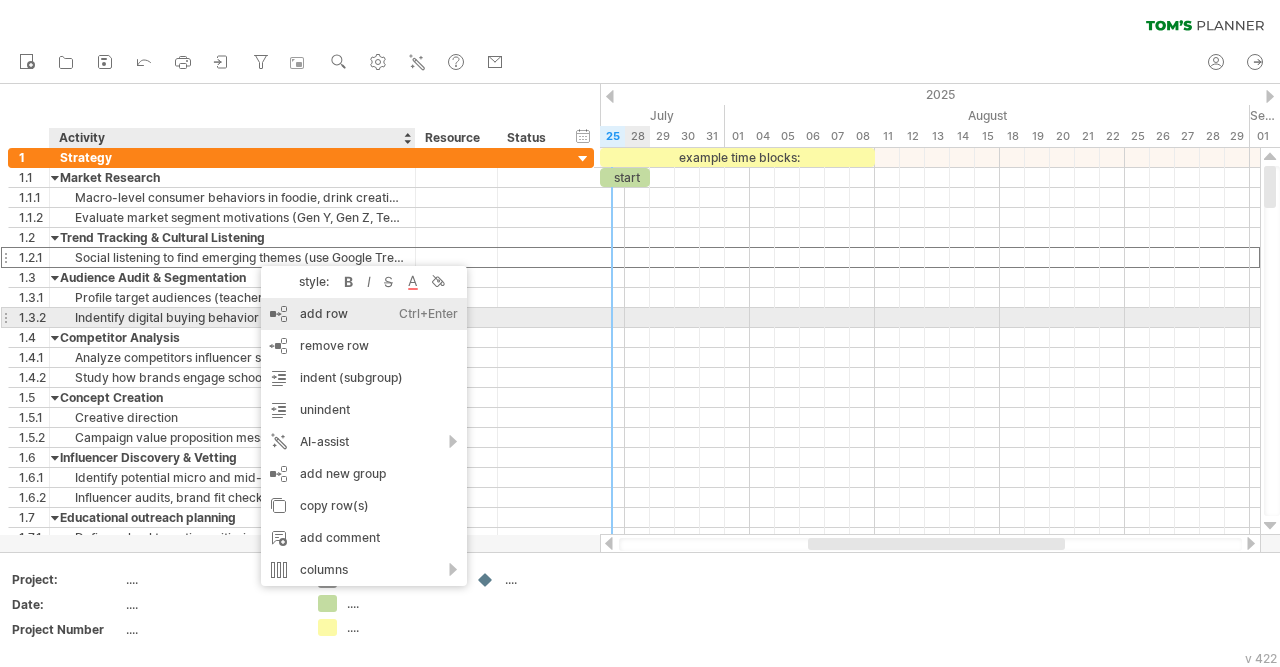 click on "add row Ctrl+Enter Cmd+Enter" at bounding box center (364, 314) 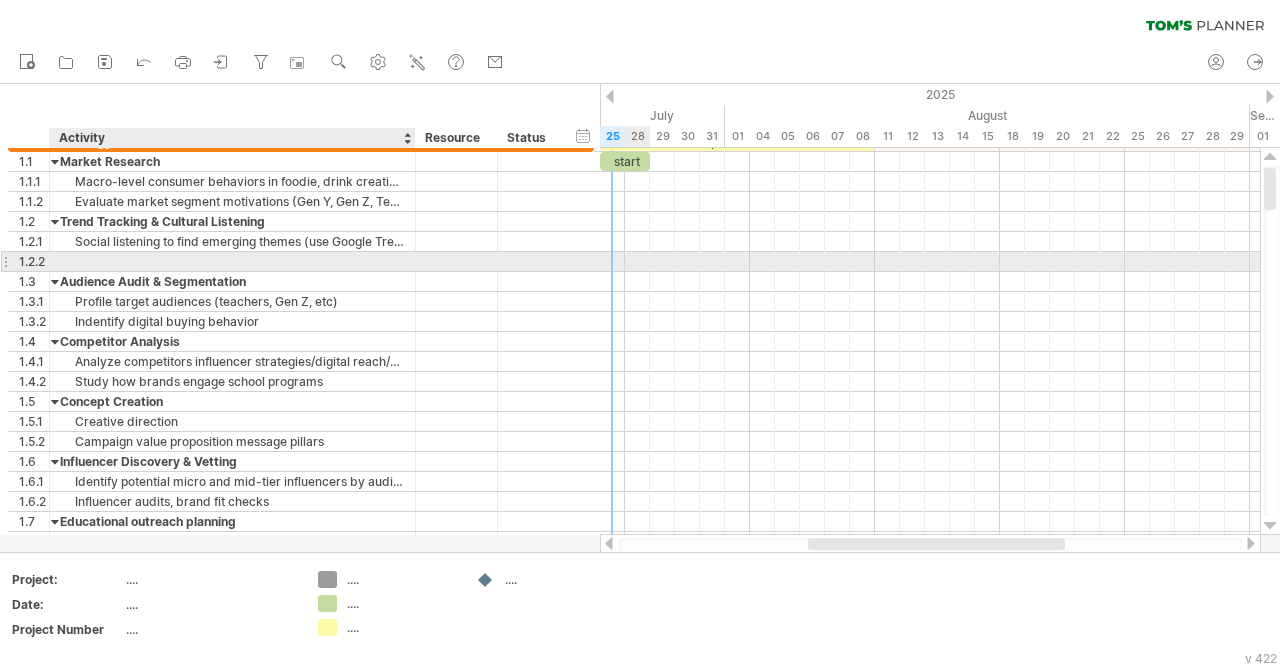 click at bounding box center (232, 261) 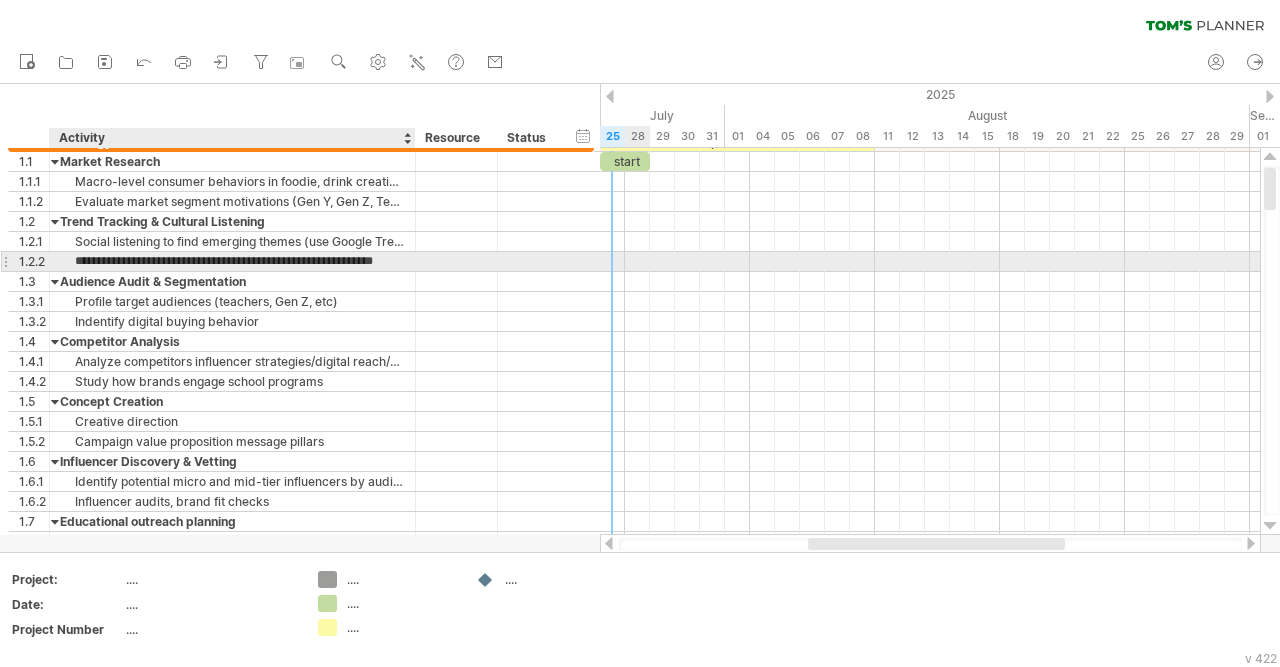 scroll, scrollTop: 0, scrollLeft: 36, axis: horizontal 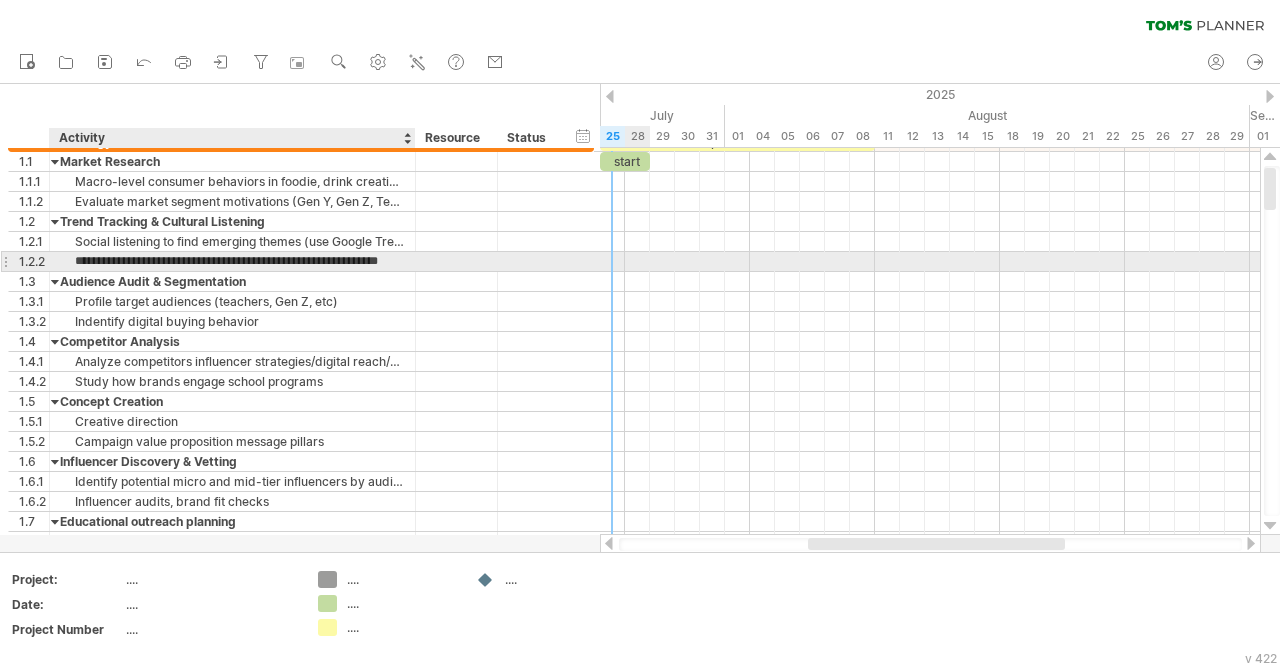type on "**********" 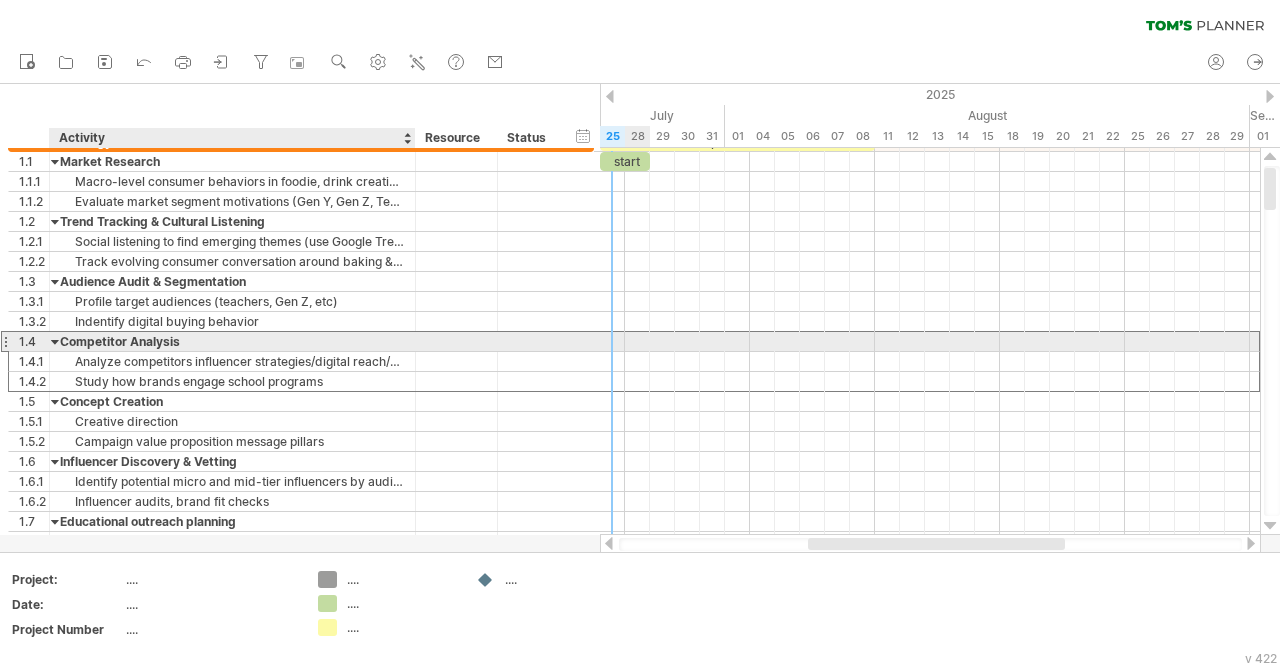 click on "Competitor Analysis" at bounding box center [232, 341] 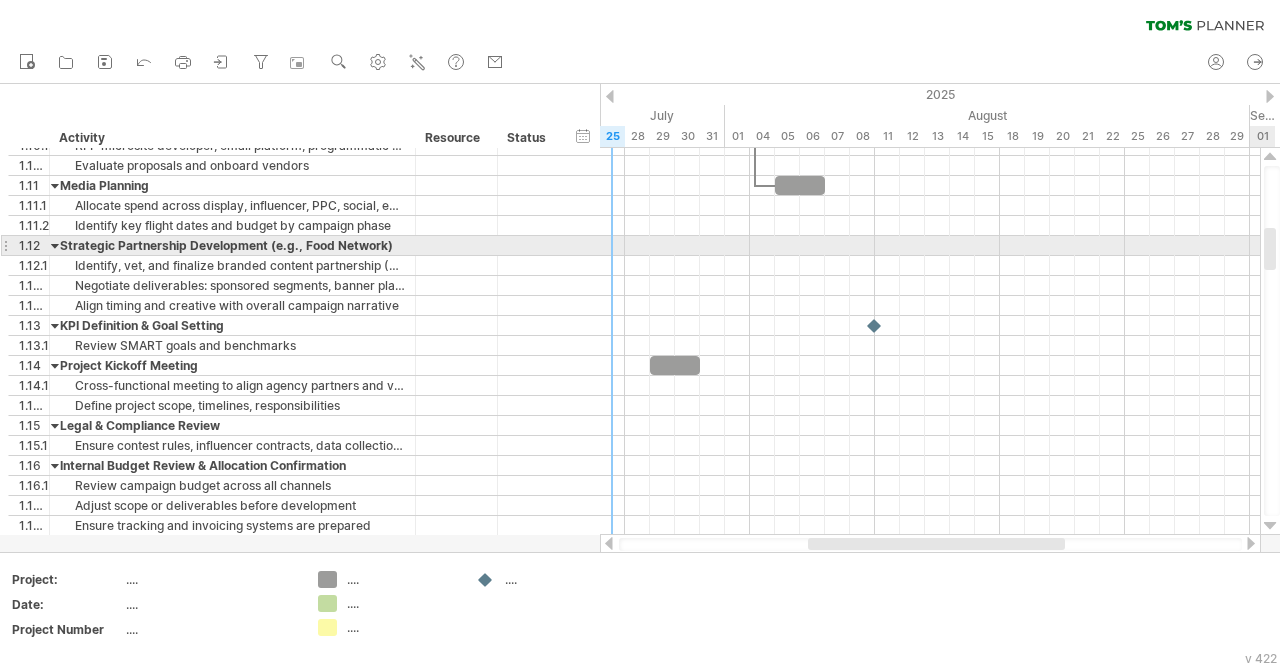 drag, startPoint x: 1271, startPoint y: 186, endPoint x: 1279, endPoint y: 246, distance: 60.530983 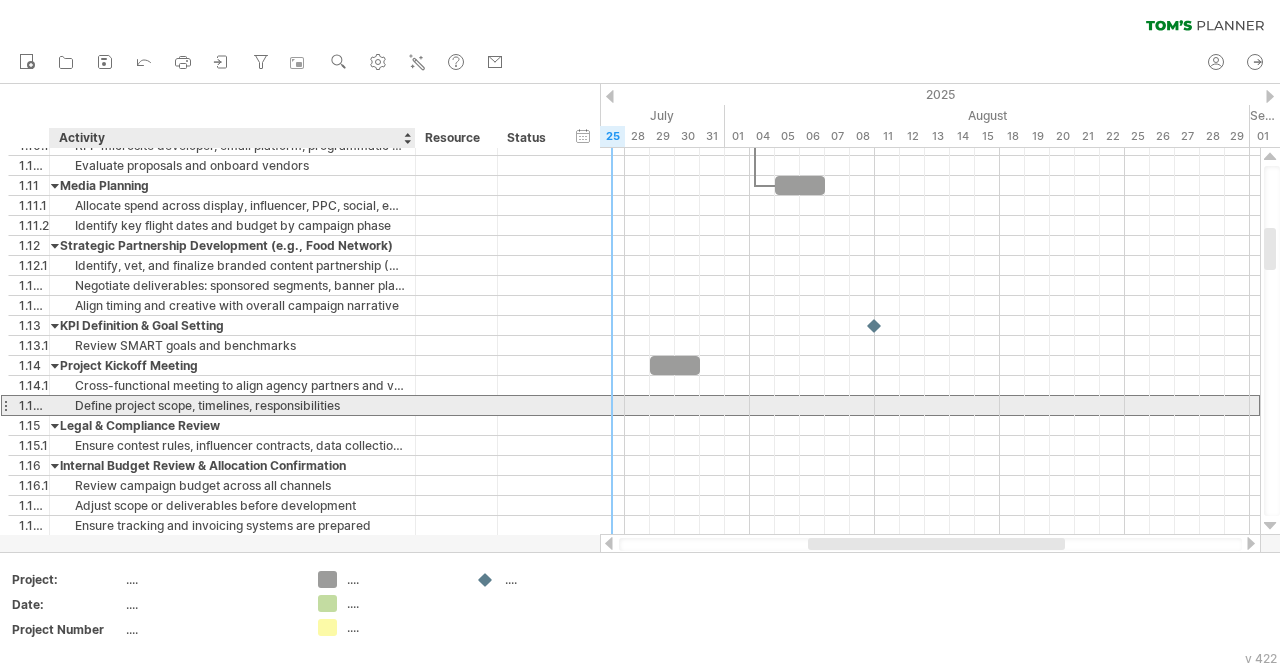 click on "Define project scope, timelines, responsibilities" at bounding box center (232, 405) 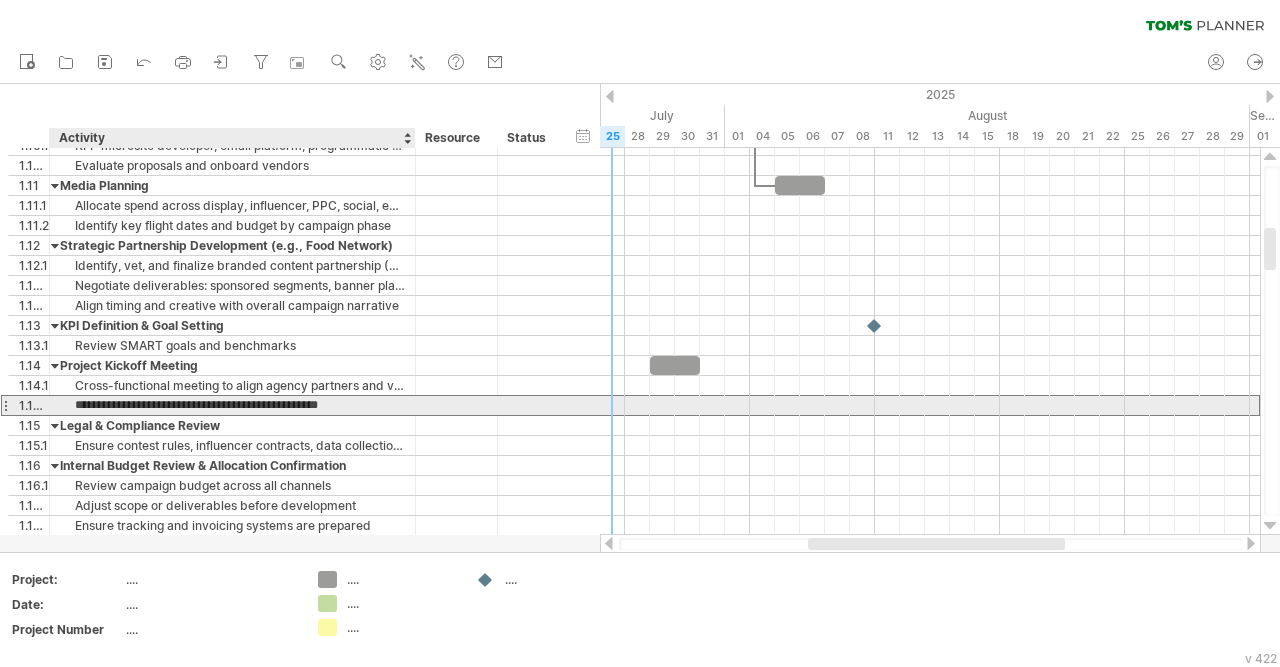 click on "**********" at bounding box center (232, 405) 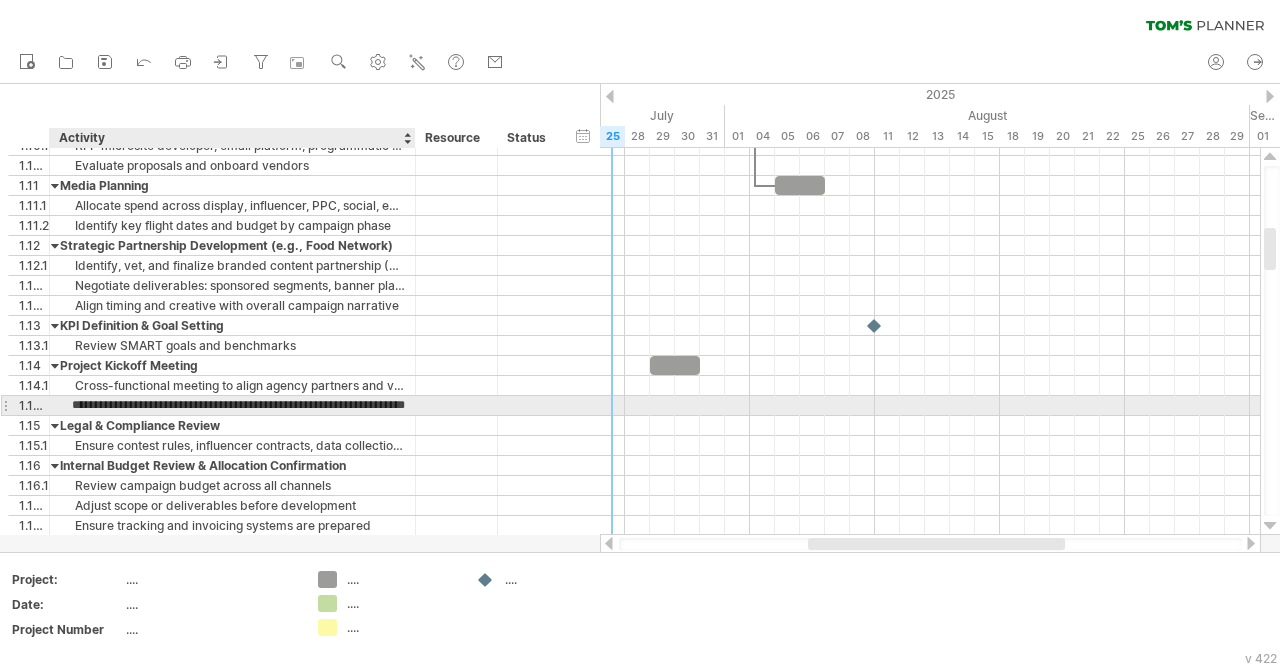 type on "**********" 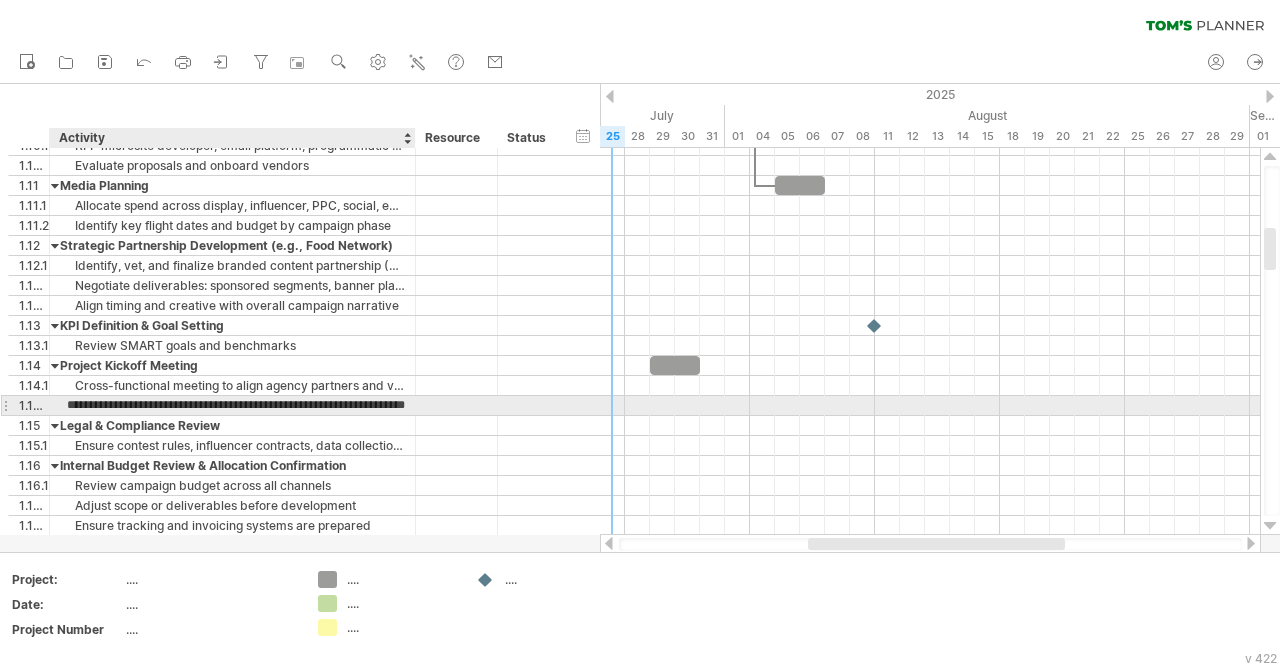 scroll, scrollTop: 0, scrollLeft: 50, axis: horizontal 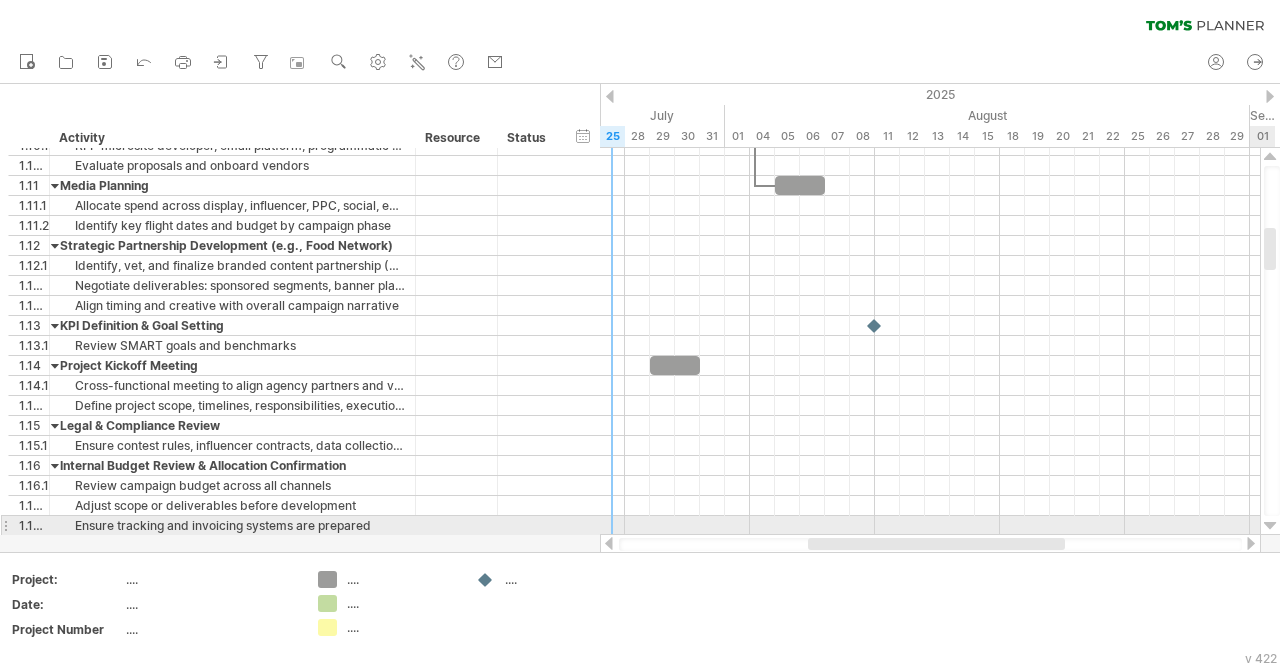 click at bounding box center [1270, 526] 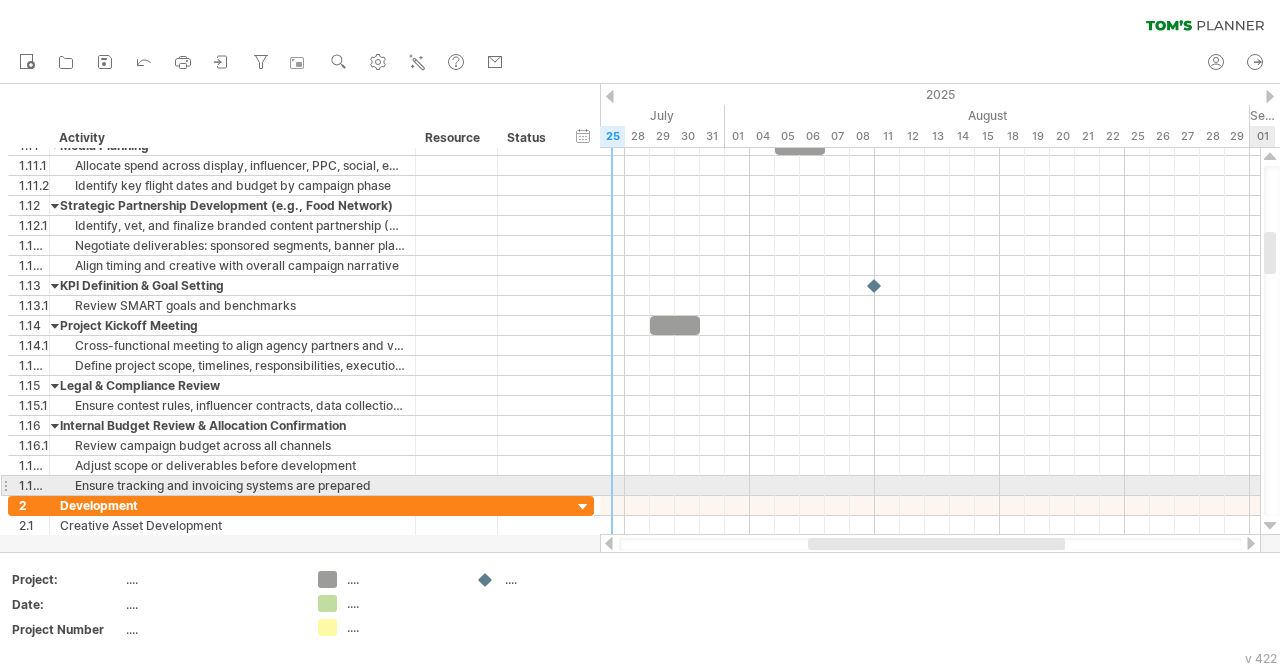 click at bounding box center (1270, 526) 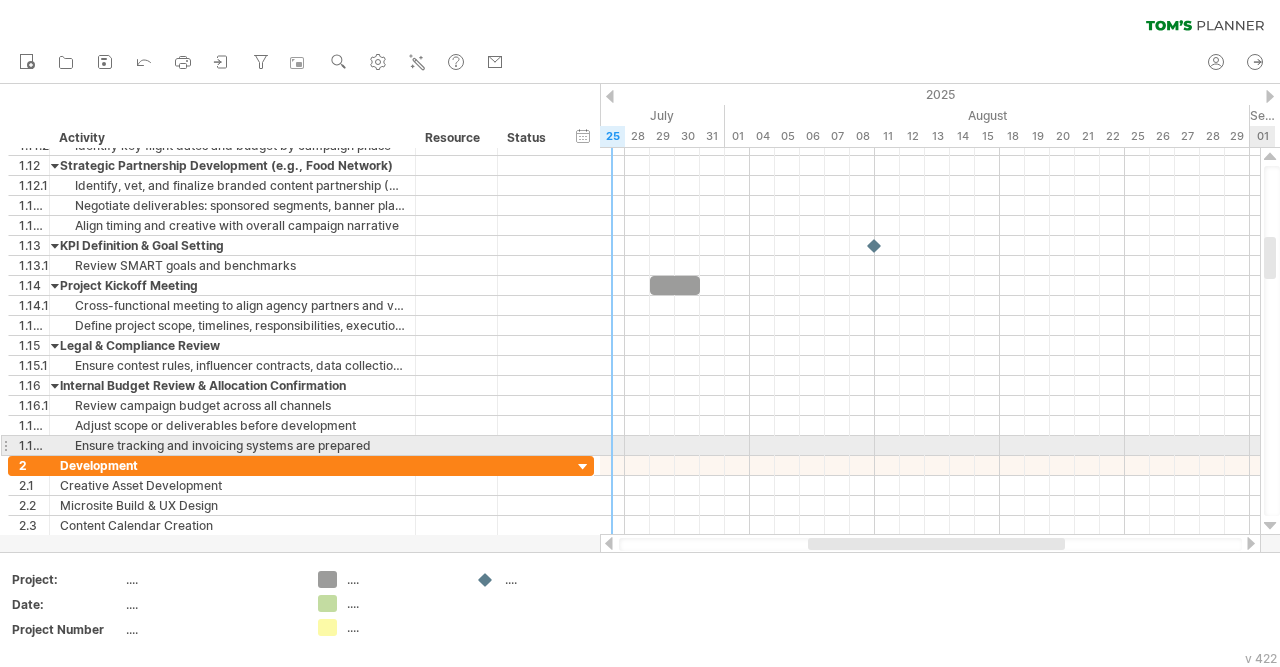click at bounding box center [1270, 526] 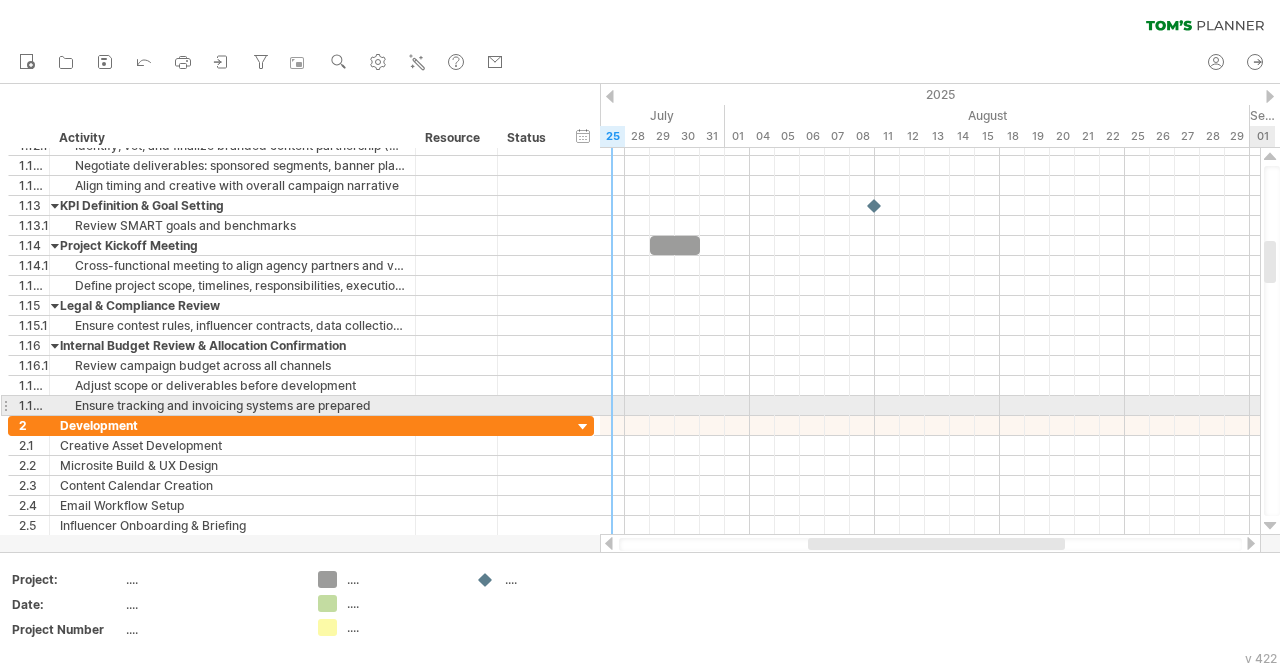 click at bounding box center (1270, 526) 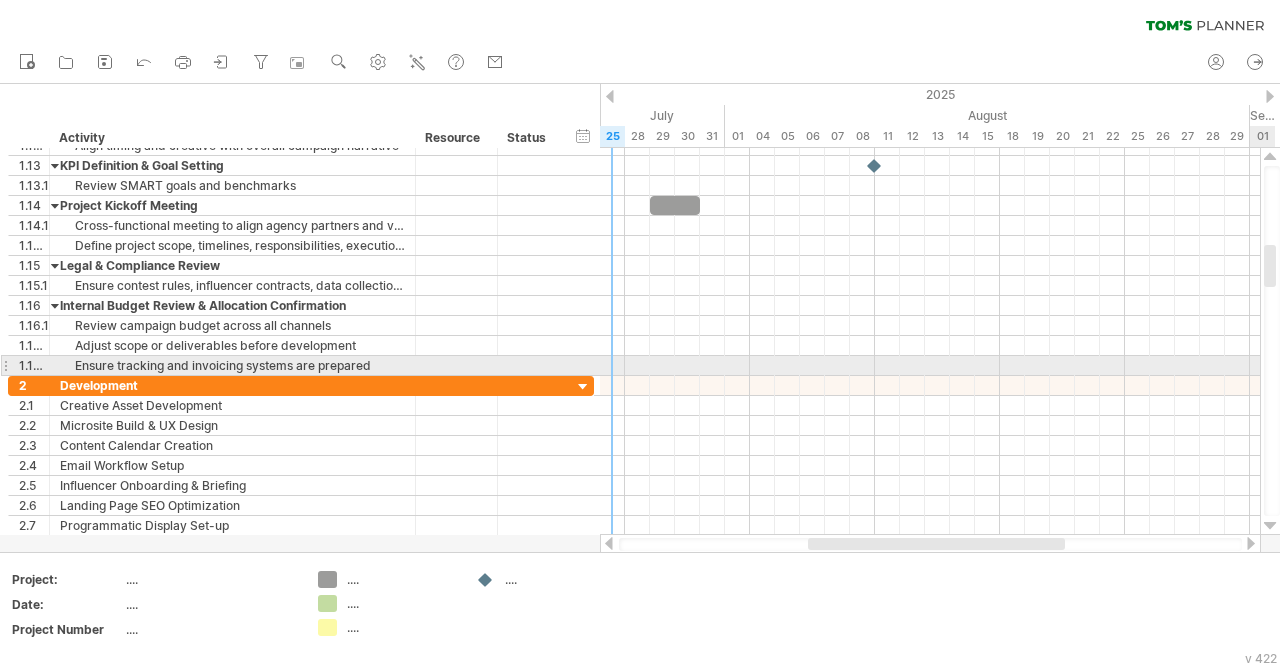 click at bounding box center [1270, 526] 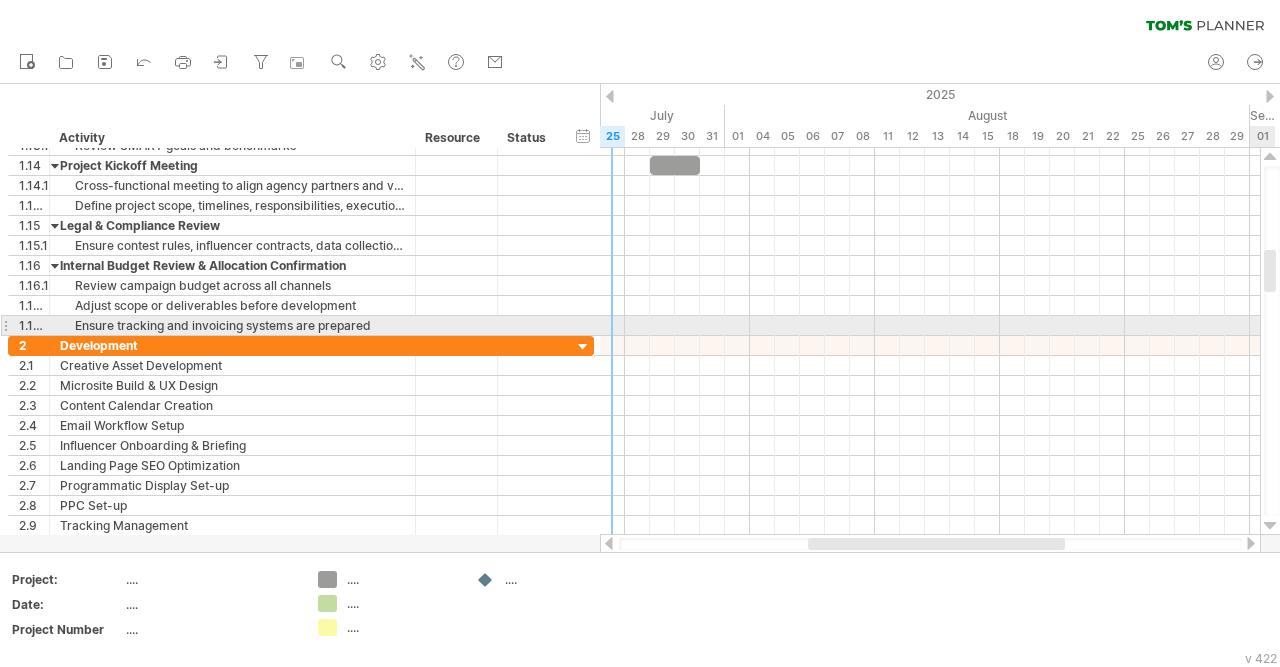 click at bounding box center [1270, 526] 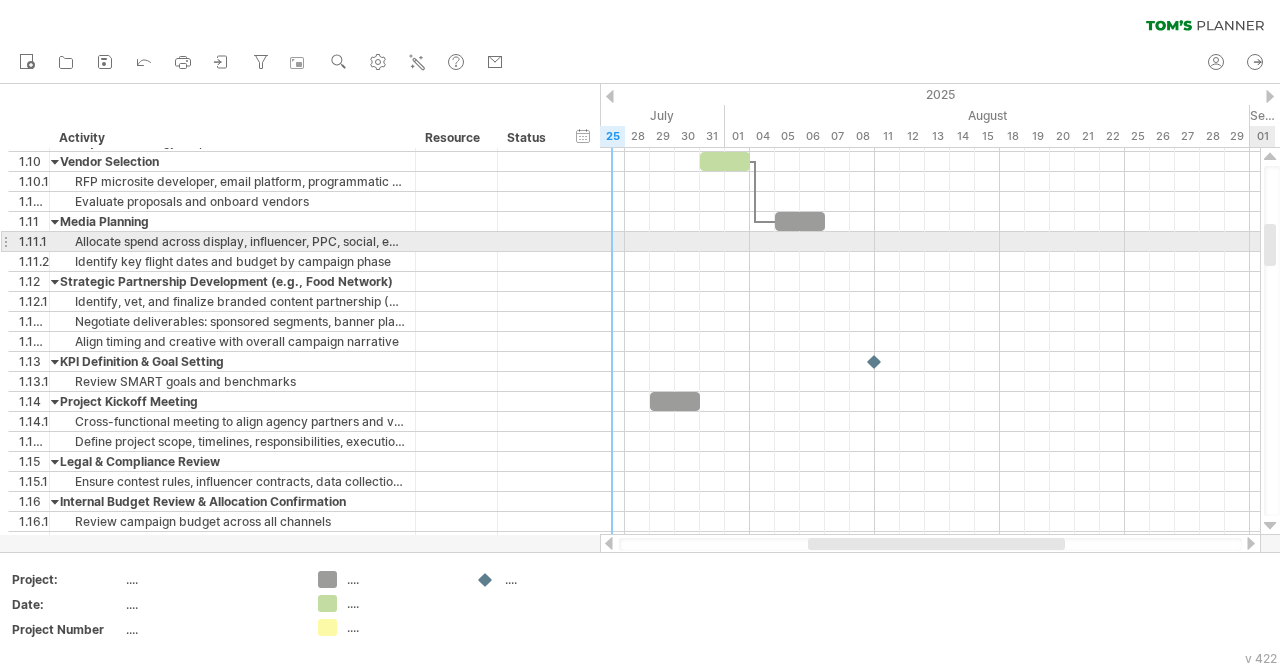 drag, startPoint x: 1269, startPoint y: 270, endPoint x: 1267, endPoint y: 240, distance: 30.066593 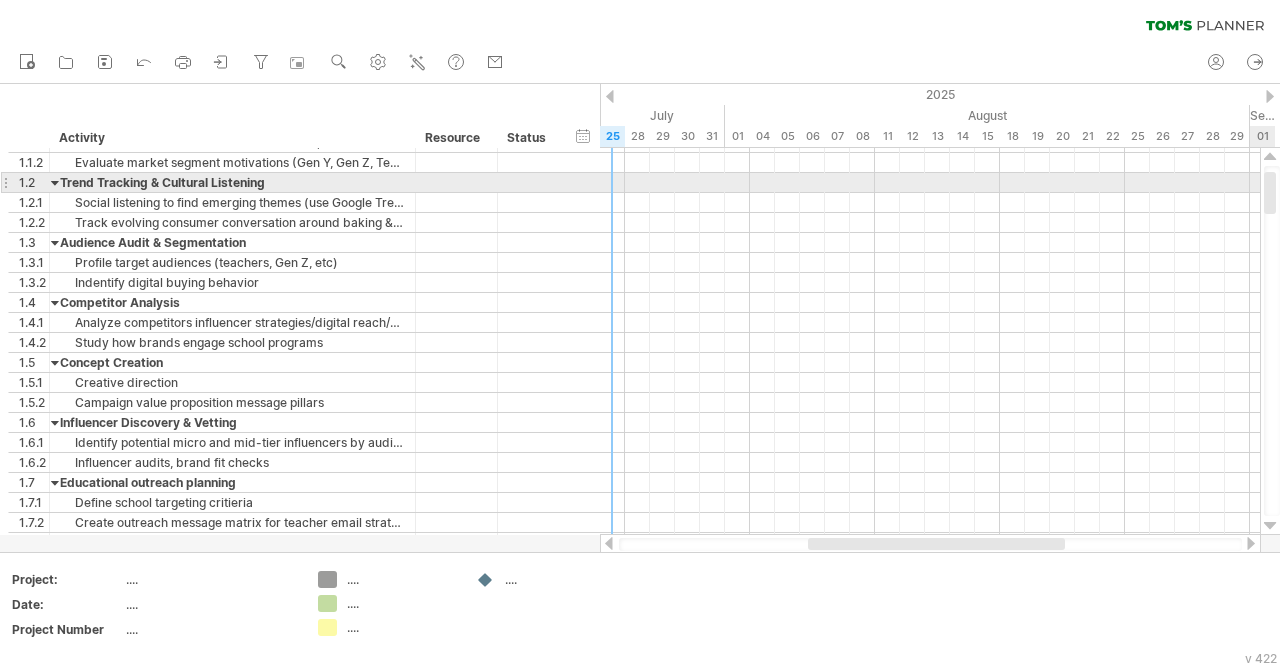 drag, startPoint x: 1274, startPoint y: 237, endPoint x: 1269, endPoint y: 185, distance: 52.23983 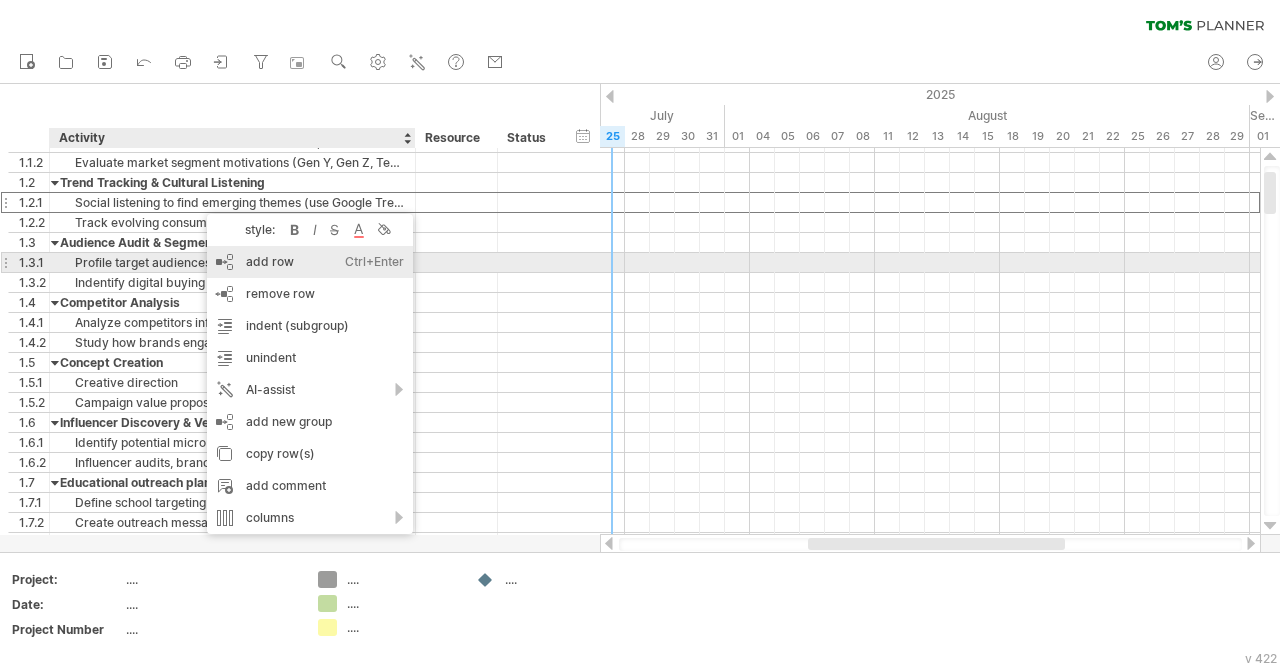 click on "add row Ctrl+Enter Cmd+Enter" at bounding box center [310, 262] 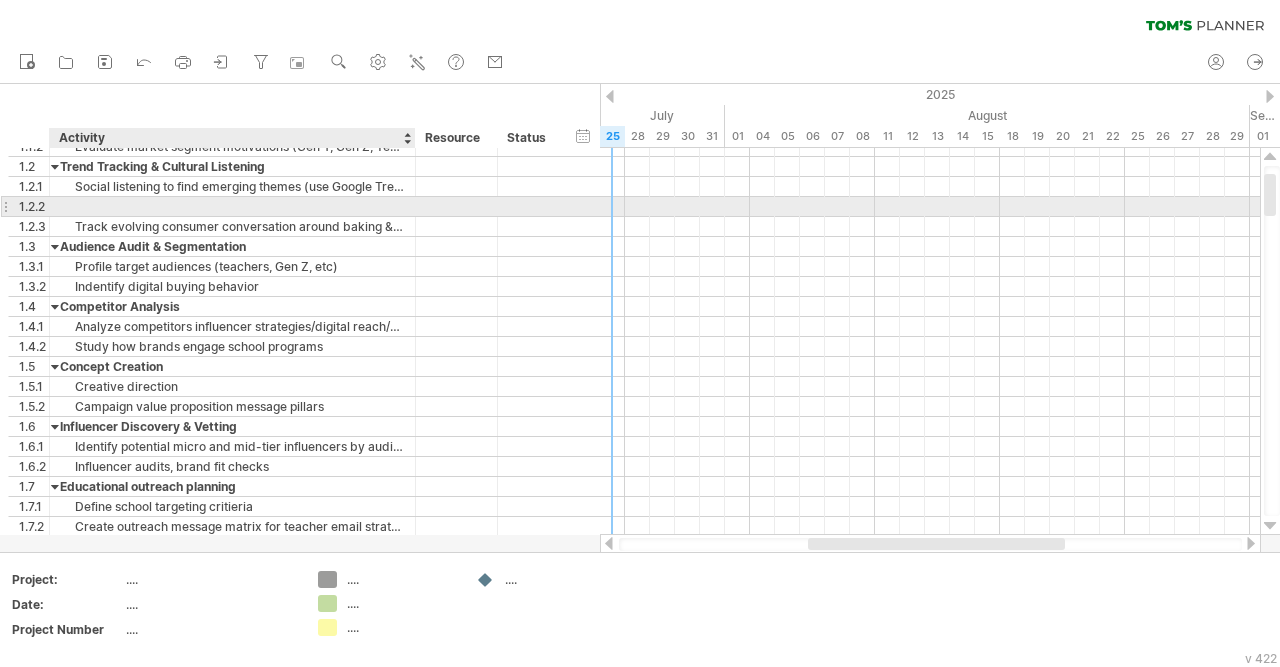 click at bounding box center (232, 206) 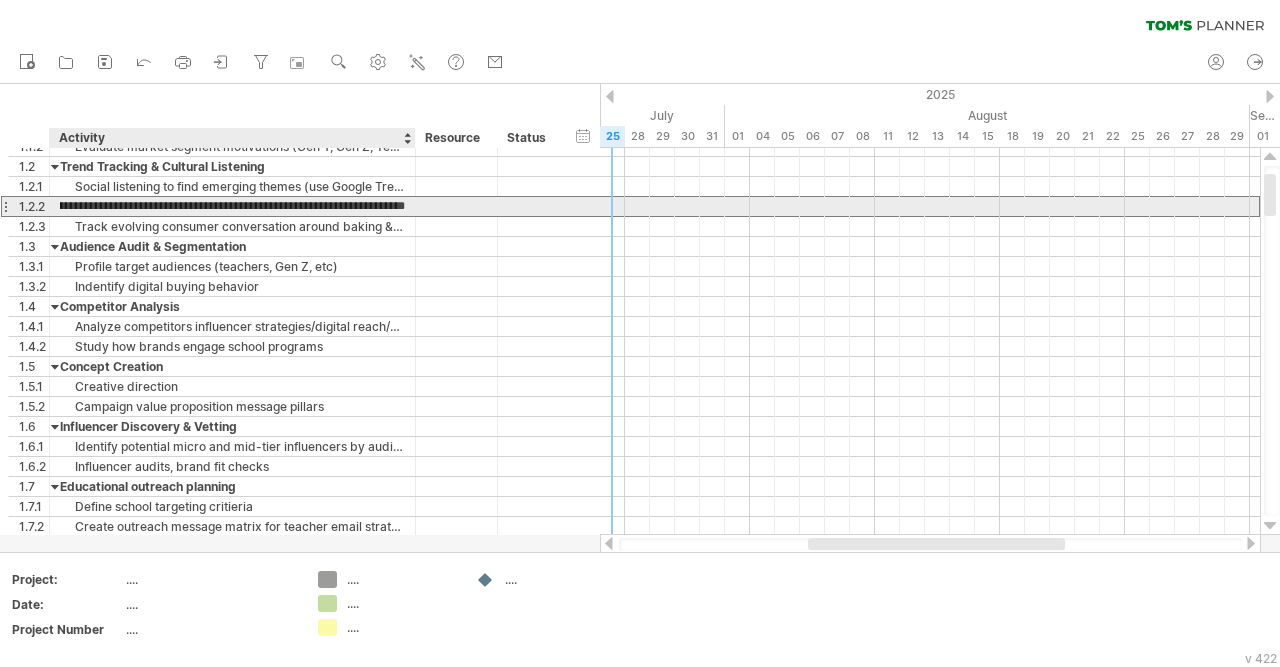 scroll, scrollTop: 0, scrollLeft: 73, axis: horizontal 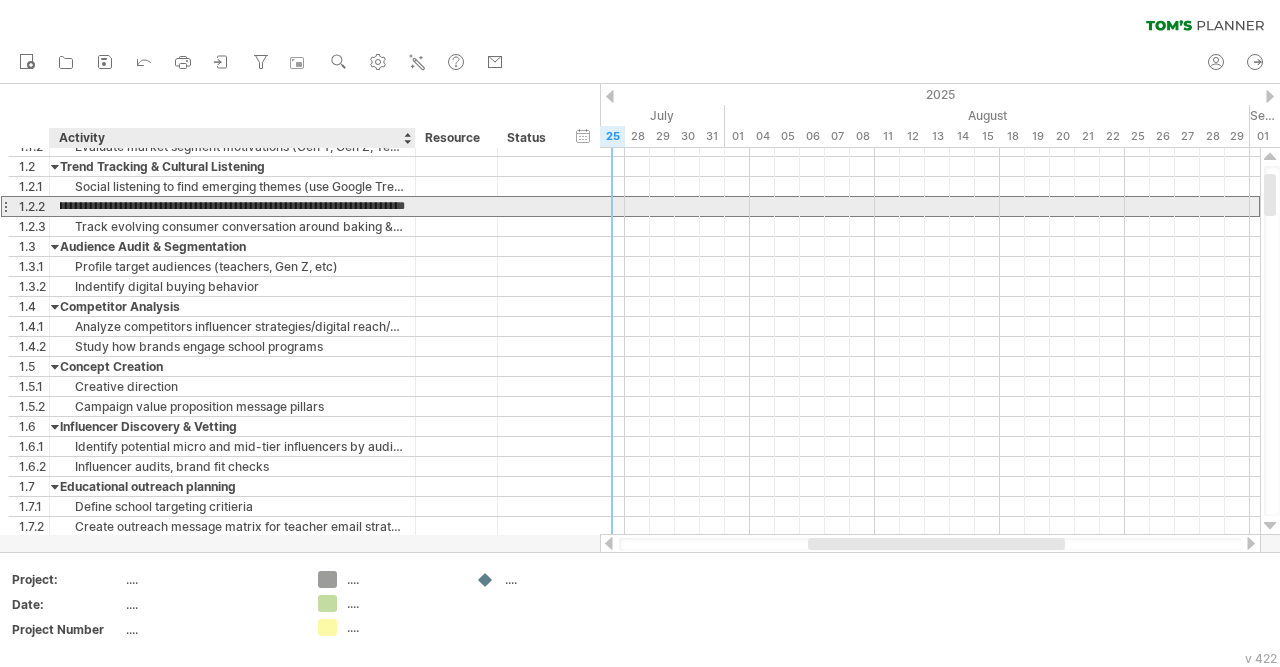 type on "**********" 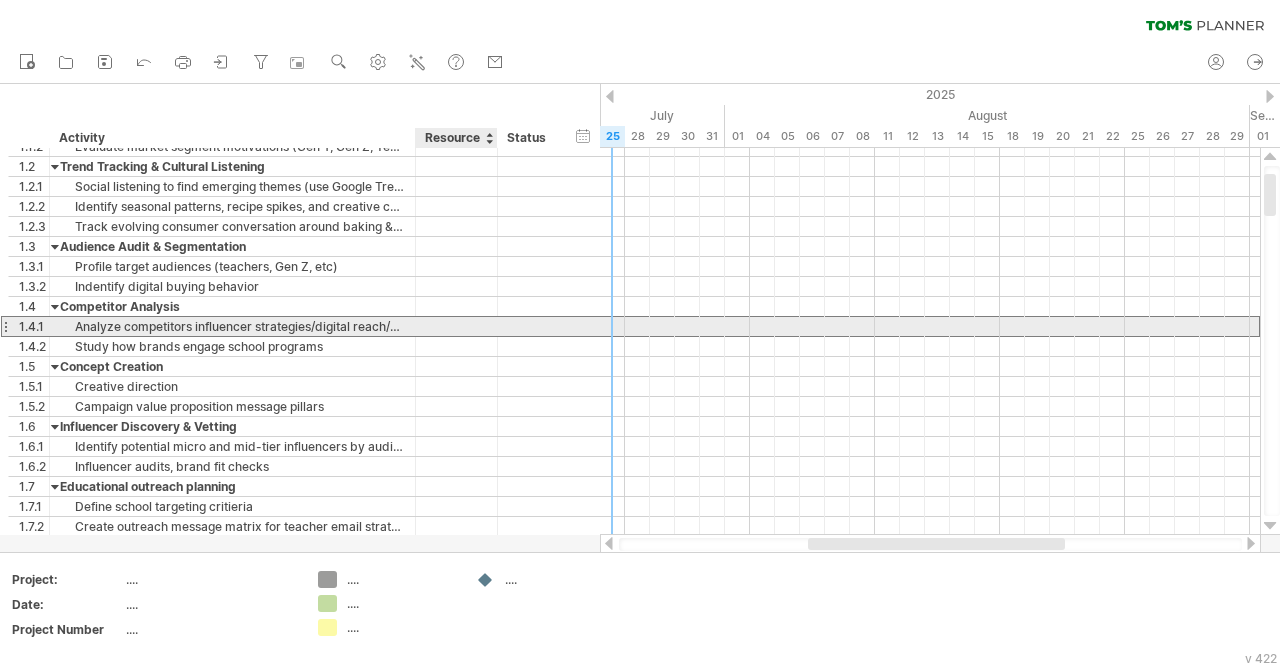 click at bounding box center (456, 326) 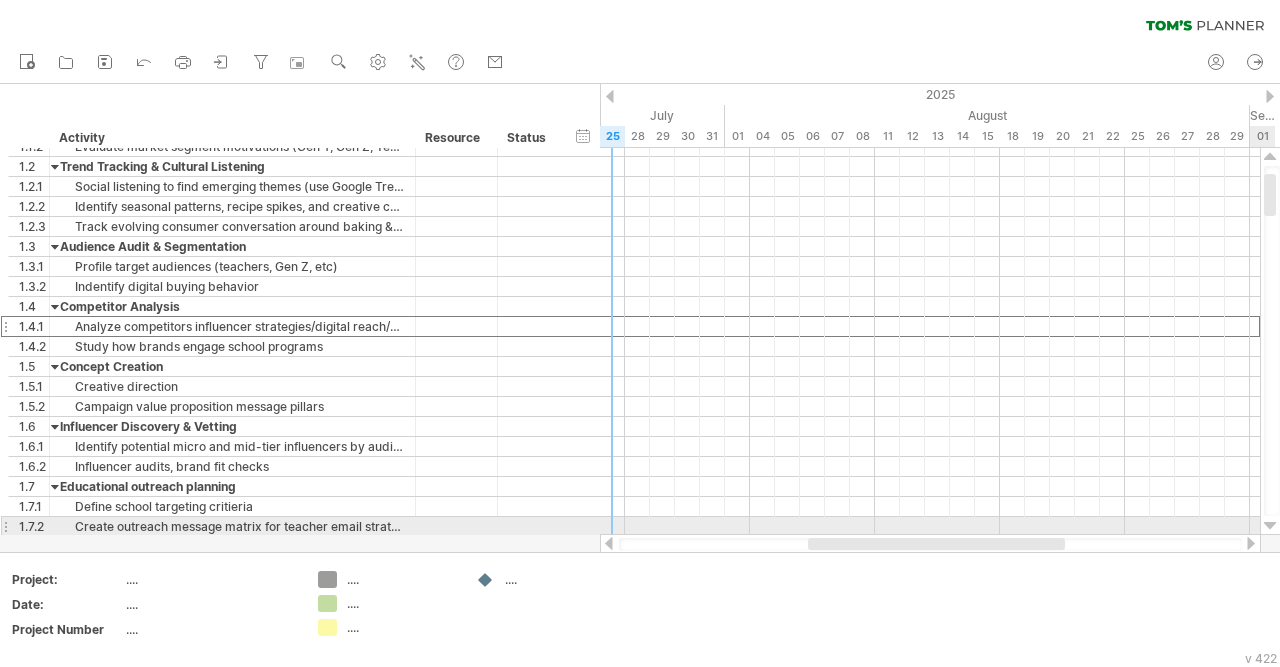 click at bounding box center (1270, 526) 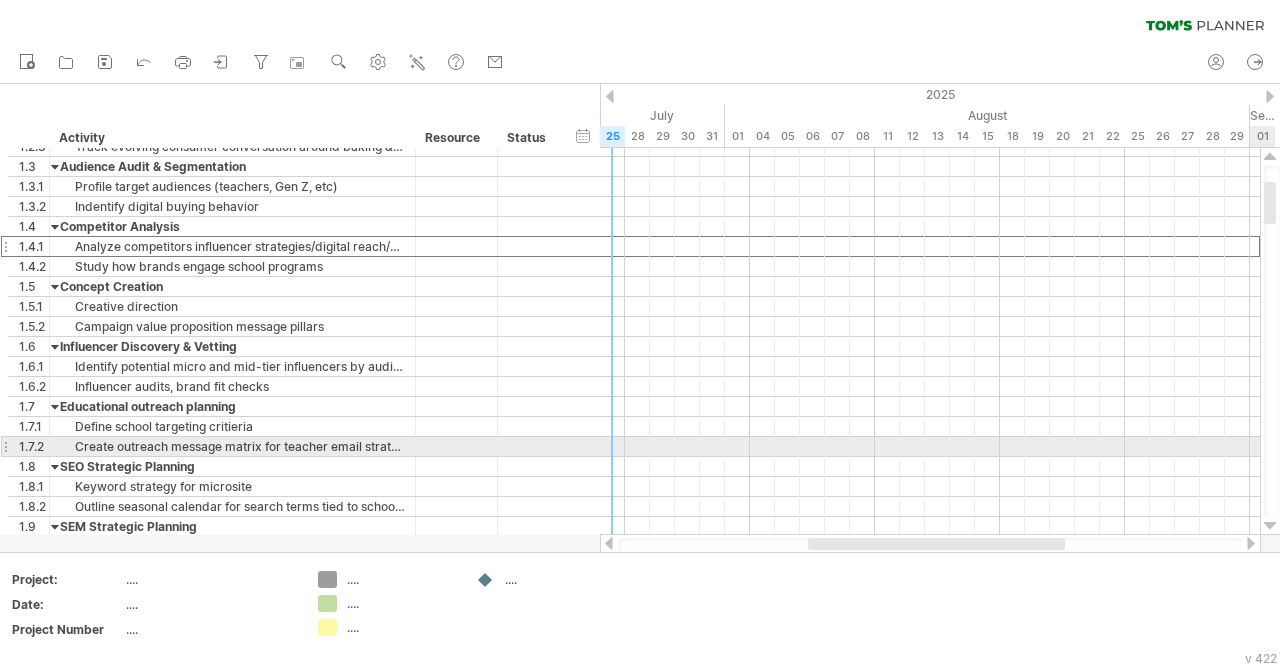click at bounding box center [1270, 526] 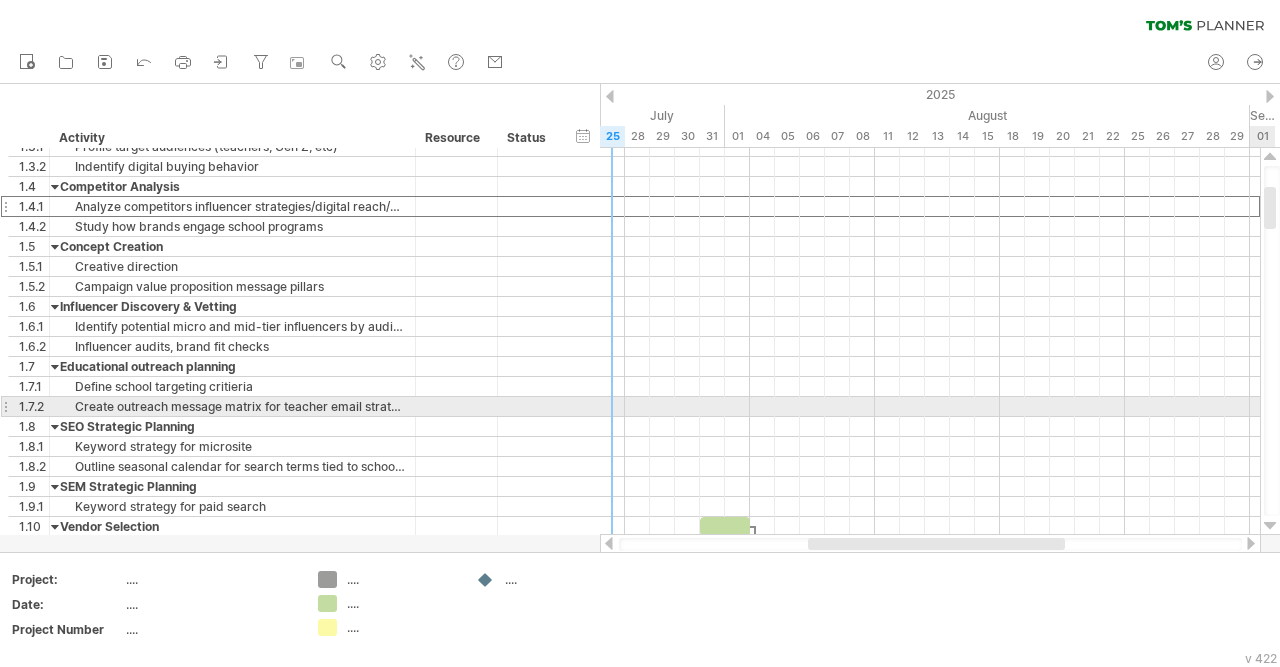 click at bounding box center [1270, 526] 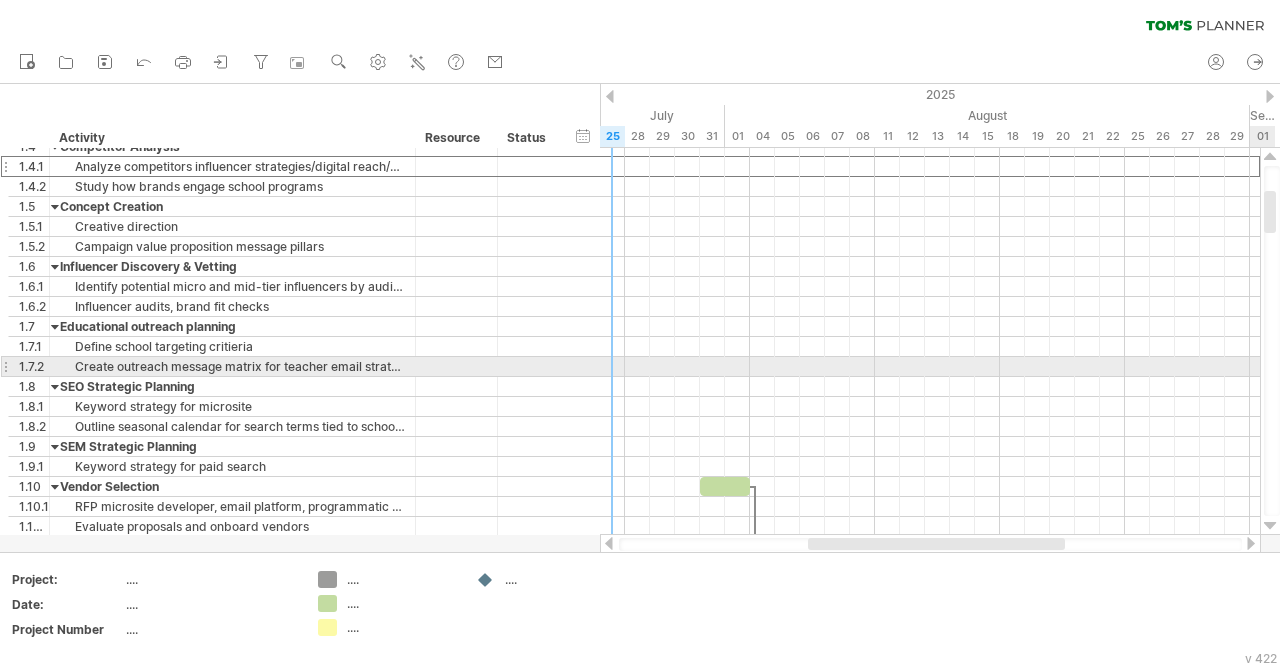 click at bounding box center [1270, 526] 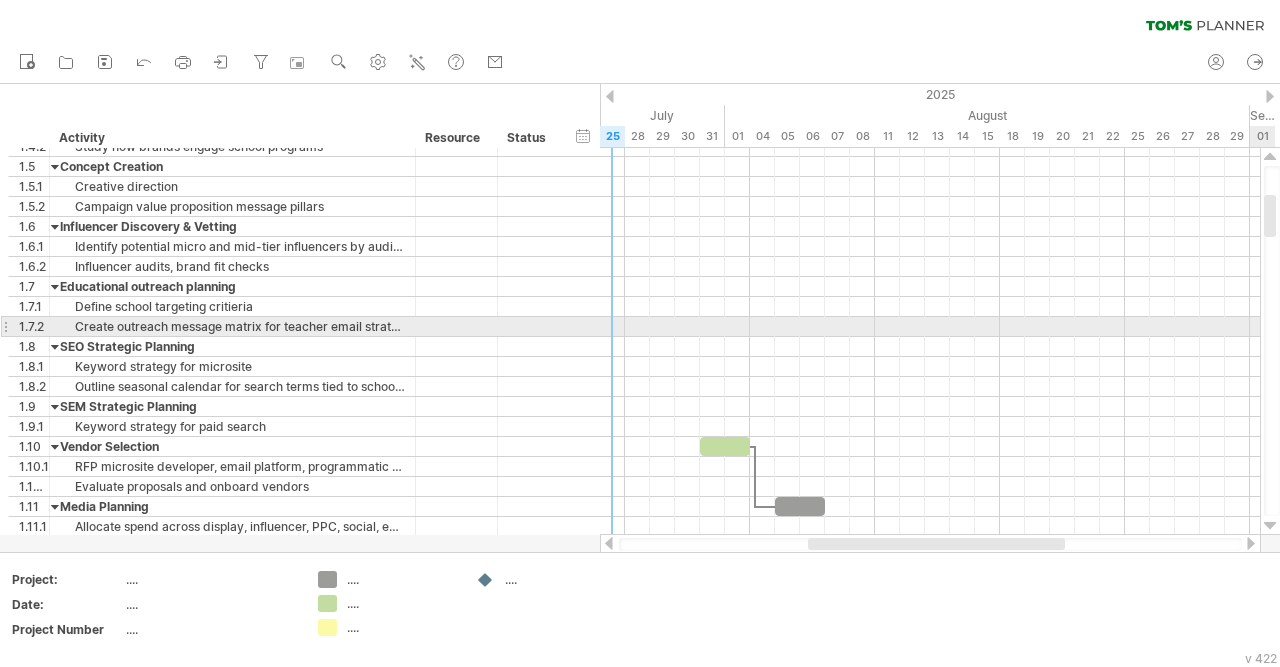 click at bounding box center (1270, 526) 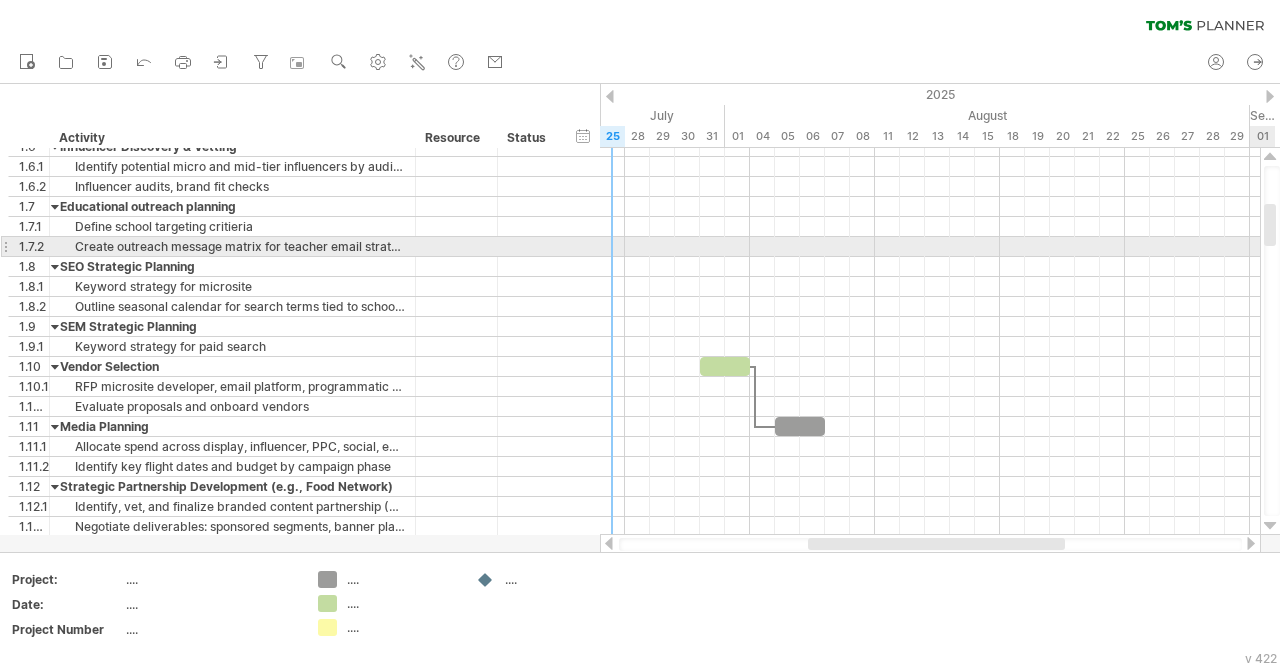 click at bounding box center [1270, 526] 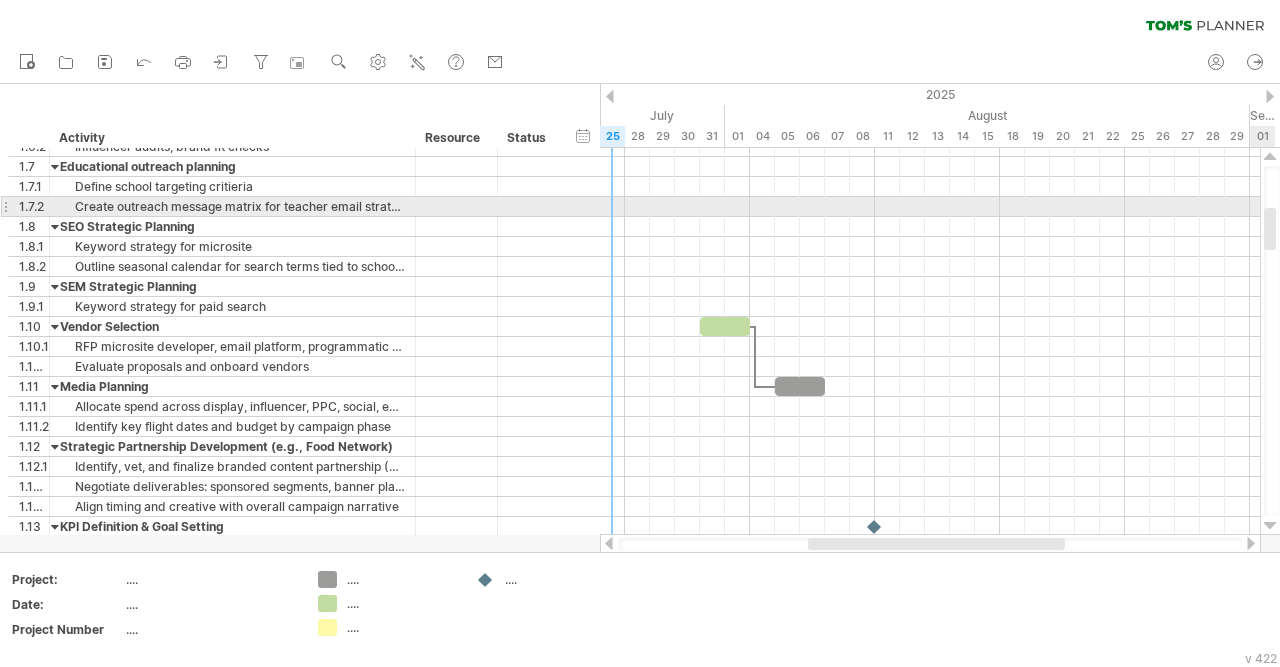 click at bounding box center (1270, 526) 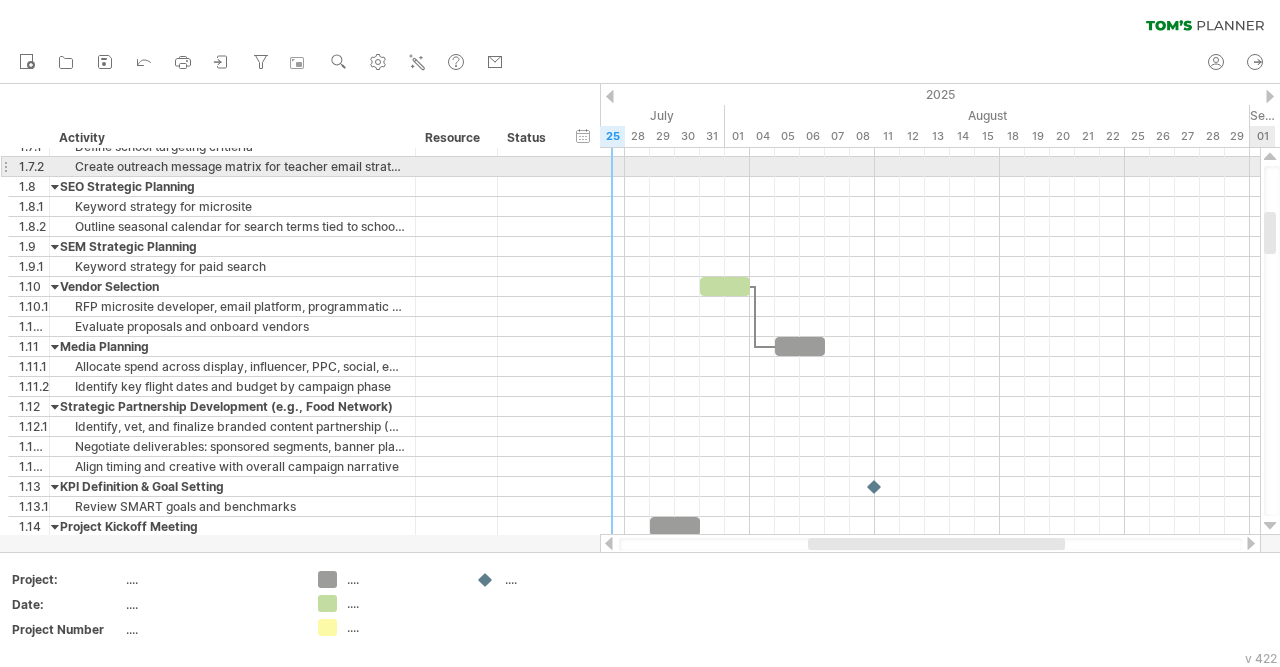 click at bounding box center [1270, 526] 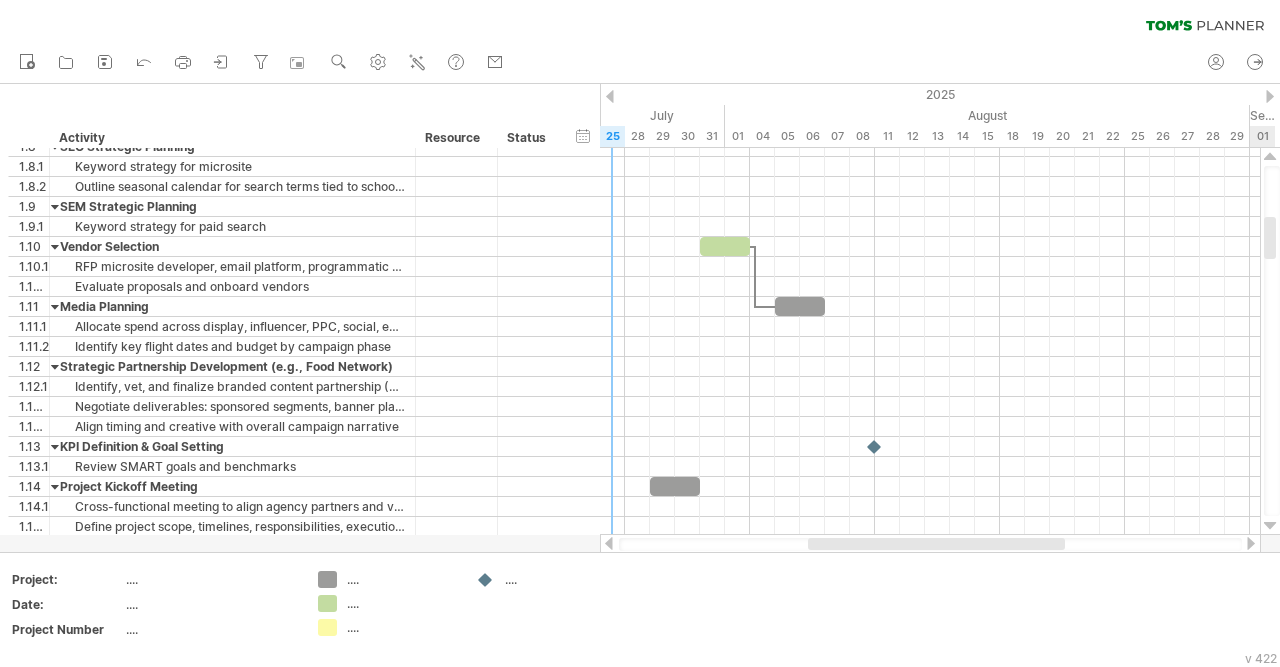 click at bounding box center (1270, 526) 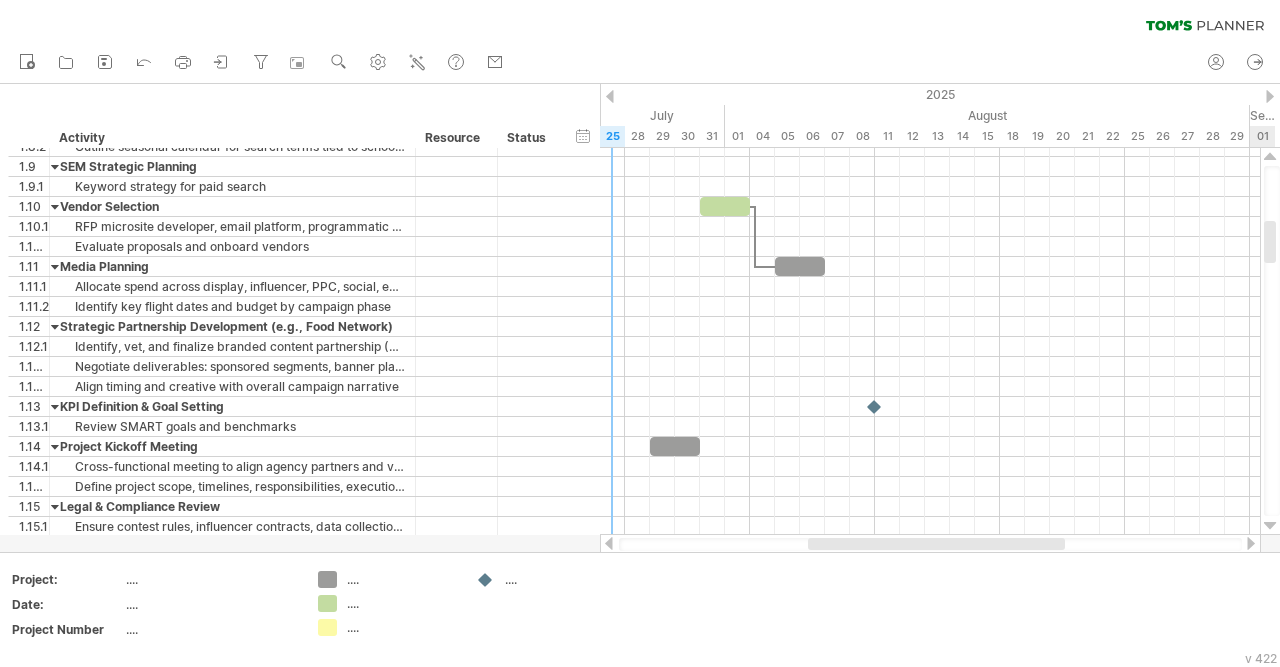 click at bounding box center (1270, 526) 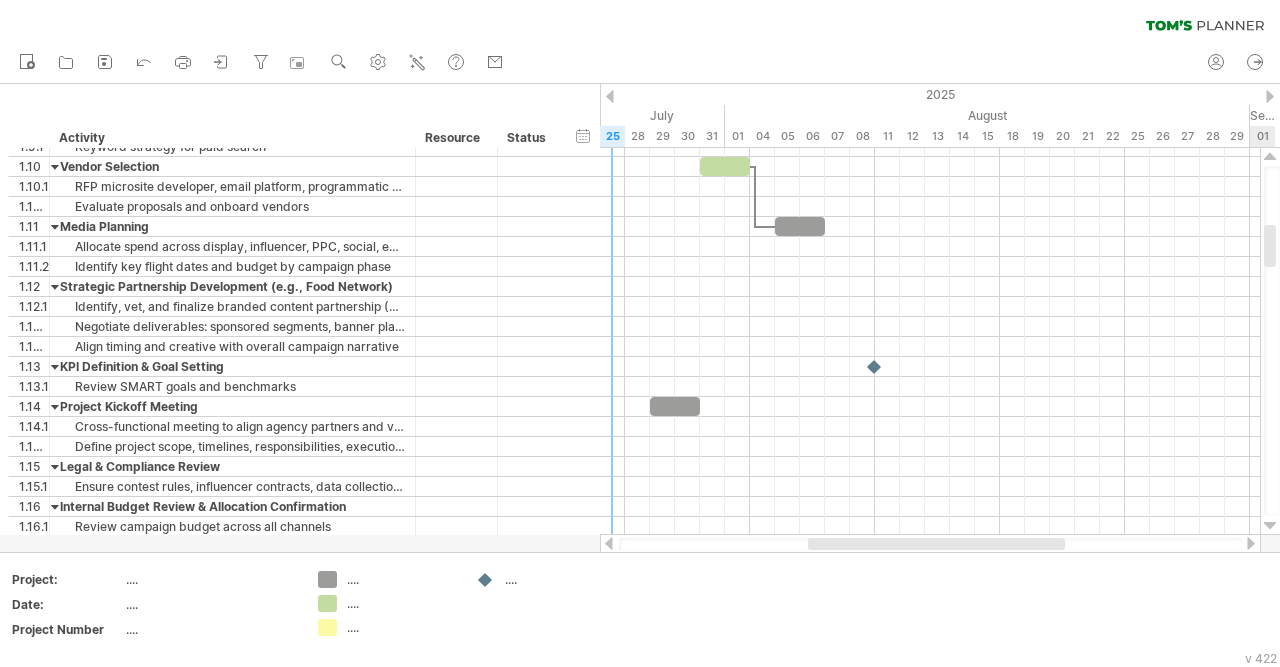 click at bounding box center [1270, 526] 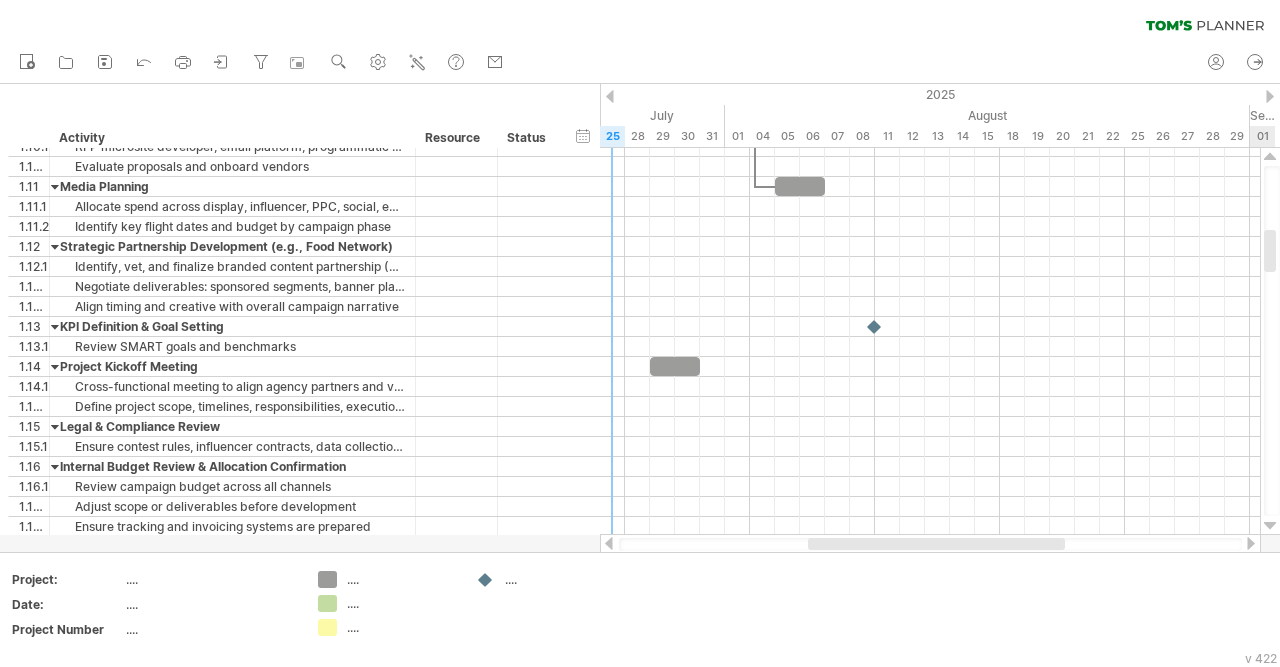 click at bounding box center (1270, 526) 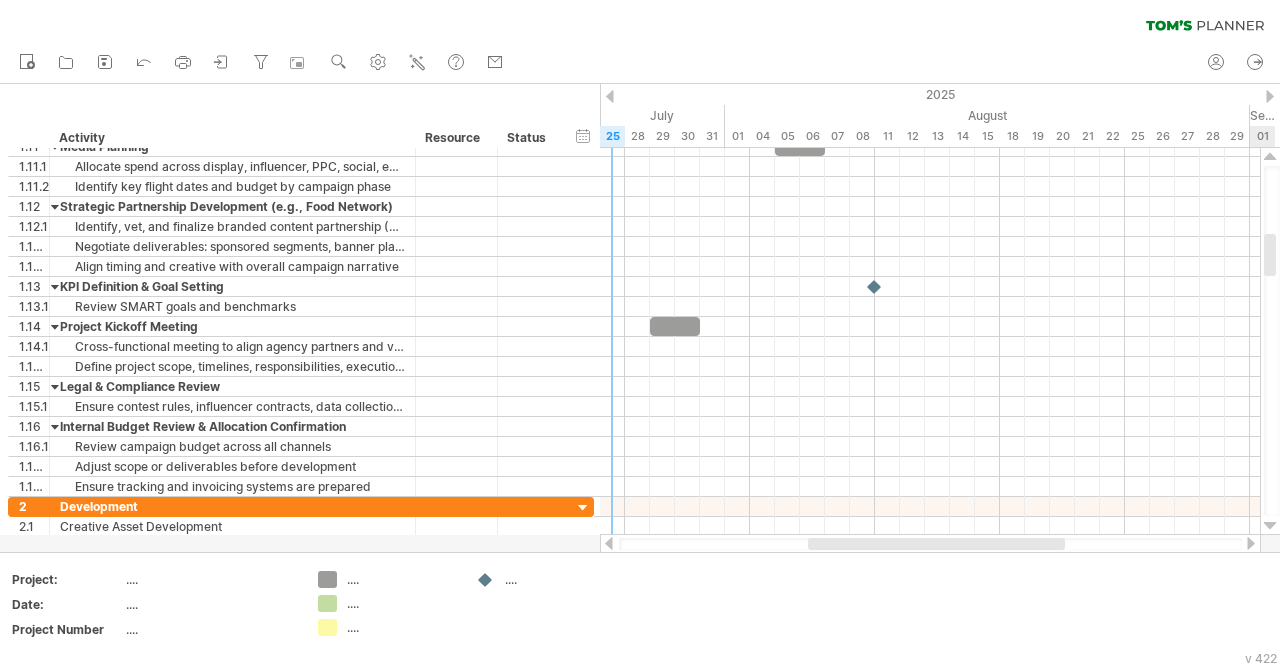click at bounding box center [1270, 526] 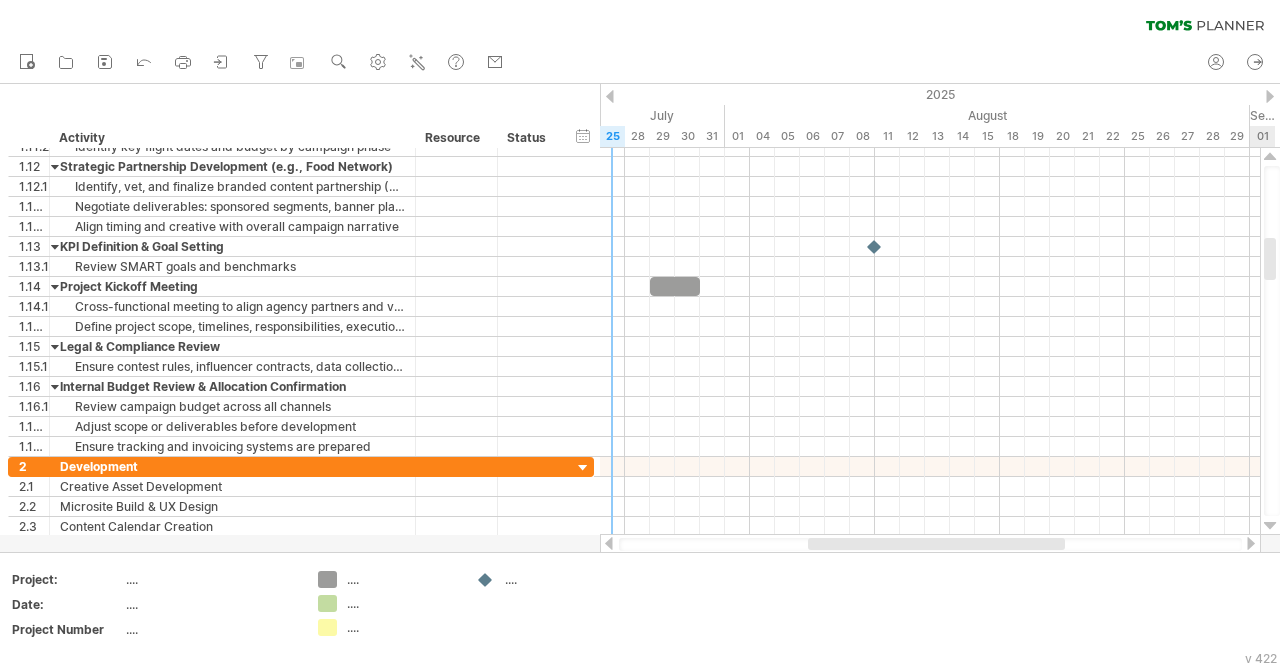click at bounding box center [1270, 526] 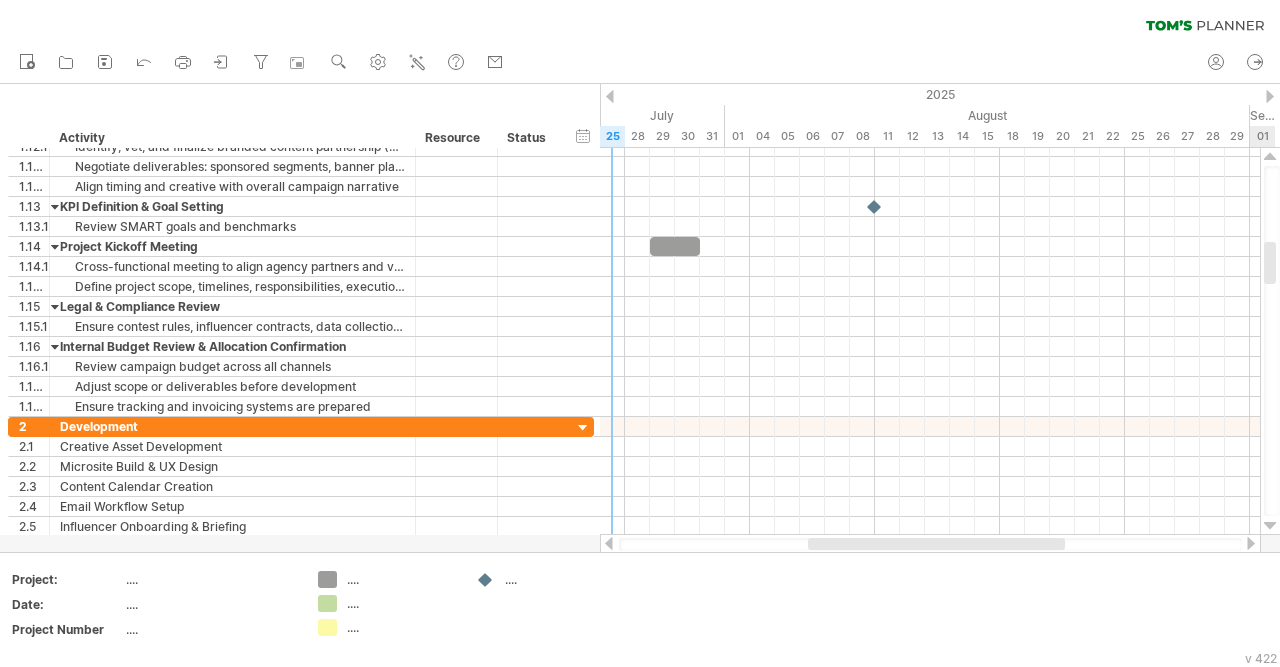 click at bounding box center (1270, 526) 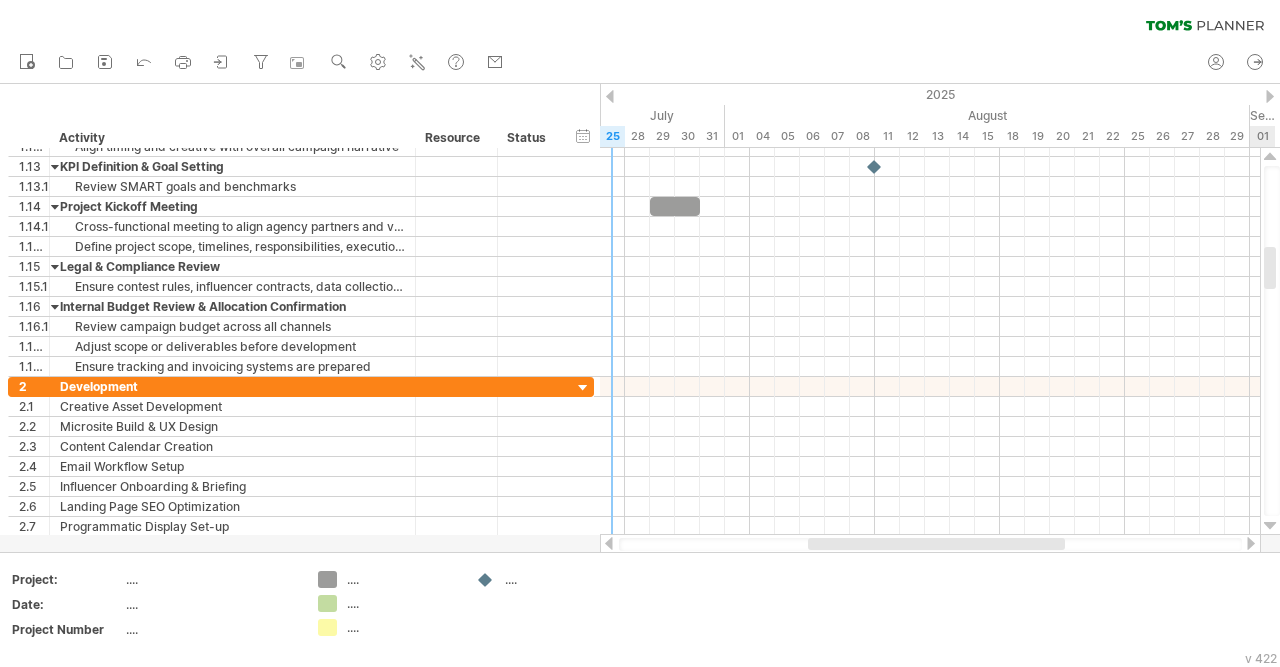 click at bounding box center [1270, 526] 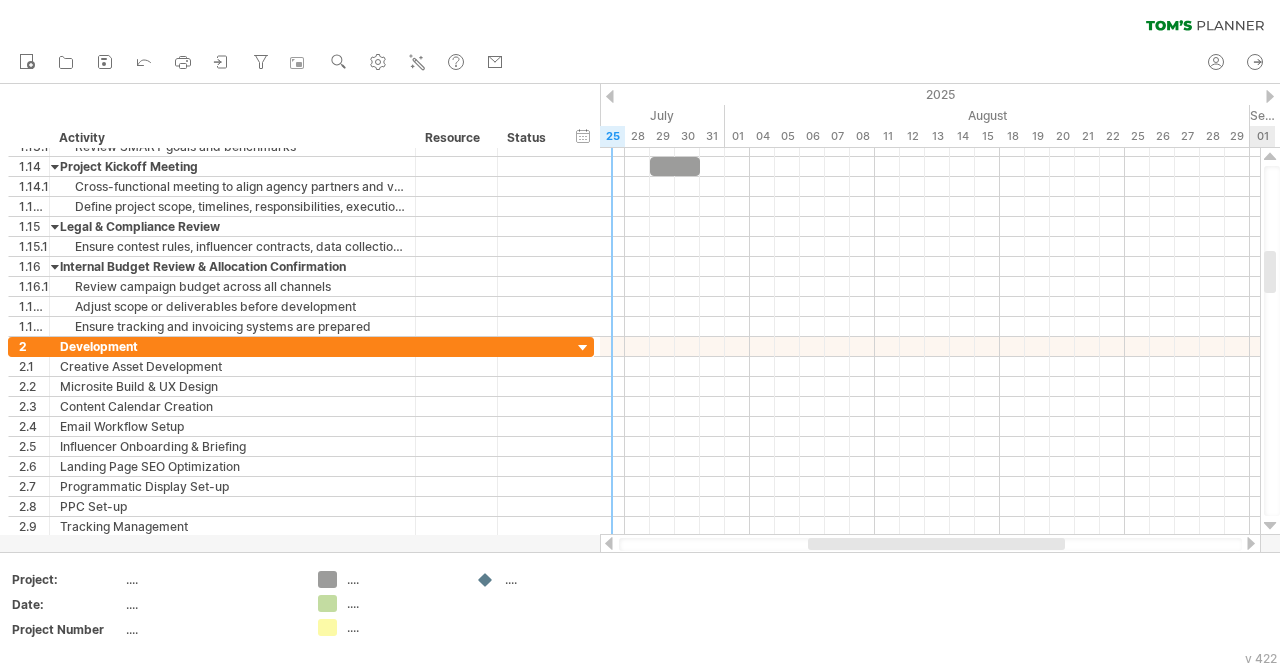 click at bounding box center (1270, 526) 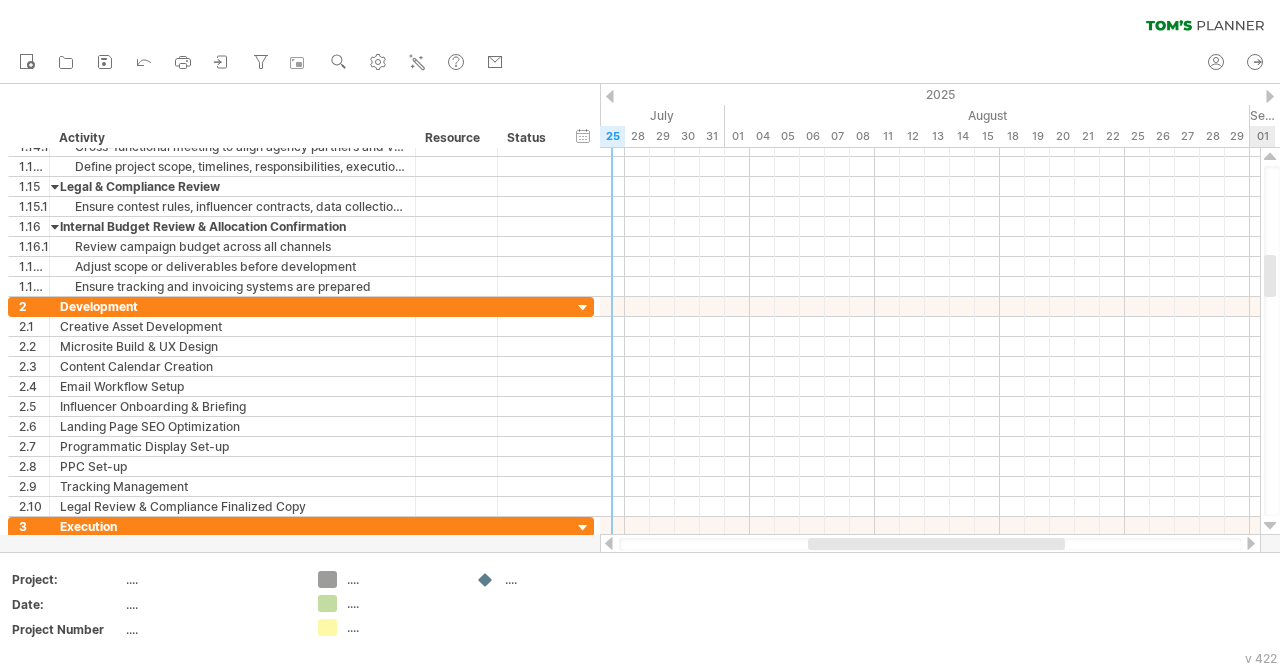 click at bounding box center (1270, 526) 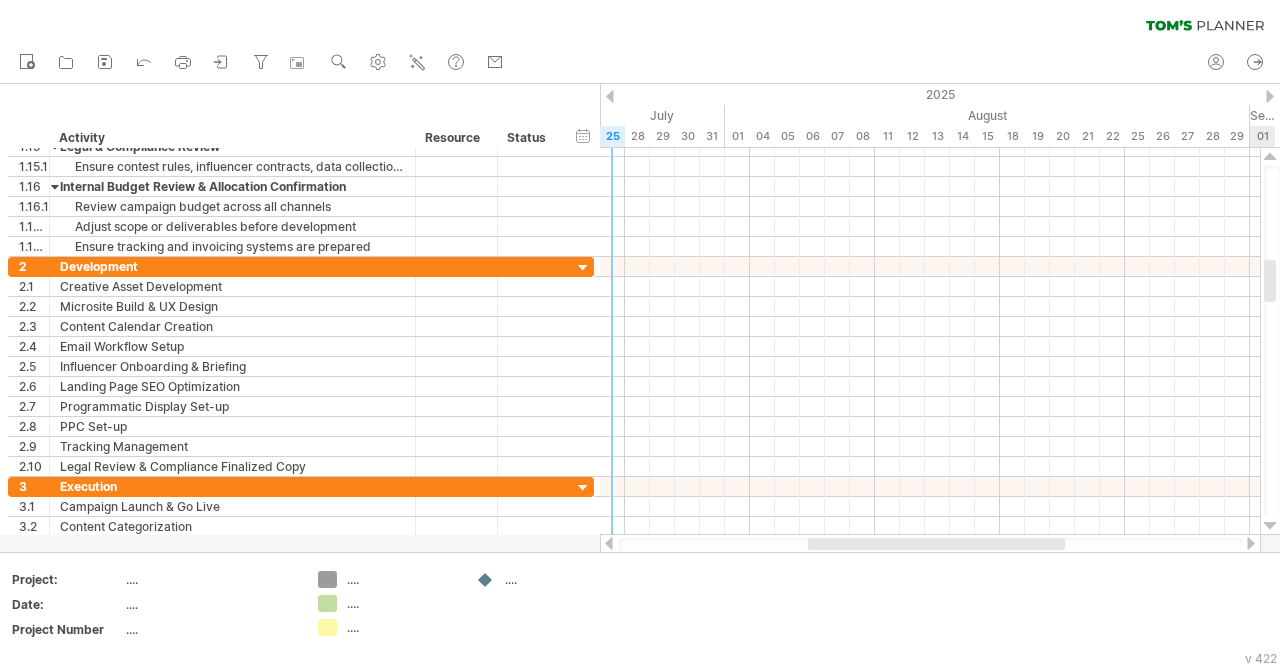 click at bounding box center (1270, 526) 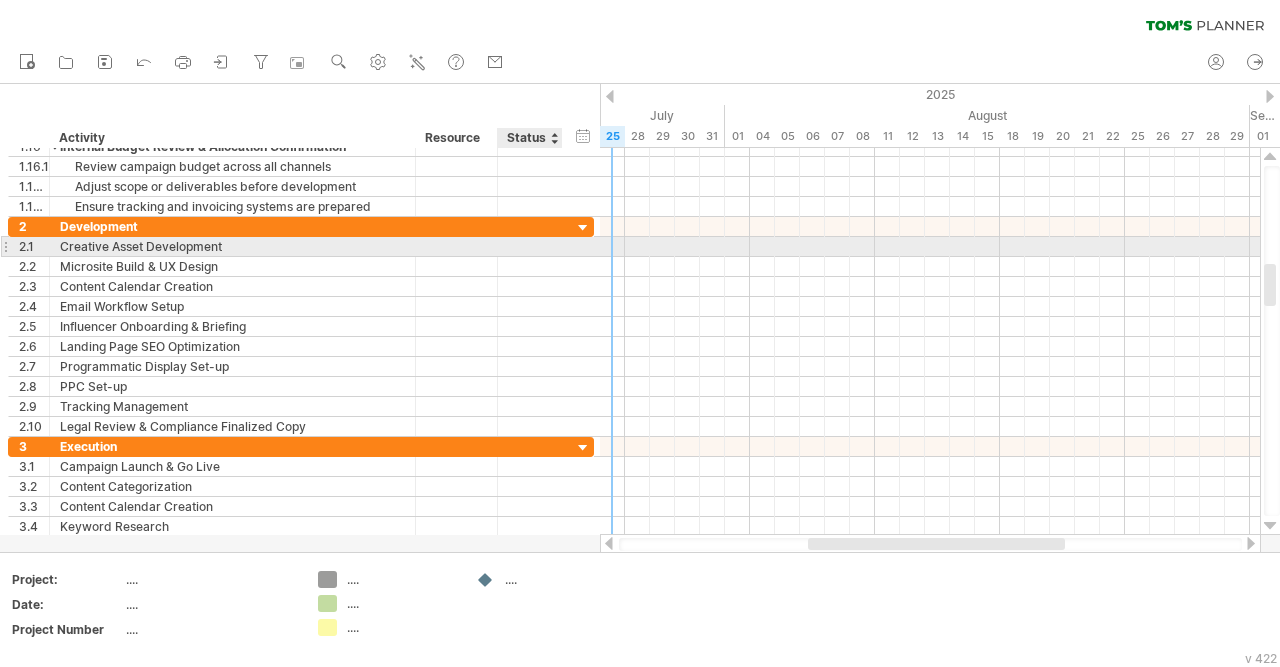 click at bounding box center (530, 246) 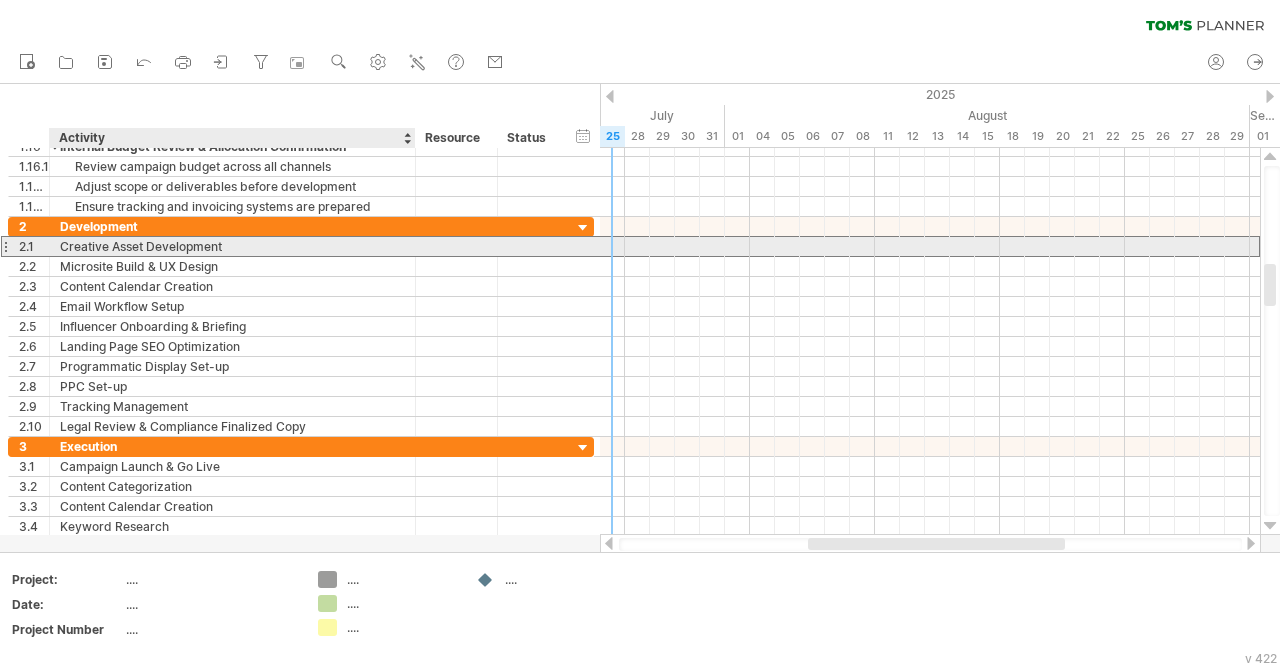click on "Creative Asset Development" at bounding box center [232, 246] 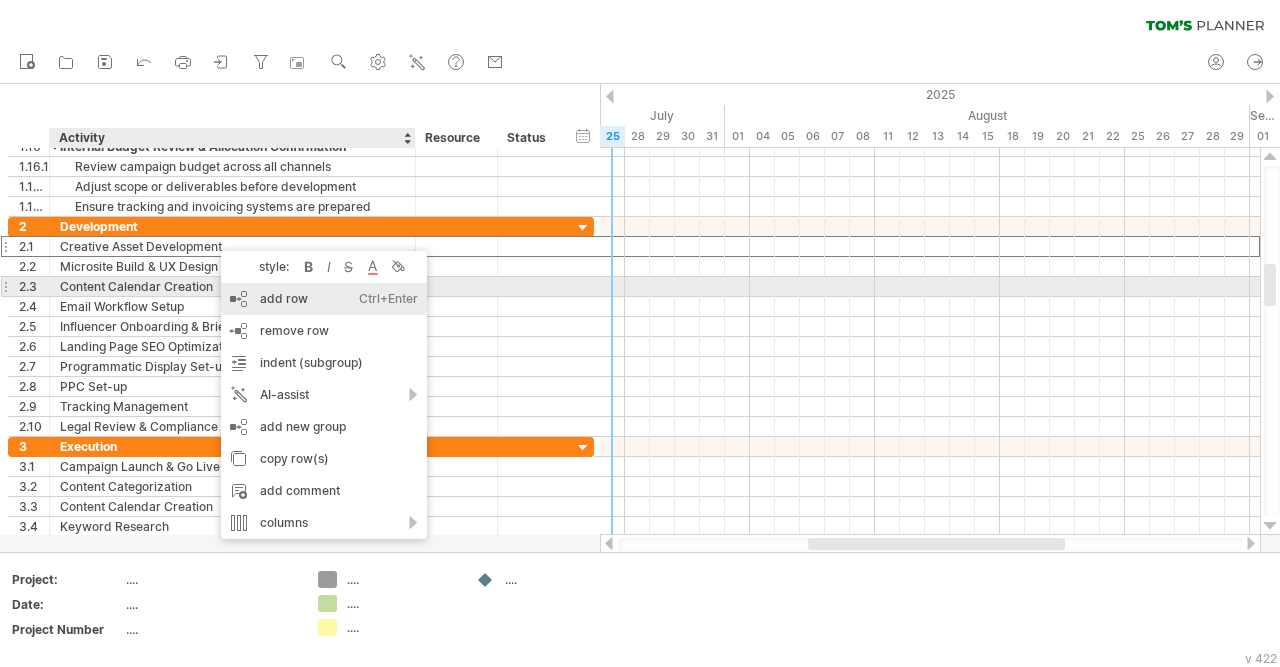 click on "add row Ctrl+Enter Cmd+Enter" at bounding box center (324, 299) 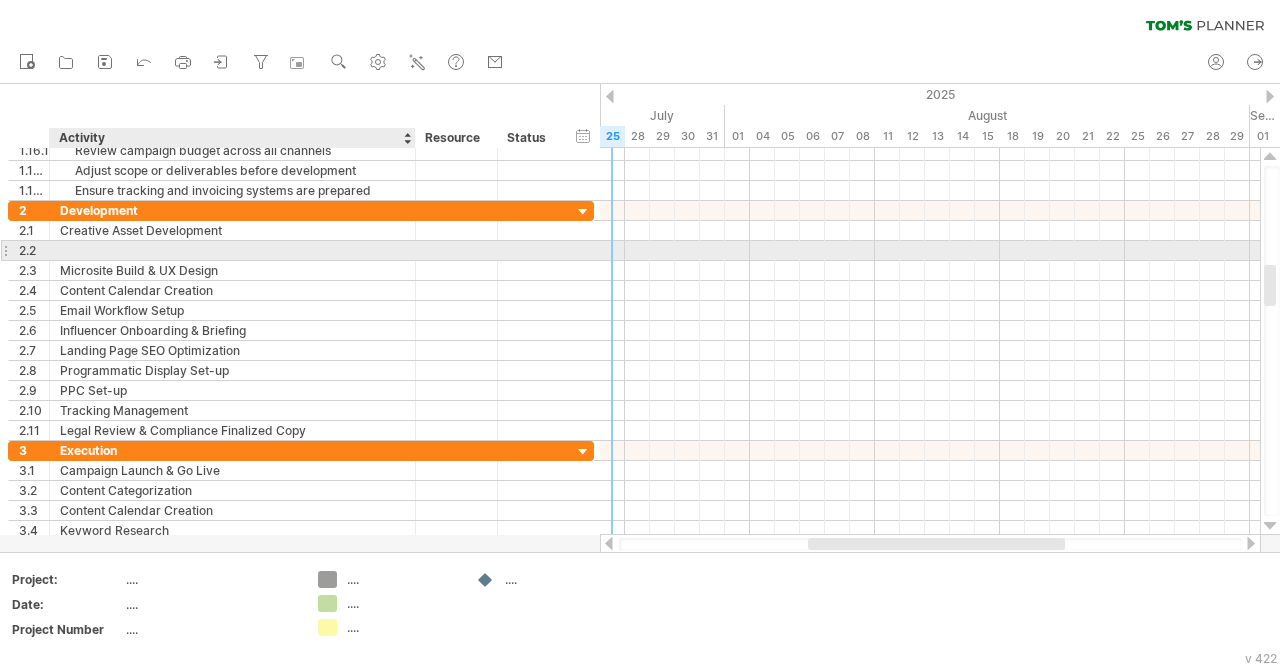 click at bounding box center (232, 250) 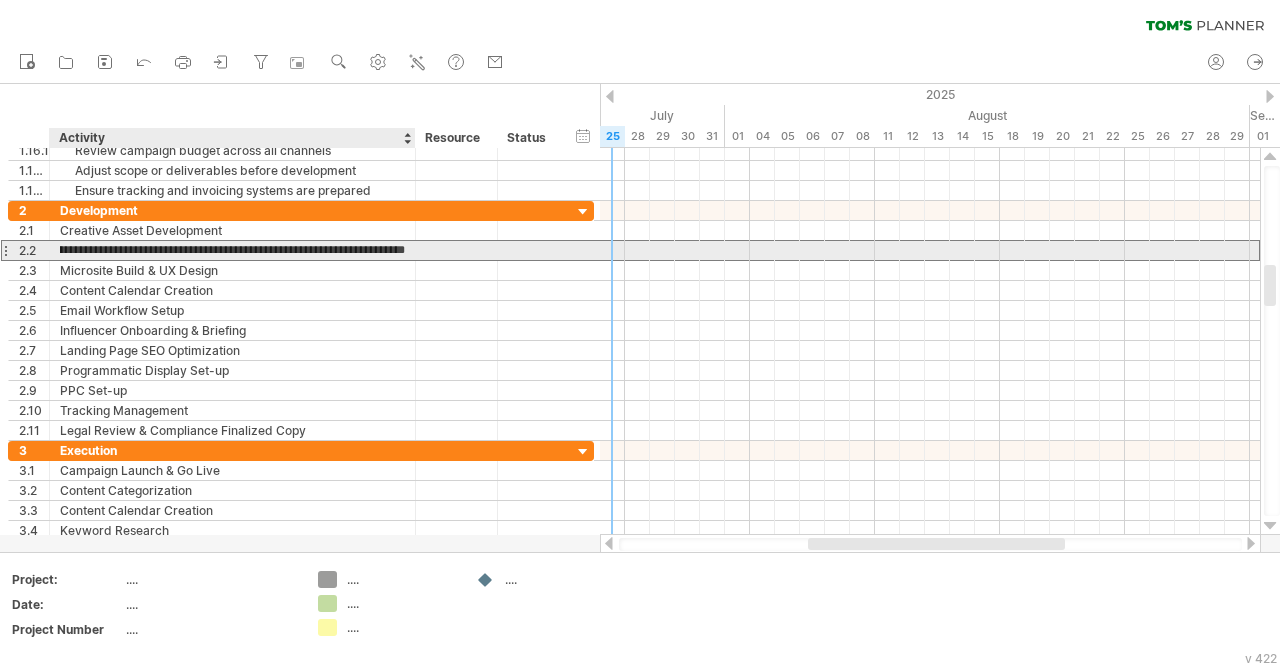 scroll, scrollTop: 0, scrollLeft: 51, axis: horizontal 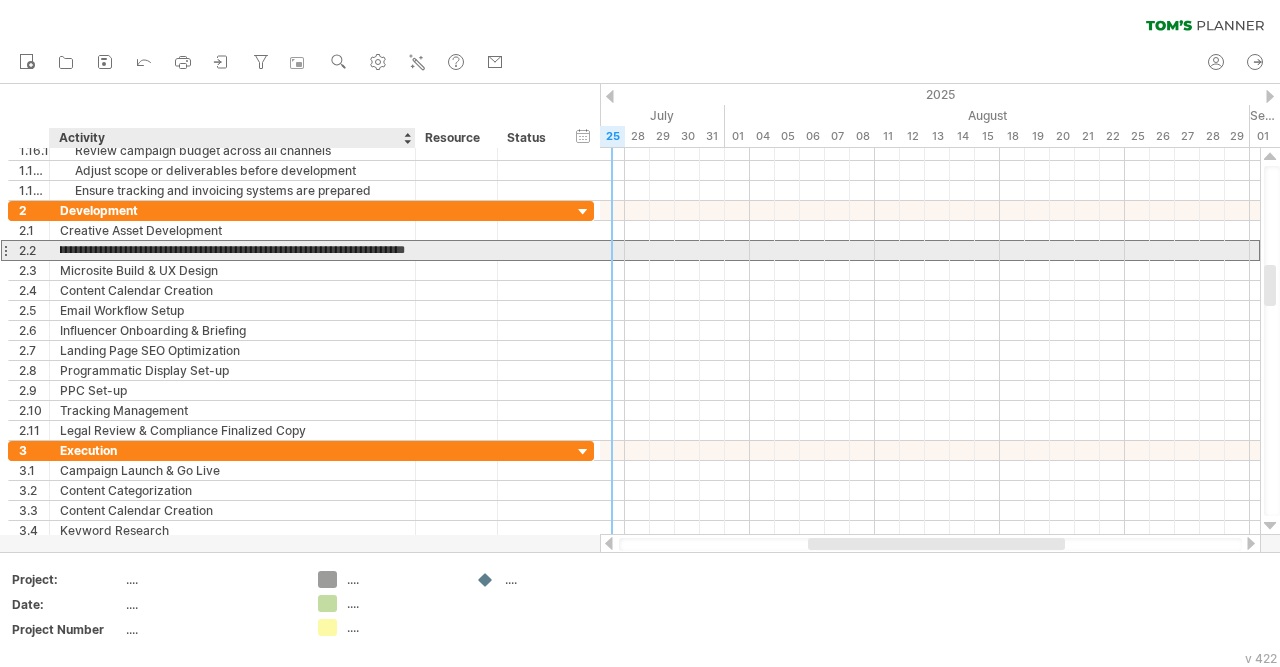 type on "**********" 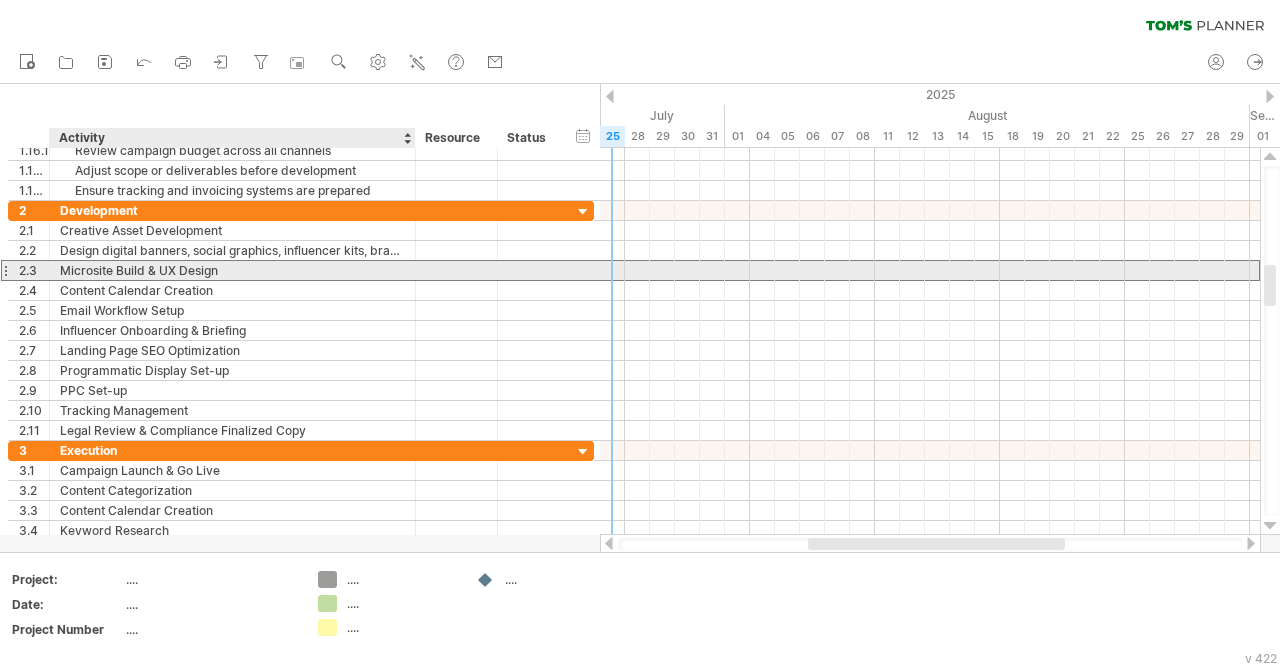 click on "Microsite Build & UX Design" at bounding box center [232, 270] 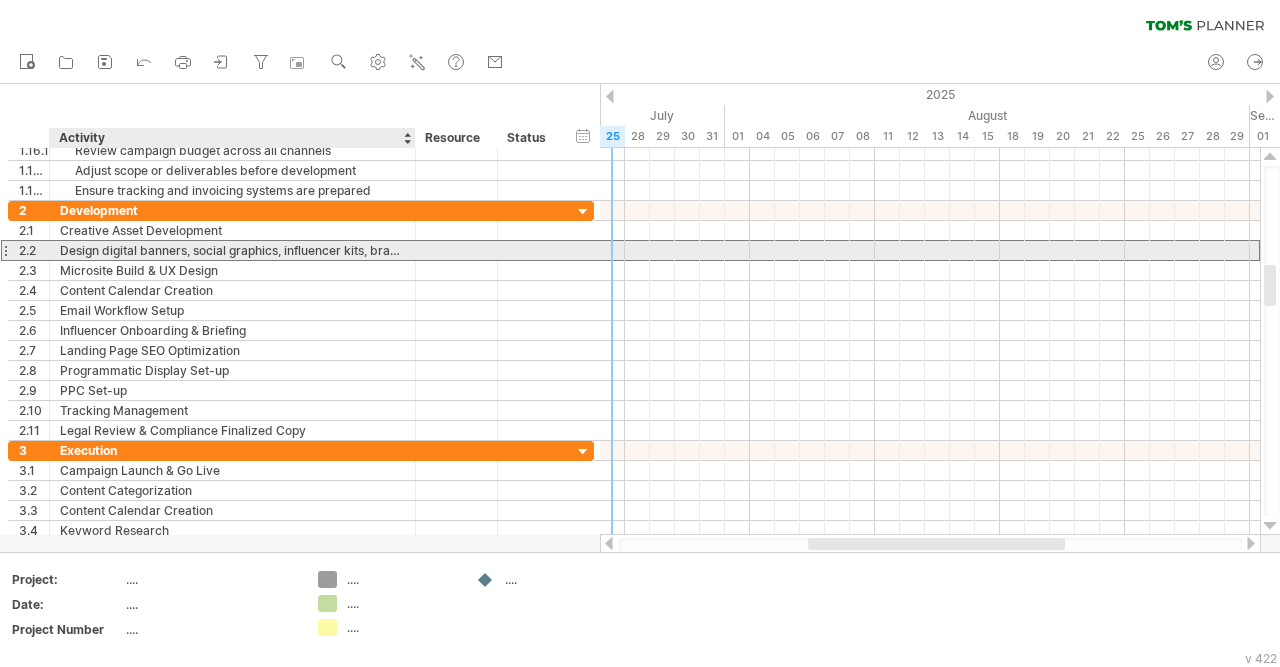 click on "Design digital banners, social graphics, influencer kits, branded email templates" at bounding box center (232, 250) 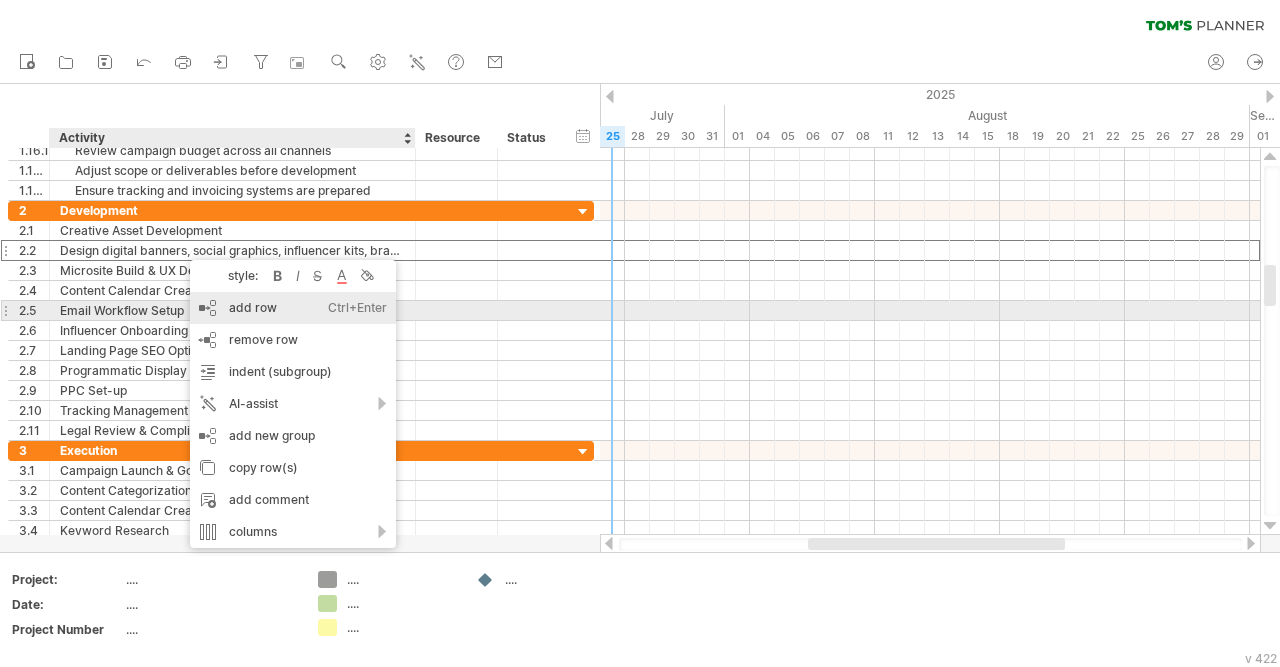 click on "add row Ctrl+Enter Cmd+Enter" at bounding box center (293, 308) 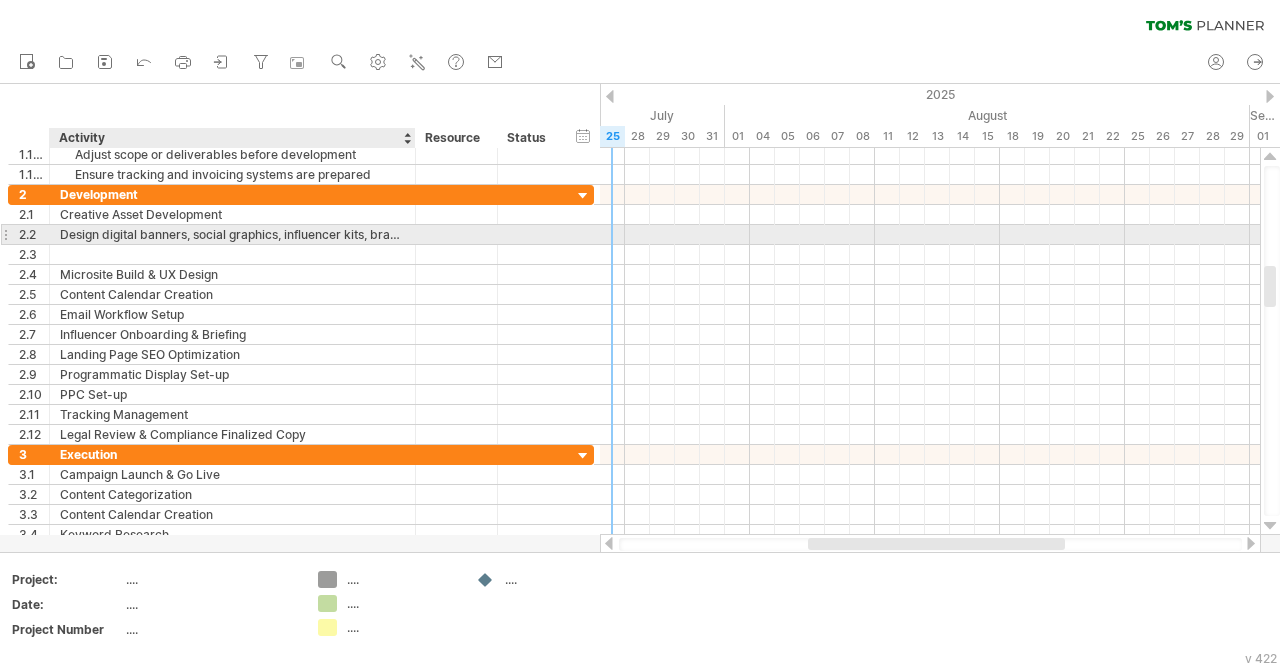 click on "Design digital banners, social graphics, influencer kits, branded email templates" at bounding box center [232, 234] 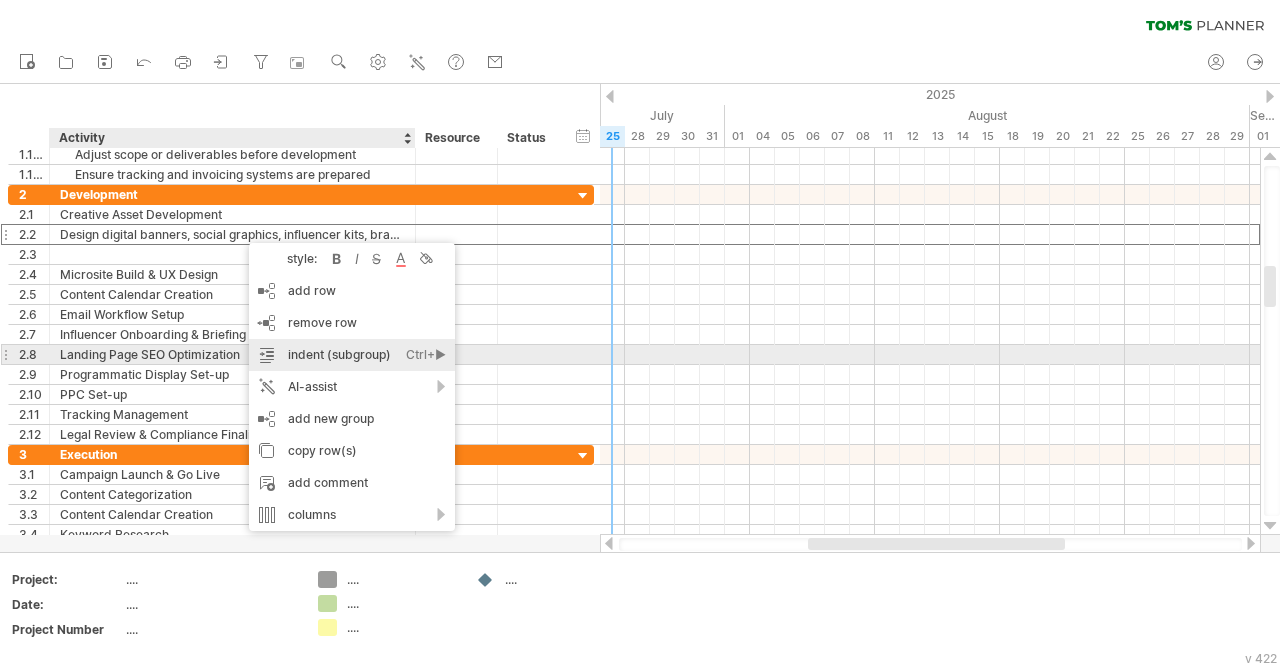 click on "indent (subgroup) Ctrl+► Cmd+►" at bounding box center (352, 355) 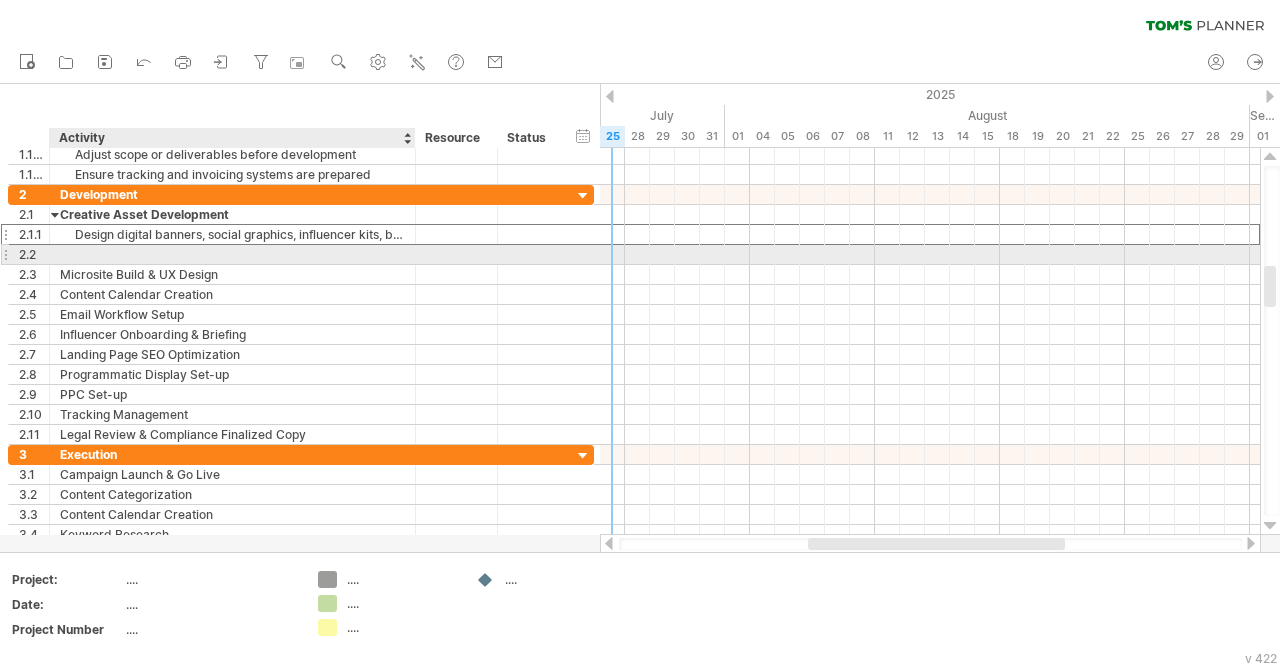 click at bounding box center [232, 254] 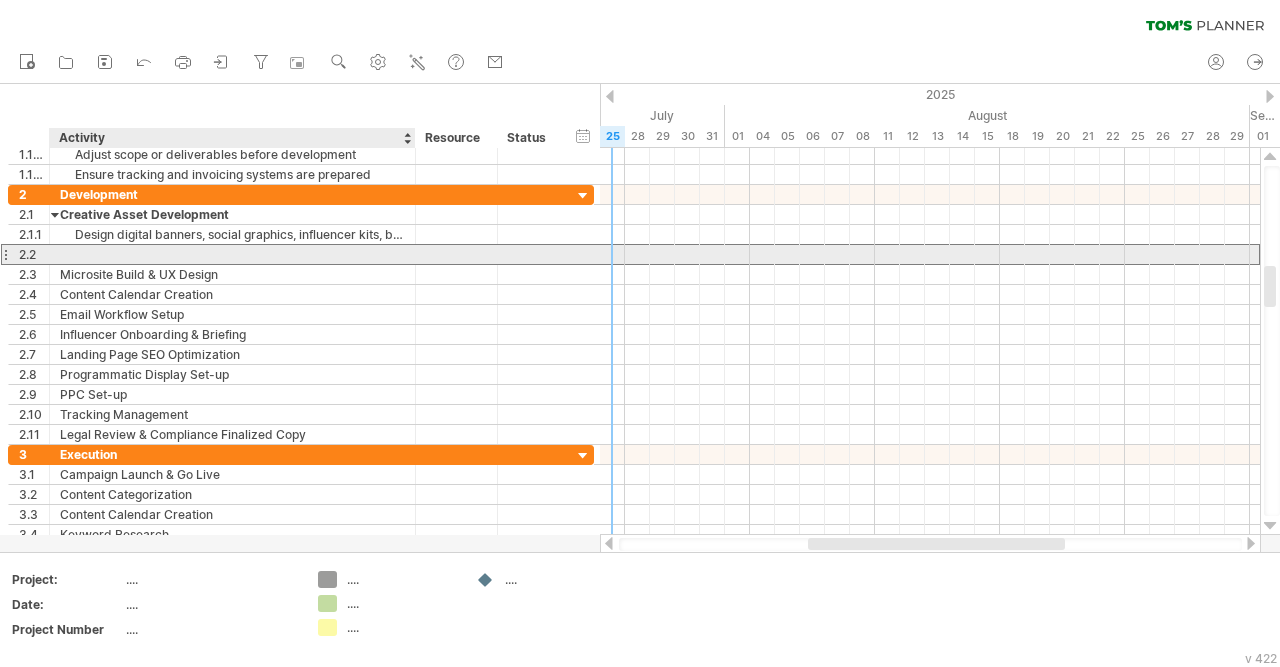 click at bounding box center [232, 254] 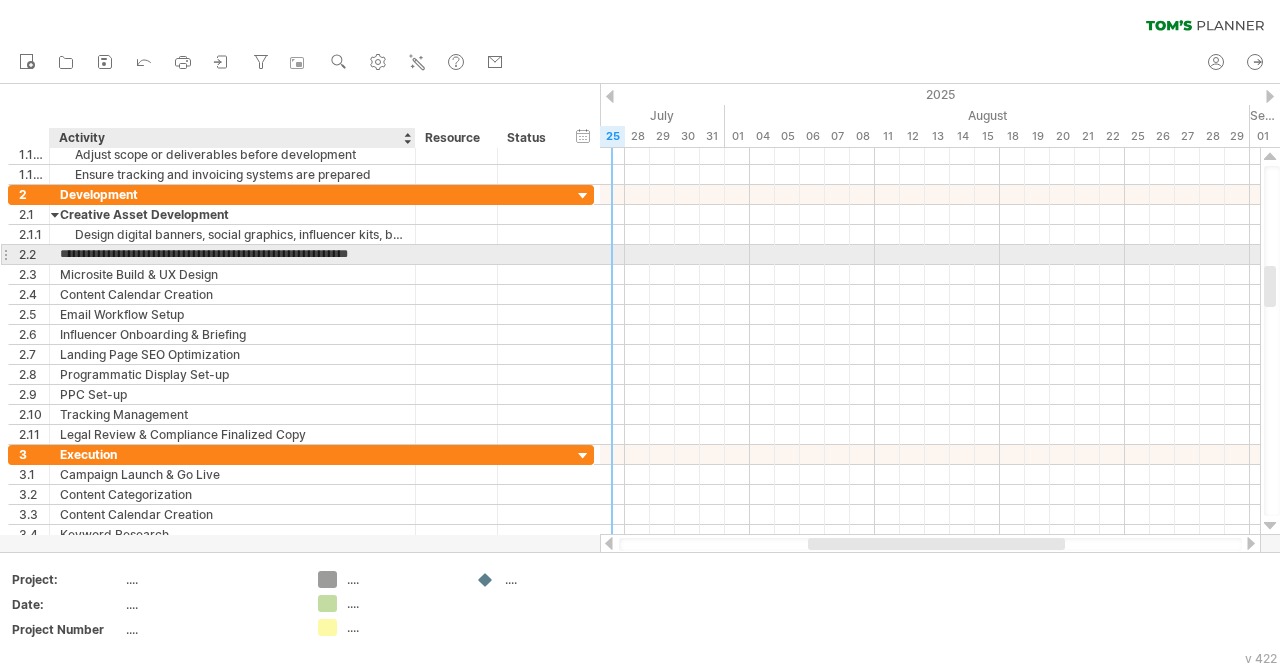 type on "**********" 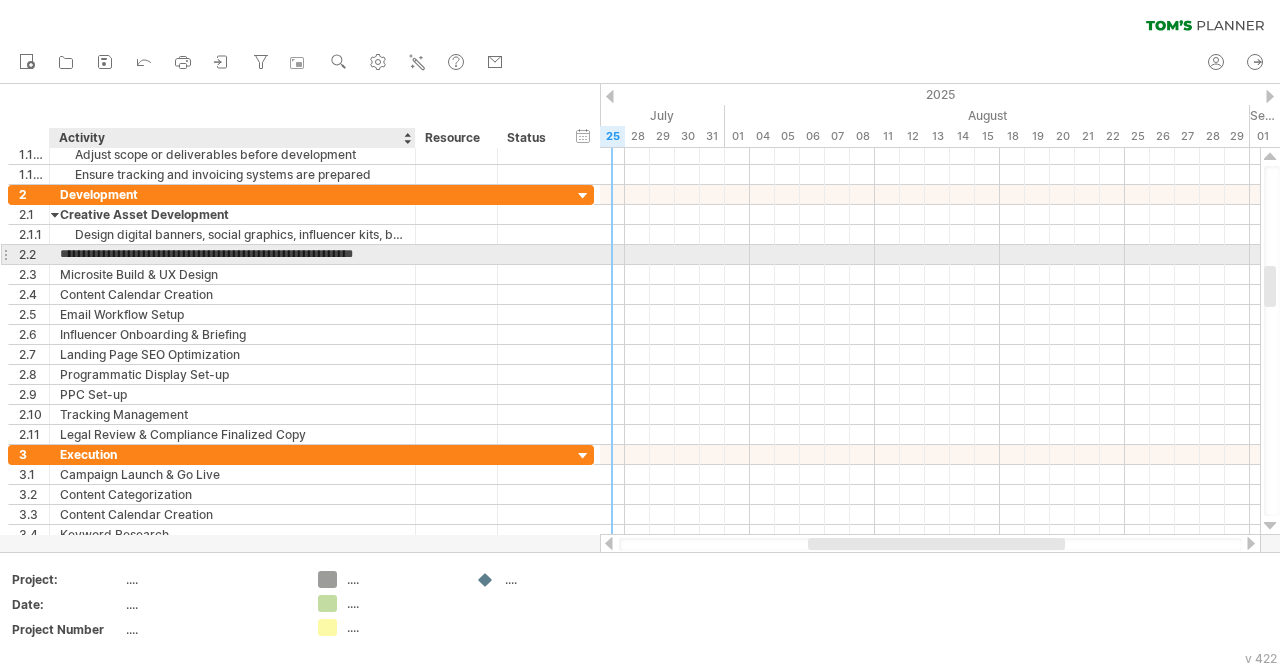scroll, scrollTop: 0, scrollLeft: 4, axis: horizontal 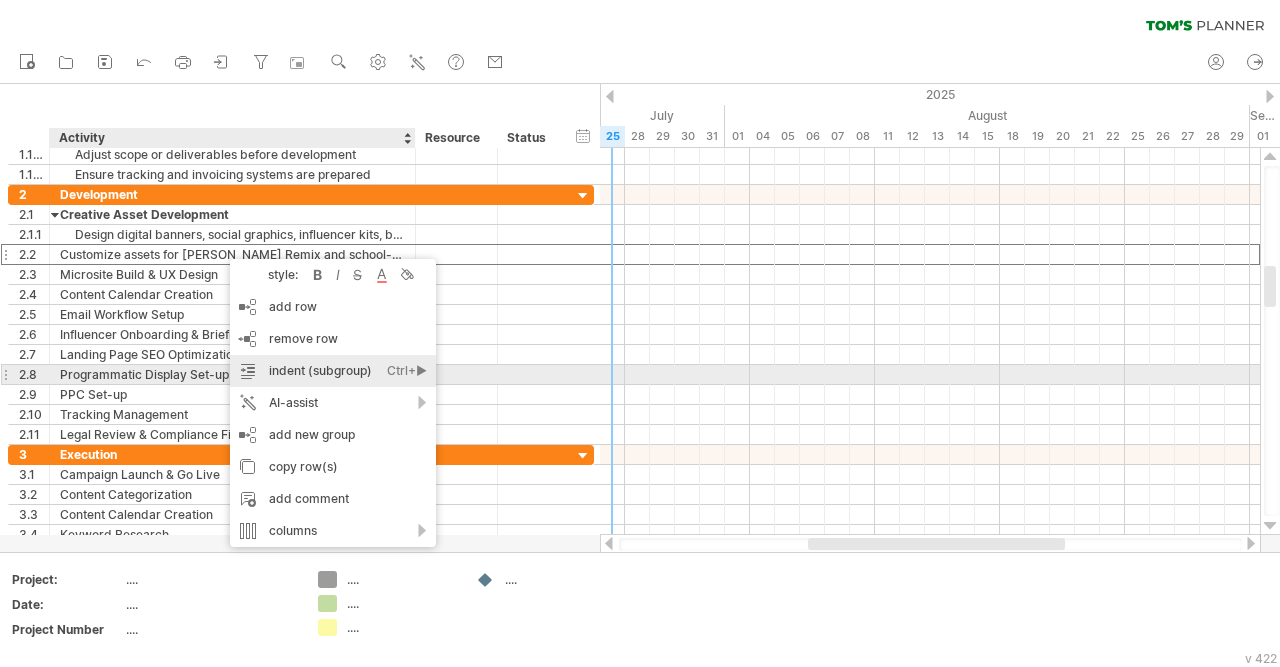 click on "indent (subgroup) Ctrl+► Cmd+►" at bounding box center (333, 371) 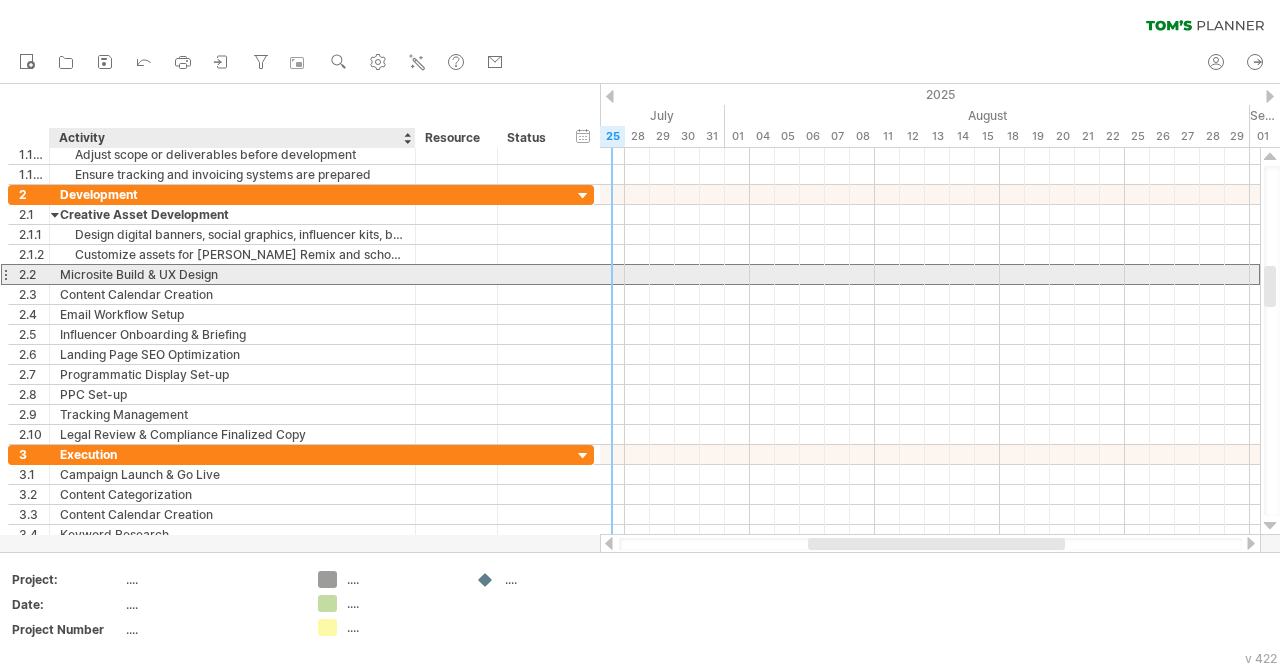 click on "Microsite Build & UX Design" at bounding box center [232, 274] 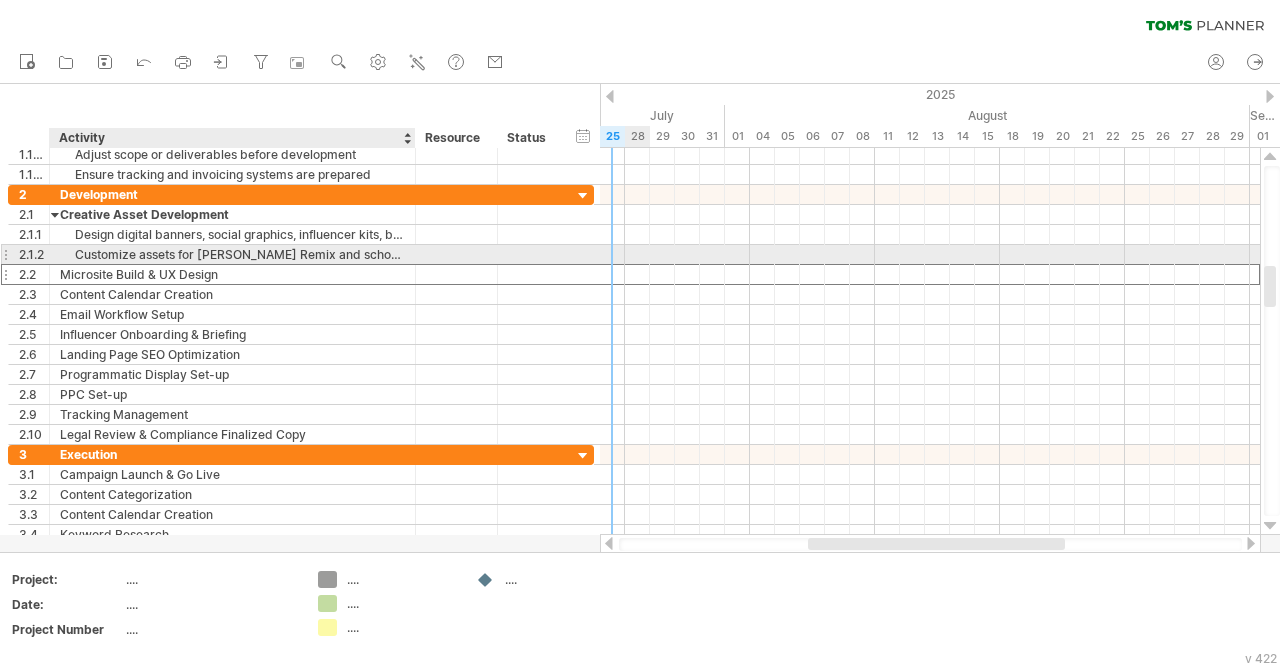 click on "Customize assets for [PERSON_NAME] Remix and school-specific themes" at bounding box center [232, 254] 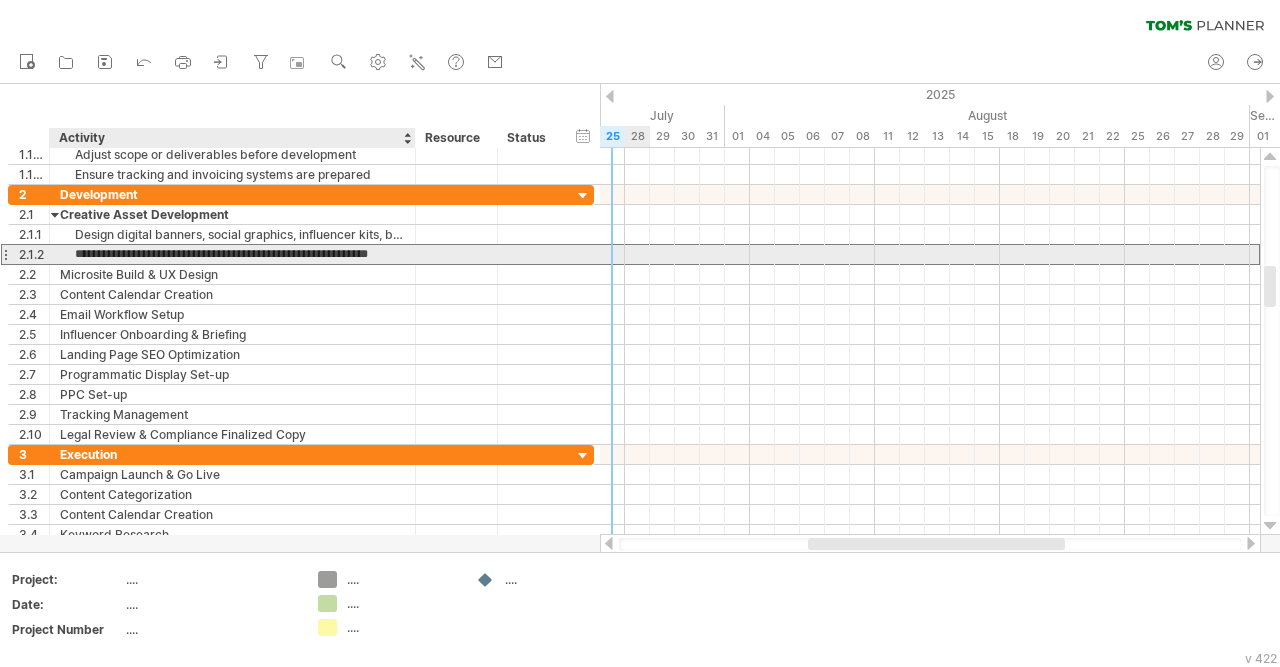 click on "**********" at bounding box center [232, 254] 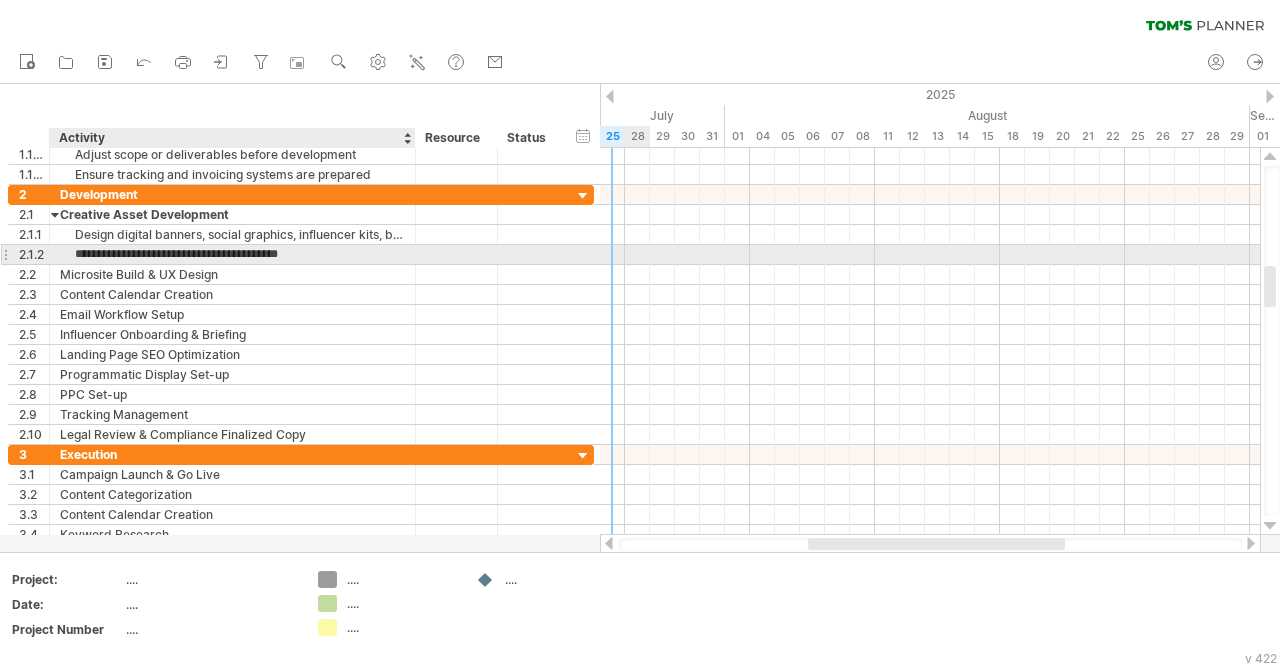type on "**********" 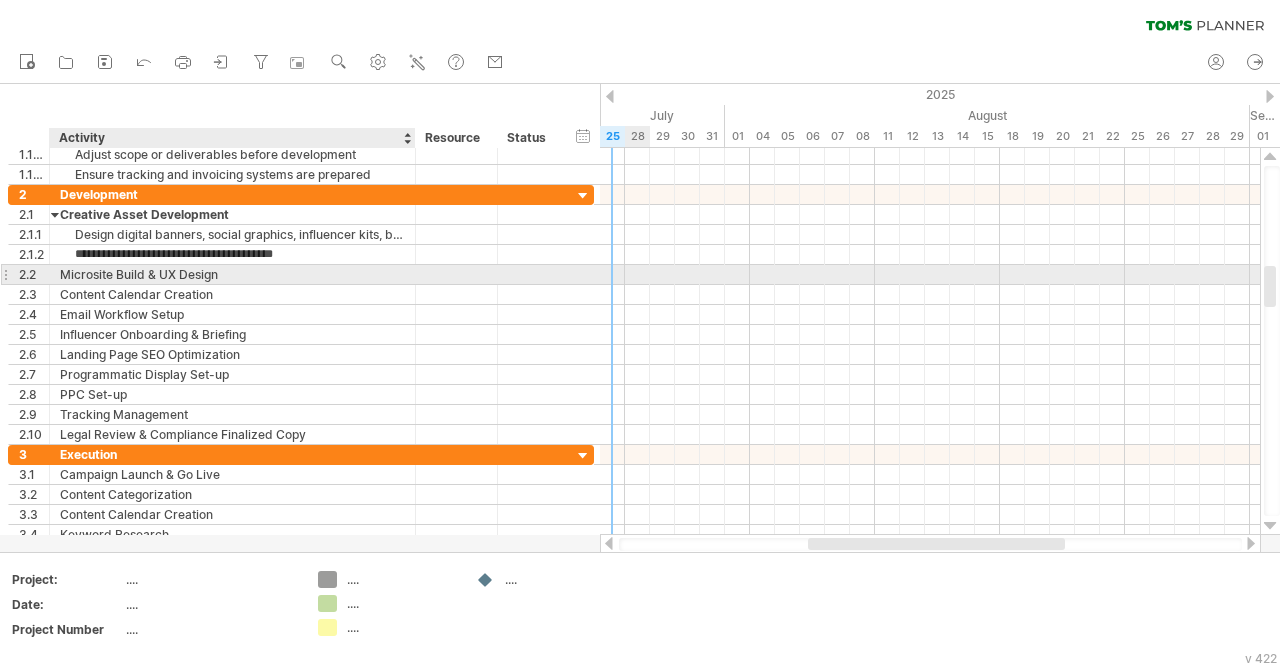 click on "Microsite Build & UX Design" at bounding box center [232, 274] 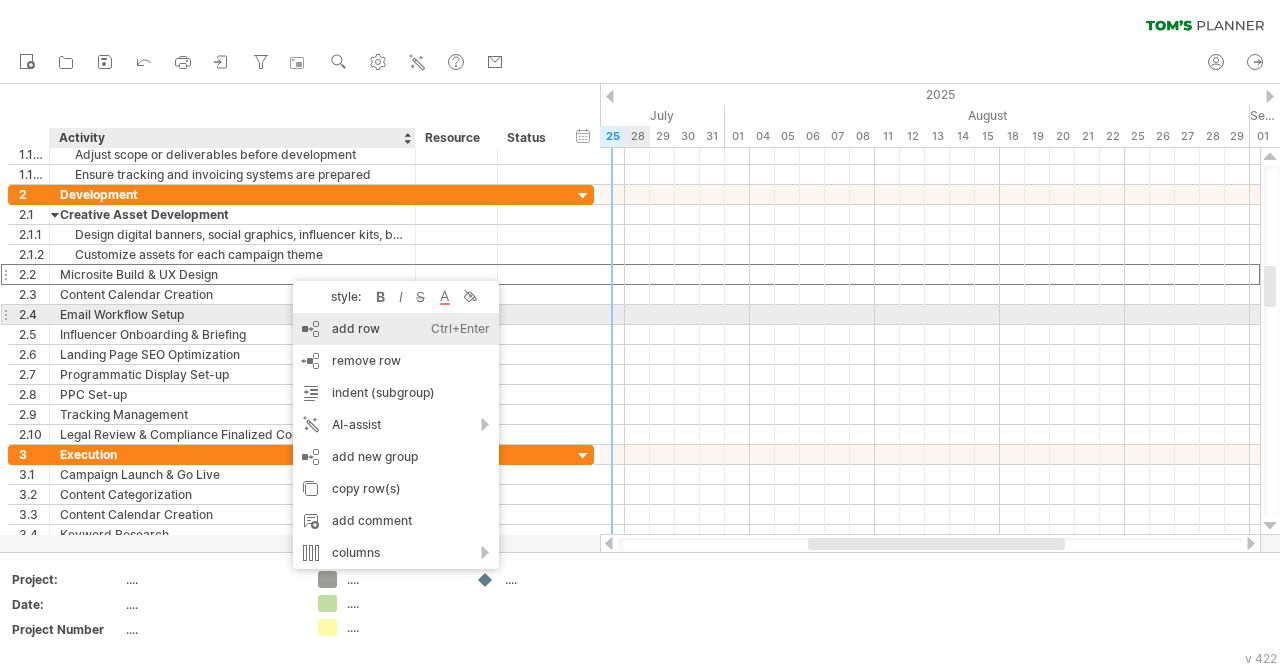 click on "add row Ctrl+Enter Cmd+Enter" at bounding box center (396, 329) 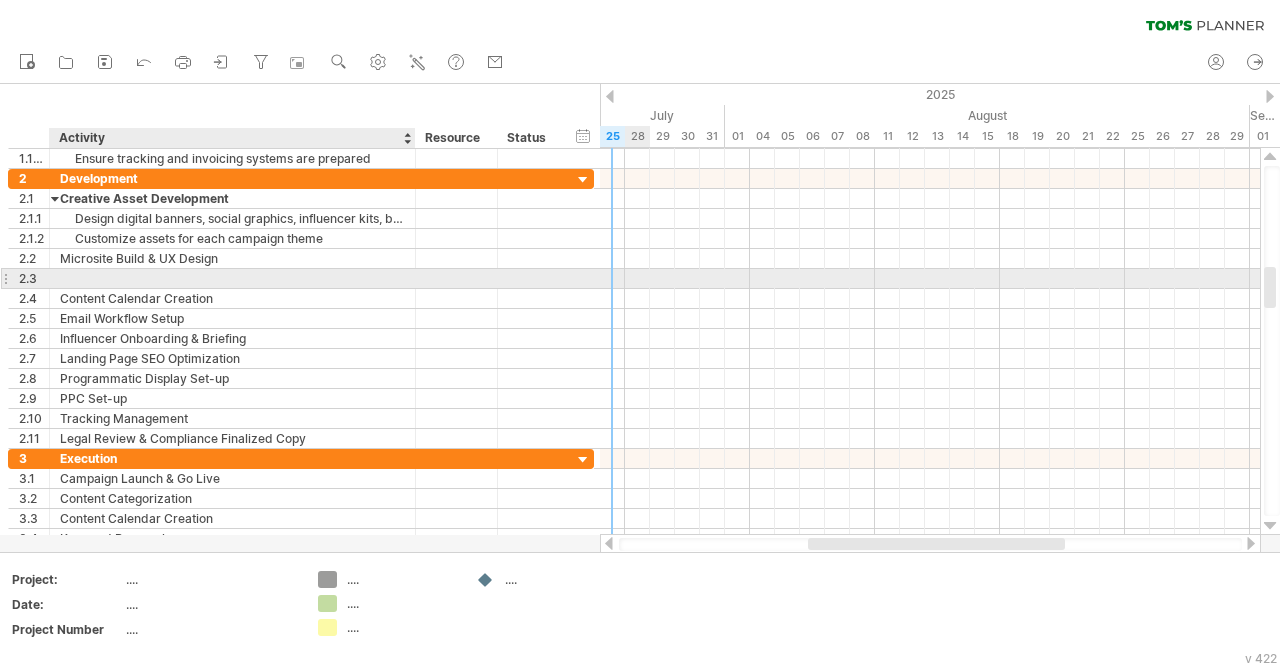 click at bounding box center [232, 278] 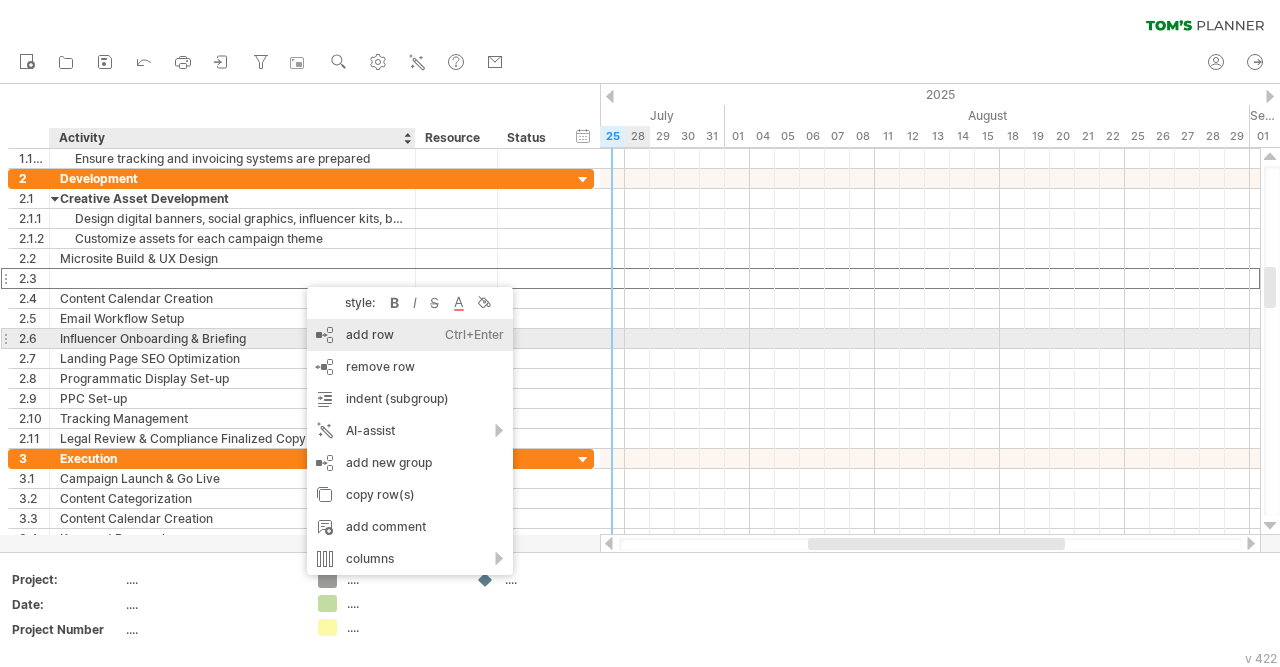 click on "add row Ctrl+Enter Cmd+Enter" at bounding box center [410, 335] 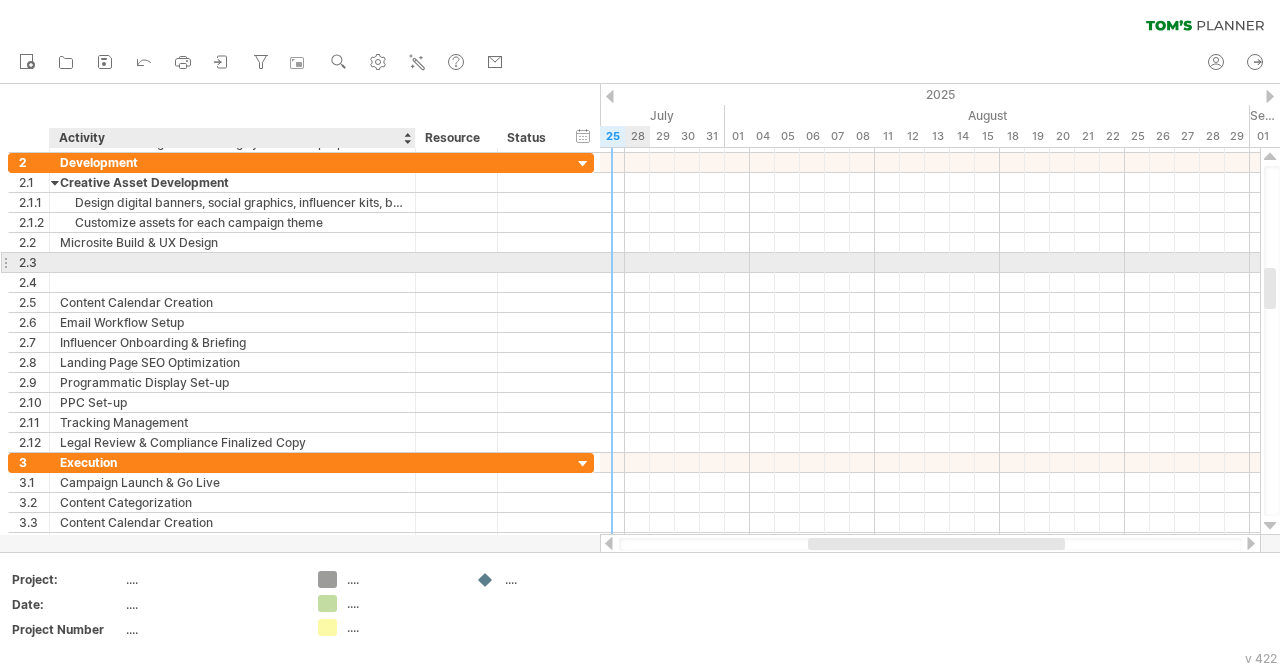 click at bounding box center [232, 262] 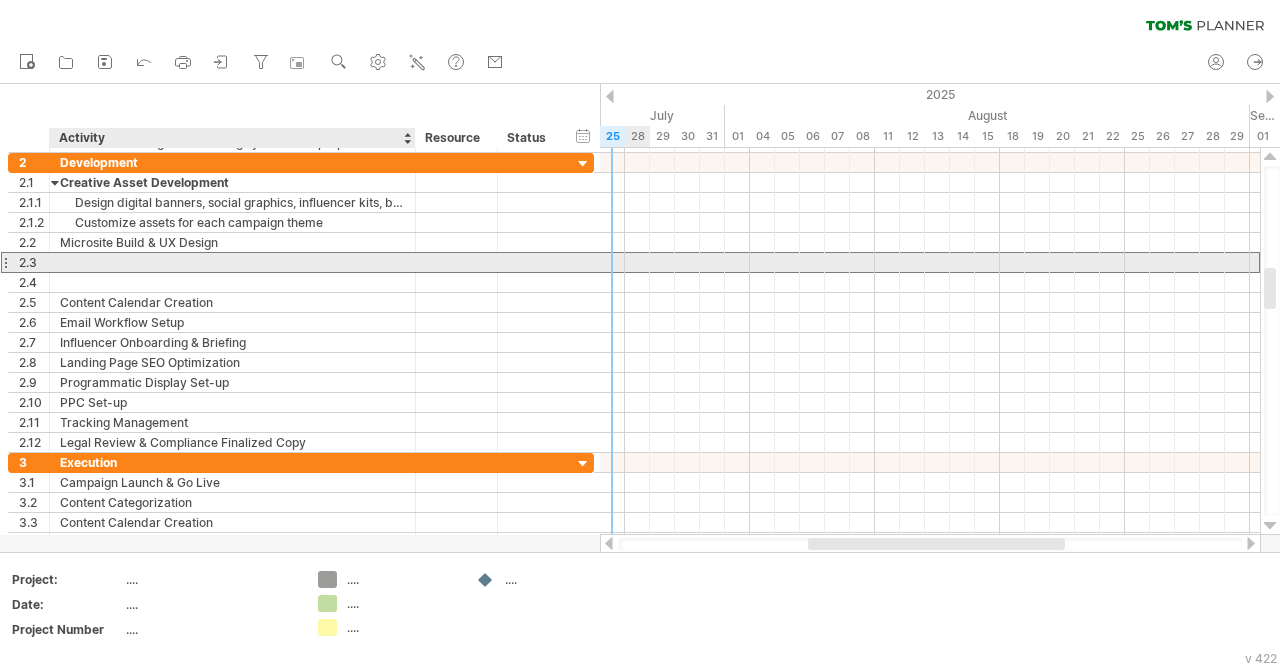 click at bounding box center (232, 262) 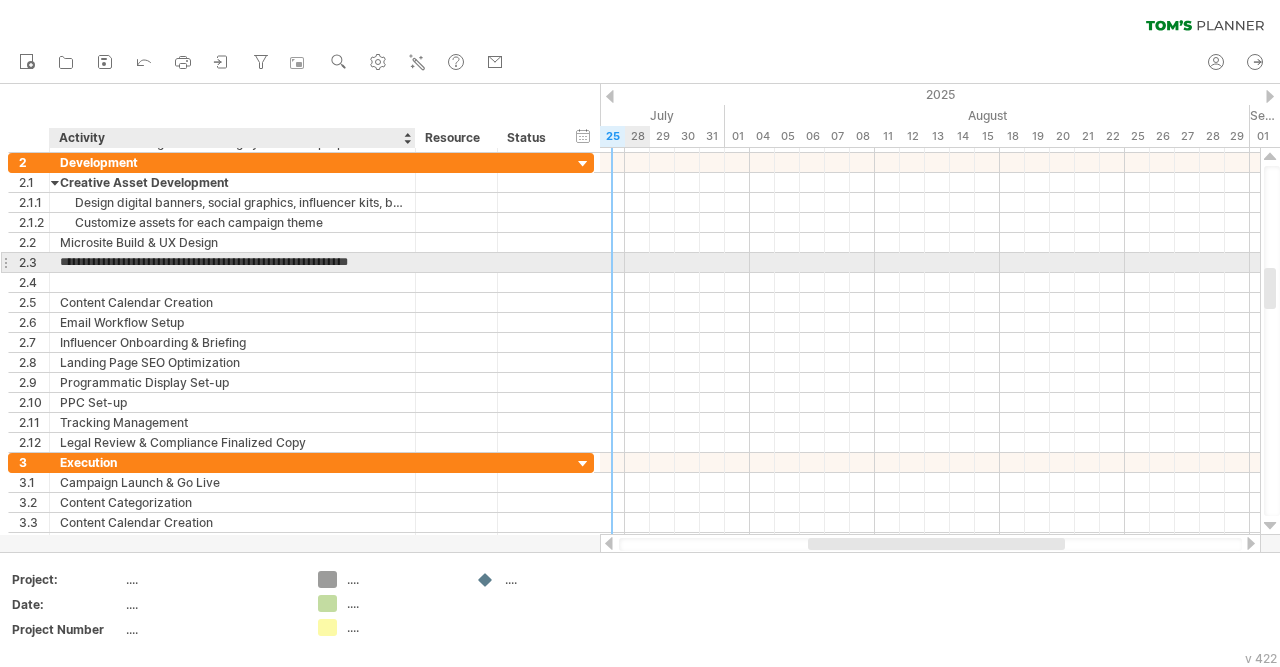 scroll, scrollTop: 0, scrollLeft: 0, axis: both 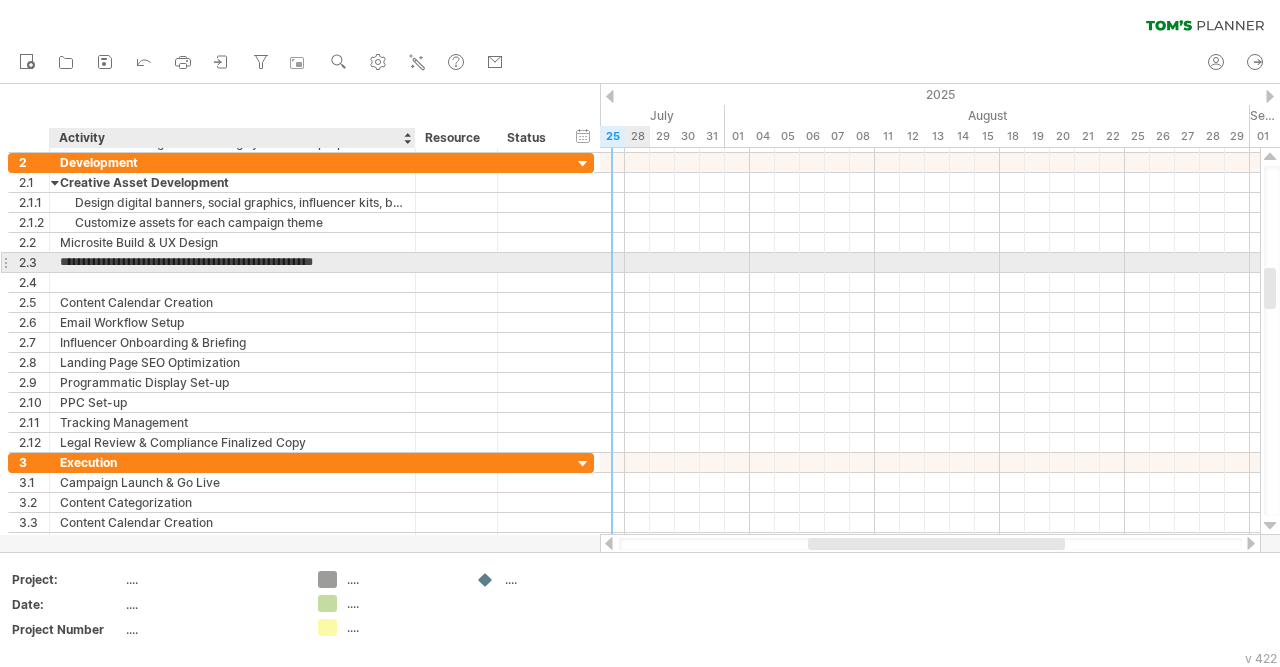type on "**********" 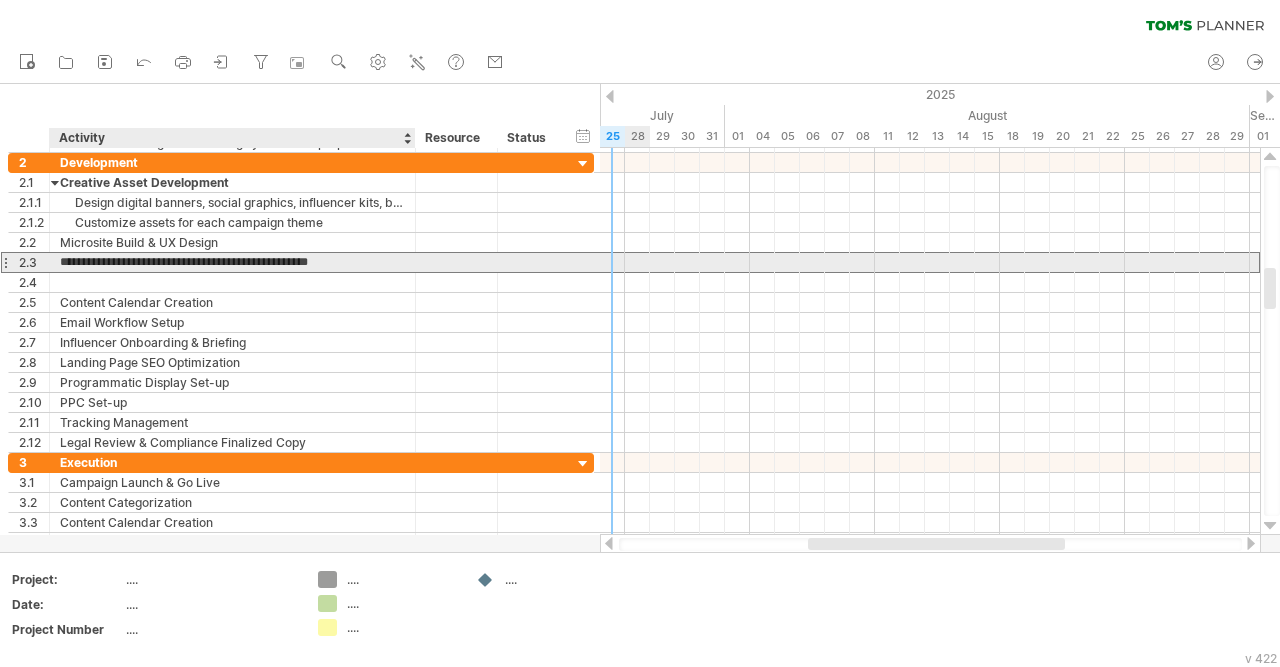 click on "**********" at bounding box center [232, 262] 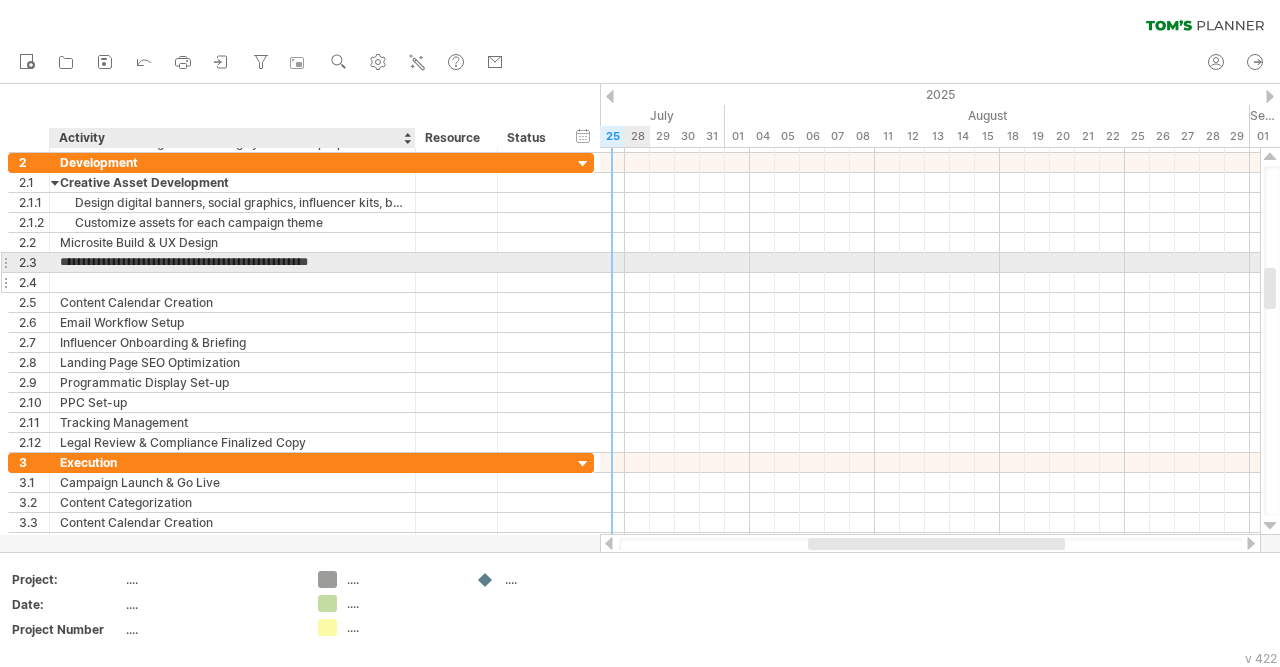 click at bounding box center [232, 282] 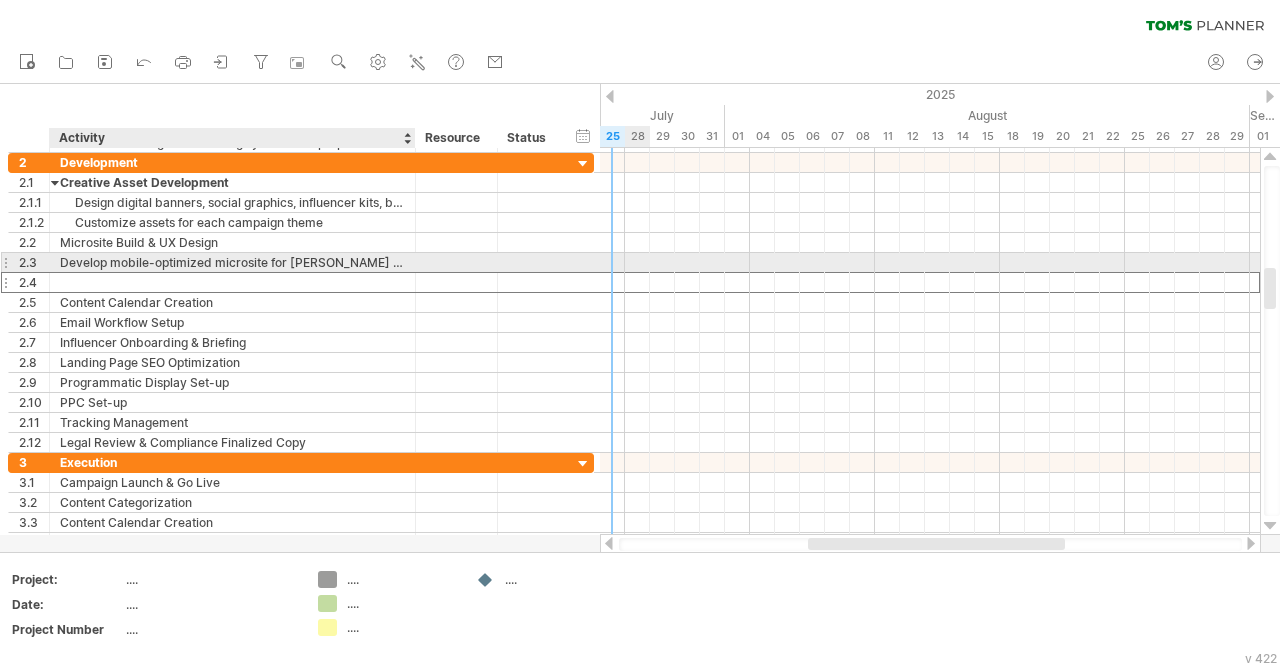 click on "Develop mobile-optimized microsite for [PERSON_NAME] Remix" at bounding box center (232, 262) 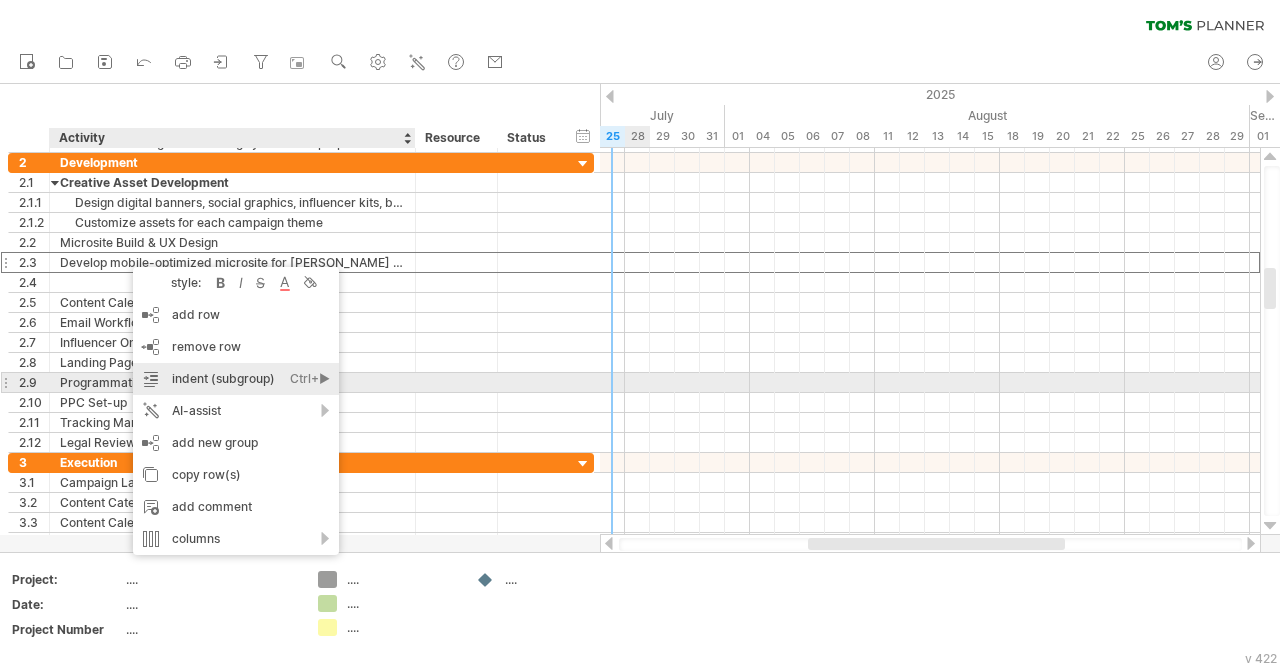 click on "indent (subgroup) Ctrl+► Cmd+►" at bounding box center [236, 379] 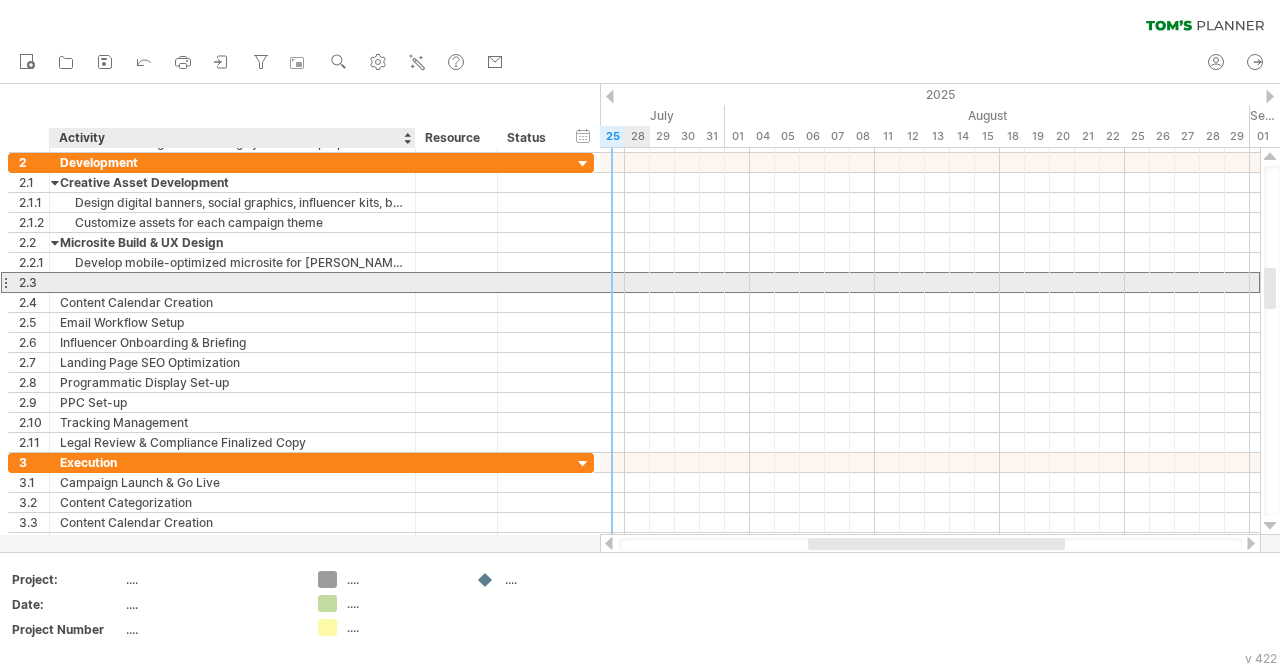 click at bounding box center [232, 282] 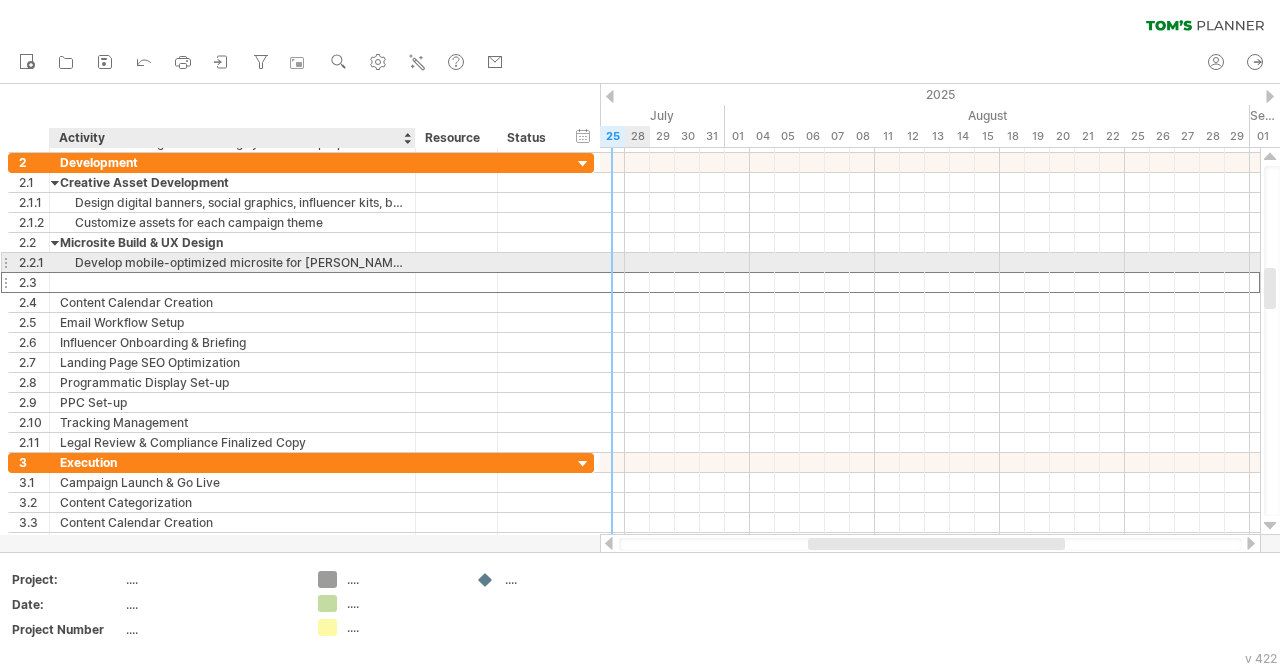 click on "Develop mobile-optimized microsite for [PERSON_NAME] Remix" at bounding box center [232, 262] 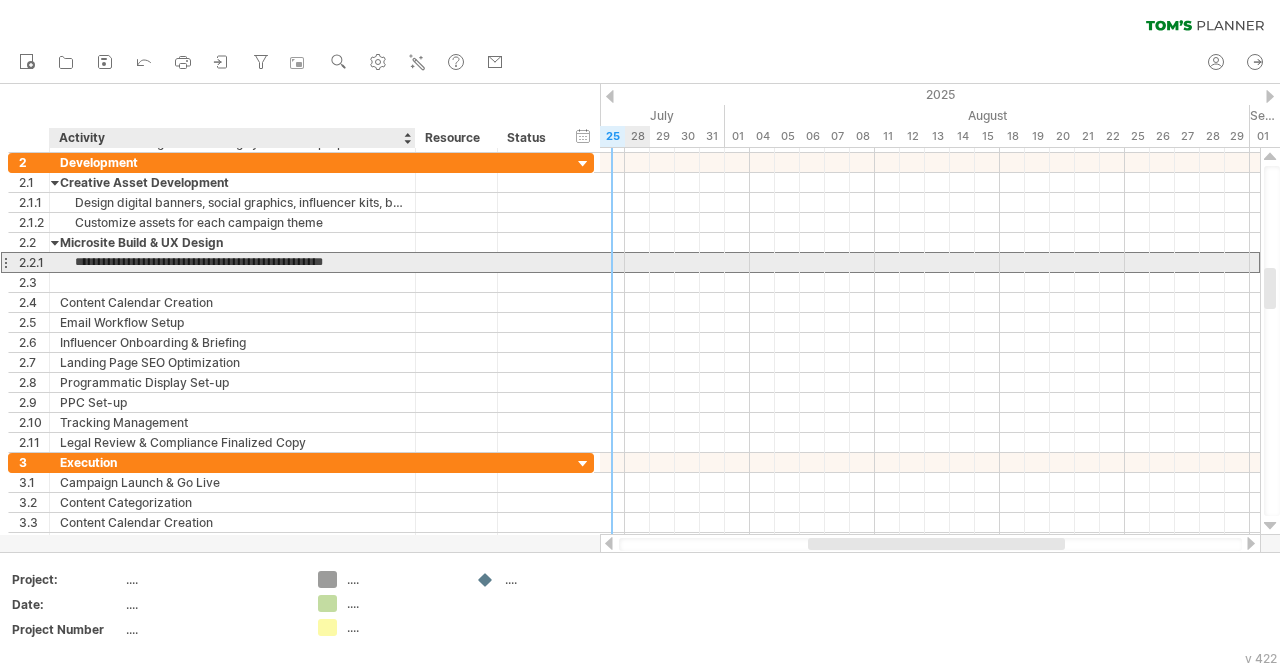 click on "**********" at bounding box center [232, 262] 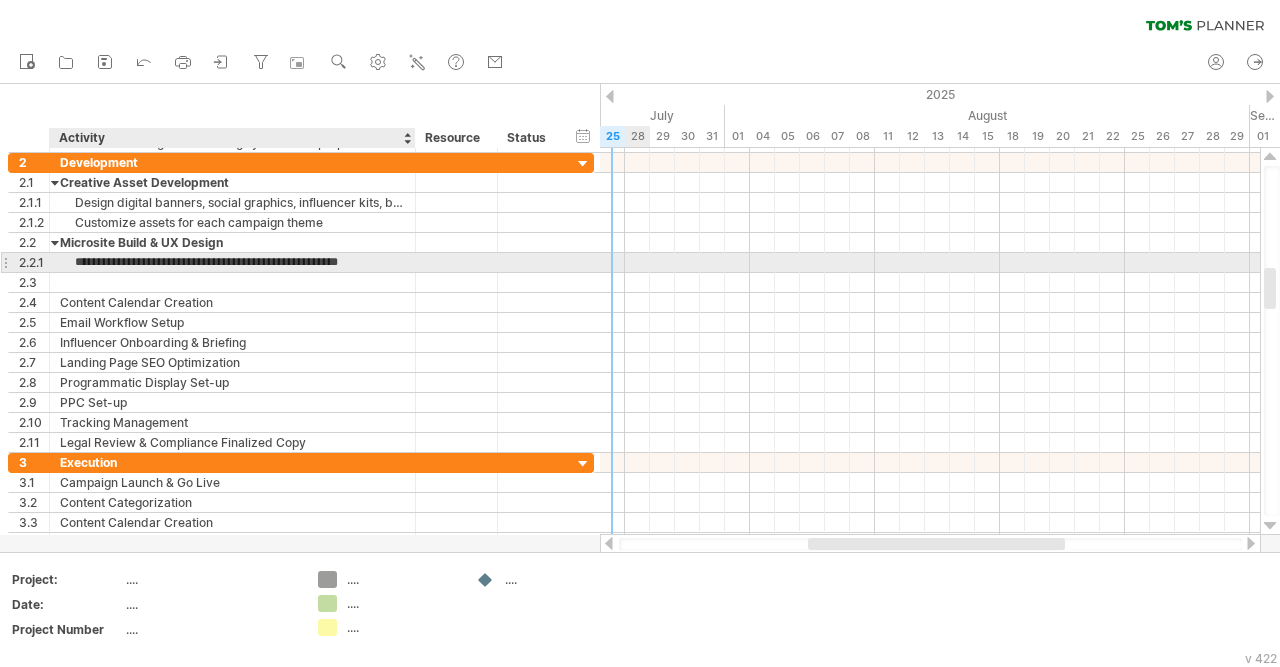 type on "**********" 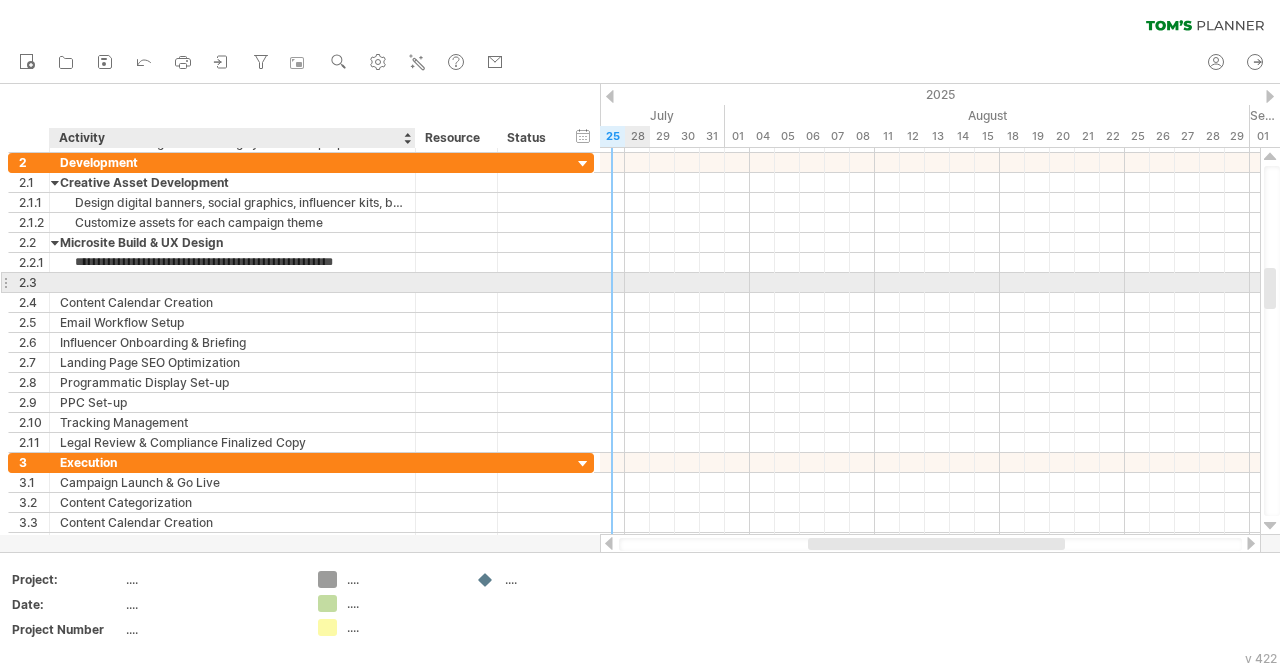 click at bounding box center [232, 282] 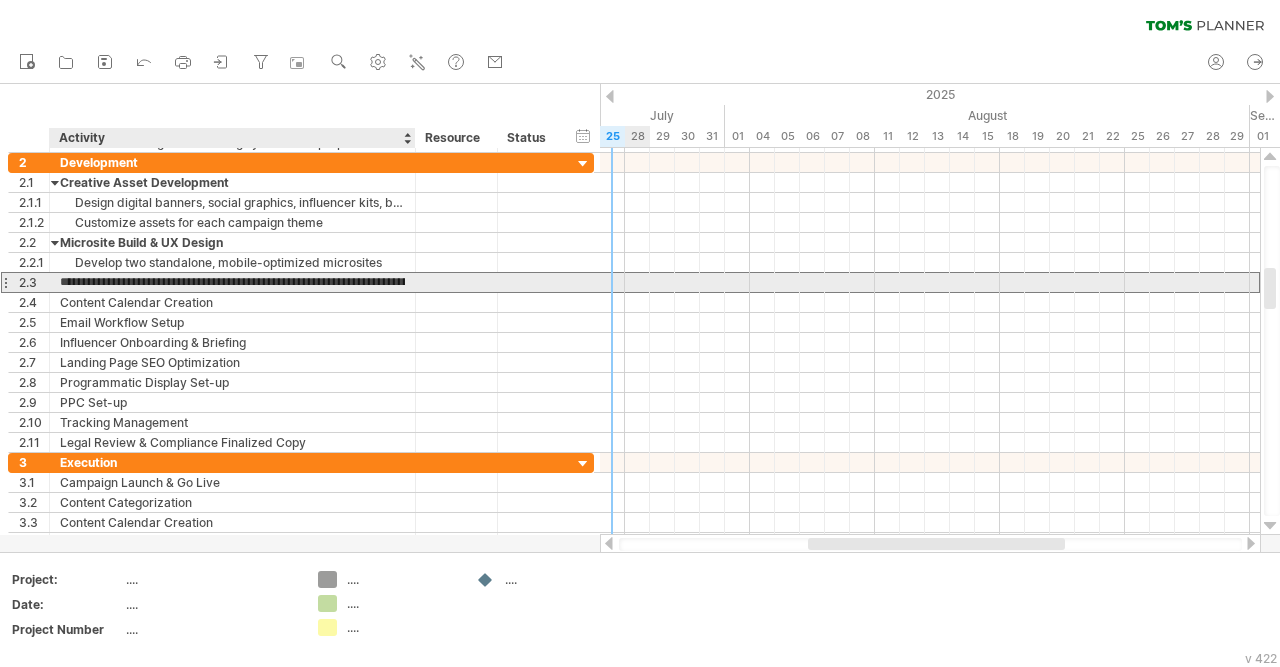 scroll, scrollTop: 0, scrollLeft: 0, axis: both 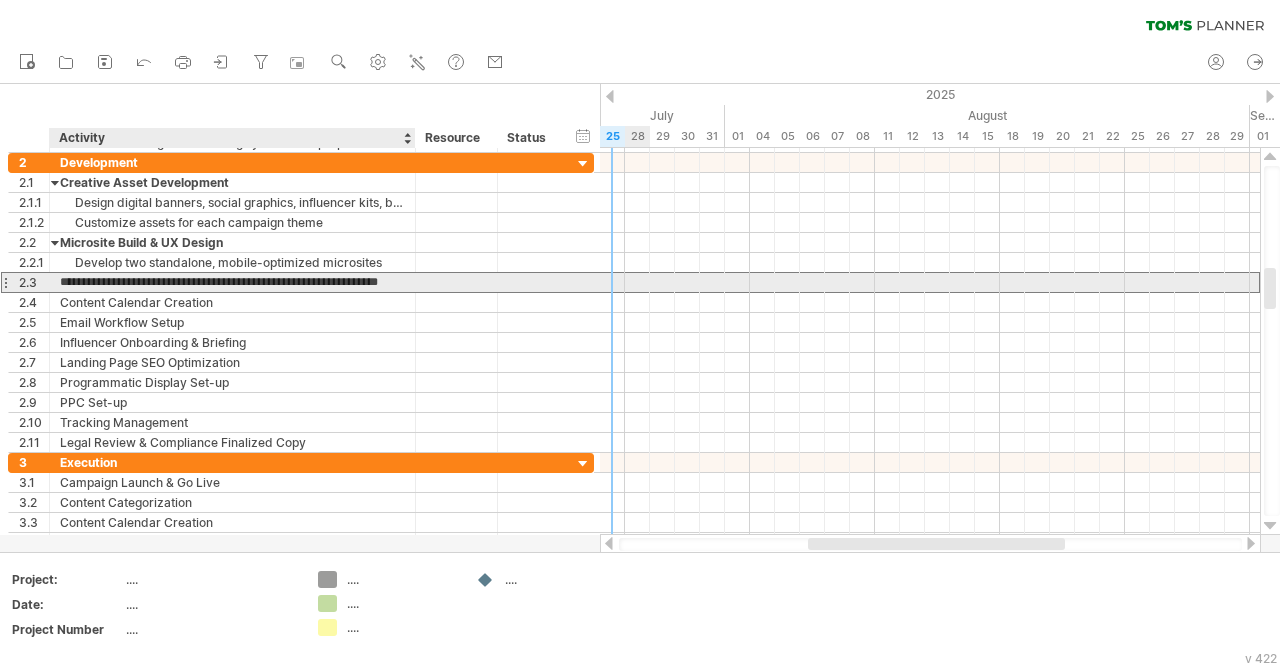 type on "**********" 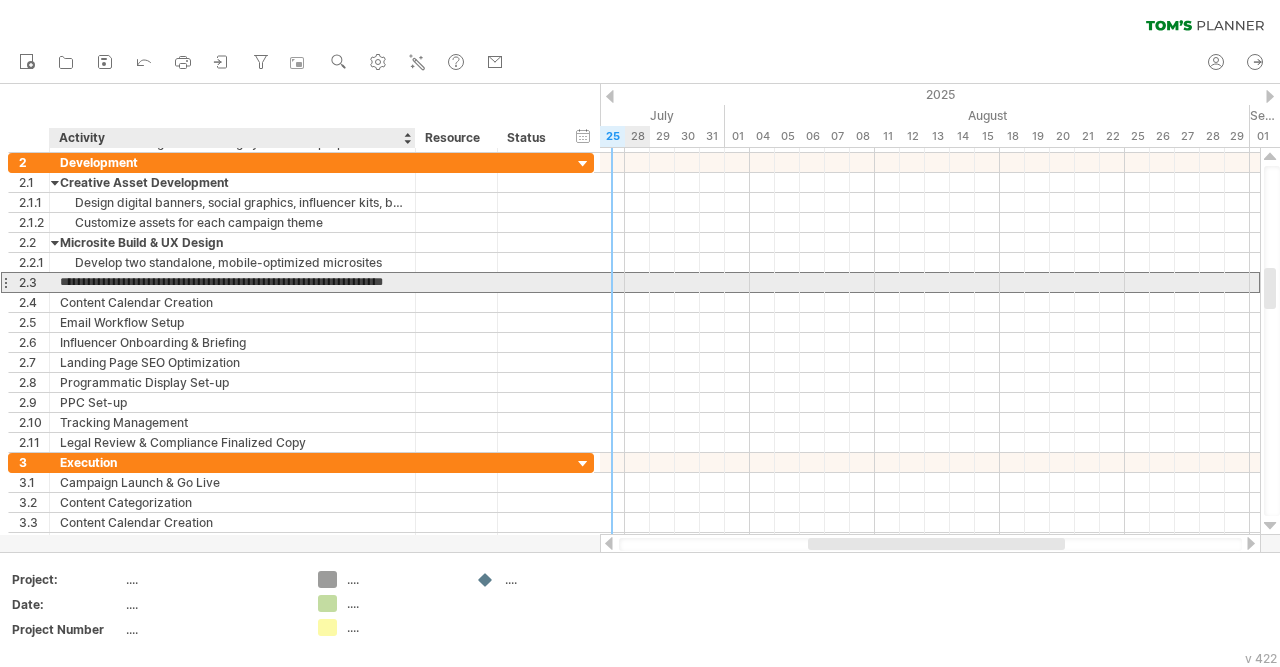 scroll, scrollTop: 0, scrollLeft: 18, axis: horizontal 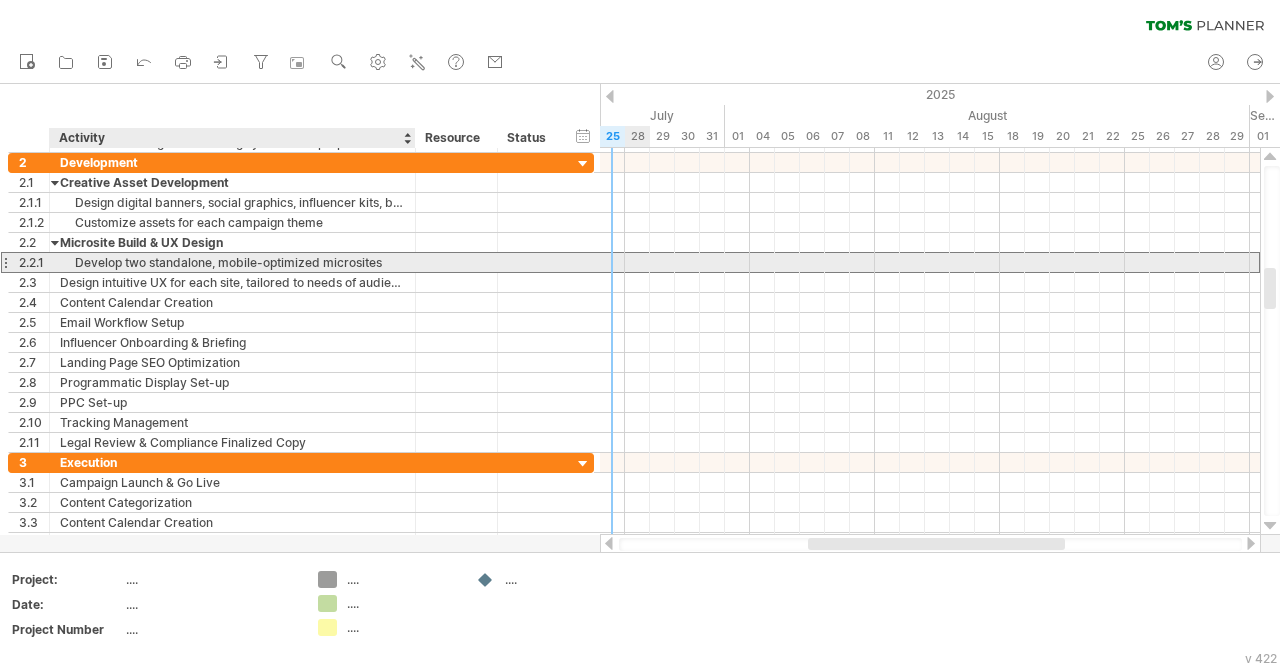 click on "Develop two standalone, mobile-optimized microsites" at bounding box center (232, 262) 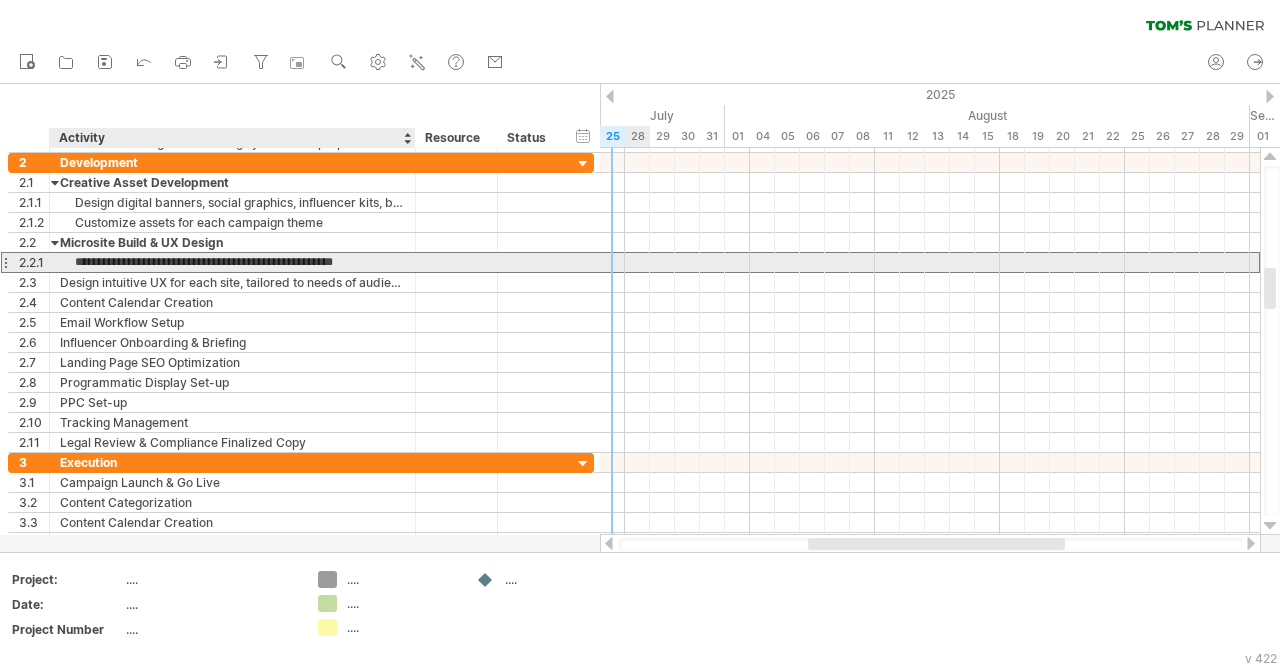 click on "**********" at bounding box center [232, 262] 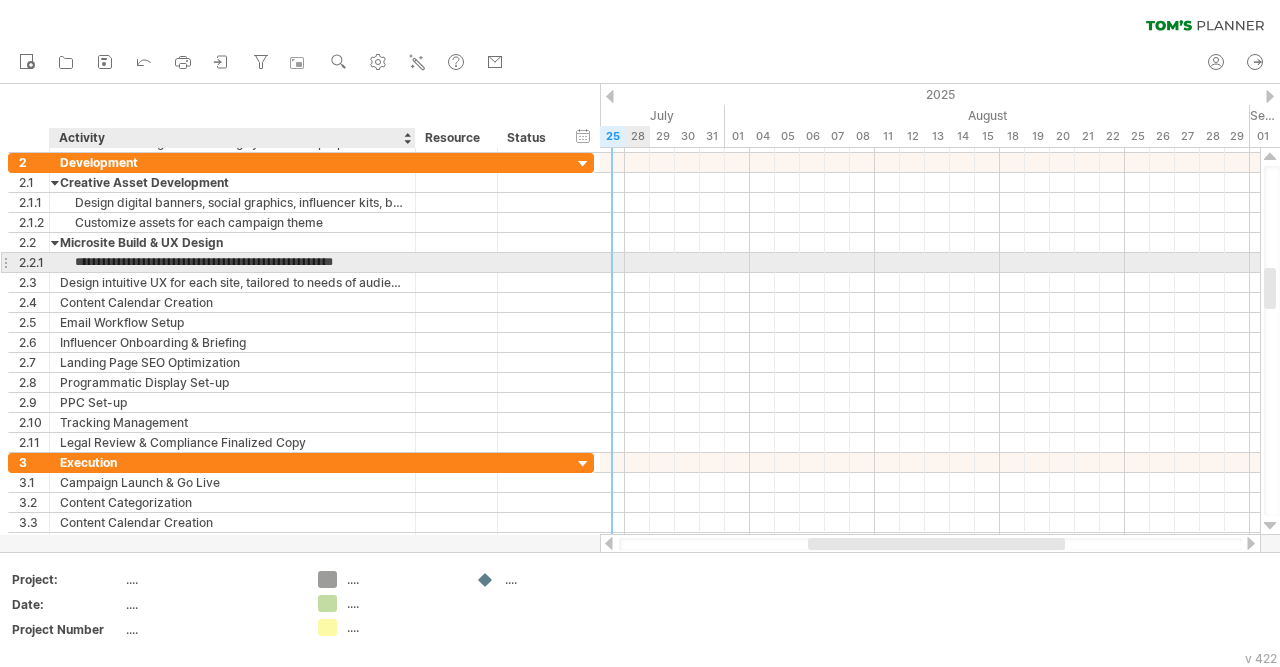 click on "**********" at bounding box center (232, 262) 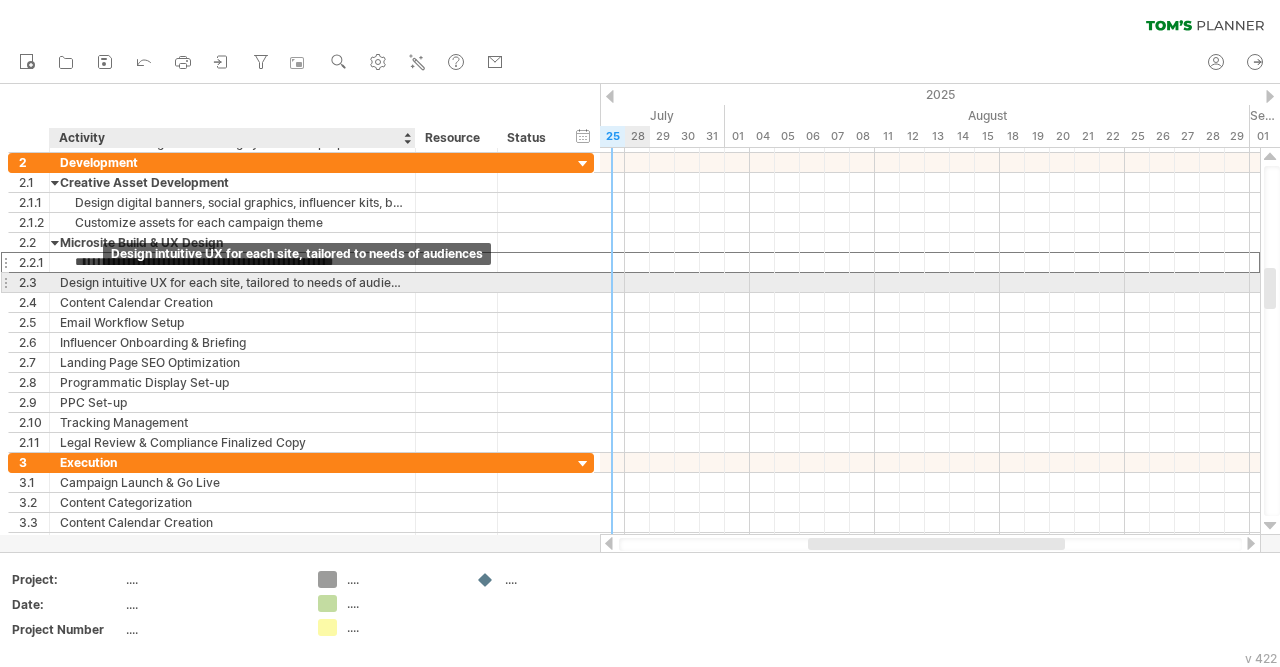click on "Design intuitive UX for each site, tailored to needs of audiences" at bounding box center (232, 282) 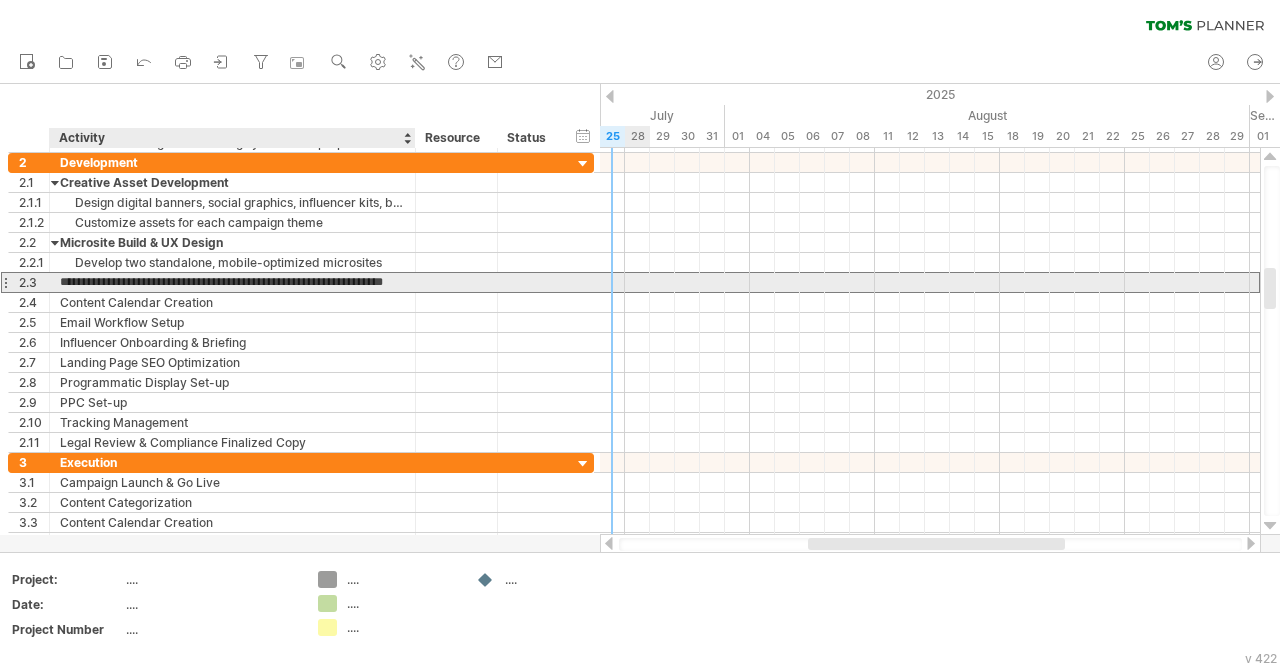 click on "**********" at bounding box center (232, 282) 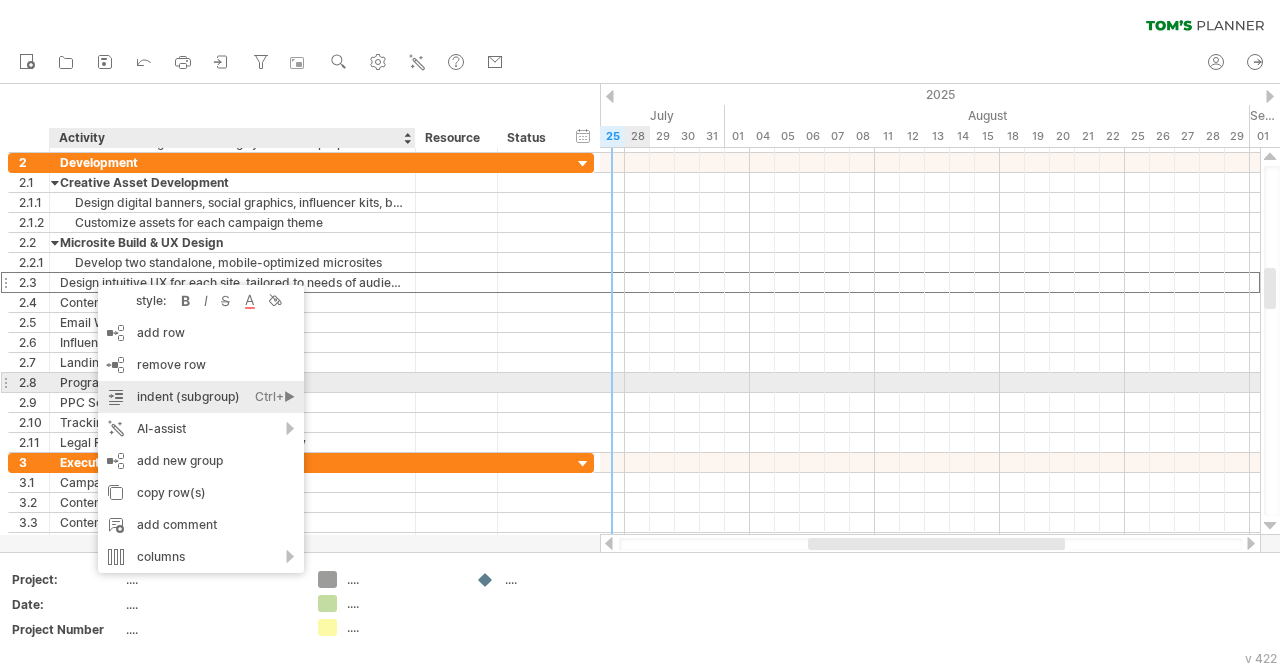 click on "indent (subgroup) Ctrl+► Cmd+►" at bounding box center (201, 397) 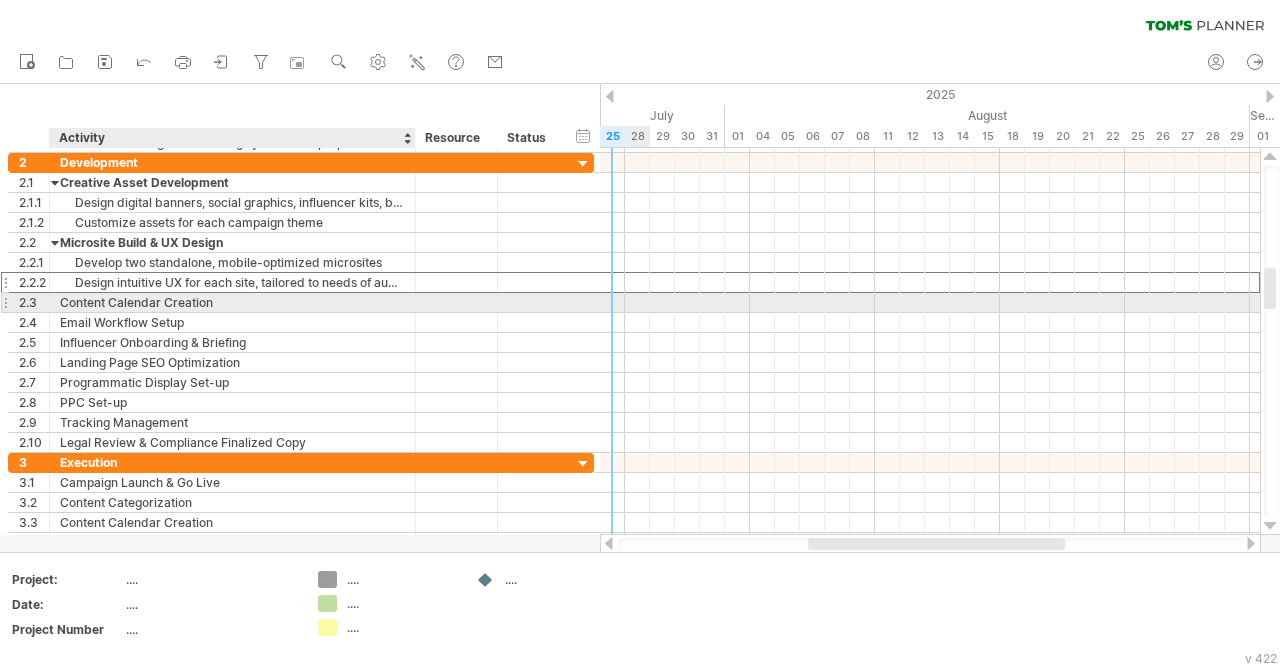 click on "Content Calendar Creation" at bounding box center [232, 302] 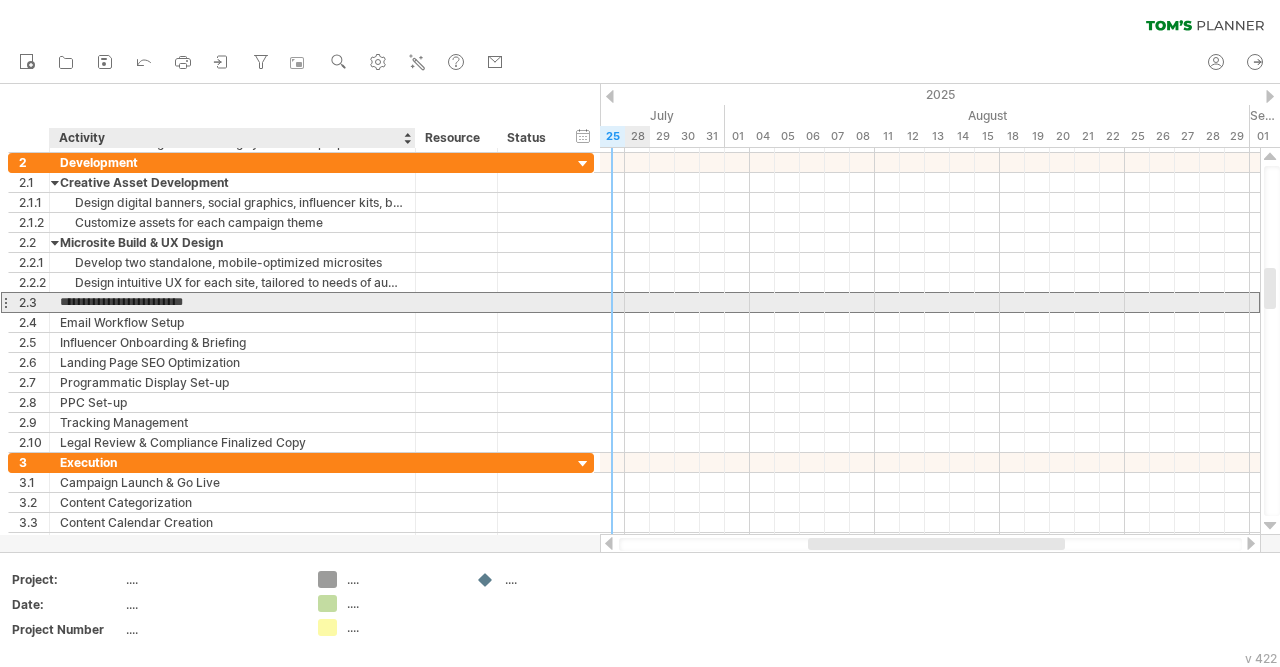 click on "**********" at bounding box center [232, 302] 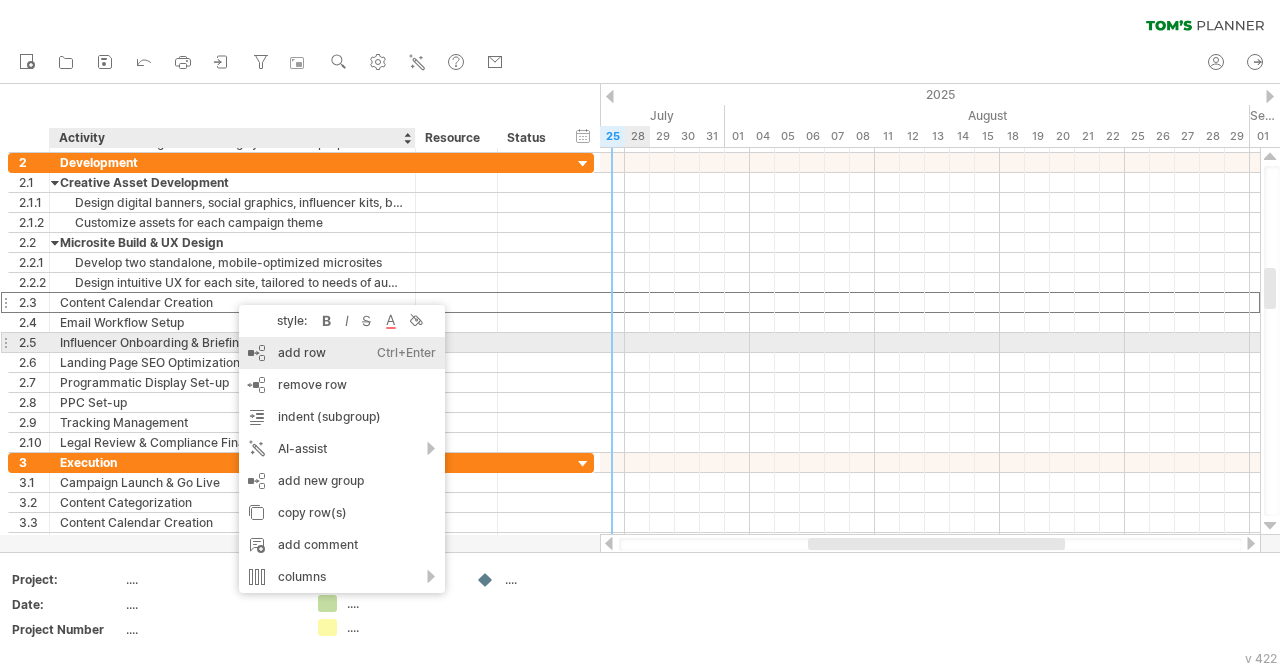 click on "add row Ctrl+Enter Cmd+Enter" at bounding box center (342, 353) 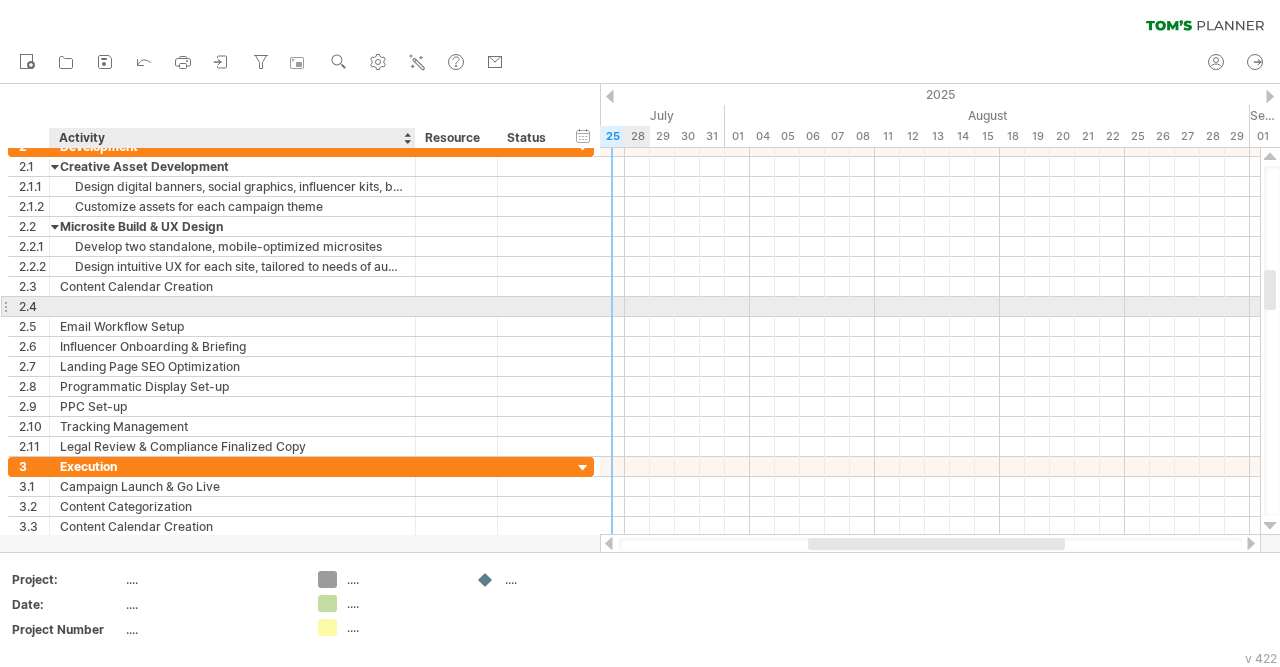 click at bounding box center [232, 306] 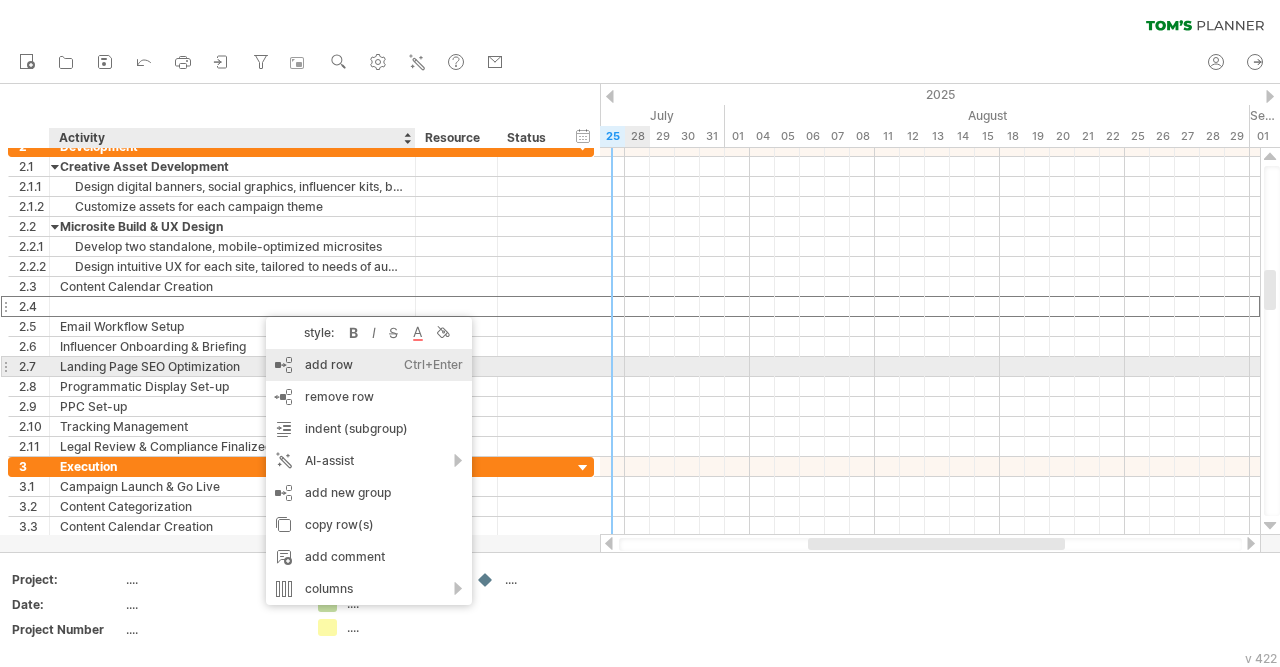 click on "add row Ctrl+Enter Cmd+Enter" at bounding box center [369, 365] 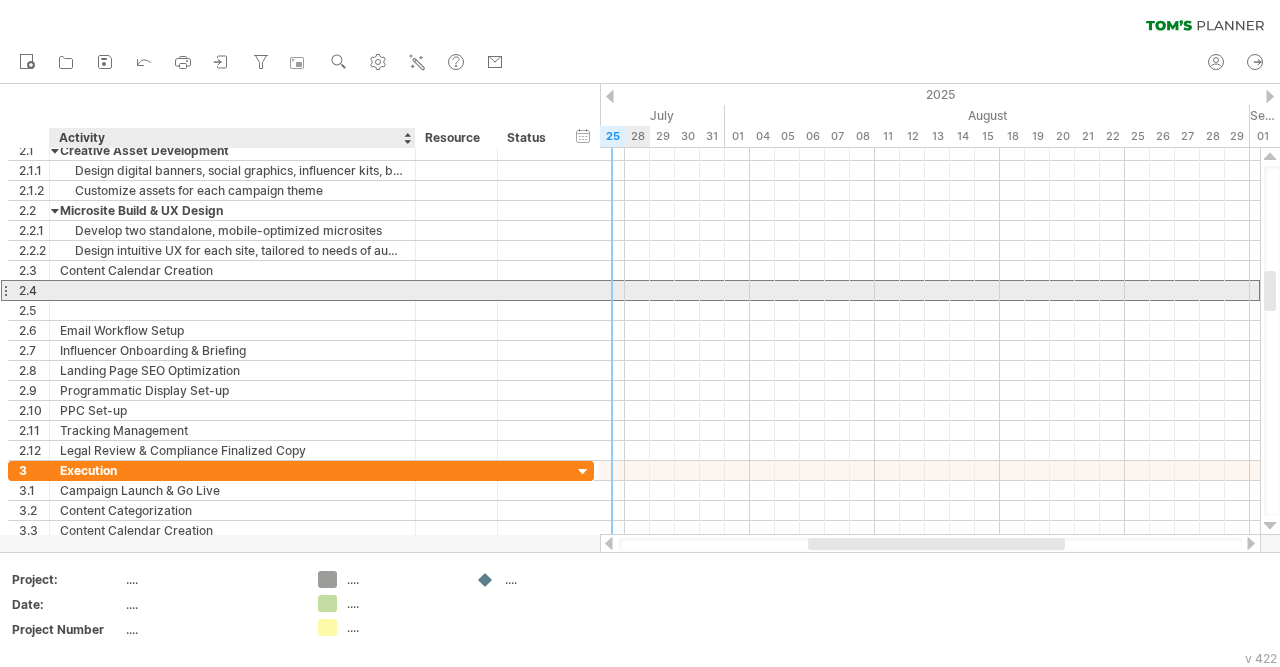 click at bounding box center (232, 290) 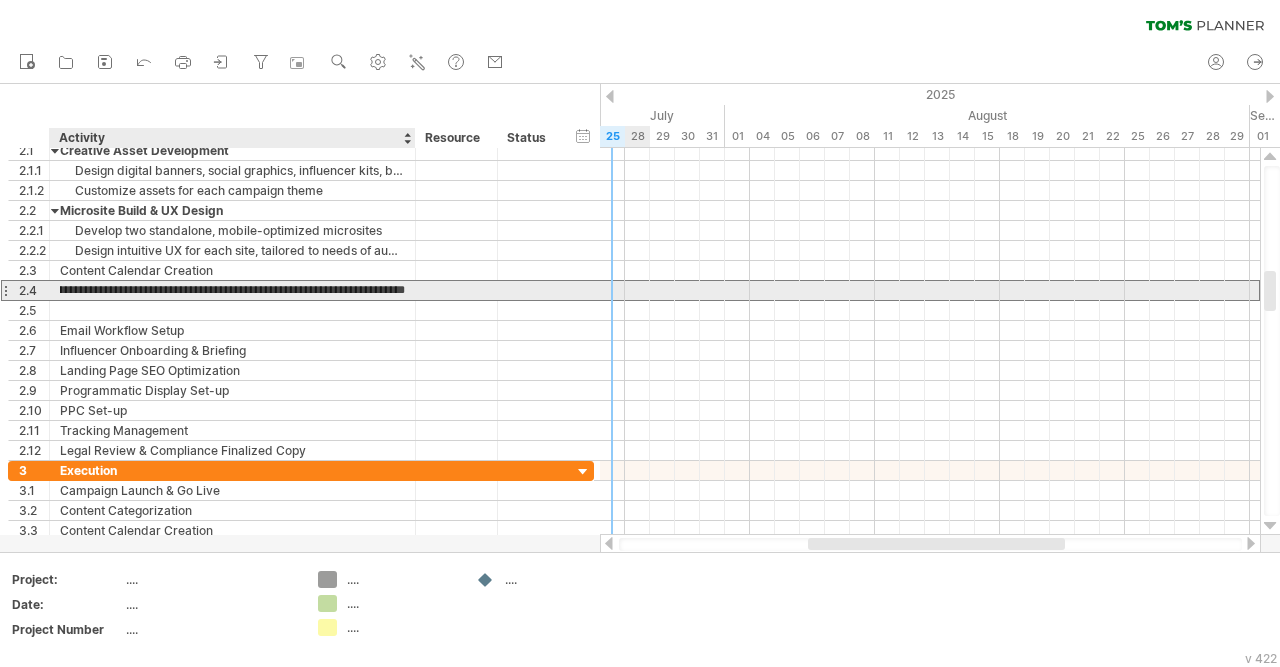 type on "**********" 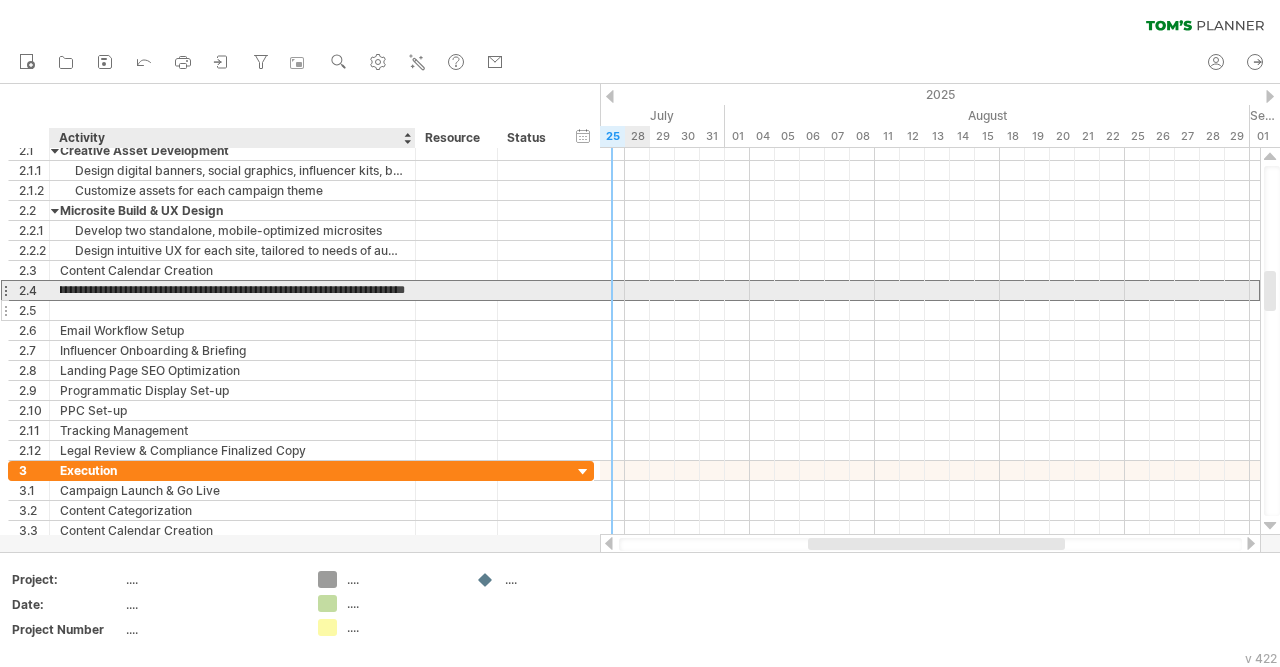 click at bounding box center (232, 310) 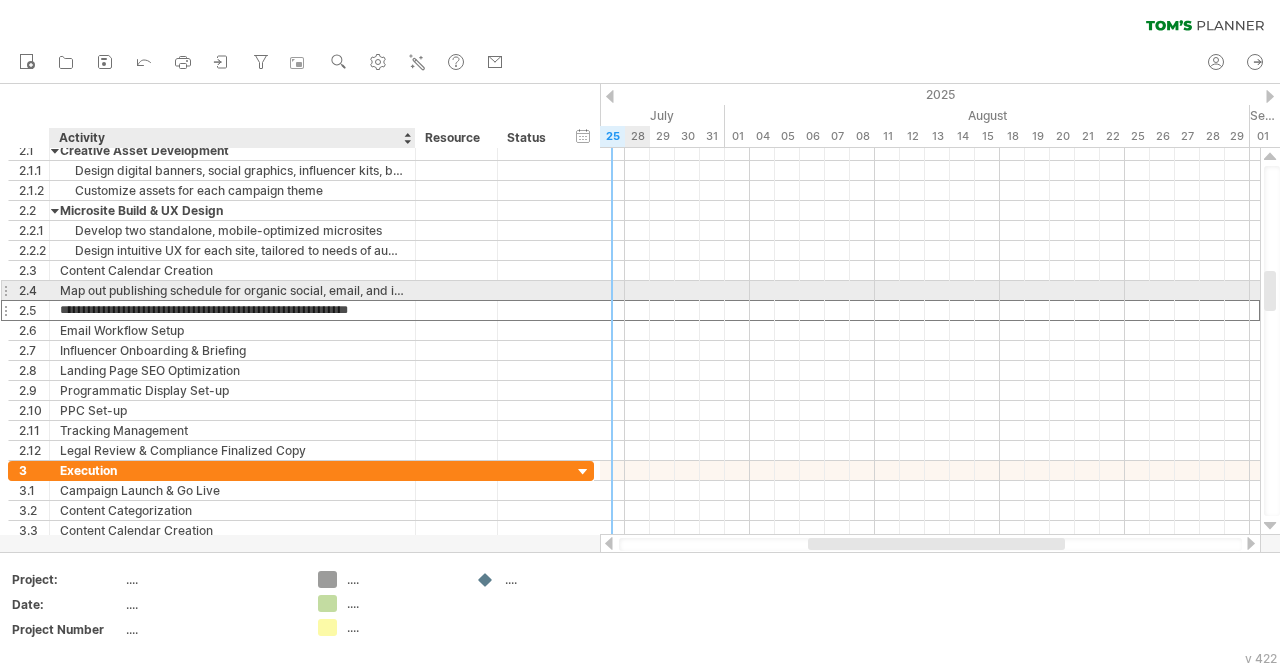 scroll, scrollTop: 0, scrollLeft: 0, axis: both 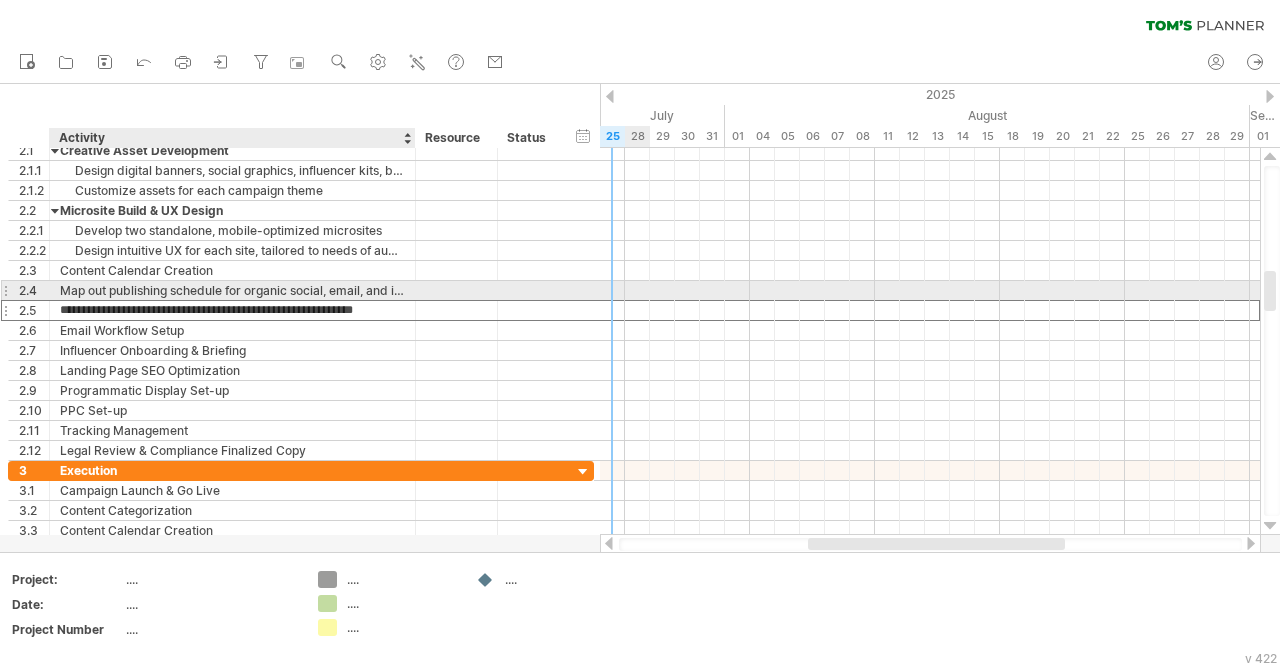 type on "**********" 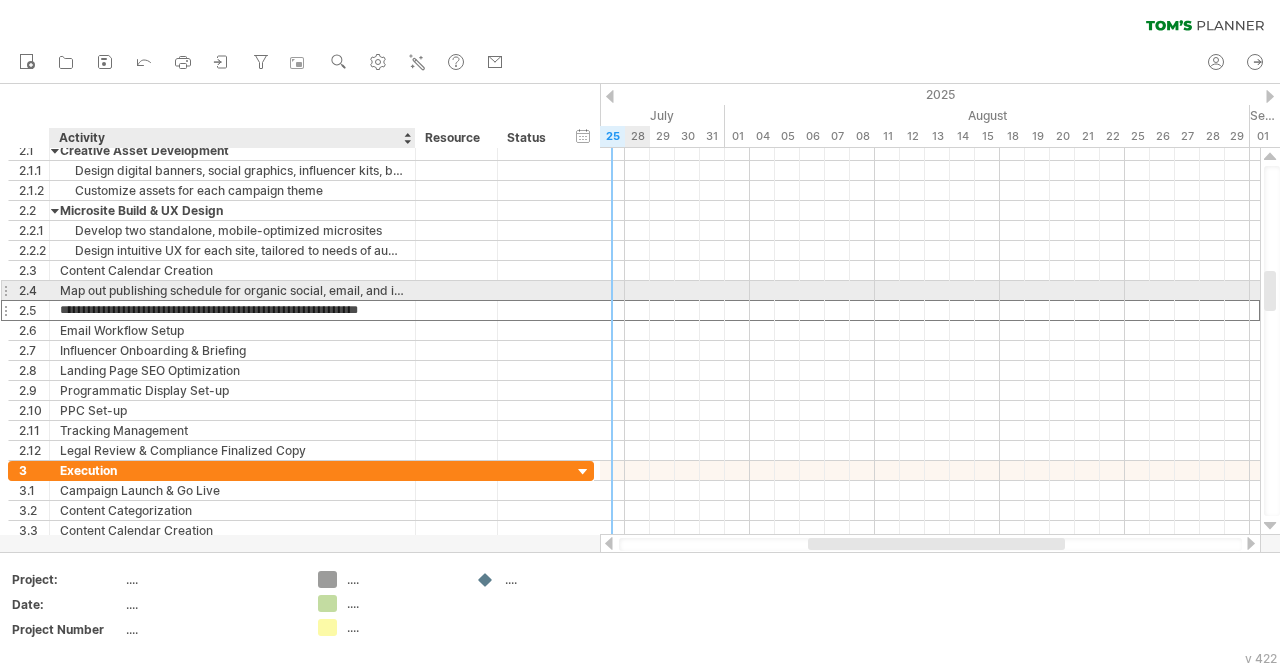 scroll, scrollTop: 0, scrollLeft: 9, axis: horizontal 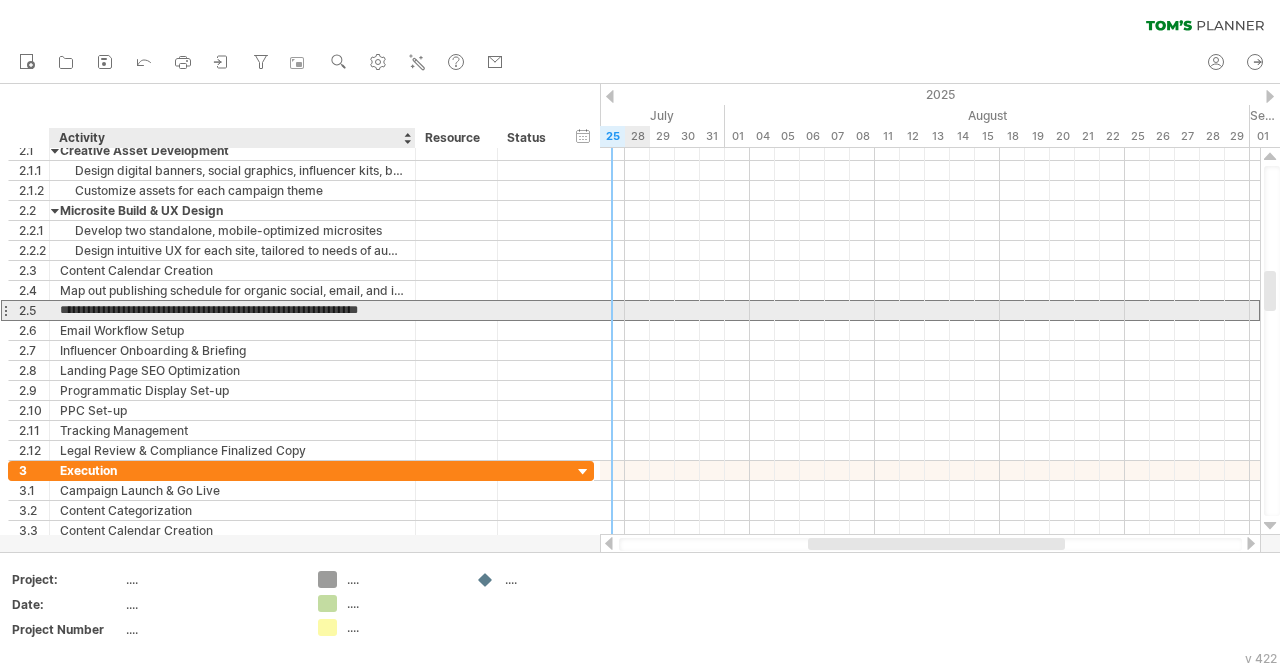 click on "**********" at bounding box center (232, 310) 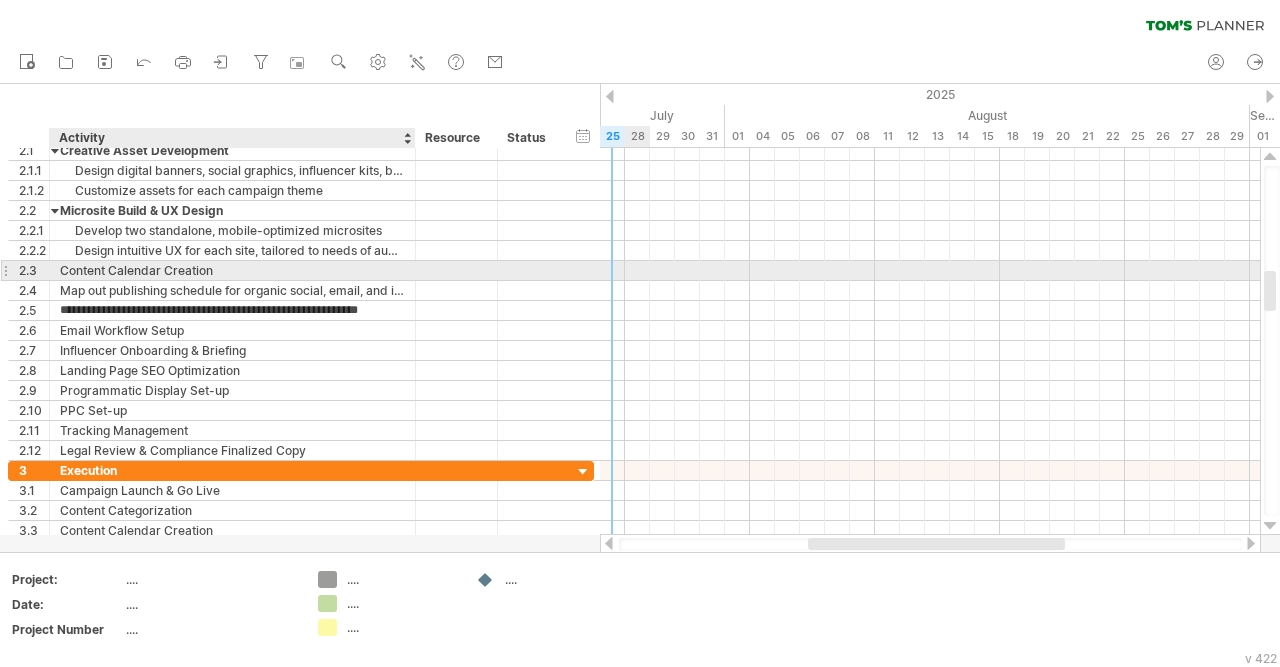 click on "**********" at bounding box center [301, 271] 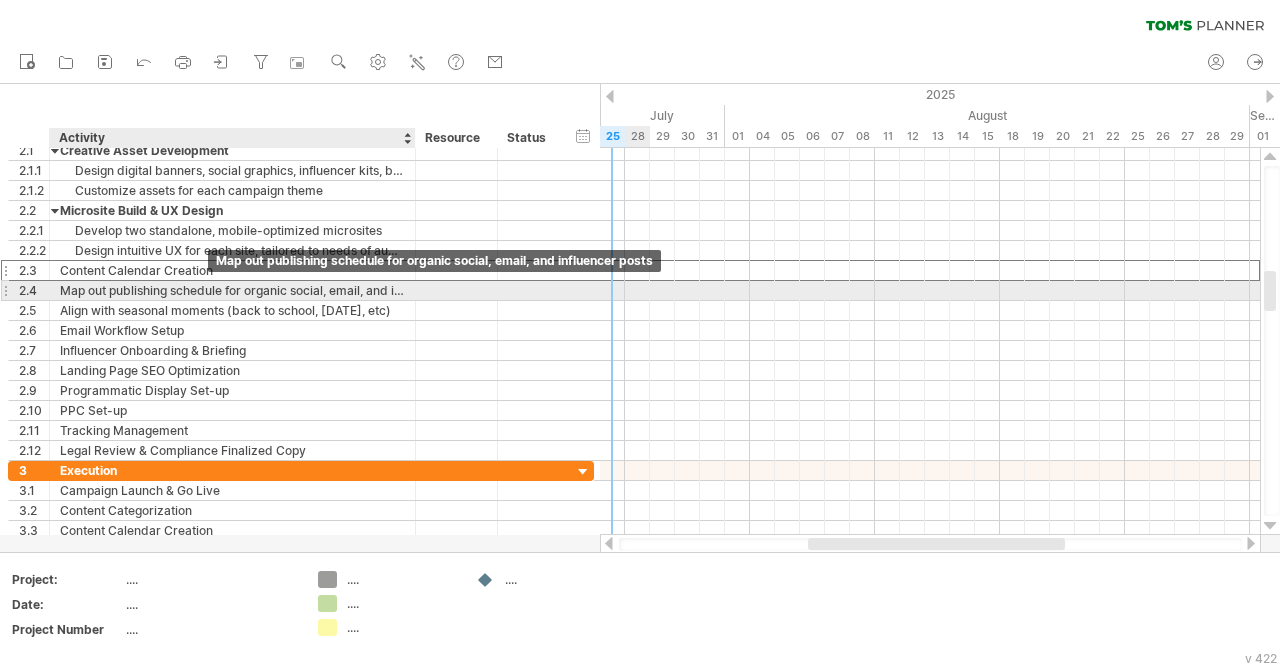 click on "Map out publishing schedule for organic social, email, and influencer posts" at bounding box center (232, 290) 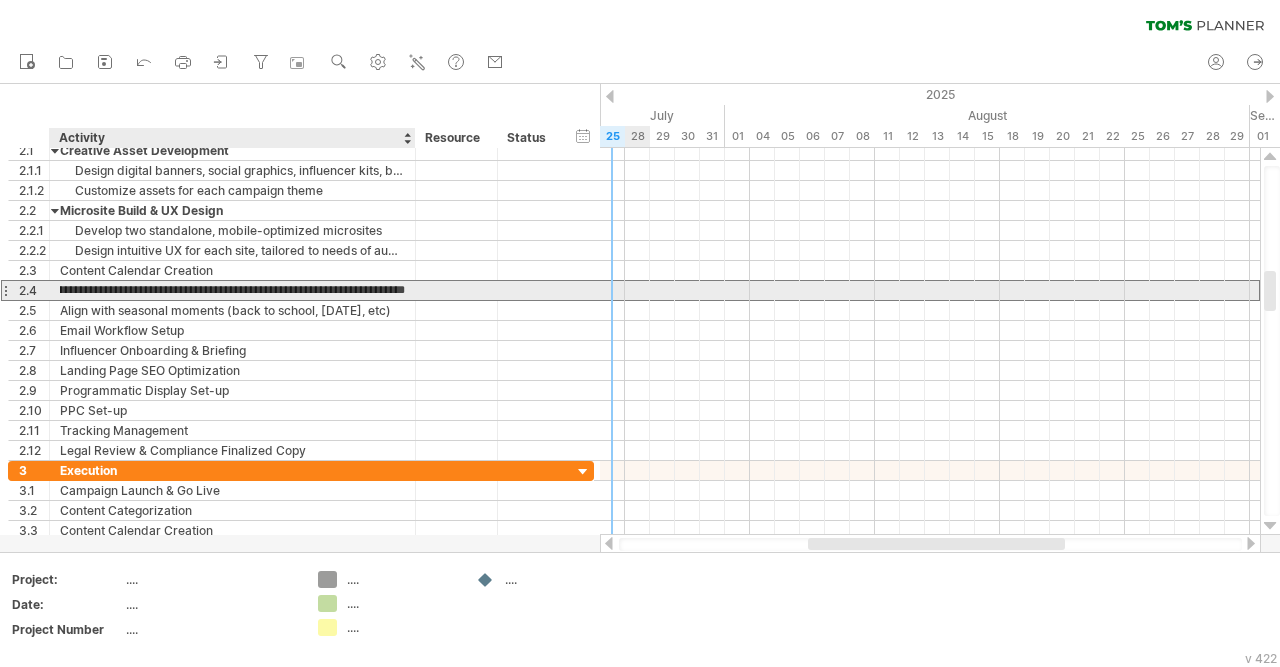 click on "**********" at bounding box center (232, 290) 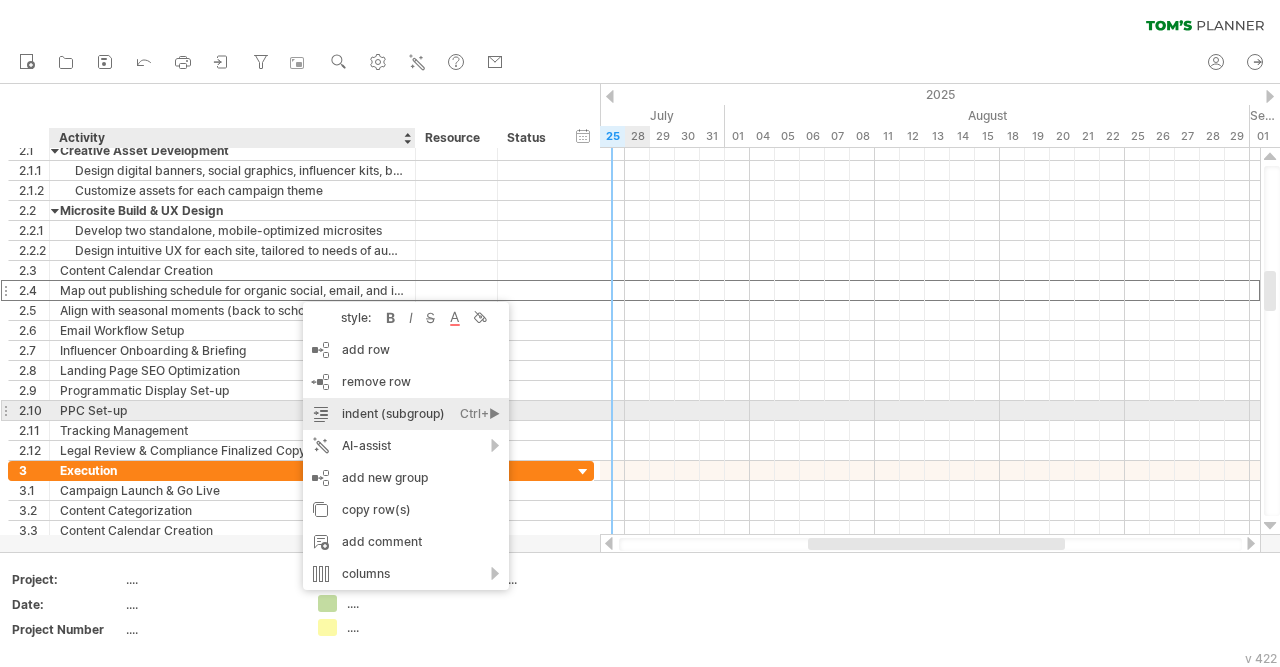 click on "indent (subgroup) Ctrl+► Cmd+►" at bounding box center (406, 414) 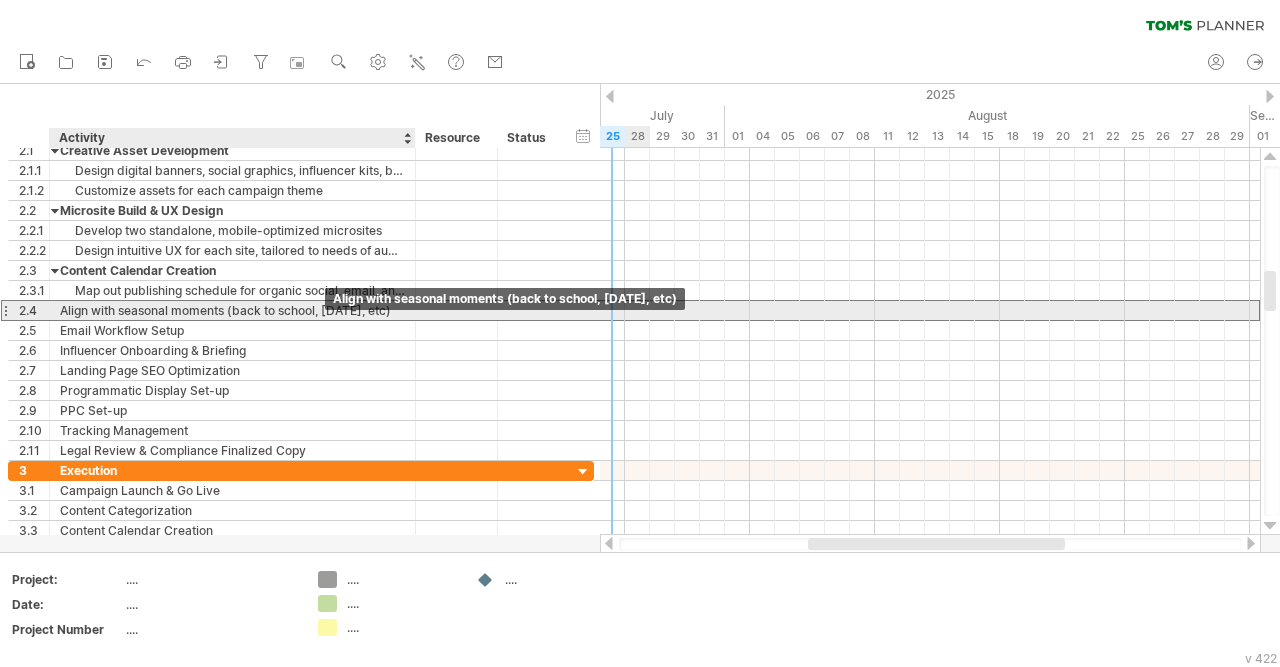 click on "Align with seasonal moments (back to school, [DATE], etc)" at bounding box center [232, 310] 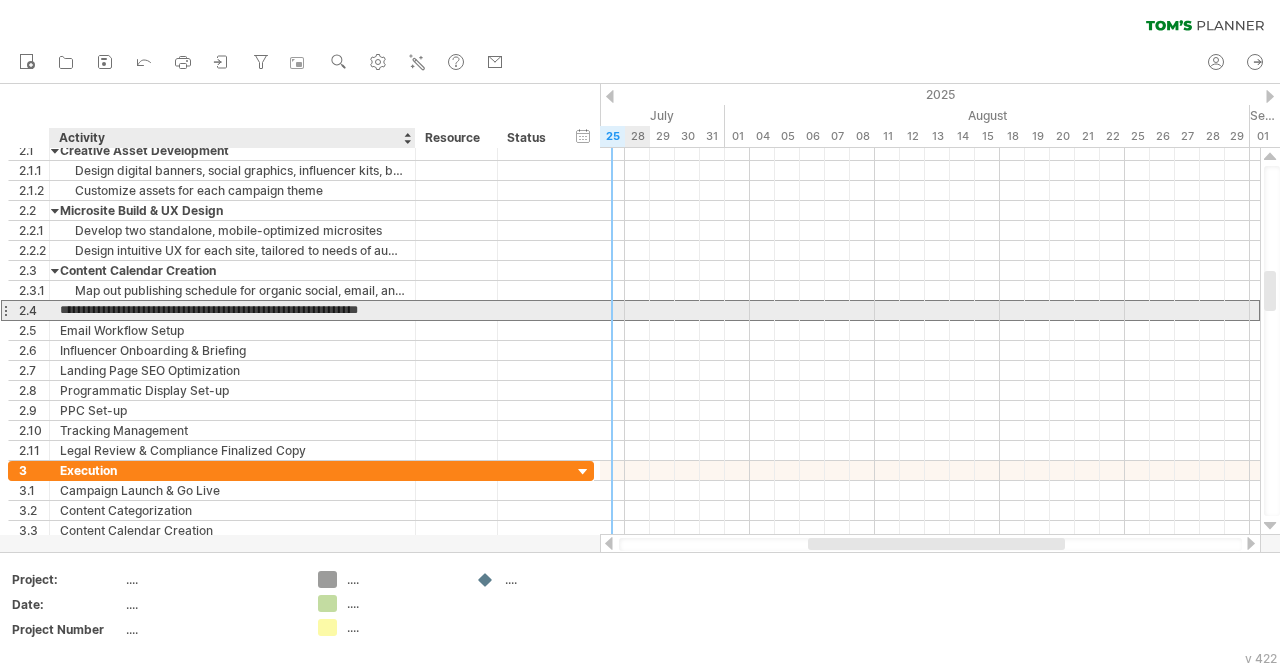 click on "**********" at bounding box center [232, 310] 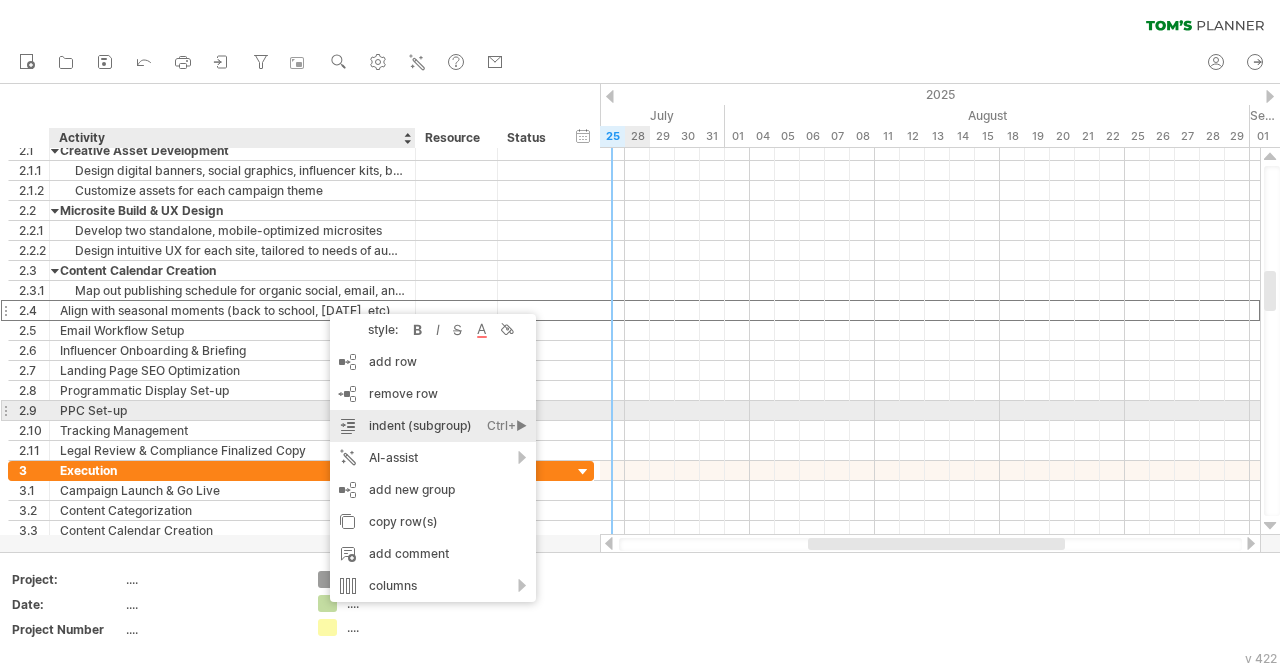 click on "indent (subgroup) Ctrl+► Cmd+►" at bounding box center (433, 426) 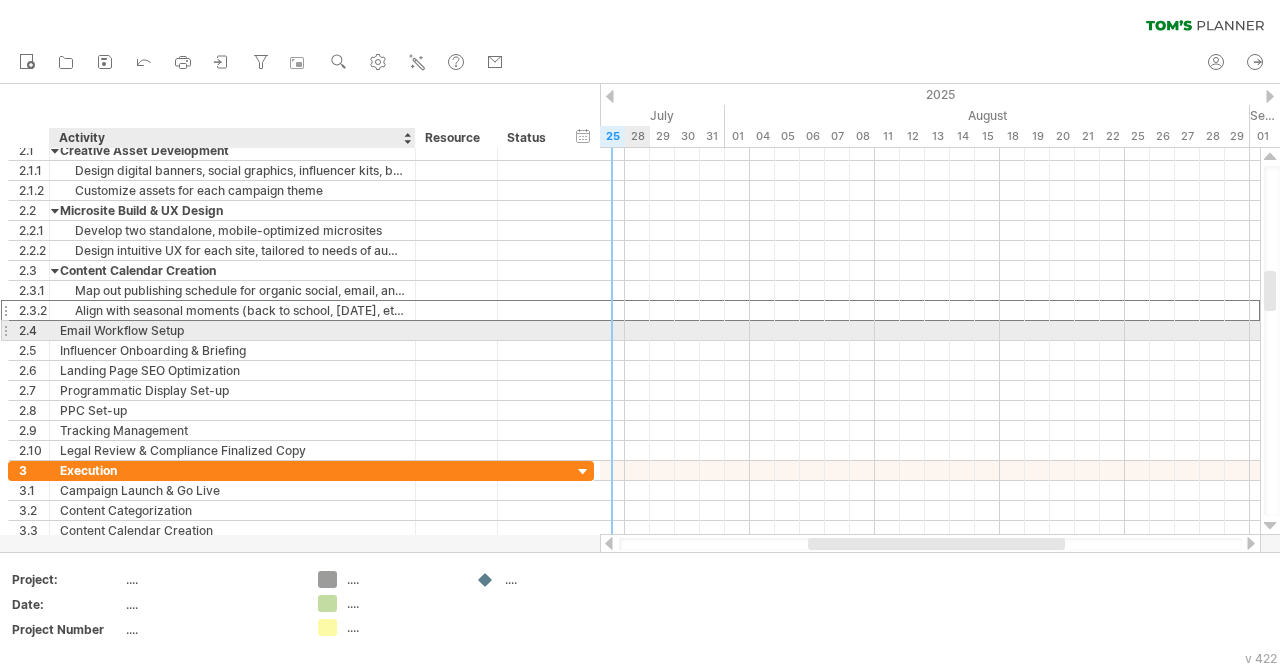 click on "Email Workflow Setup" at bounding box center (232, 330) 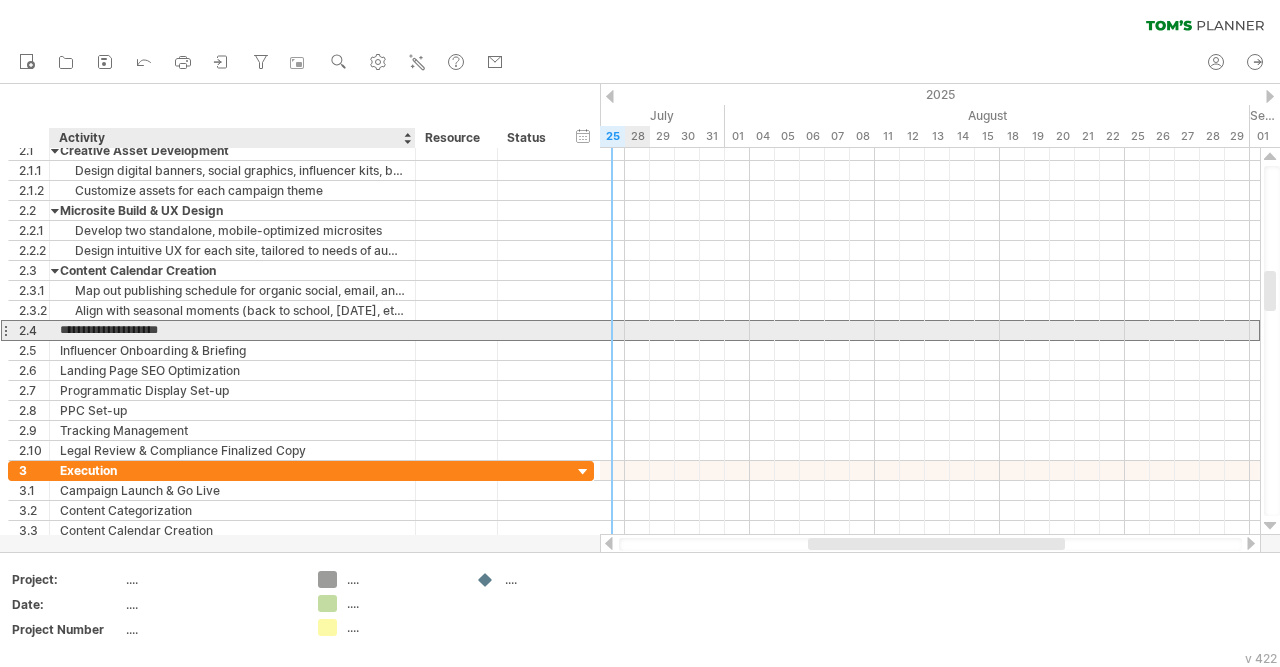 click on "**********" at bounding box center [232, 330] 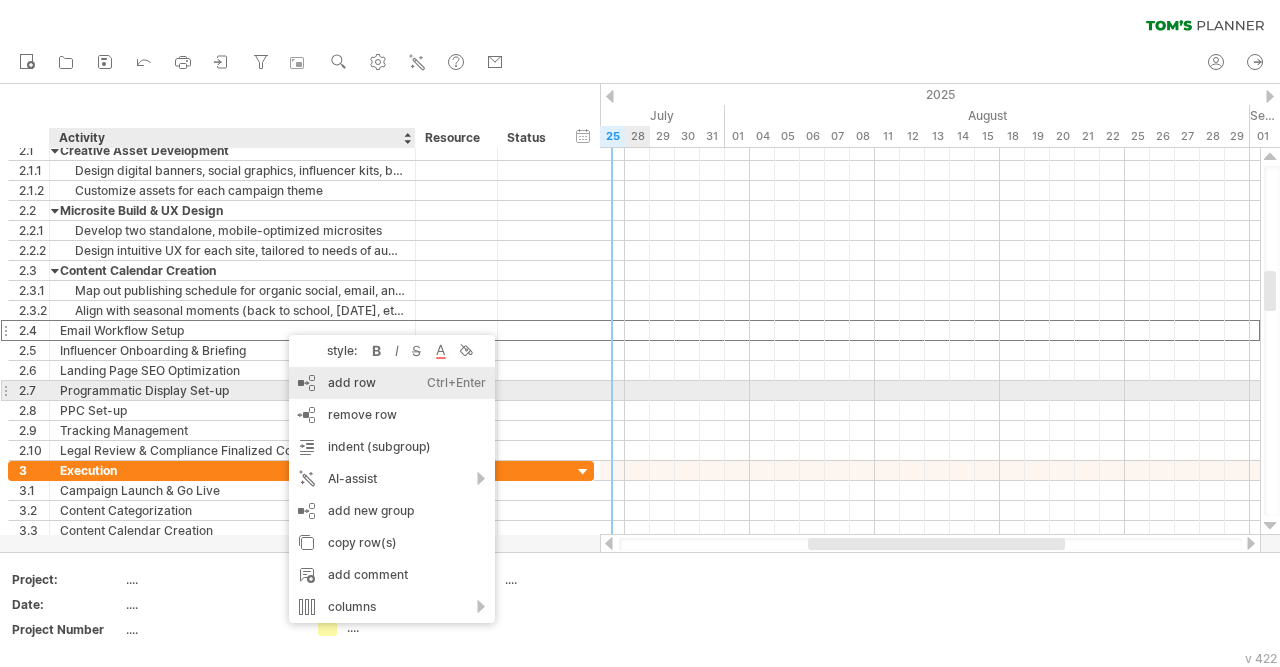 click on "add row Ctrl+Enter Cmd+Enter" at bounding box center (392, 383) 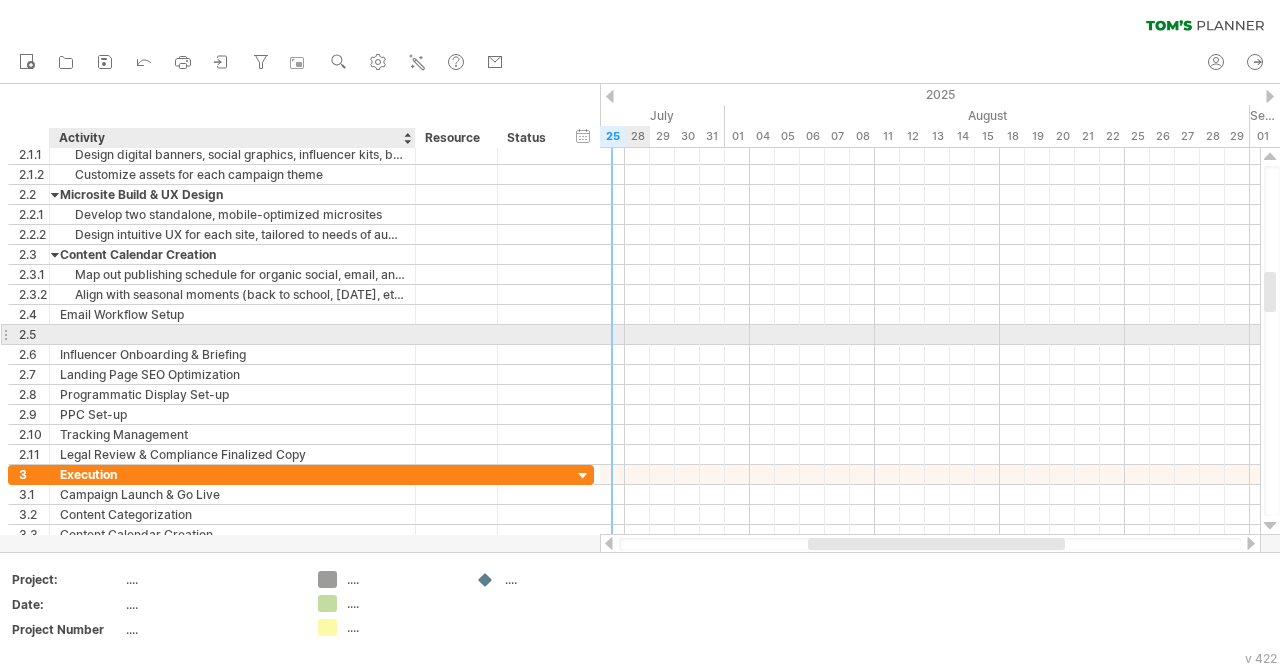click at bounding box center (232, 334) 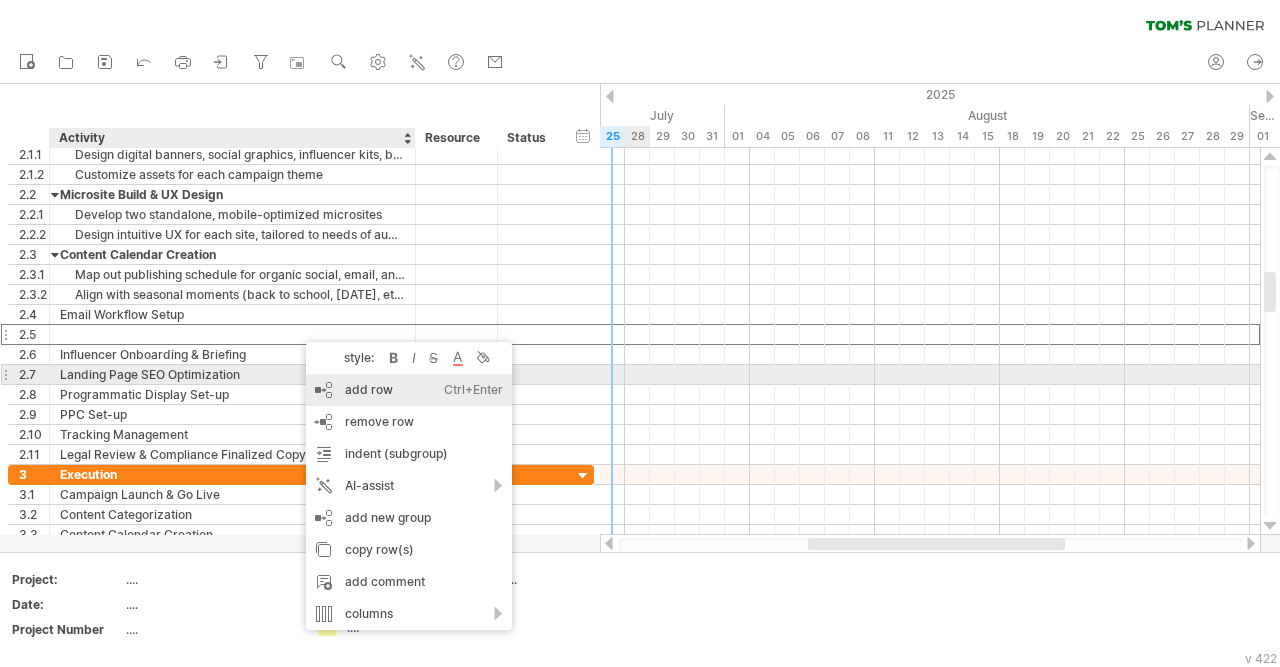 click on "add row Ctrl+Enter Cmd+Enter" at bounding box center (409, 390) 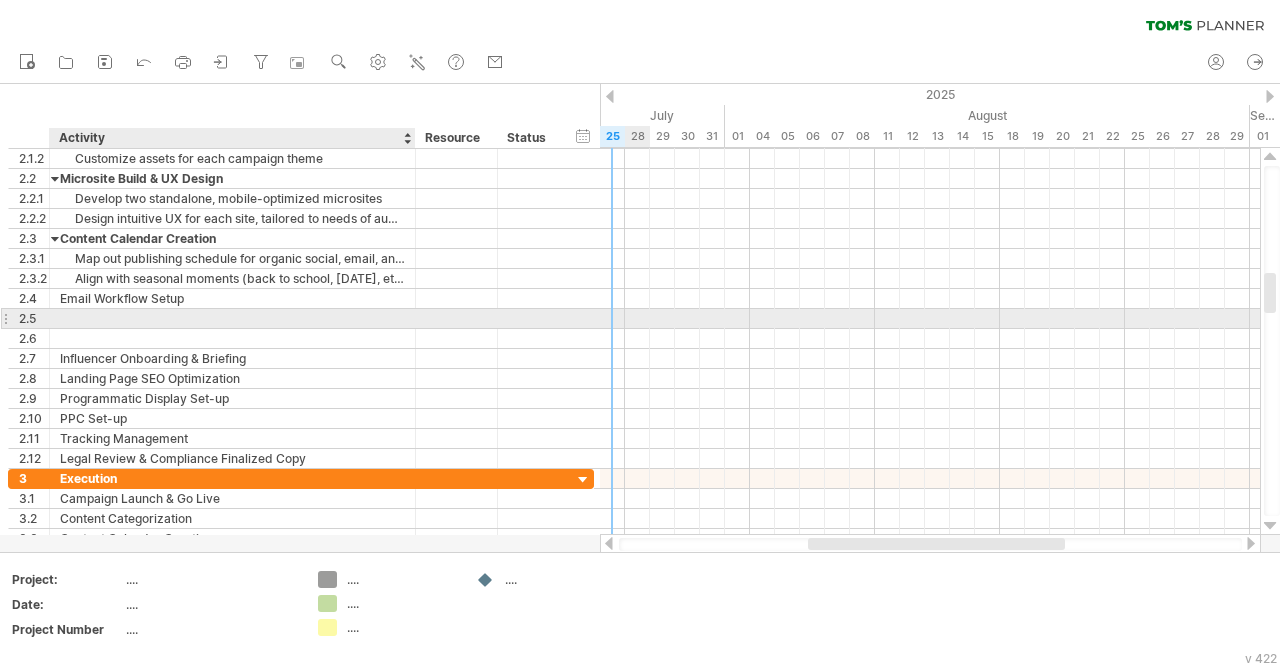 click at bounding box center (232, 318) 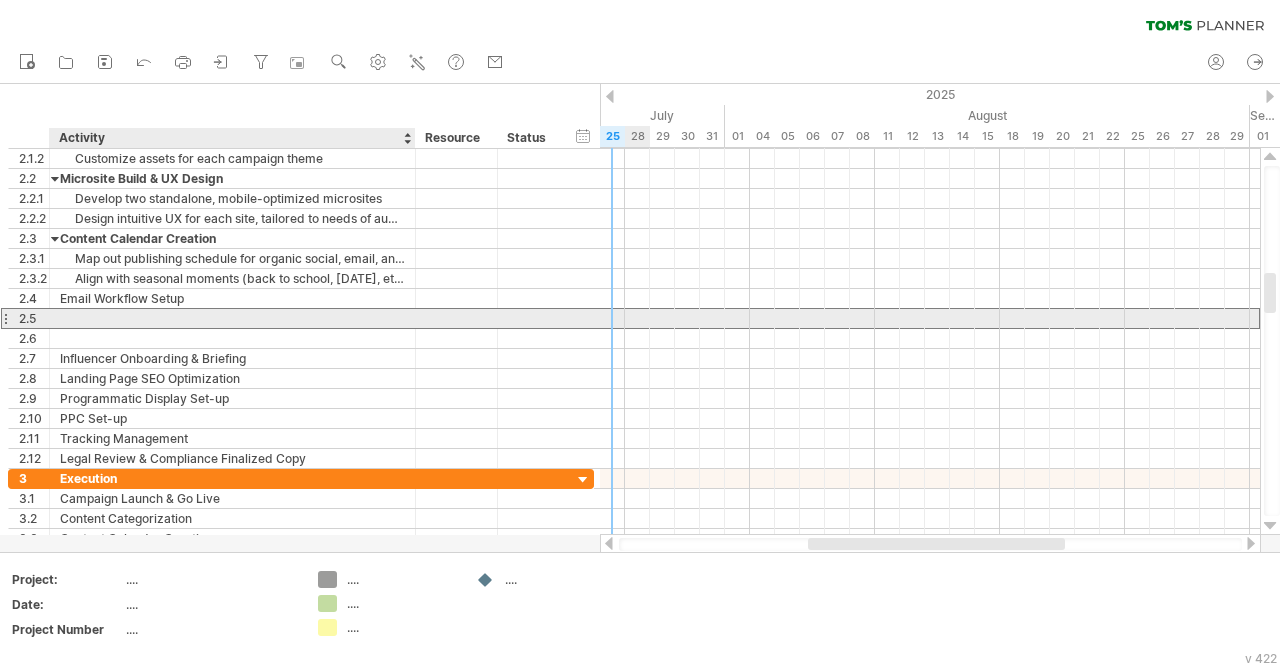 click at bounding box center [232, 318] 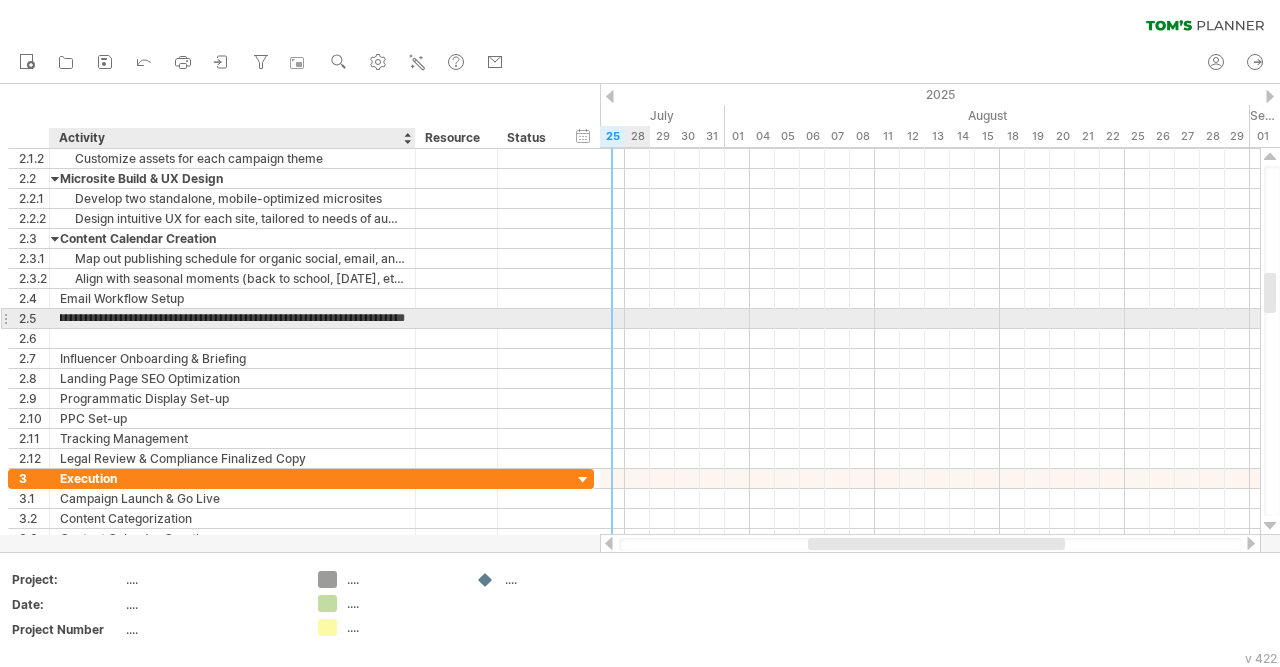 type on "**********" 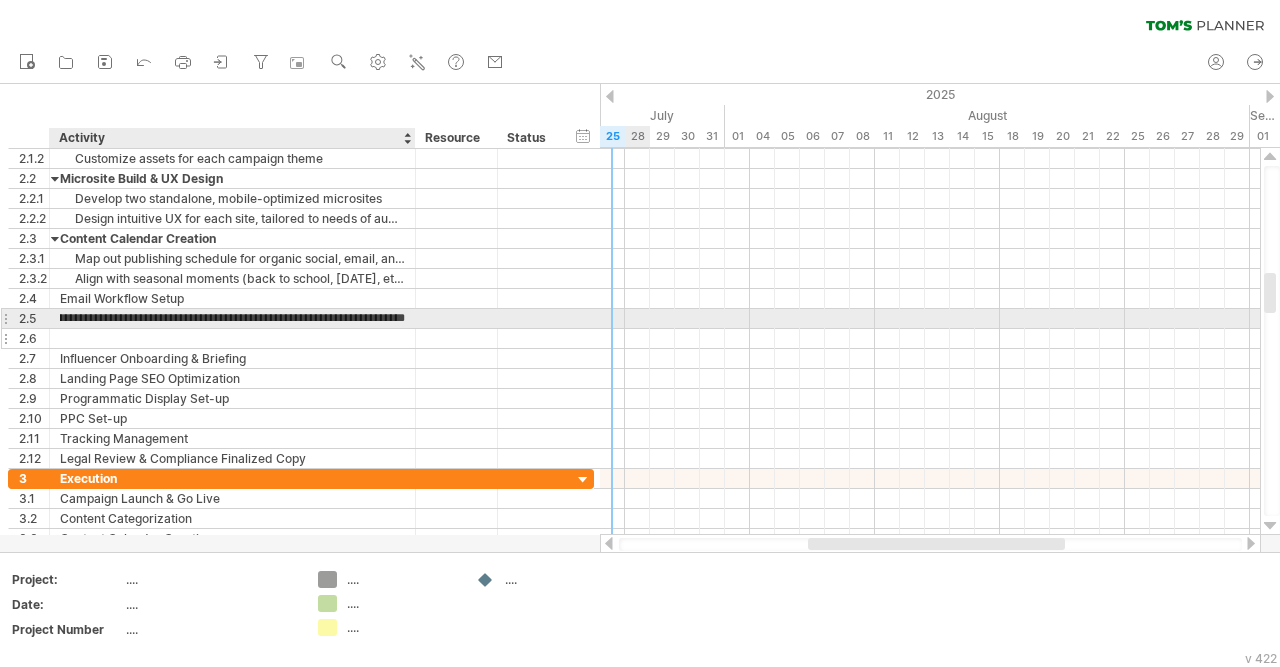 click at bounding box center (232, 338) 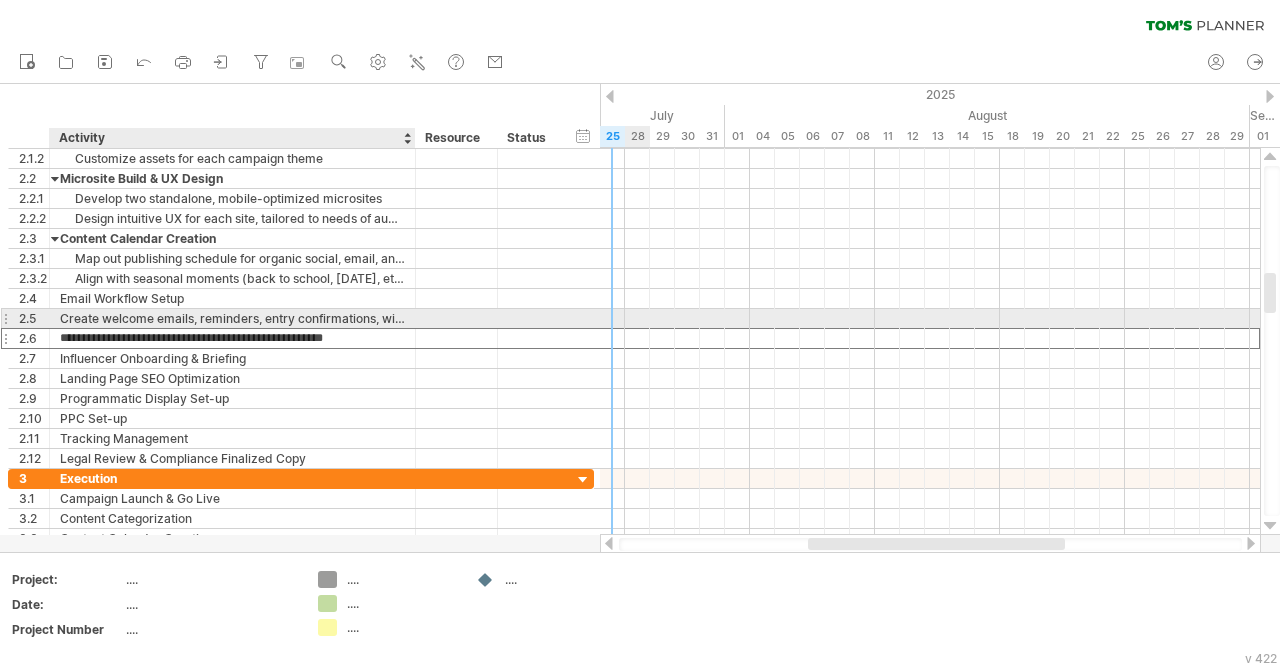 type on "**********" 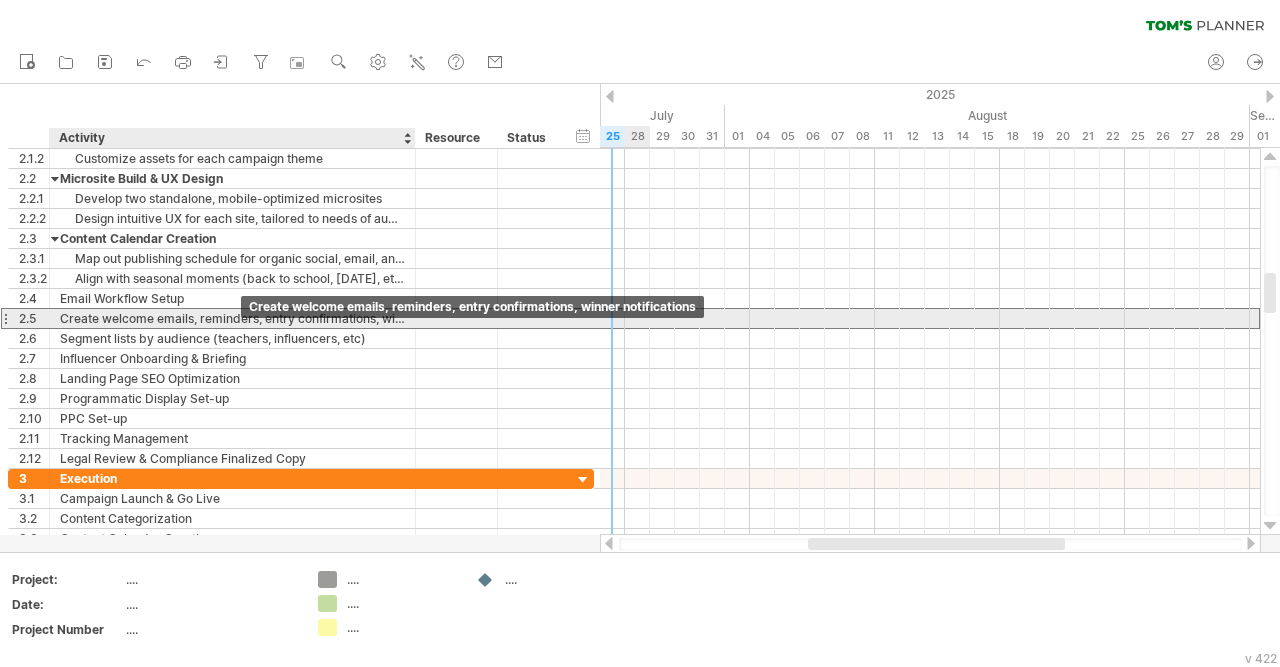click on "Create welcome emails, reminders, entry confirmations, winner notifications" at bounding box center [232, 318] 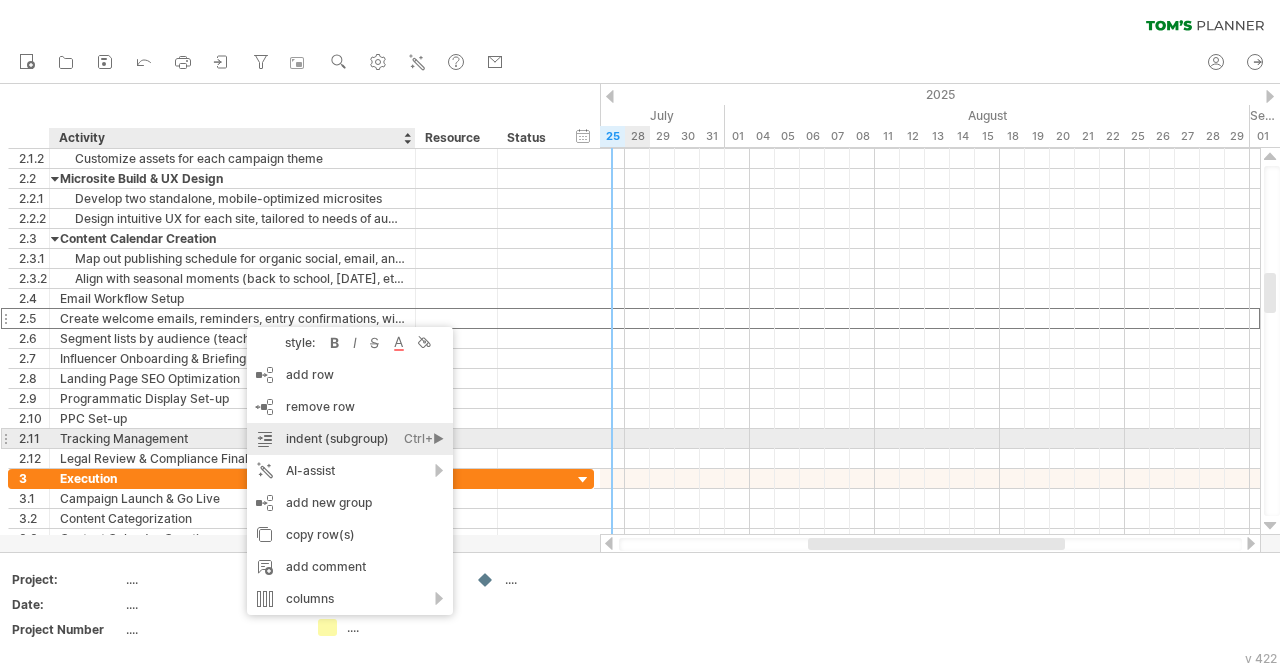 click on "indent (subgroup) Ctrl+► Cmd+►" at bounding box center (350, 439) 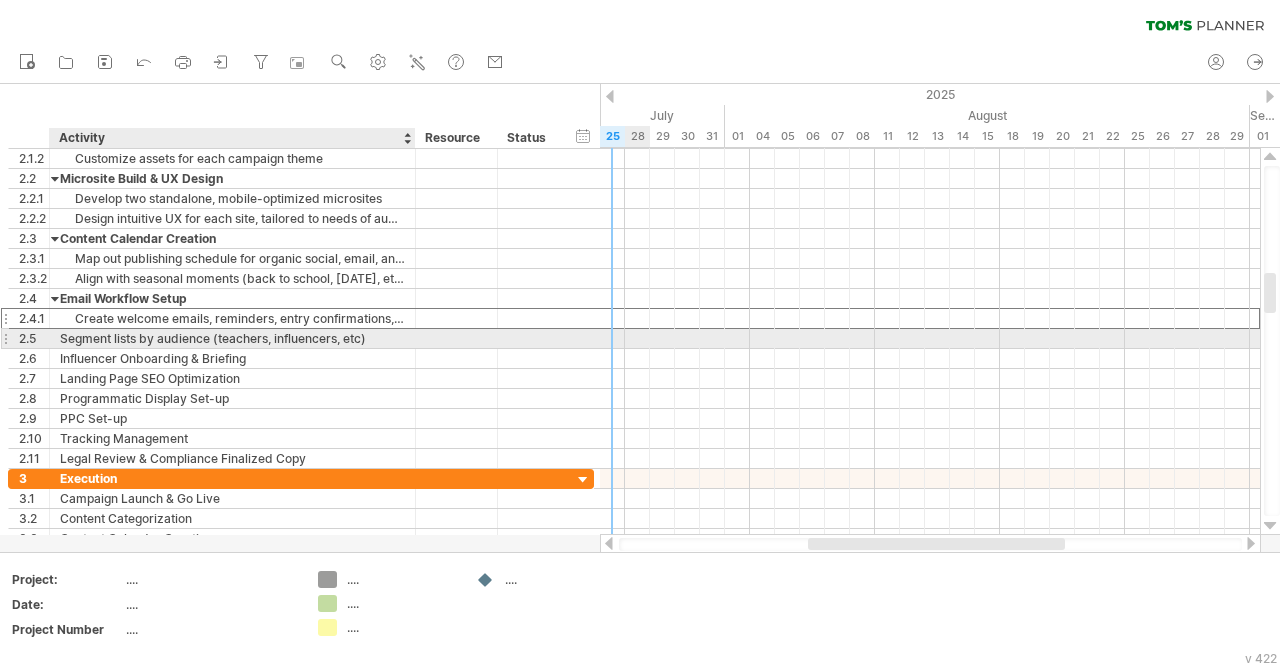 click on "Segment lists by audience (teachers, influencers, etc)" at bounding box center [232, 338] 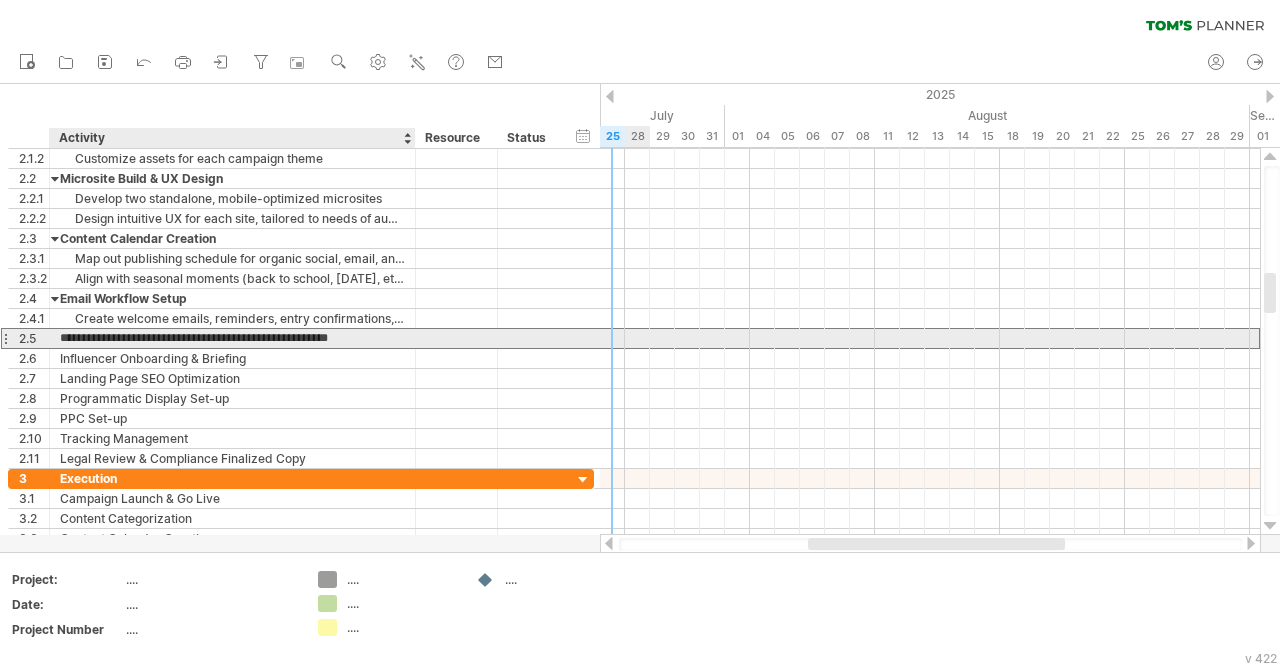 click on "**********" at bounding box center (232, 338) 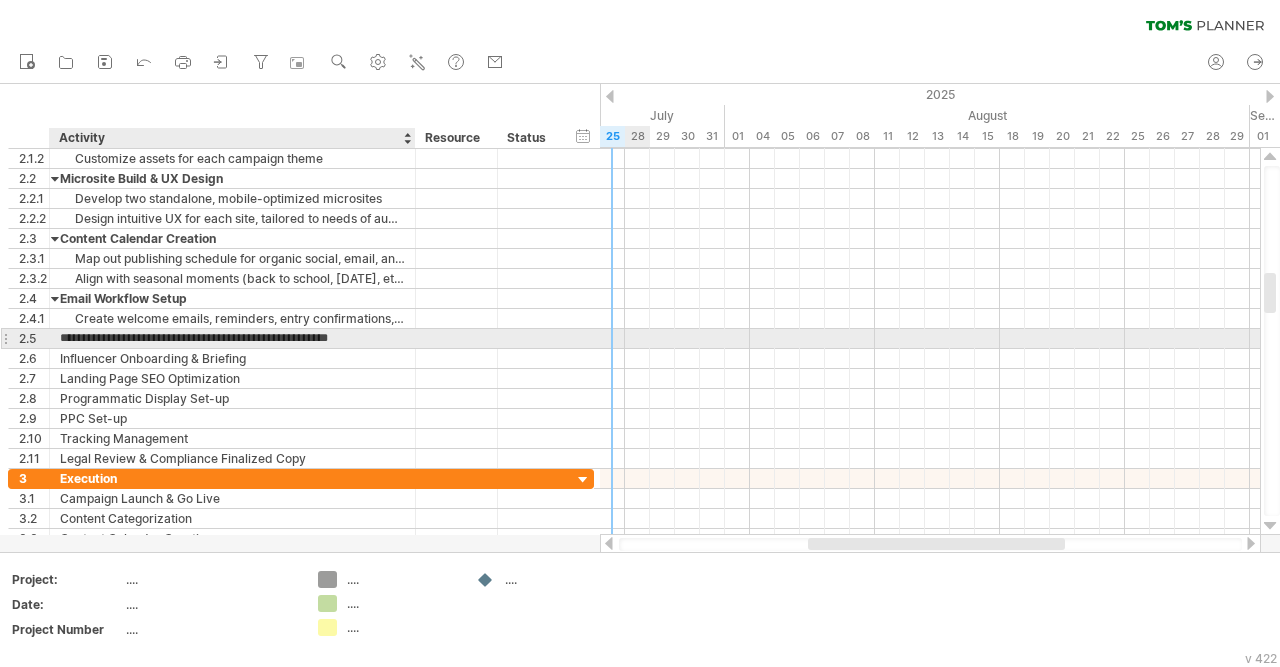 click on "**********" at bounding box center (232, 338) 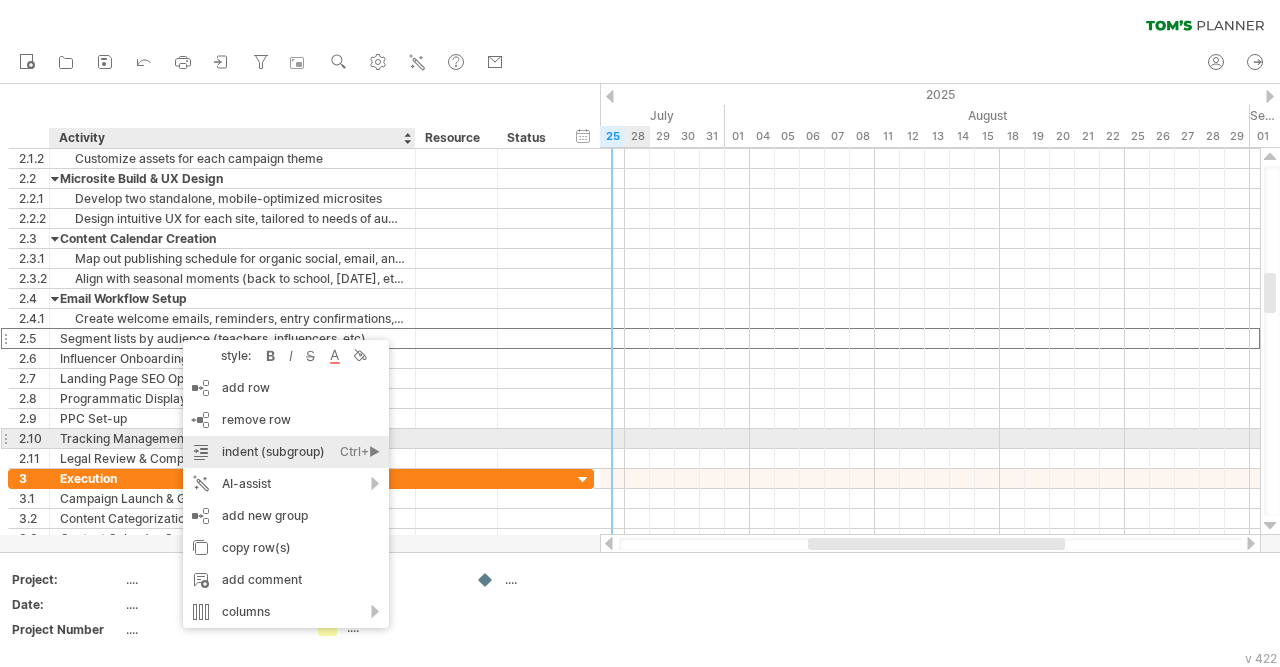 click on "indent (subgroup) Ctrl+► Cmd+►" at bounding box center (286, 452) 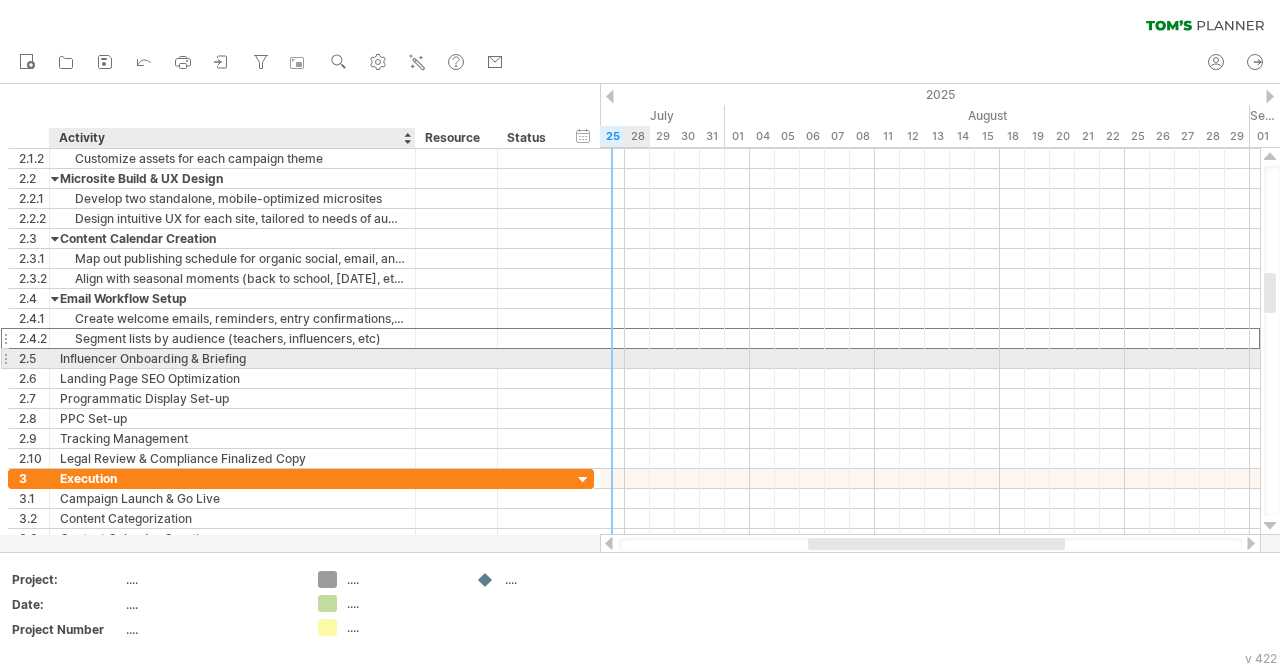 click on "Influencer Onboarding & Briefing" at bounding box center [232, 358] 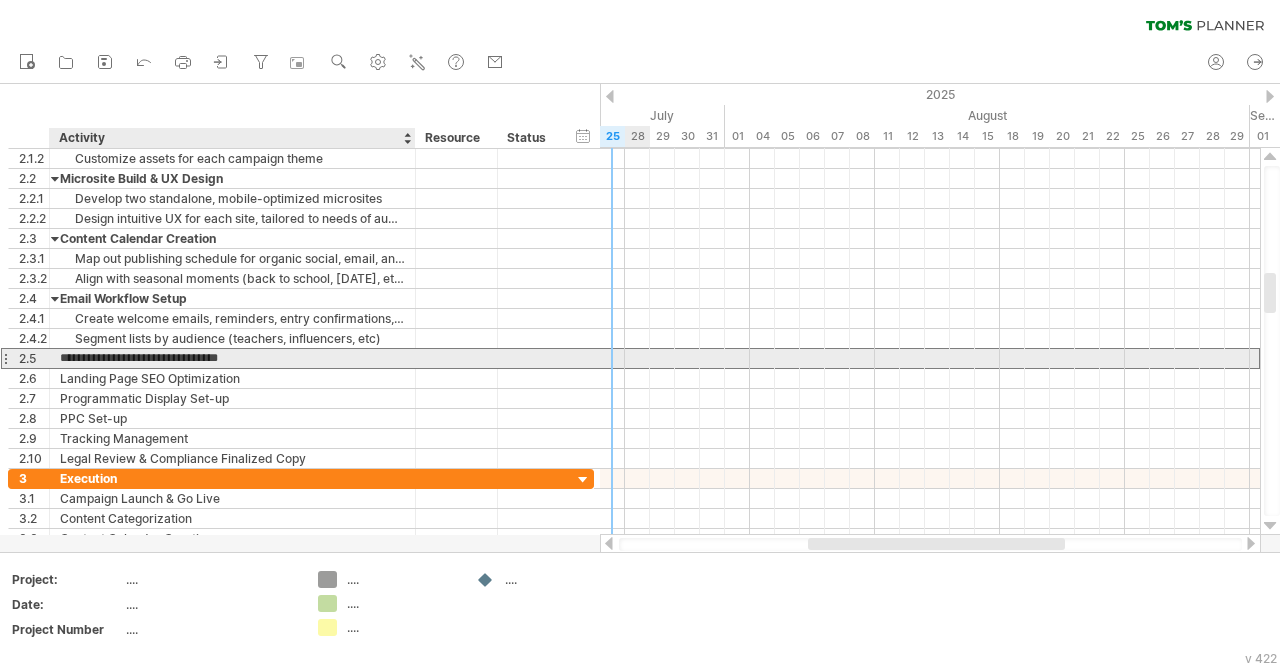 click on "**********" at bounding box center (232, 358) 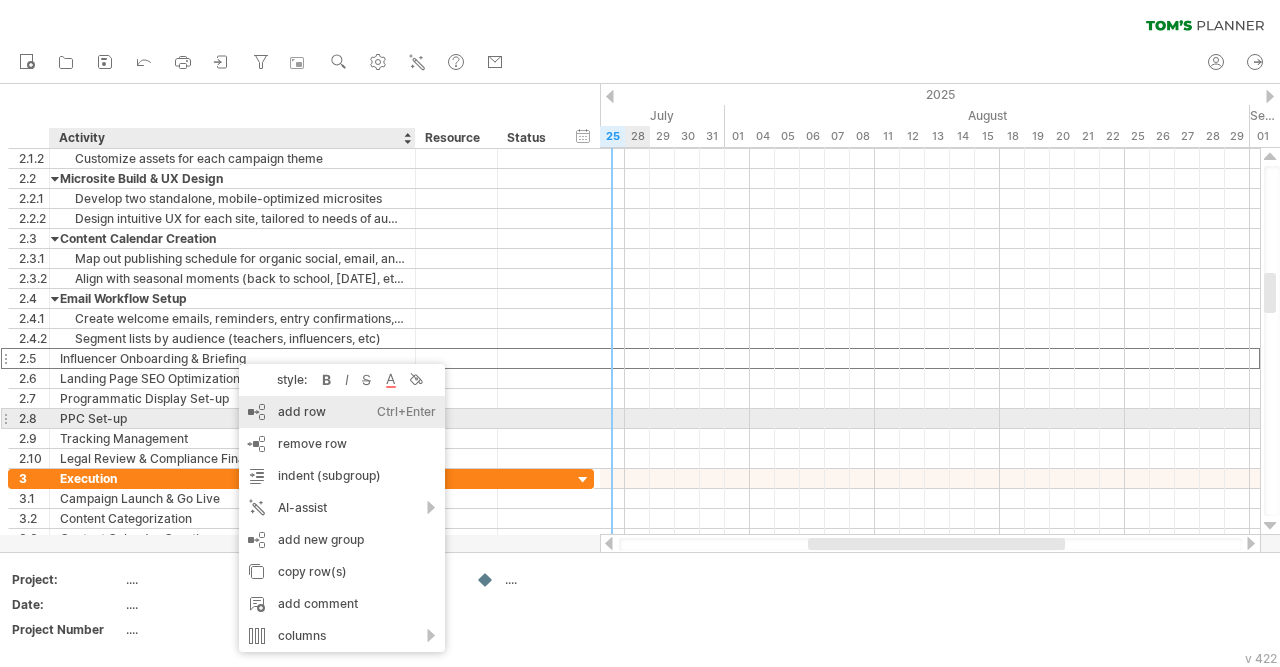 click on "add row Ctrl+Enter Cmd+Enter" at bounding box center (342, 412) 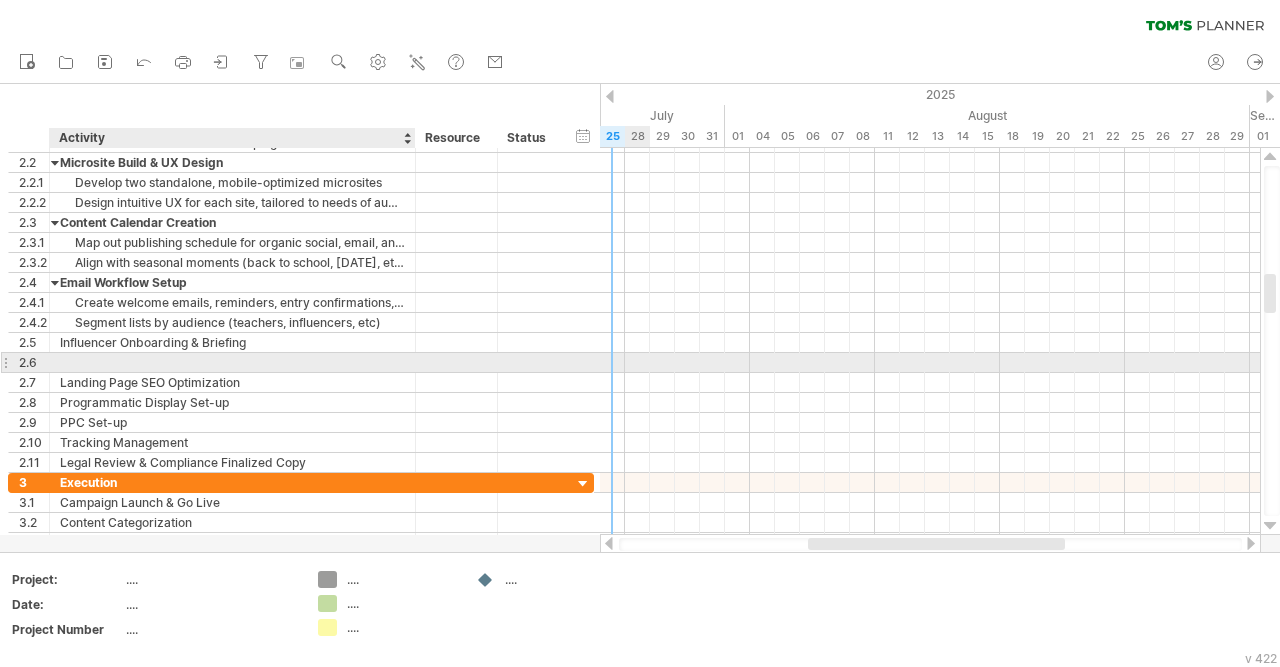click at bounding box center [232, 362] 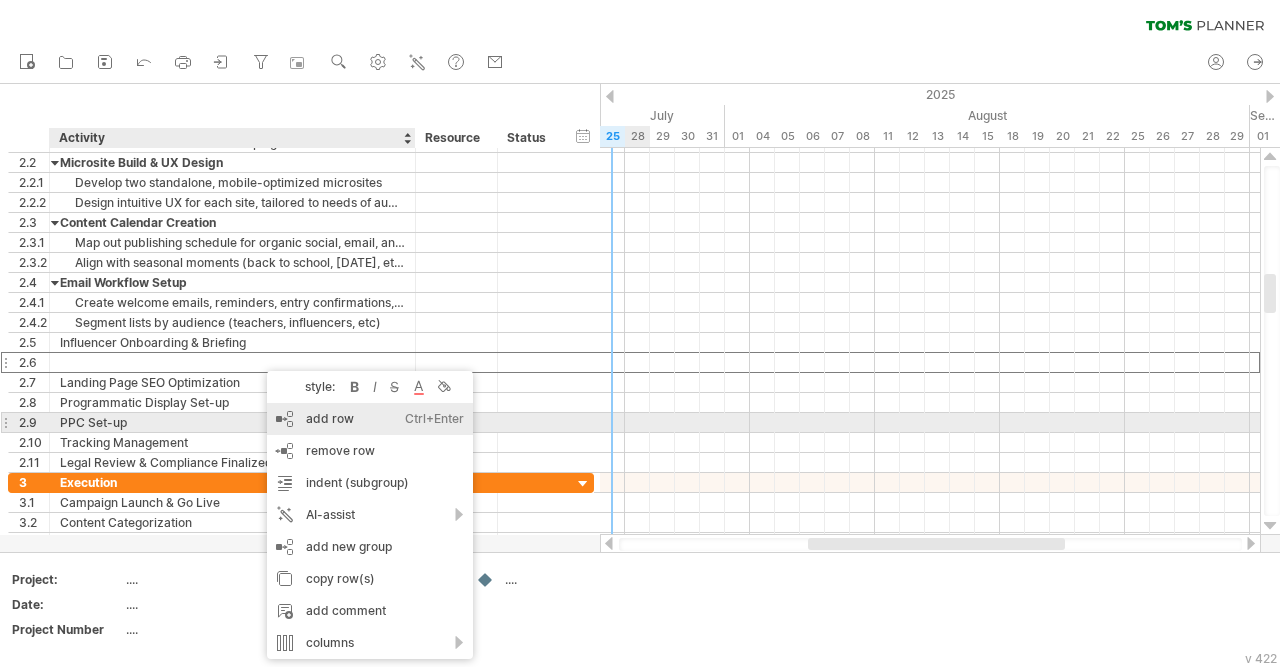 click on "add row Ctrl+Enter Cmd+Enter" at bounding box center [370, 419] 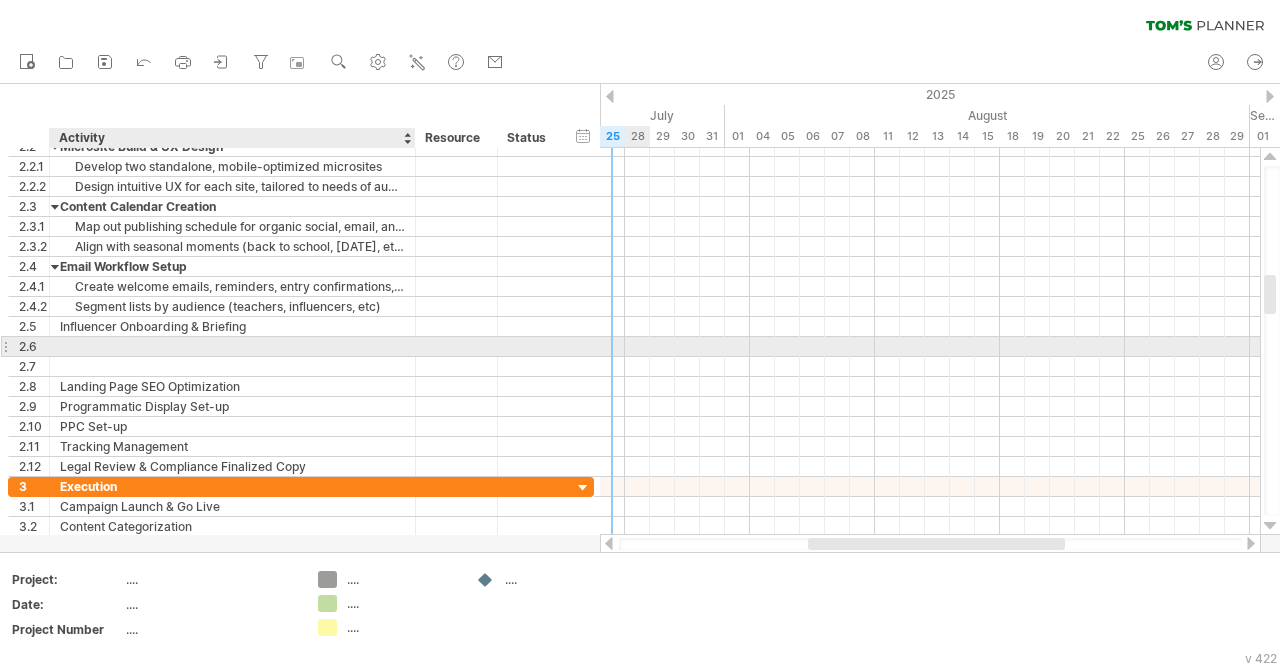 click at bounding box center [232, 346] 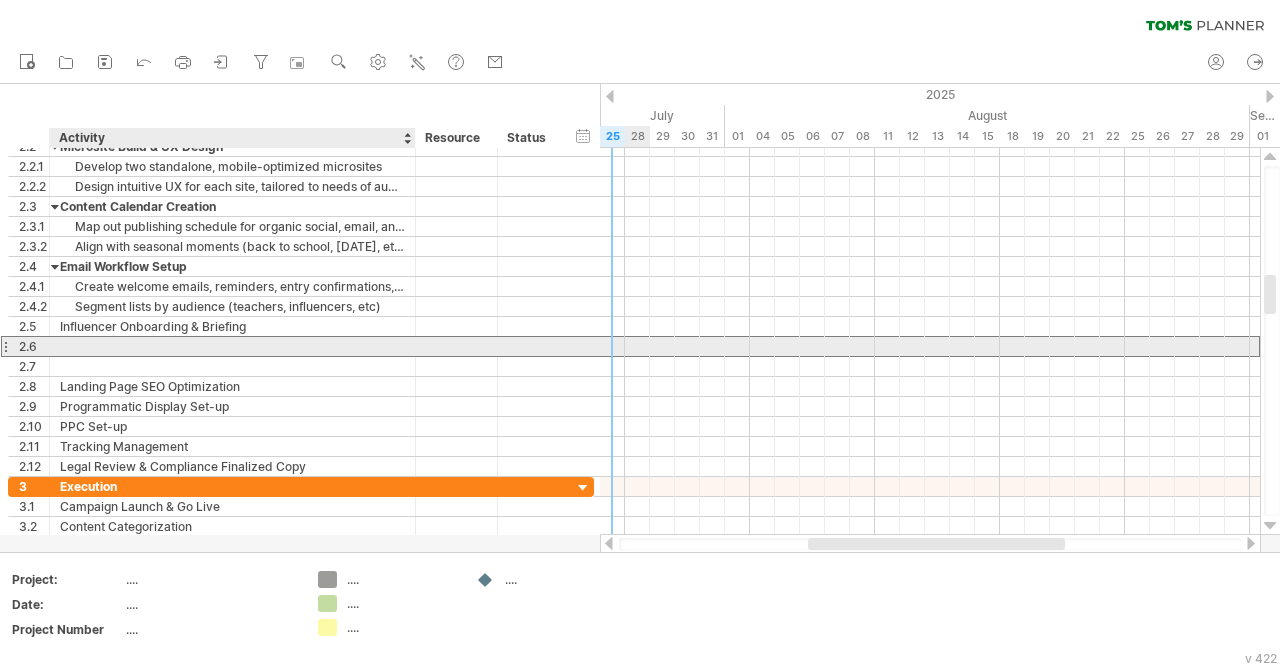 click at bounding box center [232, 346] 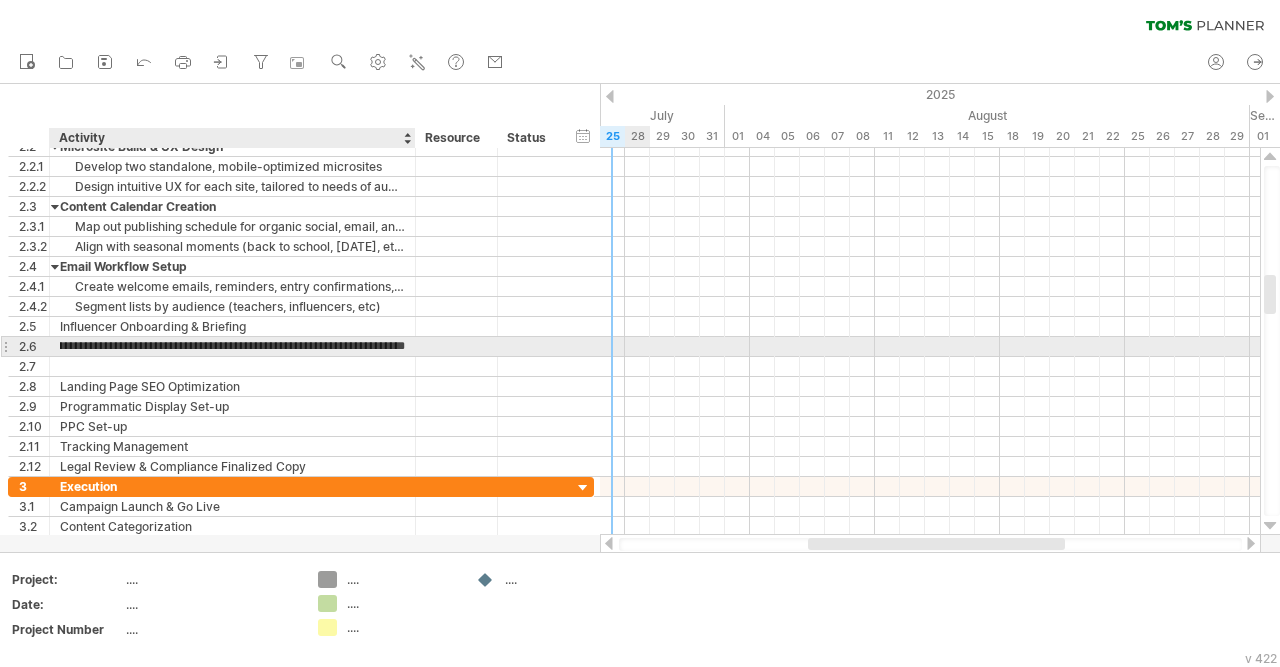 type on "**********" 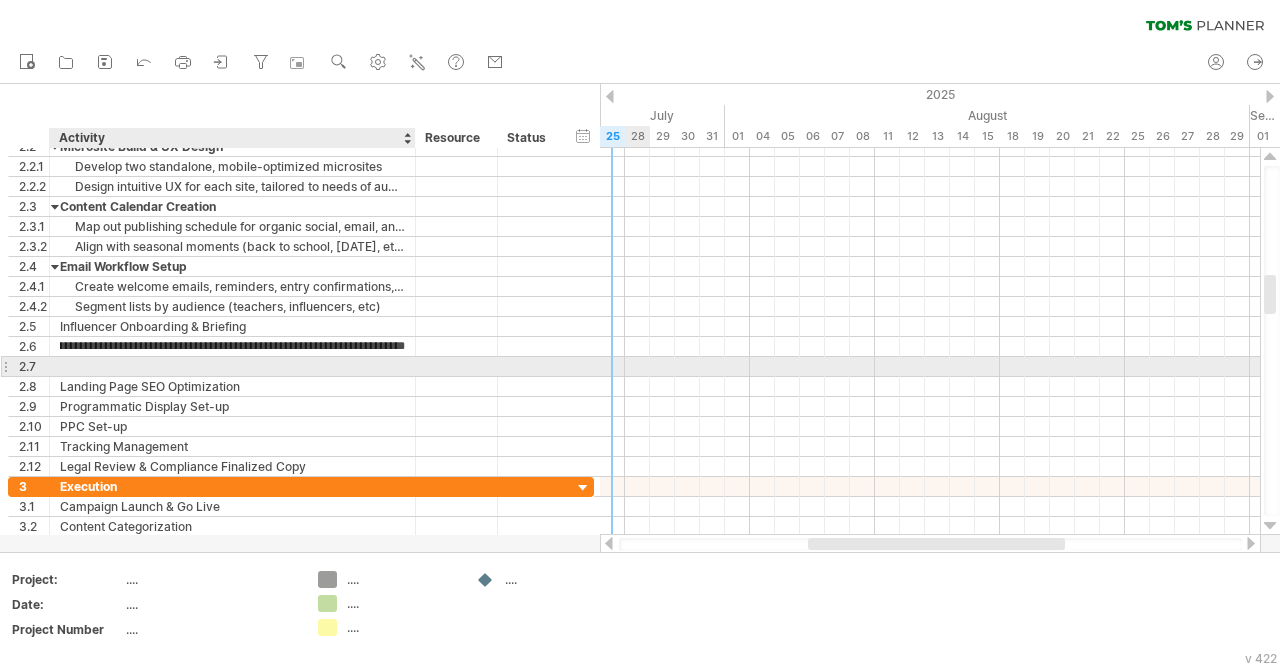 click at bounding box center (232, 366) 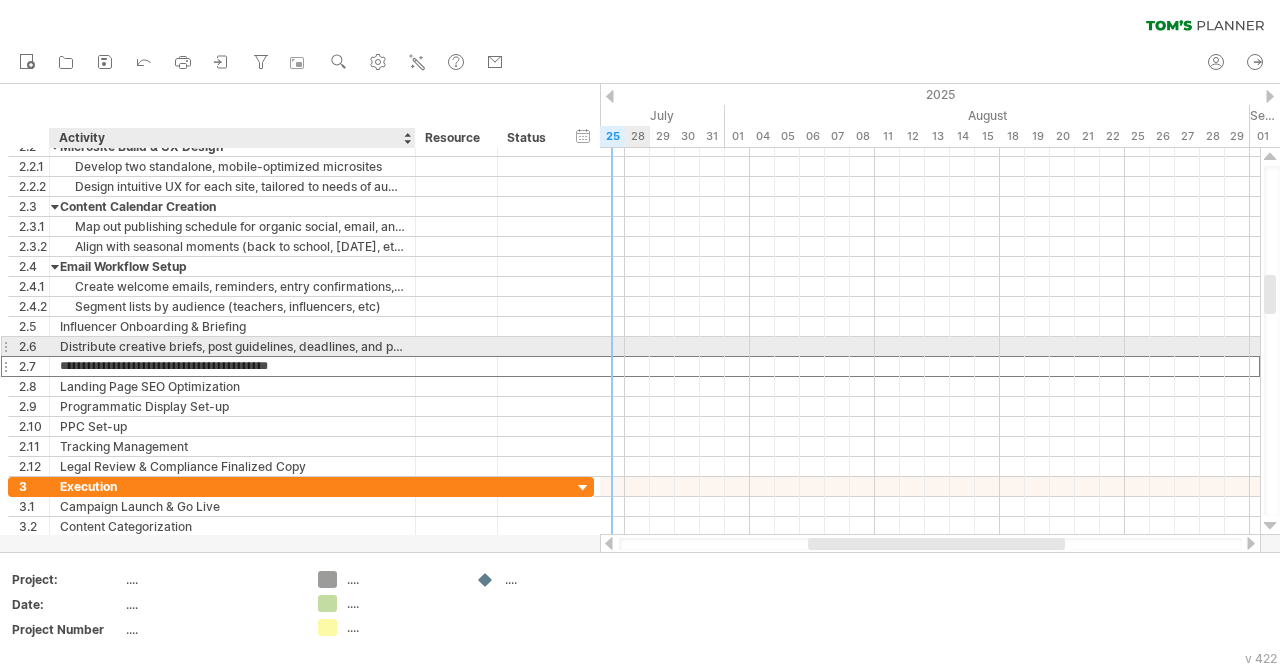 type on "**********" 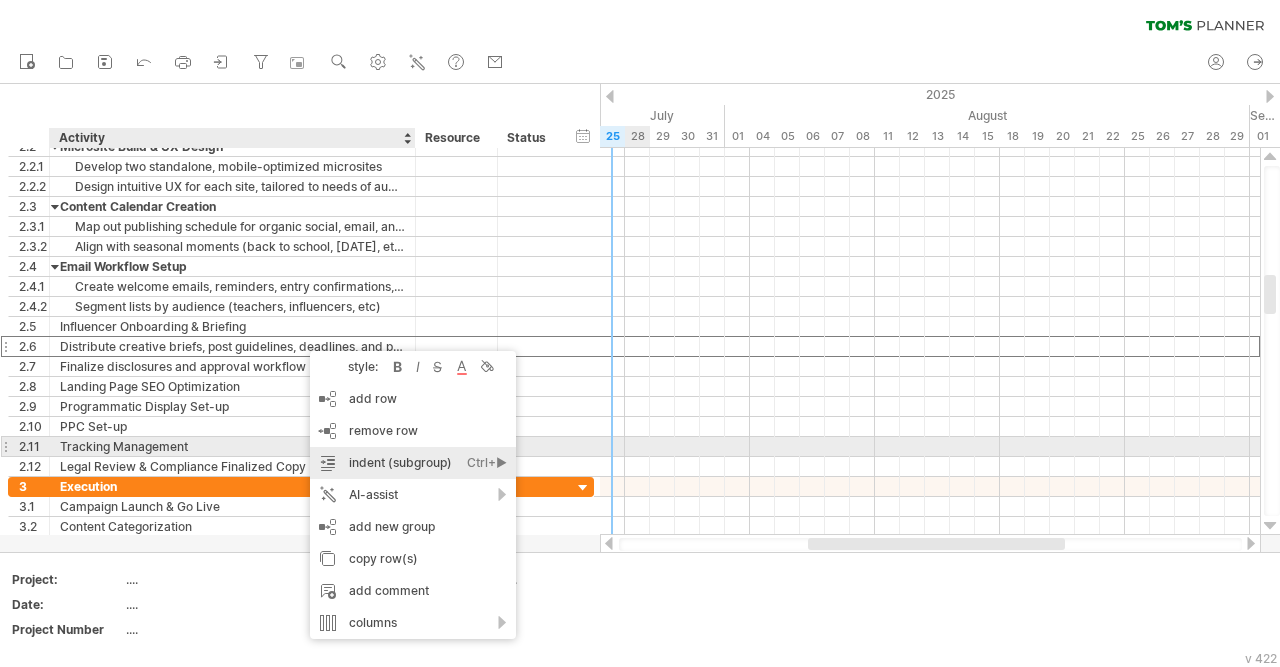 click on "indent (subgroup) Ctrl+► Cmd+►" at bounding box center (413, 463) 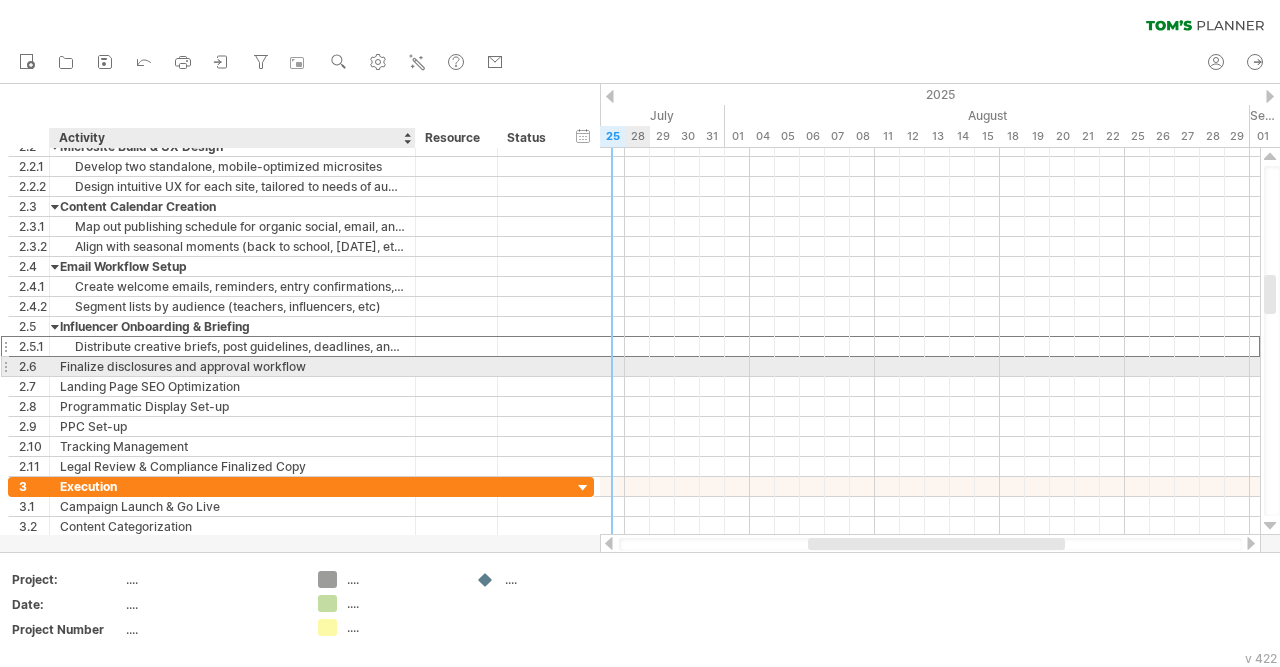 click on "Finalize disclosures and approval workflow" at bounding box center [232, 366] 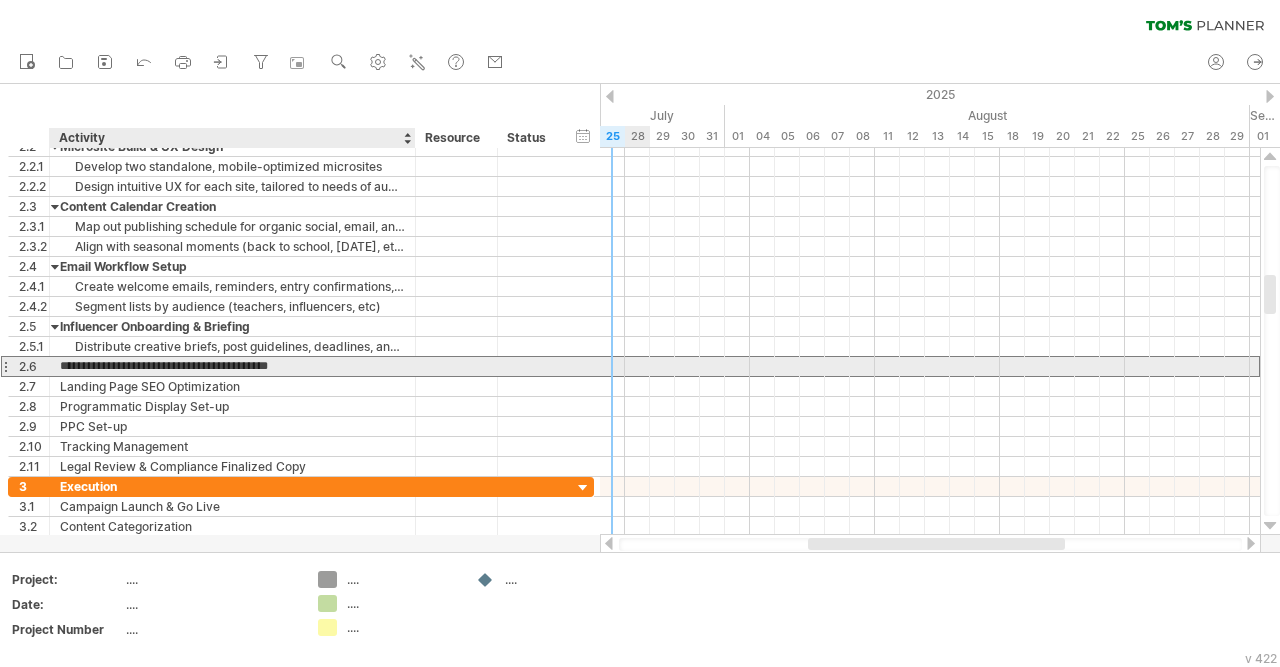 click on "**********" at bounding box center (232, 366) 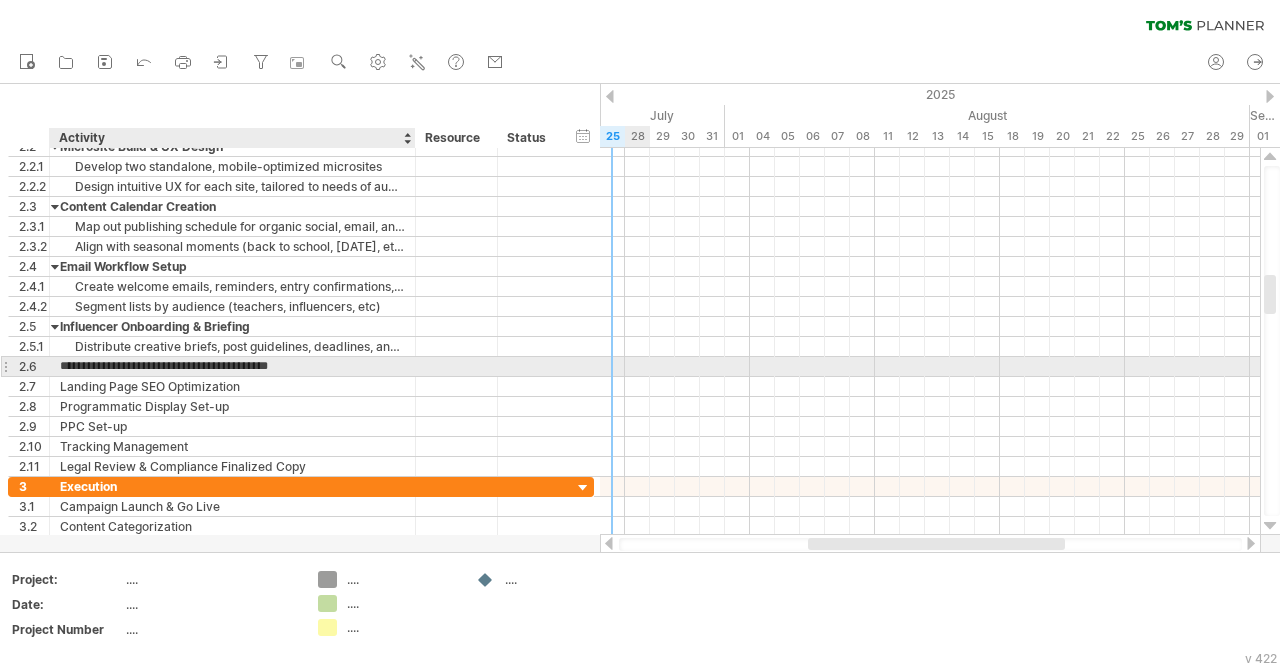 click on "**********" at bounding box center [232, 366] 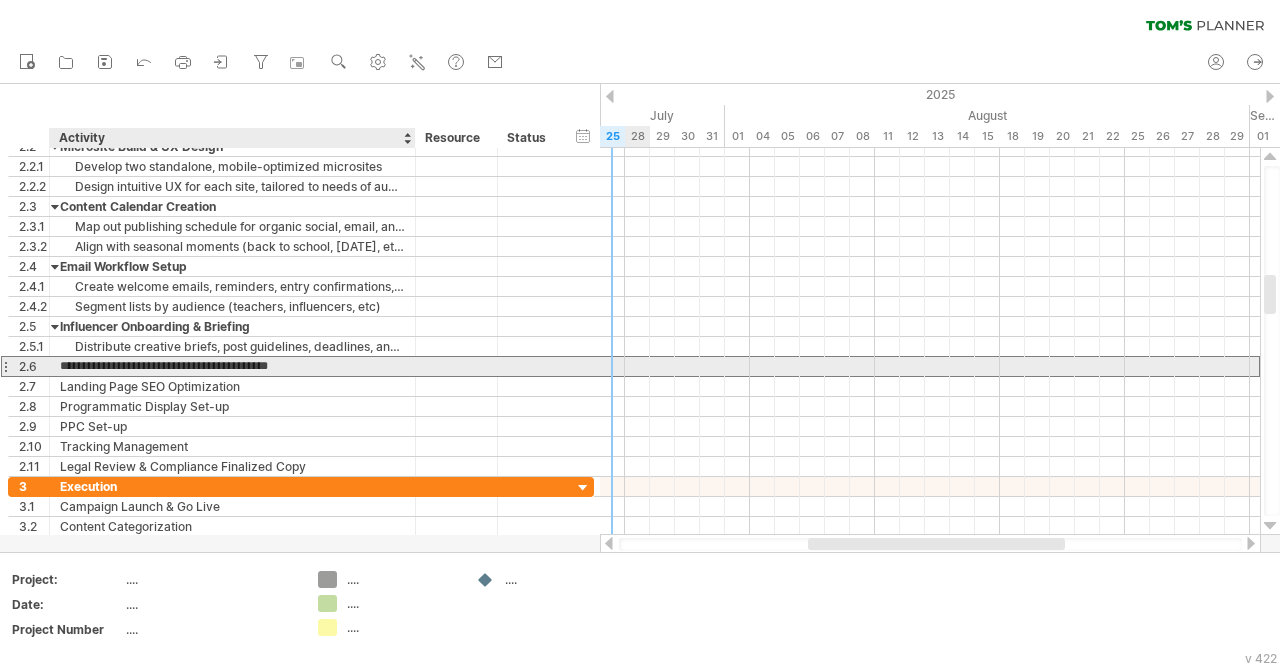 click on "**********" at bounding box center [232, 366] 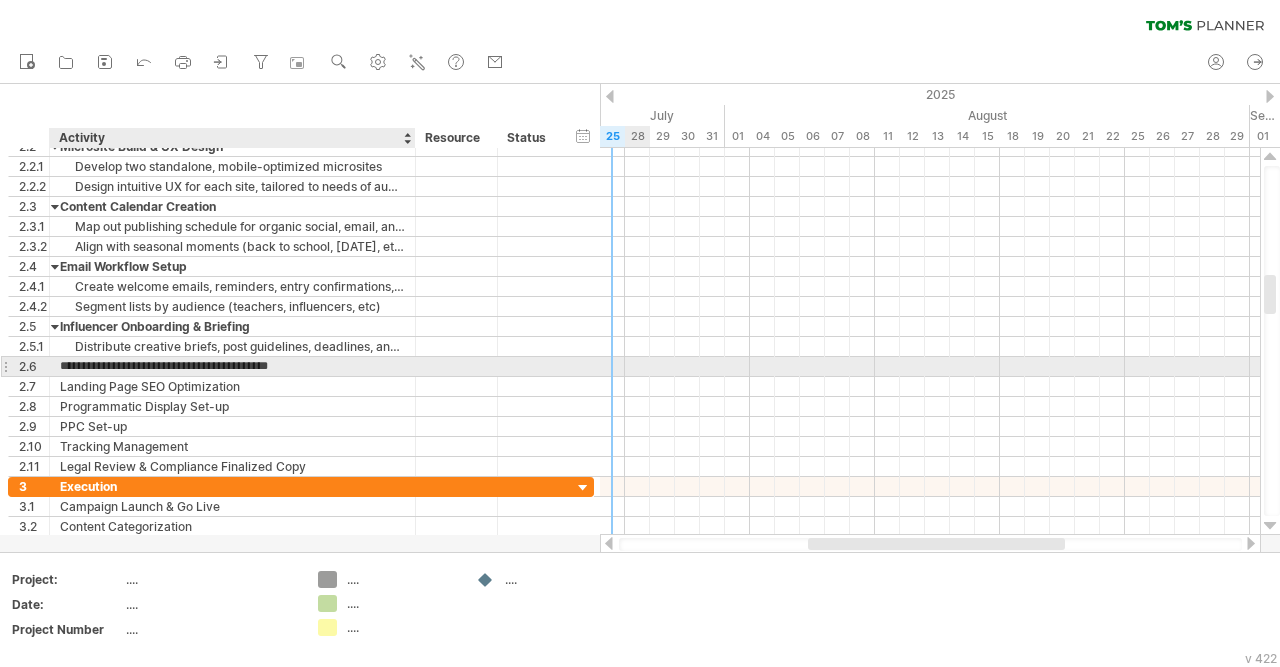 click on "**********" at bounding box center [232, 366] 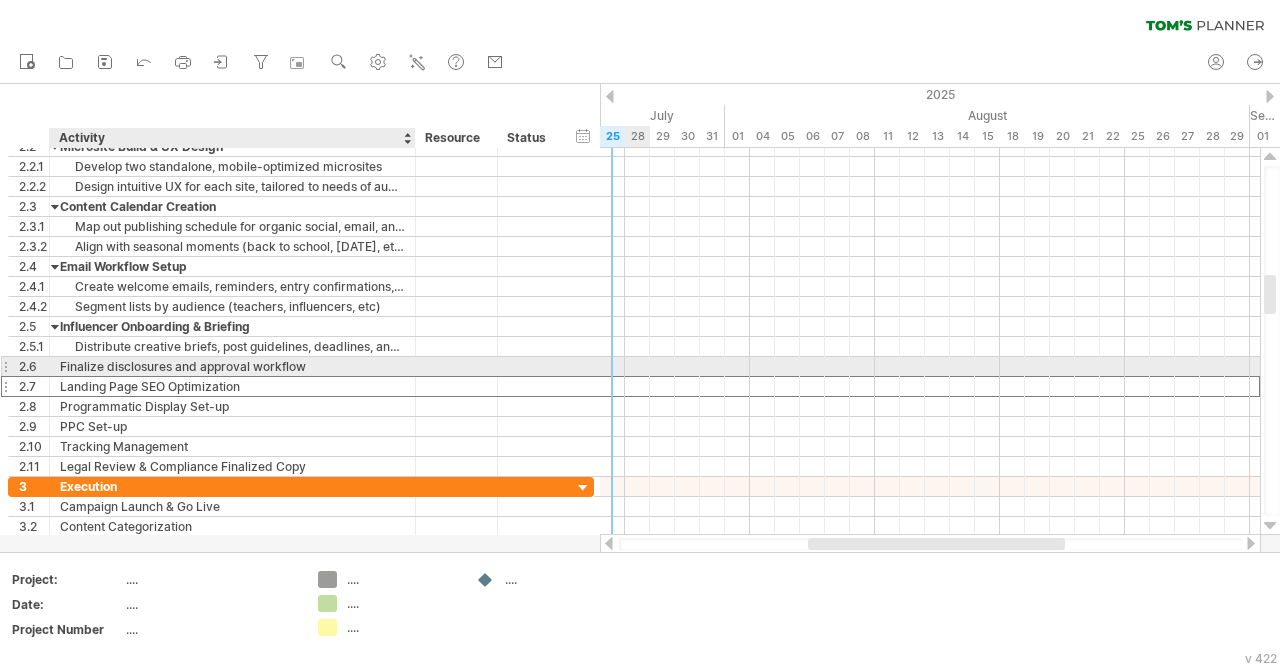 click on "Landing Page SEO Optimization" at bounding box center [232, 386] 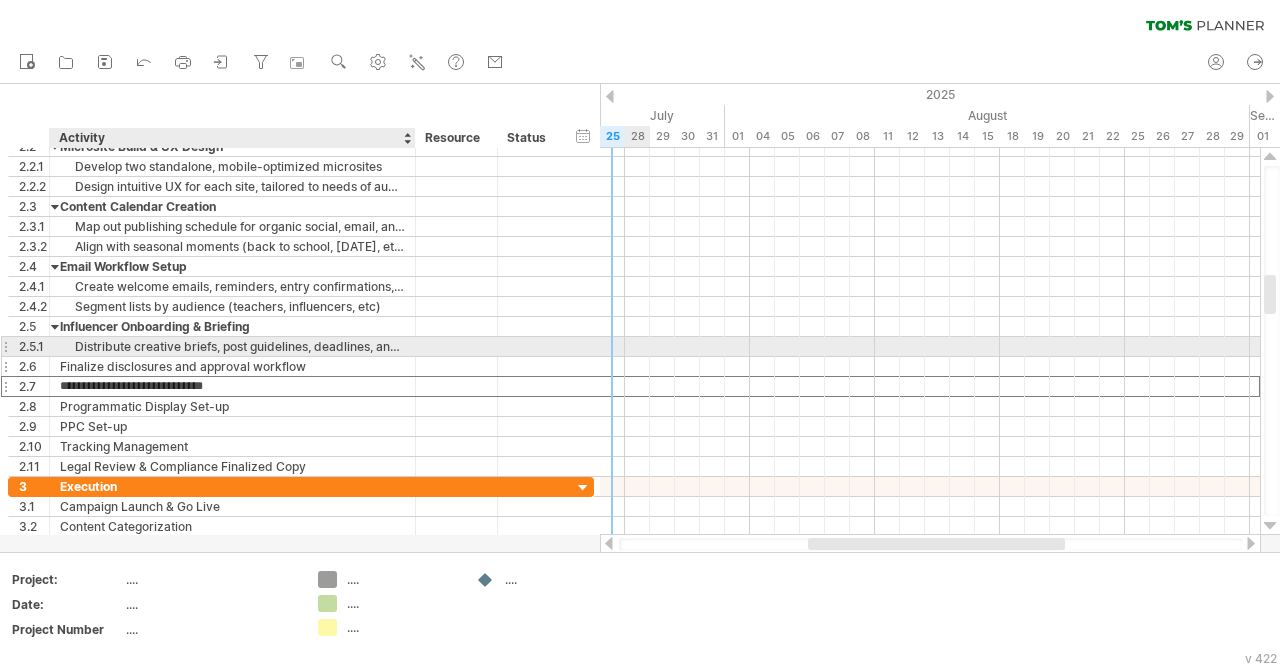 click on "Finalize disclosures and approval workflow" at bounding box center (232, 366) 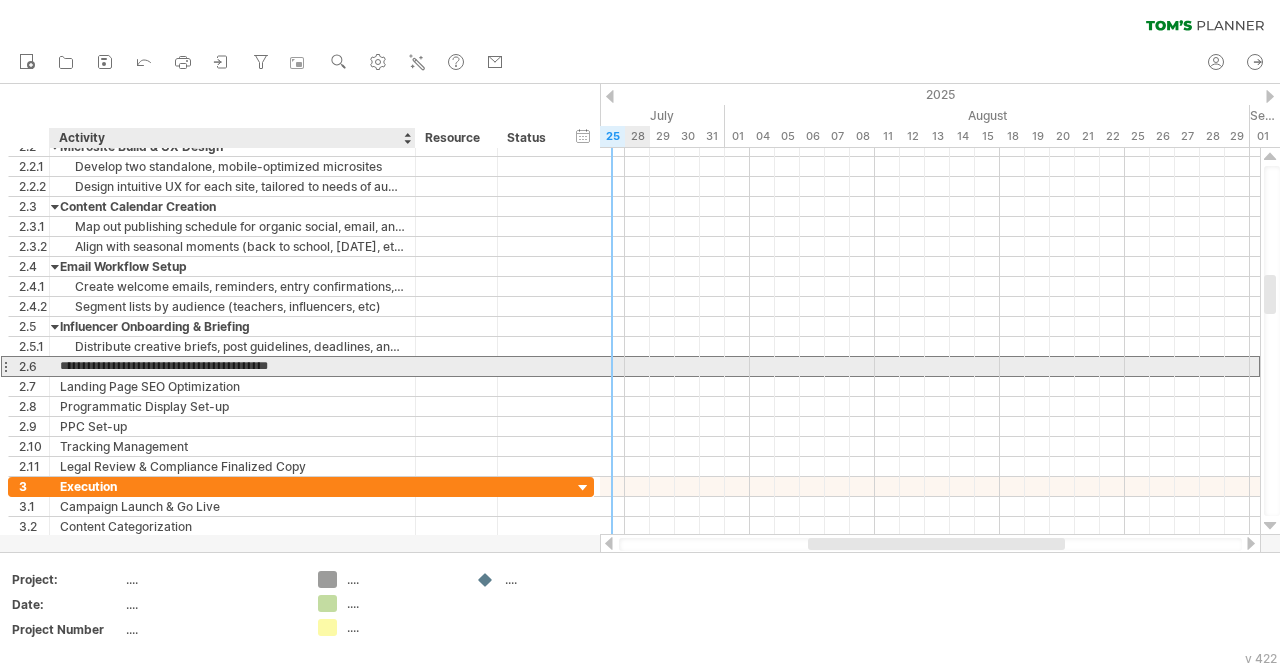click on "**********" at bounding box center [232, 366] 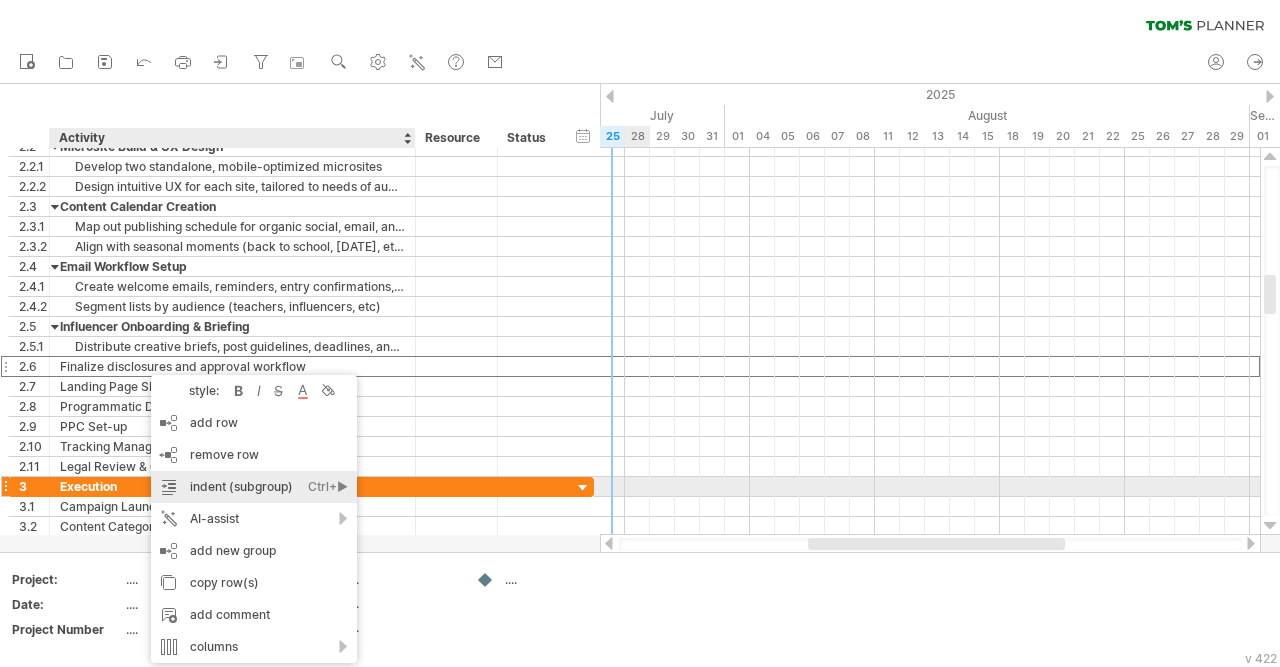 click on "indent (subgroup) Ctrl+► Cmd+►" at bounding box center [254, 487] 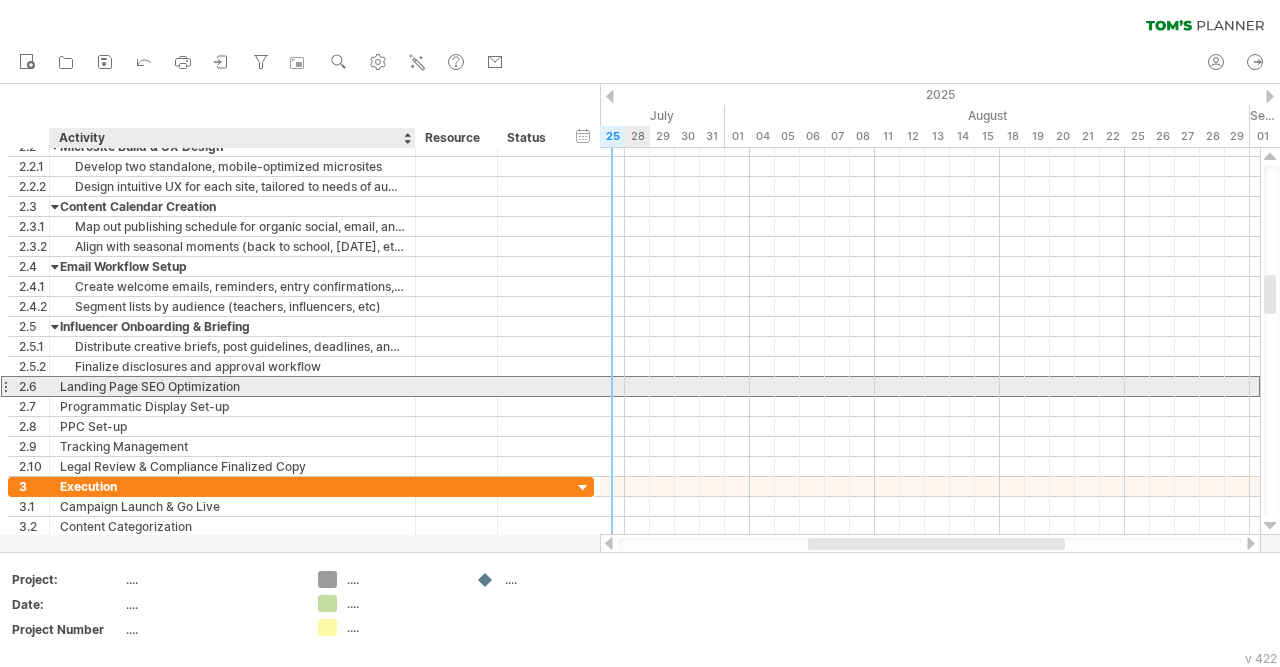 click on "Landing Page SEO Optimization" at bounding box center [232, 386] 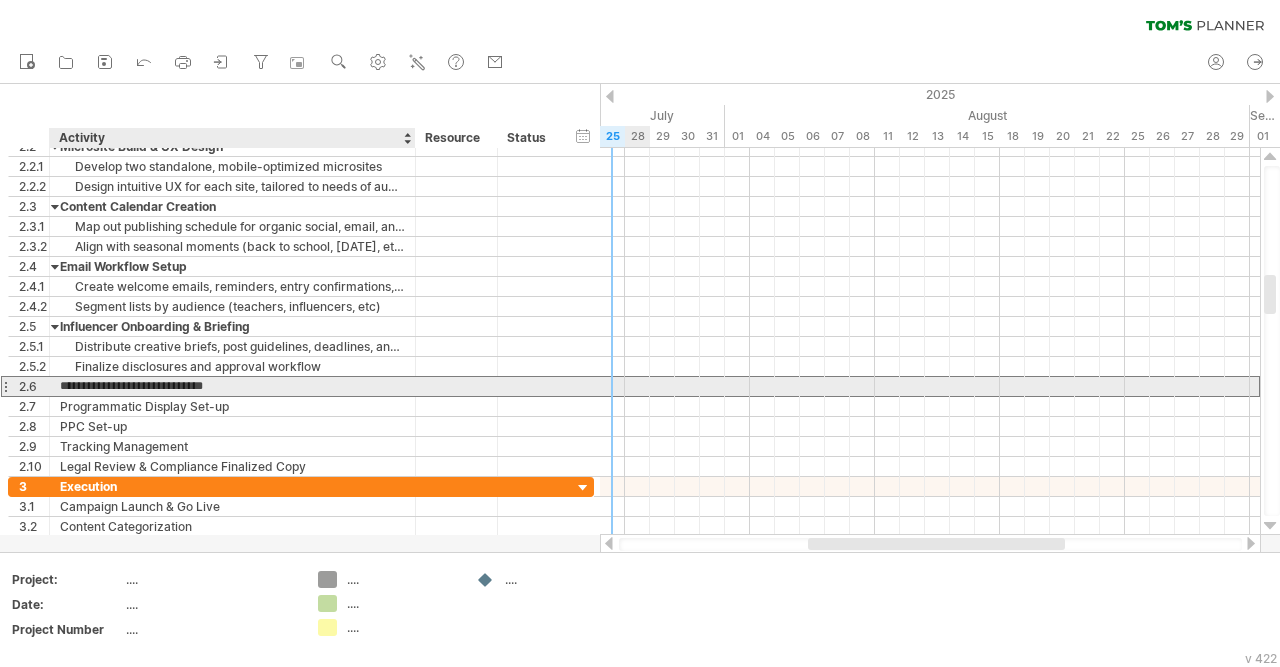 click on "**********" at bounding box center (232, 386) 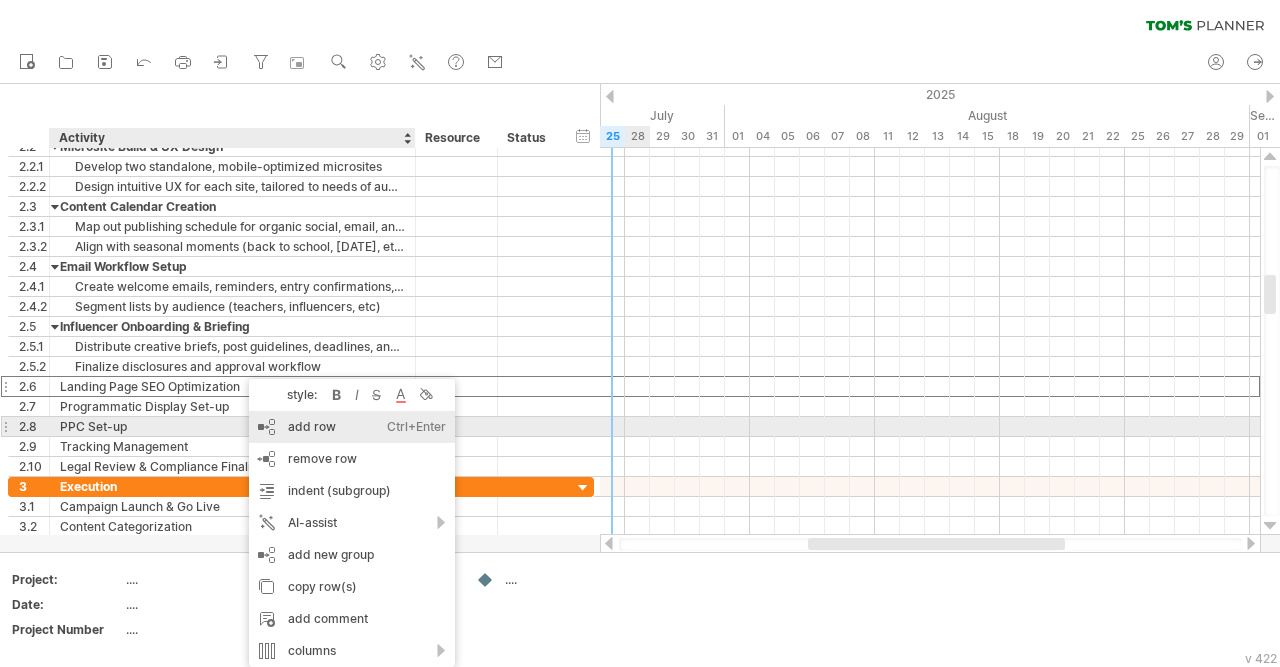 click on "add row Ctrl+Enter Cmd+Enter" at bounding box center [352, 427] 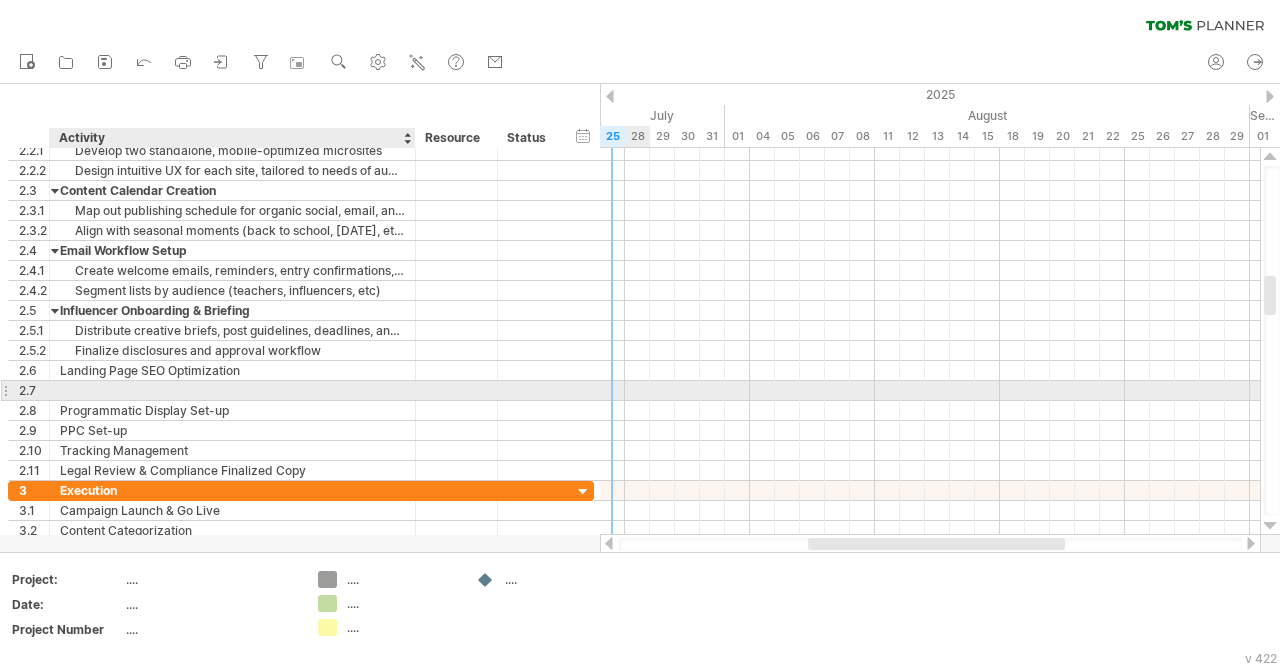 click at bounding box center (232, 390) 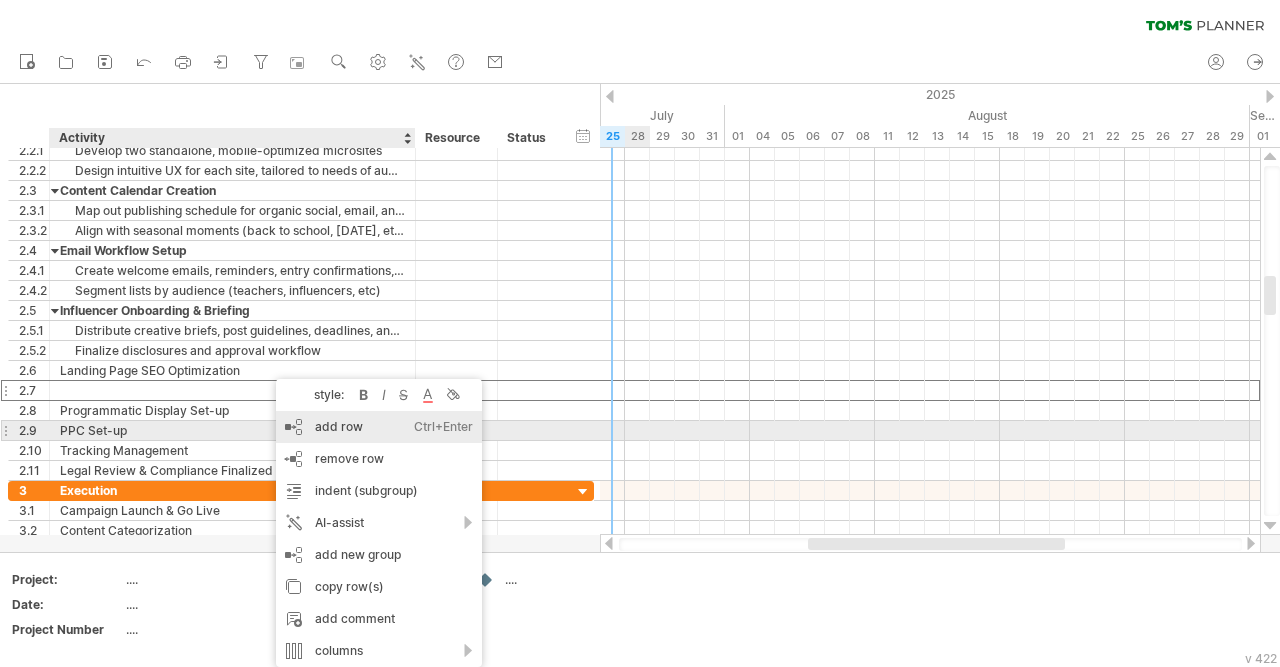 click on "add row Ctrl+Enter Cmd+Enter" at bounding box center [379, 427] 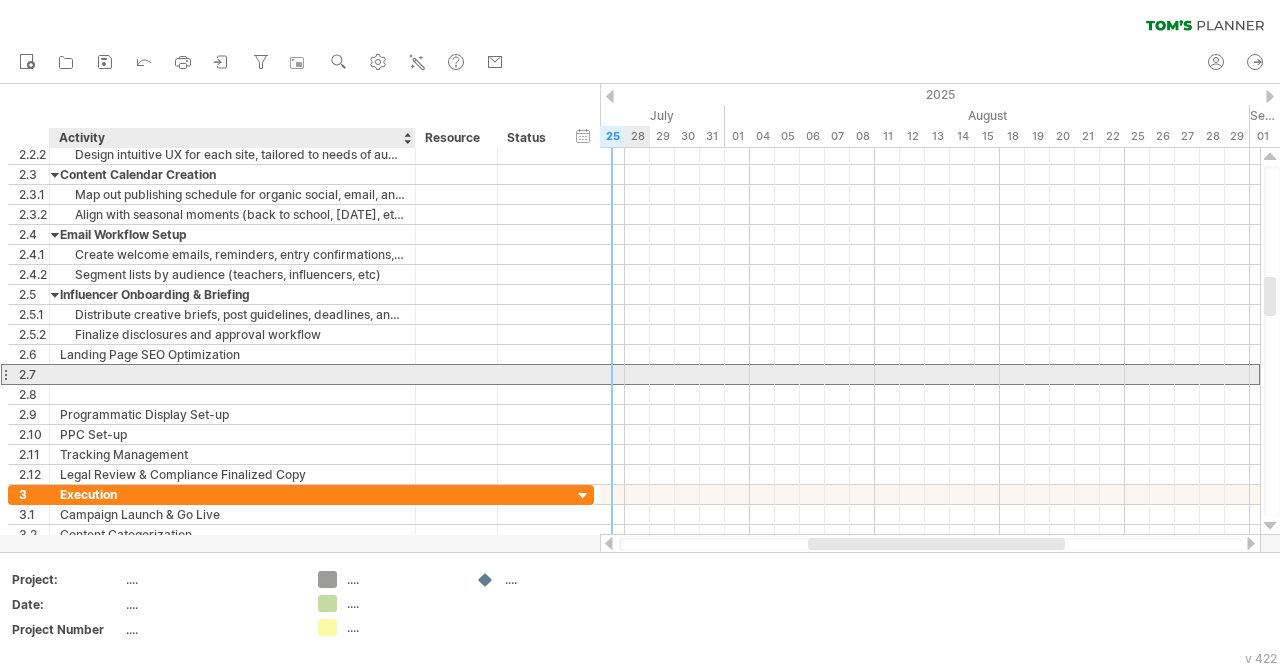 click at bounding box center (232, 374) 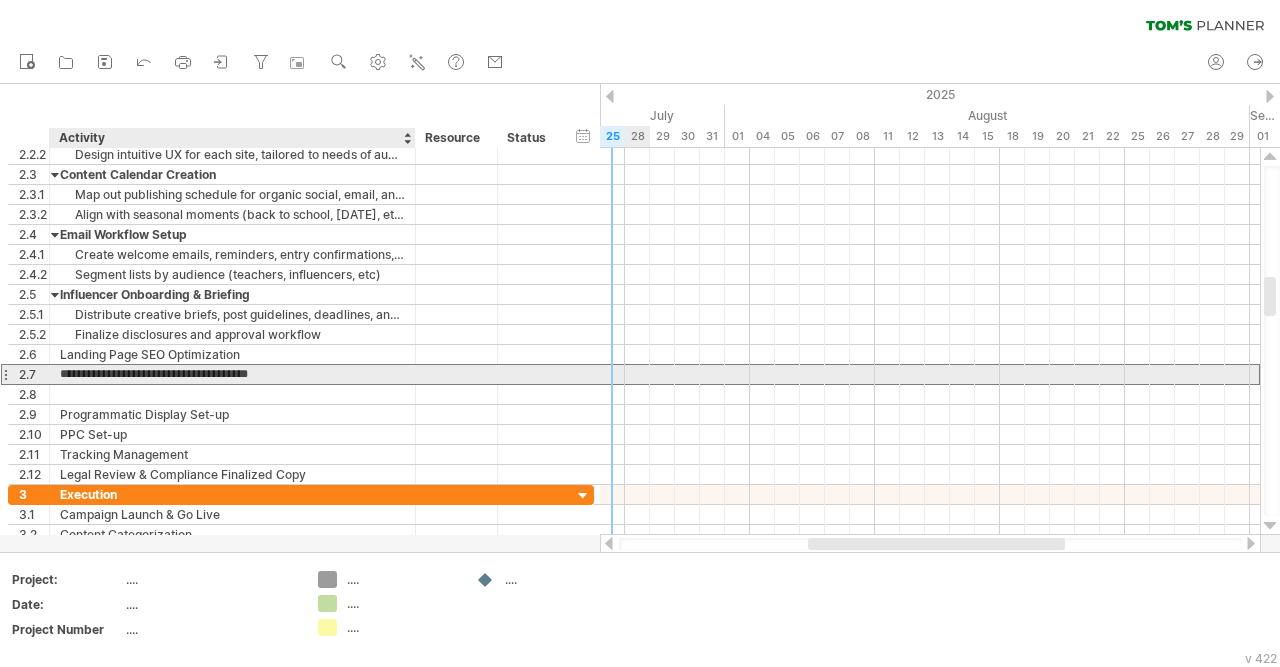 type on "**********" 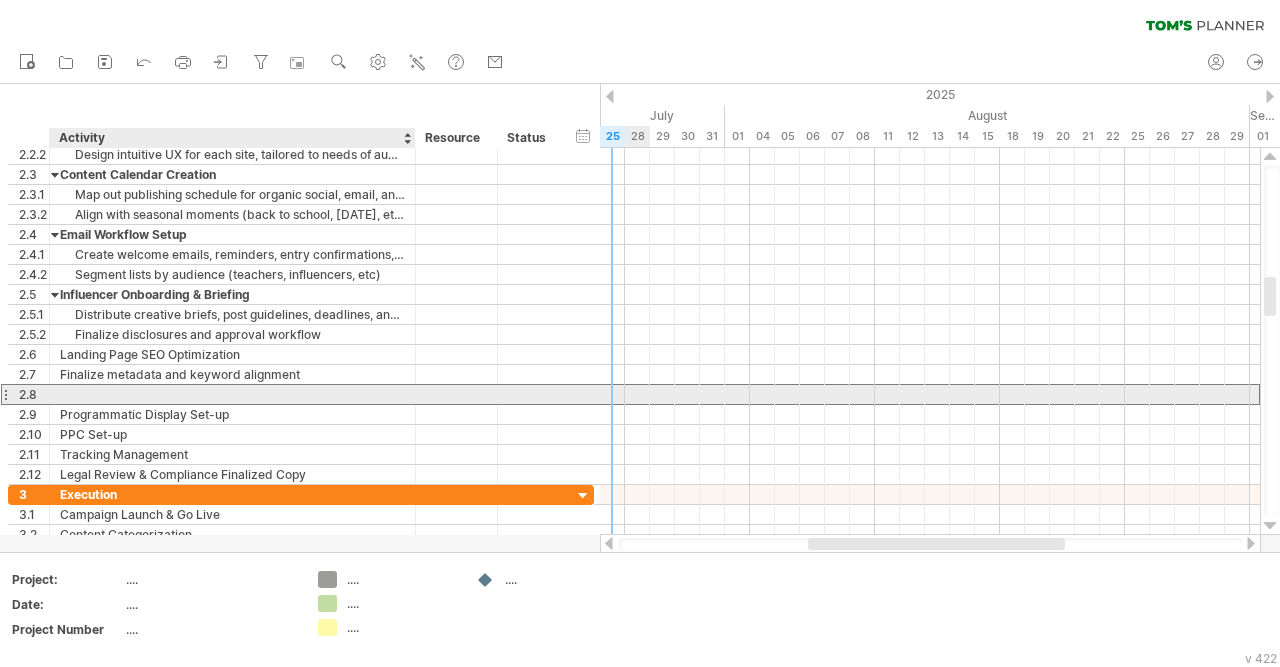 click at bounding box center (232, 394) 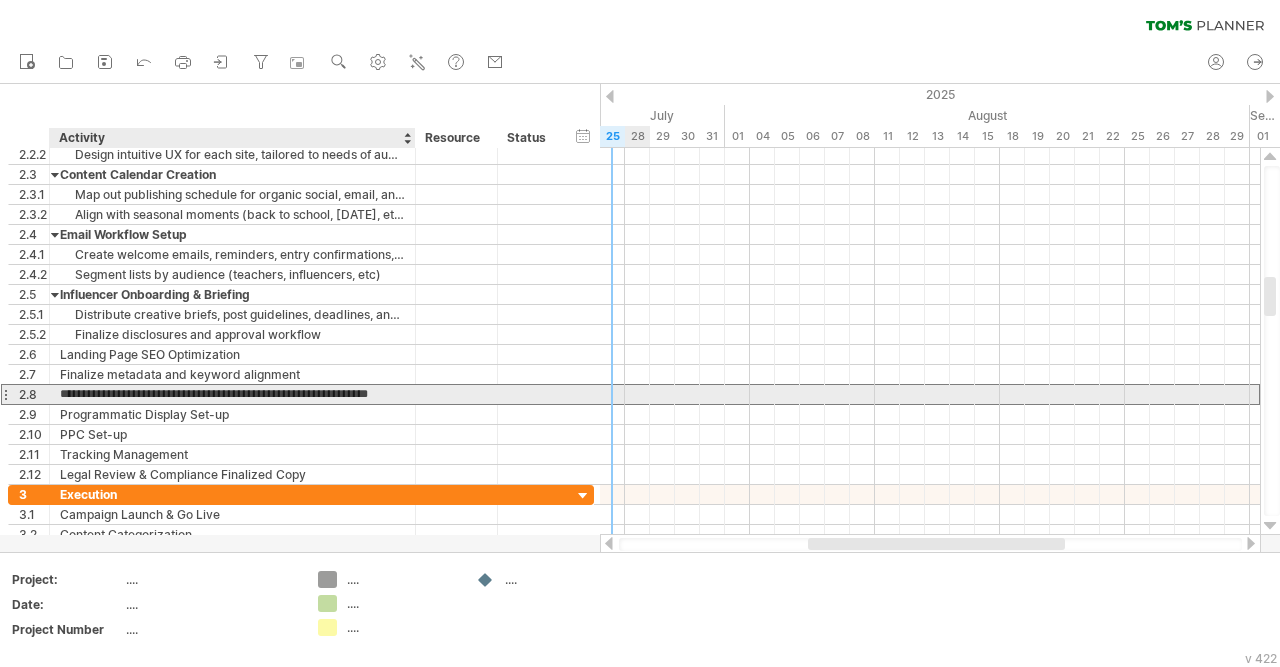 scroll, scrollTop: 0, scrollLeft: 2, axis: horizontal 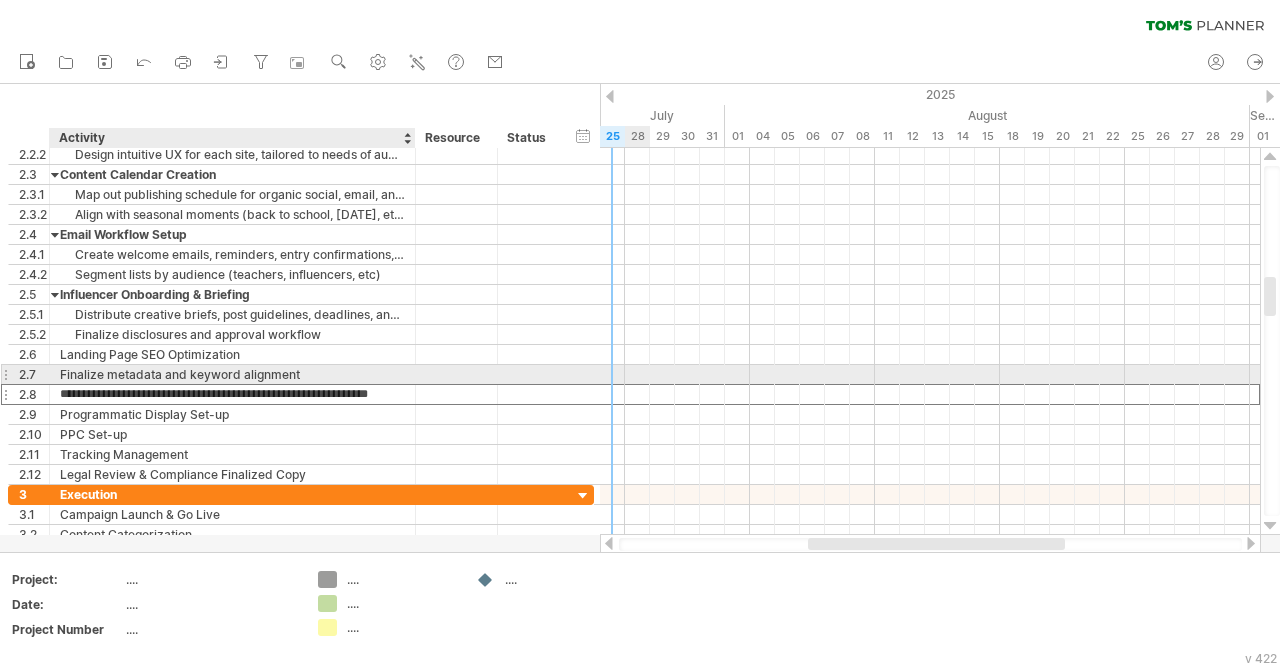 type on "**********" 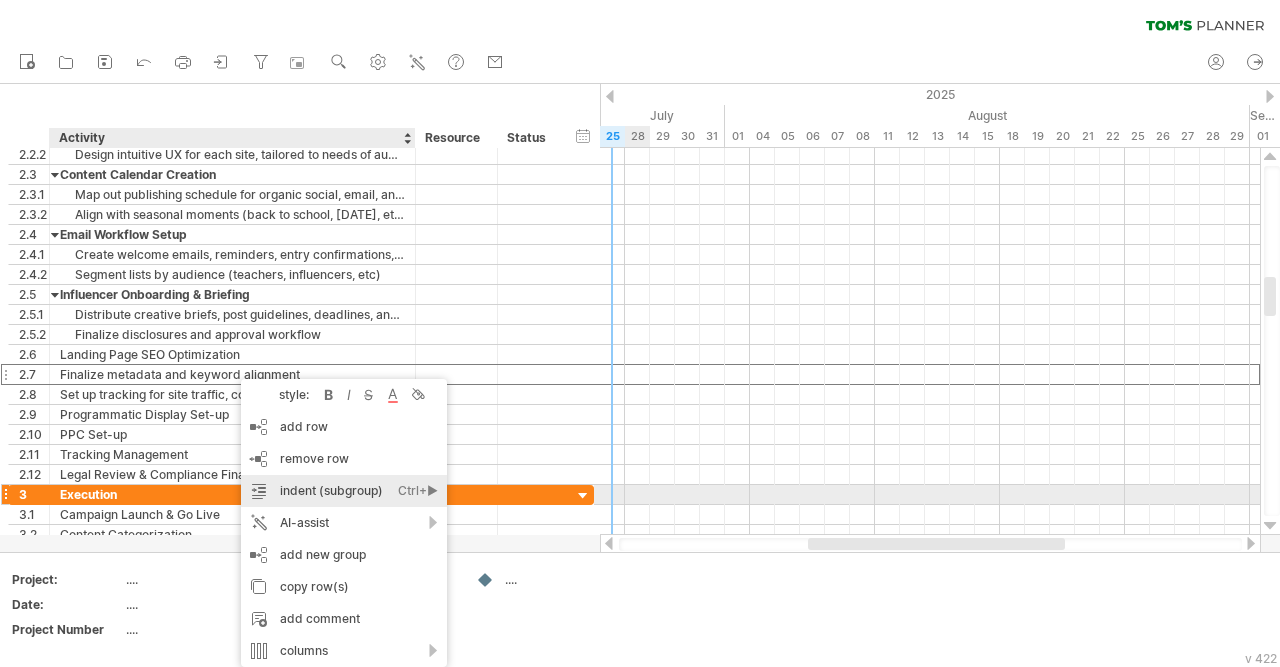 click on "indent (subgroup) Ctrl+► Cmd+►" at bounding box center (344, 491) 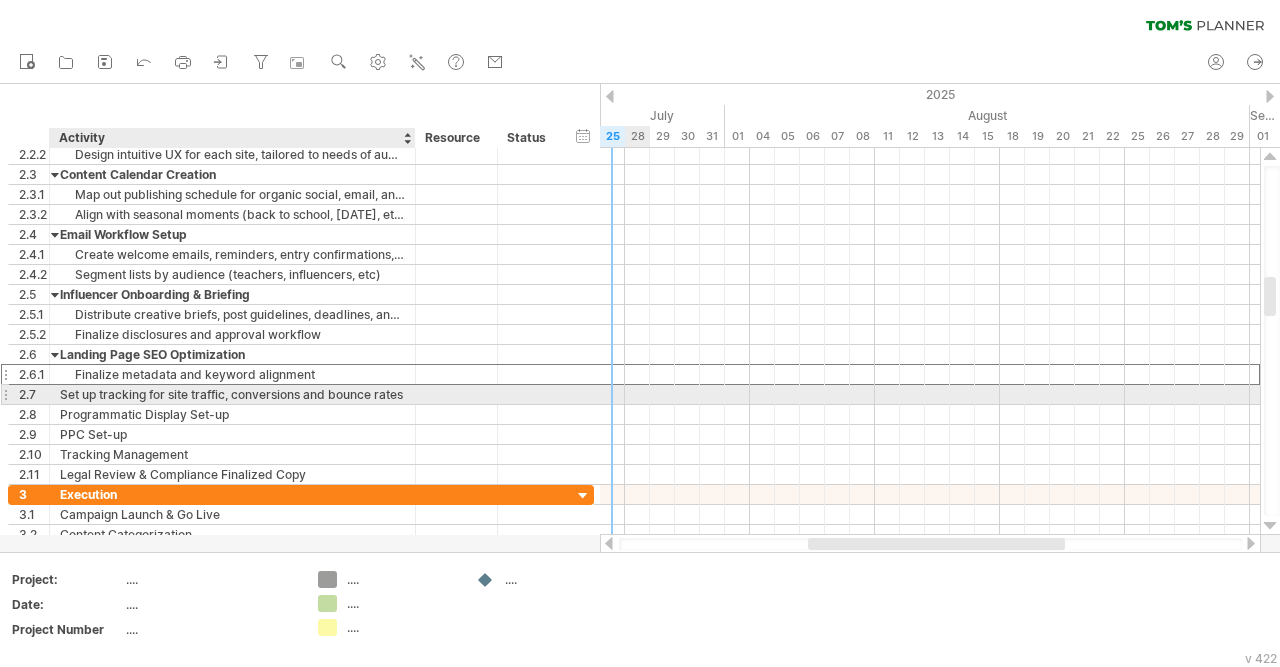 click on "Set up tracking for site traffic, conversions and bounce rates" at bounding box center (232, 394) 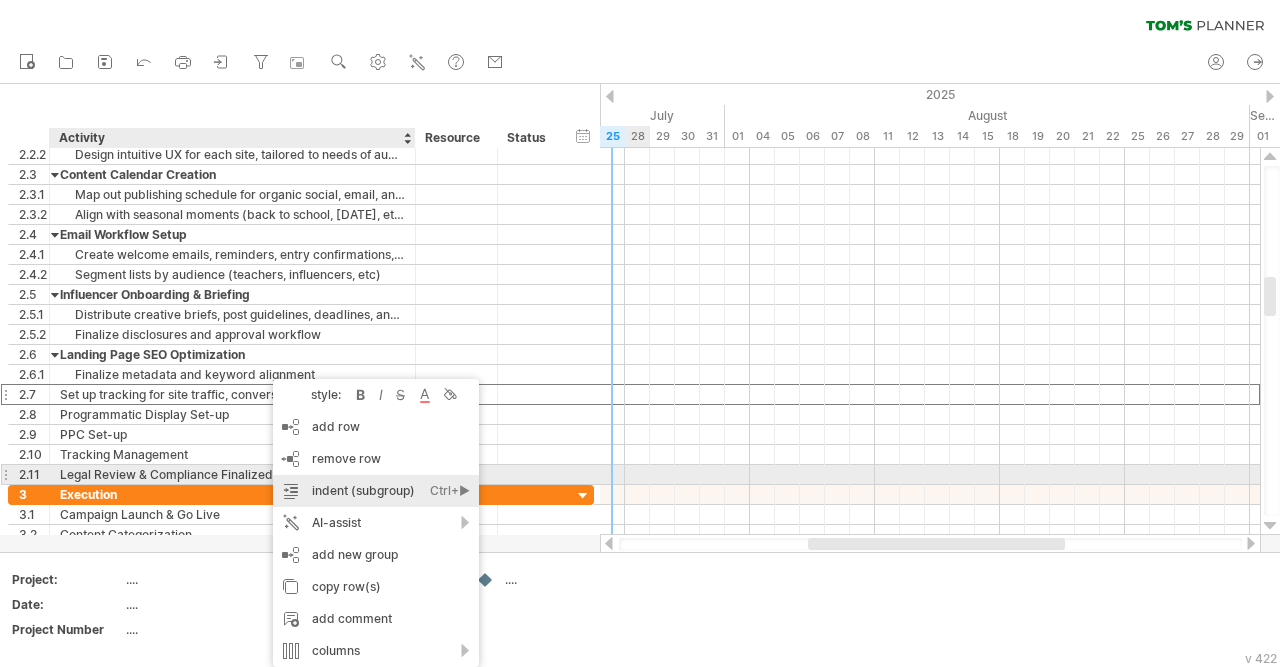 click on "indent (subgroup) Ctrl+► Cmd+►" at bounding box center (376, 491) 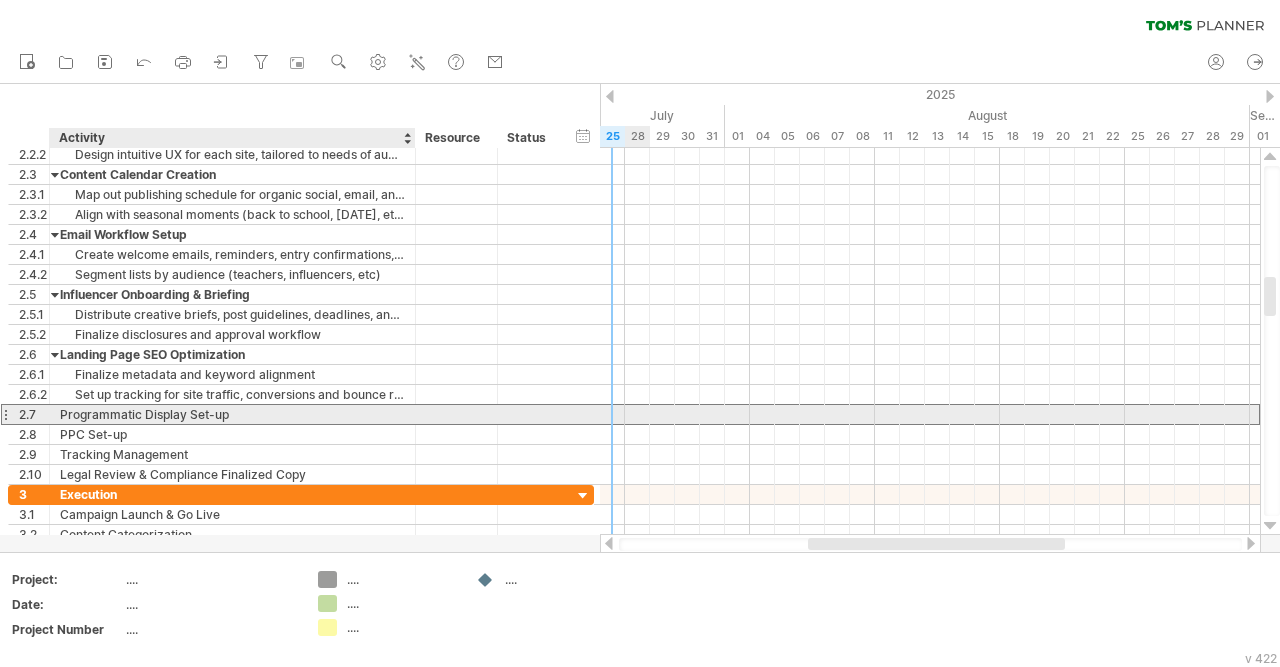 click on "Programmatic Display Set-up" at bounding box center (232, 414) 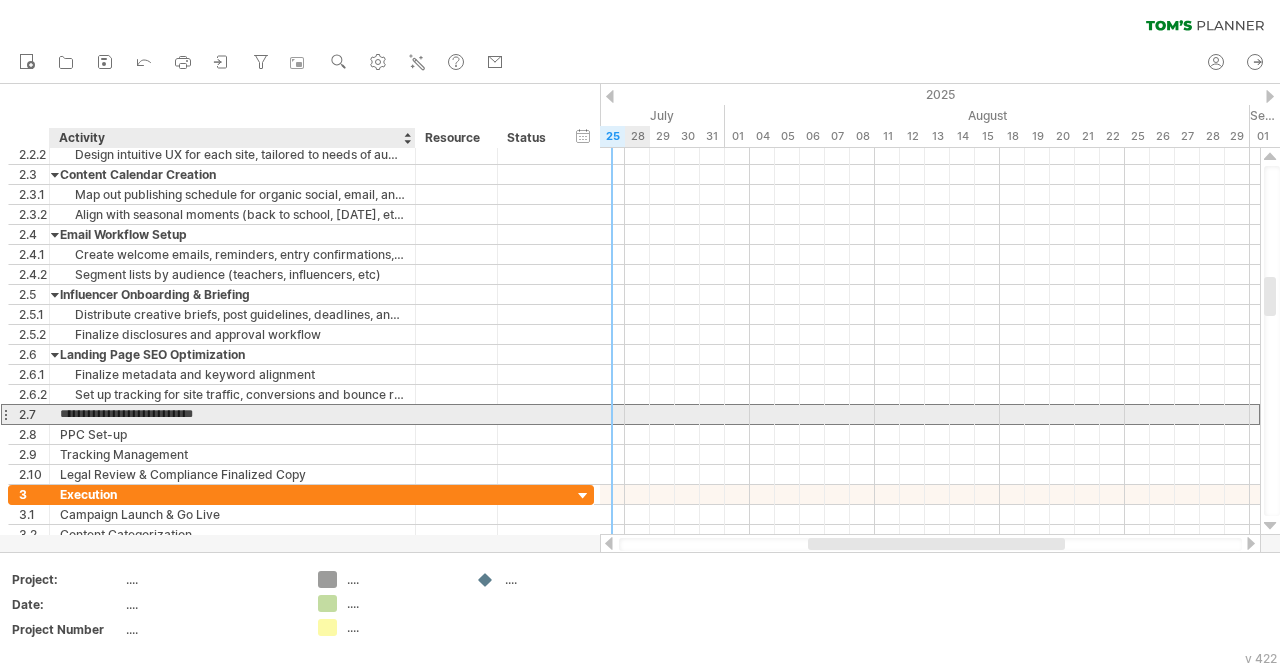 click on "**********" at bounding box center (232, 414) 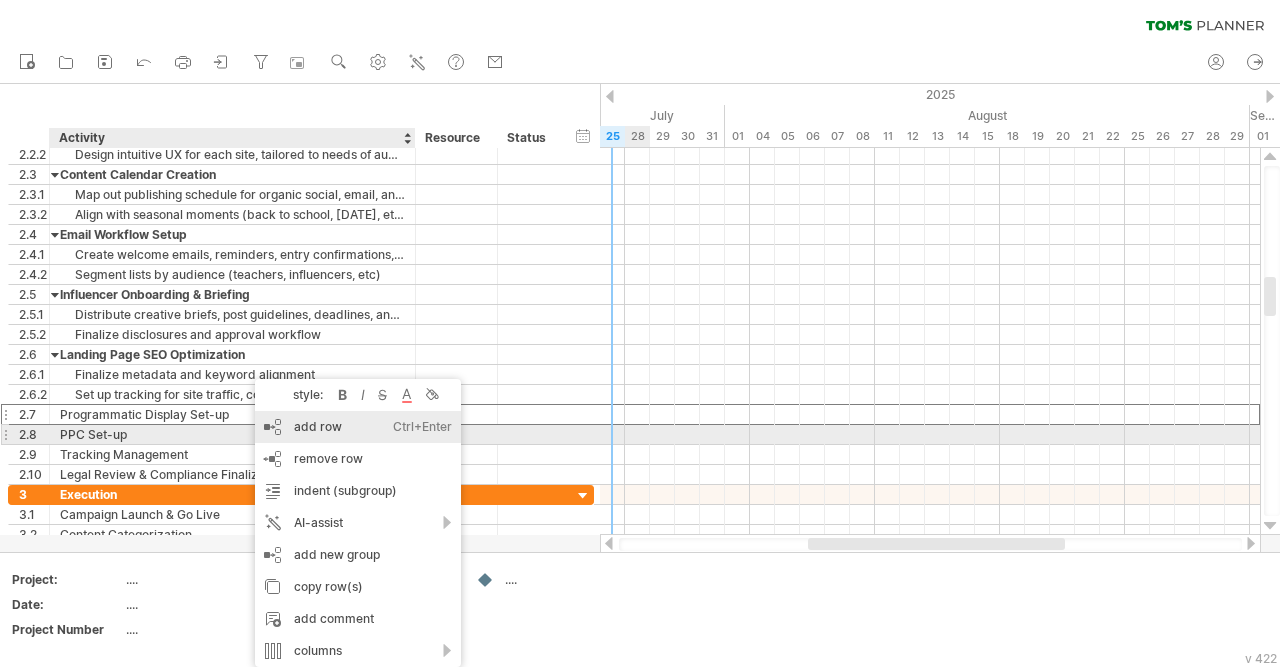 click on "add row Ctrl+Enter Cmd+Enter" at bounding box center (358, 427) 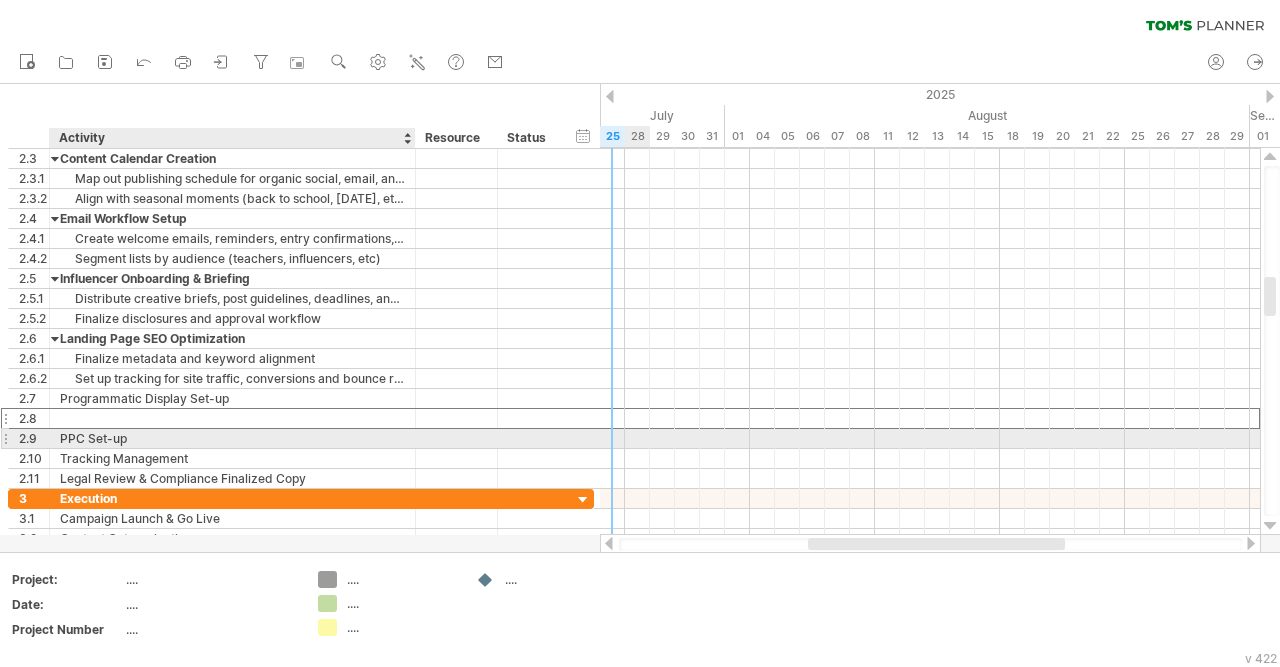 click at bounding box center [232, 418] 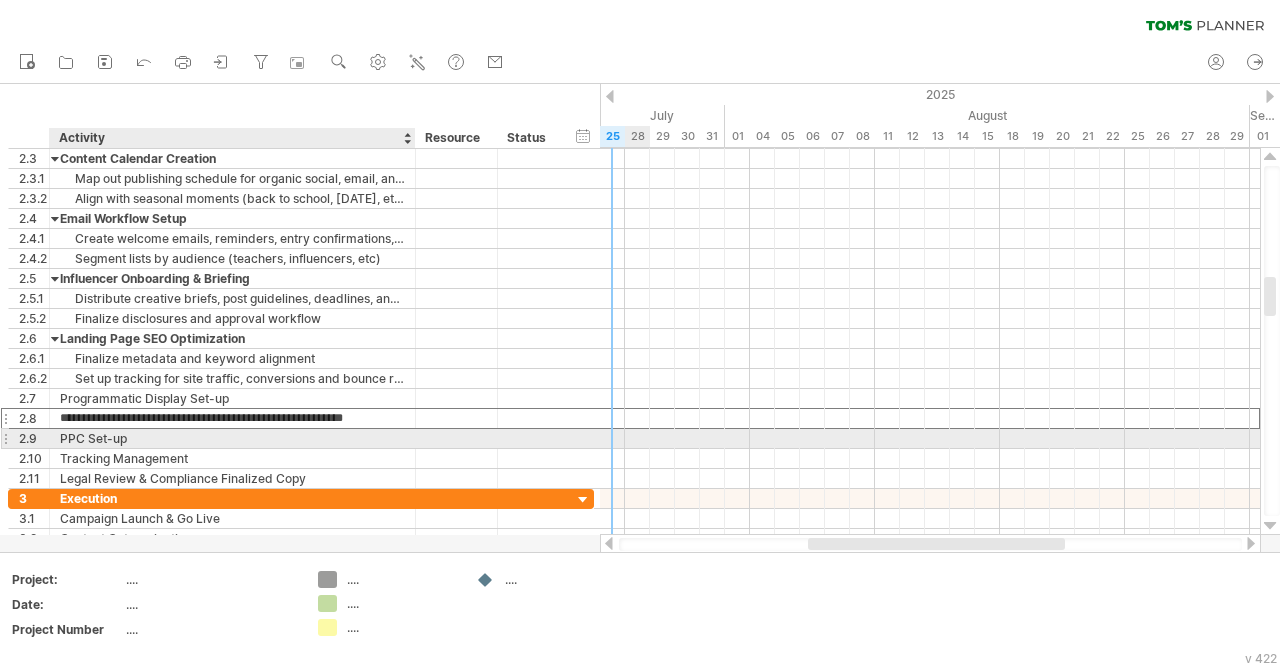 type on "**********" 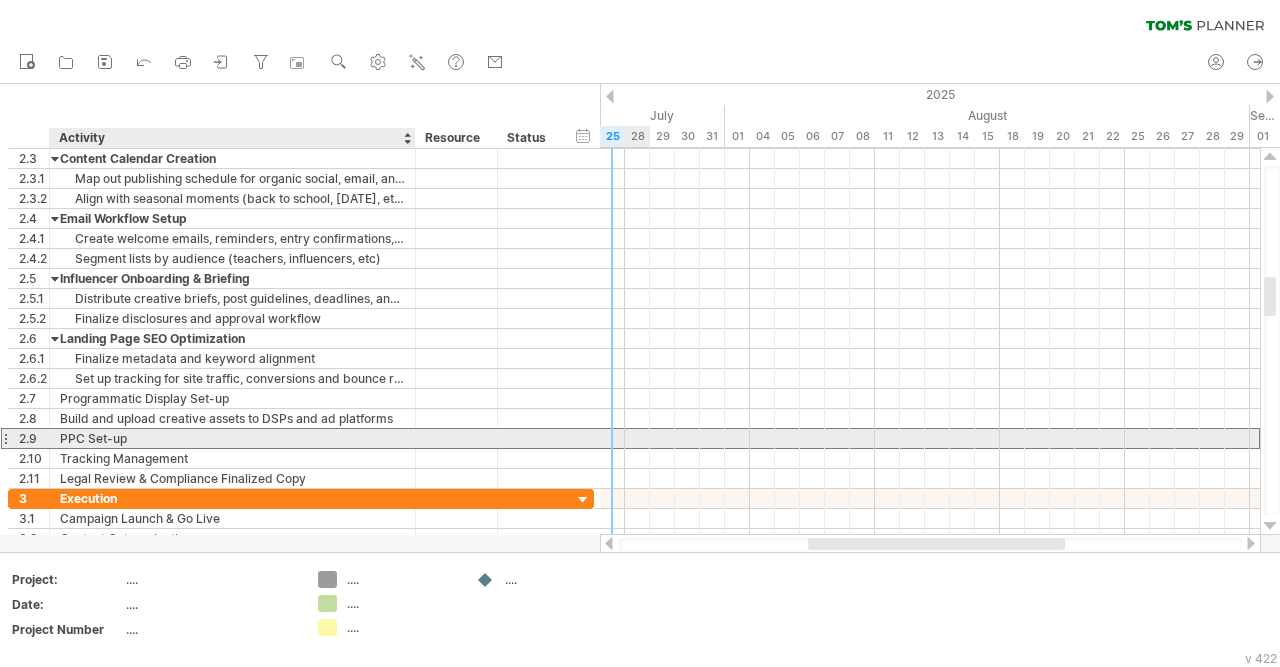 click on "PPC Set-up" at bounding box center (232, 438) 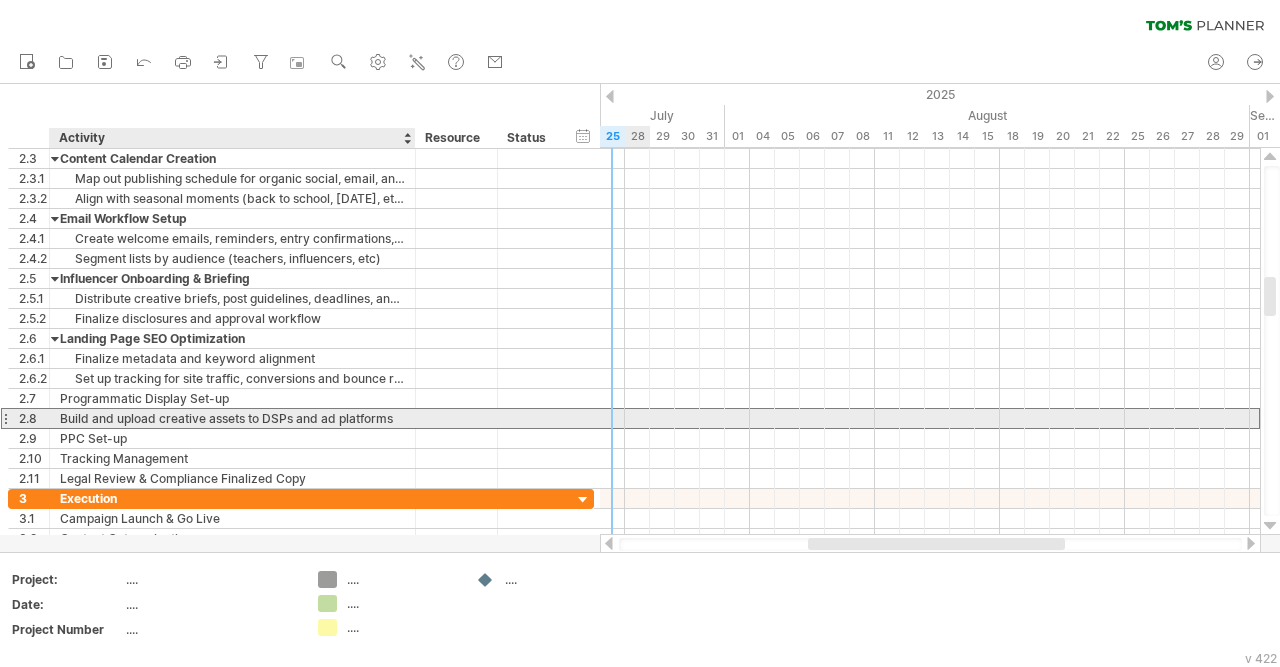 click on "Build and upload creative assets to DSPs and ad platforms" at bounding box center (232, 418) 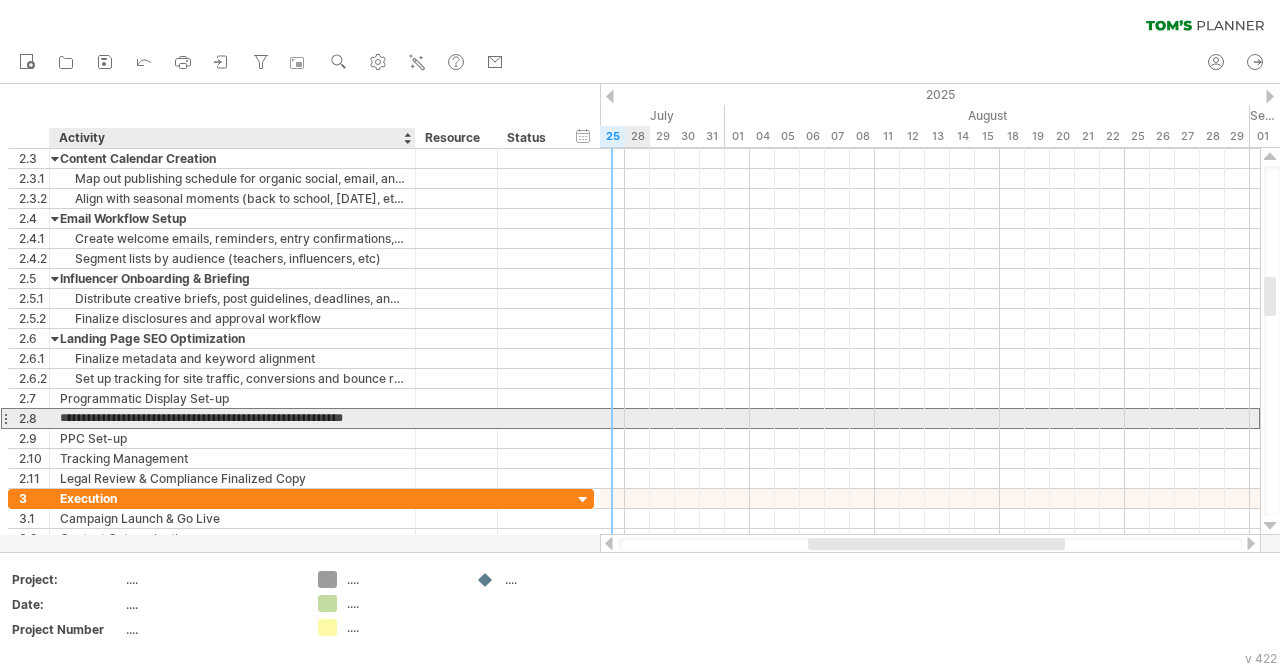 click on "**********" at bounding box center [232, 418] 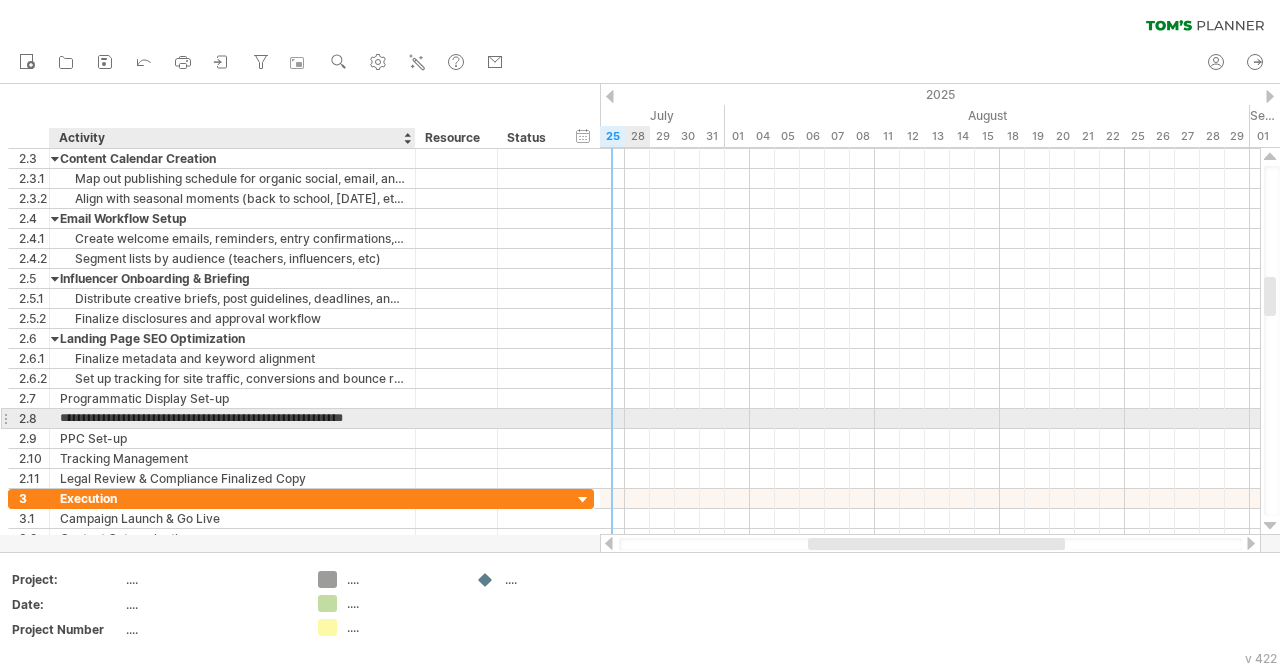 click on "**********" at bounding box center [232, 418] 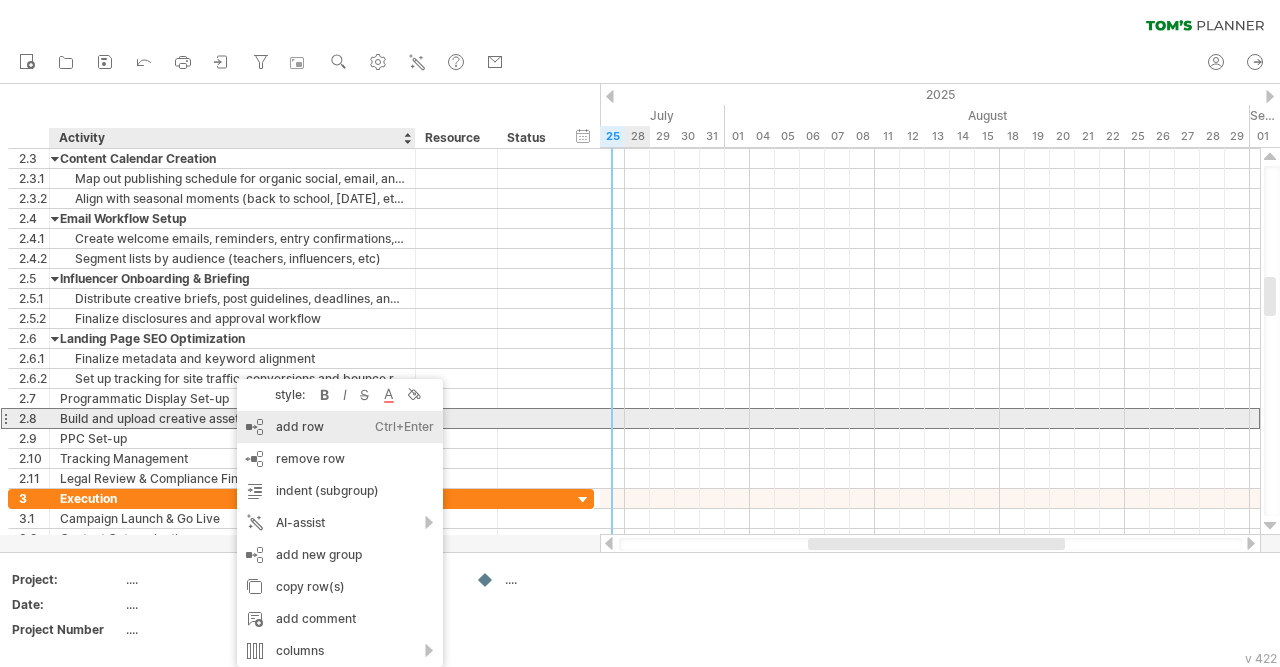 click on "add row Ctrl+Enter Cmd+Enter" at bounding box center (340, 427) 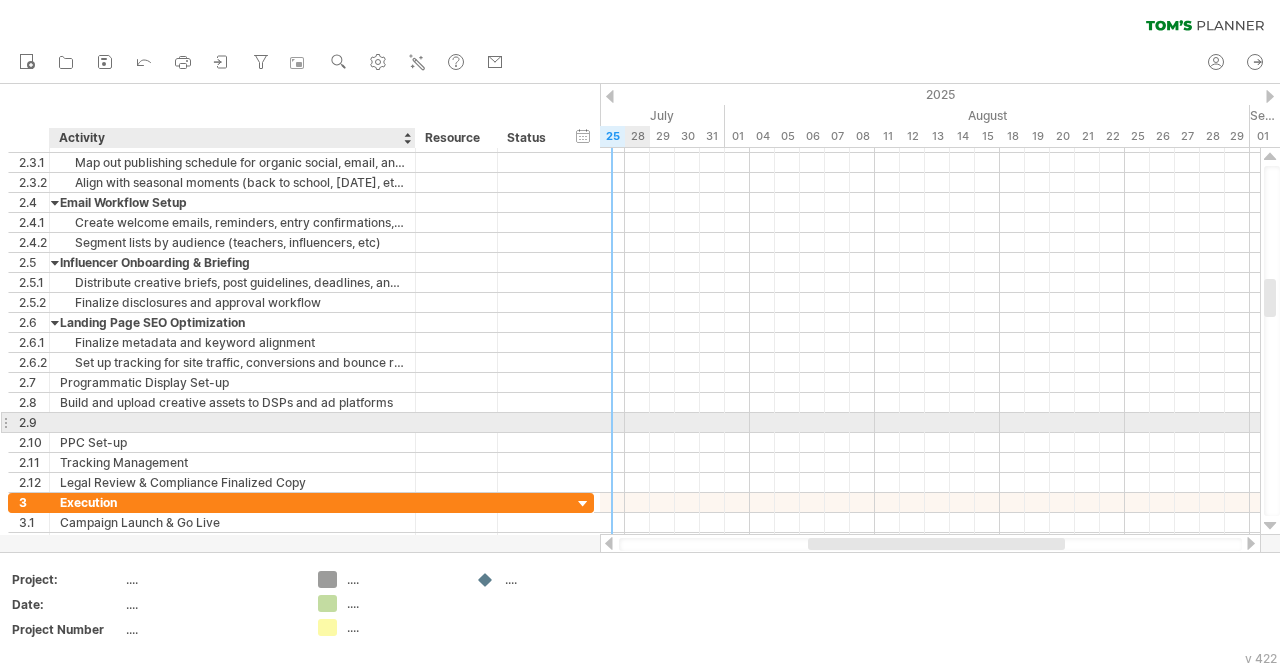 click at bounding box center (232, 422) 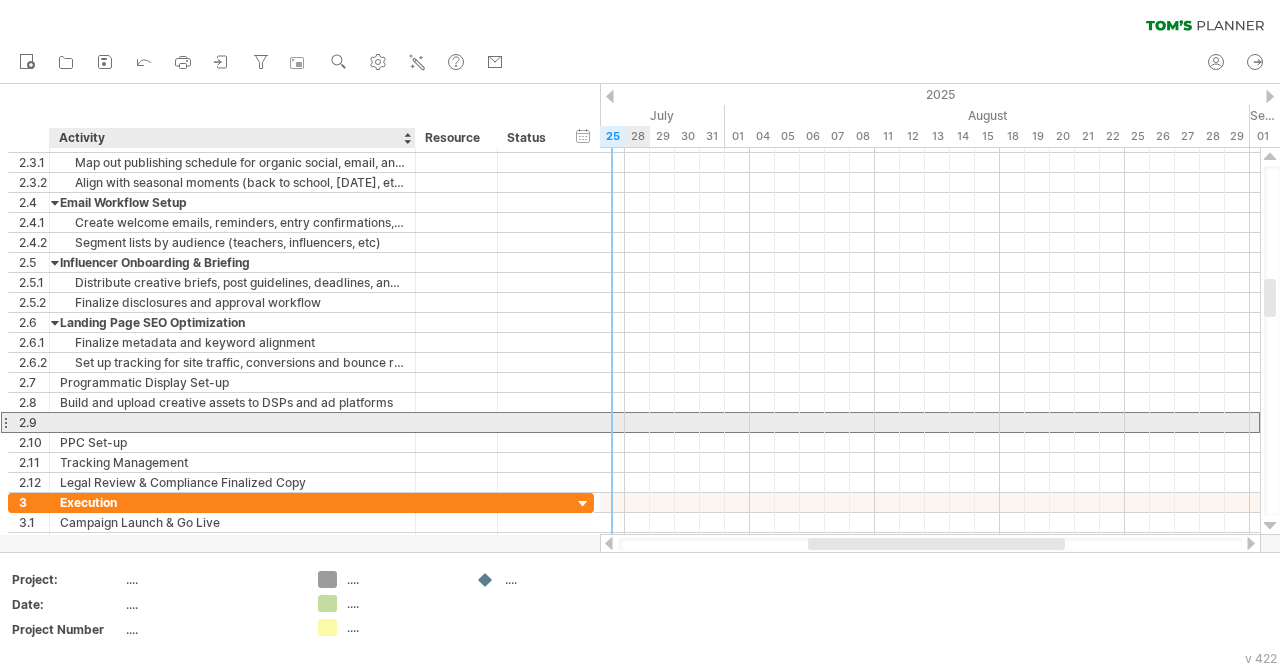 click at bounding box center [232, 422] 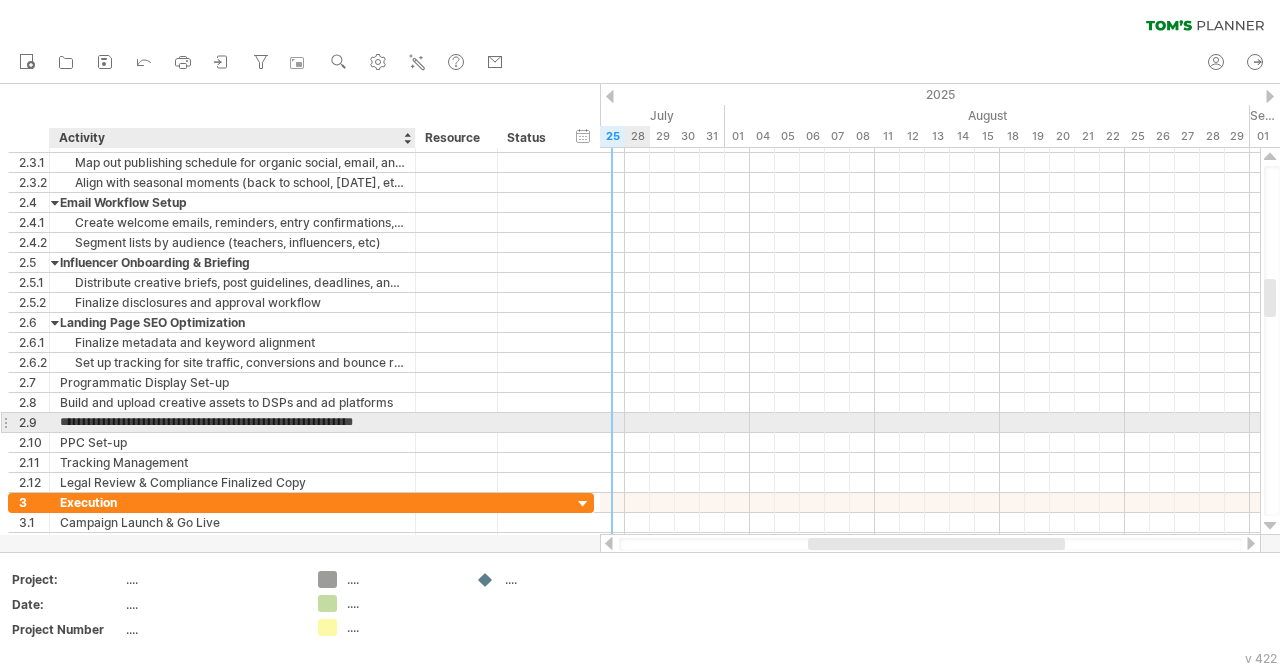 type on "**********" 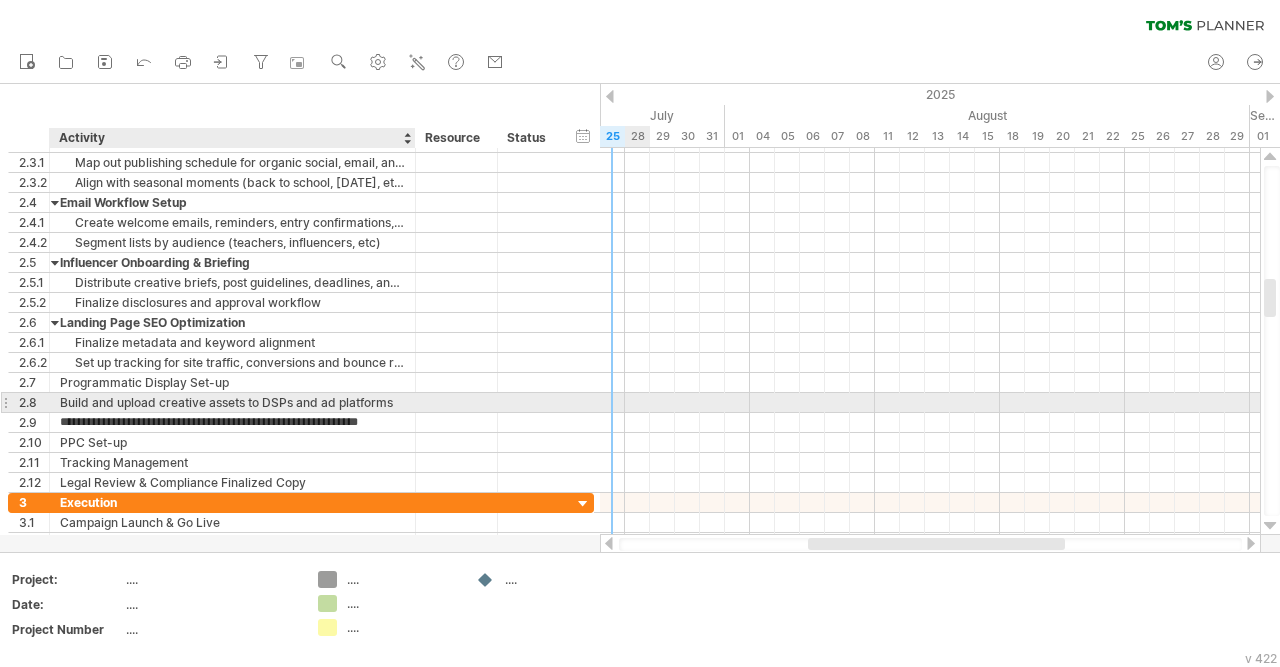 click on "Build and upload creative assets to DSPs and ad platforms" at bounding box center [232, 402] 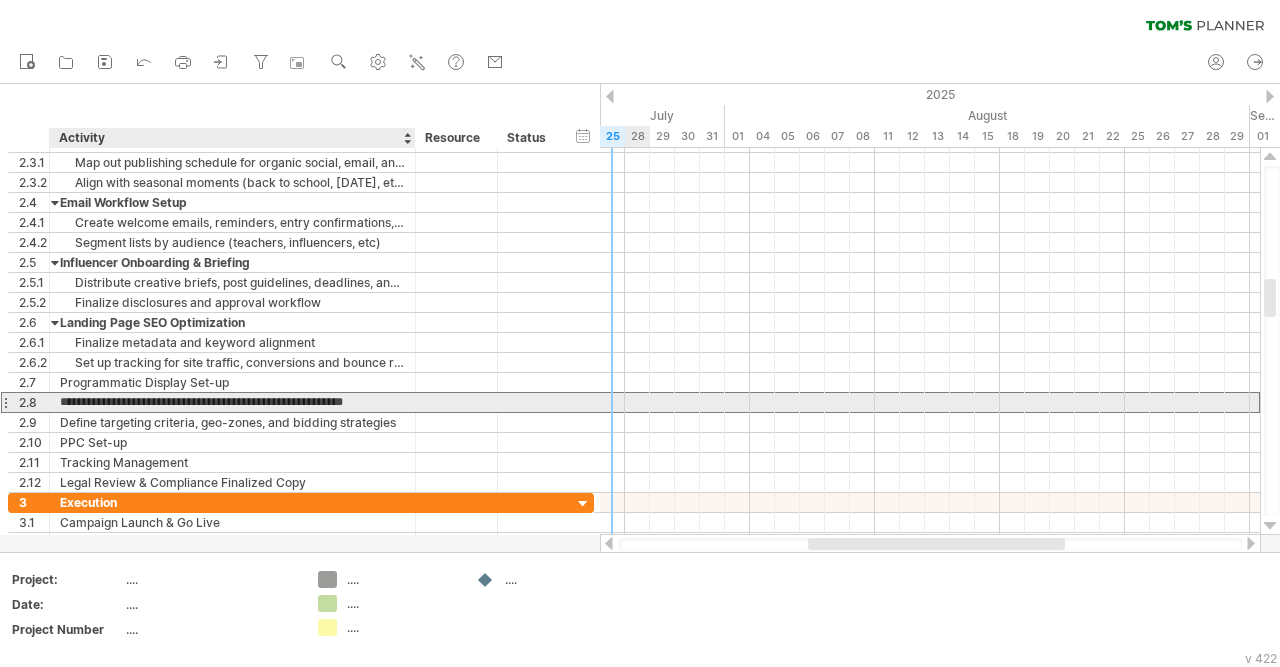 click on "**********" at bounding box center (232, 402) 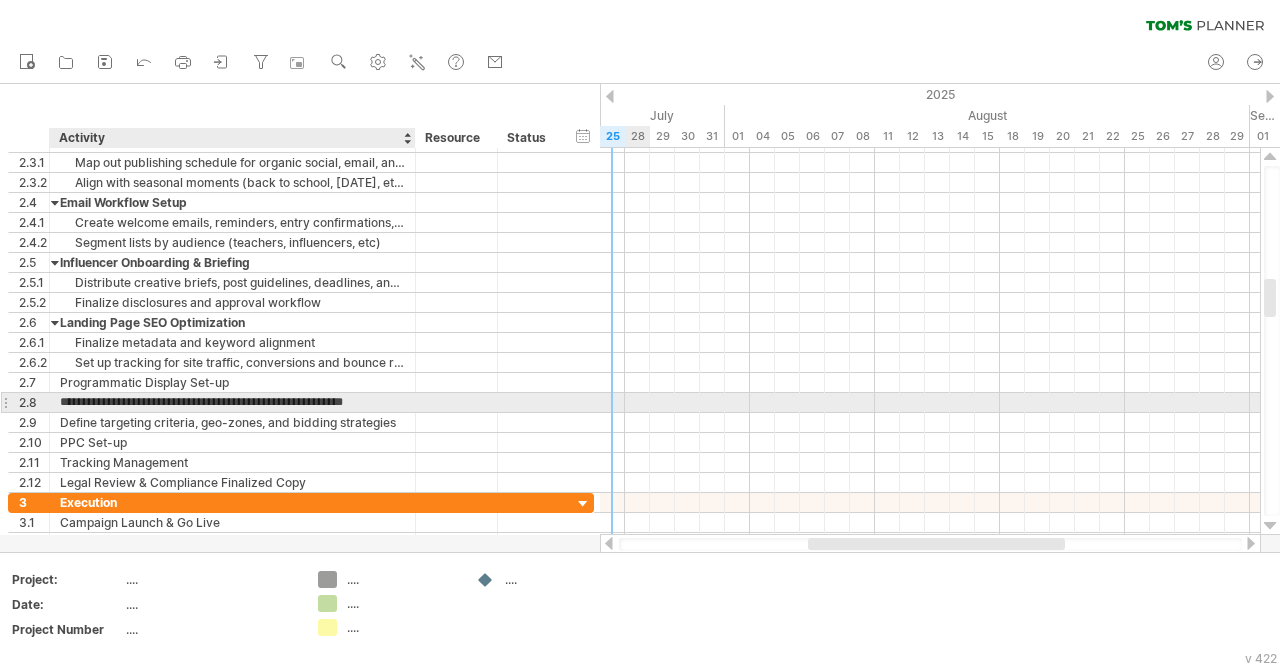 click on "**********" at bounding box center (232, 402) 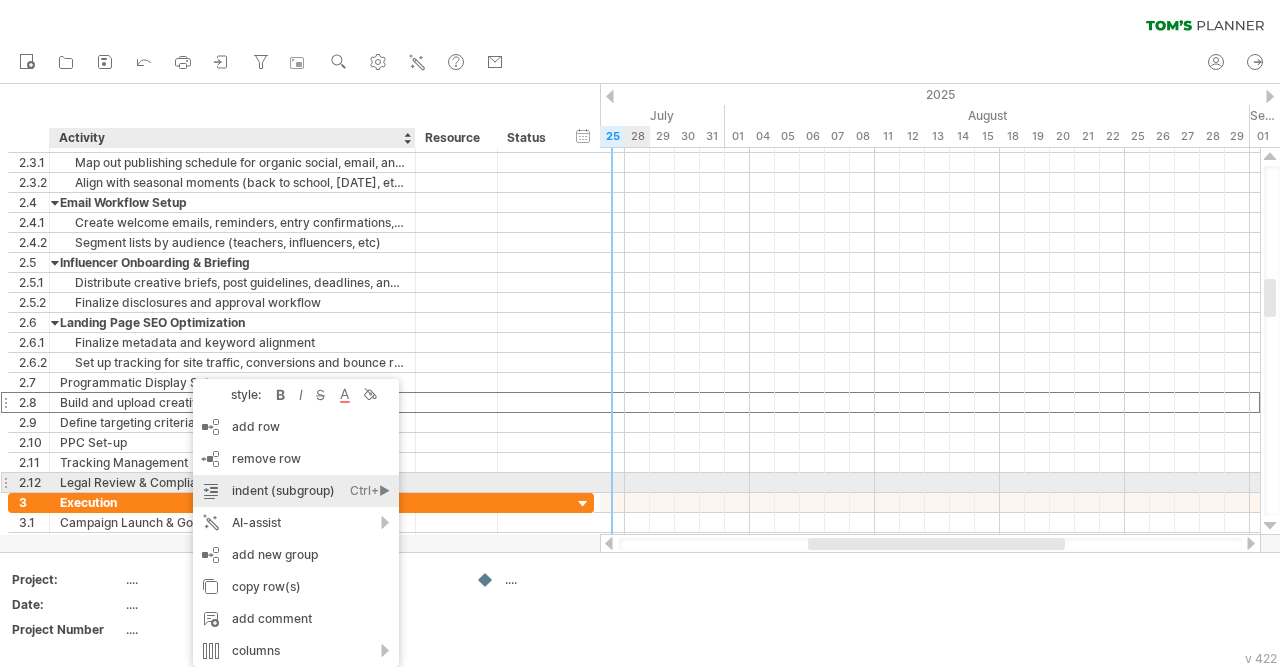 click on "indent (subgroup) Ctrl+► Cmd+►" at bounding box center (296, 491) 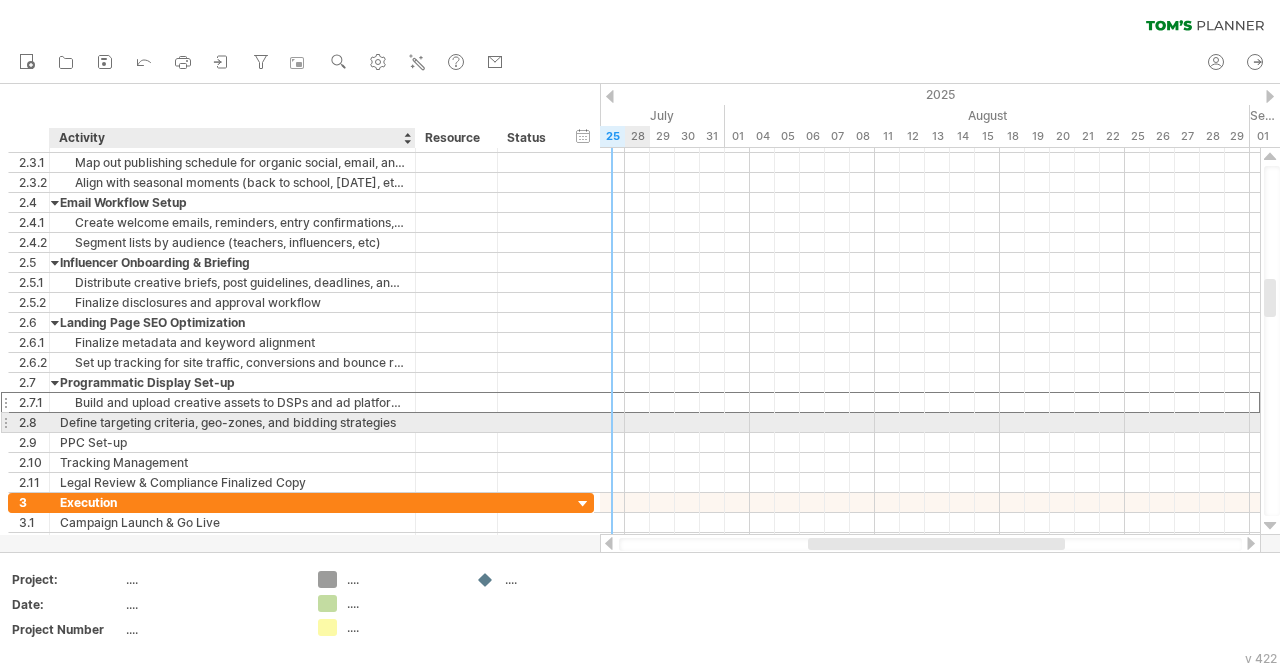 click on "Define targeting criteria, geo-zones, and bidding strategies" at bounding box center (232, 422) 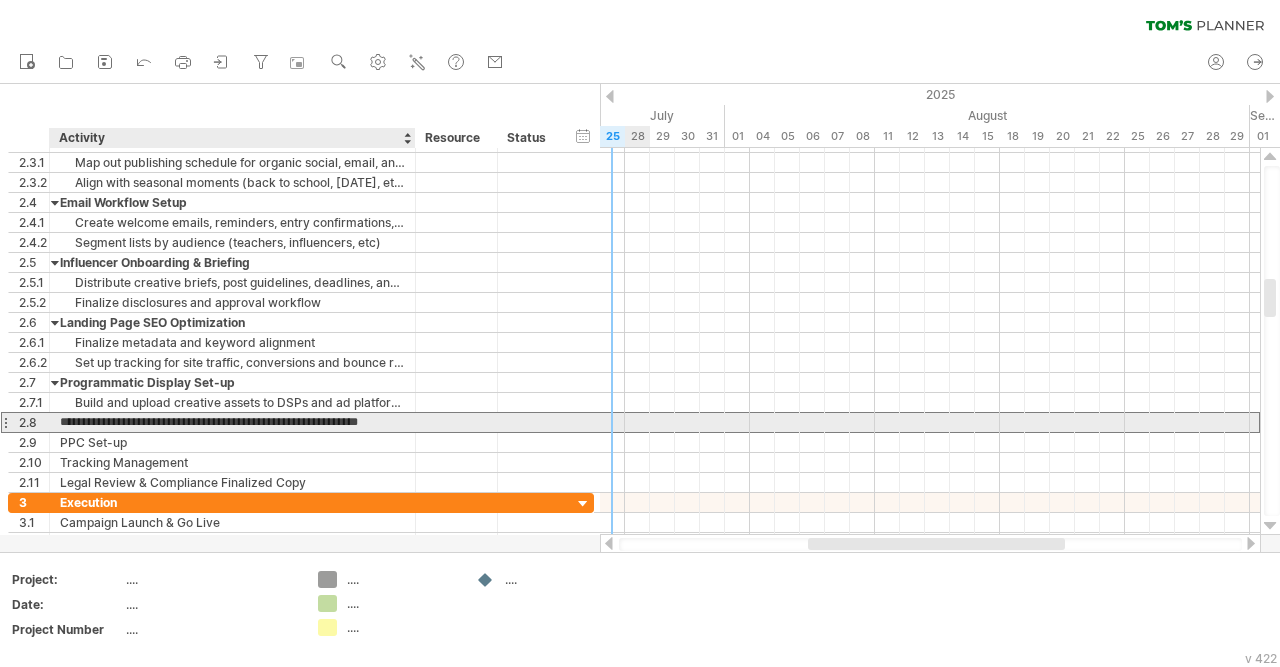click on "**********" at bounding box center (232, 422) 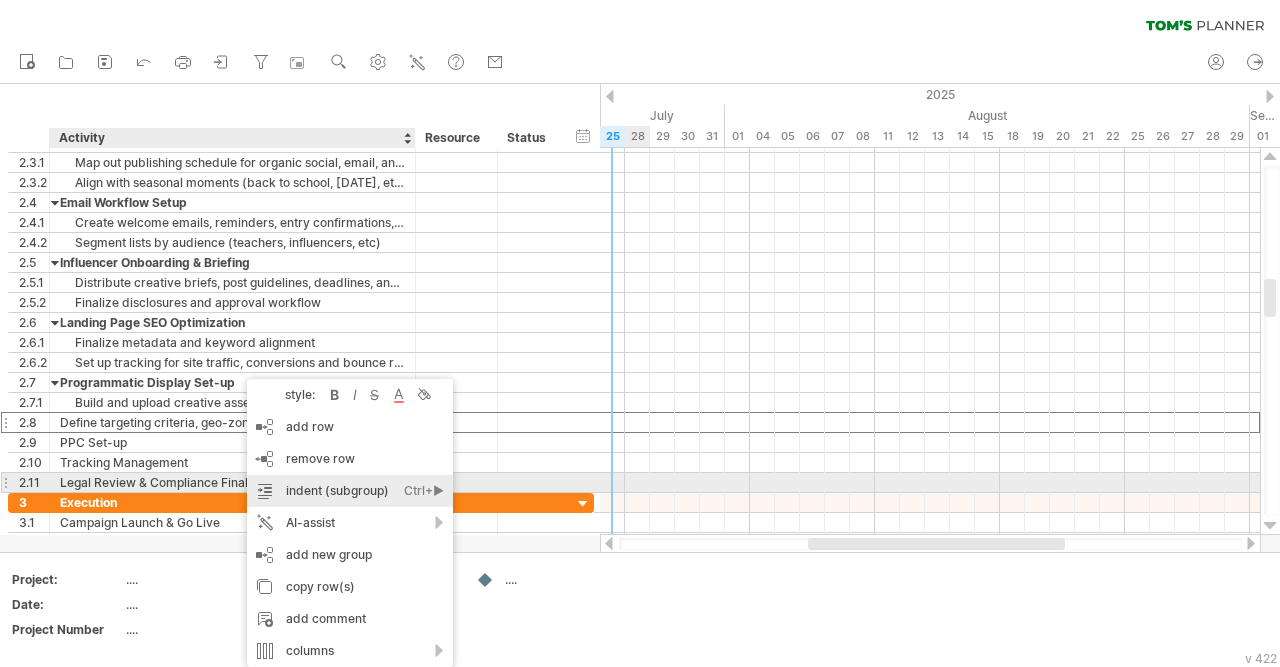 click on "indent (subgroup) Ctrl+► Cmd+►" at bounding box center (350, 491) 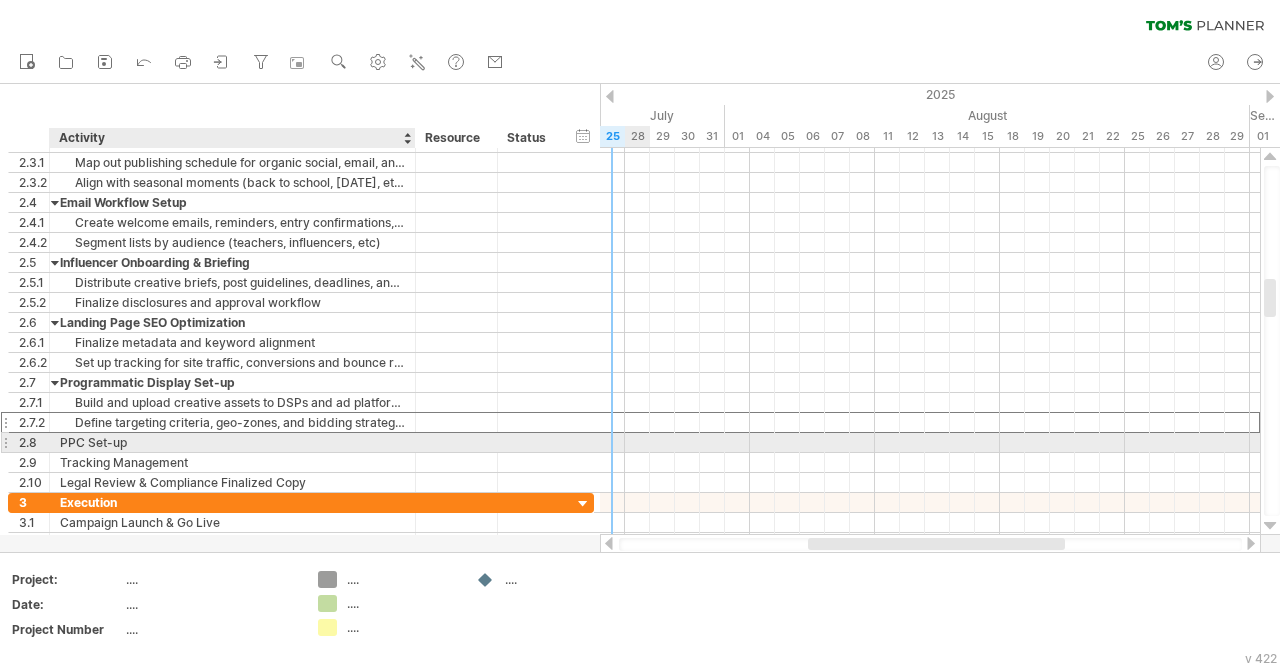click on "PPC Set-up" at bounding box center (232, 442) 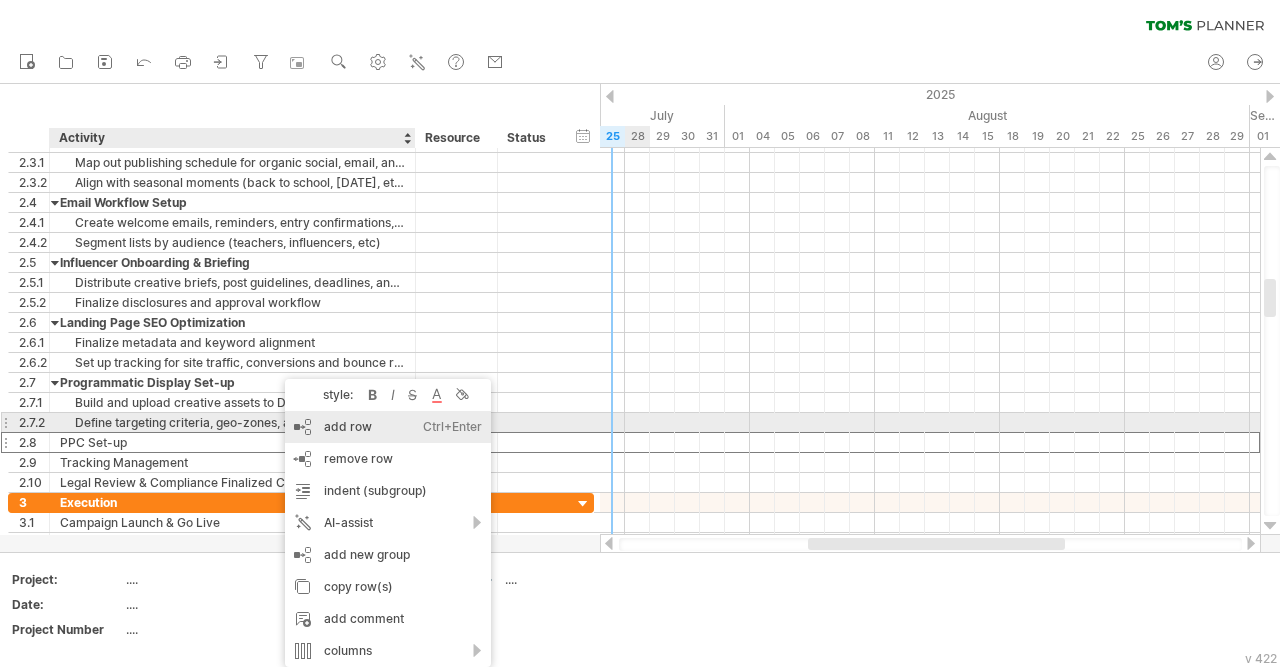 click on "add row Ctrl+Enter Cmd+Enter" at bounding box center [388, 427] 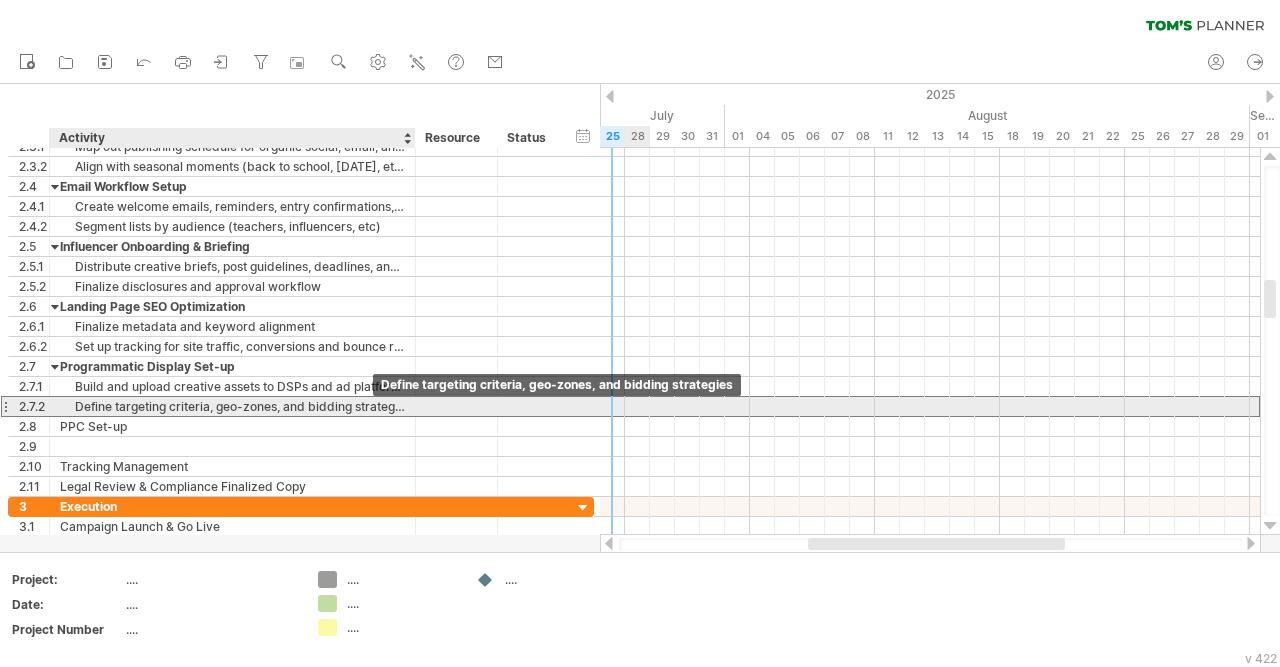 click on "Define targeting criteria, geo-zones, and bidding strategies" at bounding box center [232, 406] 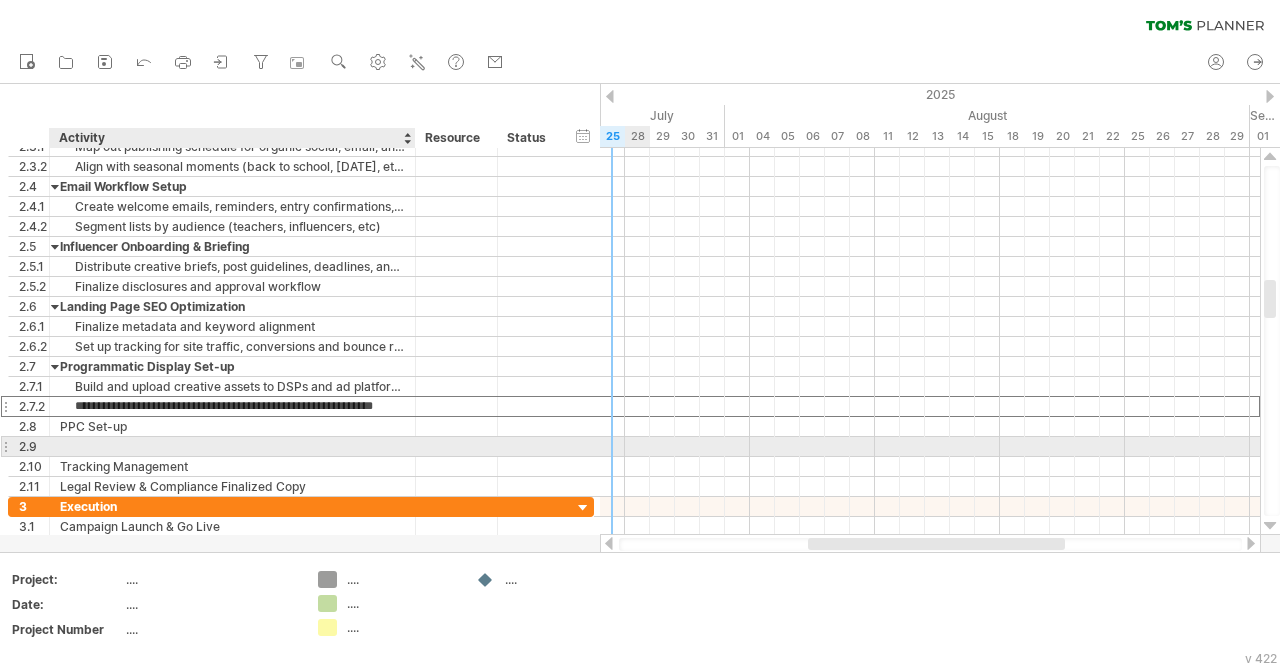 click at bounding box center (232, 446) 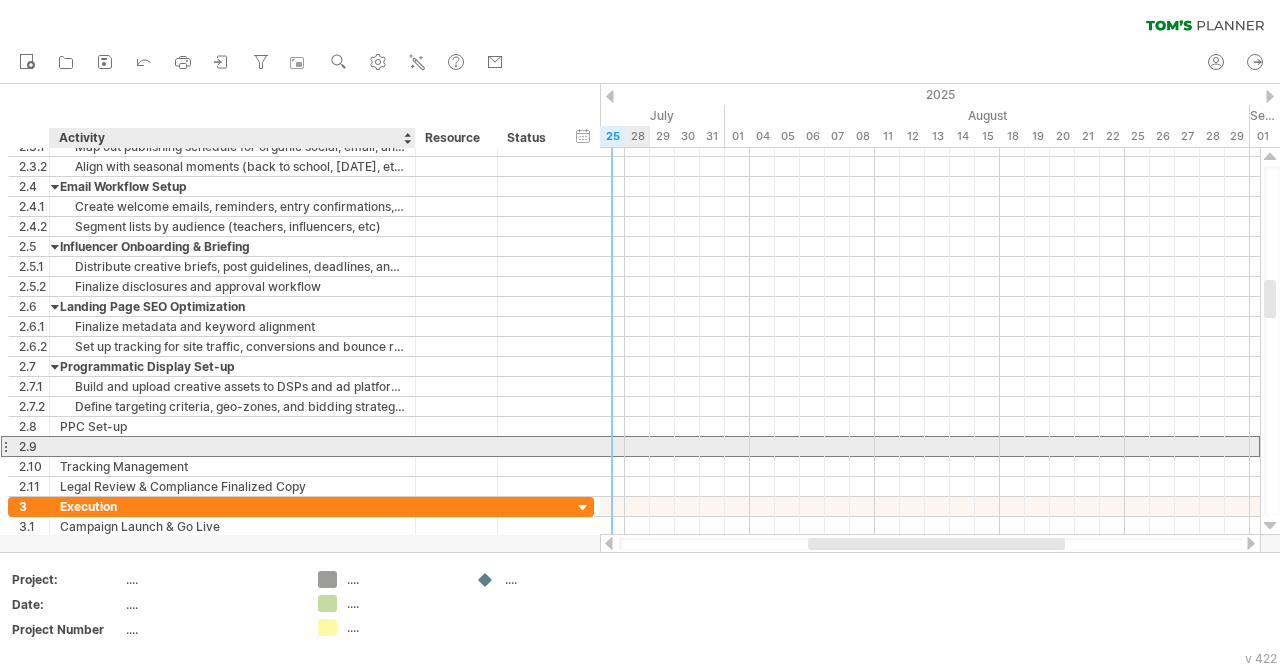 click at bounding box center [232, 446] 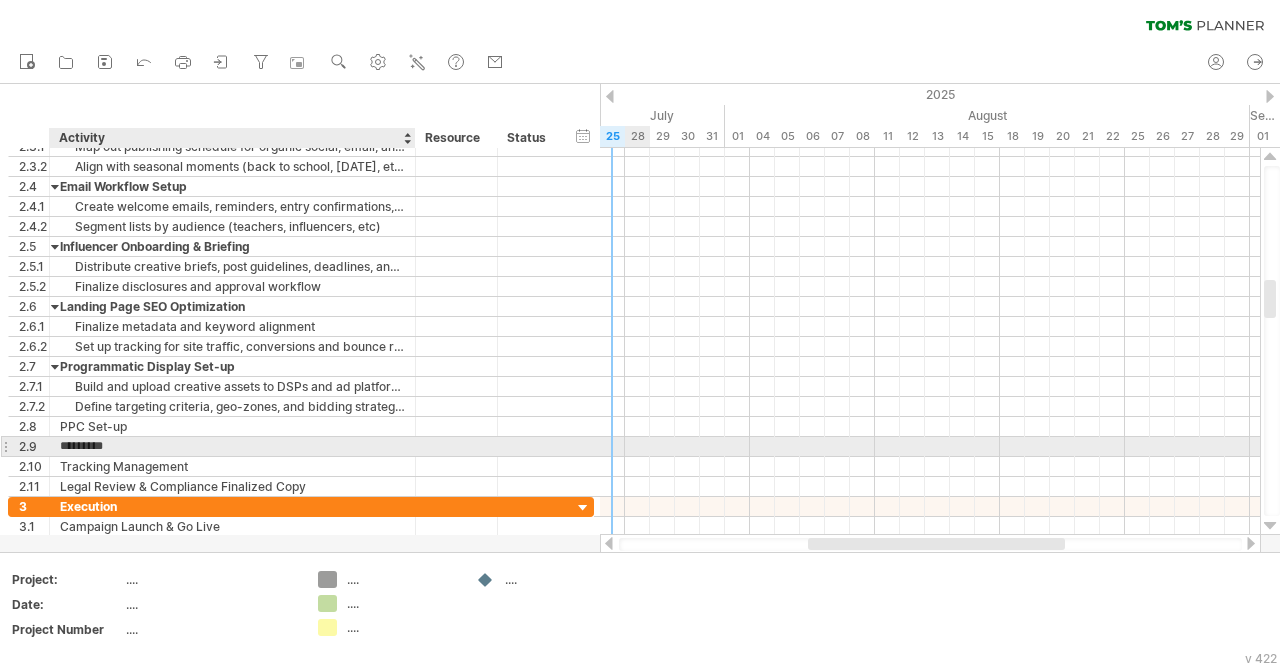 type on "**********" 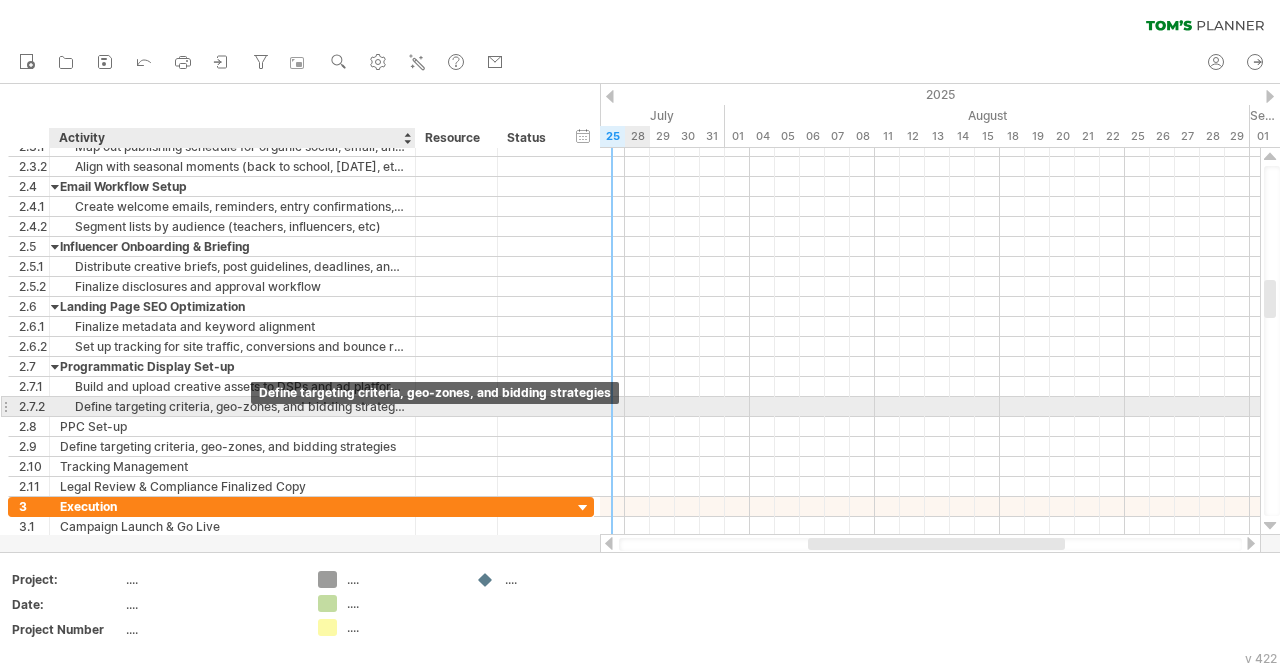 click on "Define targeting criteria, geo-zones, and bidding strategies" at bounding box center [232, 406] 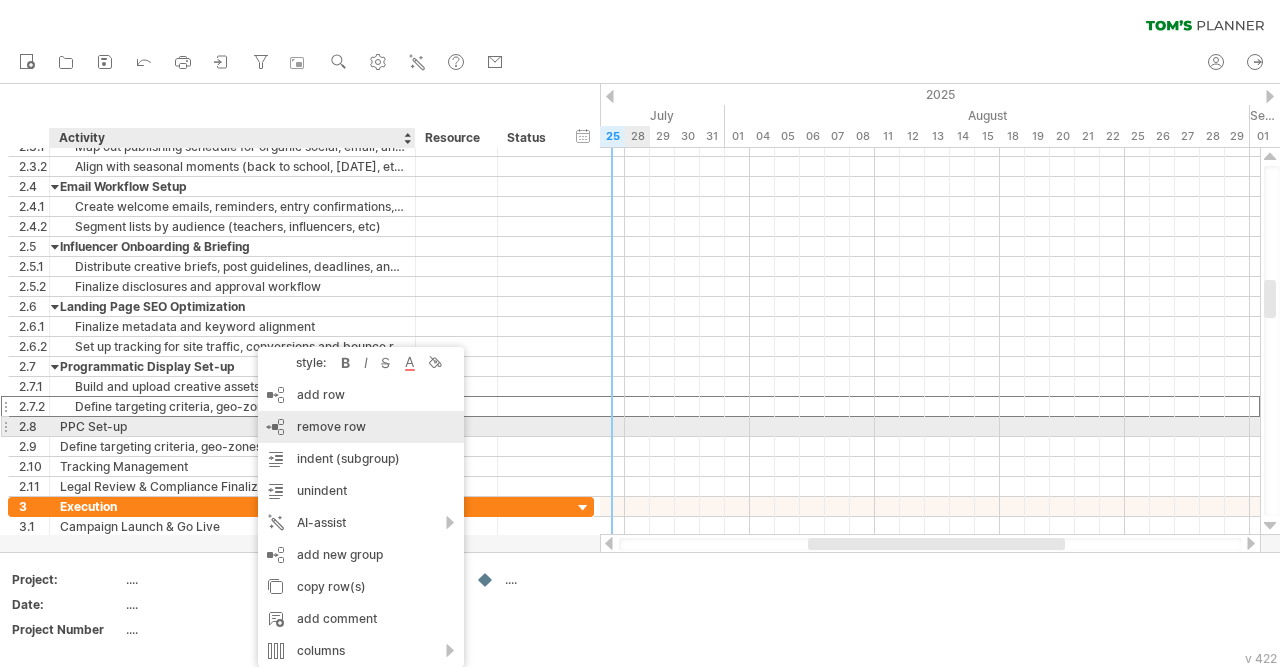 click on "remove row" at bounding box center (331, 426) 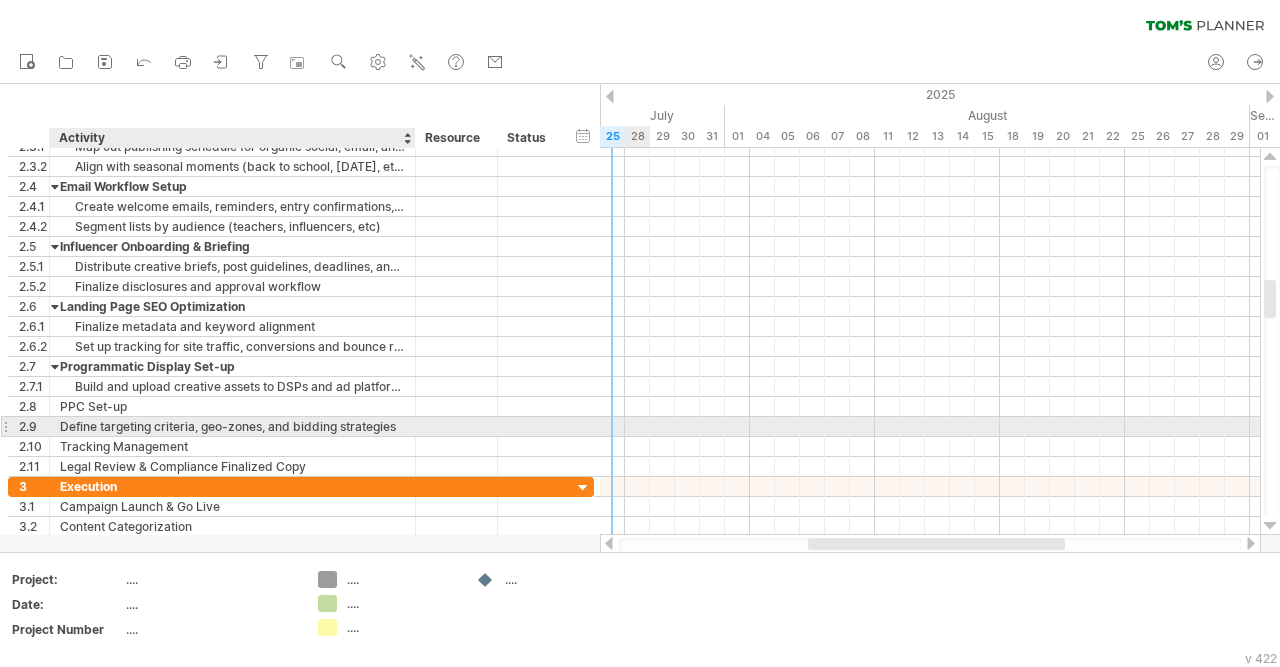 click on "Define targeting criteria, geo-zones, and bidding strategies" at bounding box center [232, 426] 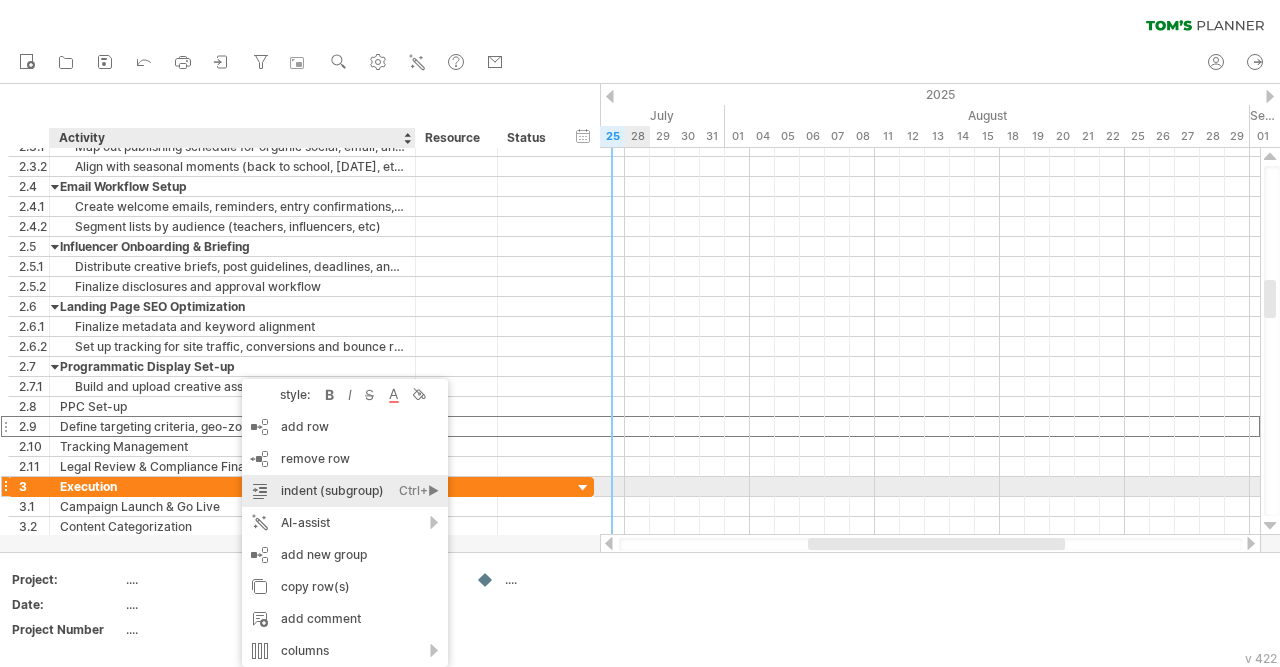 click on "indent (subgroup) Ctrl+► Cmd+►" at bounding box center (345, 491) 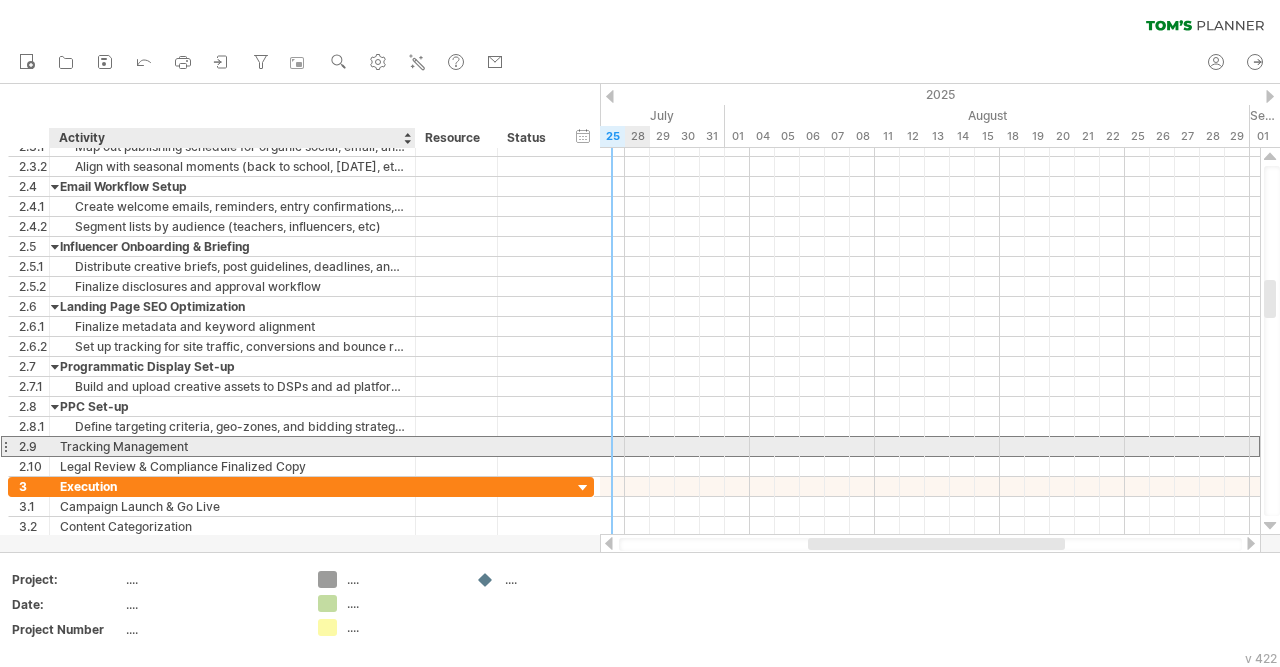 click on "Tracking Management" at bounding box center (232, 446) 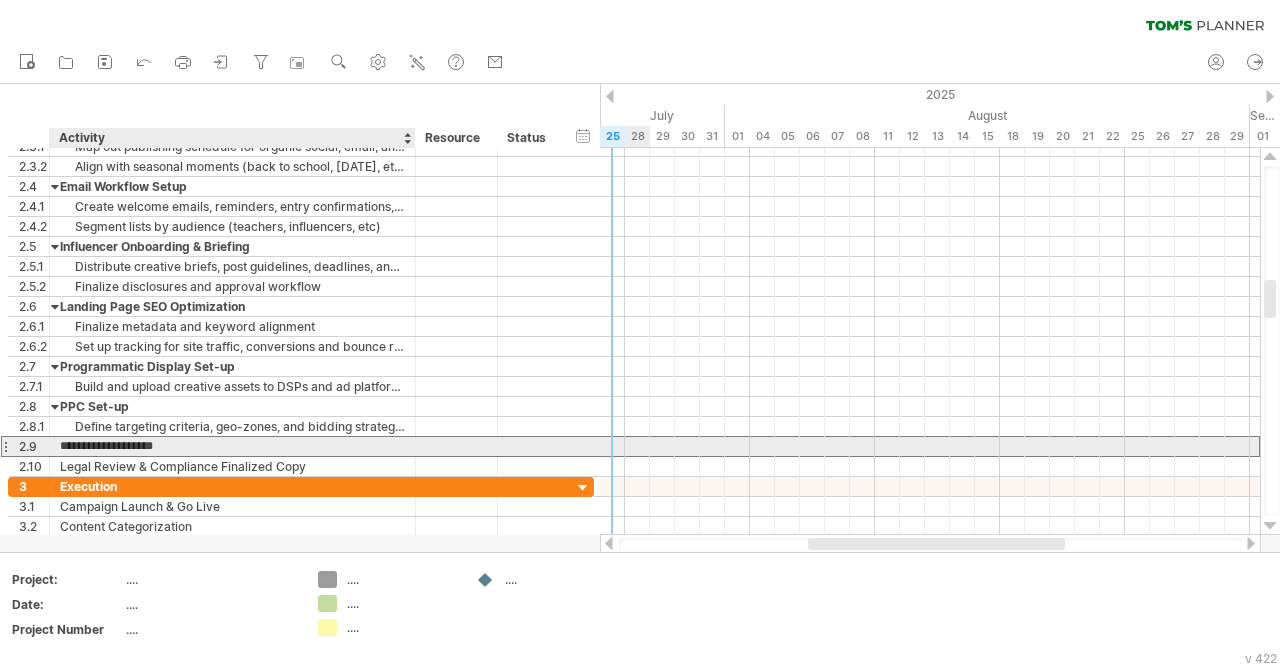 click on "**********" at bounding box center (232, 446) 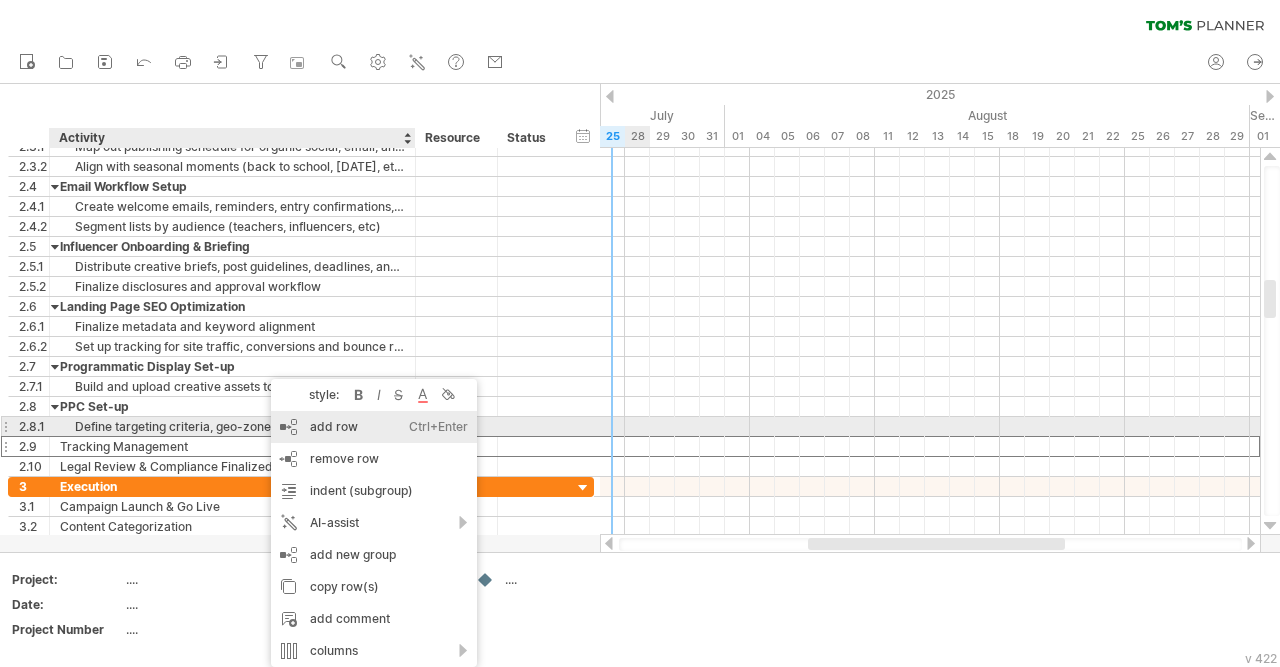 click on "add row Ctrl+Enter Cmd+Enter" at bounding box center (374, 427) 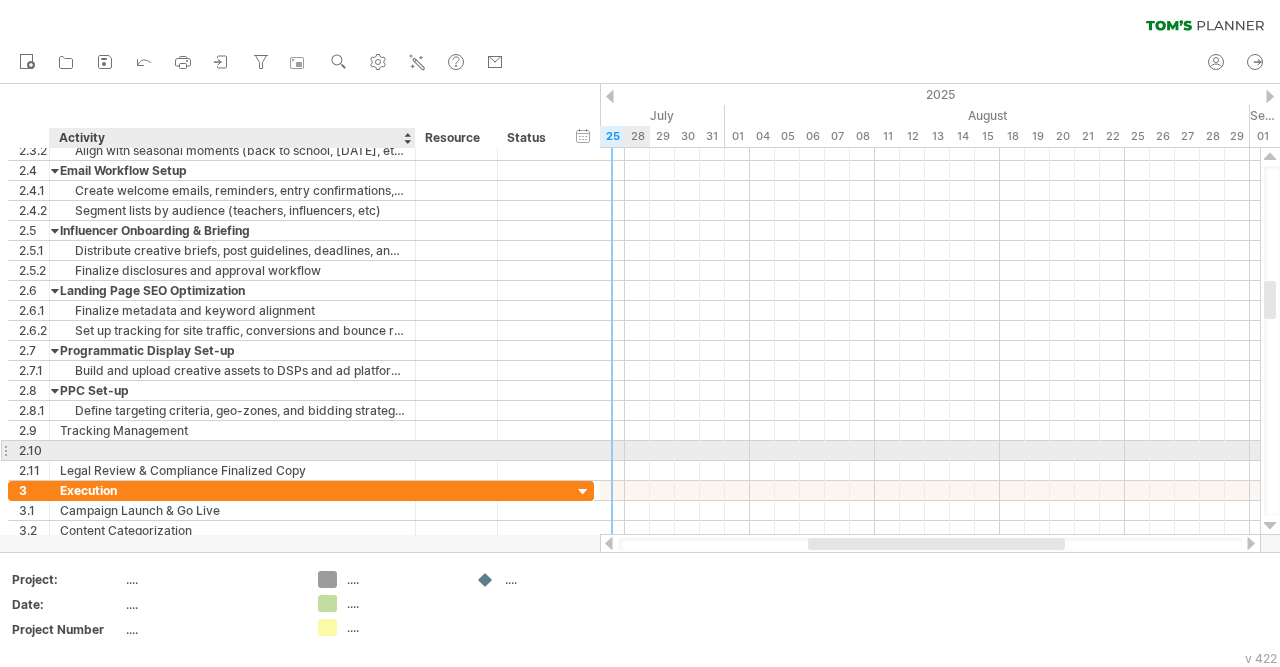 click at bounding box center [232, 450] 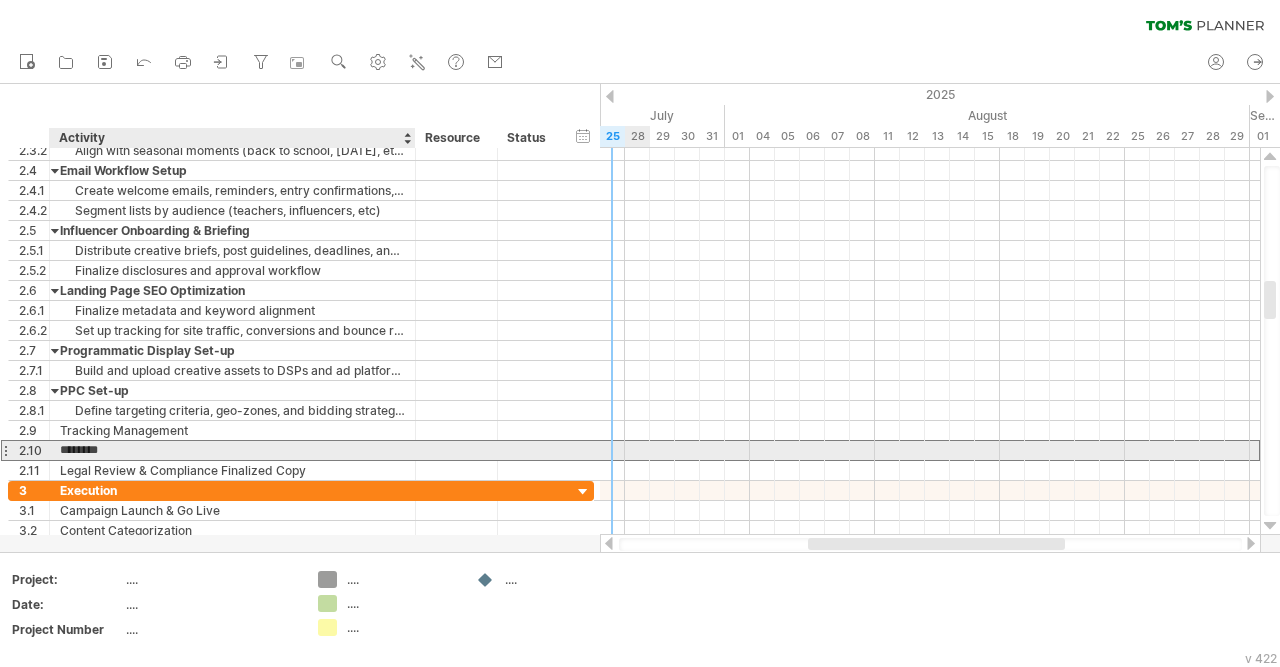 scroll, scrollTop: 0, scrollLeft: 0, axis: both 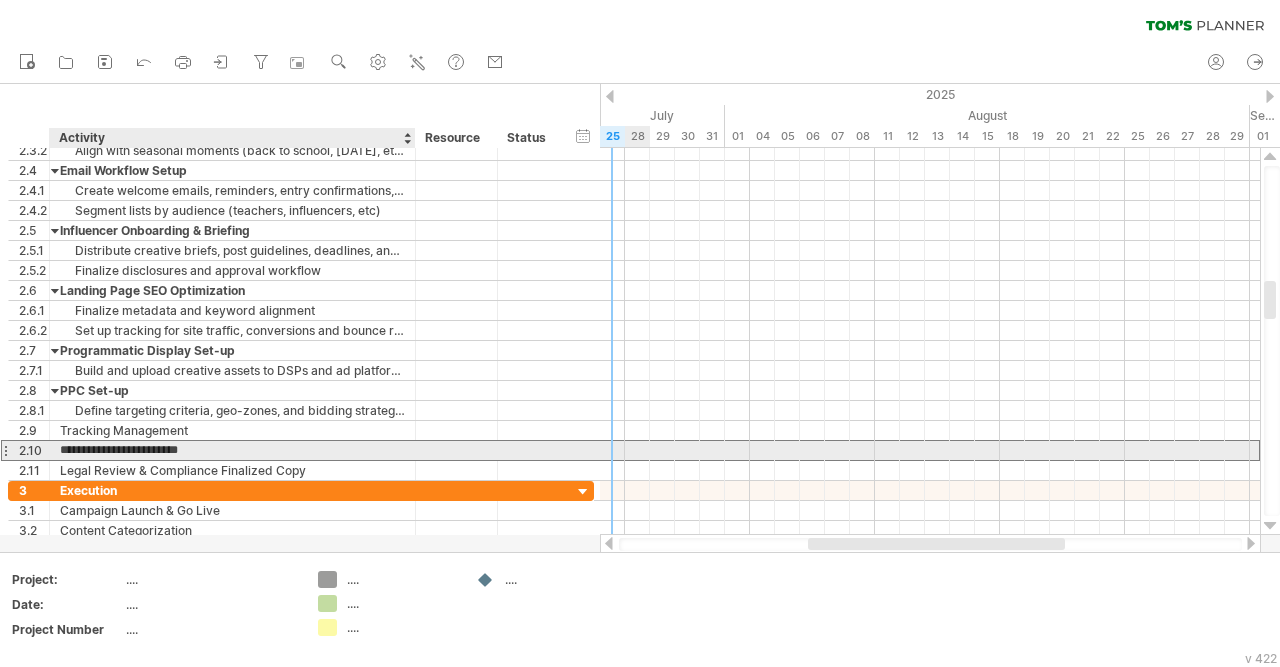 type on "**********" 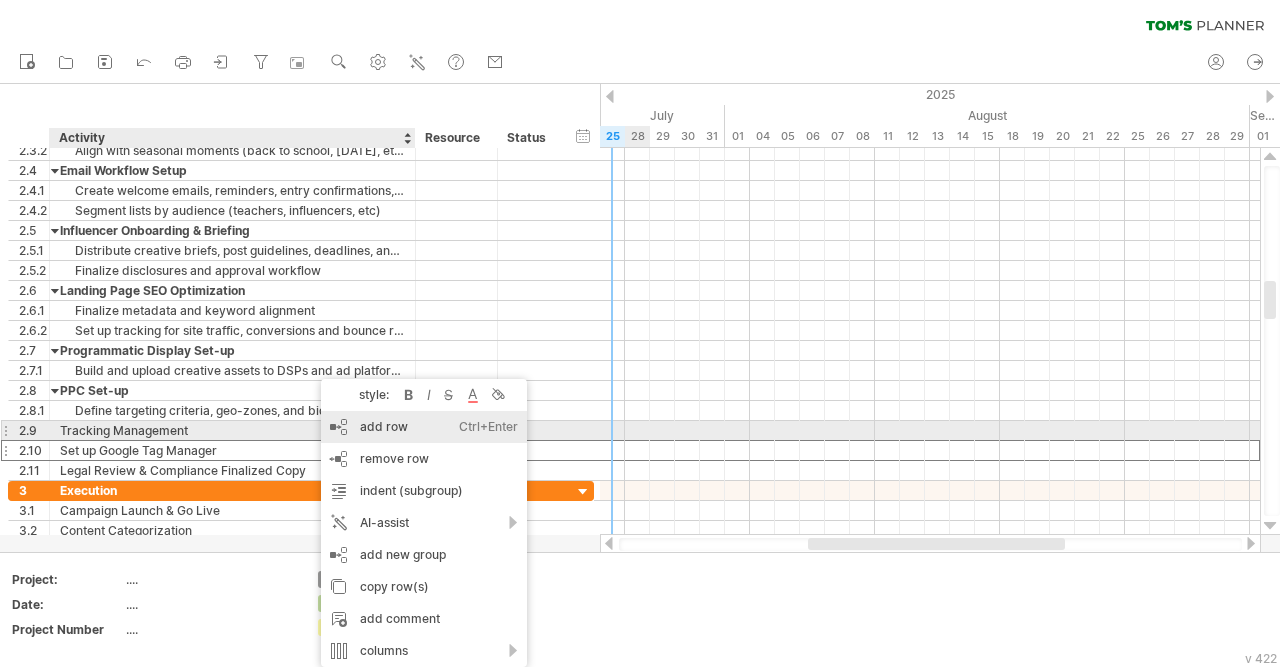 click on "add row Ctrl+Enter Cmd+Enter" at bounding box center (424, 427) 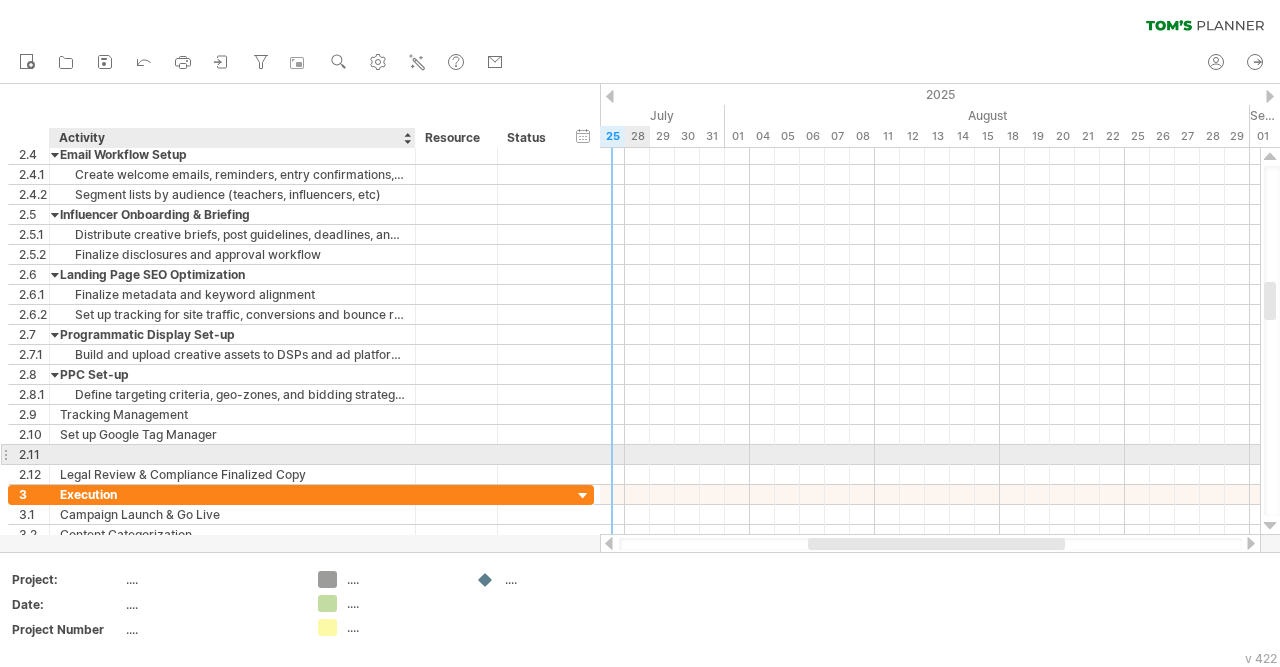 click at bounding box center (232, 454) 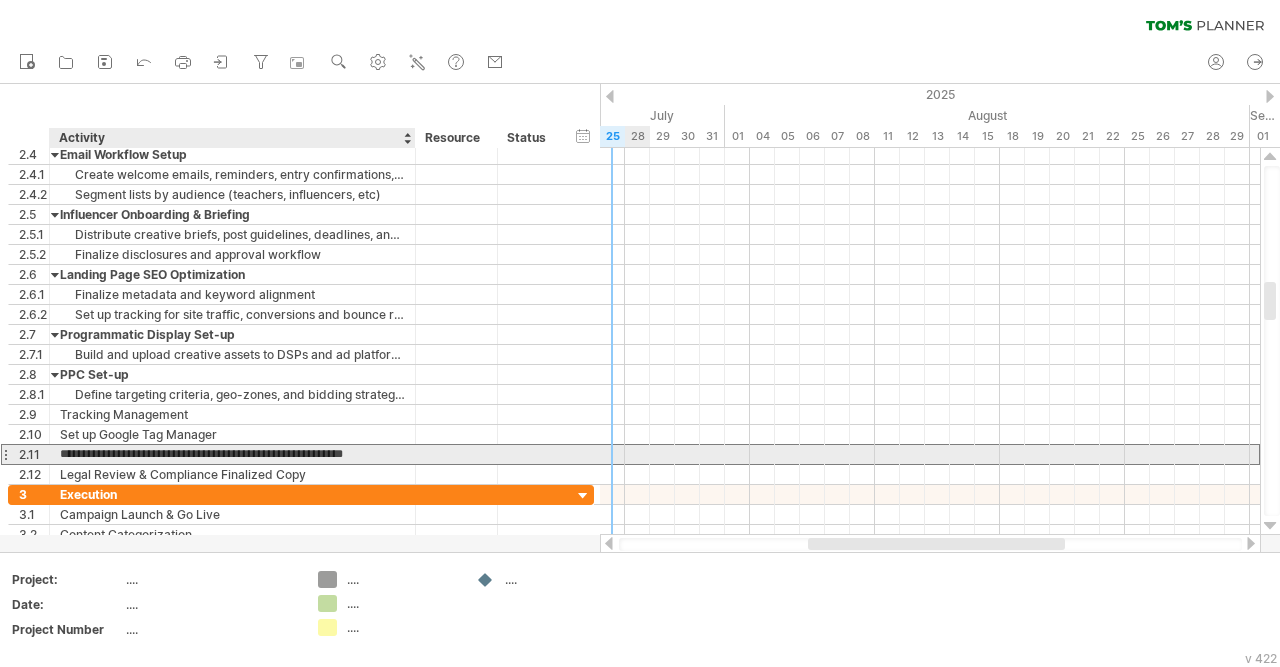 type on "**********" 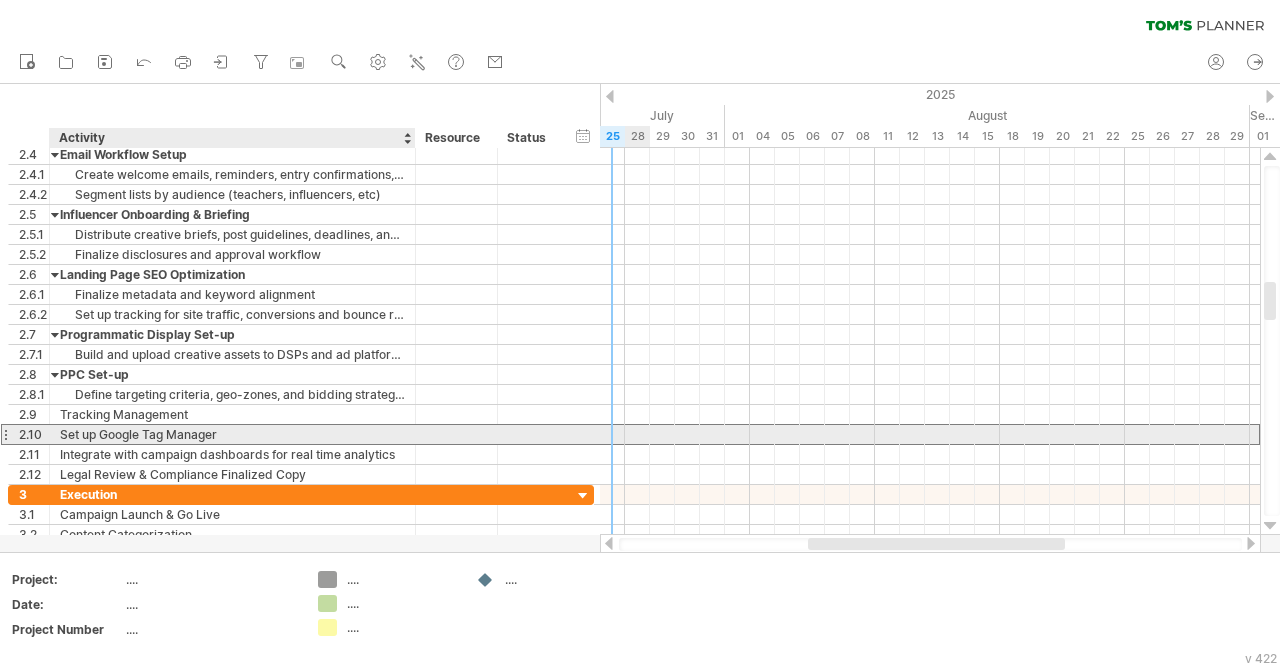 click on "Set up Google Tag Manager" at bounding box center [232, 434] 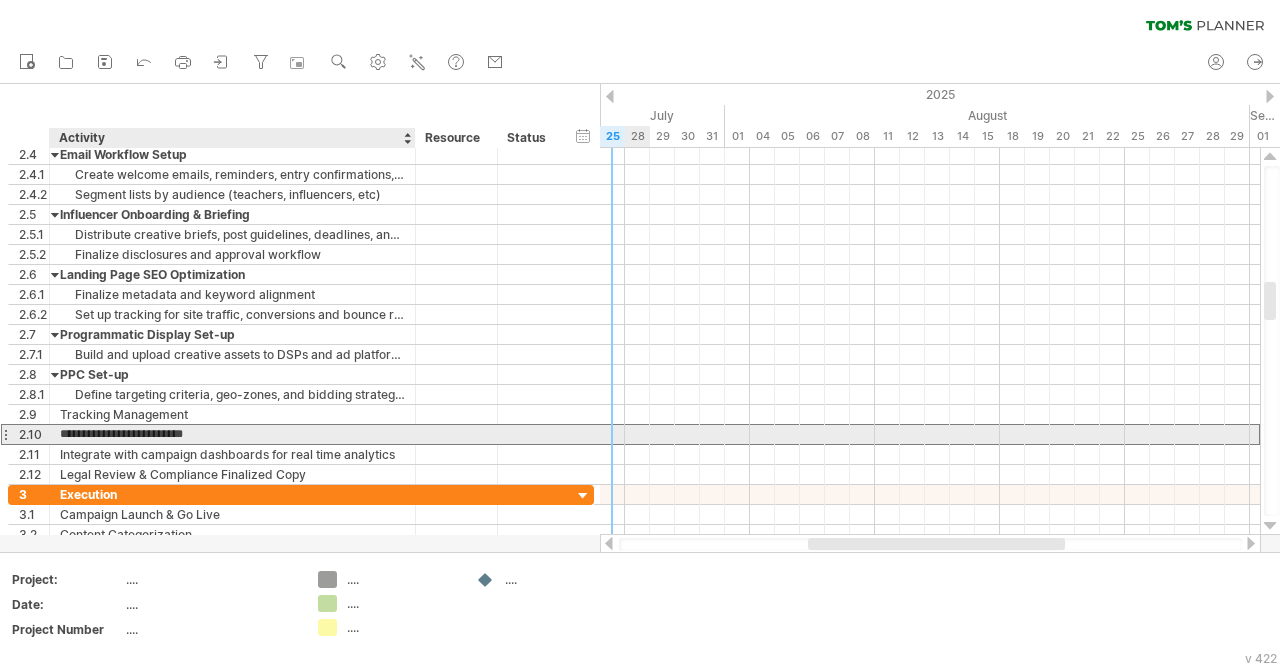 click on "**********" at bounding box center (232, 434) 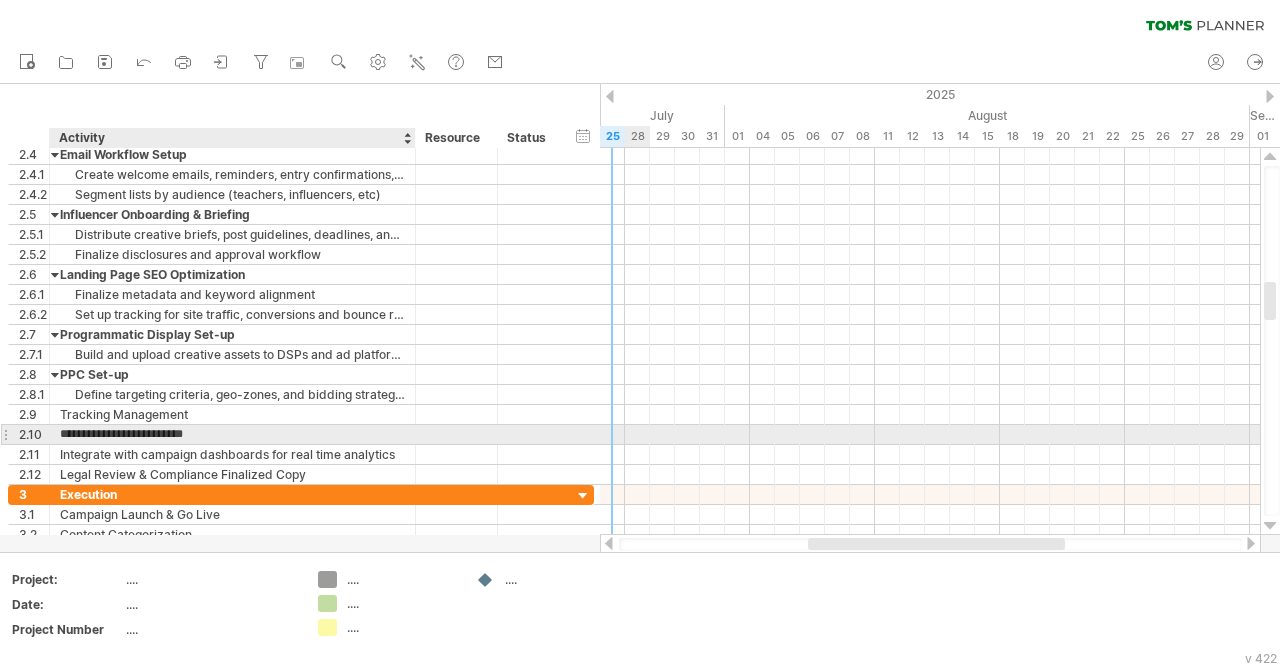 click on "**********" at bounding box center (232, 434) 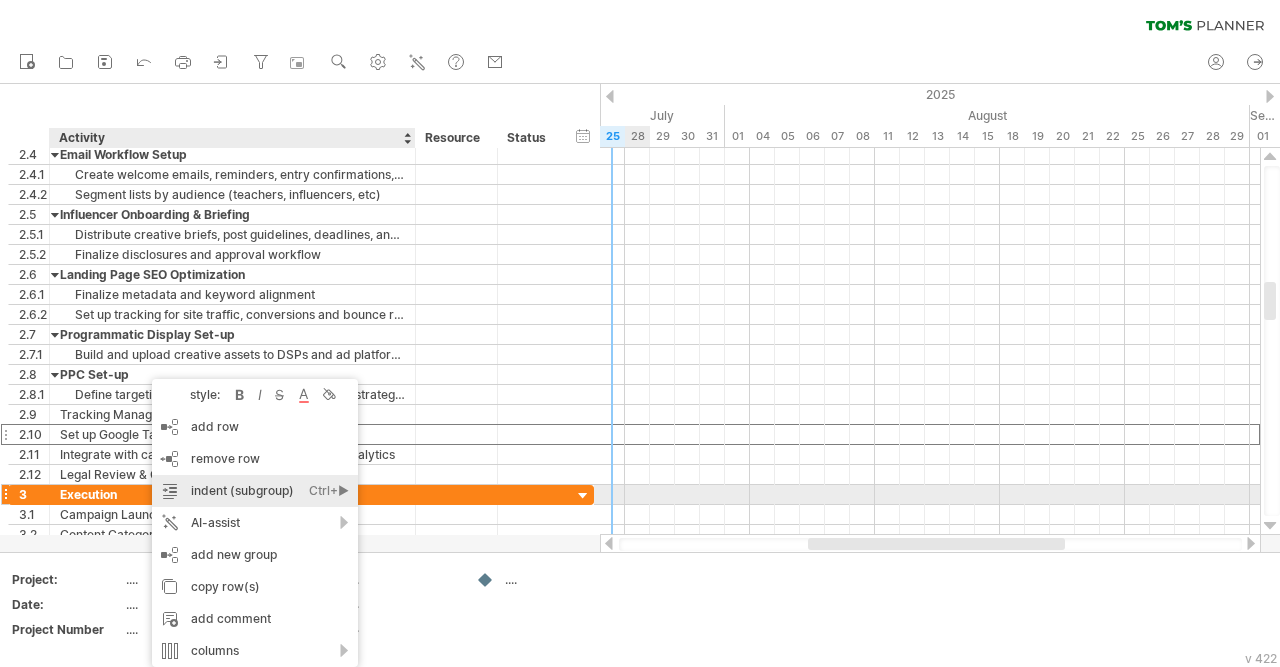click on "indent (subgroup) Ctrl+► Cmd+►" at bounding box center [255, 491] 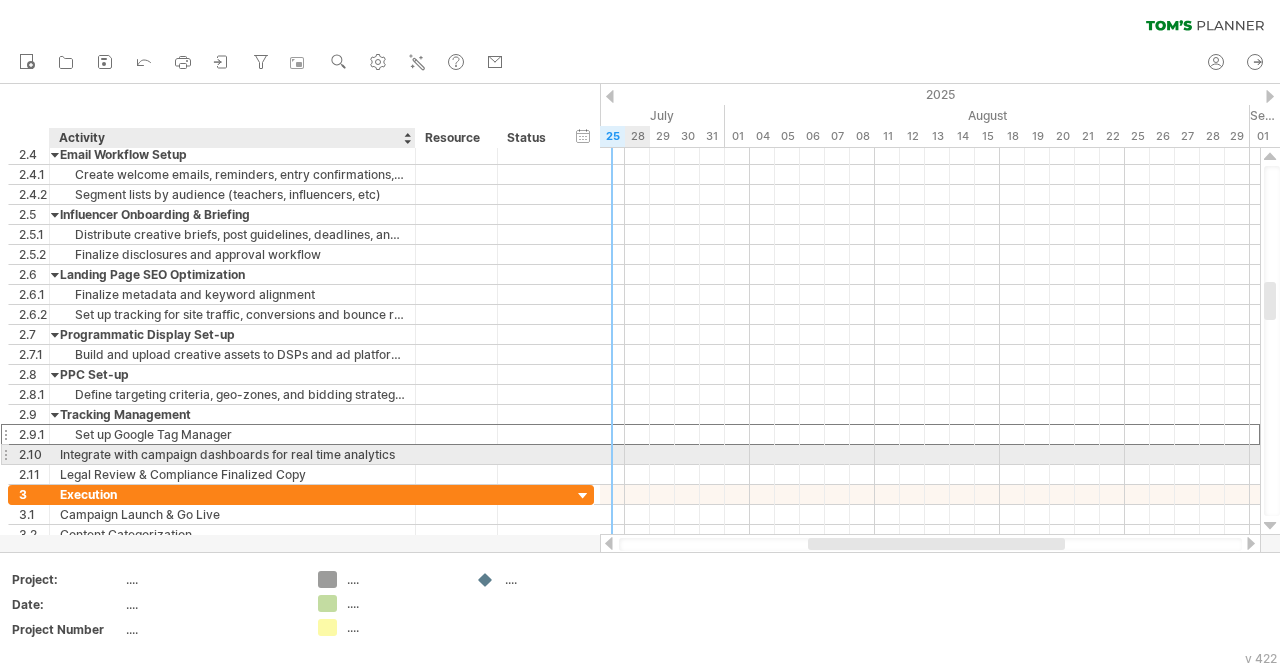 click on "Integrate with campaign dashboards for real time analytics" at bounding box center (232, 454) 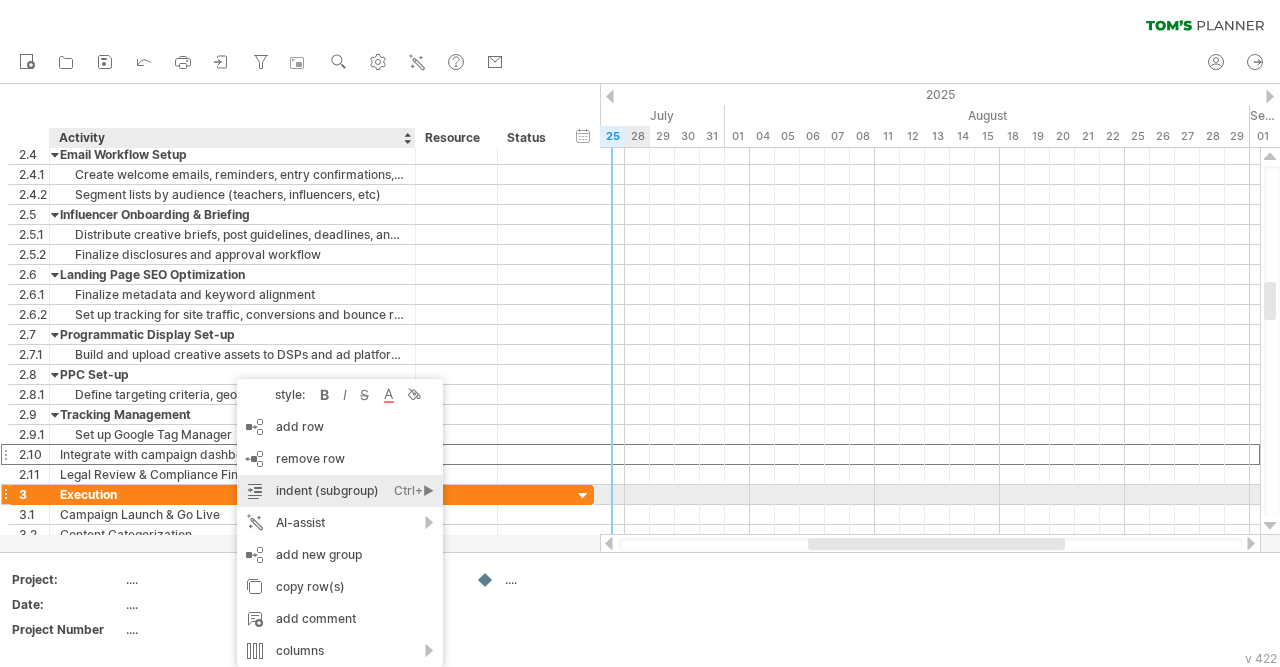 click on "indent (subgroup) Ctrl+► Cmd+►" at bounding box center [340, 491] 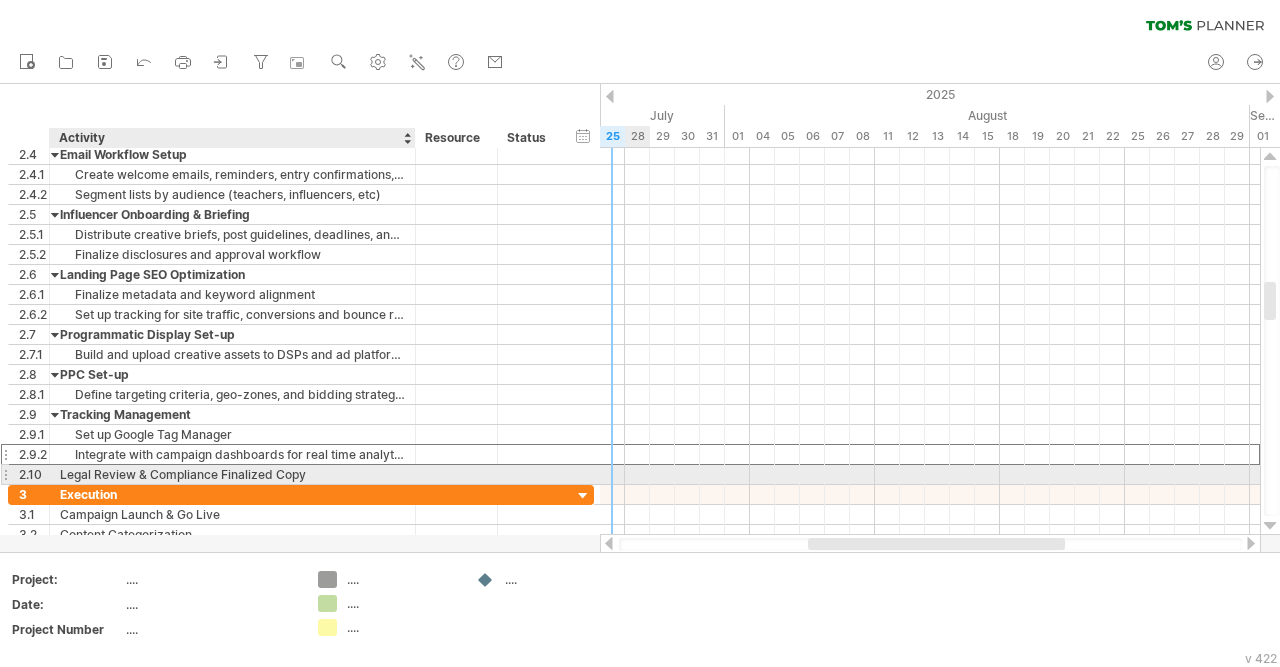 click on "Legal Review & Compliance Finalized Copy" at bounding box center [232, 474] 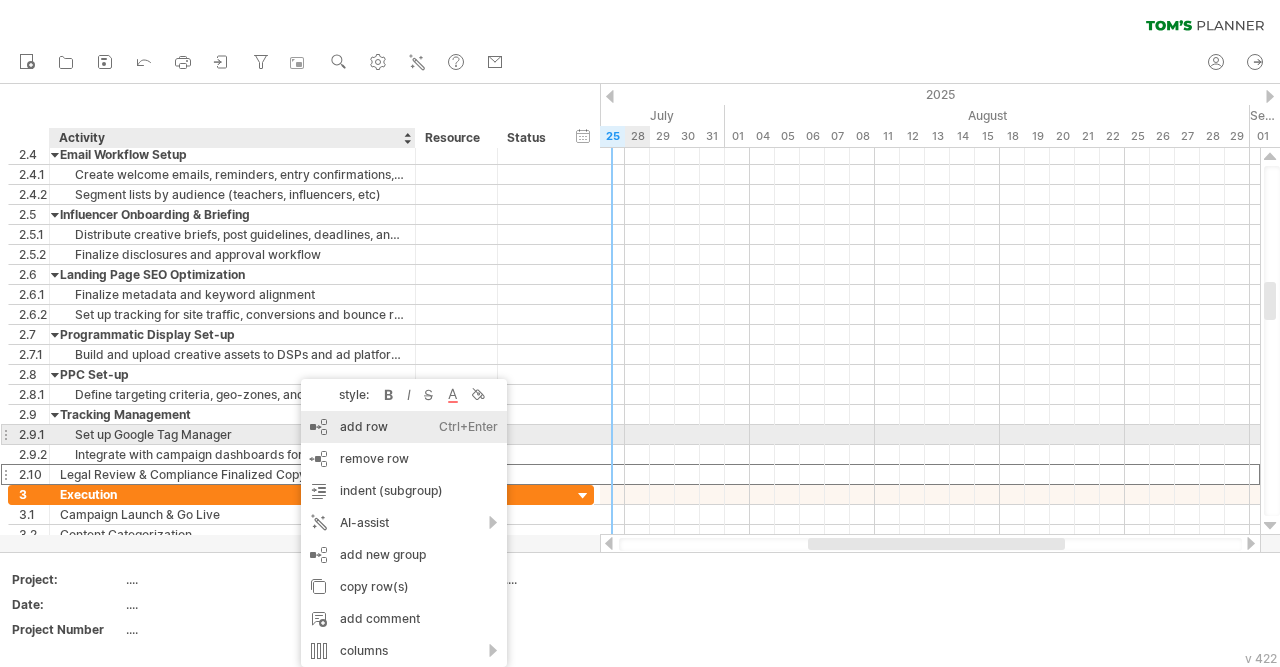 click on "add row Ctrl+Enter Cmd+Enter" at bounding box center (404, 427) 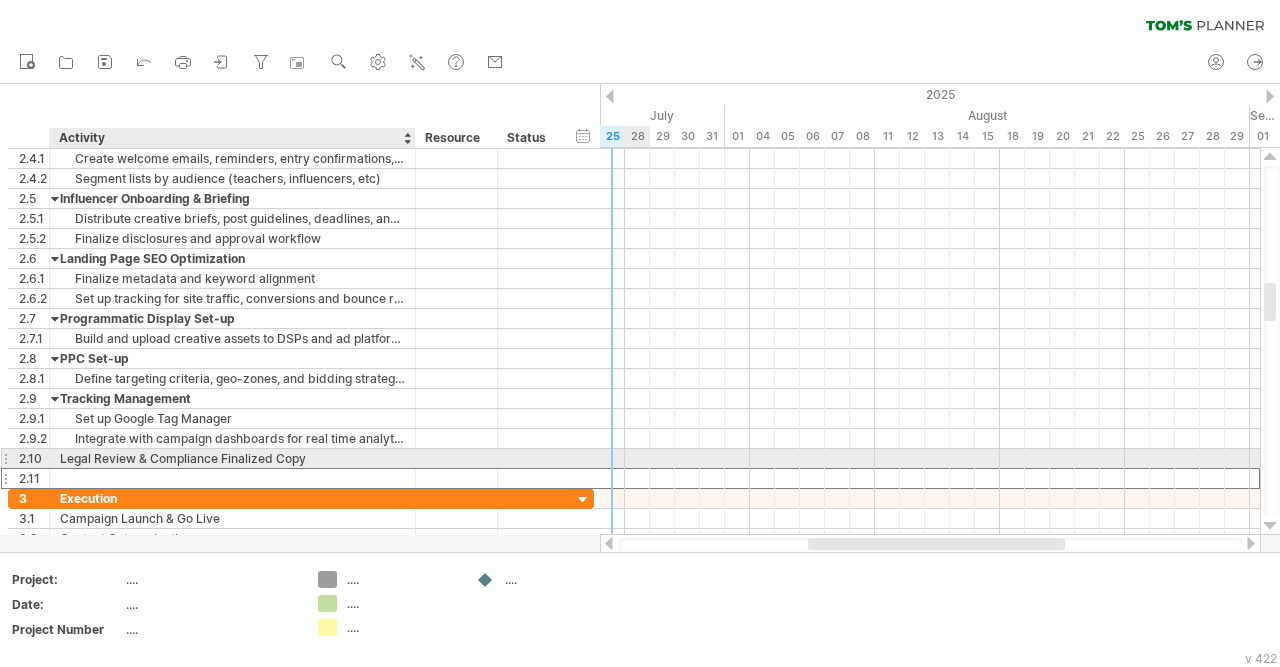 click at bounding box center [232, 478] 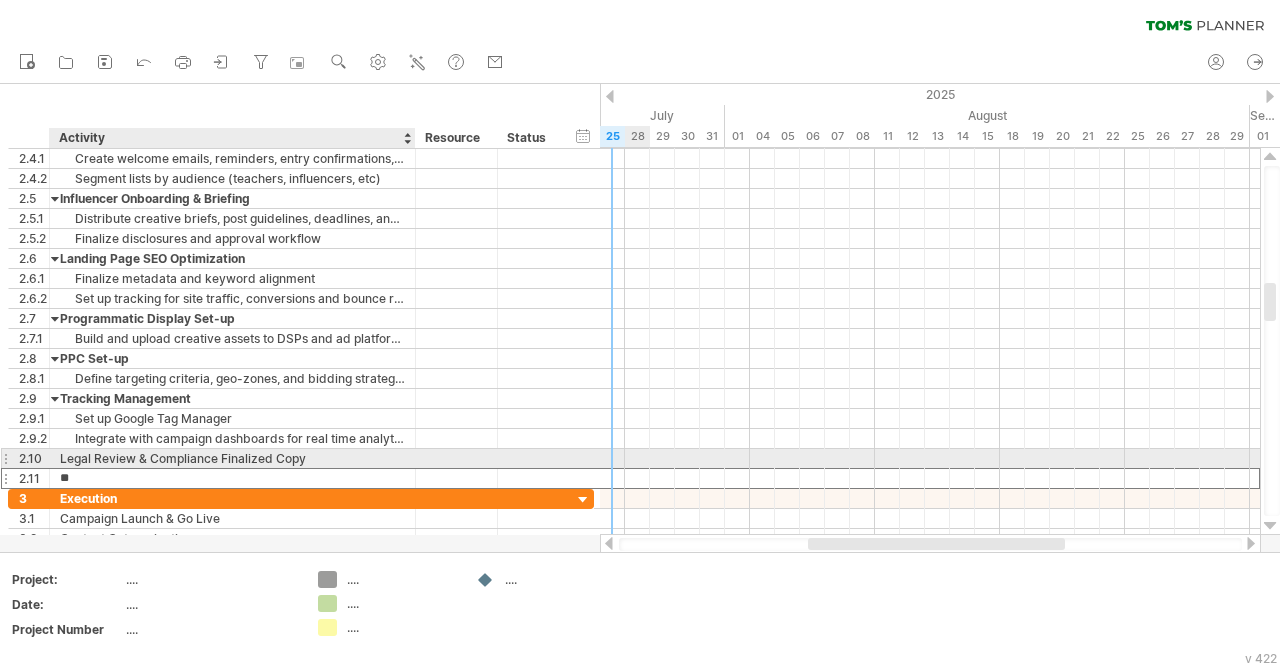 type on "*" 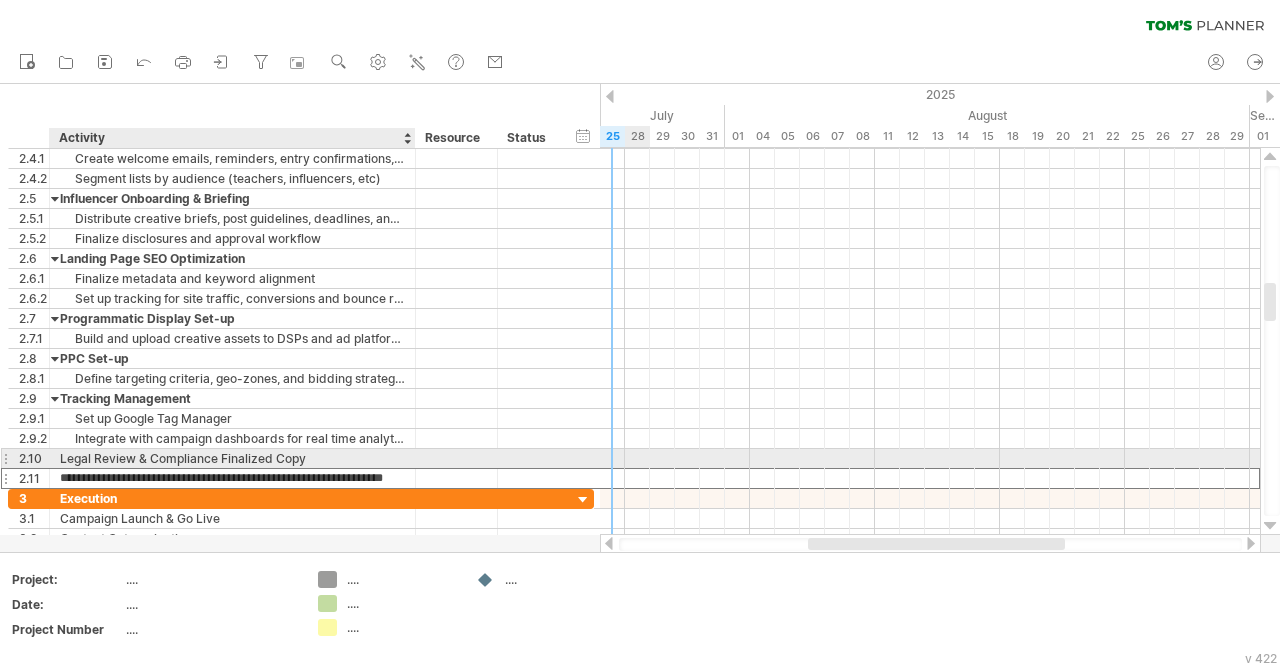 scroll, scrollTop: 0, scrollLeft: 30, axis: horizontal 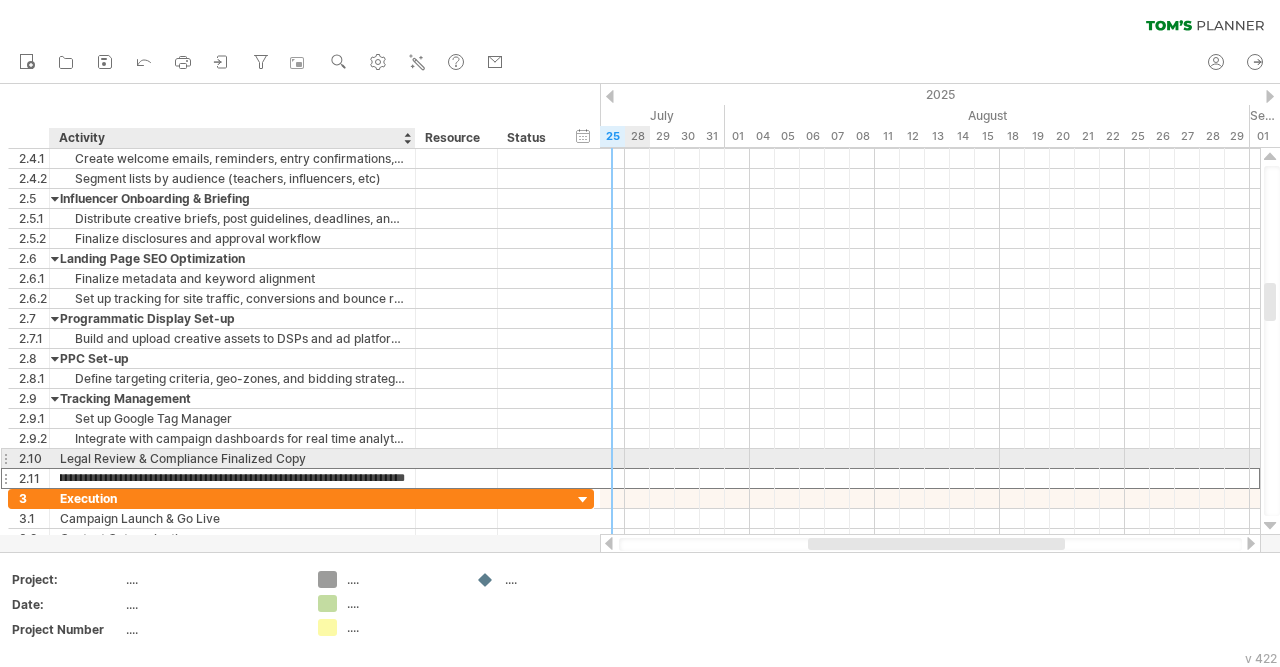 type on "**********" 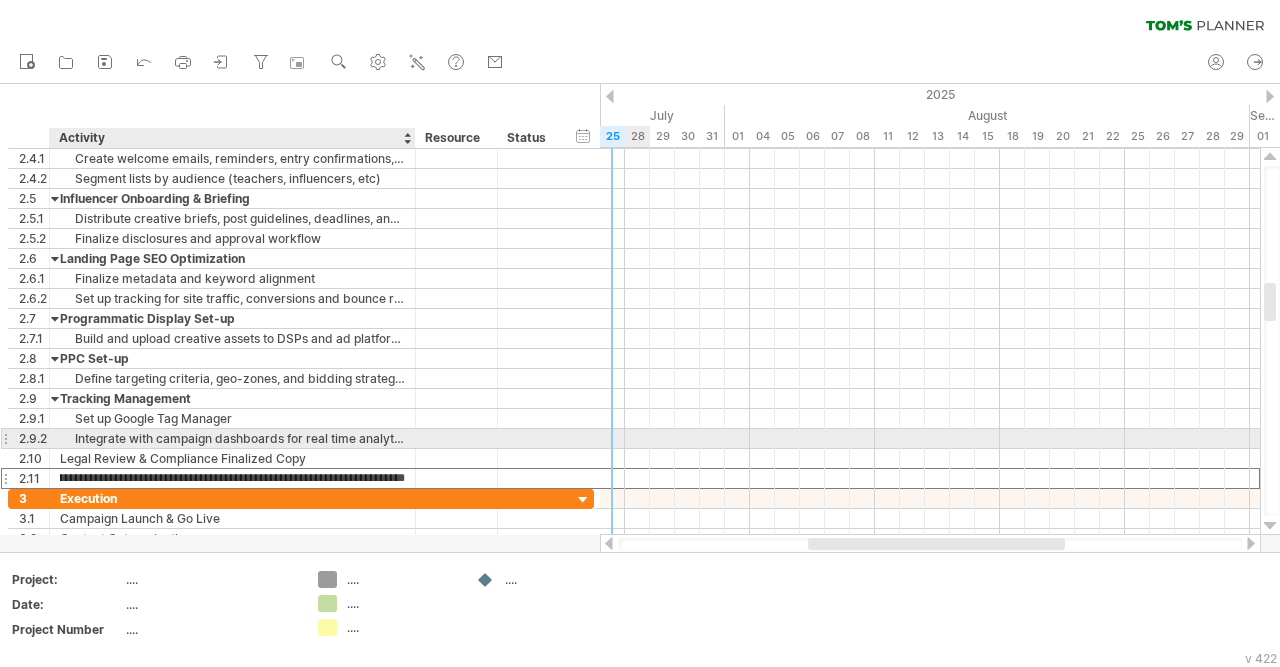 click on "Integrate with campaign dashboards for real time analytics" at bounding box center (232, 438) 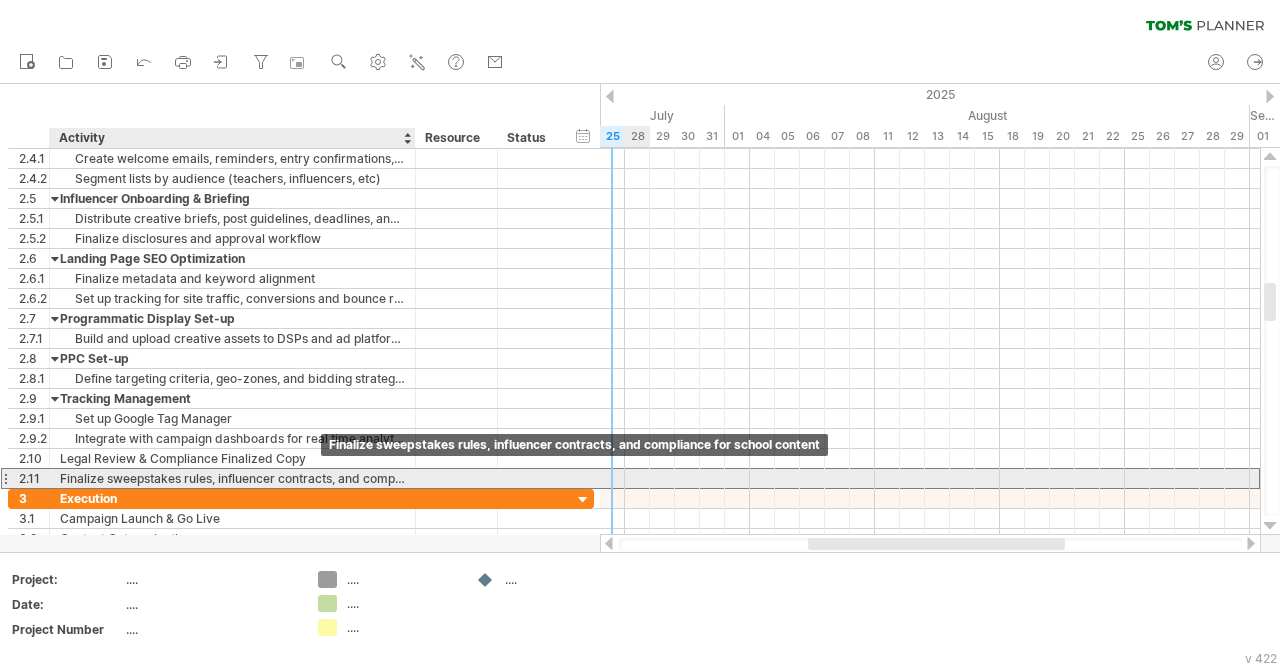 click on "Finalize sweepstakes rules, influencer contracts, and compliance for school content" at bounding box center [232, 478] 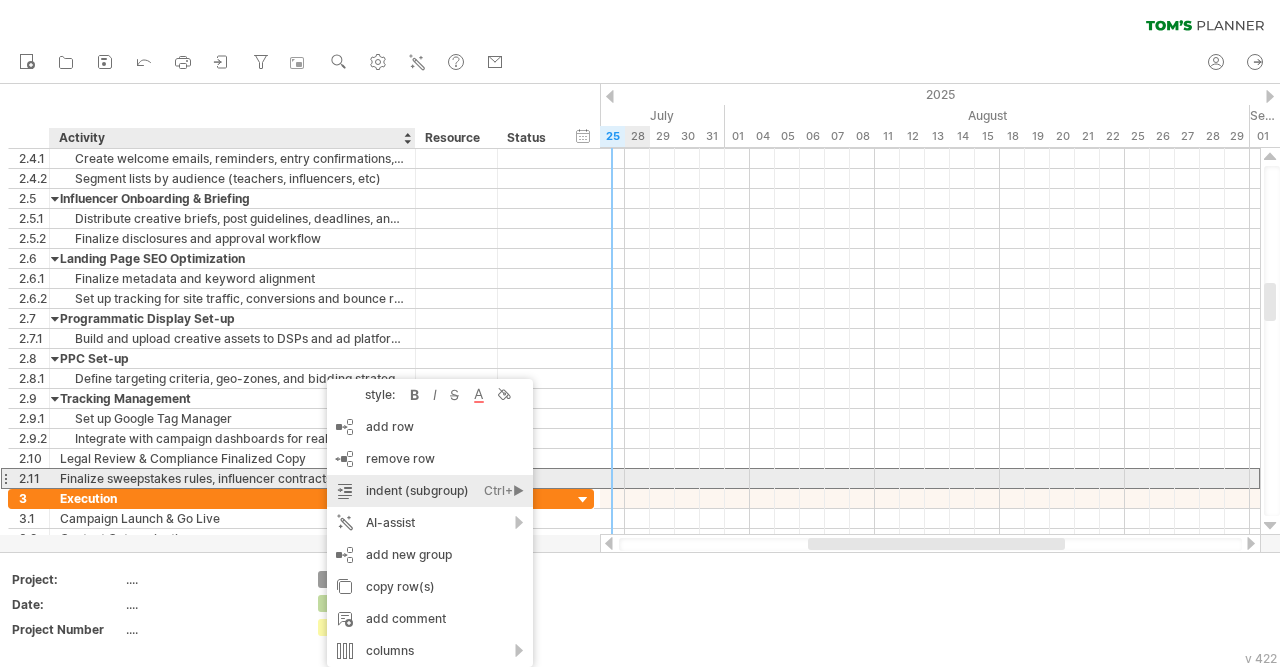 click on "indent (subgroup) Ctrl+► Cmd+►" at bounding box center [430, 491] 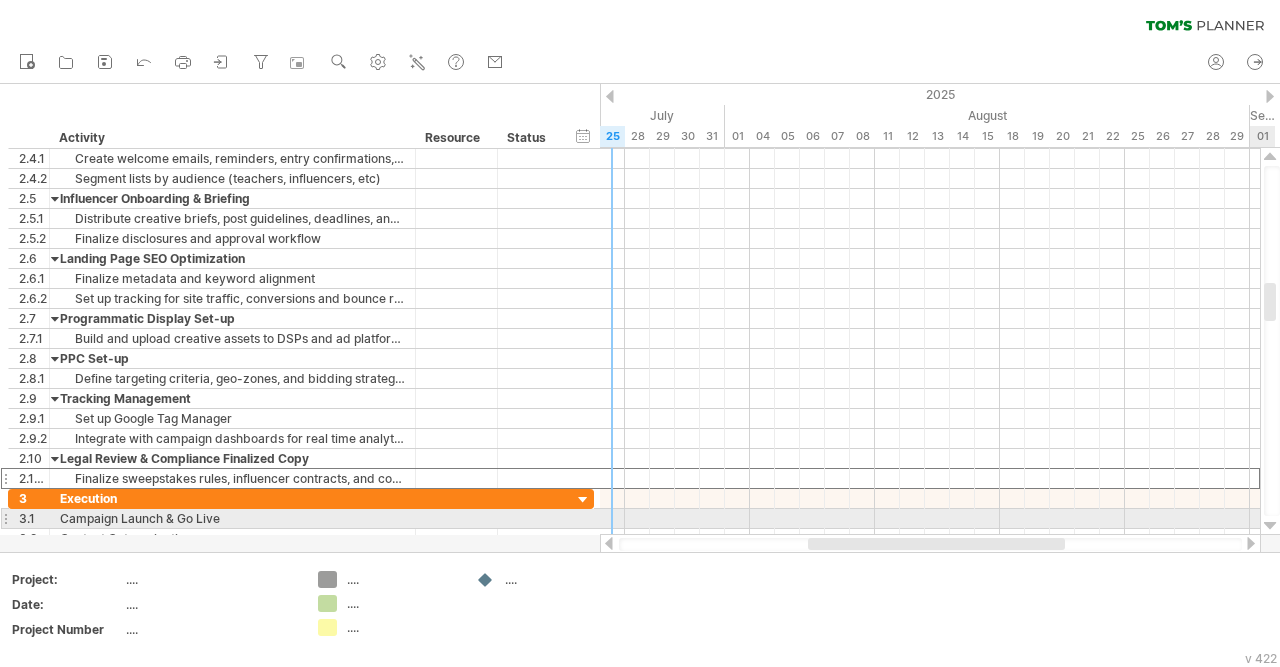 click at bounding box center [1270, 526] 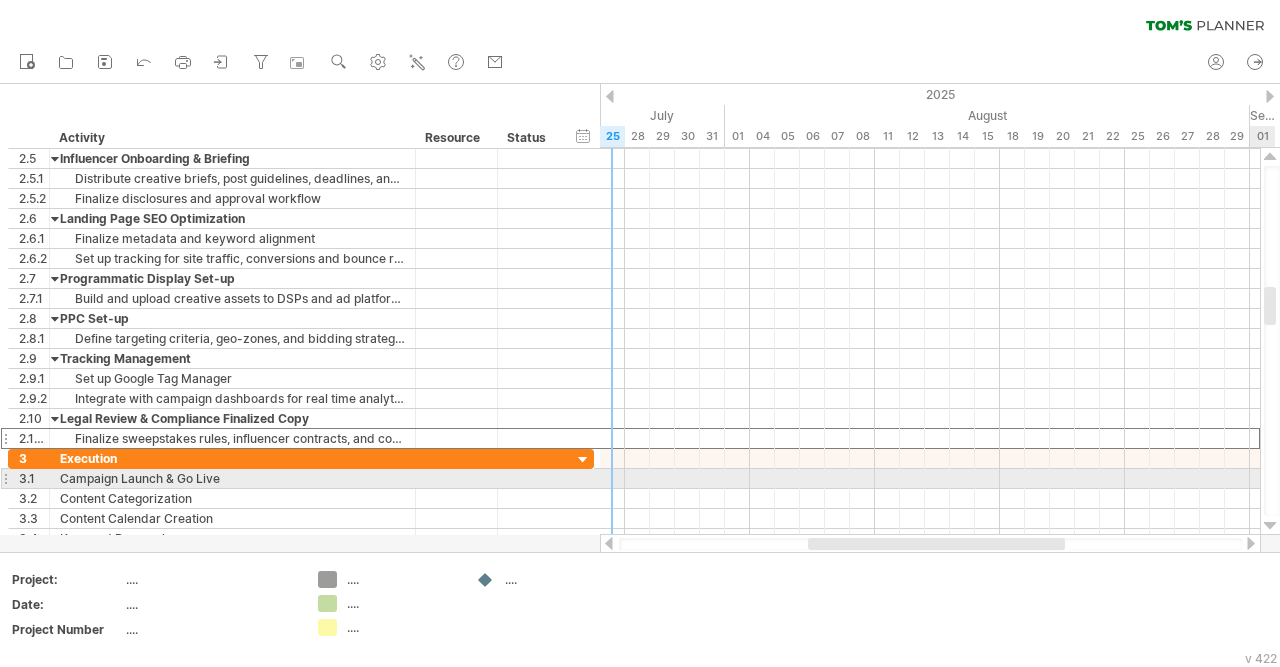 click at bounding box center [1270, 526] 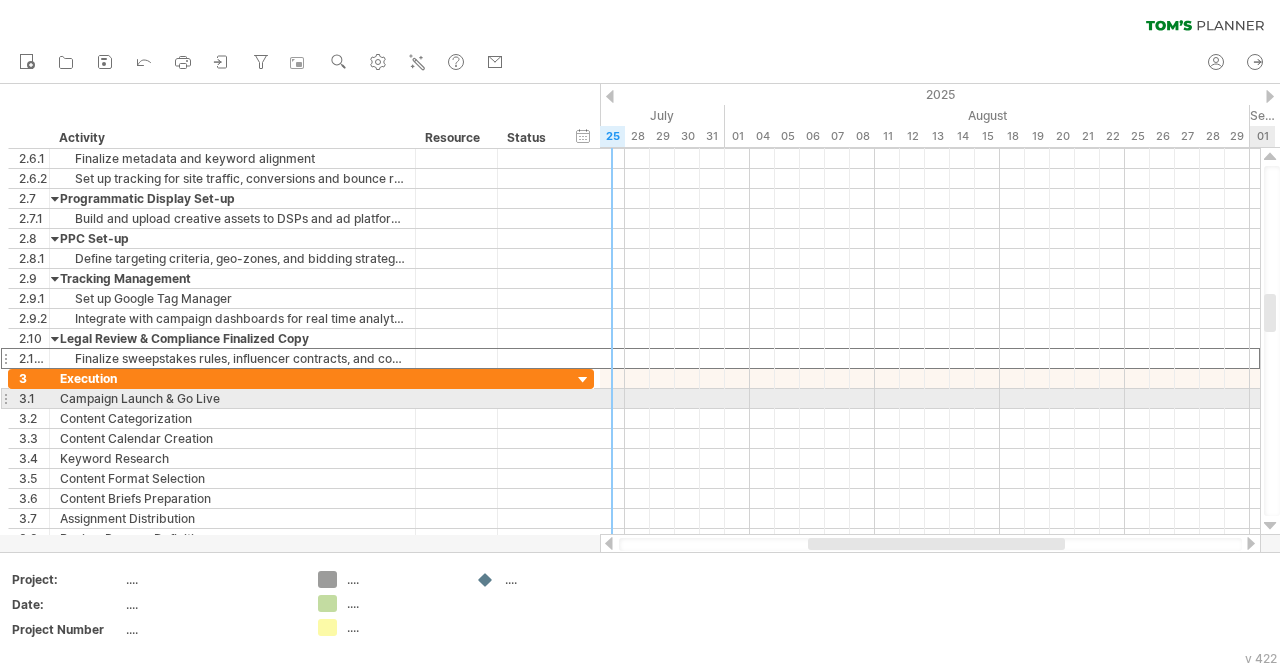 click at bounding box center (1270, 526) 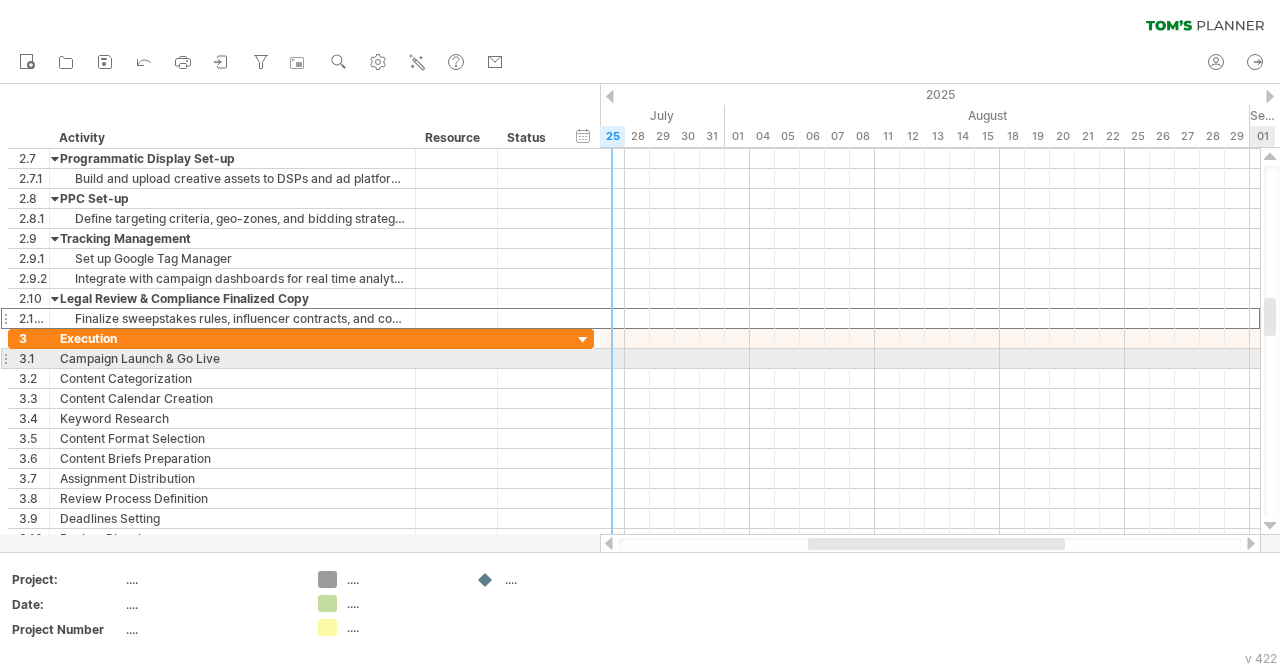 click at bounding box center (1270, 526) 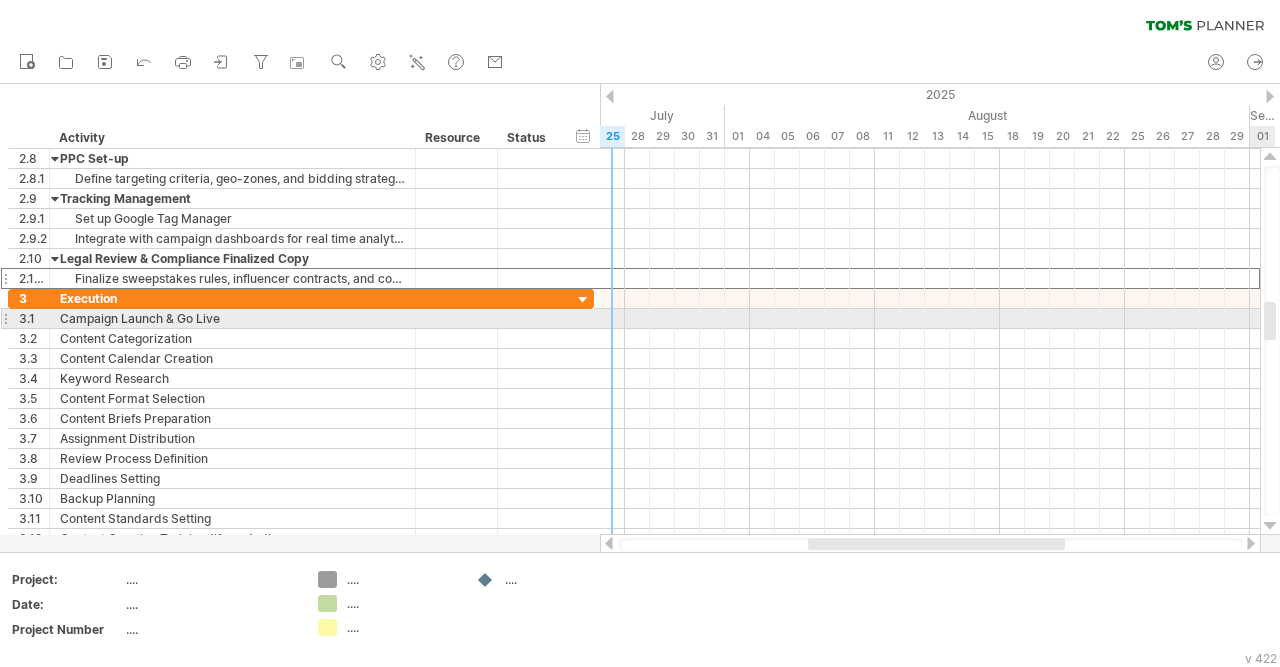 click at bounding box center (1270, 526) 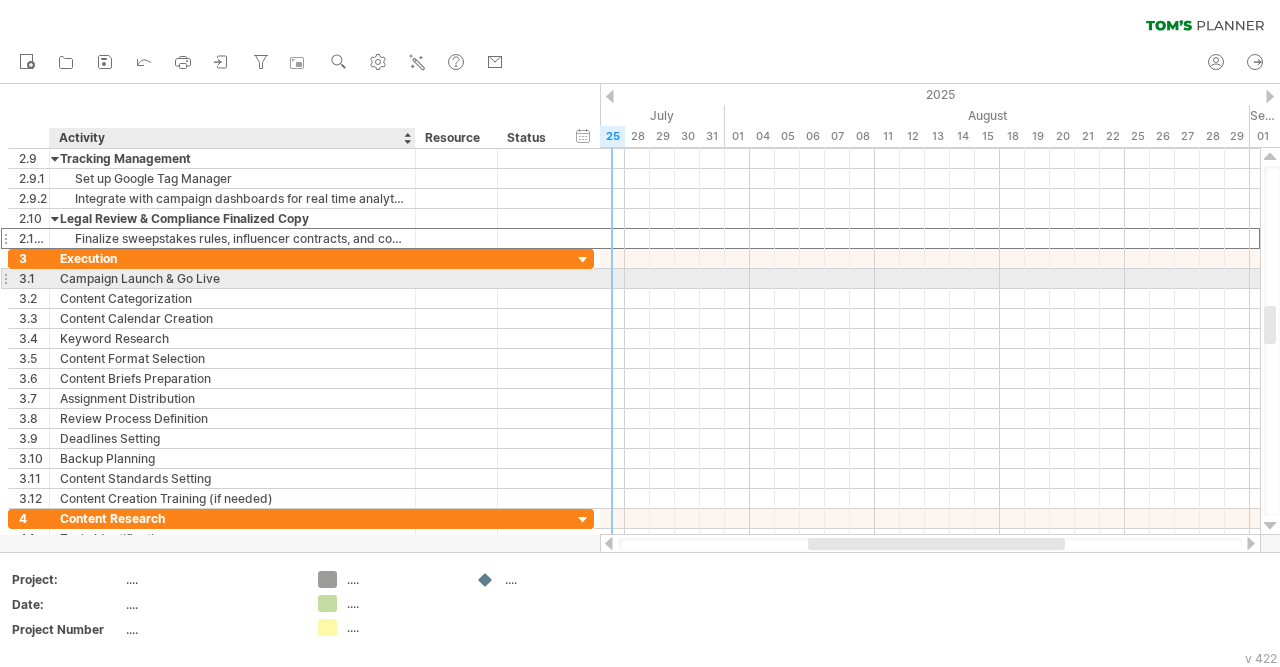 click on "Campaign Launch & Go Live" at bounding box center (232, 278) 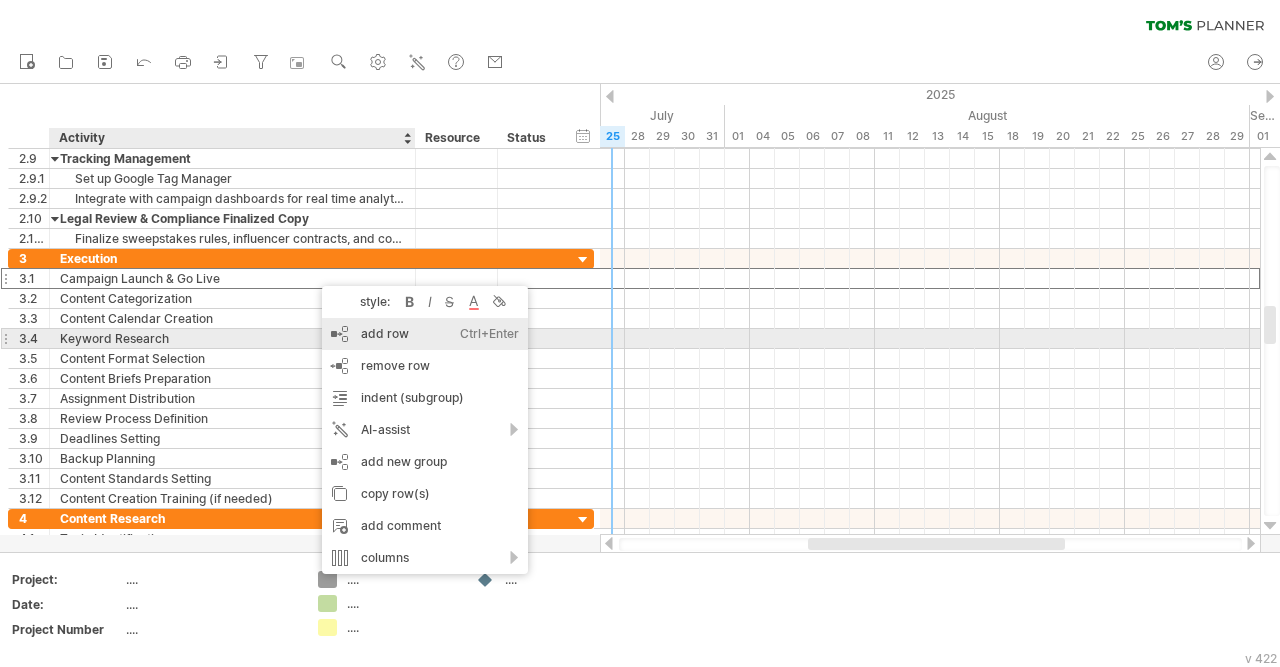 click on "add row Ctrl+Enter Cmd+Enter" at bounding box center (425, 334) 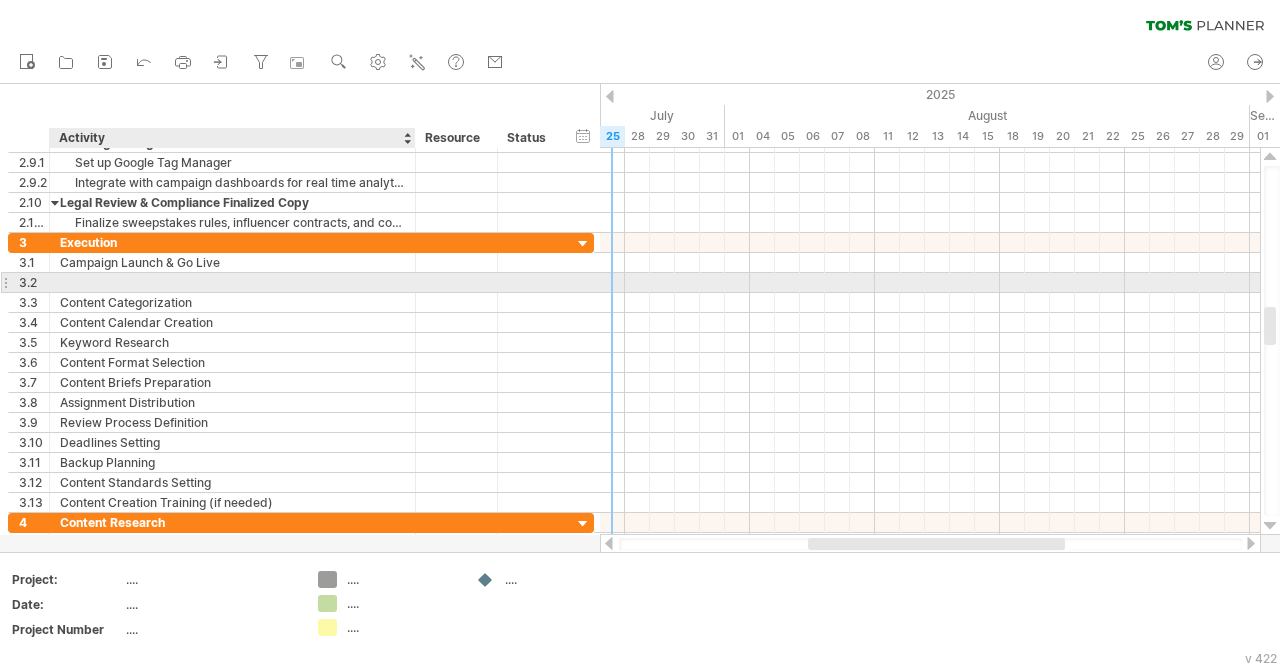 click at bounding box center [232, 282] 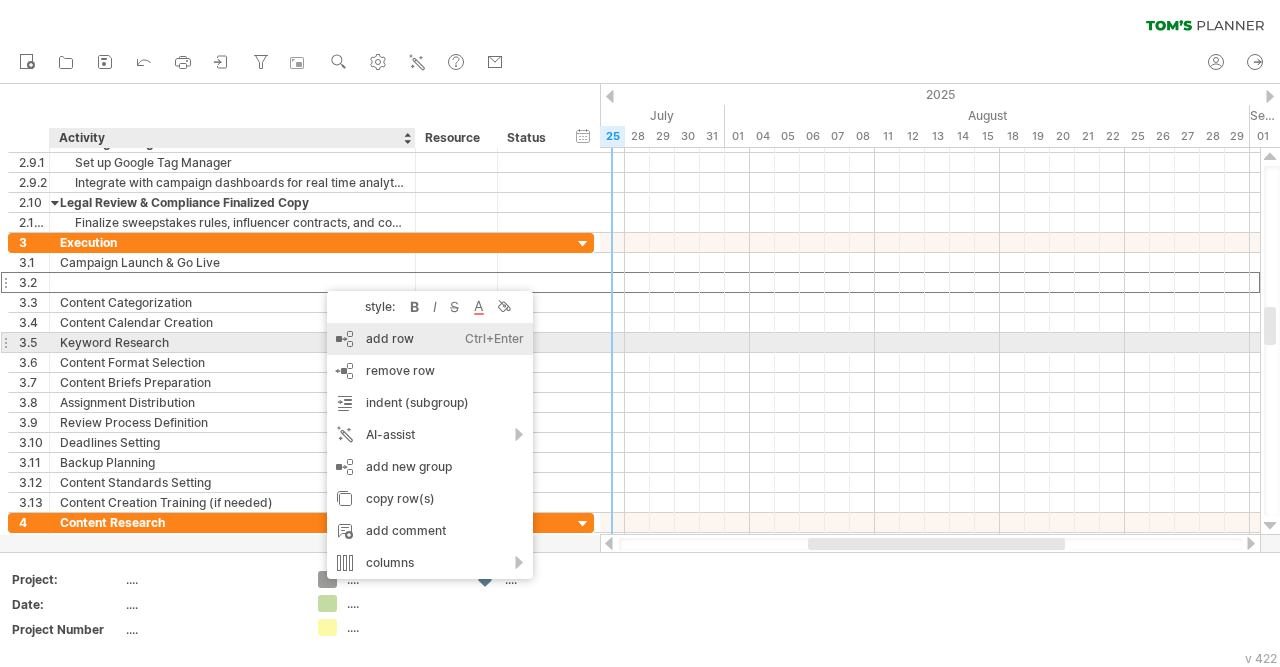 click on "add row Ctrl+Enter Cmd+Enter" at bounding box center [430, 339] 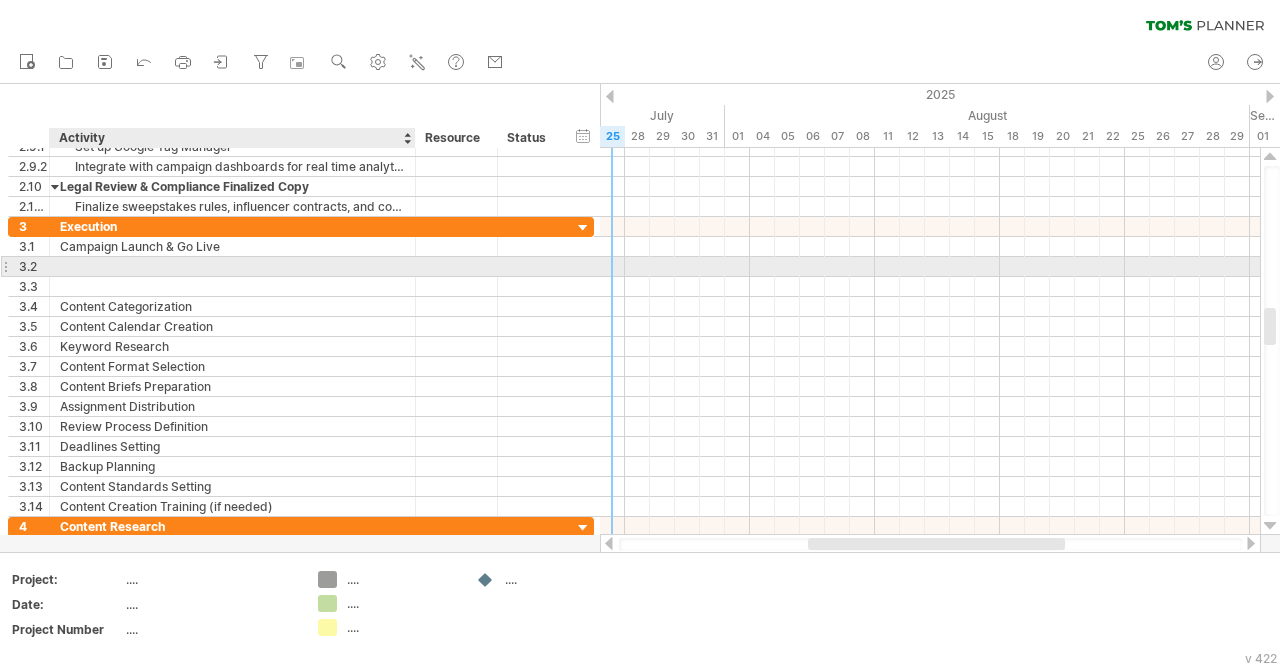 click at bounding box center [232, 266] 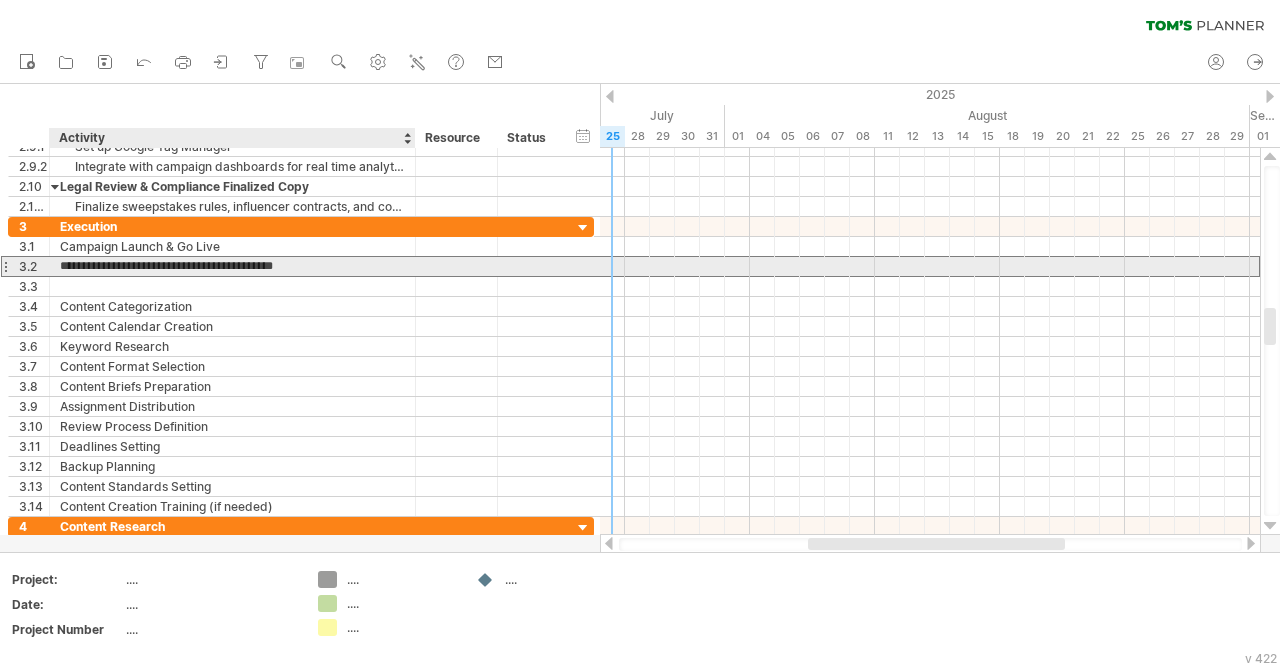 type on "**********" 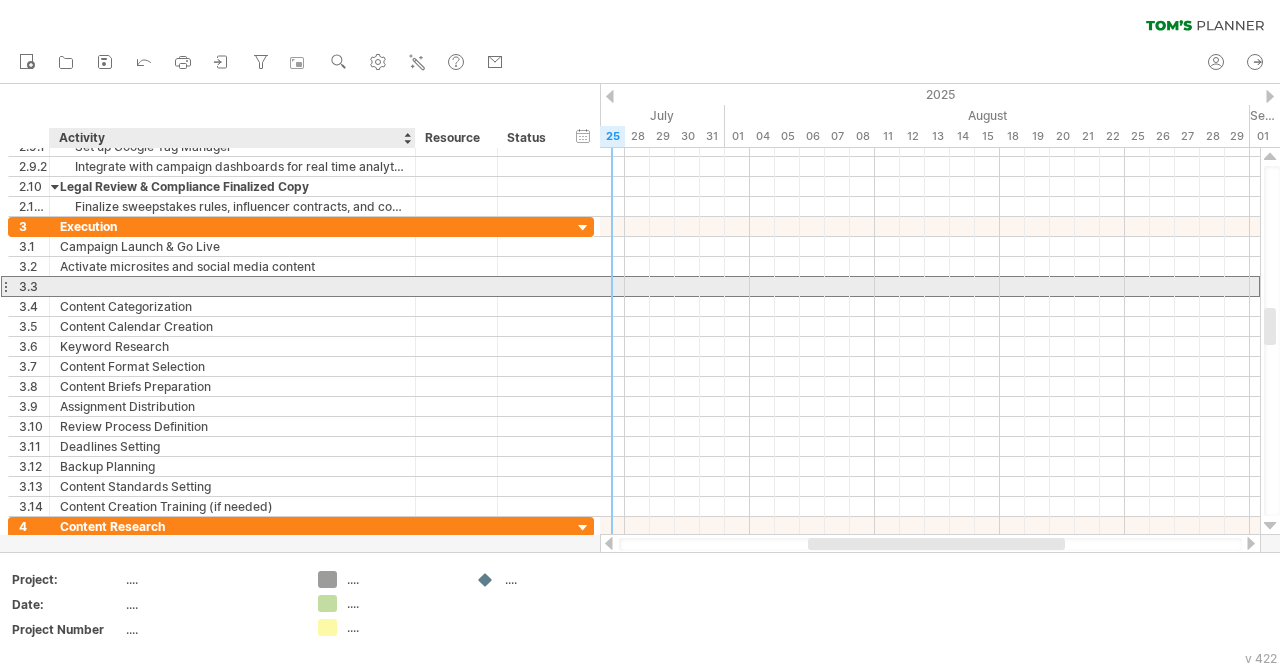 click at bounding box center [232, 286] 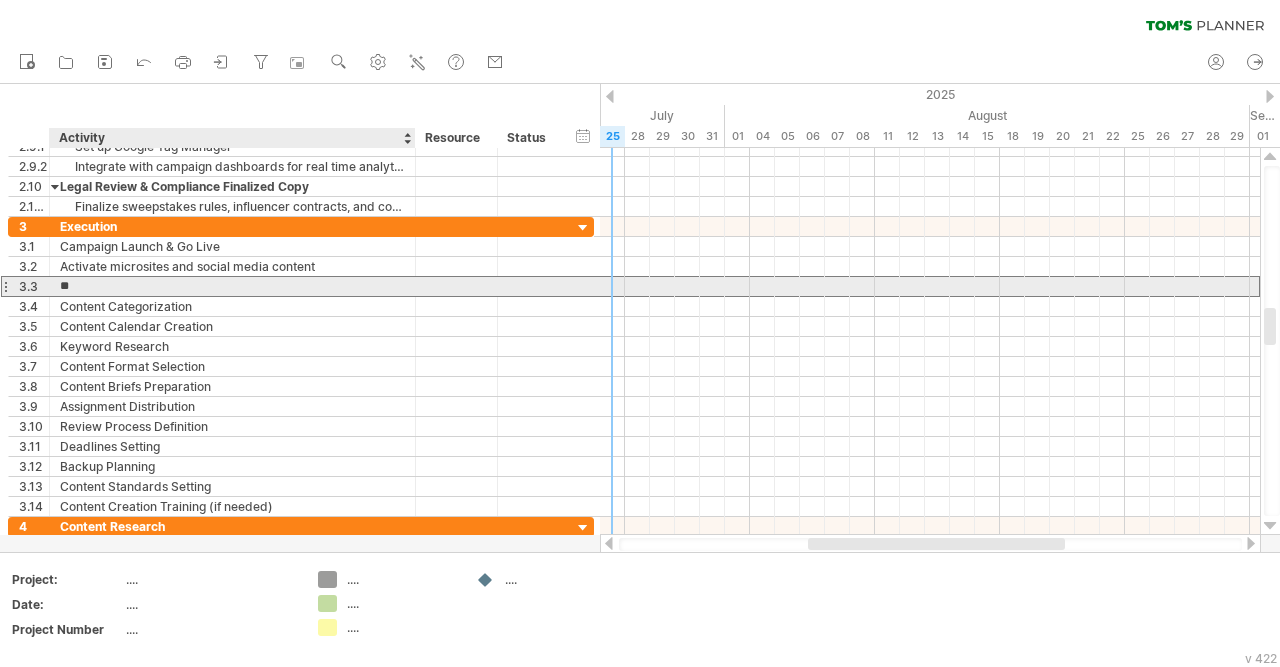 type on "*" 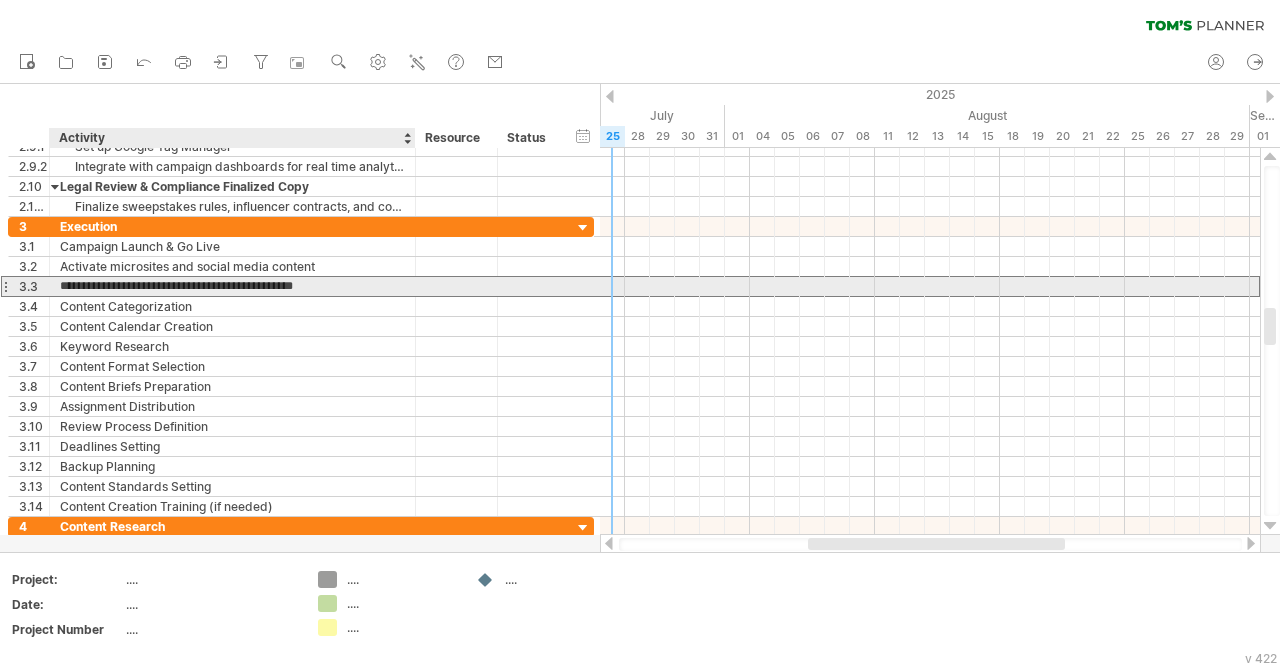 type on "**********" 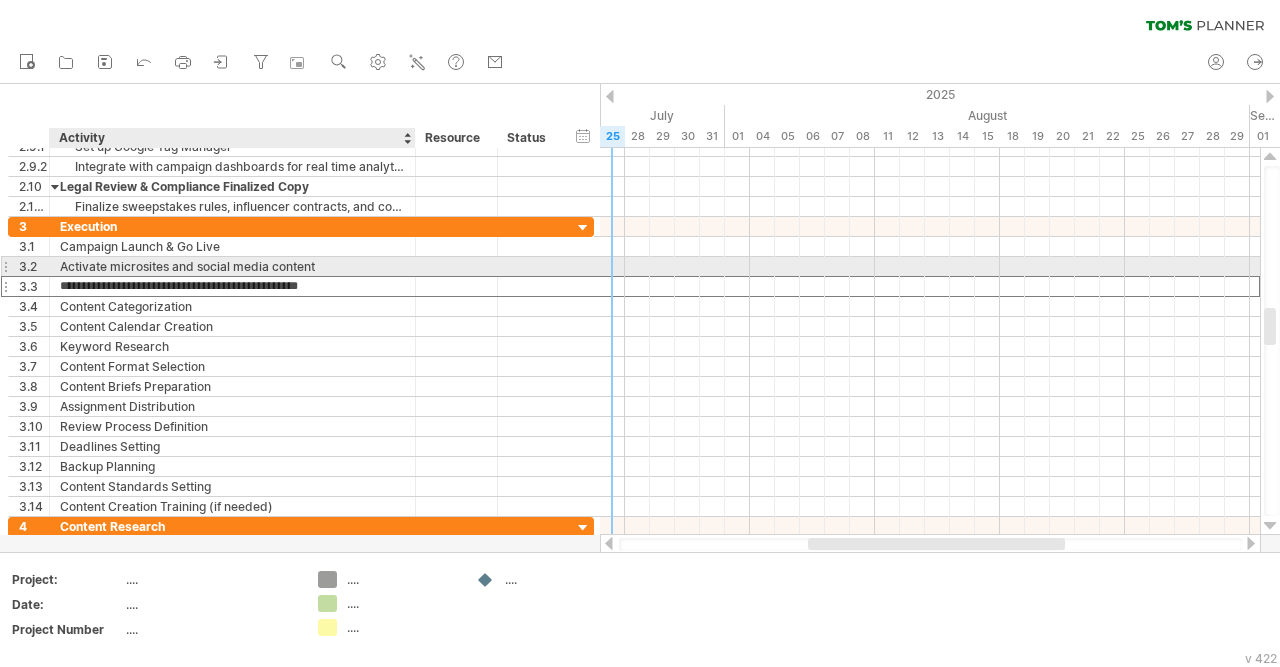 click on "Activate microsites and social media content" at bounding box center (232, 266) 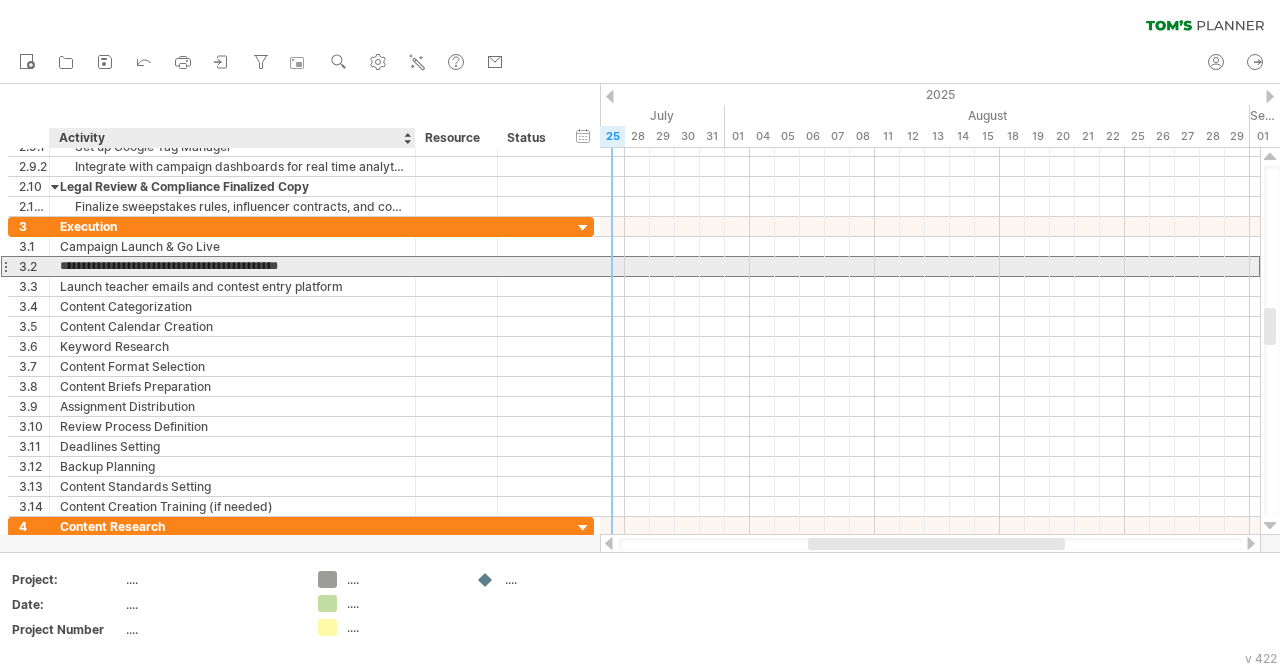 click on "**********" at bounding box center [232, 266] 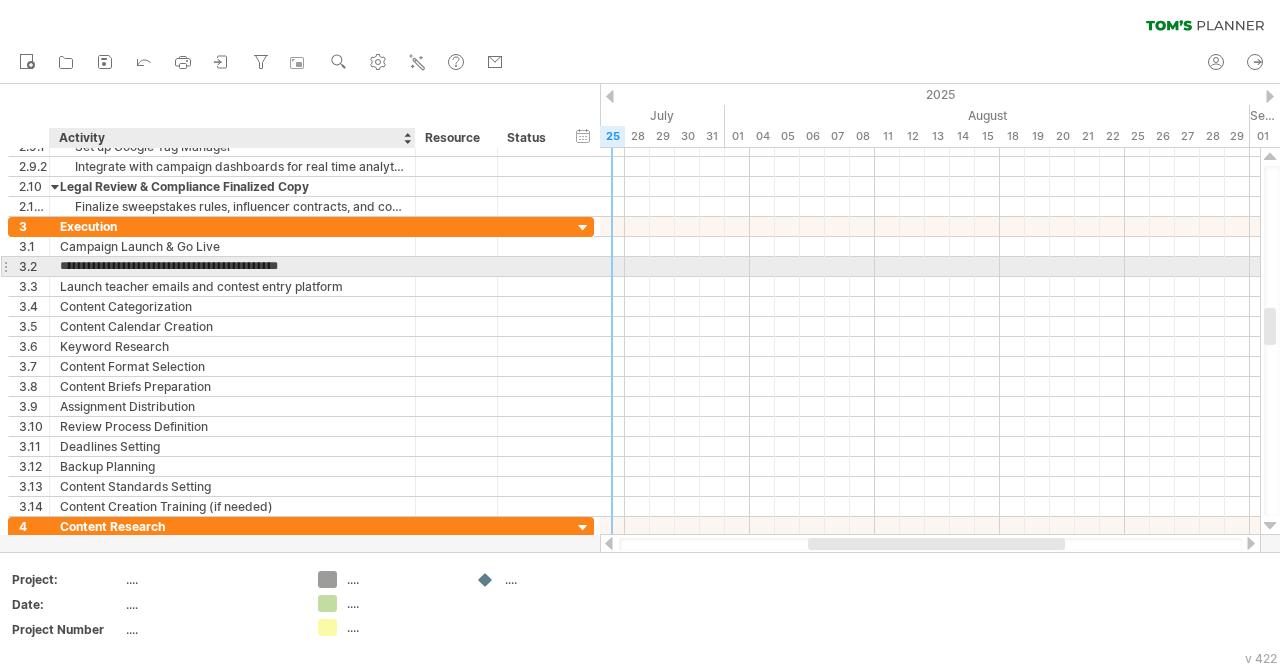 click on "**********" at bounding box center [232, 266] 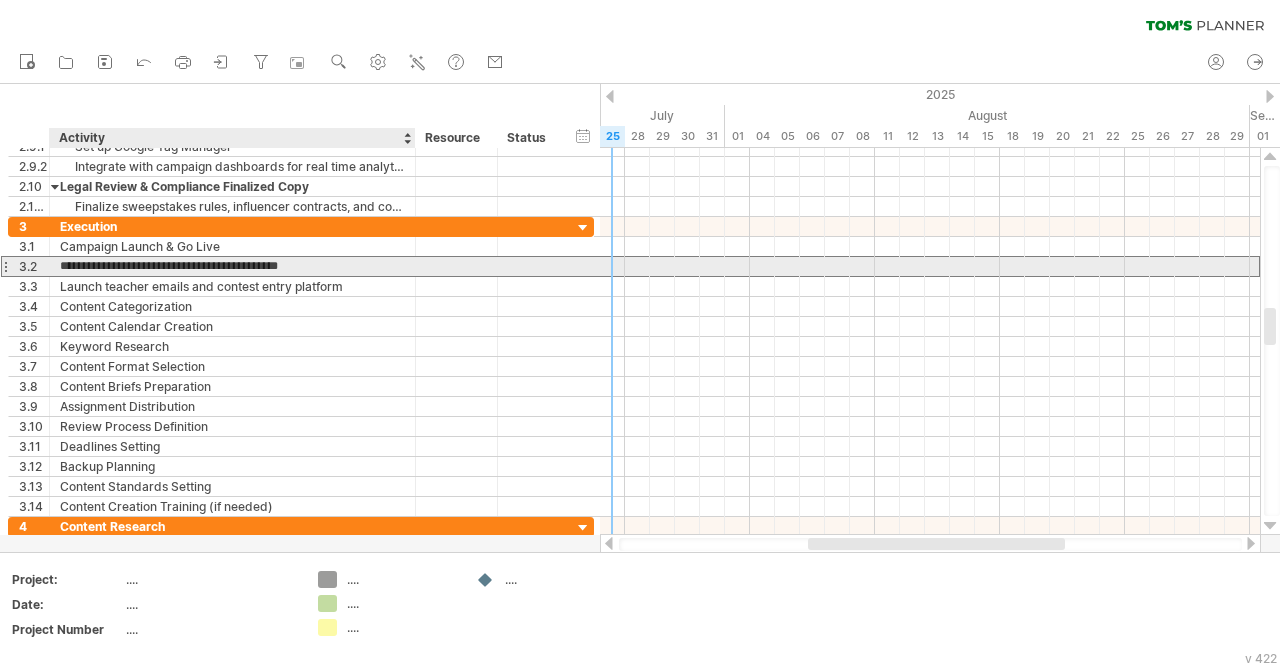 click on "**********" at bounding box center [232, 266] 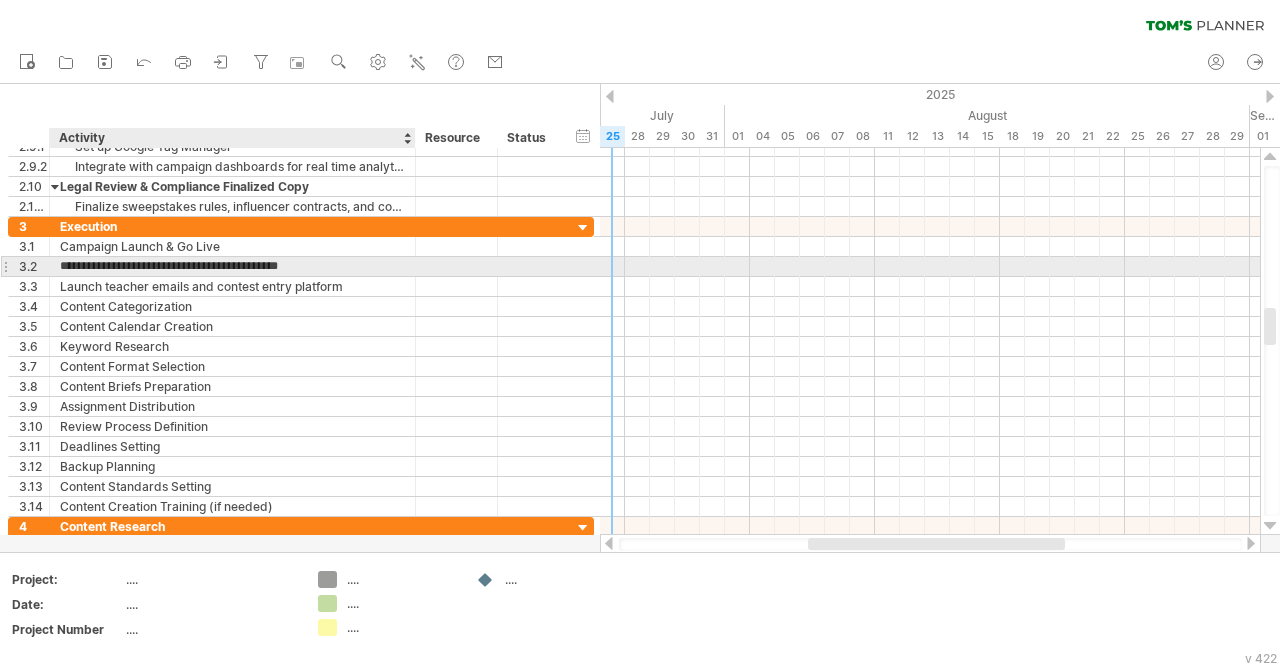 click on "**********" at bounding box center [232, 266] 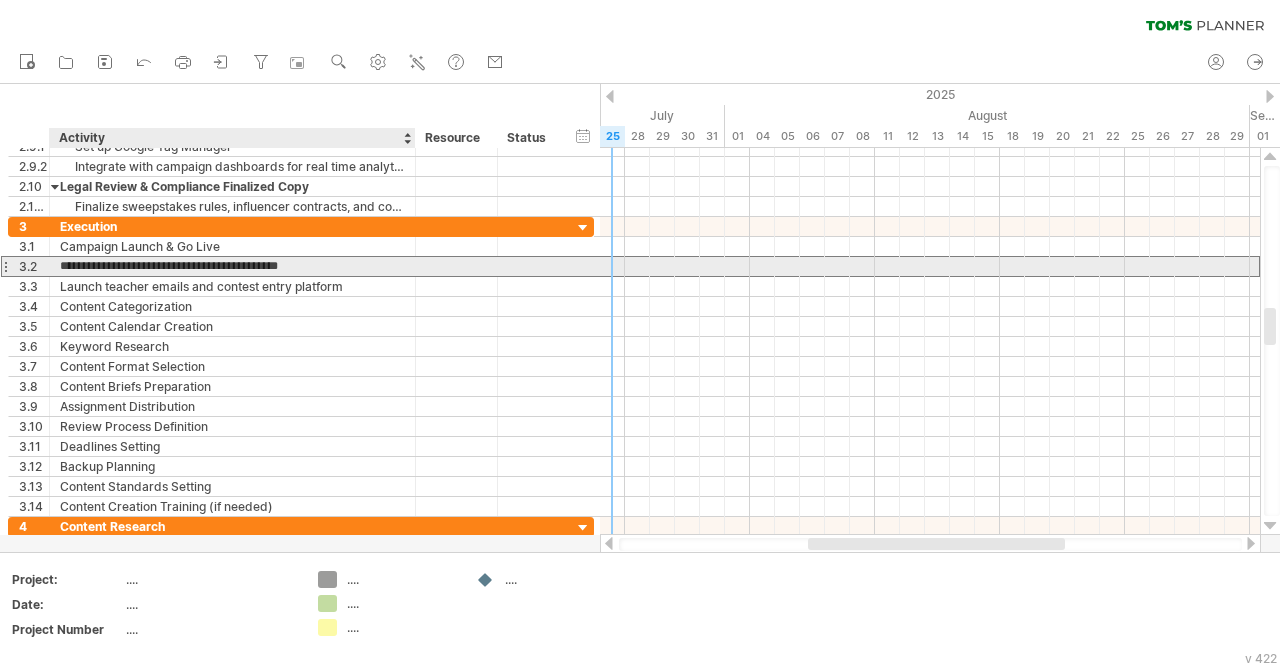 click on "**********" at bounding box center [232, 266] 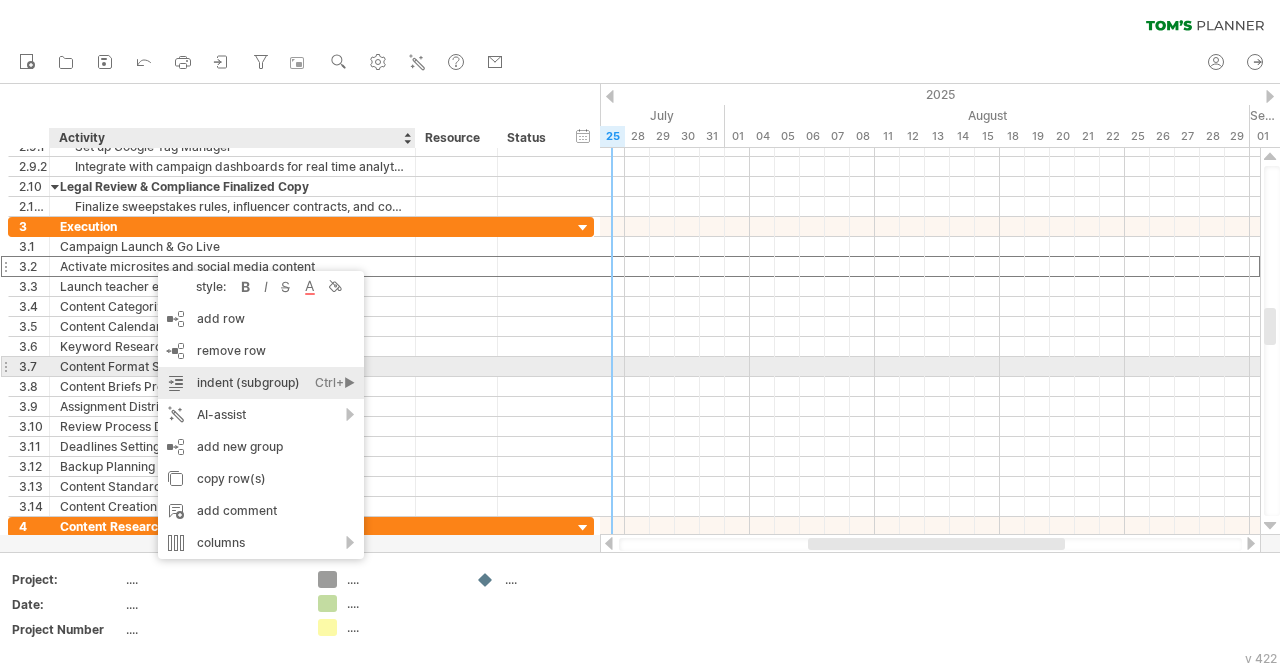 click on "indent (subgroup) Ctrl+► Cmd+►" at bounding box center (261, 383) 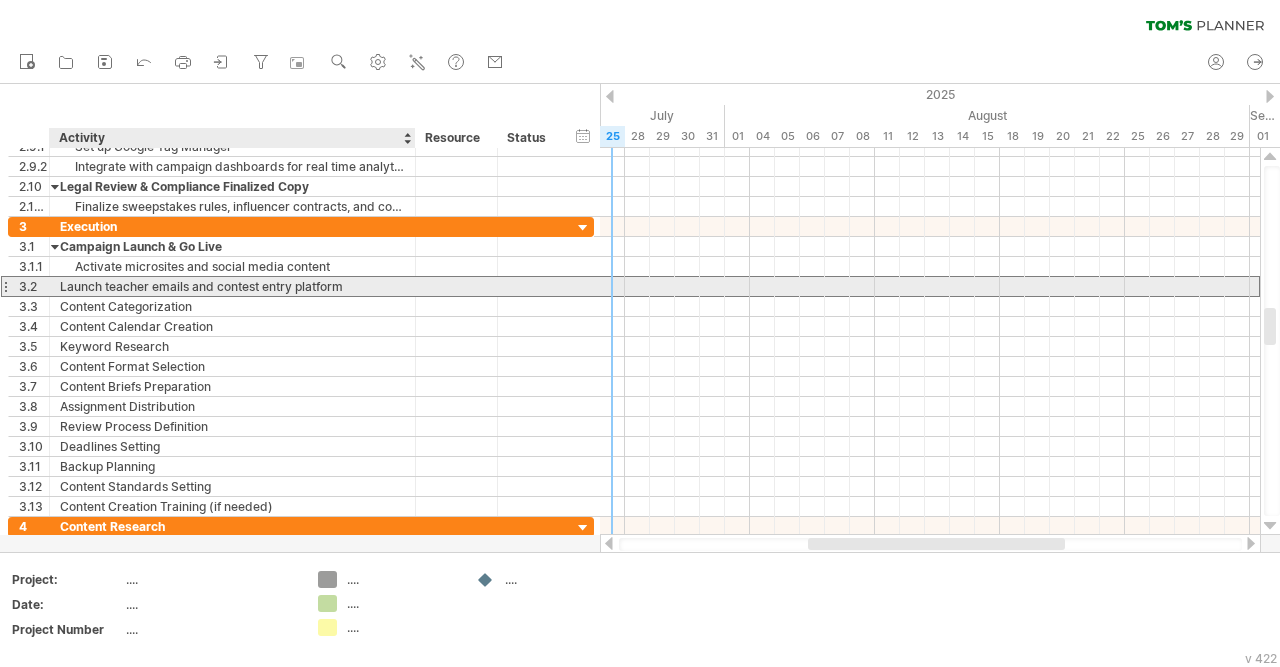 click on "Launch teacher emails and contest entry platform" at bounding box center [232, 286] 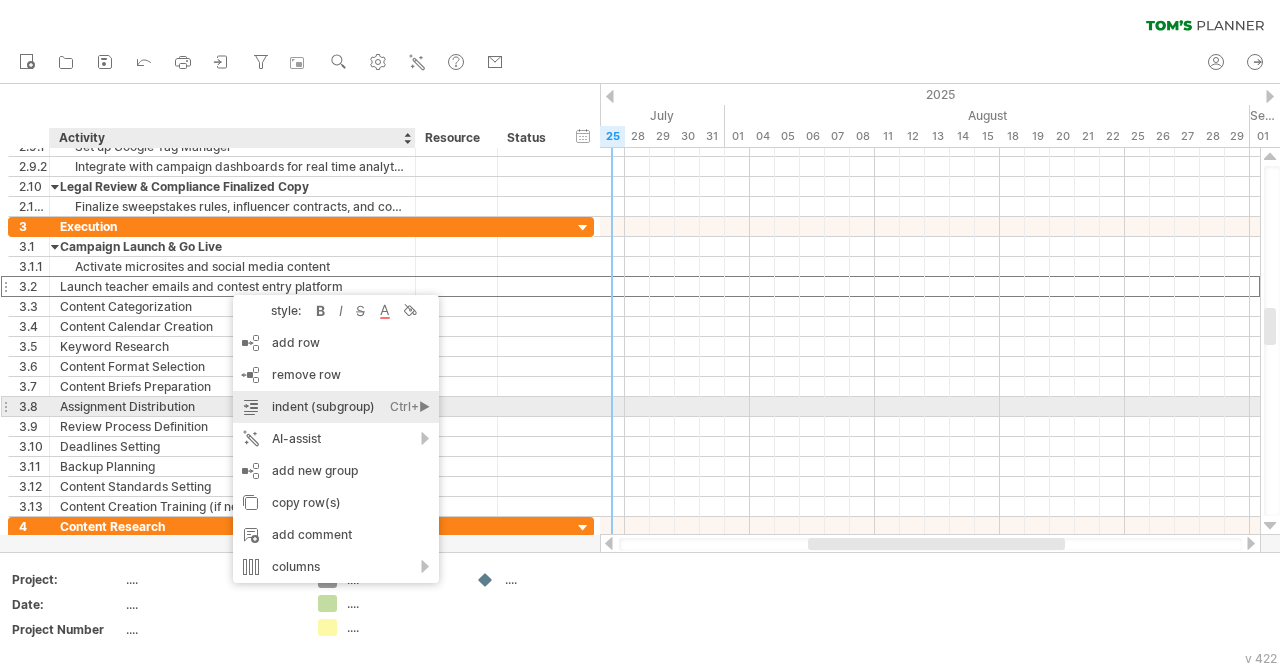 click on "indent (subgroup) Ctrl+► Cmd+►" at bounding box center (336, 407) 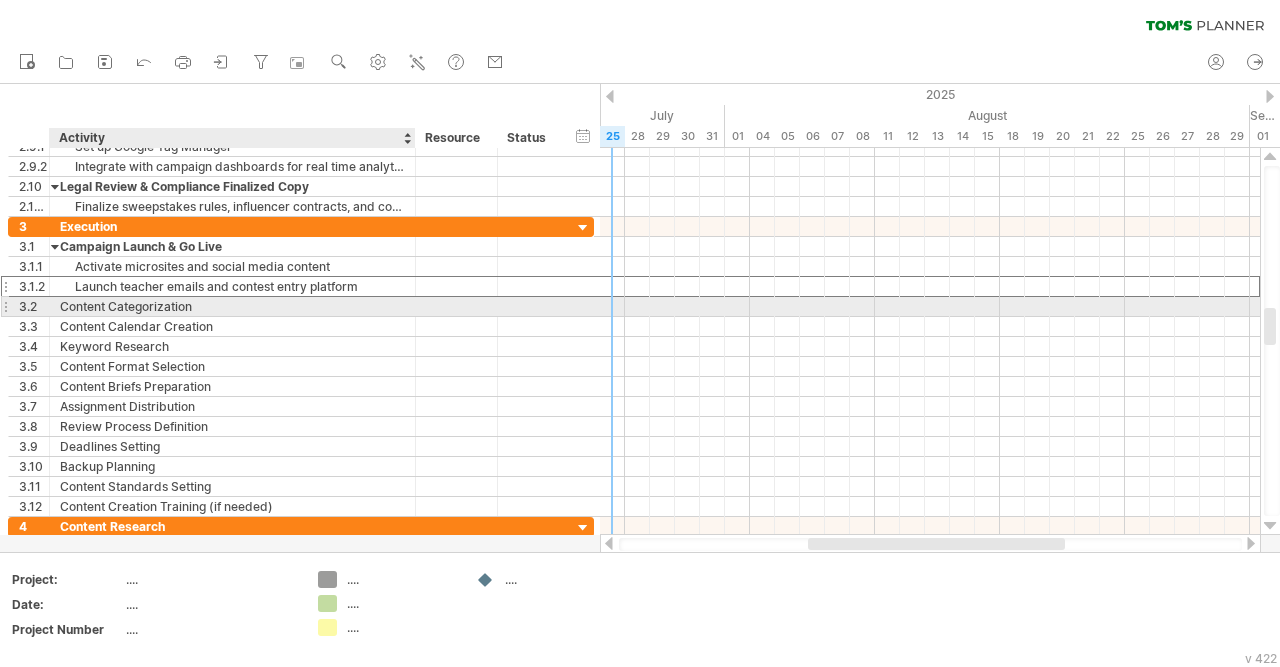 click on "Content Categorization" at bounding box center [232, 306] 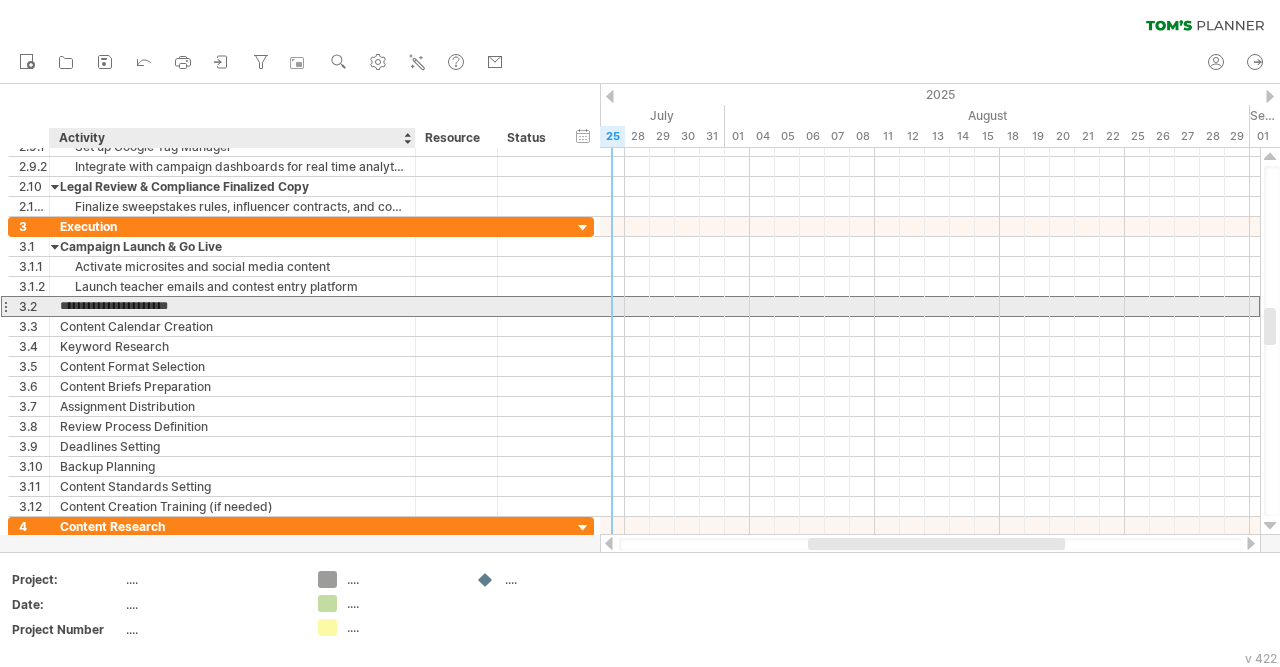 click on "**********" at bounding box center (232, 306) 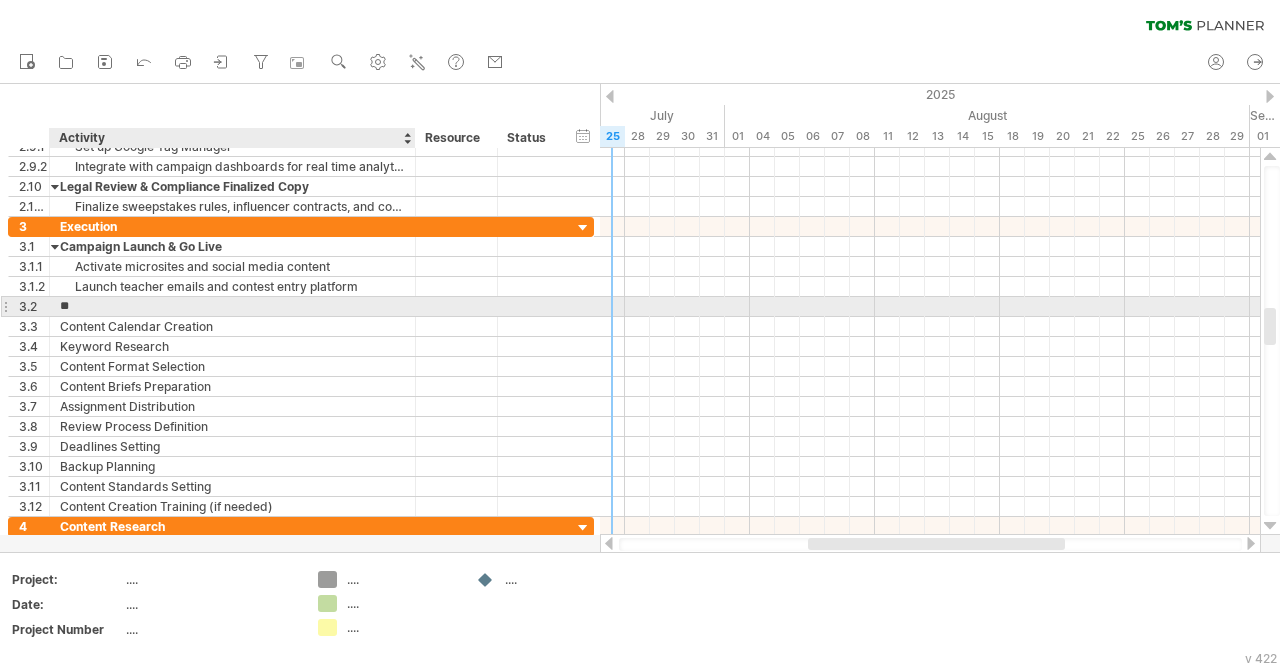 type on "*" 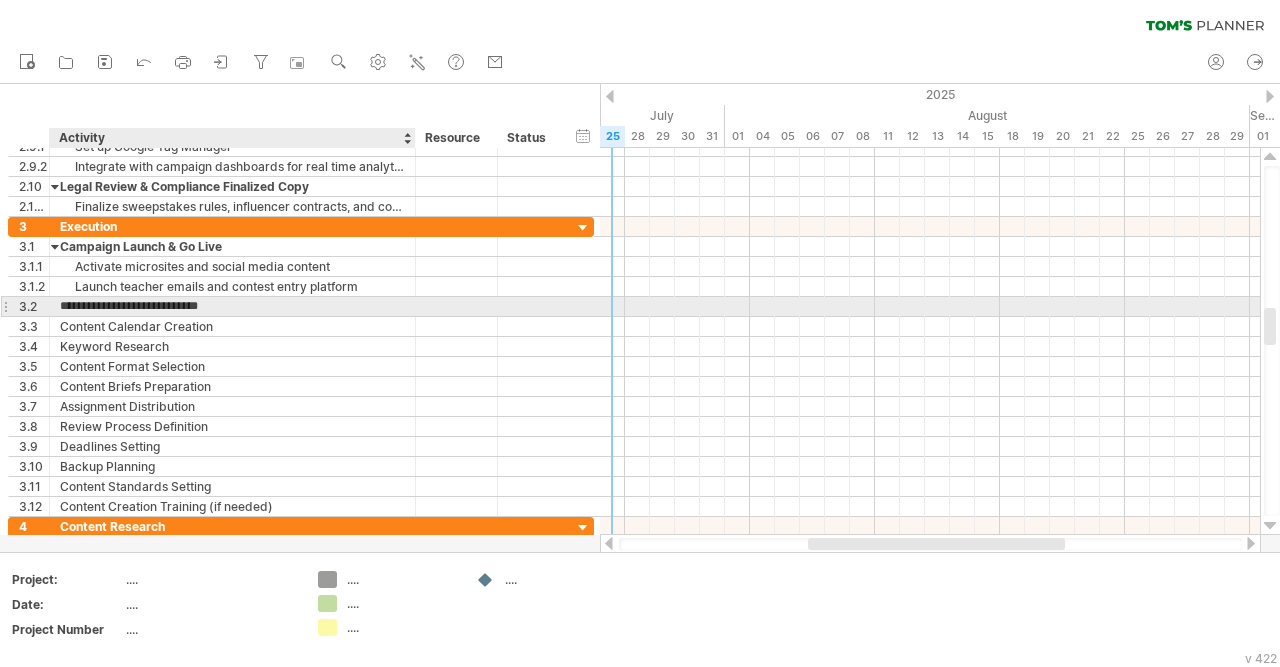 type on "**********" 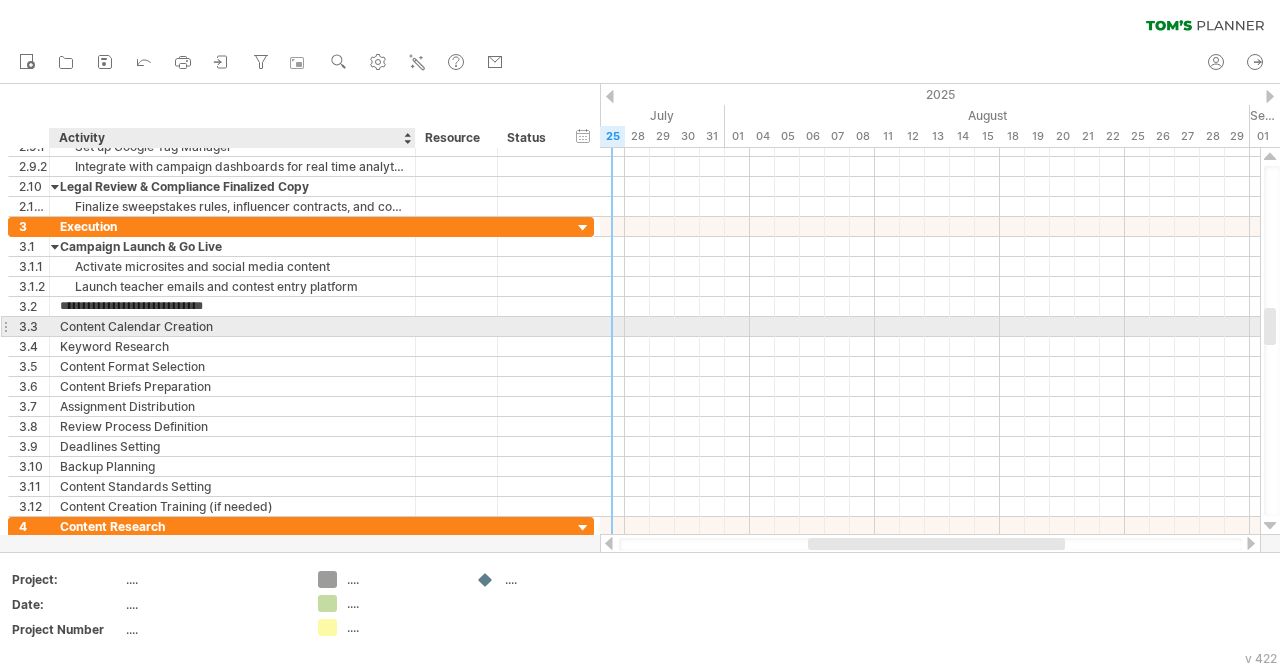 click on "Content Calendar Creation" at bounding box center [232, 326] 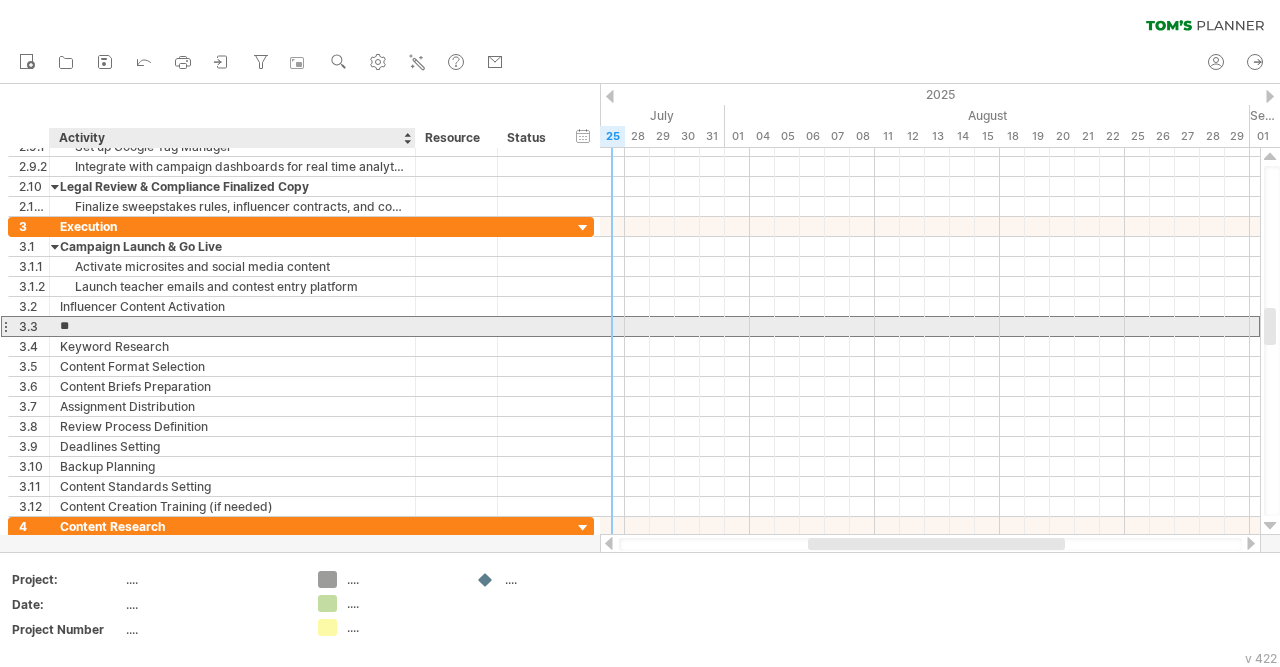 type on "*" 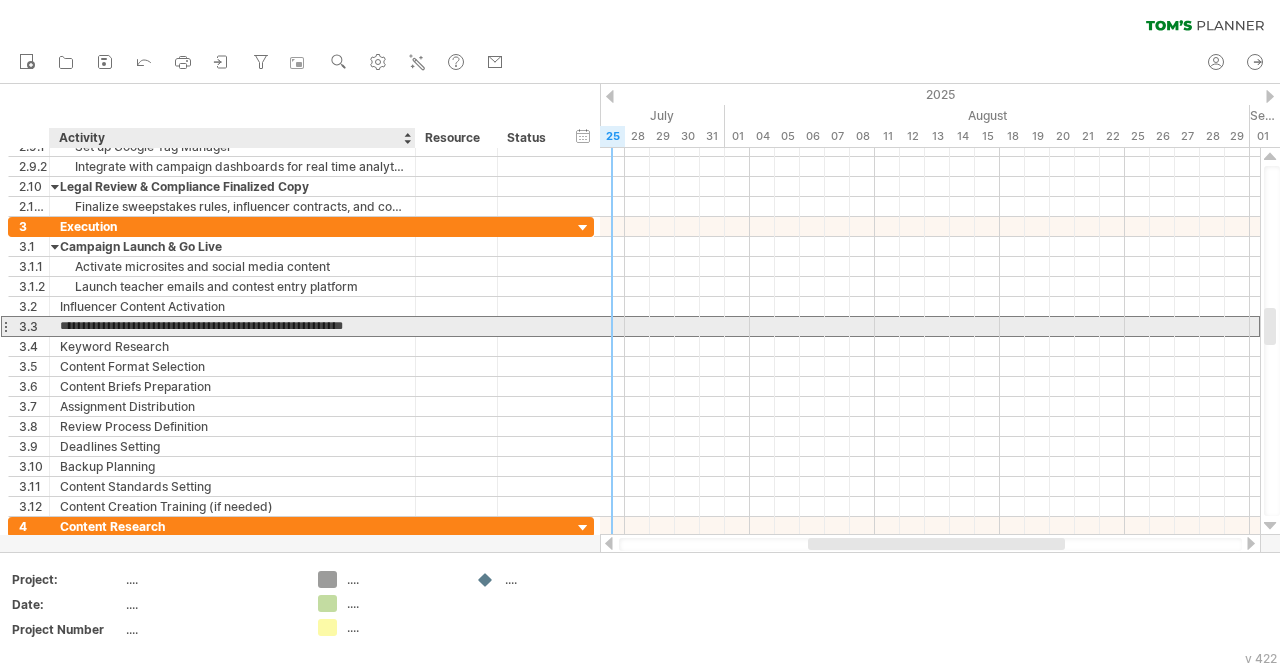 type on "**********" 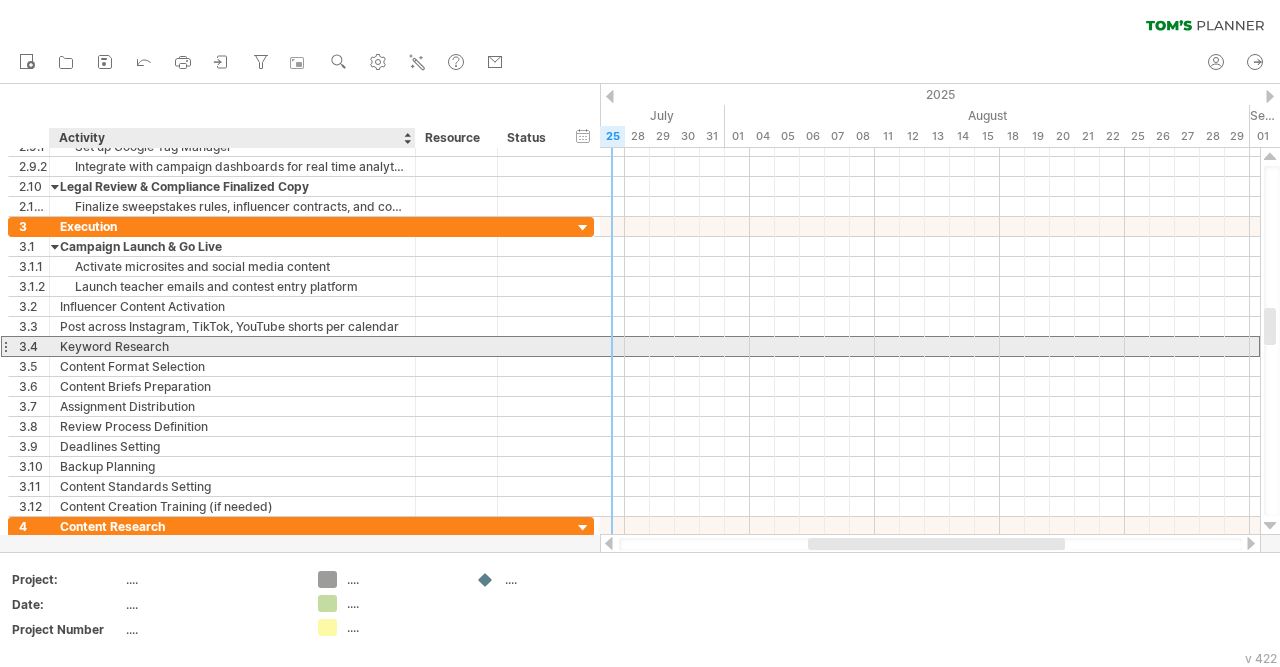click on "Keyword Research" at bounding box center [232, 346] 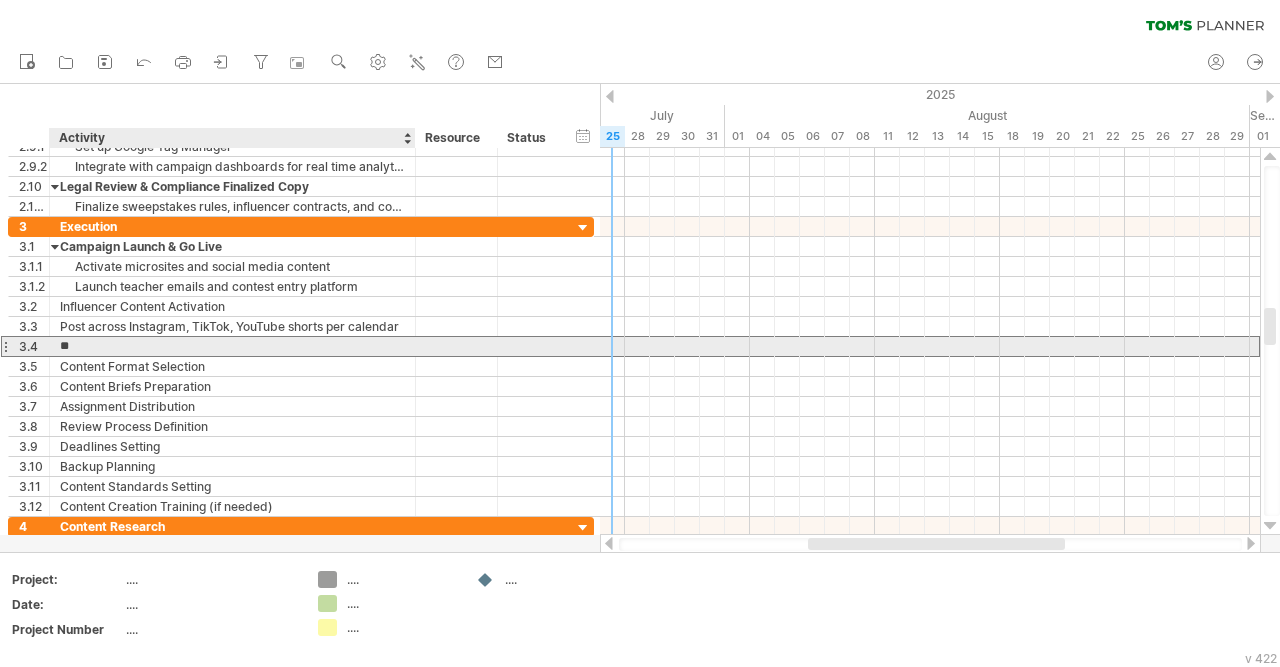 type on "*" 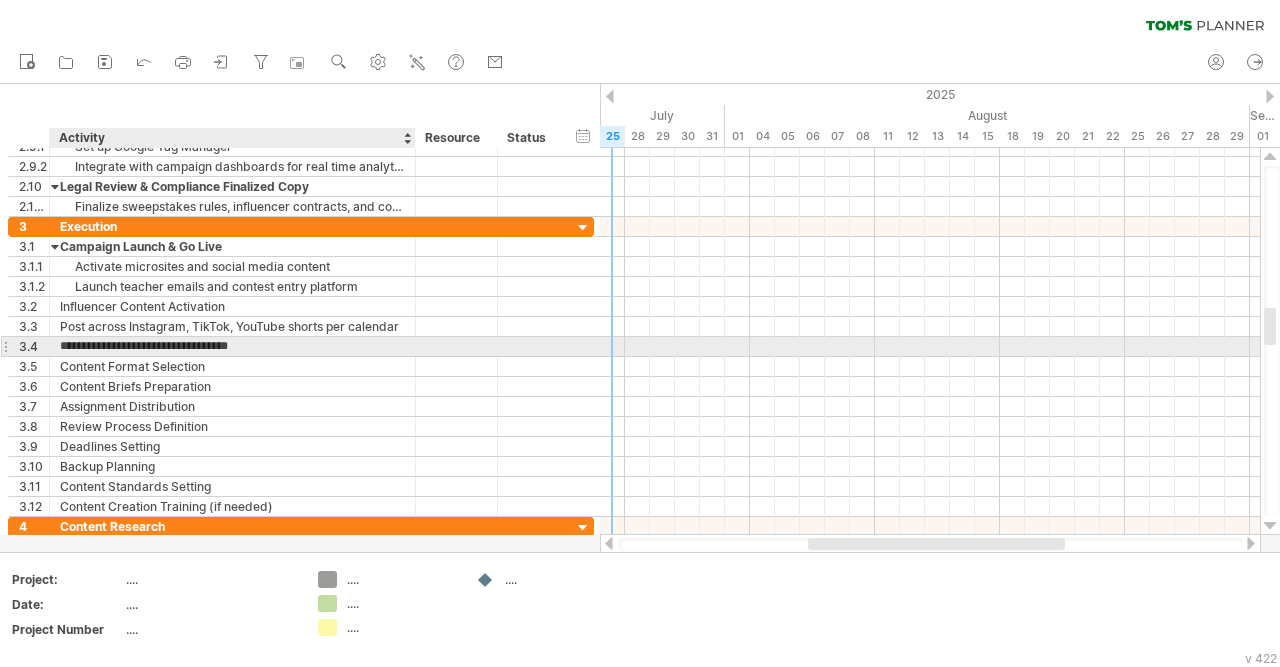 type on "**********" 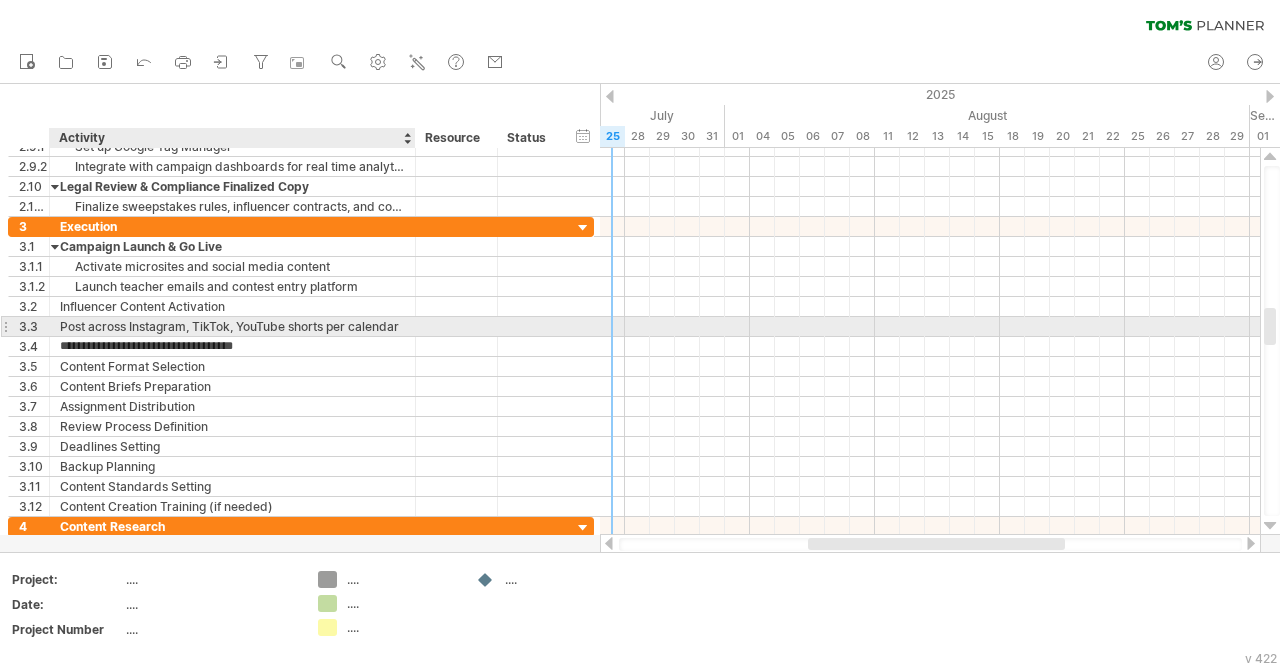 click on "Post across Instagram, TikTok, YouTube shorts per calendar" at bounding box center (232, 326) 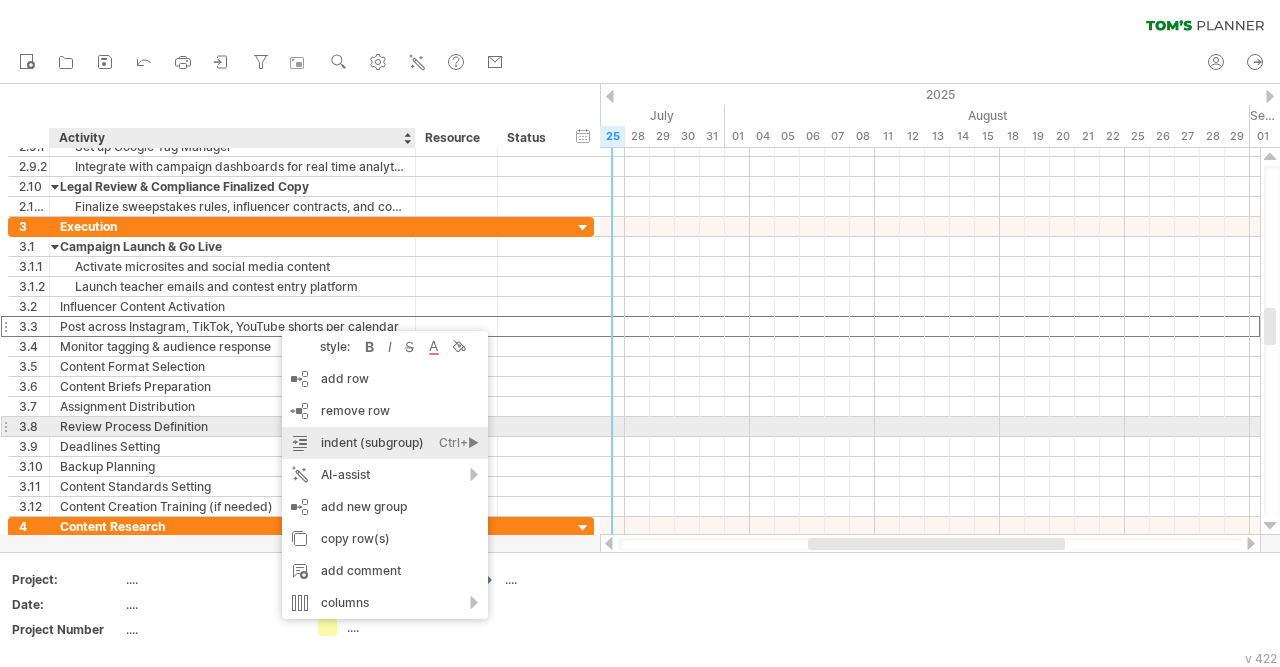 click on "indent (subgroup) Ctrl+► Cmd+►" at bounding box center (385, 443) 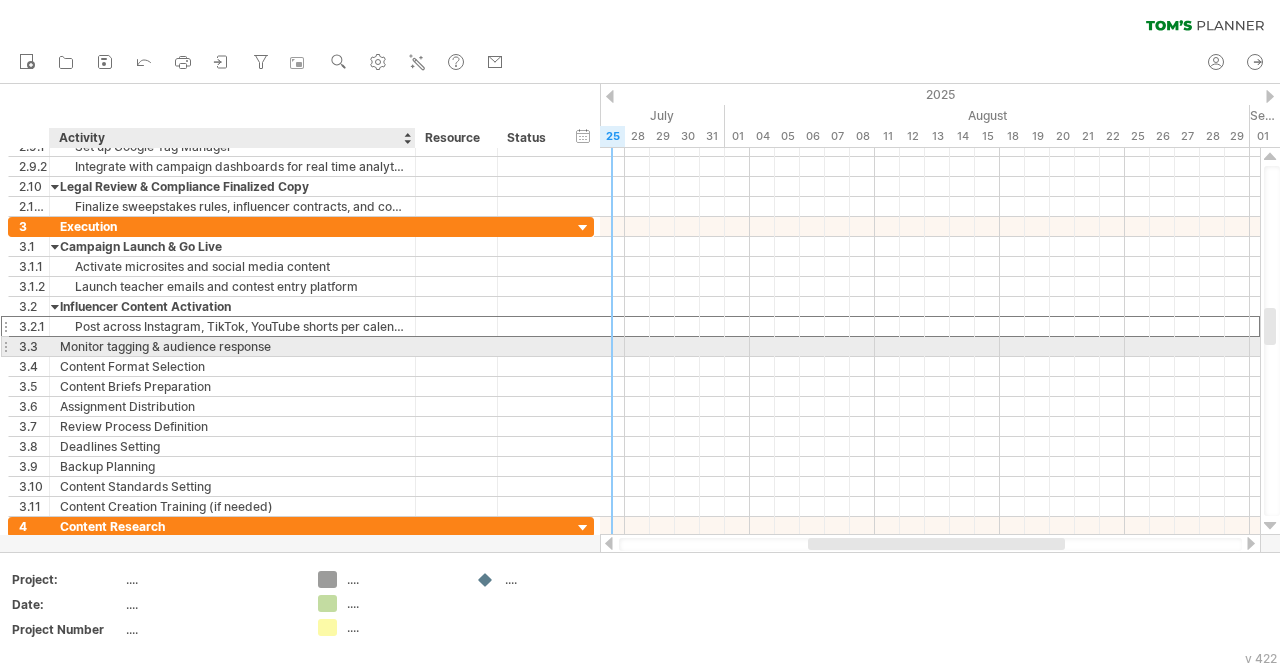 click on "Monitor tagging & audience response" at bounding box center [232, 346] 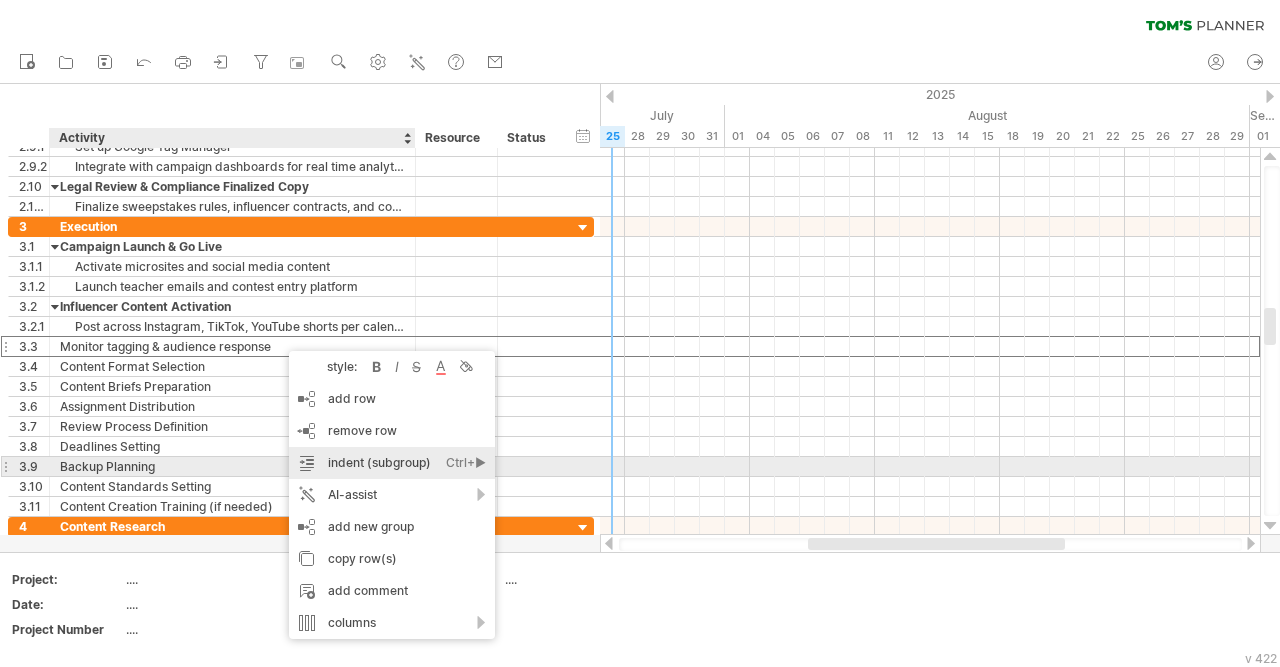 click on "indent (subgroup) Ctrl+► Cmd+►" at bounding box center (392, 463) 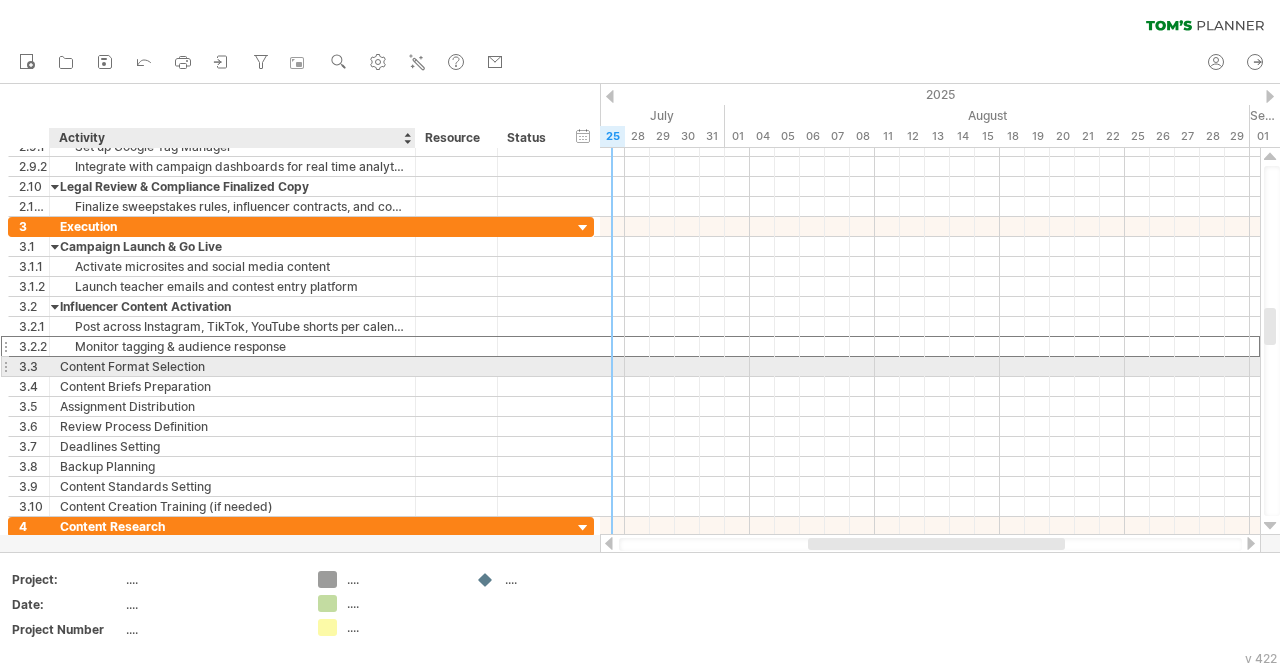 click on "Content Format Selection" at bounding box center (232, 366) 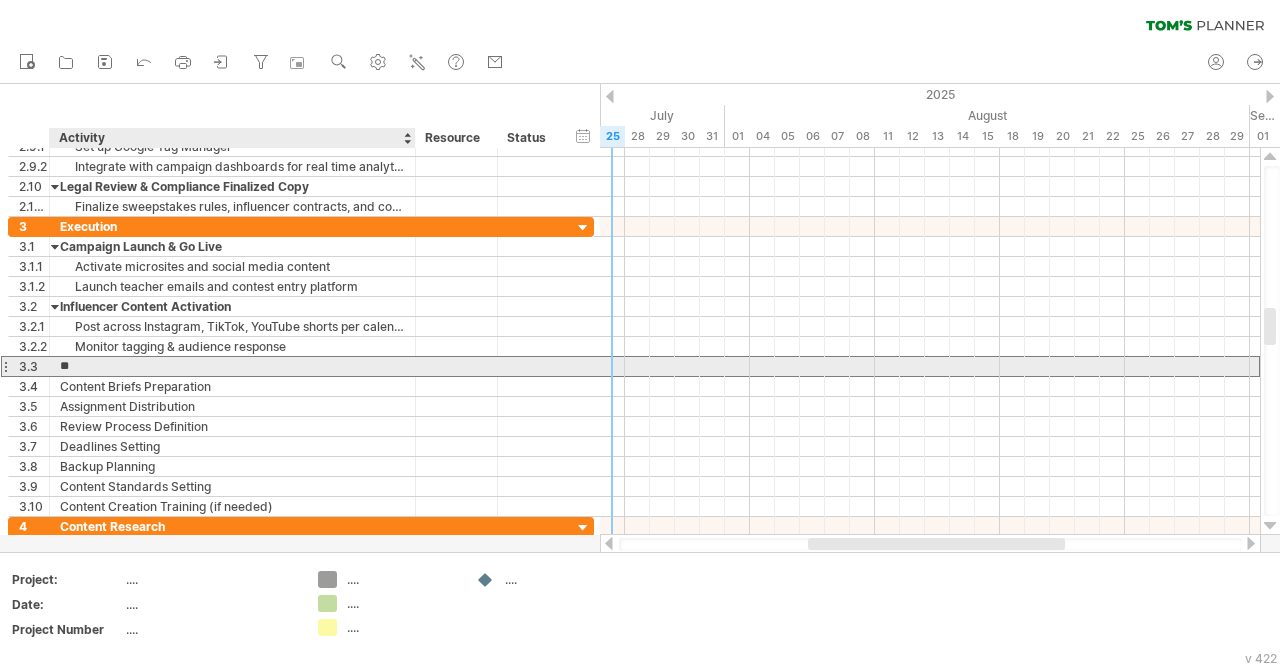 type on "*" 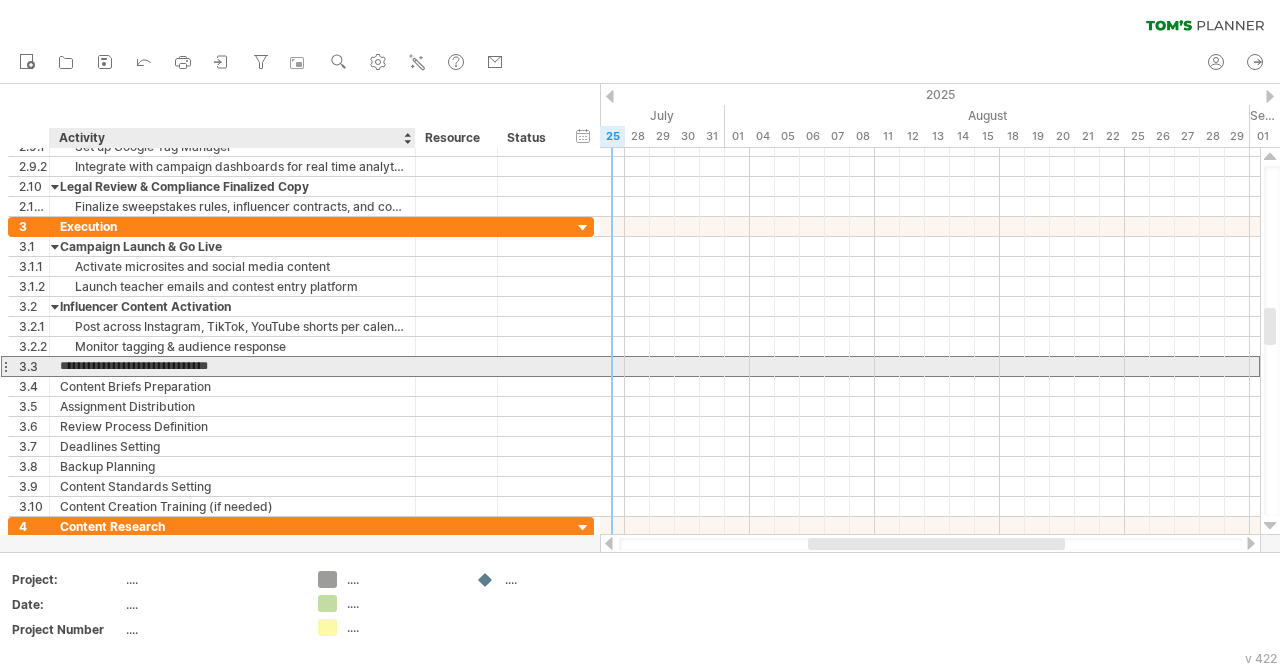 type on "**********" 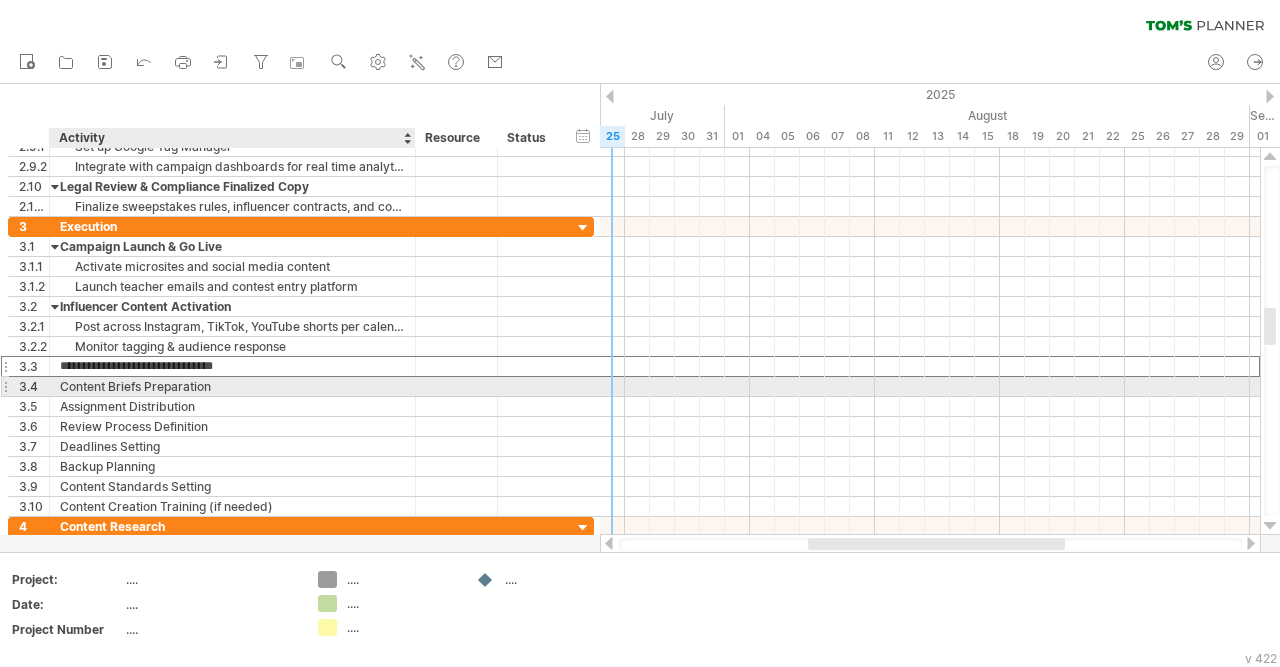 click on "Content Briefs Preparation" at bounding box center [232, 386] 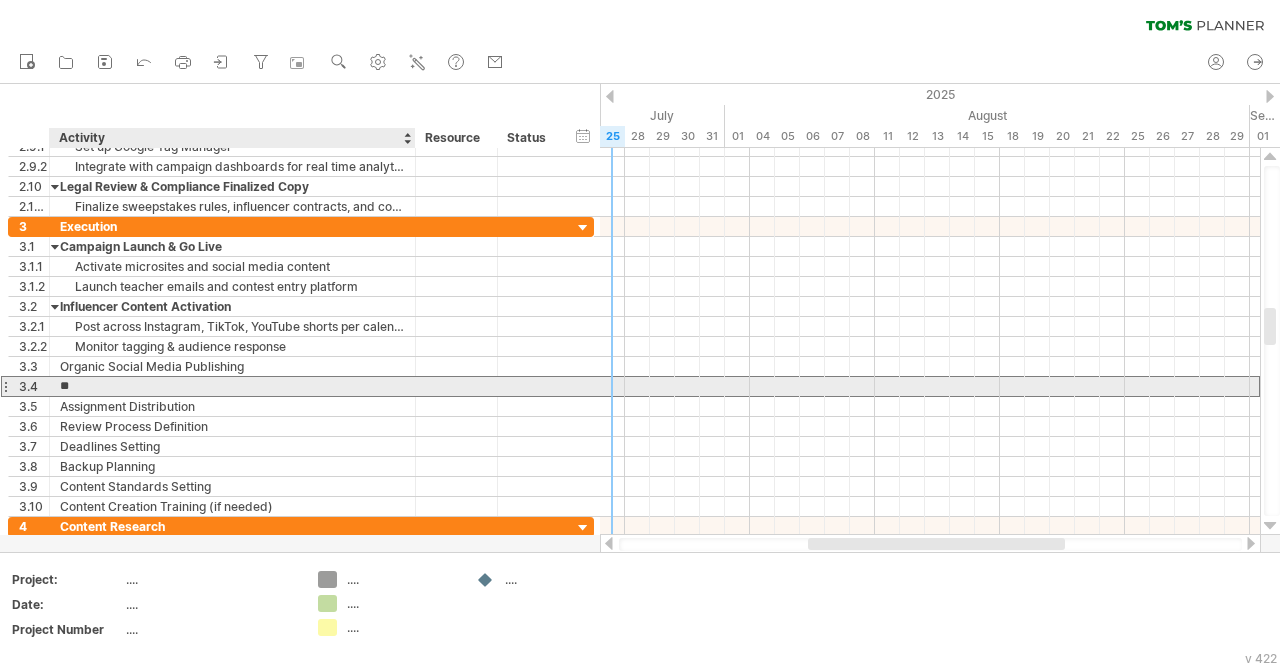 type on "*" 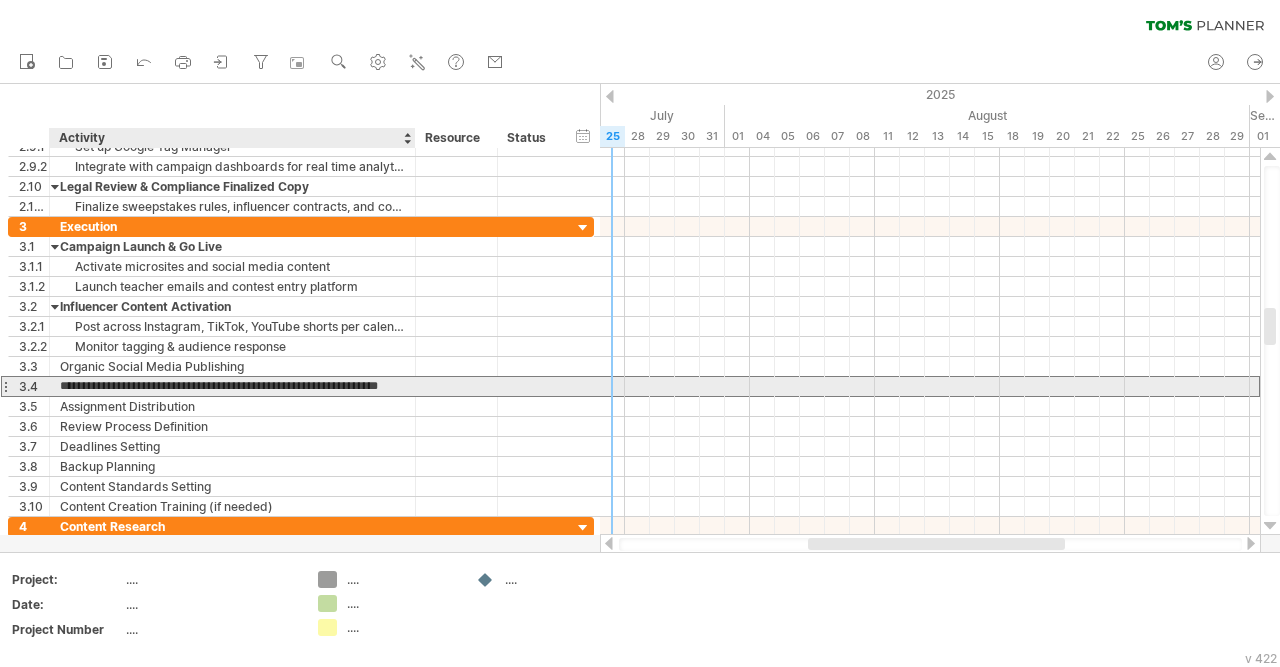 type on "**********" 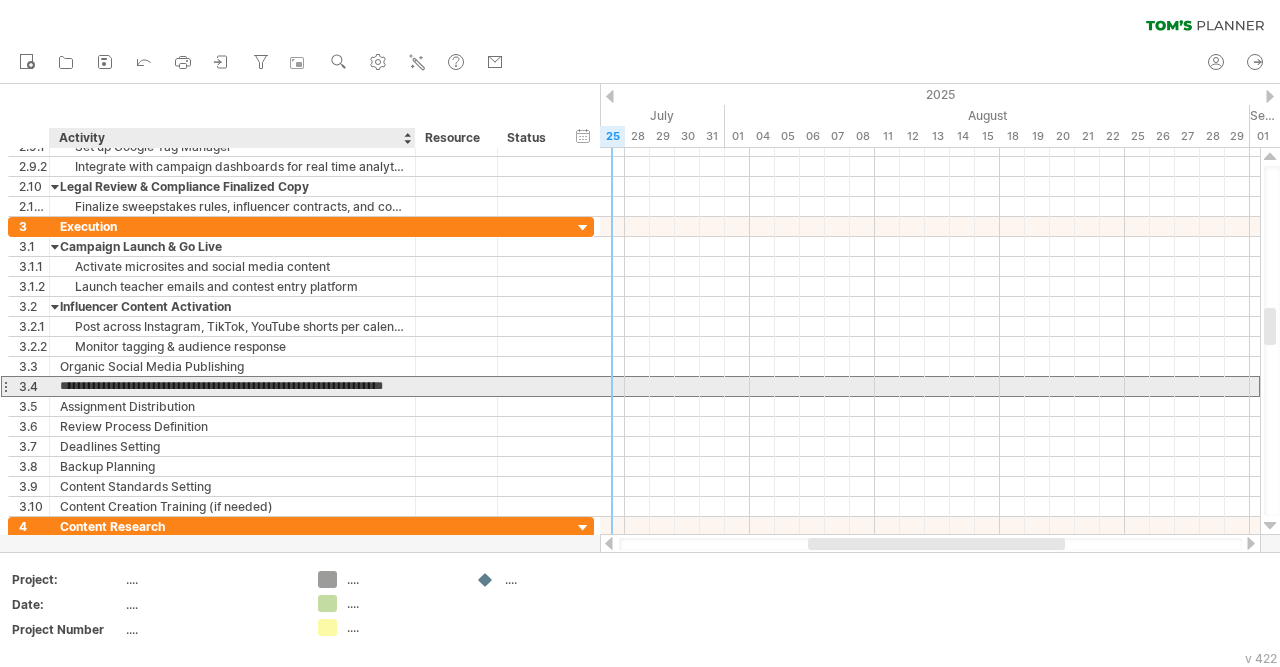 scroll, scrollTop: 0, scrollLeft: 29, axis: horizontal 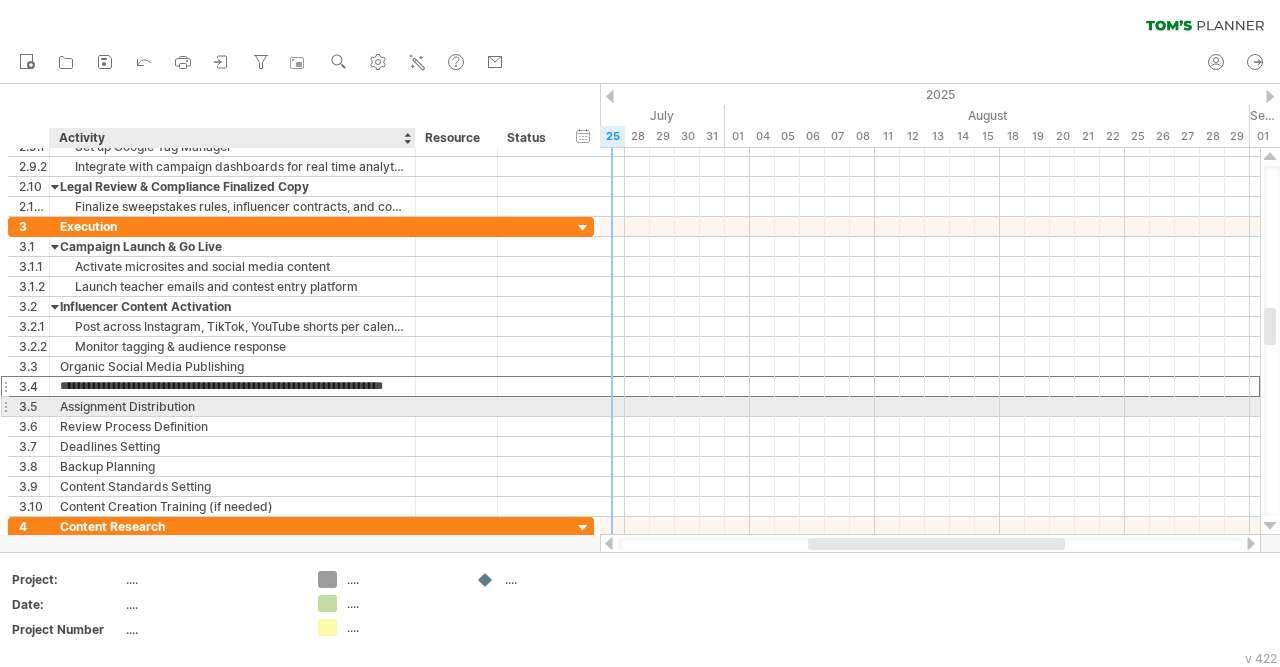 click on "Assignment Distribution" at bounding box center [232, 406] 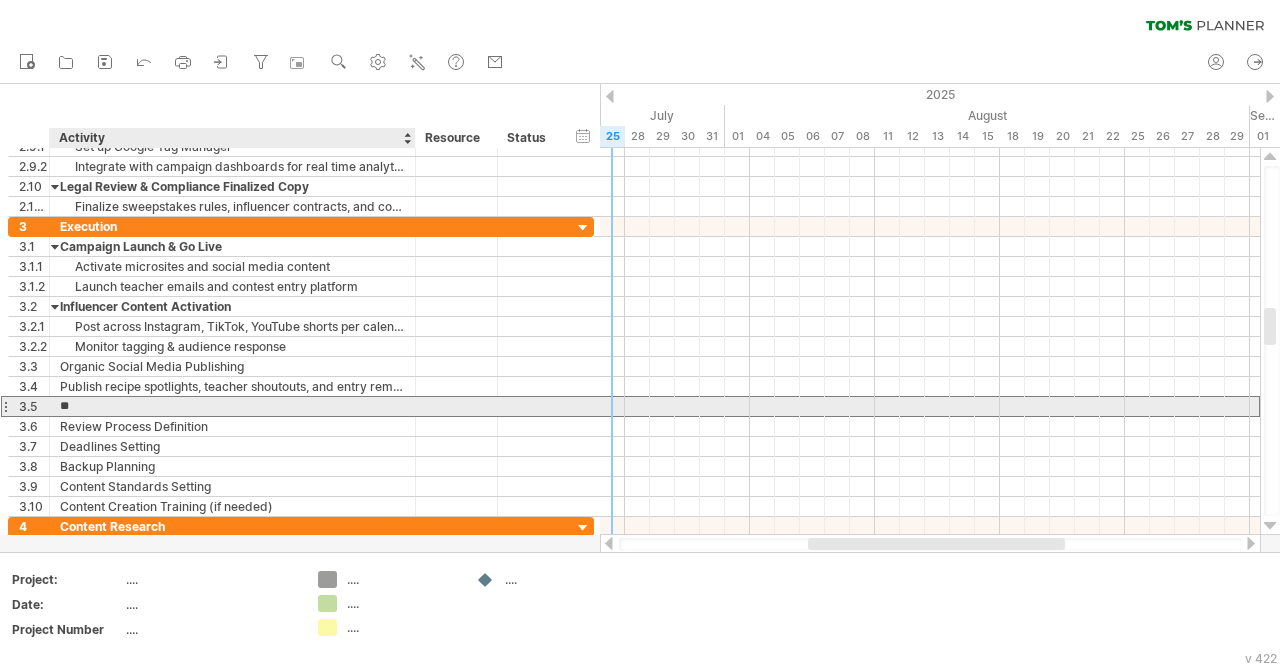 type on "*" 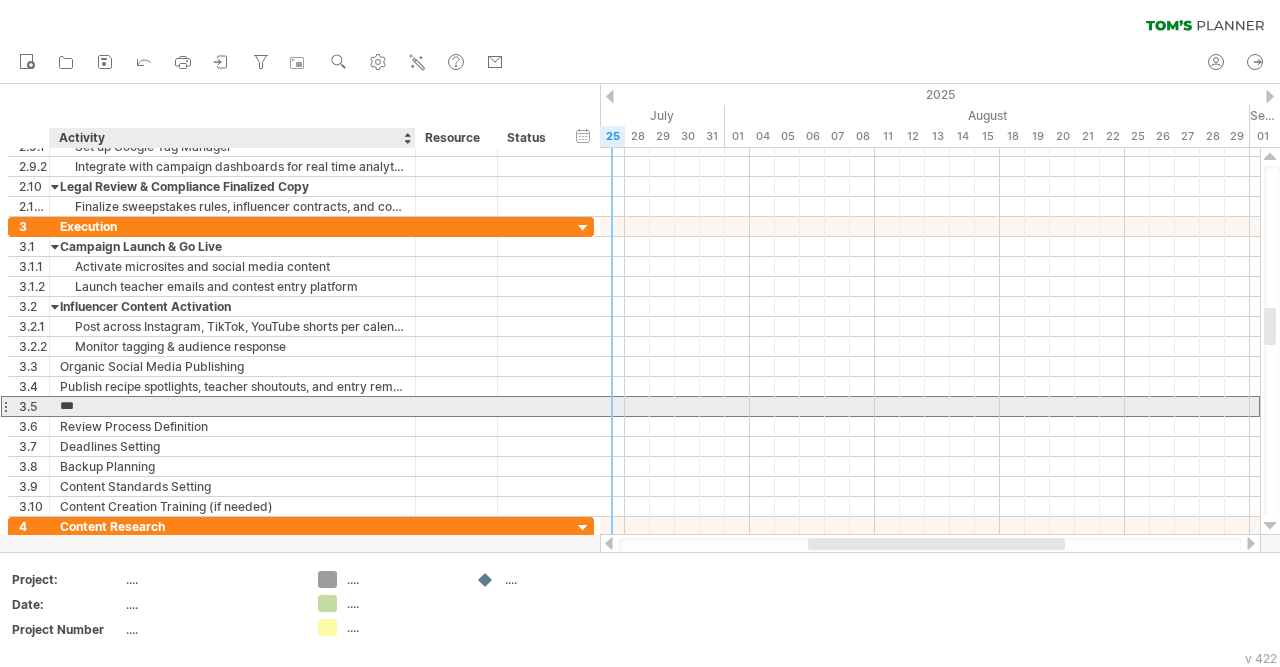 scroll, scrollTop: 0, scrollLeft: 0, axis: both 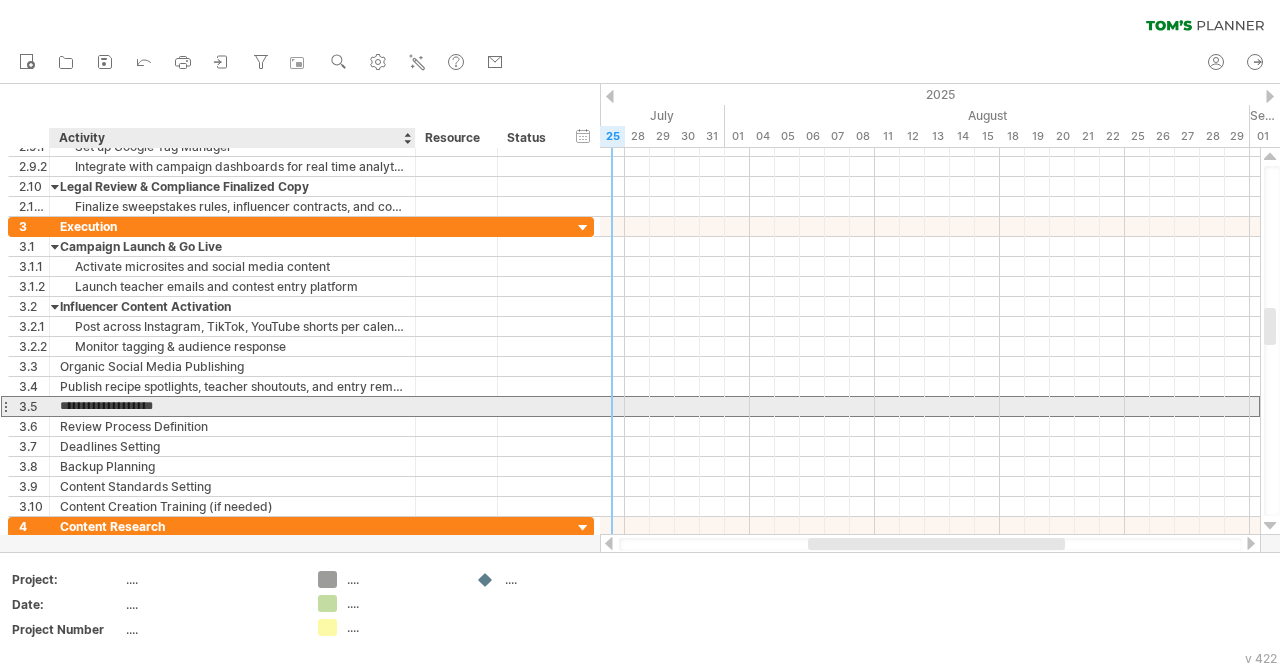 type on "**********" 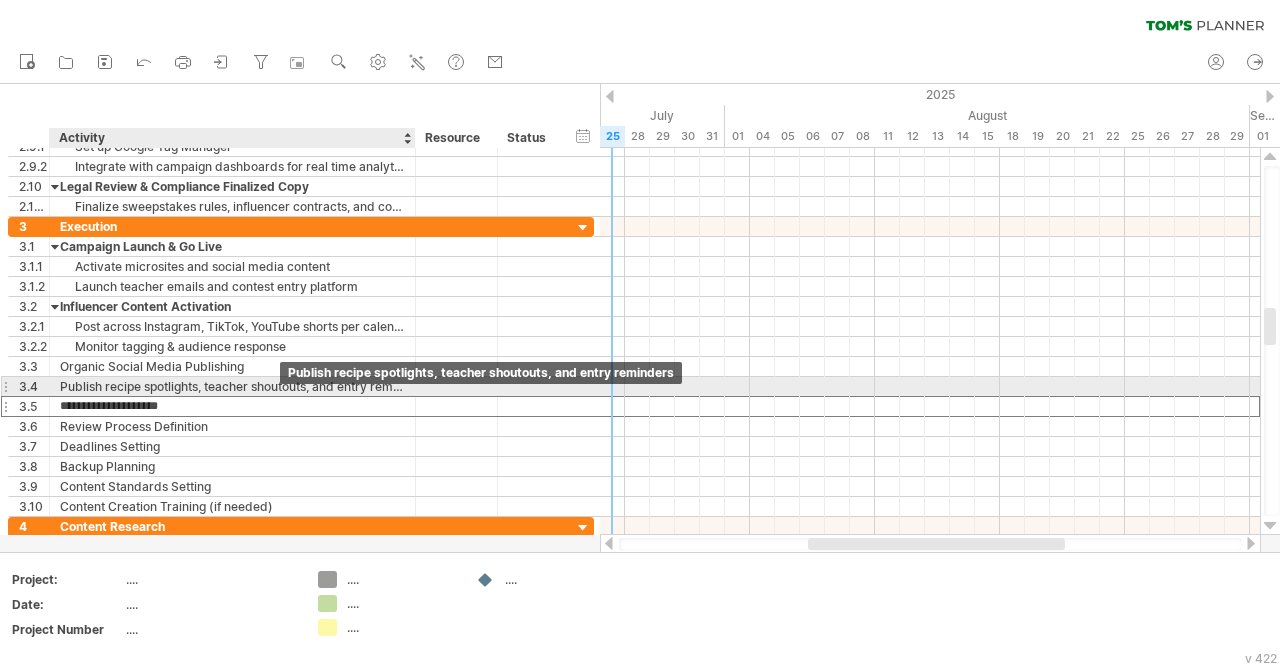 click on "Publish recipe spotlights, teacher shoutouts, and entry reminders" at bounding box center (232, 386) 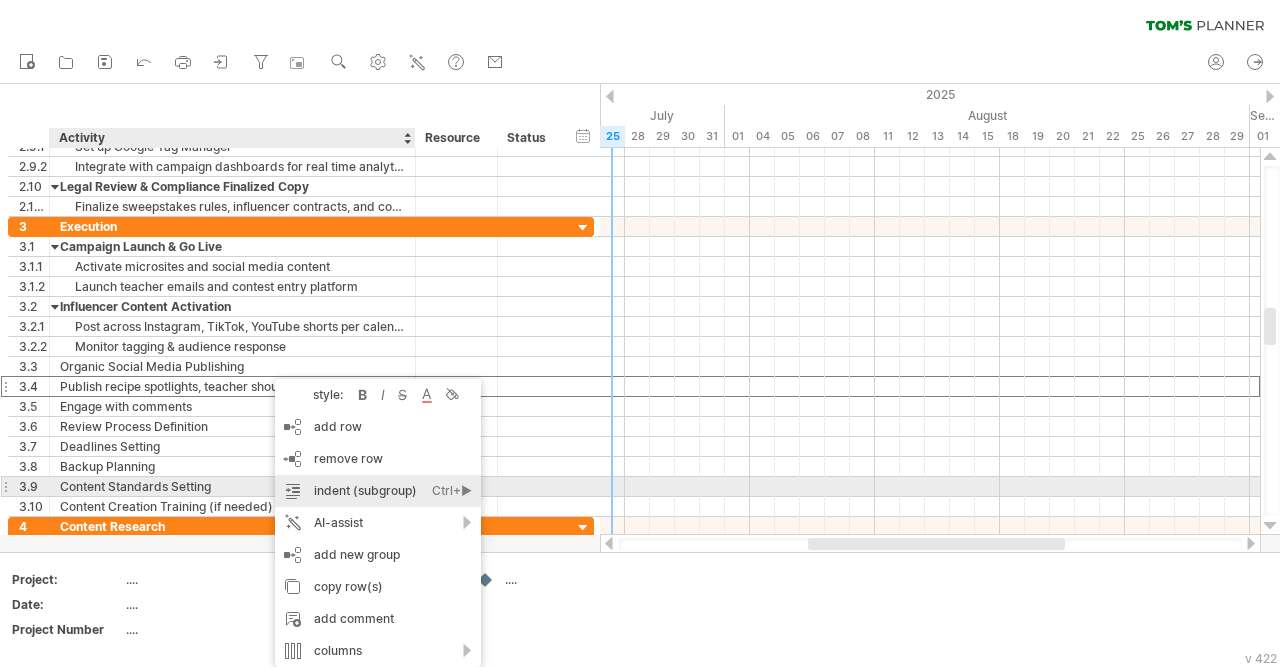click on "indent (subgroup) Ctrl+► Cmd+►" at bounding box center [378, 491] 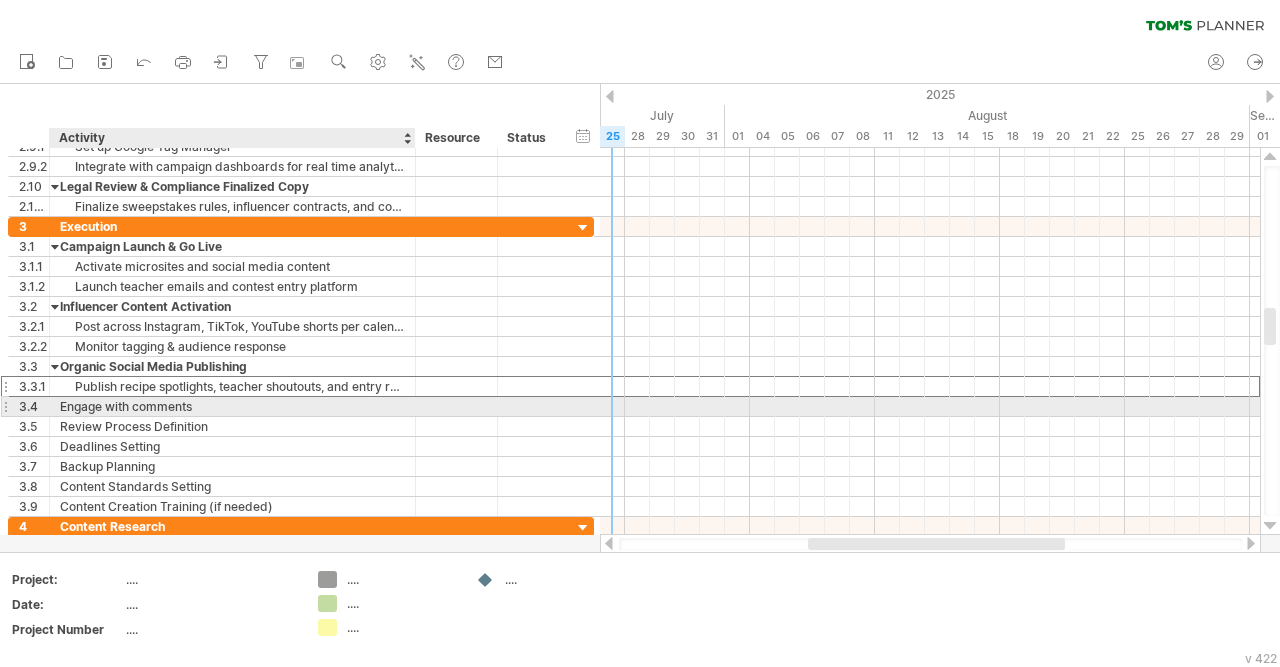 click on "Engage with comments" at bounding box center (232, 406) 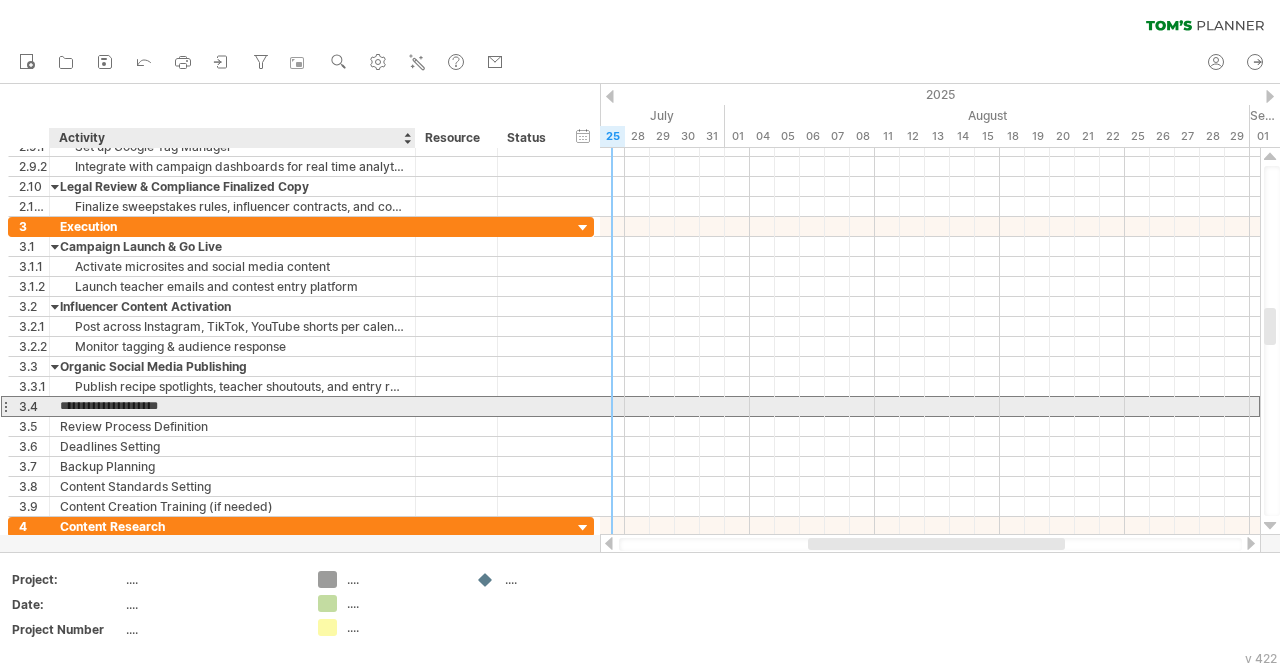 click on "**********" at bounding box center [232, 406] 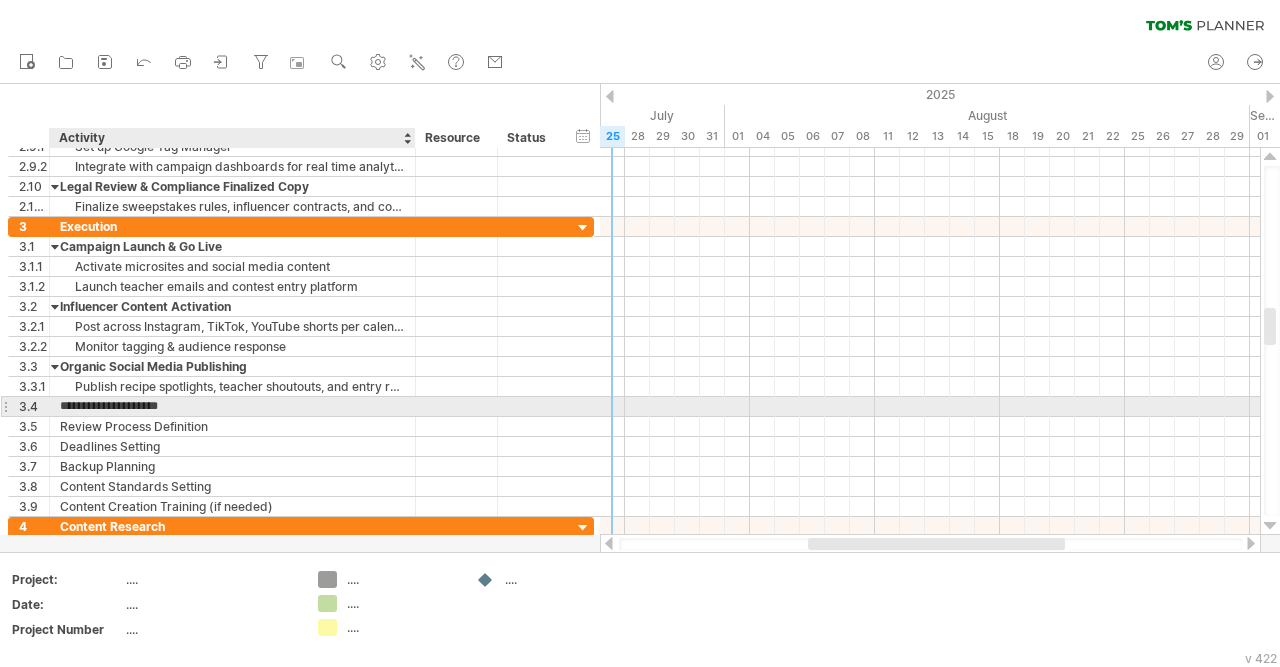 click on "**********" at bounding box center (232, 406) 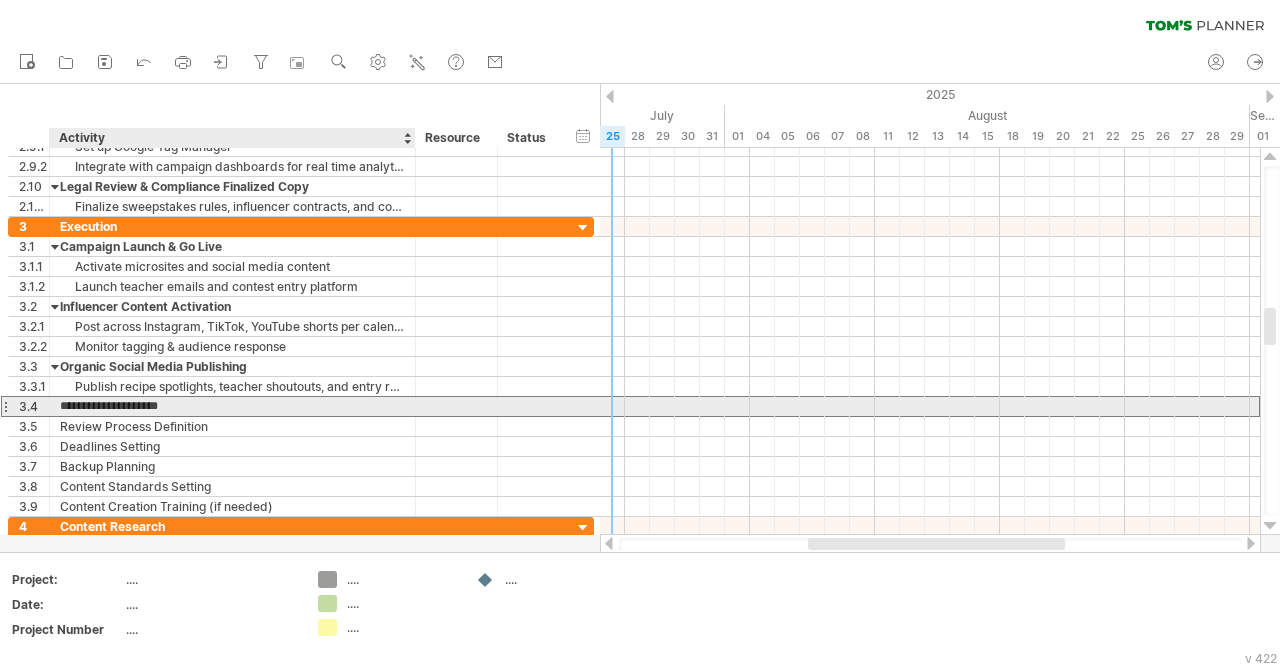 click on "**********" at bounding box center [232, 406] 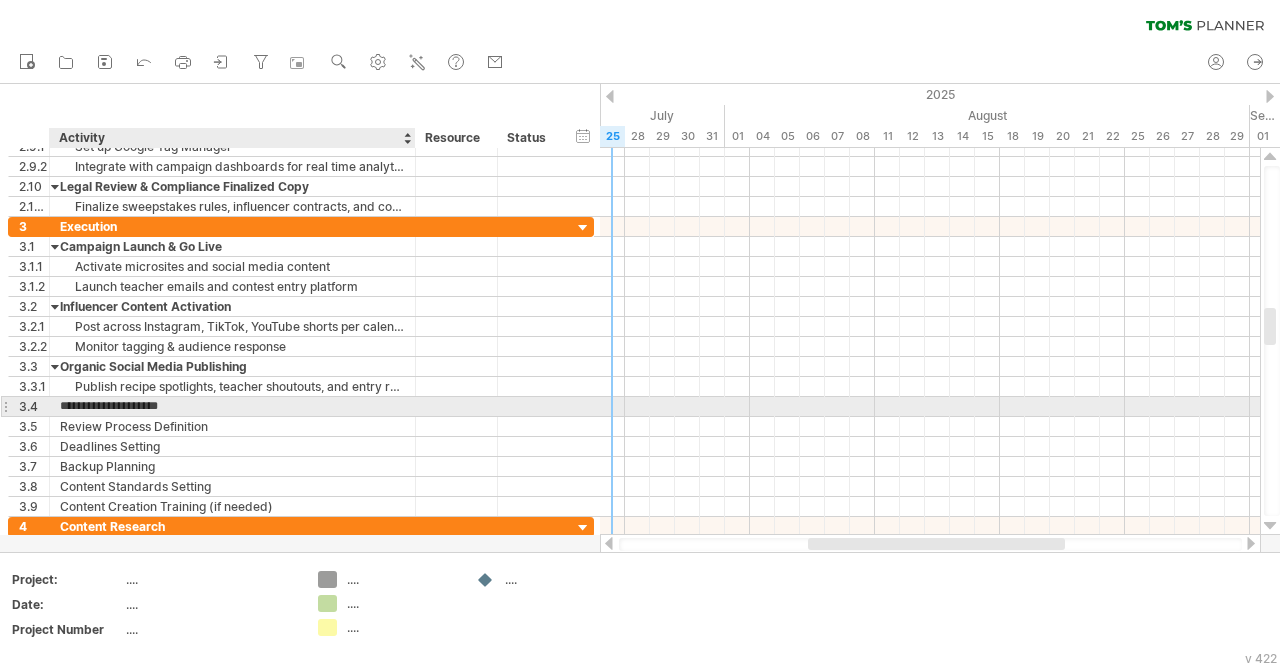 click on "**********" at bounding box center [232, 406] 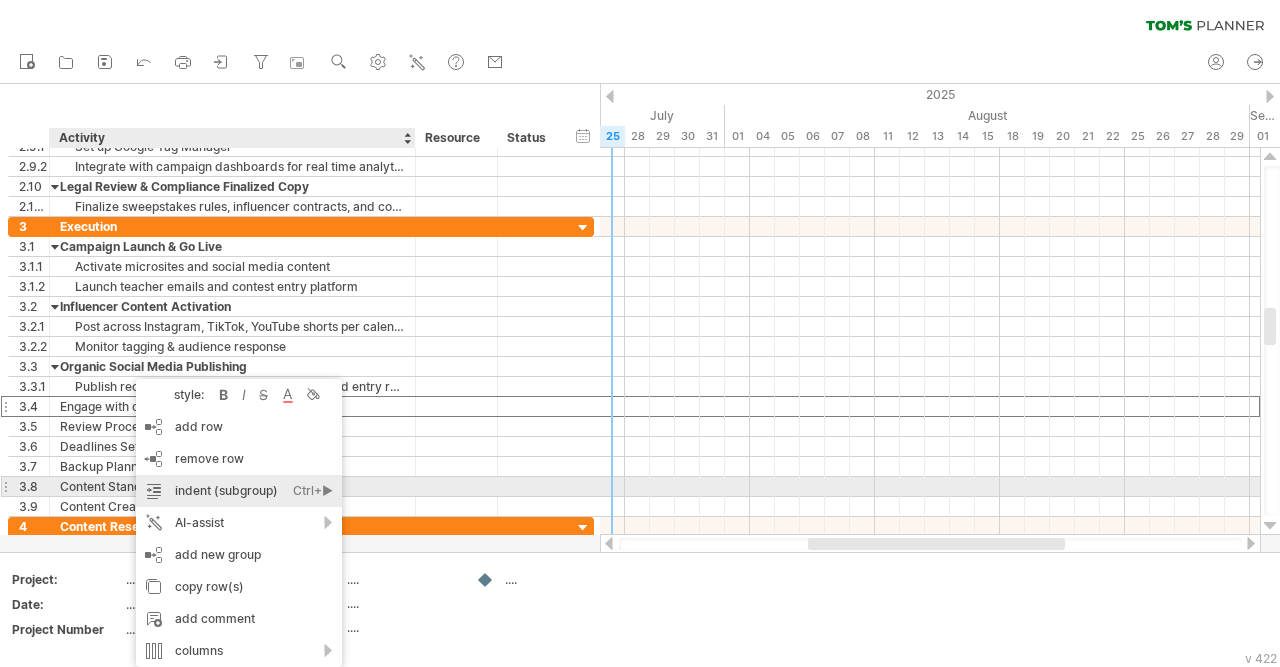 click on "indent (subgroup) Ctrl+► Cmd+►" at bounding box center (239, 491) 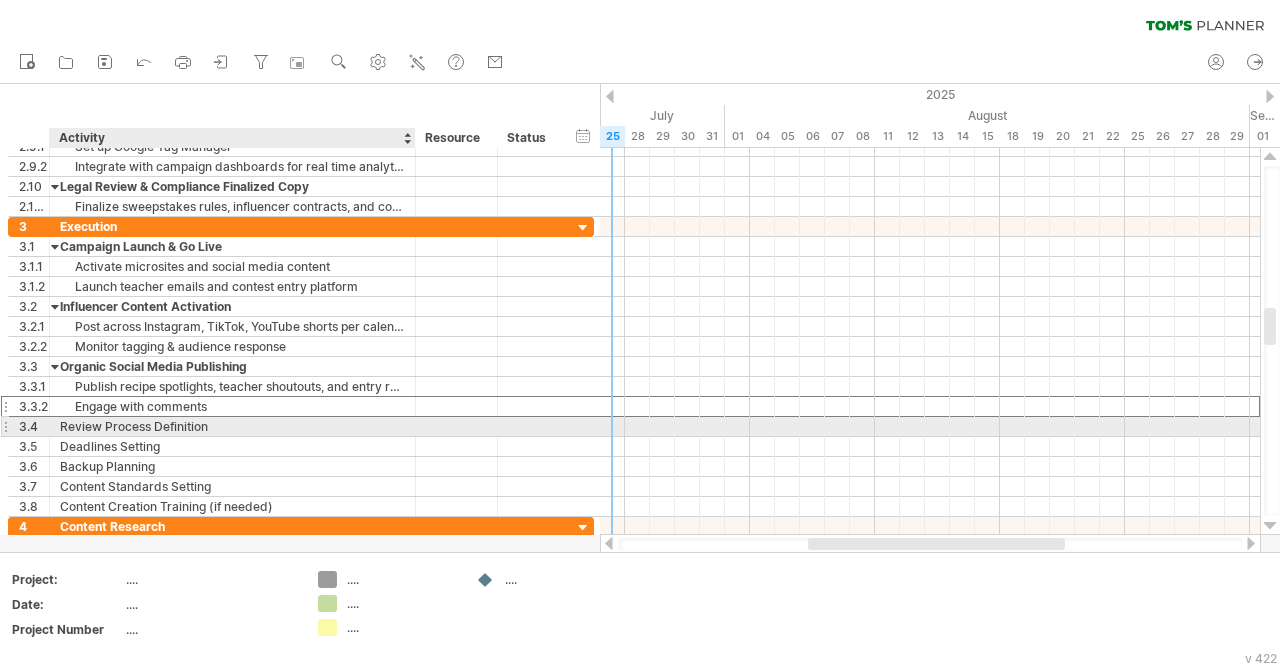 click on "Review Process Definition" at bounding box center [232, 426] 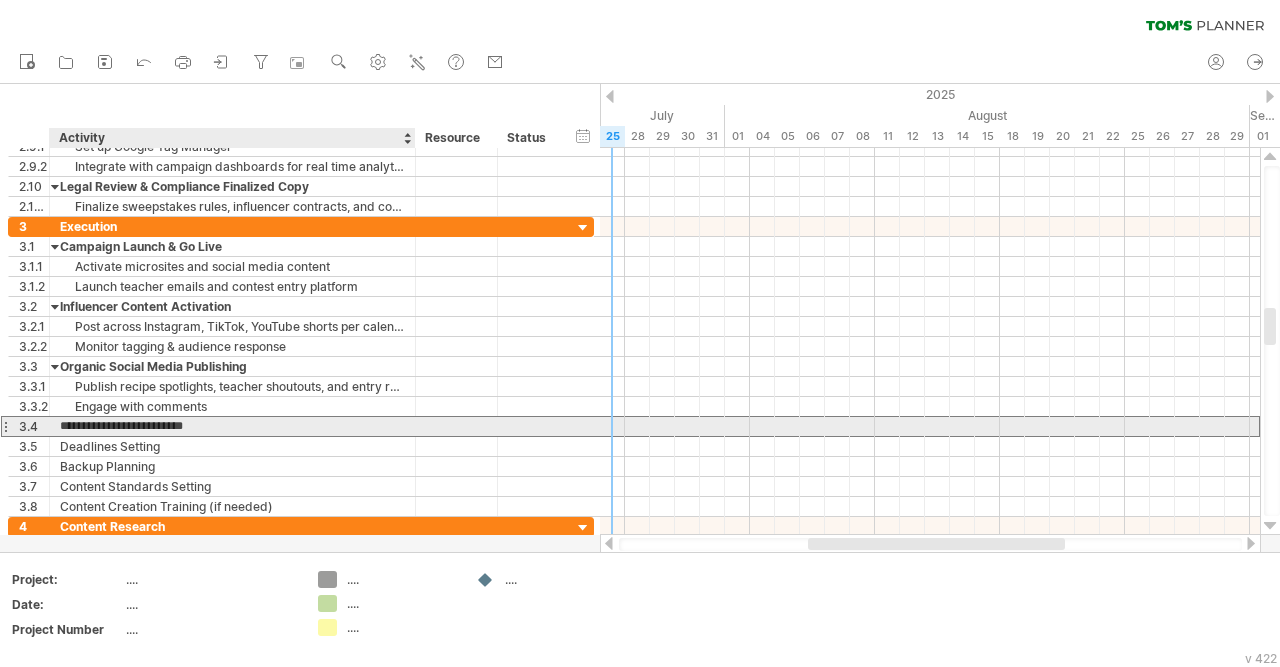 click on "**********" at bounding box center [232, 426] 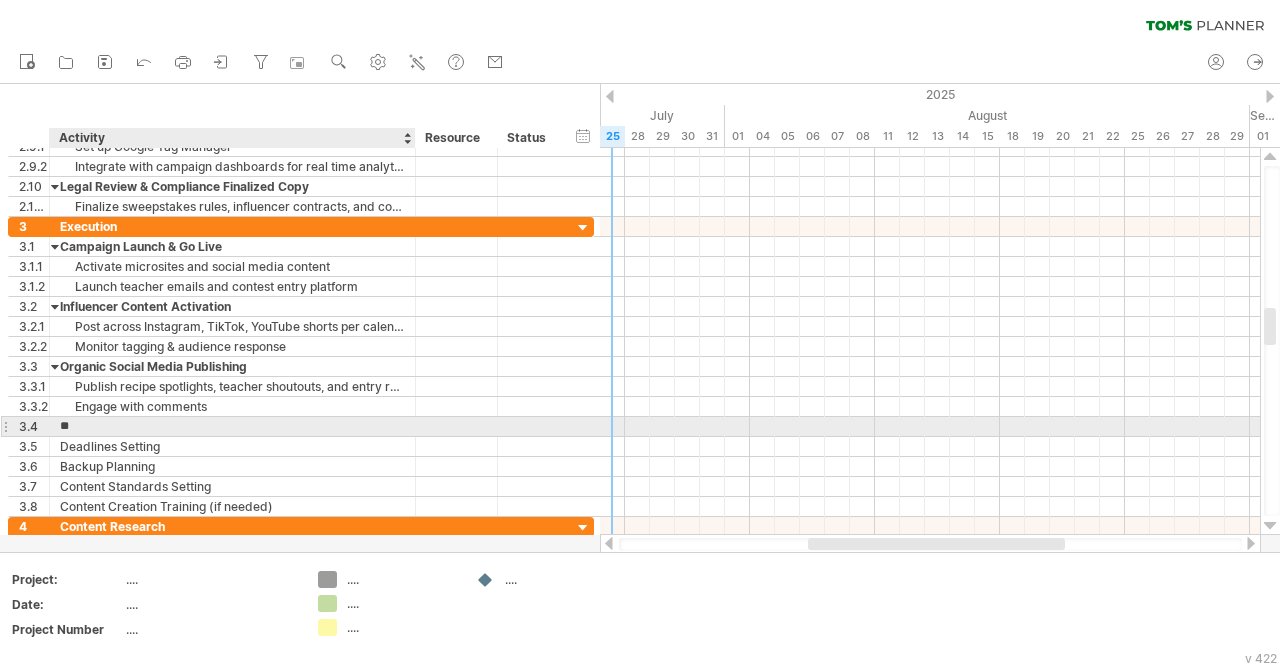 type on "*" 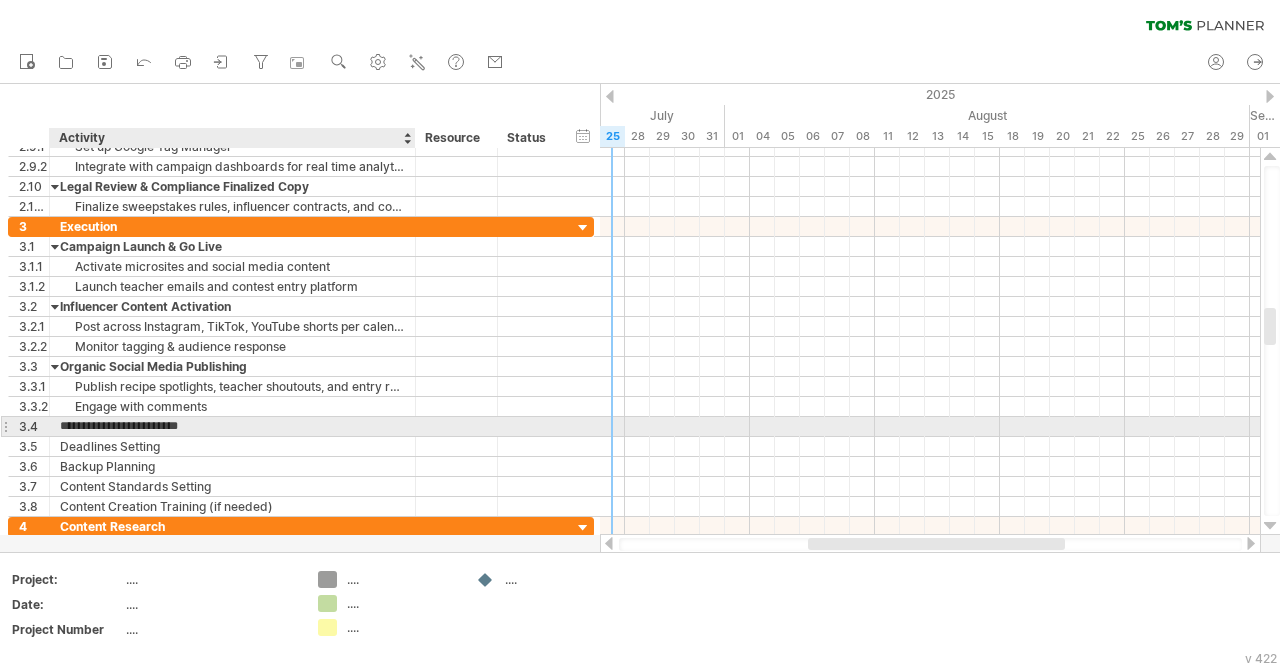 type on "**********" 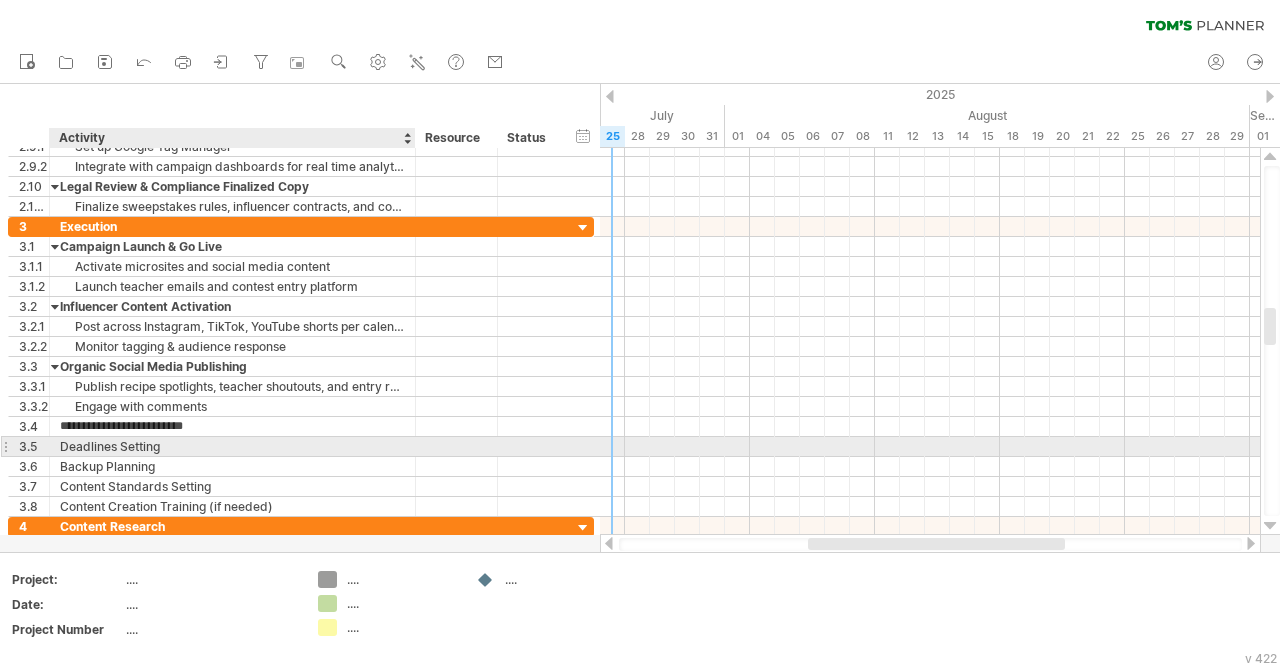 click on "Deadlines Setting" at bounding box center (232, 446) 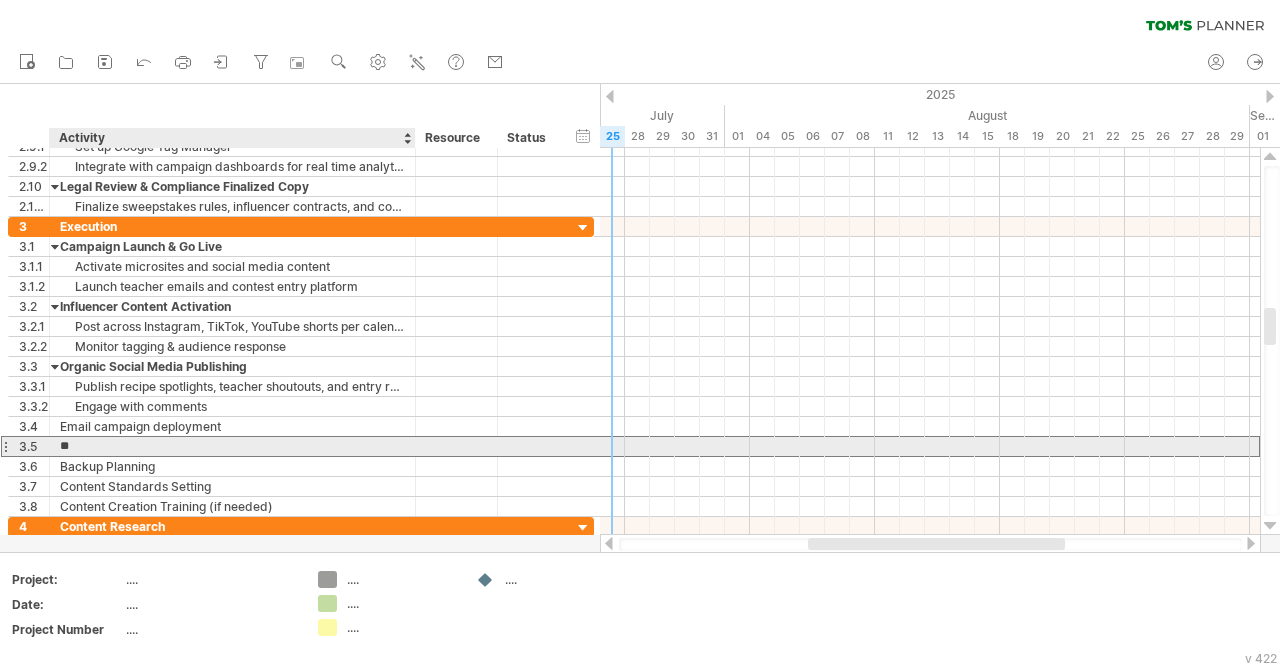 type on "*" 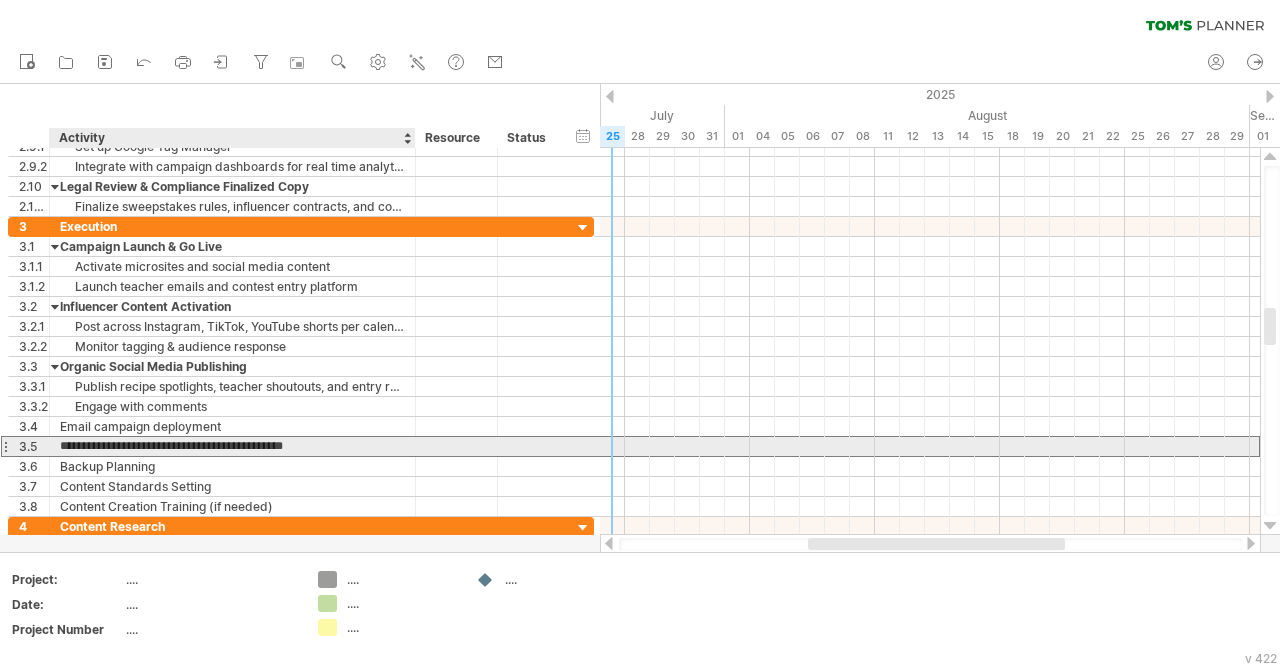 type on "**********" 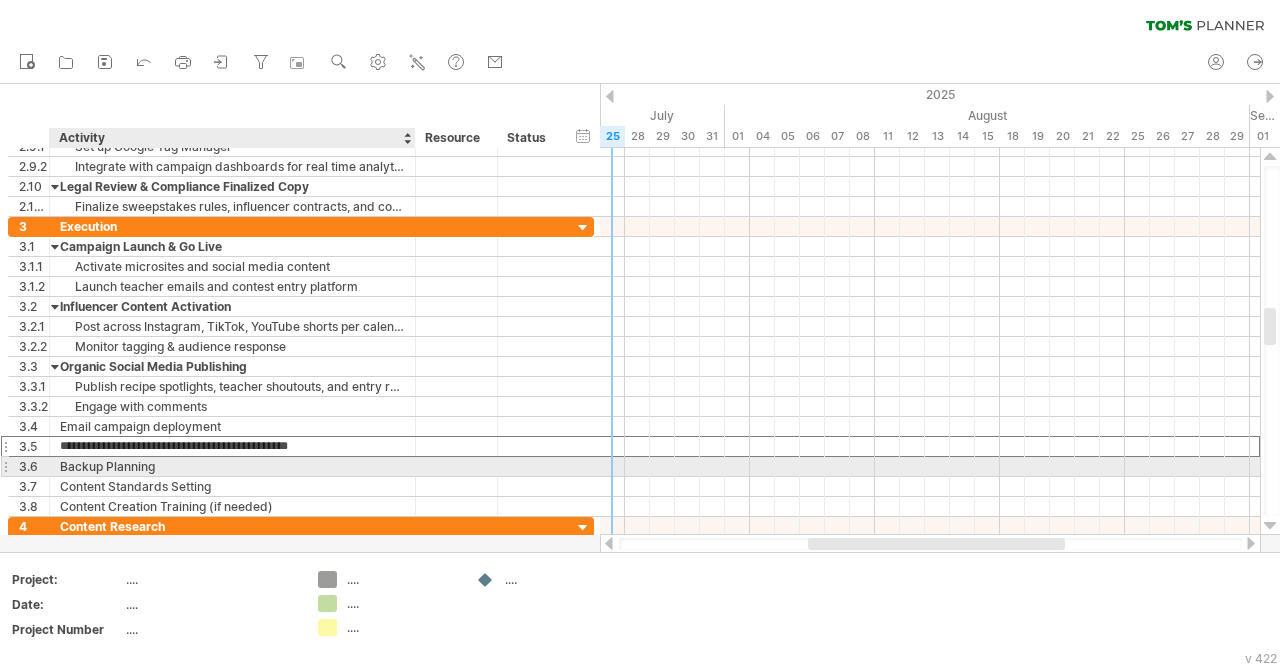 click on "Backup Planning" at bounding box center (232, 466) 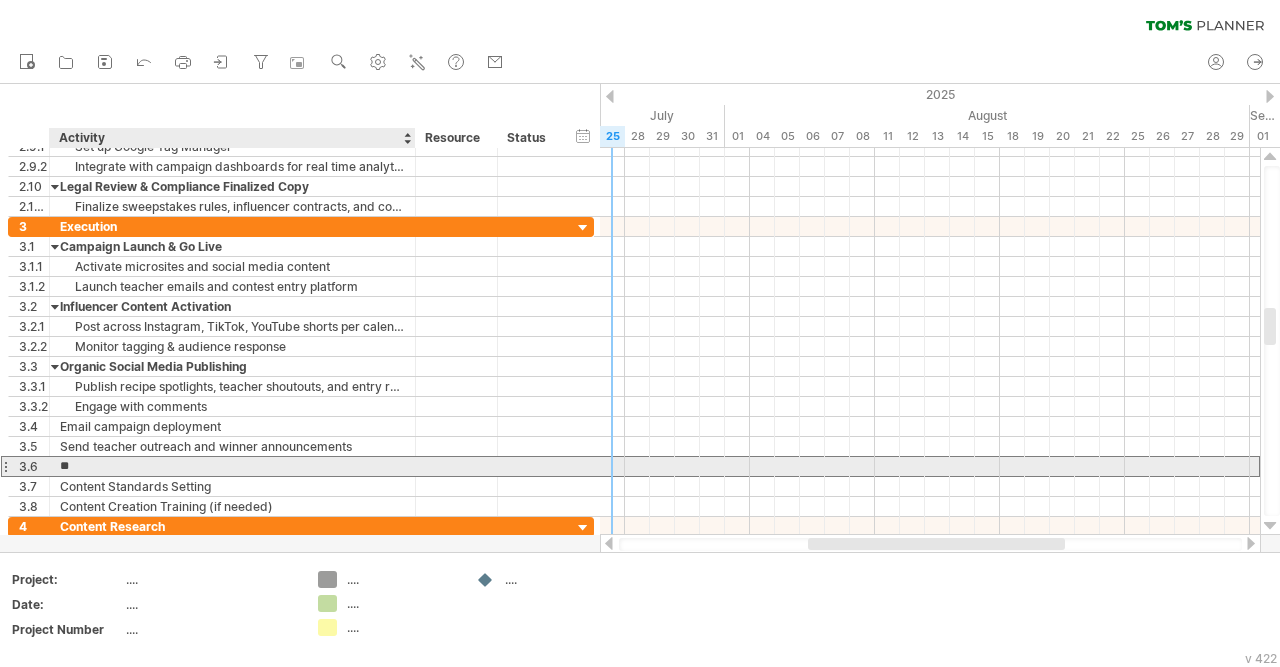 type on "*" 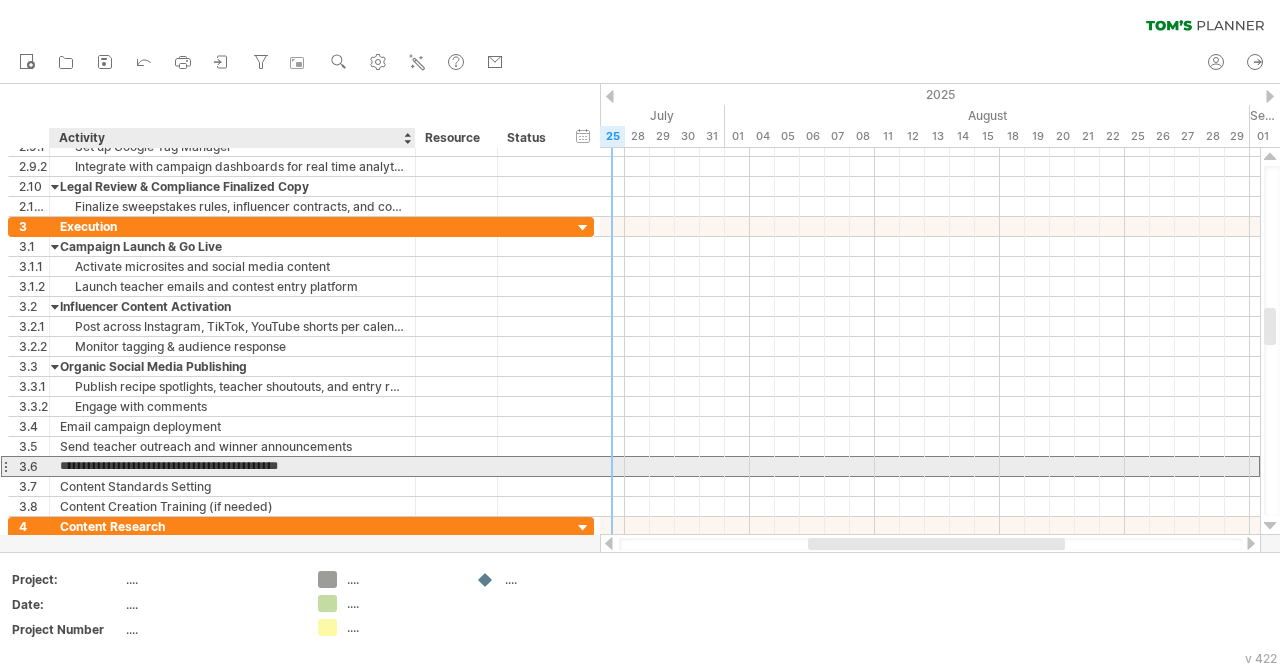type on "**********" 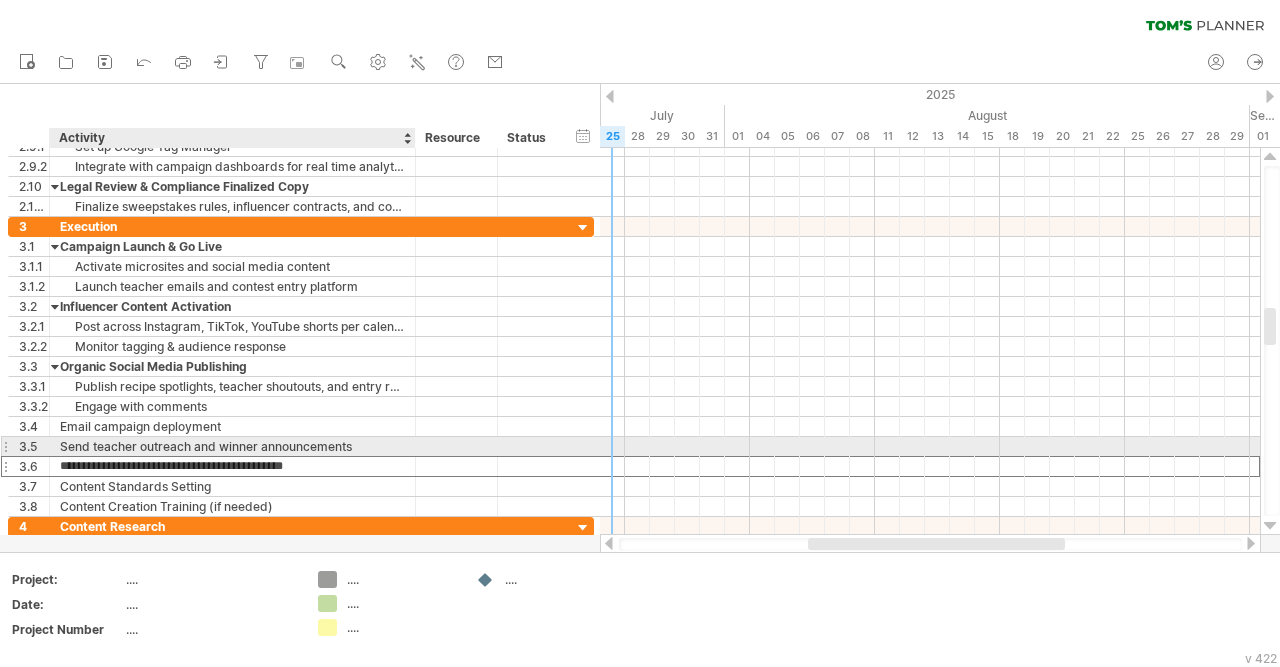 click on "Send teacher outreach and winner announcements" at bounding box center (232, 446) 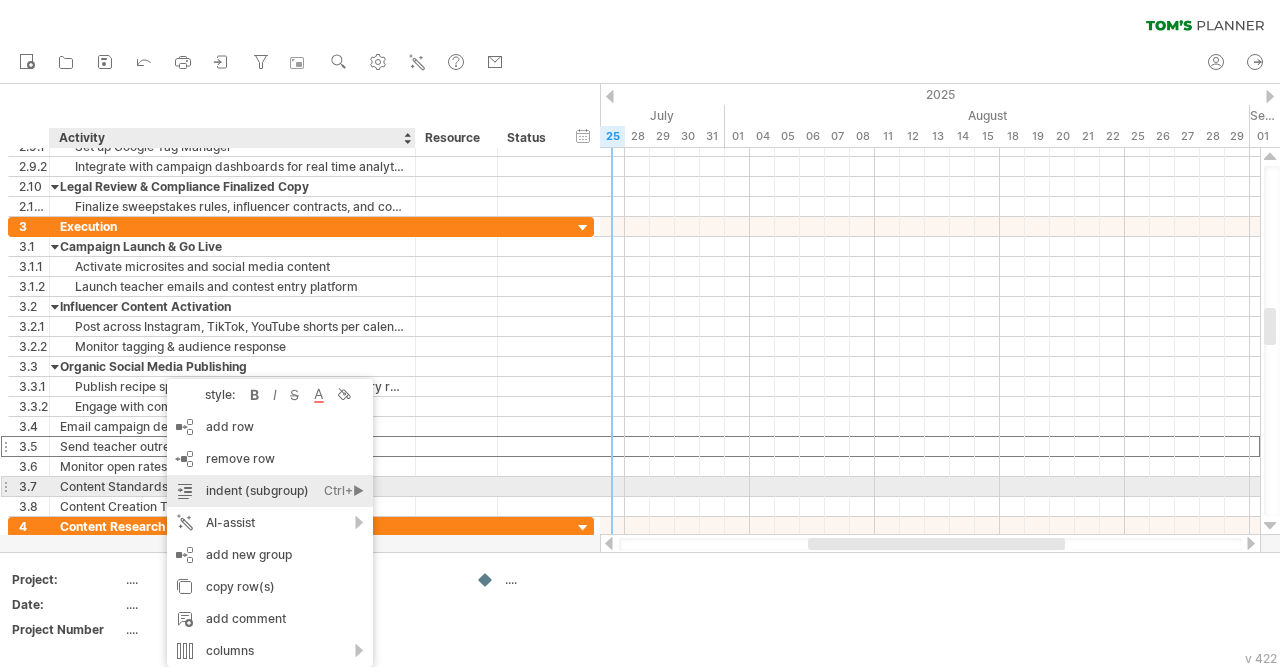 click on "indent (subgroup) Ctrl+► Cmd+►" at bounding box center (270, 491) 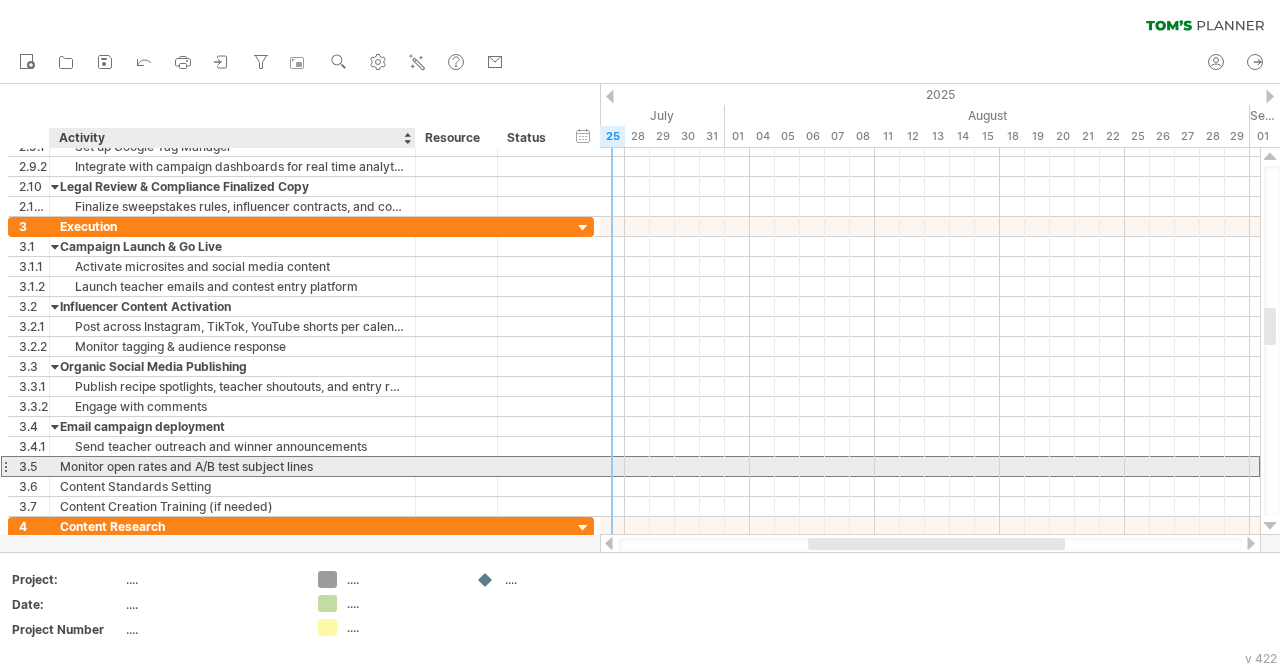 click on "Monitor open rates and A/B test subject lines" at bounding box center [232, 466] 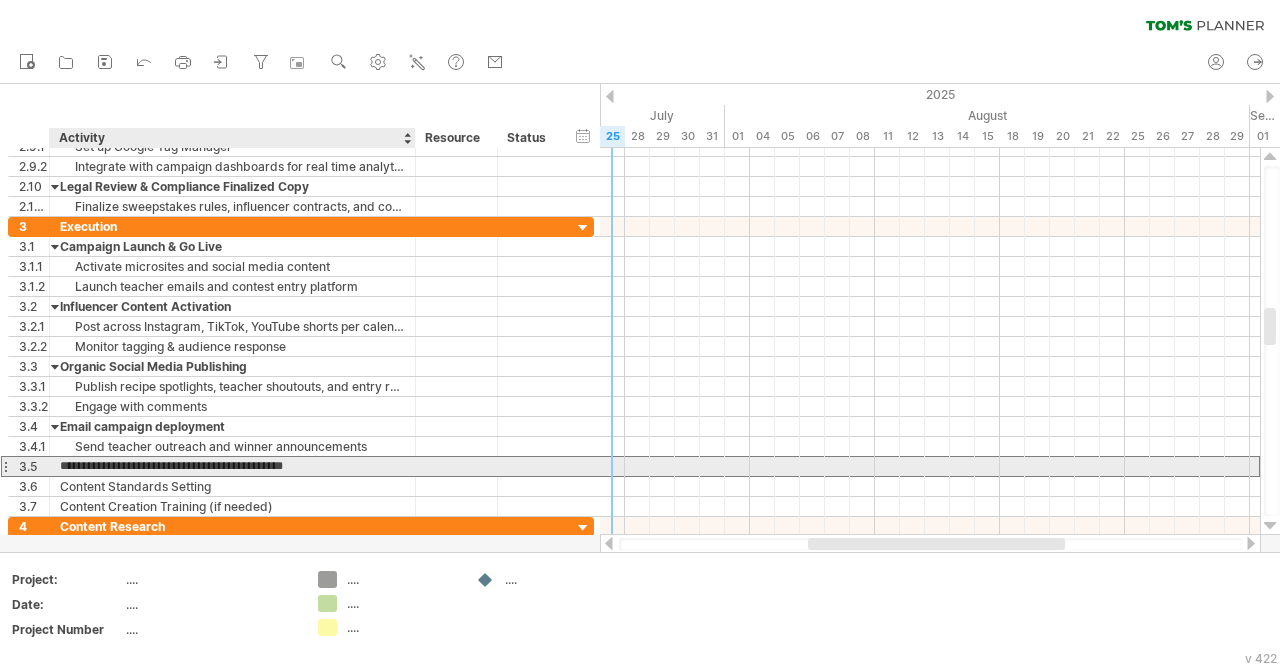 click on "**********" at bounding box center [232, 466] 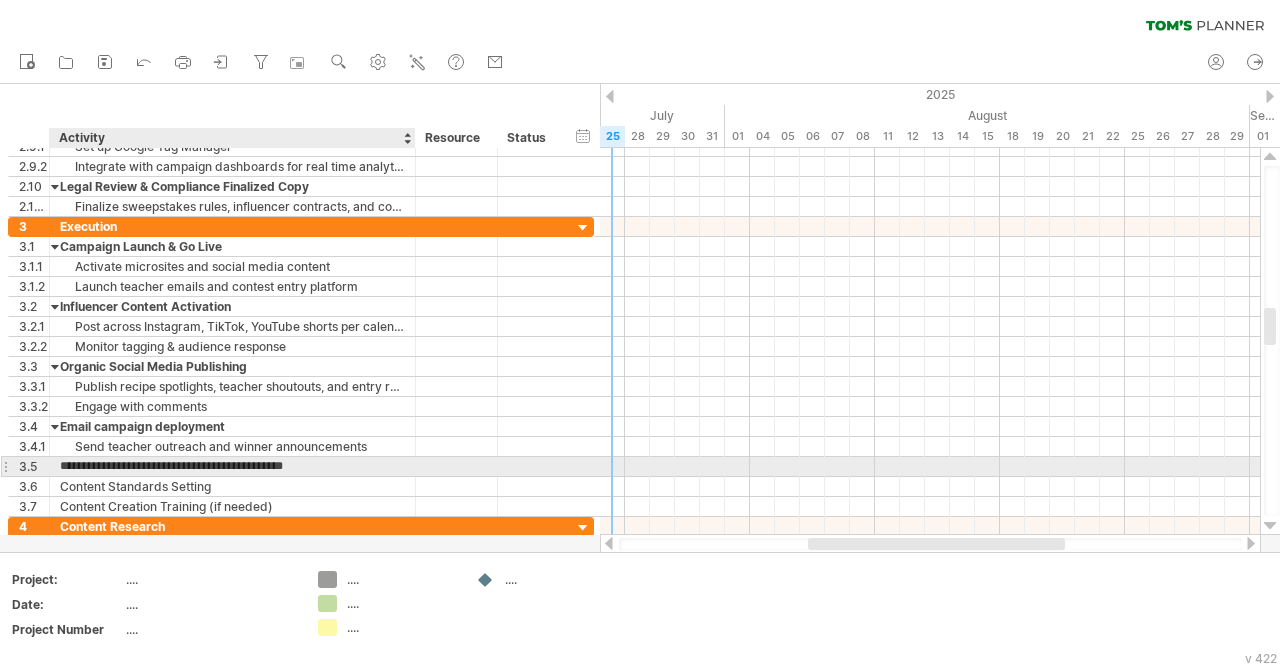click on "**********" at bounding box center [232, 466] 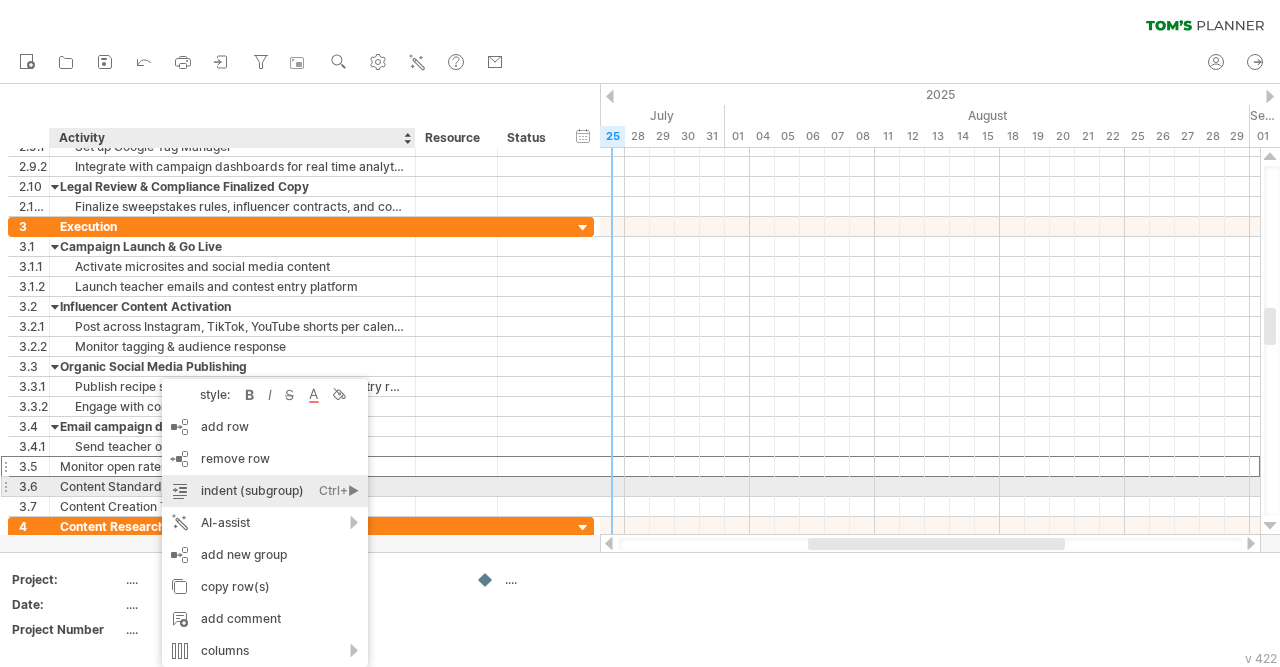 click on "indent (subgroup) Ctrl+► Cmd+►" at bounding box center [265, 491] 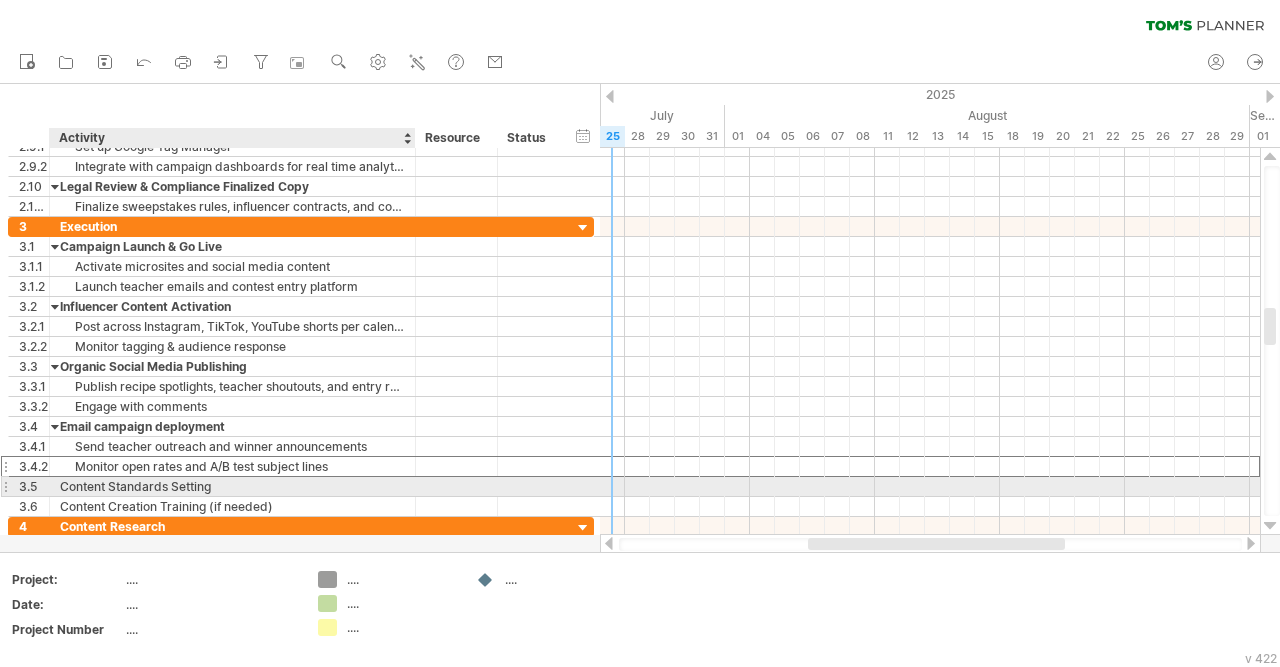 click on "Content Standards Setting" at bounding box center [232, 486] 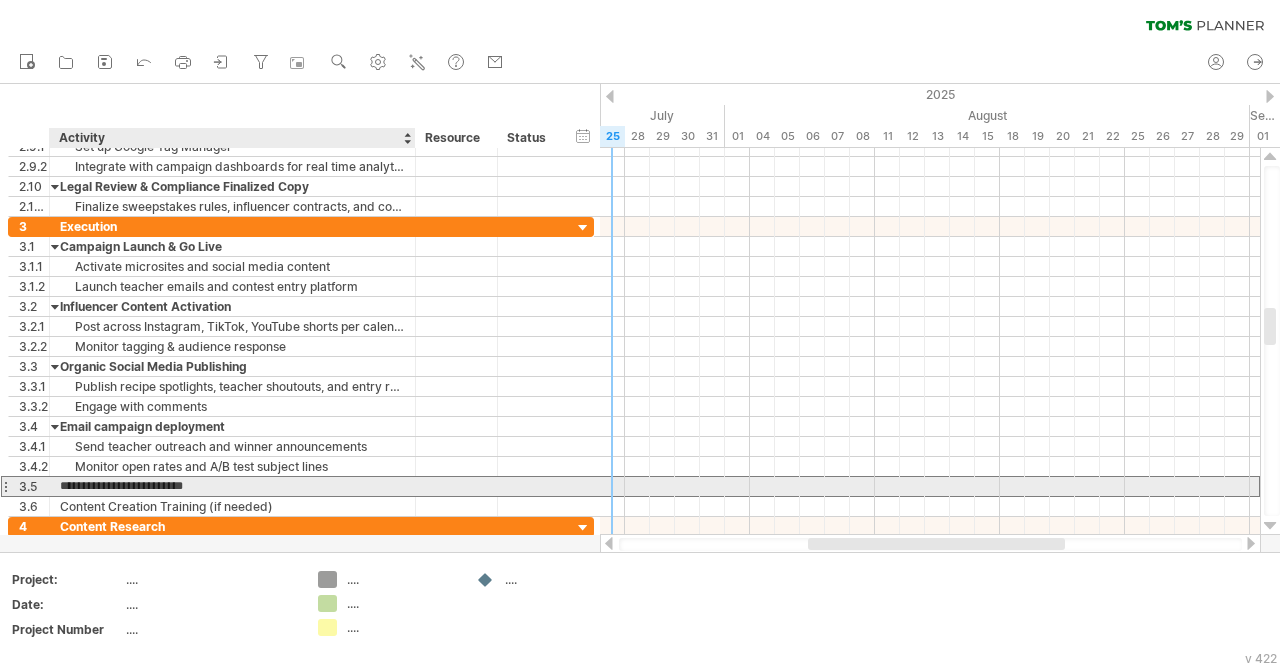 click on "**********" at bounding box center [232, 486] 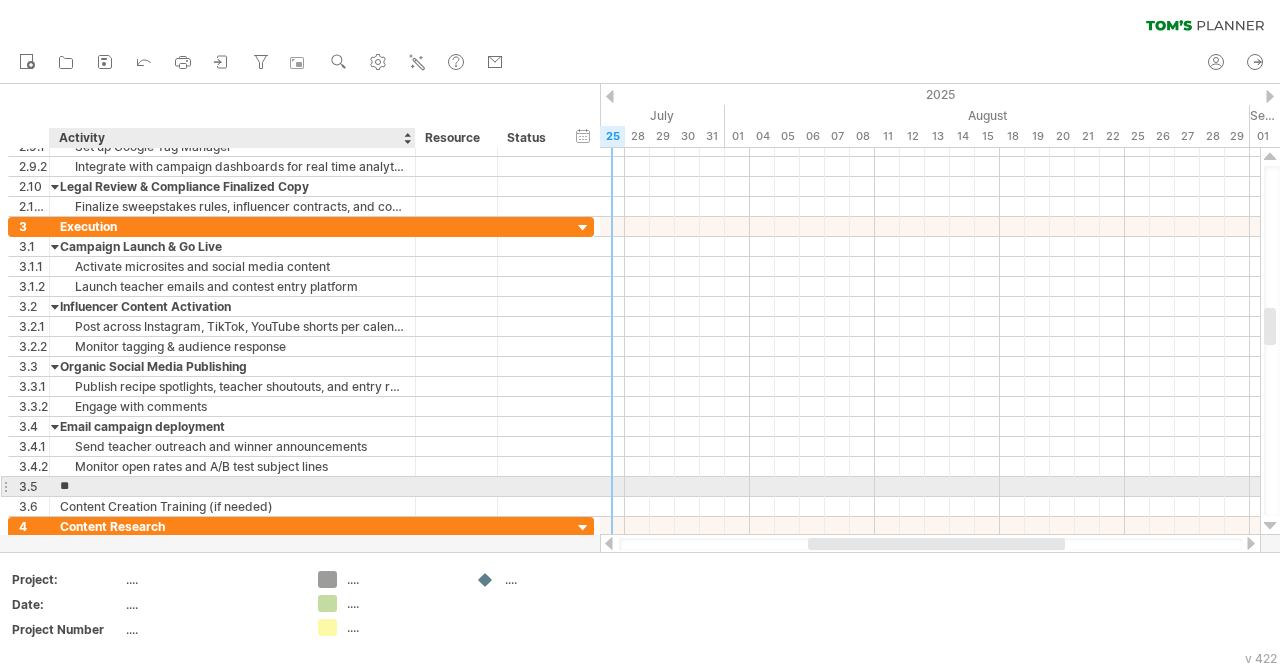 type on "*" 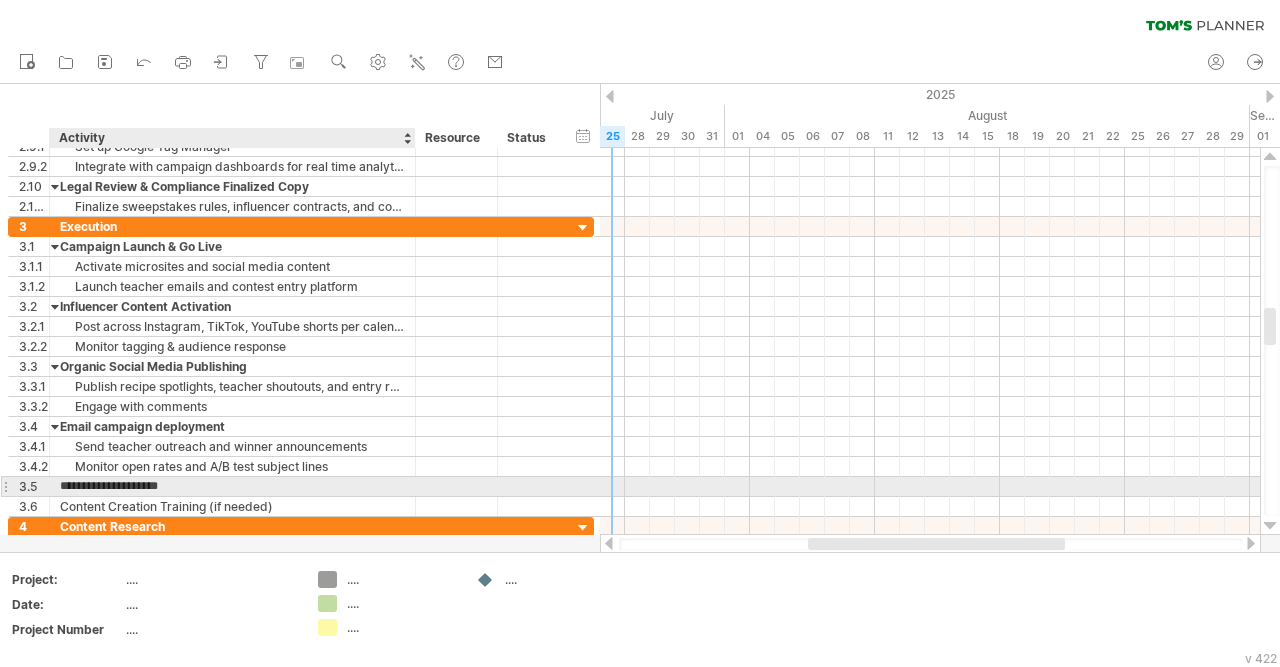 type on "**********" 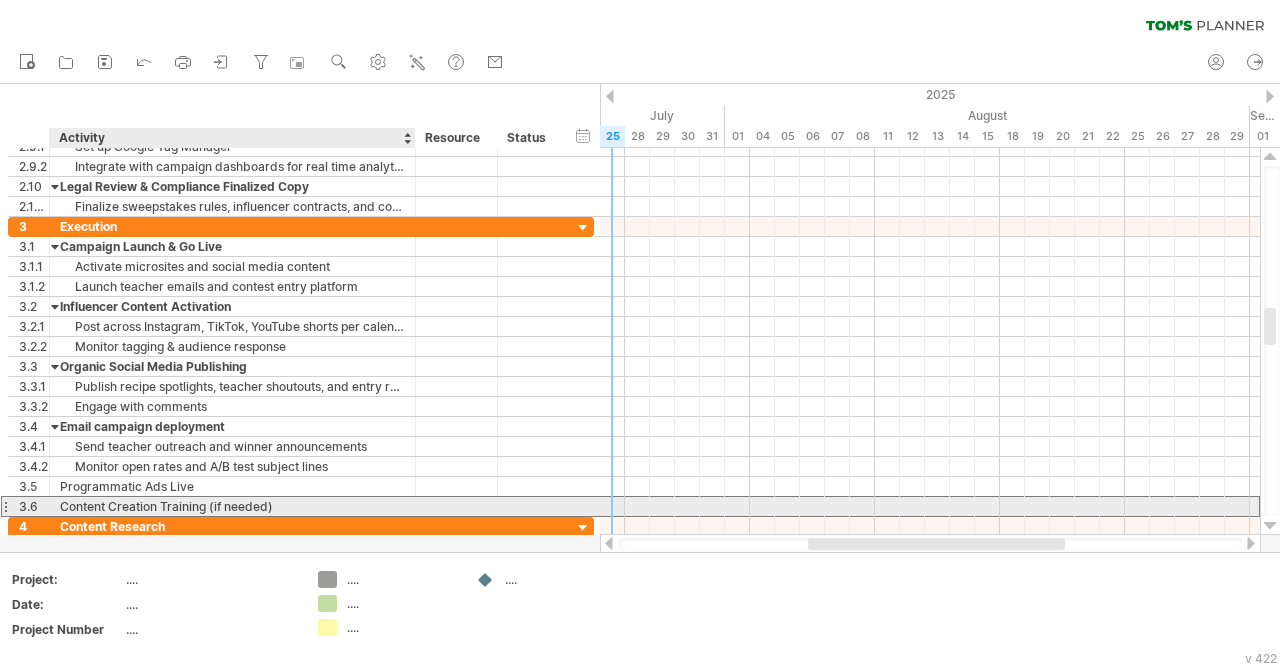 click on "Content Creation Training (if needed)" at bounding box center [232, 506] 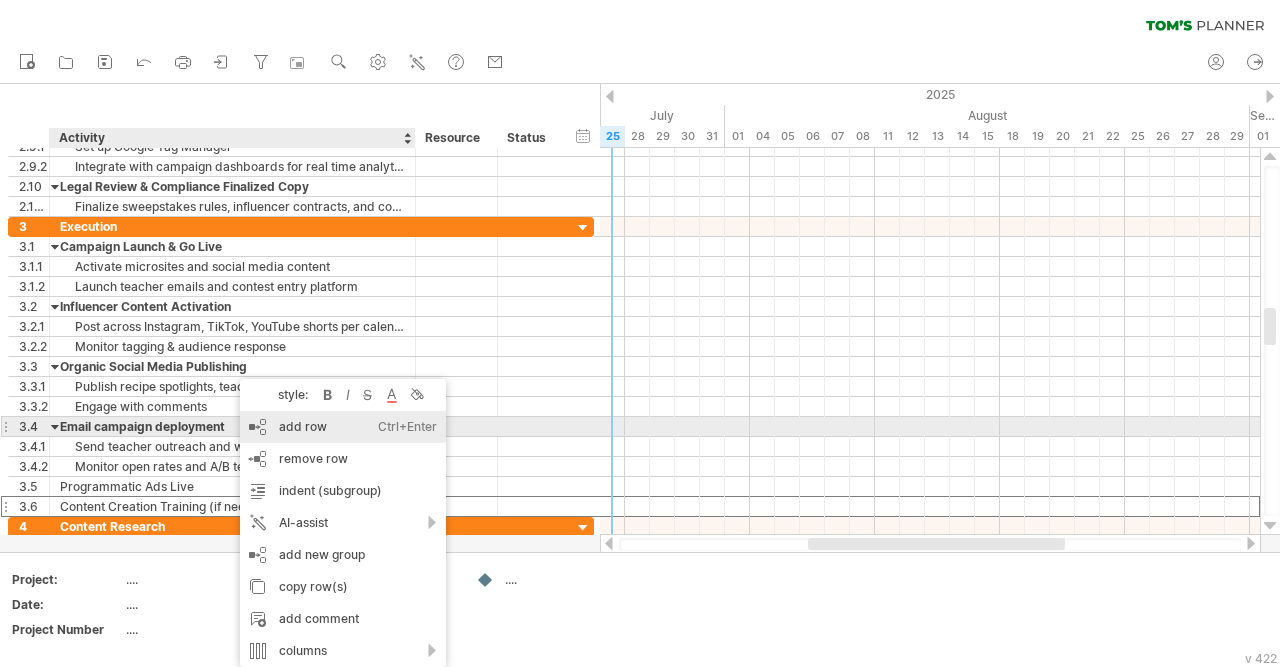 click on "add row Ctrl+Enter Cmd+Enter" at bounding box center (343, 427) 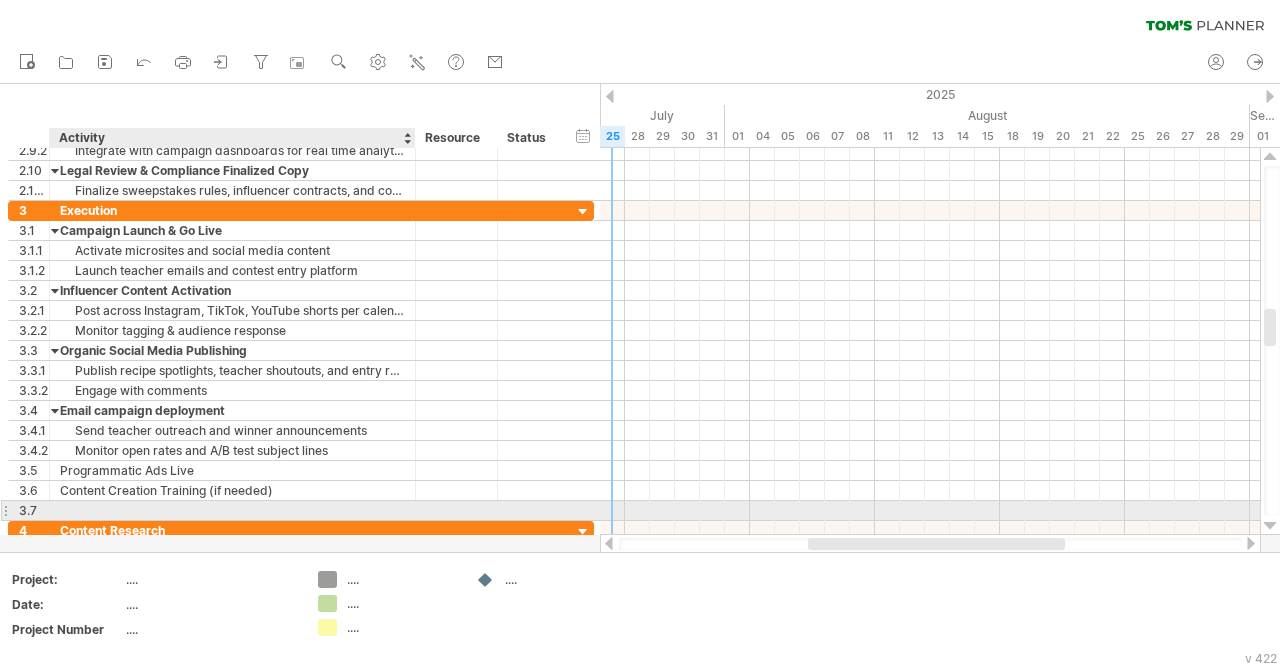 click at bounding box center (232, 510) 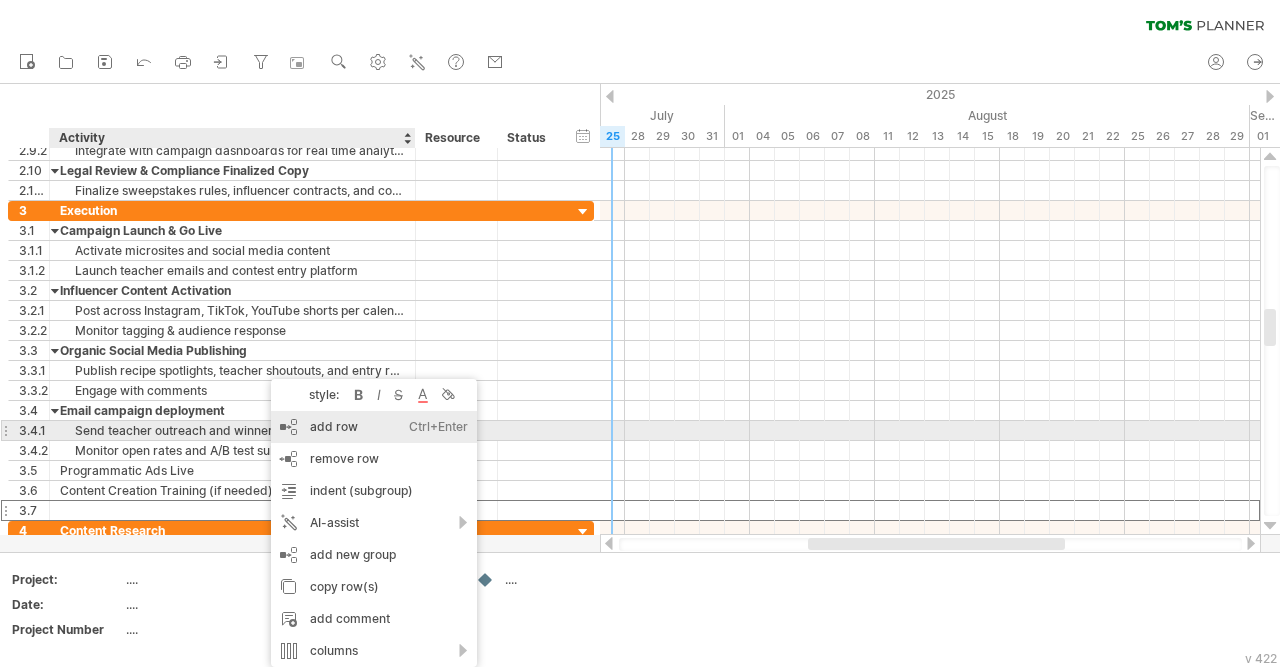click on "add row Ctrl+Enter Cmd+Enter" at bounding box center (374, 427) 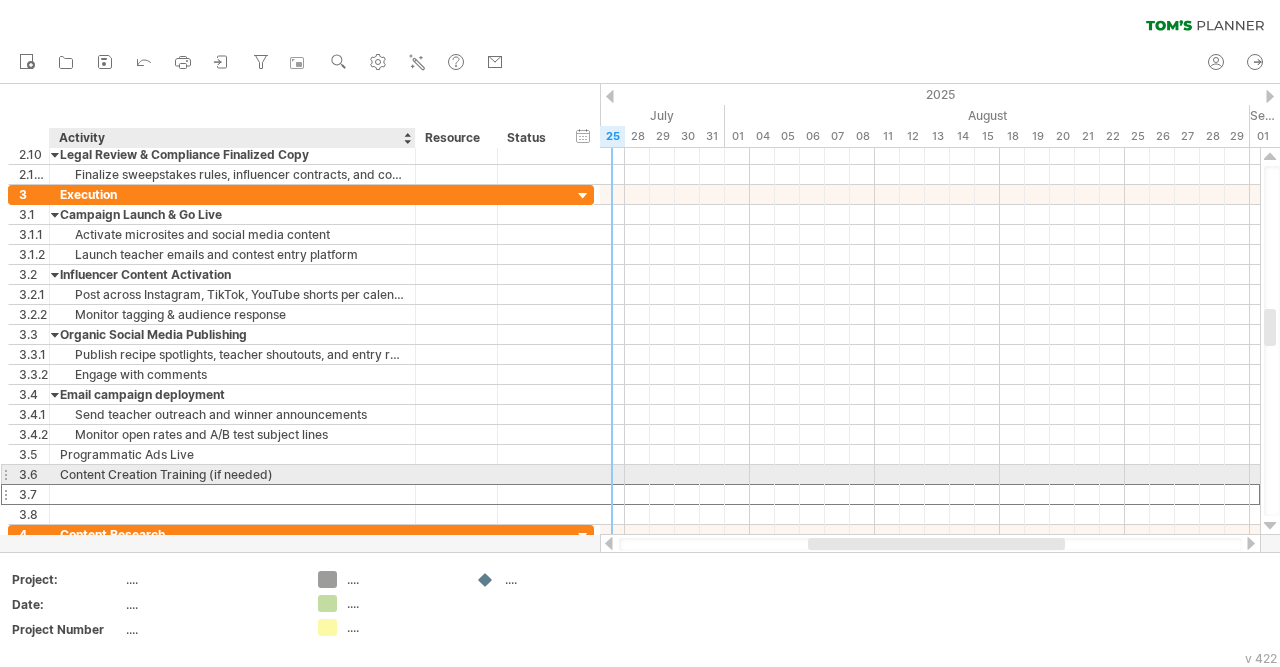 click at bounding box center [232, 494] 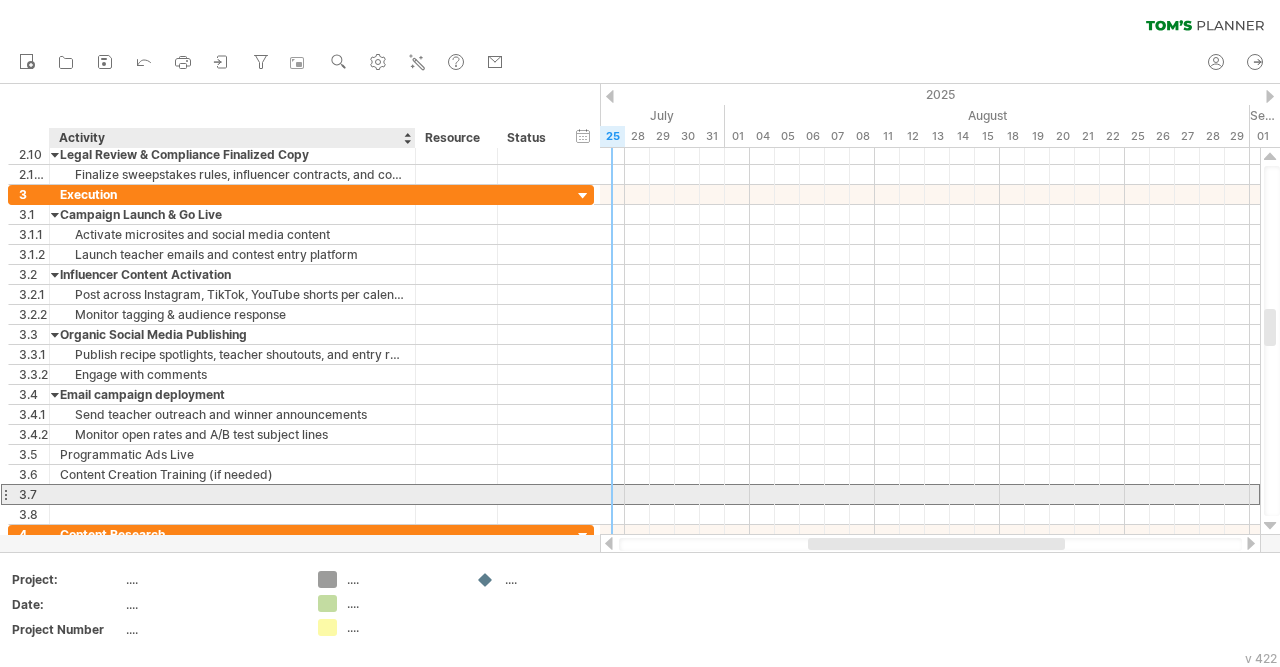click at bounding box center [232, 494] 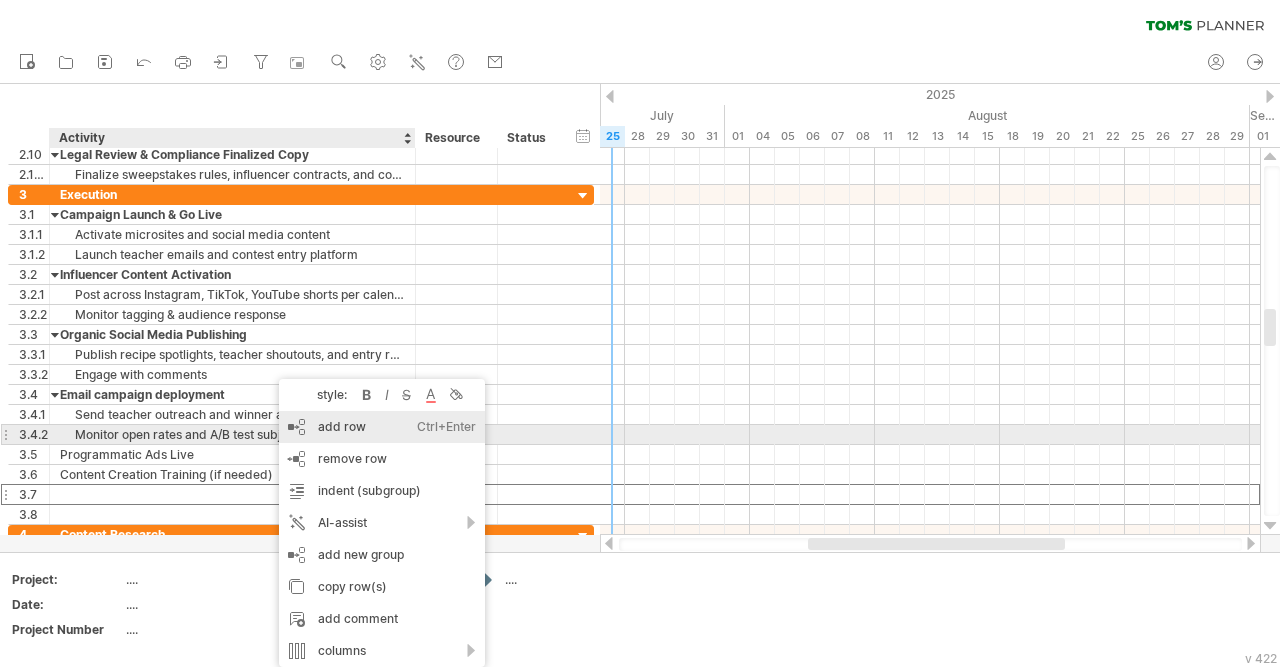 click on "add row Ctrl+Enter Cmd+Enter" at bounding box center [382, 427] 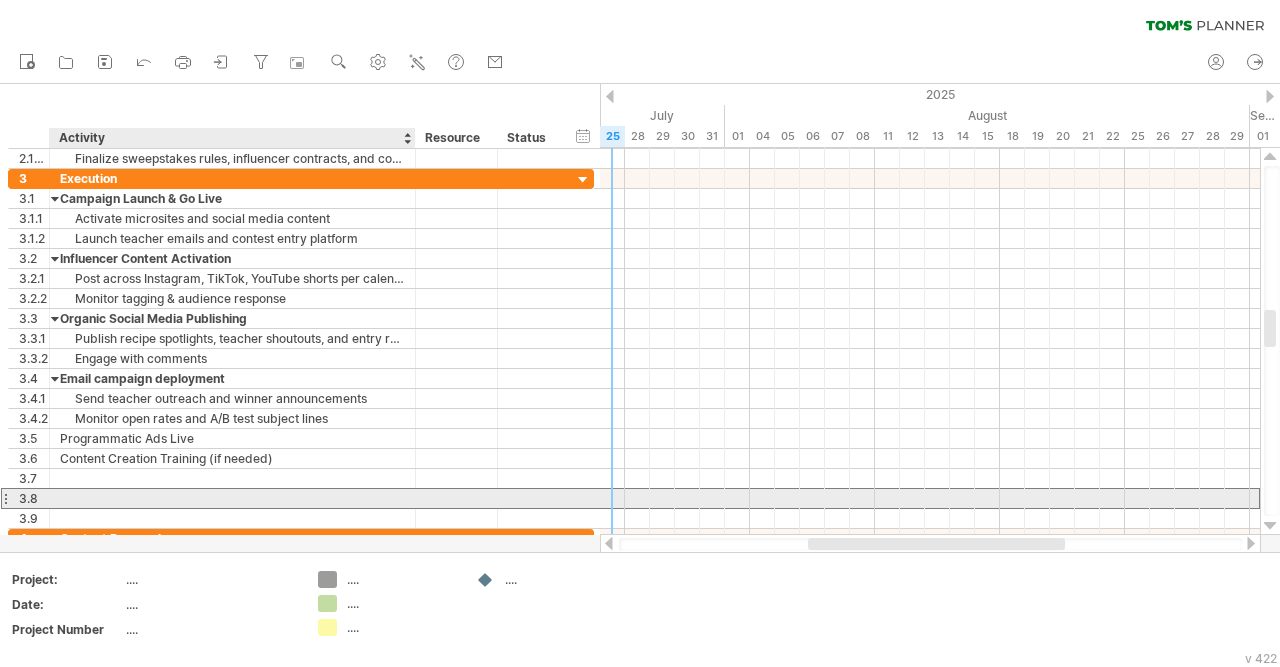 click at bounding box center (232, 498) 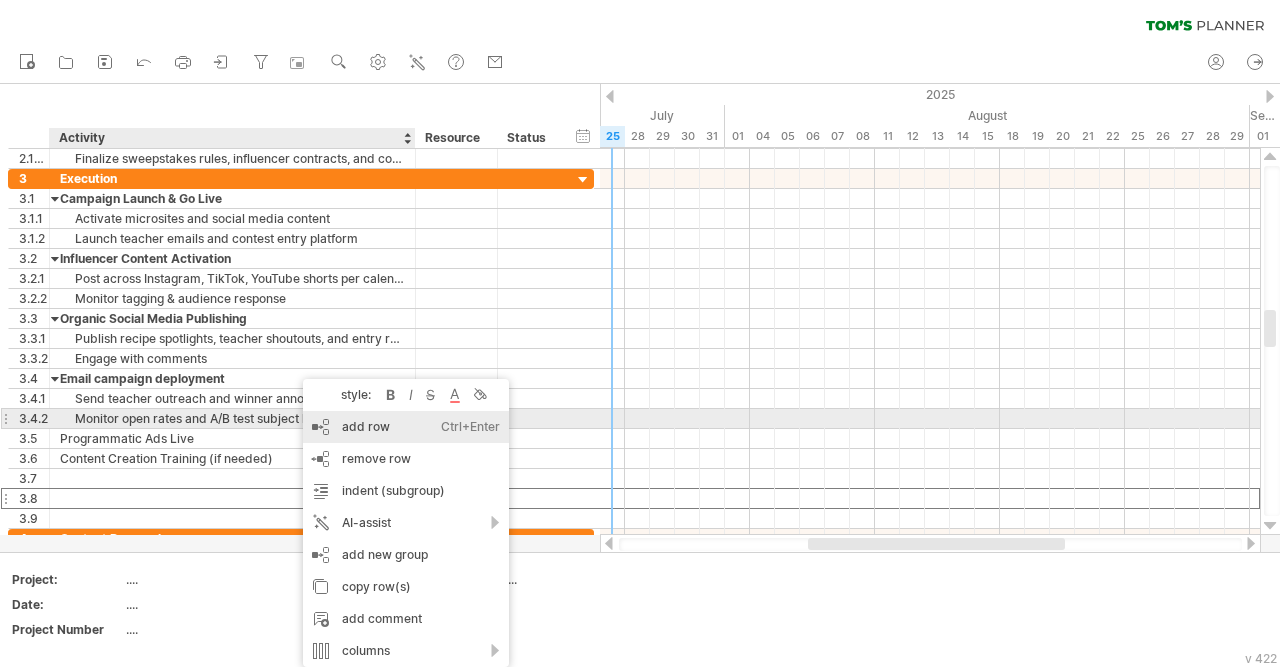 click on "add row Ctrl+Enter Cmd+Enter" at bounding box center [406, 427] 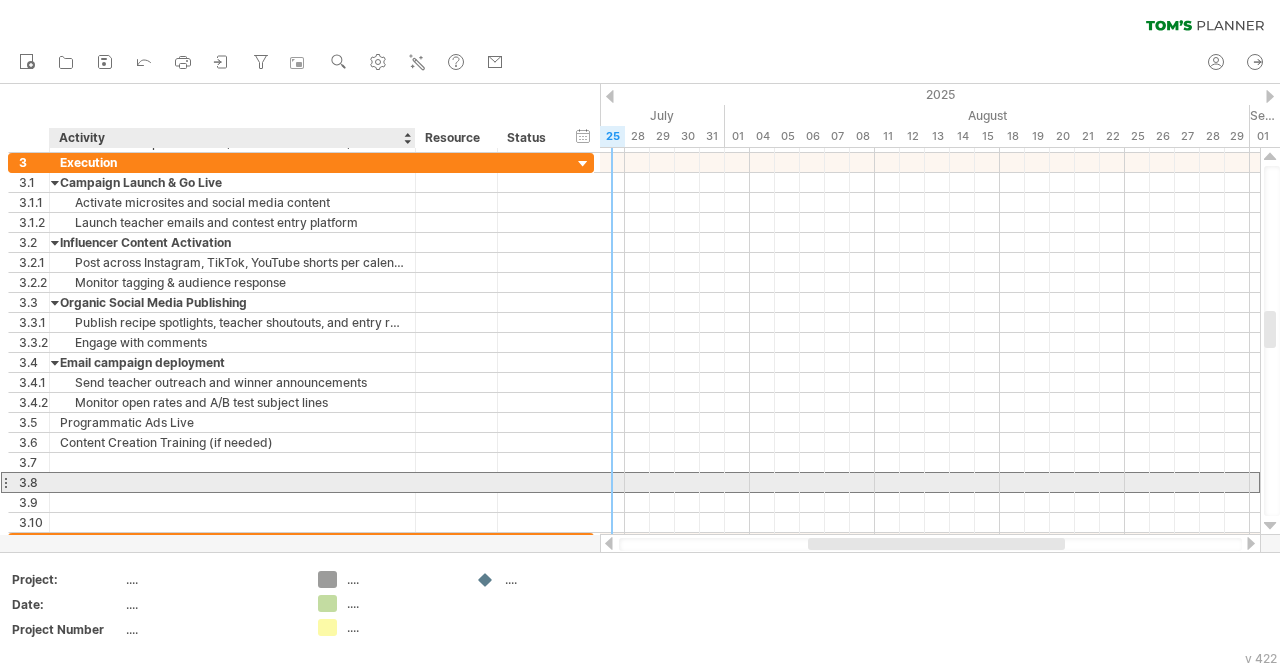 click at bounding box center (232, 482) 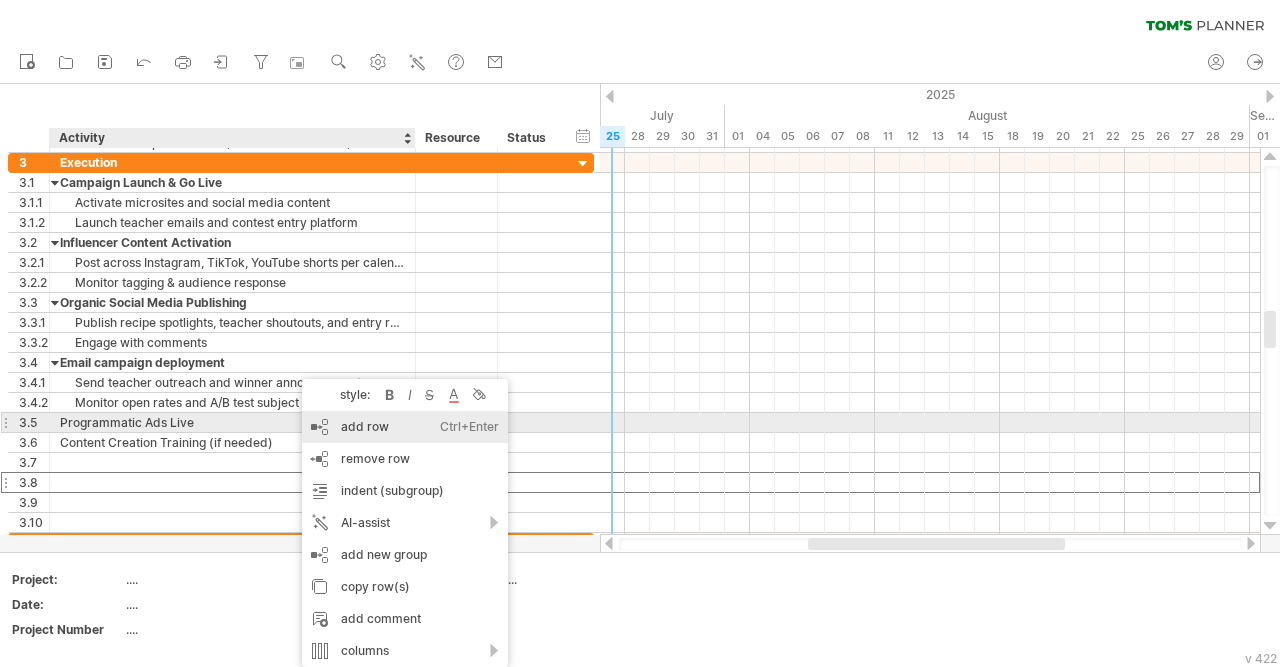 click on "add row Ctrl+Enter Cmd+Enter" at bounding box center [405, 427] 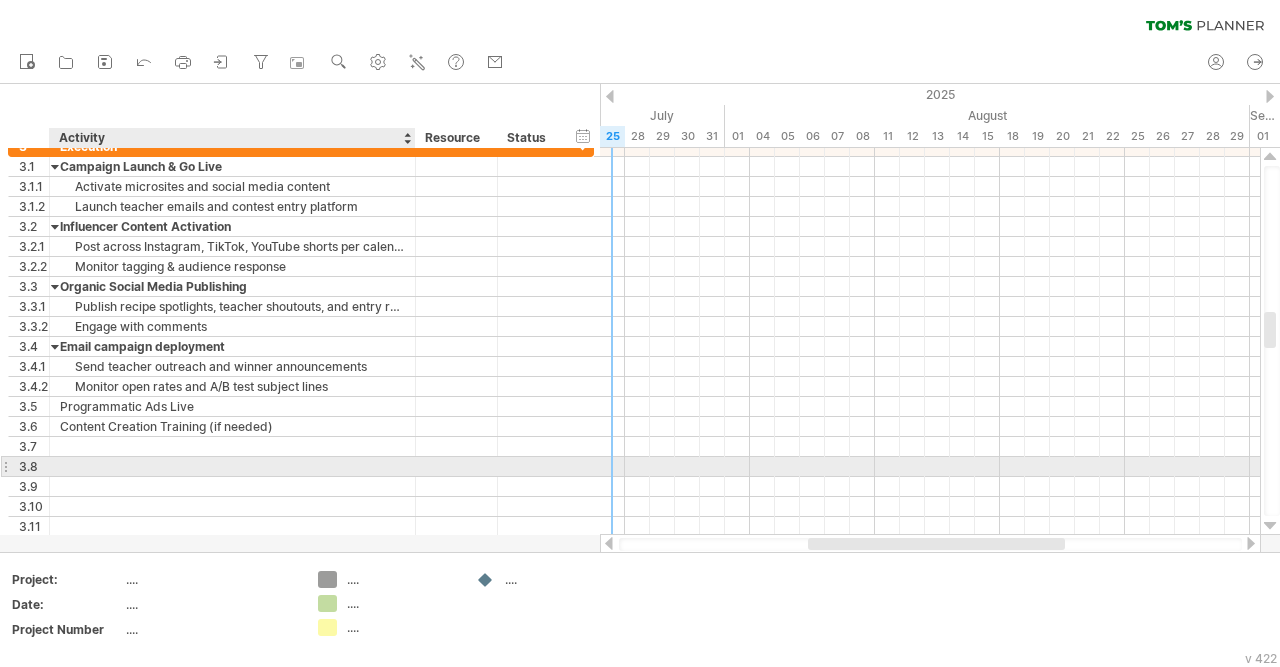 click at bounding box center (232, 466) 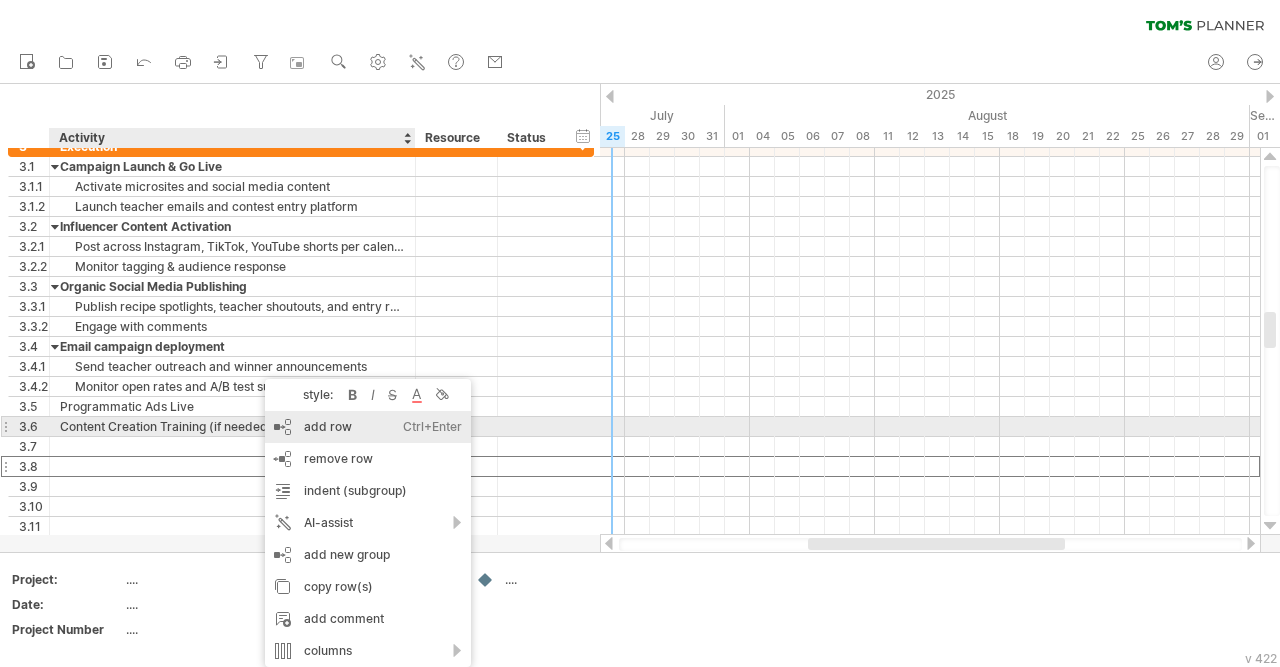 click on "add row Ctrl+Enter Cmd+Enter" at bounding box center (368, 427) 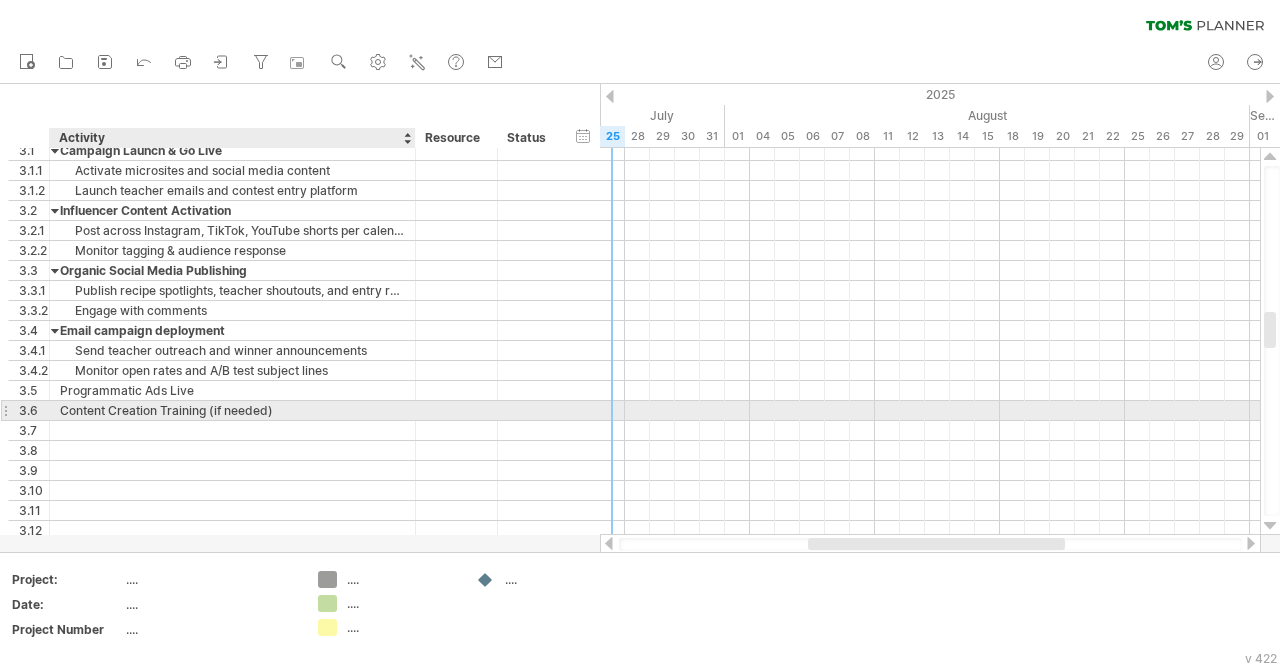 click on "Content Creation Training (if needed)" at bounding box center [232, 410] 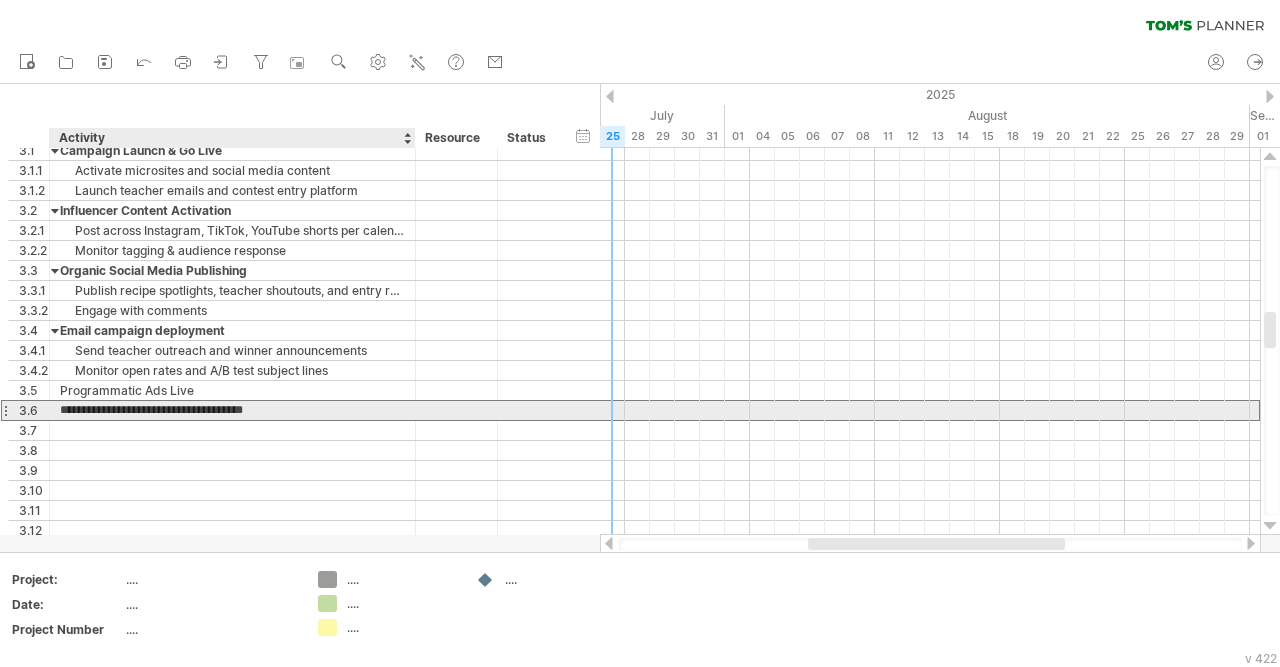 click on "**********" at bounding box center [232, 410] 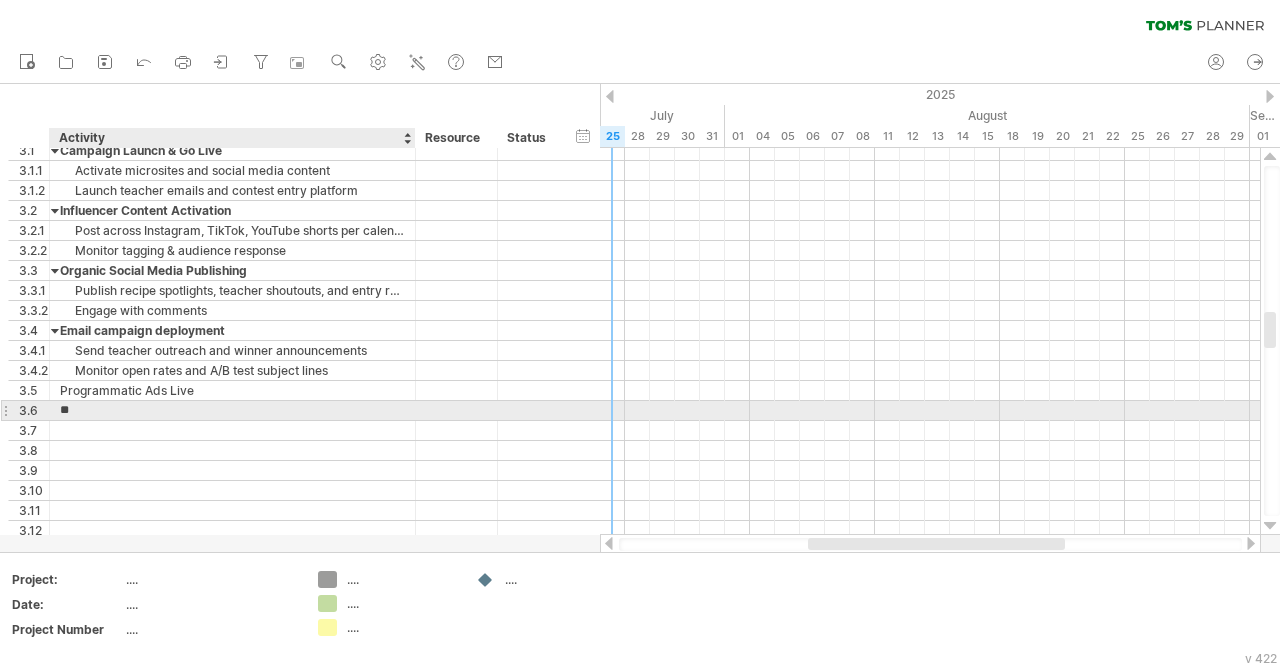 type on "*" 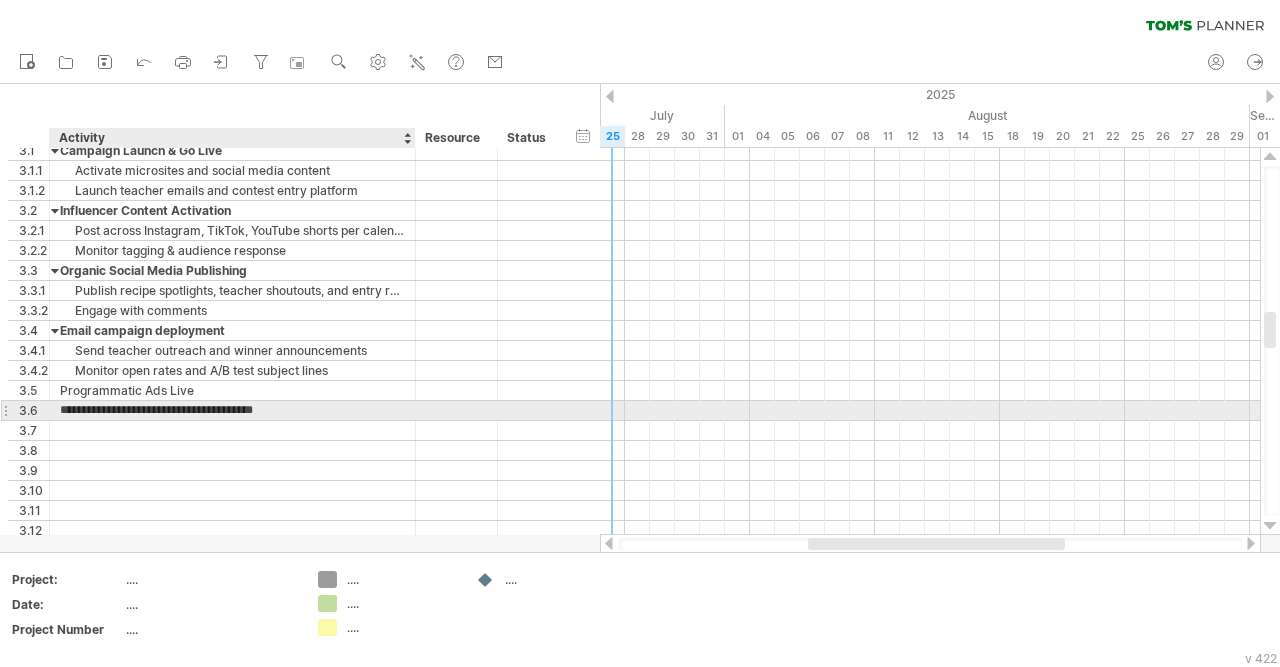 type on "**********" 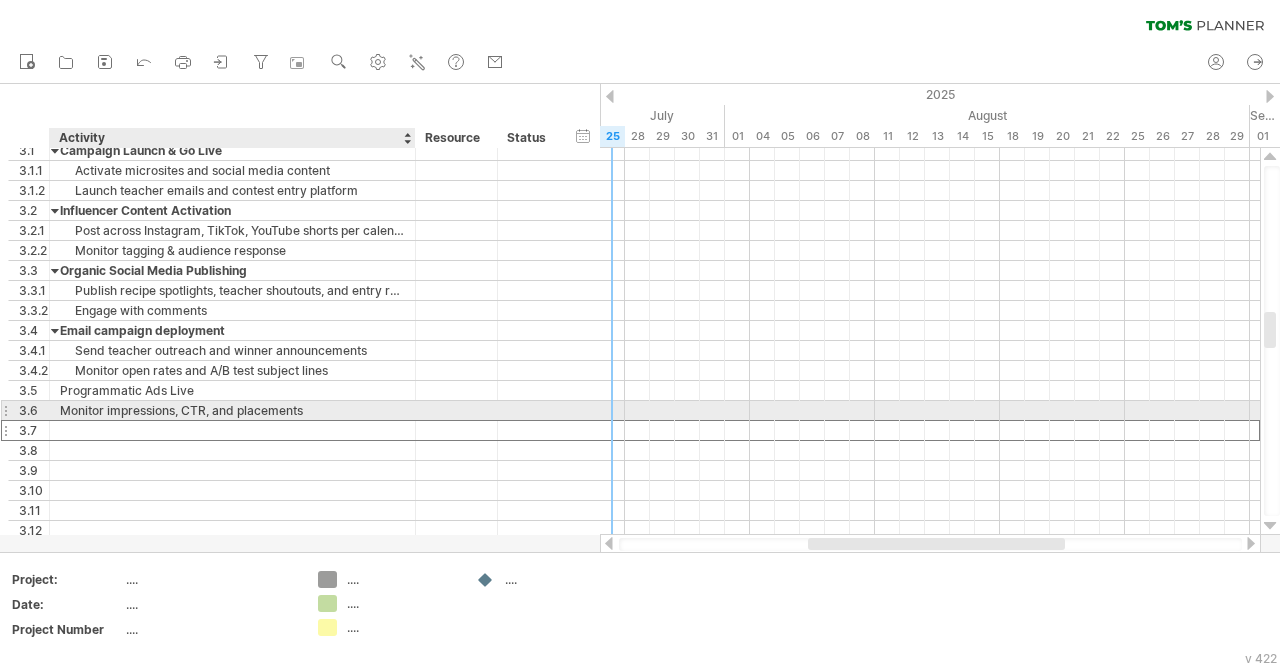 click at bounding box center [232, 430] 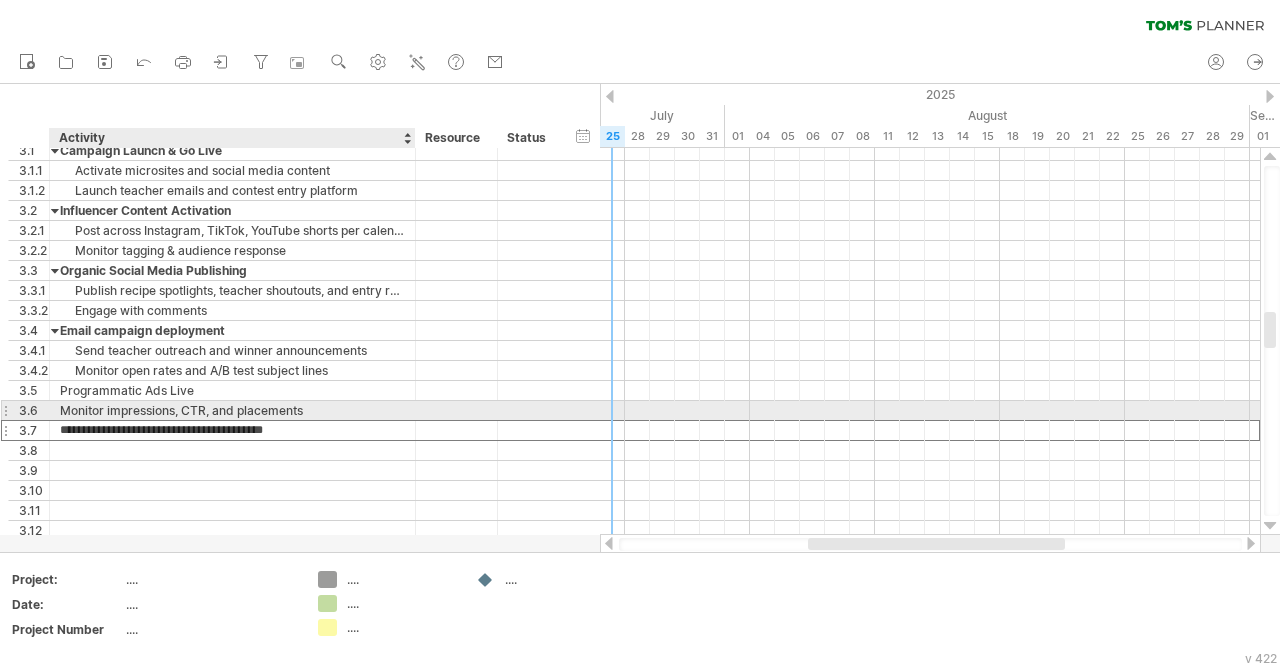 type on "**********" 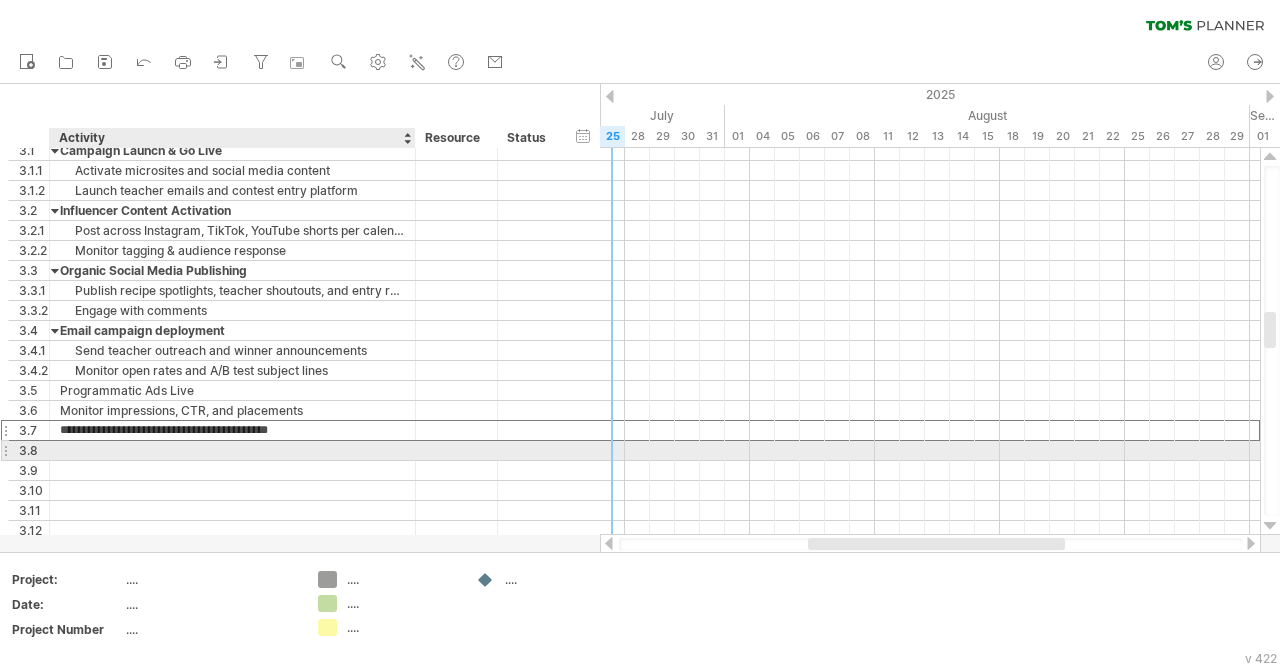 click at bounding box center [232, 450] 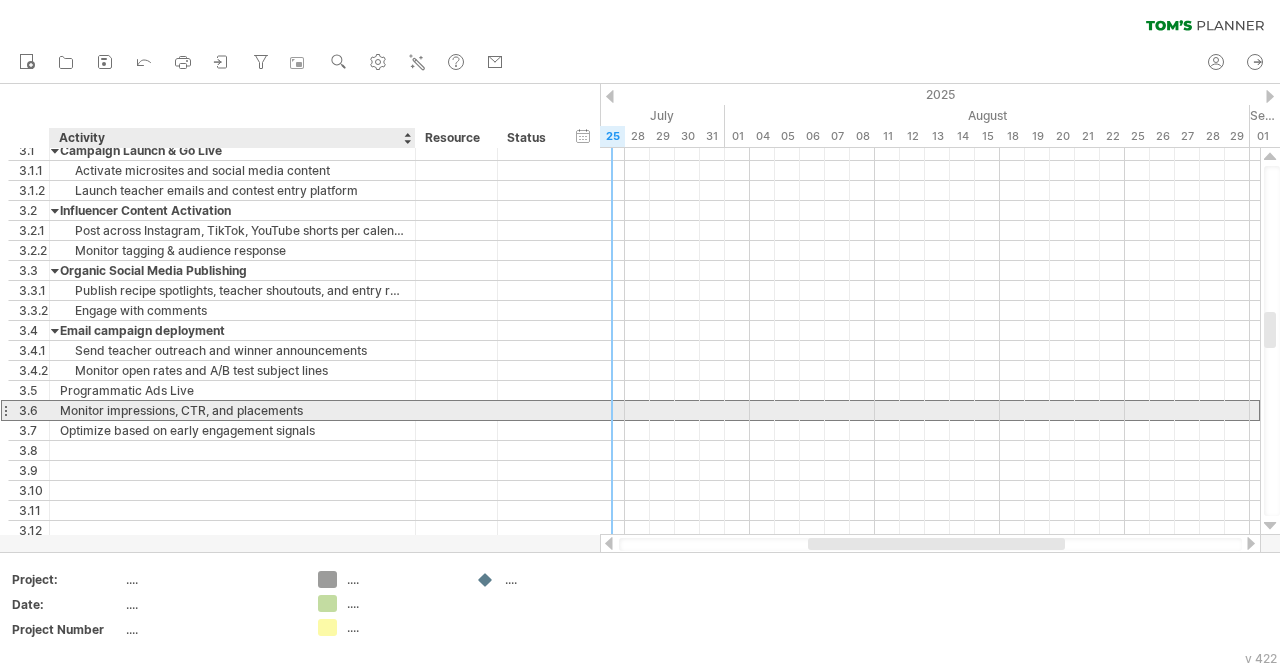 click on "Monitor impressions, CTR, and placements" at bounding box center (232, 410) 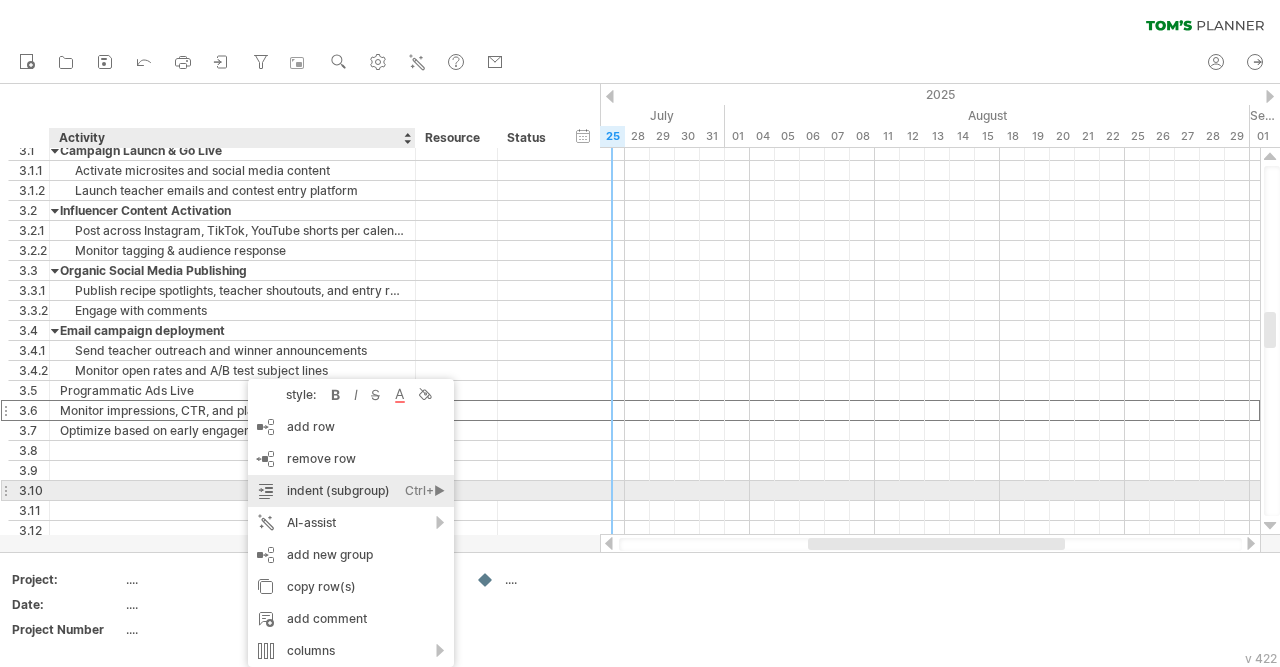 click on "indent (subgroup) Ctrl+► Cmd+►" at bounding box center (351, 491) 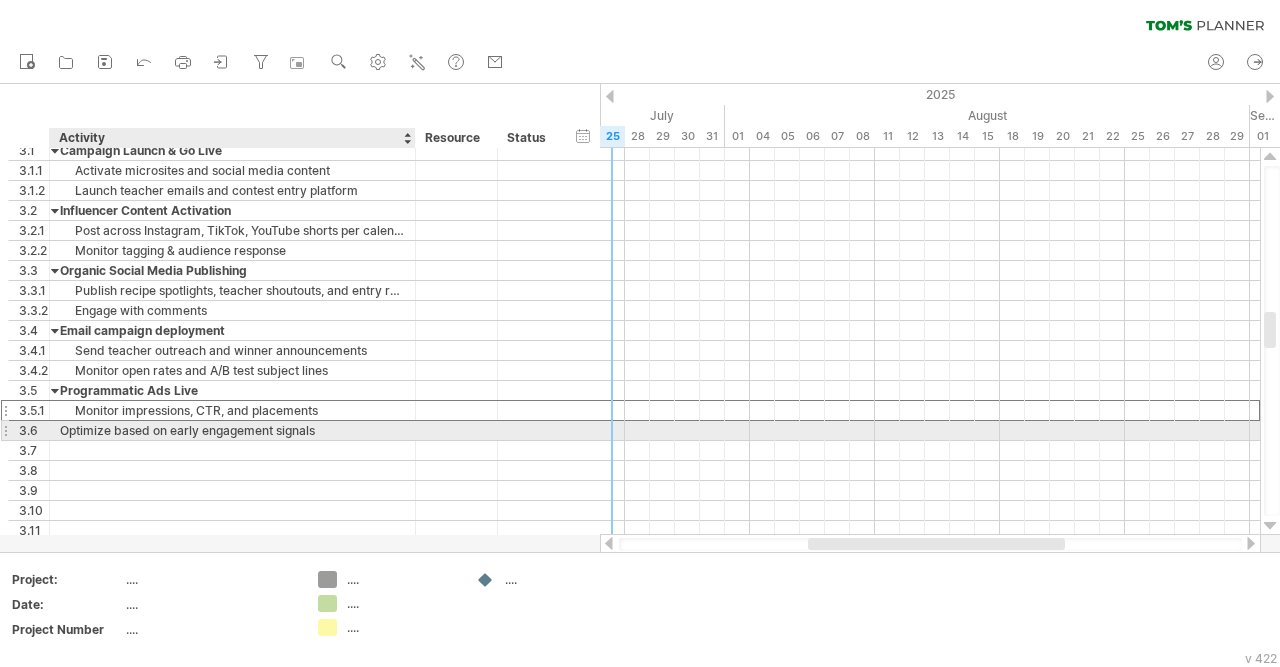 click on "Optimize based on early engagement signals" at bounding box center [232, 430] 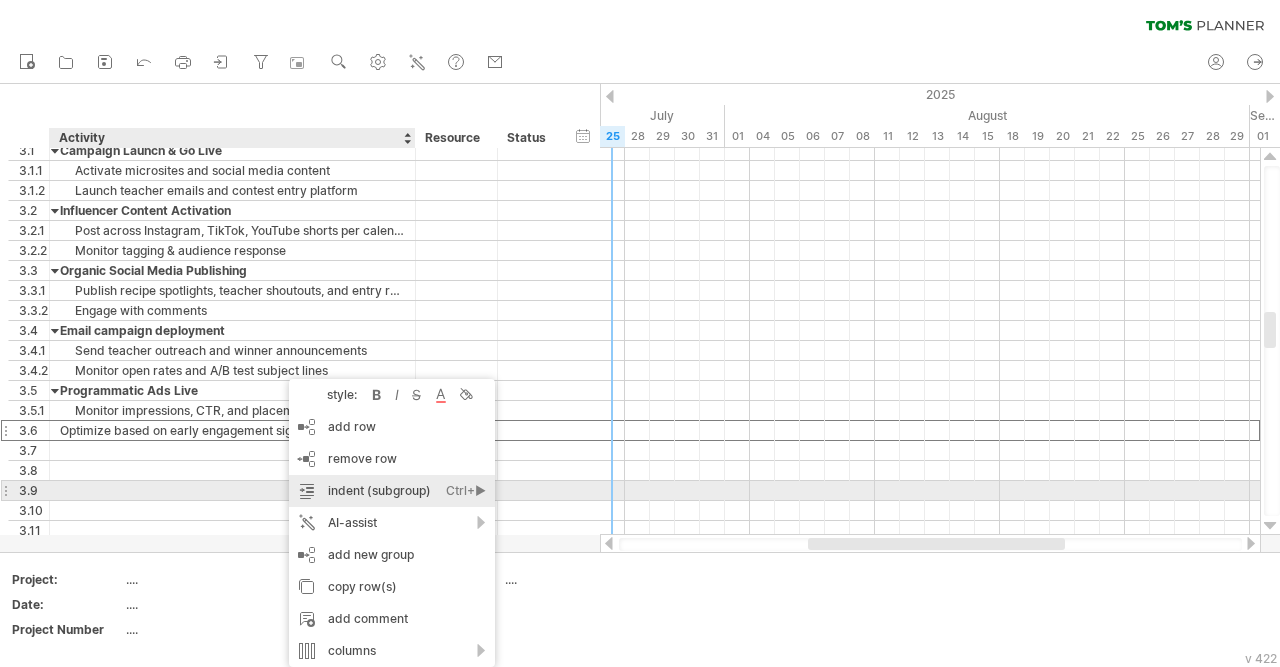 click on "indent (subgroup) Ctrl+► Cmd+►" at bounding box center (392, 491) 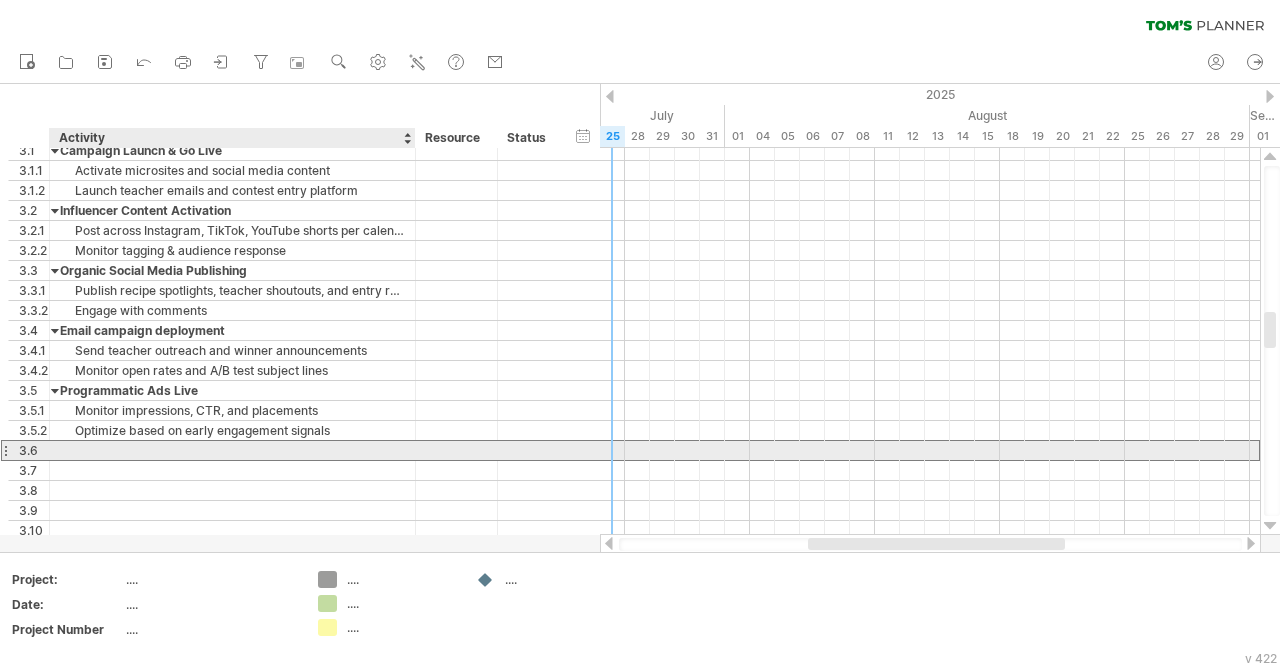 click at bounding box center [232, 450] 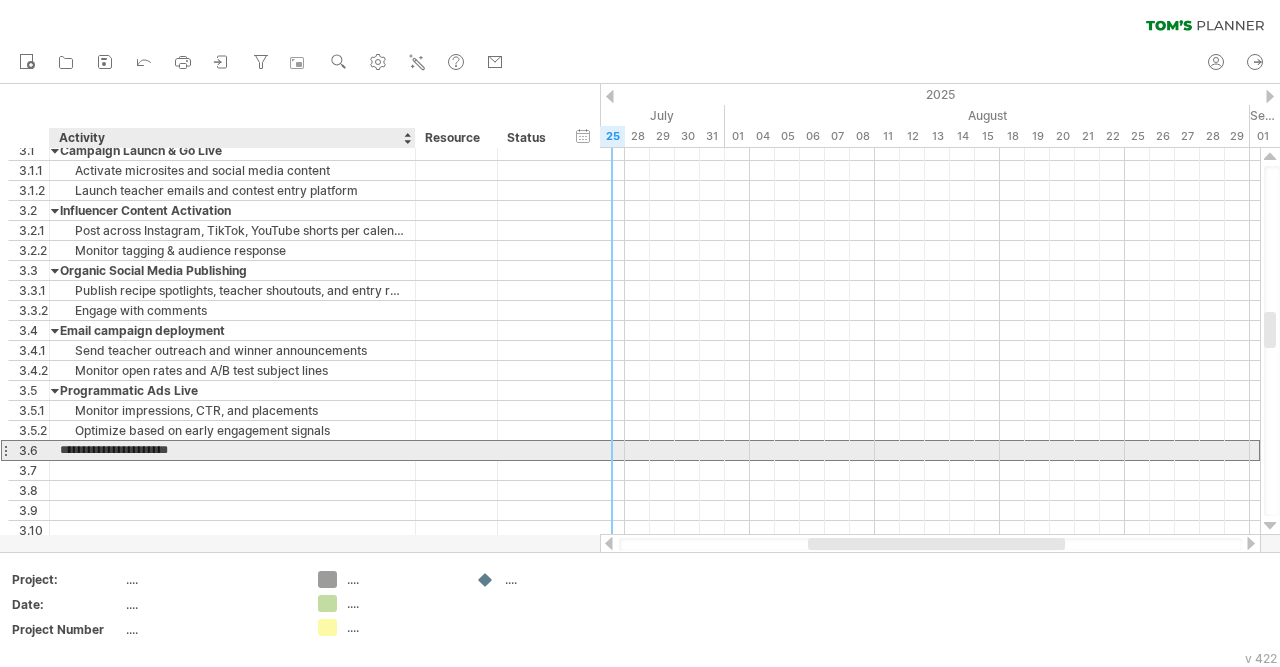 type on "**********" 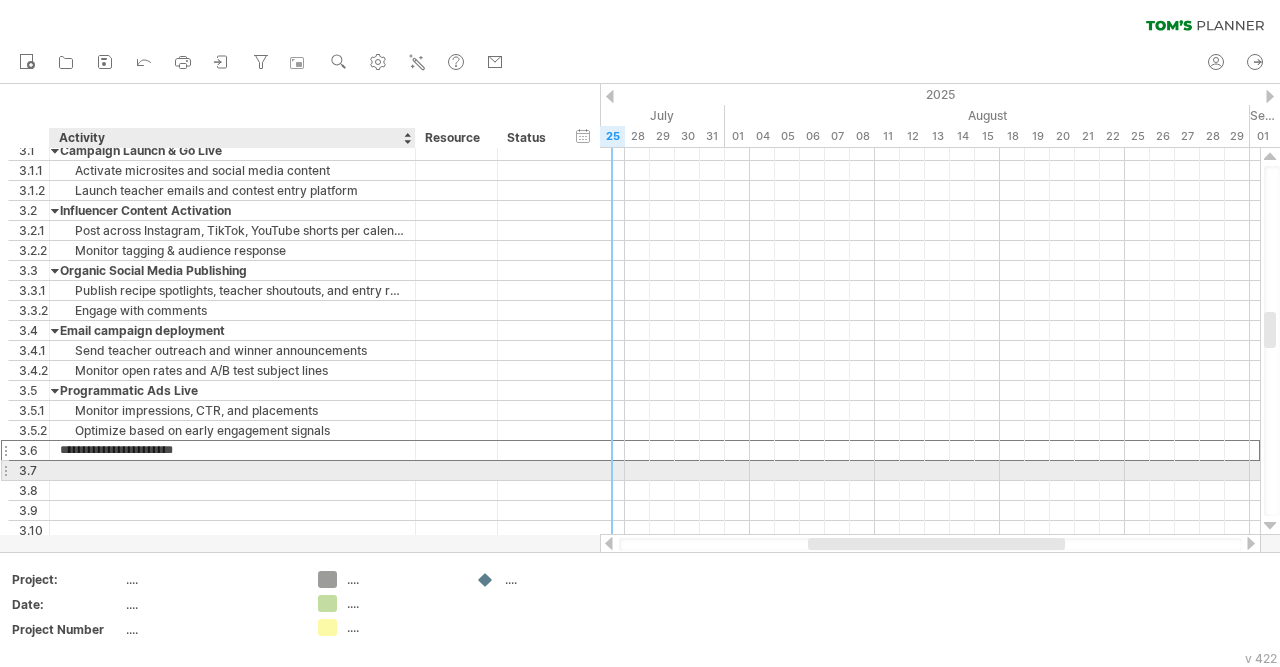 click at bounding box center (232, 470) 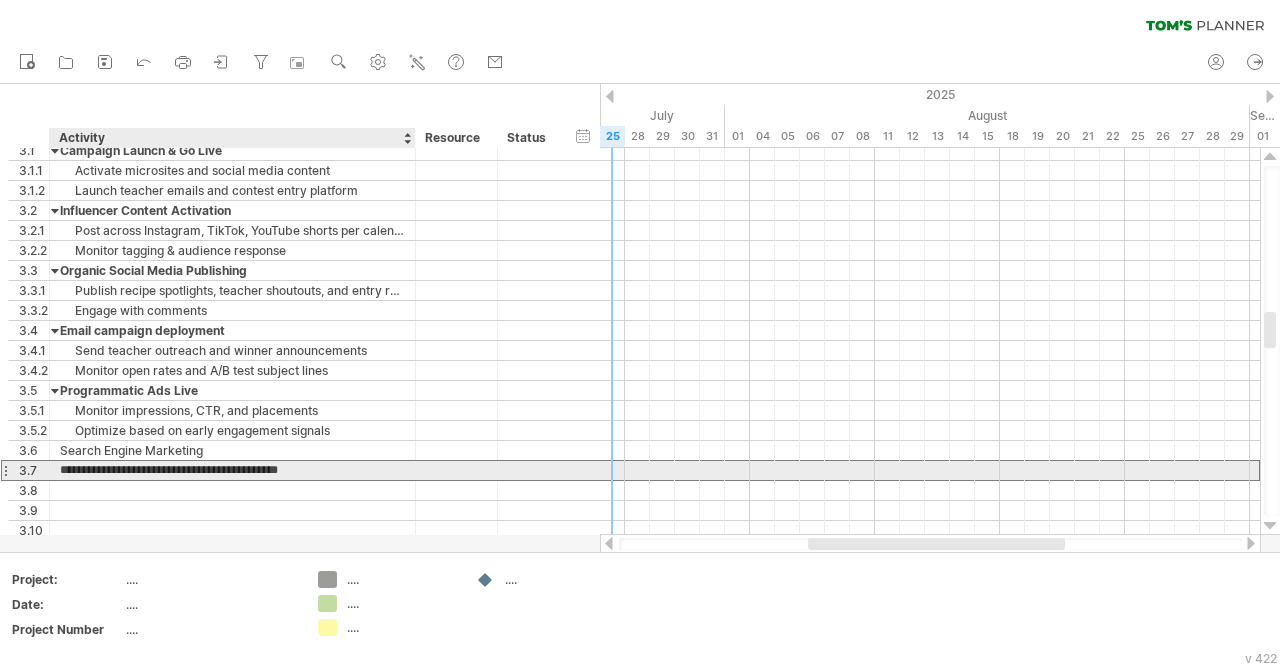 type on "**********" 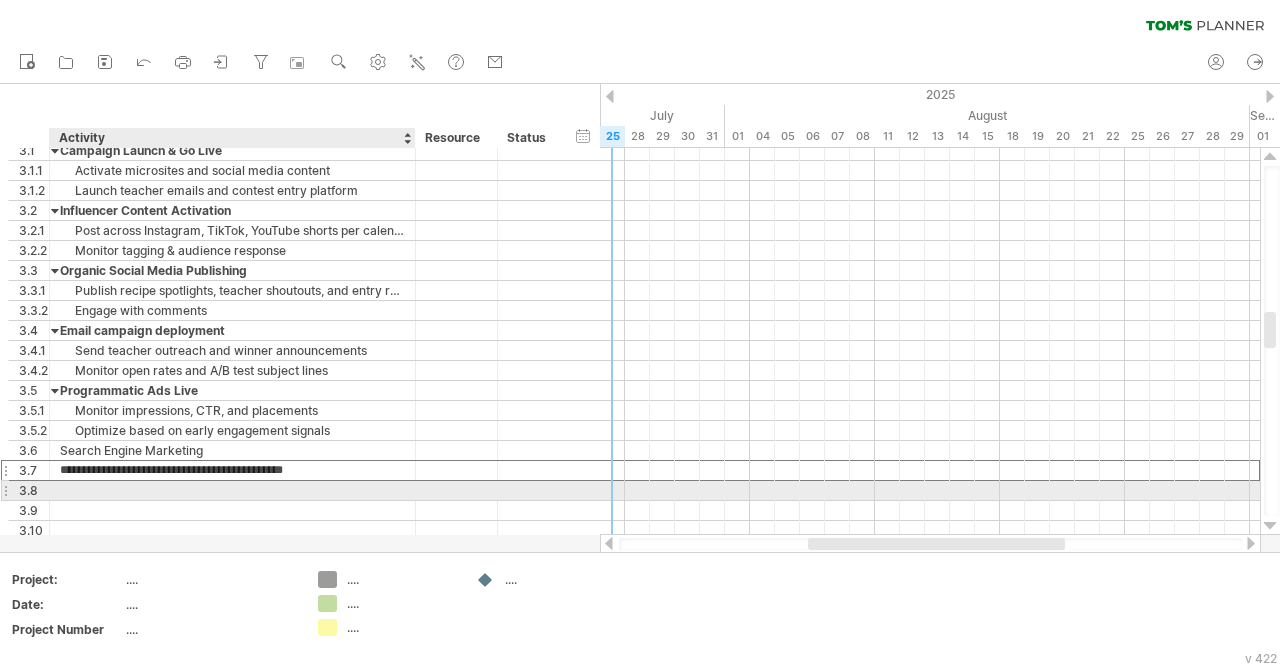click at bounding box center (232, 490) 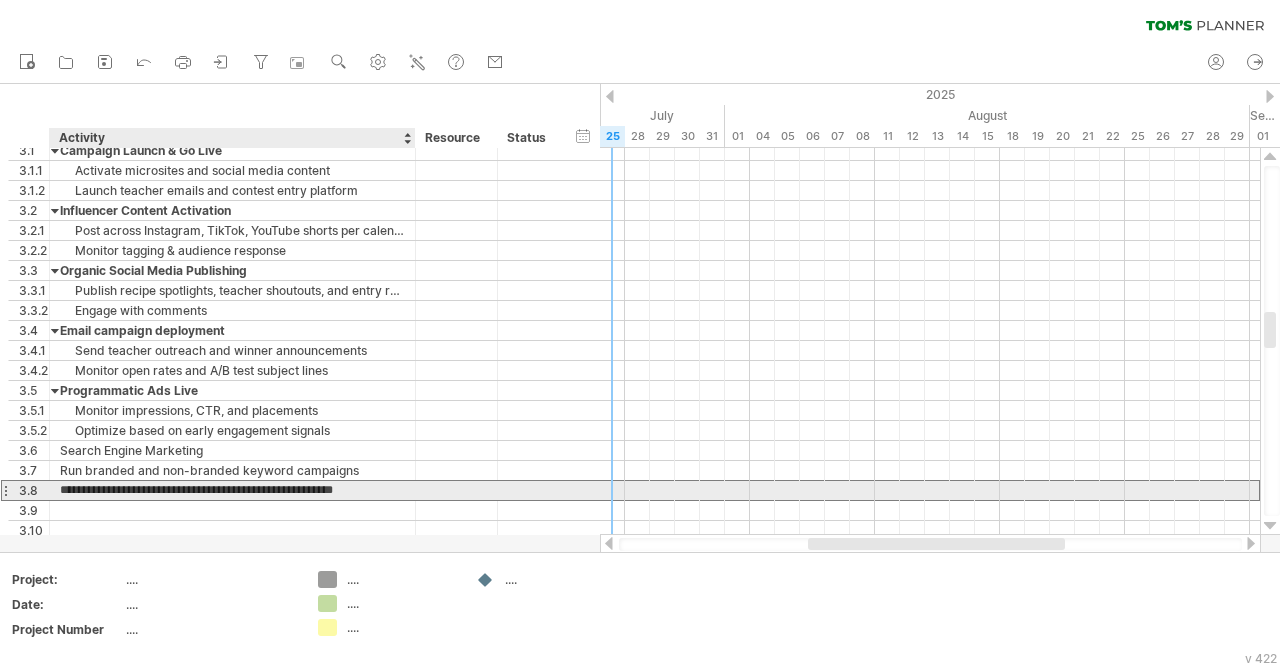 type on "**********" 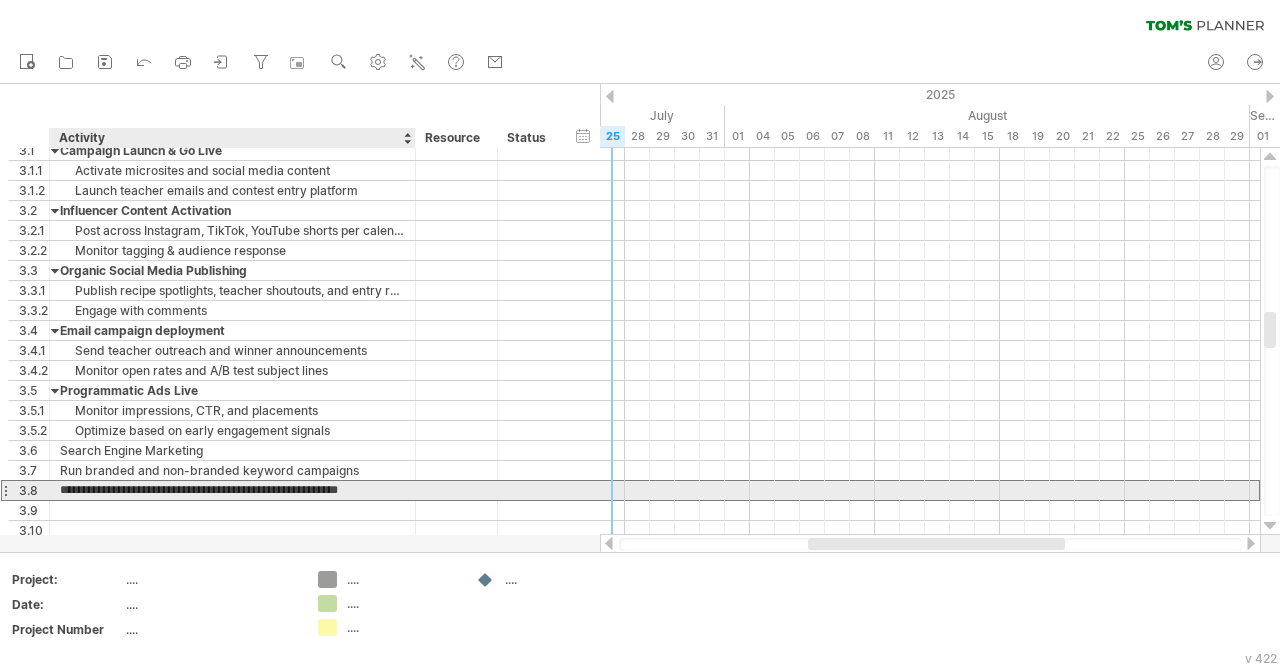 scroll, scrollTop: 0, scrollLeft: 3, axis: horizontal 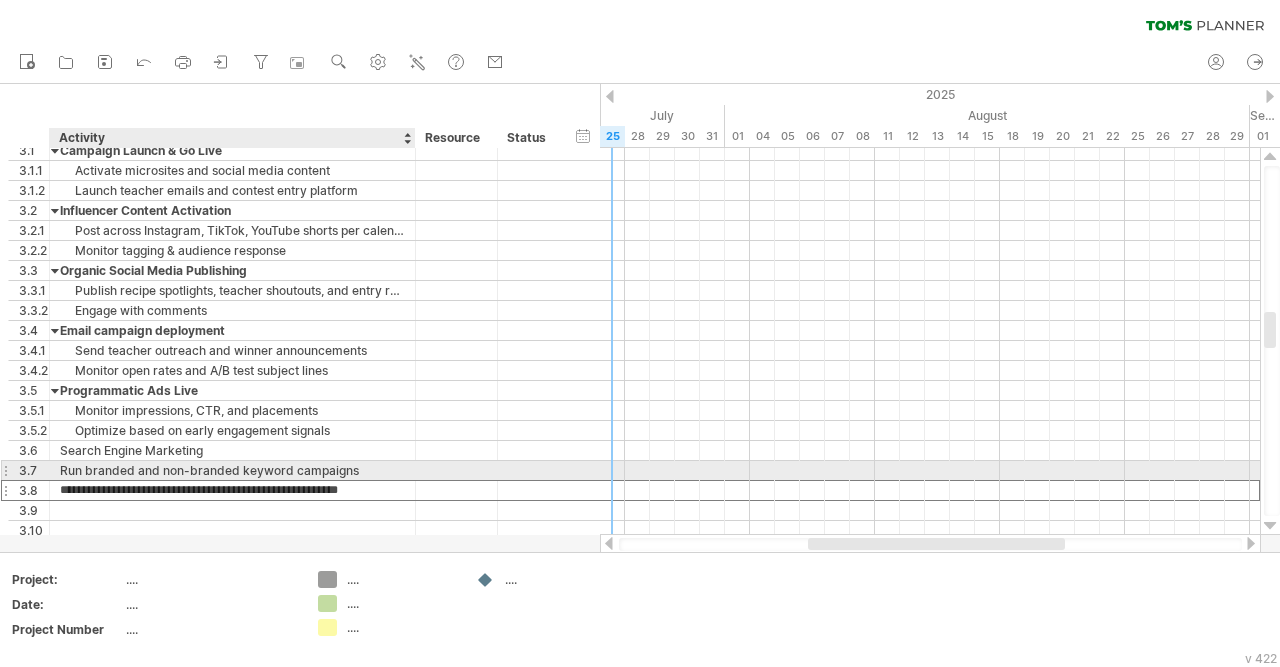 click on "Run branded and non-branded keyword campaigns" at bounding box center (232, 470) 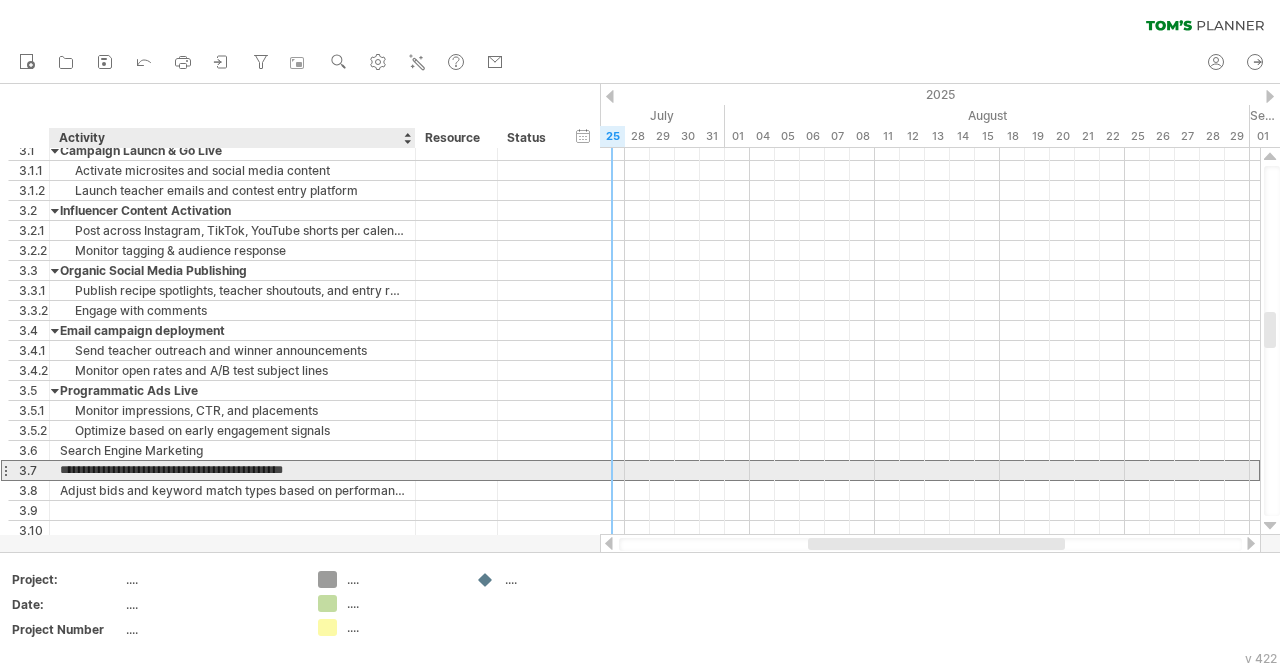 click on "**********" at bounding box center [232, 470] 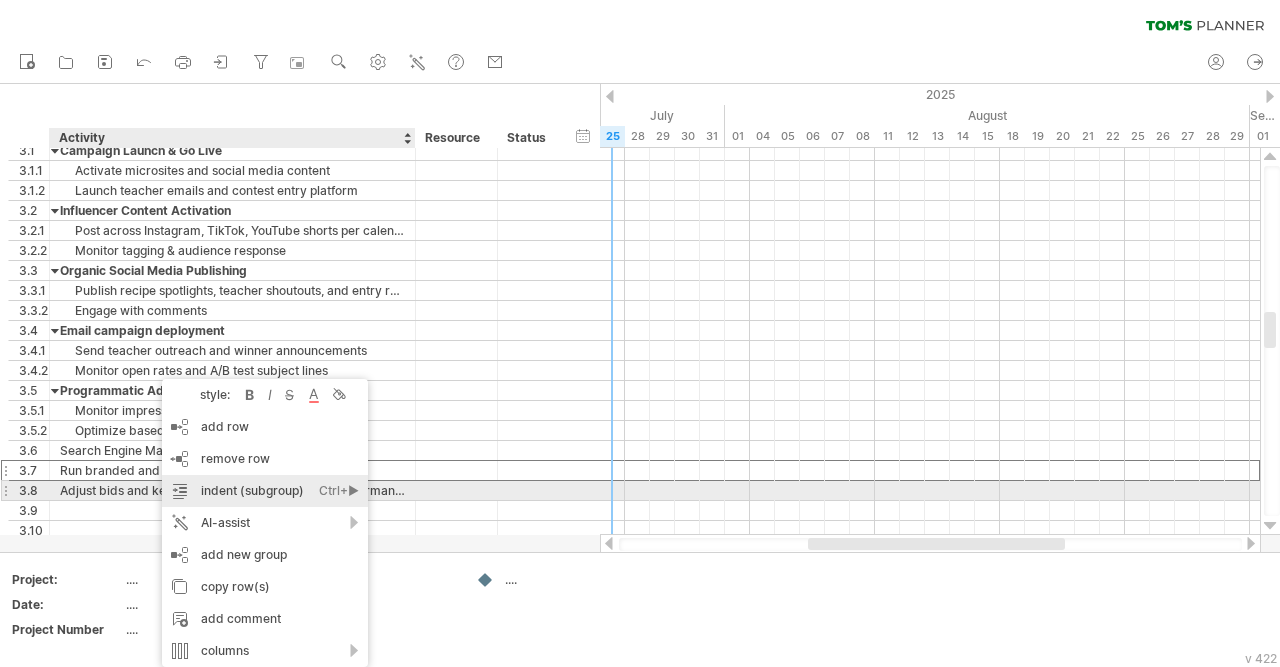 click on "indent (subgroup) Ctrl+► Cmd+►" at bounding box center [265, 491] 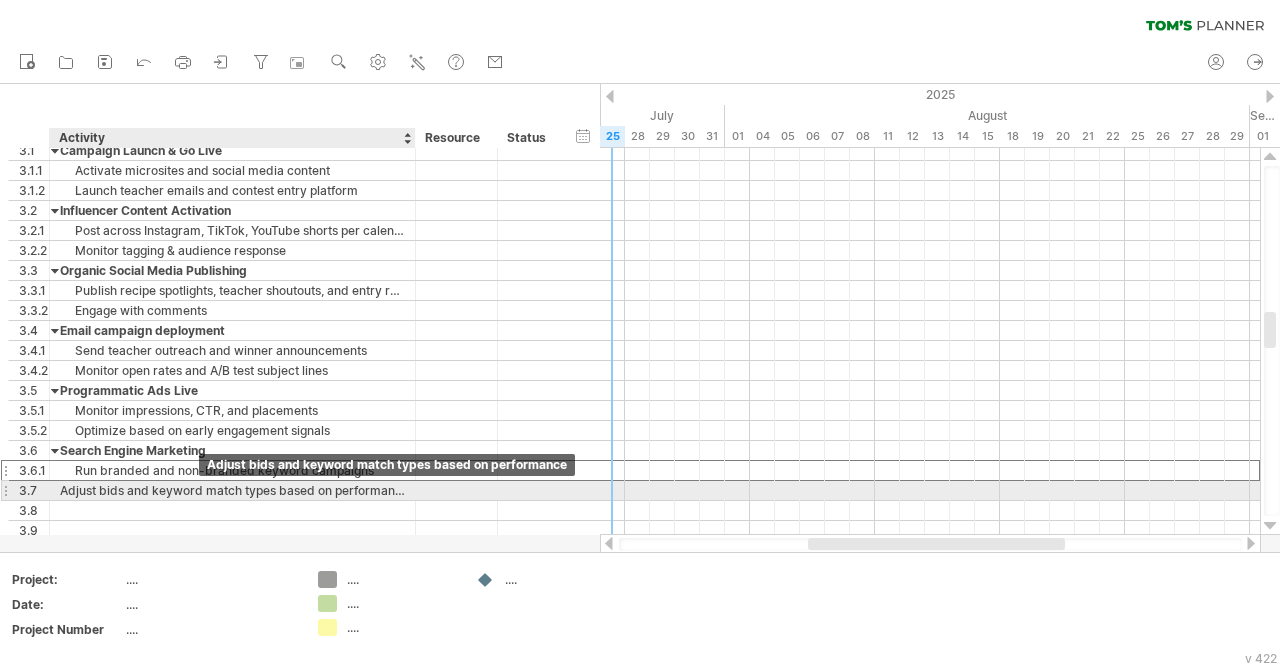 click on "Adjust bids and keyword match types based on performance" at bounding box center (232, 490) 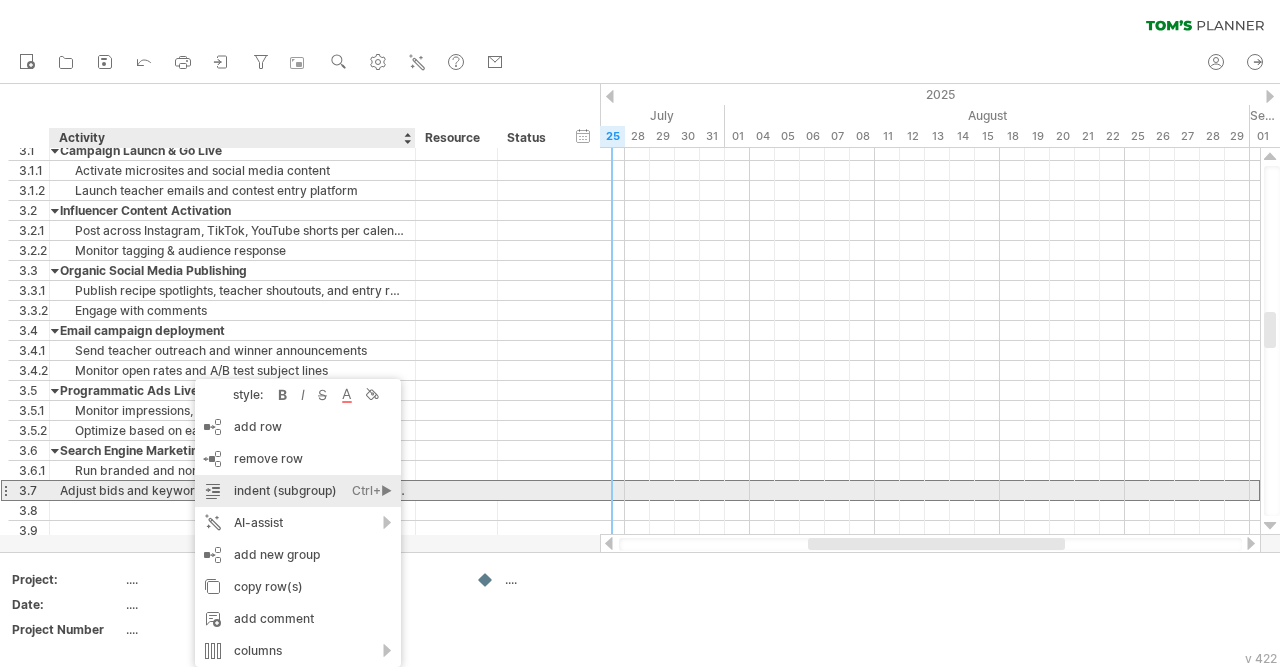 click on "indent (subgroup) Ctrl+► Cmd+►" at bounding box center (298, 491) 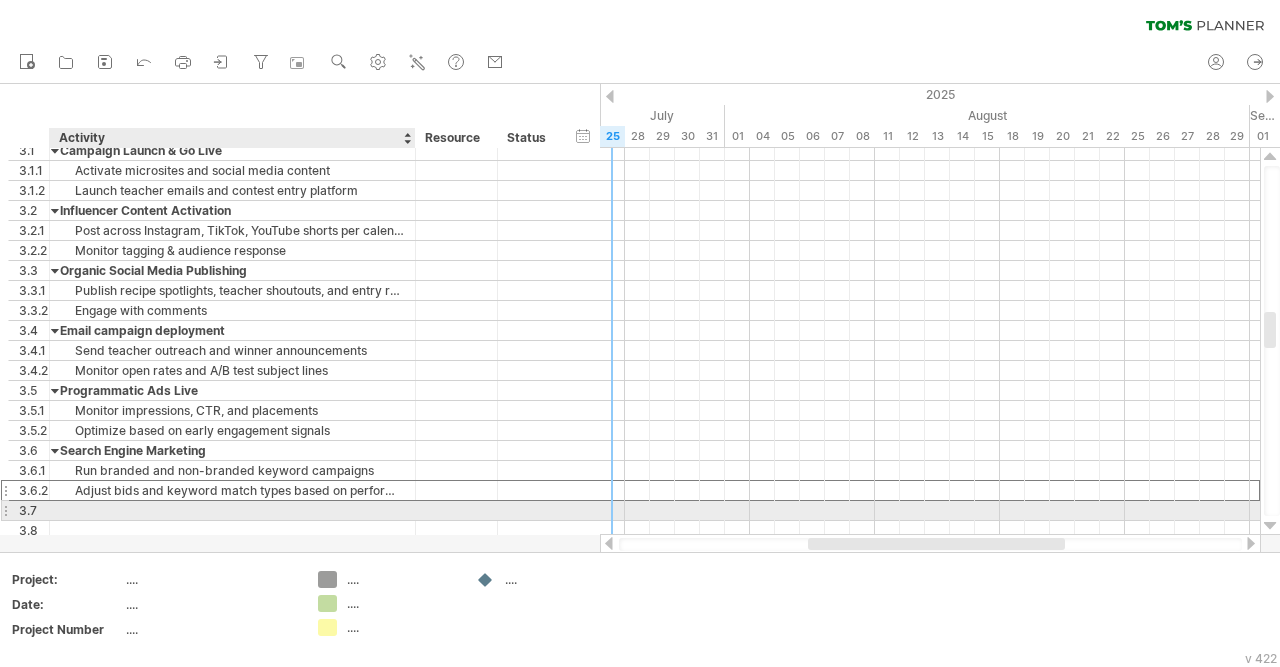 click at bounding box center (232, 510) 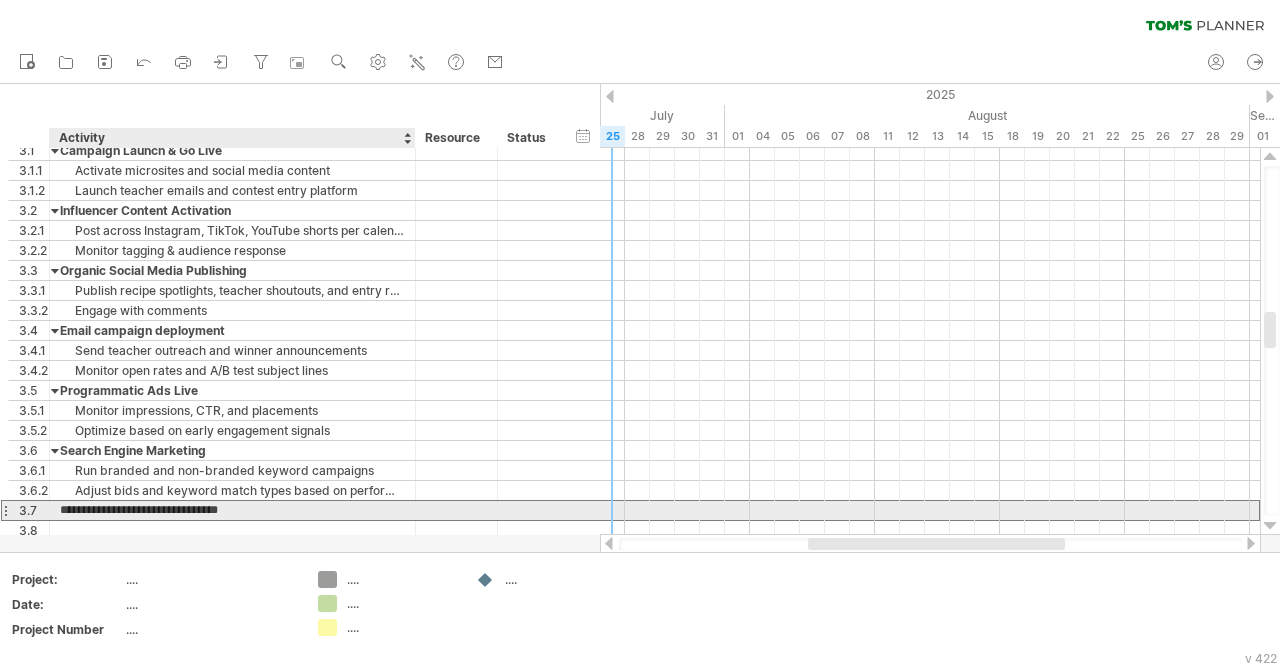 type on "**********" 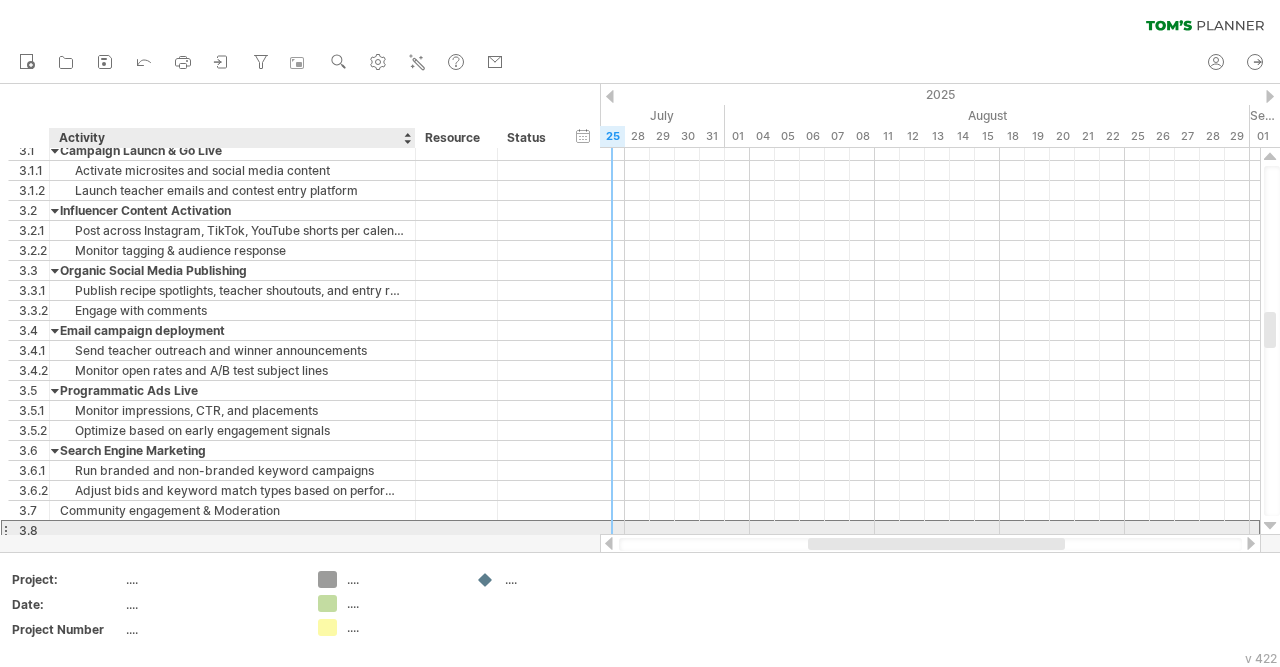 click at bounding box center [232, 530] 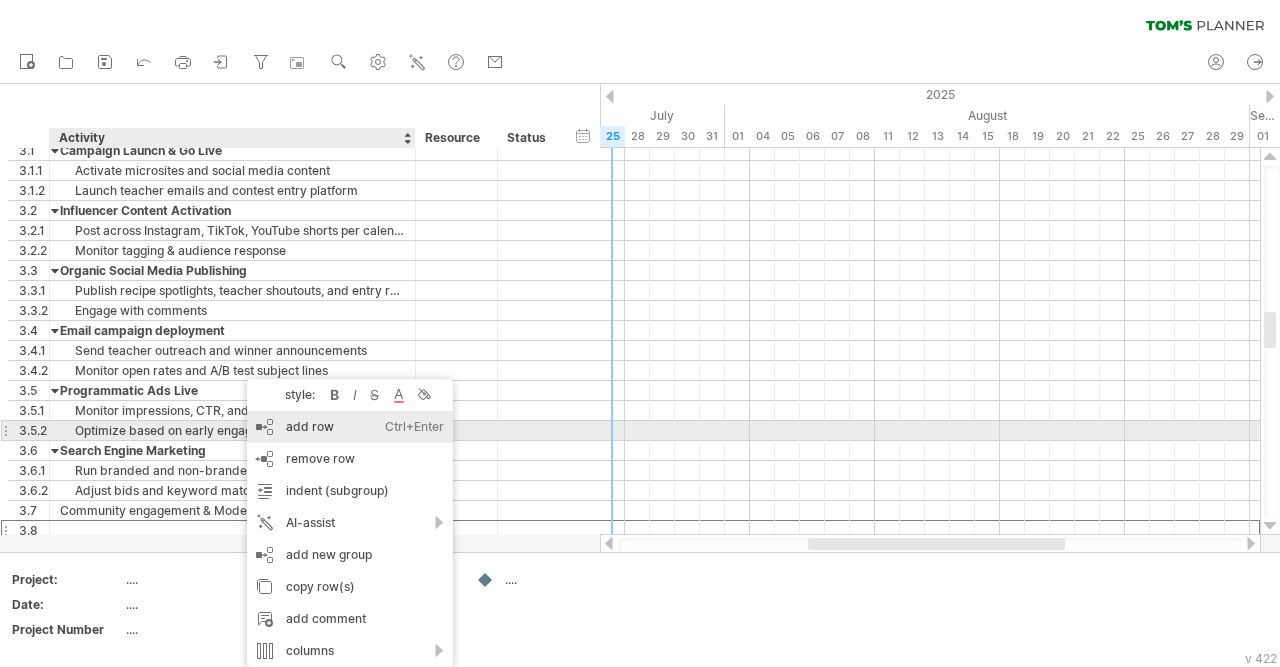 click on "add row Ctrl+Enter Cmd+Enter" at bounding box center [350, 427] 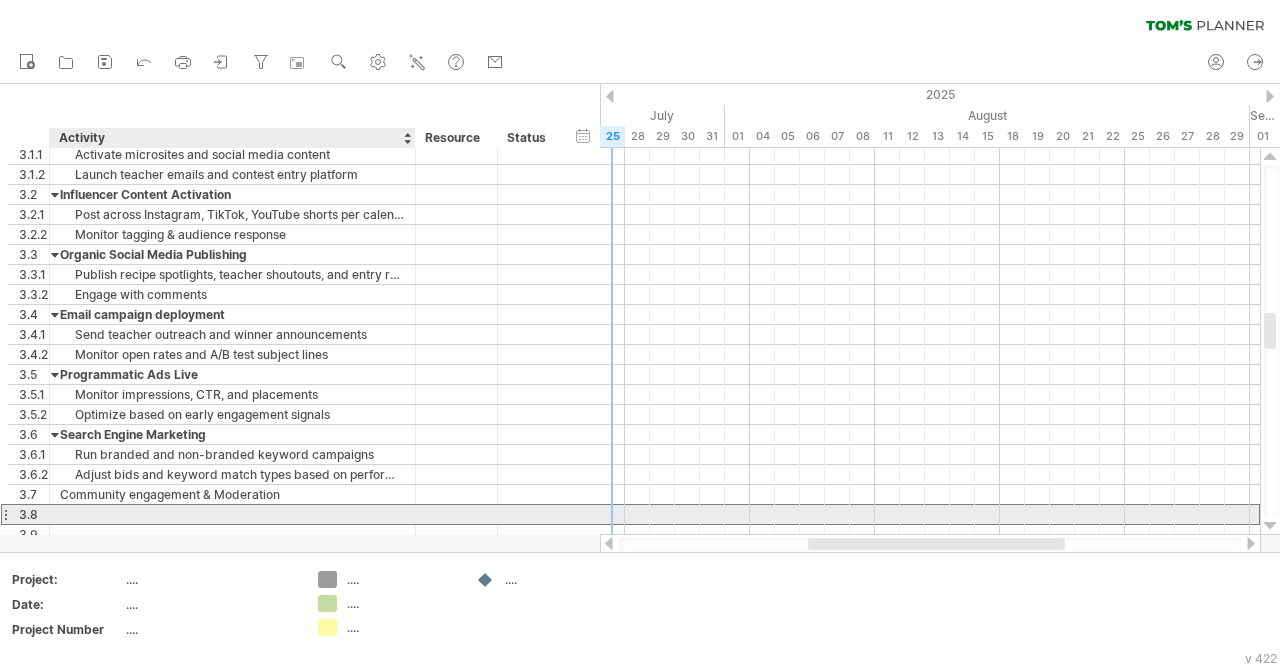 click at bounding box center [232, 514] 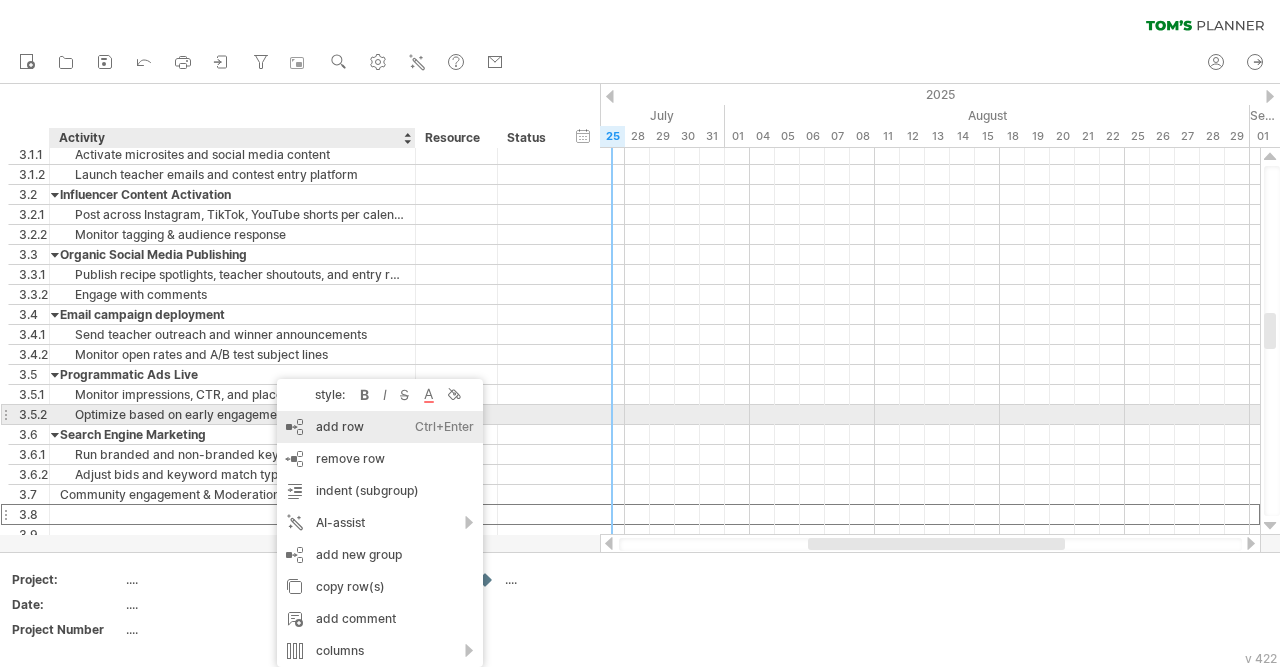 click on "add row Ctrl+Enter Cmd+Enter" at bounding box center [380, 427] 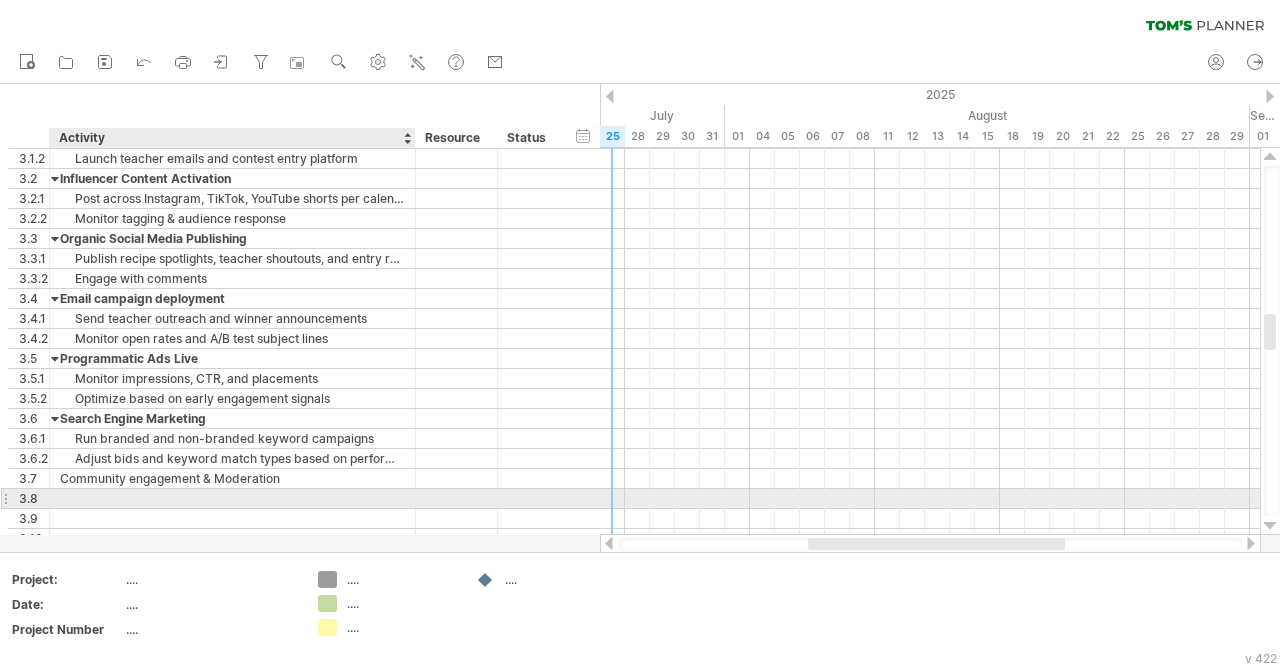 click at bounding box center [232, 498] 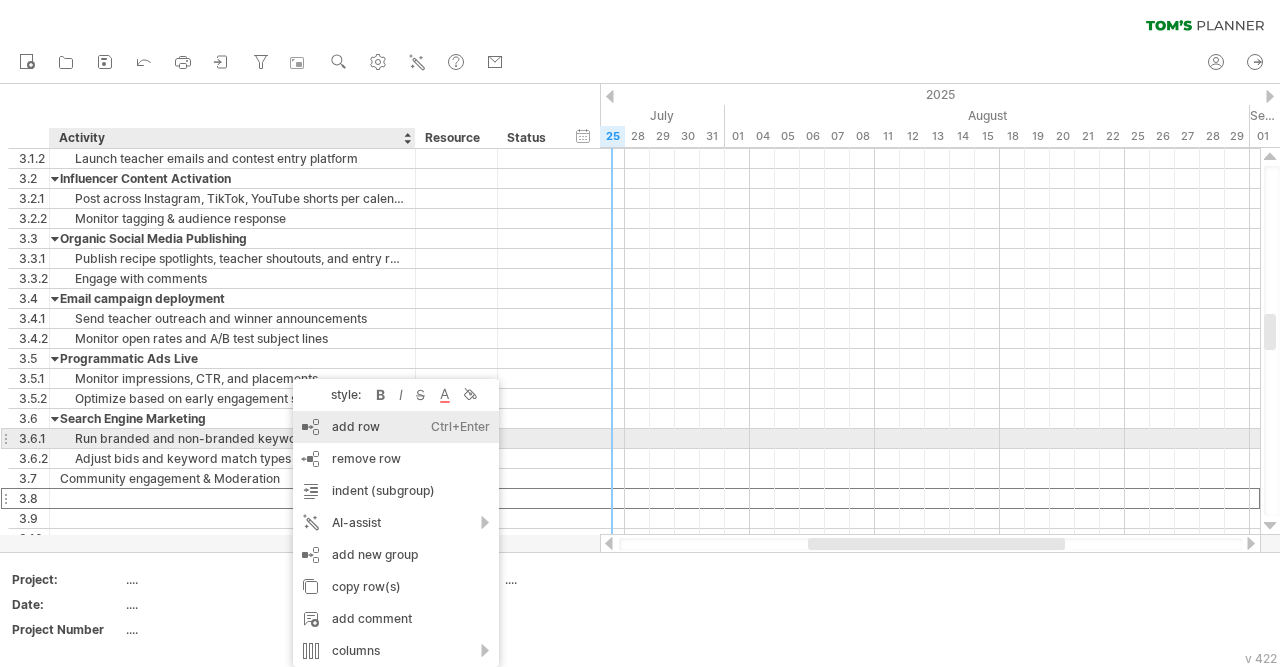 click on "add row Ctrl+Enter Cmd+Enter" at bounding box center (396, 427) 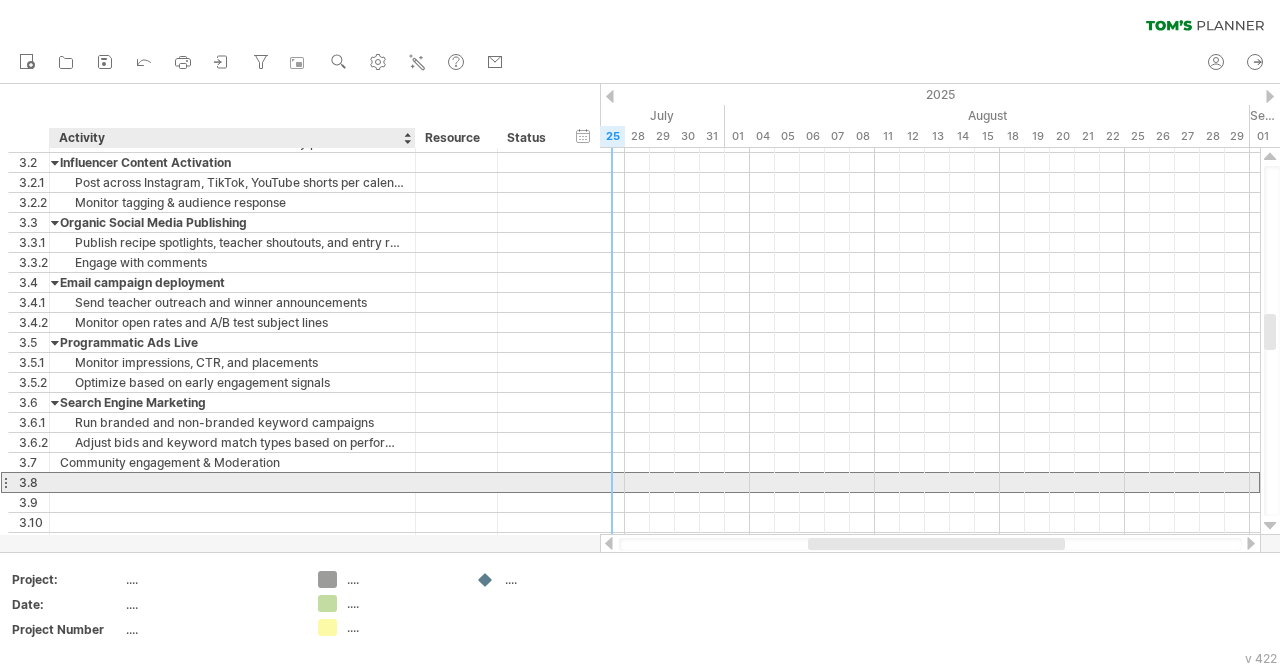 click at bounding box center [232, 482] 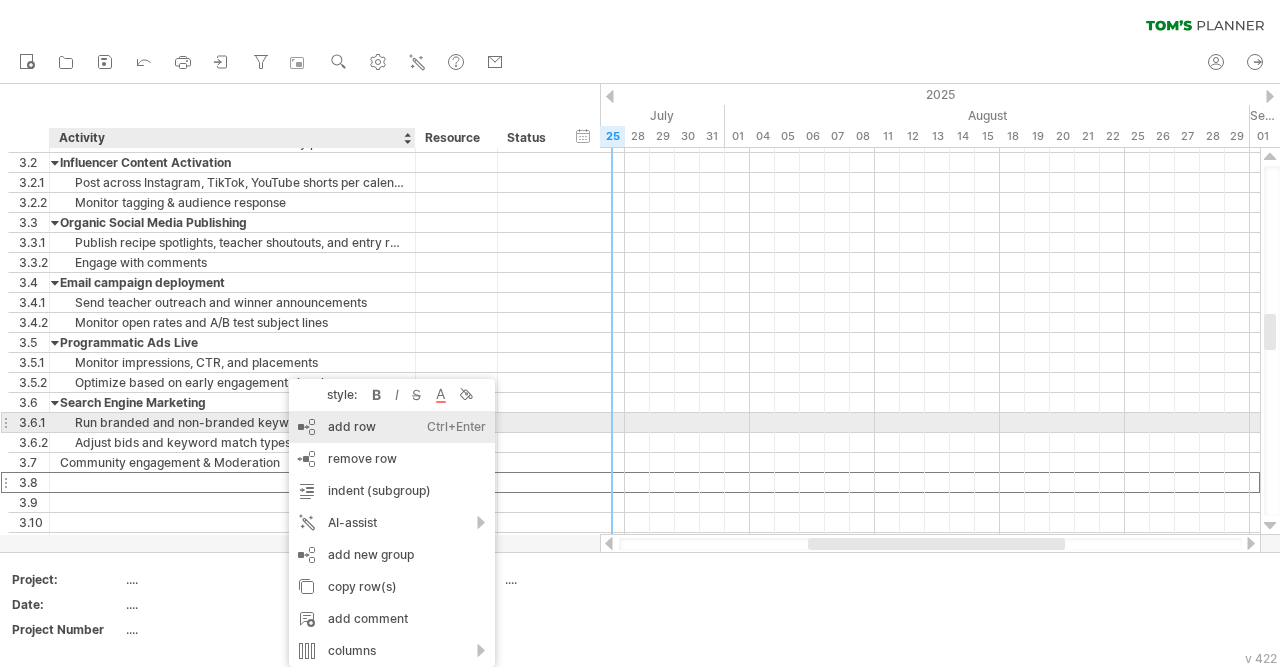 click on "add row Ctrl+Enter Cmd+Enter" at bounding box center [392, 427] 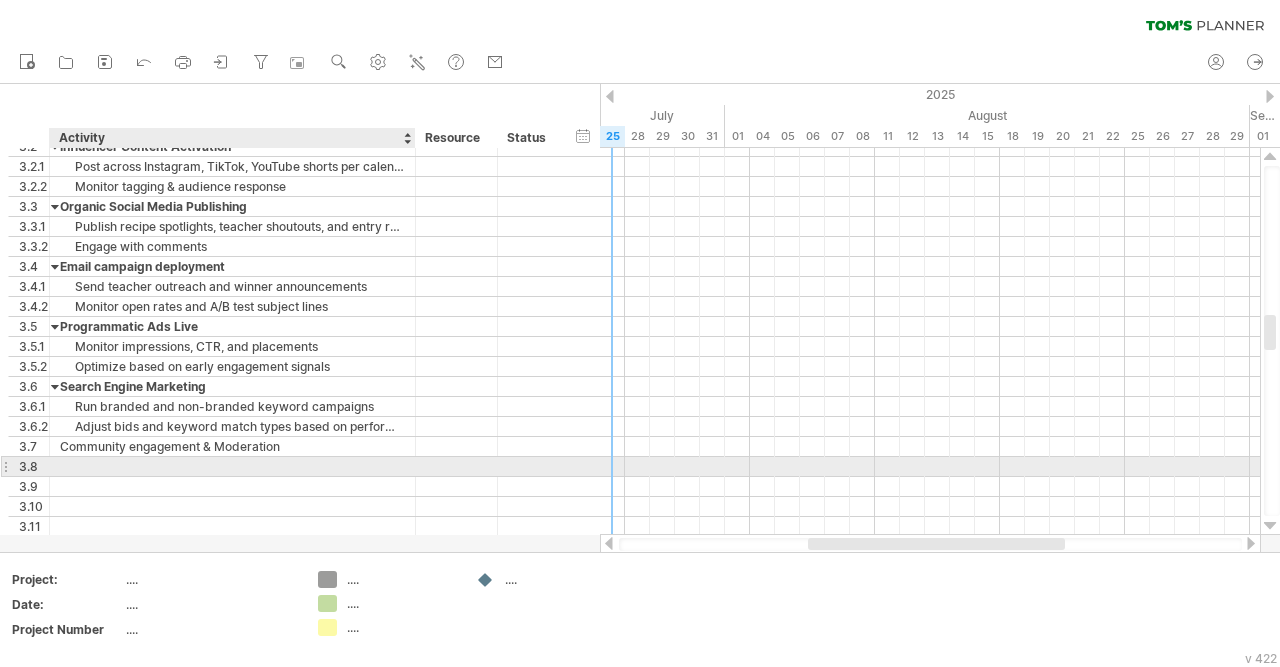 click at bounding box center (232, 466) 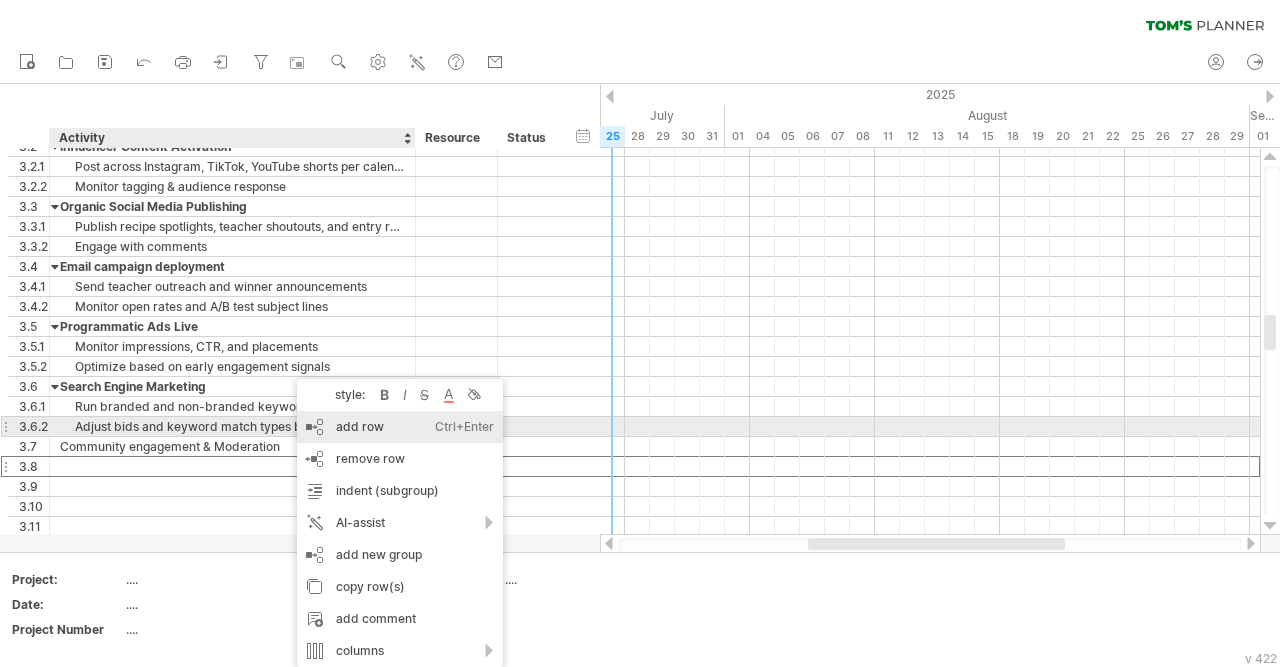 click on "add row Ctrl+Enter Cmd+Enter" at bounding box center [400, 427] 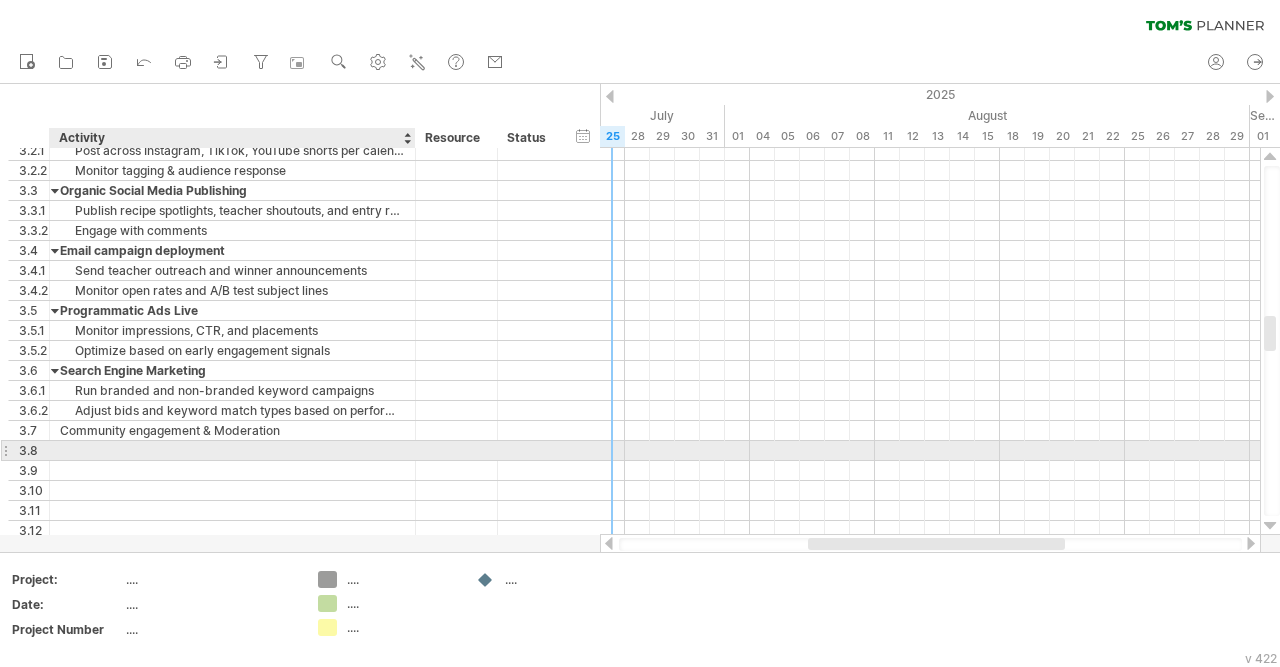 click at bounding box center (232, 450) 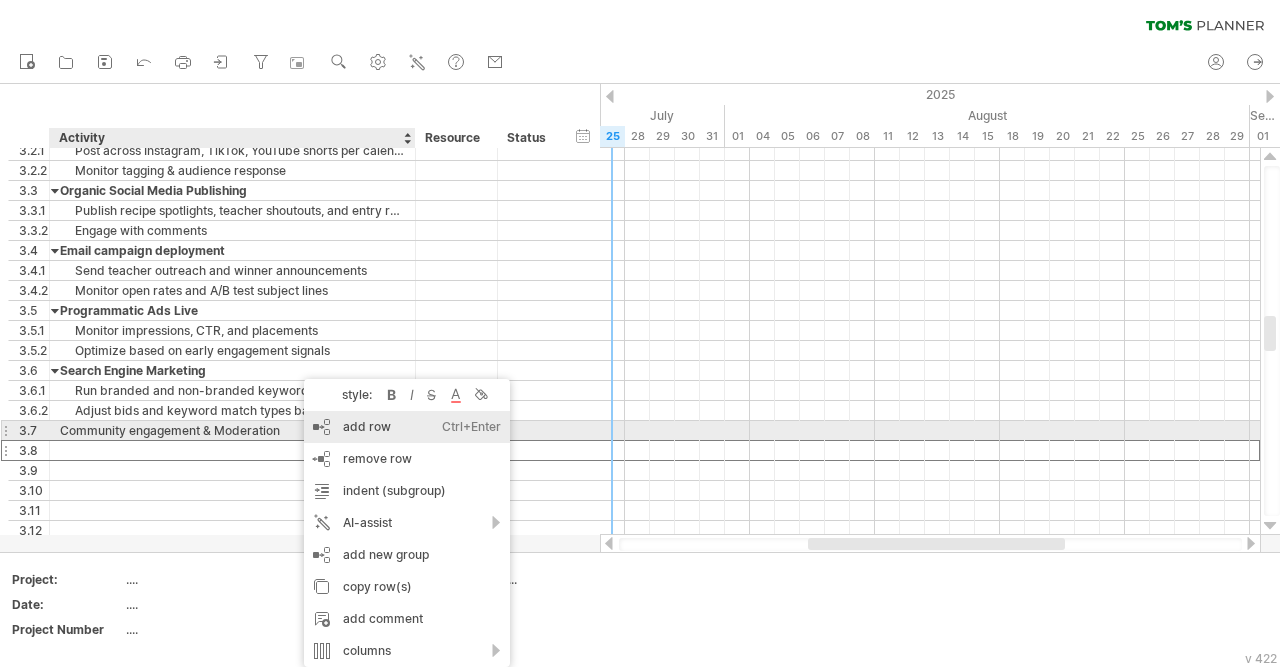 click on "add row Ctrl+Enter Cmd+Enter" at bounding box center [407, 427] 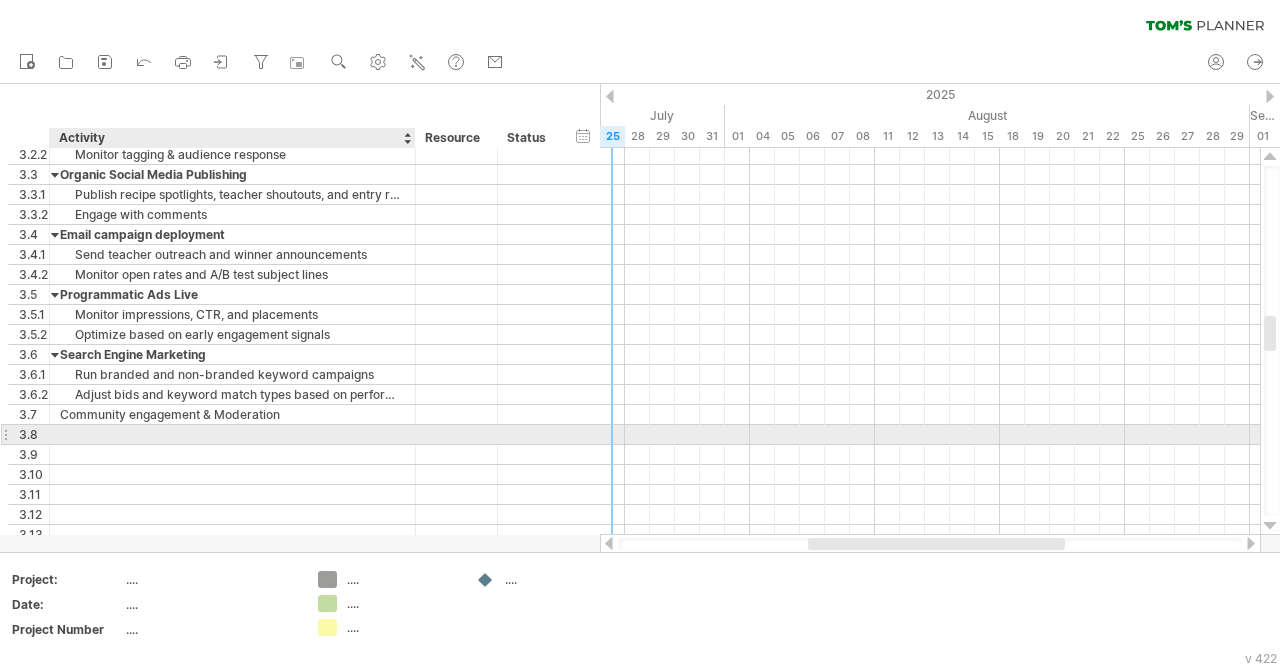 click at bounding box center (232, 434) 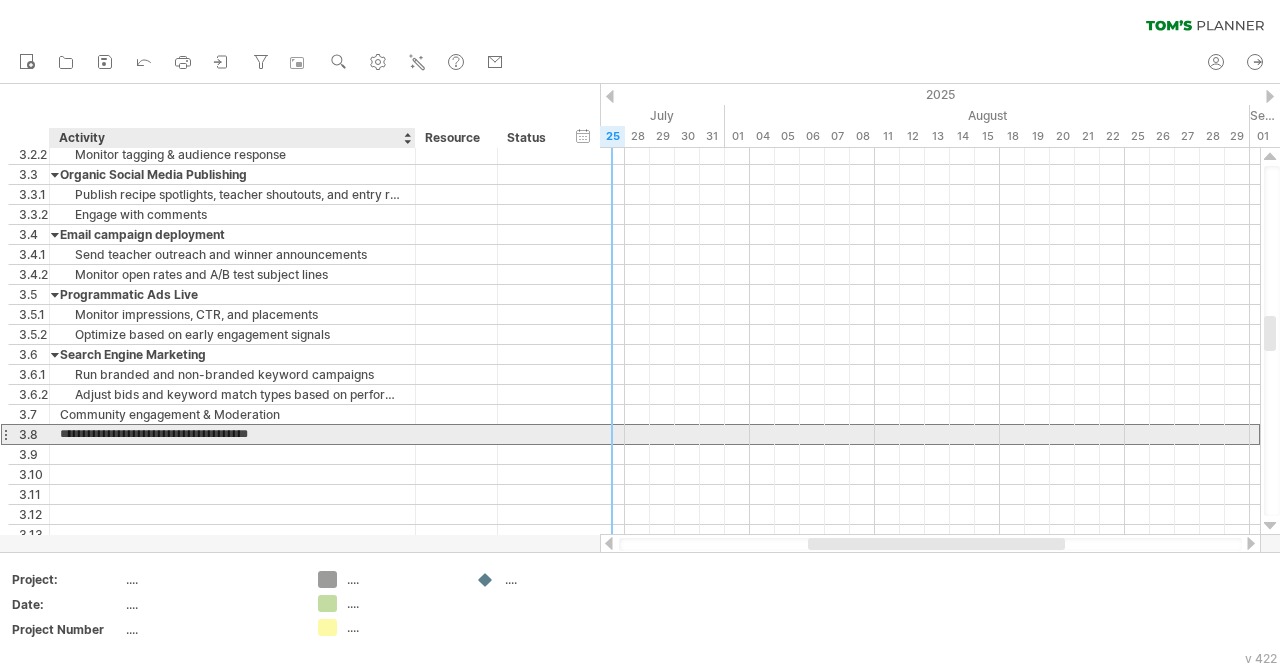type on "**********" 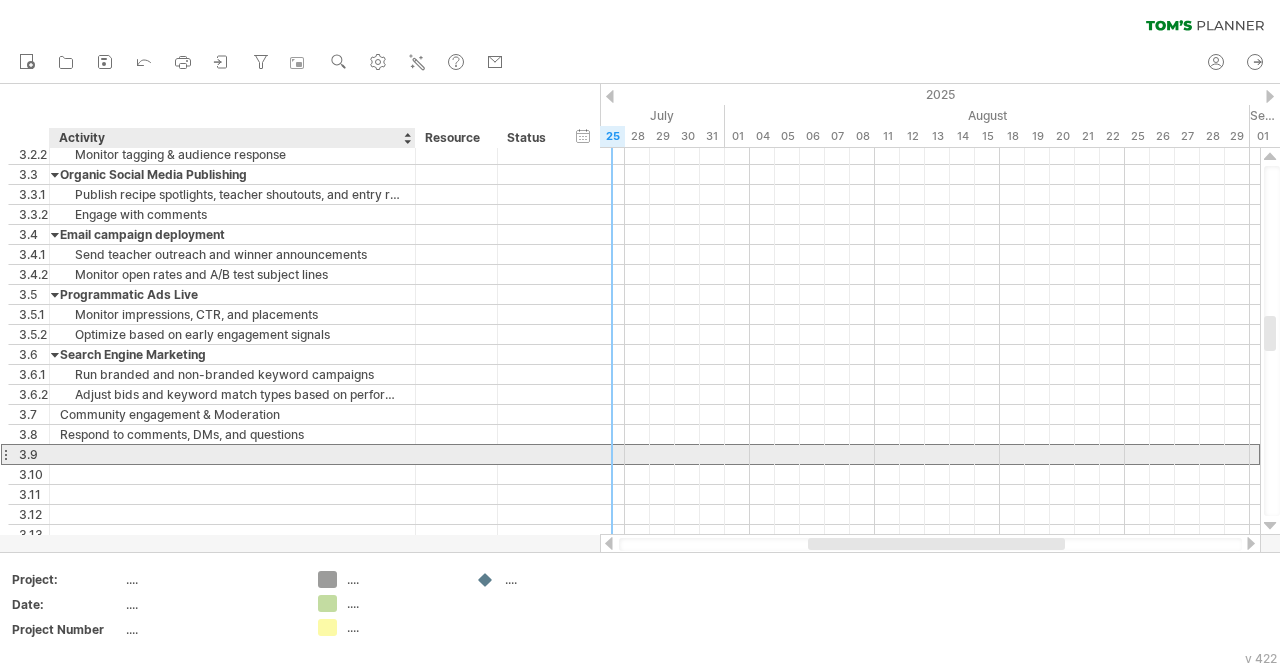 click at bounding box center (232, 454) 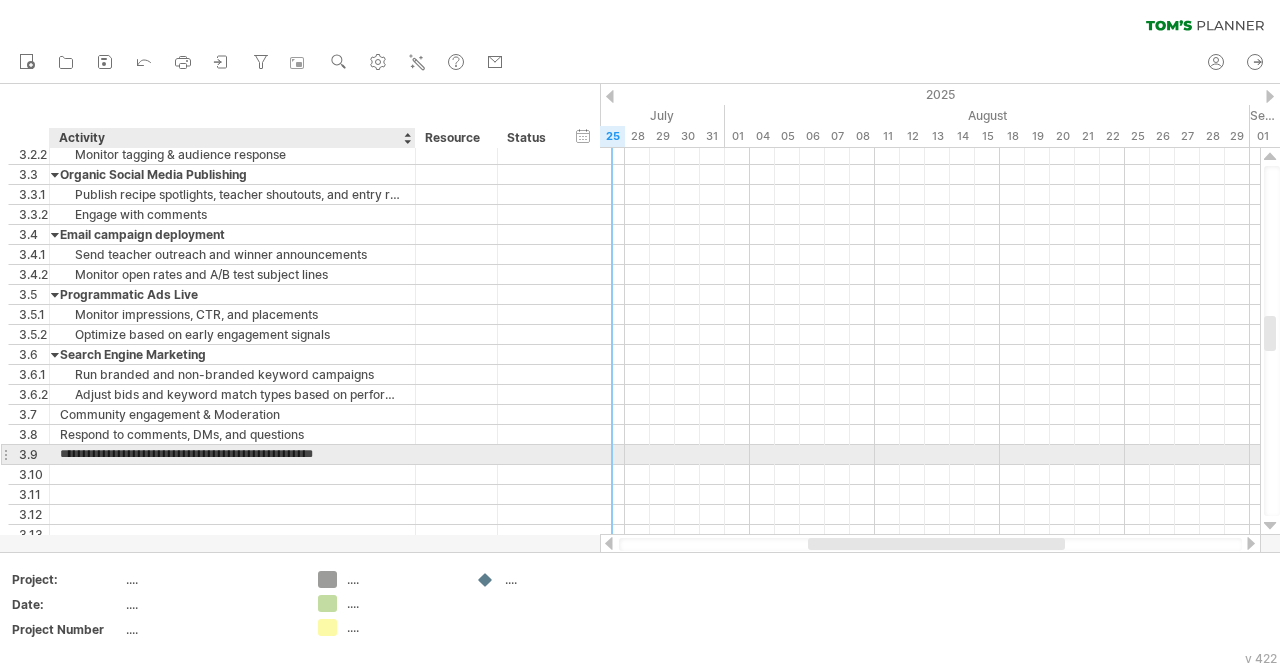 type on "**********" 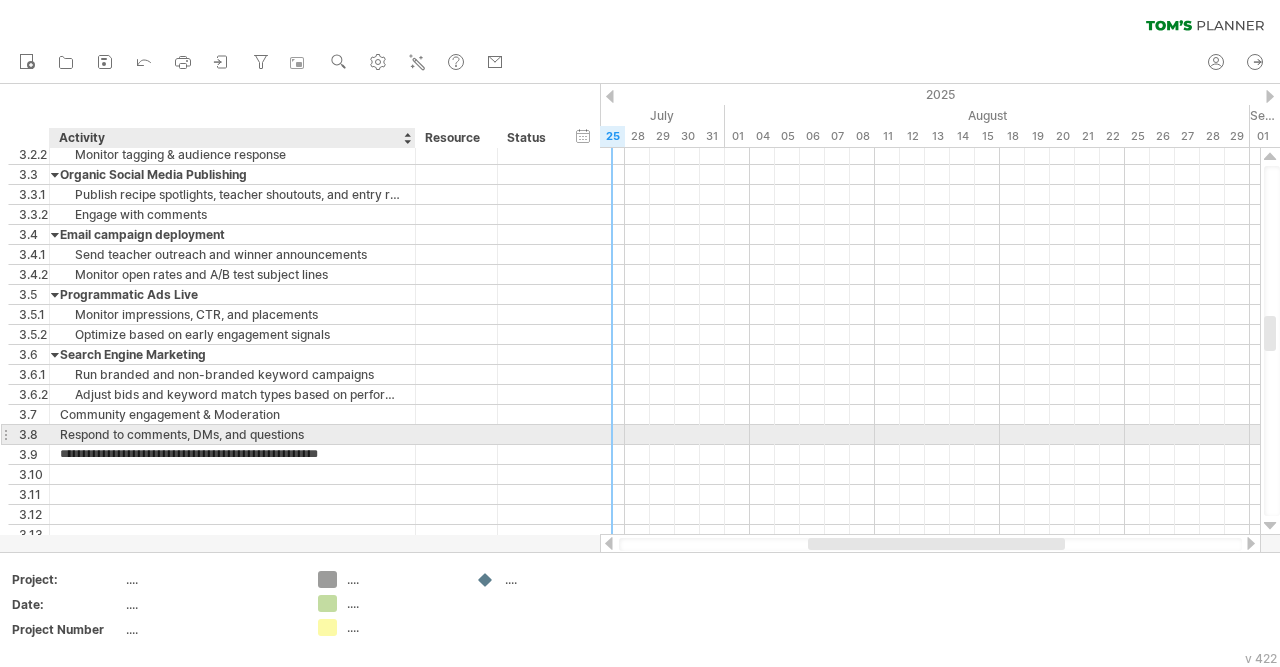 click on "Respond to comments, DMs, and questions" at bounding box center [232, 434] 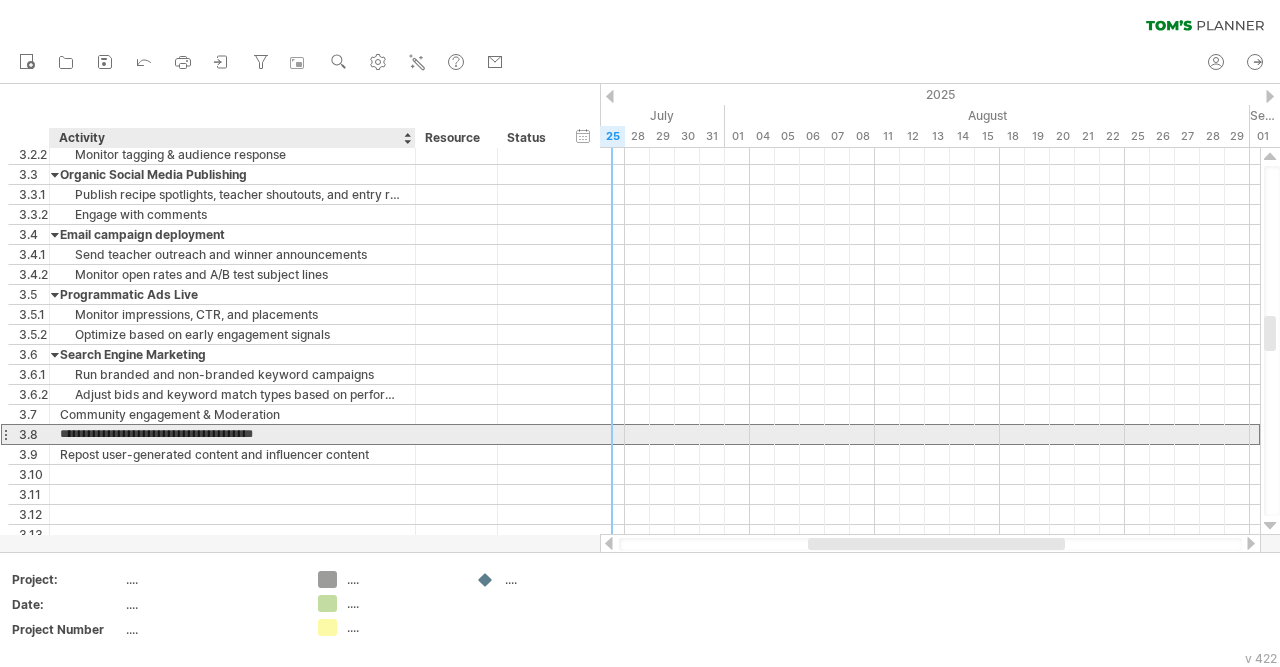 click on "**********" at bounding box center (232, 434) 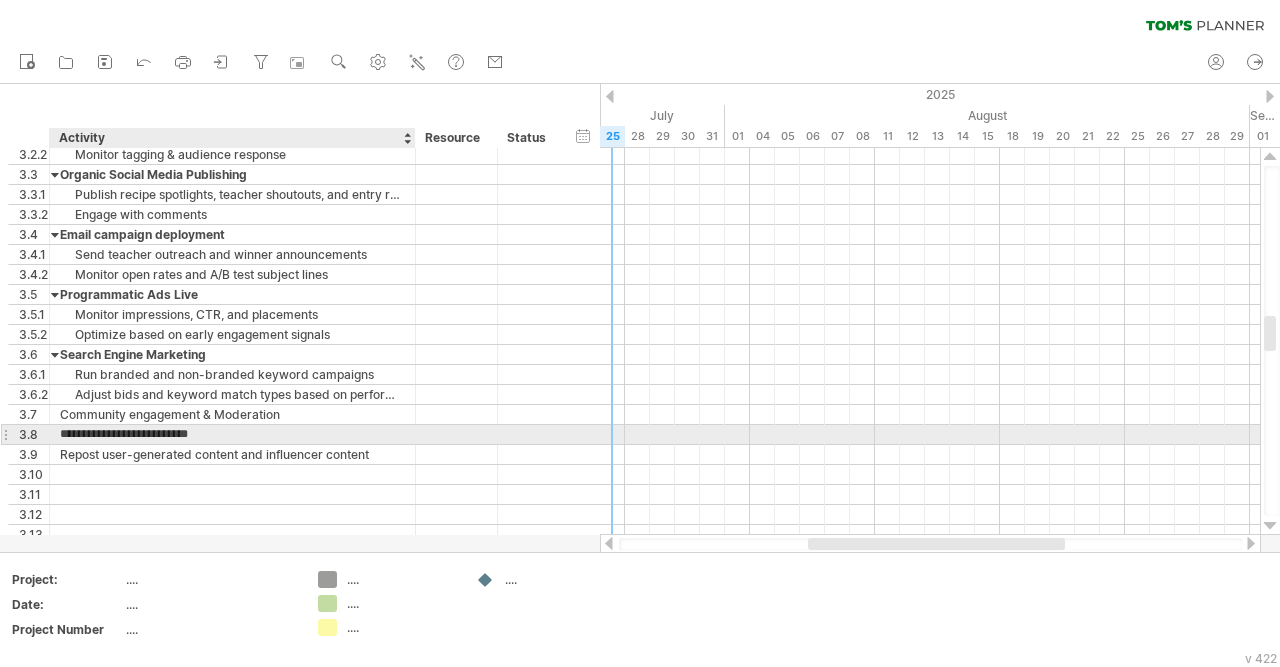 type on "**********" 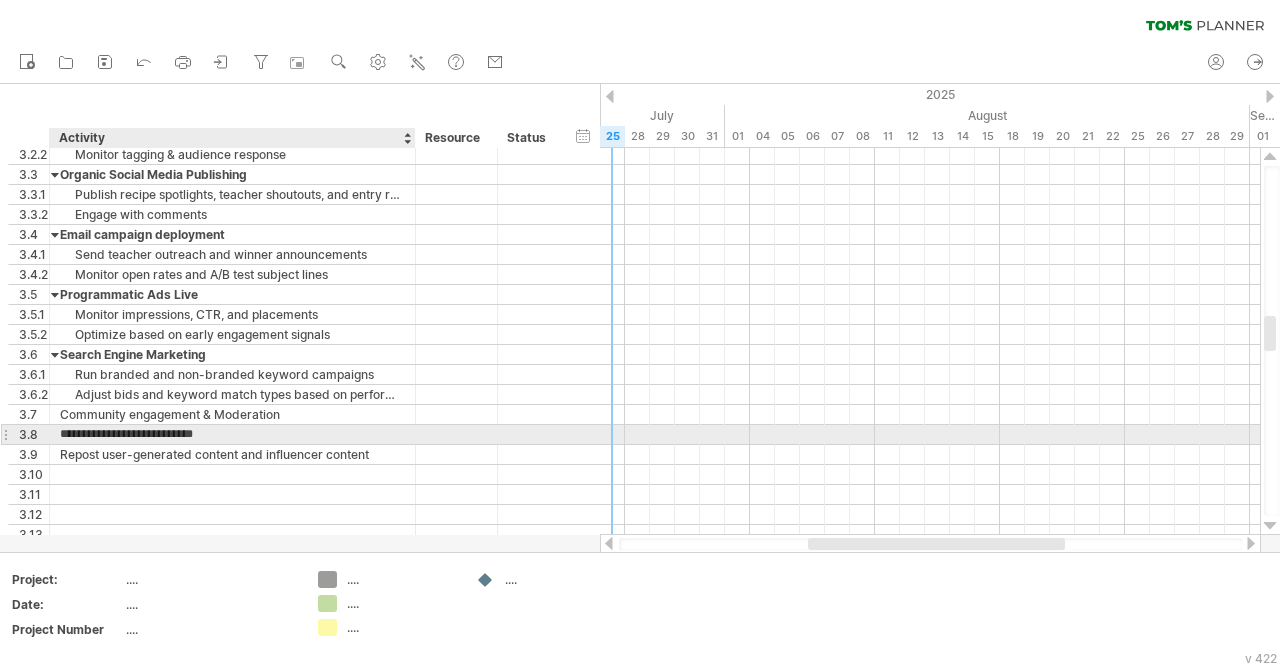 click on "**********" at bounding box center (232, 434) 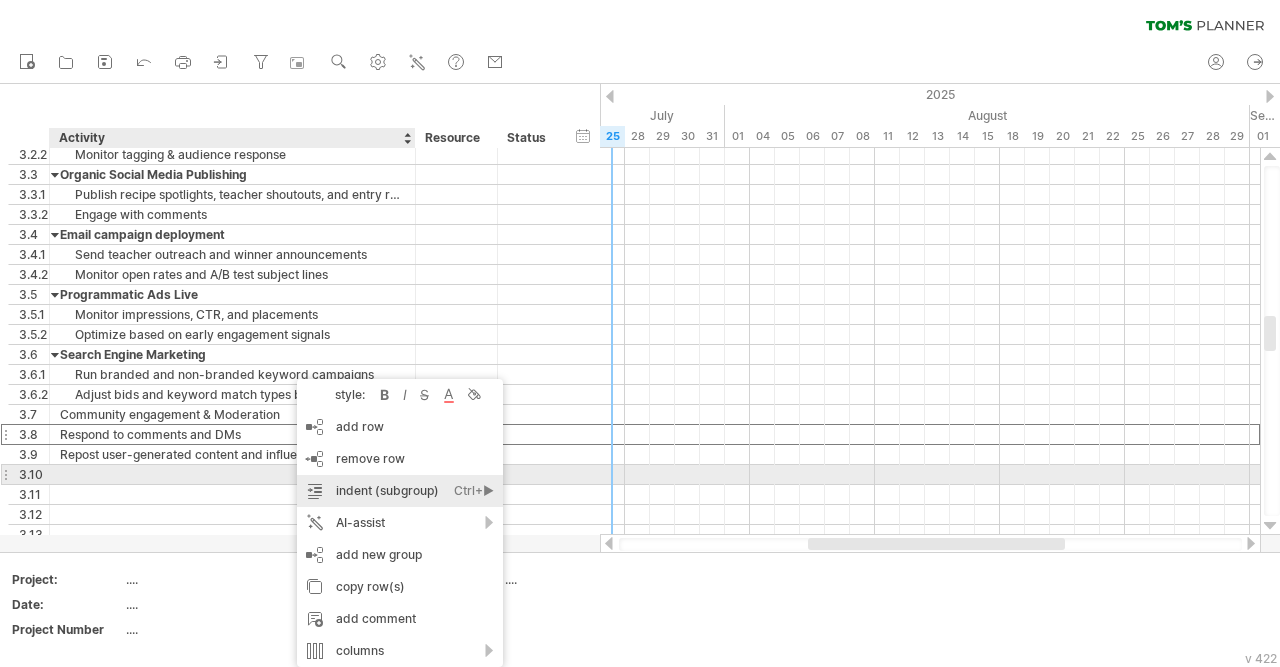 click on "indent (subgroup) Ctrl+► Cmd+►" at bounding box center [400, 491] 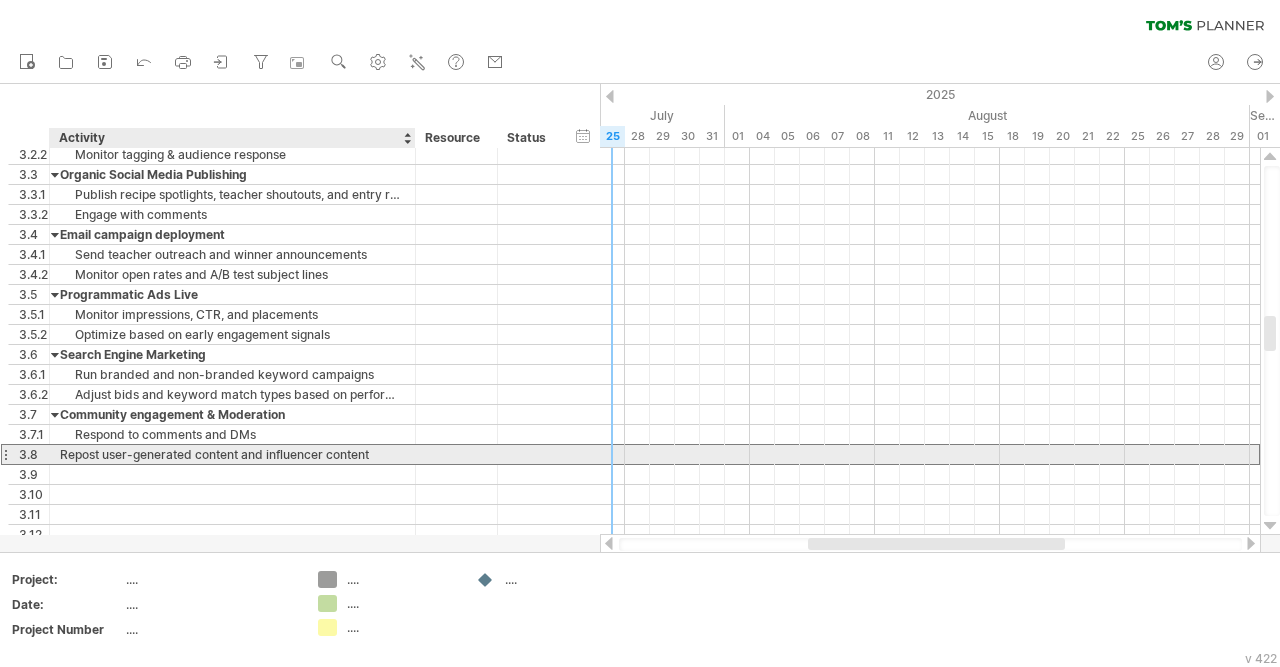 click on "Repost user-generated content and influencer content" at bounding box center (232, 454) 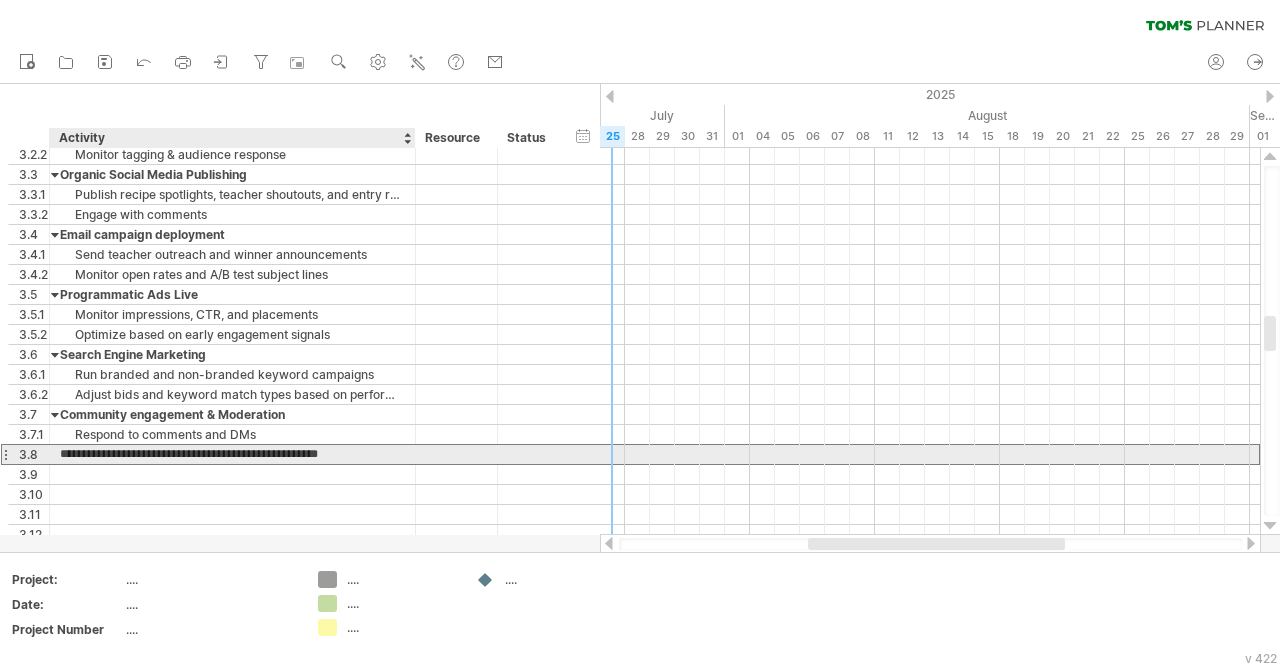 click on "**********" at bounding box center [232, 454] 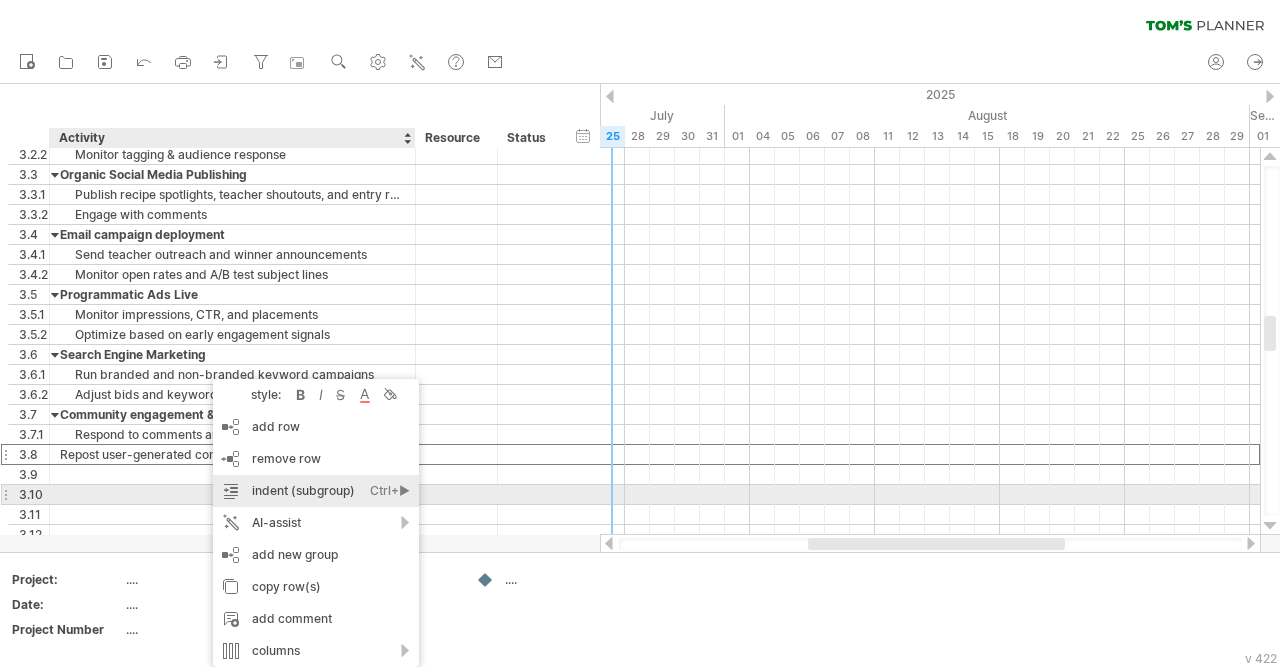 click on "indent (subgroup) Ctrl+► Cmd+►" at bounding box center [316, 491] 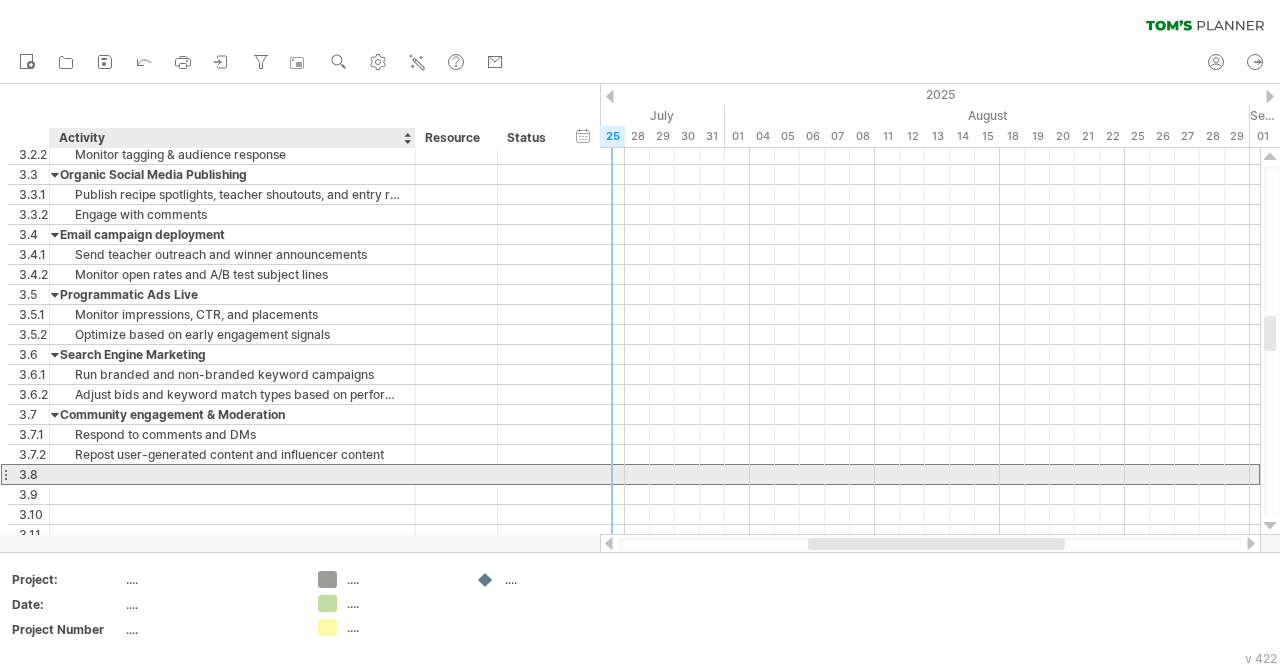 click at bounding box center [232, 474] 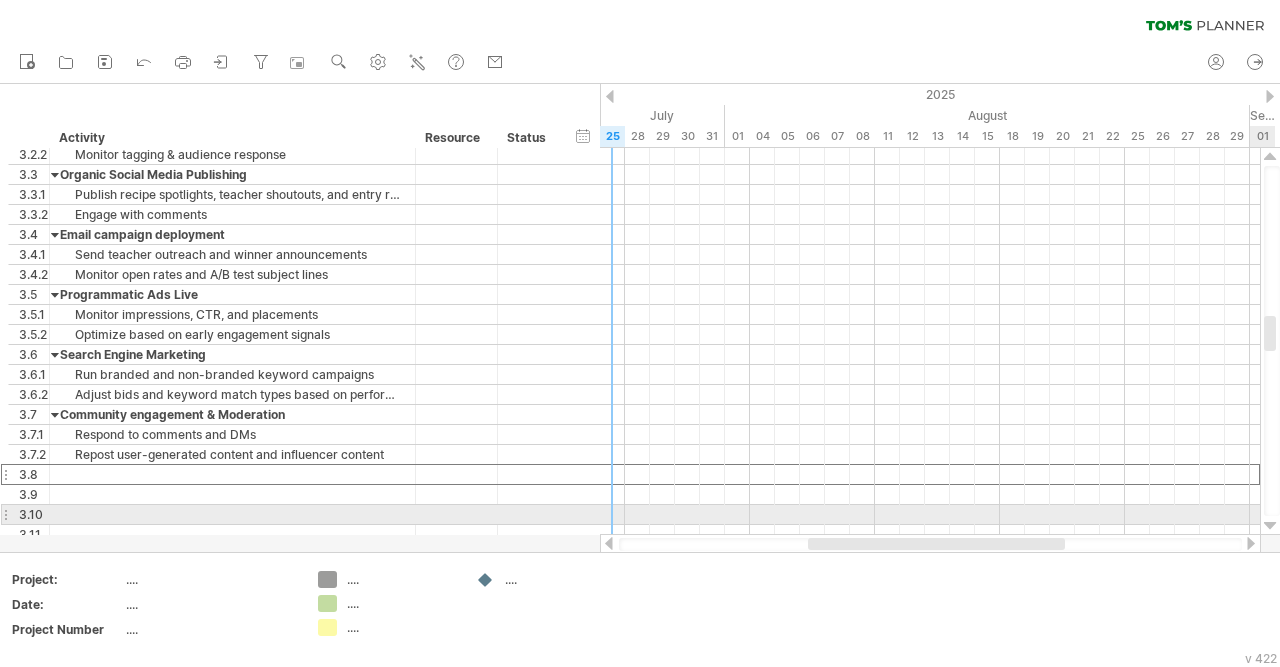 click at bounding box center (1270, 526) 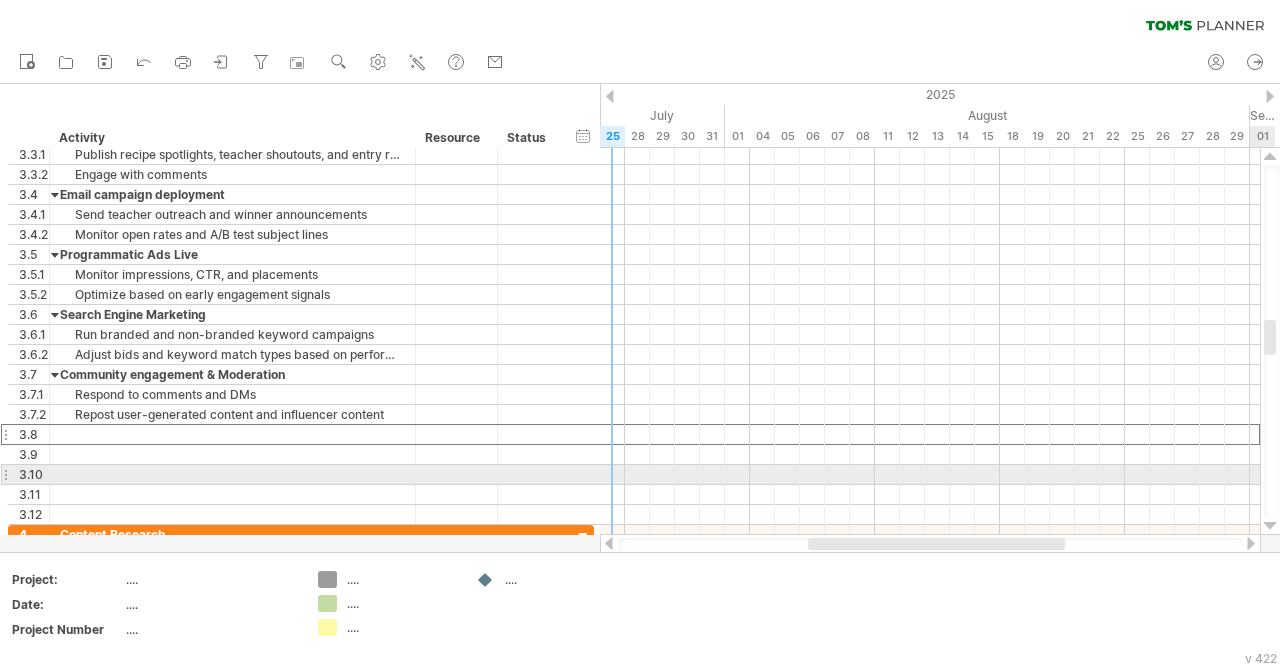 click at bounding box center (1270, 526) 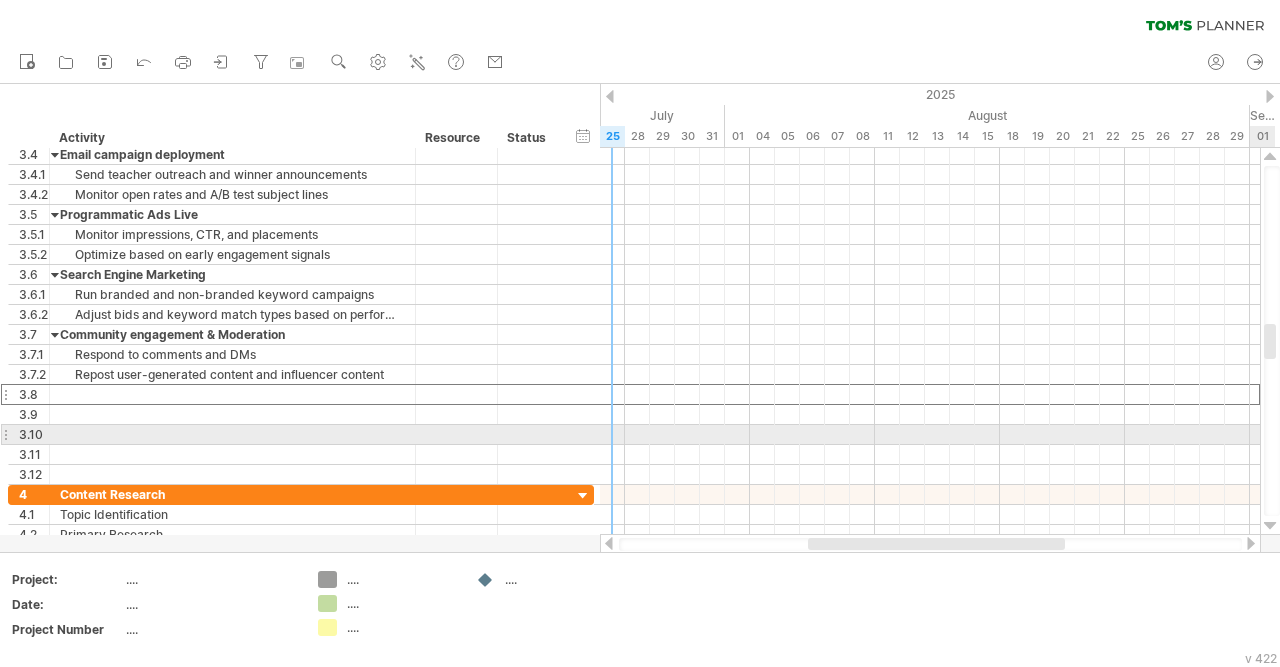 click at bounding box center [1270, 526] 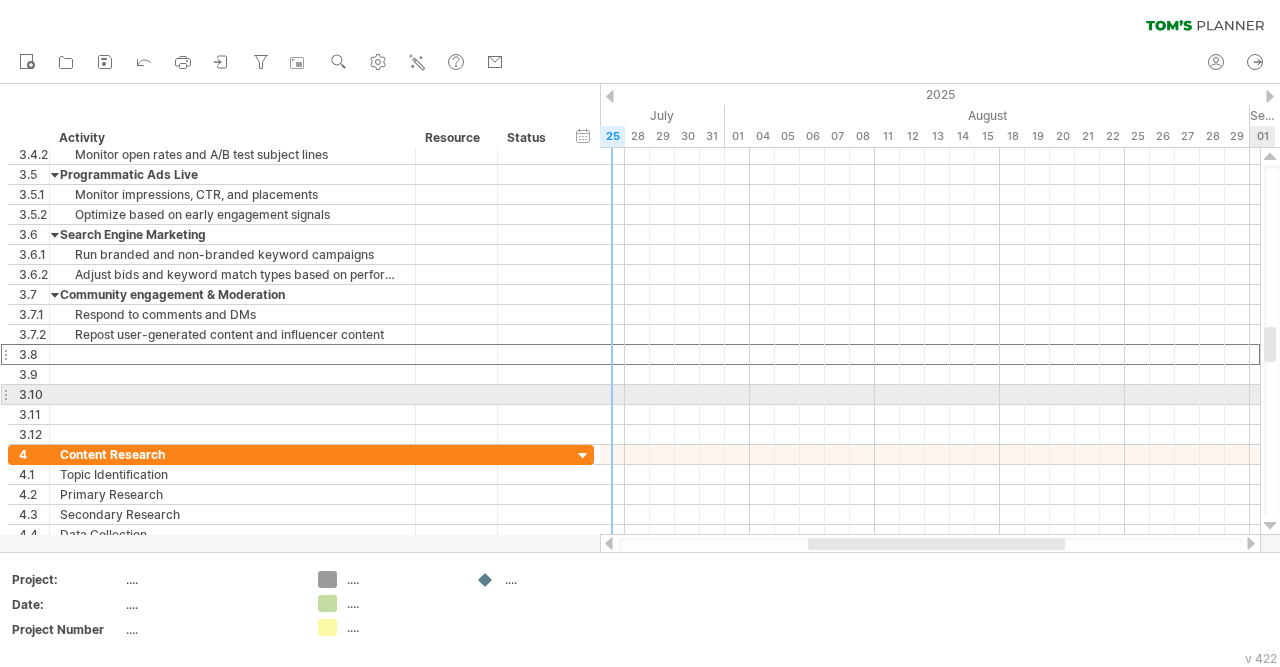 click at bounding box center (1270, 526) 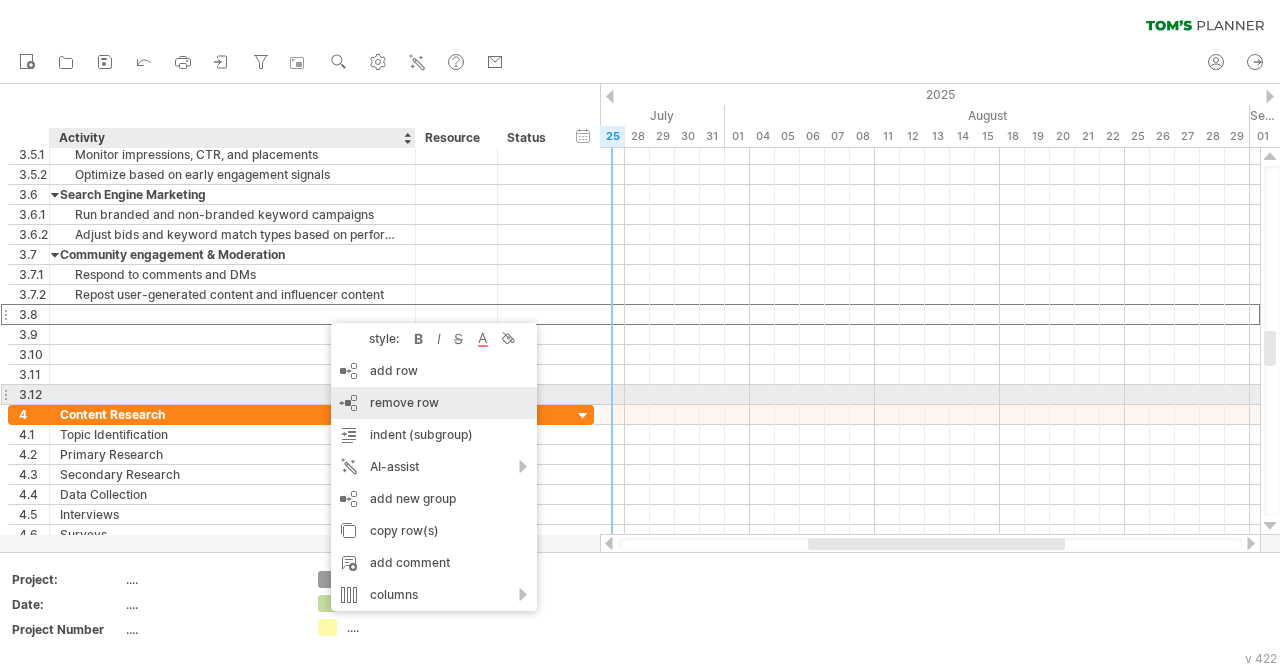click on "remove row" at bounding box center (404, 402) 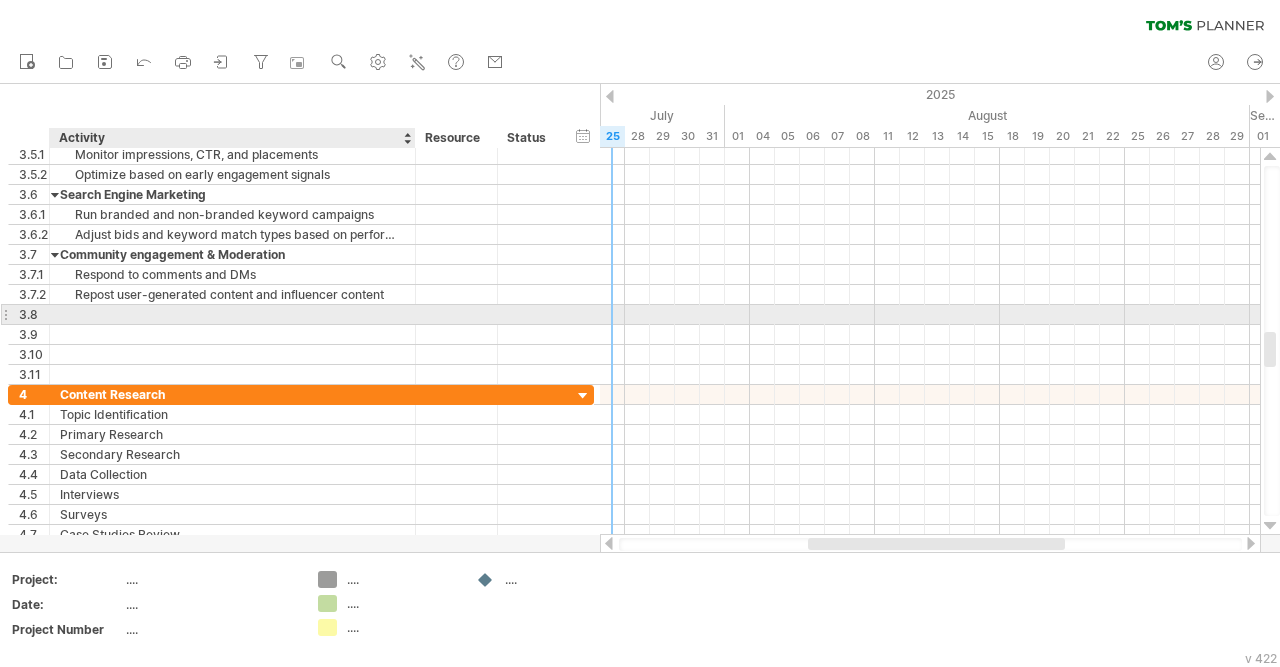 click at bounding box center (232, 314) 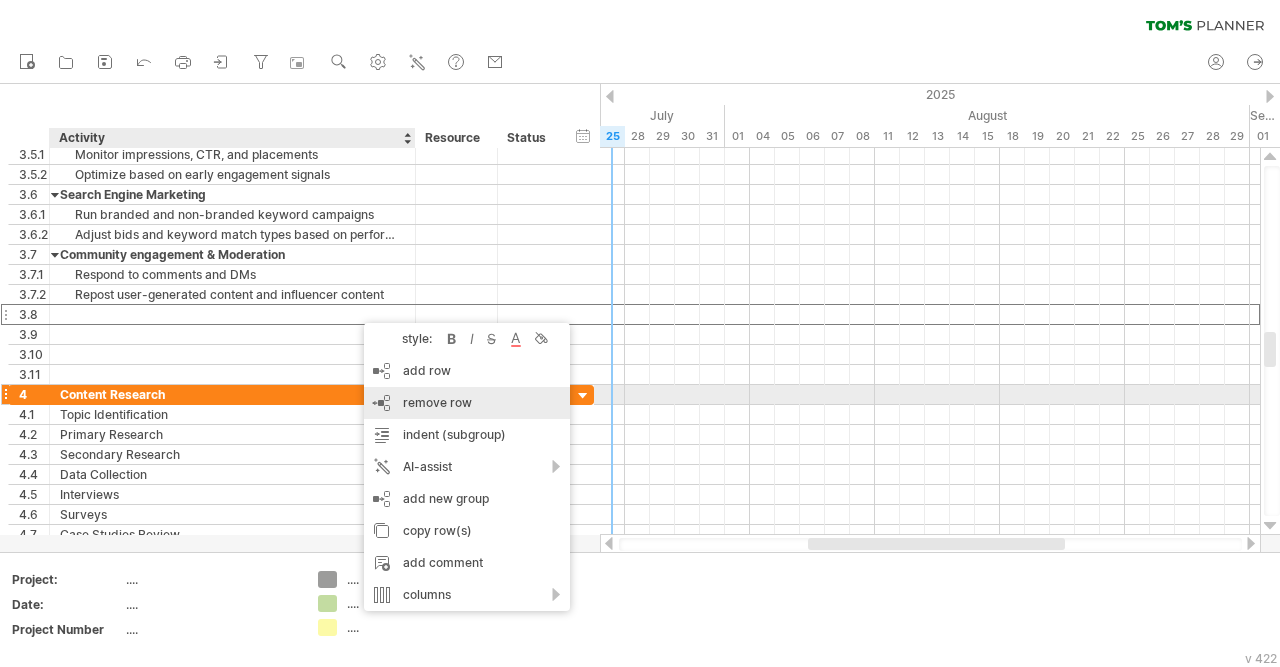 click on "remove row" at bounding box center [437, 402] 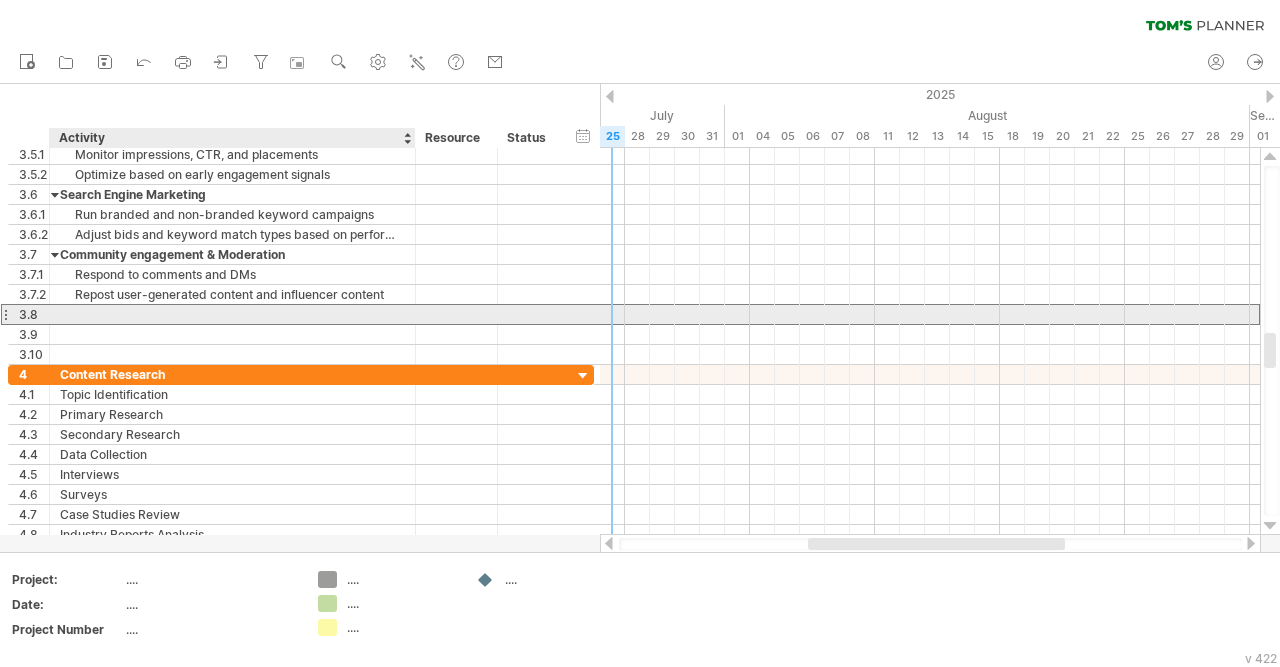 click at bounding box center (232, 314) 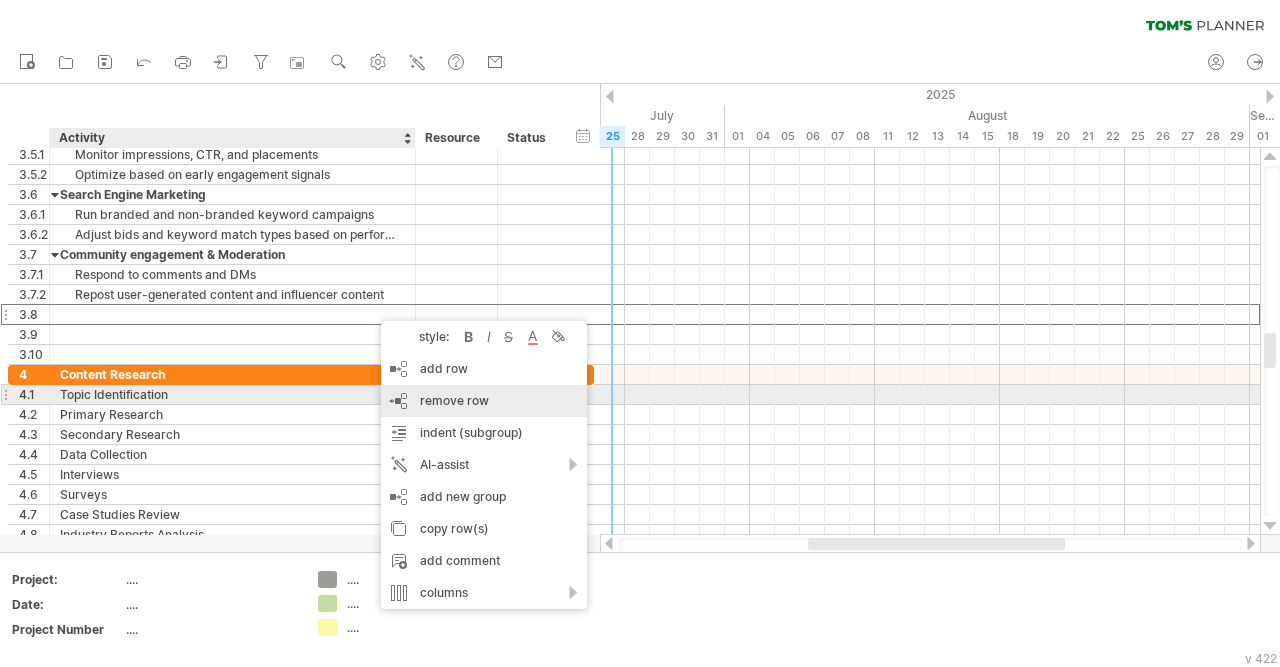click on "remove row remove selected rows" at bounding box center [484, 401] 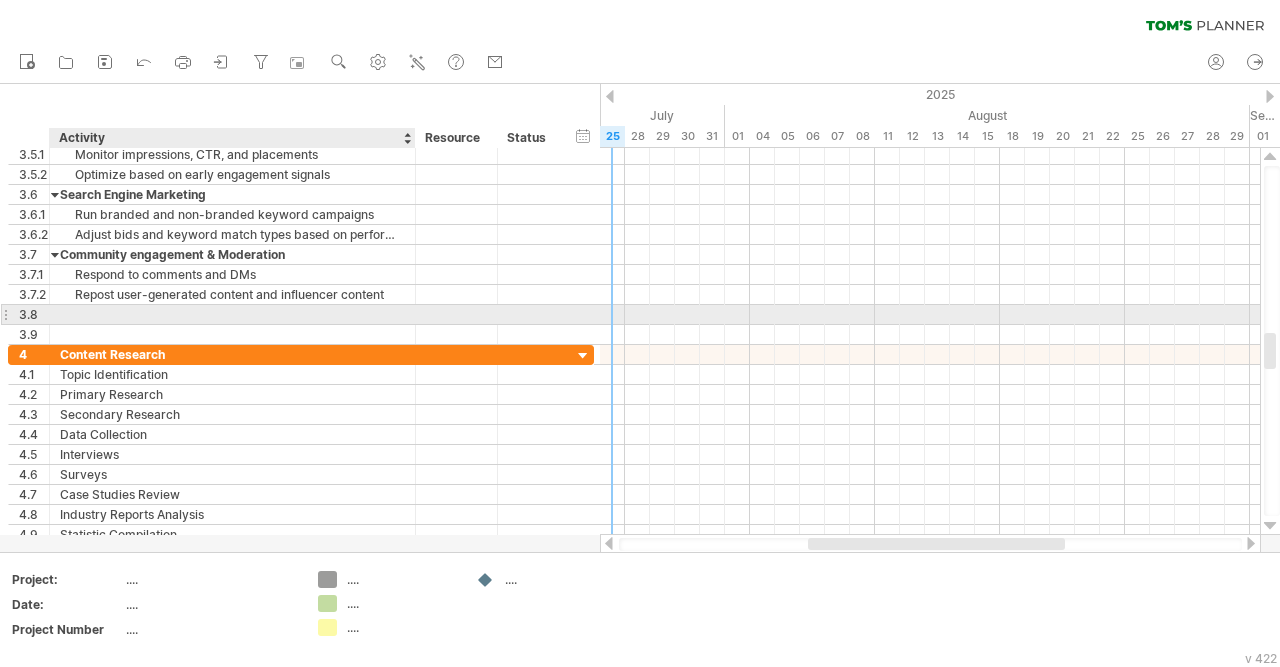 click at bounding box center [232, 314] 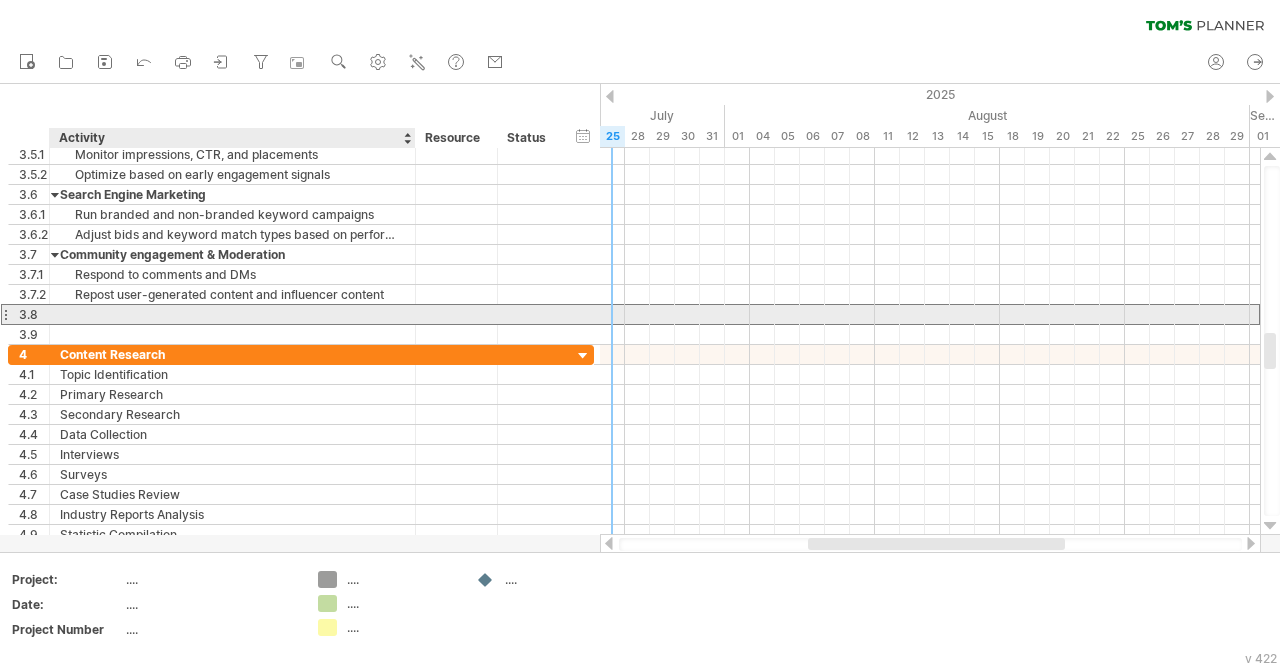 click at bounding box center (232, 314) 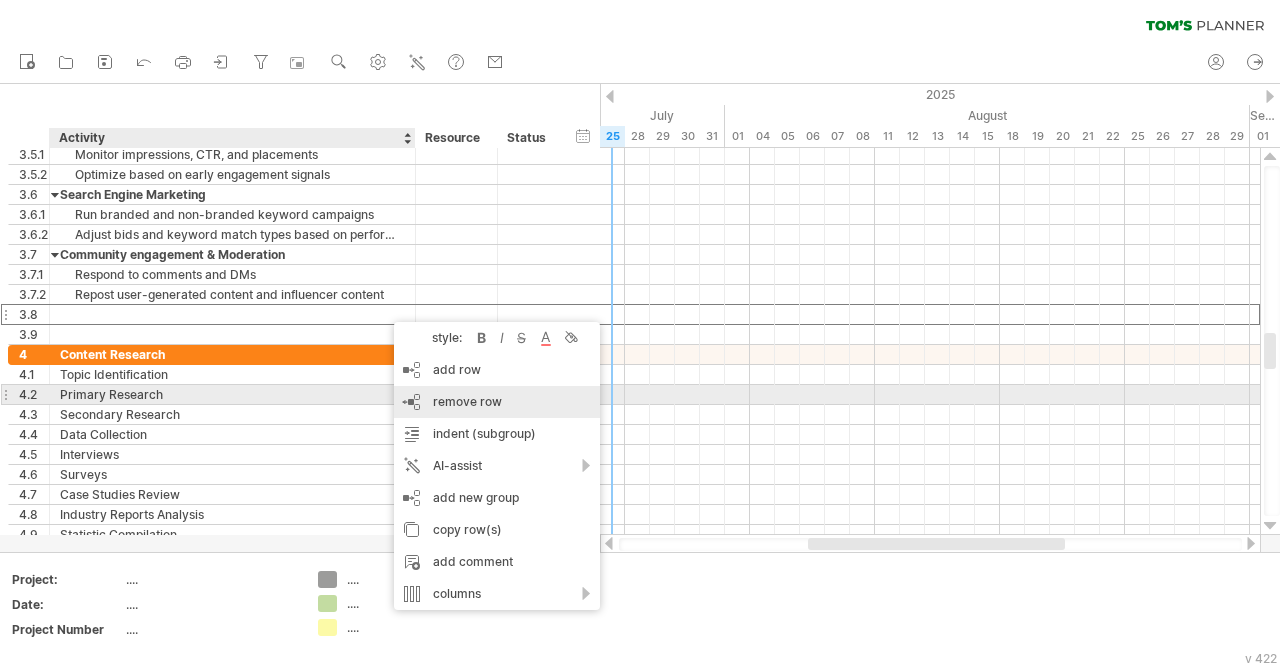click on "remove row" at bounding box center [467, 401] 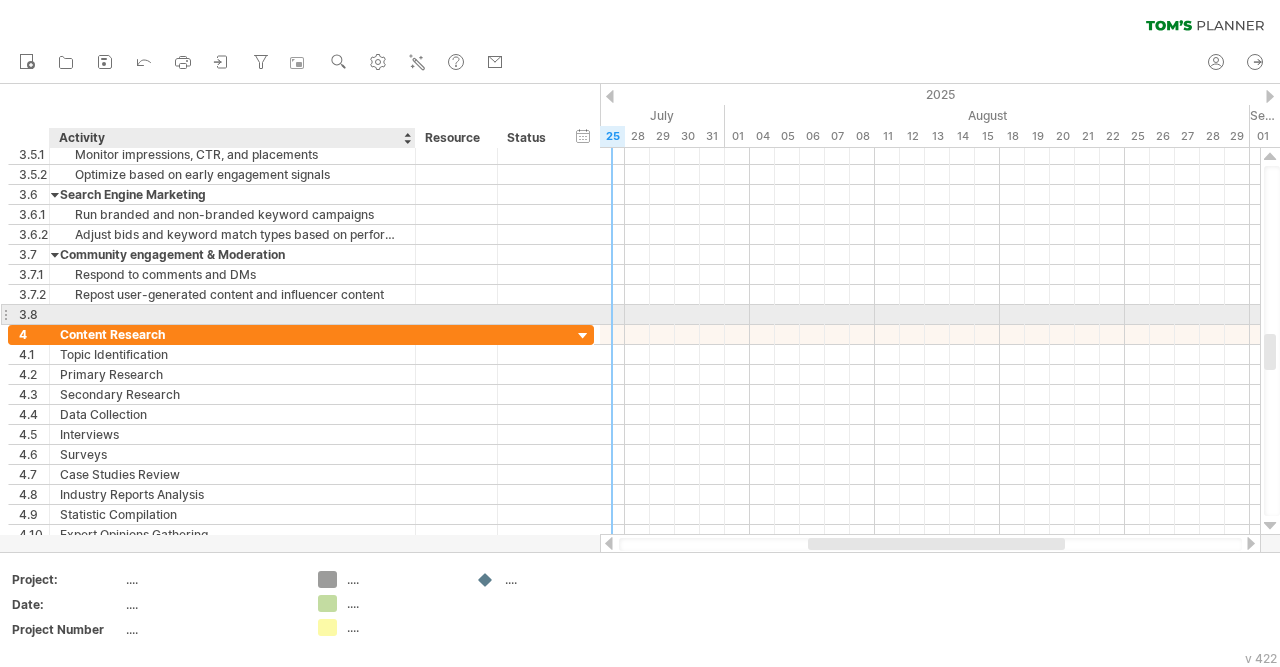 click at bounding box center (232, 314) 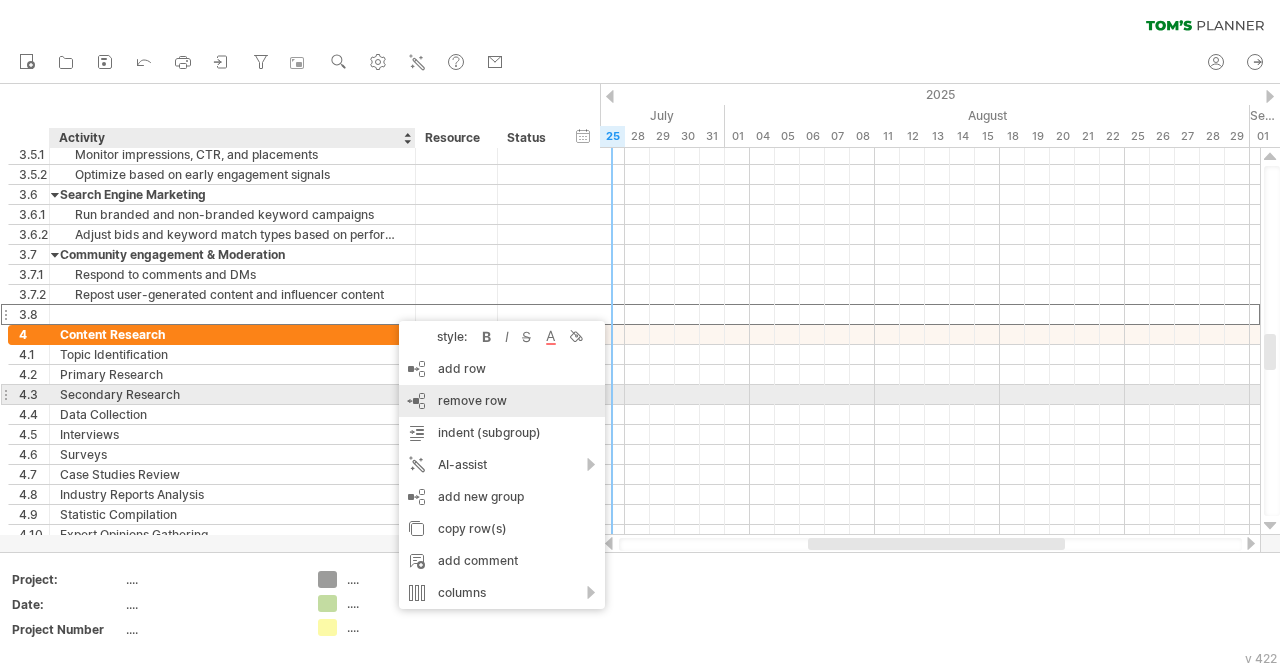 click on "remove row" at bounding box center [472, 400] 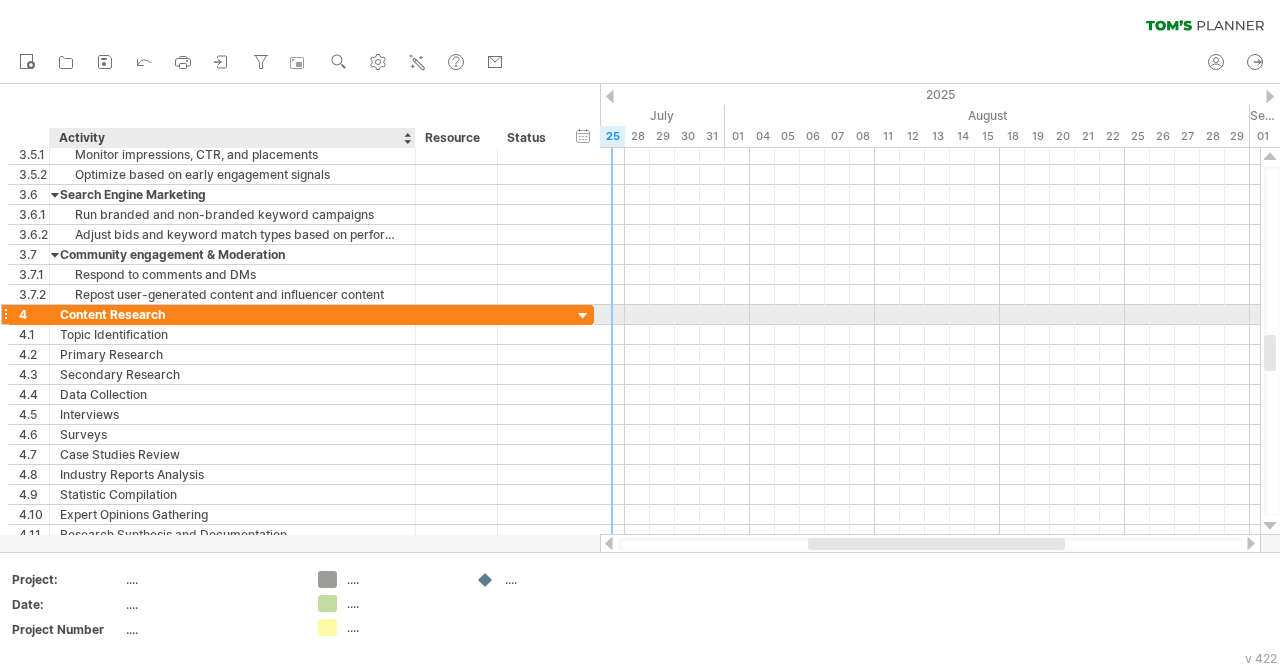 click on "Content Research" at bounding box center [232, 314] 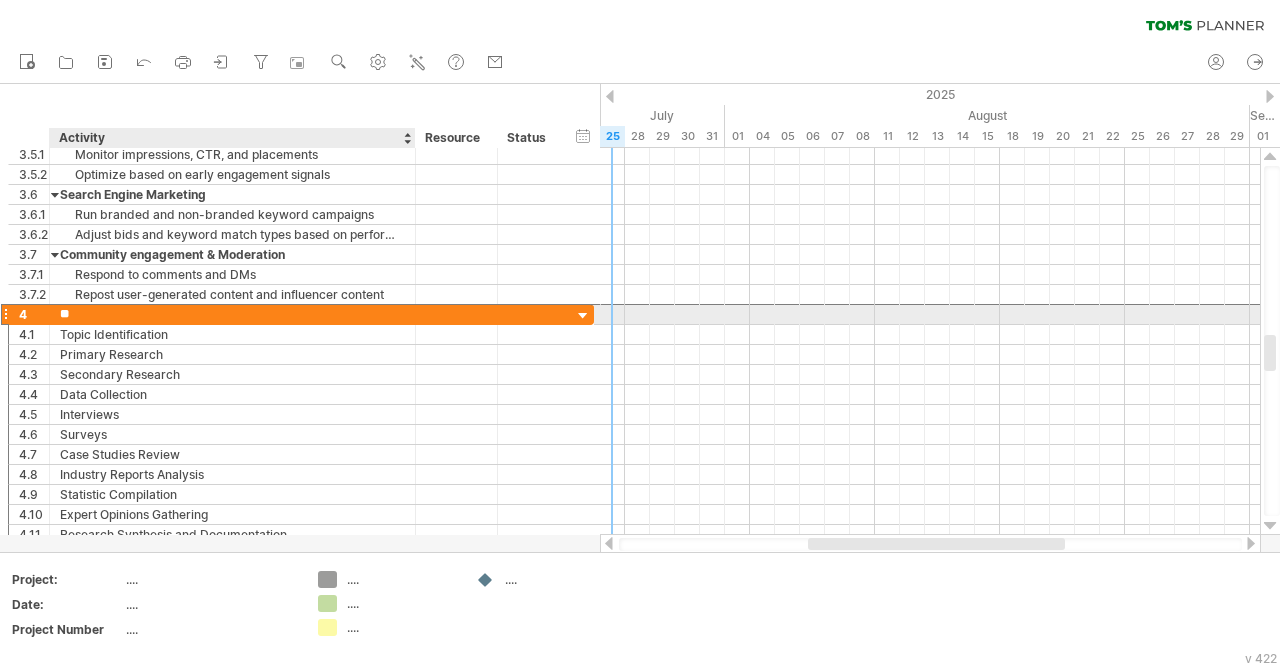 type on "*" 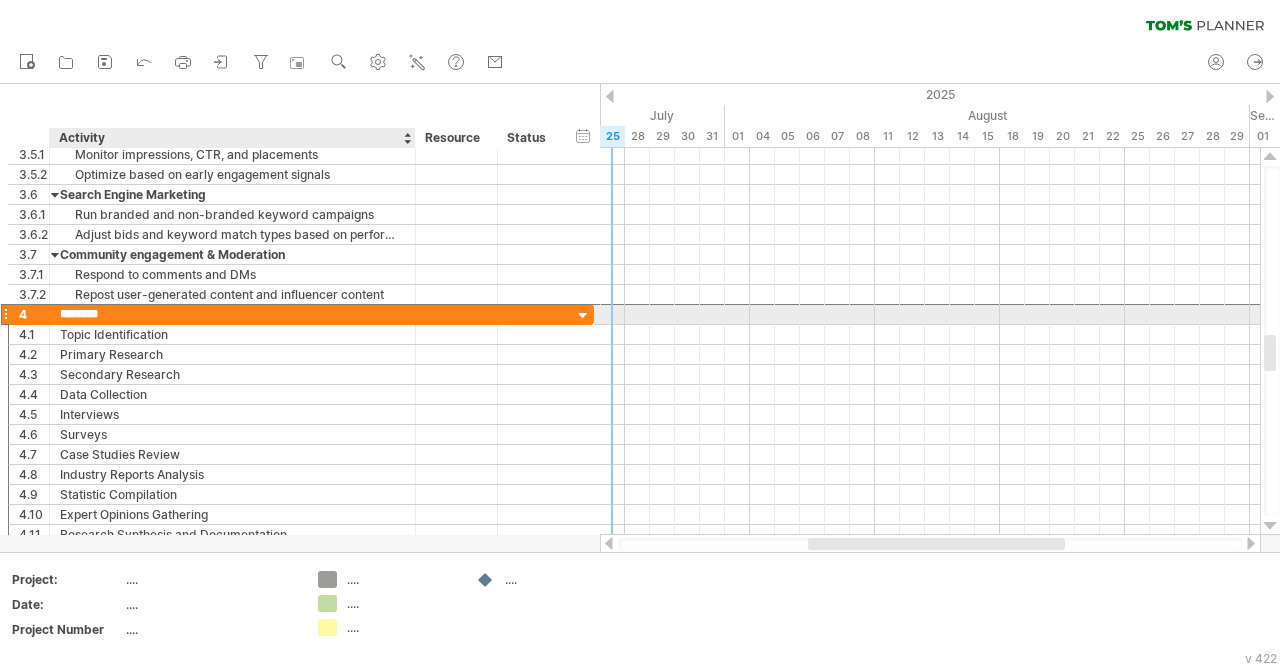 type on "*********" 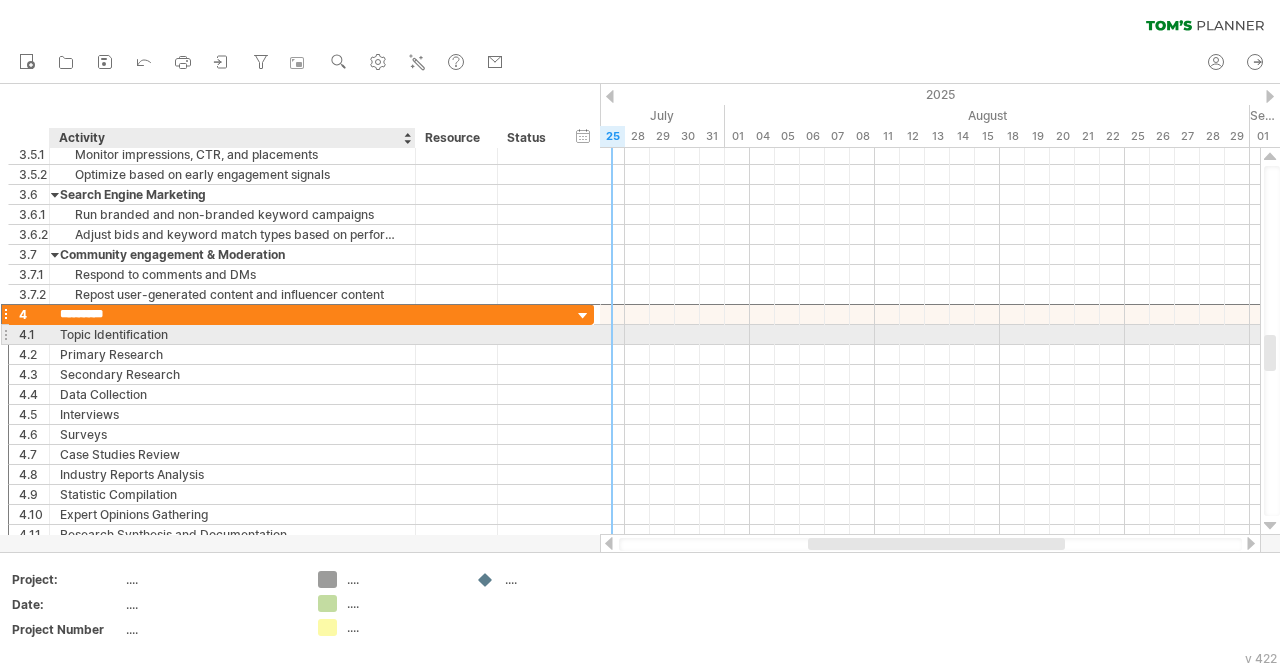 click on "Topic Identification" at bounding box center [232, 334] 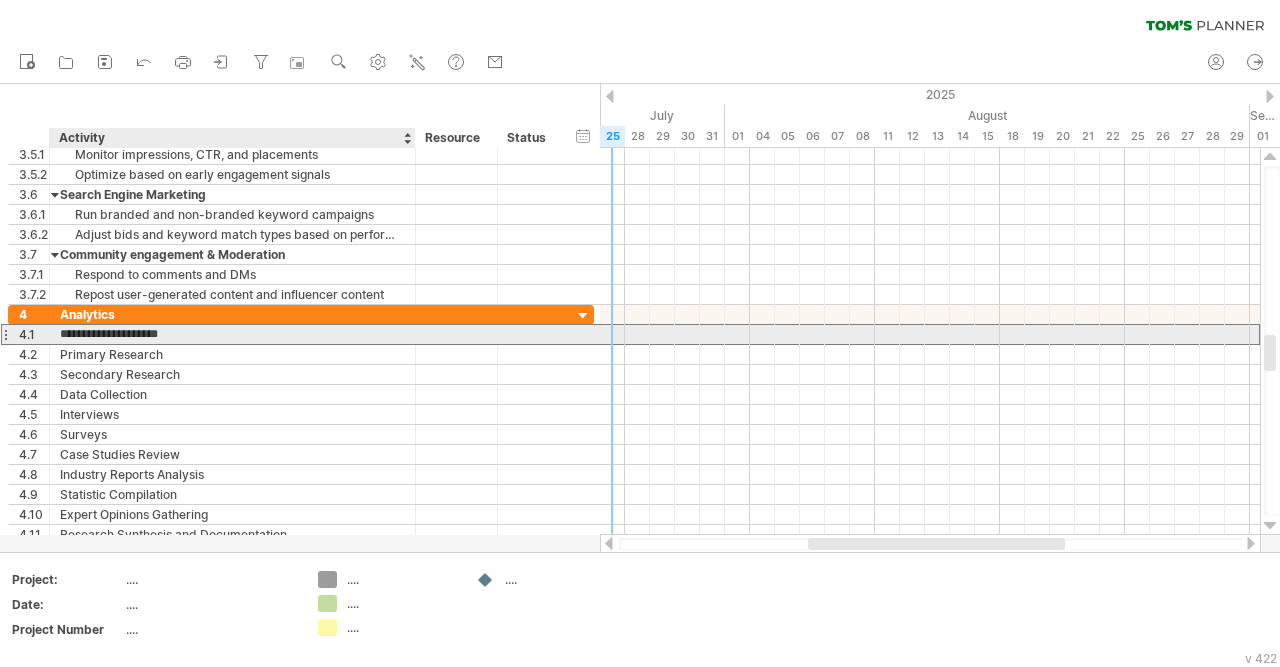 click on "**********" at bounding box center (232, 334) 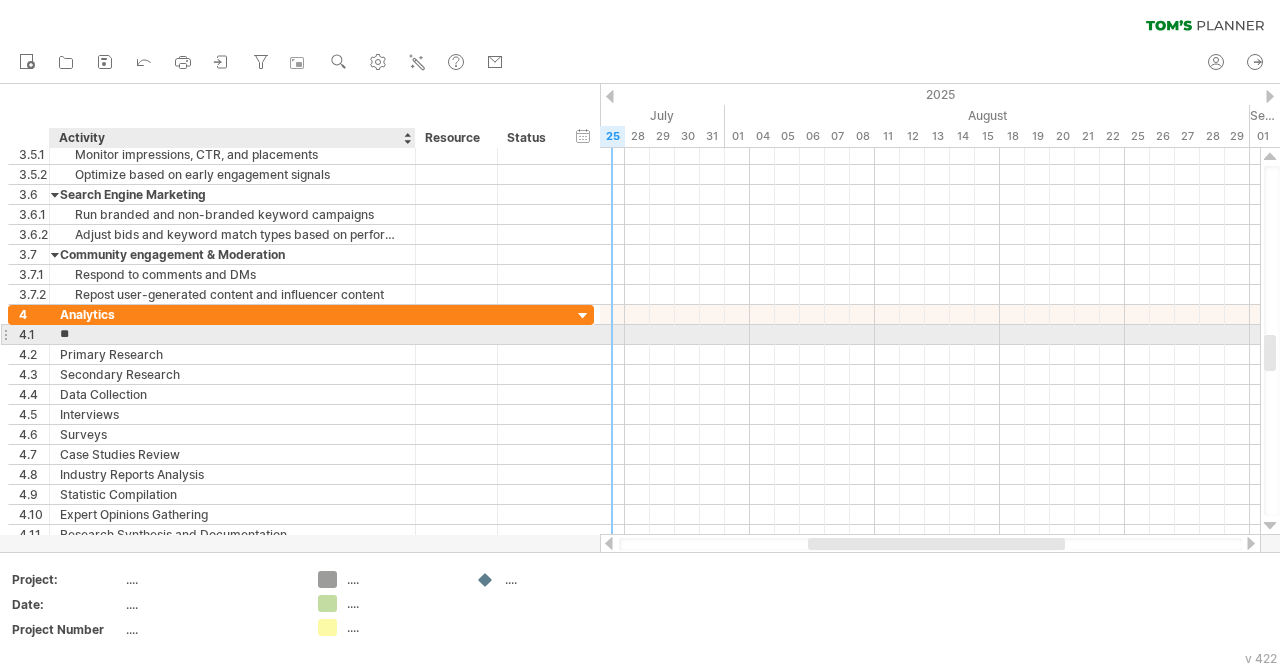 type on "*" 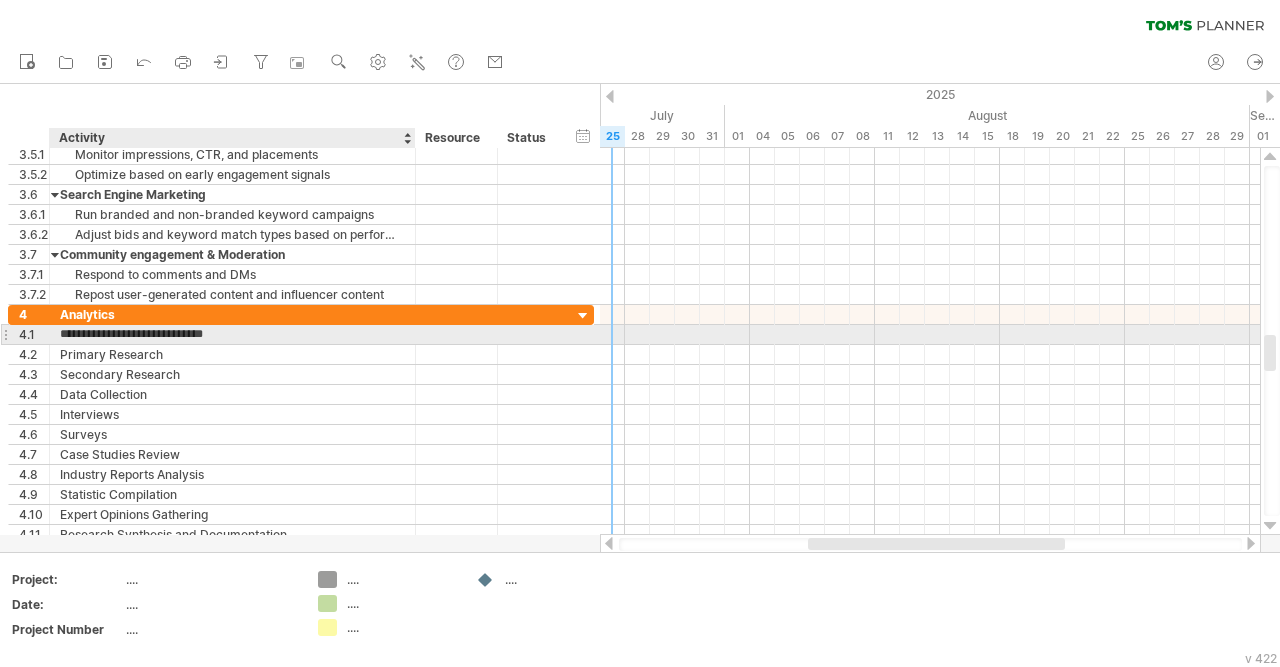 type on "**********" 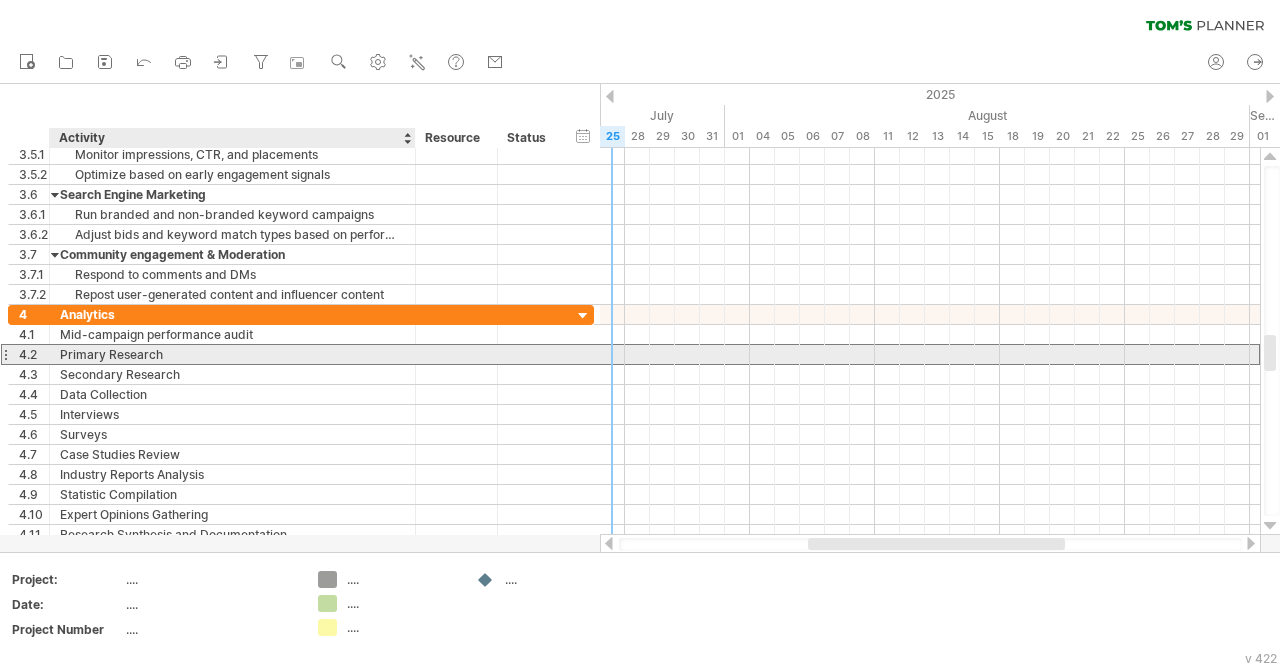 click on "Primary Research" at bounding box center [232, 354] 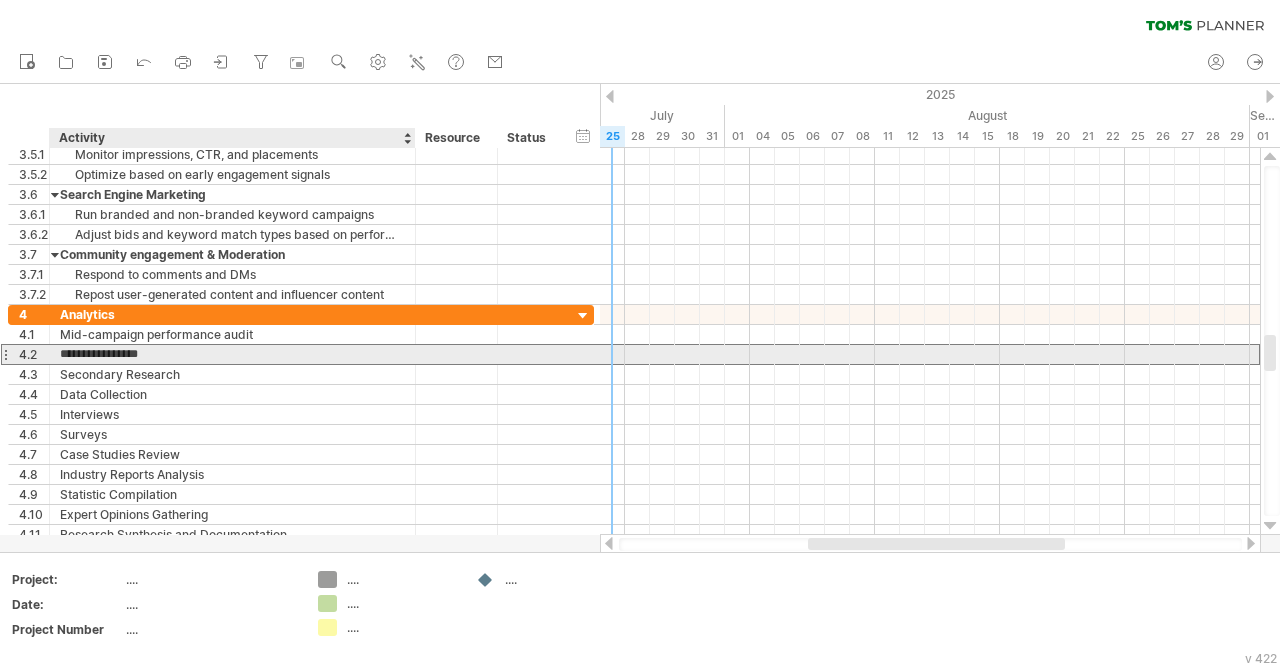 click on "**********" at bounding box center (232, 354) 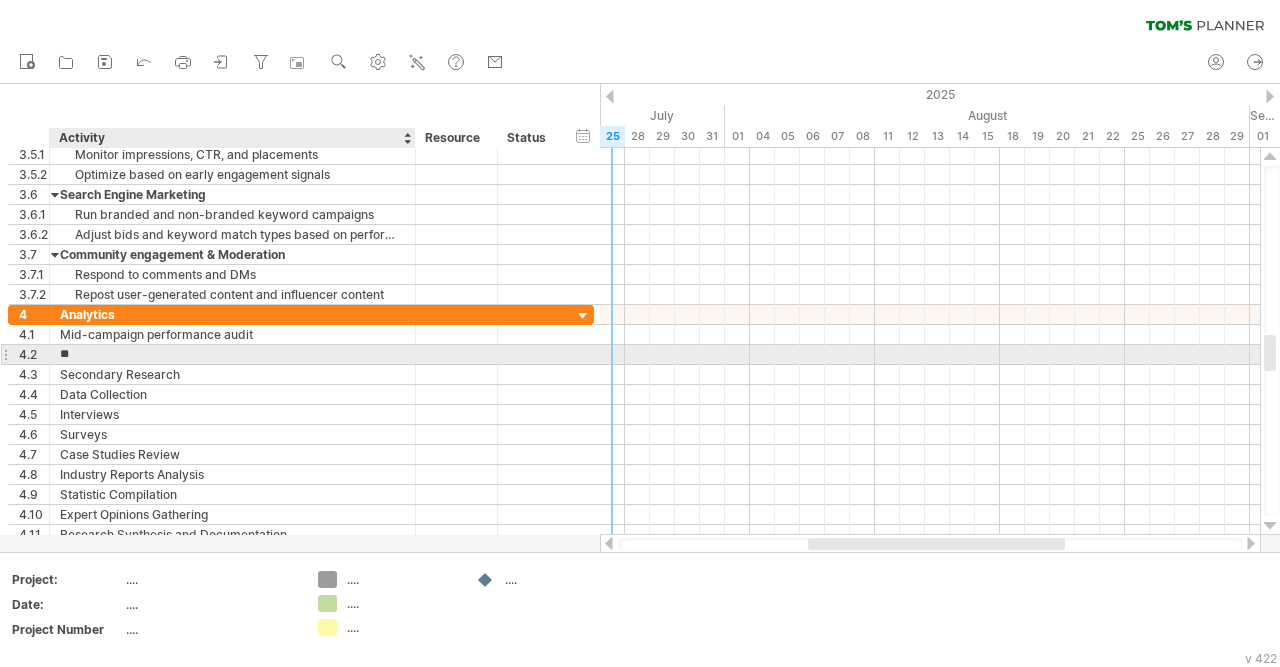 type on "*" 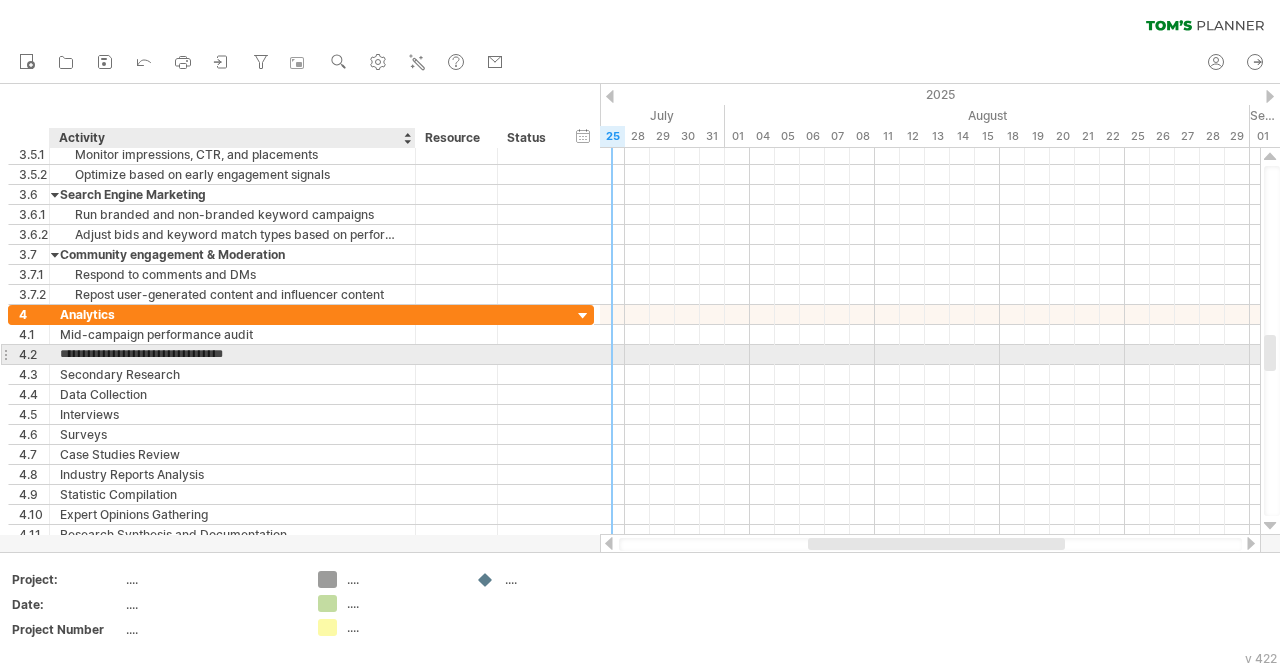 type on "**********" 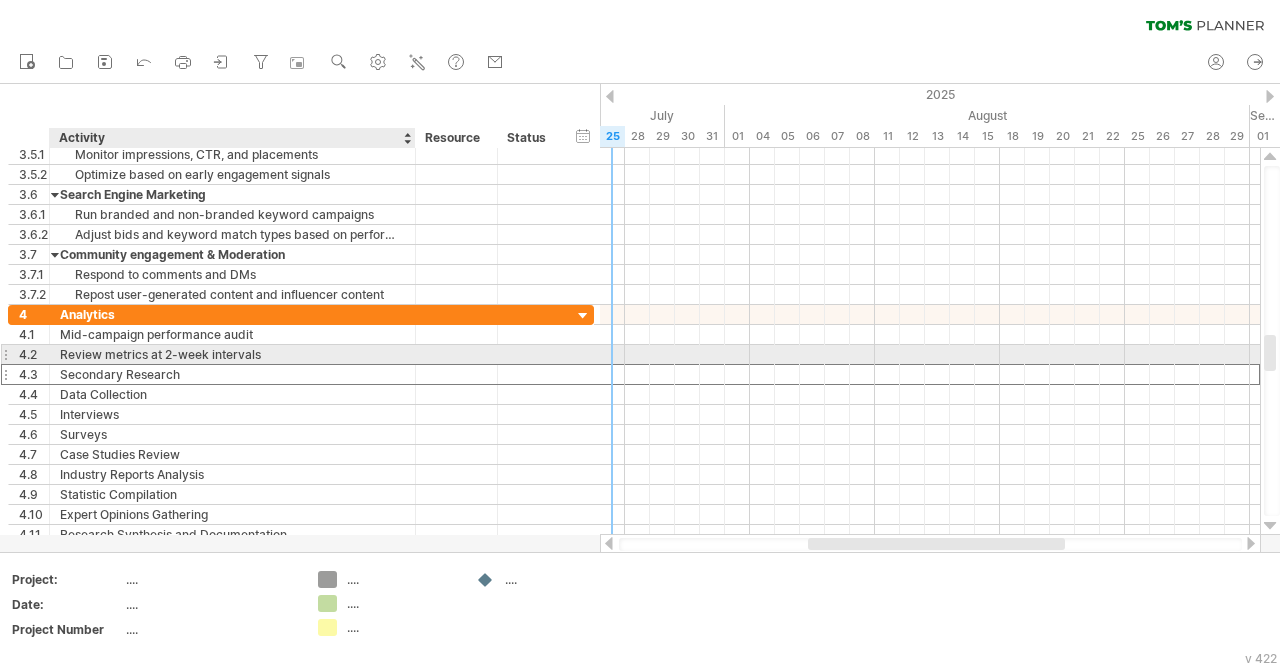 click on "Secondary Research" at bounding box center (232, 374) 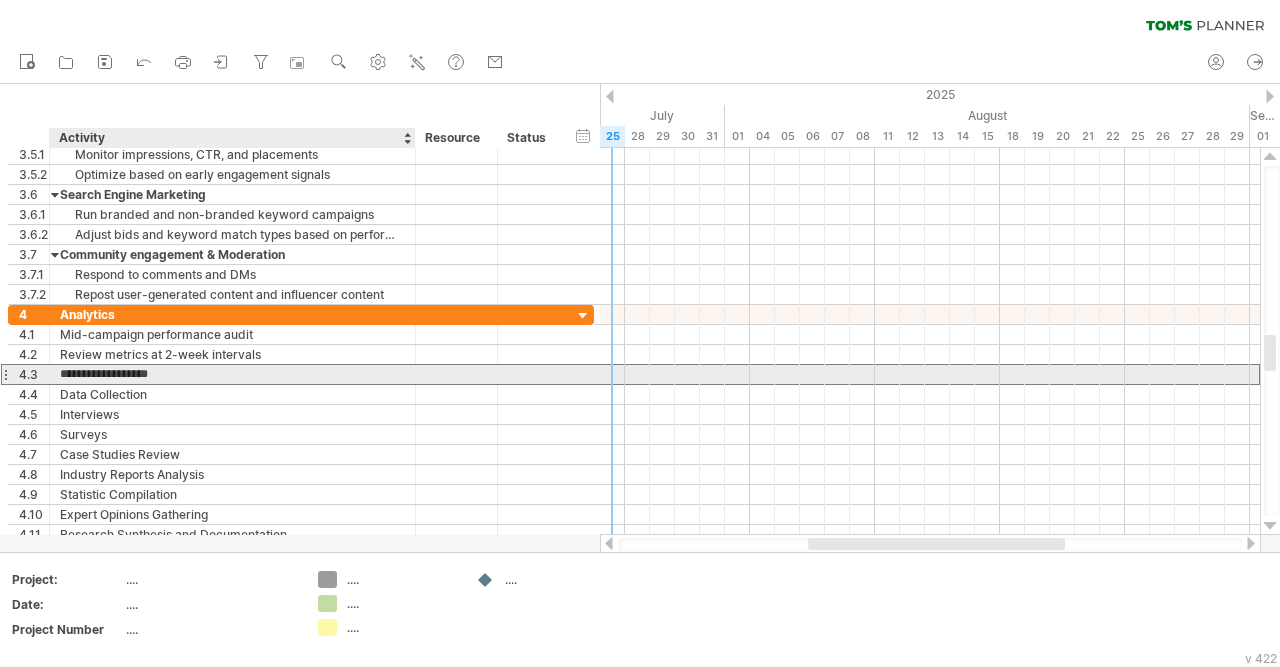 click on "**********" at bounding box center (232, 374) 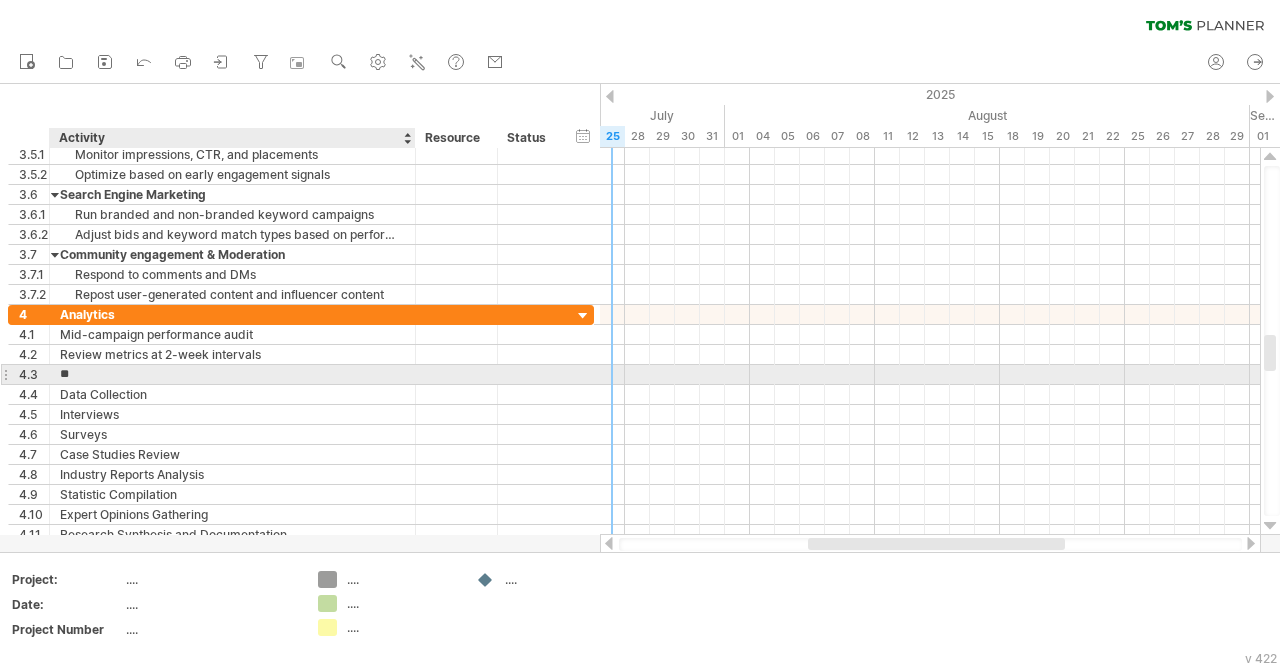 type on "*" 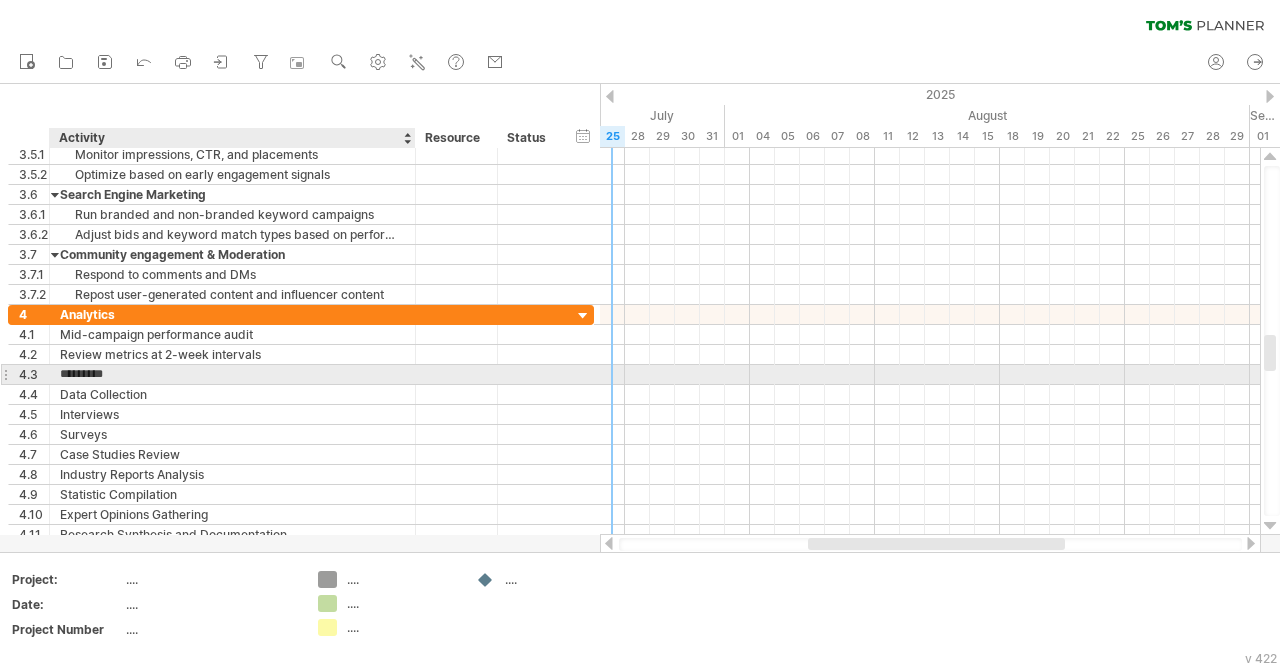 scroll, scrollTop: 0, scrollLeft: 0, axis: both 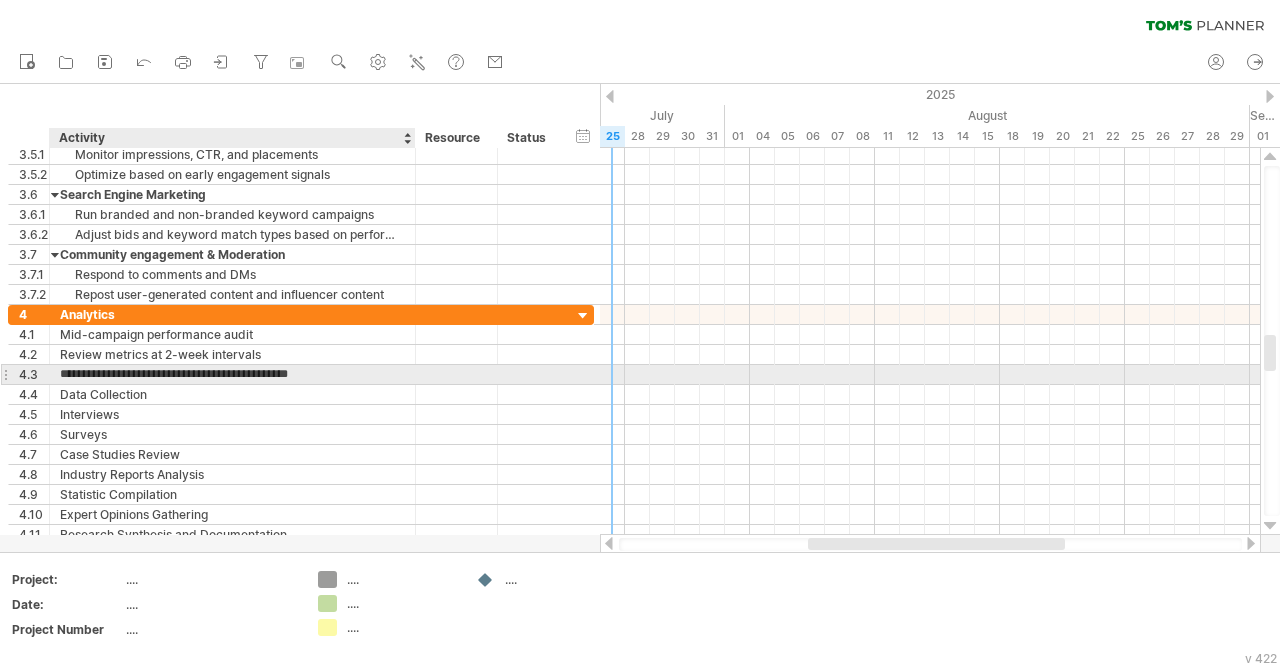 type on "**********" 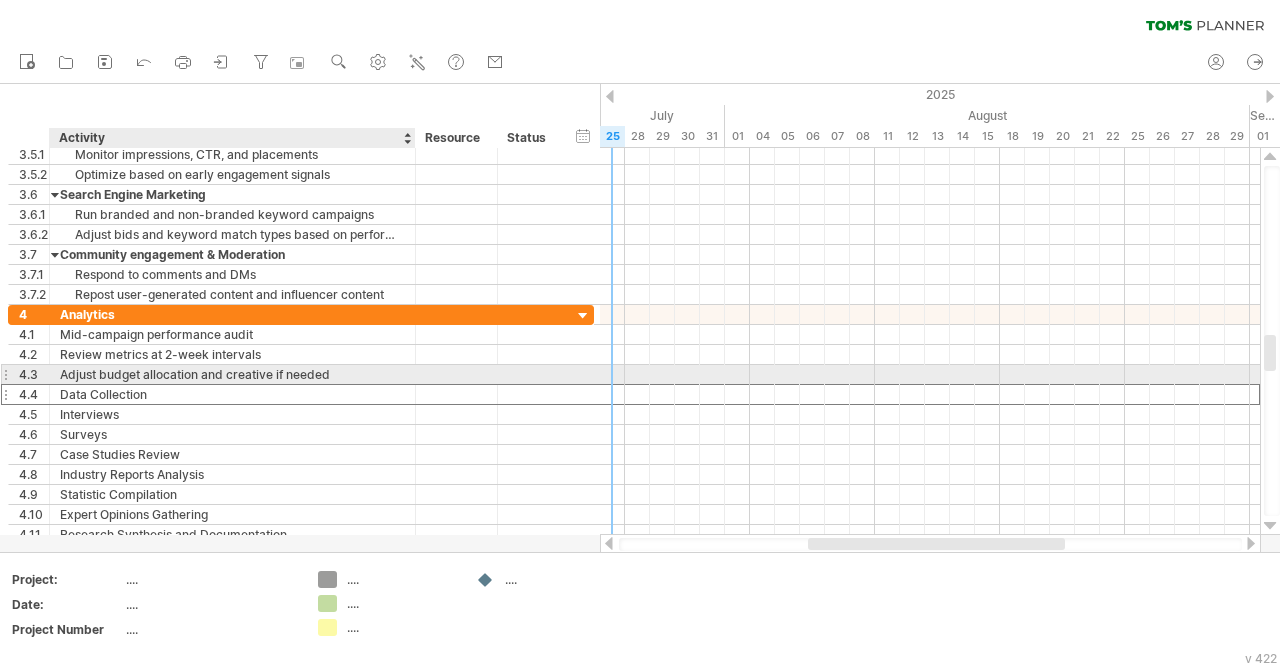 click on "Data Collection" at bounding box center (232, 394) 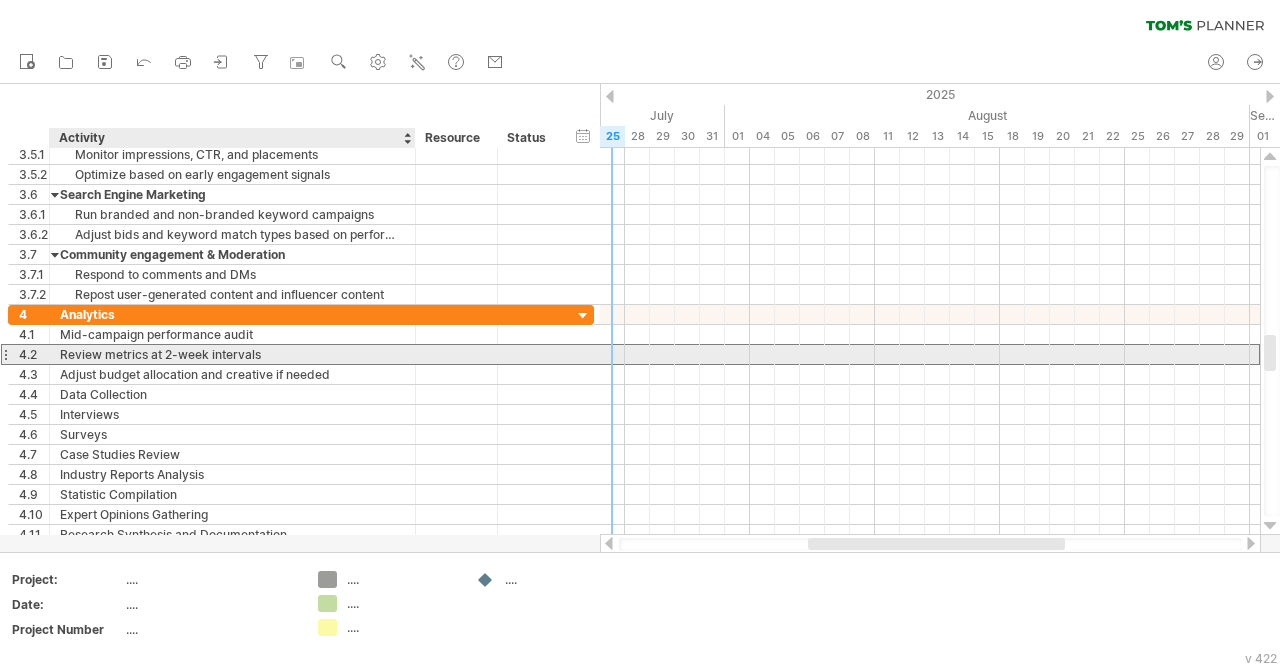 click on "Review metrics at 2-week intervals" at bounding box center [232, 354] 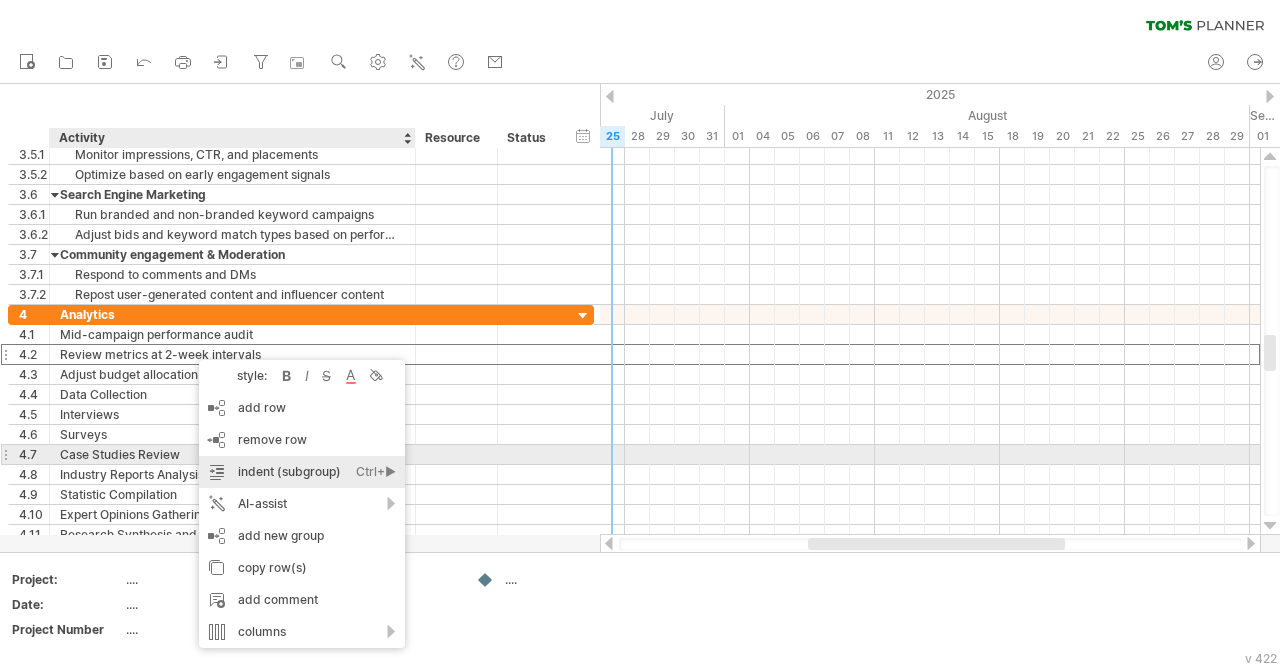 click on "indent (subgroup) Ctrl+► Cmd+►" at bounding box center (302, 472) 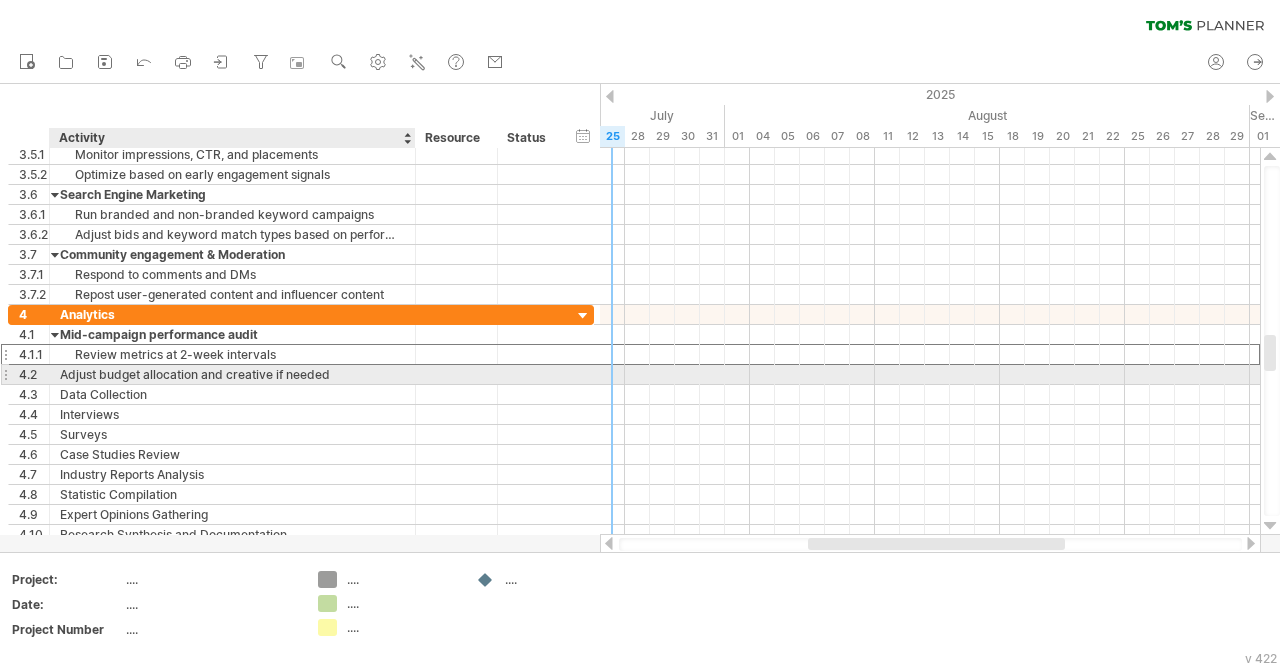 click on "Adjust budget allocation and creative if needed" at bounding box center (232, 374) 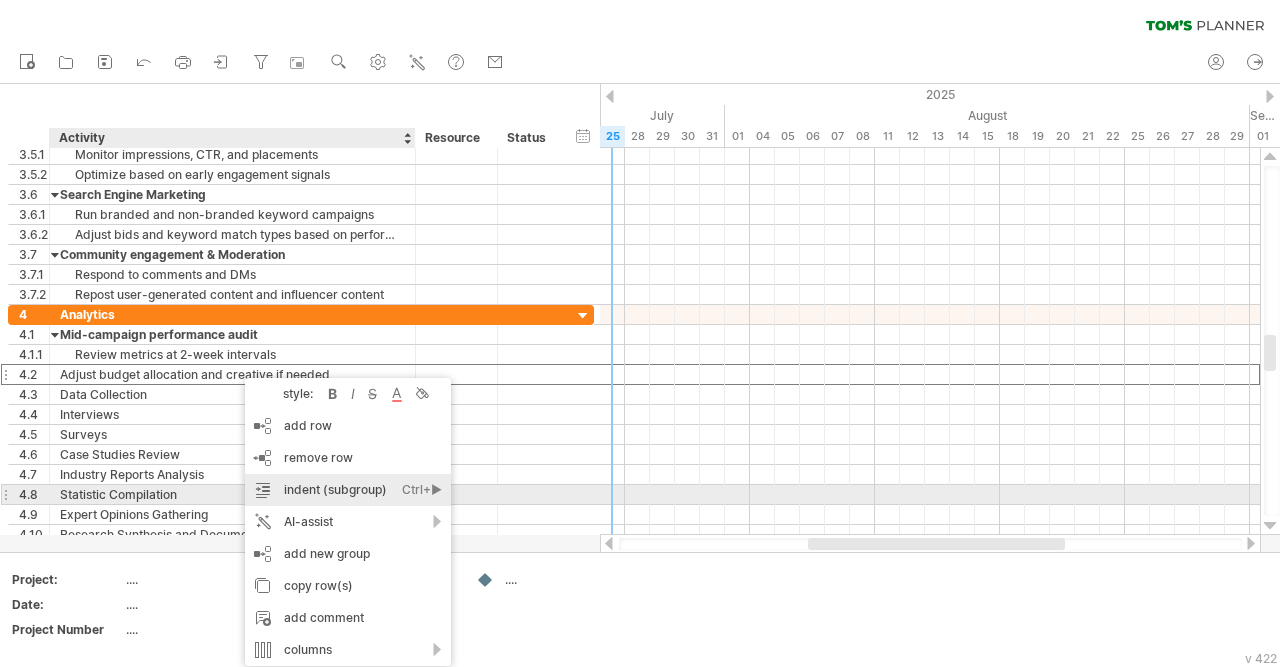 click on "indent (subgroup) Ctrl+► Cmd+►" at bounding box center [348, 490] 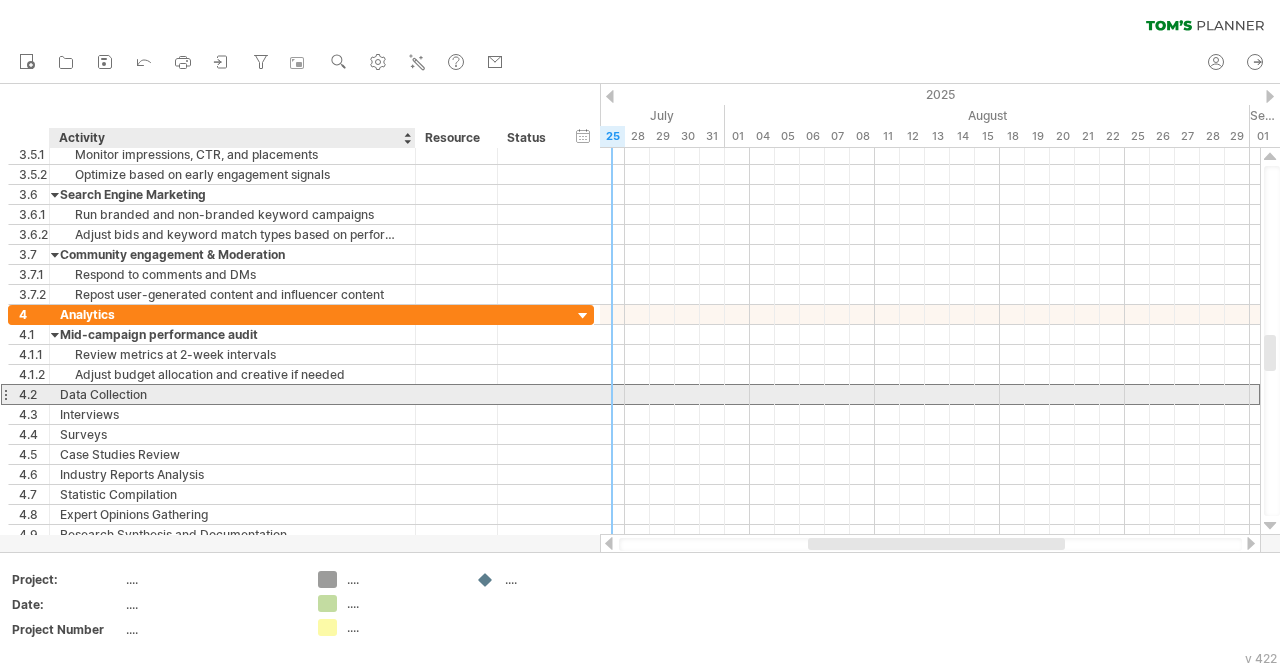 click on "Data Collection" at bounding box center [232, 394] 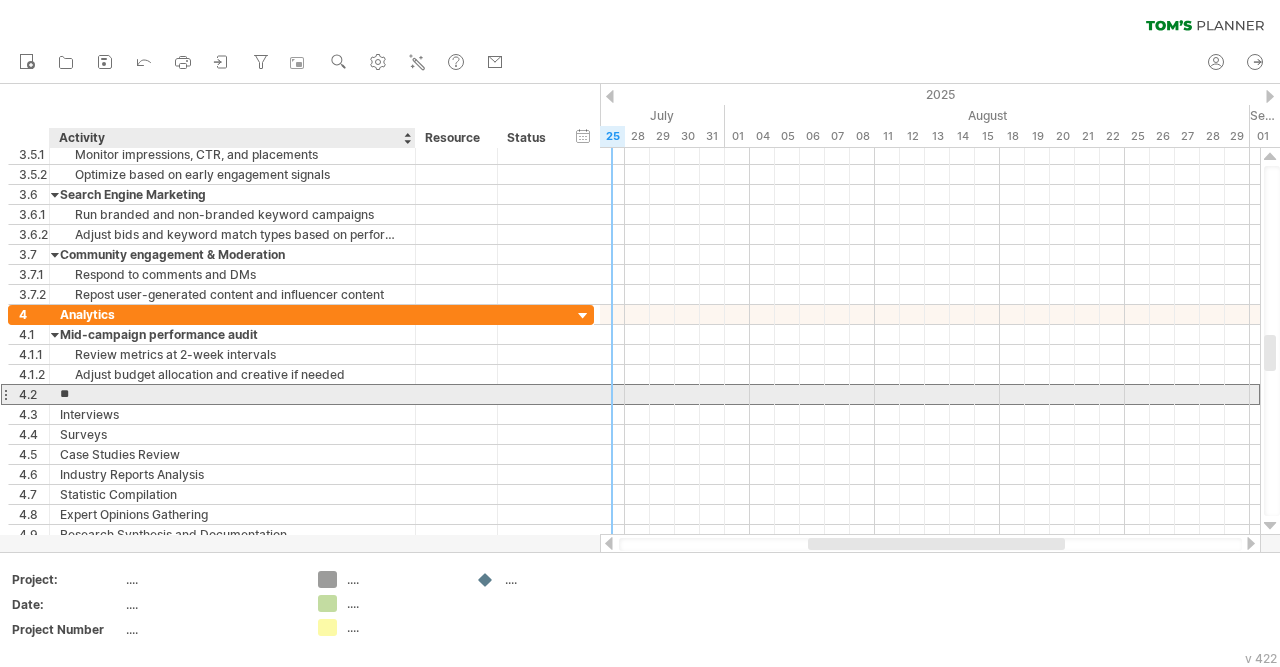 type on "*" 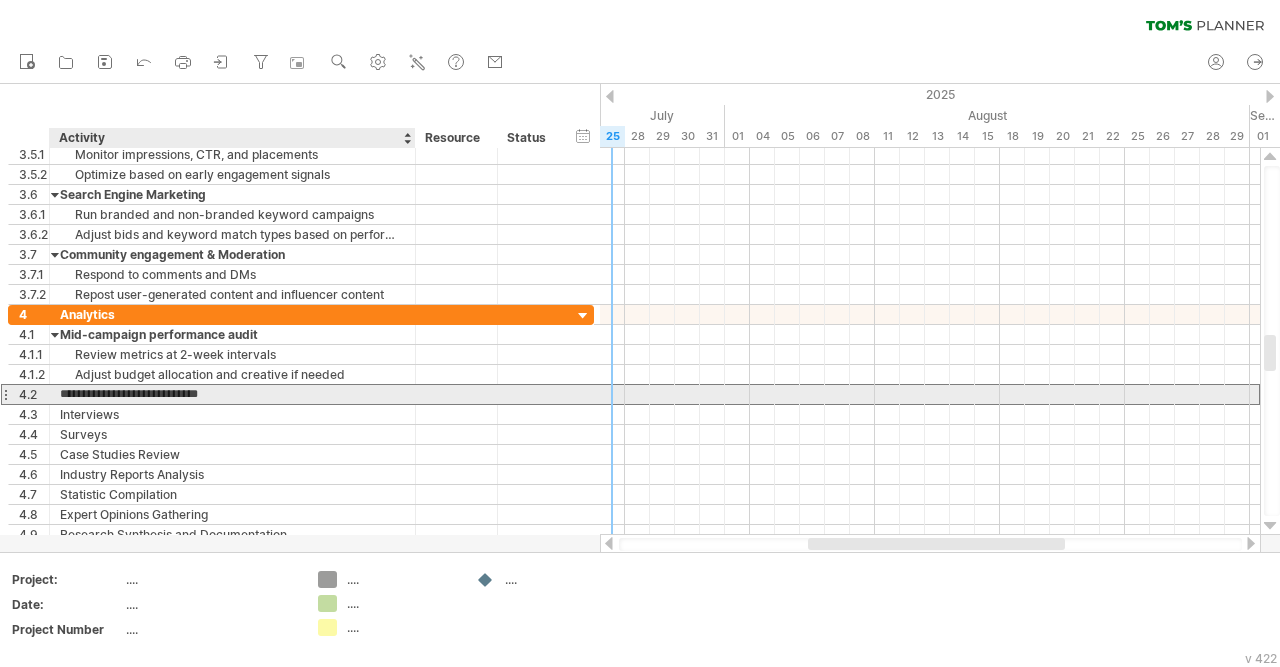 type on "**********" 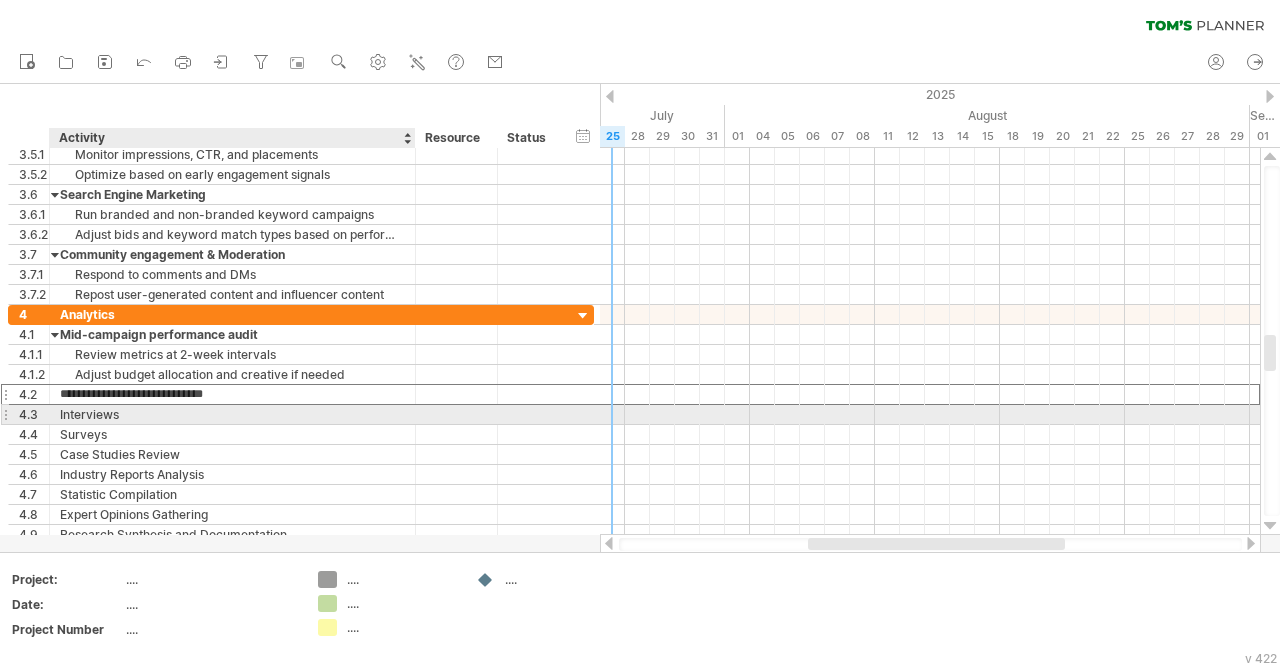 click on "Interviews" at bounding box center [232, 414] 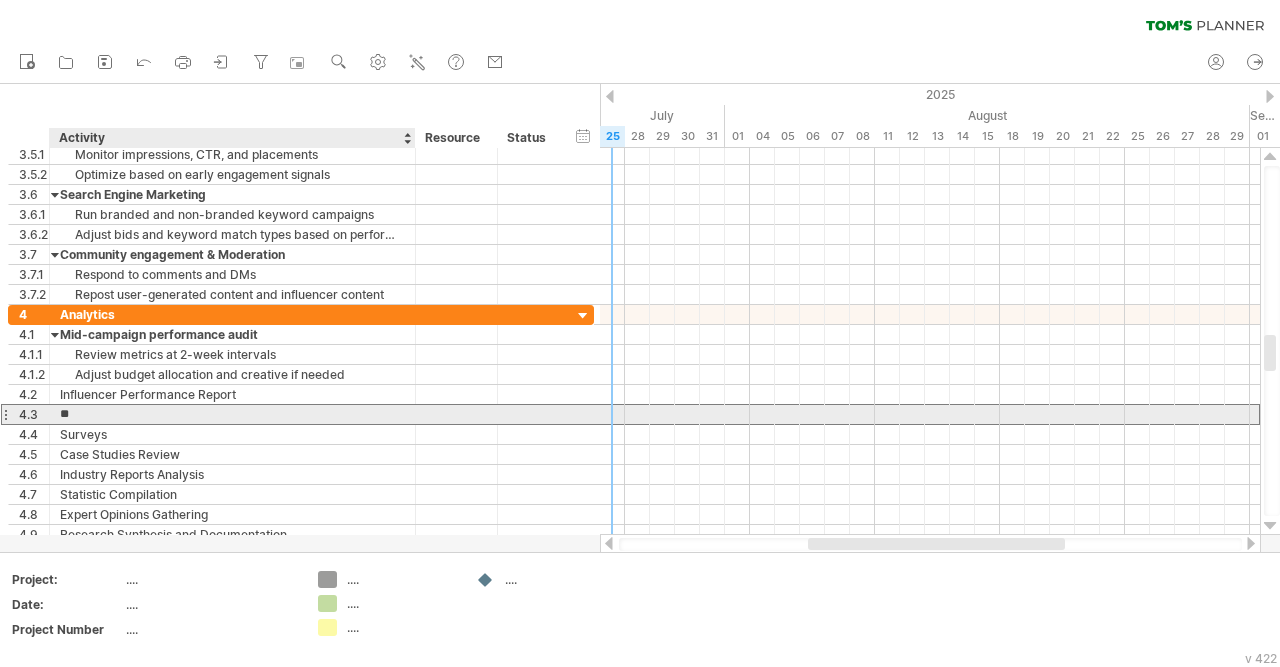 type on "*" 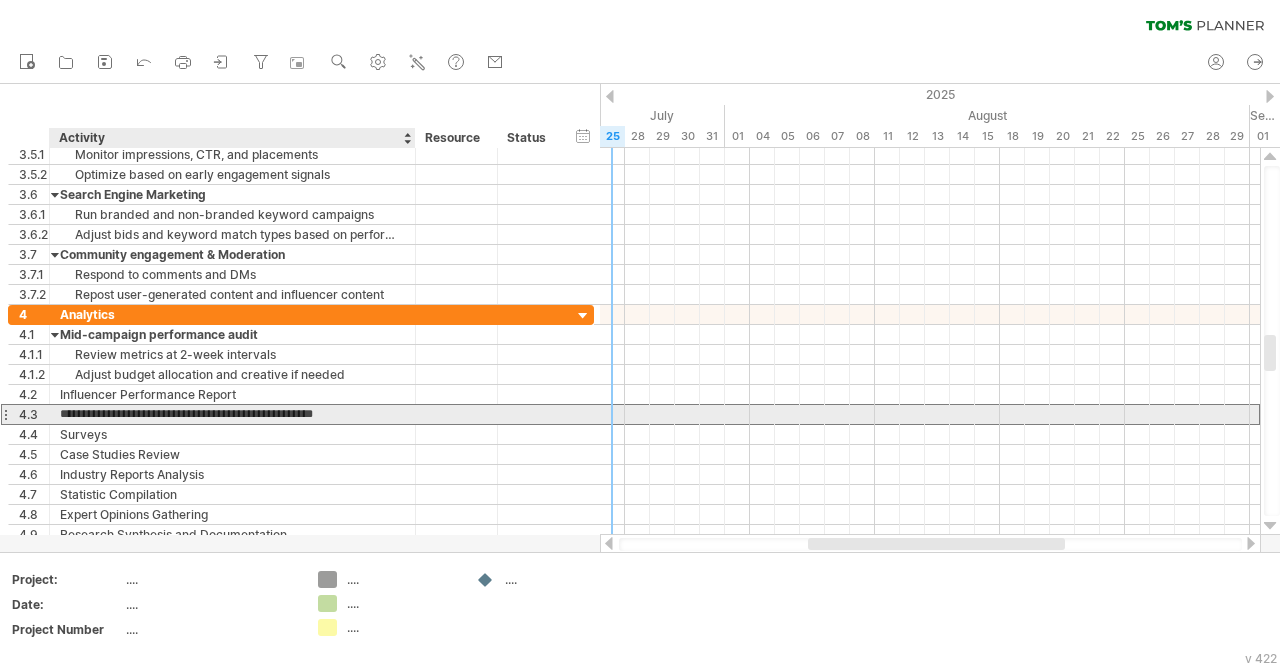type on "**********" 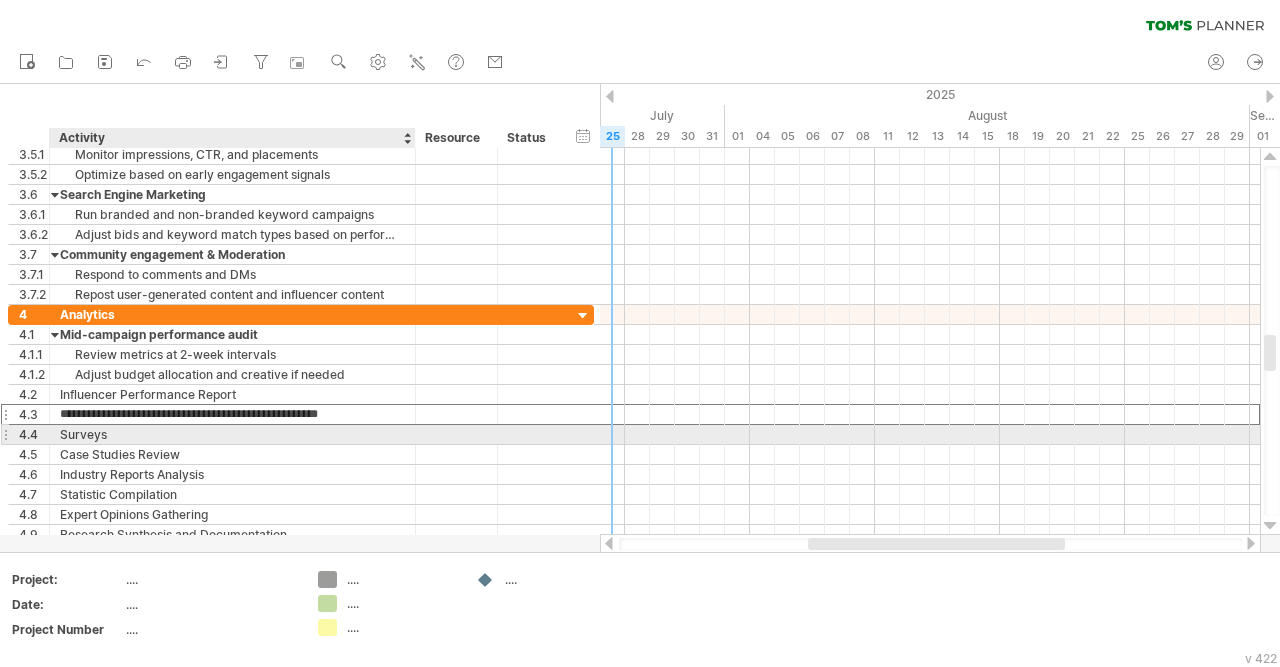 click on "Surveys" at bounding box center [232, 434] 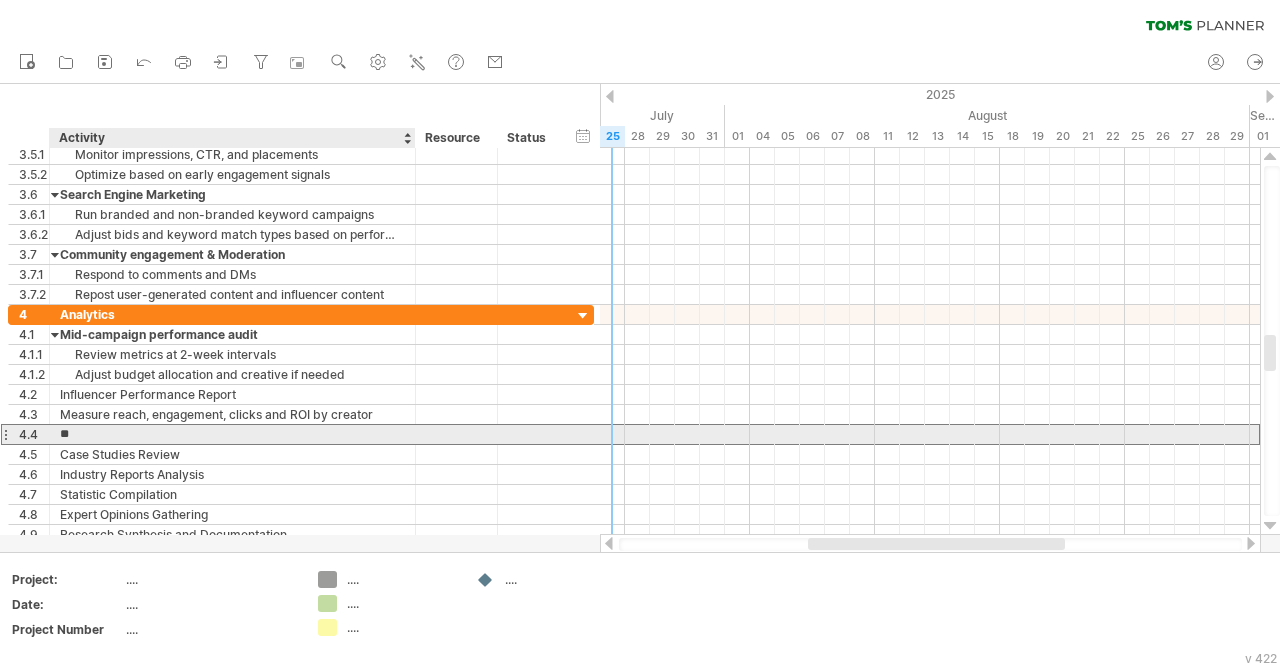 type on "*" 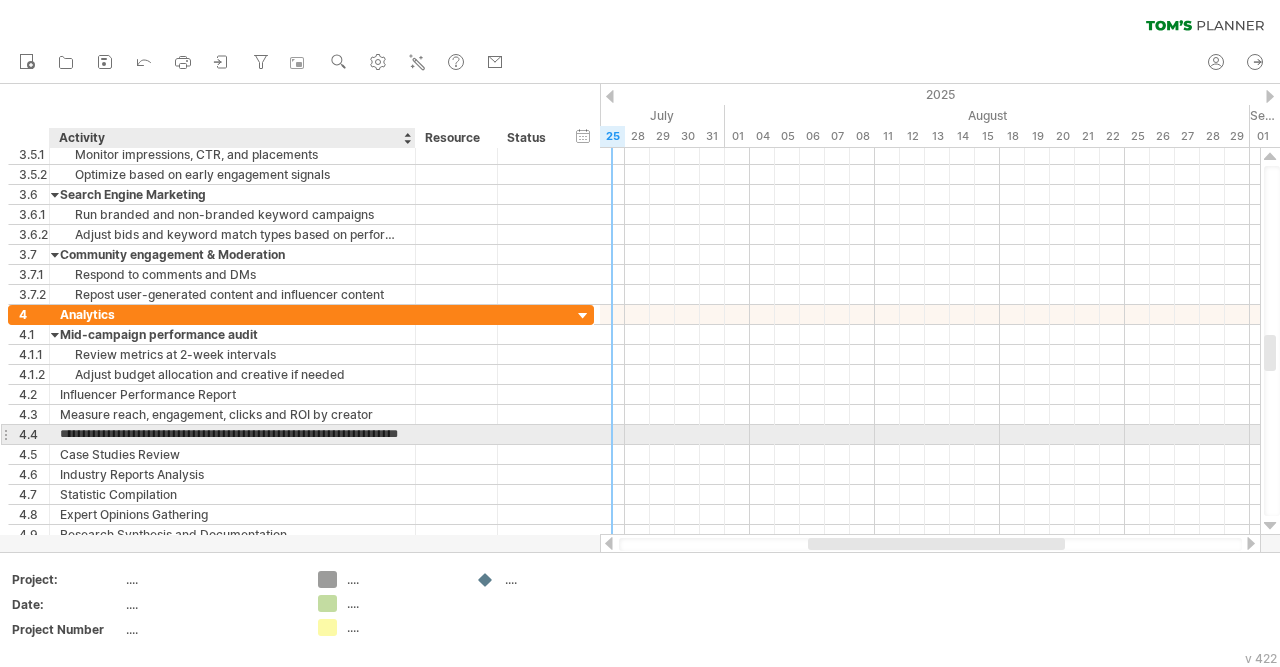 type on "**********" 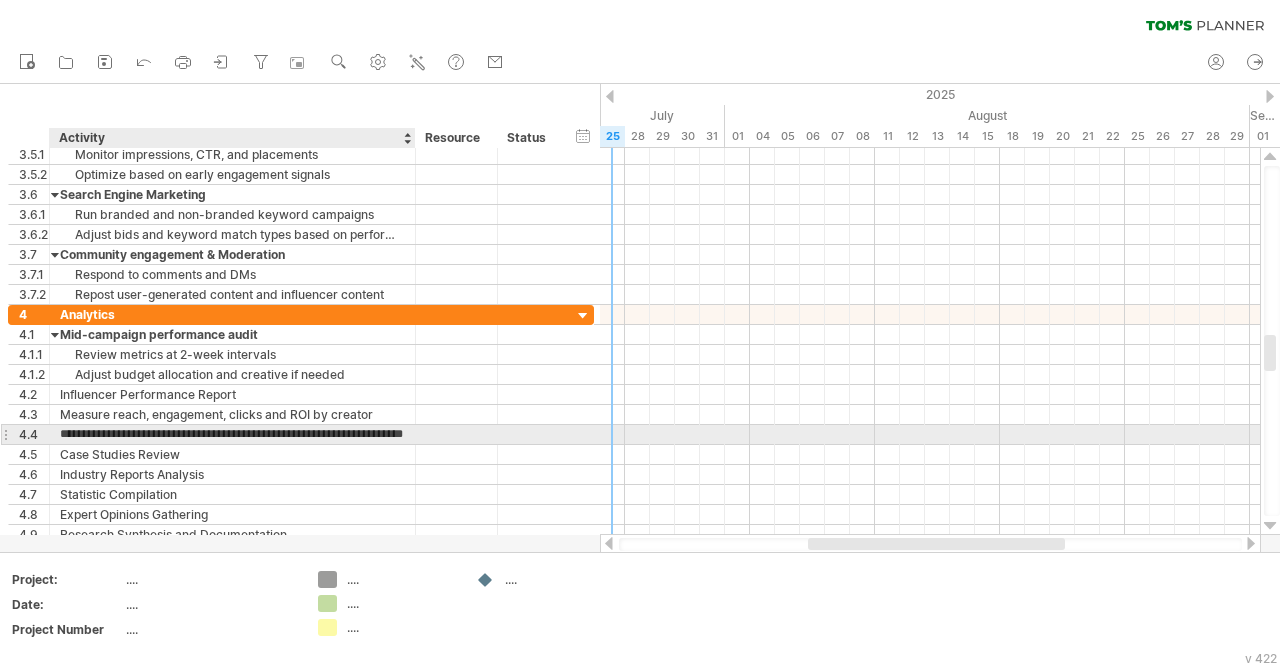 scroll, scrollTop: 0, scrollLeft: 59, axis: horizontal 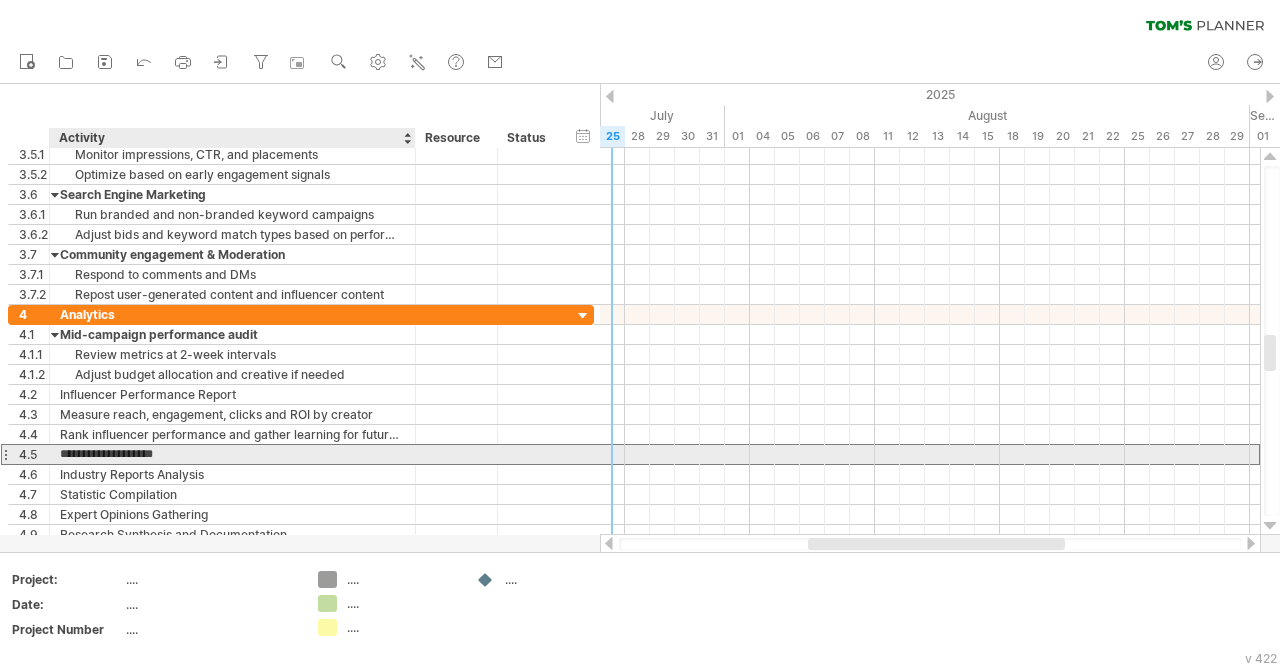 click on "**********" at bounding box center [232, 454] 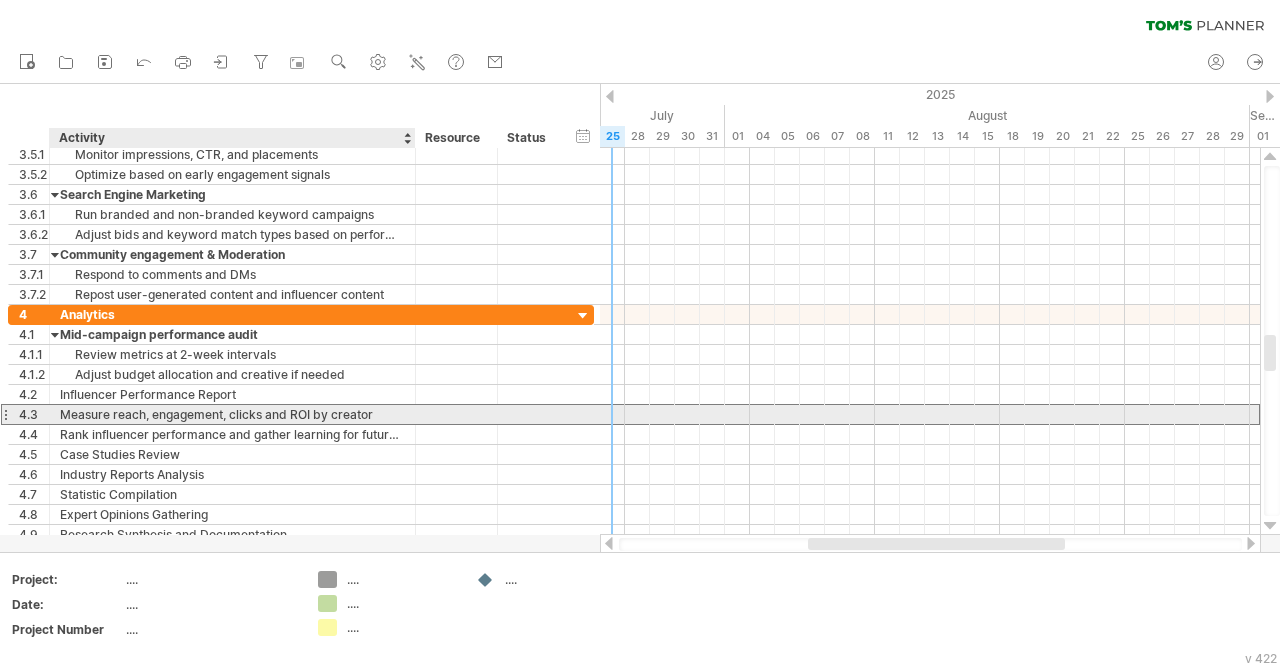 click on "Measure reach, engagement, clicks and ROI by creator" at bounding box center [232, 414] 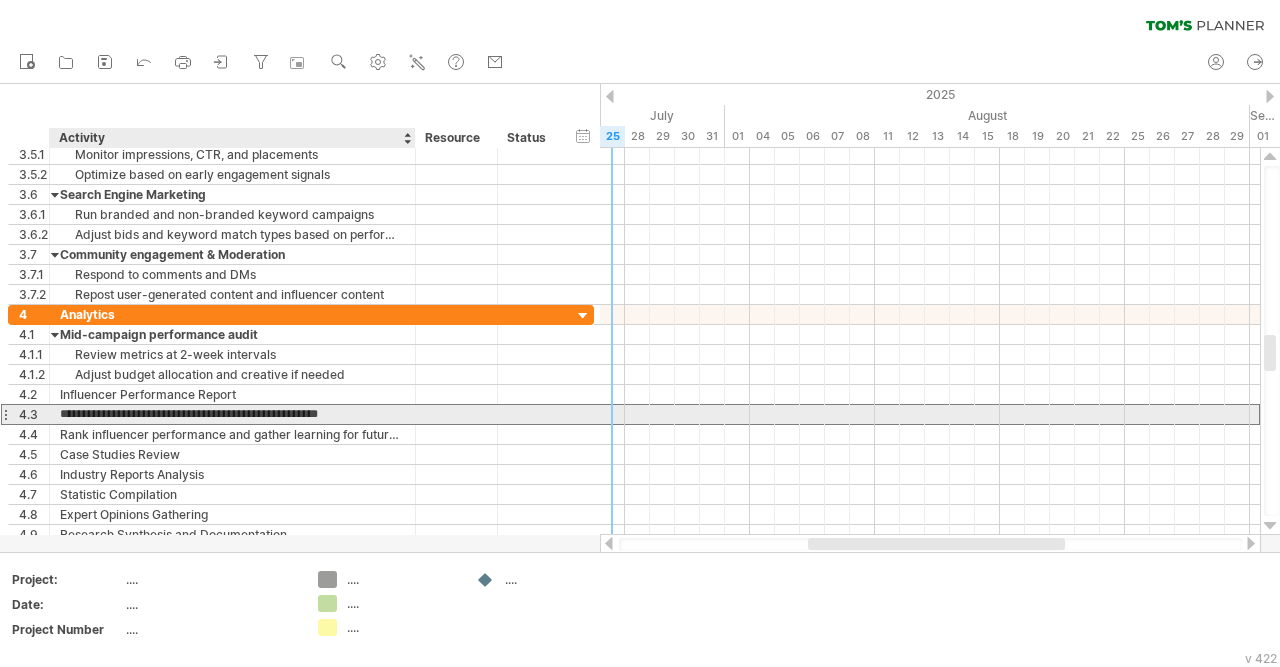 click on "**********" at bounding box center [232, 414] 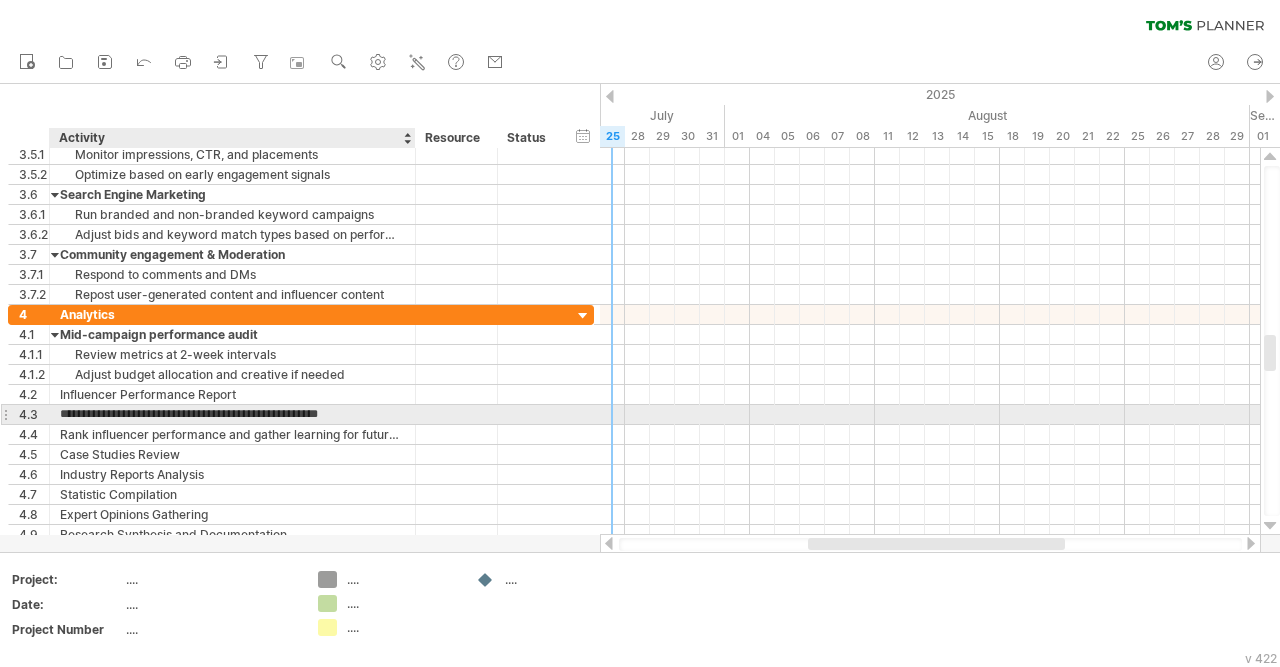 click on "**********" at bounding box center [232, 414] 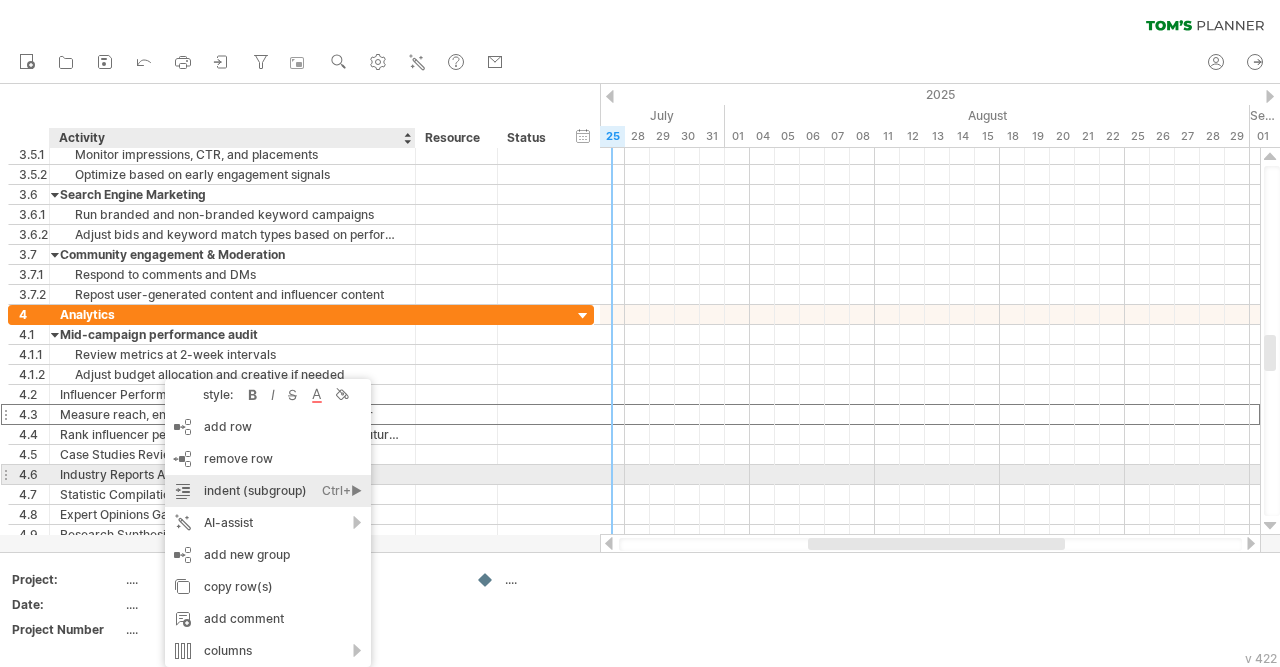 click on "indent (subgroup) Ctrl+► Cmd+►" at bounding box center (268, 491) 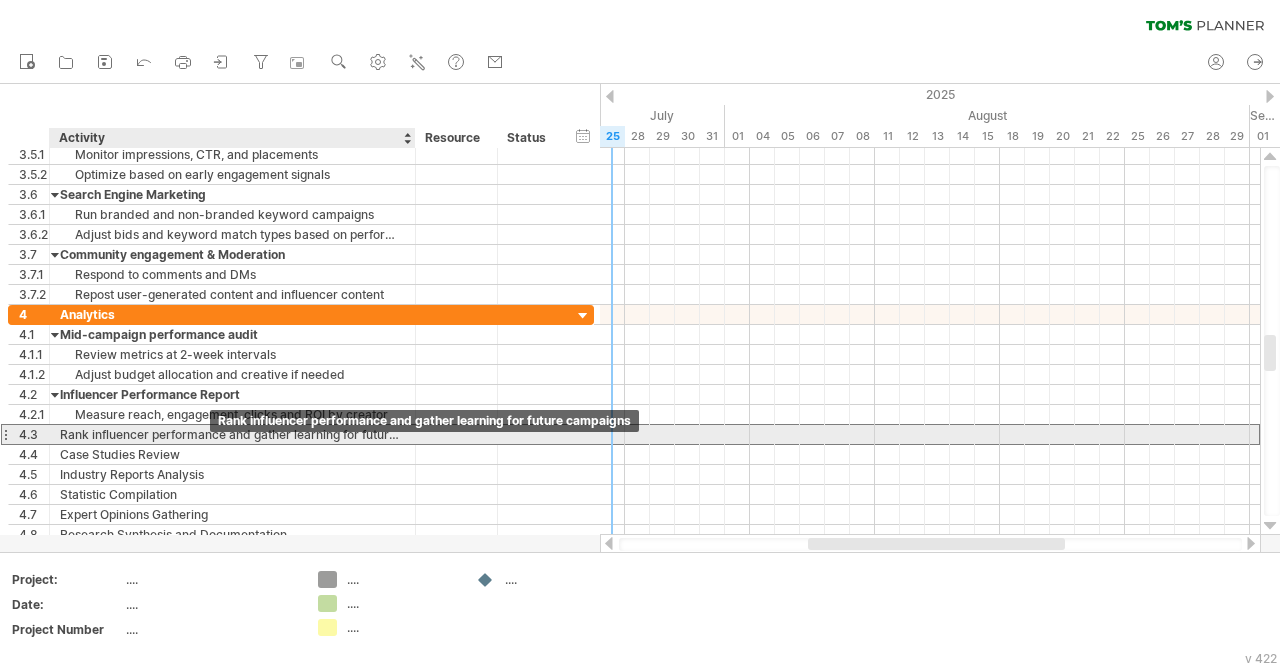 click on "Rank influencer performance and gather learning for future campaigns" at bounding box center [232, 434] 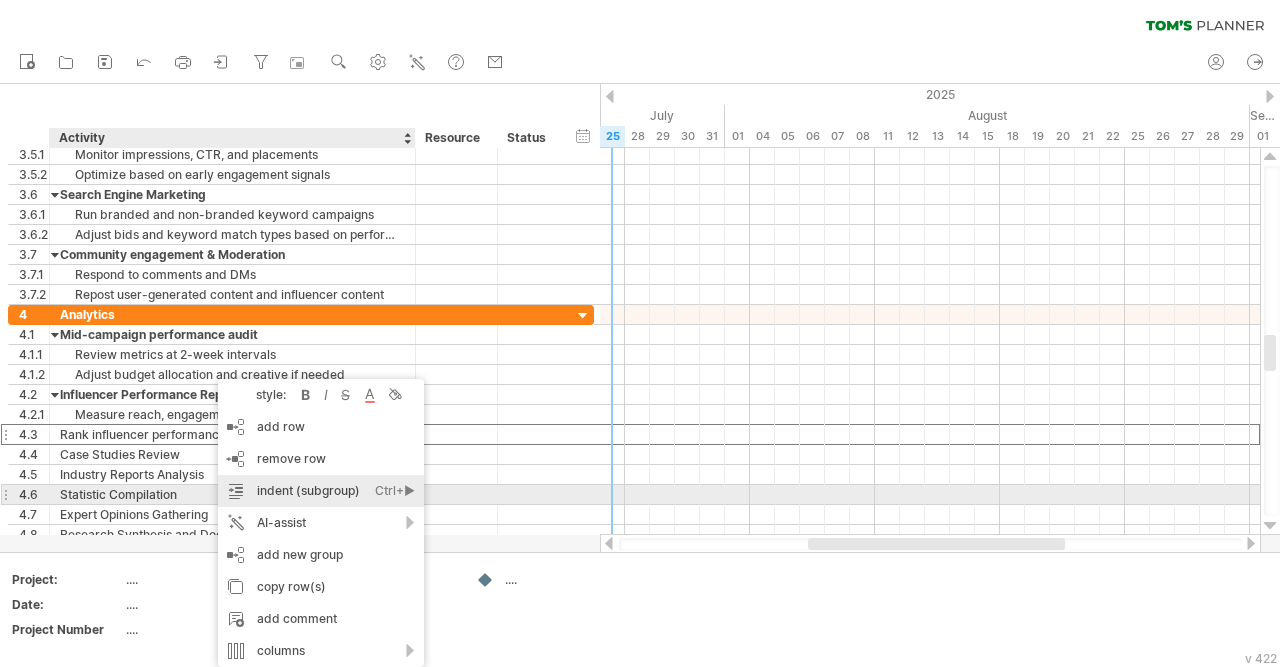 click on "indent (subgroup) Ctrl+► Cmd+►" at bounding box center [321, 491] 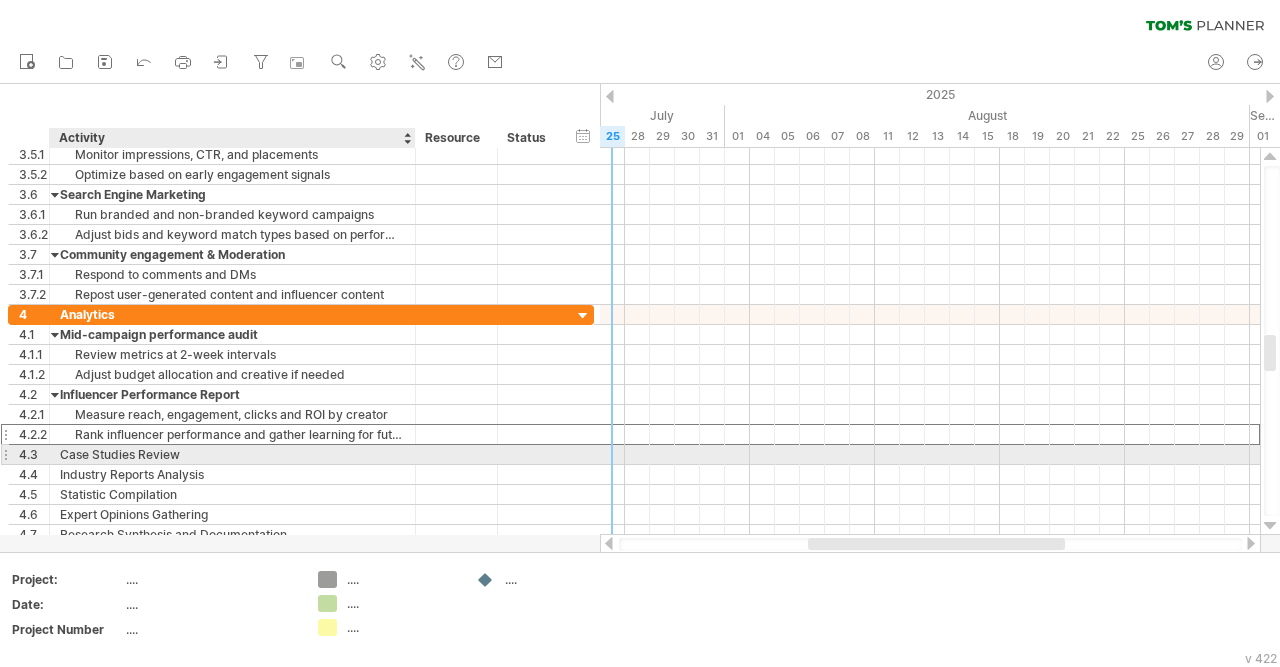 click on "Case Studies Review" at bounding box center (232, 454) 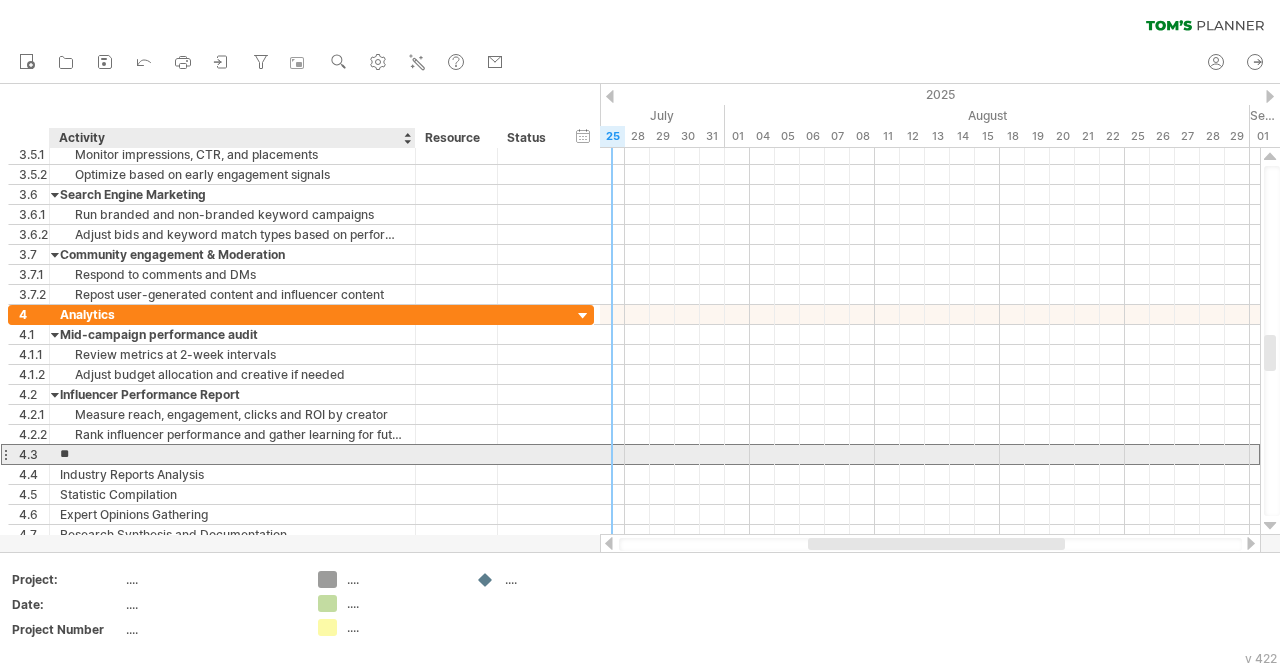 type on "*" 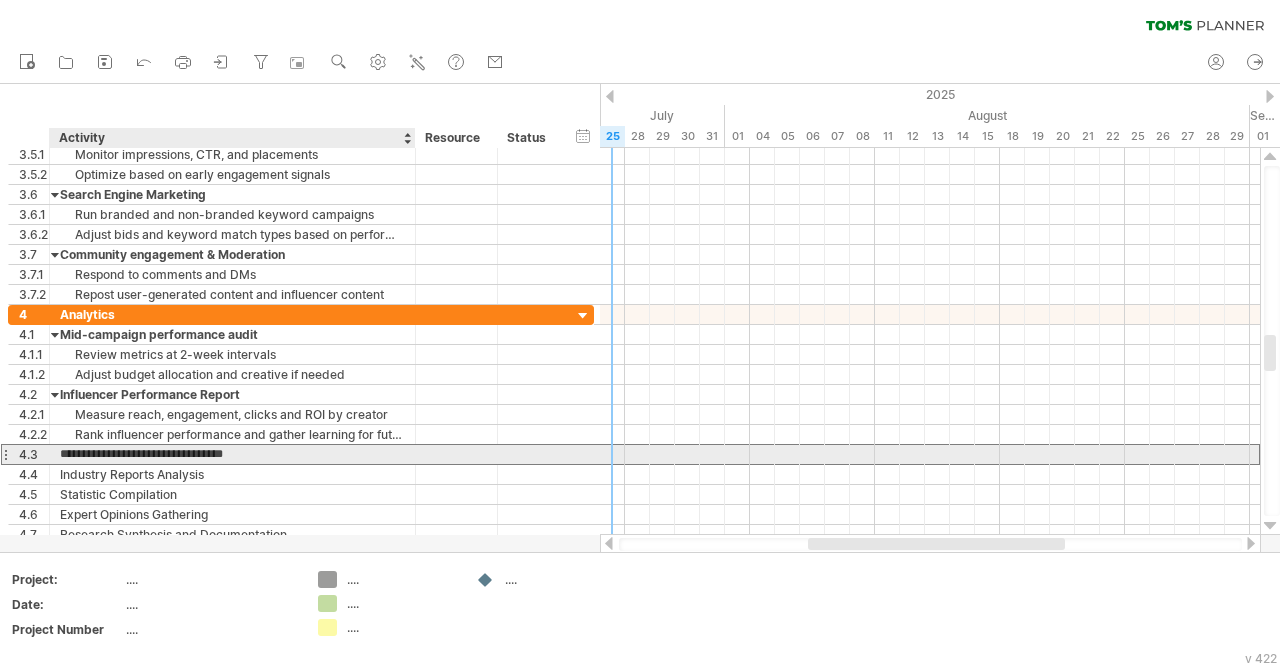 type on "**********" 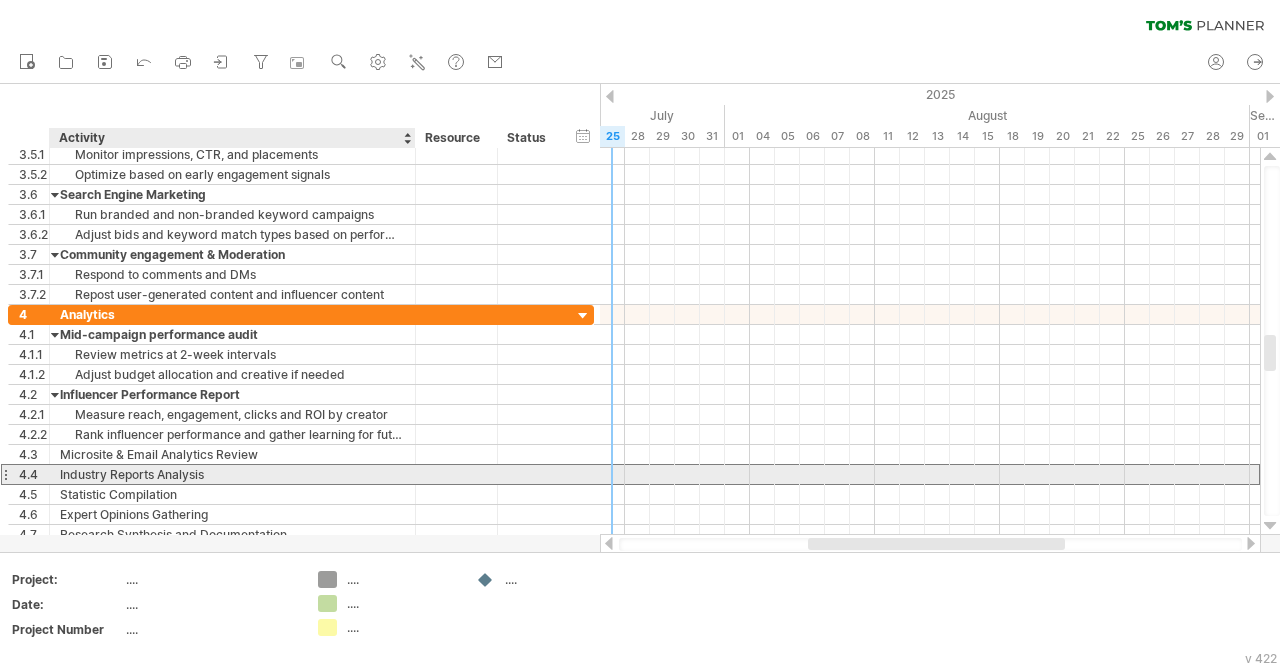 click on "Industry Reports Analysis" at bounding box center [232, 474] 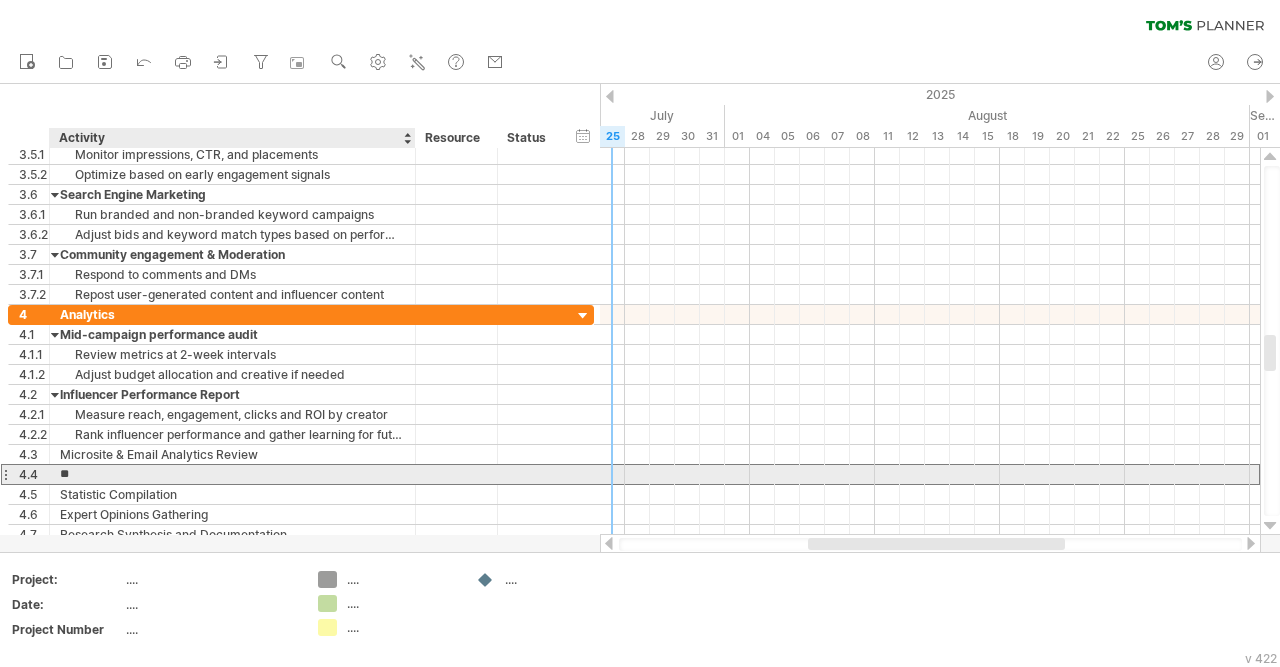 type on "*" 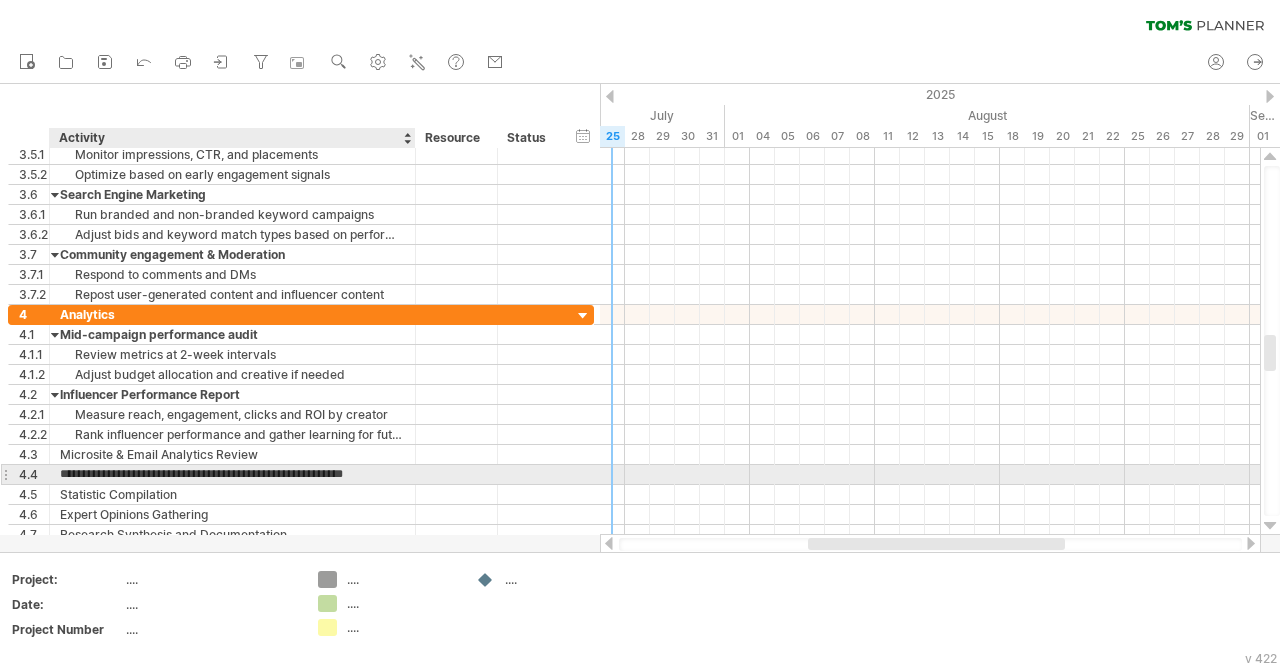 scroll, scrollTop: 0, scrollLeft: 0, axis: both 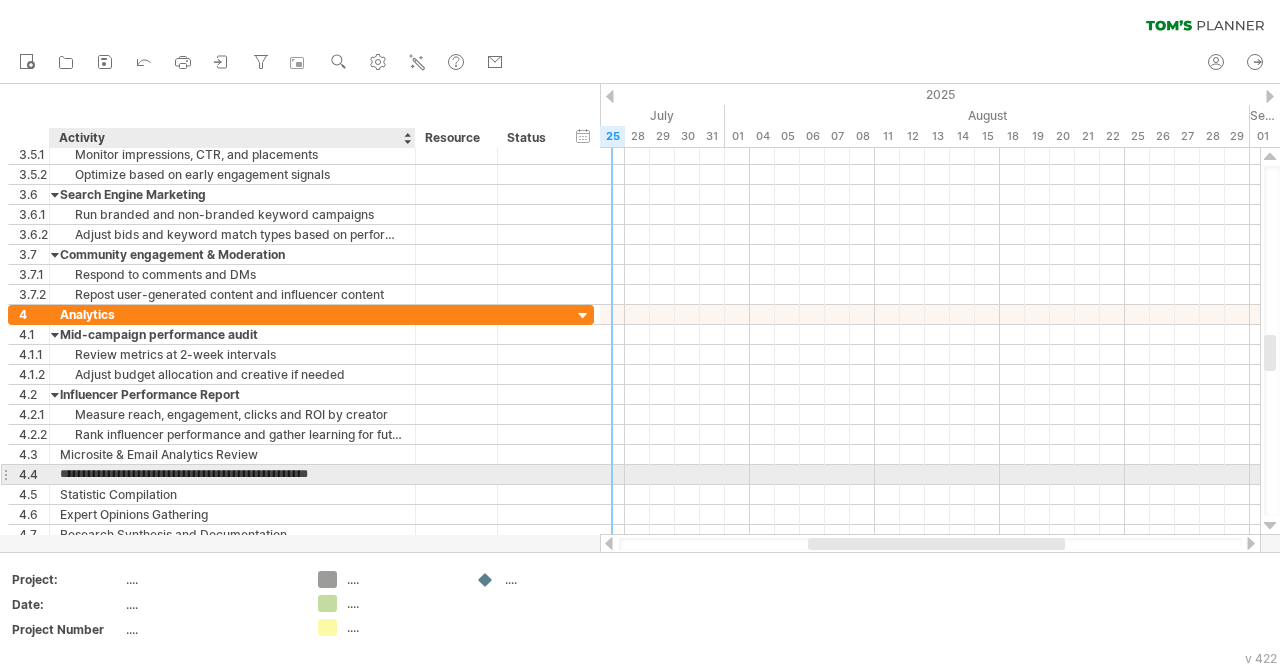 type on "**********" 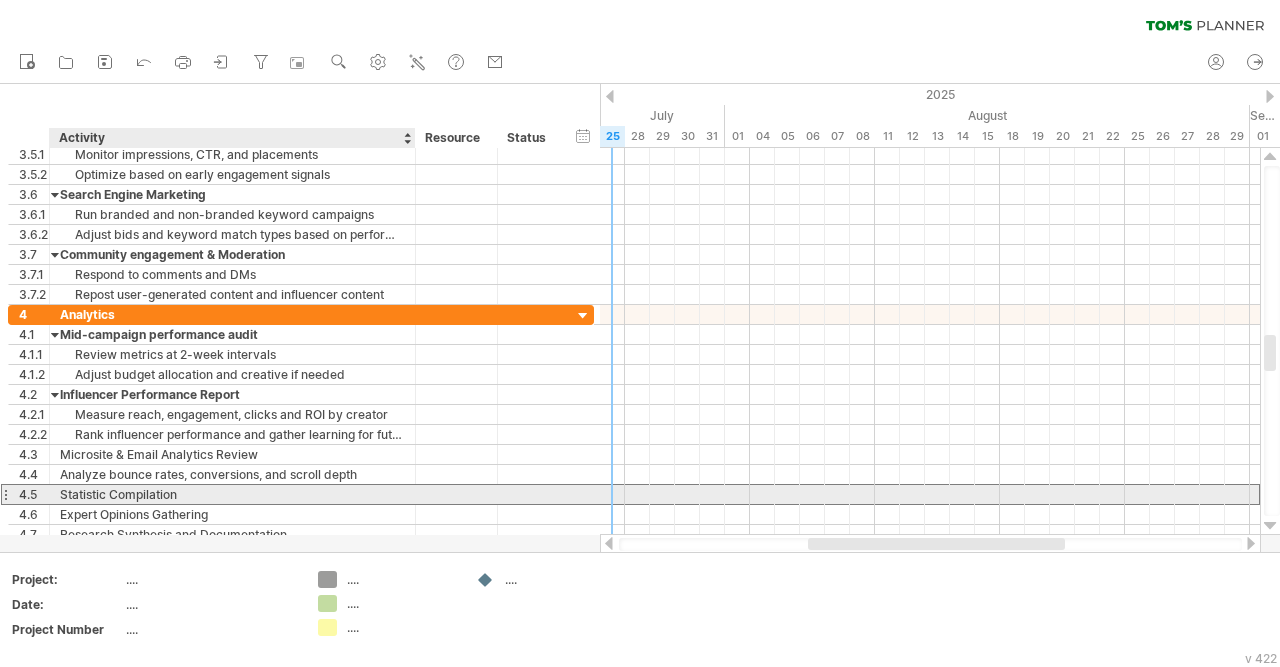 click on "Statistic Compilation" at bounding box center [232, 494] 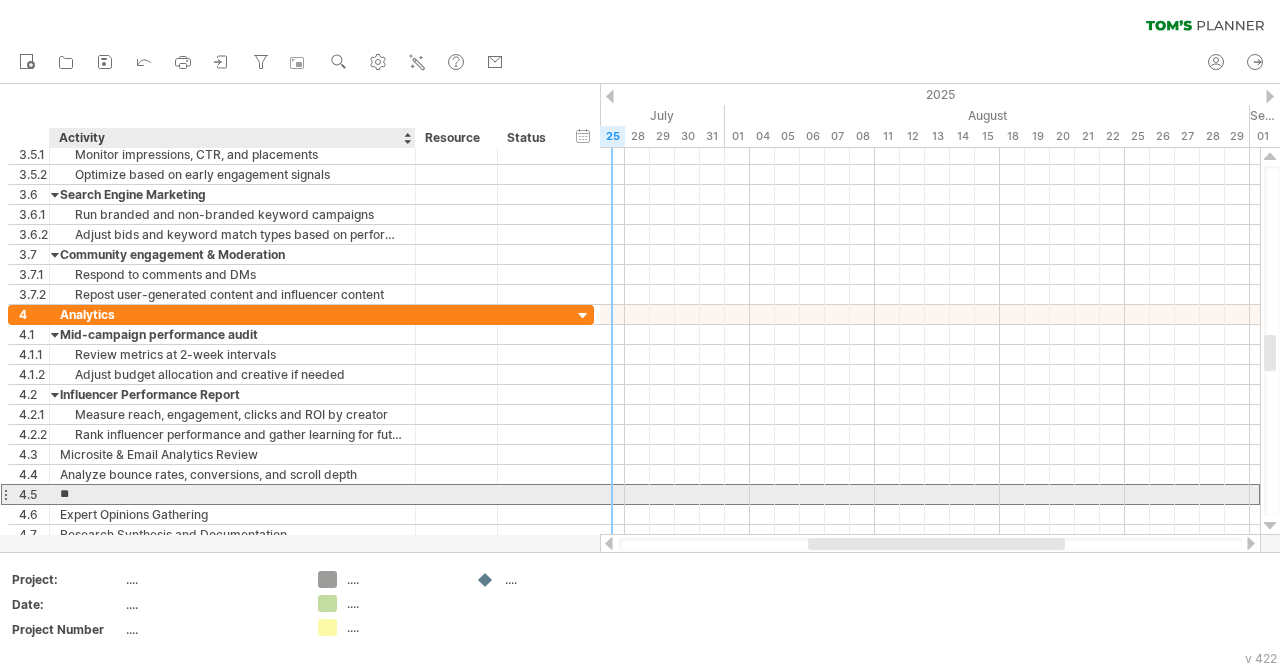 type on "*" 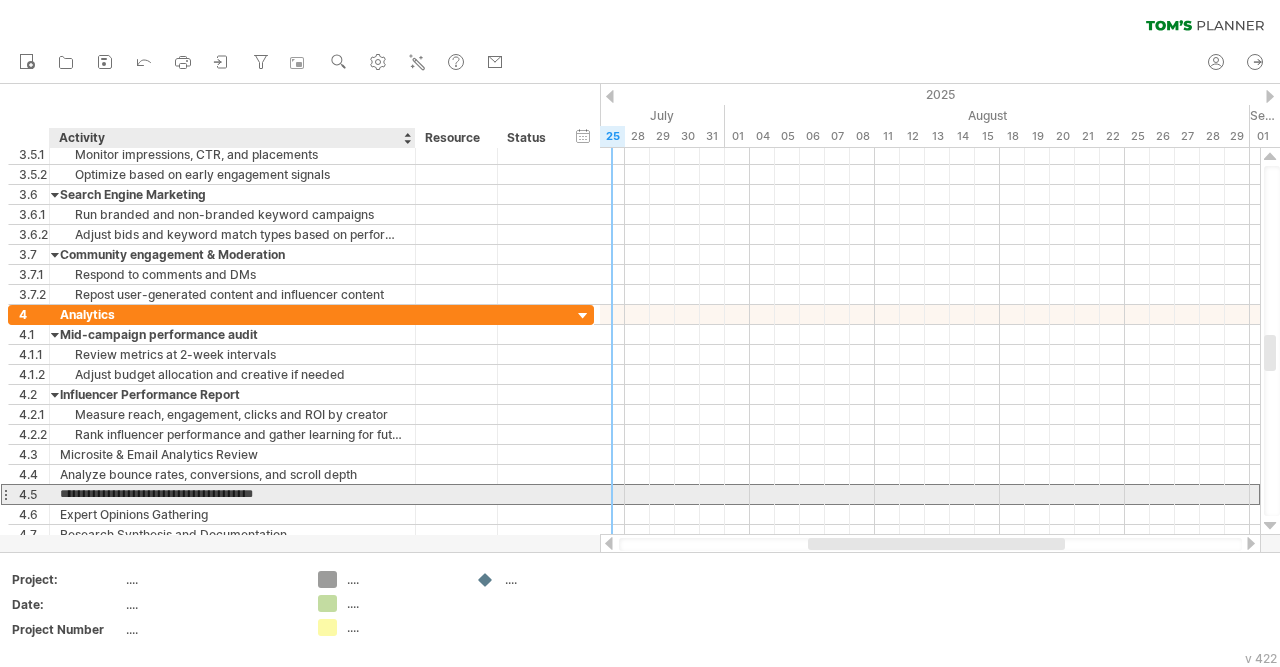 type on "**********" 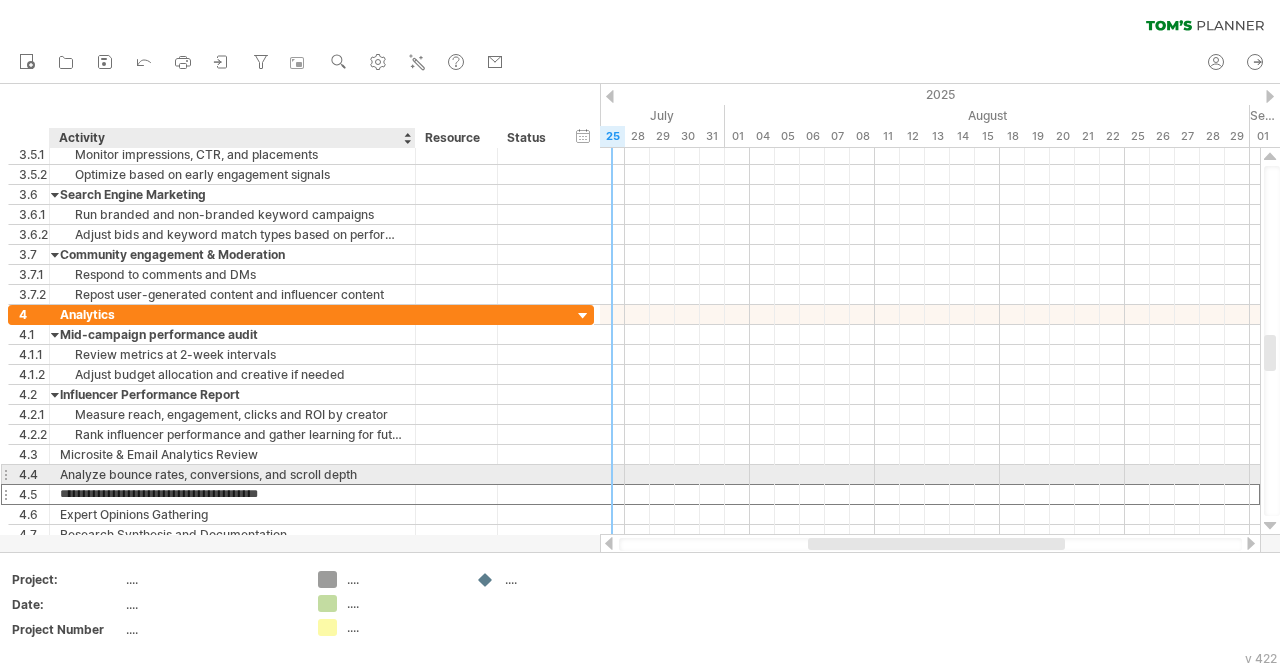 click on "Analyze bounce rates, conversions, and scroll depth" at bounding box center (232, 474) 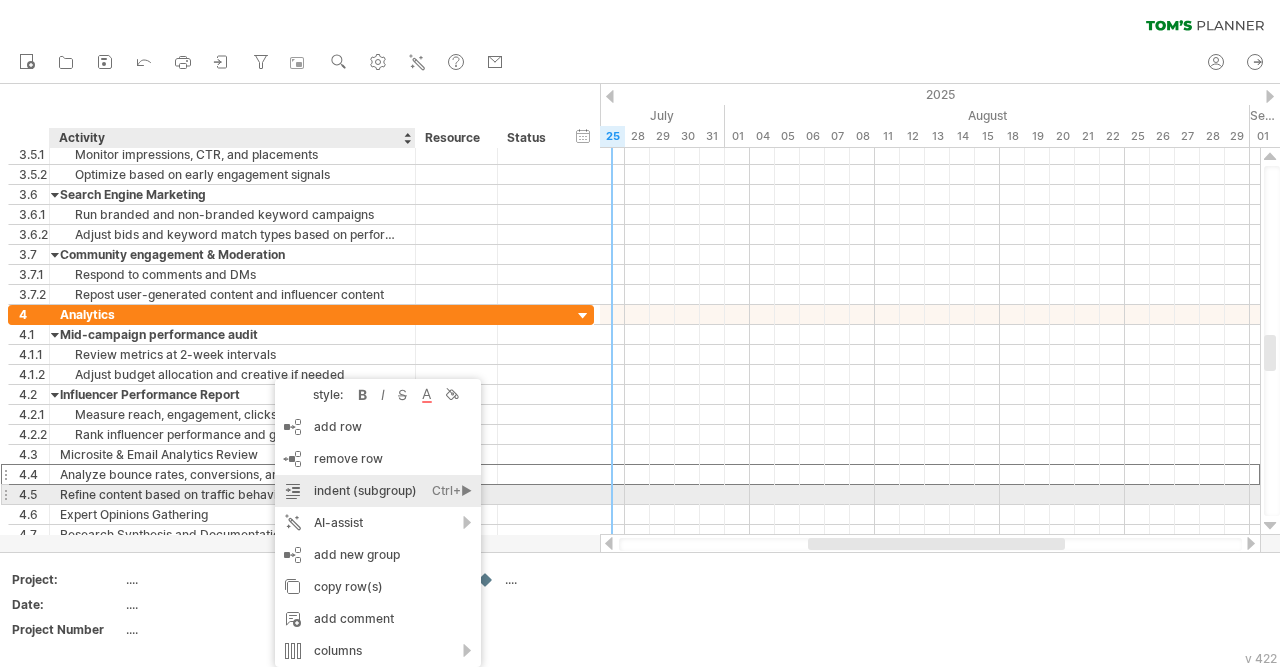 click on "indent (subgroup) Ctrl+► Cmd+►" at bounding box center [378, 491] 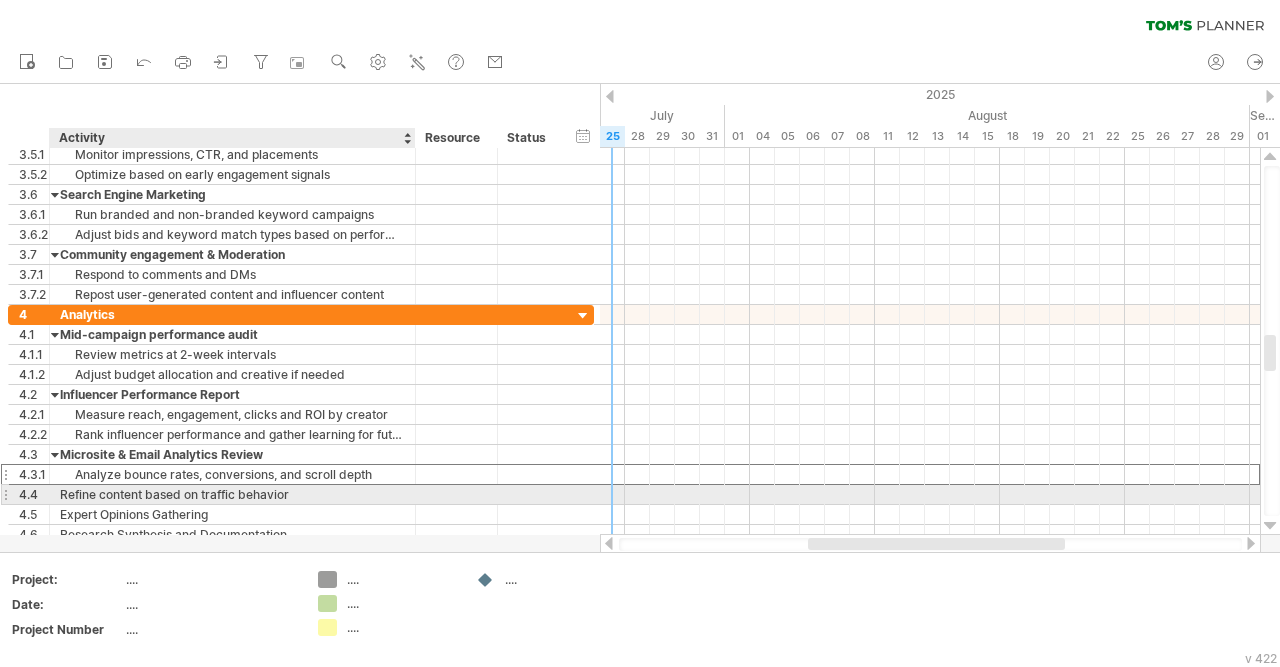 click on "Refine content based on traffic behavior" at bounding box center [232, 494] 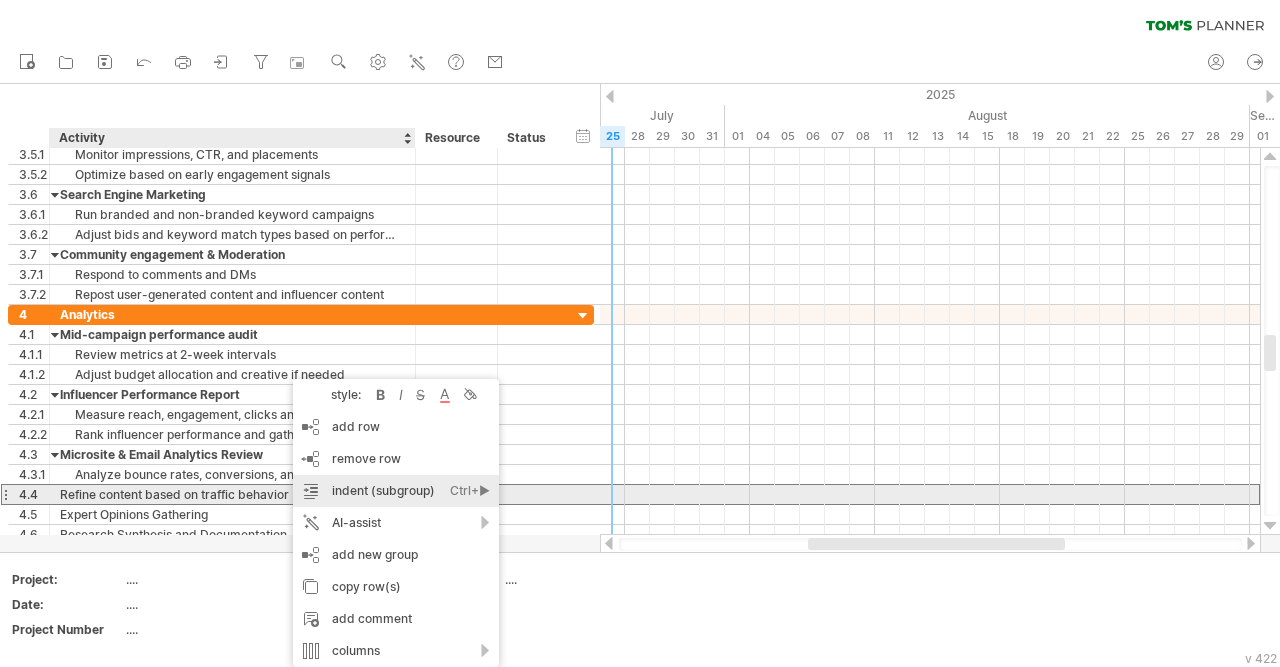 click on "indent (subgroup) Ctrl+► Cmd+►" at bounding box center (396, 491) 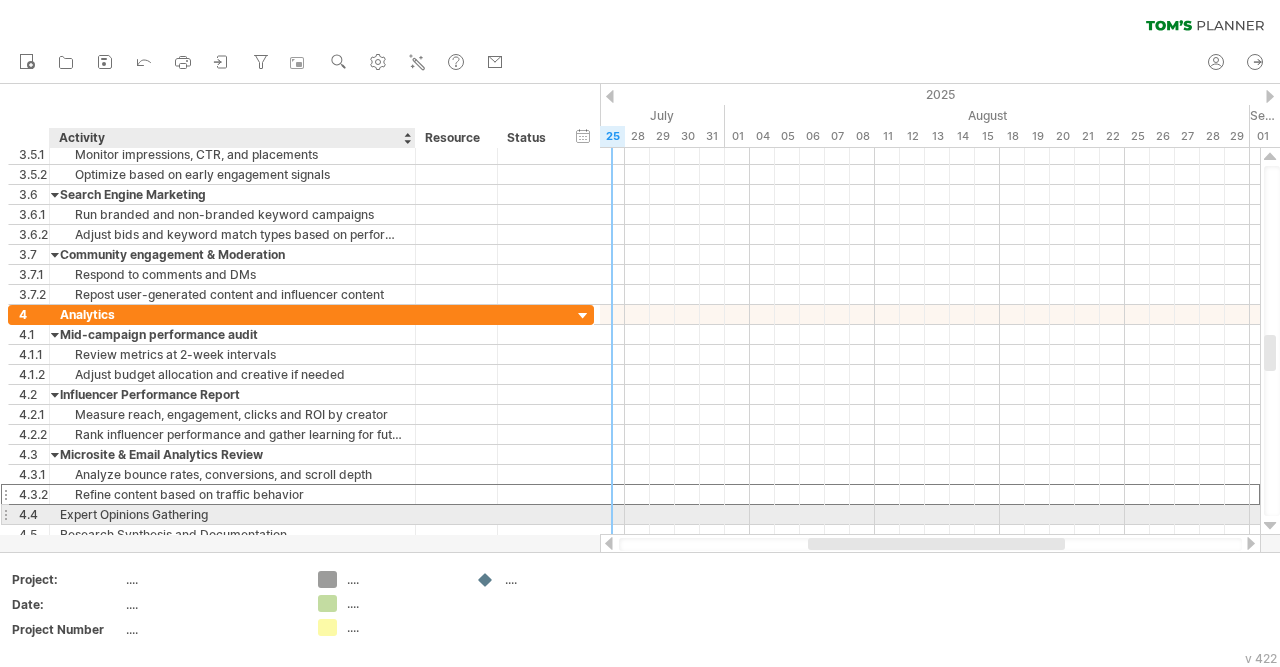 click on "Expert Opinions Gathering" at bounding box center [232, 514] 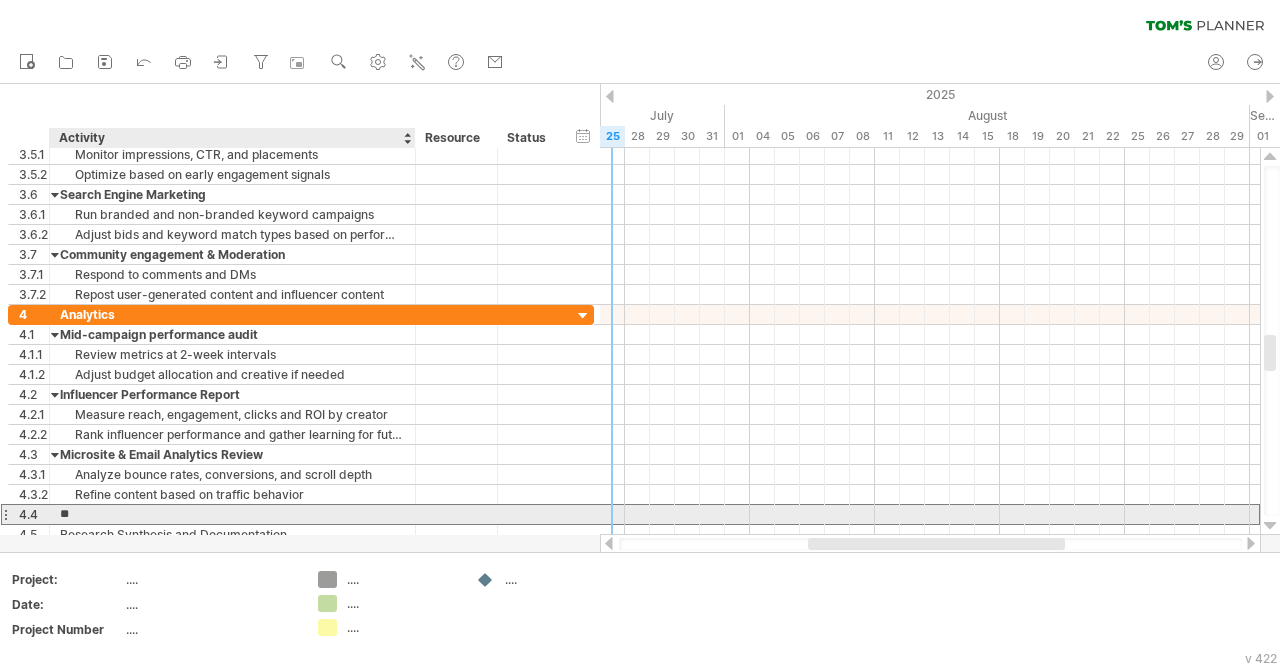type on "*" 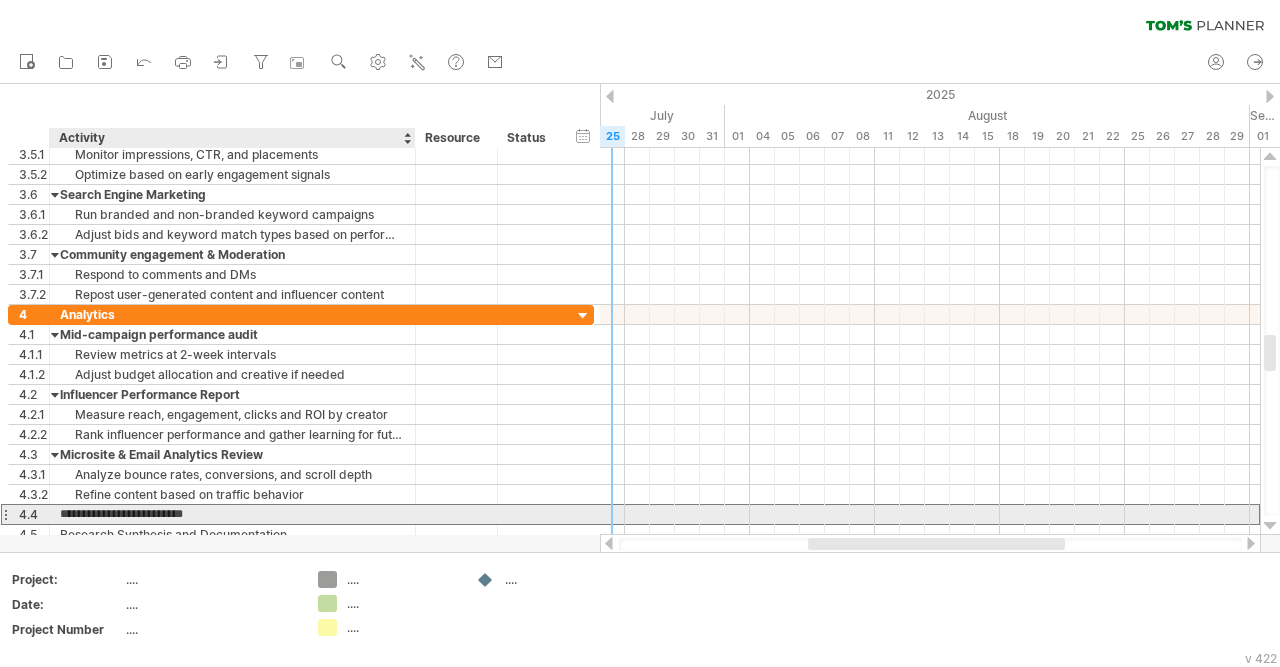 type on "**********" 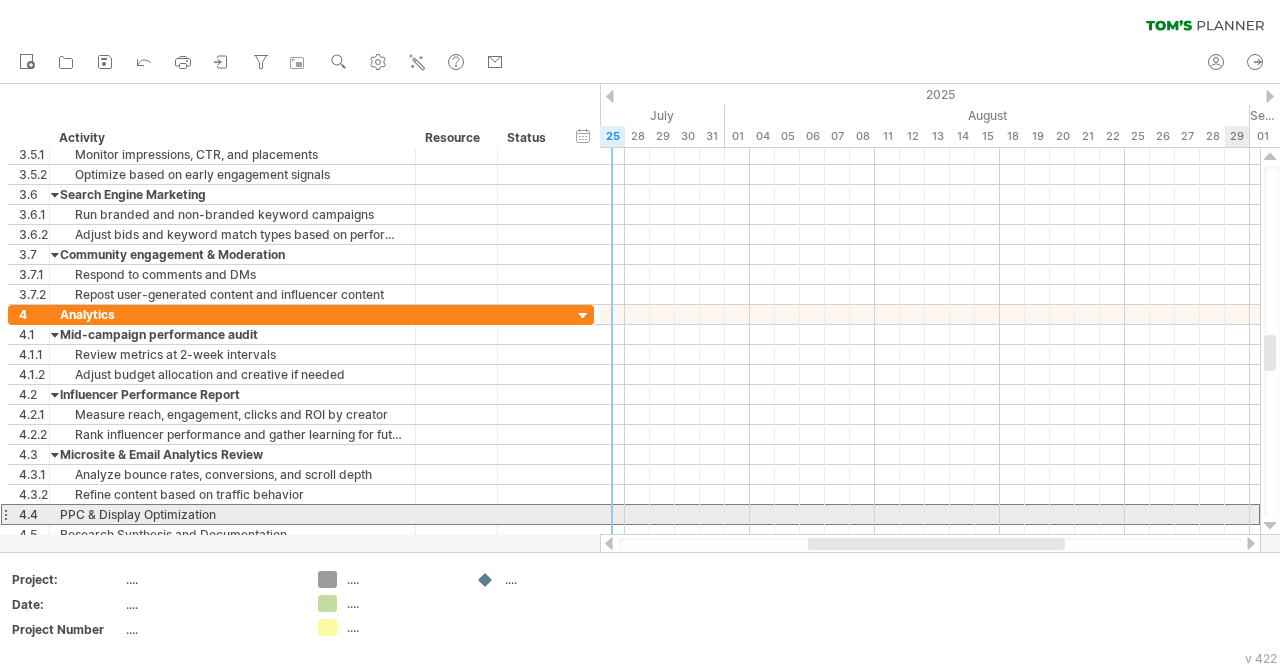 click at bounding box center (1270, 526) 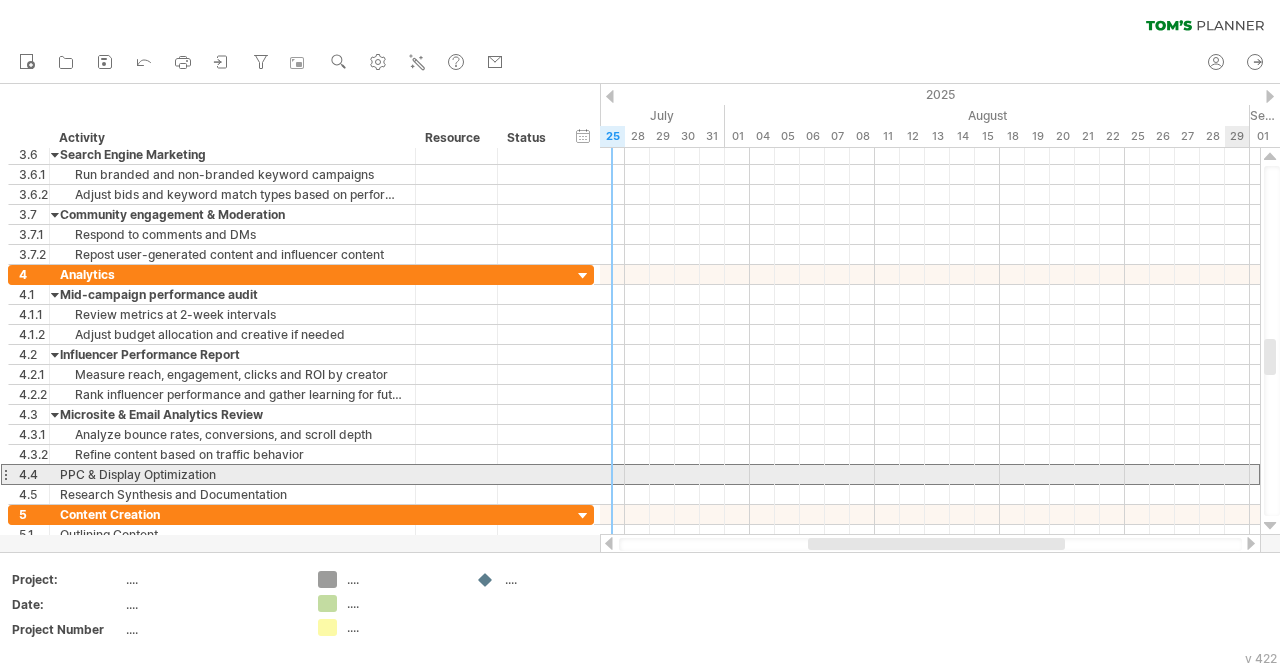 click at bounding box center [1270, 526] 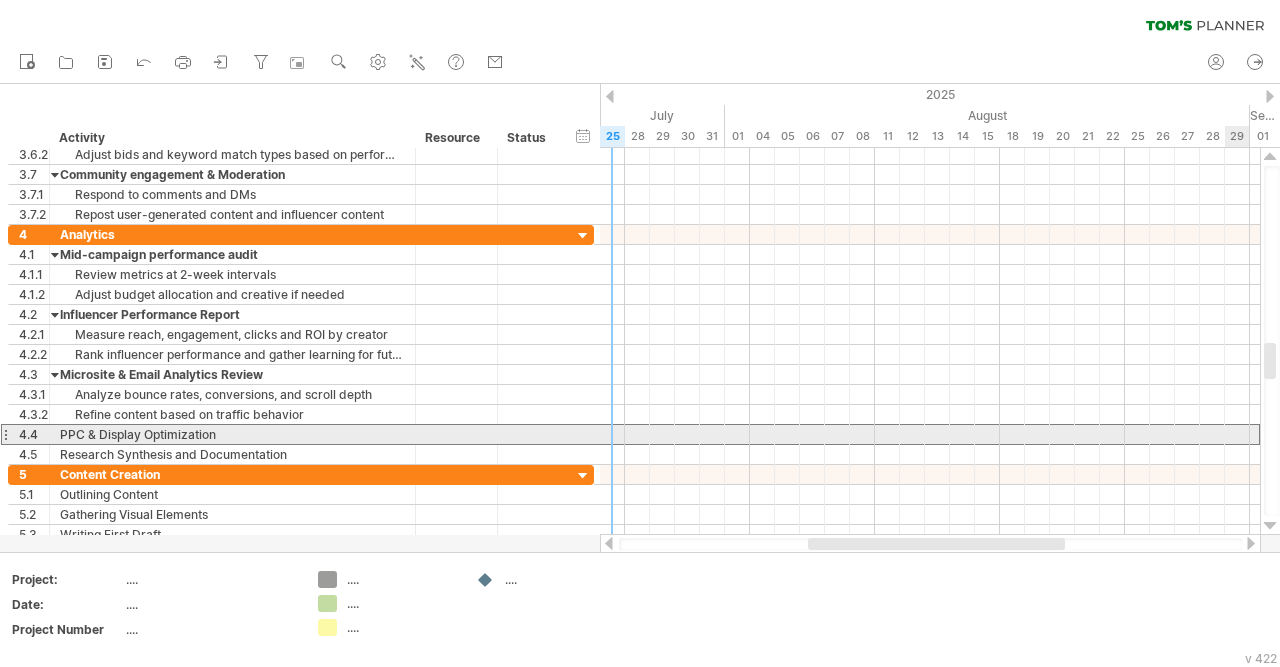 click at bounding box center (1270, 526) 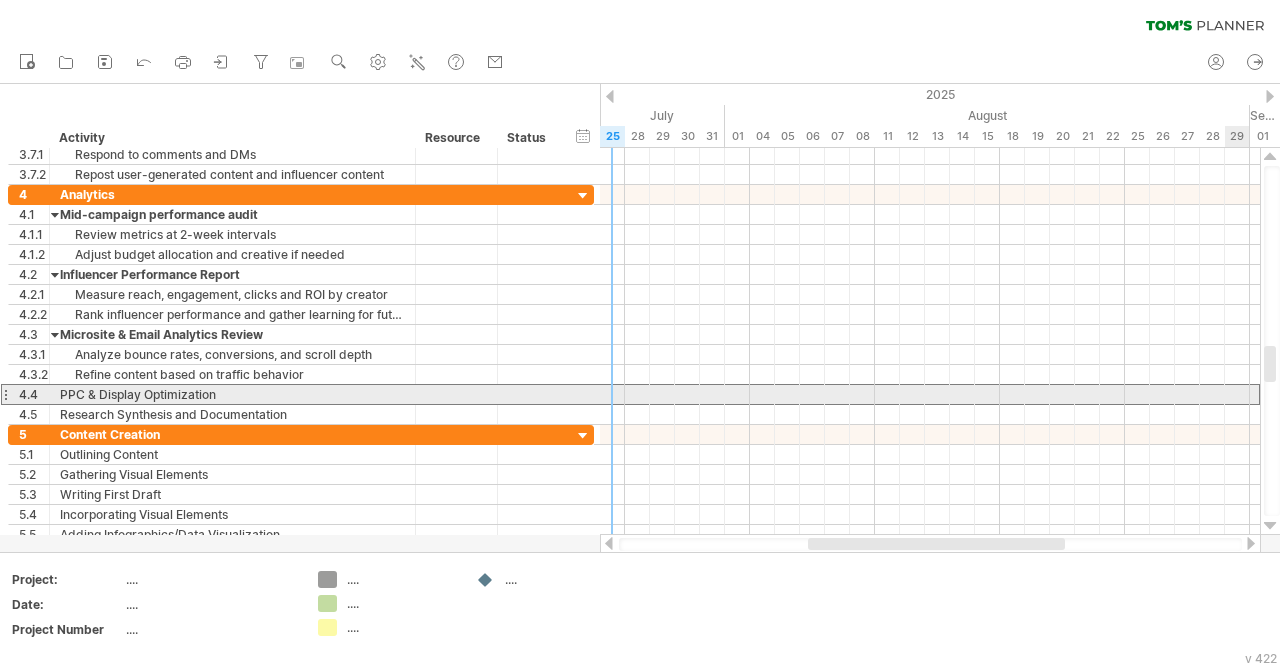 click at bounding box center (1270, 526) 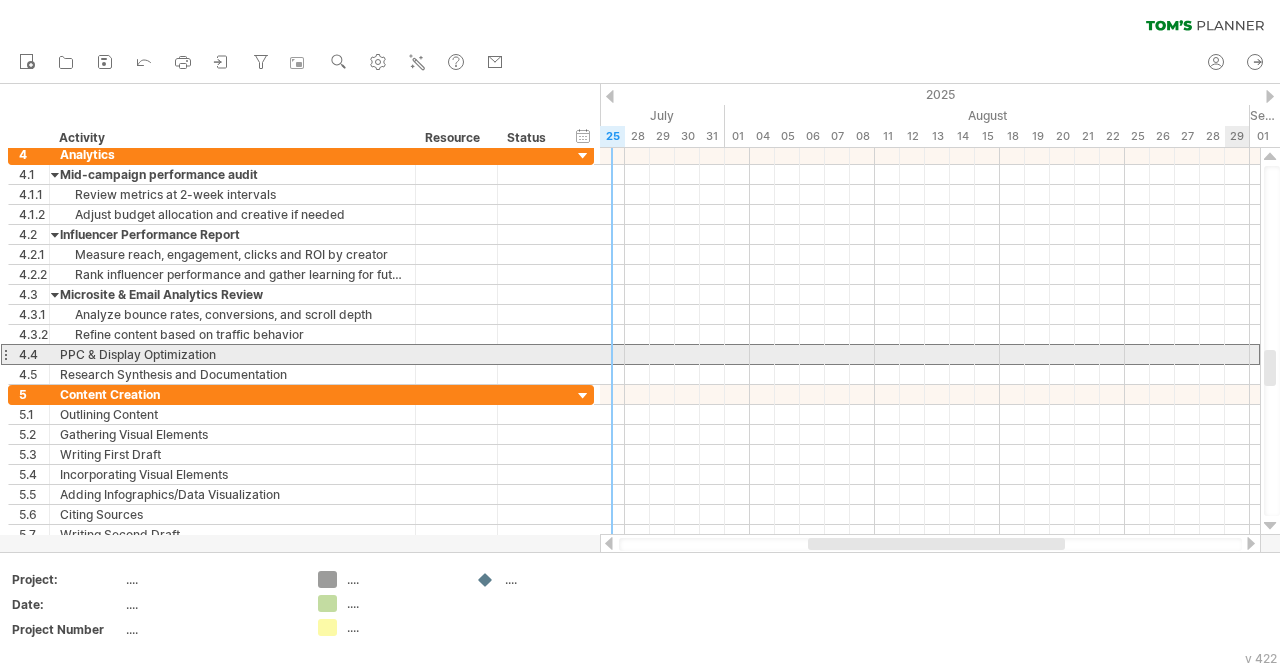 click at bounding box center [1270, 526] 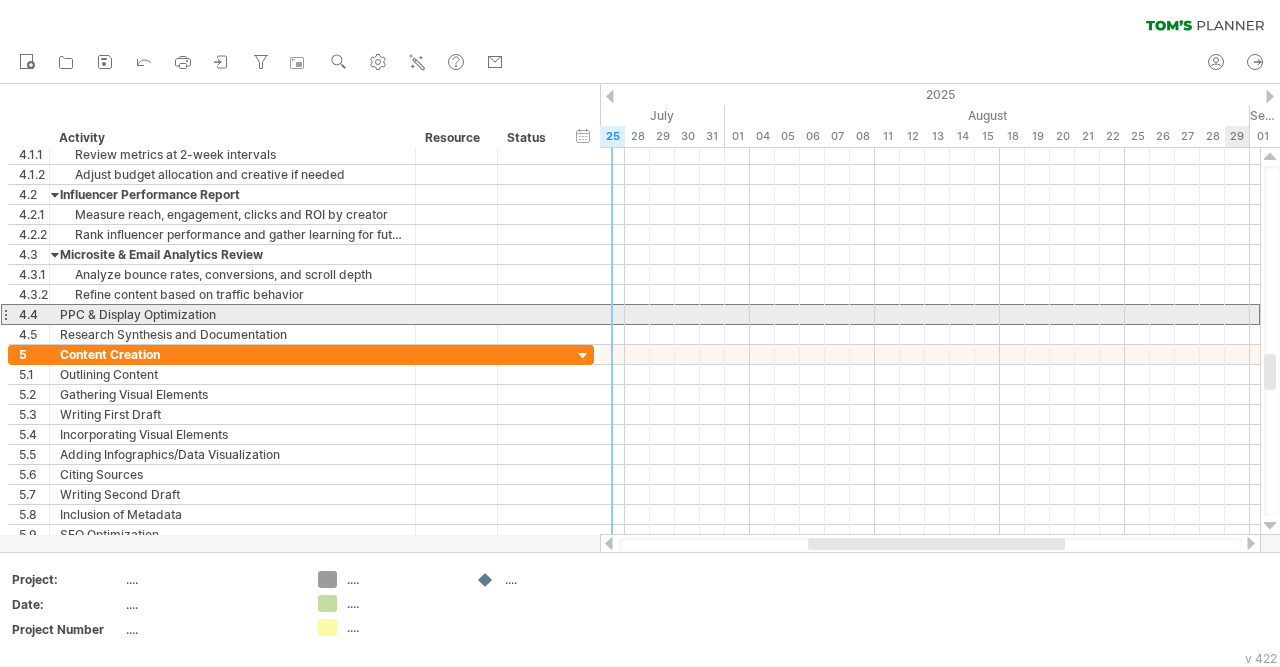 click at bounding box center [1270, 526] 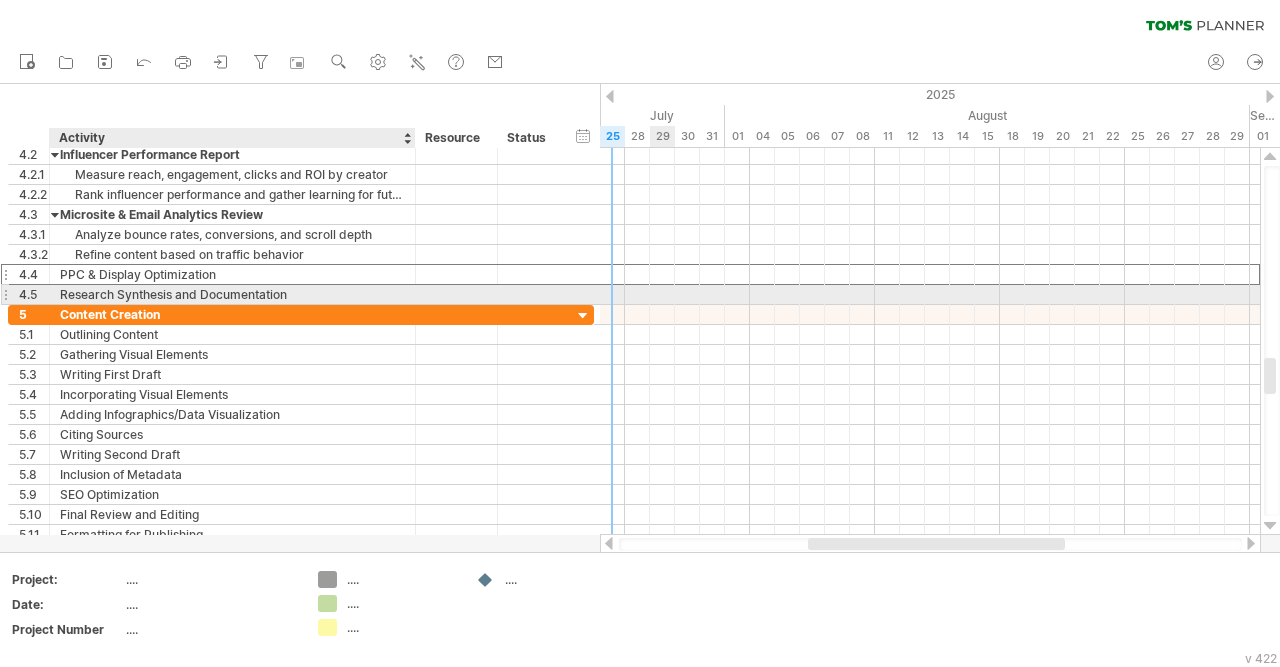 click on "Research Synthesis and Documentation" at bounding box center [232, 294] 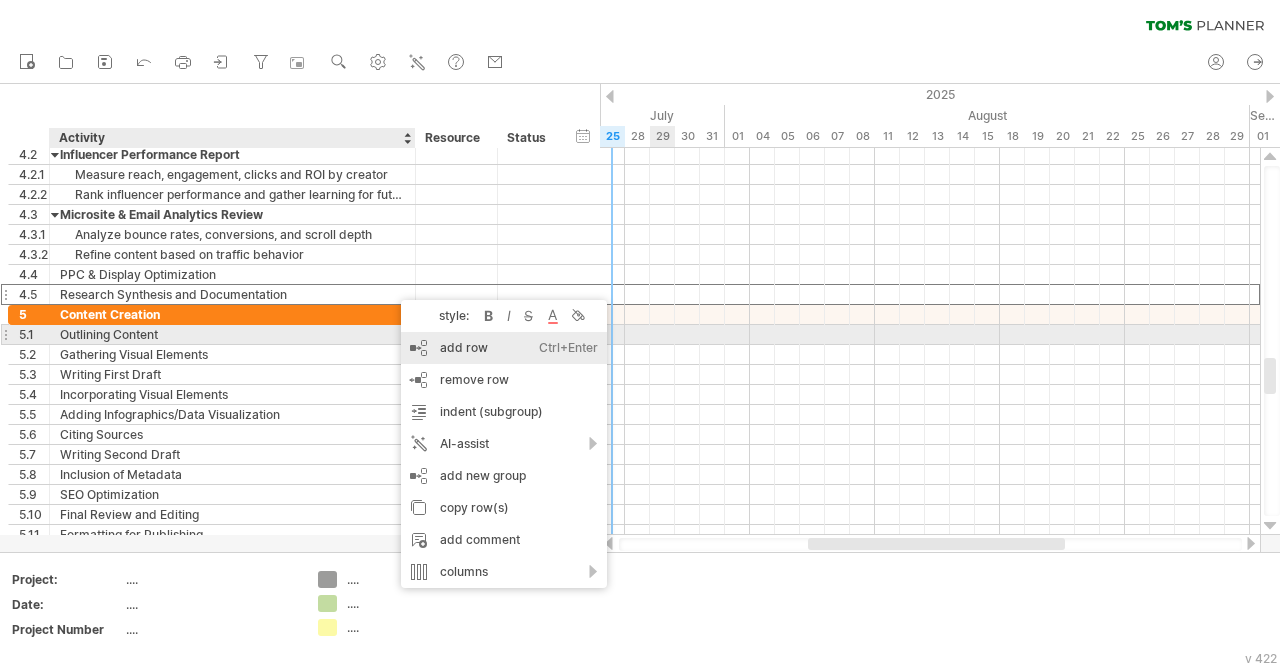 click on "add row Ctrl+Enter Cmd+Enter" at bounding box center [504, 348] 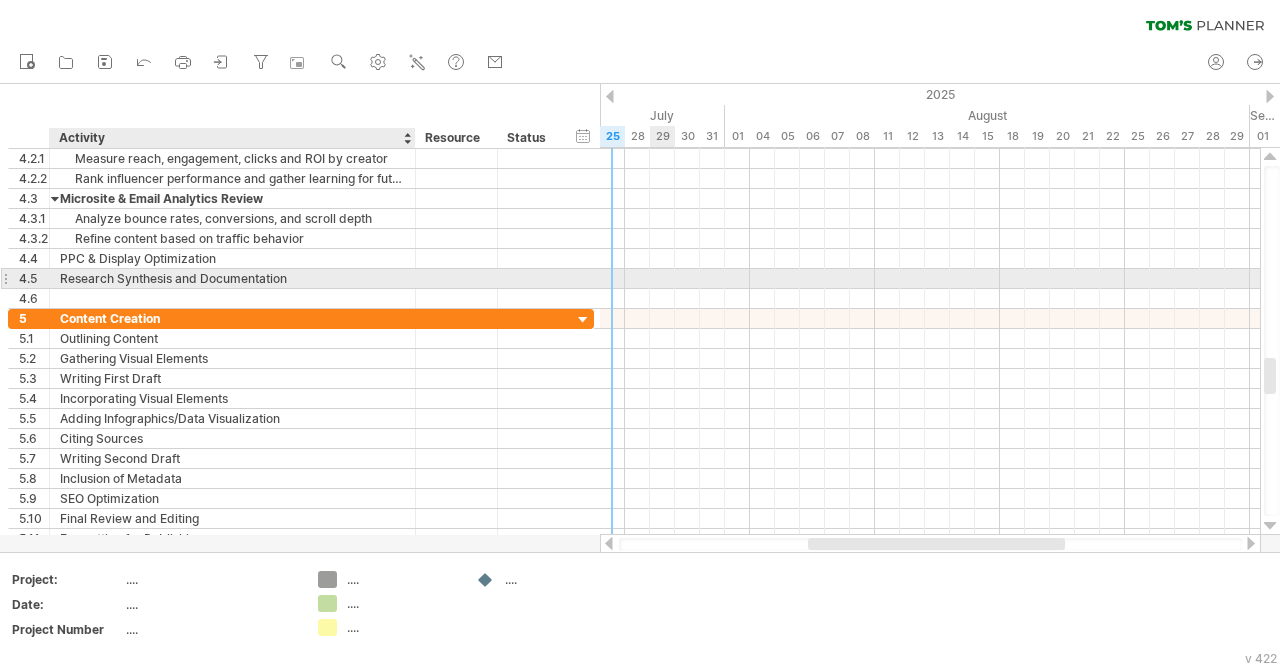 click on "Research Synthesis and Documentation" at bounding box center [232, 278] 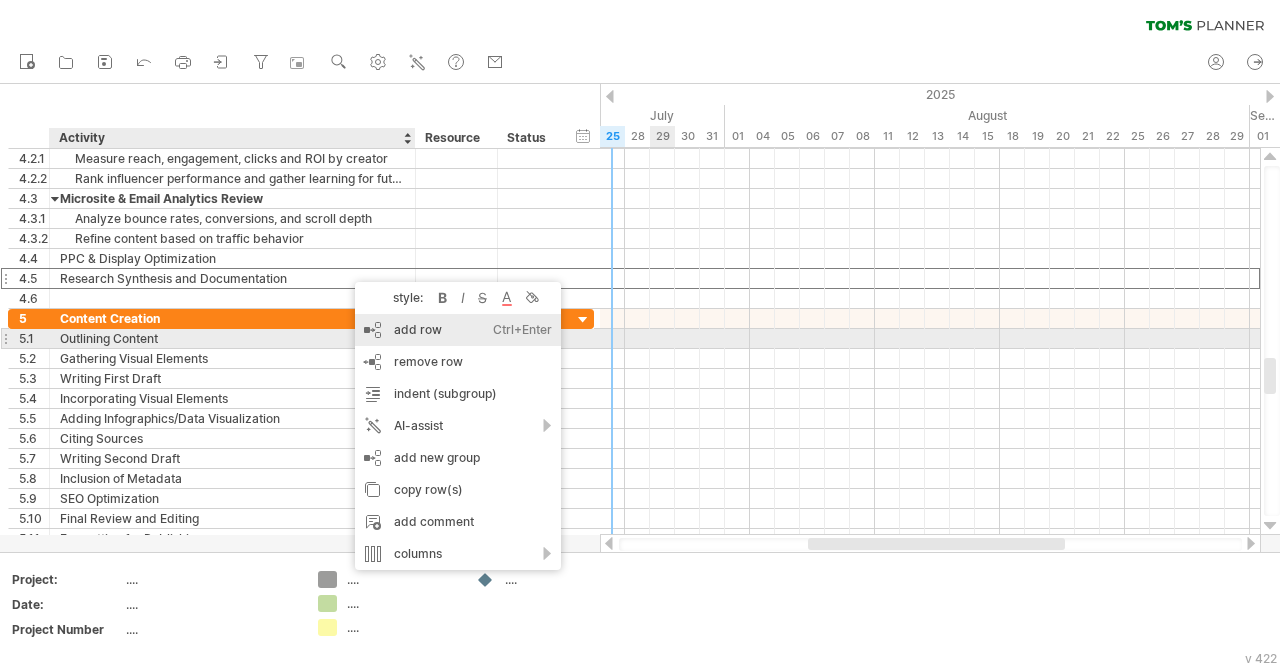 click on "add row Ctrl+Enter Cmd+Enter" at bounding box center [458, 330] 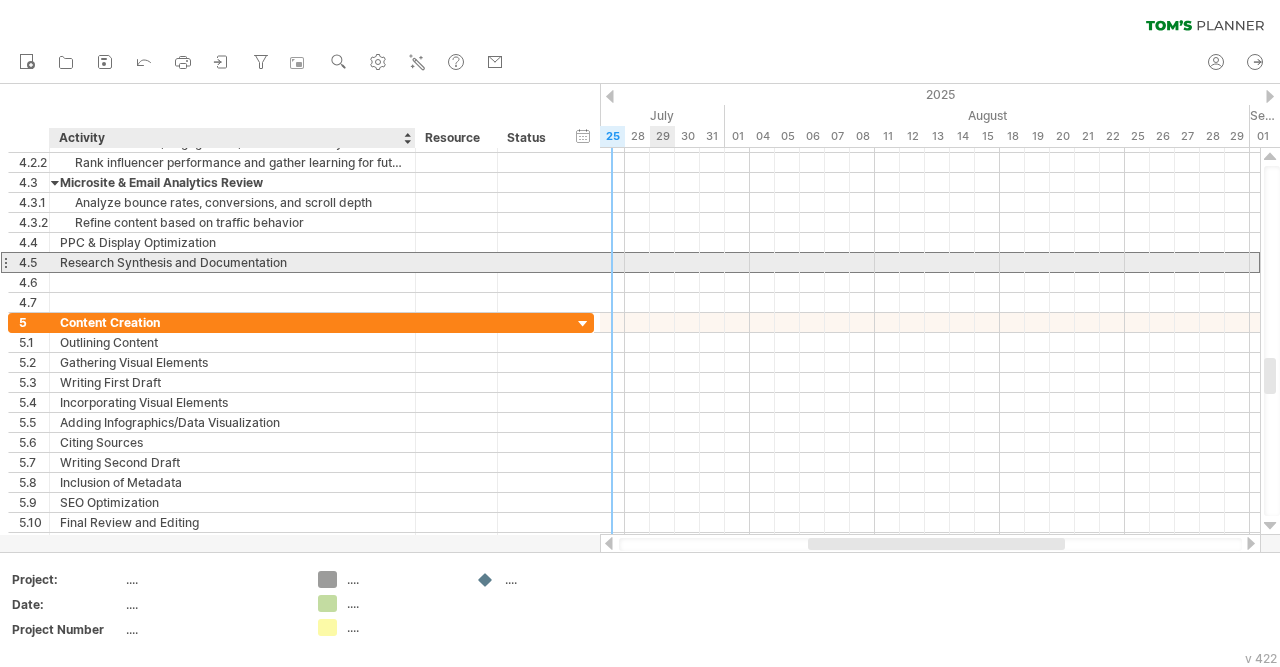 click on "Research Synthesis and Documentation" at bounding box center (232, 262) 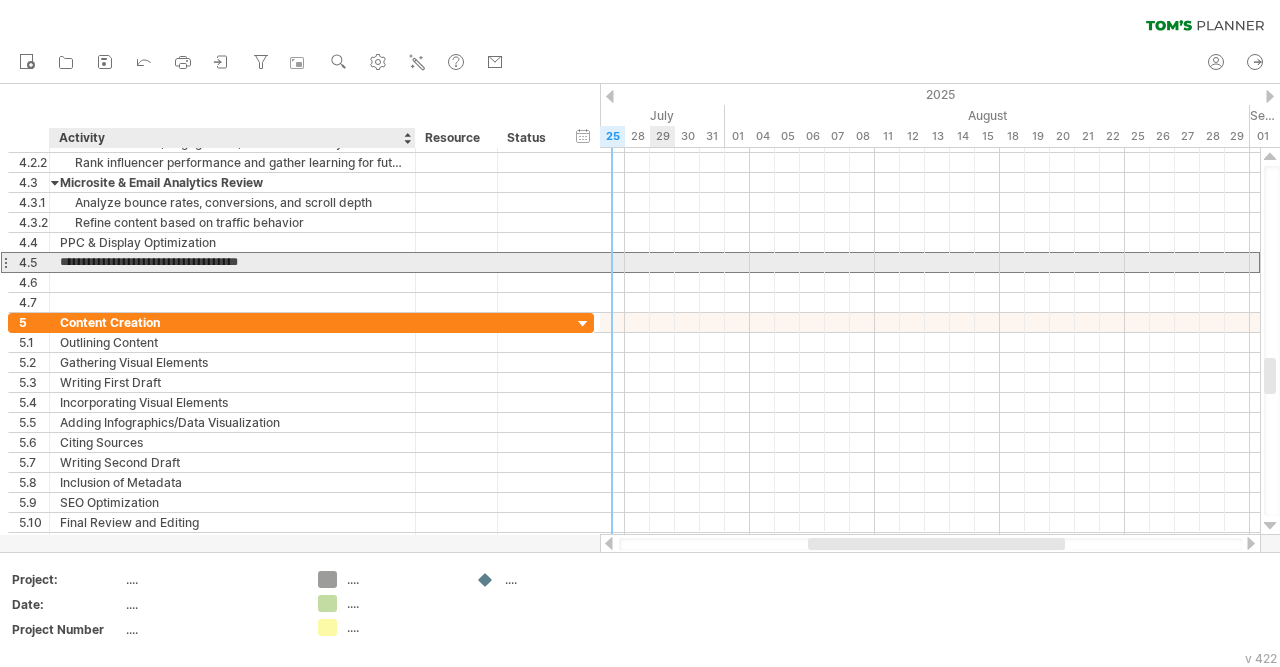 click on "**********" at bounding box center (232, 262) 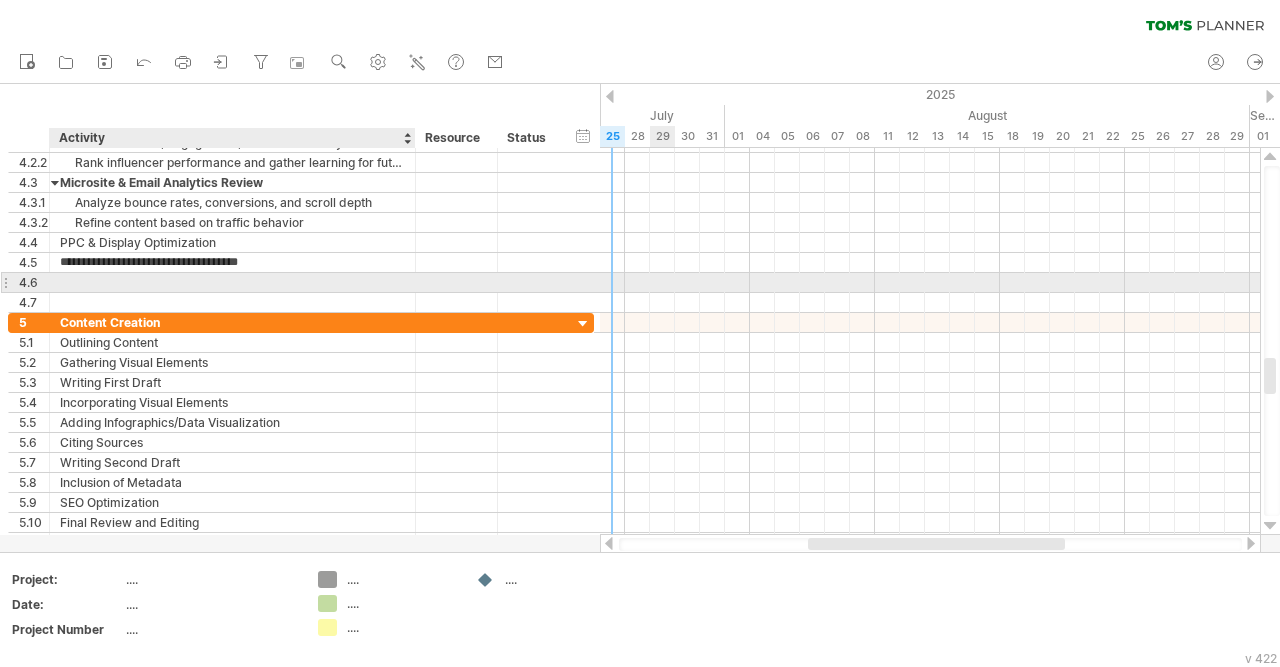 click at bounding box center (232, 282) 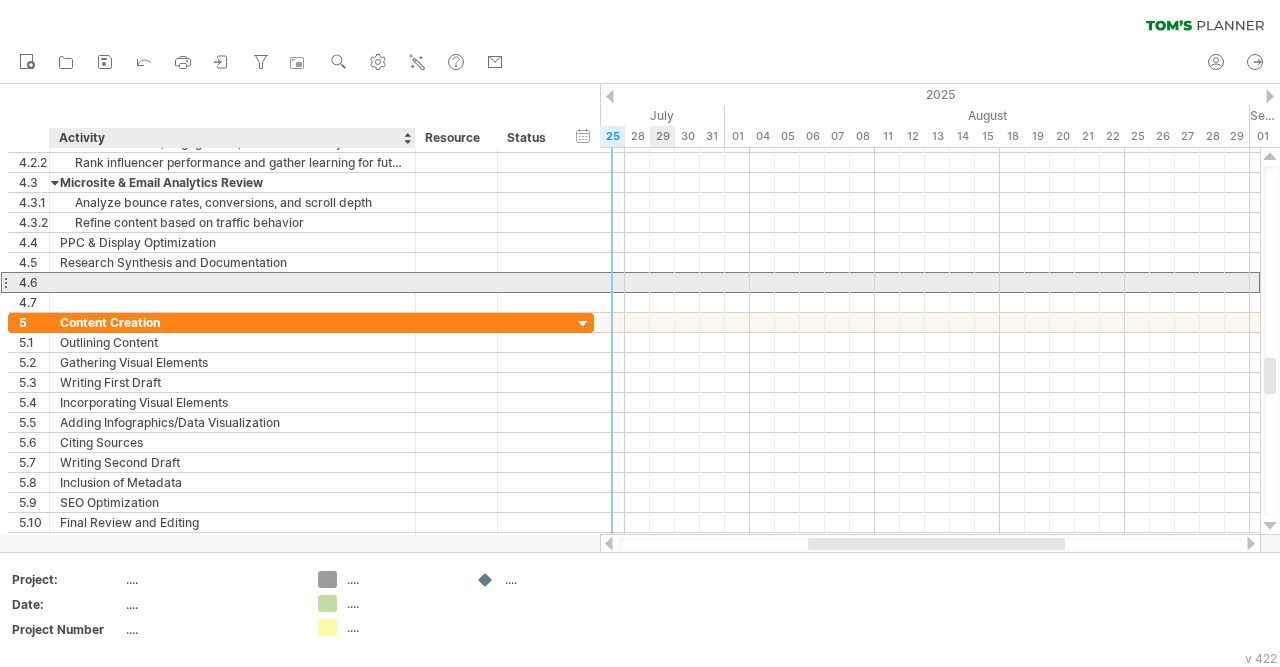 click at bounding box center [232, 282] 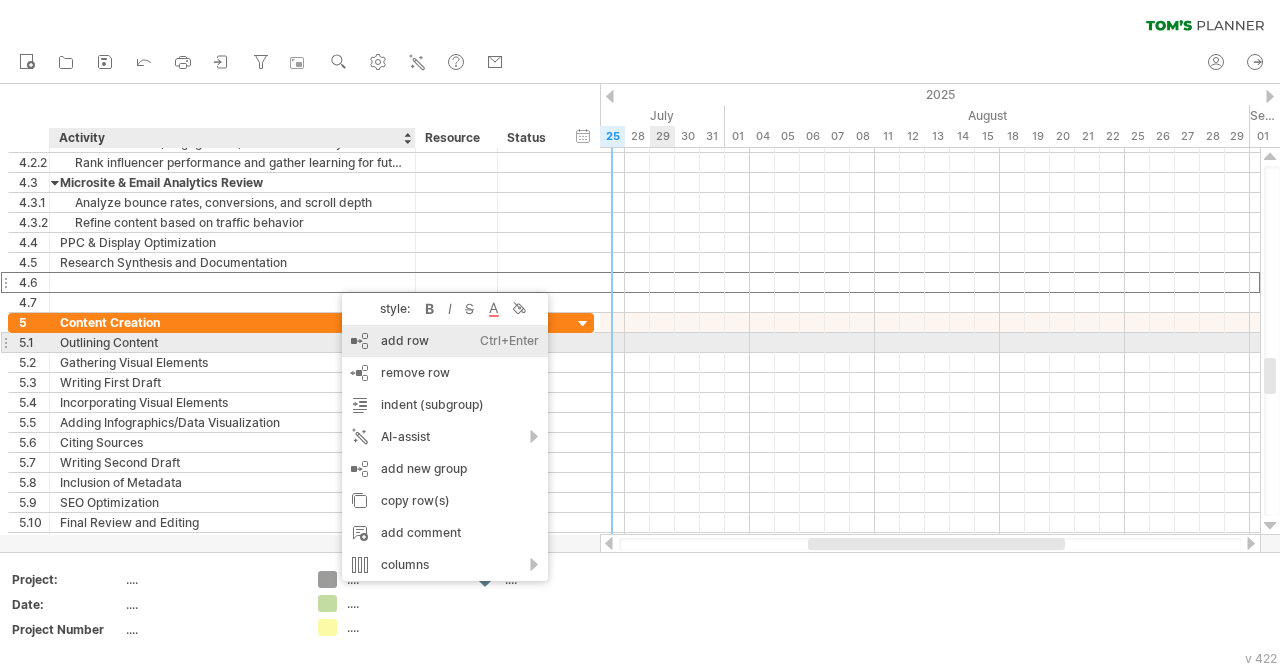 click on "add row Ctrl+Enter Cmd+Enter" at bounding box center [445, 341] 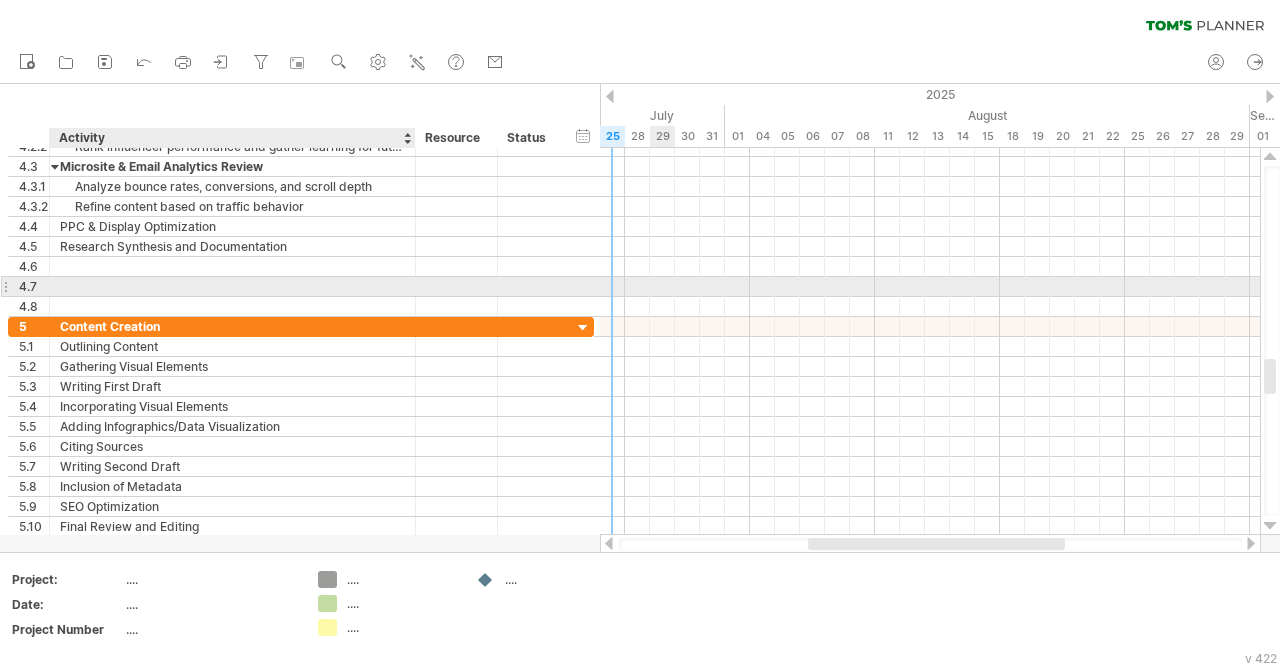 click at bounding box center [232, 286] 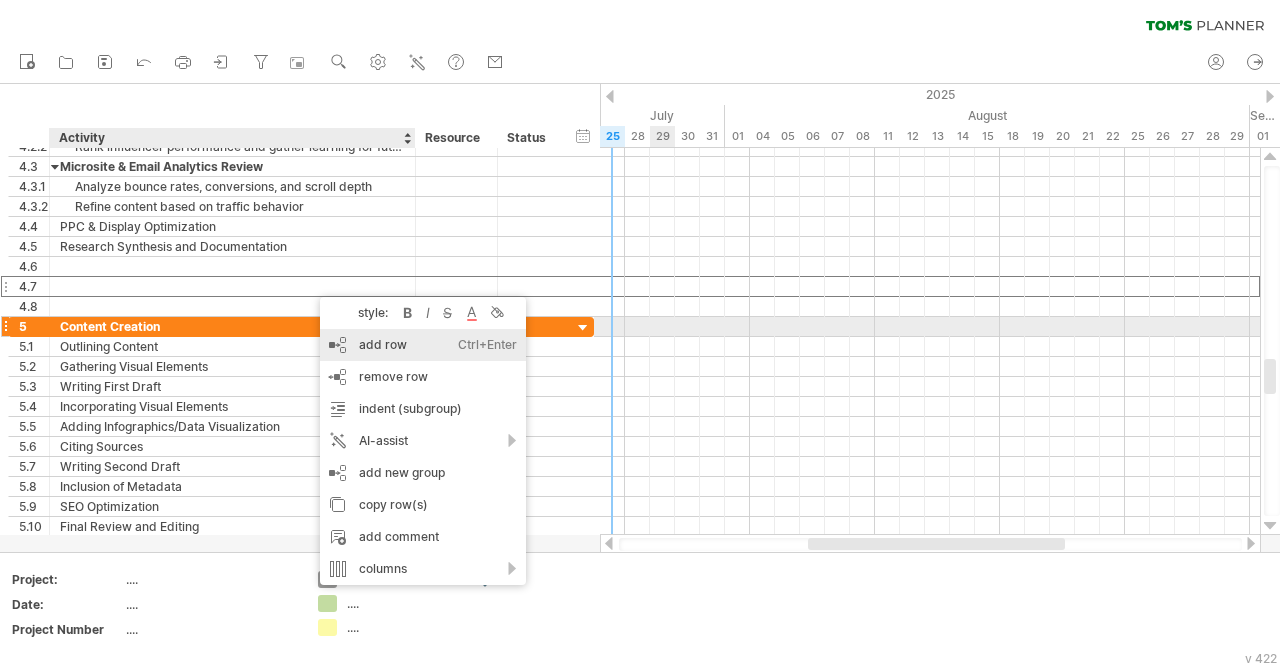 click on "add row Ctrl+Enter Cmd+Enter" at bounding box center [423, 345] 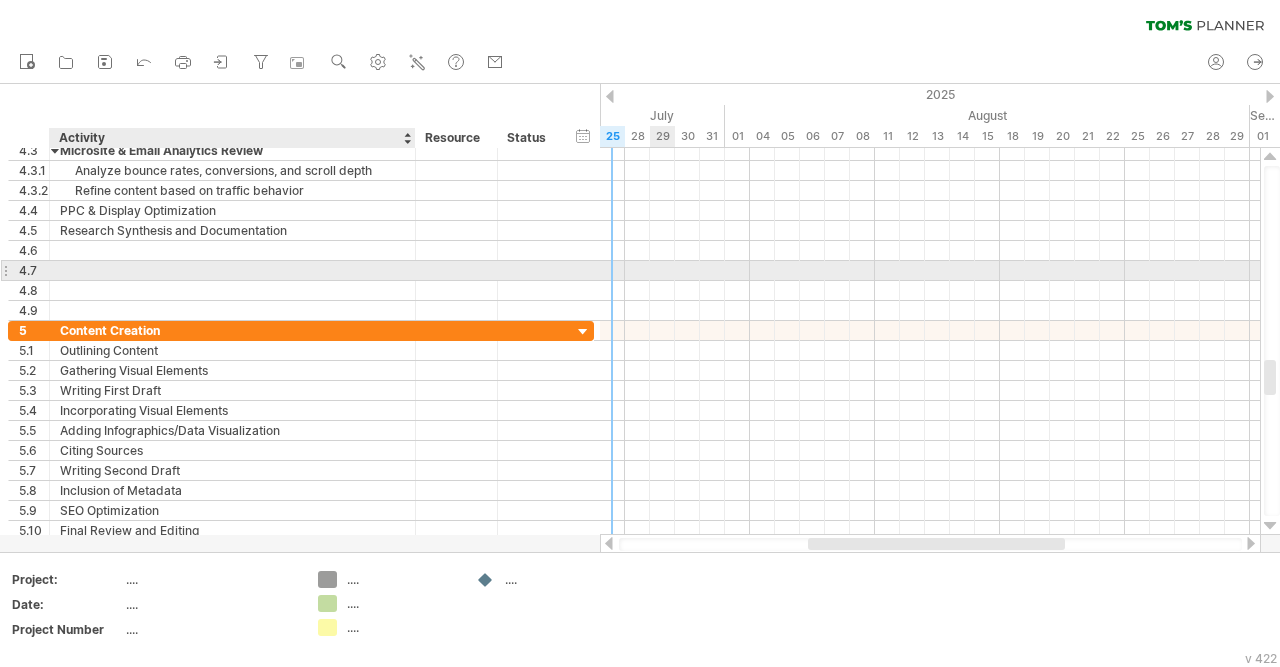 scroll, scrollTop: 0, scrollLeft: 0, axis: both 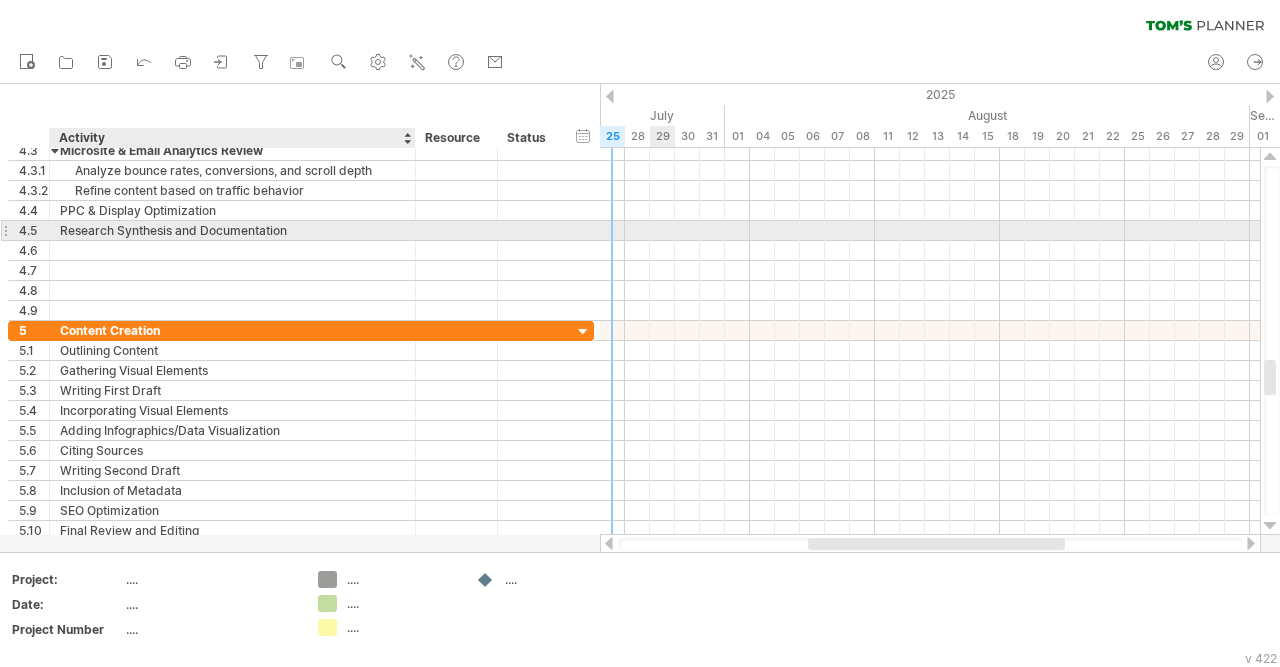 click on "Research Synthesis and Documentation" at bounding box center [232, 230] 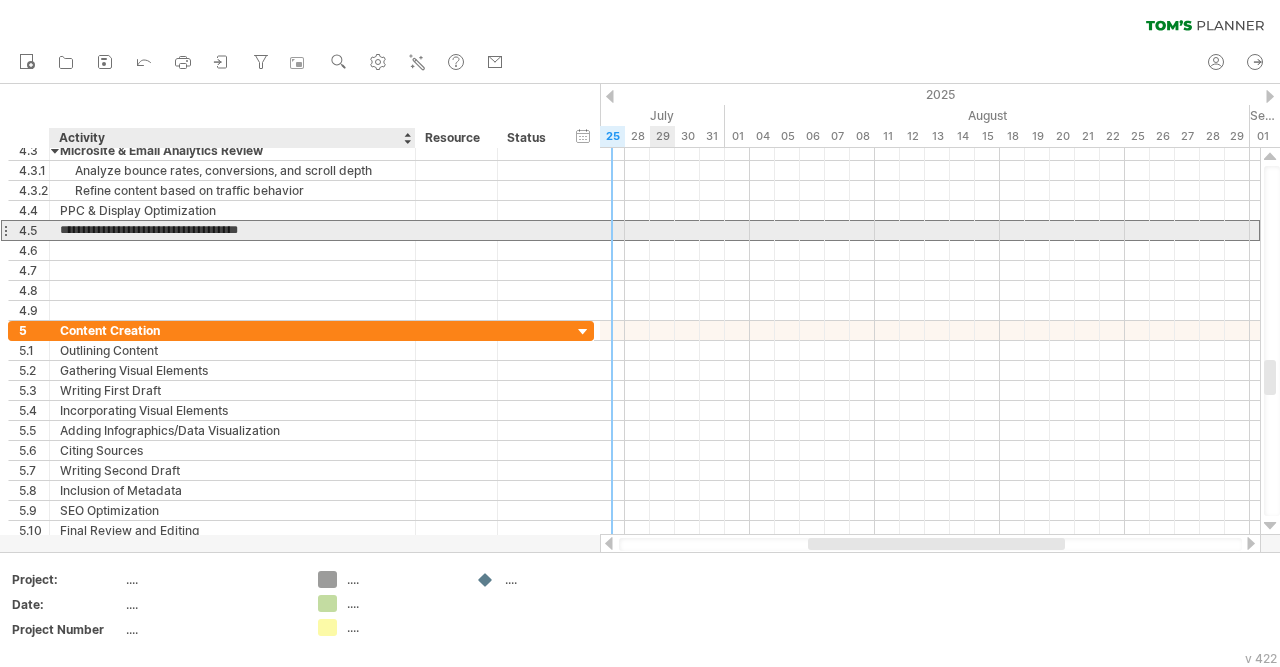 click on "**********" at bounding box center [232, 230] 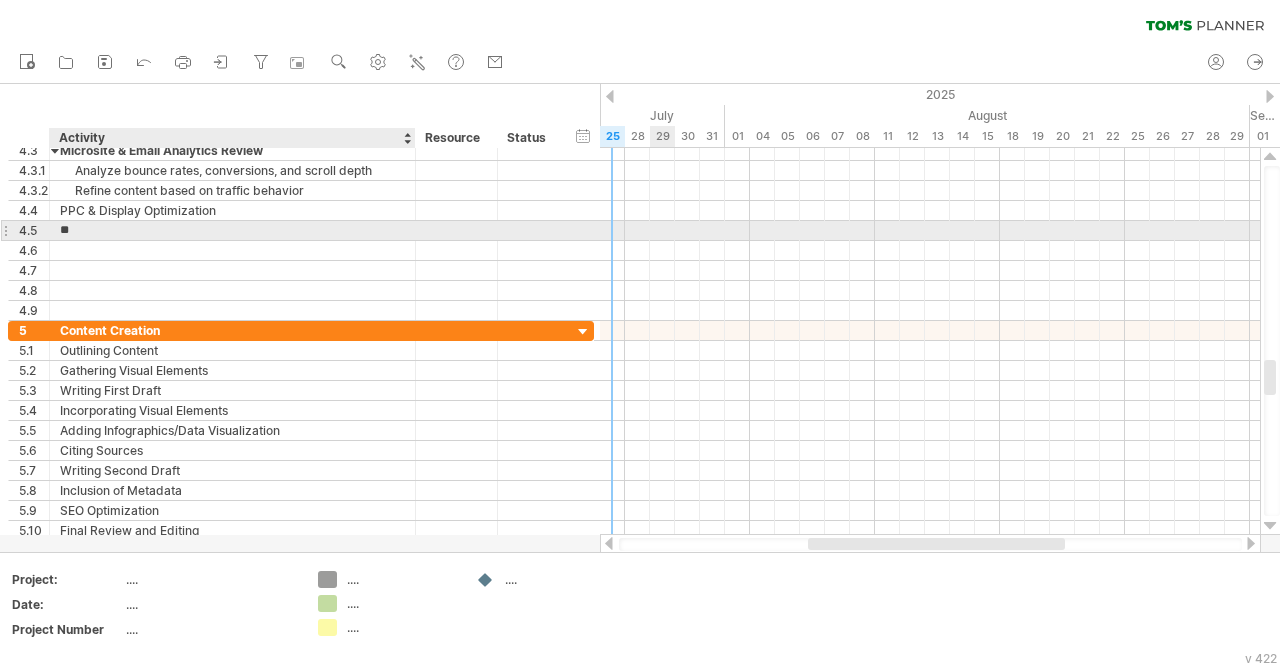 type on "*" 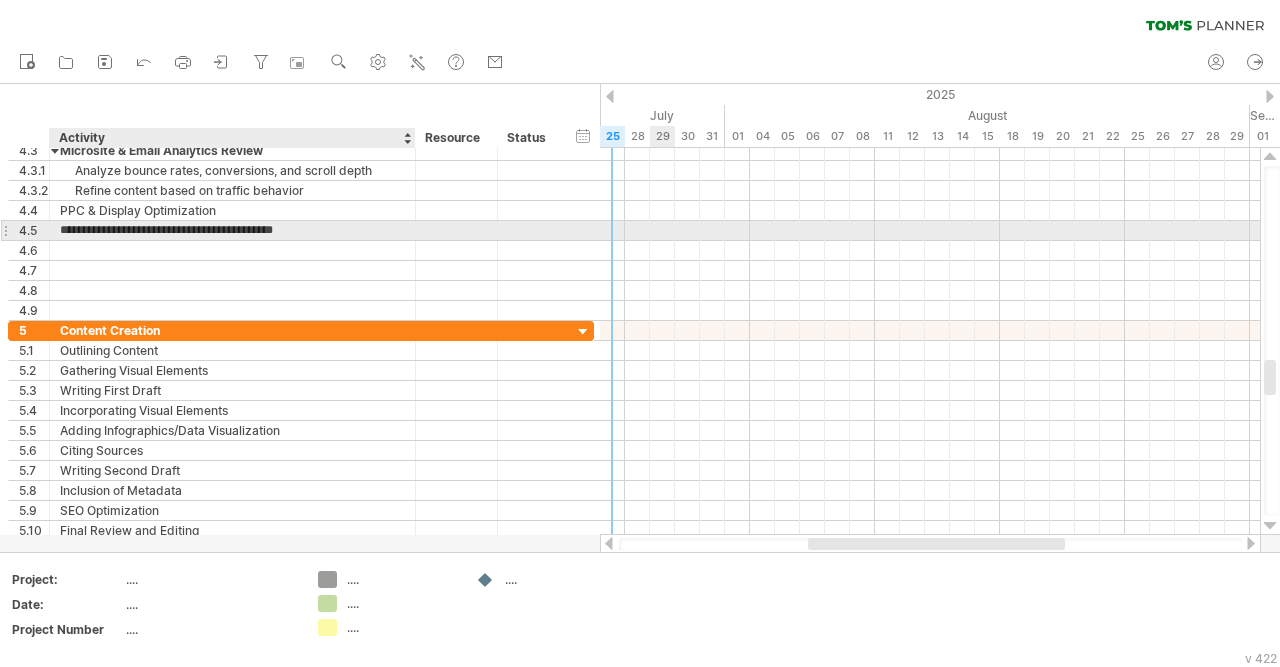 type on "**********" 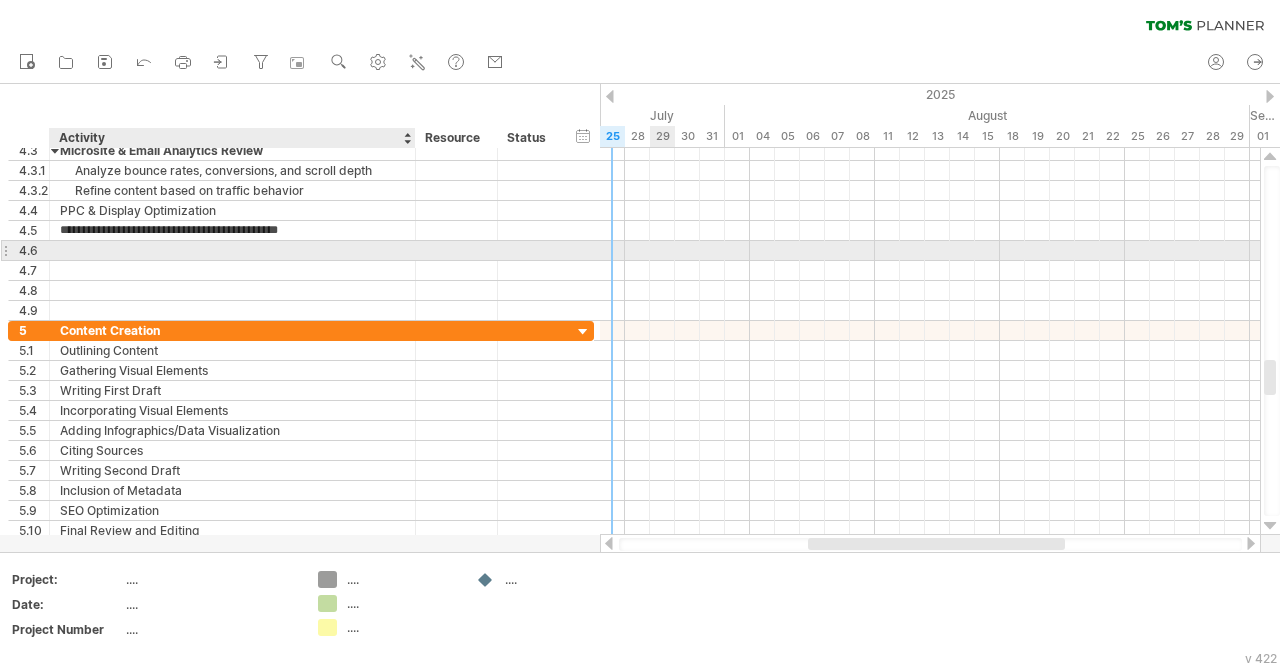 click at bounding box center (232, 250) 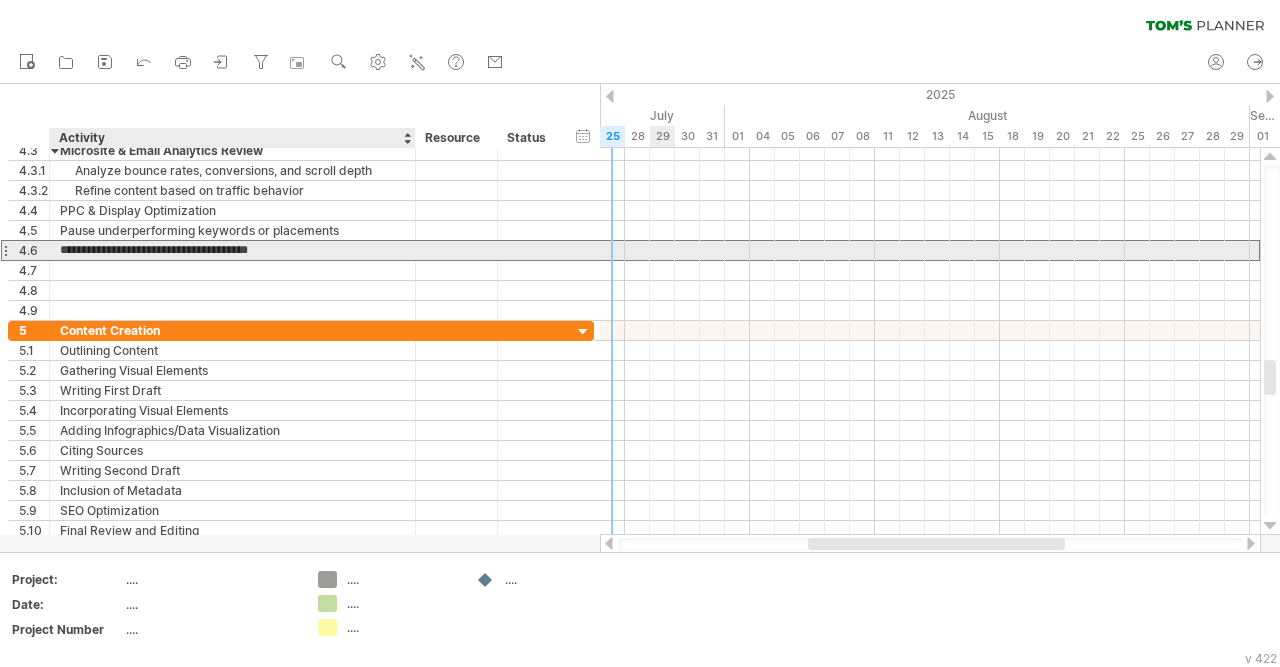 type on "**********" 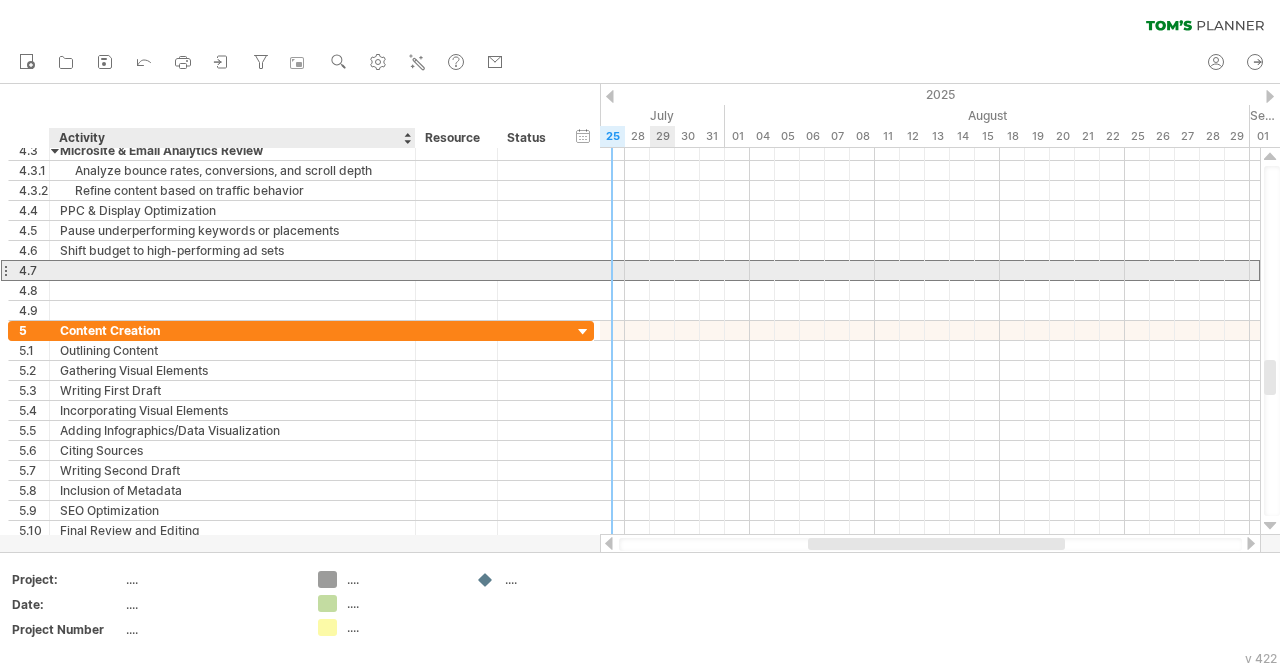 click at bounding box center (232, 270) 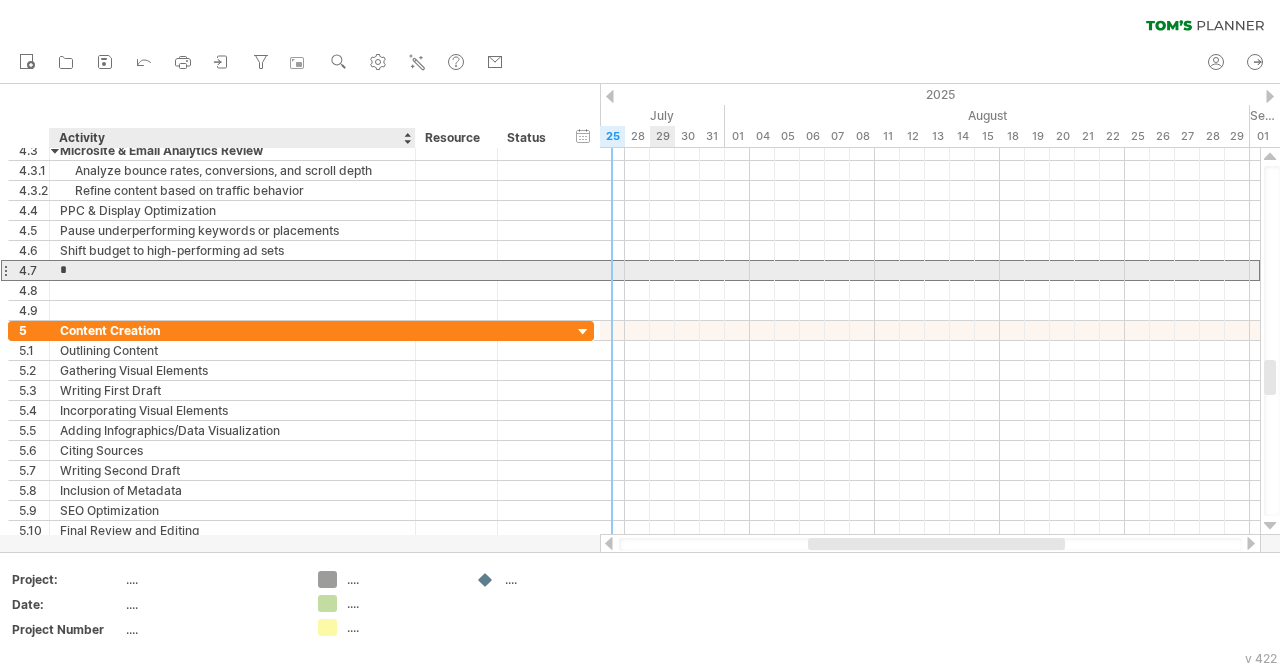 click on "*" at bounding box center (232, 270) 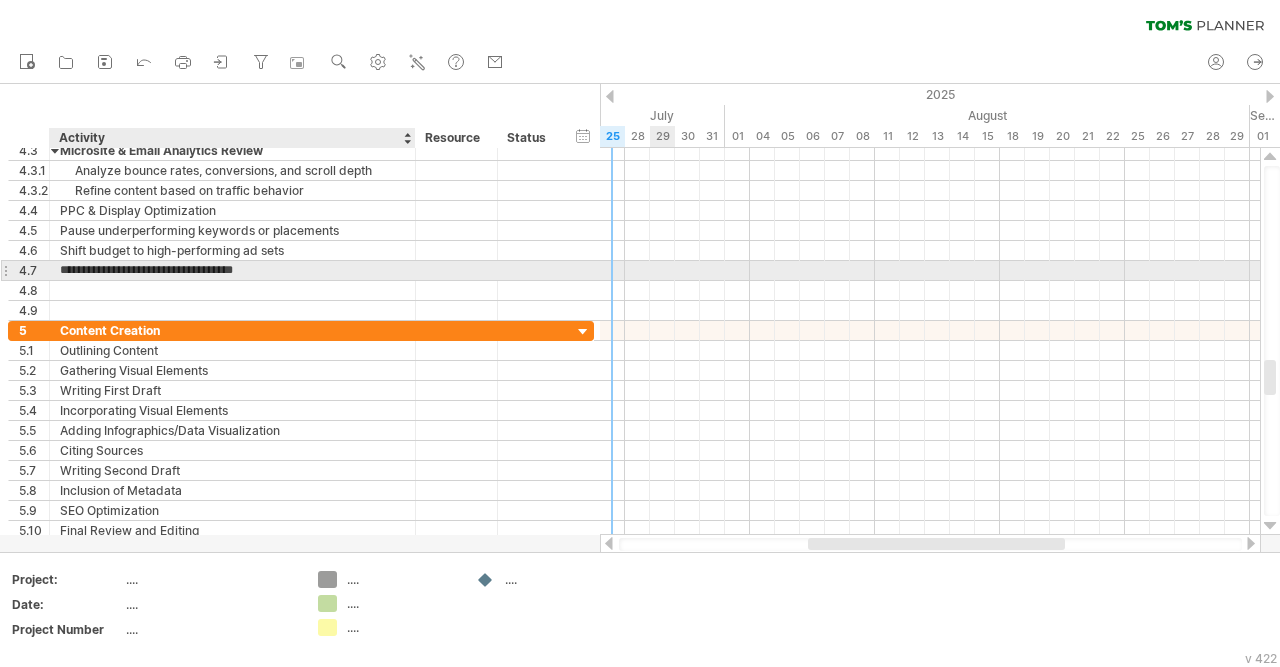 type on "**********" 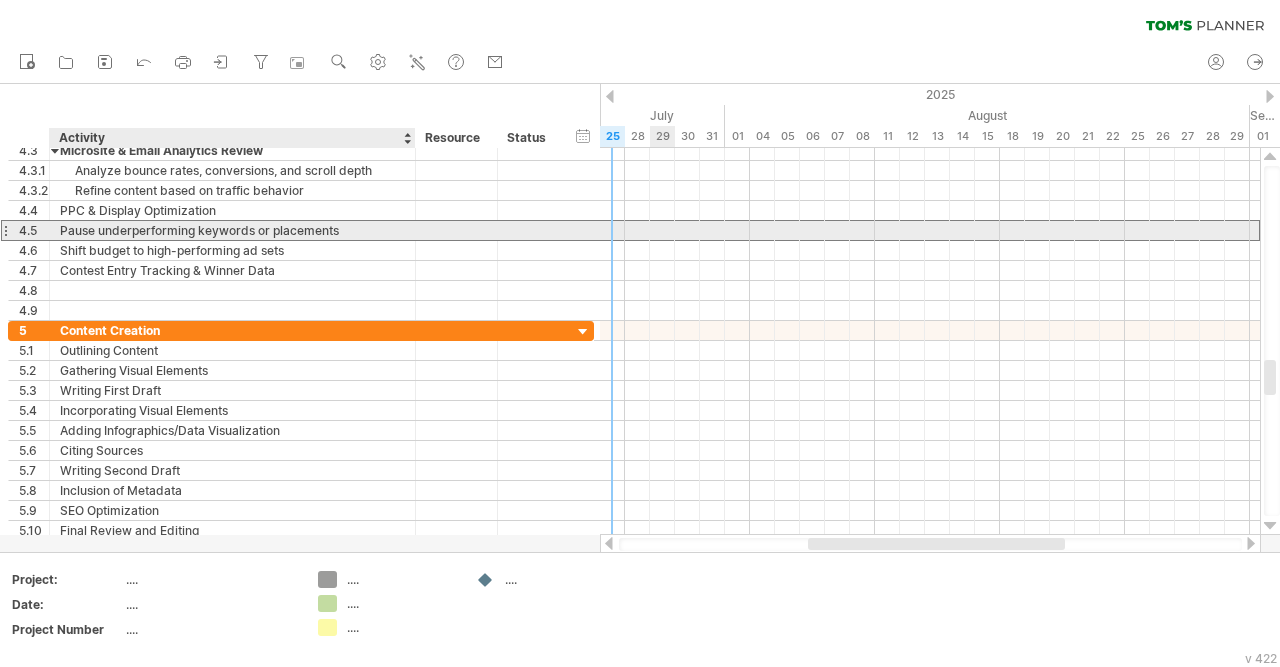 click on "Pause underperforming keywords or placements" at bounding box center (232, 230) 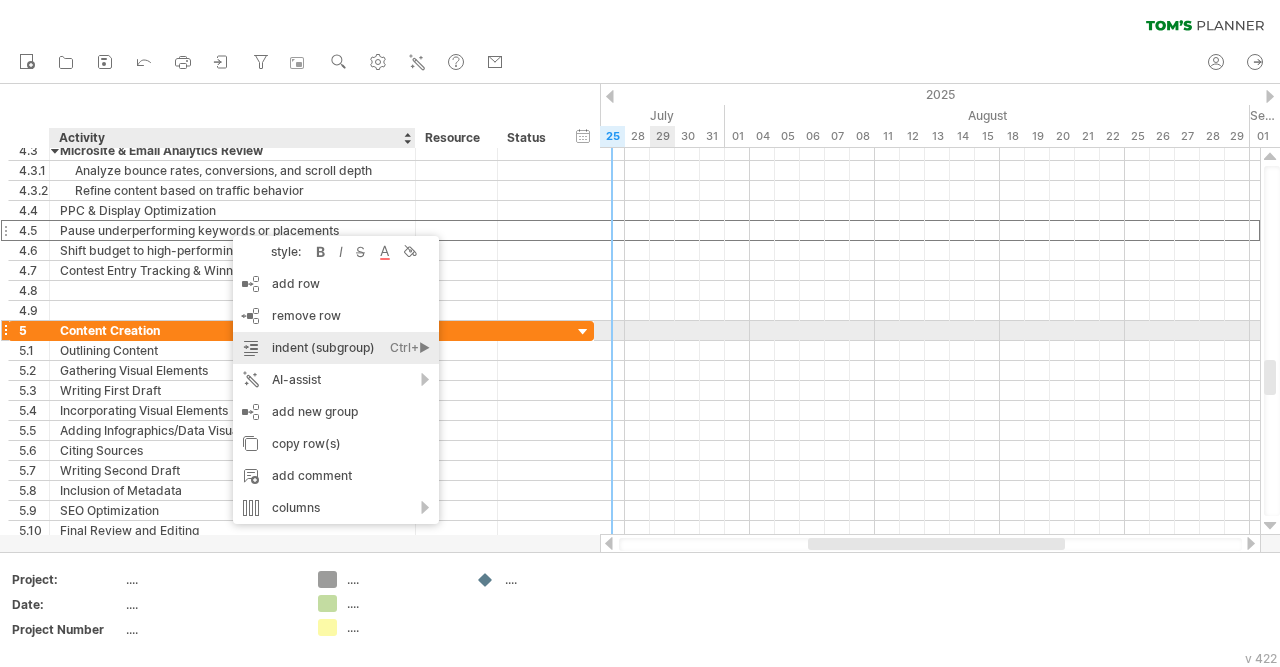 click on "indent (subgroup) Ctrl+► Cmd+►" at bounding box center (336, 348) 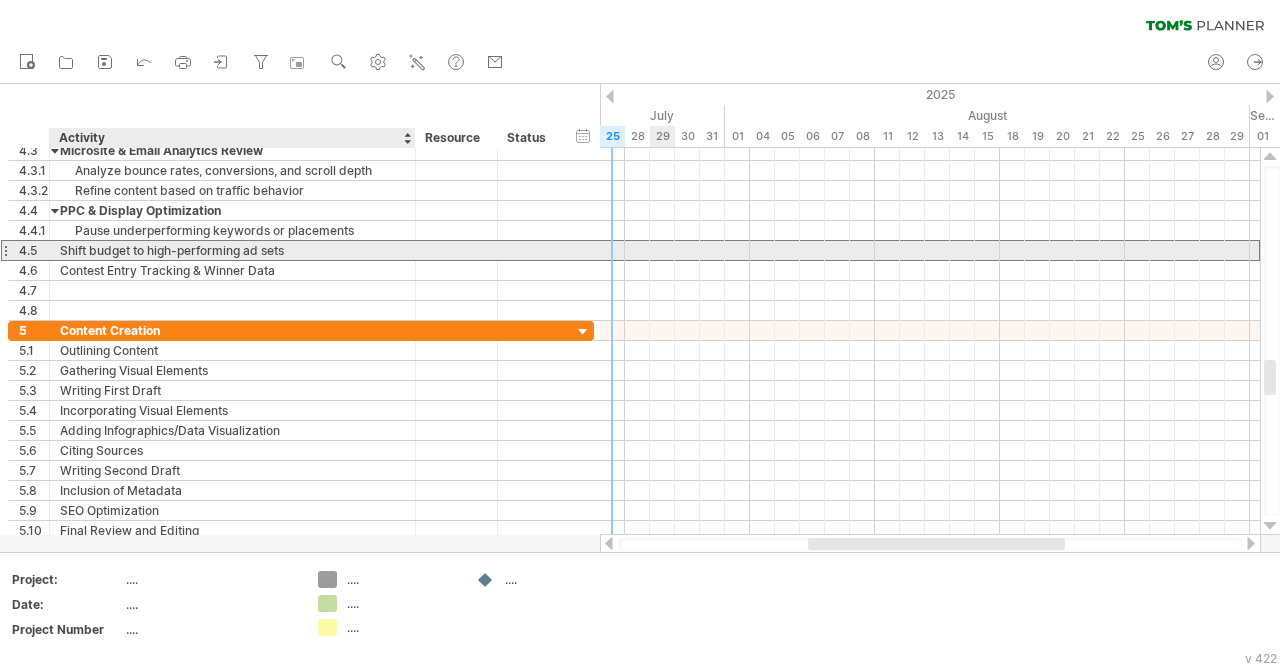 click on "Shift budget to high-performing ad sets" at bounding box center [232, 250] 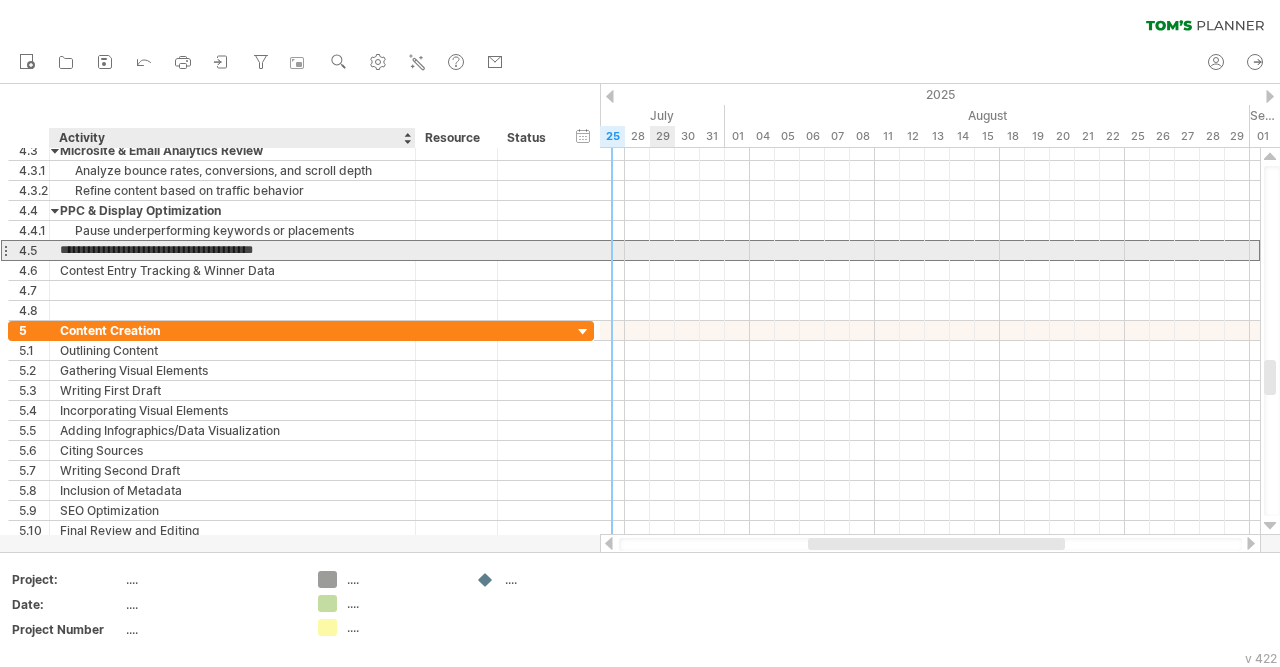 click on "**********" at bounding box center (232, 250) 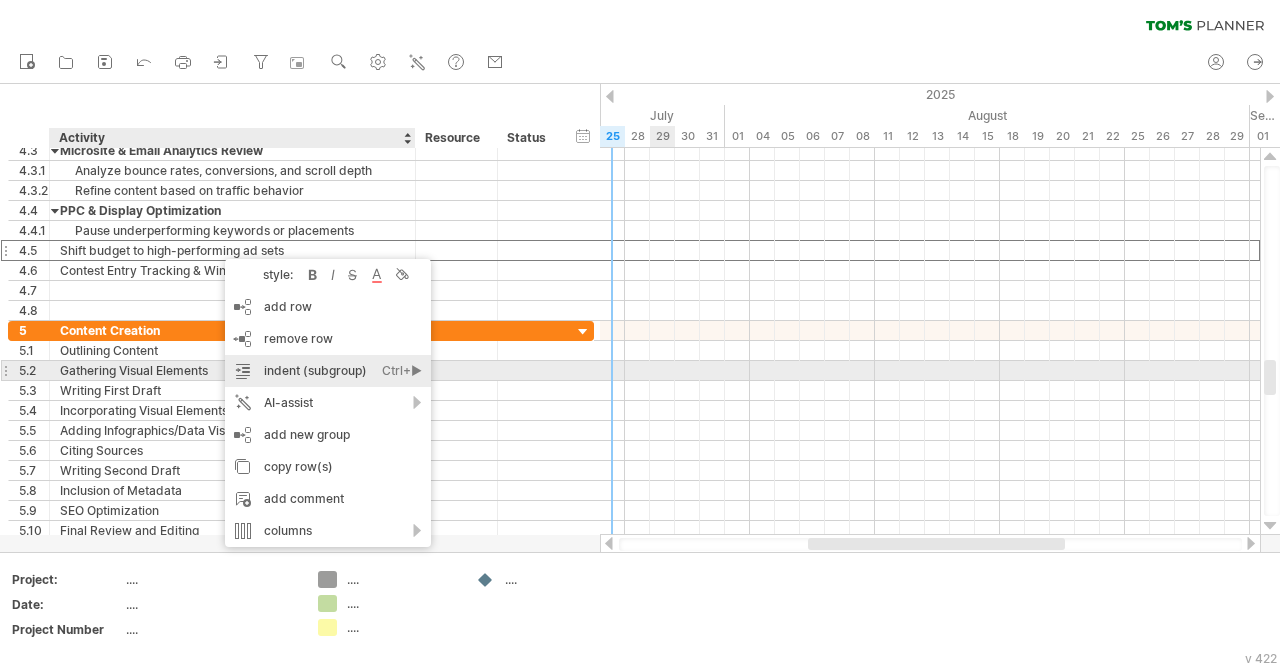click on "indent (subgroup) Ctrl+► Cmd+►" at bounding box center (328, 371) 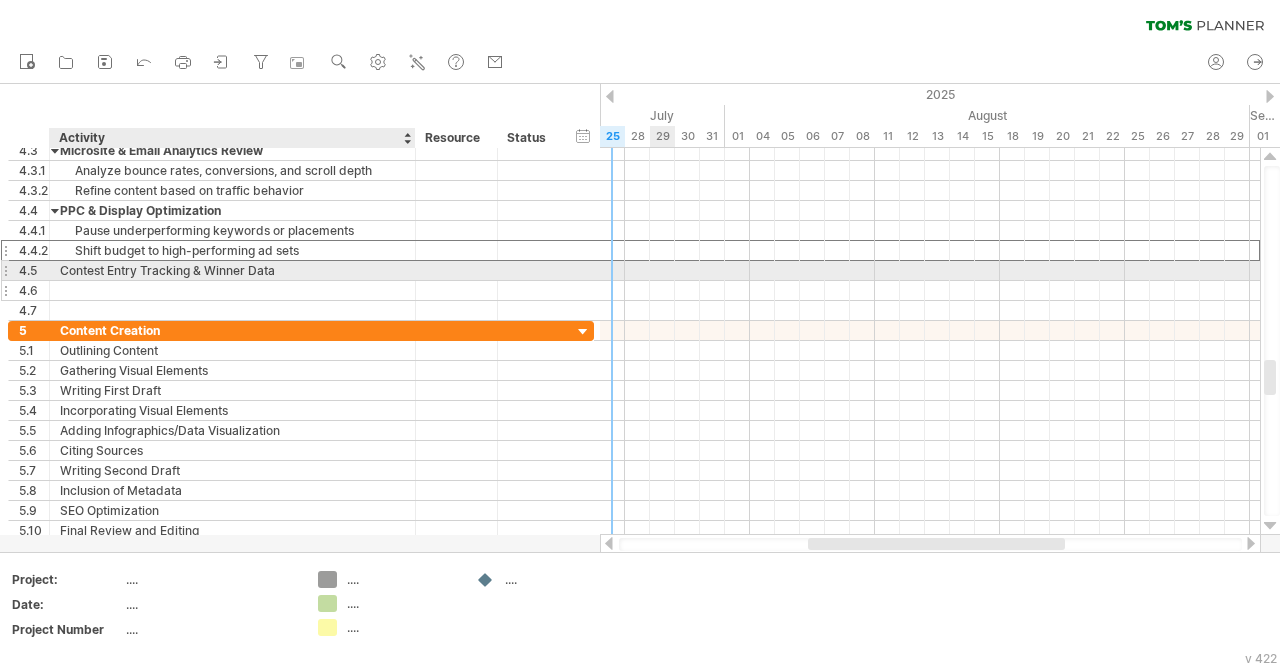 click at bounding box center [232, 290] 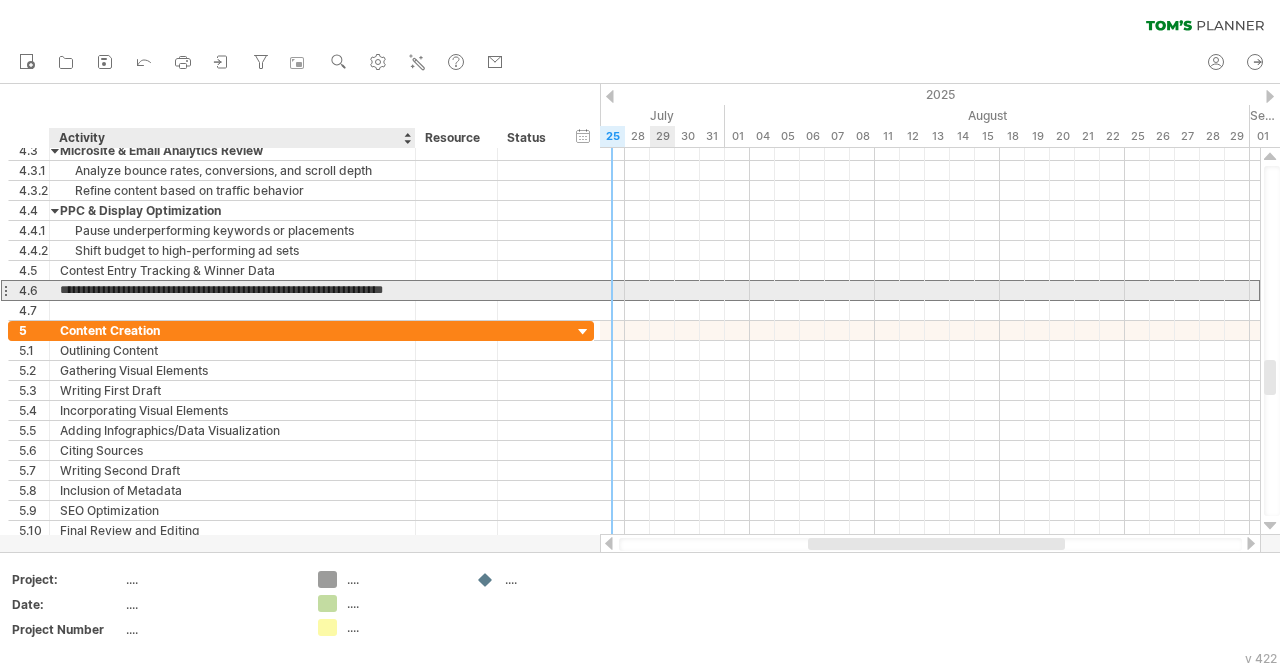 type on "**********" 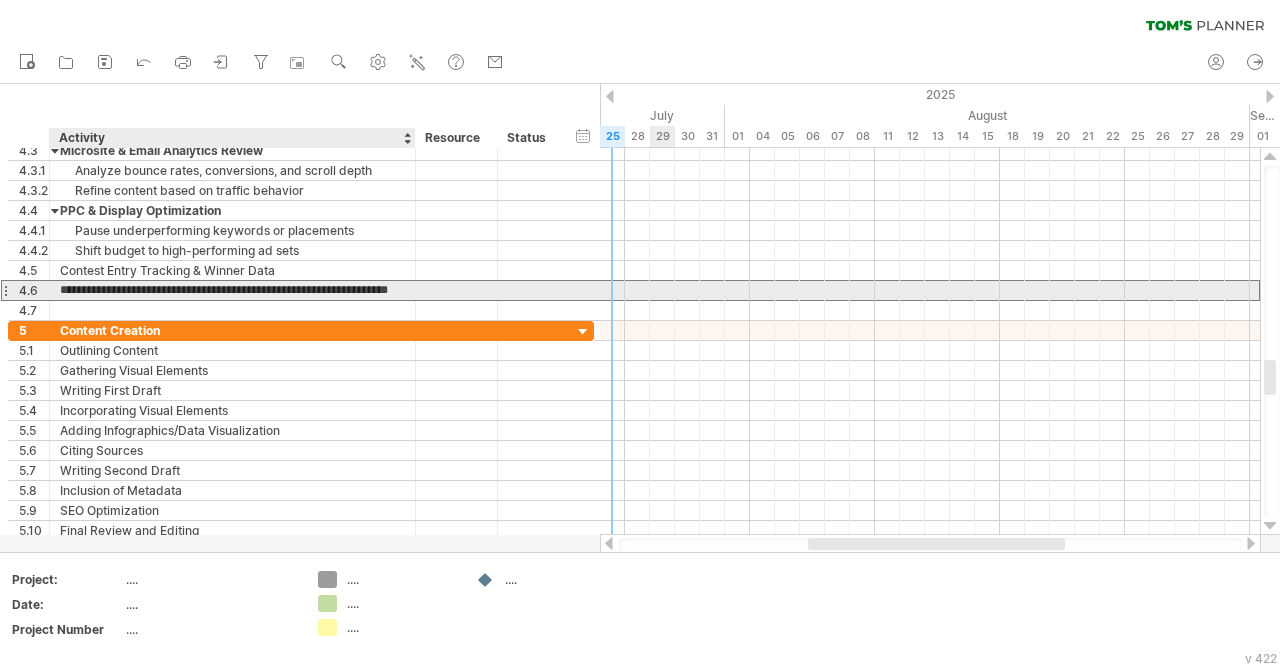 scroll, scrollTop: 0, scrollLeft: 34, axis: horizontal 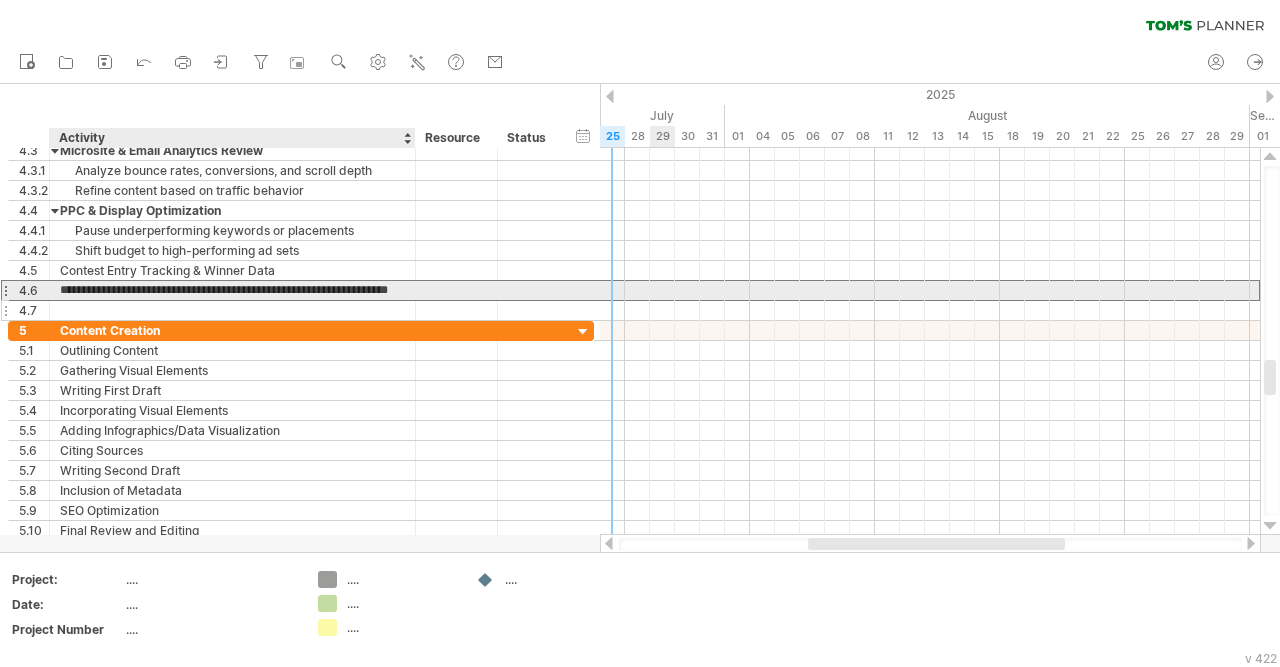 click at bounding box center [232, 310] 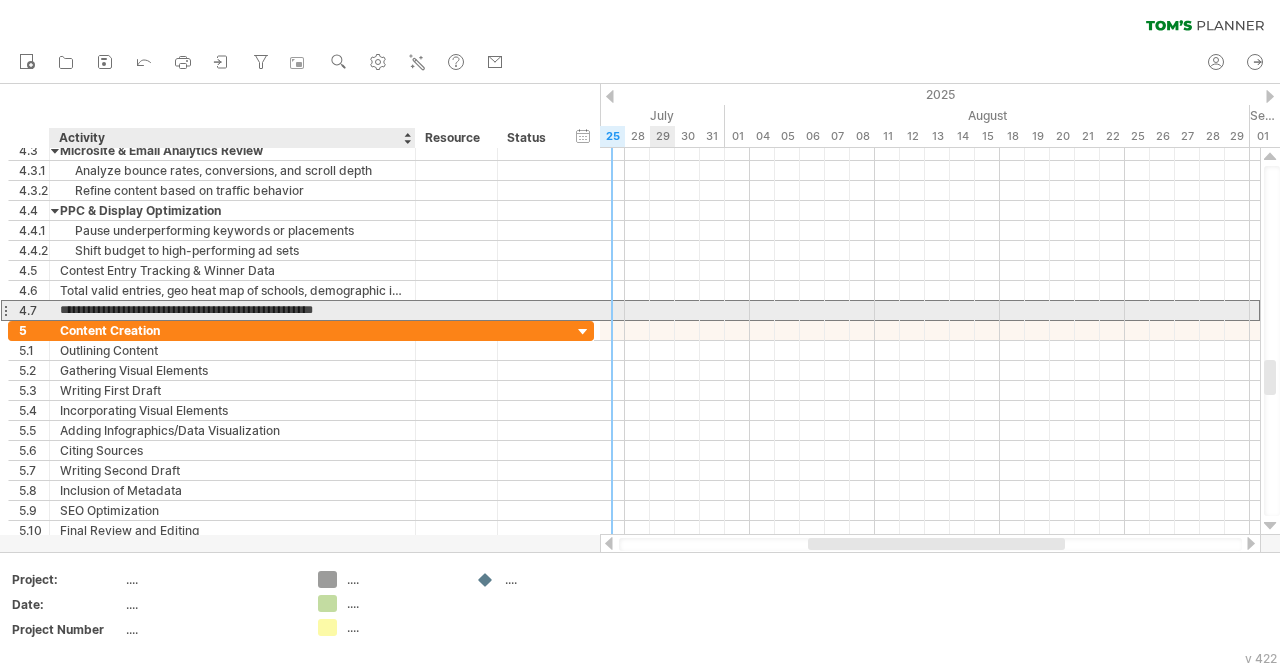 type on "**********" 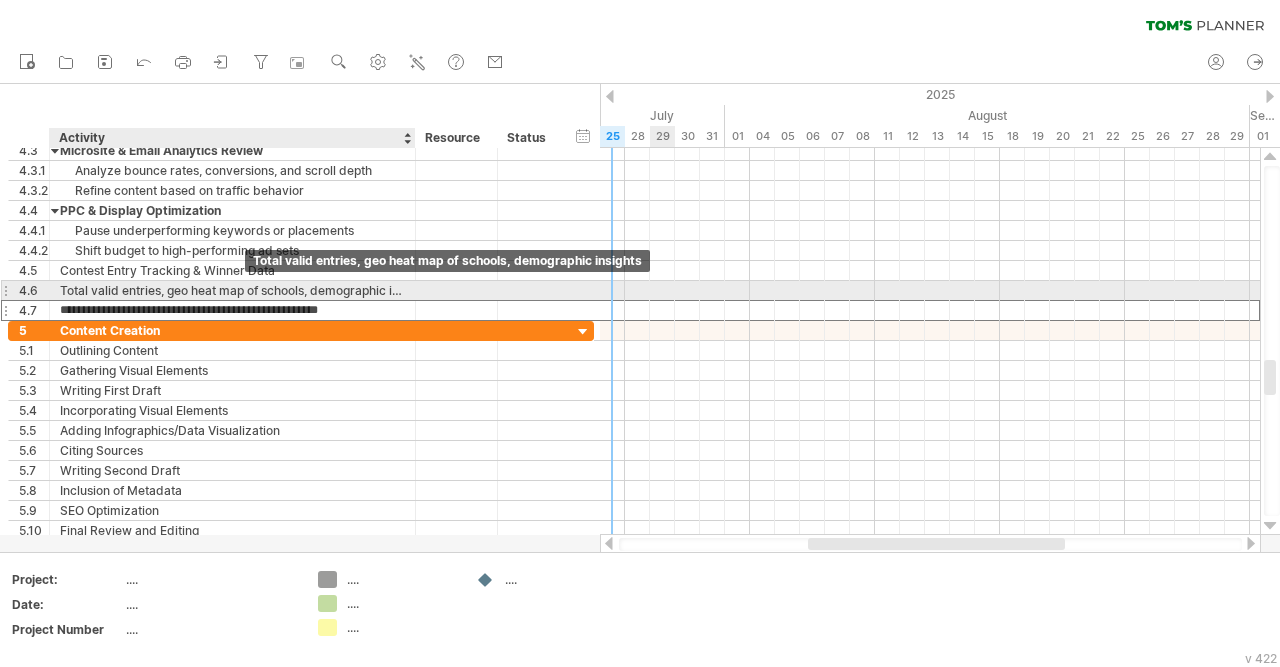 click on "Total valid entries, geo heat map of schools, demographic insights" at bounding box center (232, 290) 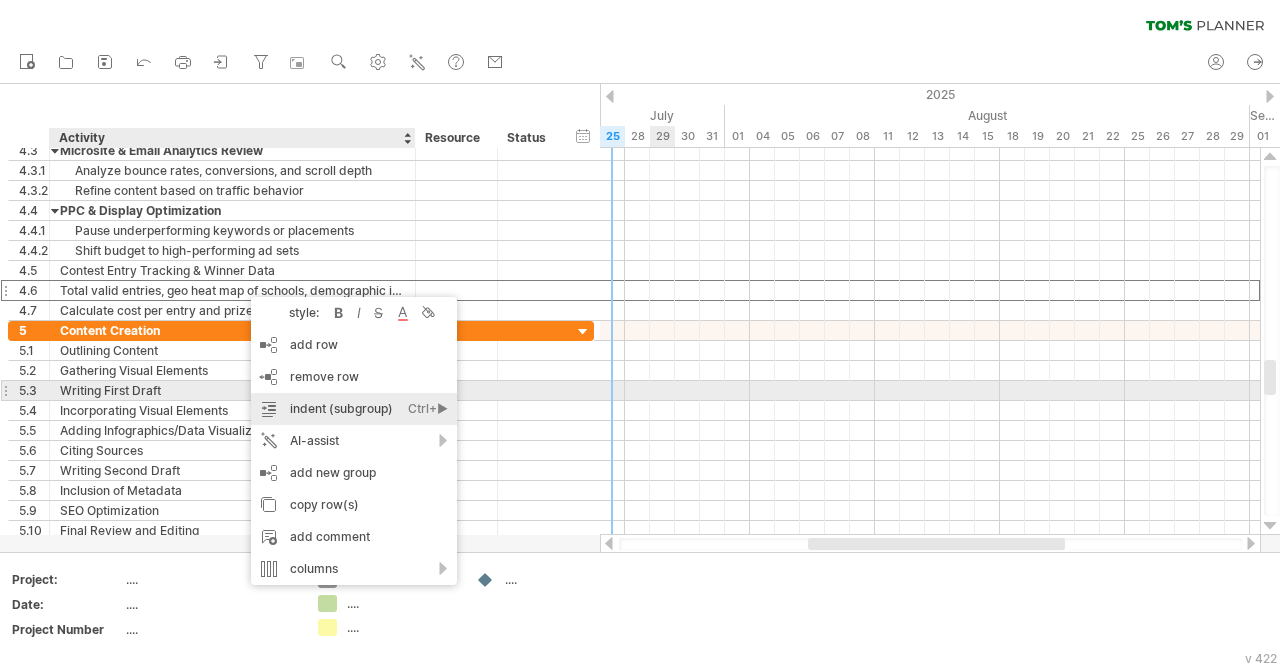 click on "indent (subgroup) Ctrl+► Cmd+►" at bounding box center (354, 409) 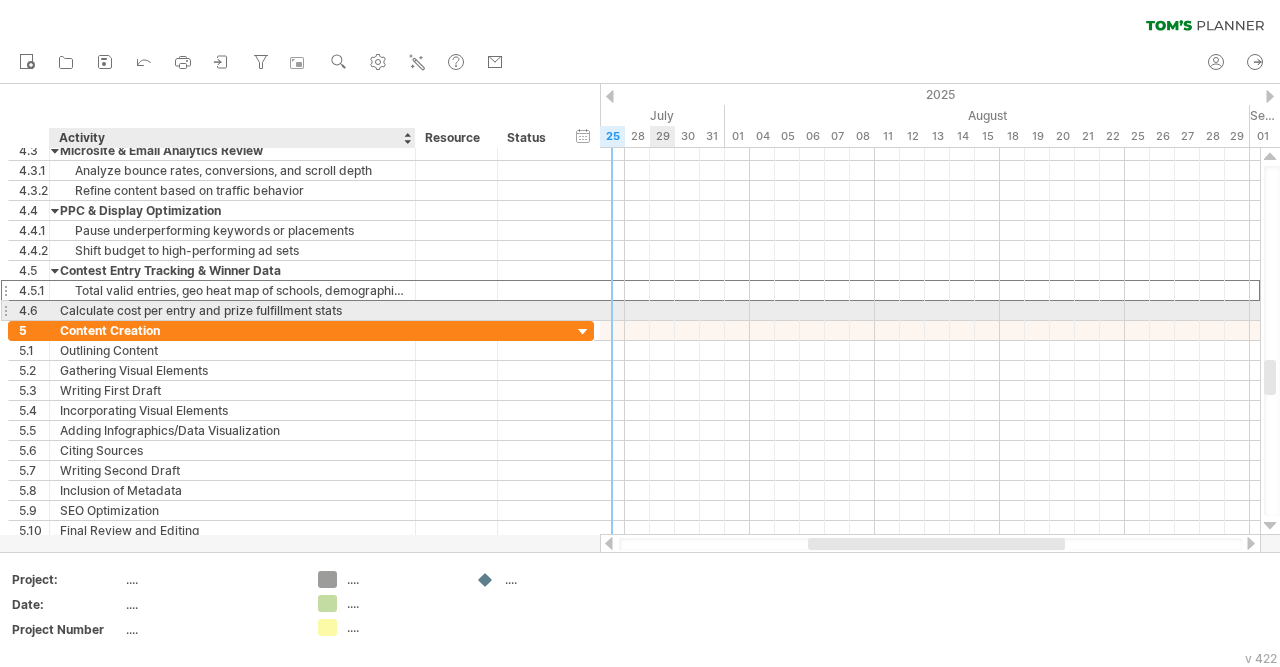 click on "Calculate cost per entry and prize fulfillment stats" at bounding box center [232, 310] 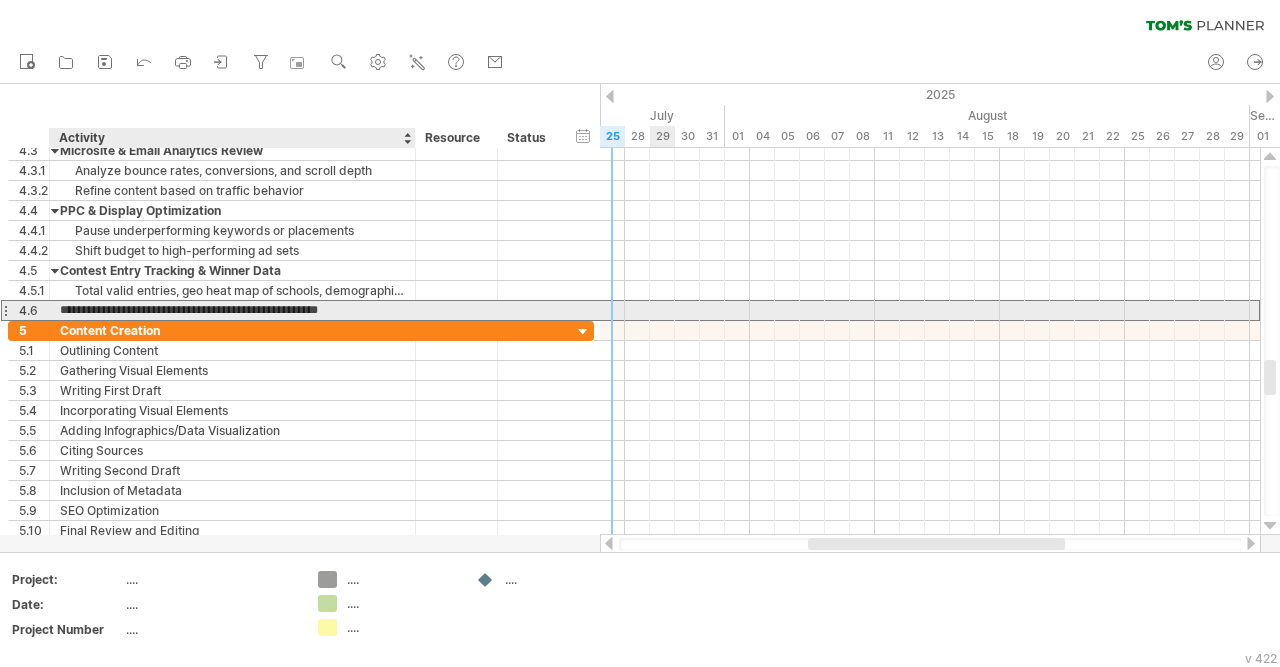 click on "**********" at bounding box center (232, 310) 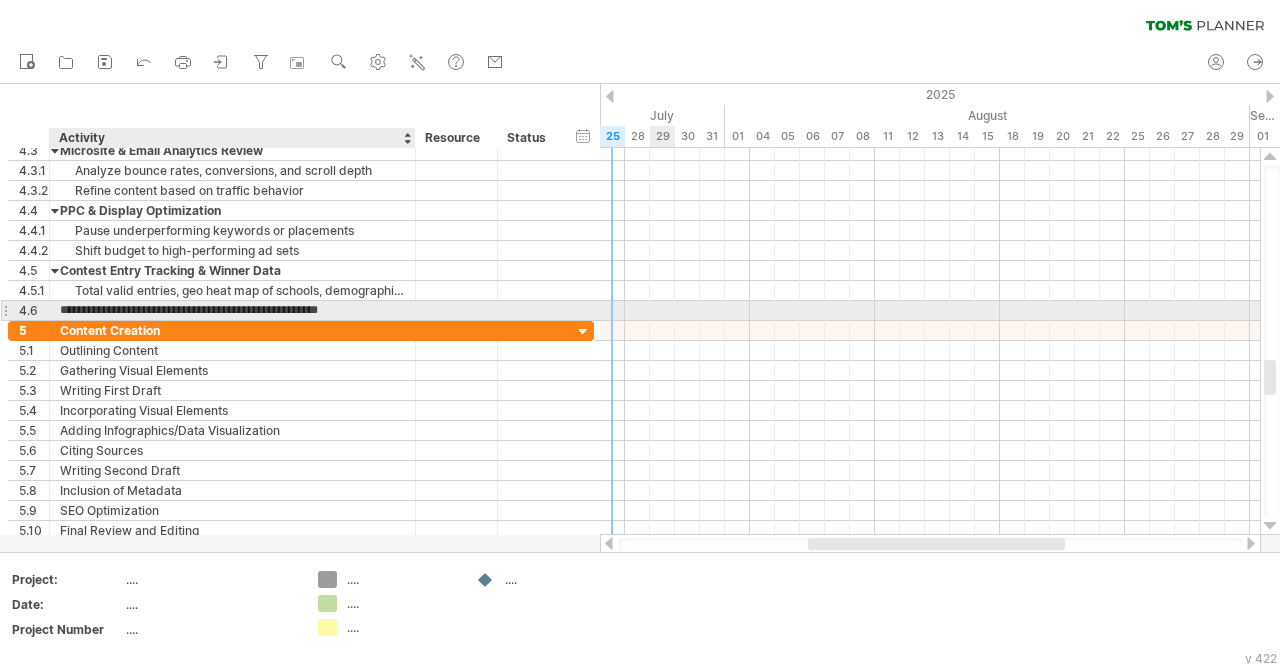 click on "**********" at bounding box center (232, 310) 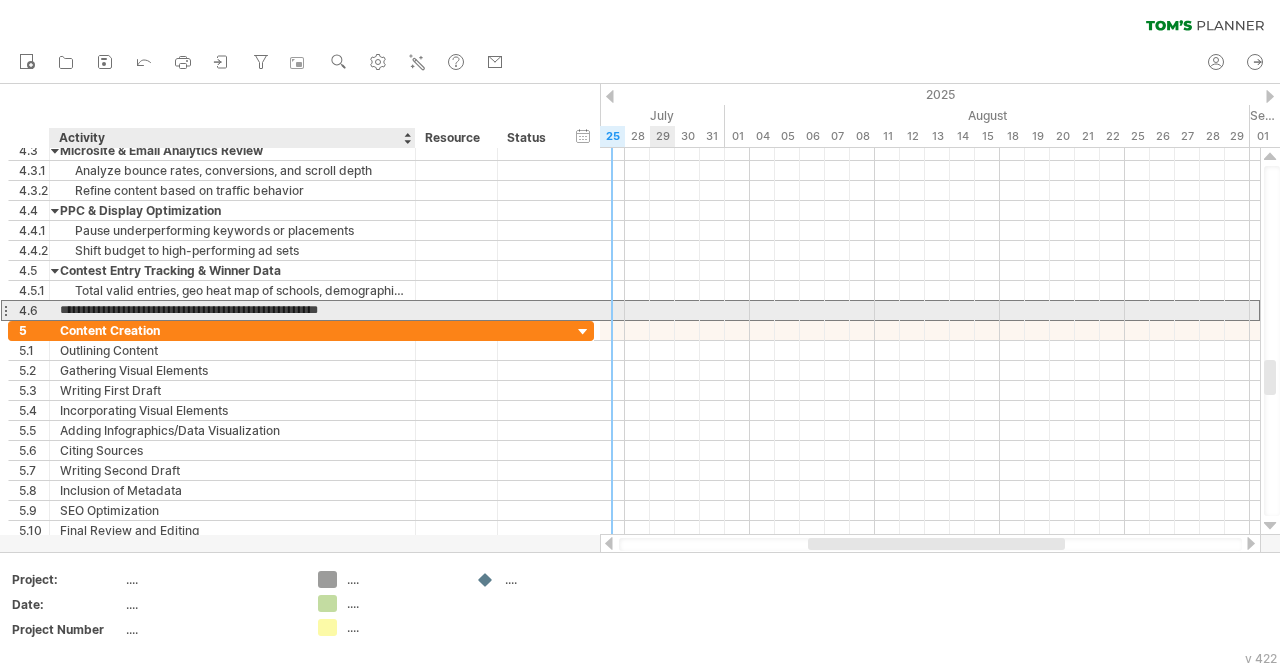 click on "**********" at bounding box center [232, 310] 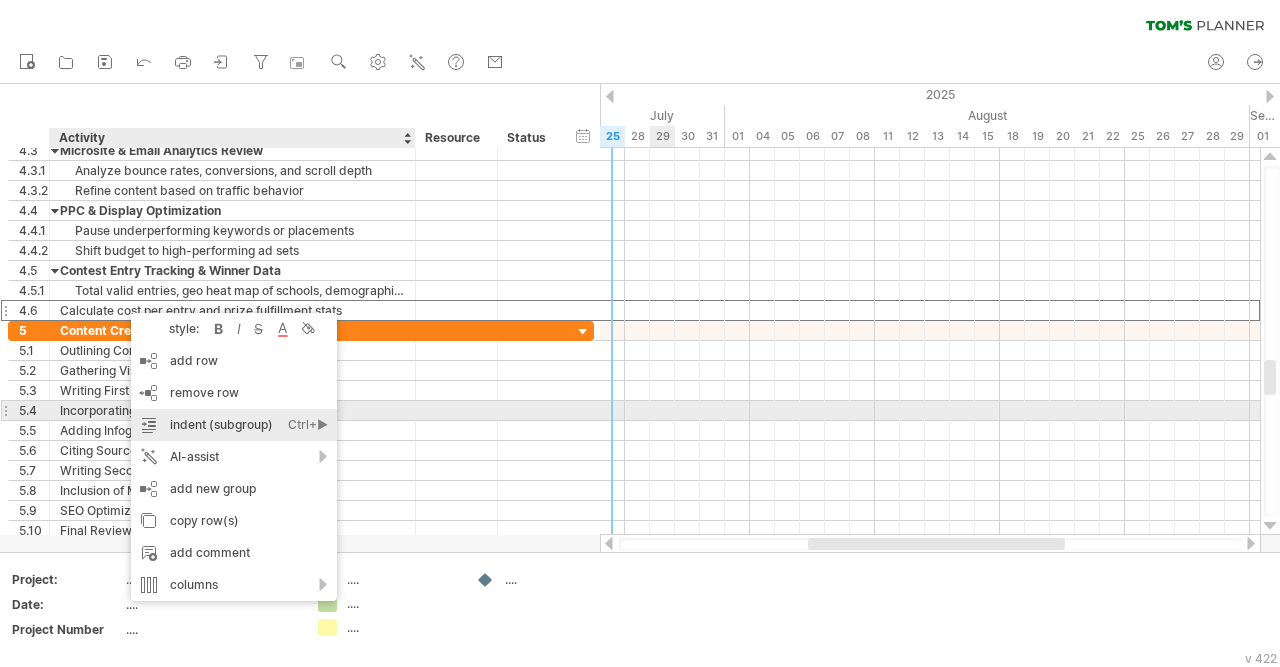 click on "indent (subgroup) Ctrl+► Cmd+►" at bounding box center (234, 425) 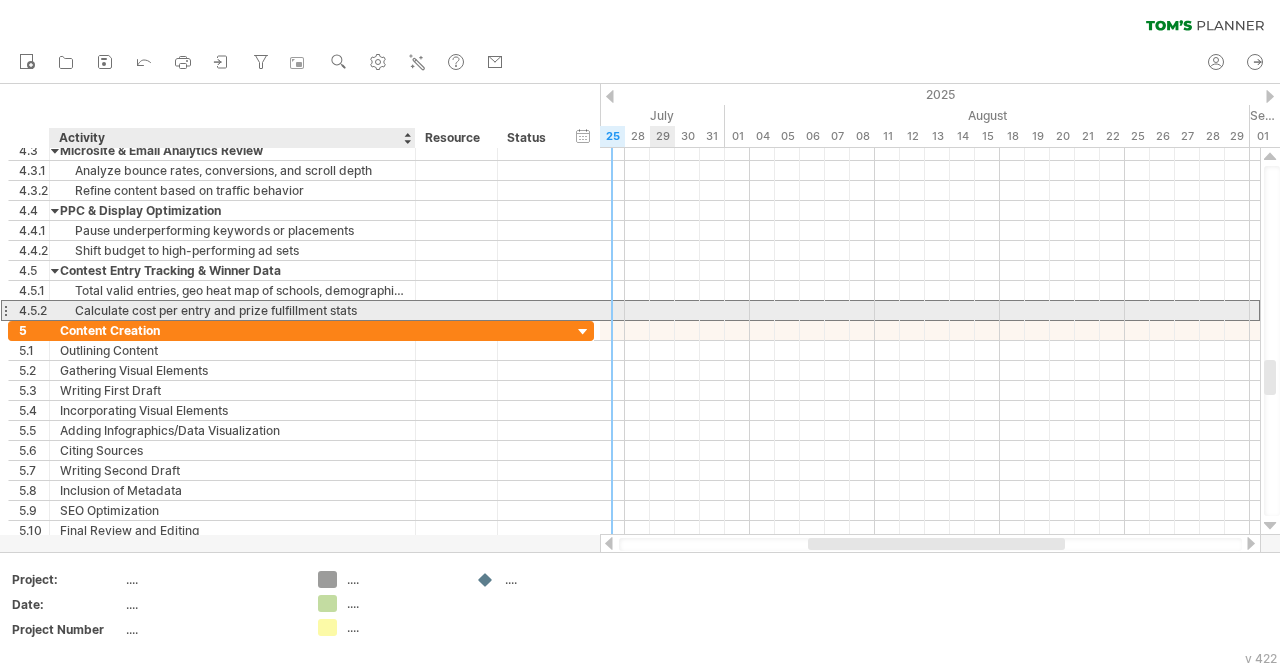 click on "Calculate cost per entry and prize fulfillment stats" at bounding box center [232, 310] 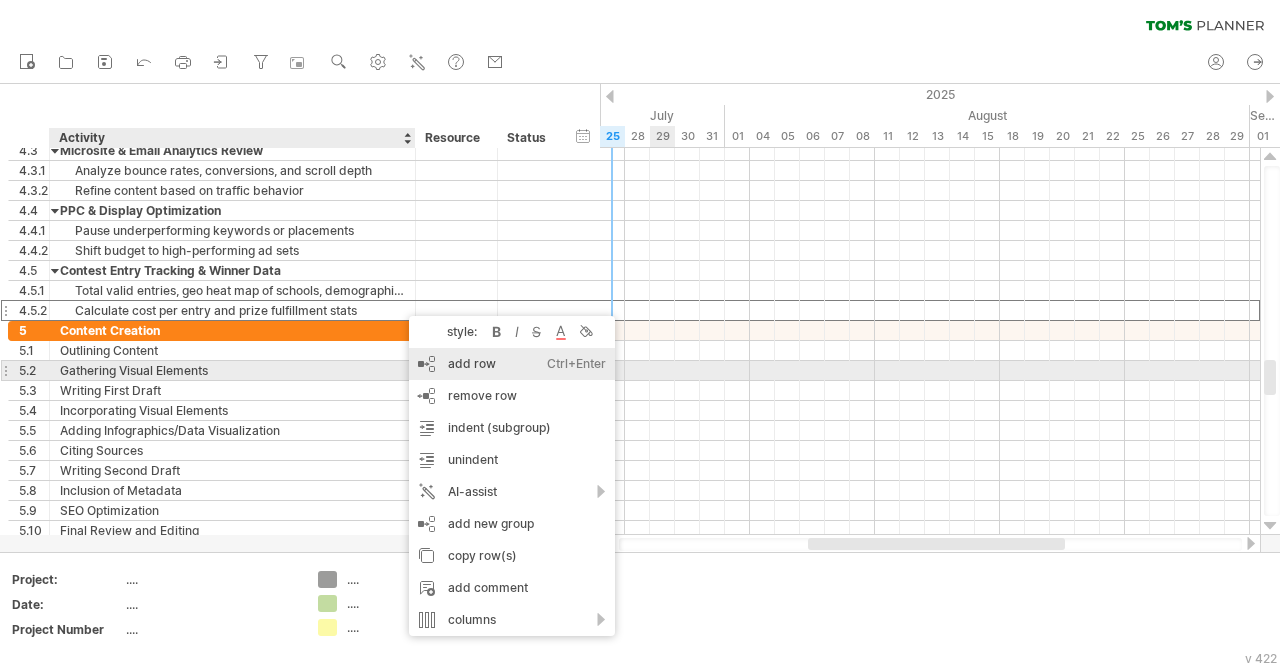 click on "add row Ctrl+Enter Cmd+Enter" at bounding box center [512, 364] 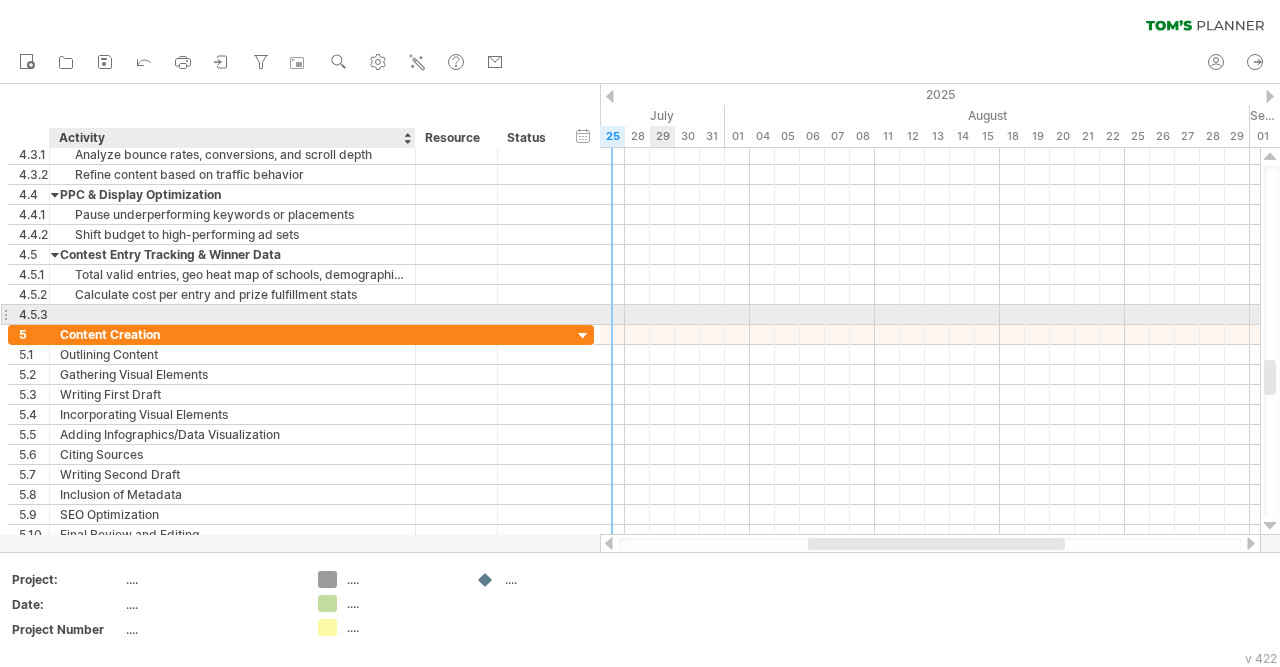click at bounding box center (232, 314) 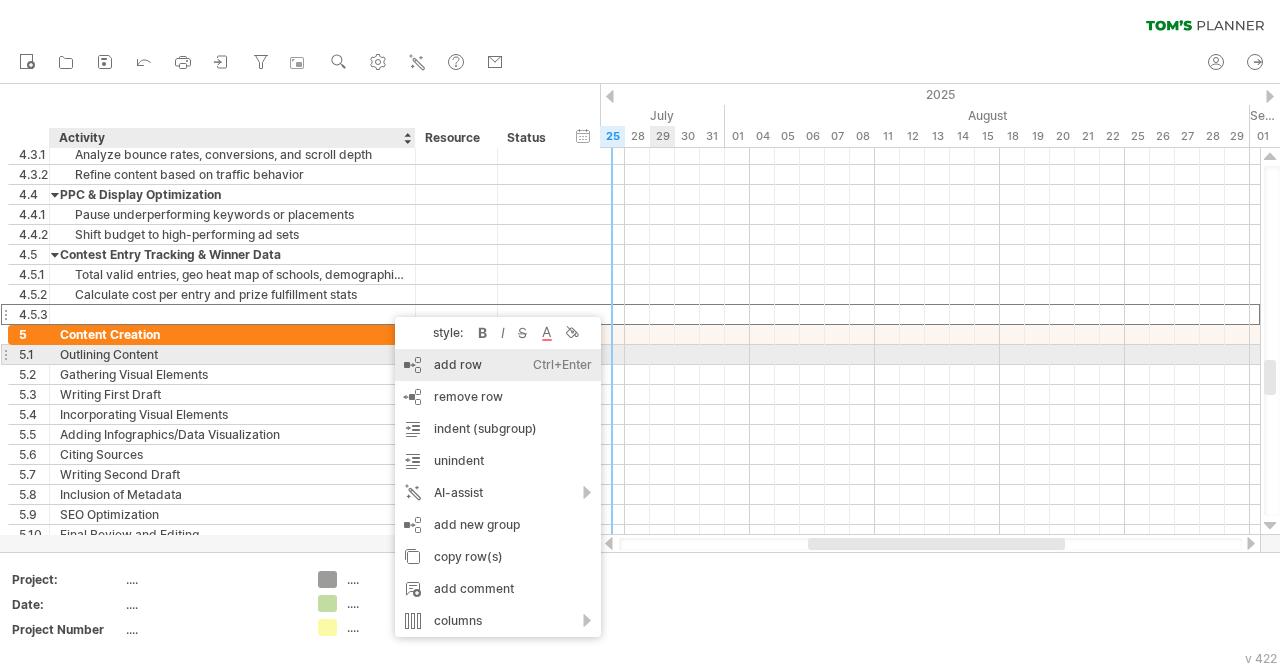 click on "add row Ctrl+Enter Cmd+Enter" at bounding box center [498, 365] 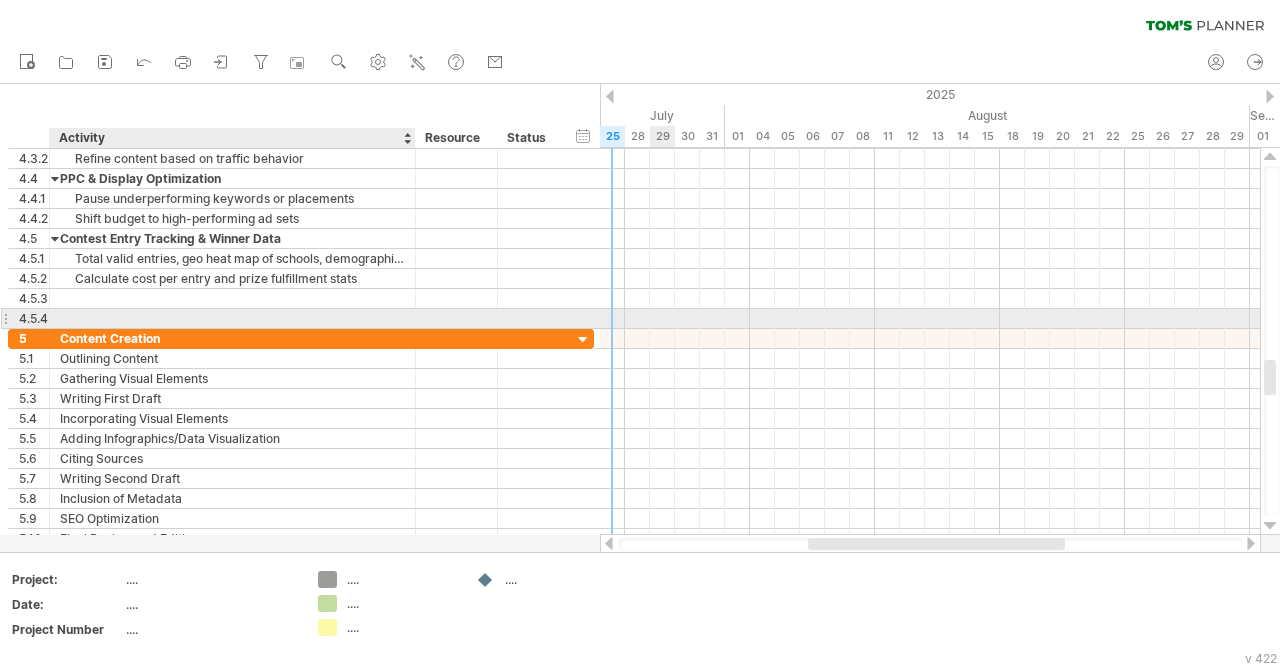 click at bounding box center [232, 318] 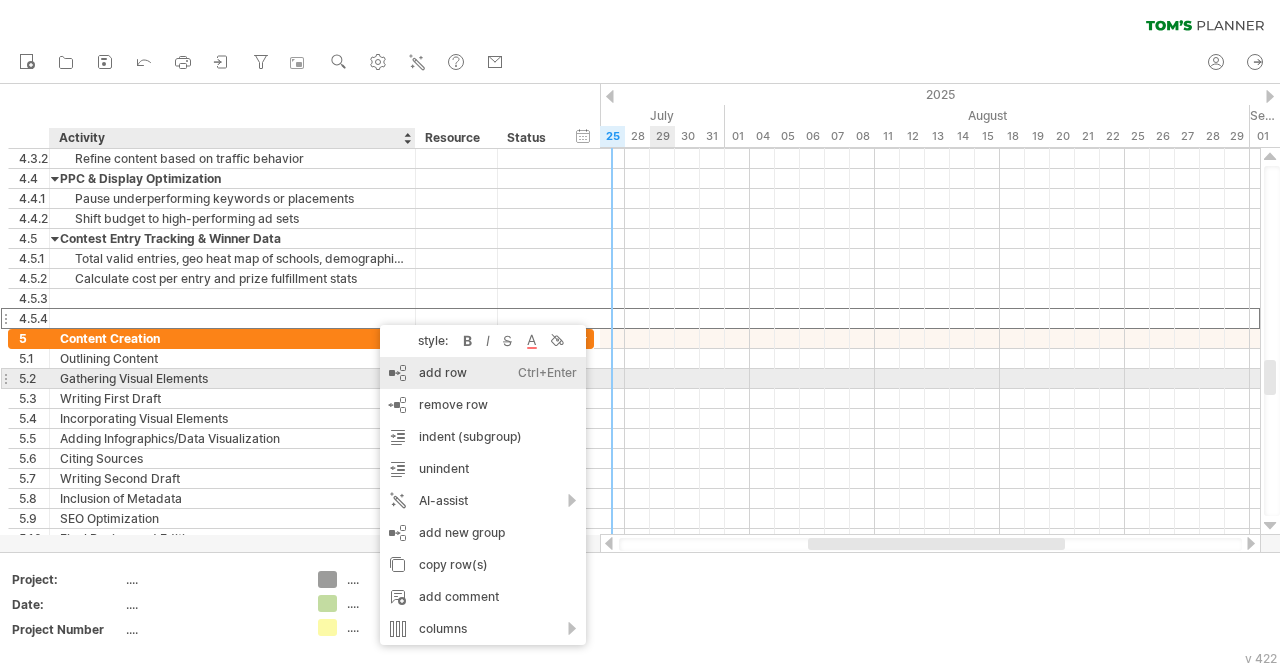 click on "add row Ctrl+Enter Cmd+Enter" at bounding box center (483, 373) 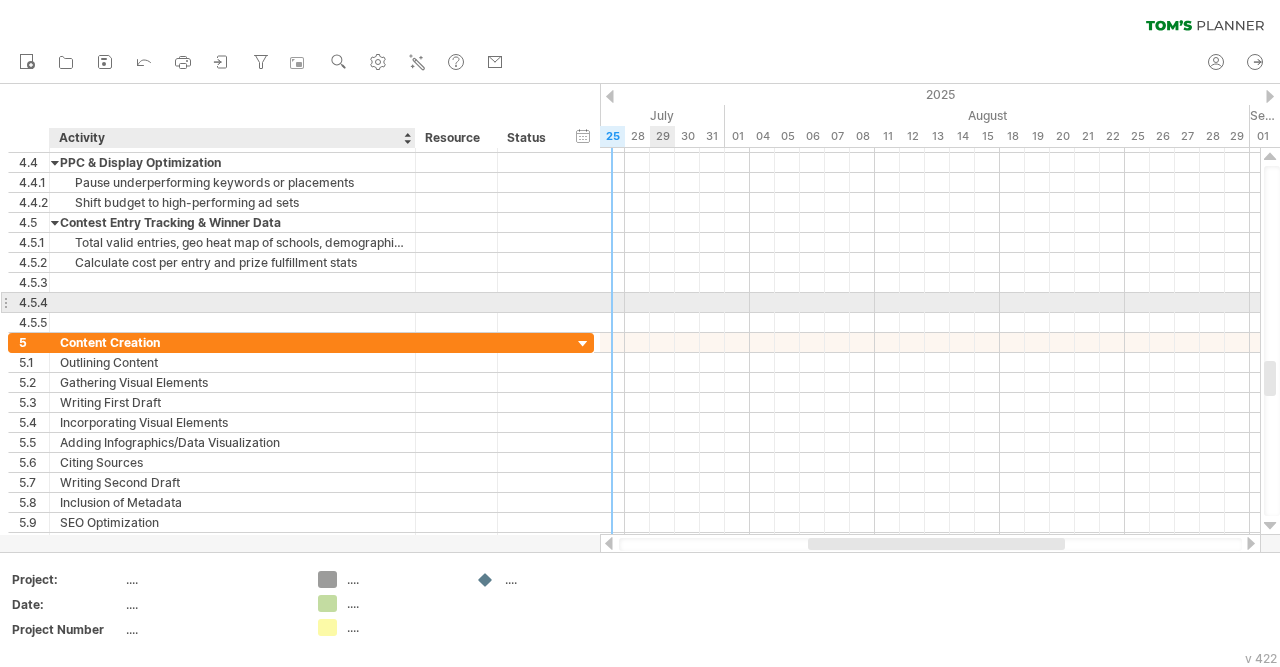 click at bounding box center (232, 302) 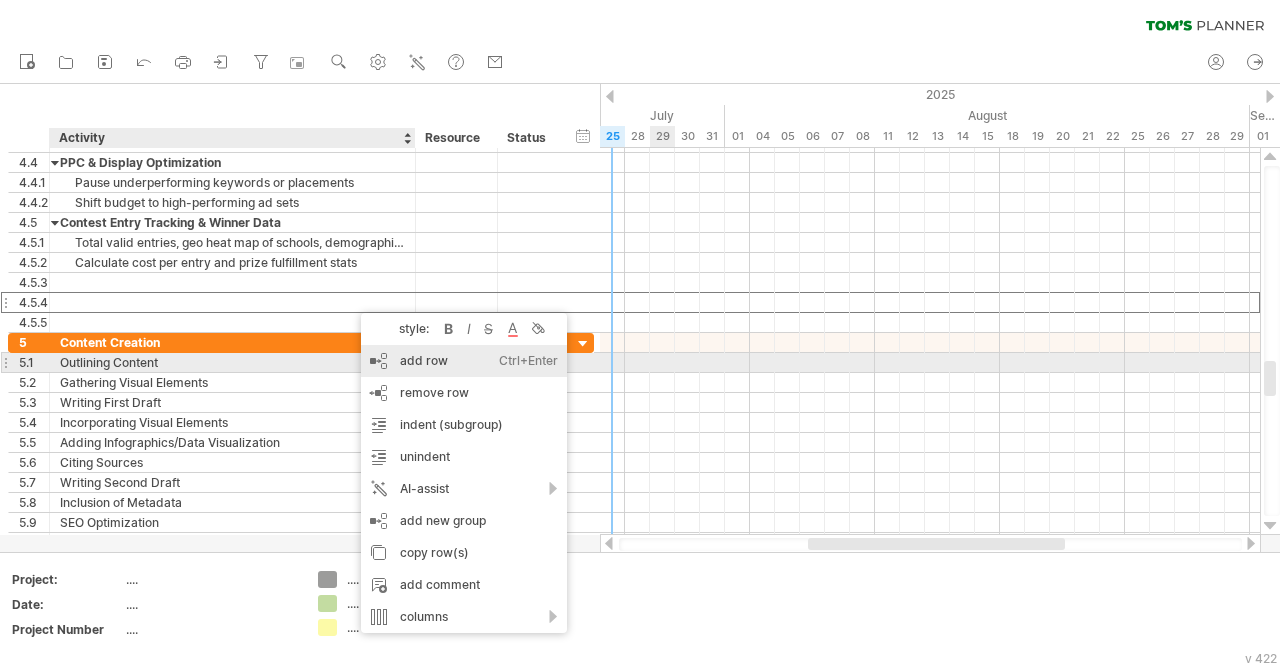 click on "add row Ctrl+Enter Cmd+Enter" at bounding box center (464, 361) 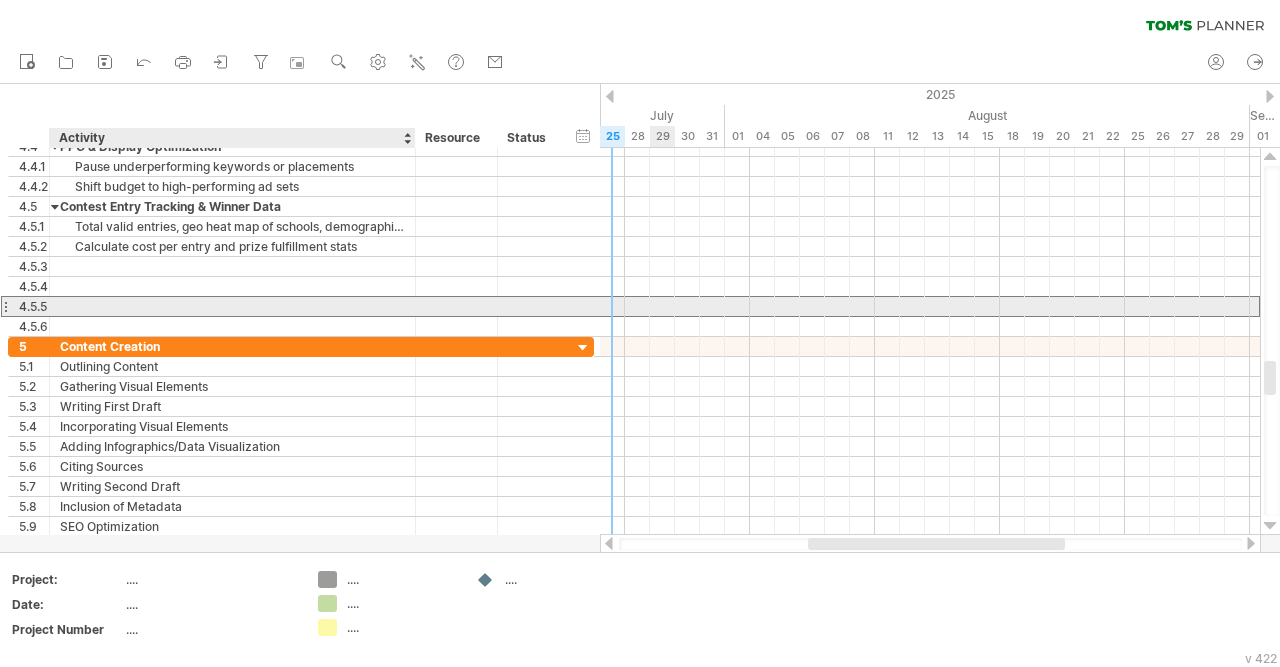 click at bounding box center (232, 306) 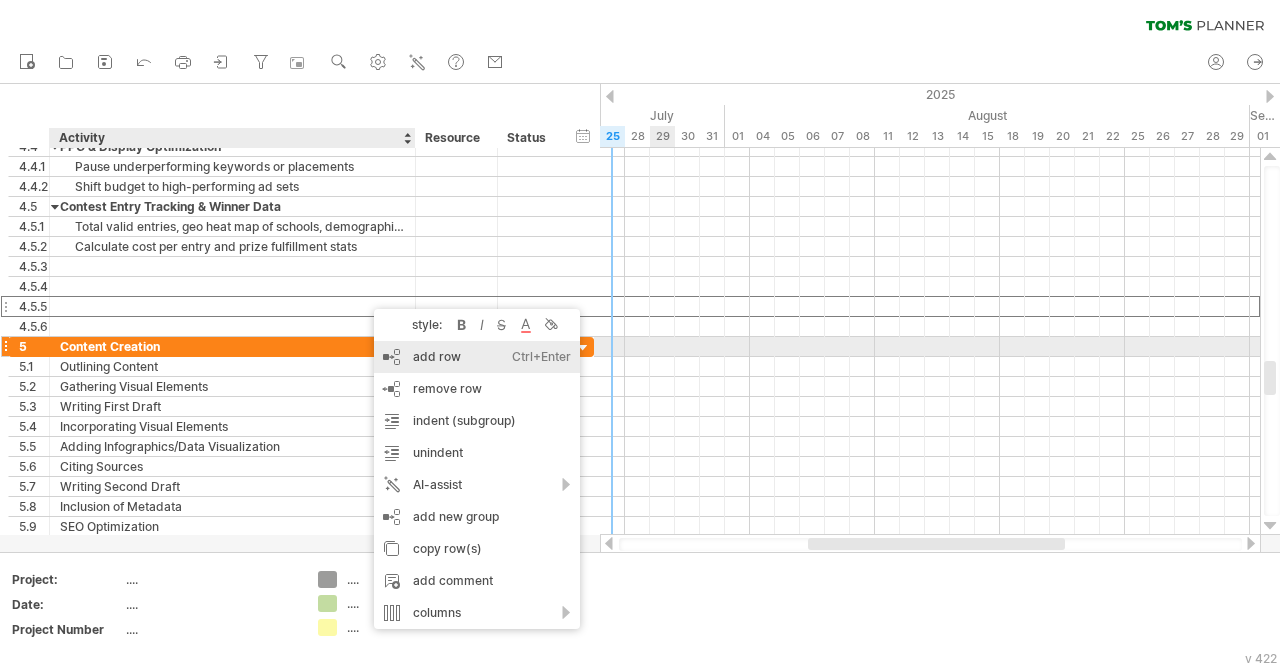 click on "add row Ctrl+Enter Cmd+Enter" at bounding box center [477, 357] 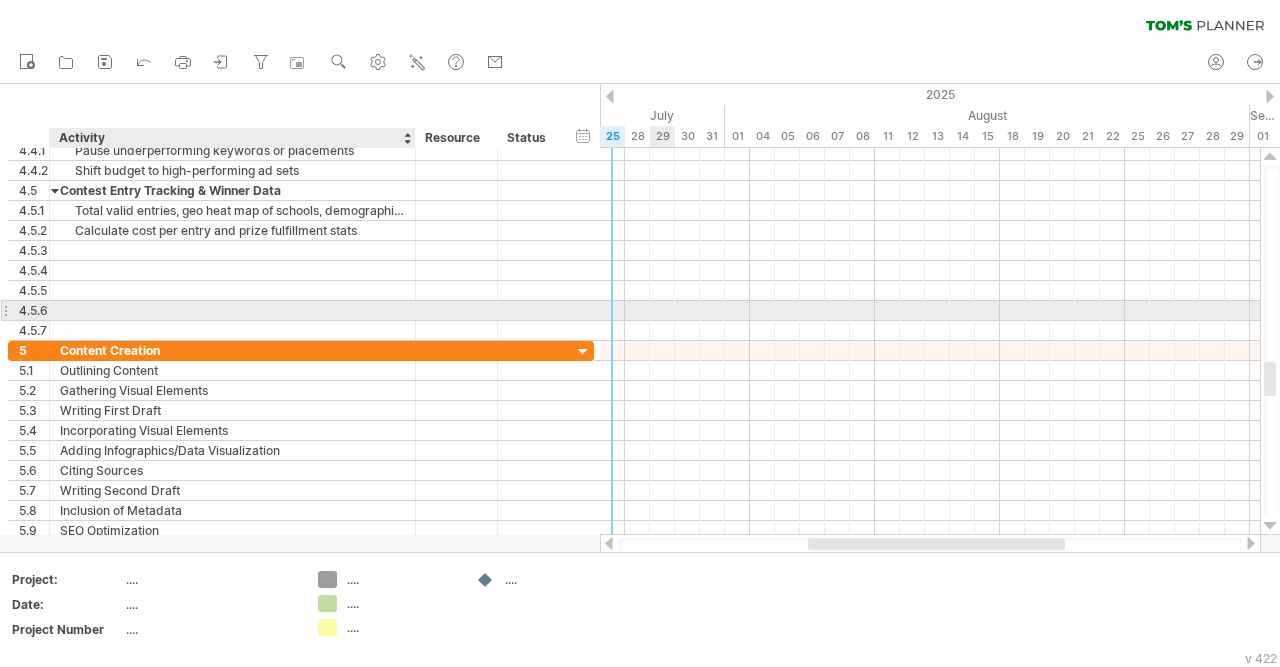 click at bounding box center (232, 310) 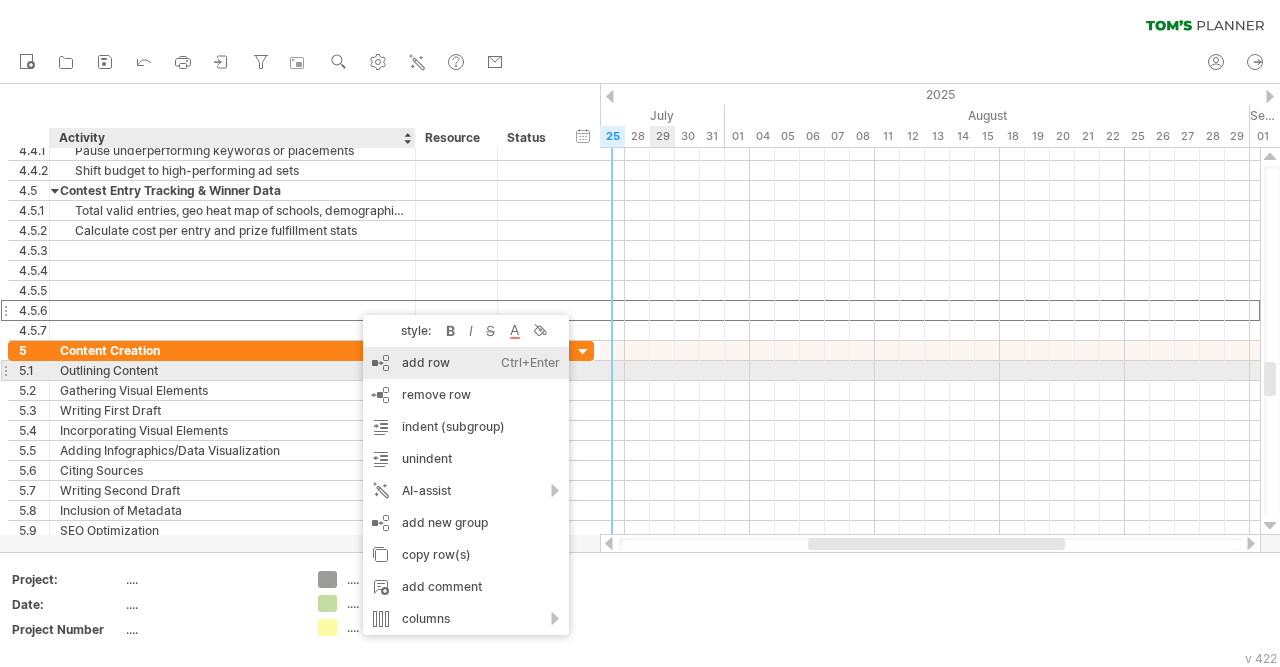 click on "add row Ctrl+Enter Cmd+Enter" at bounding box center (466, 363) 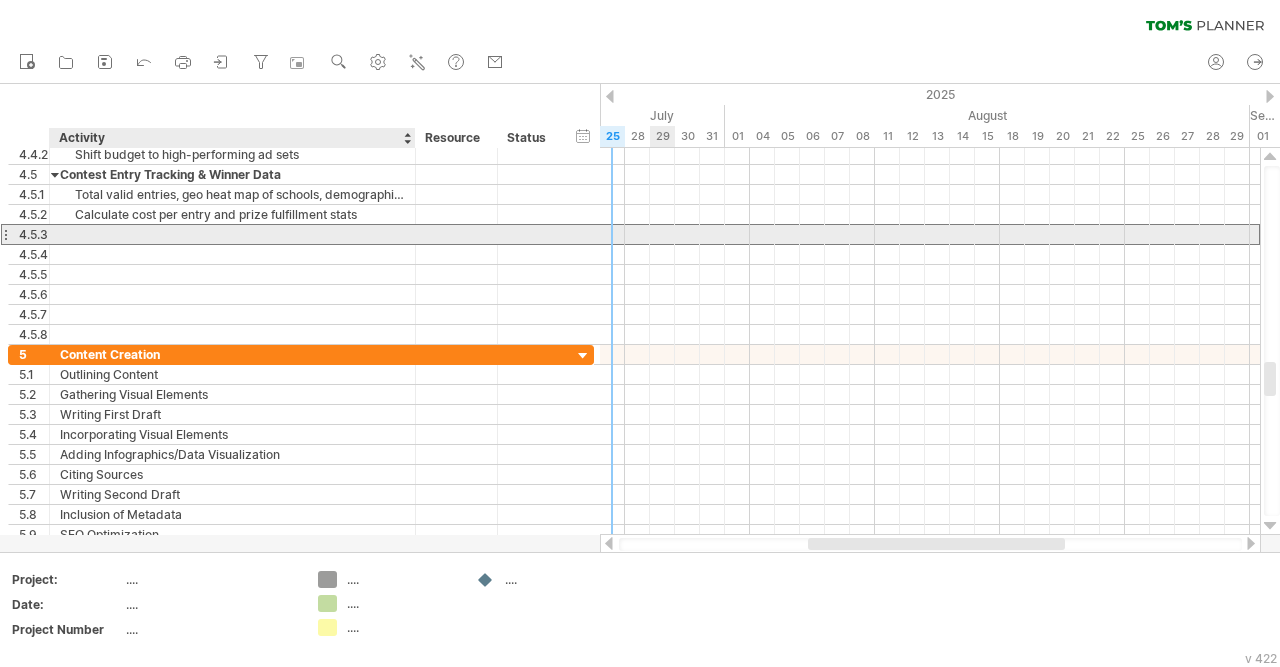 click at bounding box center (232, 234) 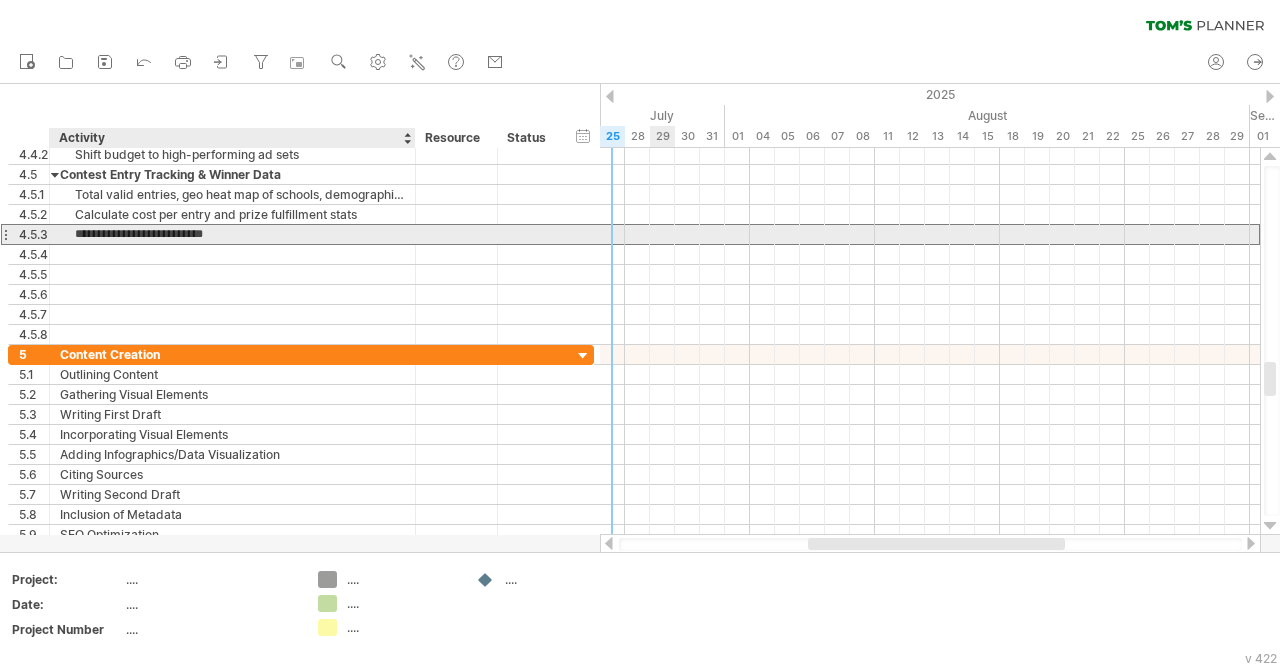 type on "*" 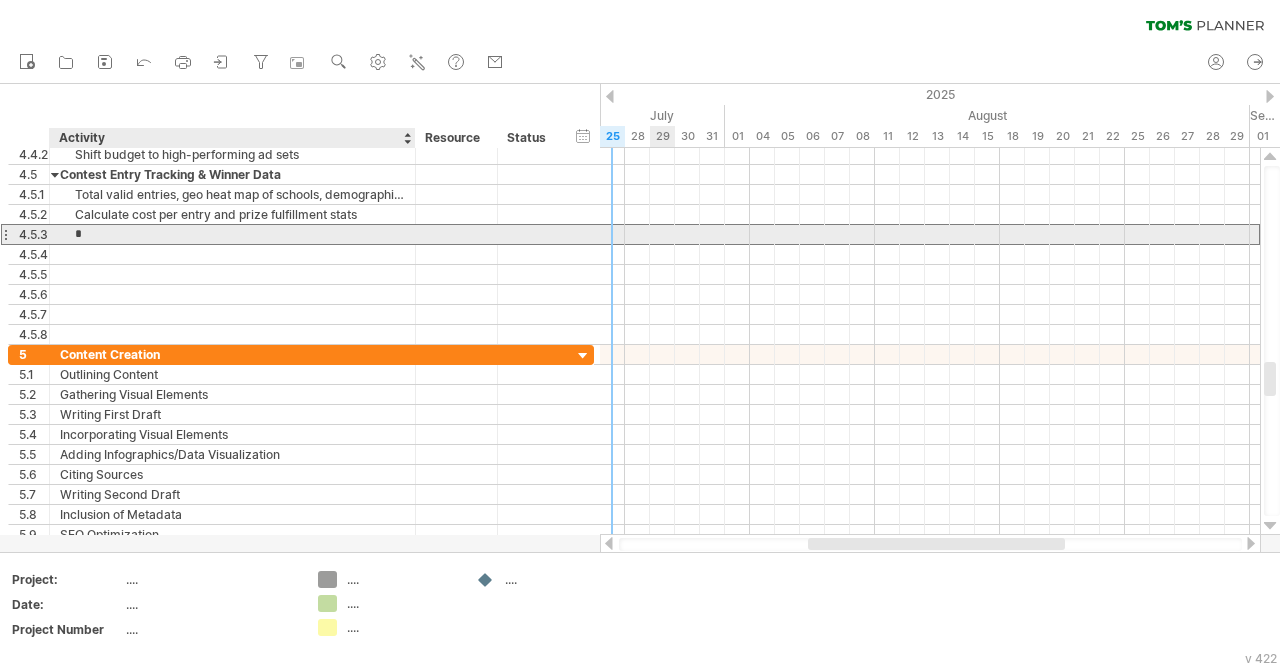 type 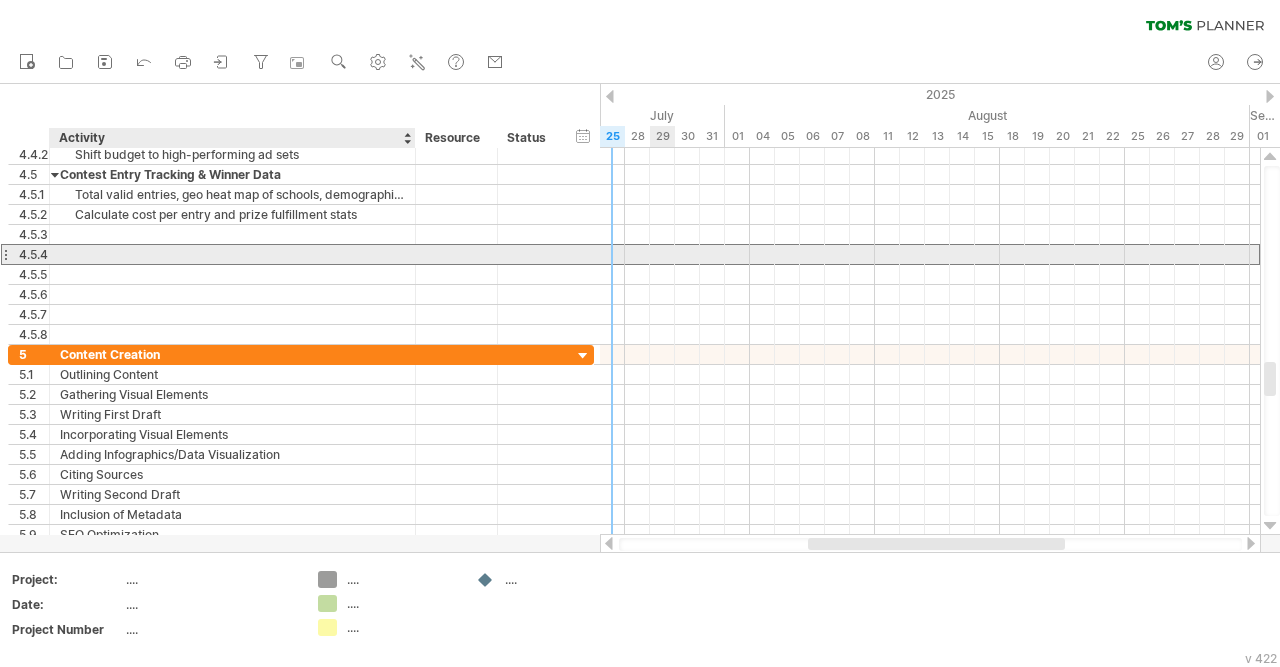 click at bounding box center (232, 254) 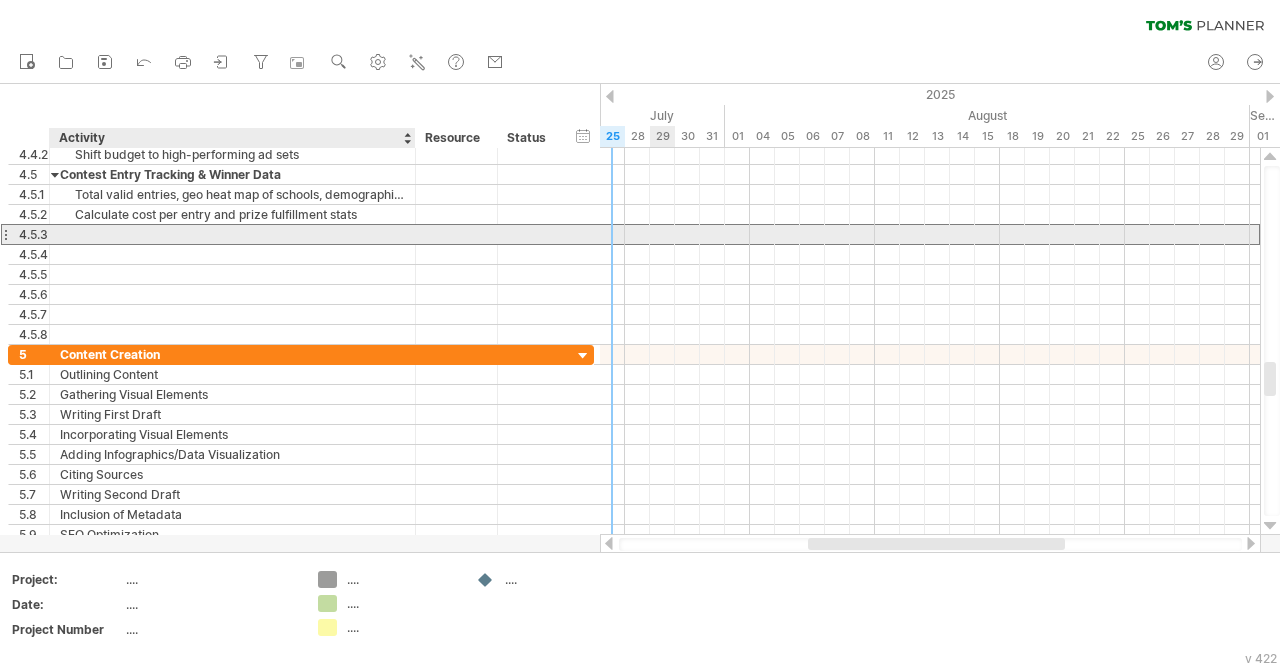 click at bounding box center (232, 234) 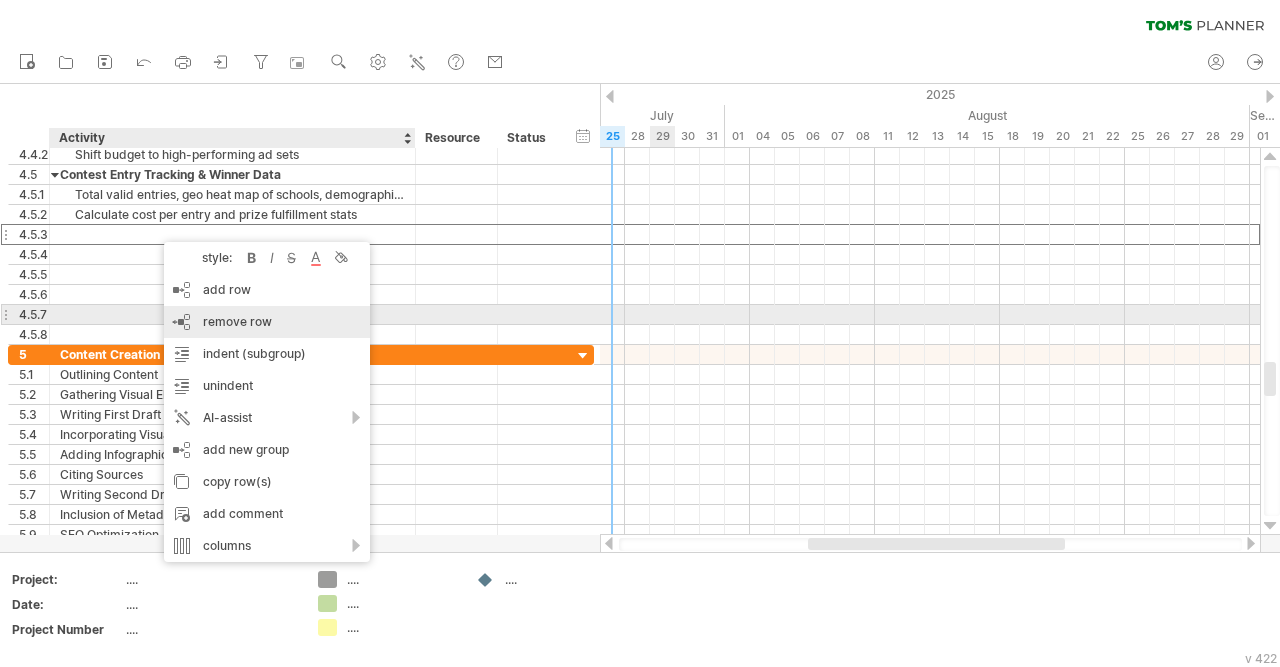 click on "remove row" at bounding box center [237, 321] 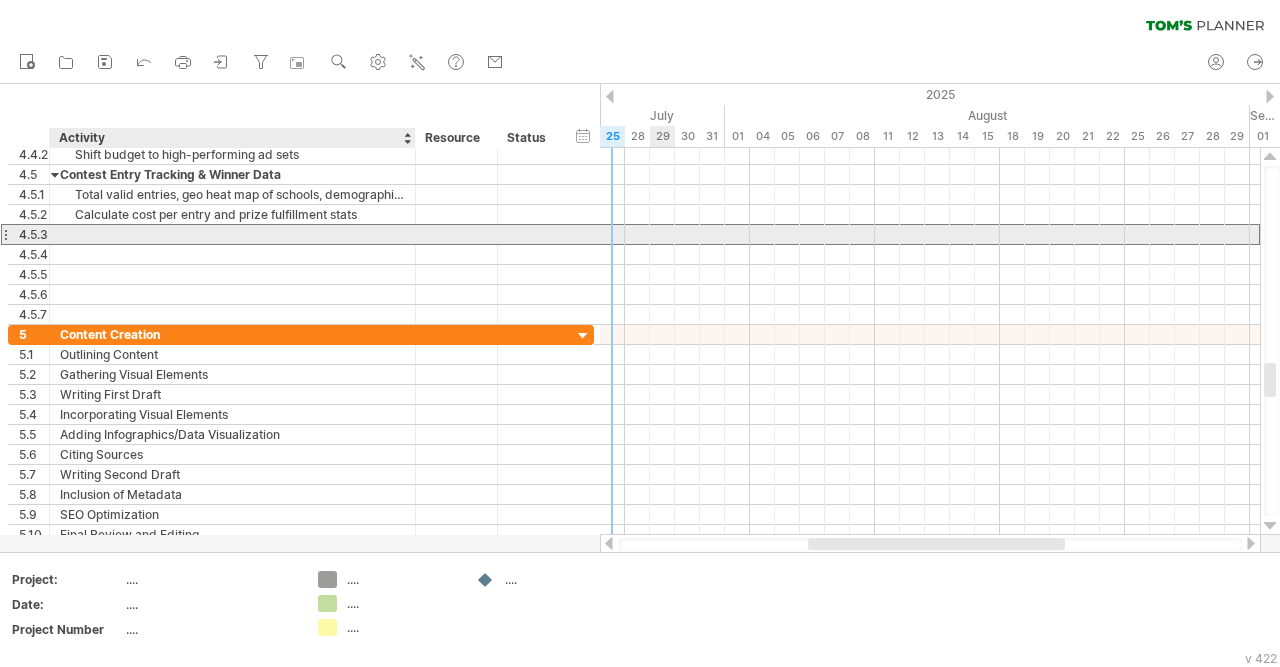 click at bounding box center [232, 234] 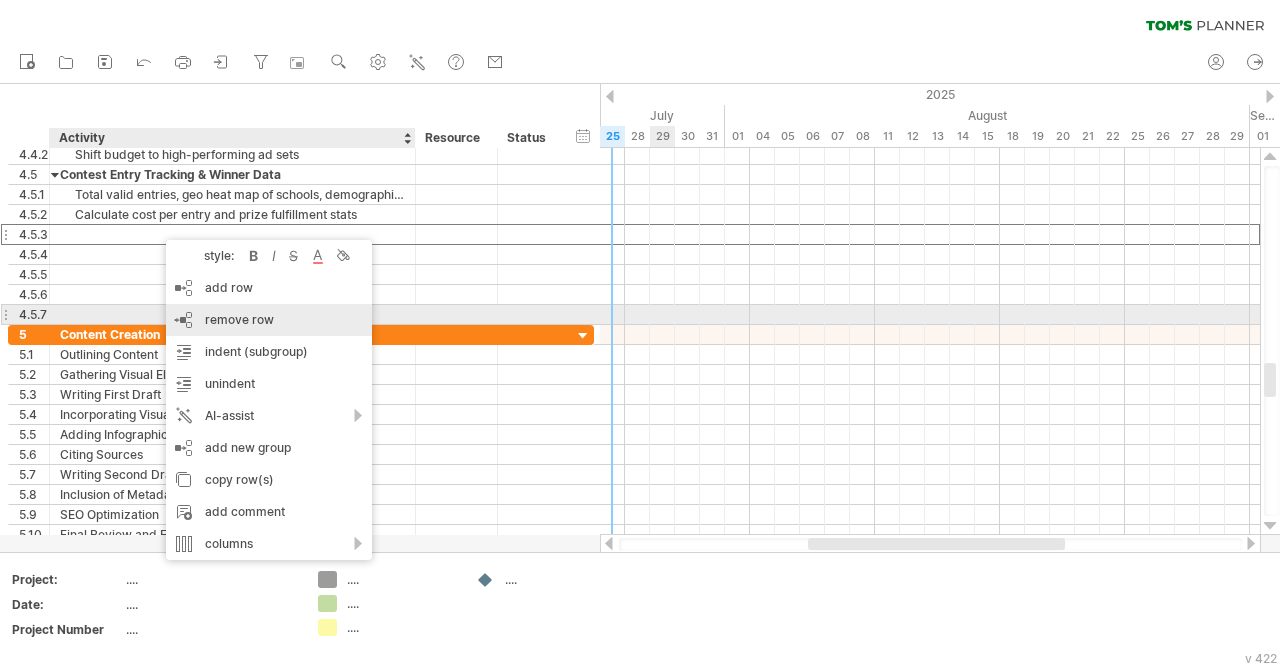 click on "remove row" at bounding box center [239, 319] 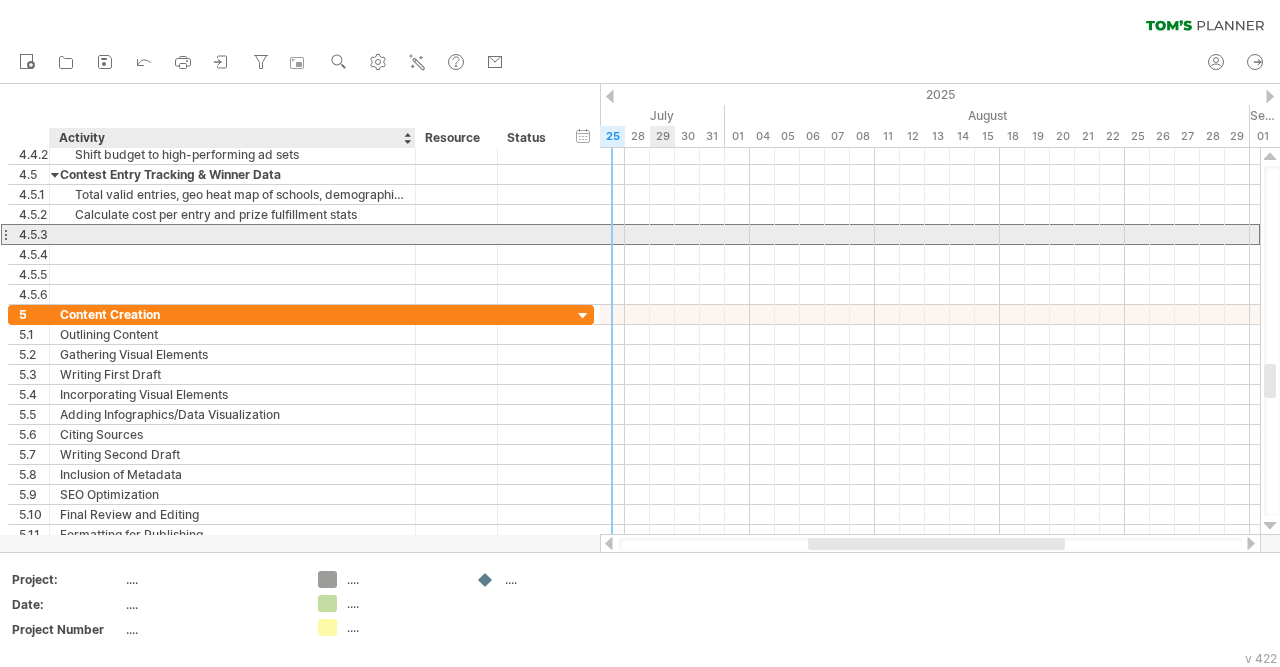 click at bounding box center (232, 234) 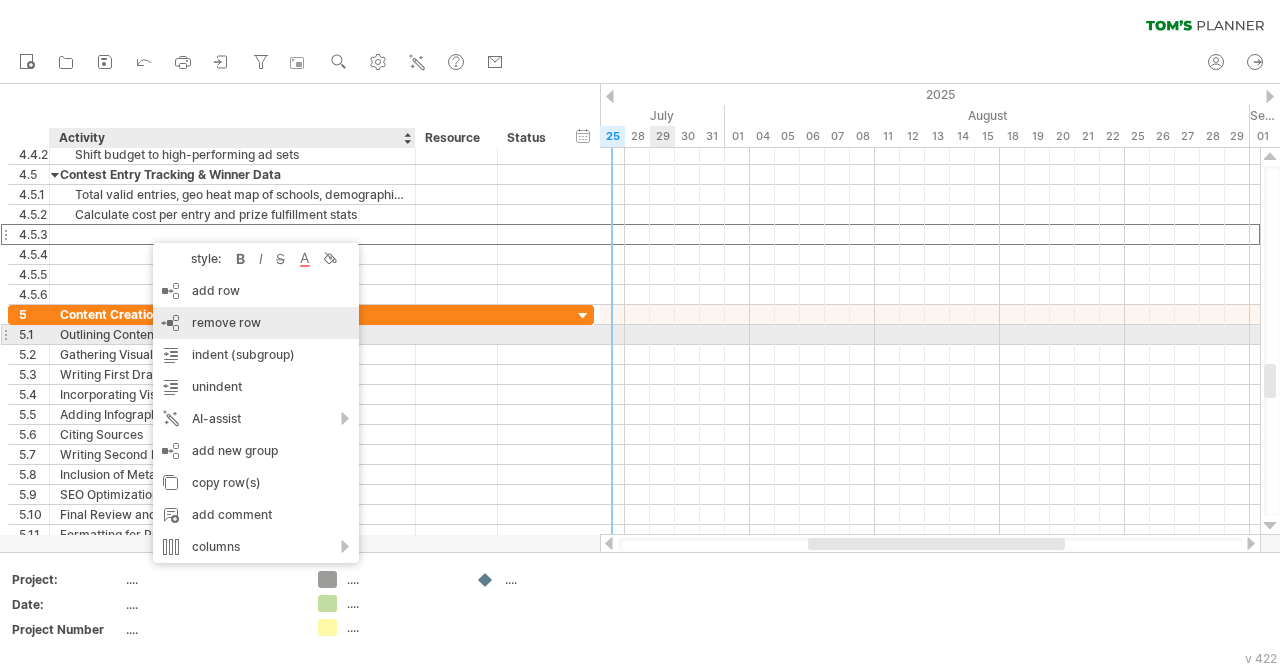 click on "remove row" at bounding box center (226, 322) 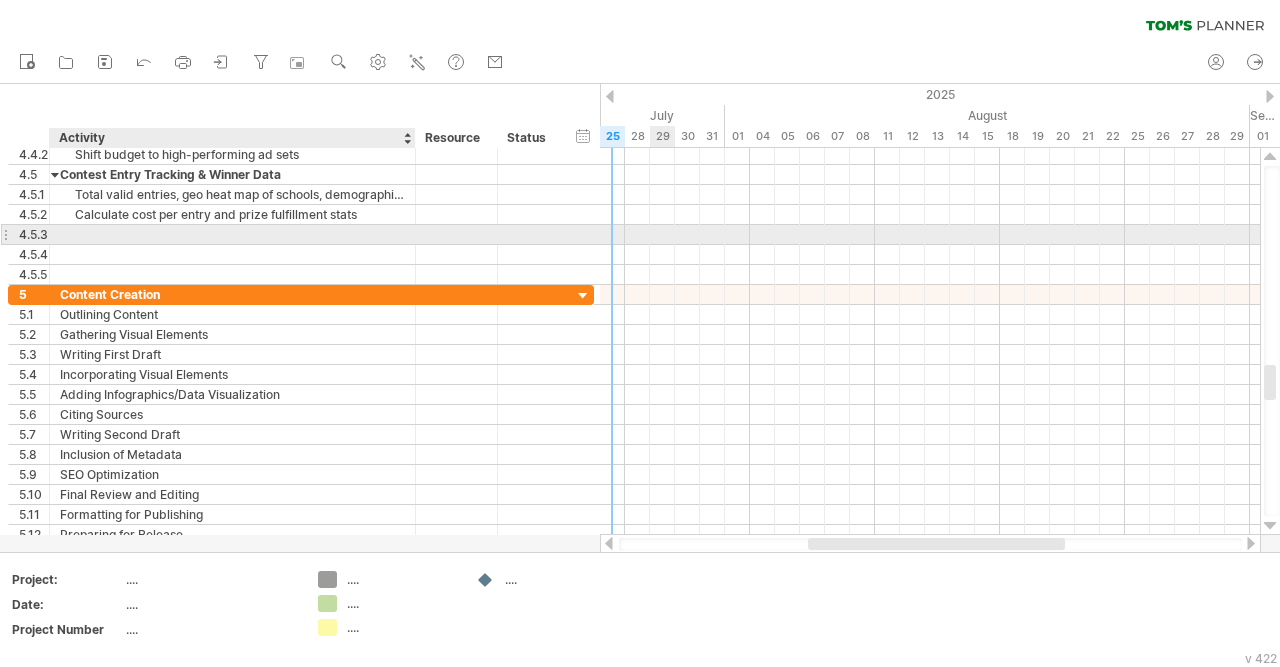 click at bounding box center (232, 234) 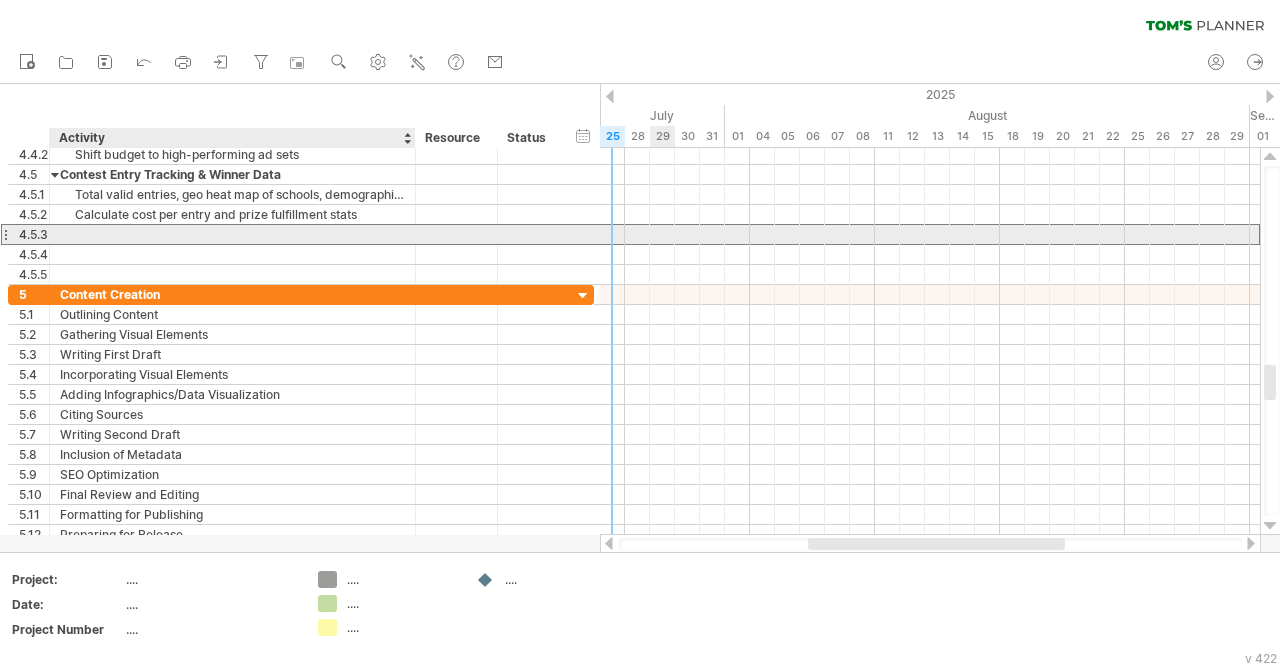 click at bounding box center (232, 234) 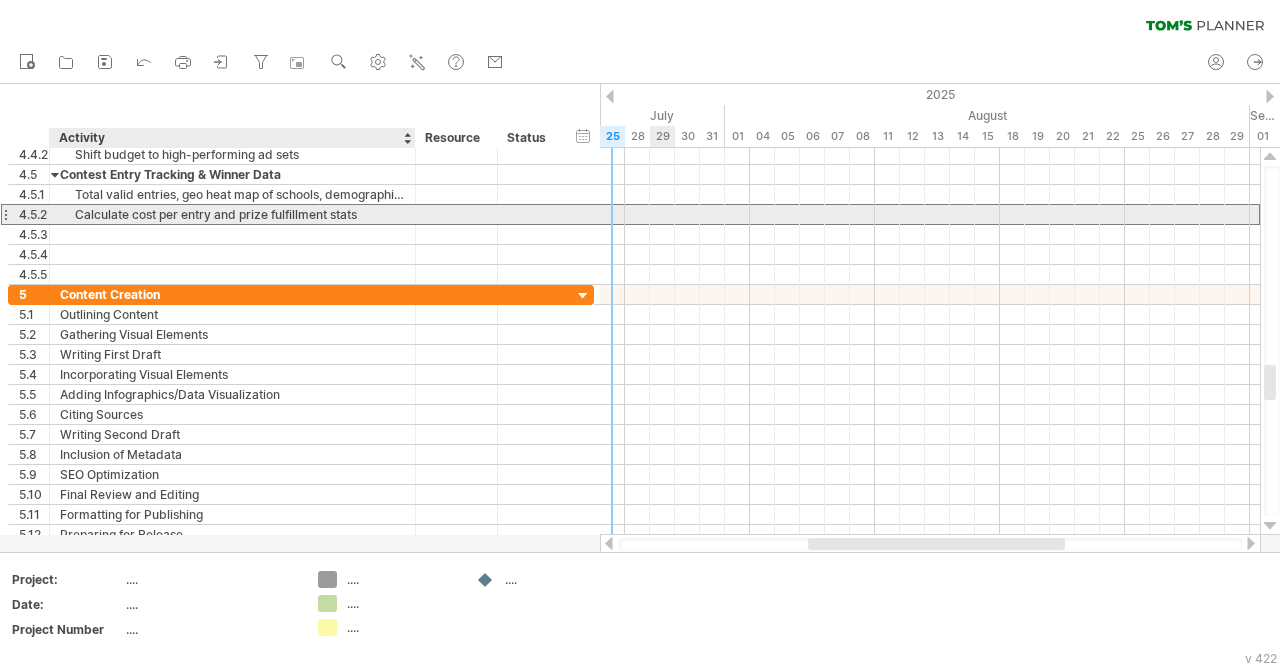 click on "Calculate cost per entry and prize fulfillment stats" at bounding box center (232, 214) 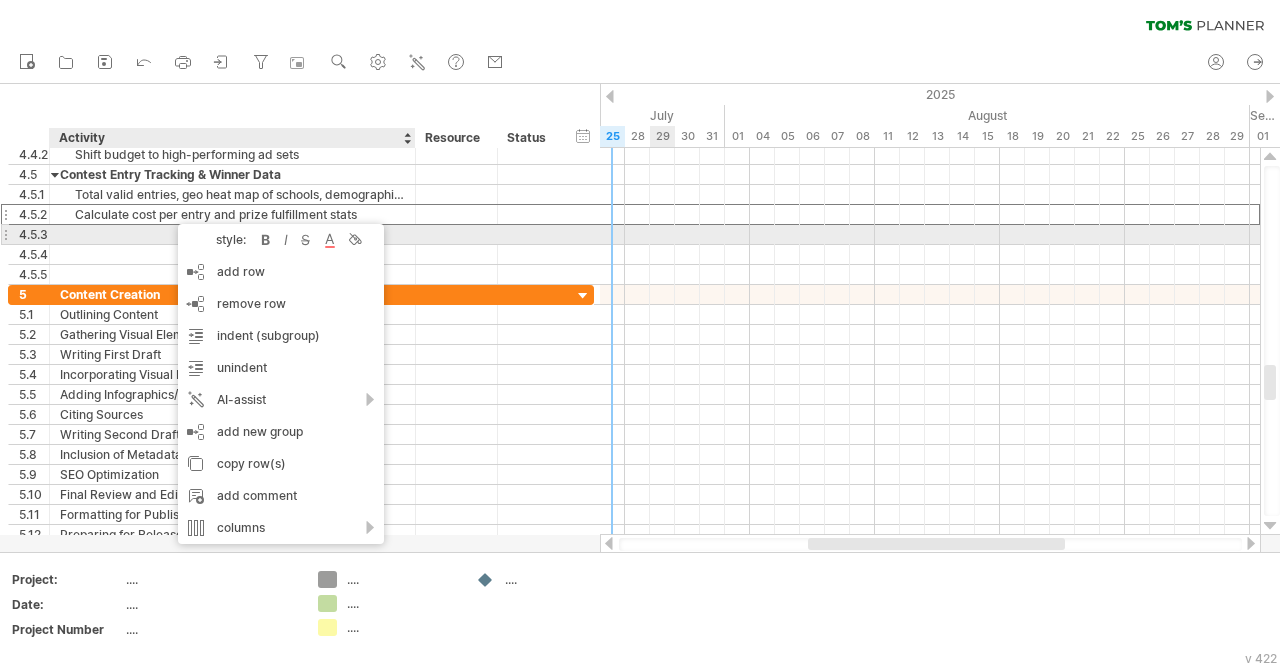 click at bounding box center [232, 234] 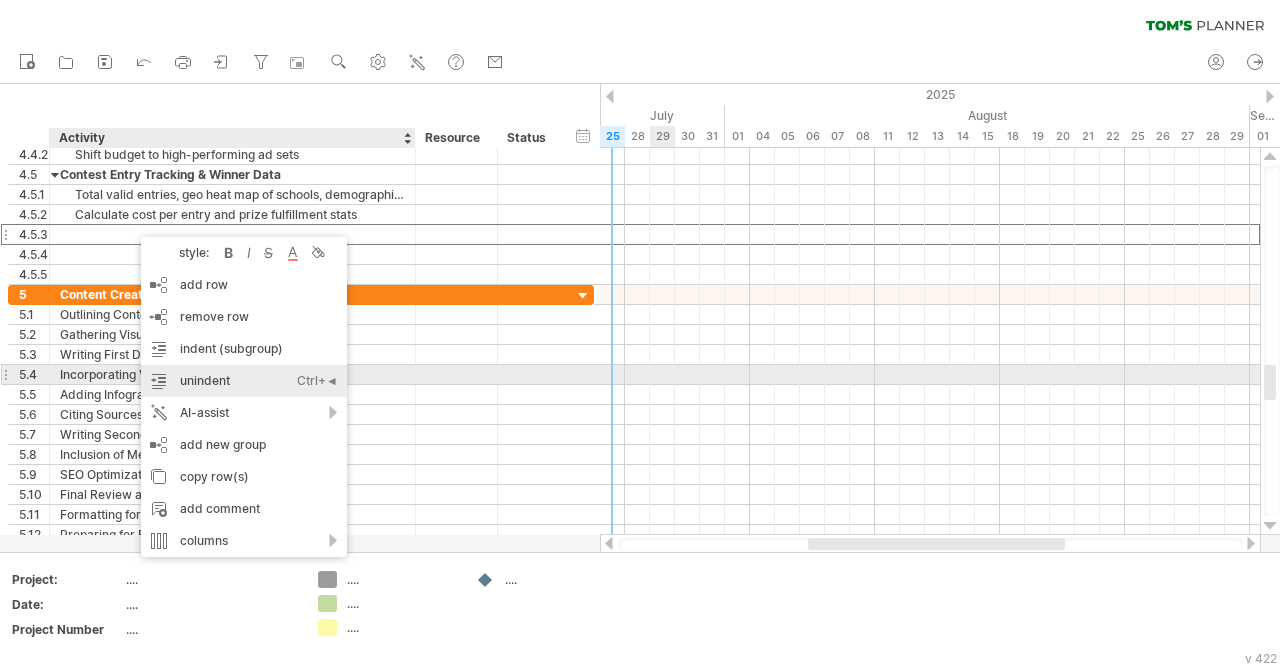 click on "unindent Ctrl+◄ Cmd+◄" at bounding box center [244, 381] 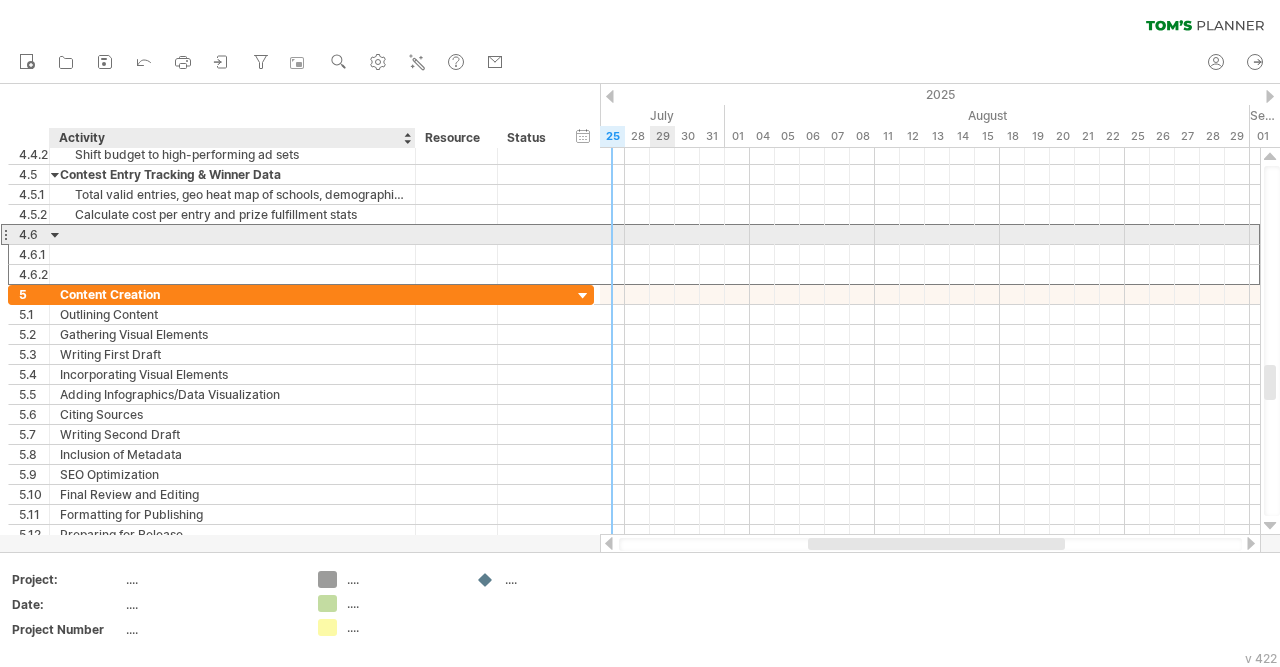click at bounding box center [232, 234] 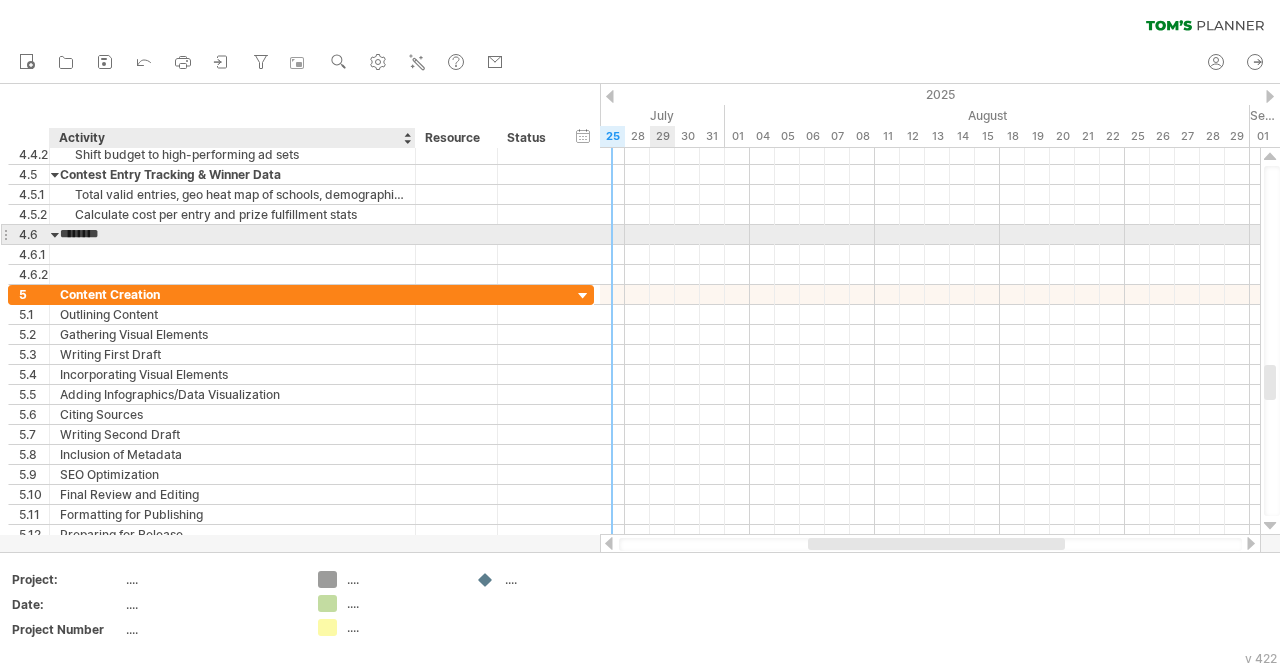 scroll, scrollTop: 0, scrollLeft: 0, axis: both 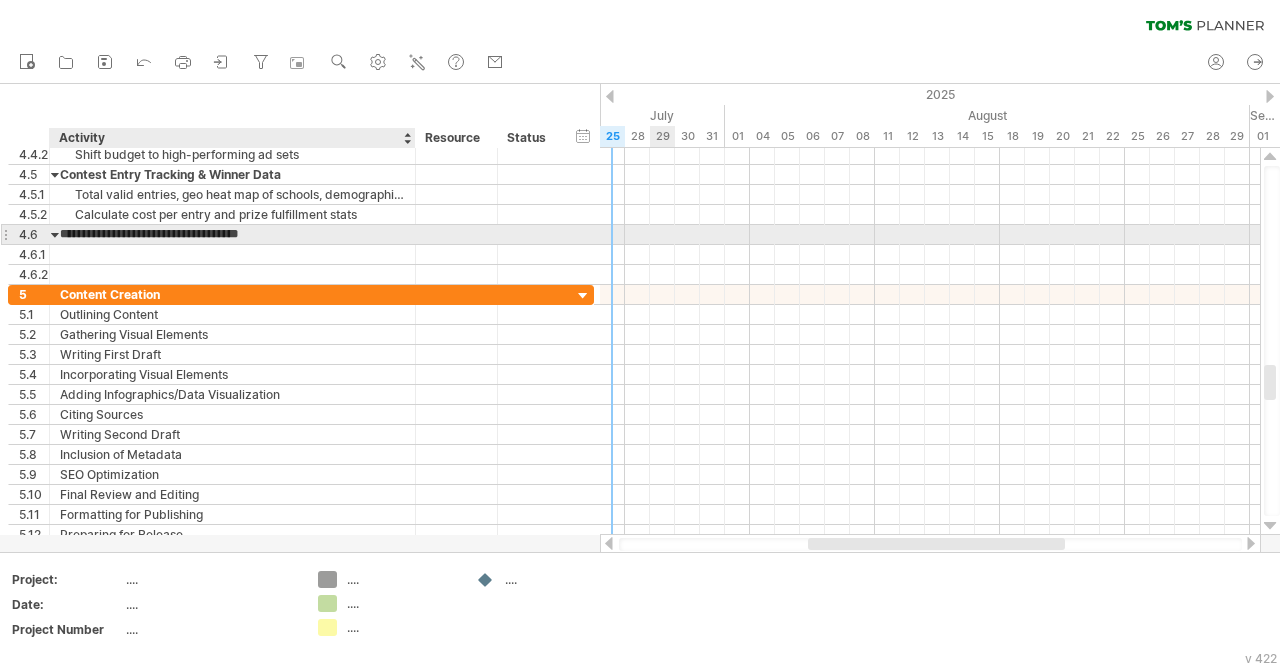 type on "**********" 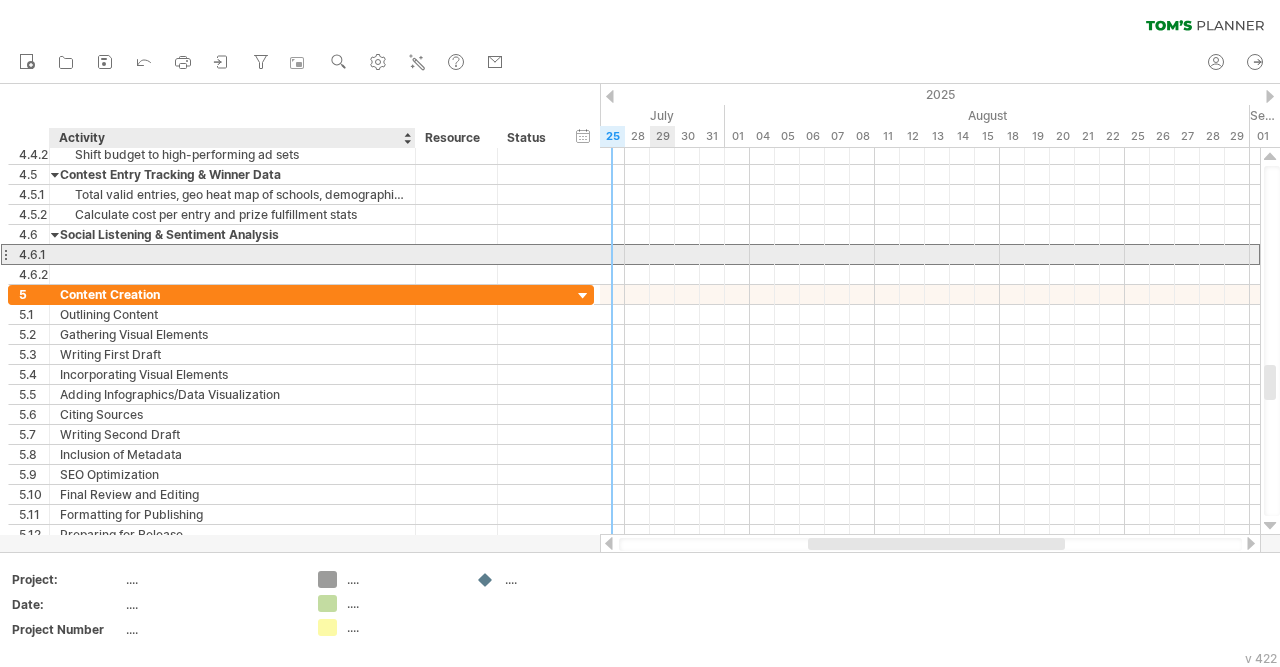click at bounding box center [232, 254] 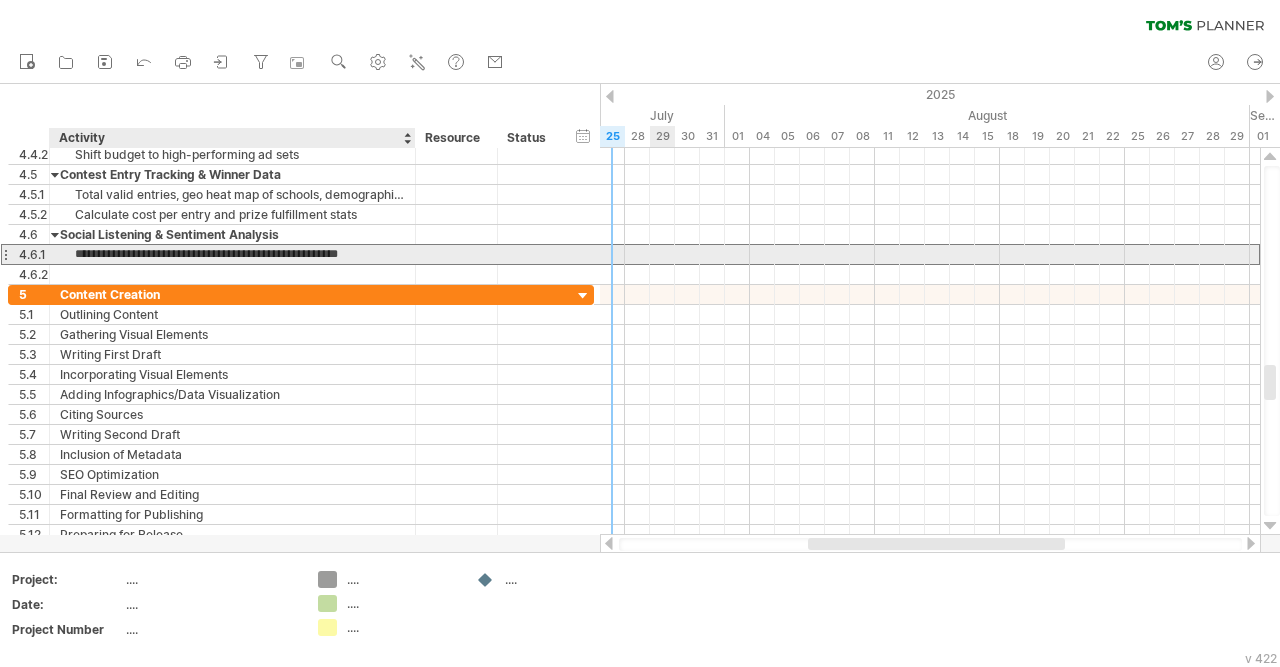 scroll, scrollTop: 0, scrollLeft: 12, axis: horizontal 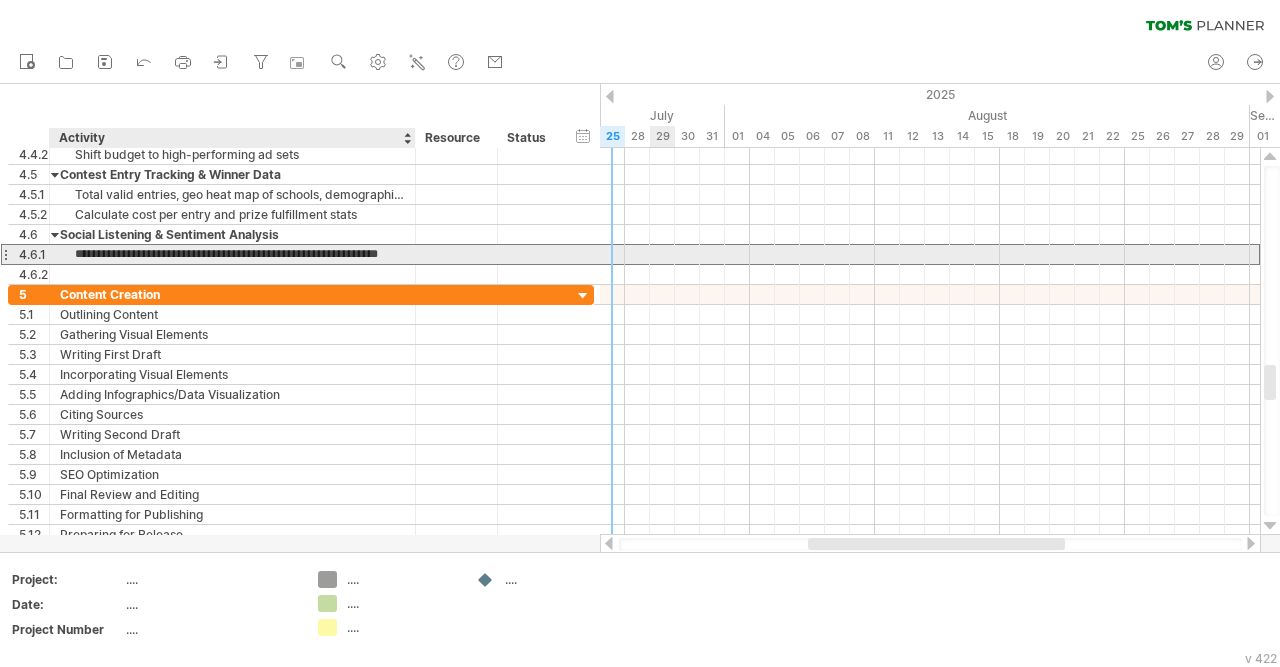 type on "**********" 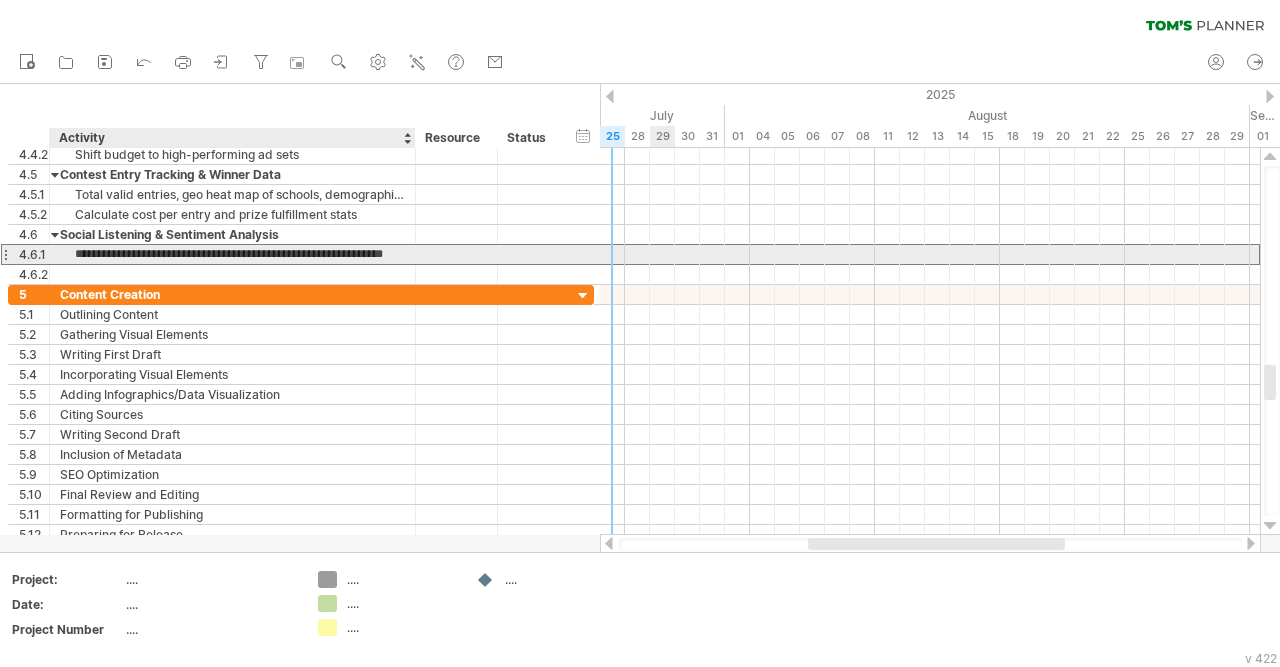 scroll, scrollTop: 0, scrollLeft: 52, axis: horizontal 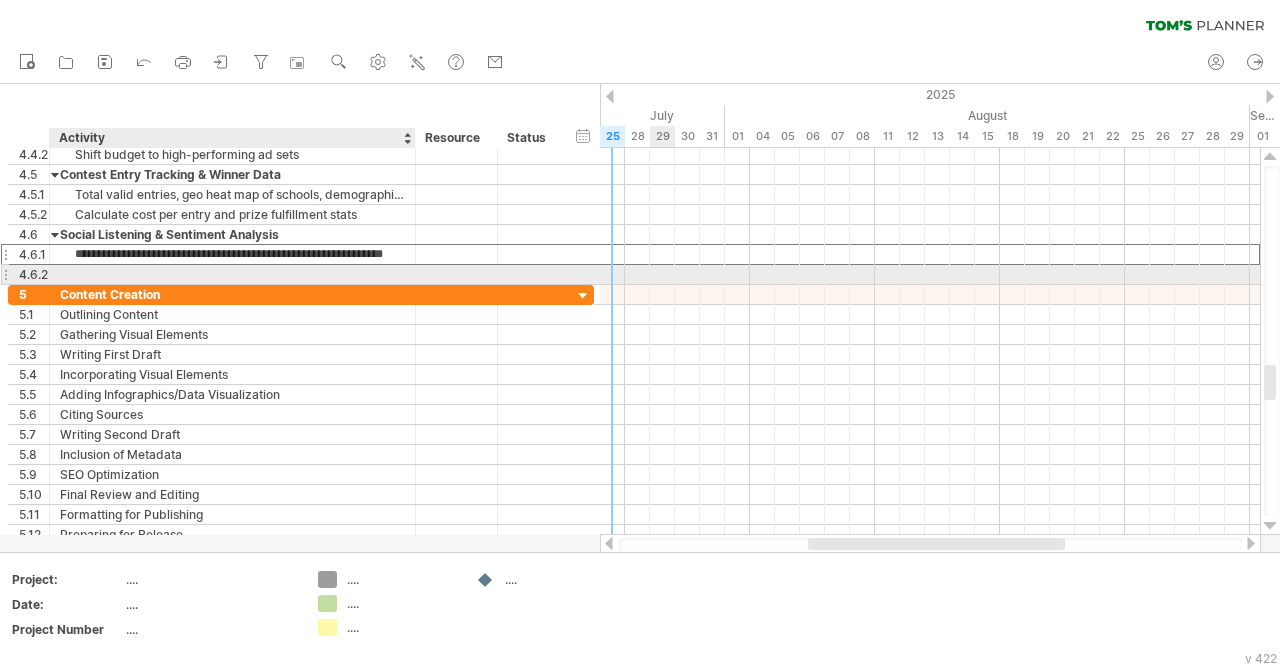 click at bounding box center [232, 274] 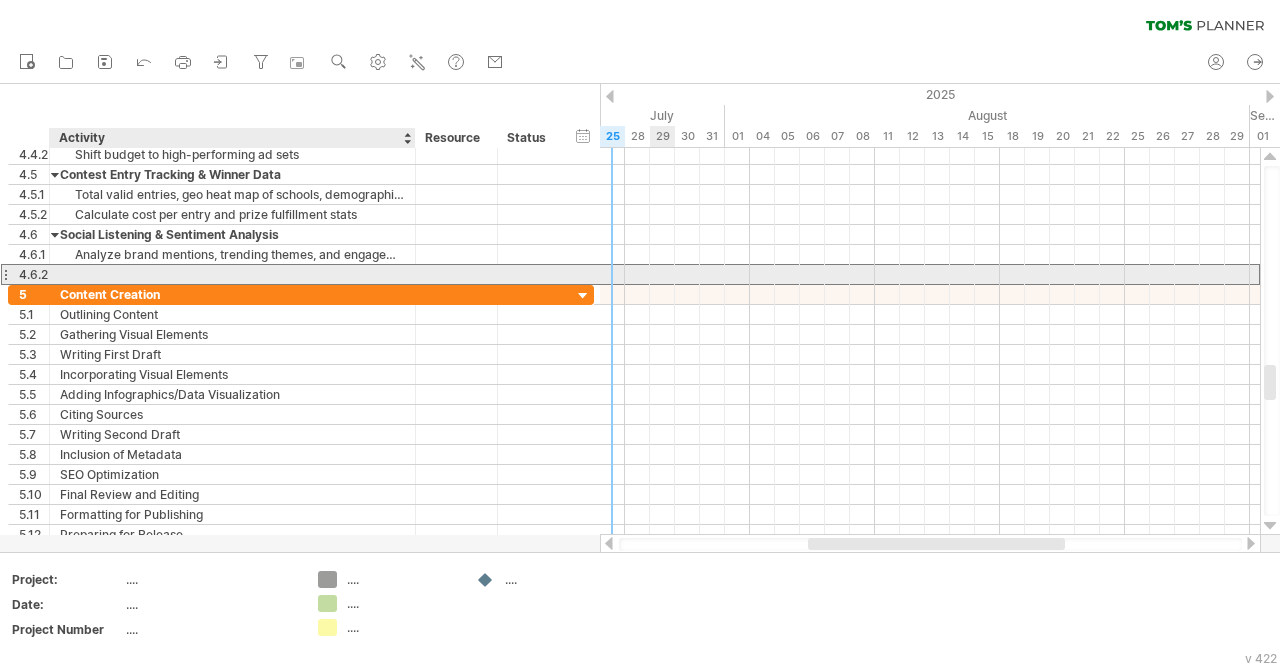 click at bounding box center (232, 274) 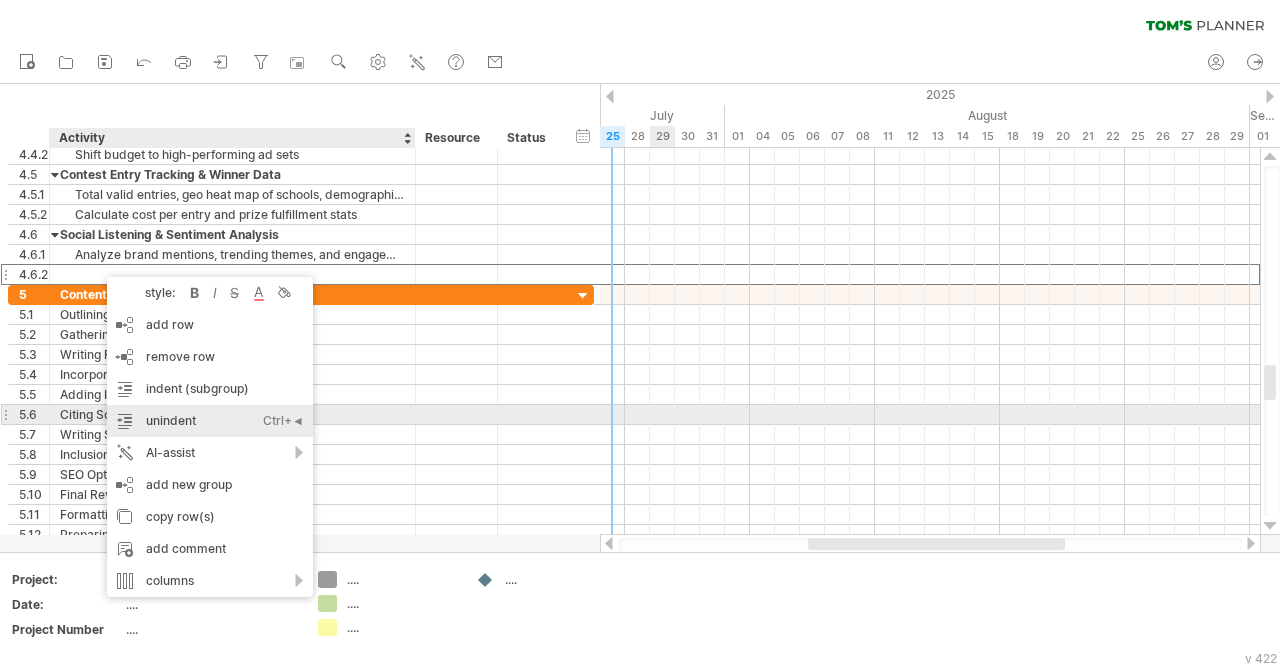 click on "unindent Ctrl+◄ Cmd+◄" at bounding box center (210, 421) 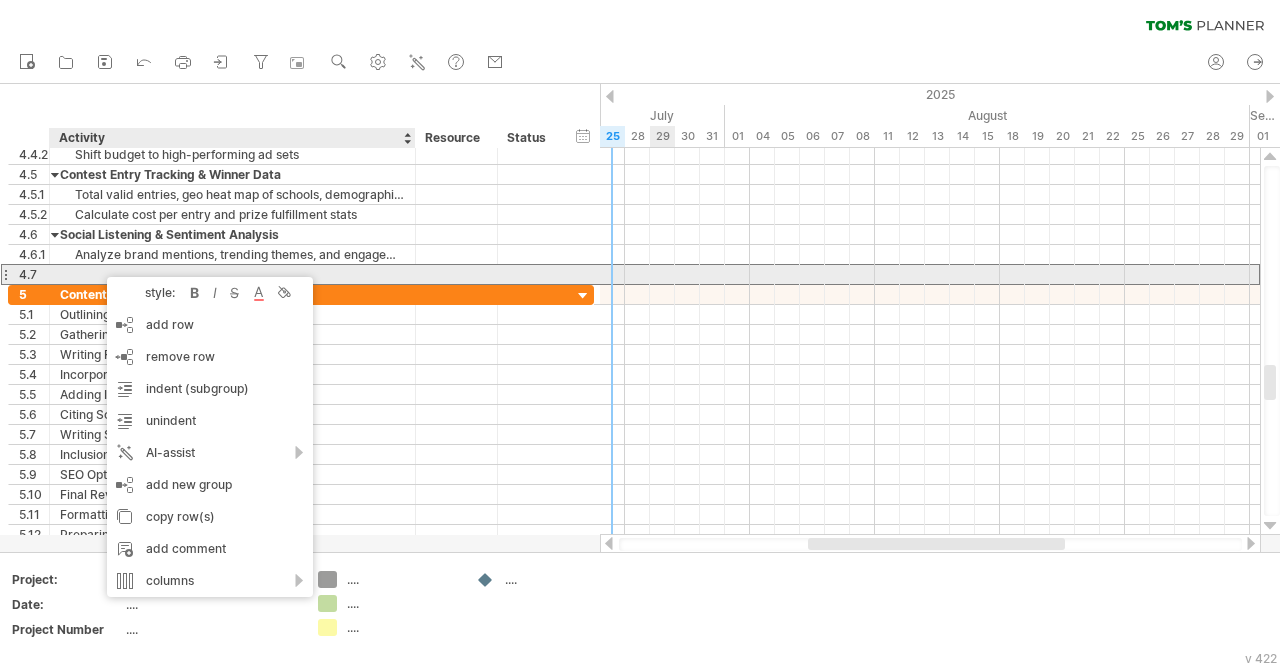 click at bounding box center (232, 274) 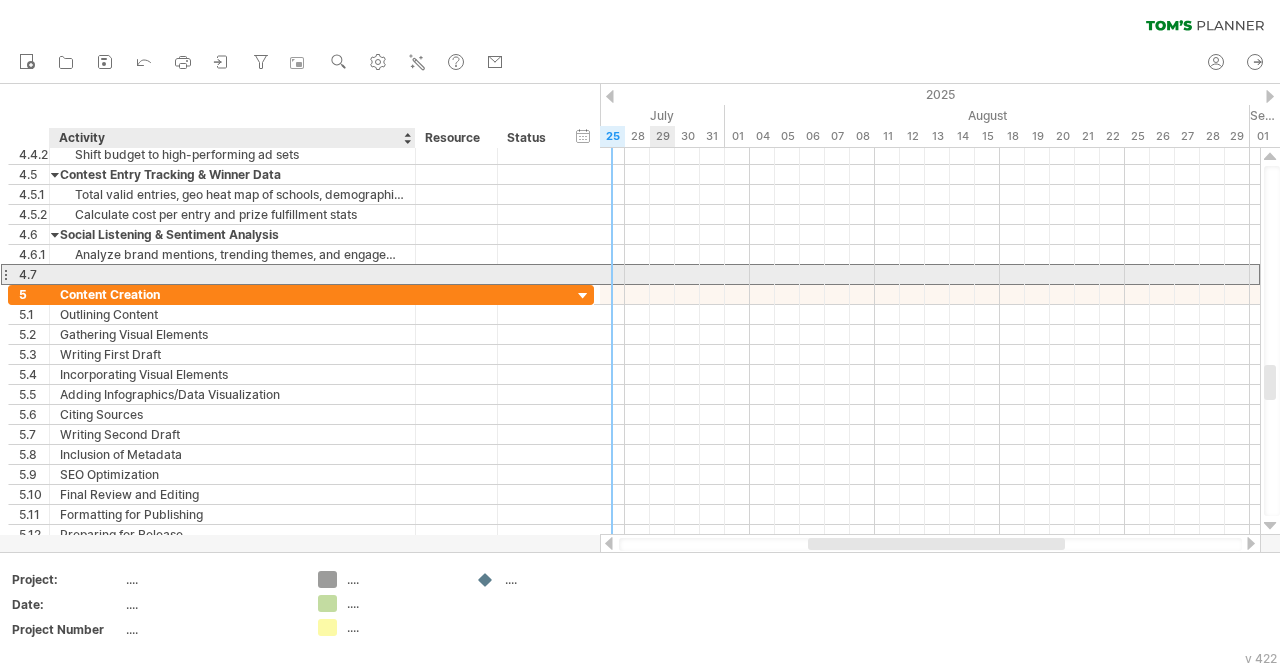 click at bounding box center (232, 274) 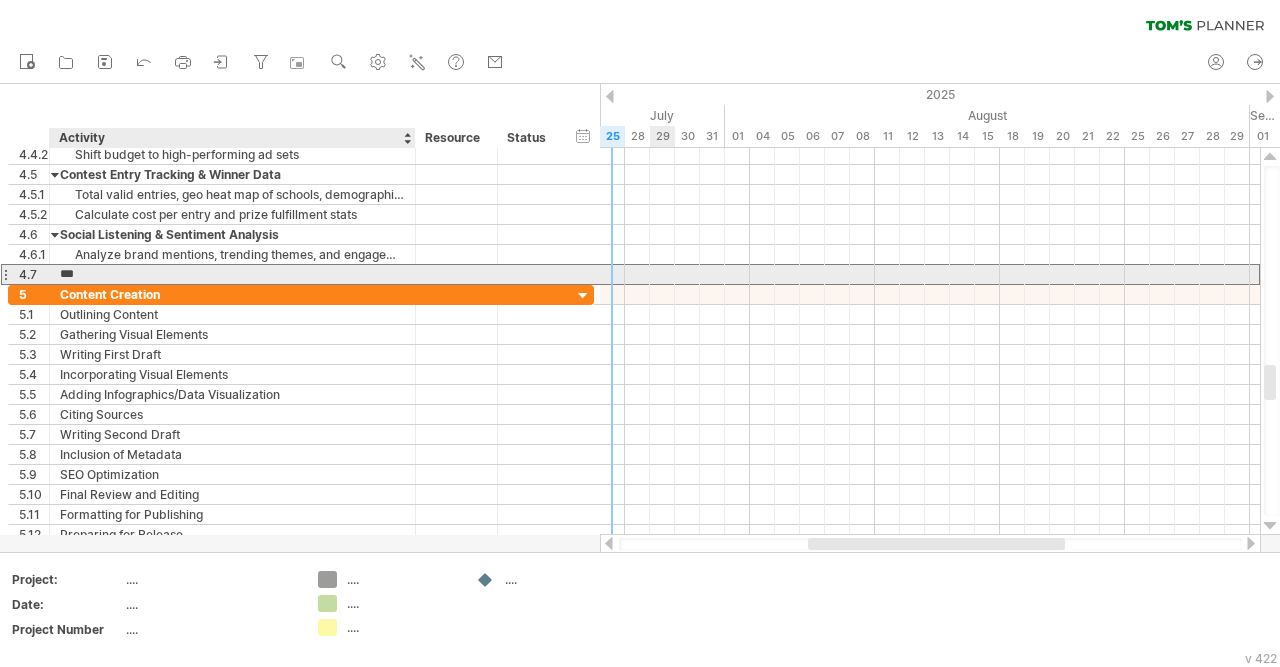 scroll, scrollTop: 0, scrollLeft: 0, axis: both 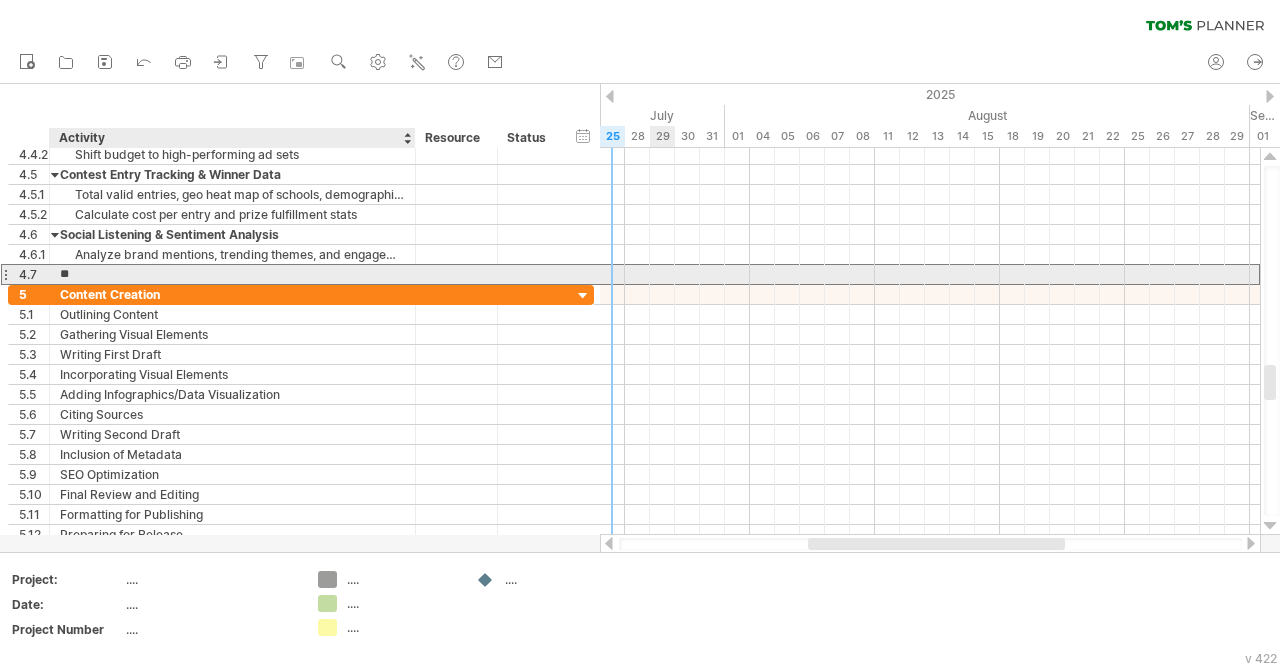 type on "*" 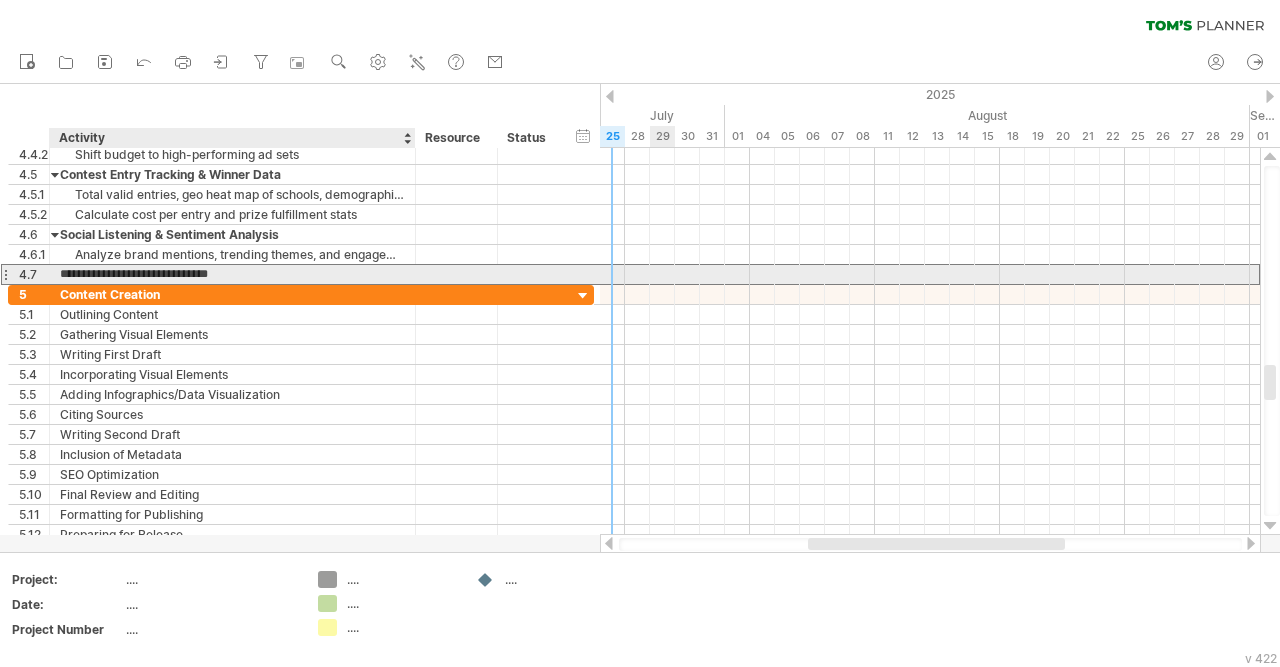 type on "**********" 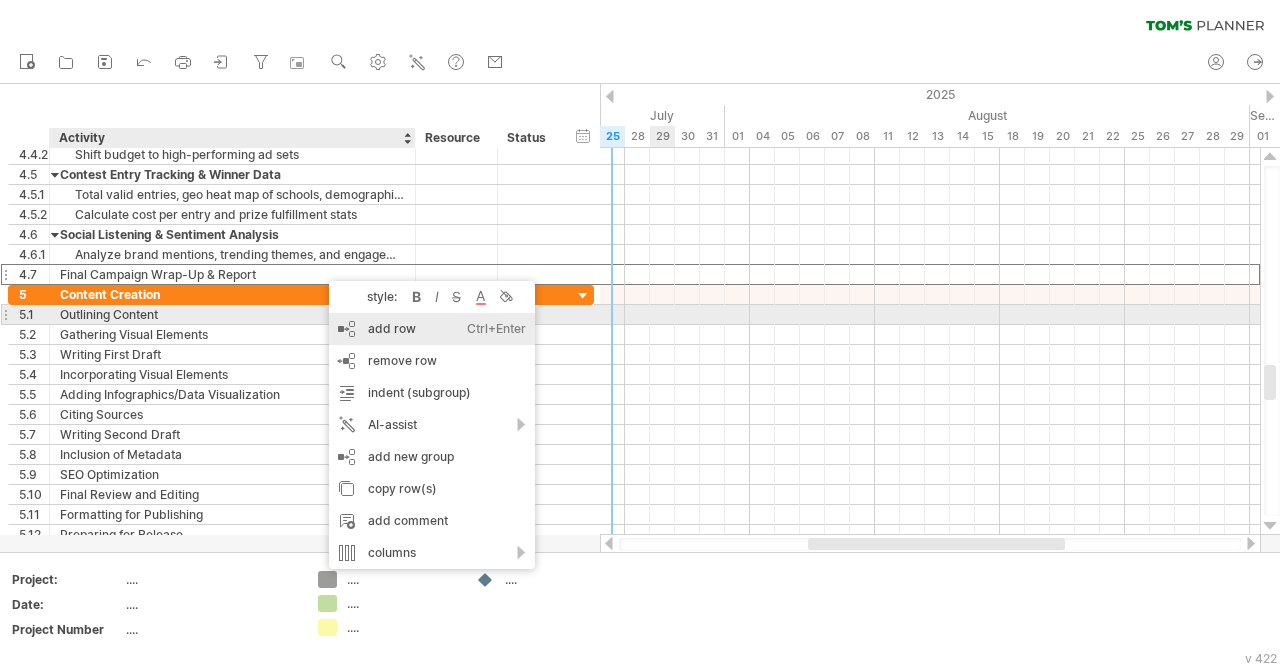 click on "add row Ctrl+Enter Cmd+Enter" at bounding box center [432, 329] 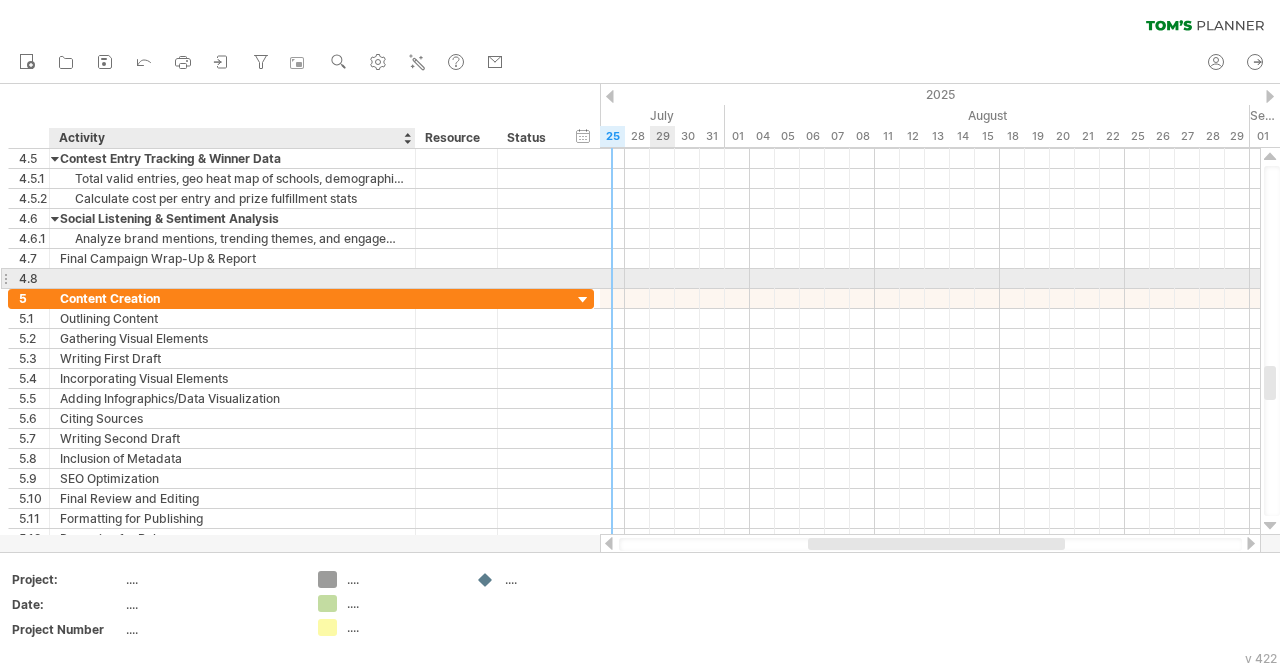 click at bounding box center [232, 278] 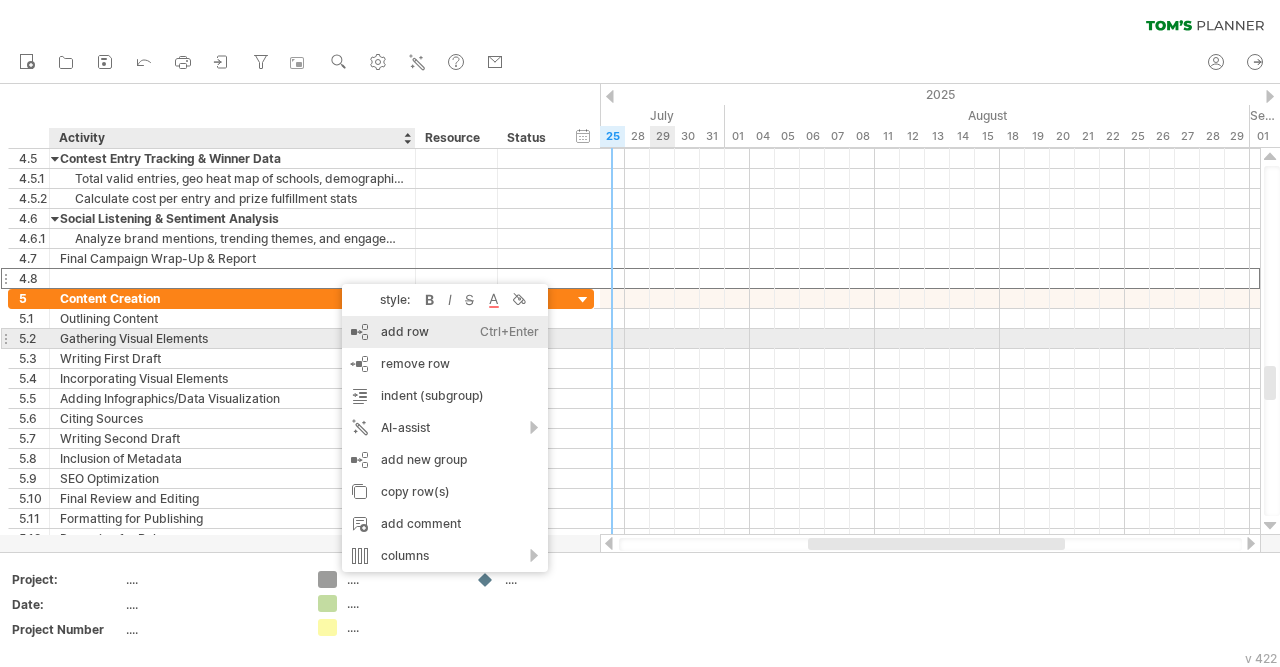 click on "add row Ctrl+Enter Cmd+Enter" at bounding box center [445, 332] 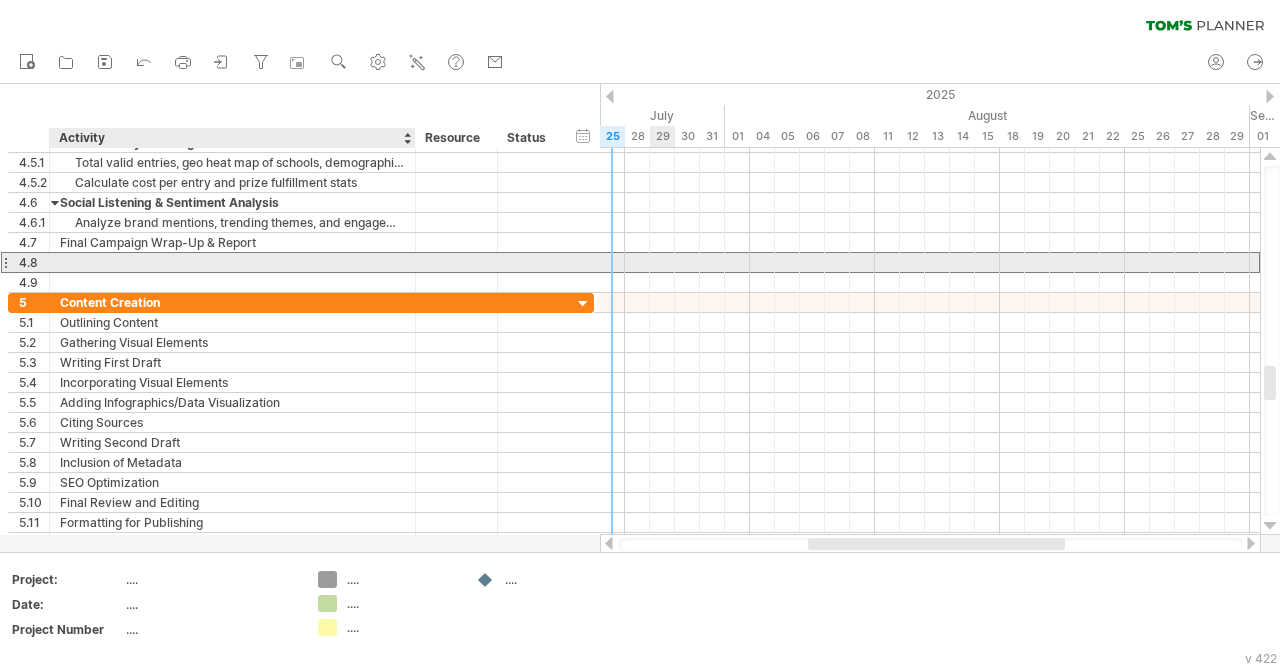 click at bounding box center [232, 262] 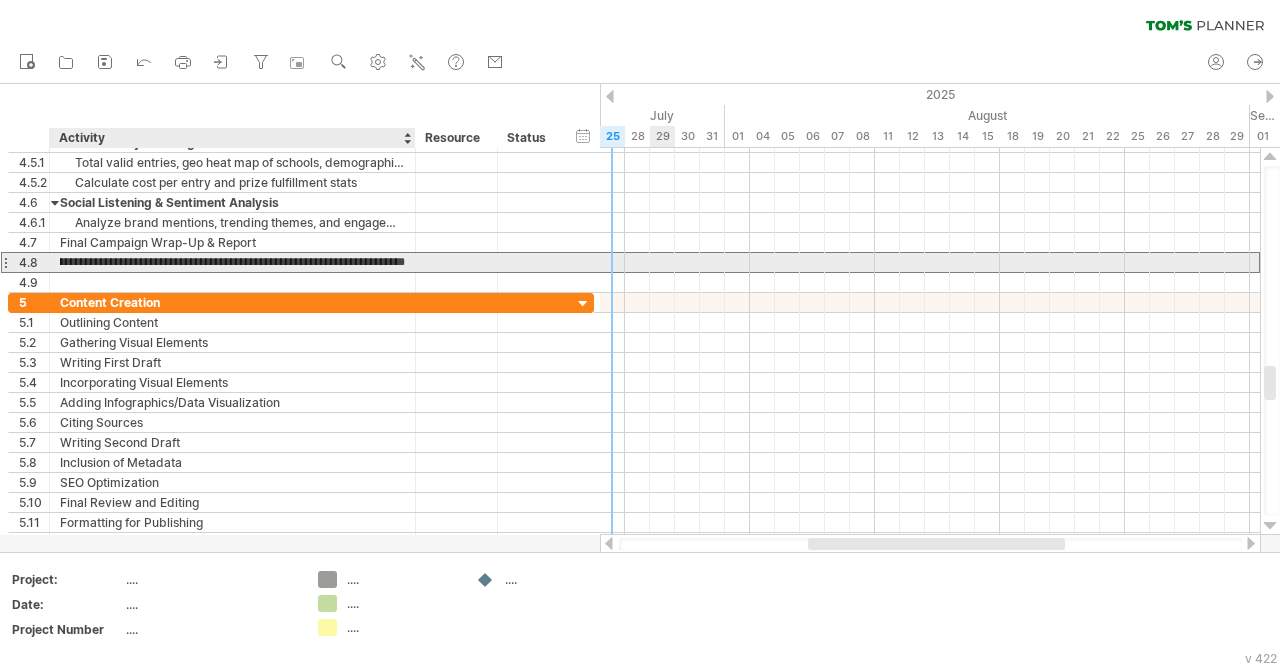 scroll, scrollTop: 0, scrollLeft: 91, axis: horizontal 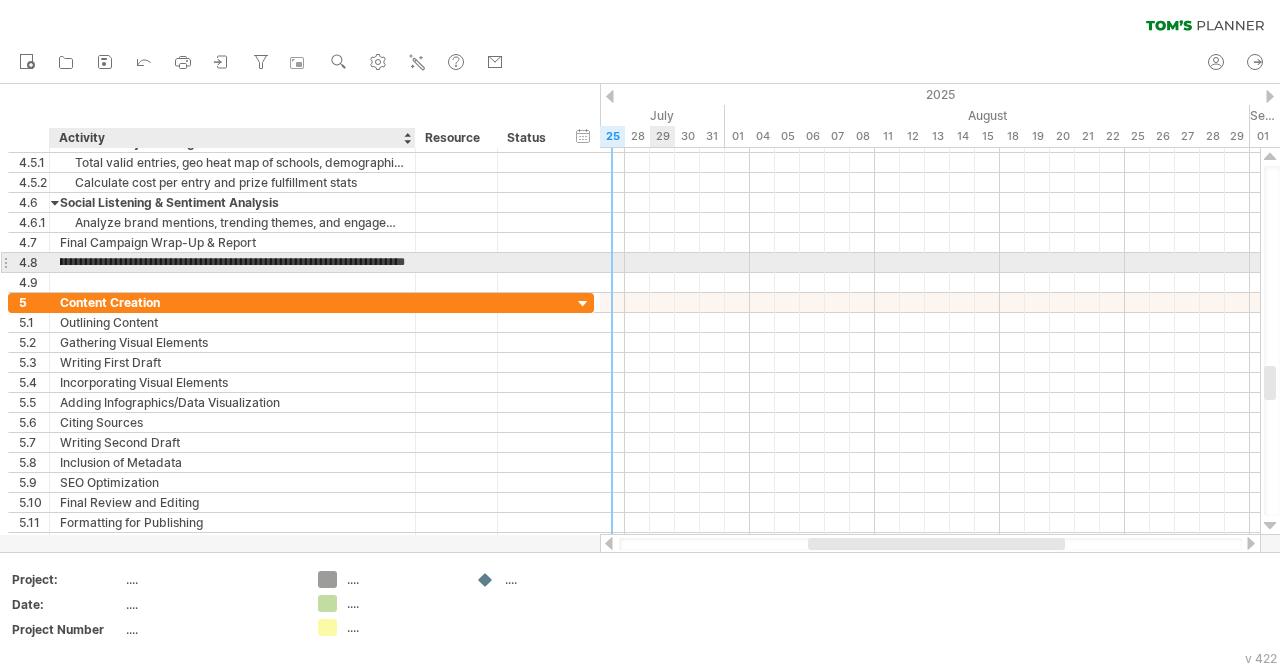 type on "**********" 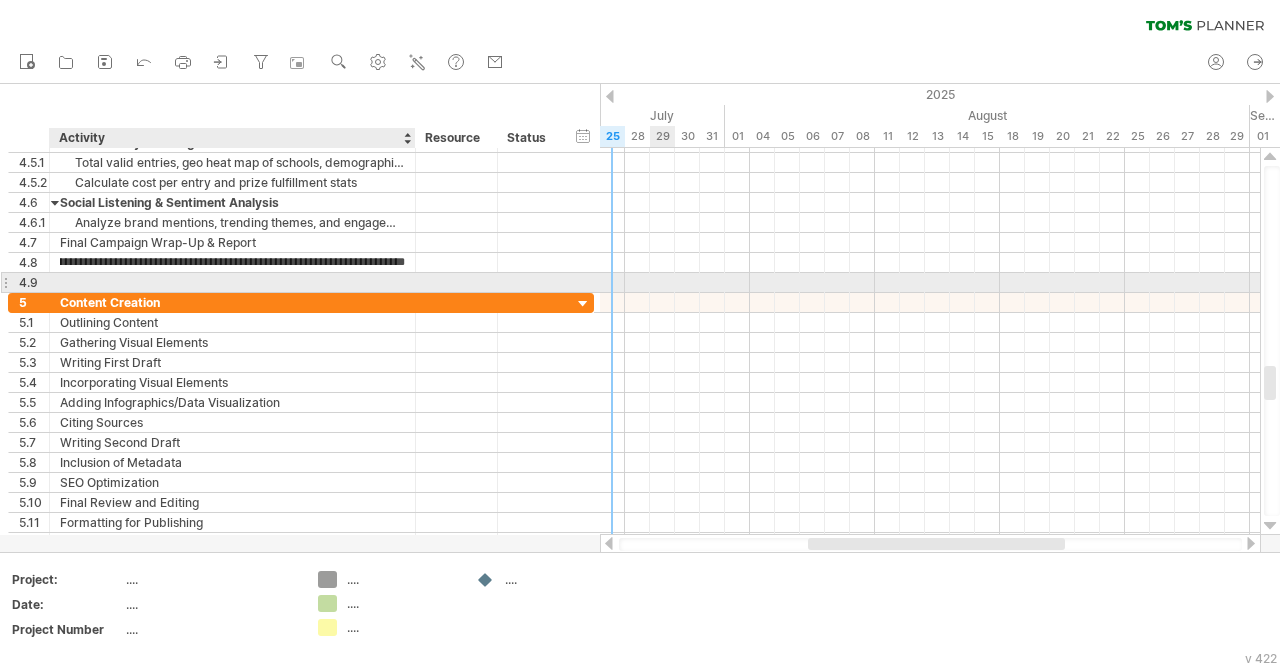 click at bounding box center (232, 282) 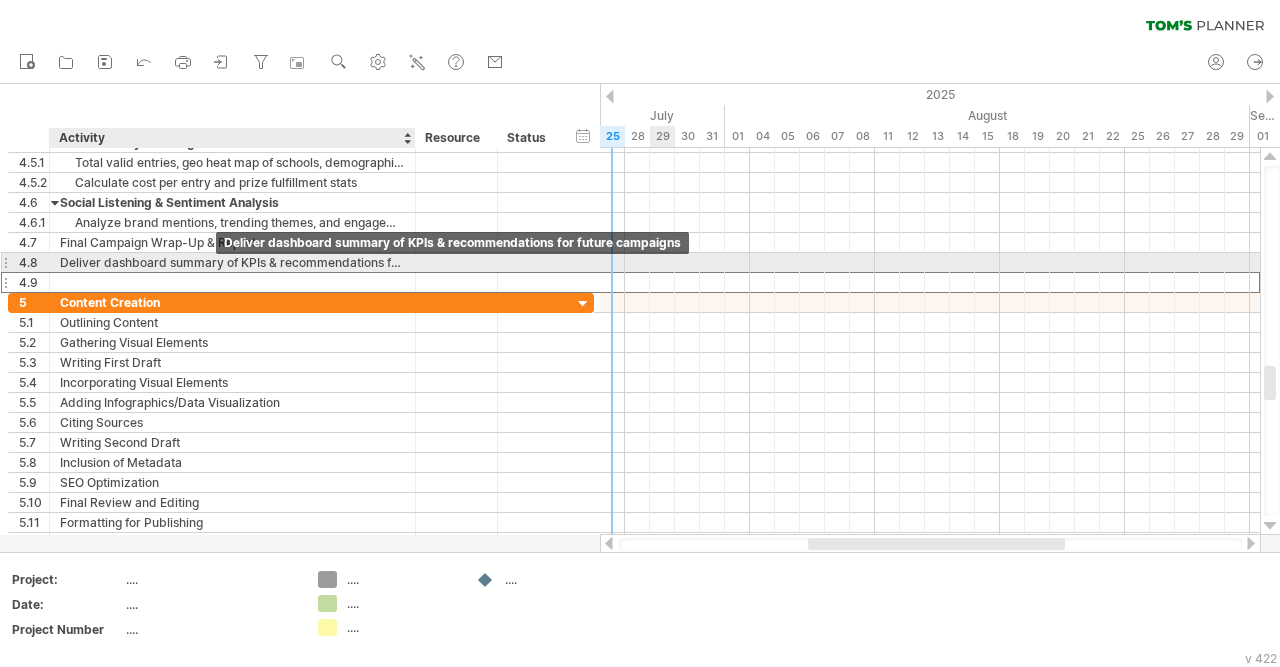click on "Deliver dashboard summary of KPIs & recommendations for future campaigns" at bounding box center (232, 262) 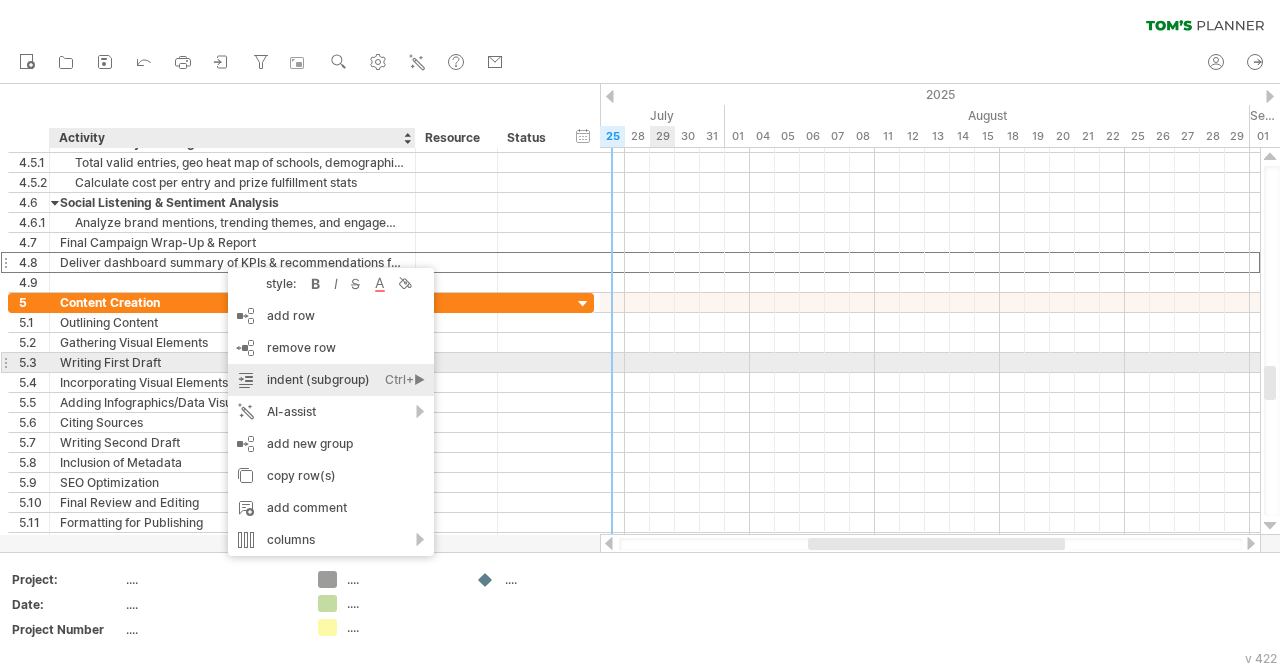 click on "indent (subgroup) Ctrl+► Cmd+►" at bounding box center (331, 380) 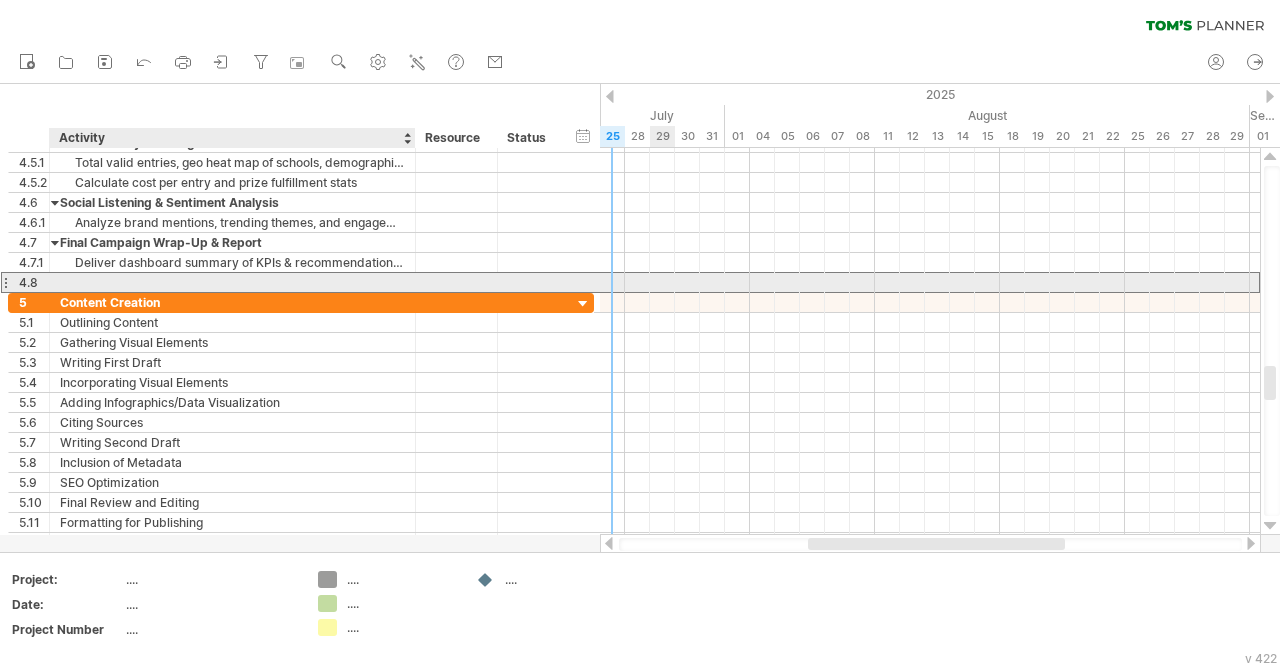 click at bounding box center [232, 282] 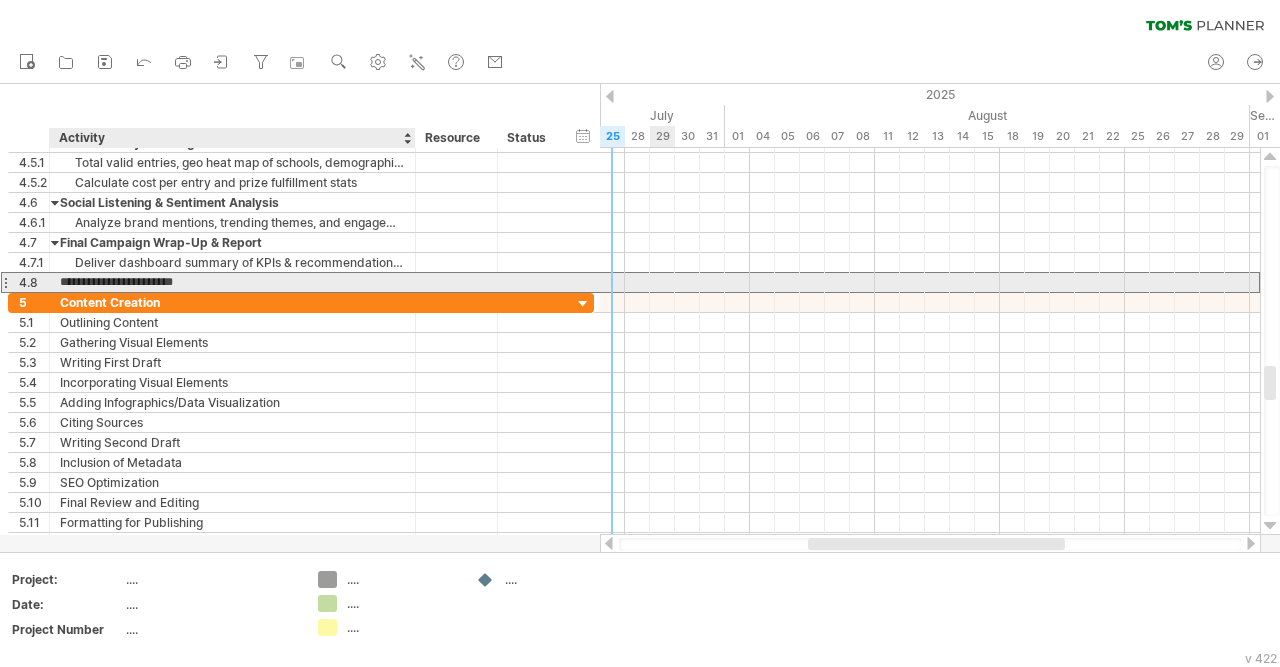 type on "**********" 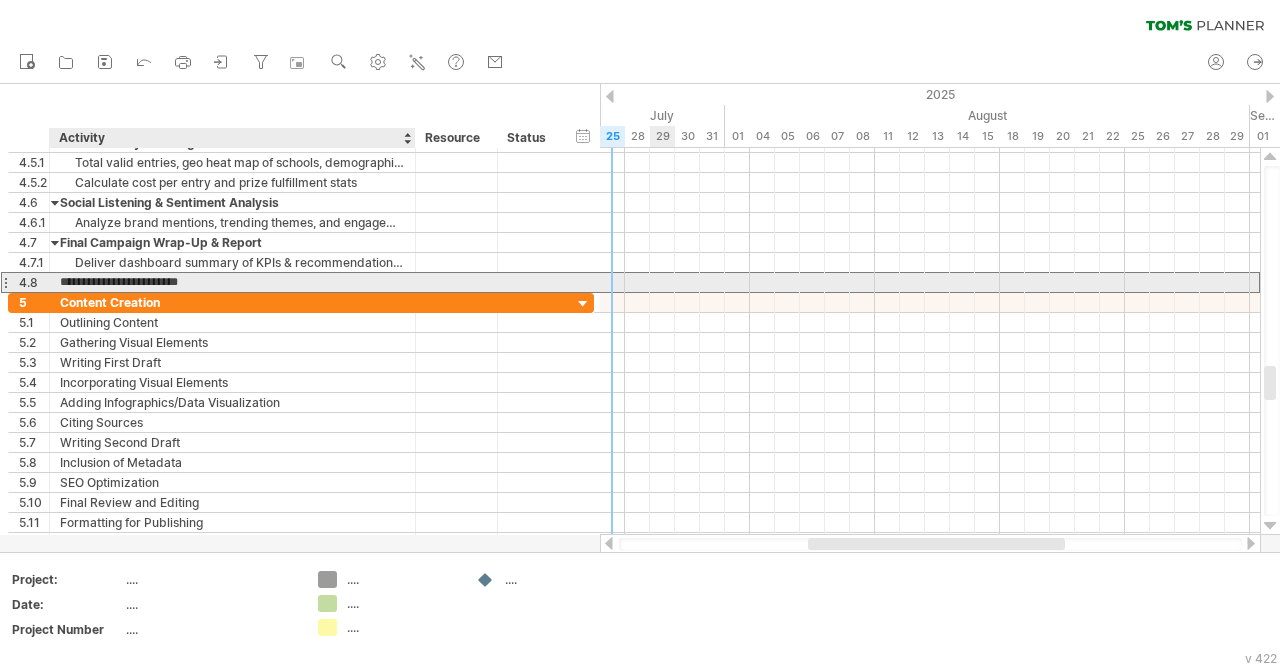 click on "**********" at bounding box center [232, 282] 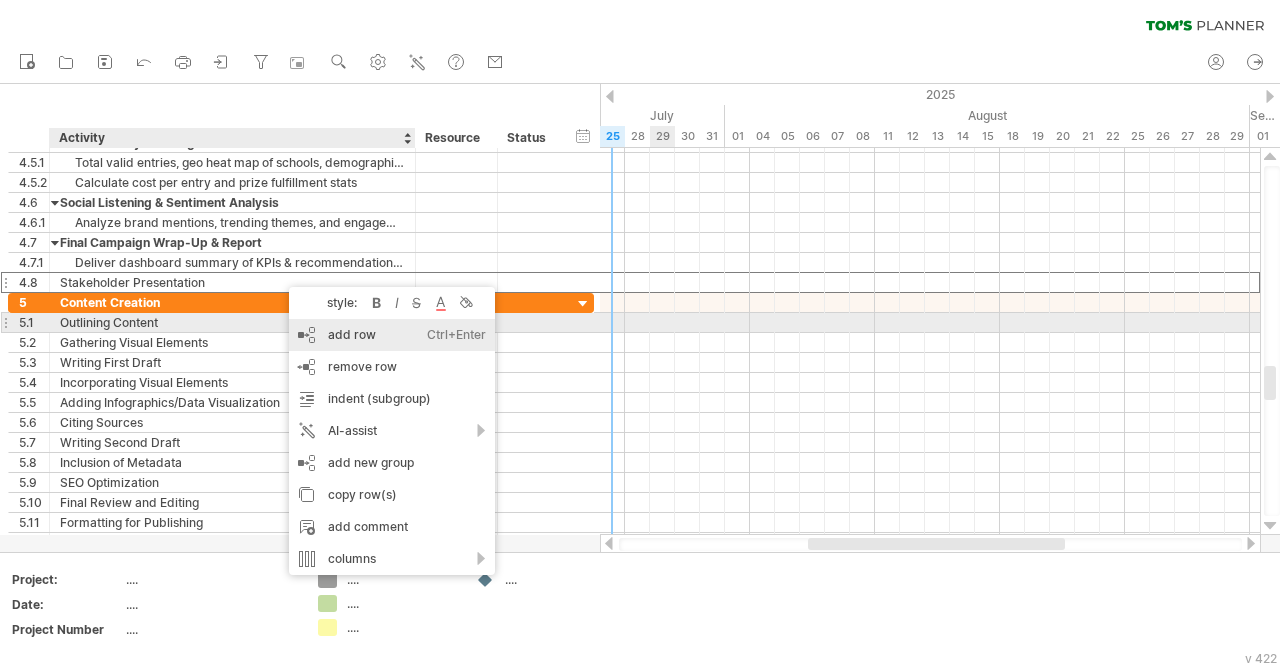 click on "add row Ctrl+Enter Cmd+Enter" at bounding box center (392, 335) 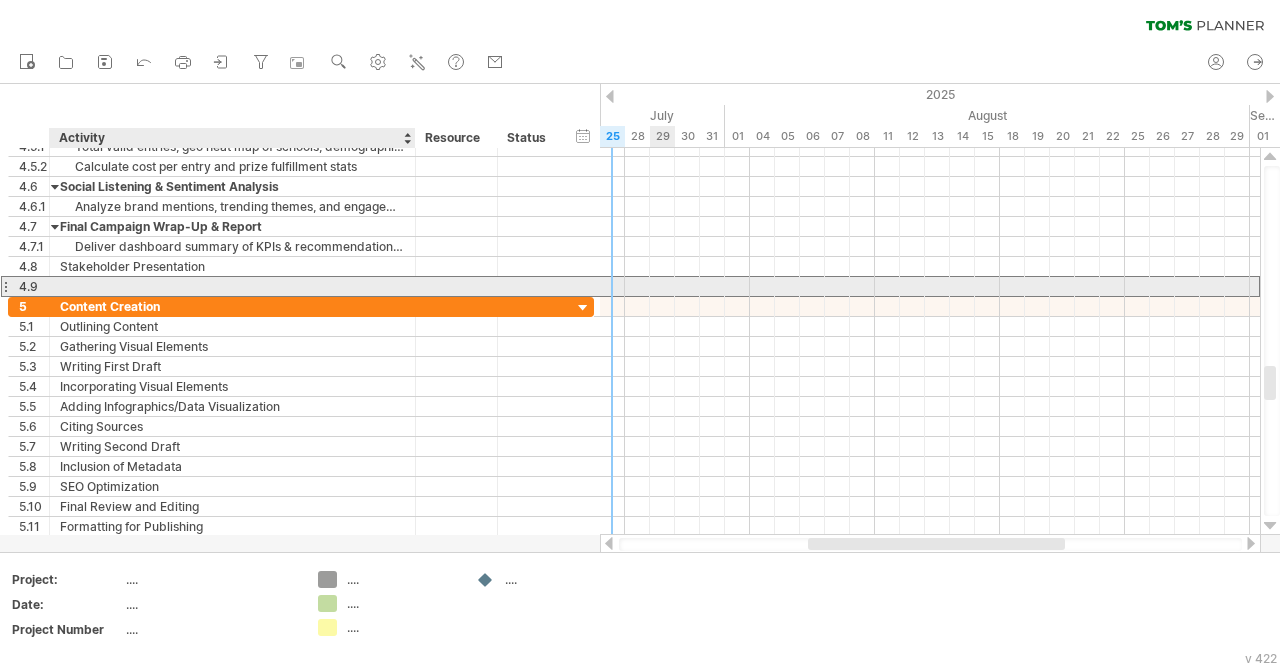 click at bounding box center [232, 286] 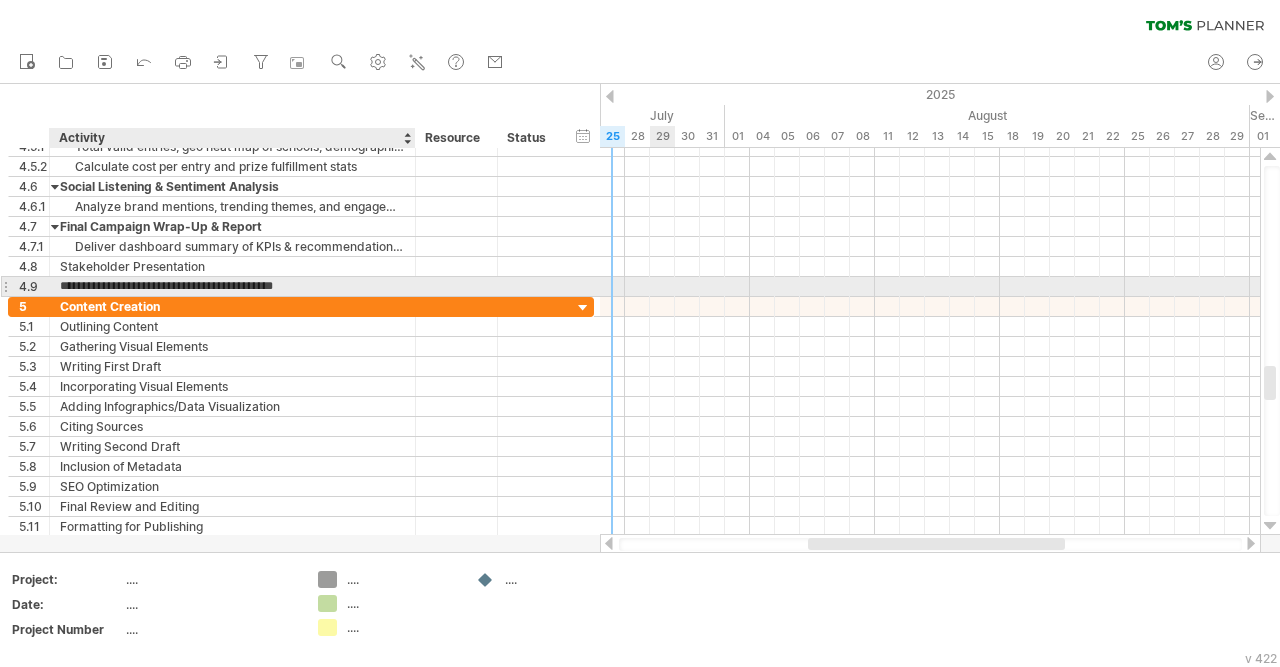 type on "**********" 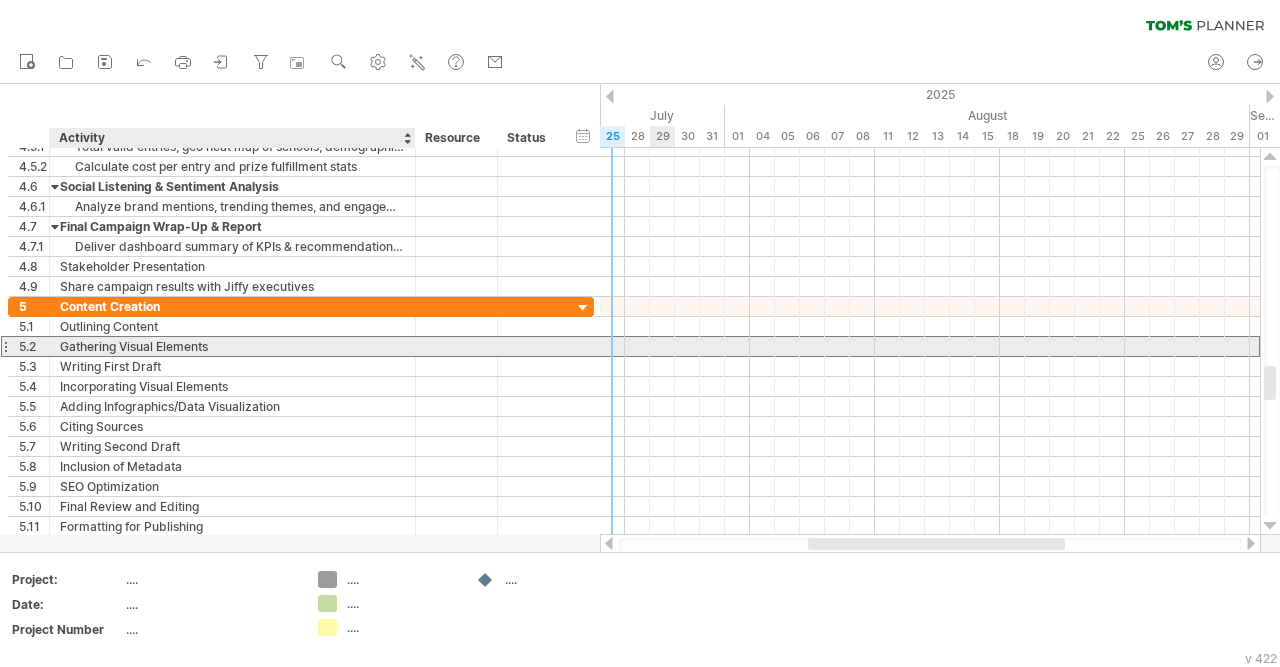 click on "Gathering Visual Elements" at bounding box center [232, 346] 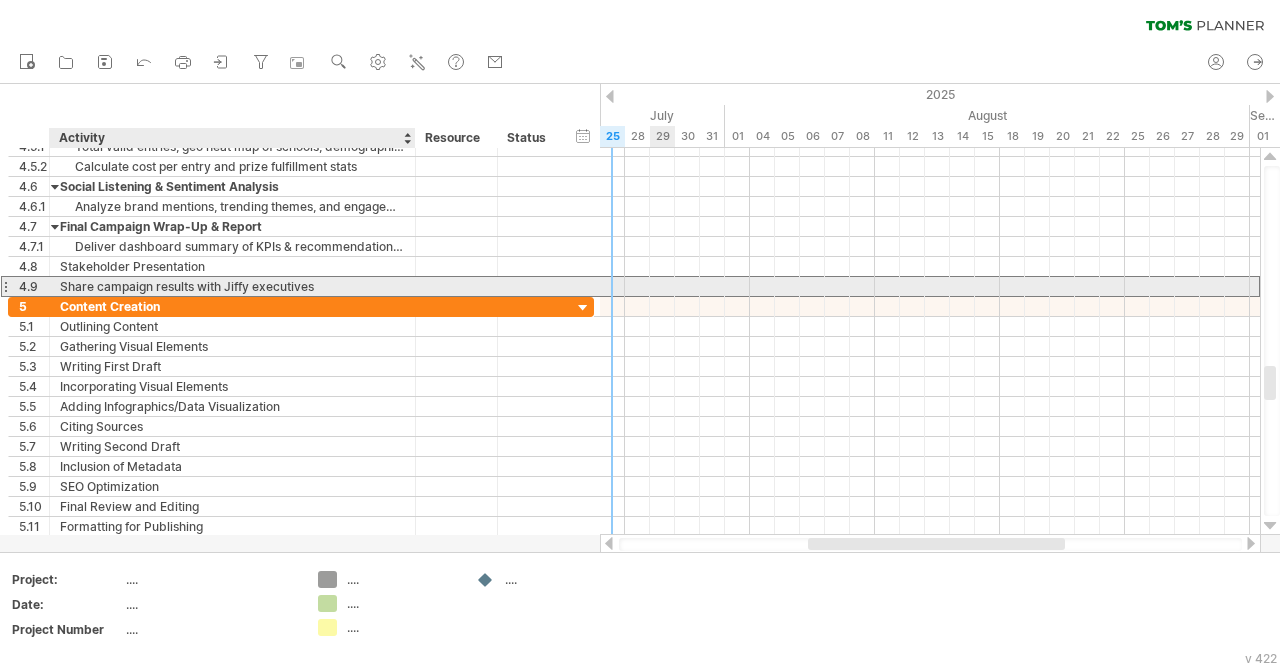 click on "Share campaign results with Jiffy executives" at bounding box center (232, 286) 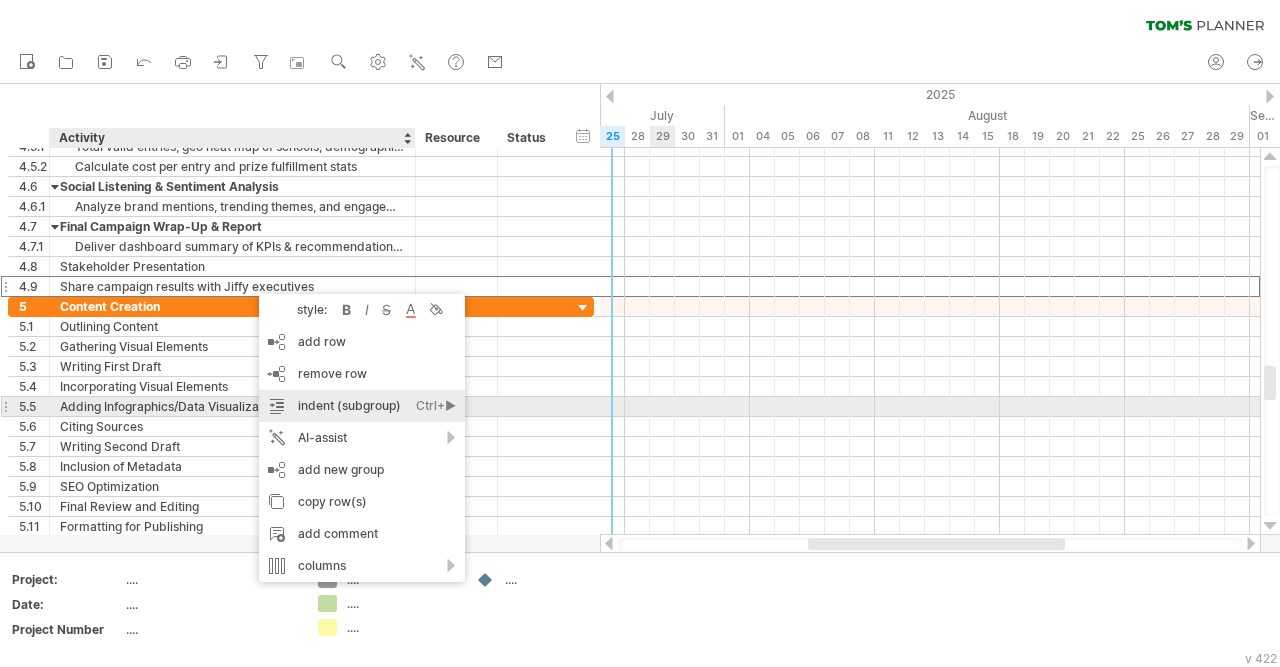 click on "indent (subgroup) Ctrl+► Cmd+►" at bounding box center [362, 406] 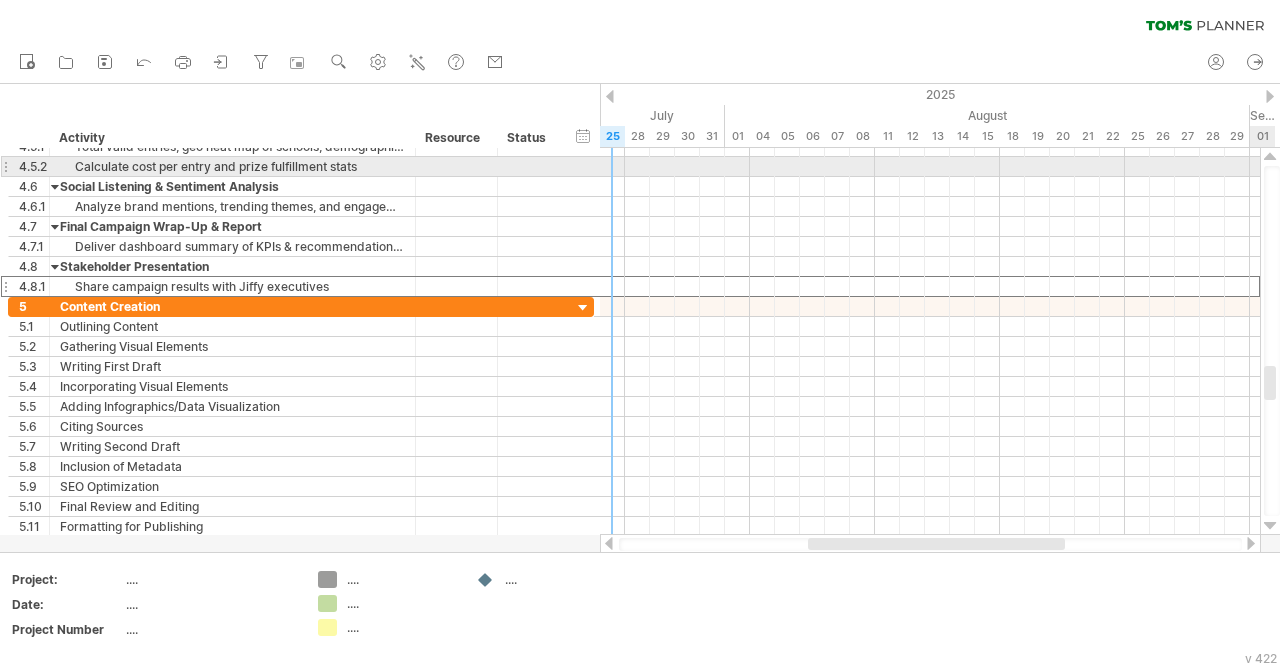 click at bounding box center [1270, 157] 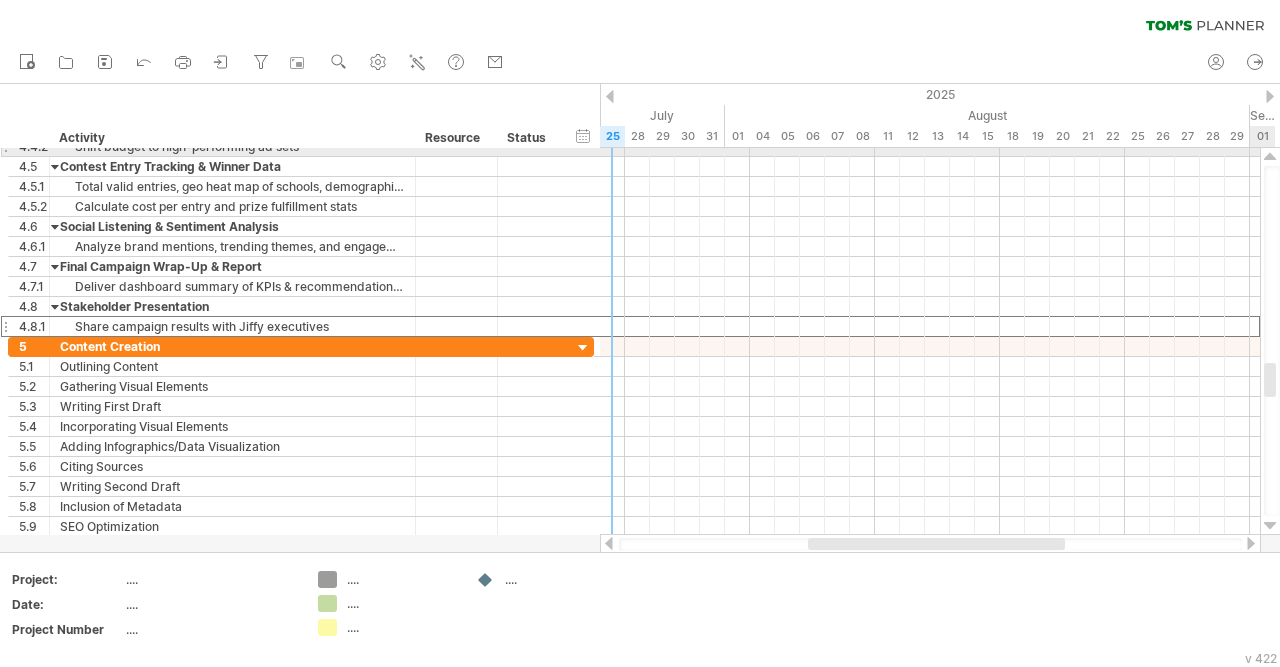click at bounding box center [1270, 157] 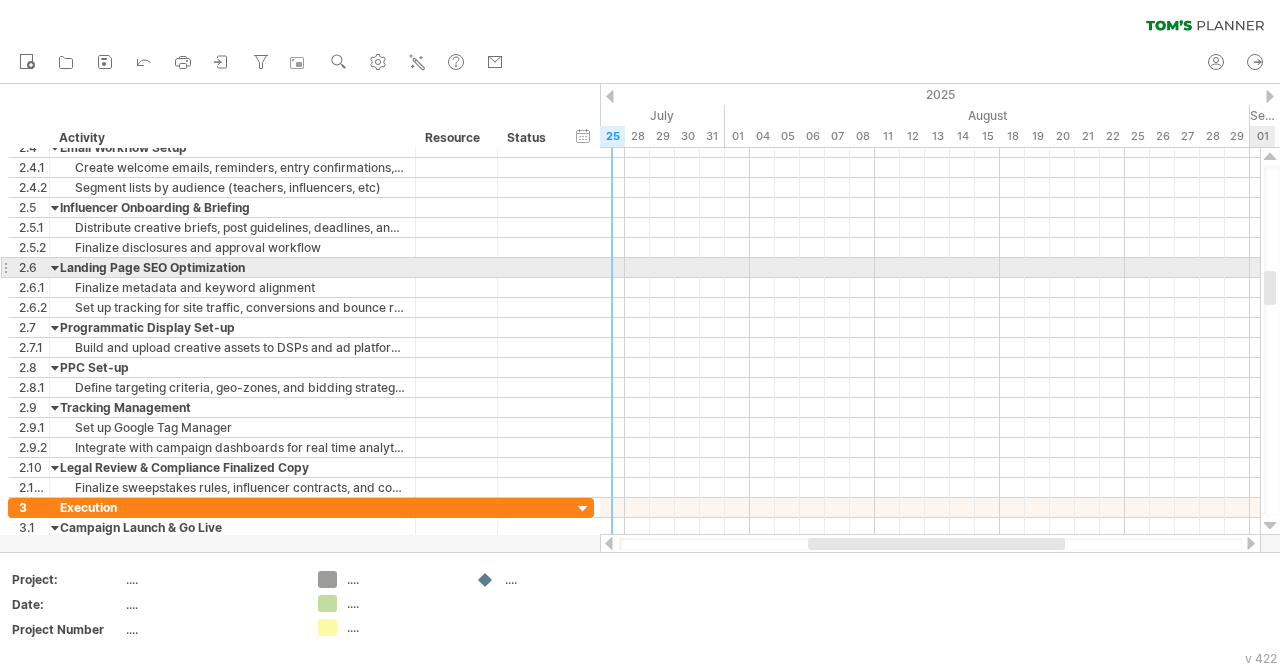 drag, startPoint x: 1270, startPoint y: 371, endPoint x: 1261, endPoint y: 283, distance: 88.45903 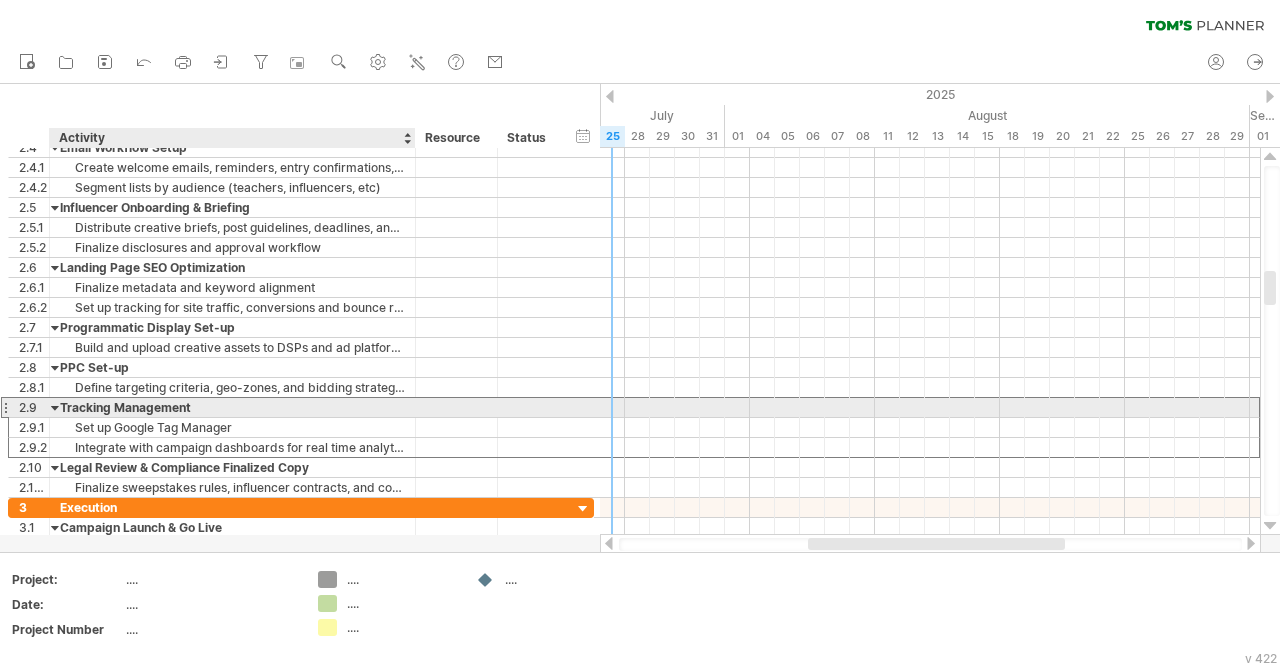 click on "Tracking Management" at bounding box center [232, 407] 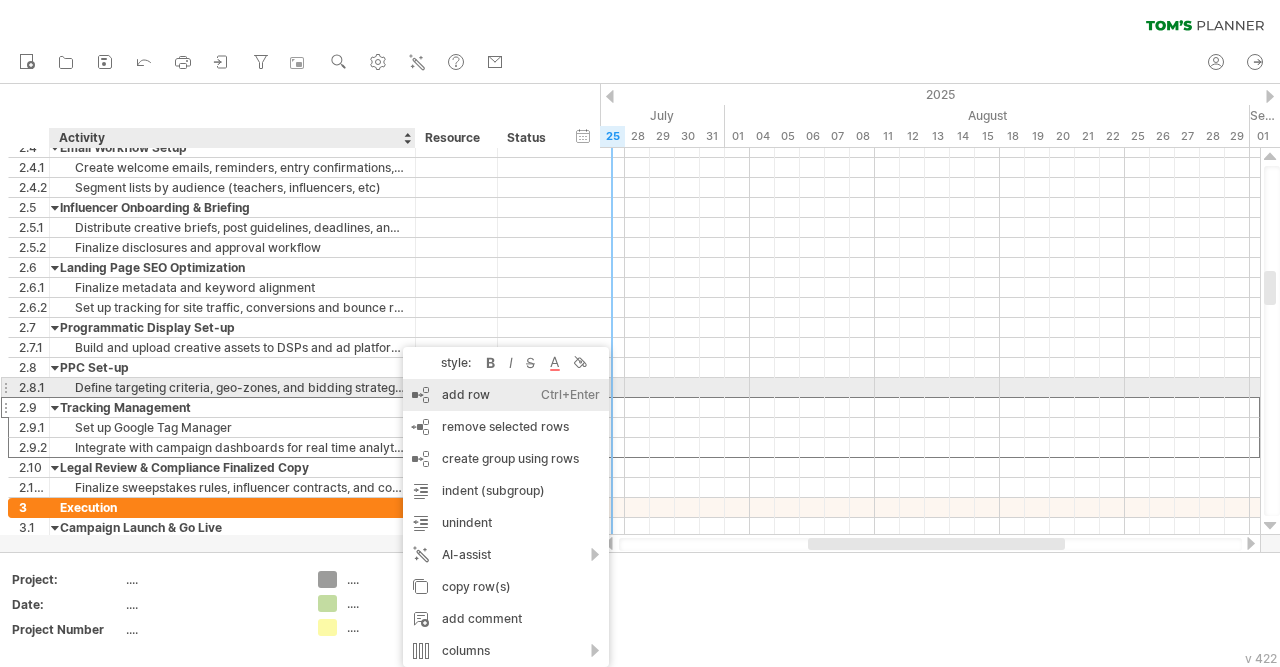 click on "add row Ctrl+Enter Cmd+Enter" at bounding box center [506, 395] 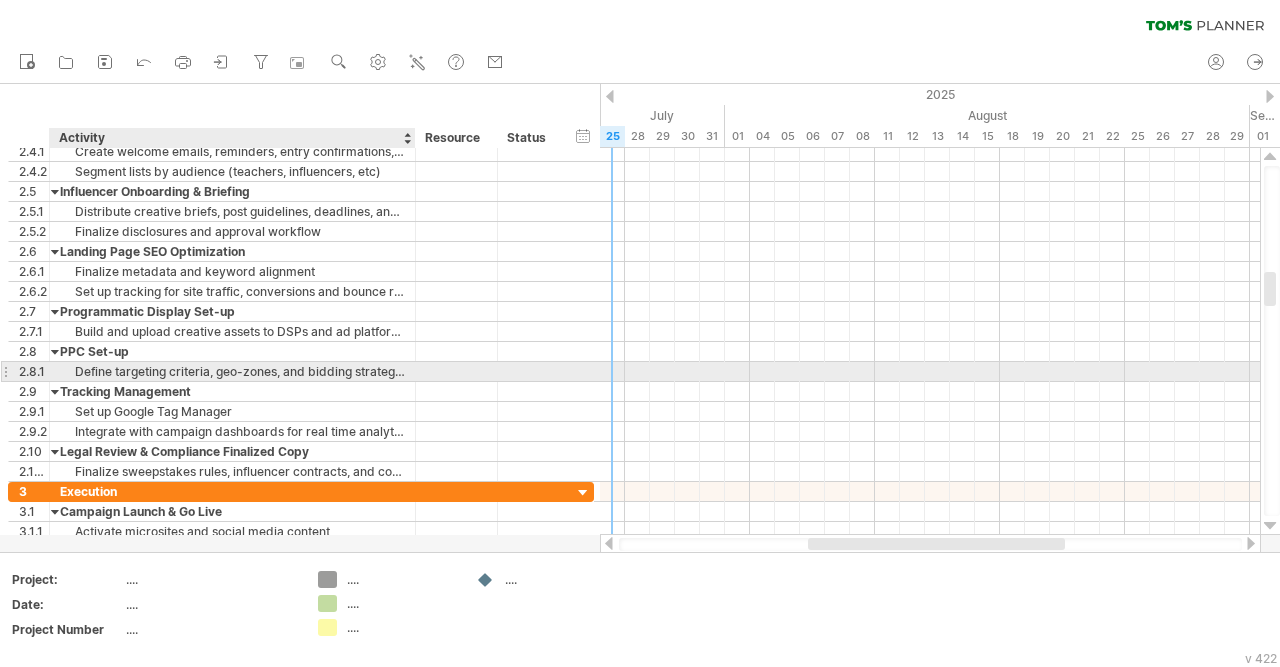 click on "Define targeting criteria, geo-zones, and bidding strategies" at bounding box center [232, 371] 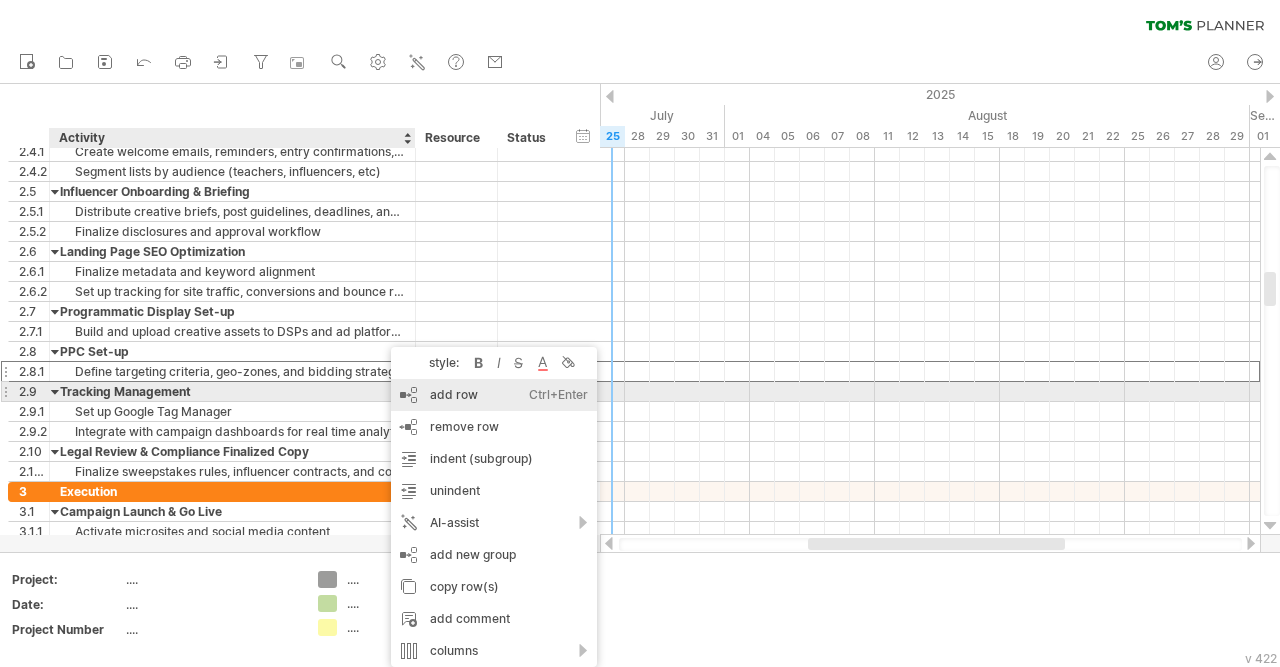click on "add row Ctrl+Enter Cmd+Enter" at bounding box center [494, 395] 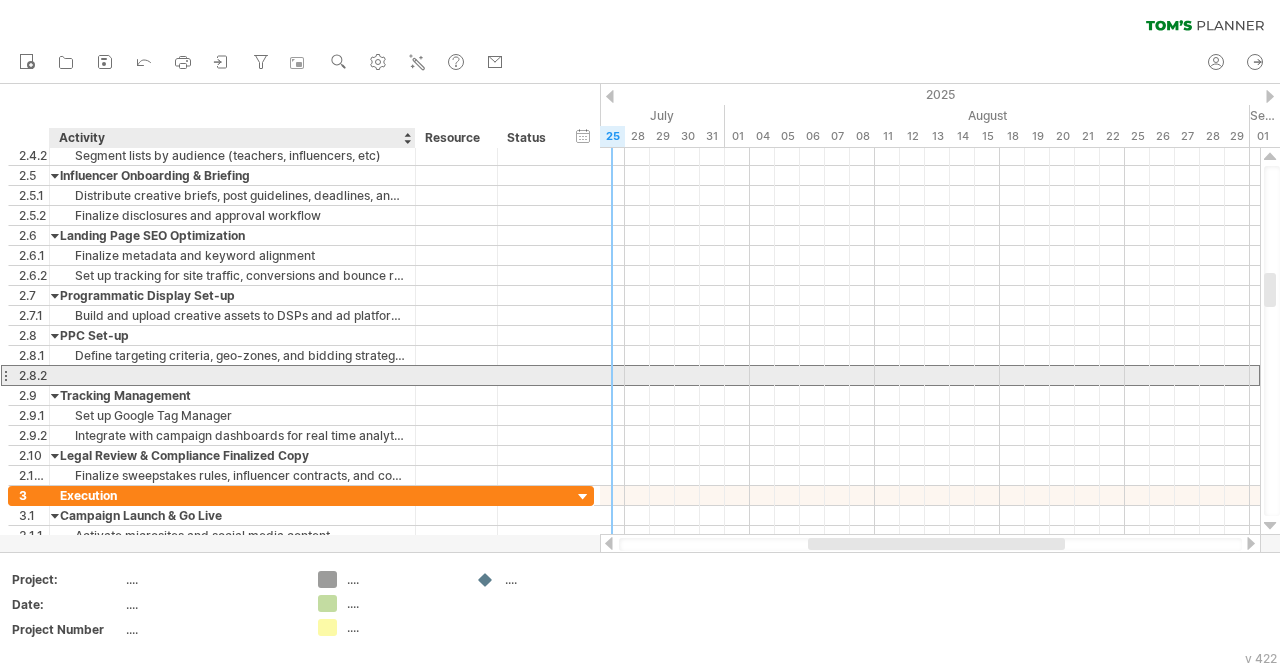 click at bounding box center (232, 375) 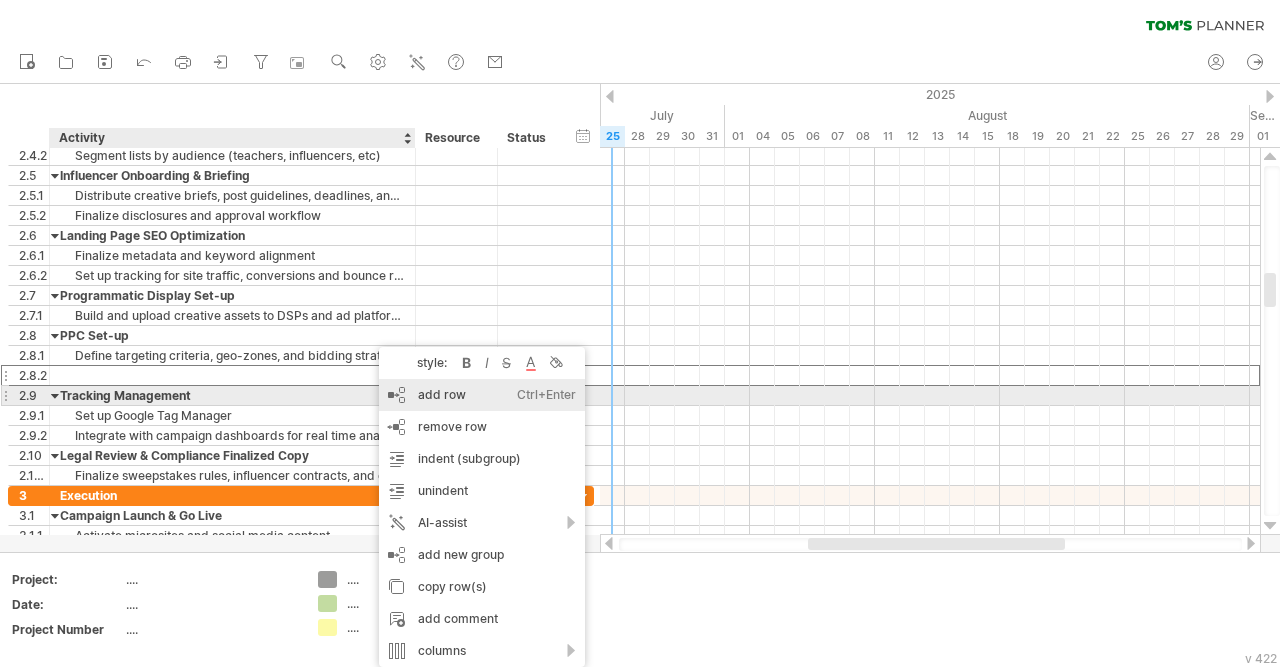 click on "add row Ctrl+Enter Cmd+Enter" at bounding box center [482, 395] 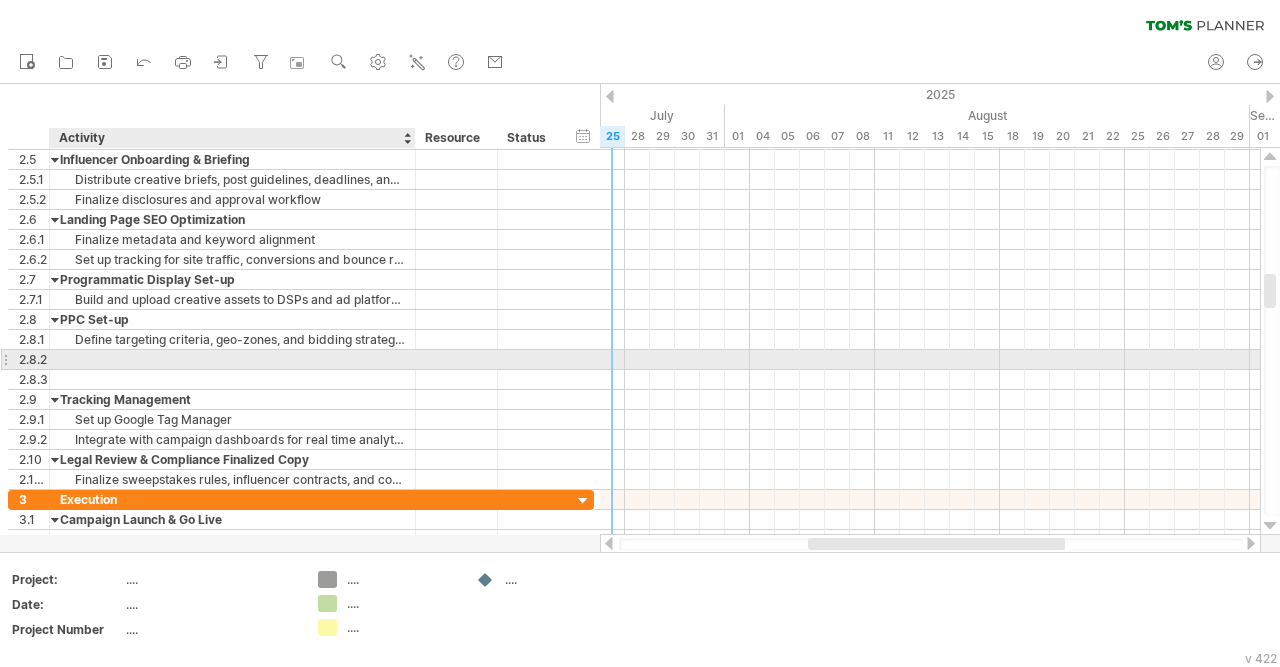 click at bounding box center [232, 359] 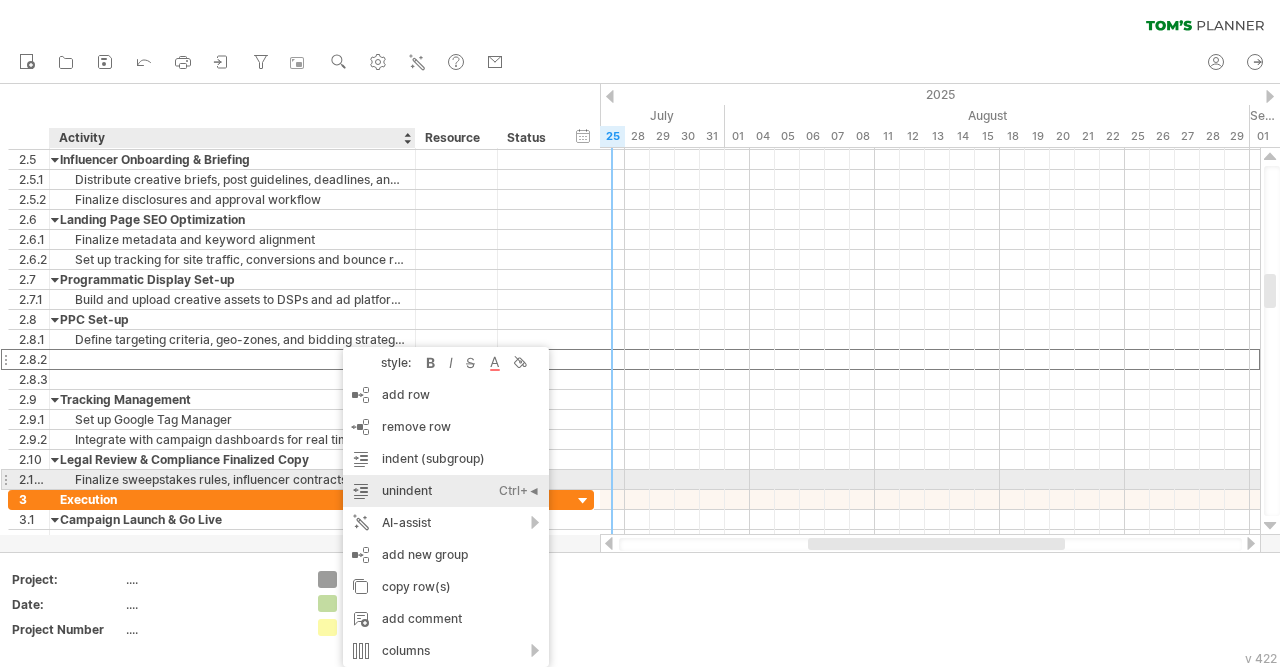 click on "unindent Ctrl+◄ Cmd+◄" at bounding box center (446, 491) 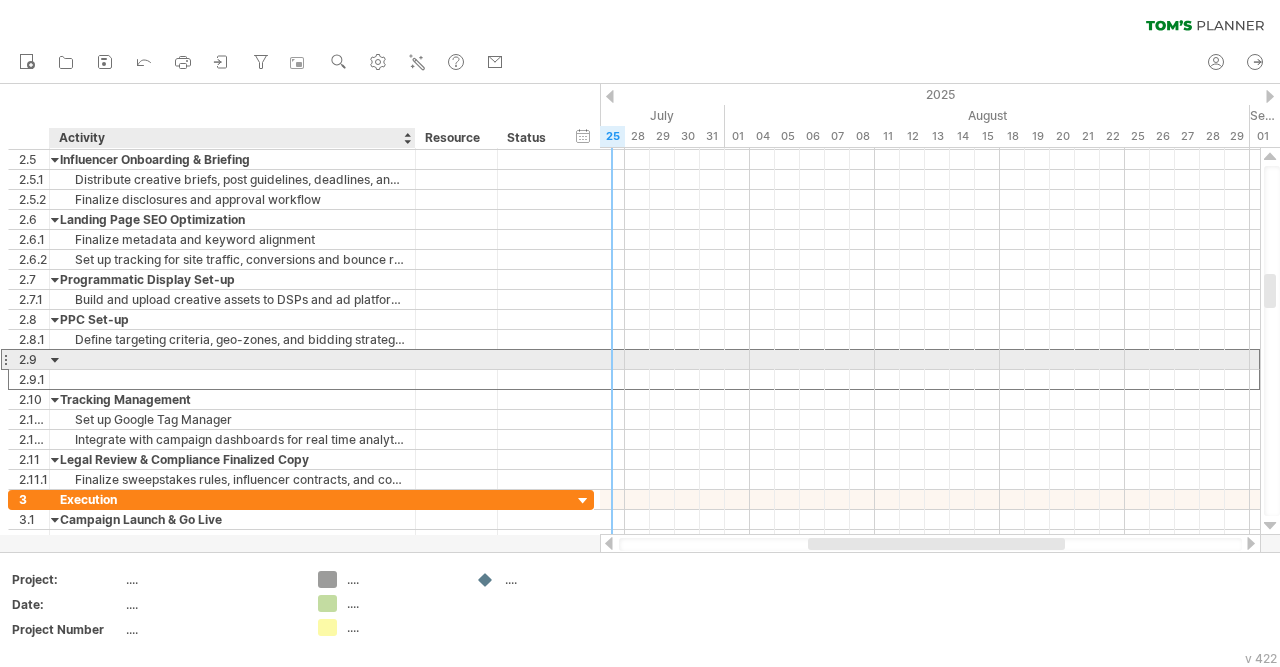 click at bounding box center (232, 359) 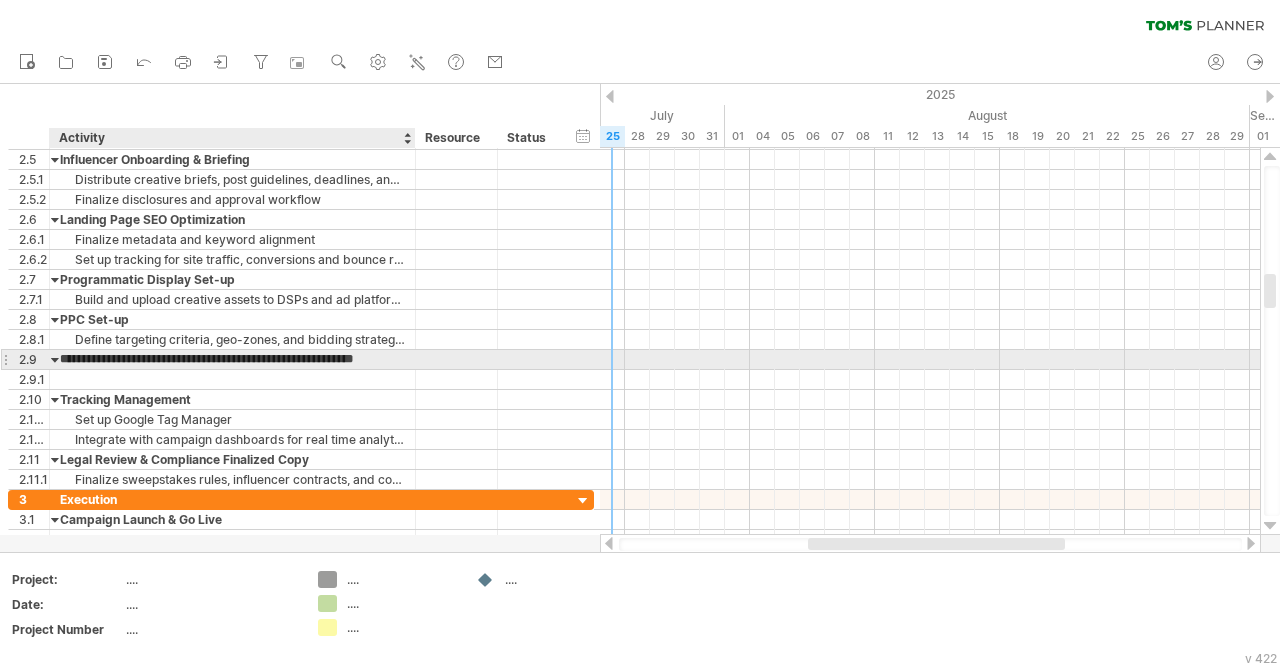 scroll, scrollTop: 0, scrollLeft: 26, axis: horizontal 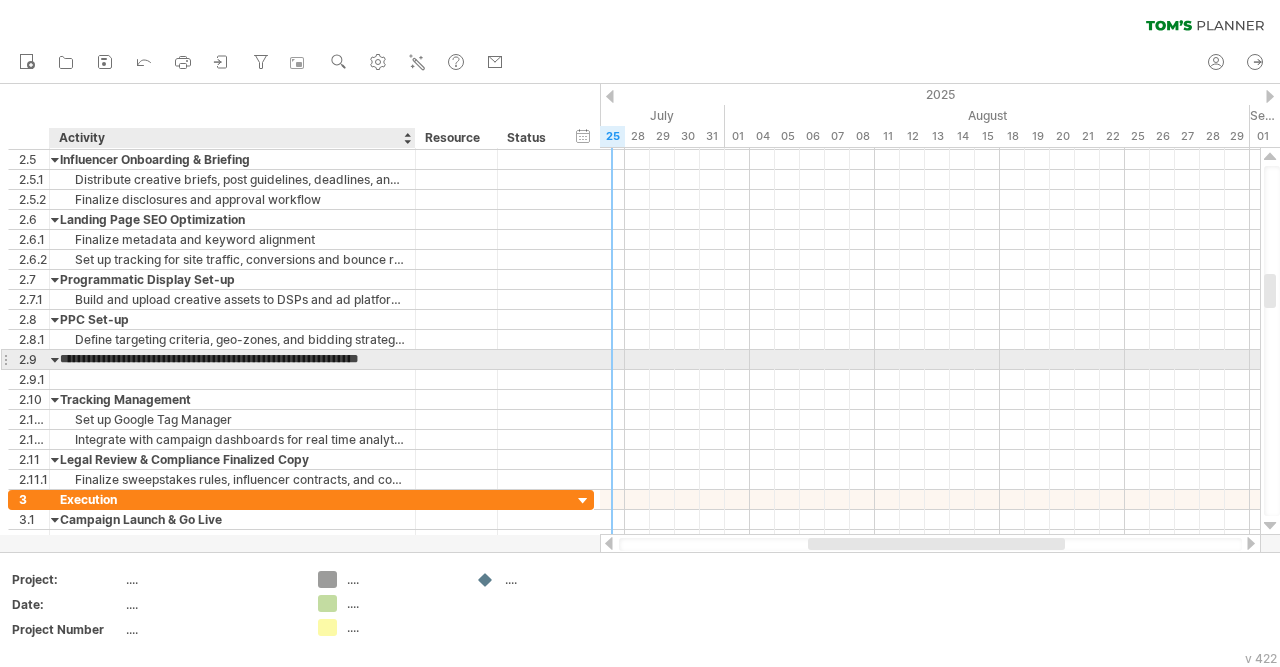 type on "**********" 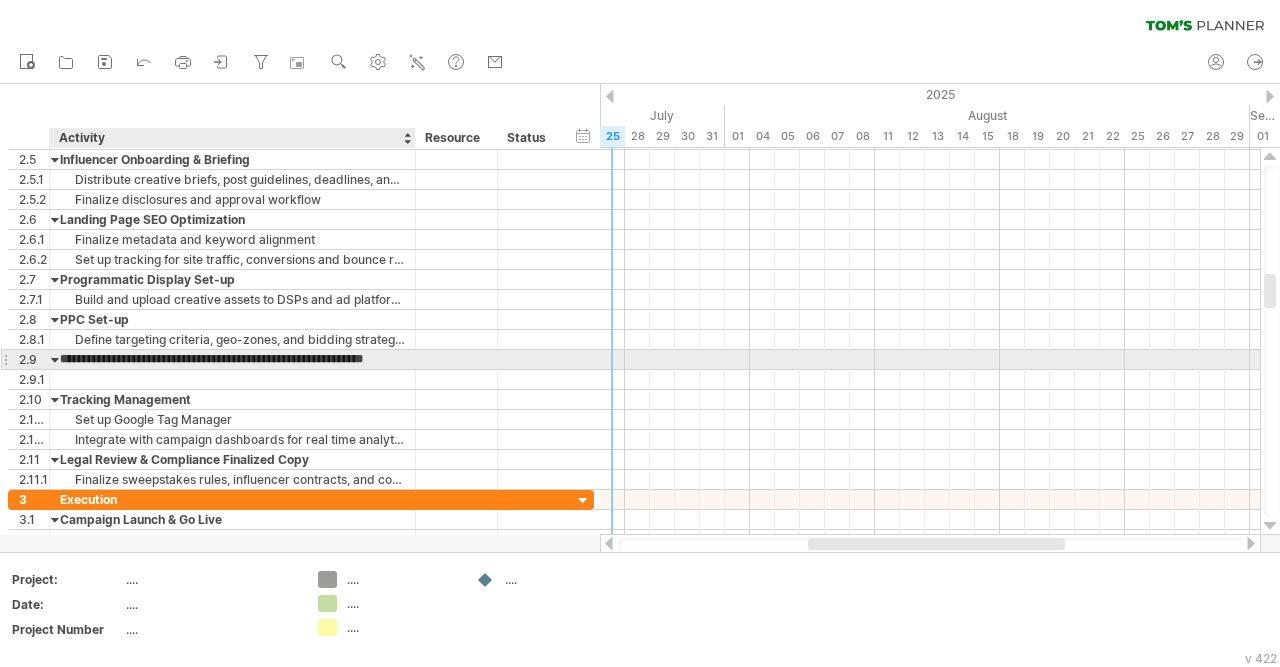 scroll, scrollTop: 0, scrollLeft: 38, axis: horizontal 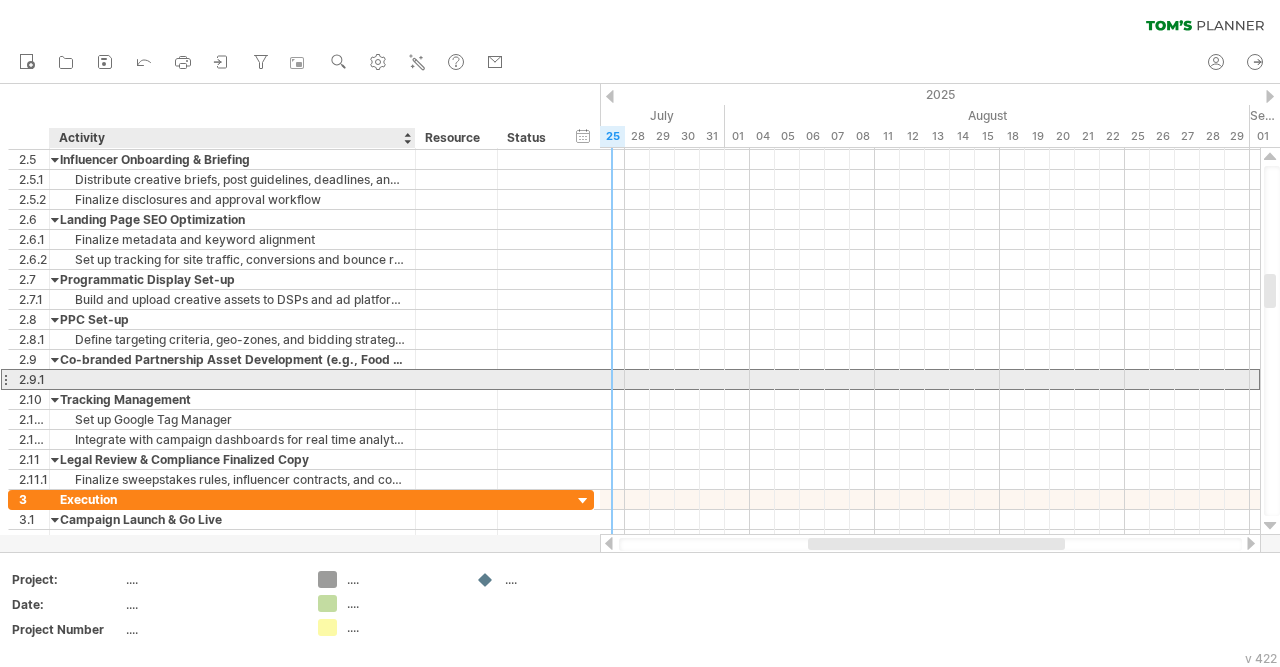 click at bounding box center [232, 379] 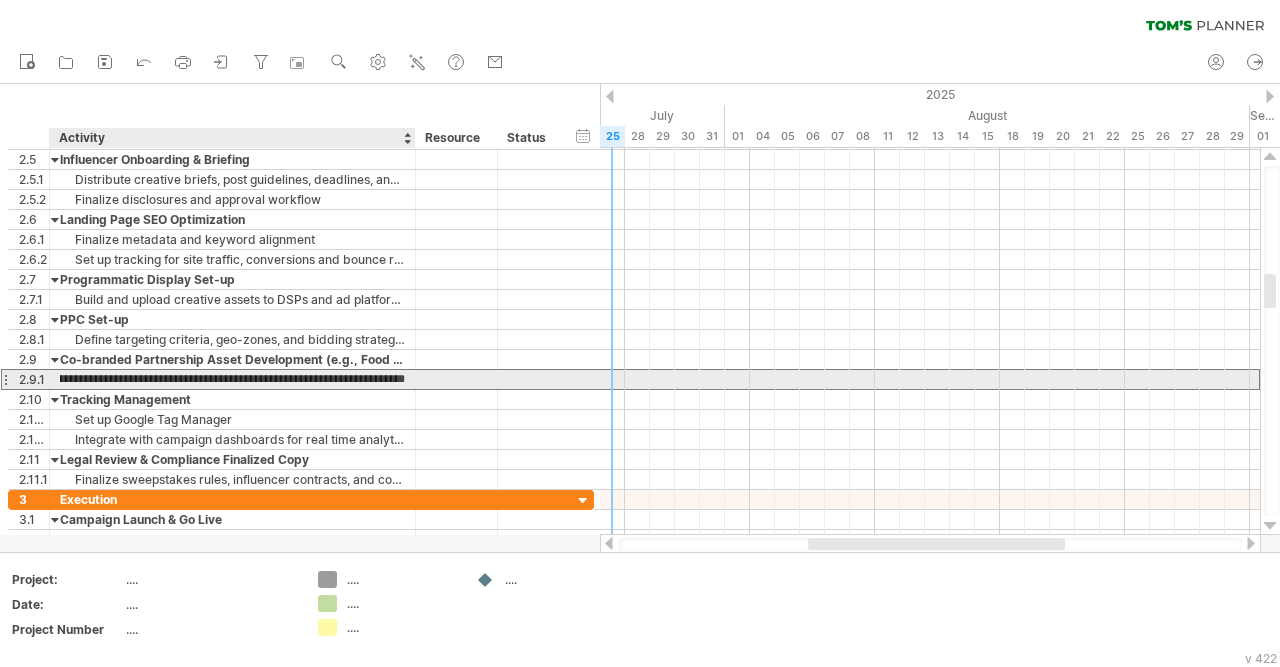 scroll, scrollTop: 0, scrollLeft: 108, axis: horizontal 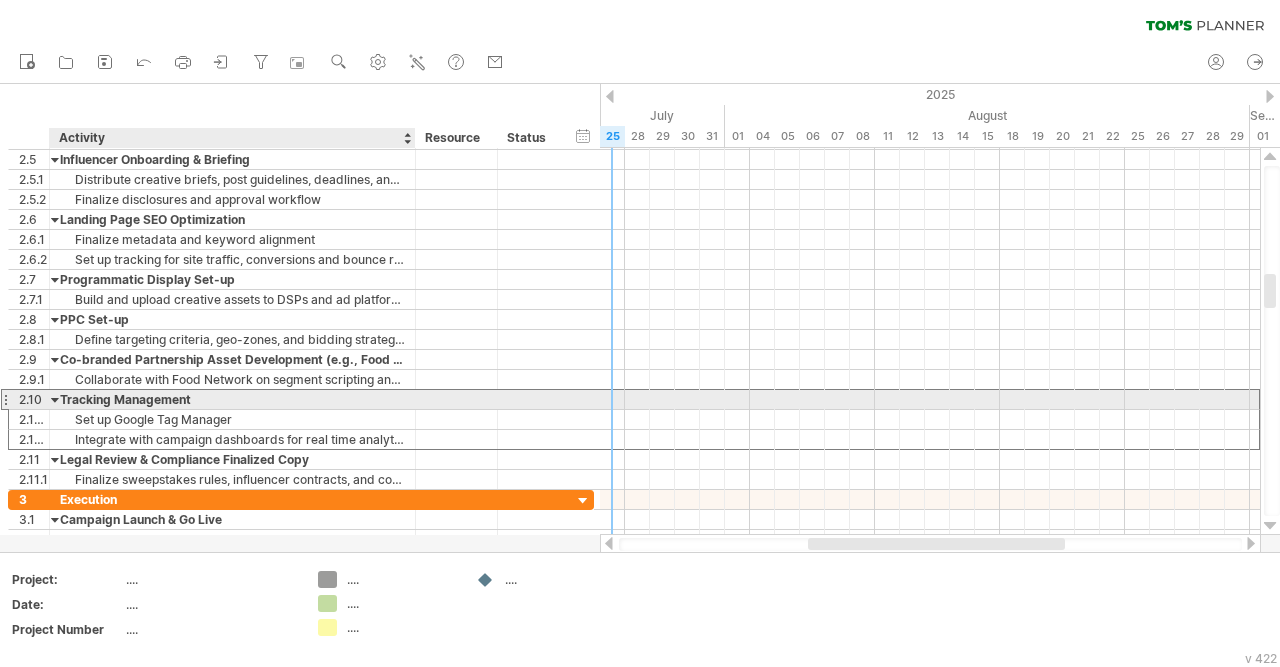 click on "Tracking Management" at bounding box center [232, 399] 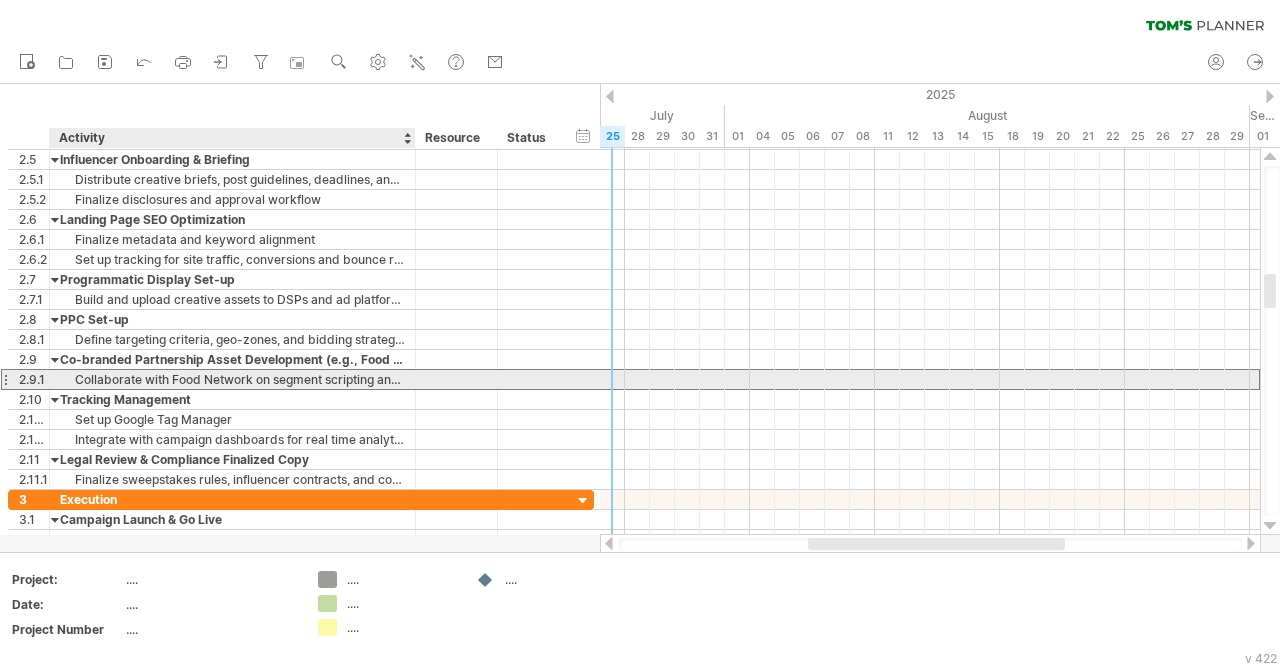 click on "Collaborate with Food Network on segment scripting and talent coordination" at bounding box center (232, 379) 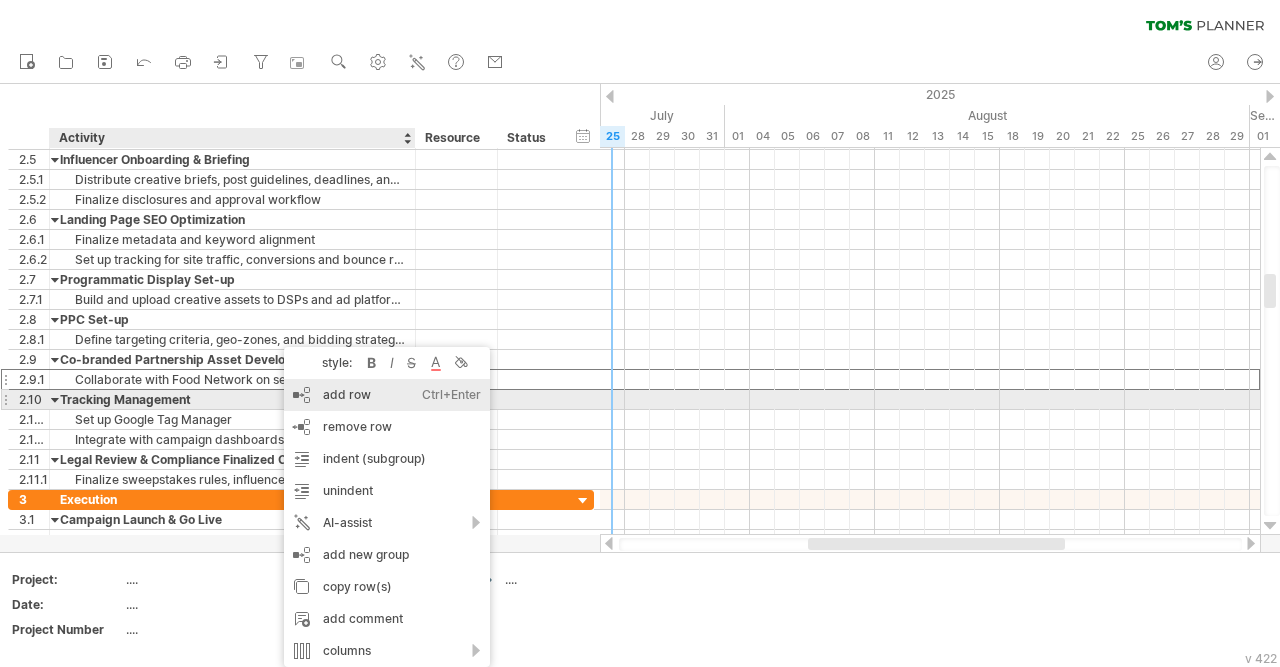 click on "add row Ctrl+Enter Cmd+Enter" at bounding box center [387, 395] 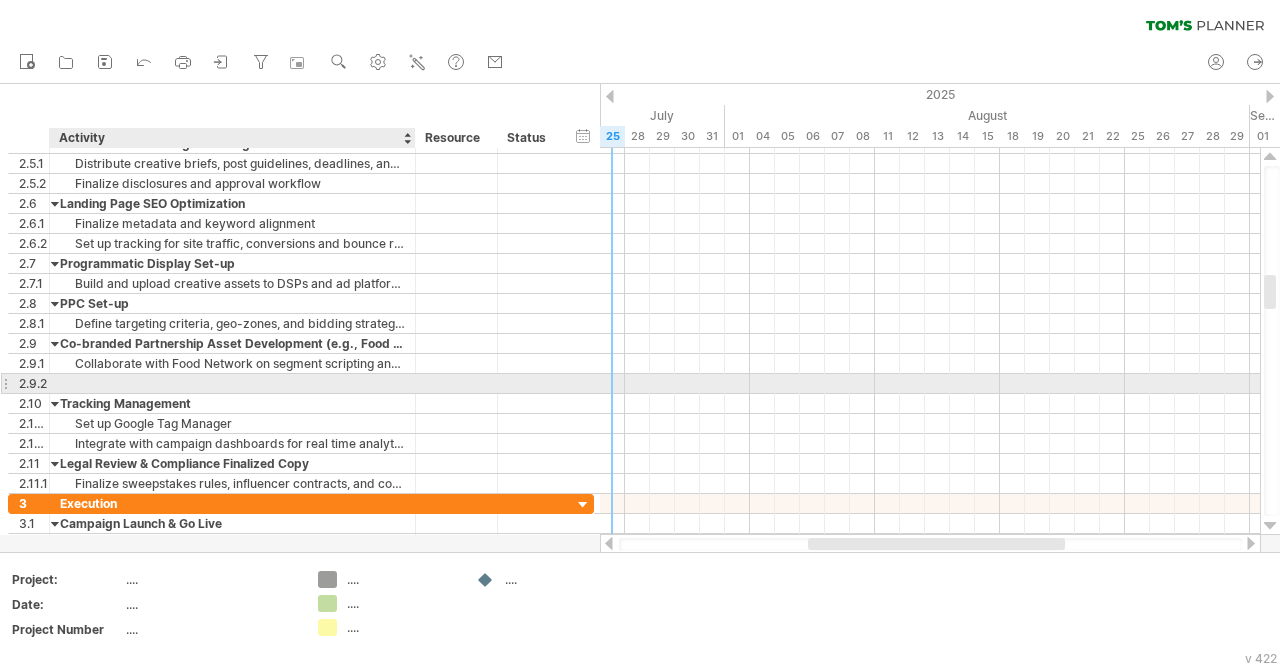 click at bounding box center (232, 383) 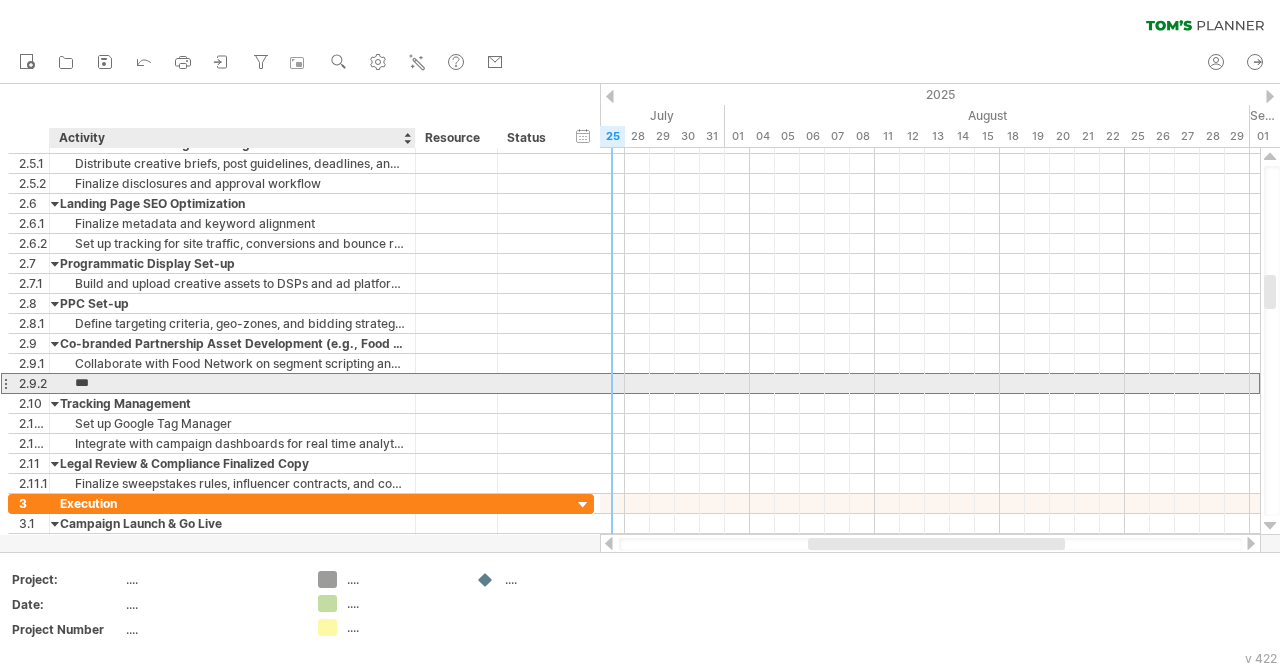 scroll, scrollTop: 0, scrollLeft: 0, axis: both 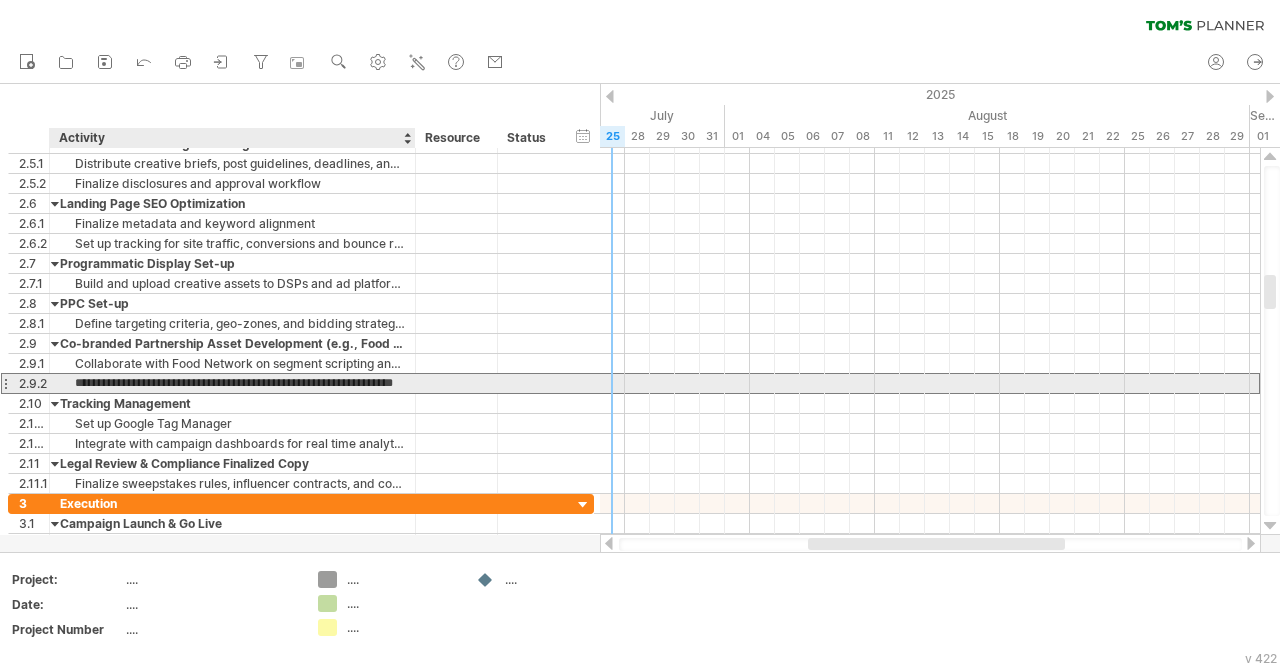 type on "**********" 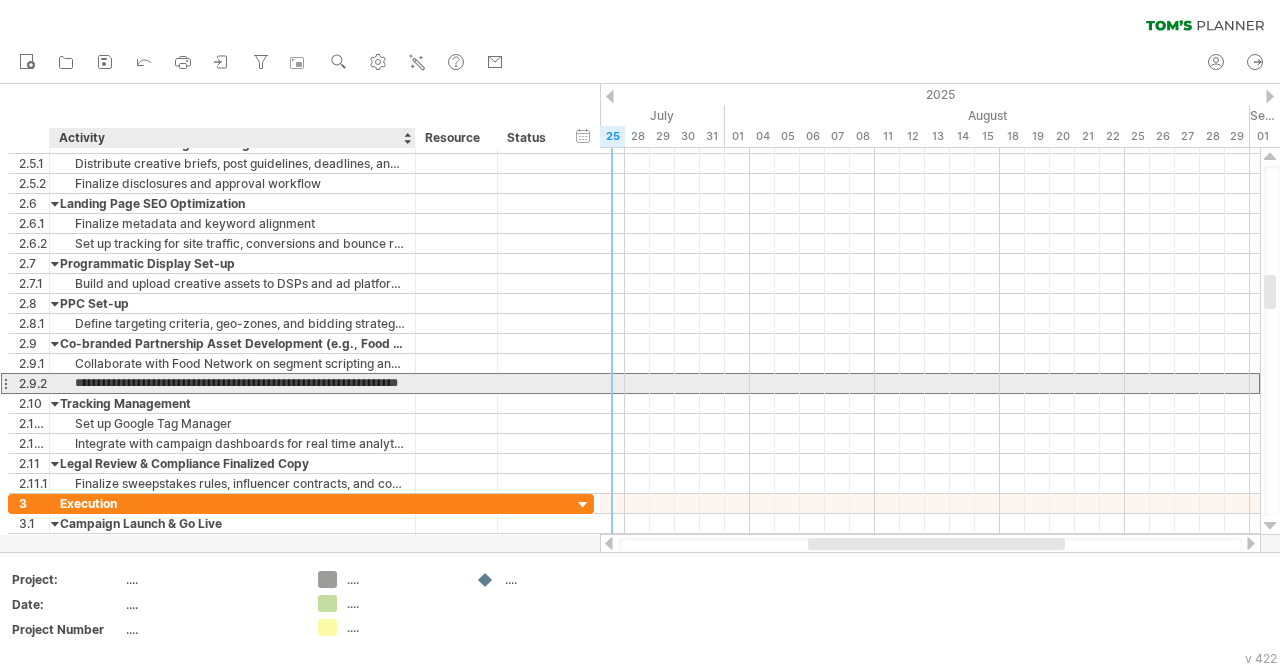 scroll, scrollTop: 0, scrollLeft: 44, axis: horizontal 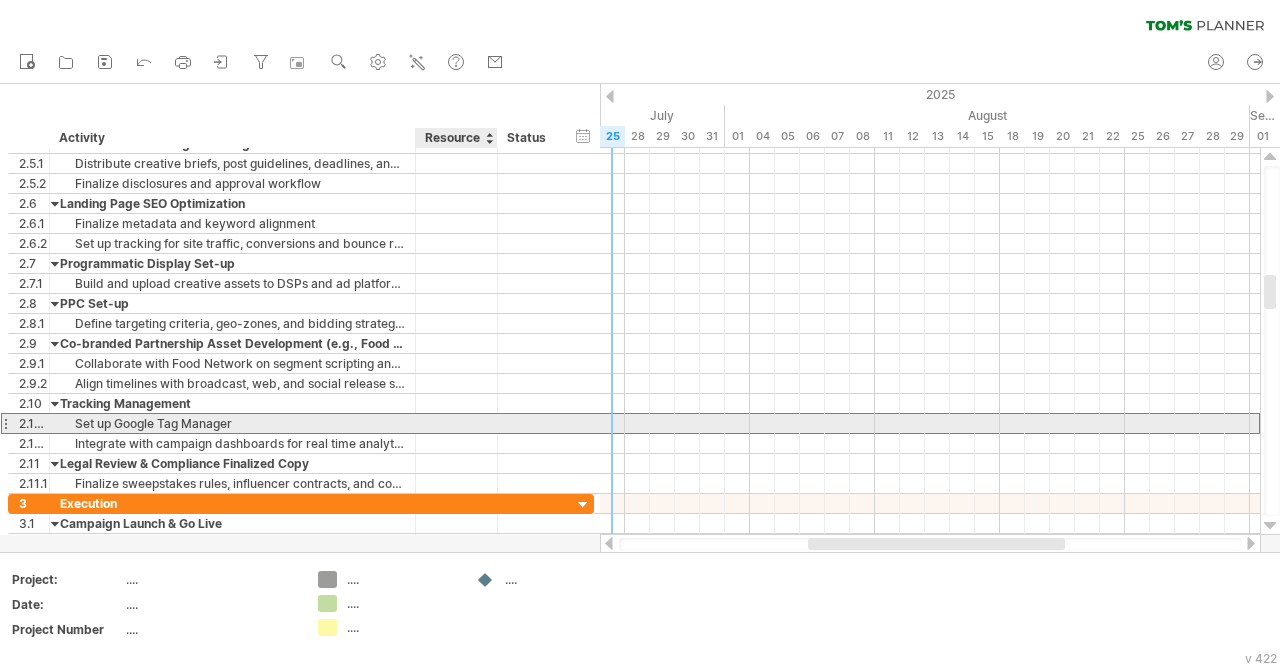 click at bounding box center [530, 423] 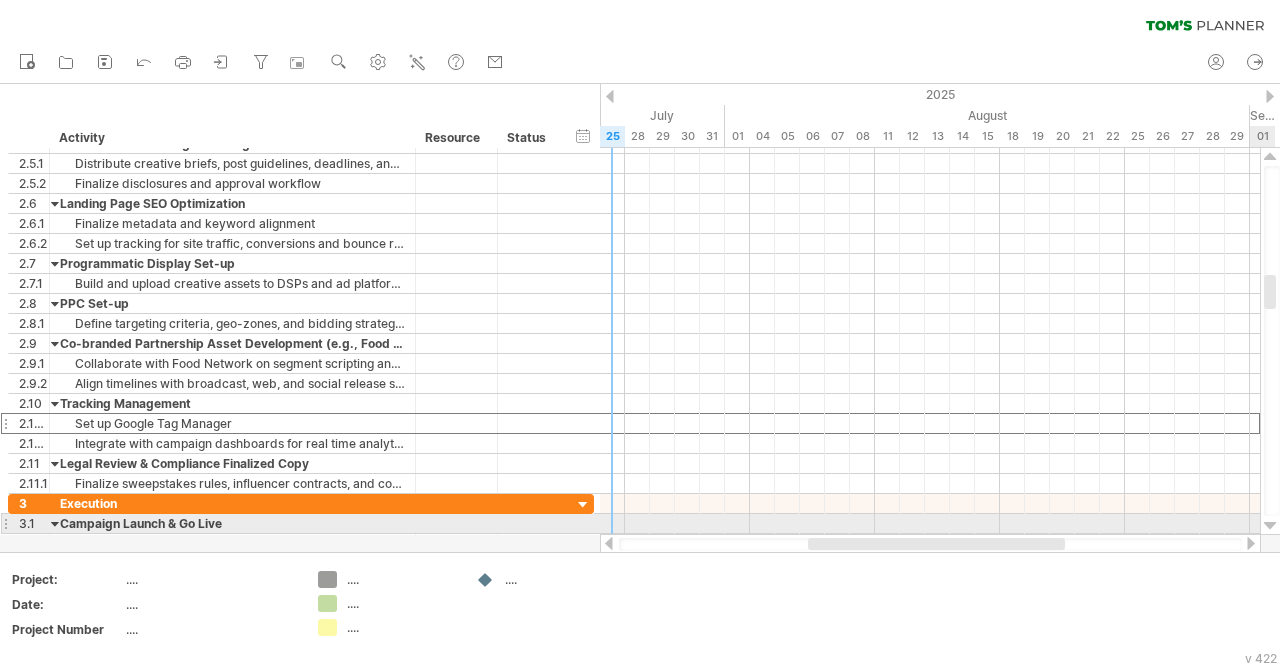 click at bounding box center [1270, 526] 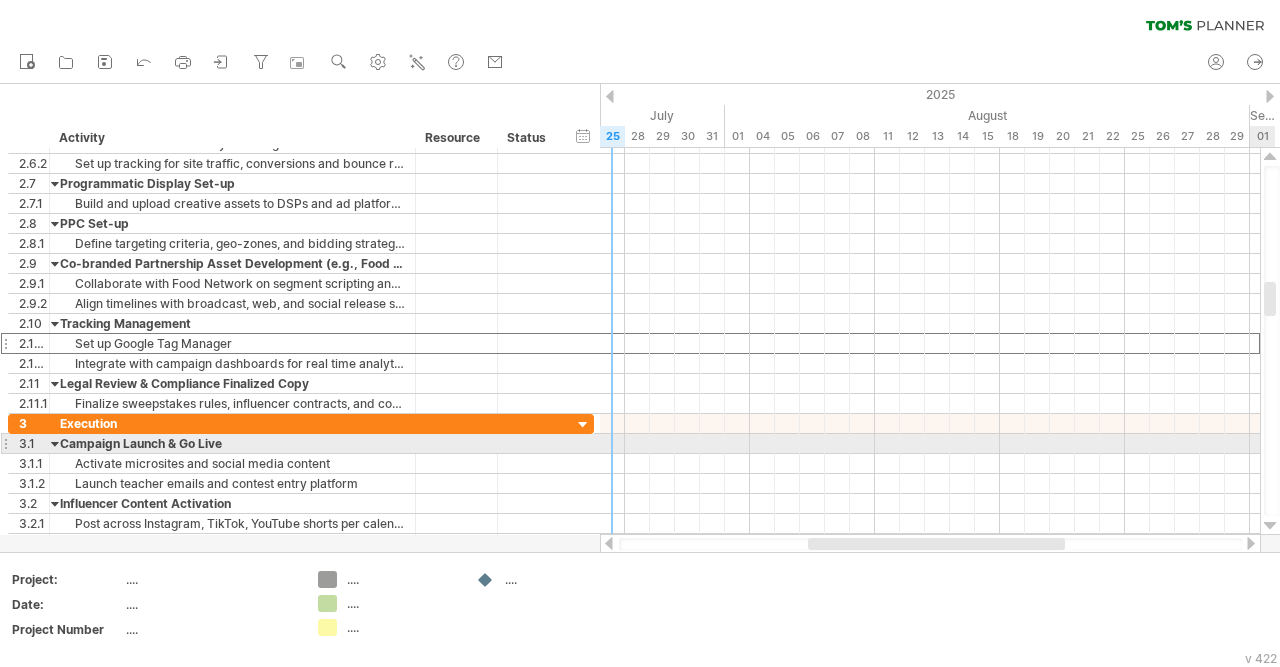 click at bounding box center (1270, 526) 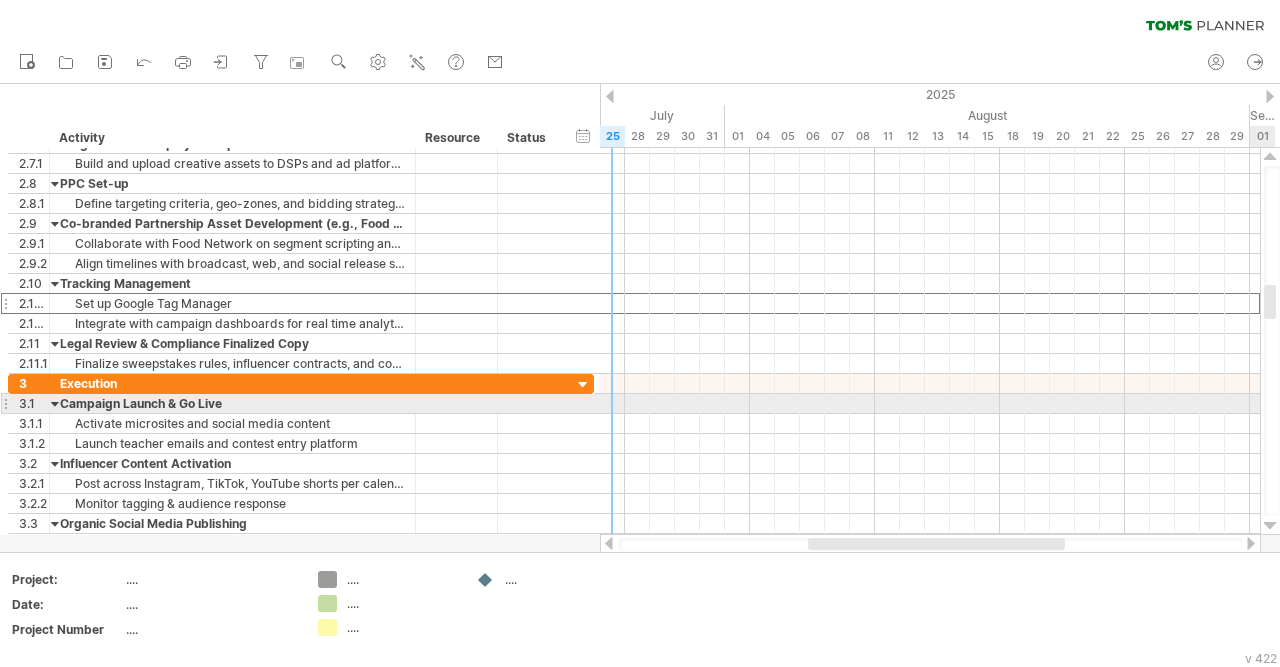 click at bounding box center [1270, 526] 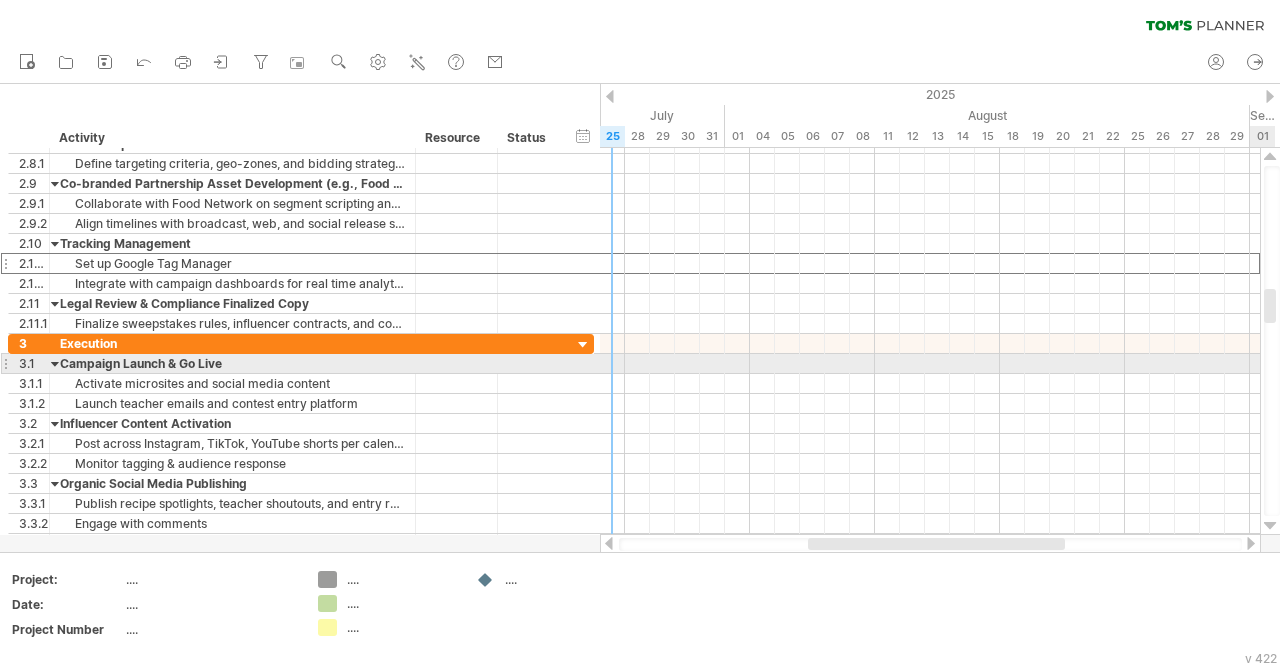 click at bounding box center [1270, 526] 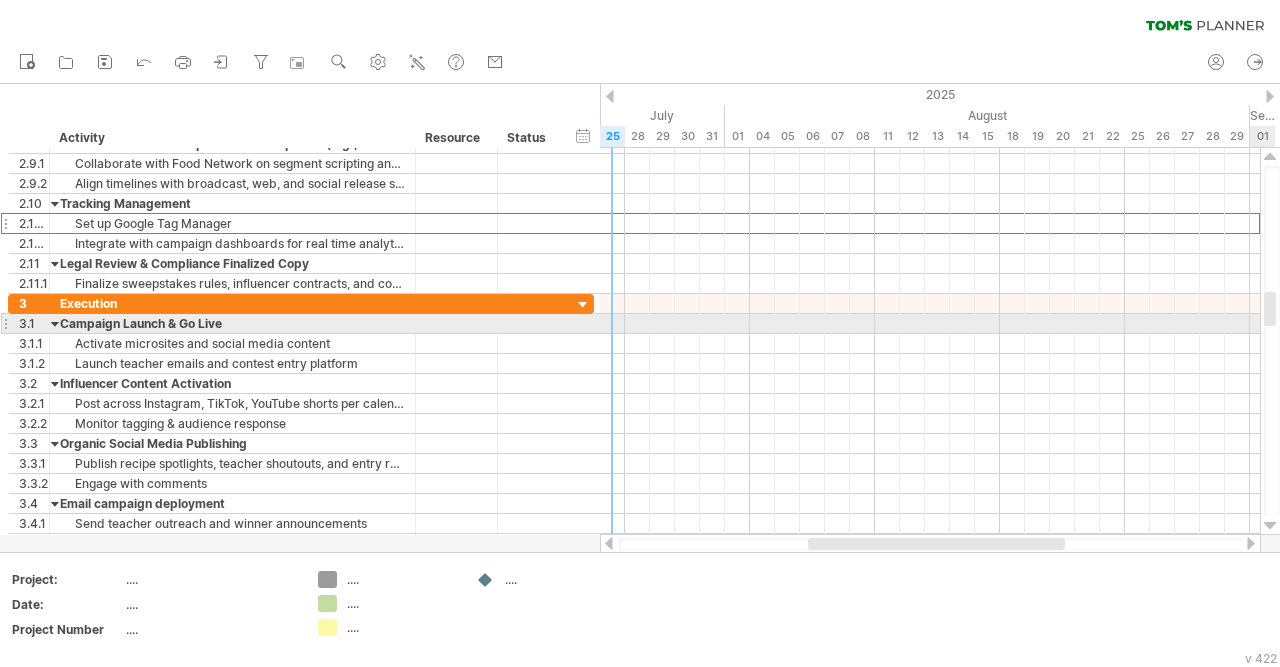 click at bounding box center (1270, 526) 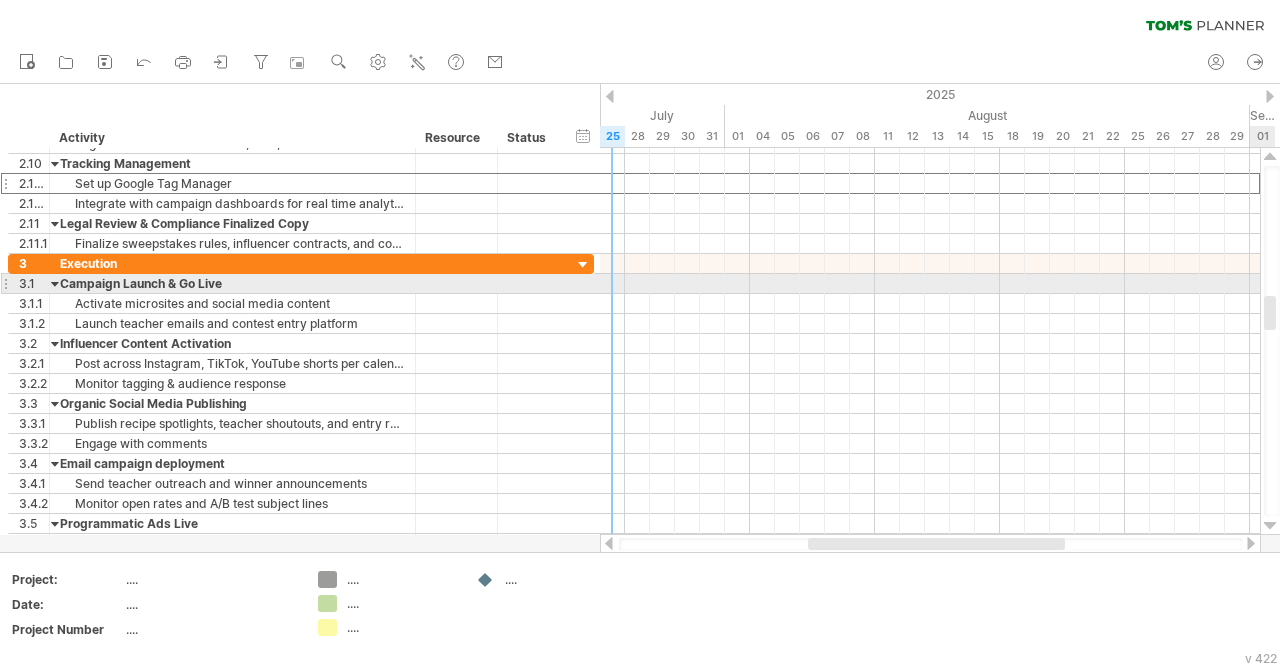 click at bounding box center (1270, 526) 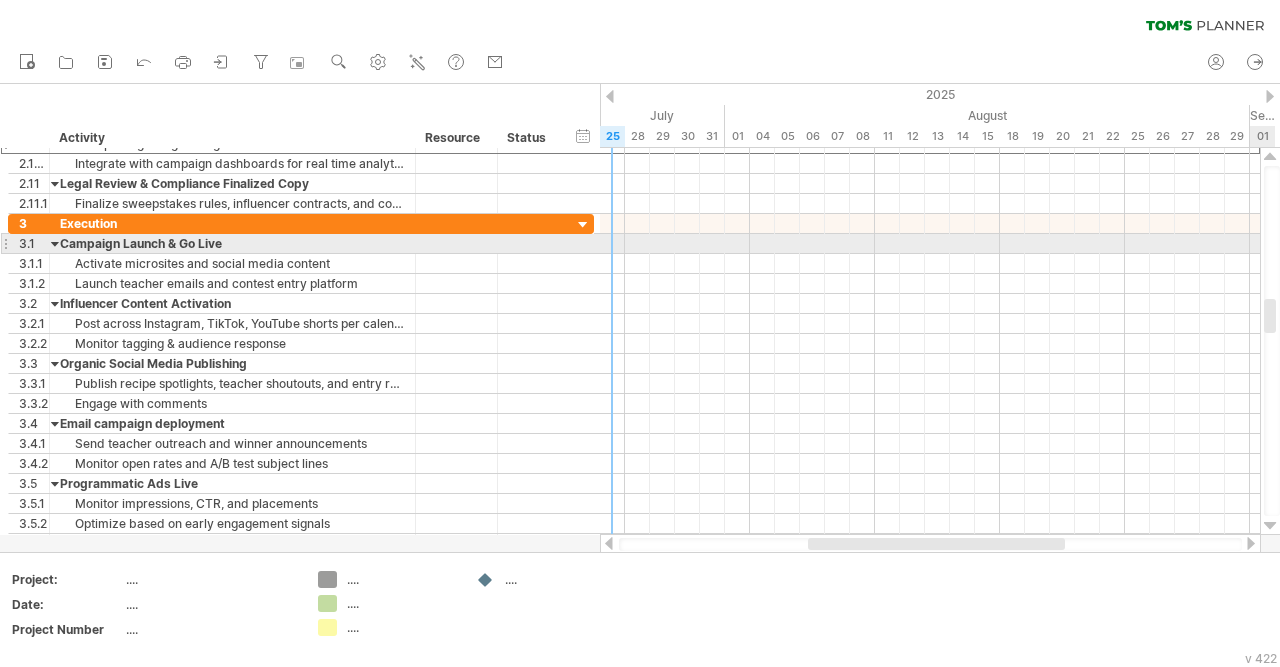 click at bounding box center [1270, 526] 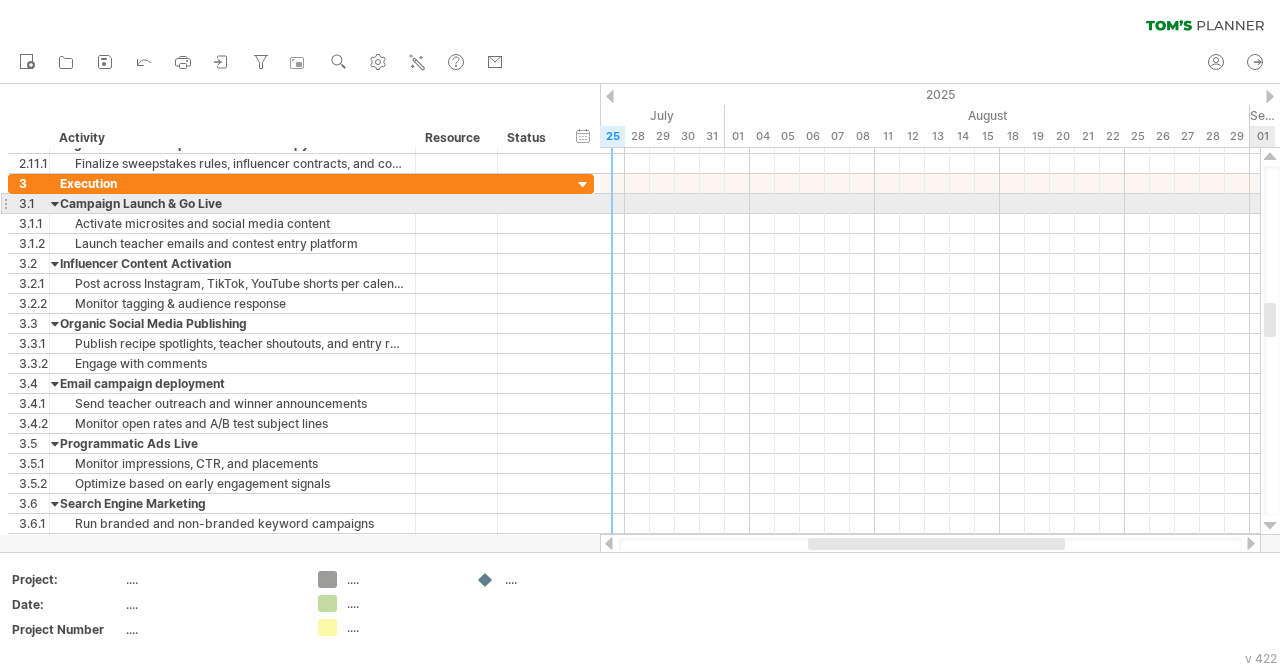 click at bounding box center (1270, 526) 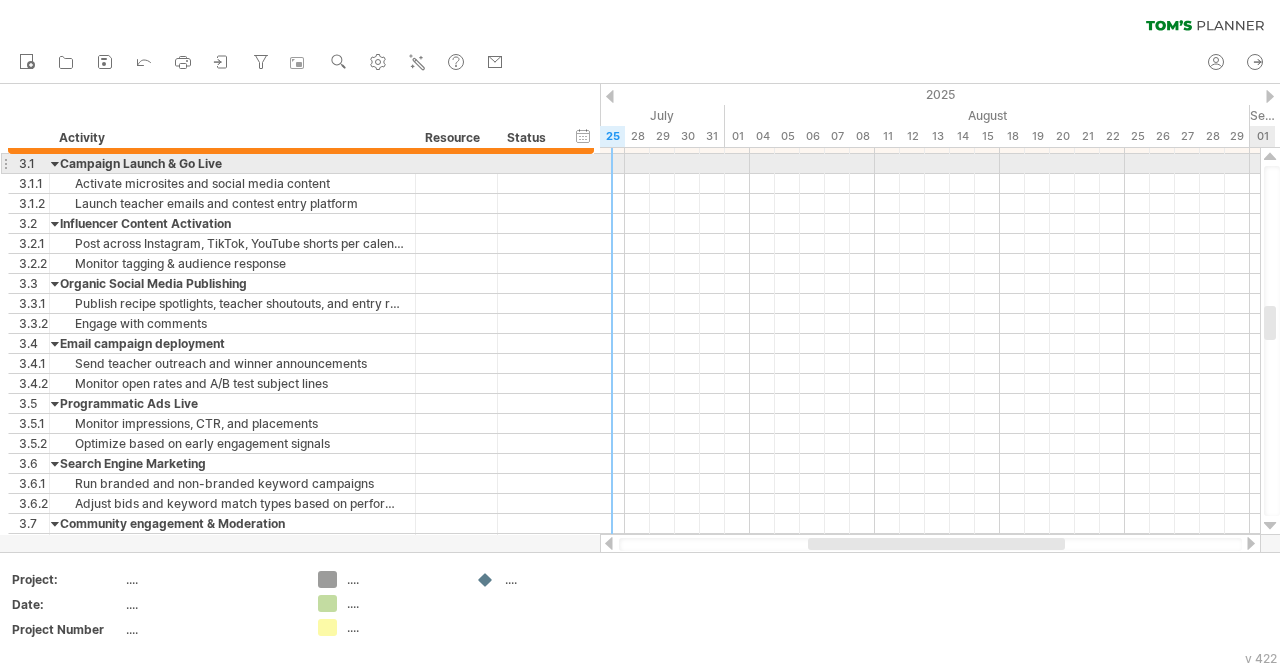 click at bounding box center [1270, 526] 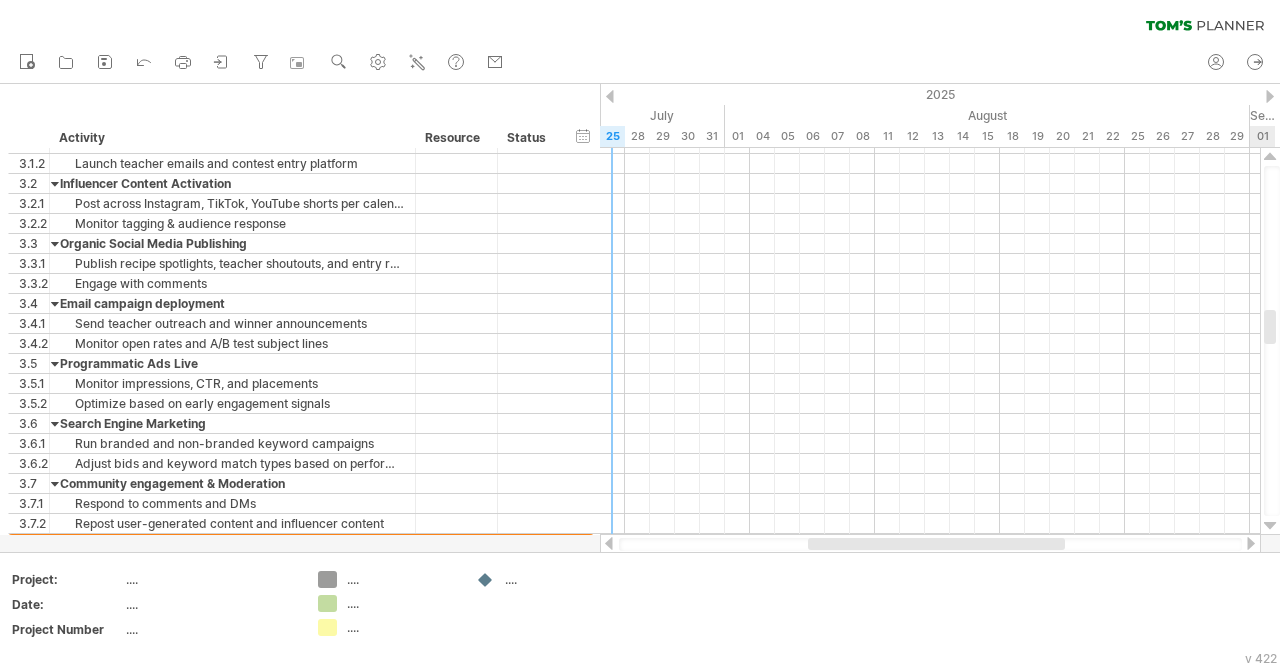 click at bounding box center (1270, 526) 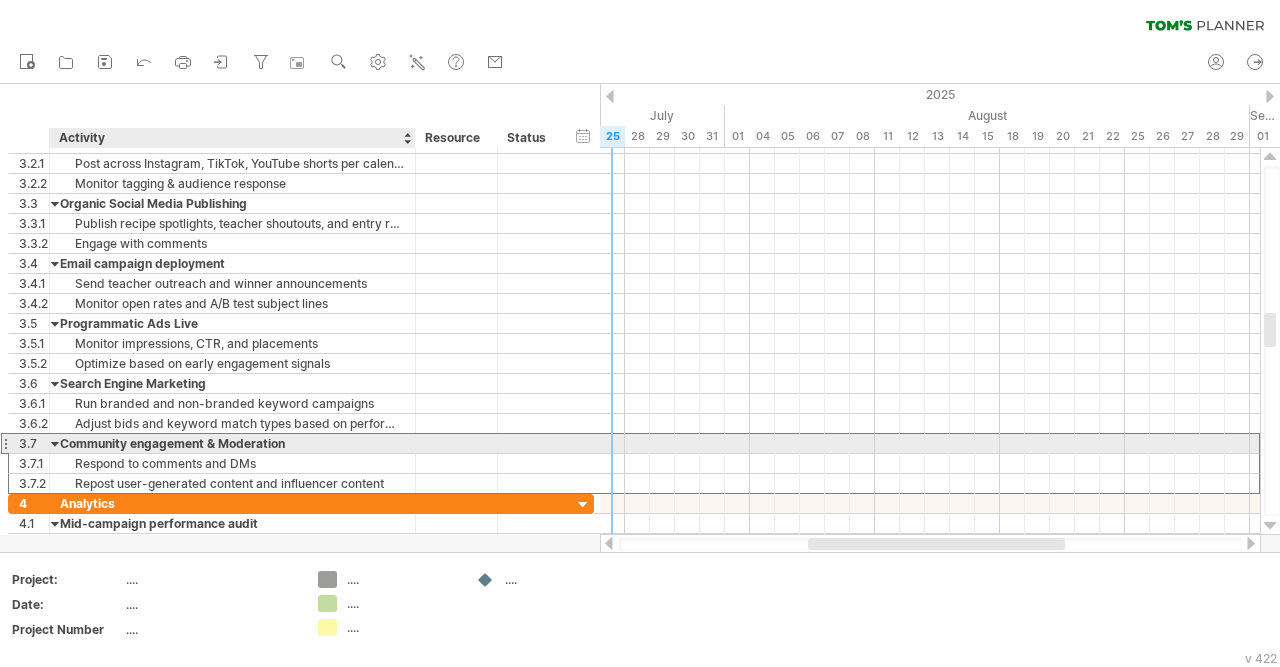 click on "Community engagement & Moderation" at bounding box center [232, 443] 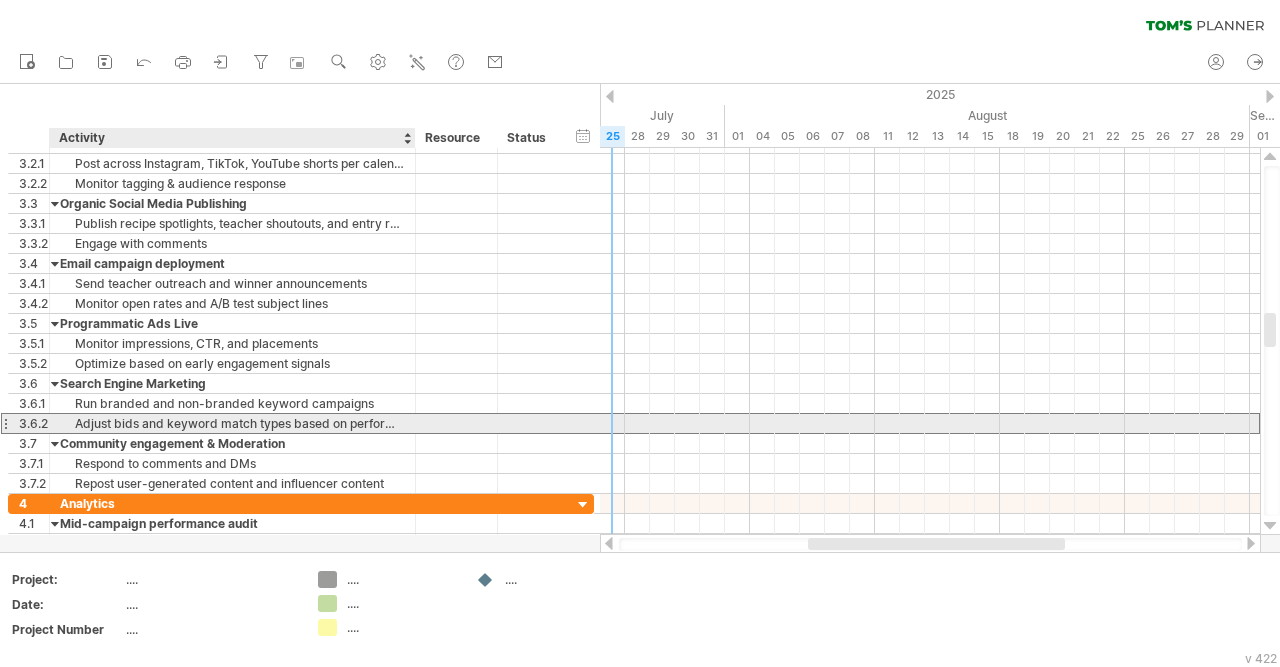 click on "Adjust bids and keyword match types based on performance" at bounding box center (232, 423) 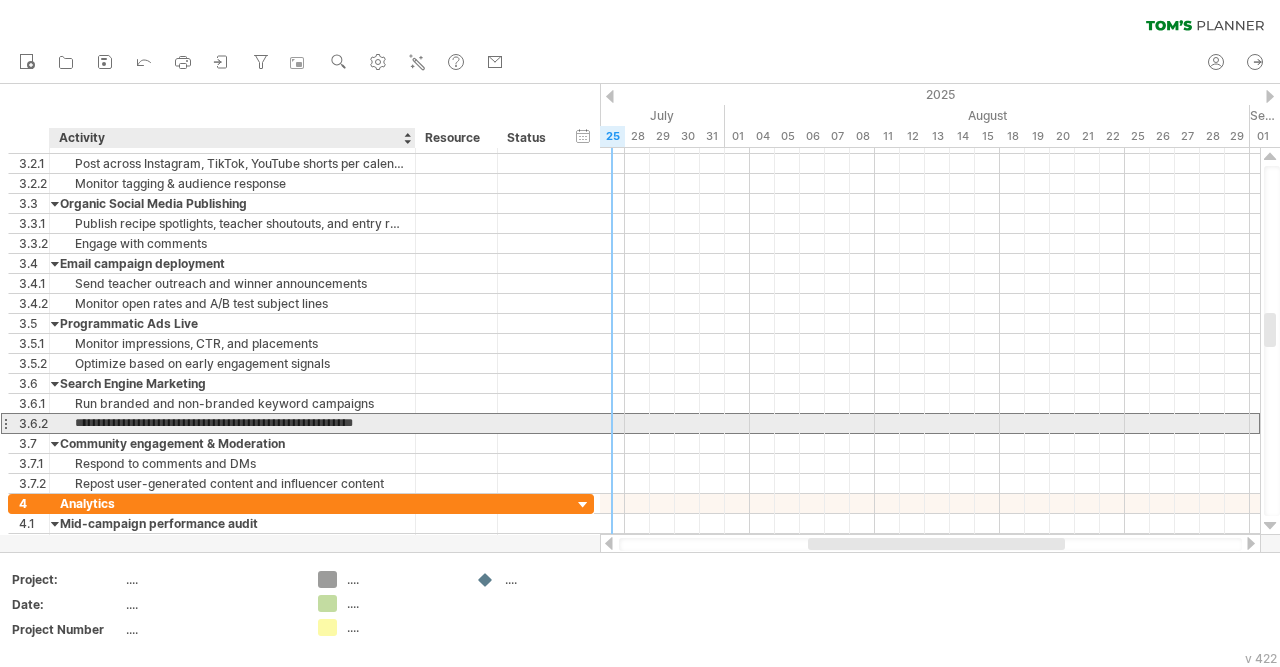 click on "**********" at bounding box center (232, 423) 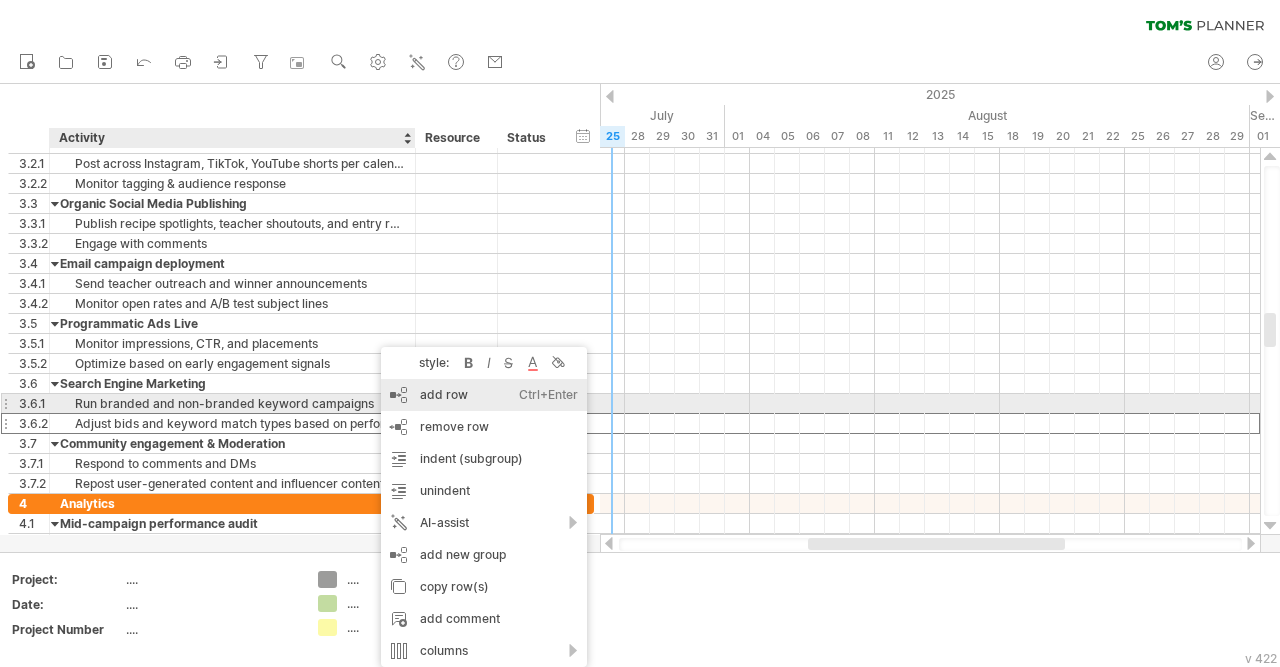 click on "add row Ctrl+Enter Cmd+Enter" at bounding box center [484, 395] 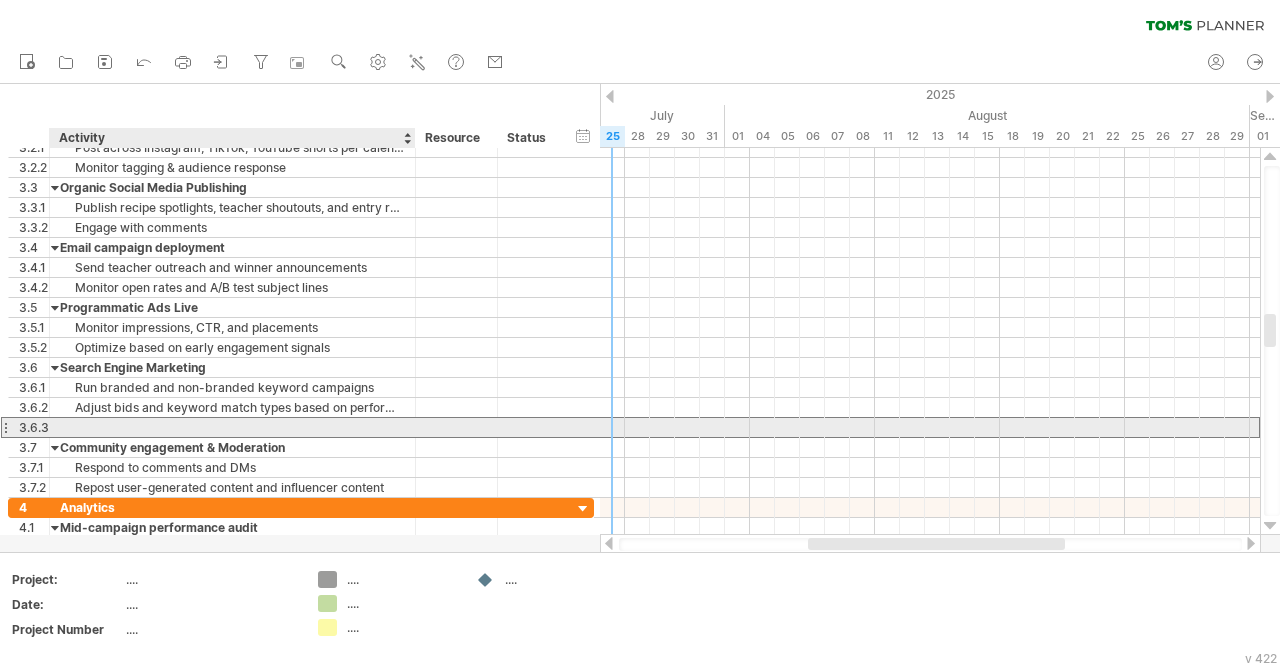 click at bounding box center (232, 427) 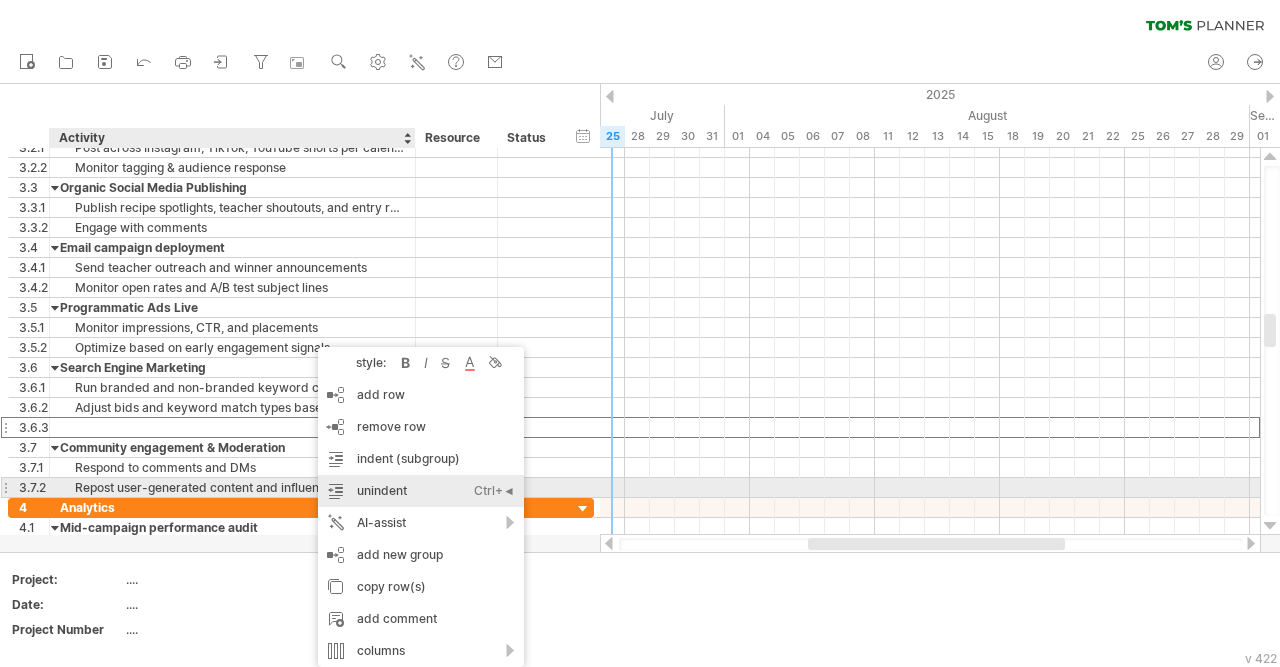 click on "unindent Ctrl+◄ Cmd+◄" at bounding box center (421, 491) 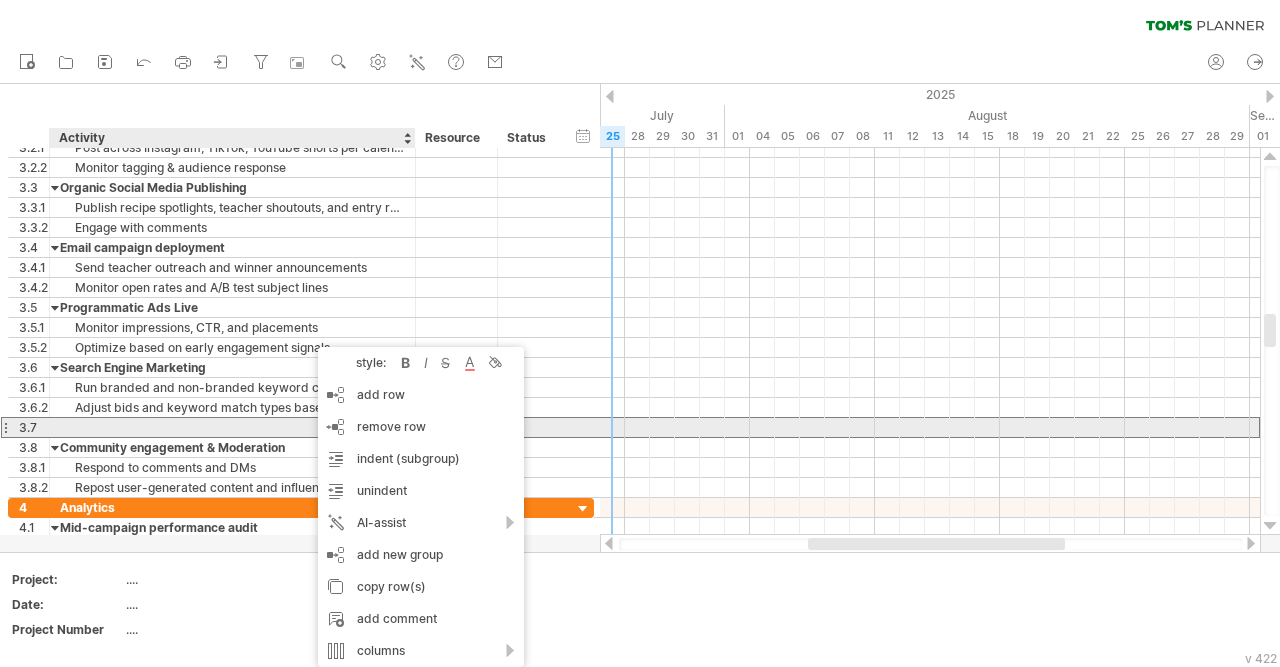 click at bounding box center (232, 427) 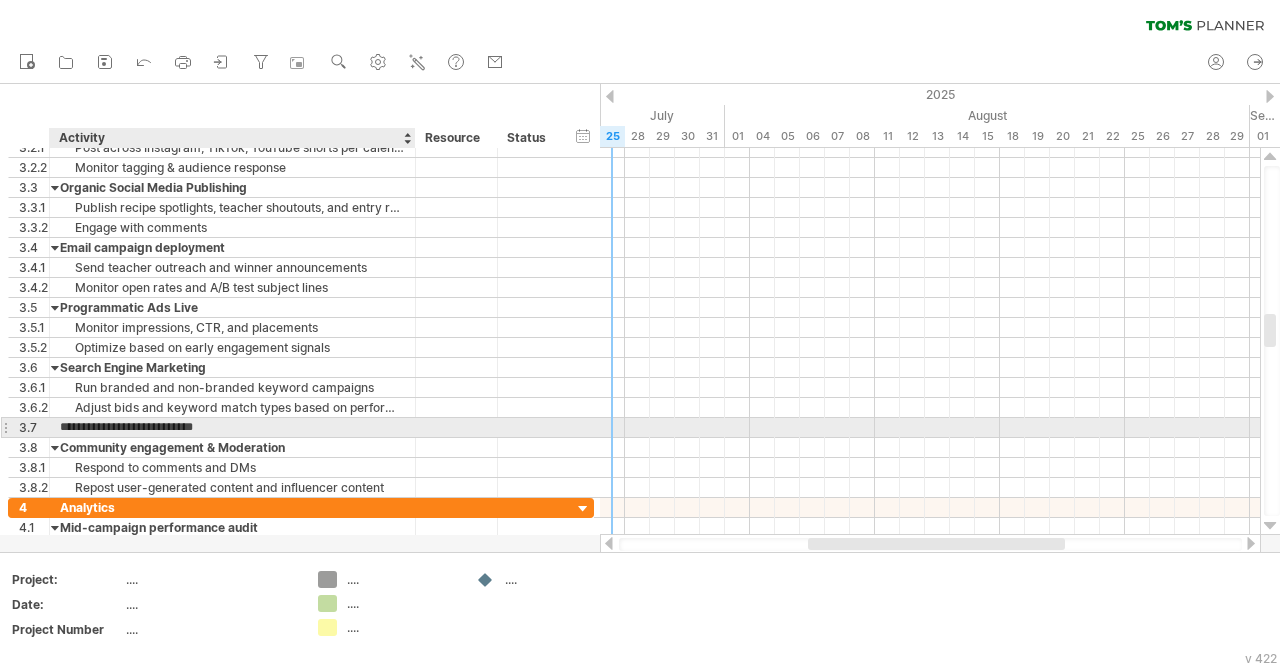 type on "**********" 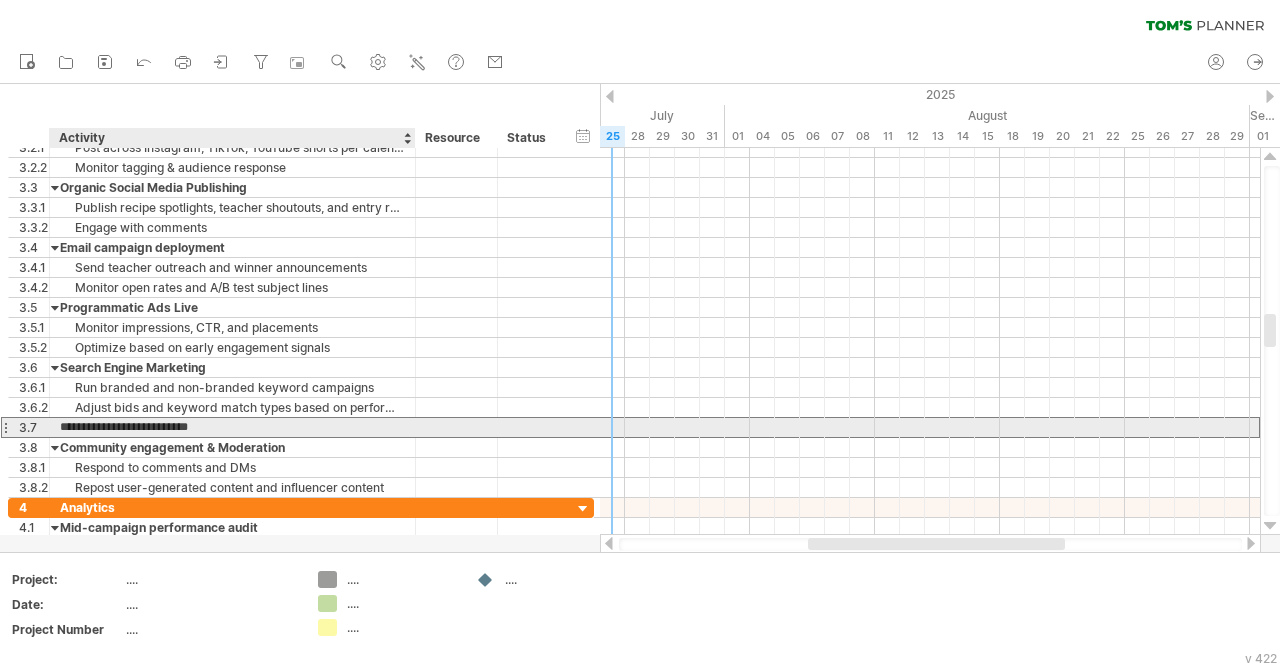 click on "**********" at bounding box center (232, 427) 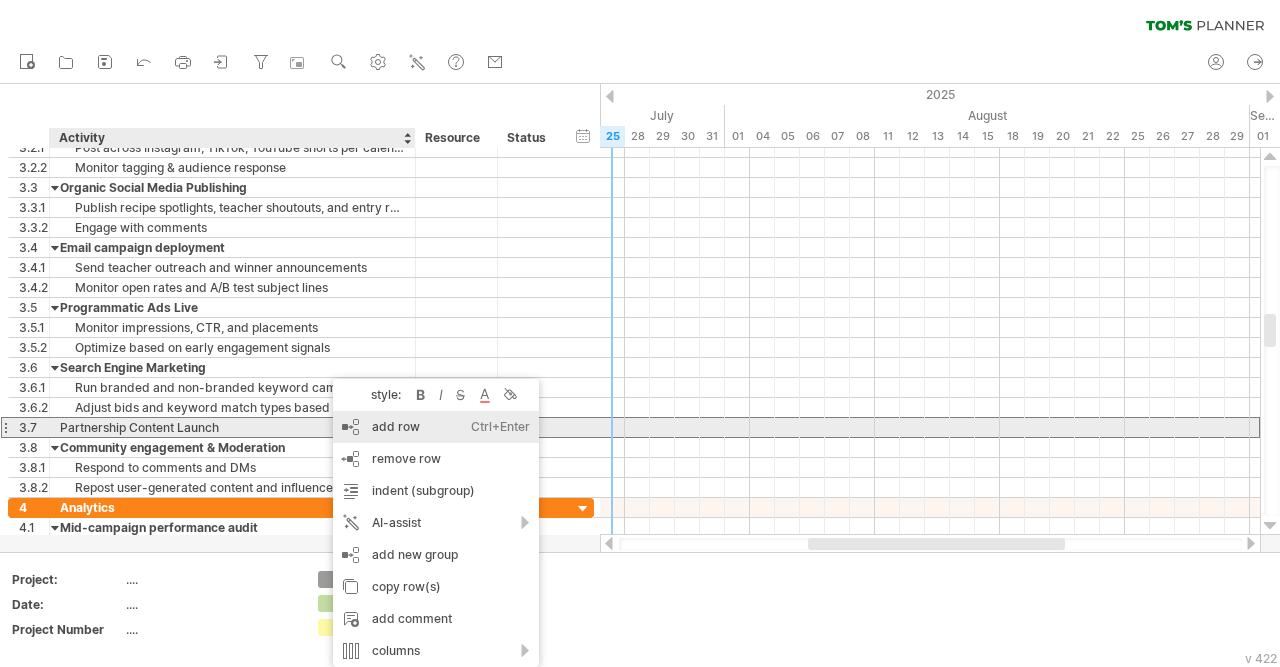 click on "add row Ctrl+Enter Cmd+Enter" at bounding box center [436, 427] 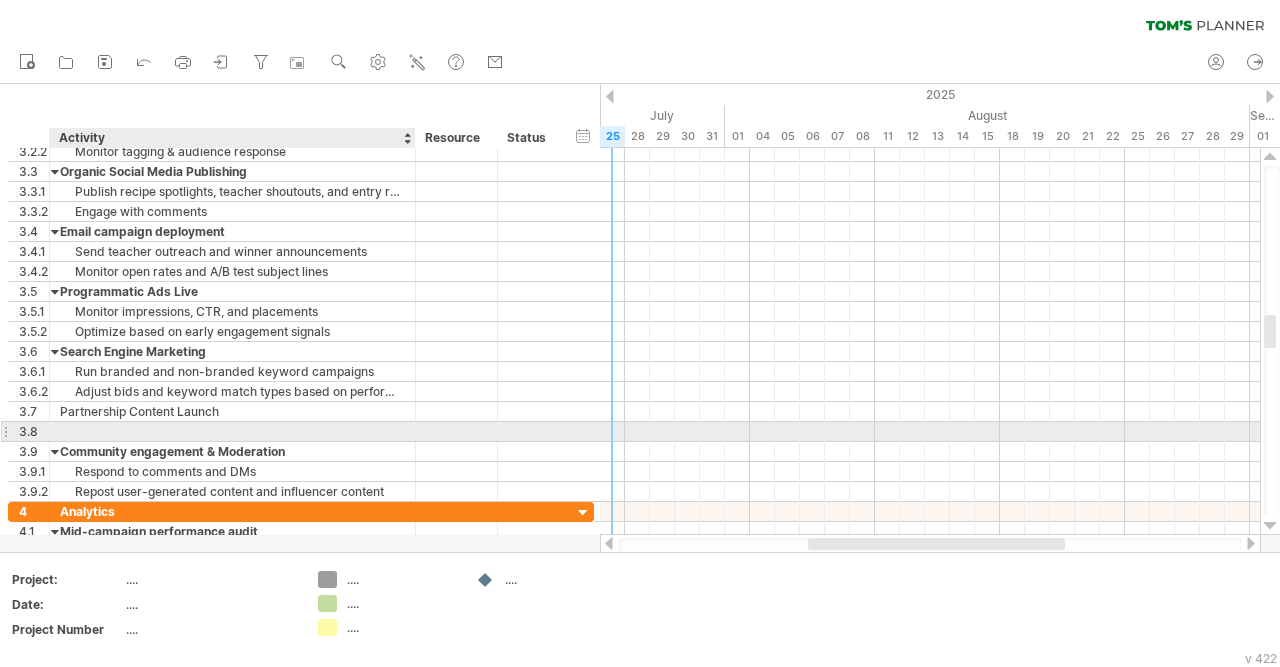 click at bounding box center [232, 431] 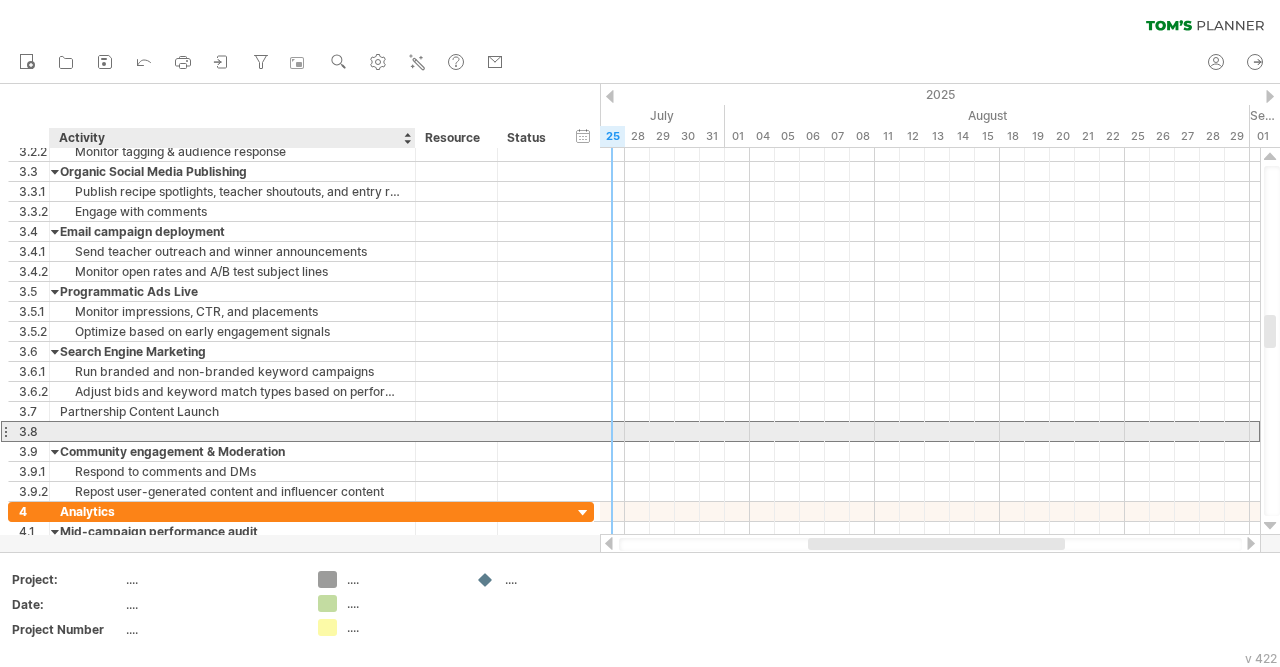 click at bounding box center (232, 431) 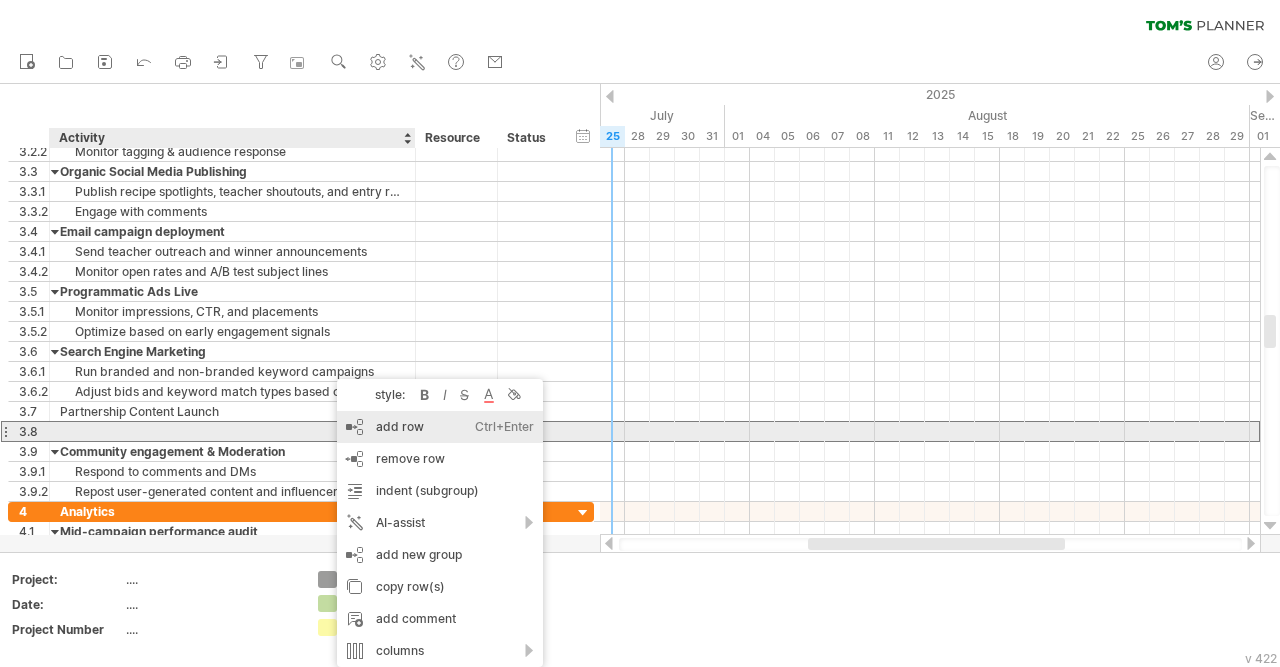 click on "add row Ctrl+Enter Cmd+Enter" at bounding box center (440, 427) 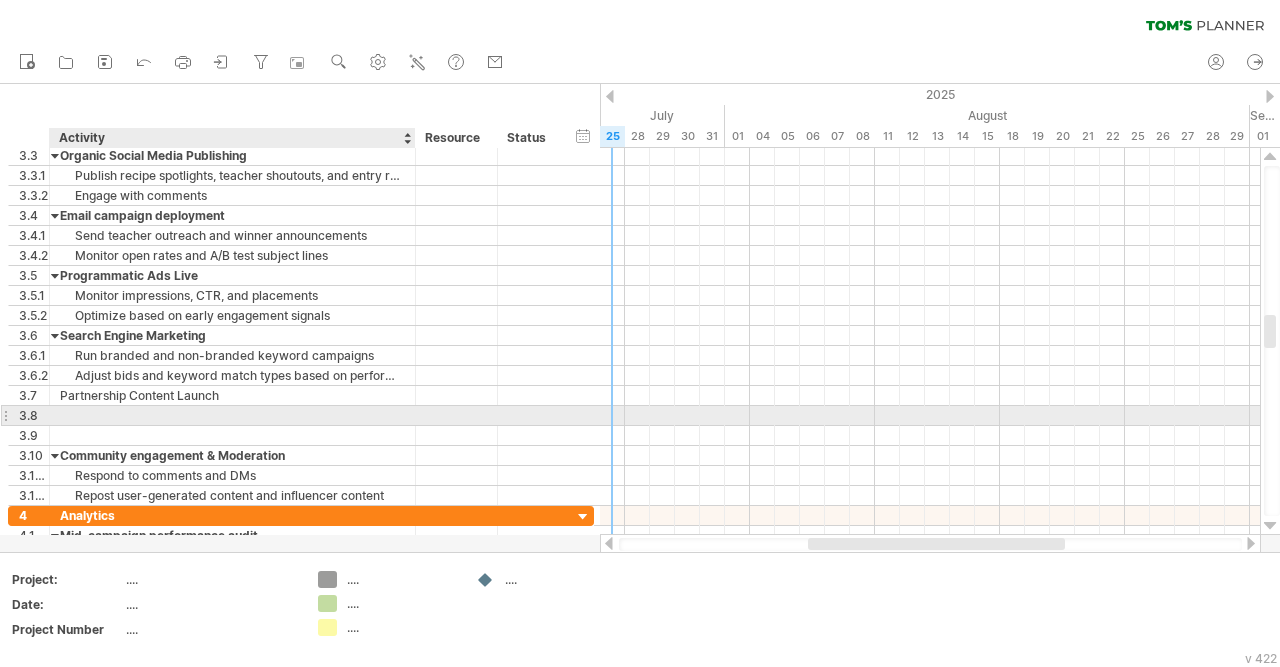 click at bounding box center [232, 415] 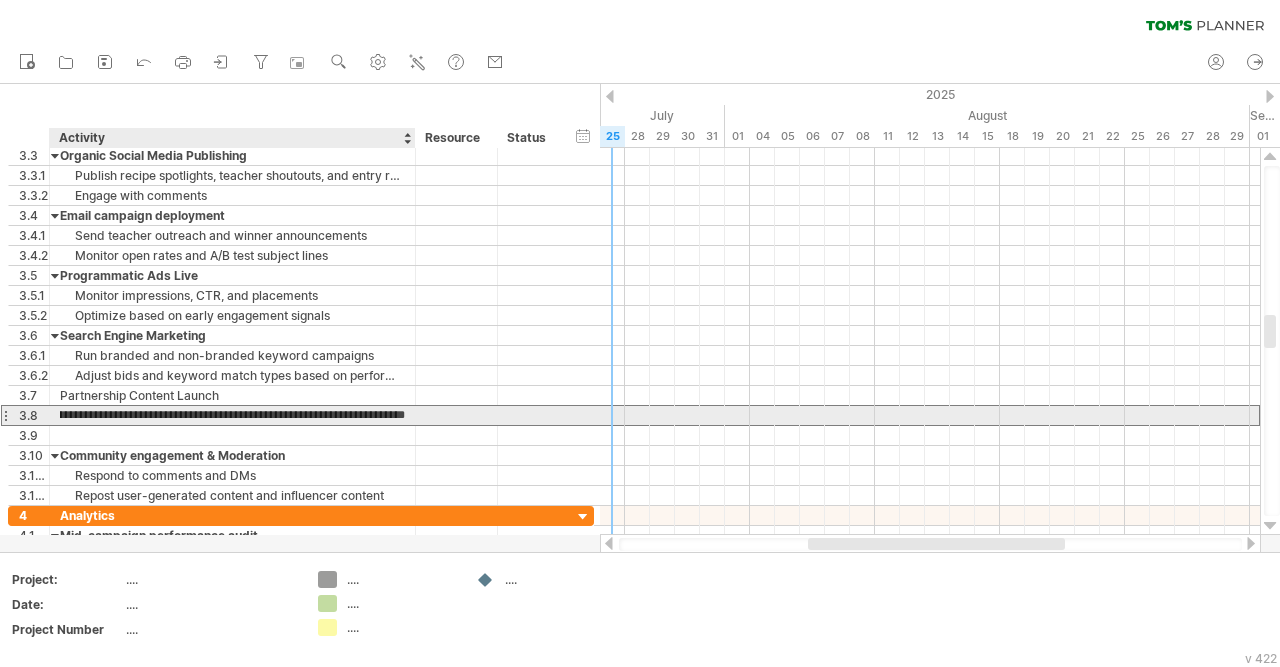 scroll, scrollTop: 0, scrollLeft: 78, axis: horizontal 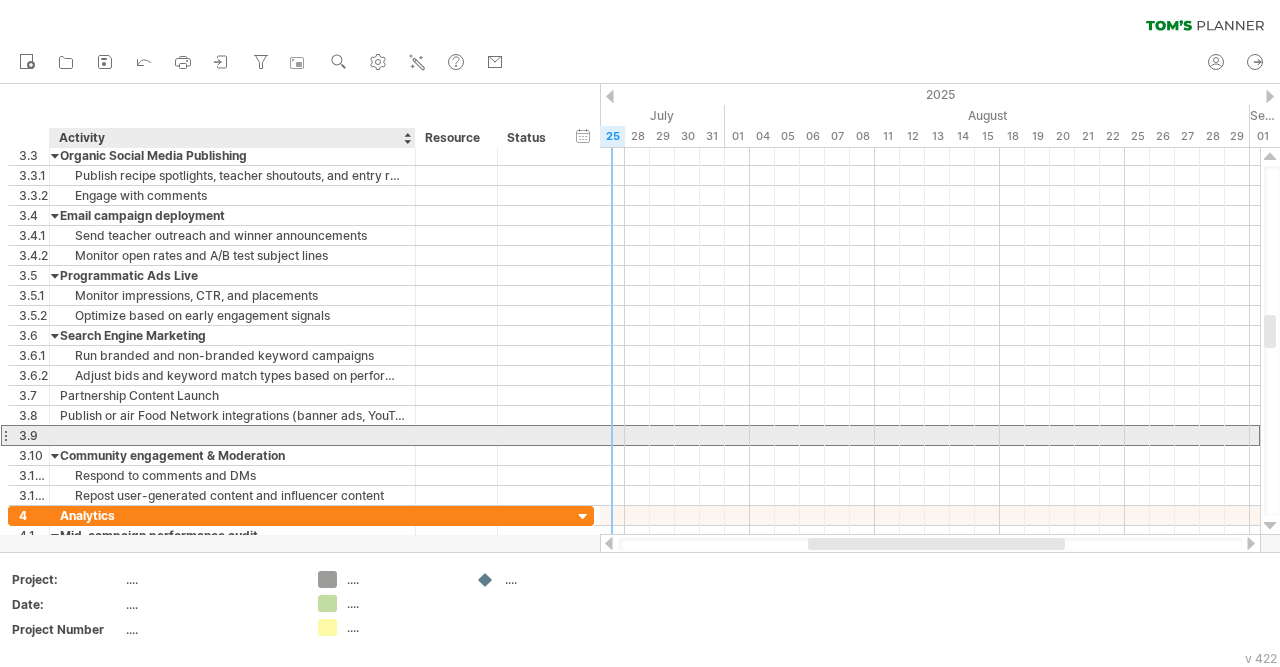 click at bounding box center (232, 435) 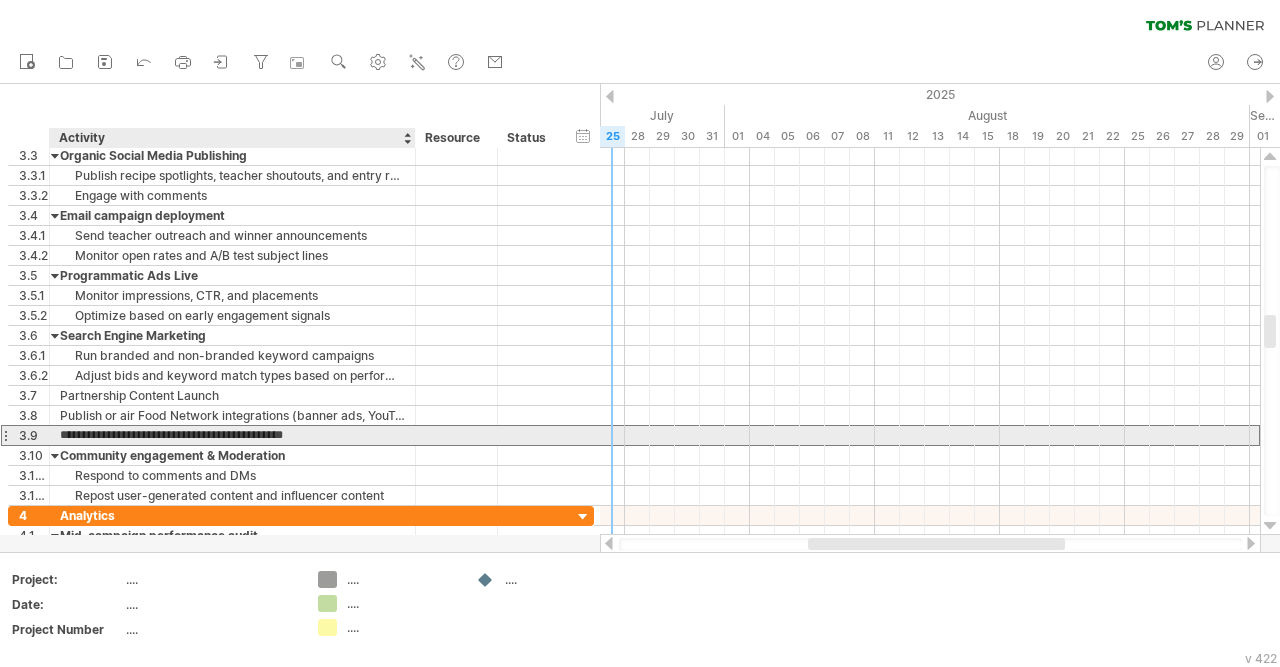 type on "**********" 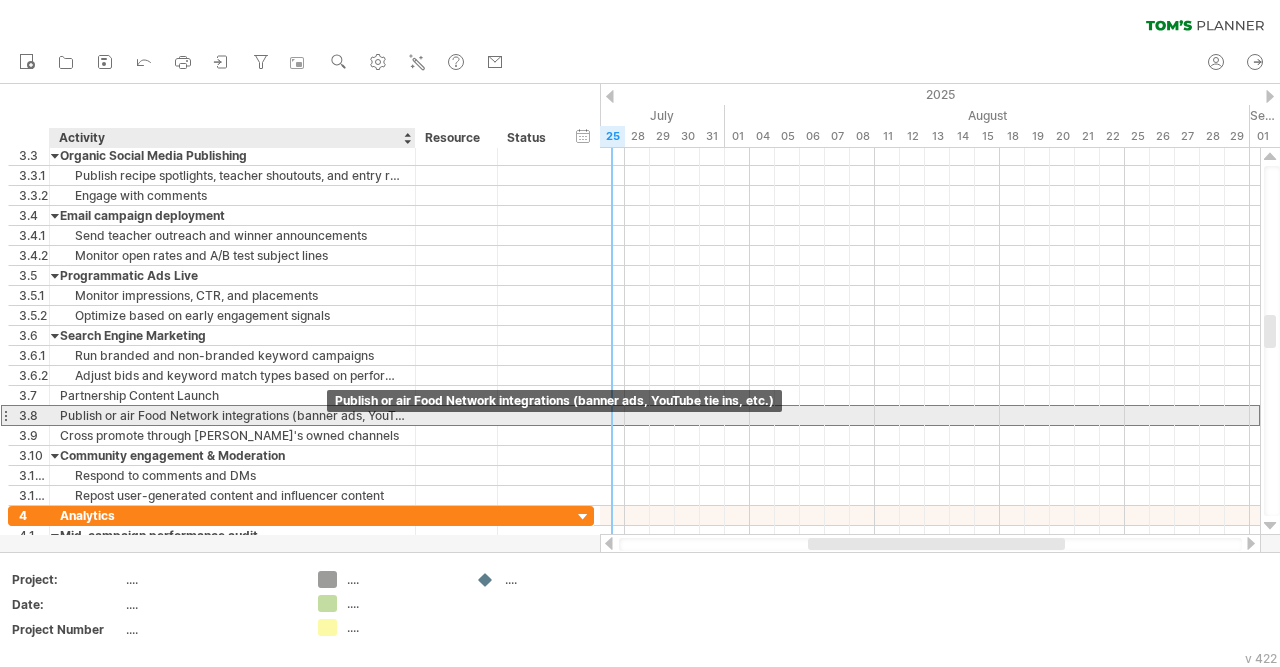 click on "Publish or air Food Network integrations (banner ads, YouTube tie ins, etc.)" at bounding box center [232, 415] 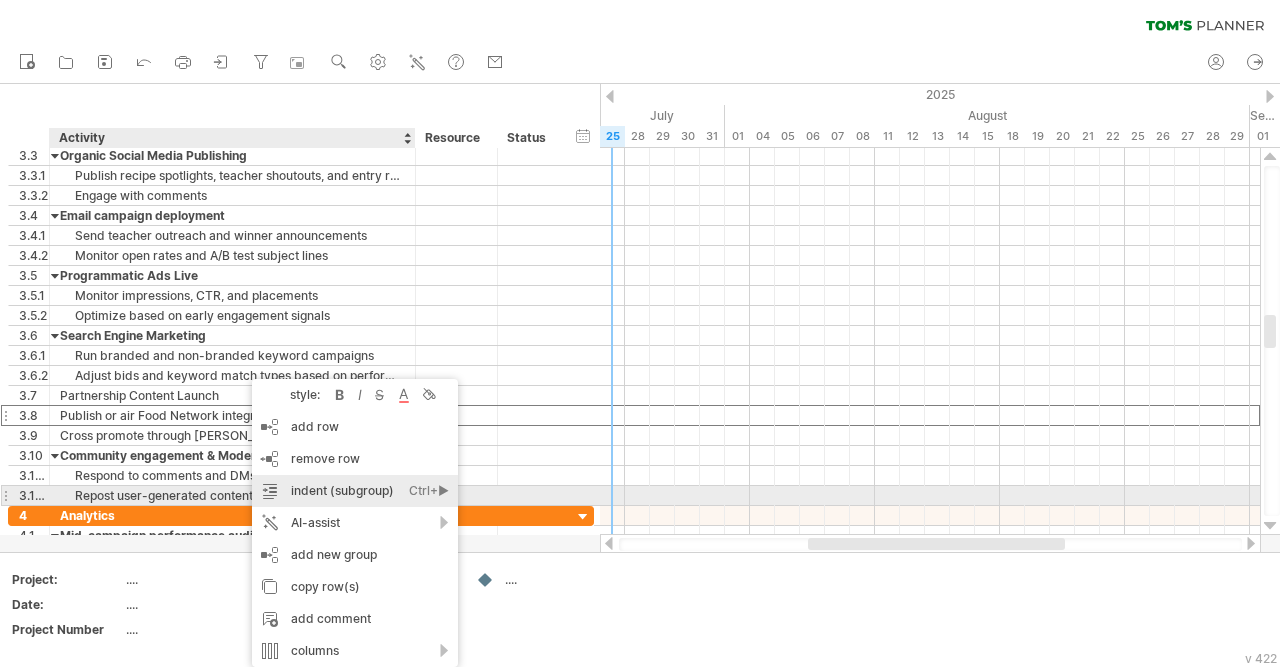 click on "indent (subgroup) Ctrl+► Cmd+►" at bounding box center [355, 491] 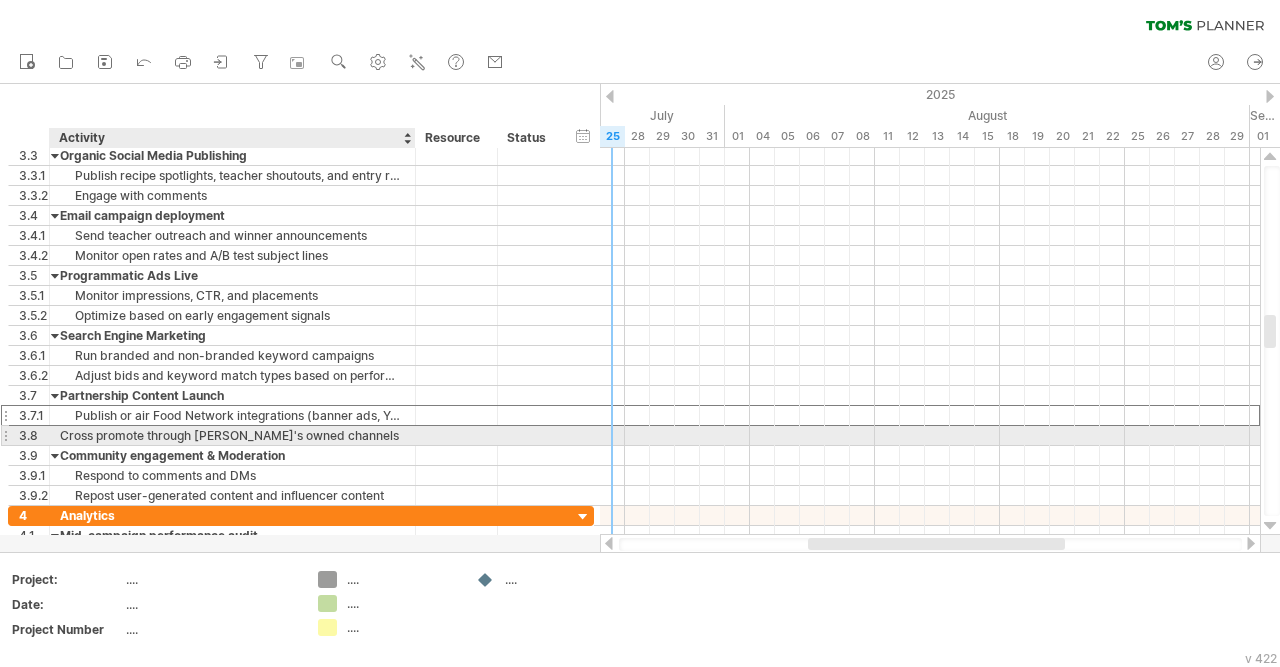 click on "Cross promote through Jiffy's owned channels" at bounding box center (232, 435) 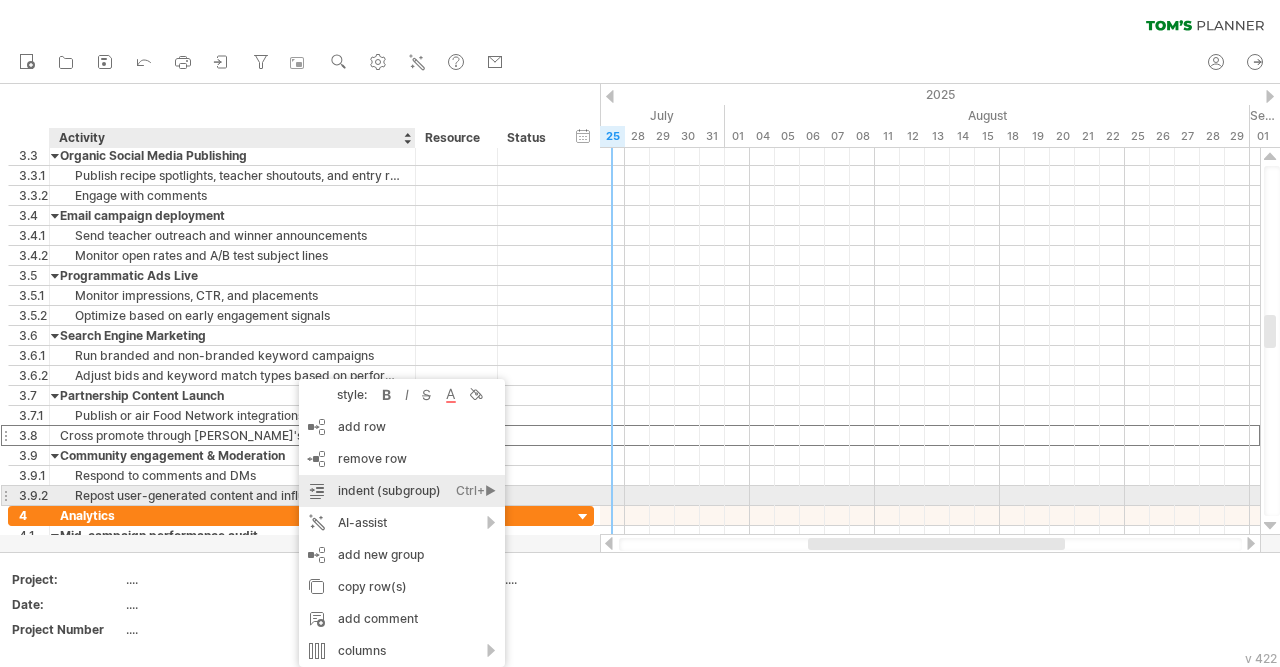 click on "indent (subgroup) Ctrl+► Cmd+►" at bounding box center (402, 491) 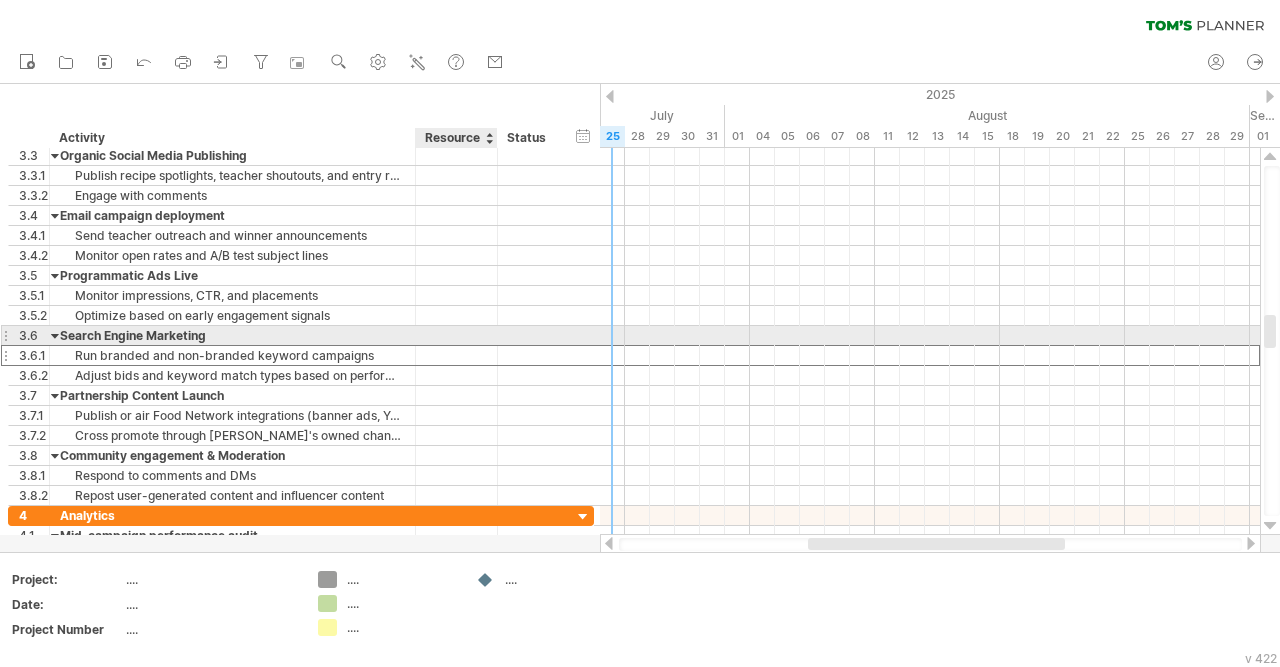 click at bounding box center (456, 355) 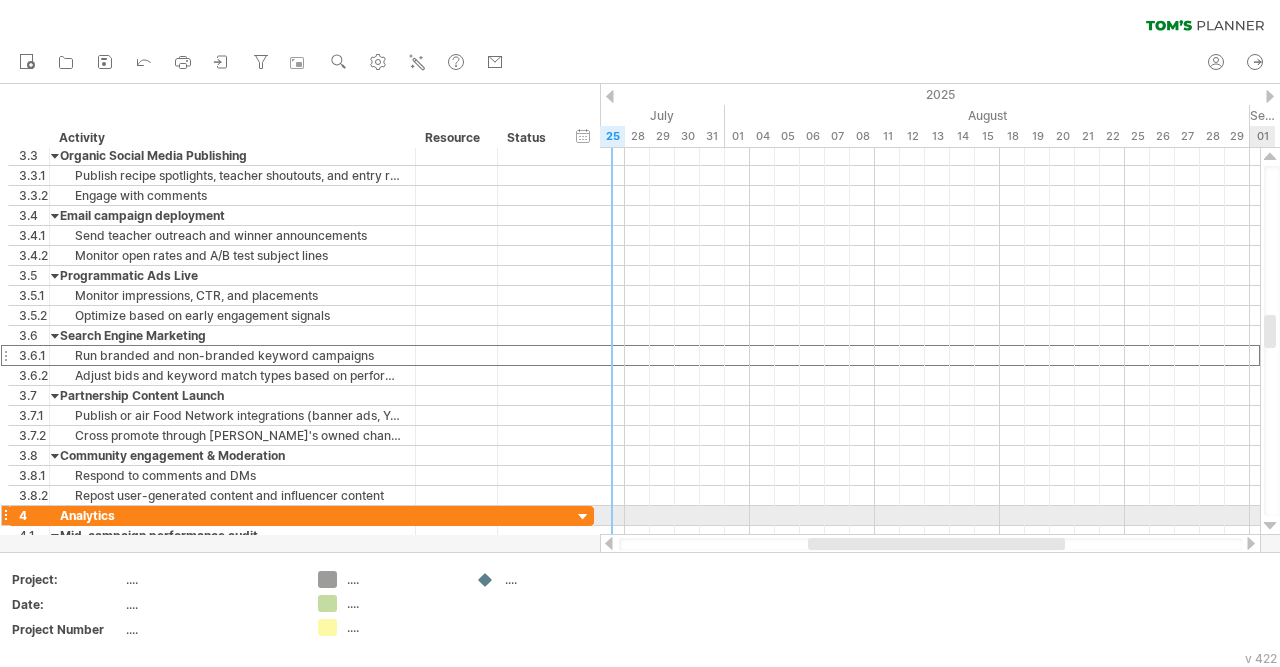 click at bounding box center [1270, 526] 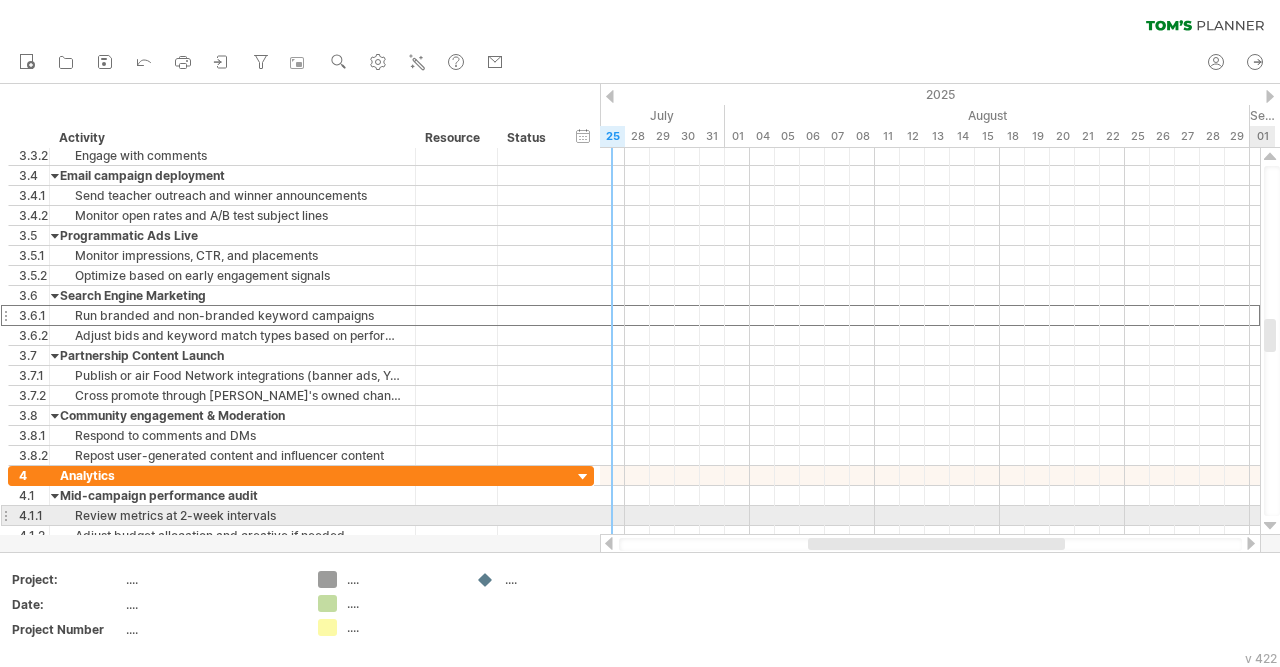 click at bounding box center [1270, 526] 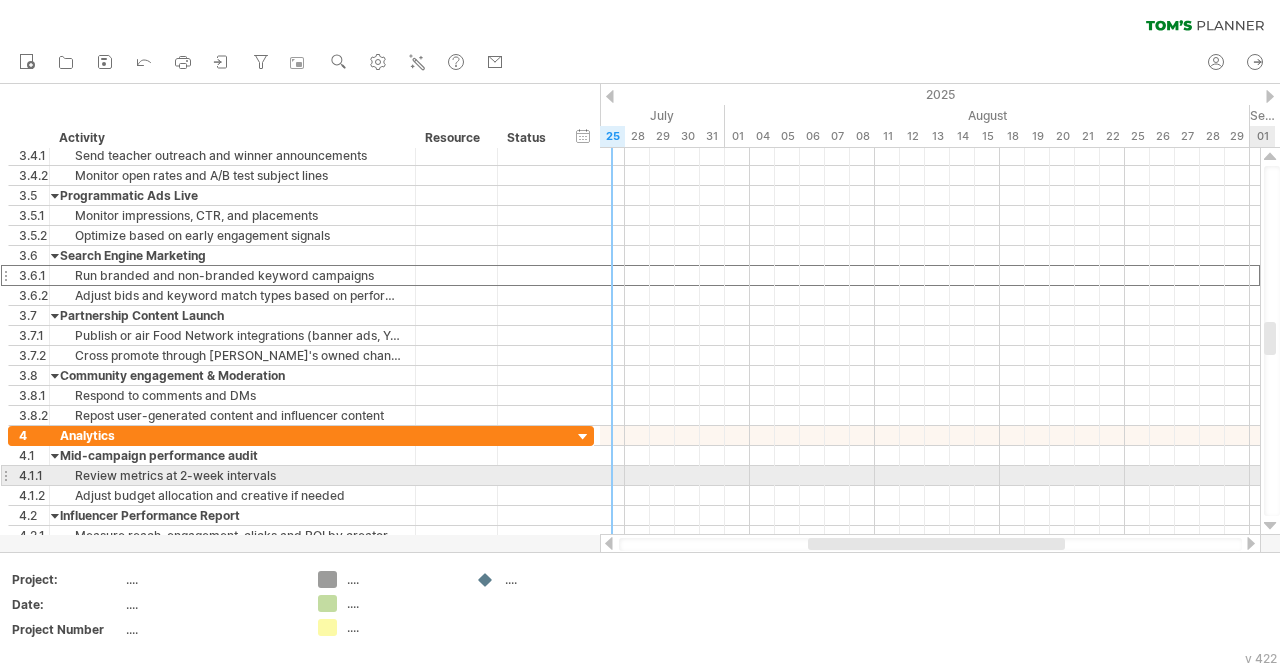 click at bounding box center (1270, 526) 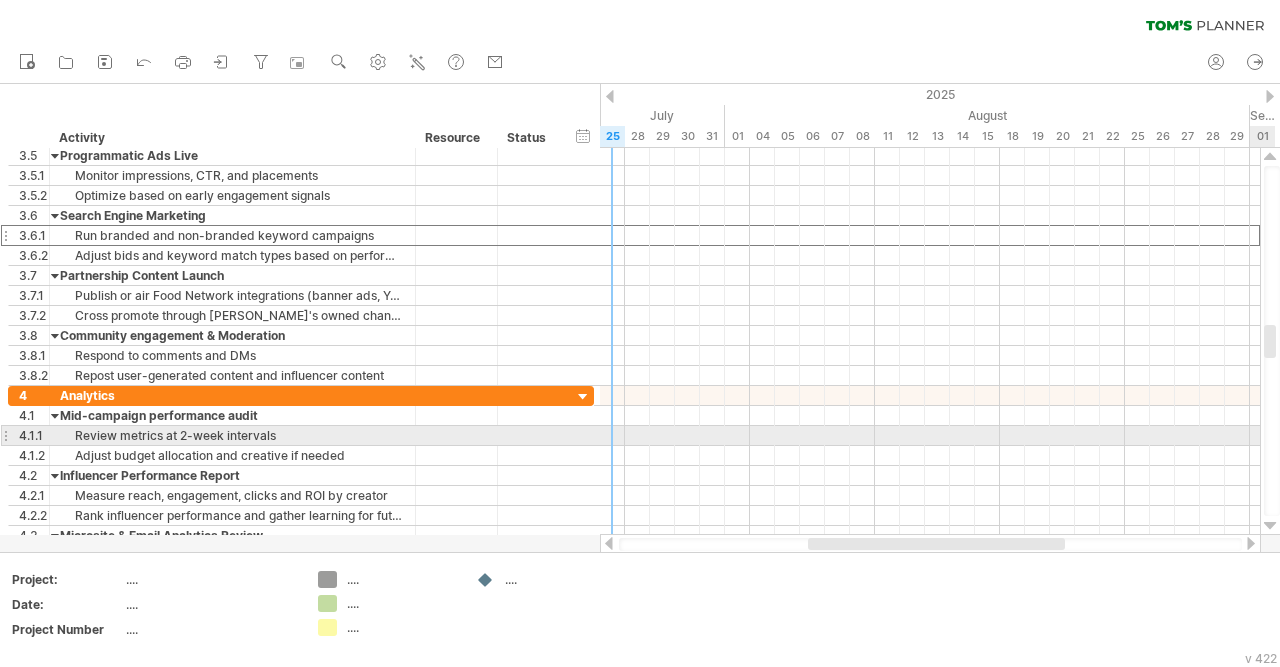 click at bounding box center [1270, 526] 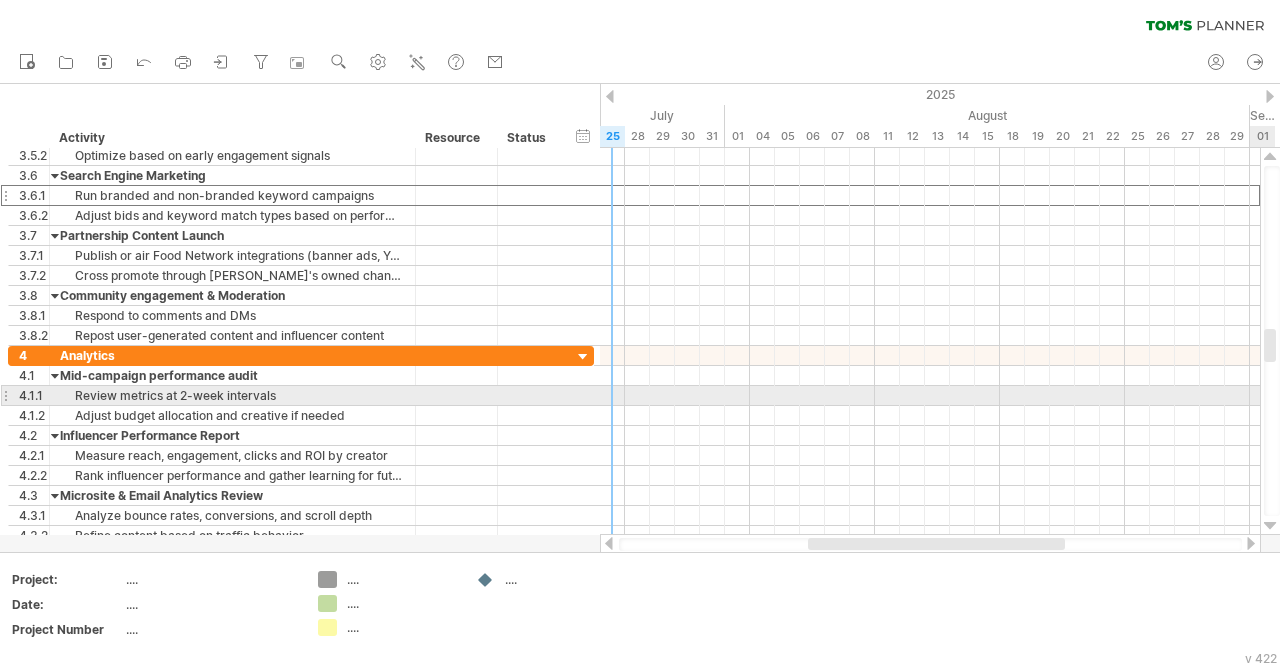click at bounding box center [1270, 526] 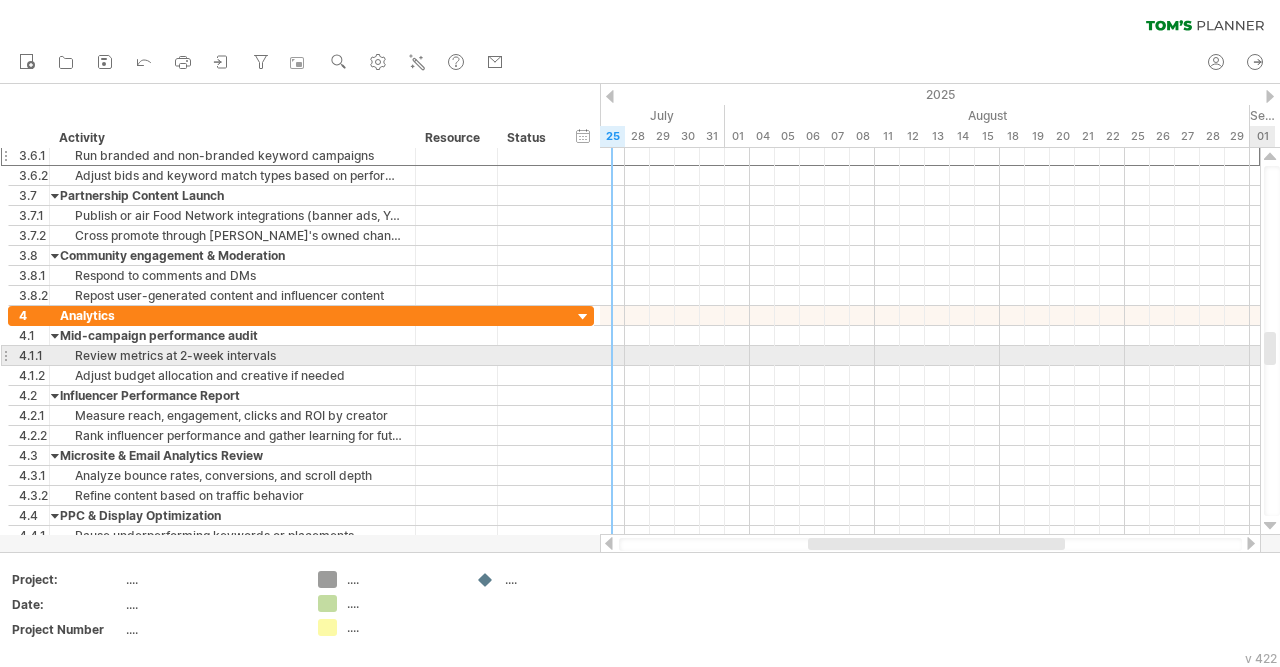 click at bounding box center (1270, 526) 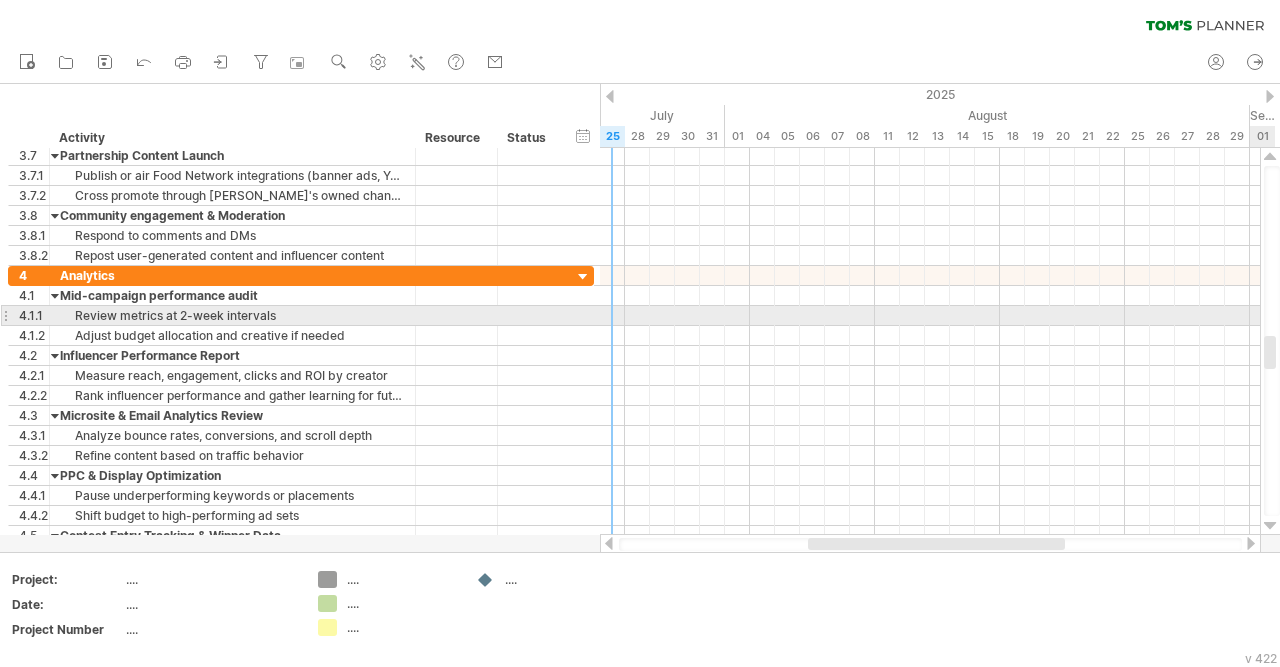 click at bounding box center [1270, 526] 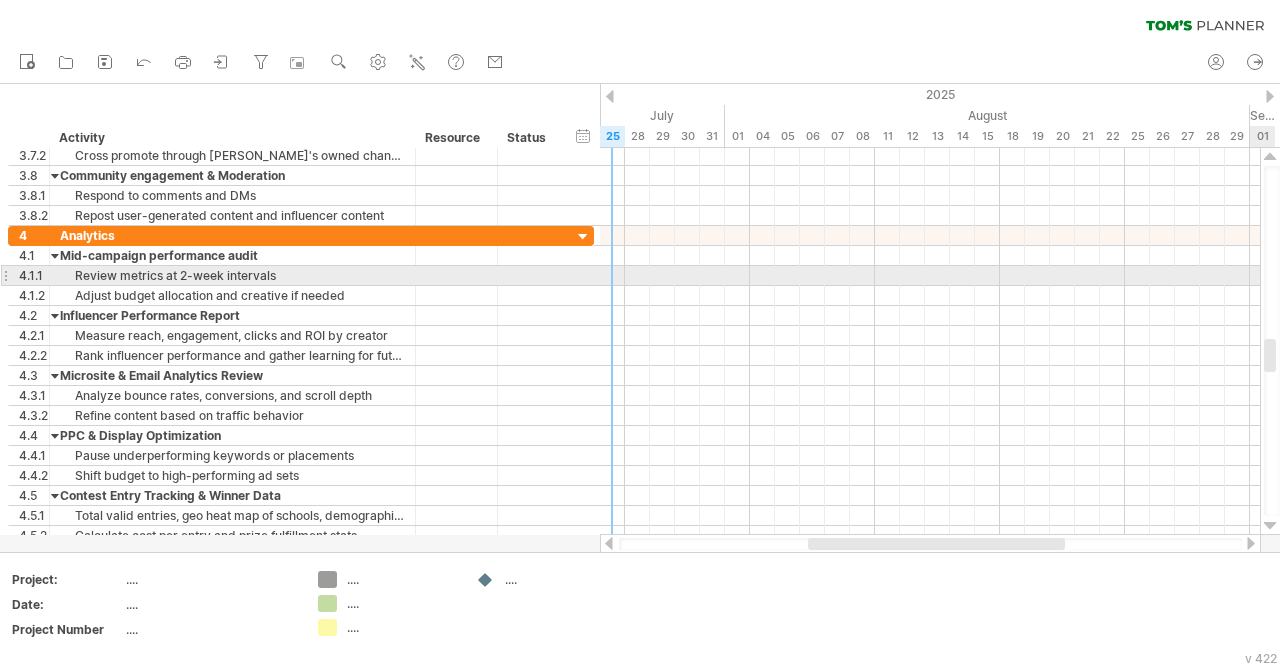click at bounding box center (1270, 526) 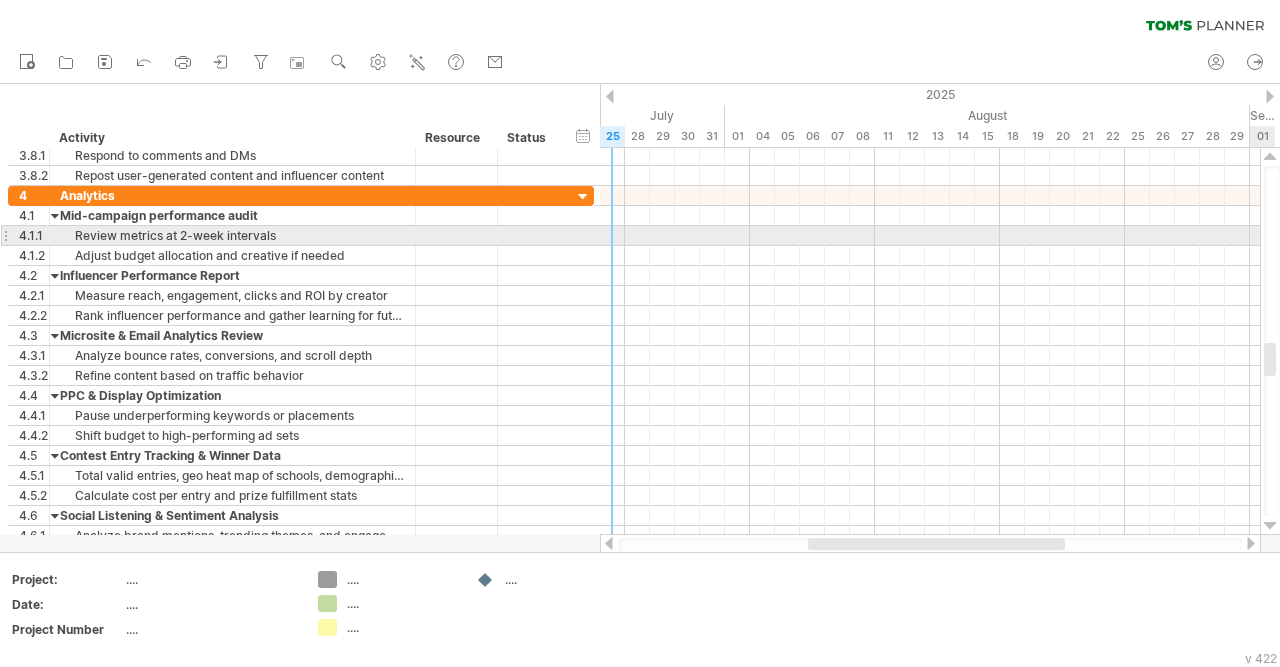click at bounding box center (1270, 526) 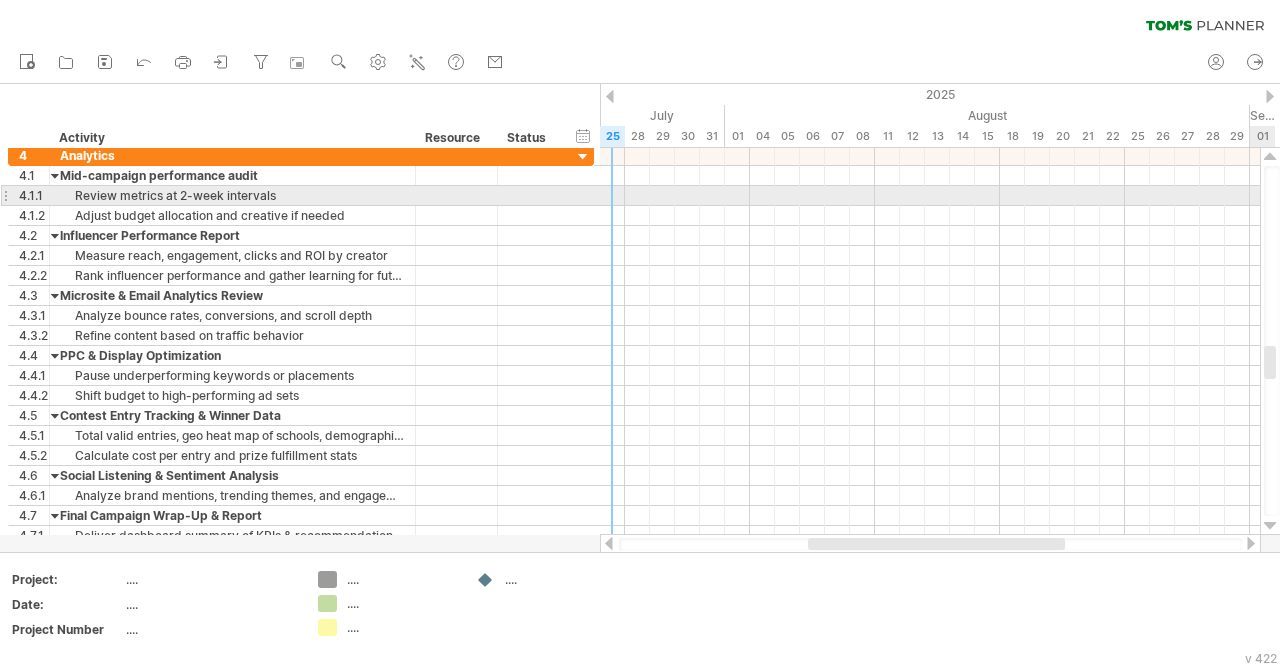 click at bounding box center (1270, 526) 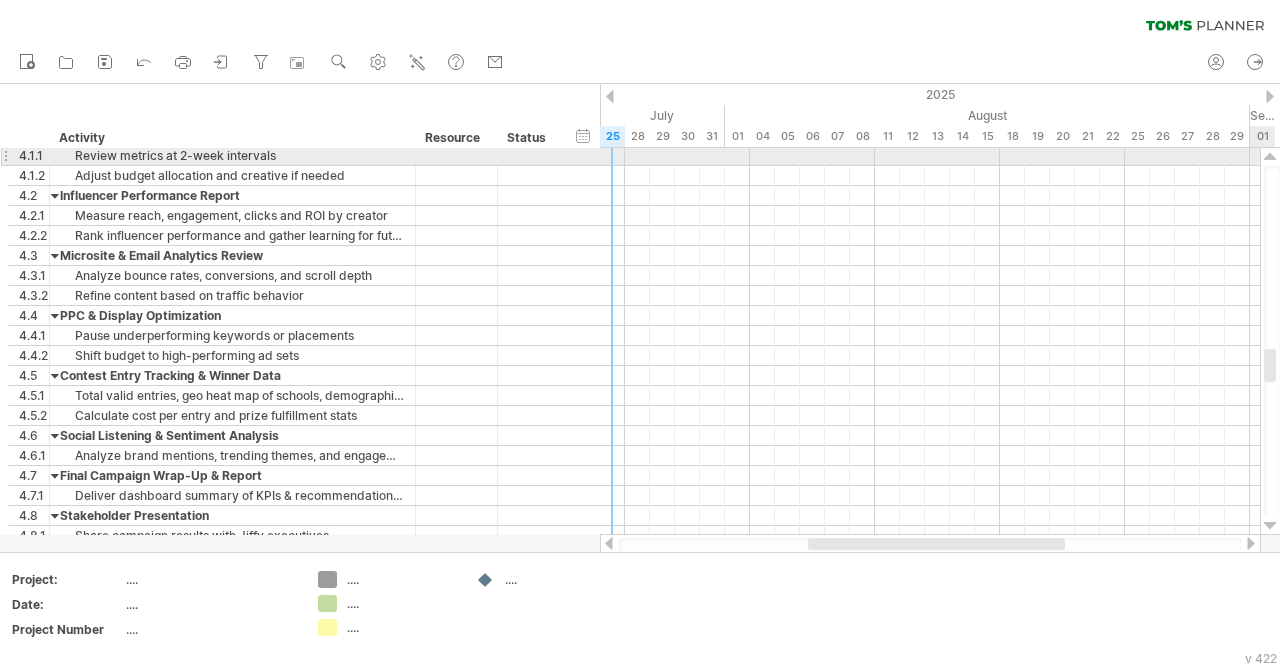 click at bounding box center [1270, 526] 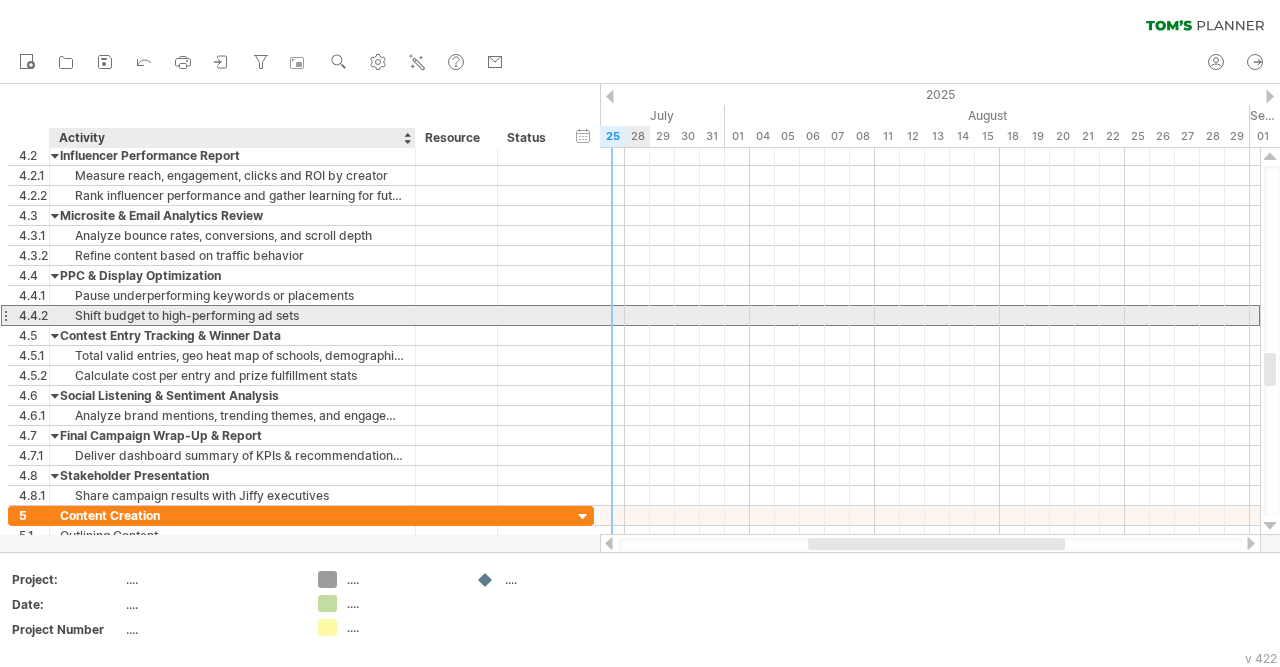 click on "Shift budget to high-performing ad sets" at bounding box center [232, 315] 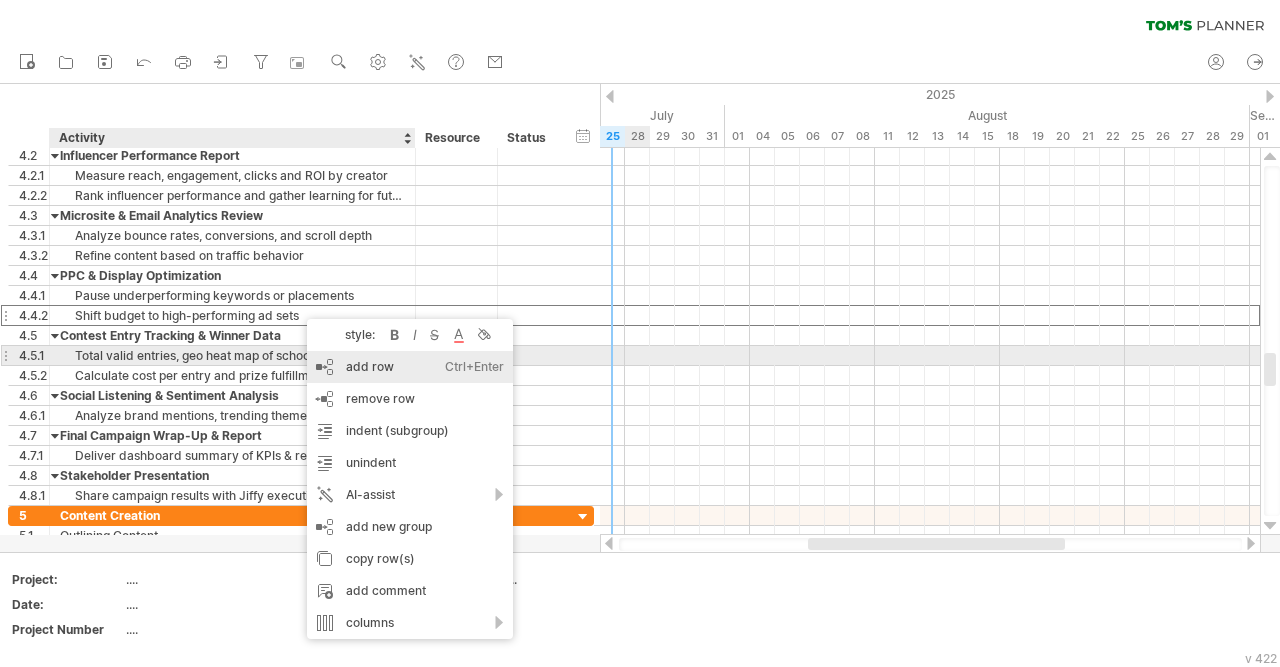 click on "add row Ctrl+Enter Cmd+Enter" at bounding box center [410, 367] 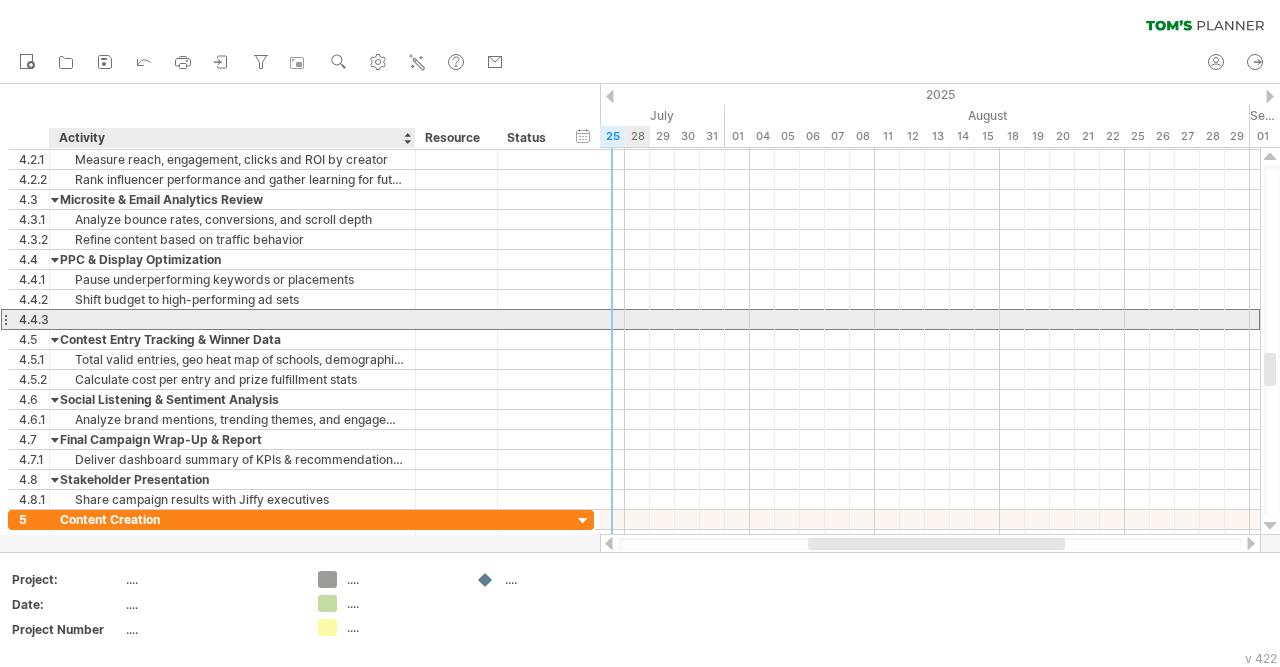 click at bounding box center [232, 319] 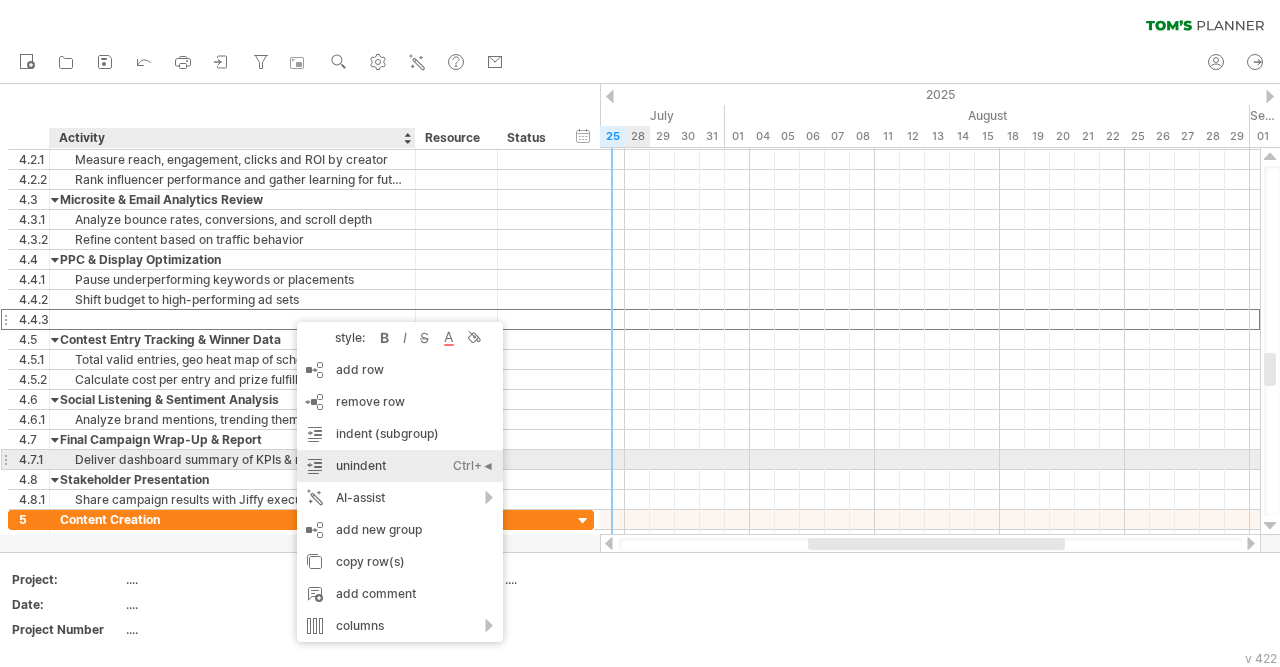 click on "unindent Ctrl+◄ Cmd+◄" at bounding box center [400, 466] 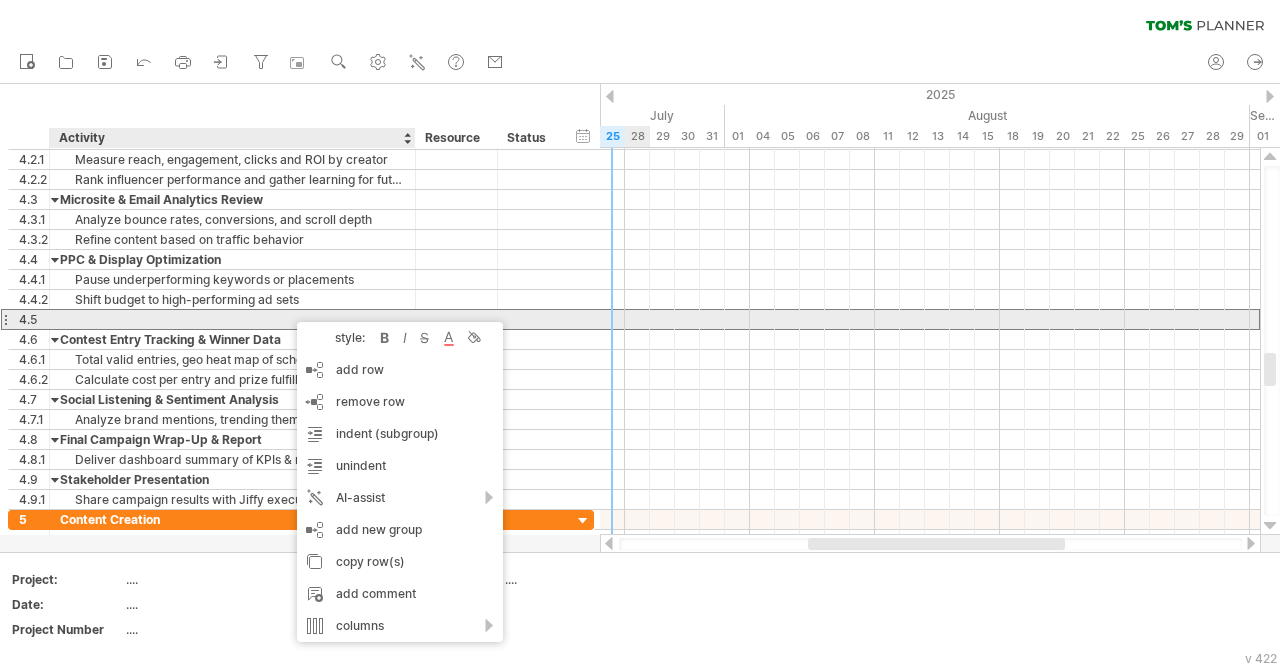 click at bounding box center [232, 319] 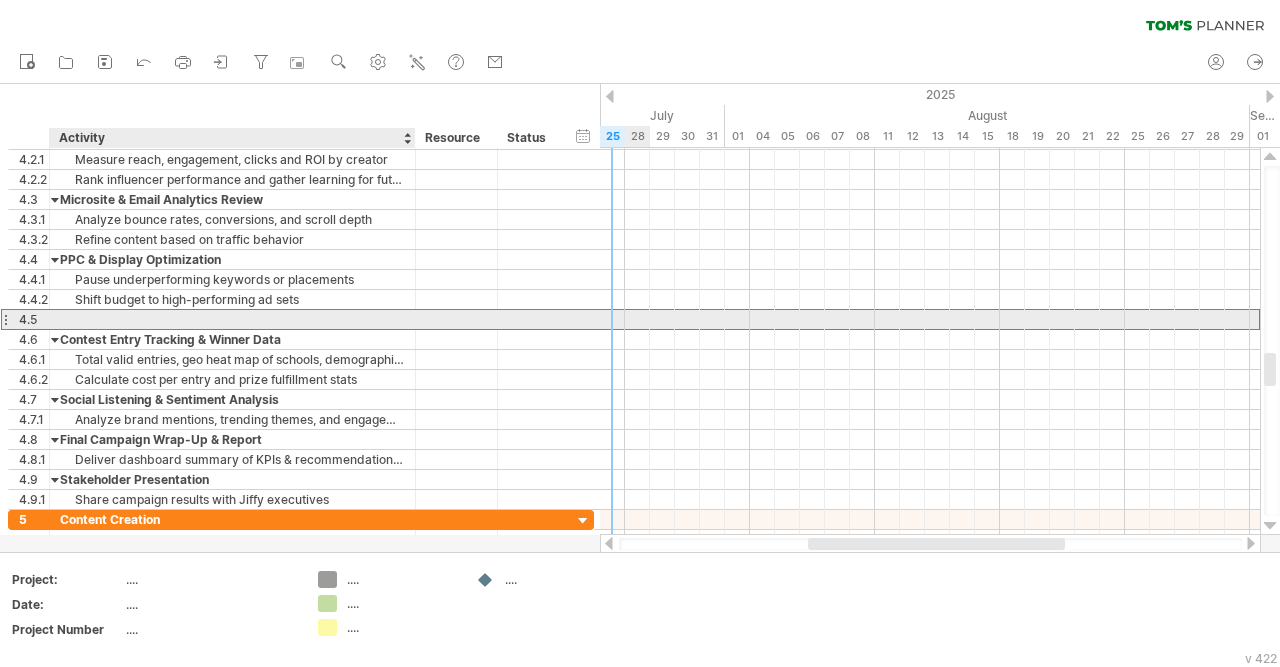 click at bounding box center (232, 319) 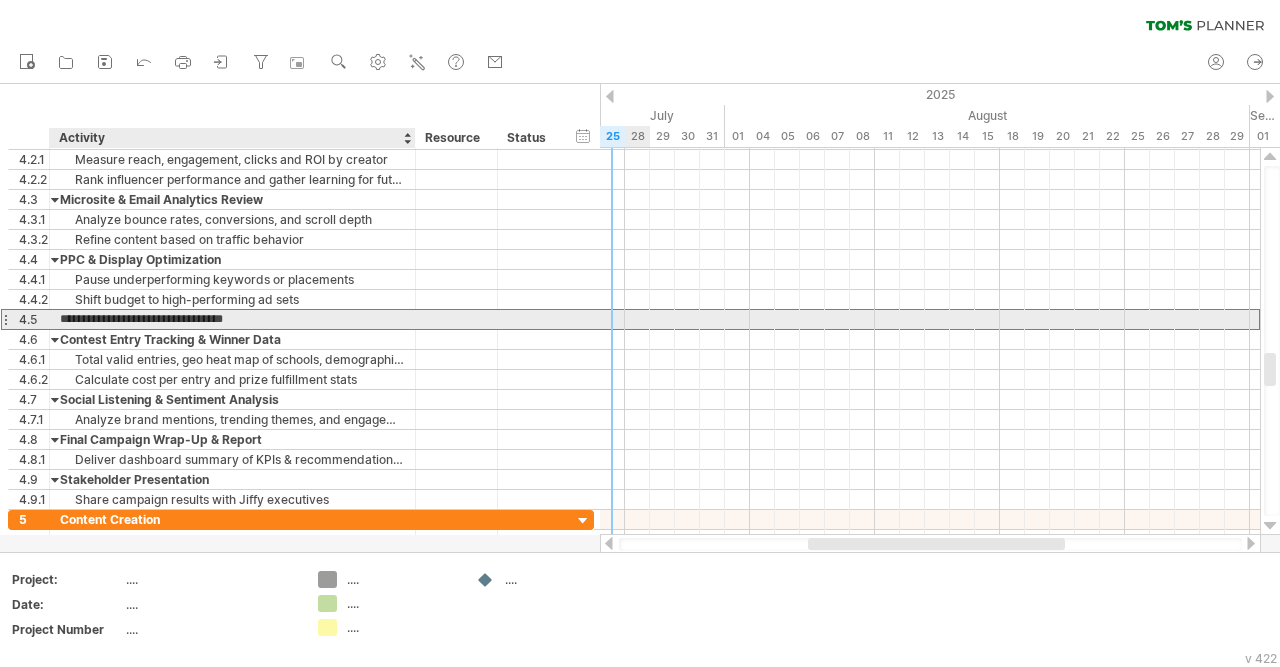 type on "**********" 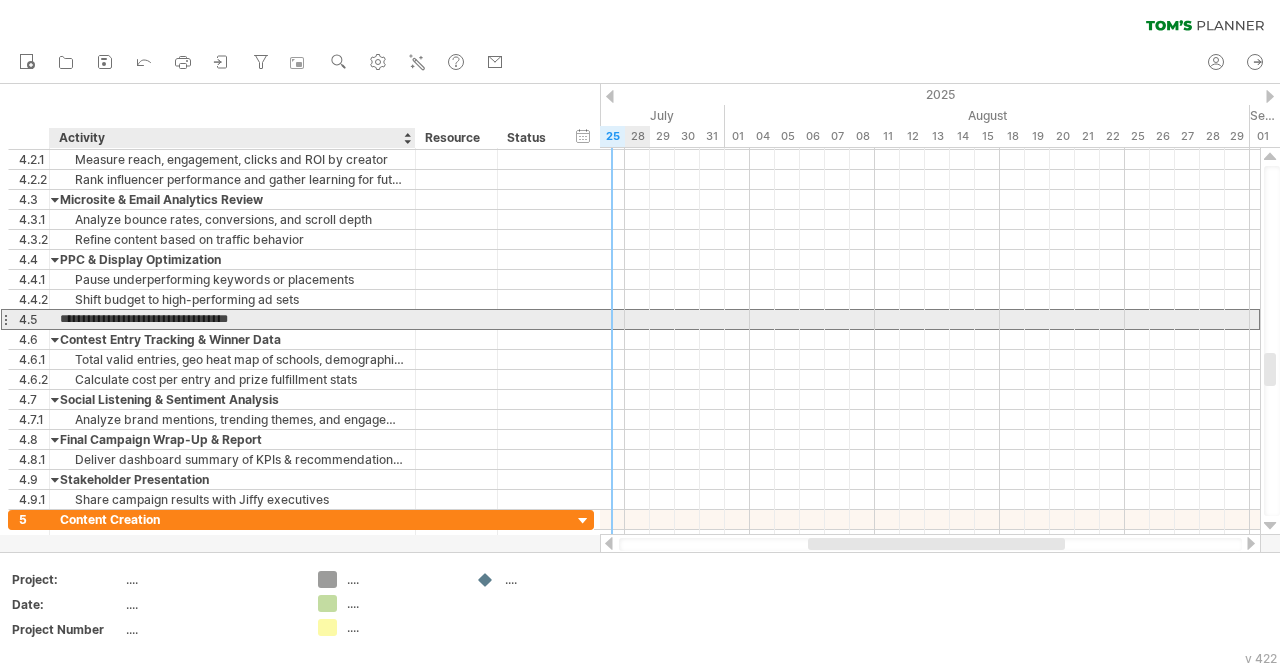 click on "**********" at bounding box center [232, 319] 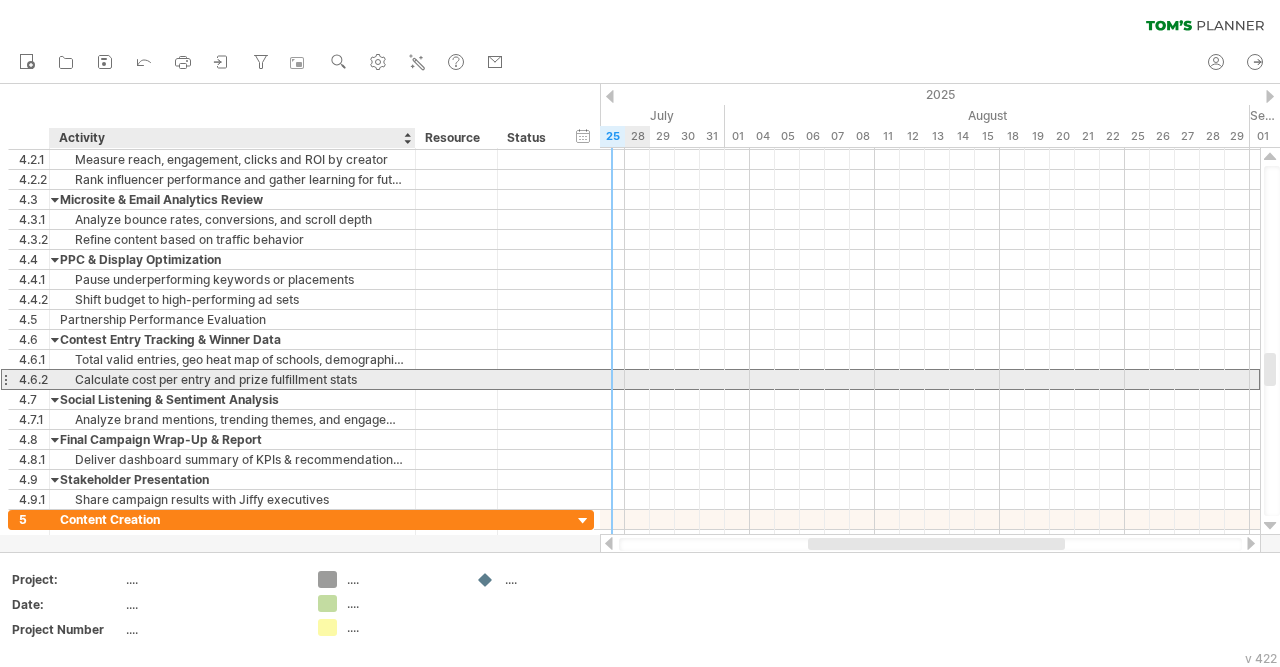 click on "Calculate cost per entry and prize fulfillment stats" at bounding box center (232, 379) 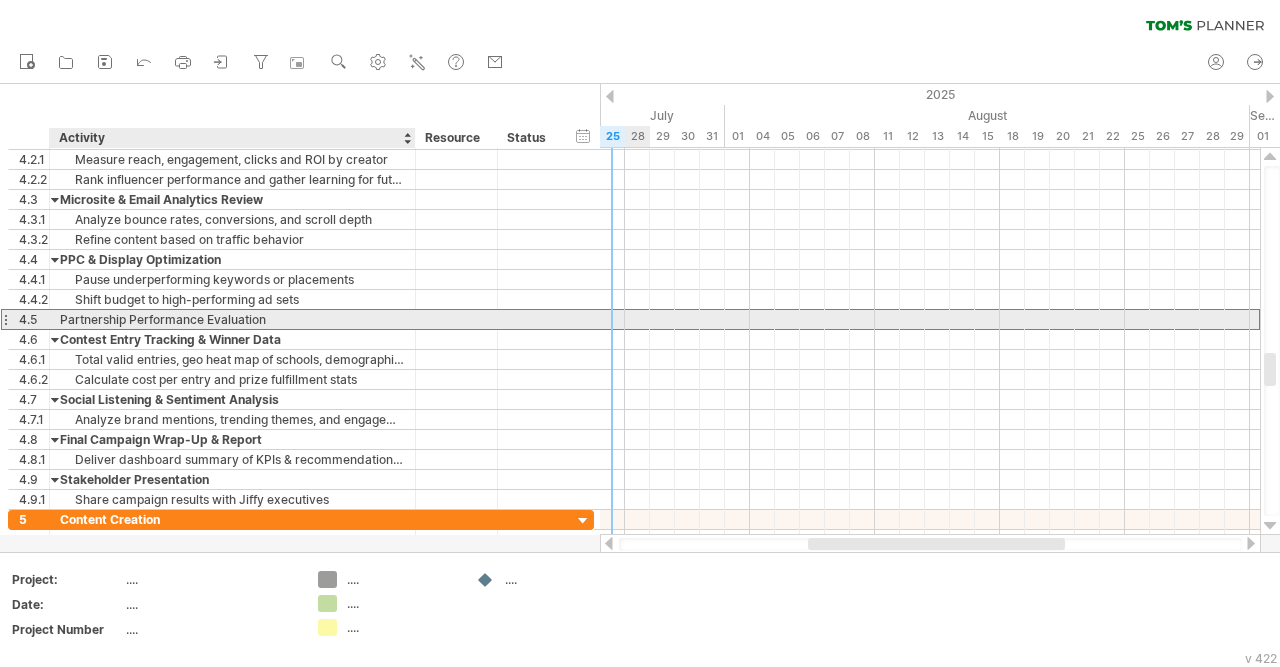 click on "Partnership Performance Evaluation" at bounding box center (232, 319) 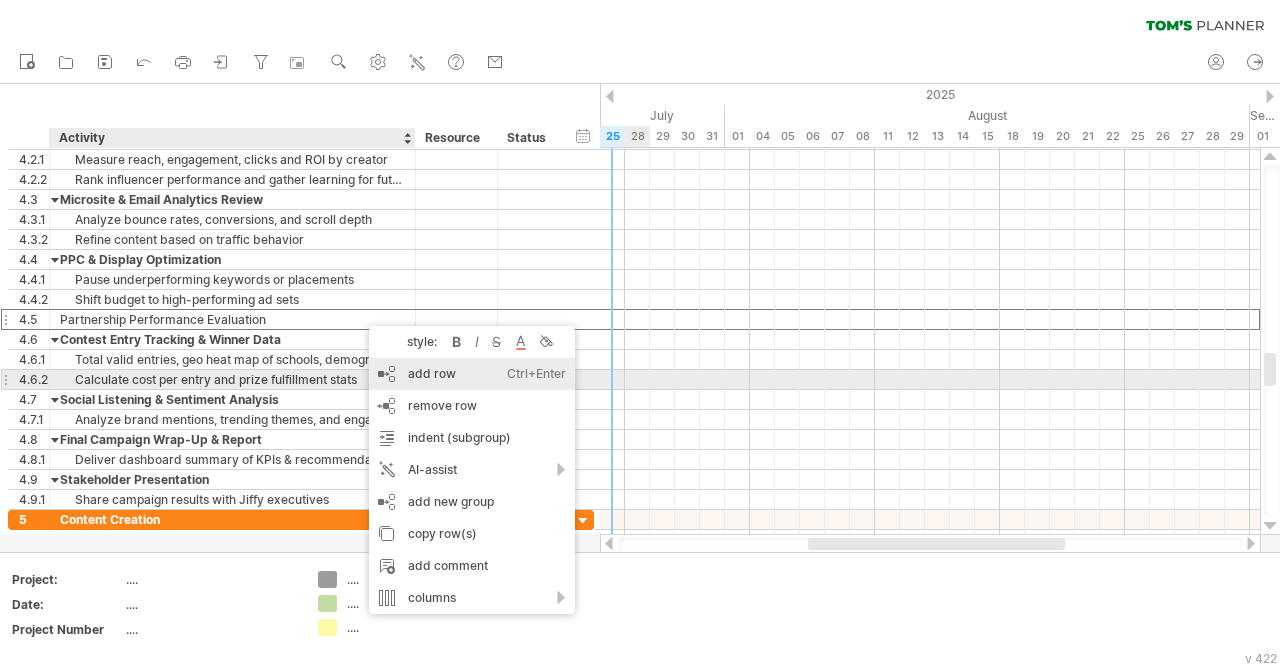 click on "add row Ctrl+Enter Cmd+Enter" at bounding box center [472, 374] 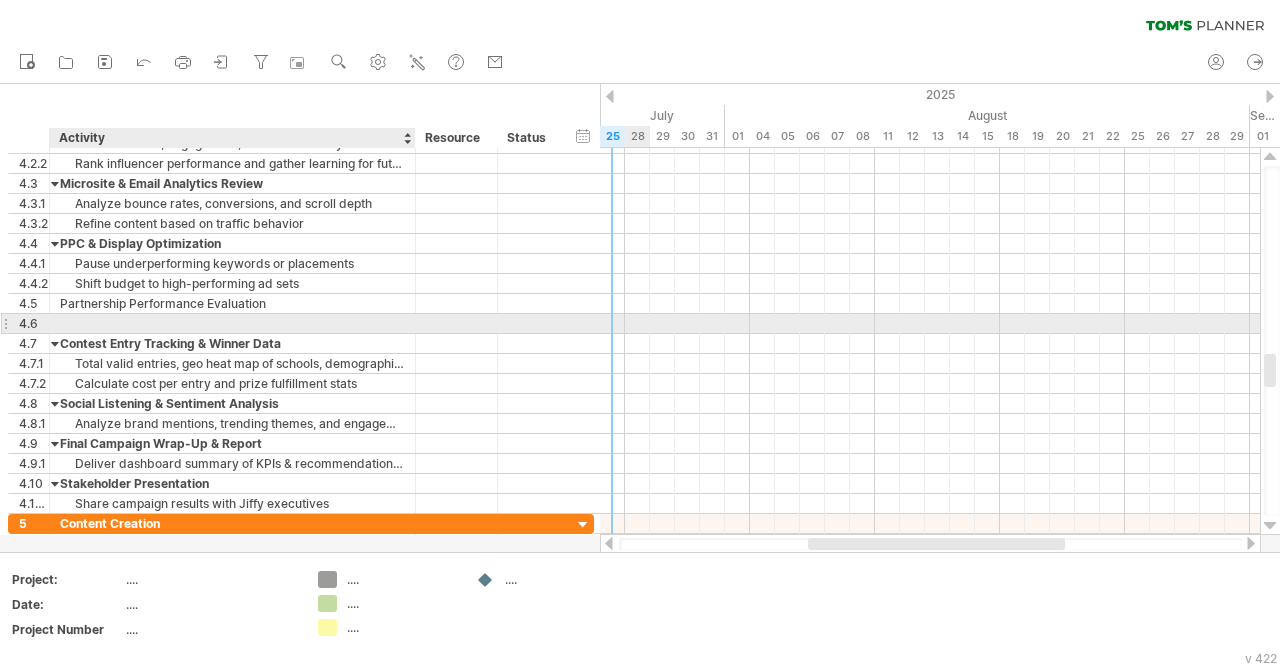 click at bounding box center [232, 323] 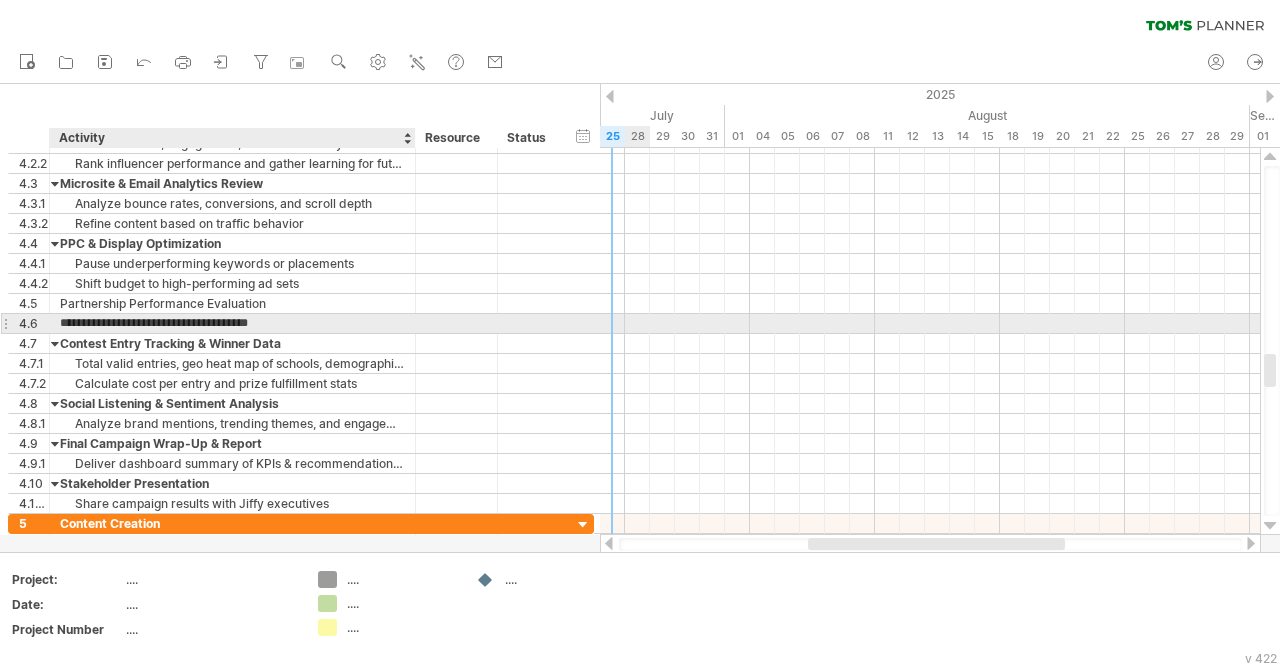 type on "**********" 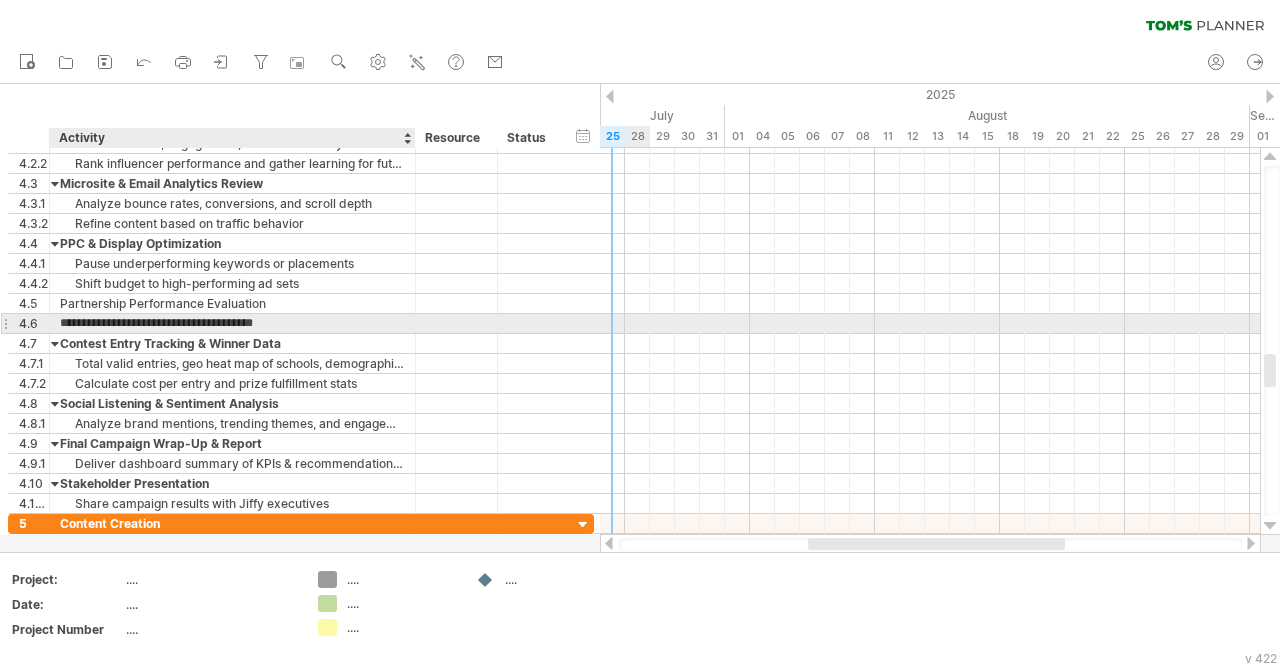 click on "**********" at bounding box center (232, 323) 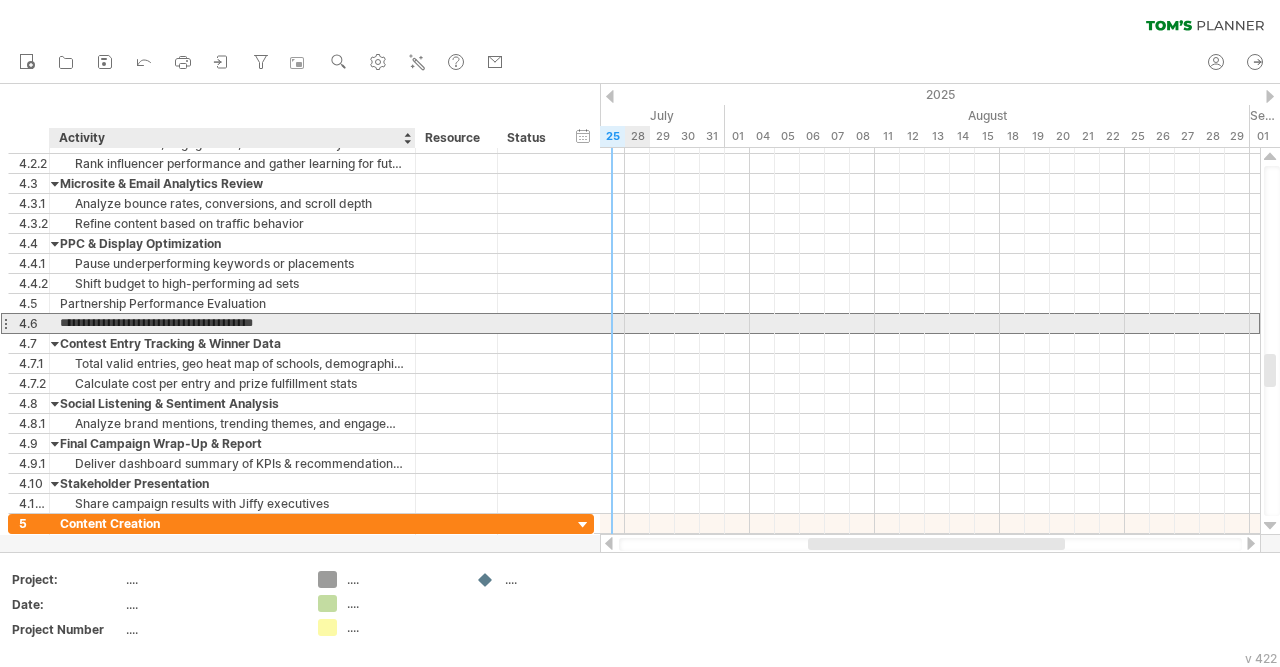 click on "**********" at bounding box center [232, 323] 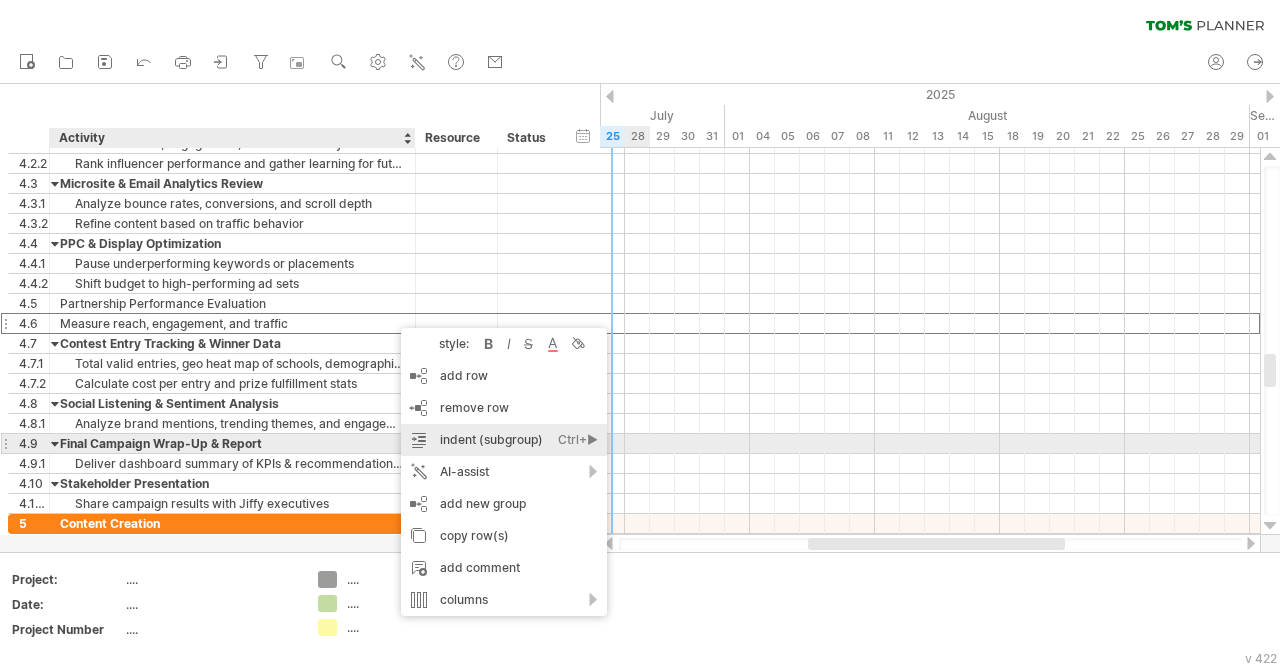 click on "indent (subgroup) Ctrl+► Cmd+►" at bounding box center [504, 440] 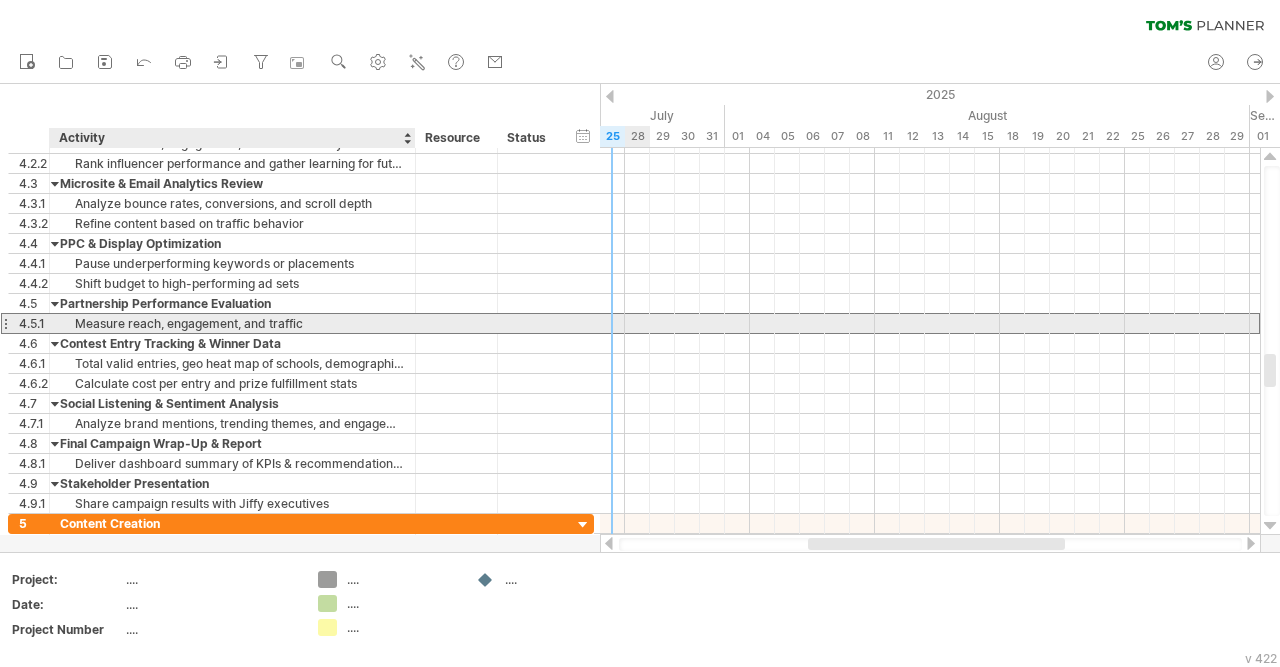click on "Measure reach, engagement, and traffic" at bounding box center (232, 323) 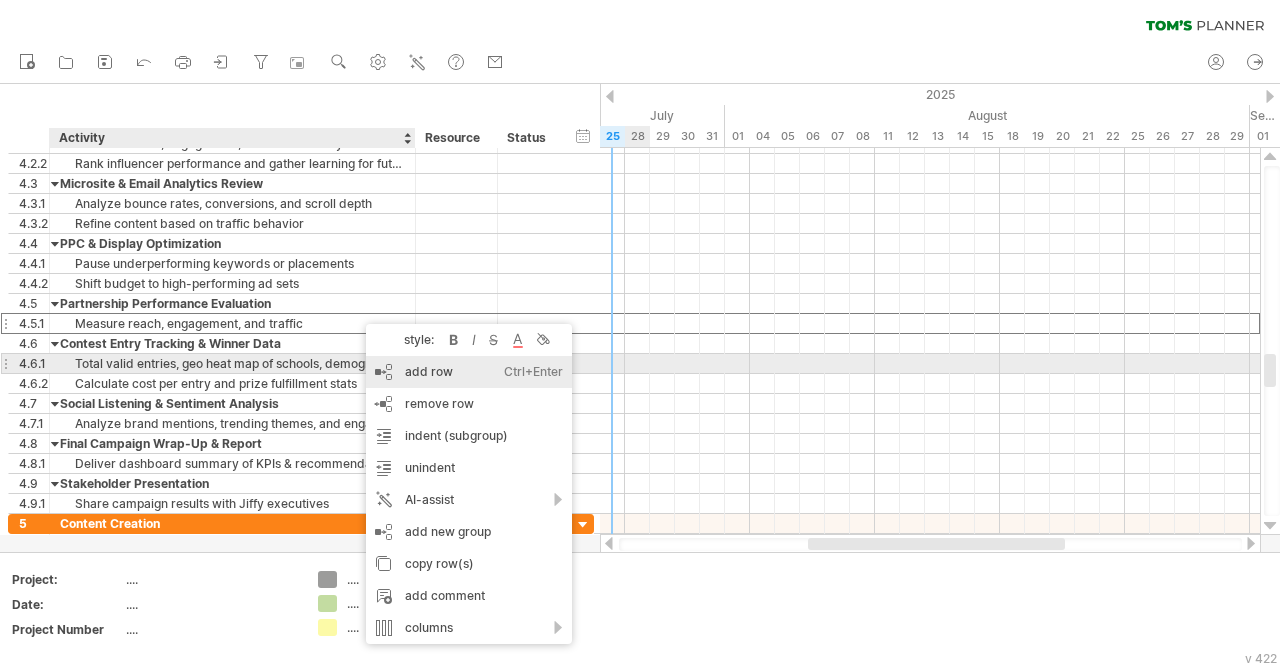 click on "add row Ctrl+Enter Cmd+Enter" at bounding box center (469, 372) 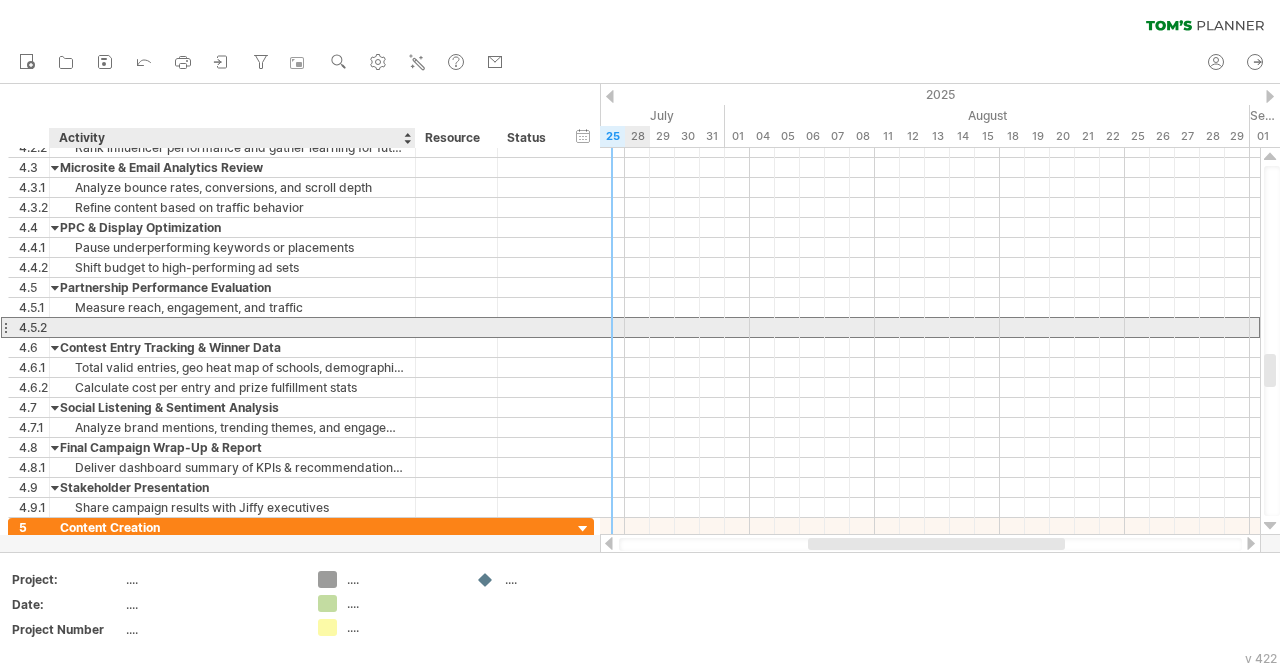 click at bounding box center (232, 327) 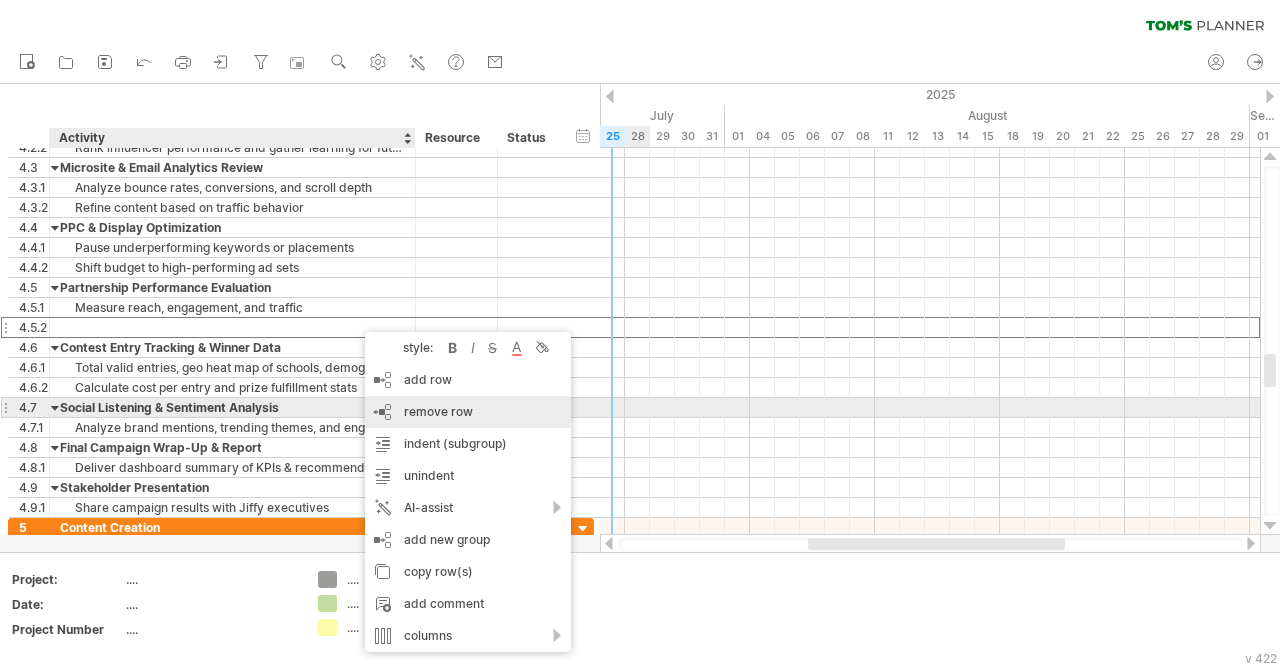 click on "remove row" at bounding box center (438, 411) 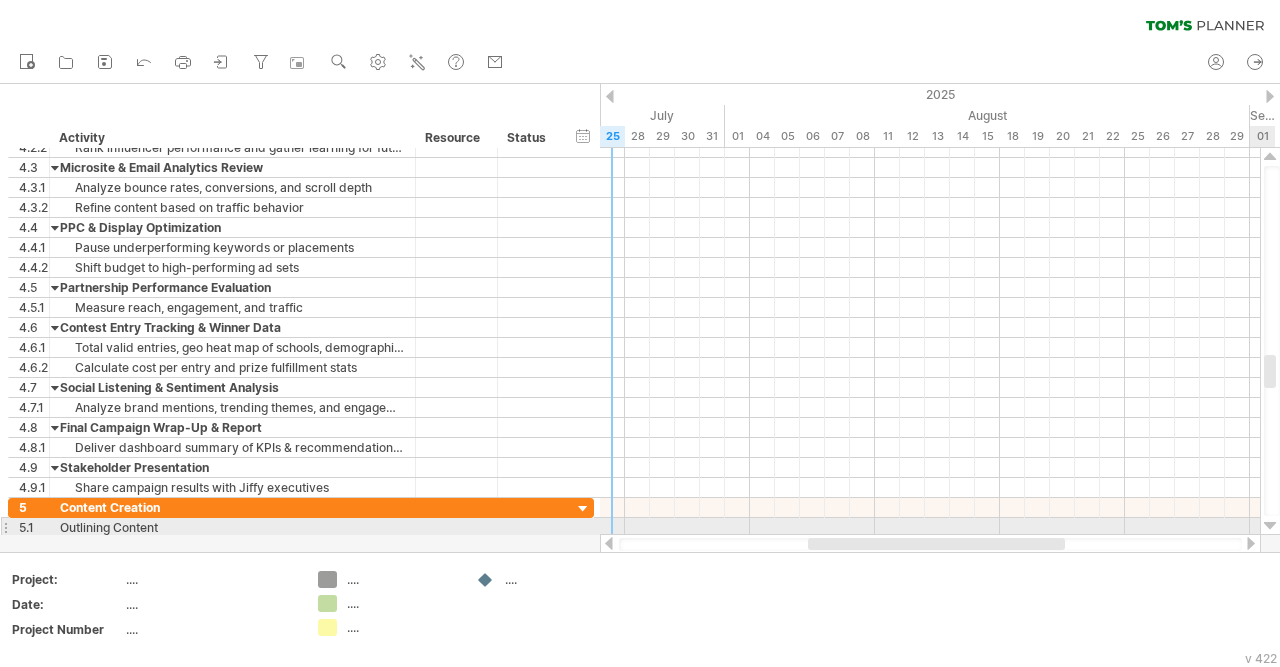 click at bounding box center (1270, 526) 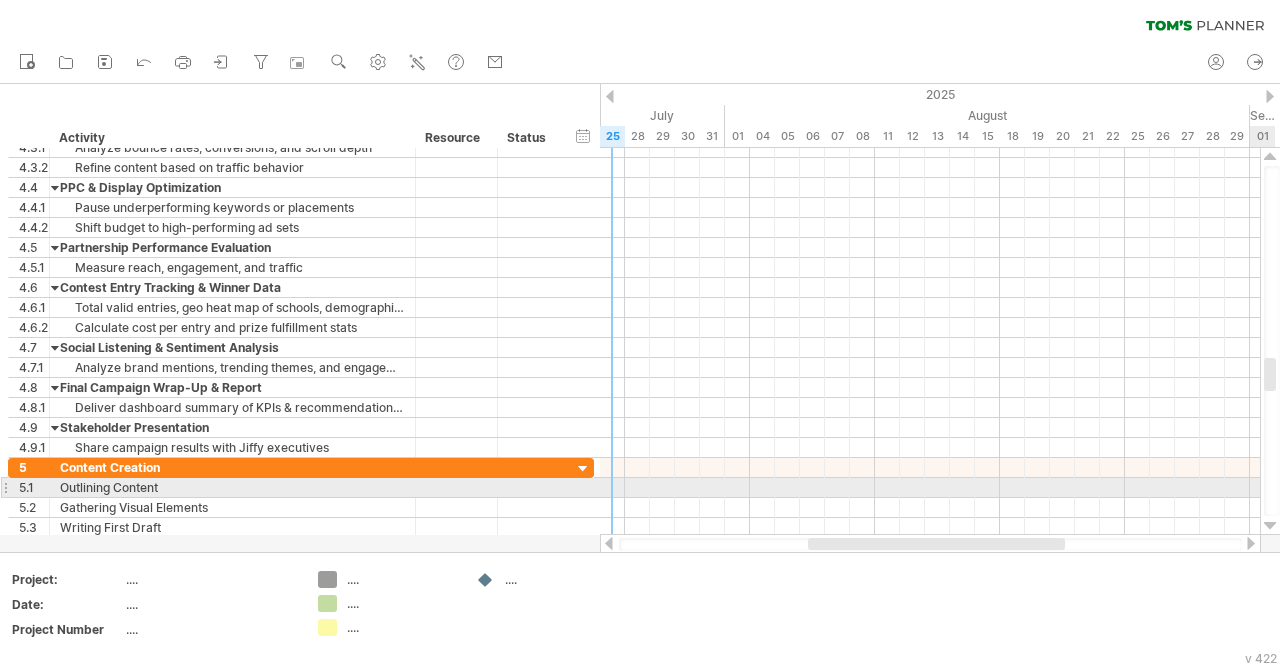 click at bounding box center (1270, 526) 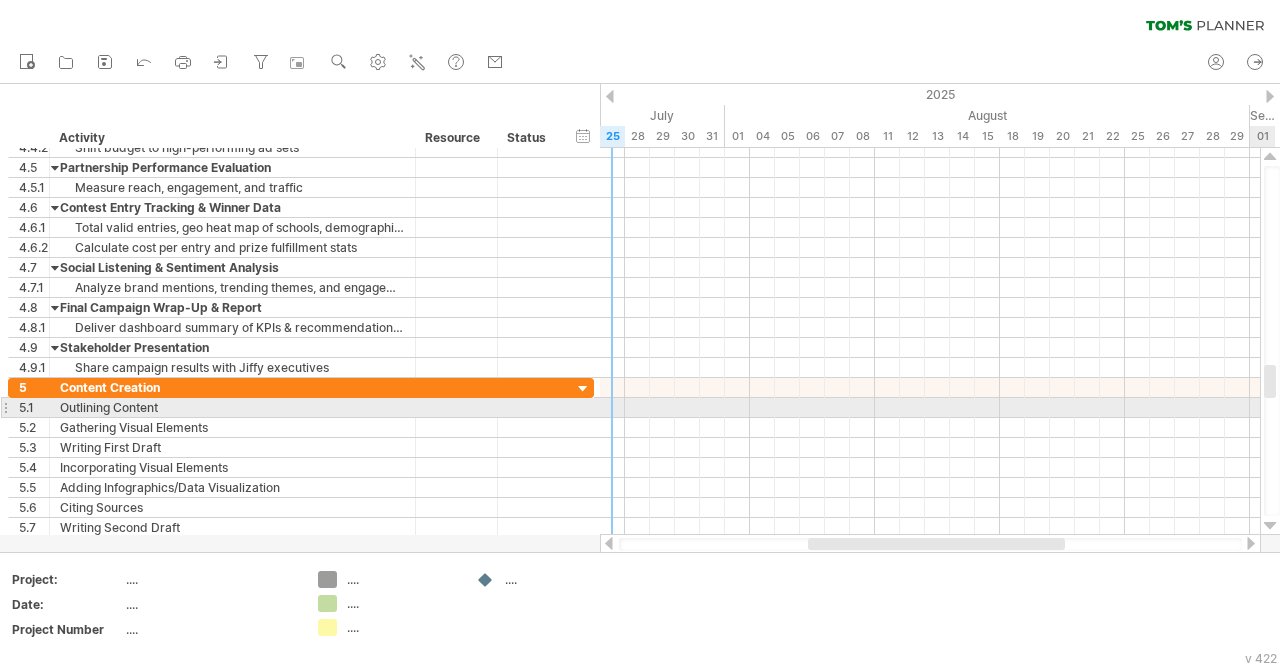 click at bounding box center [1270, 526] 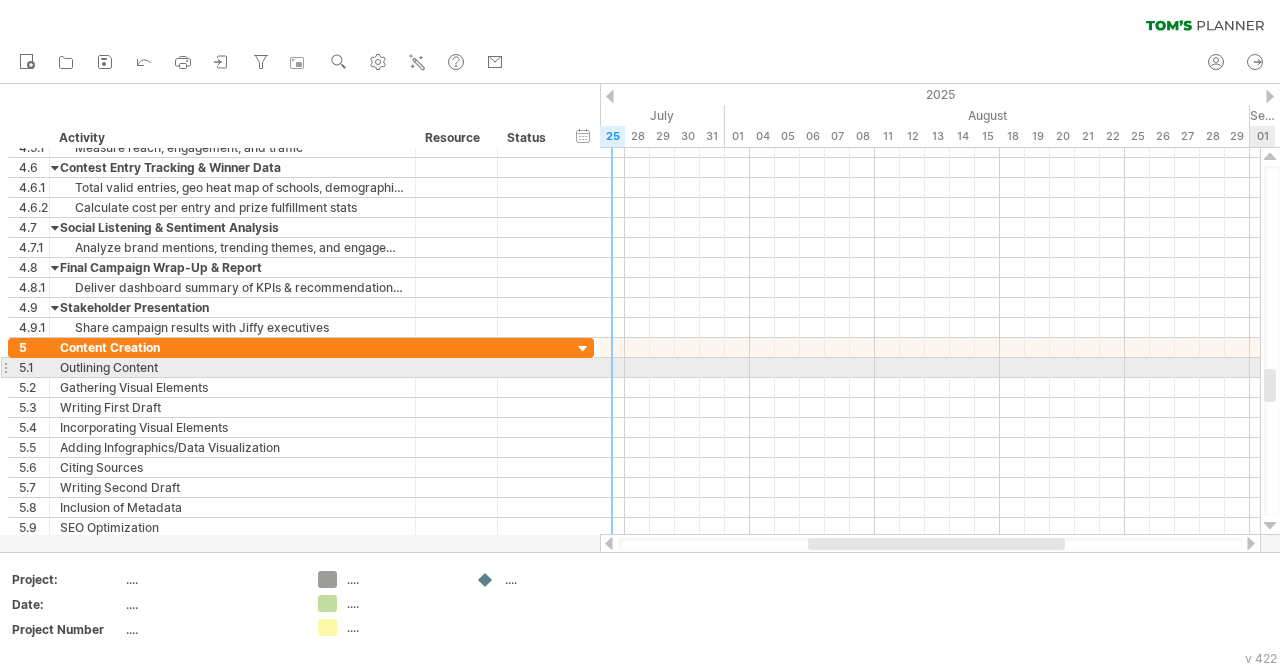 click at bounding box center (1270, 526) 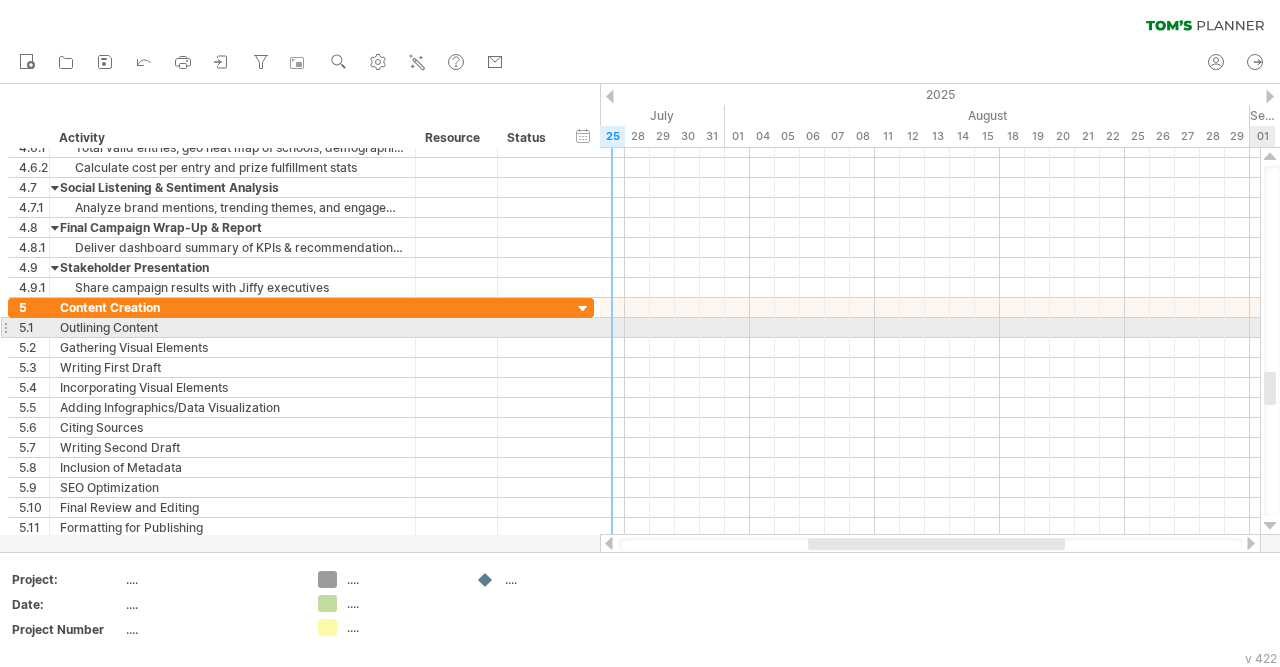 click at bounding box center [1270, 526] 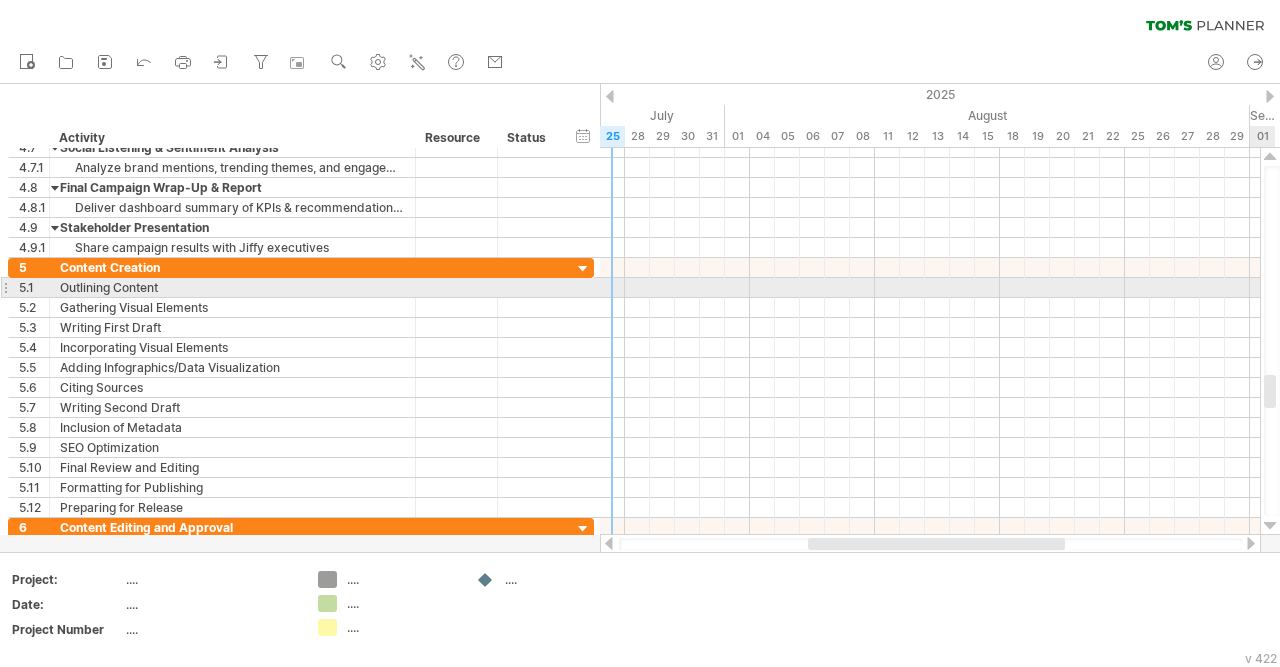click at bounding box center (1270, 526) 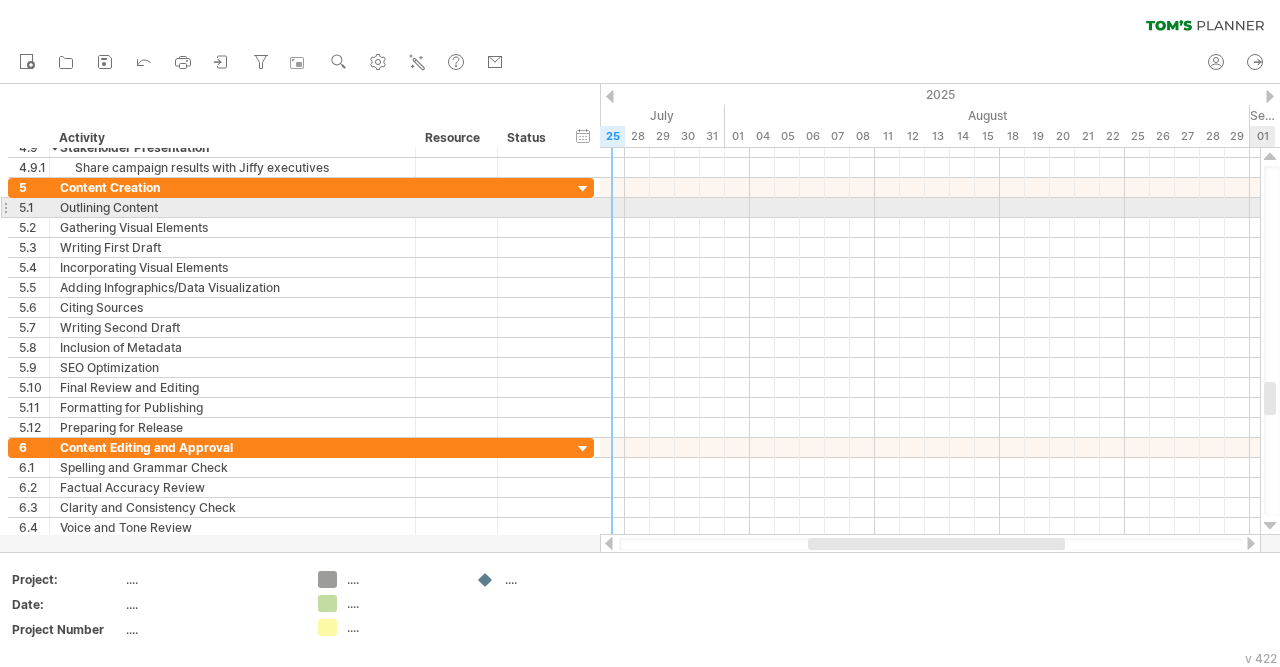 click at bounding box center [1270, 526] 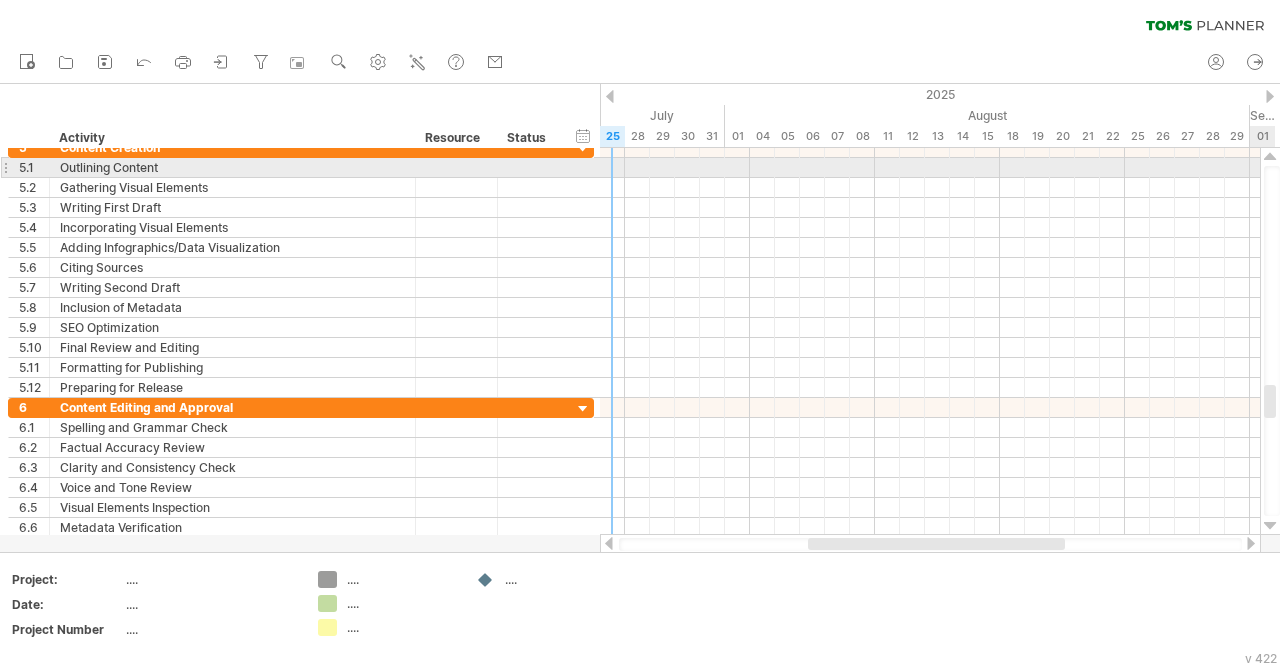 click at bounding box center [1270, 526] 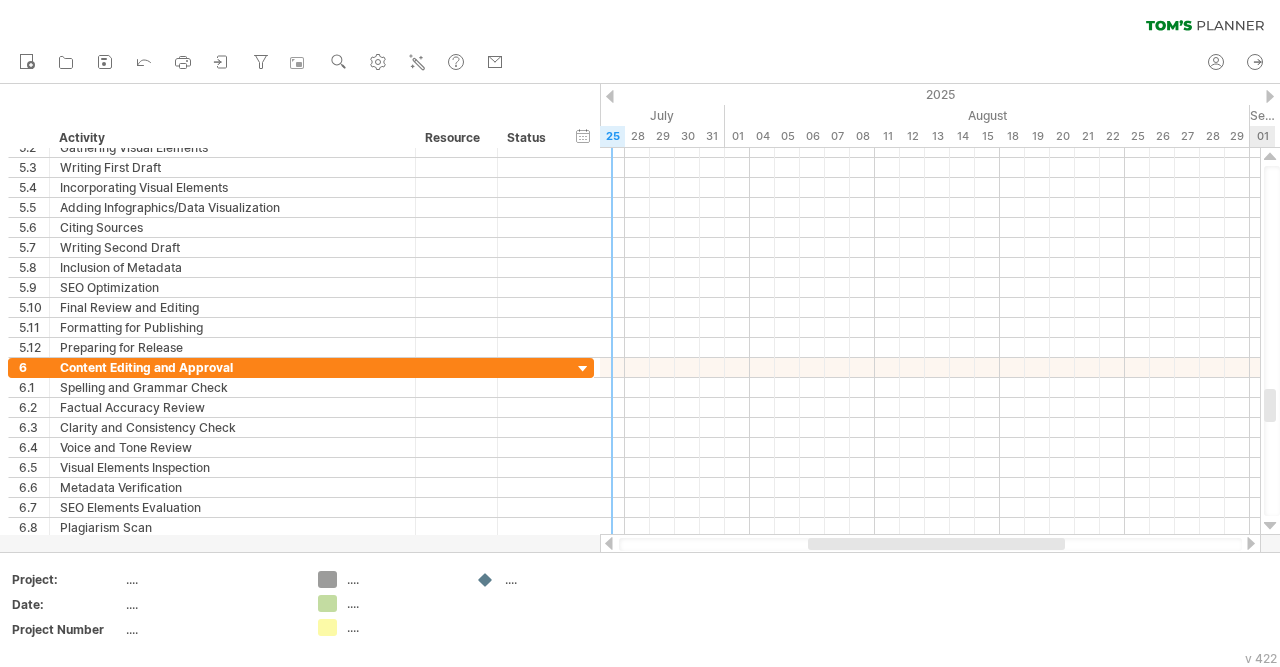 click at bounding box center [1270, 526] 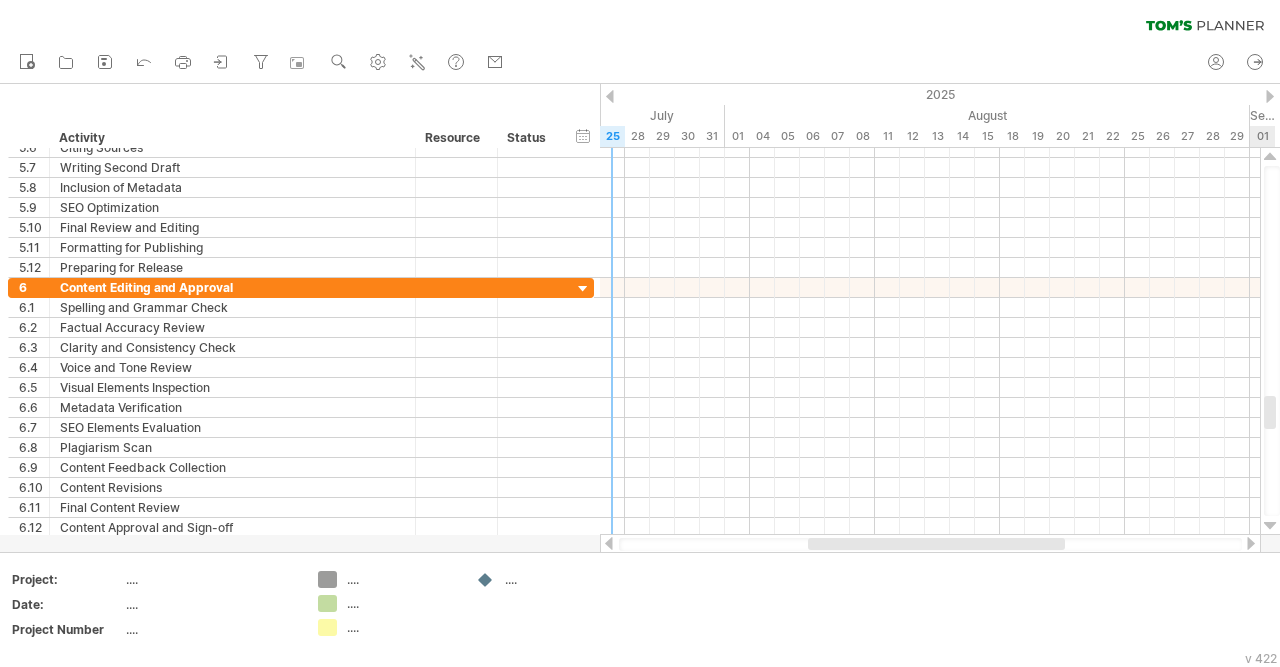 click at bounding box center [1270, 526] 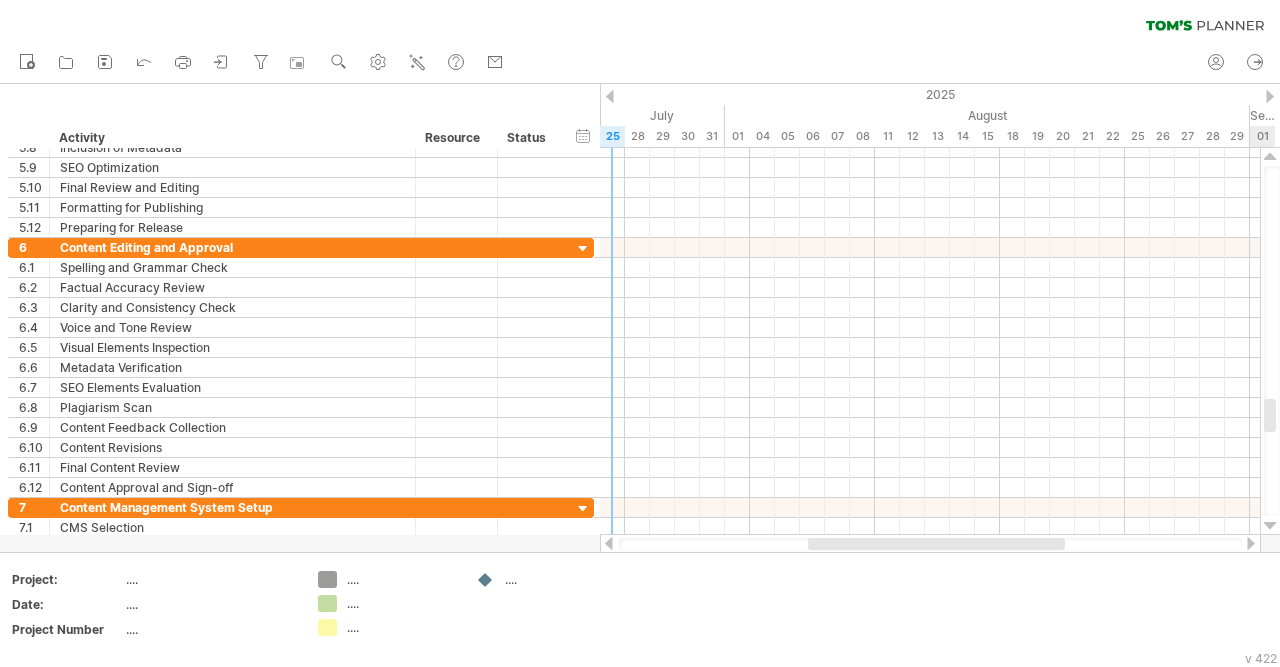 click at bounding box center [1270, 526] 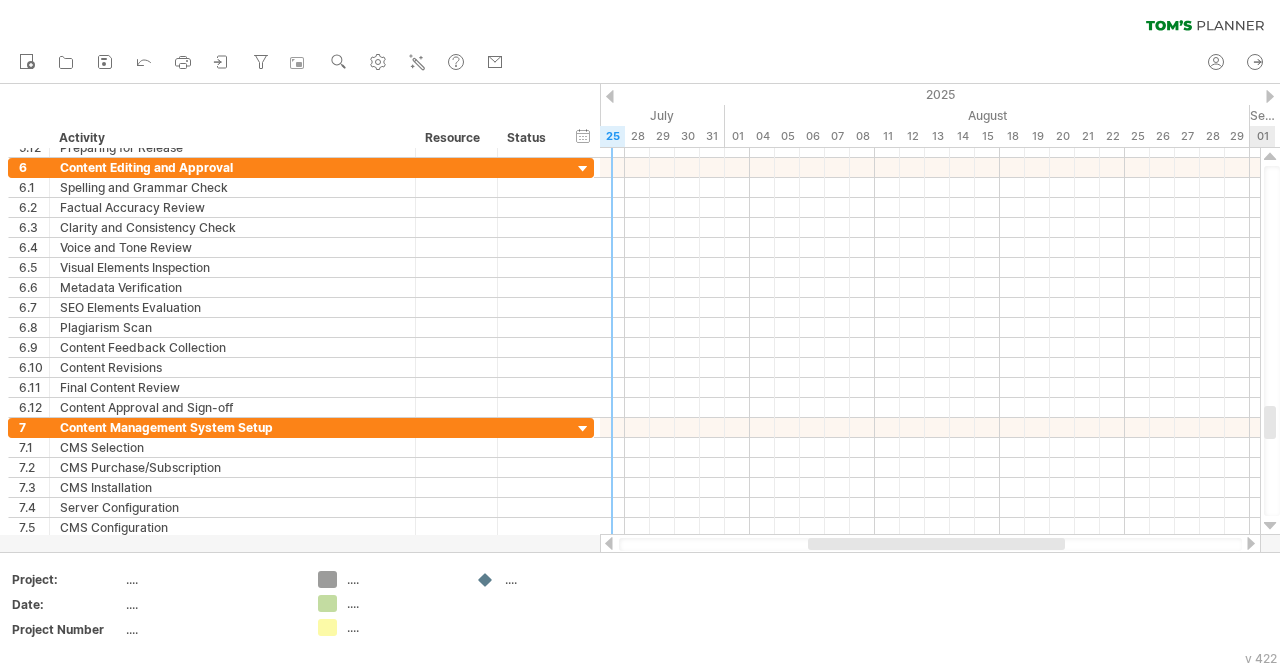 click at bounding box center (1270, 526) 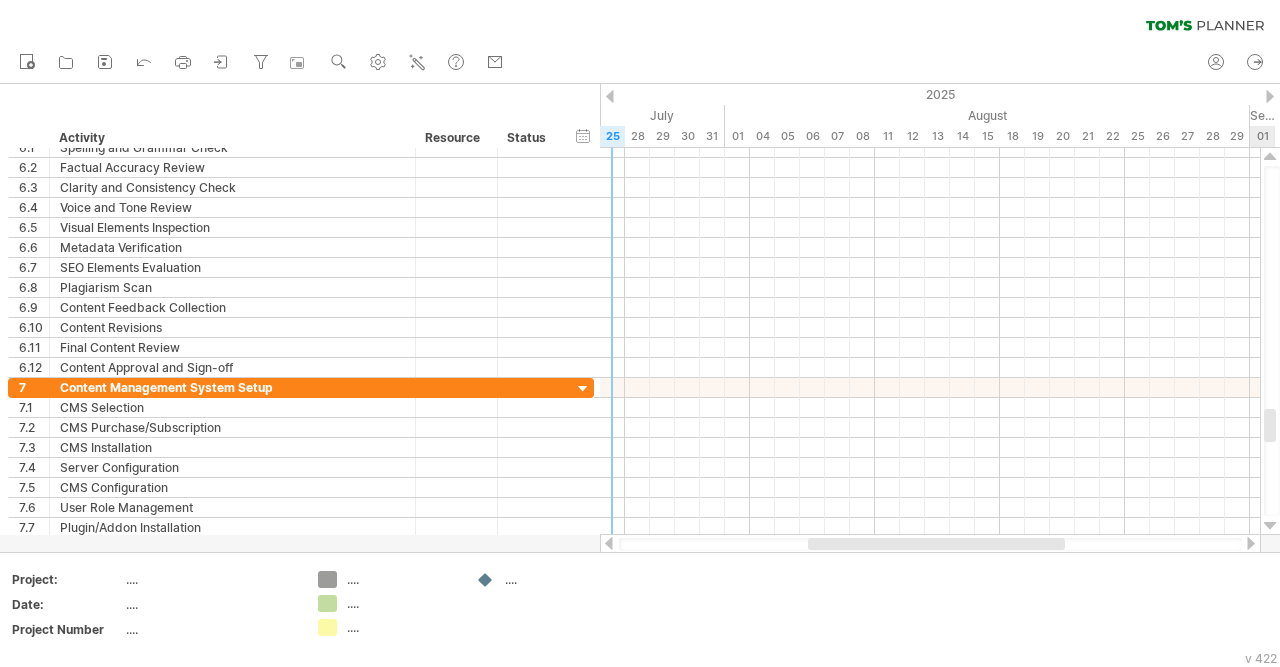 click at bounding box center (1270, 526) 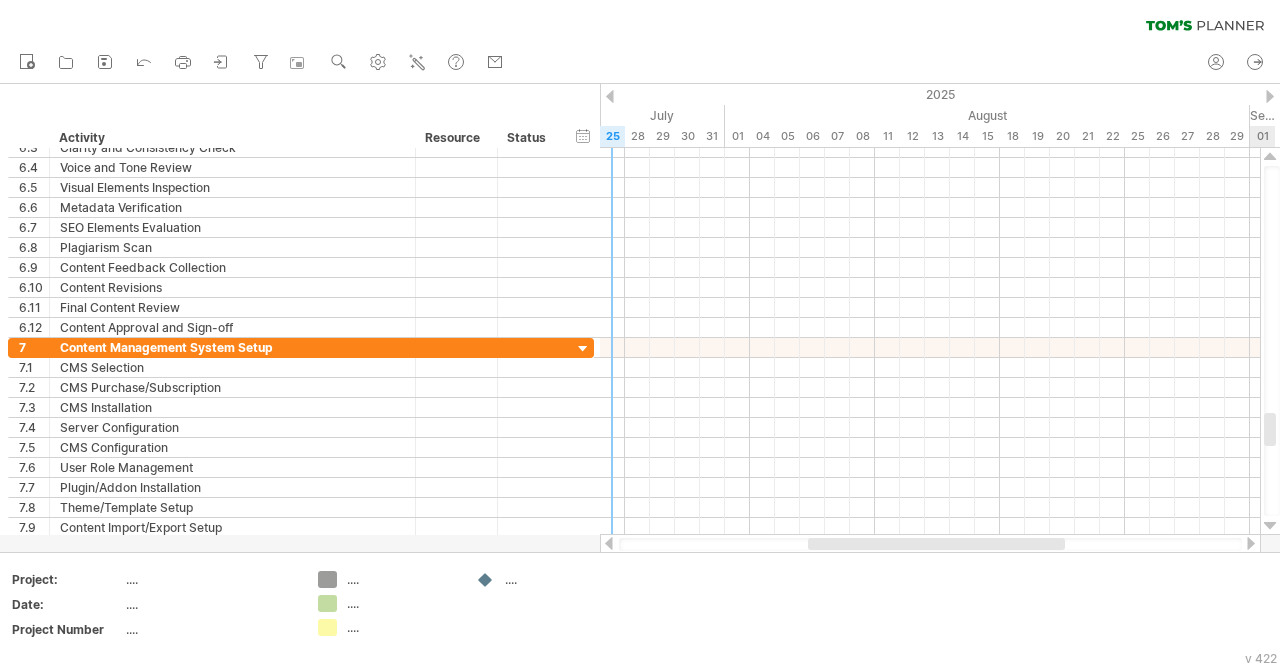click at bounding box center [1270, 526] 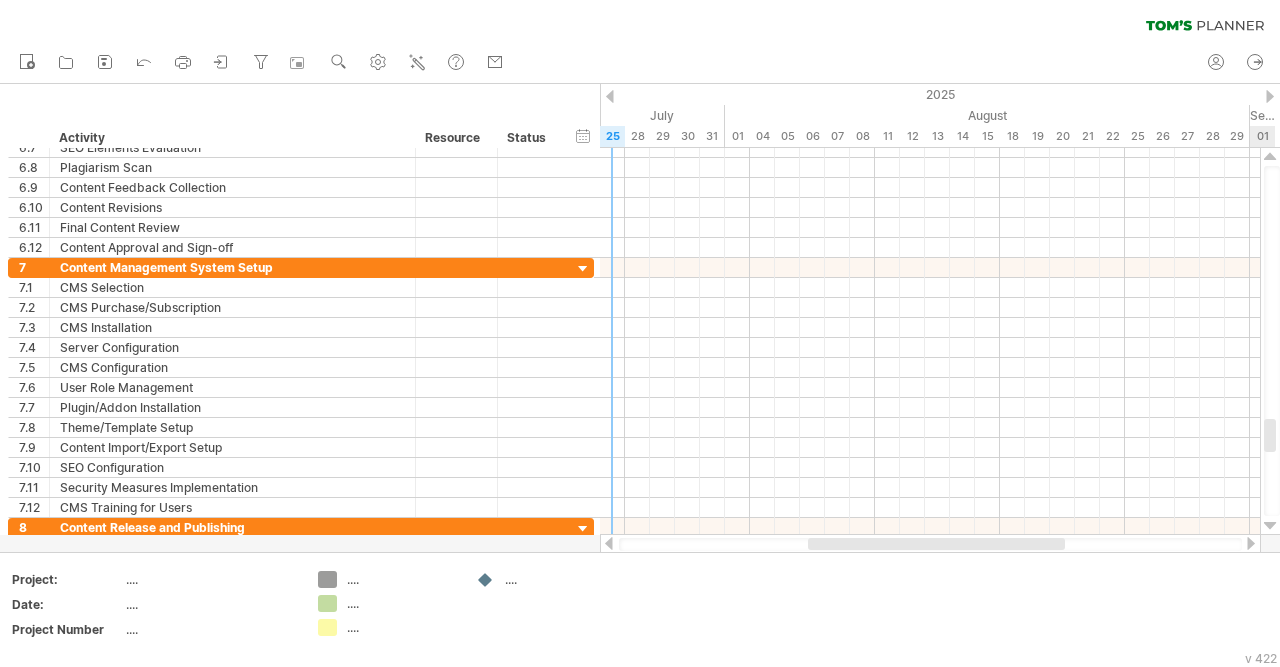 click at bounding box center [1270, 526] 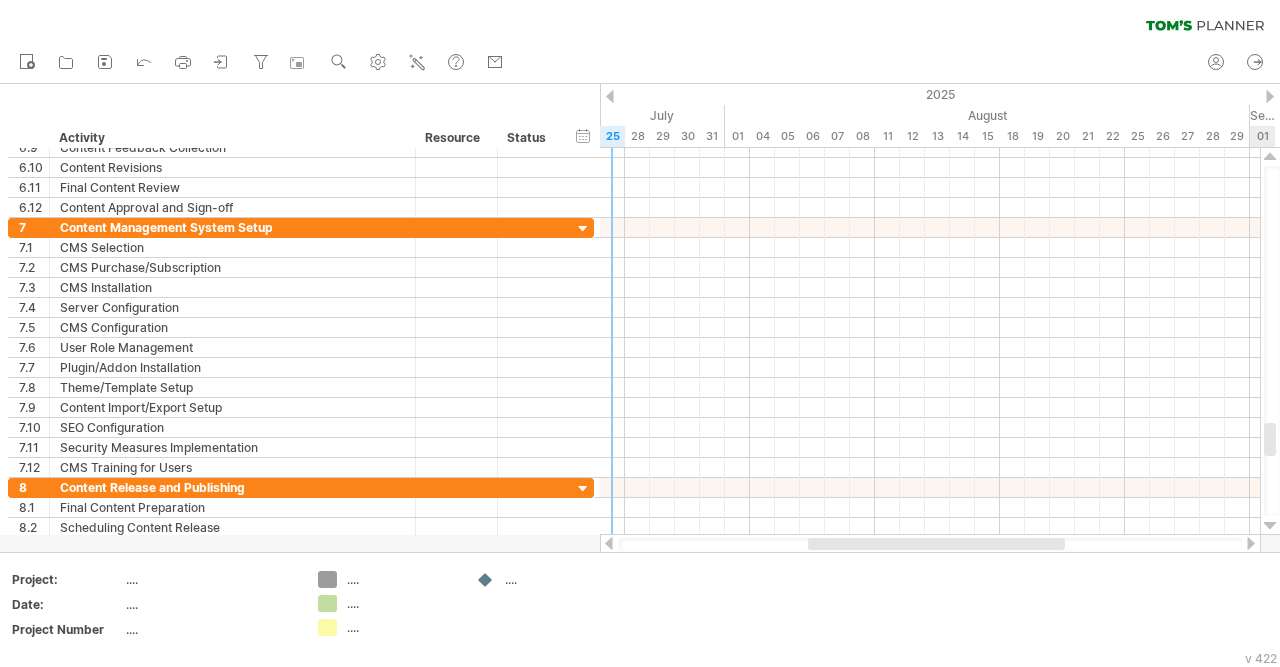 click at bounding box center [1270, 526] 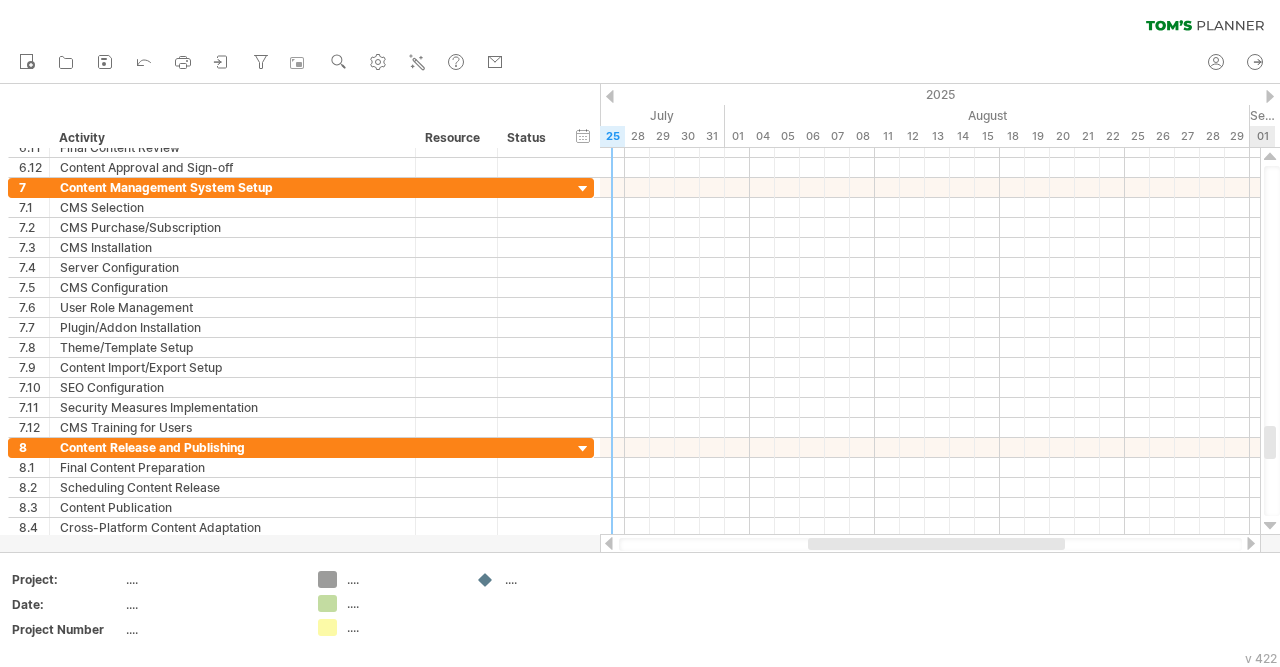 click at bounding box center [1270, 526] 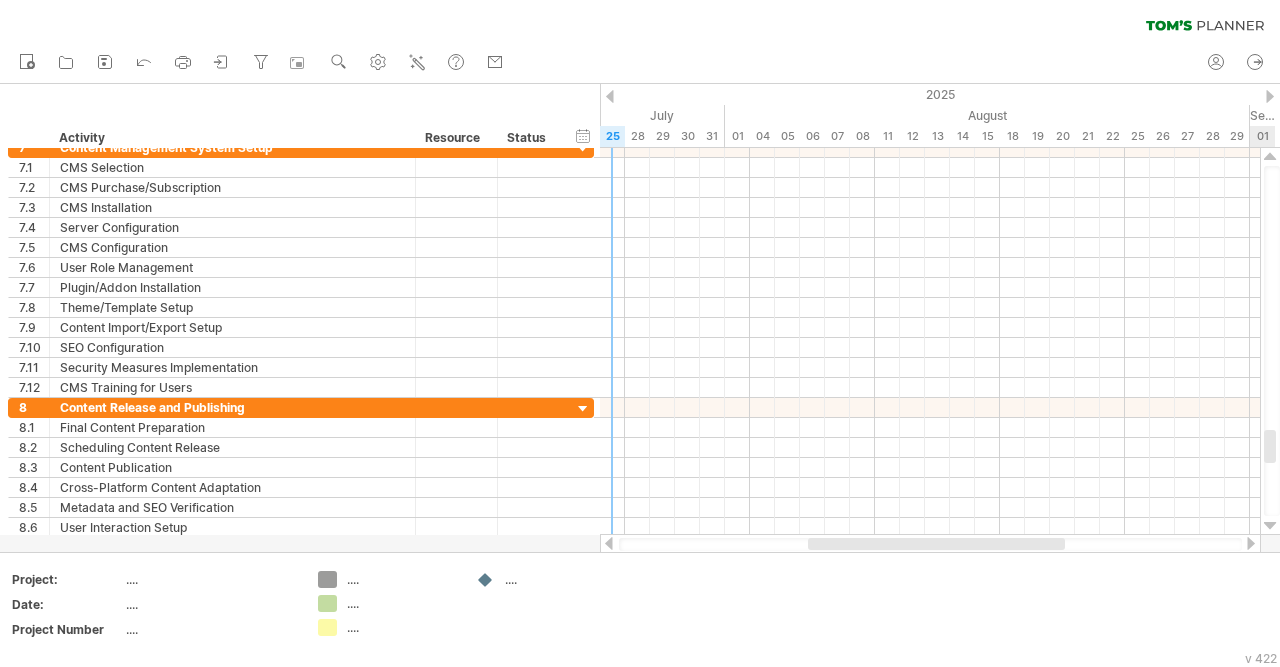 click at bounding box center (1270, 526) 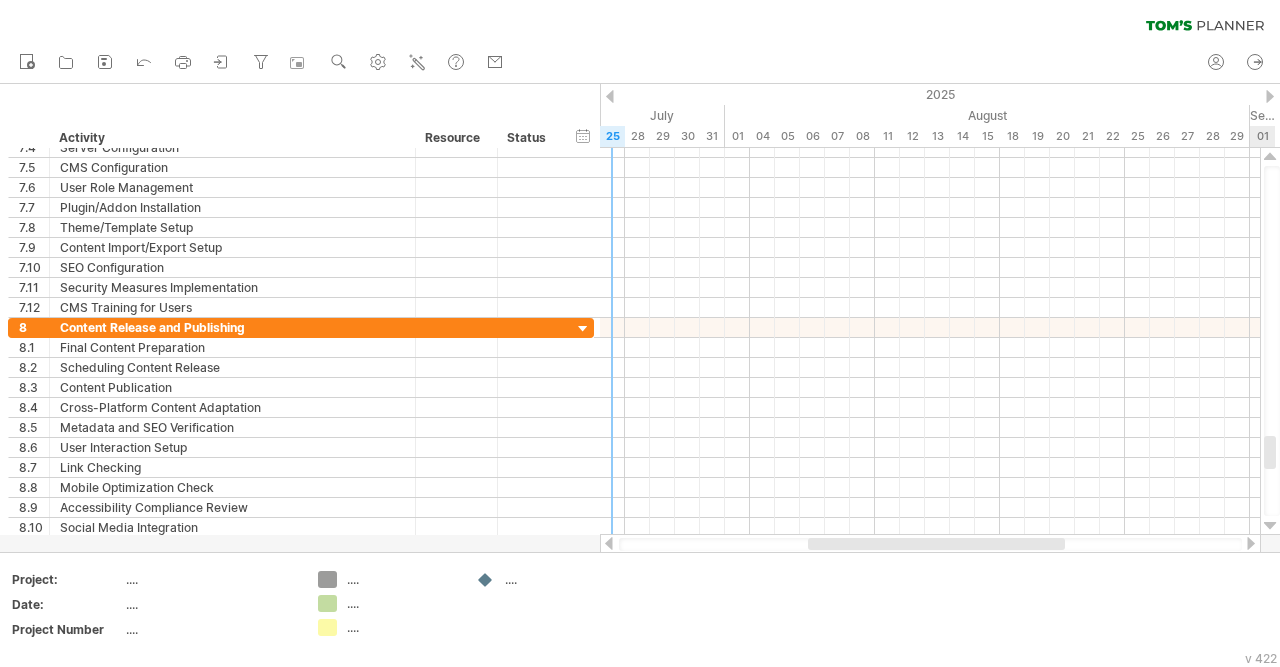 click at bounding box center [1270, 526] 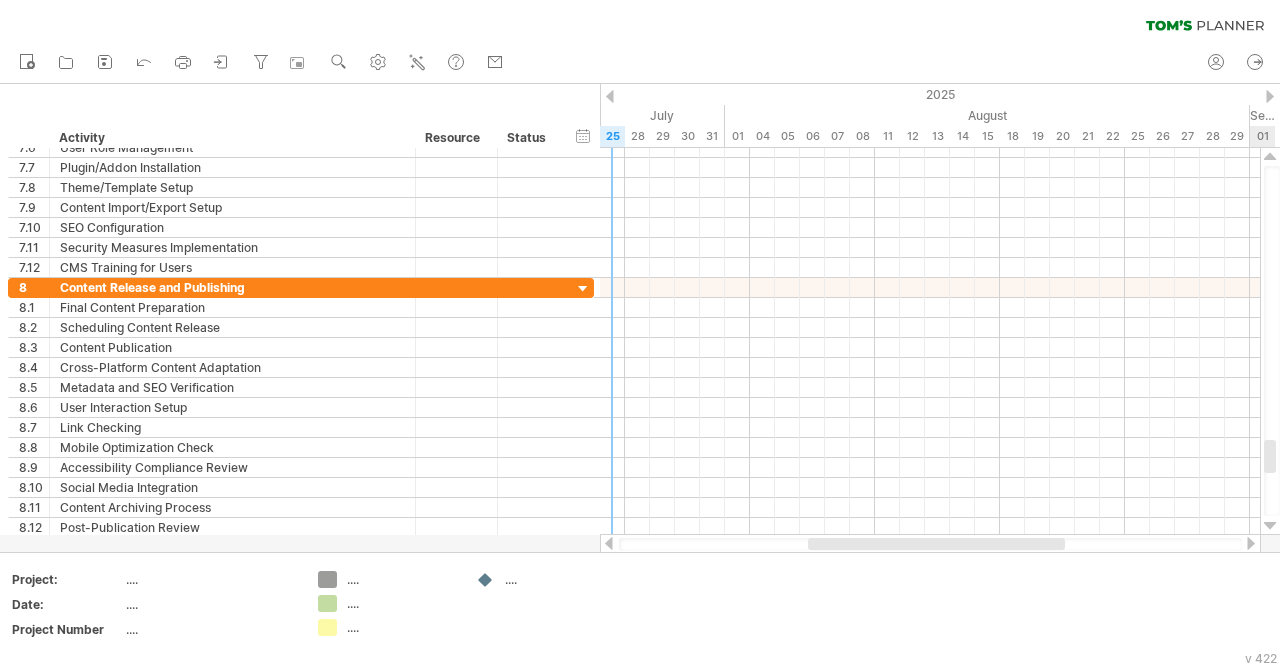 click at bounding box center [1270, 526] 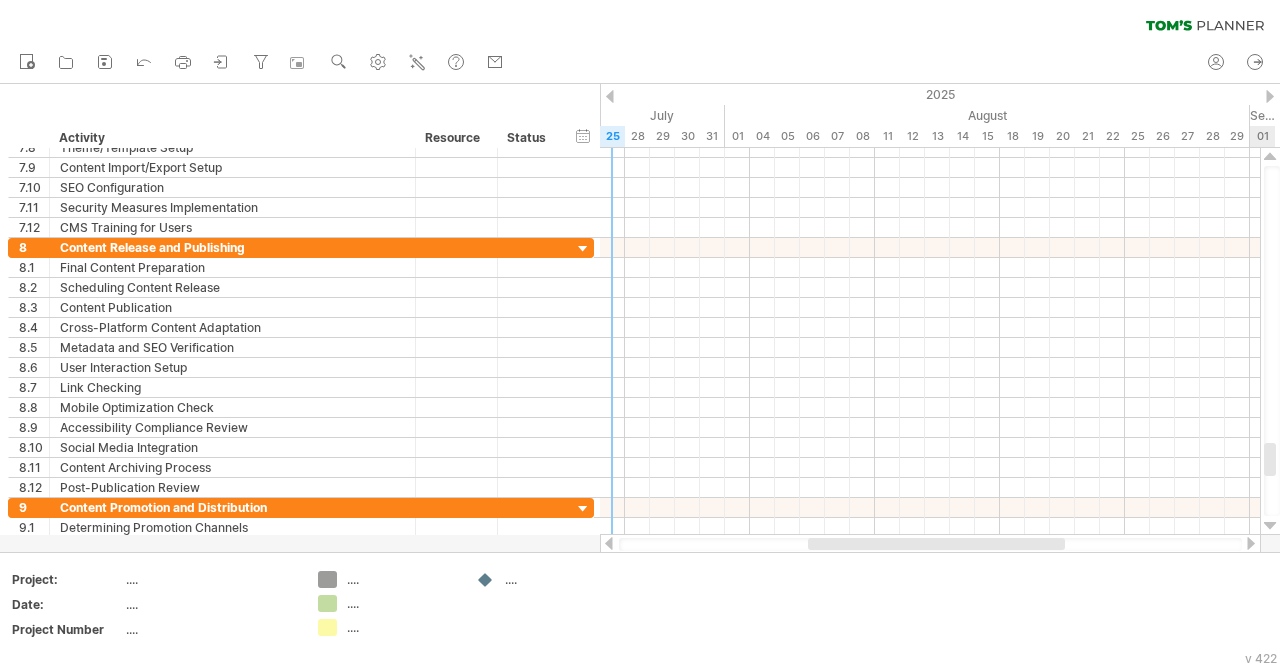 click at bounding box center (1270, 526) 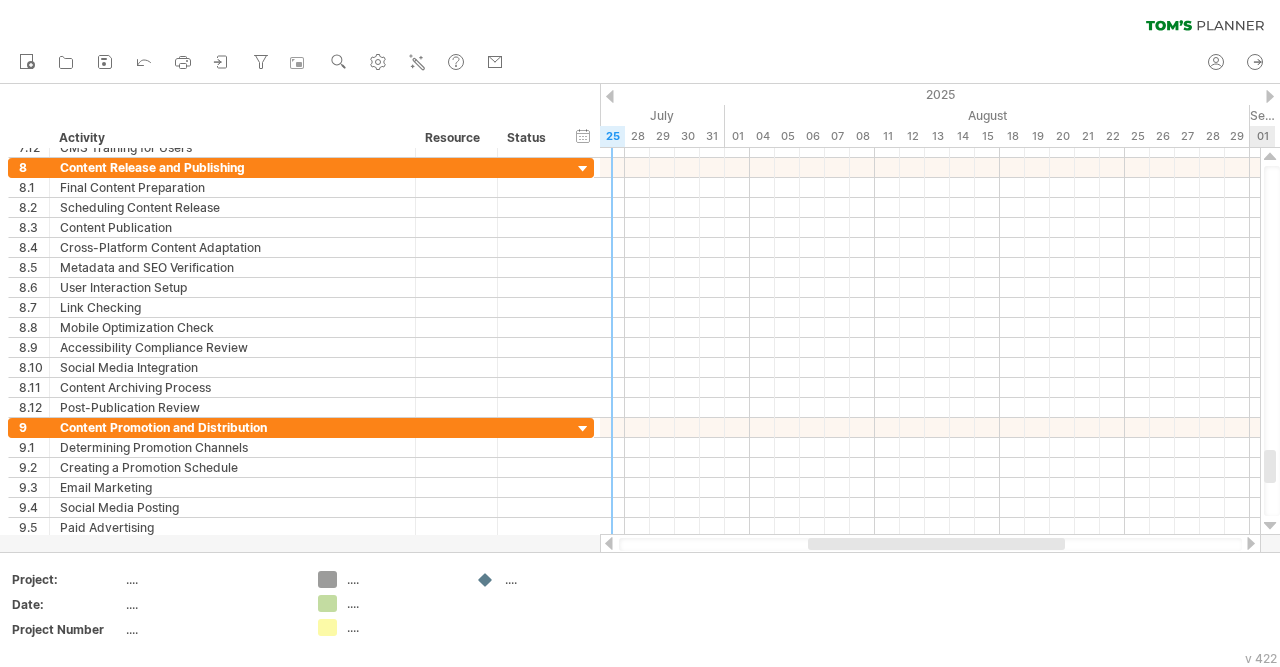 click at bounding box center (1270, 526) 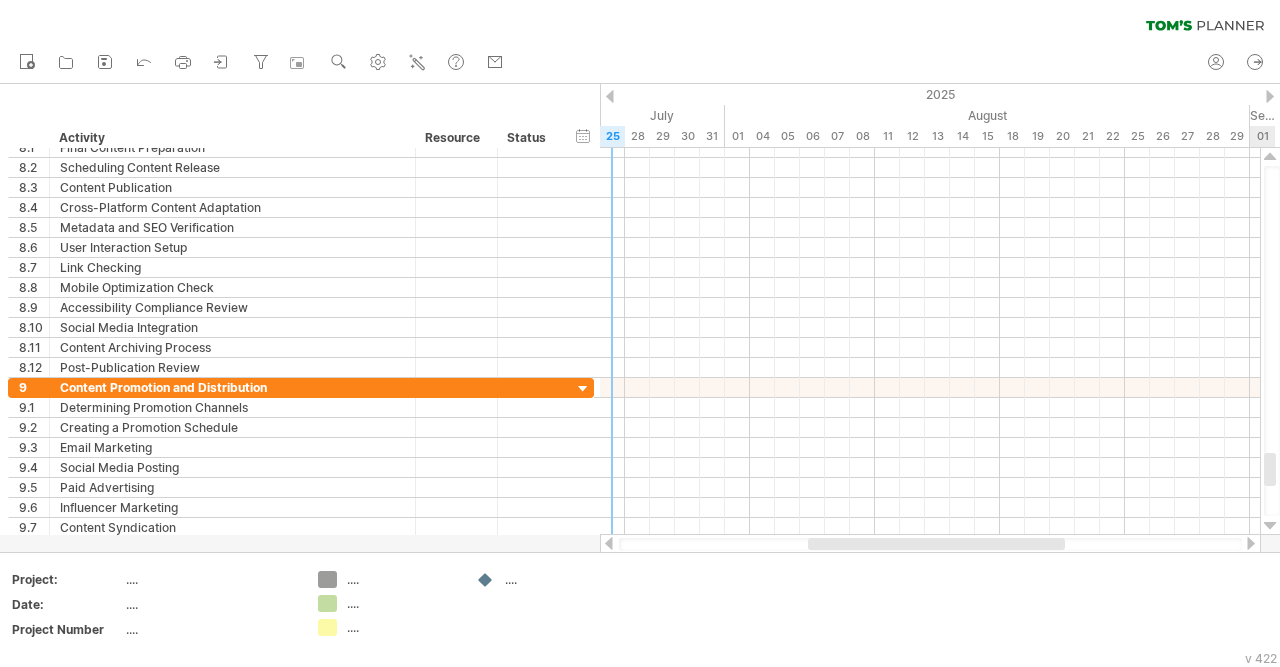 click at bounding box center [1270, 526] 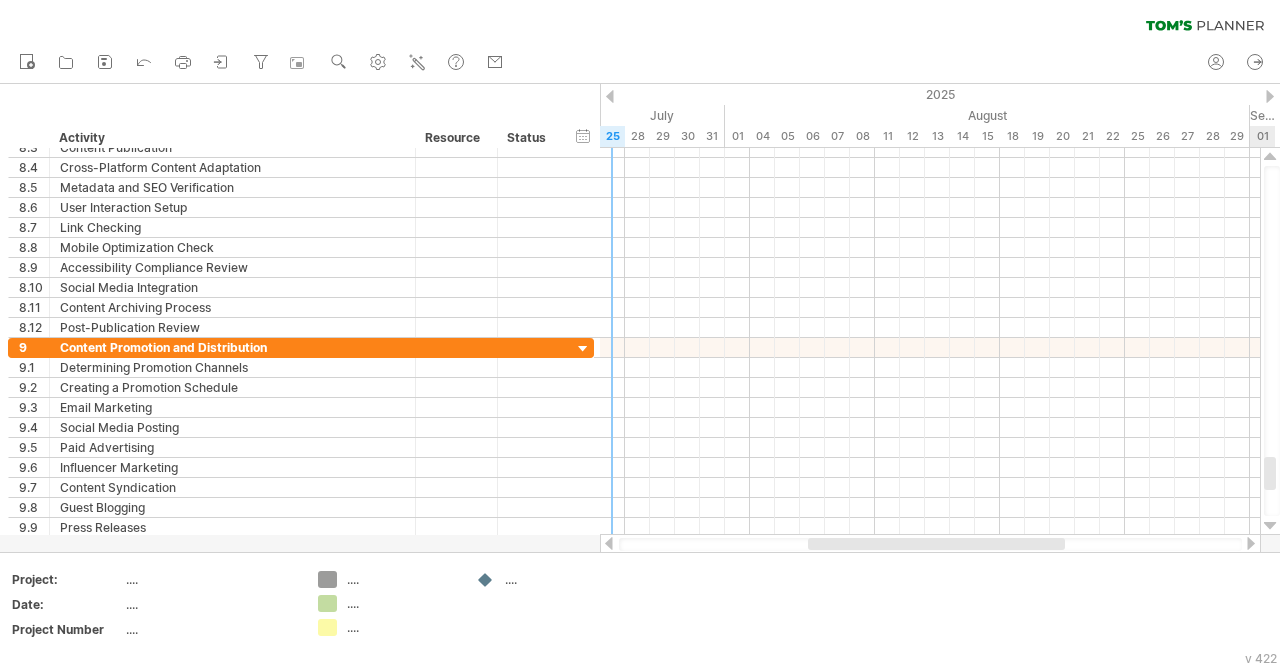 click at bounding box center (1270, 526) 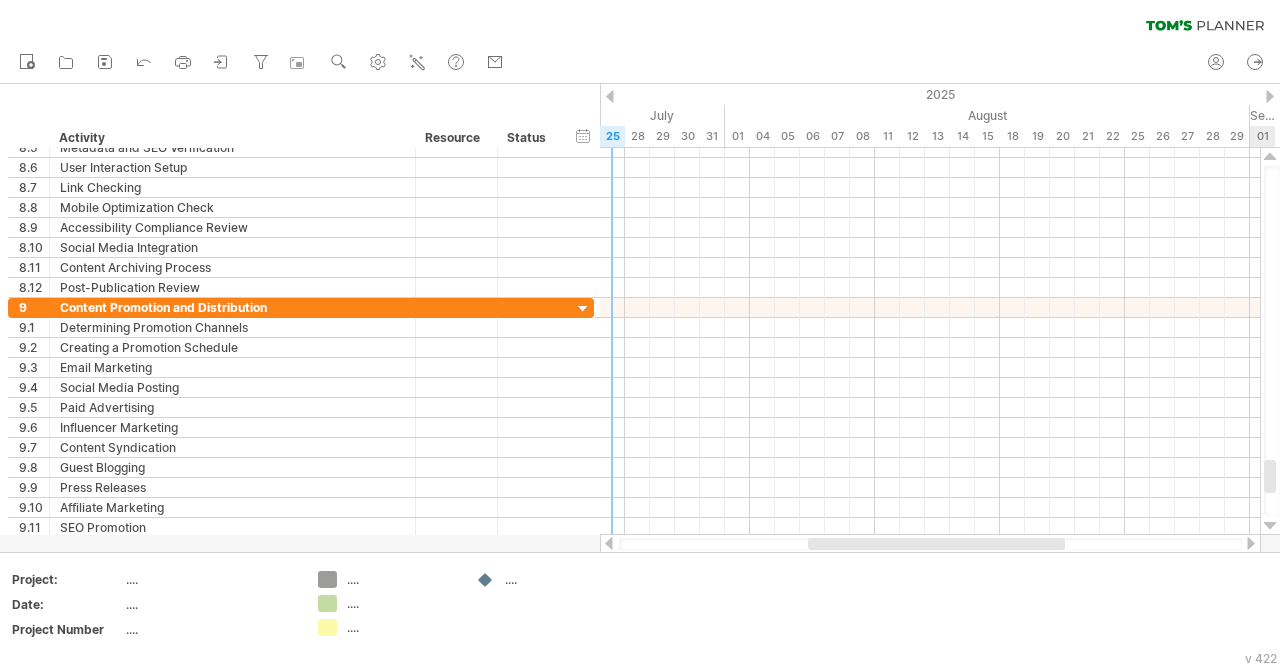 click at bounding box center [1270, 526] 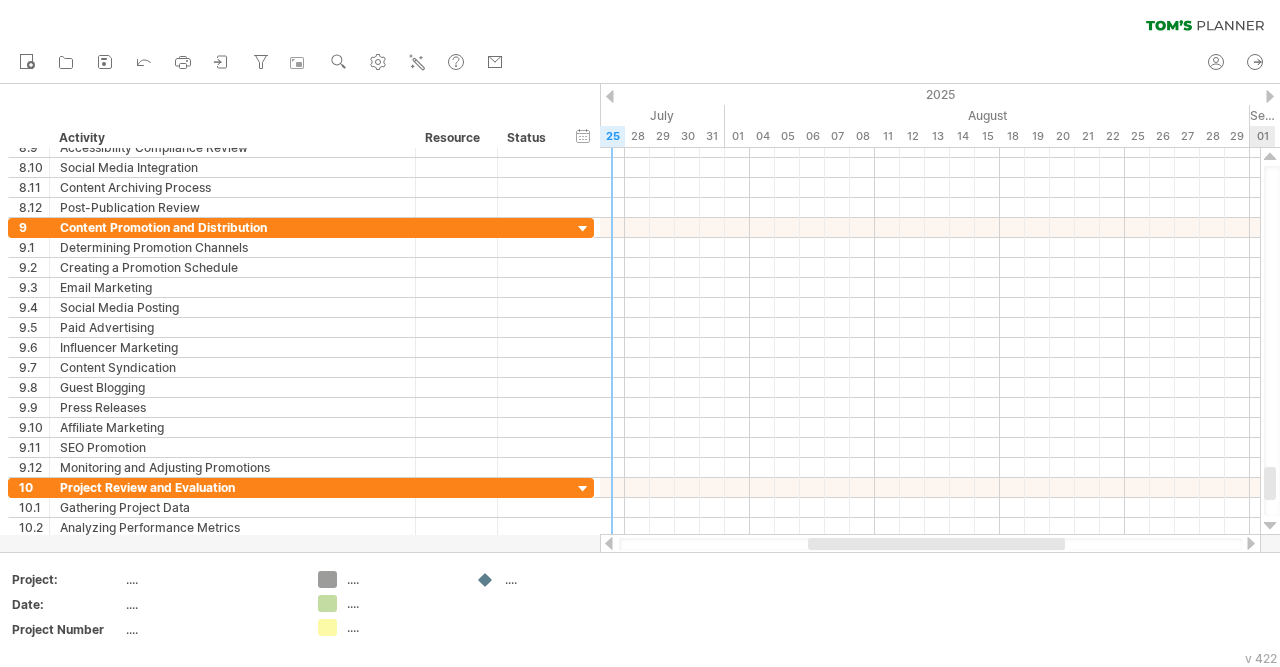 click at bounding box center [1270, 526] 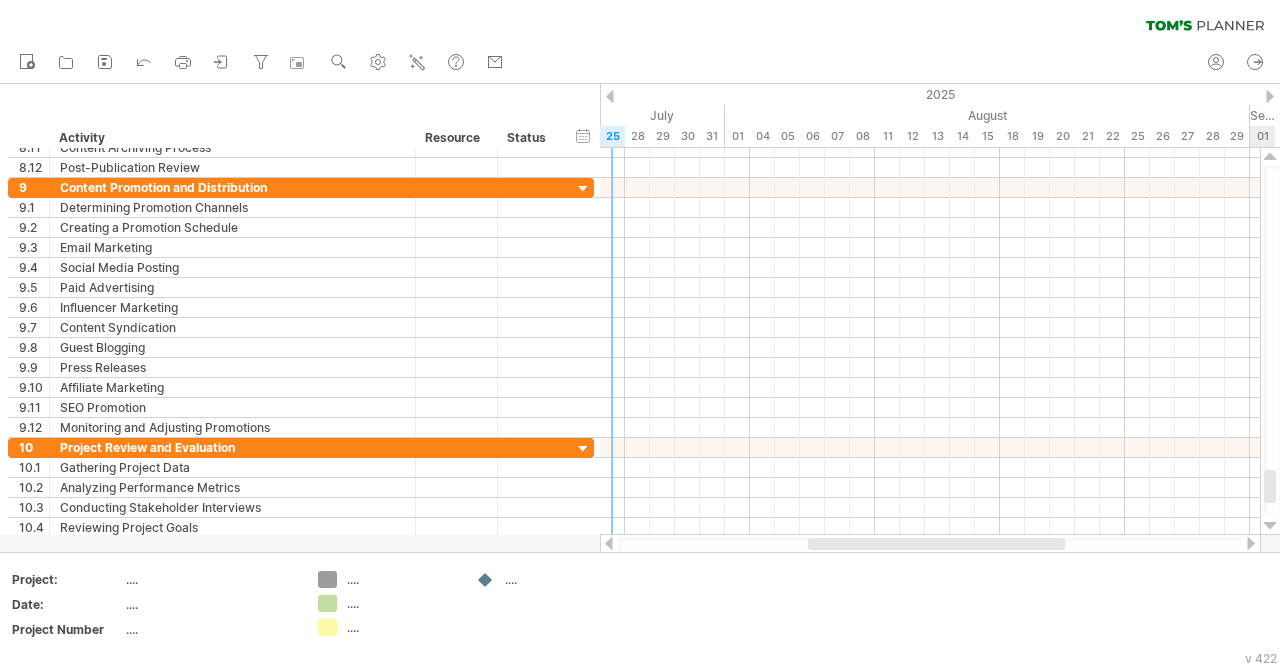 click at bounding box center (1270, 526) 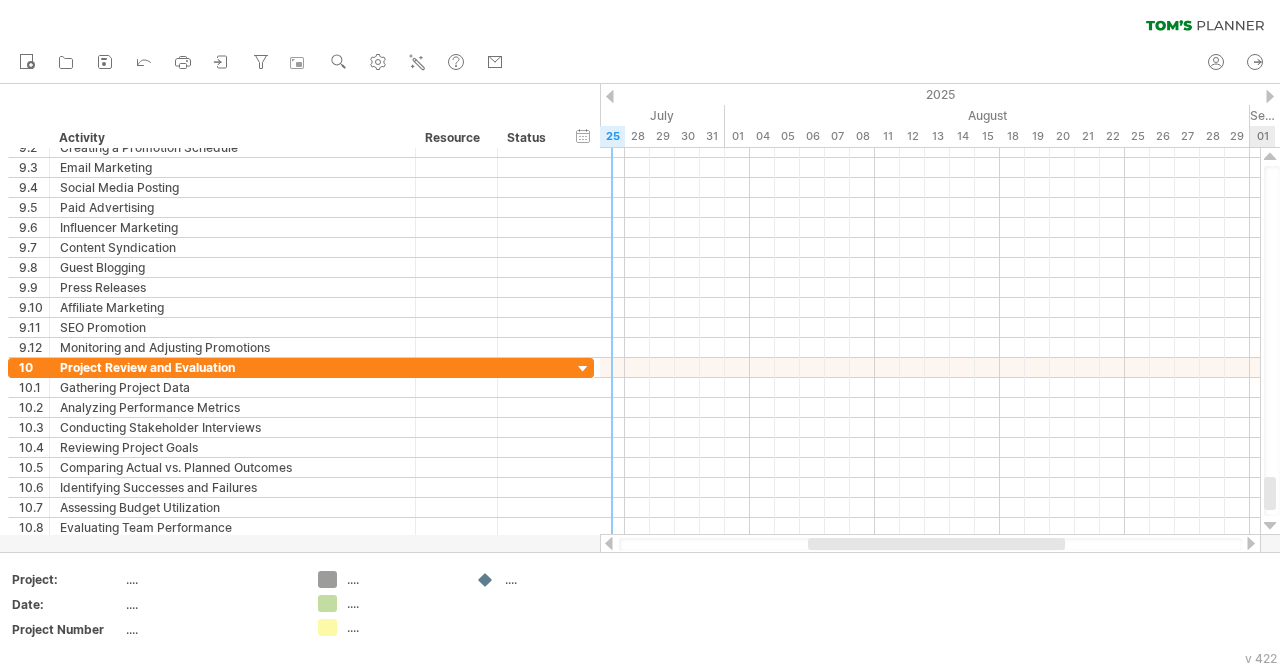 click at bounding box center (1270, 526) 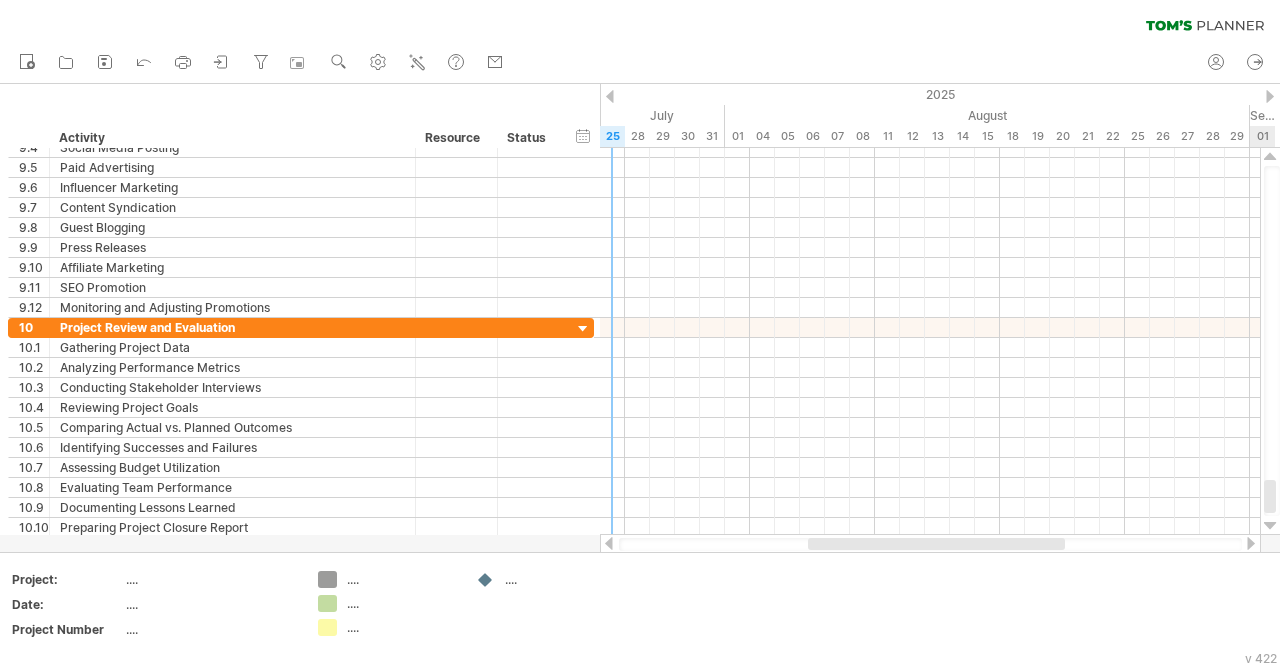 click at bounding box center (1270, 526) 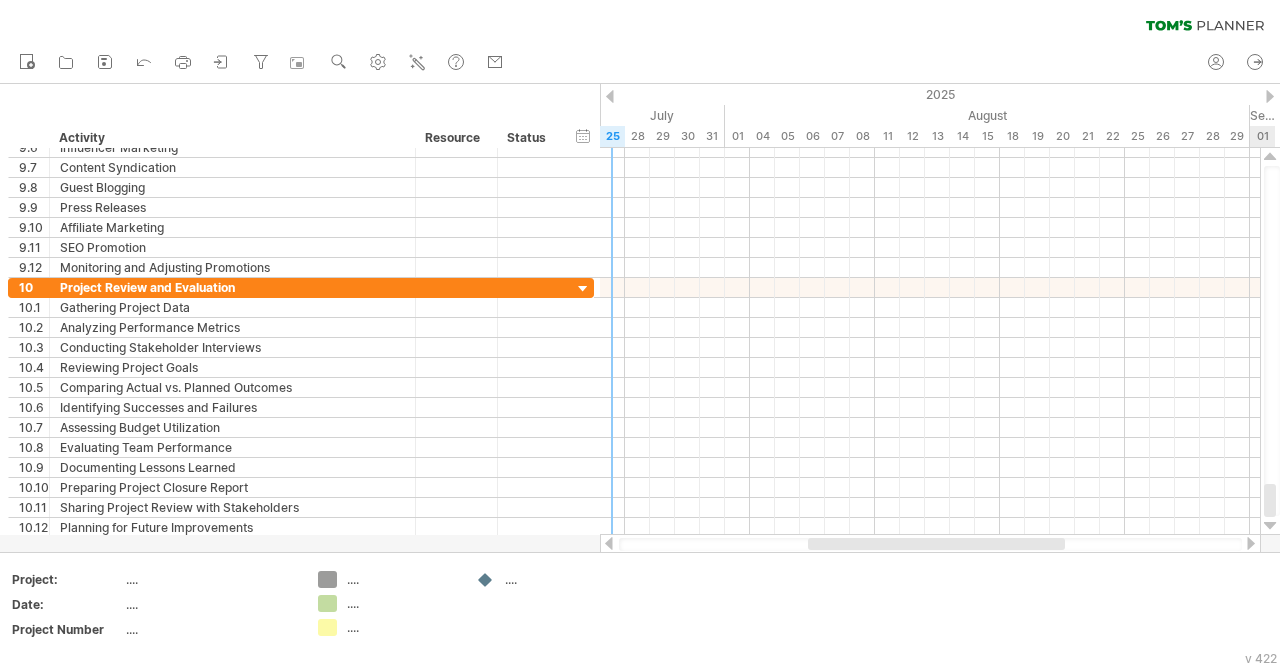 click at bounding box center [1270, 526] 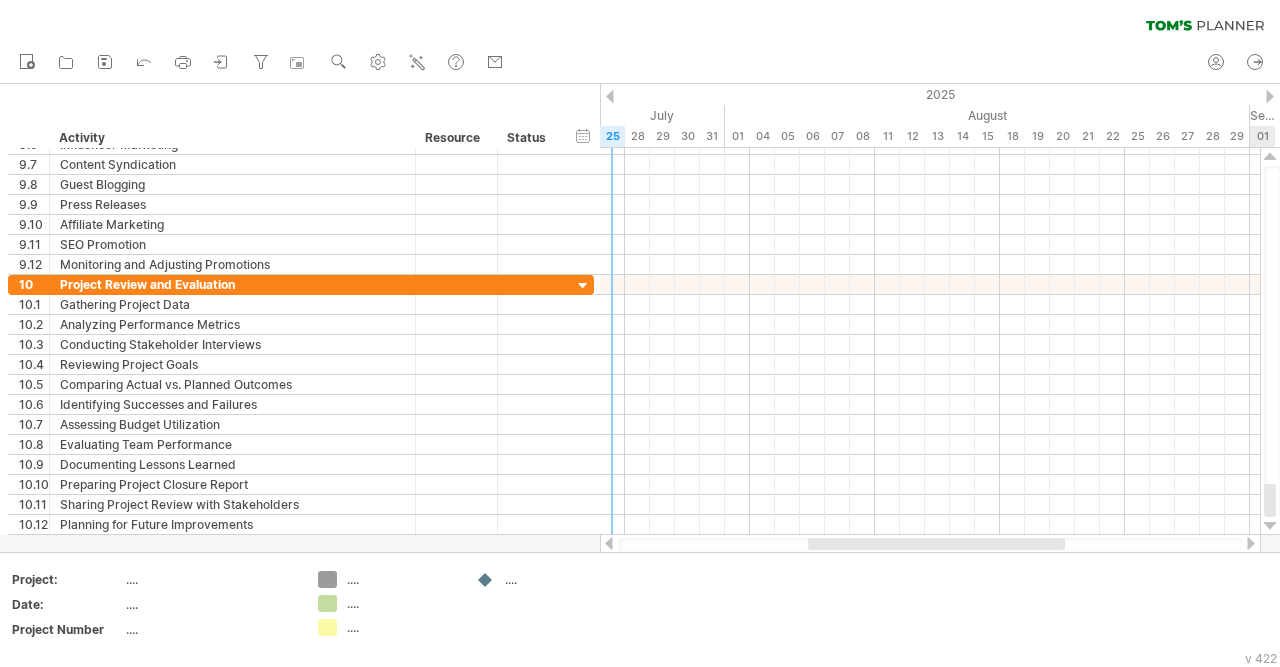 click at bounding box center [1270, 526] 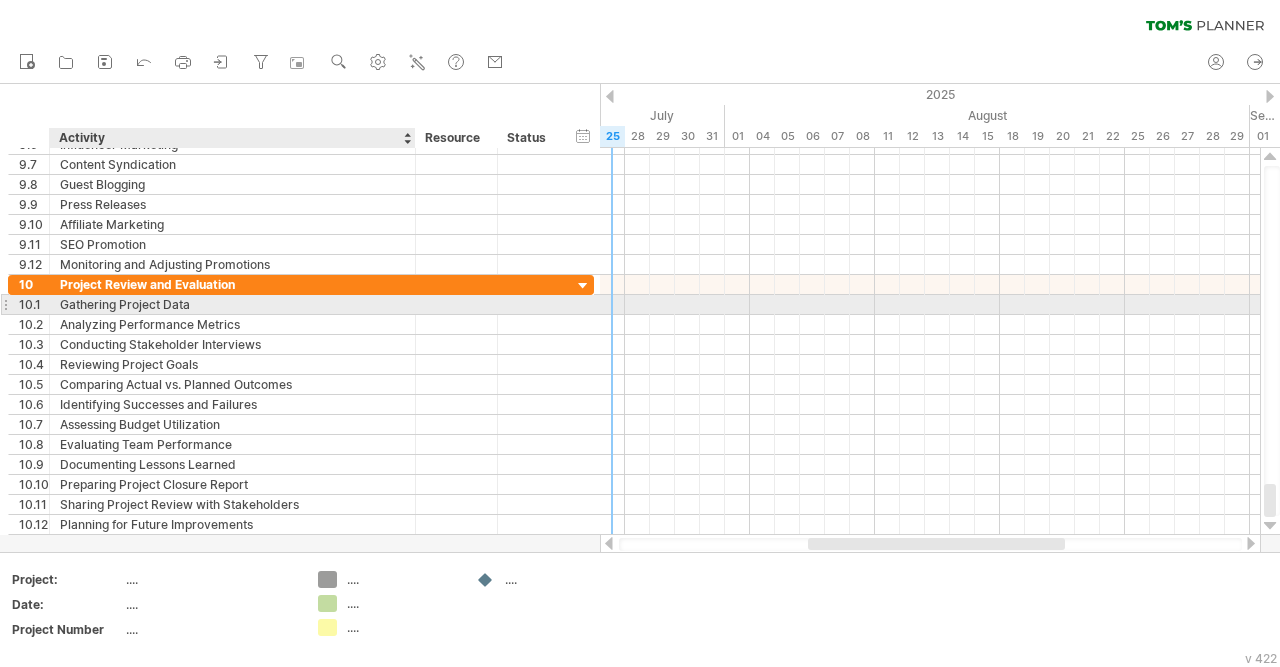 click on "Gathering Project Data" at bounding box center (232, 304) 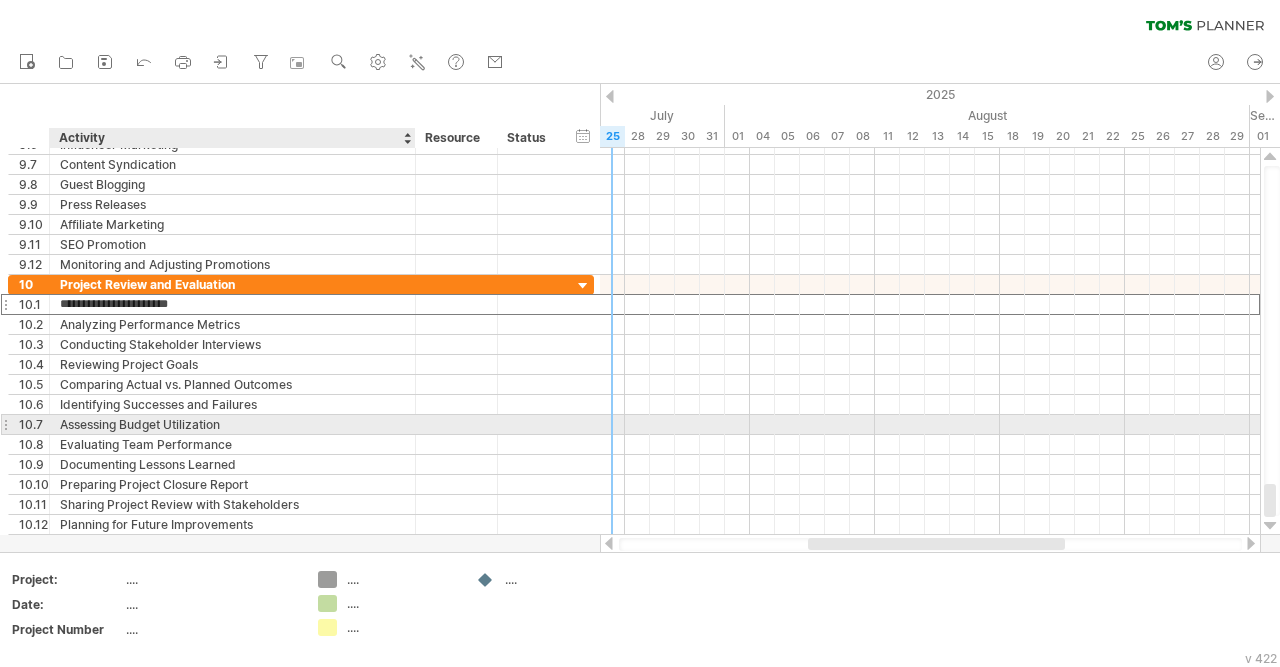 drag, startPoint x: 376, startPoint y: 303, endPoint x: 380, endPoint y: 427, distance: 124.0645 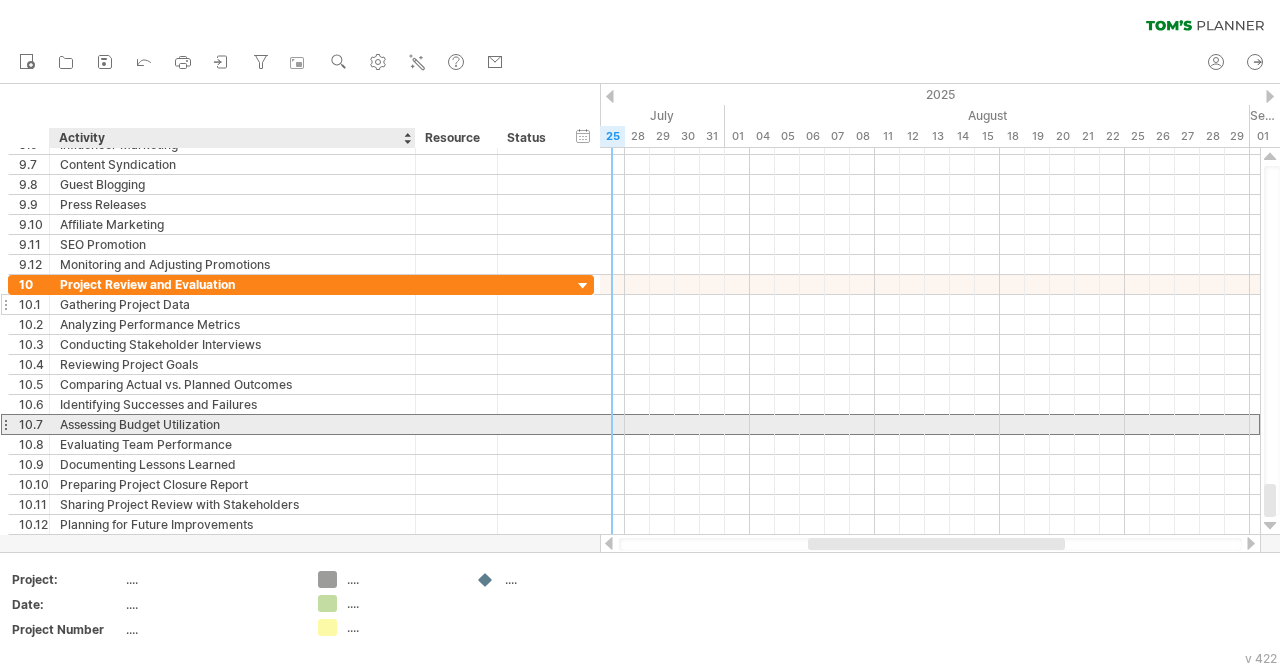 click on "Assessing Budget Utilization" at bounding box center [232, 424] 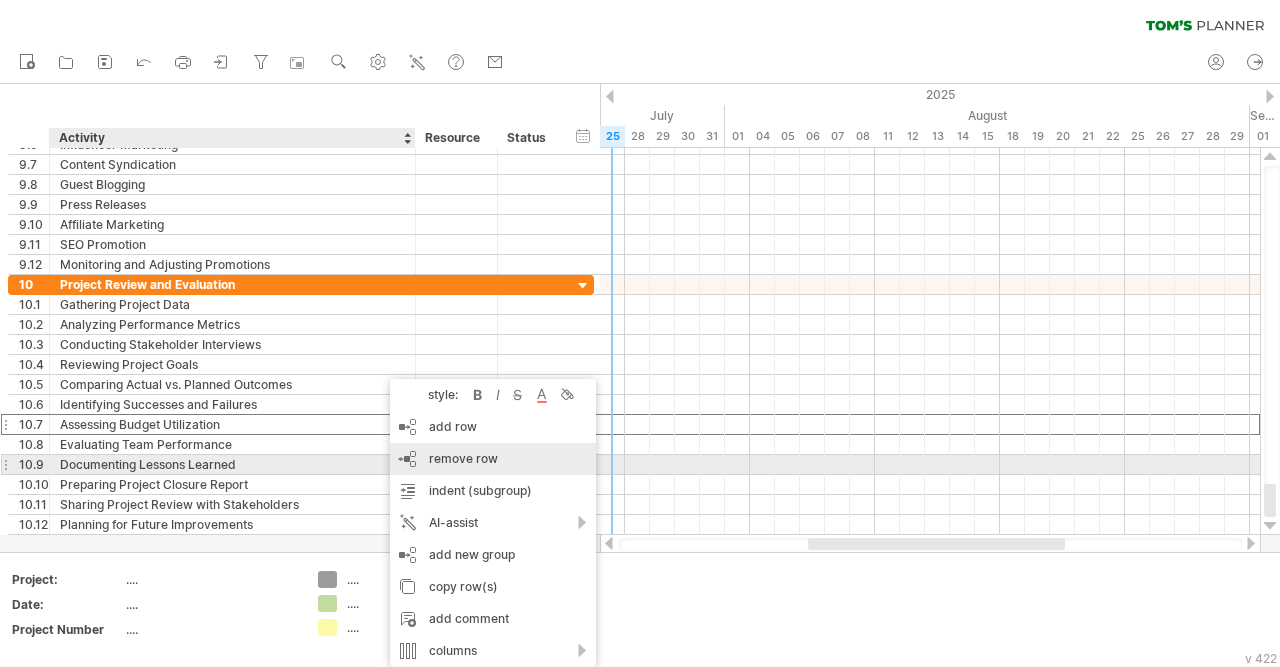 click on "remove row" at bounding box center (463, 458) 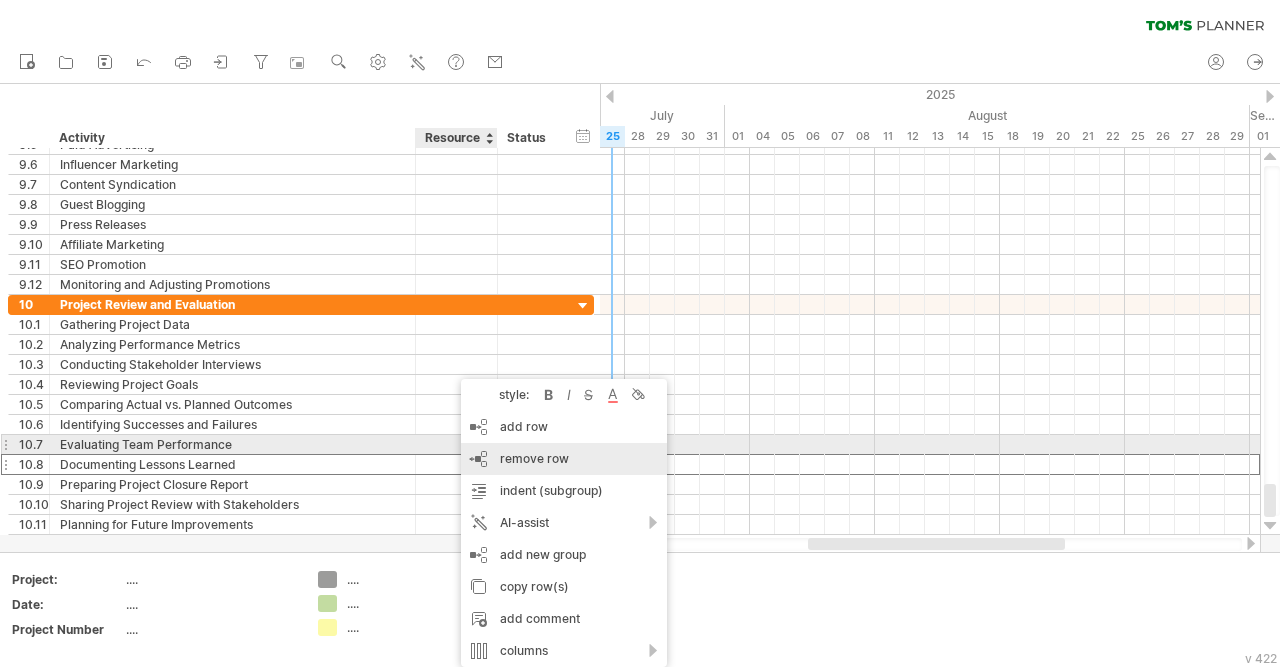 click on "remove row remove selected rows" at bounding box center [564, 459] 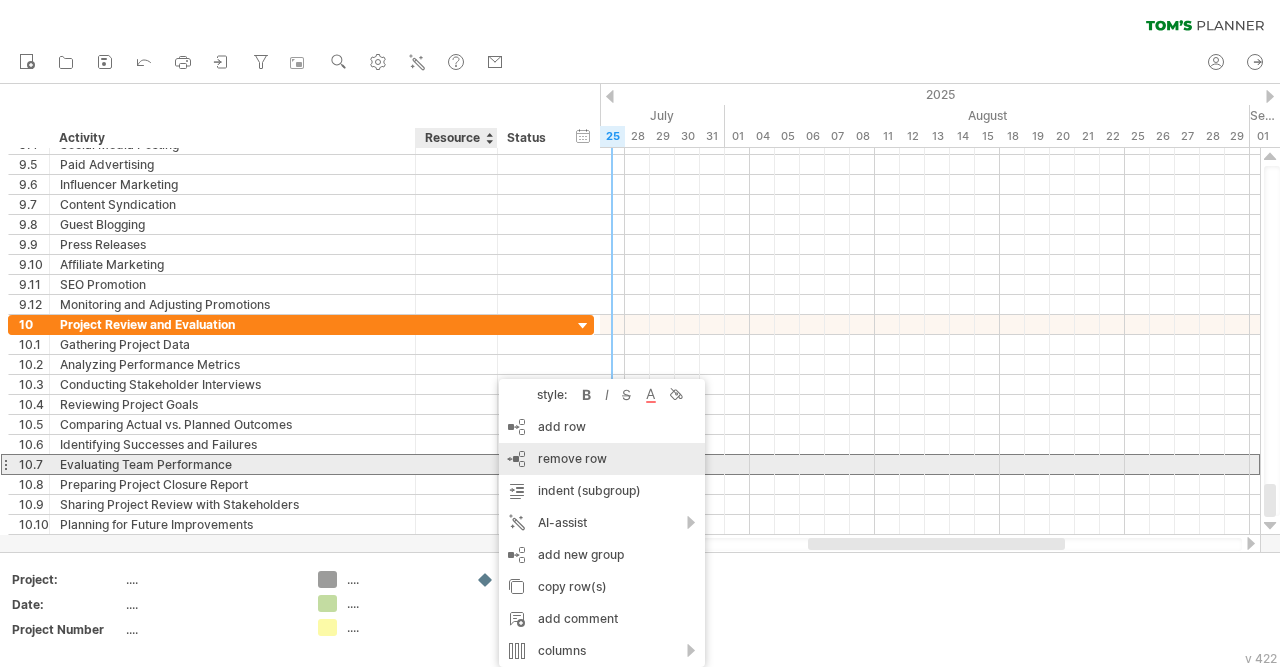 click on "remove row remove selected rows" at bounding box center [602, 459] 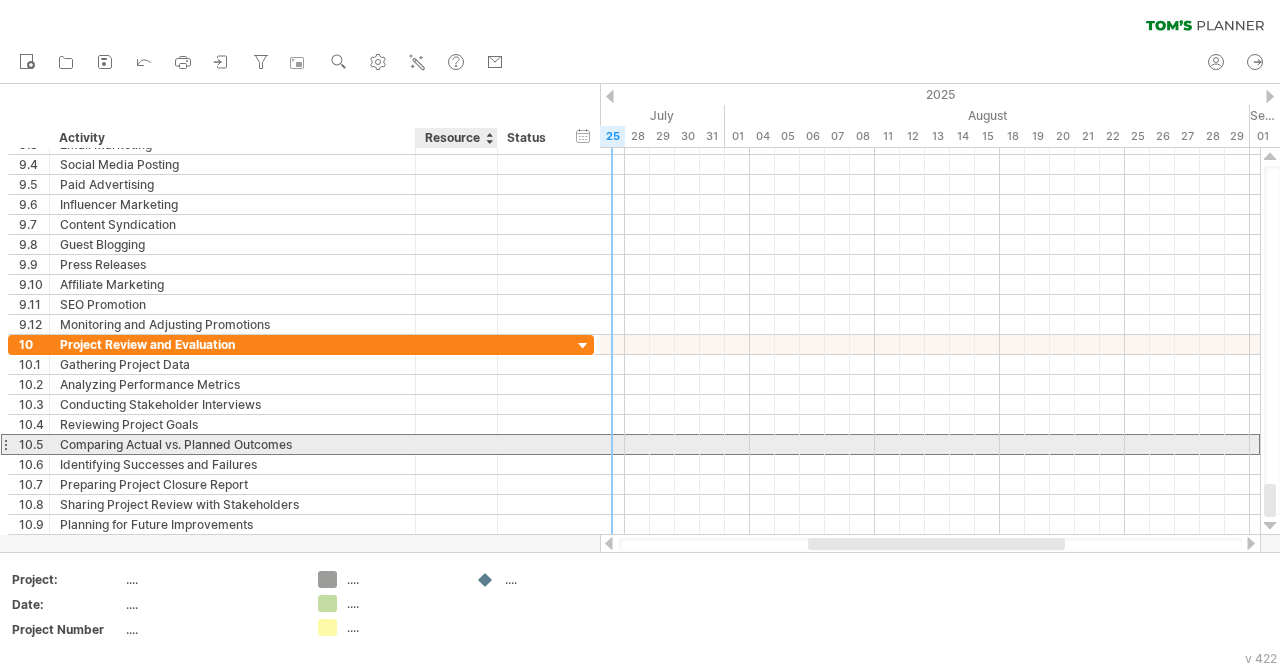 click at bounding box center (456, 444) 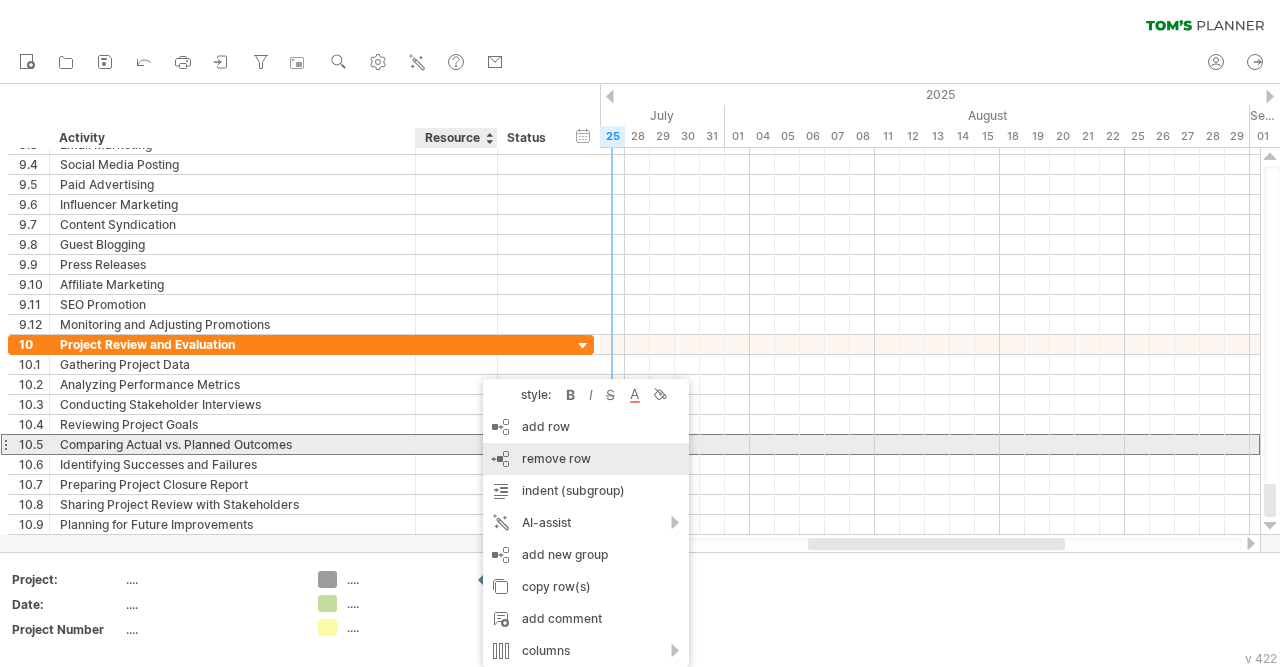 click on "remove row remove selected rows" at bounding box center [586, 459] 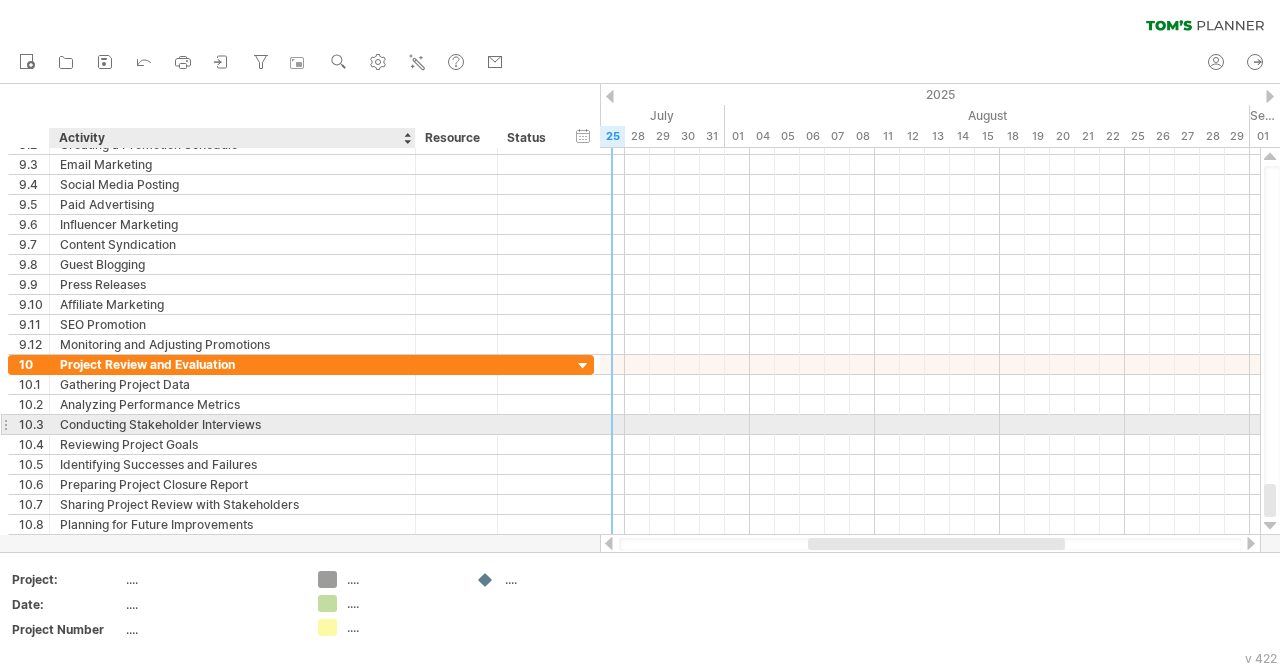 click on "Conducting Stakeholder Interviews" at bounding box center (232, 424) 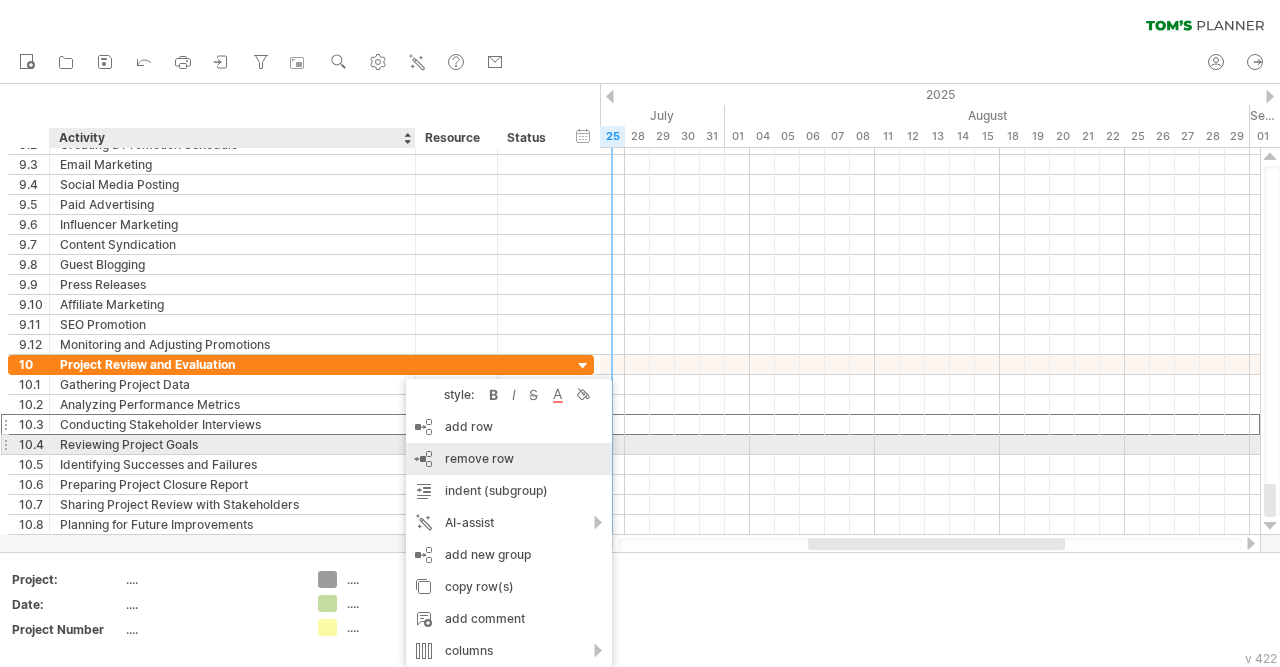 click on "remove row remove selected rows" at bounding box center [509, 459] 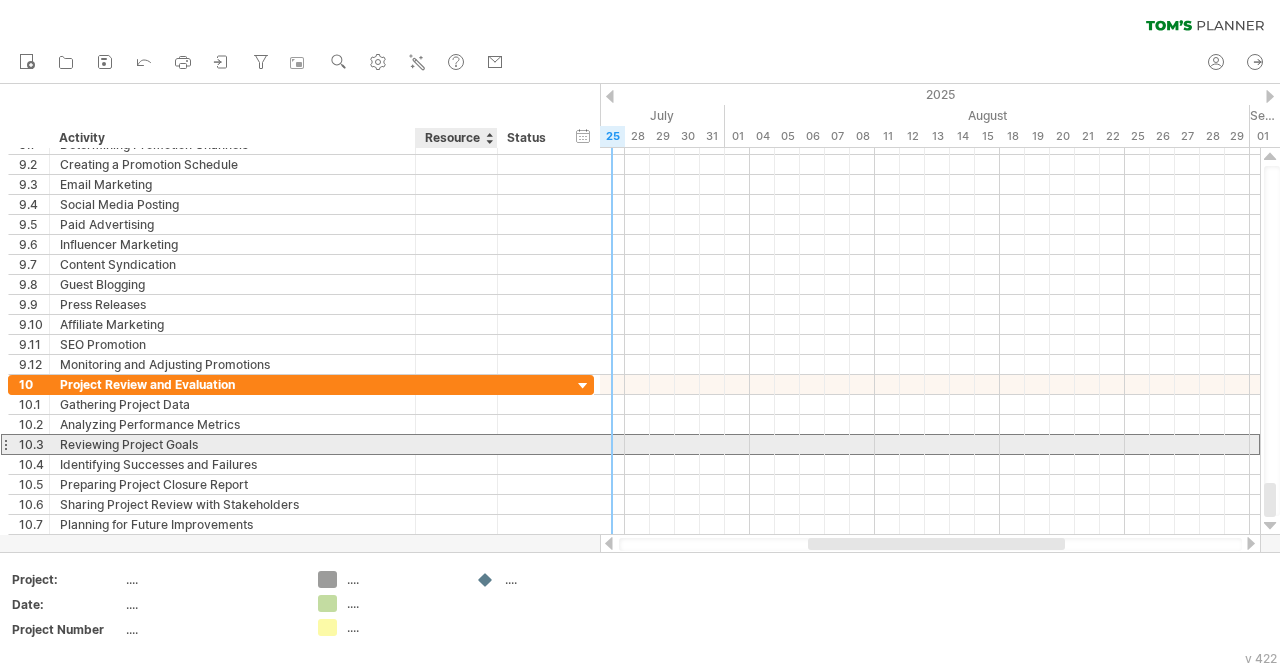 click at bounding box center [456, 444] 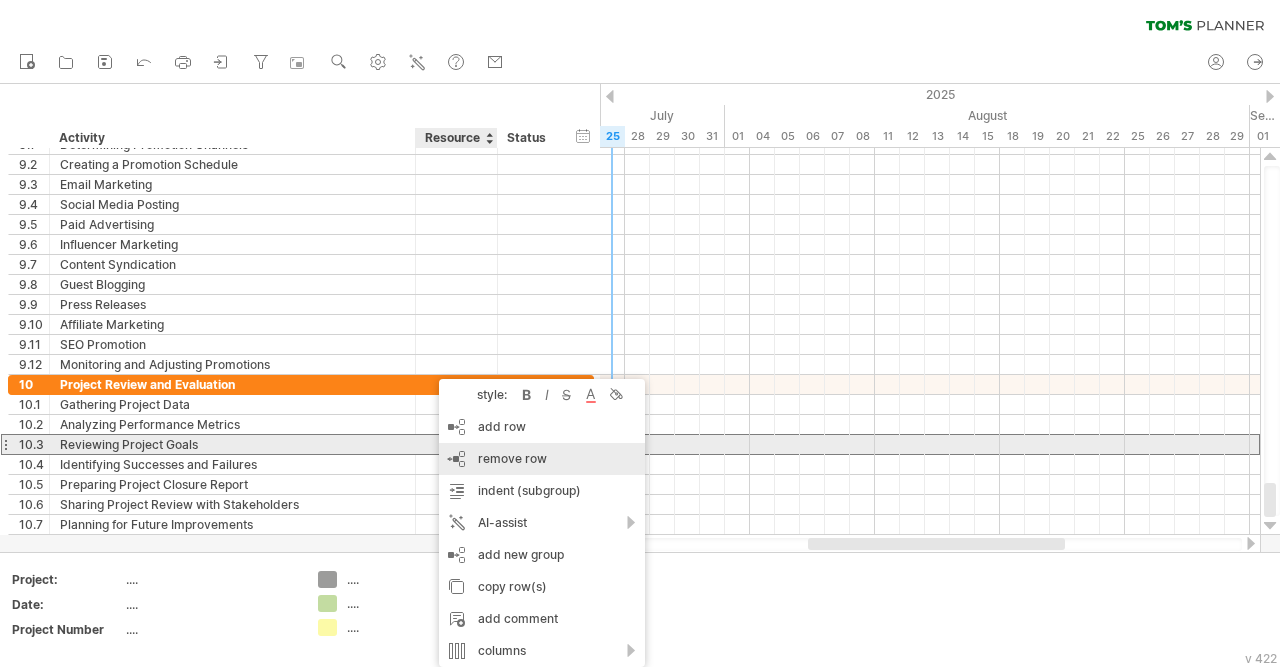 click on "remove row remove selected rows" at bounding box center [542, 459] 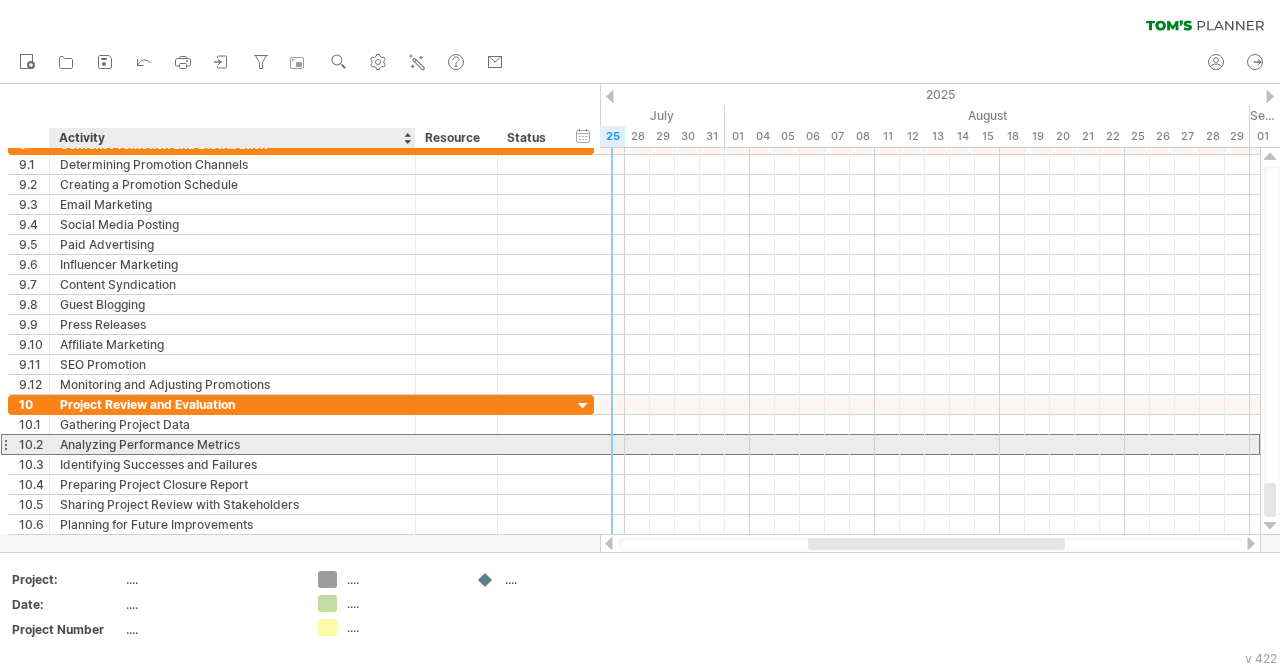 click on "Analyzing Performance Metrics" at bounding box center (232, 444) 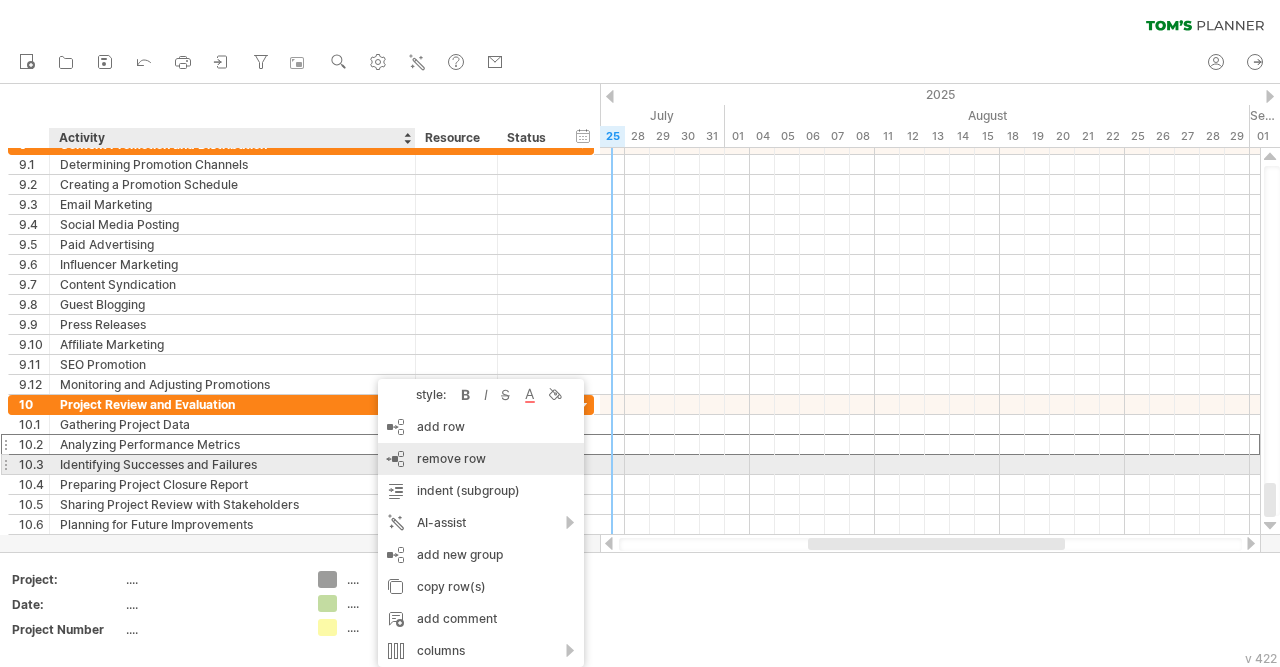 click on "remove row remove selected rows" at bounding box center [481, 459] 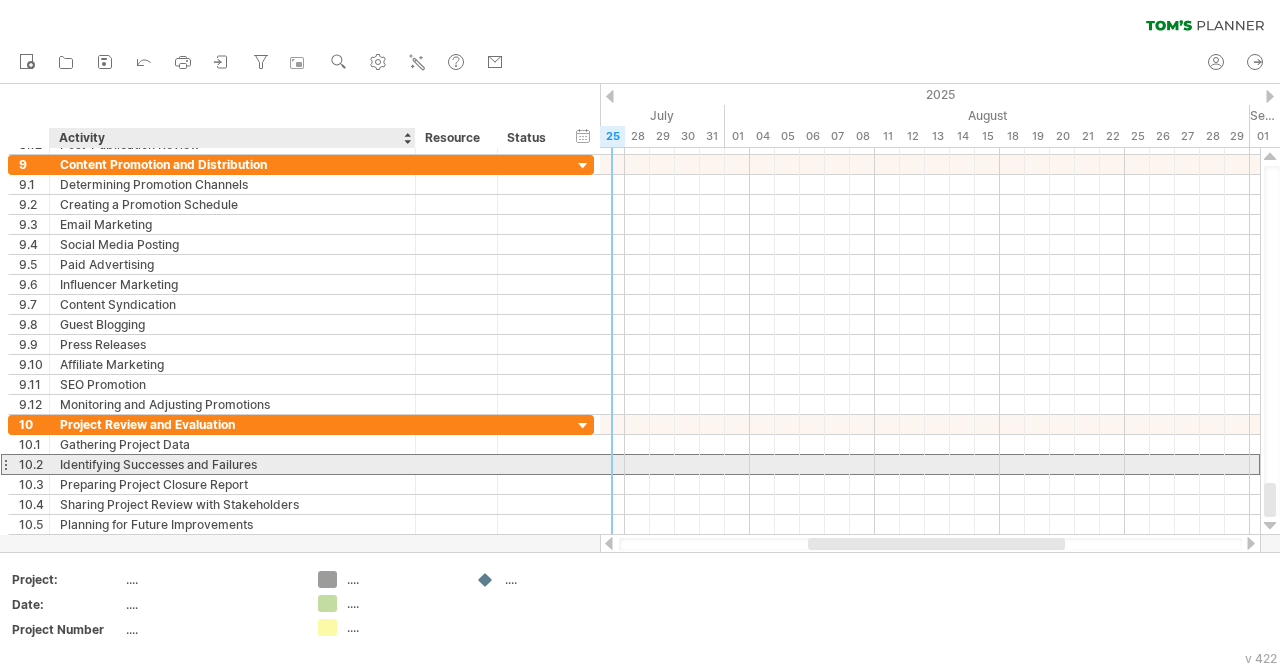 click on "Identifying Successes and Failures" at bounding box center [232, 464] 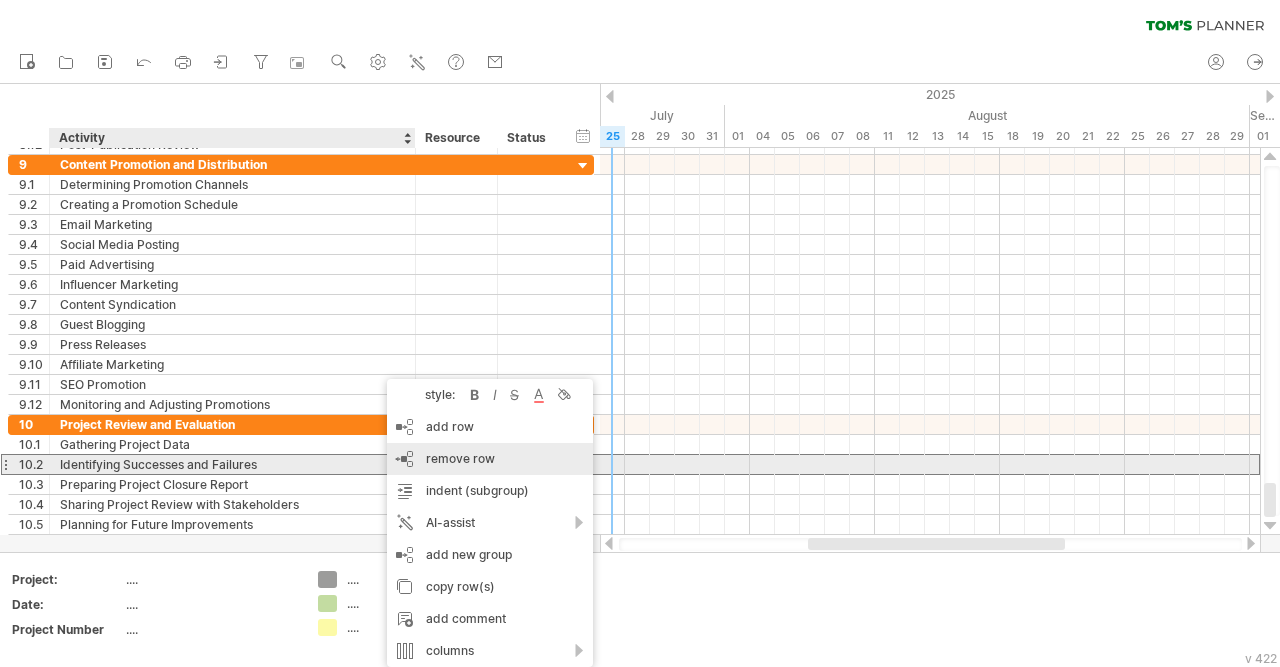 click on "remove row remove selected rows" at bounding box center (490, 459) 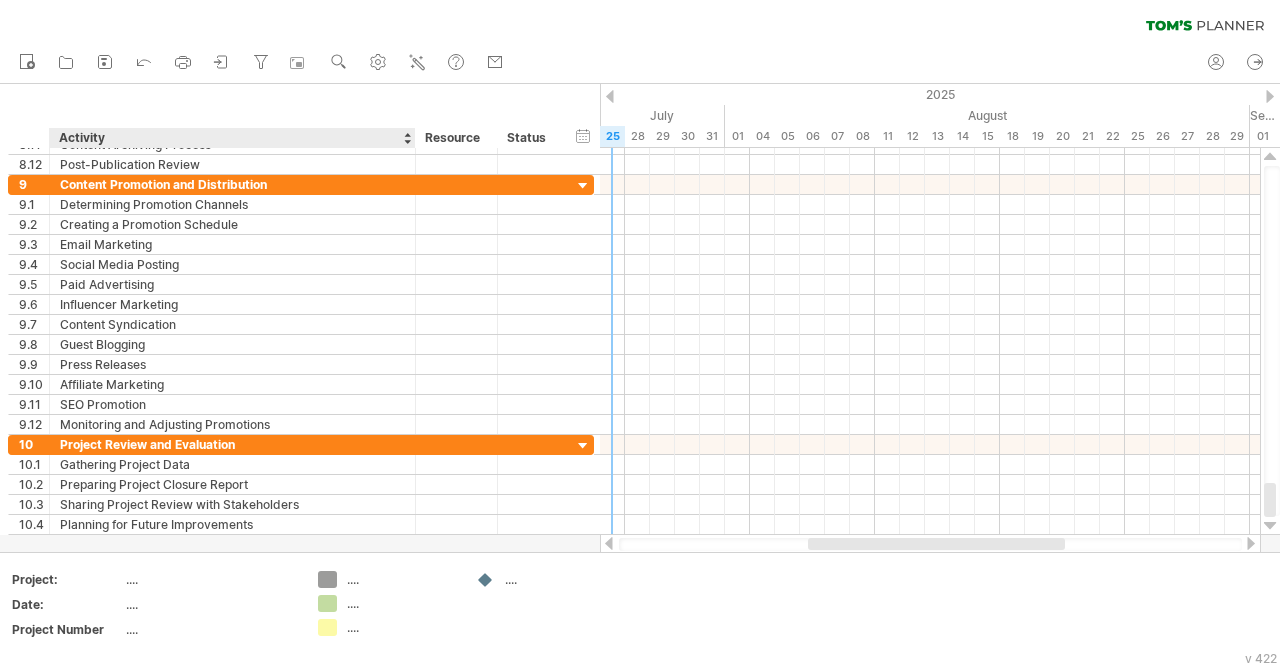 click at bounding box center (457, 464) 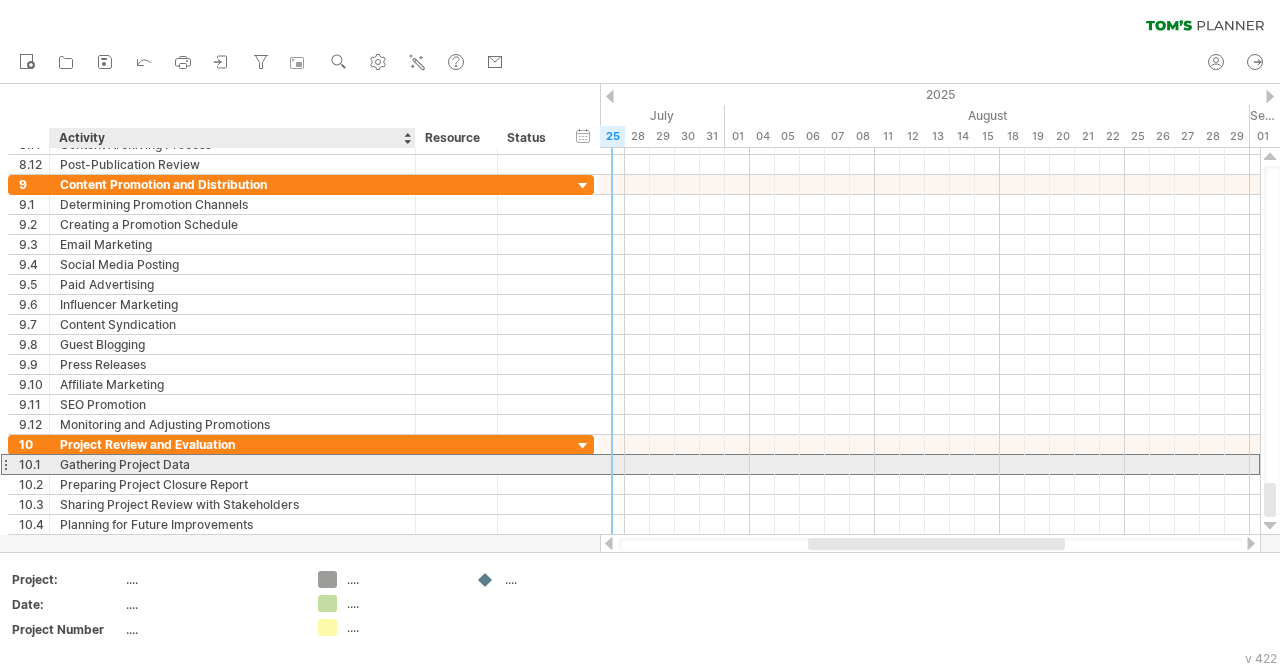 click on "Gathering Project Data" at bounding box center (232, 464) 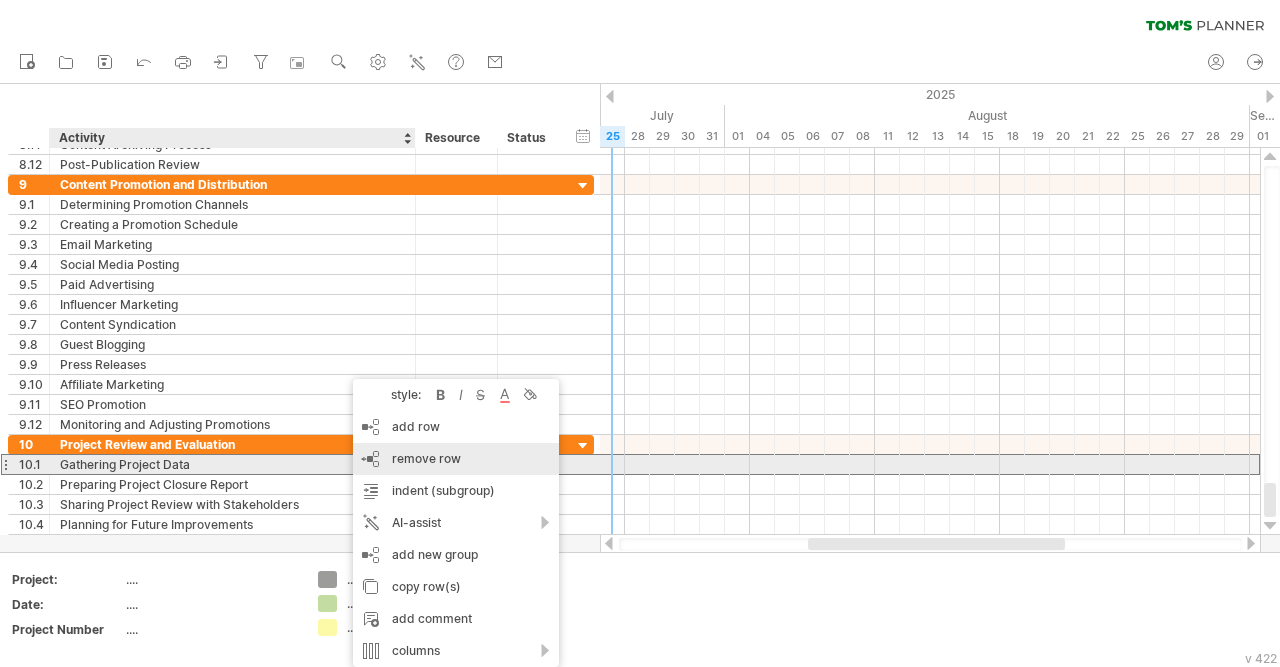 click on "remove row remove selected rows" at bounding box center [456, 459] 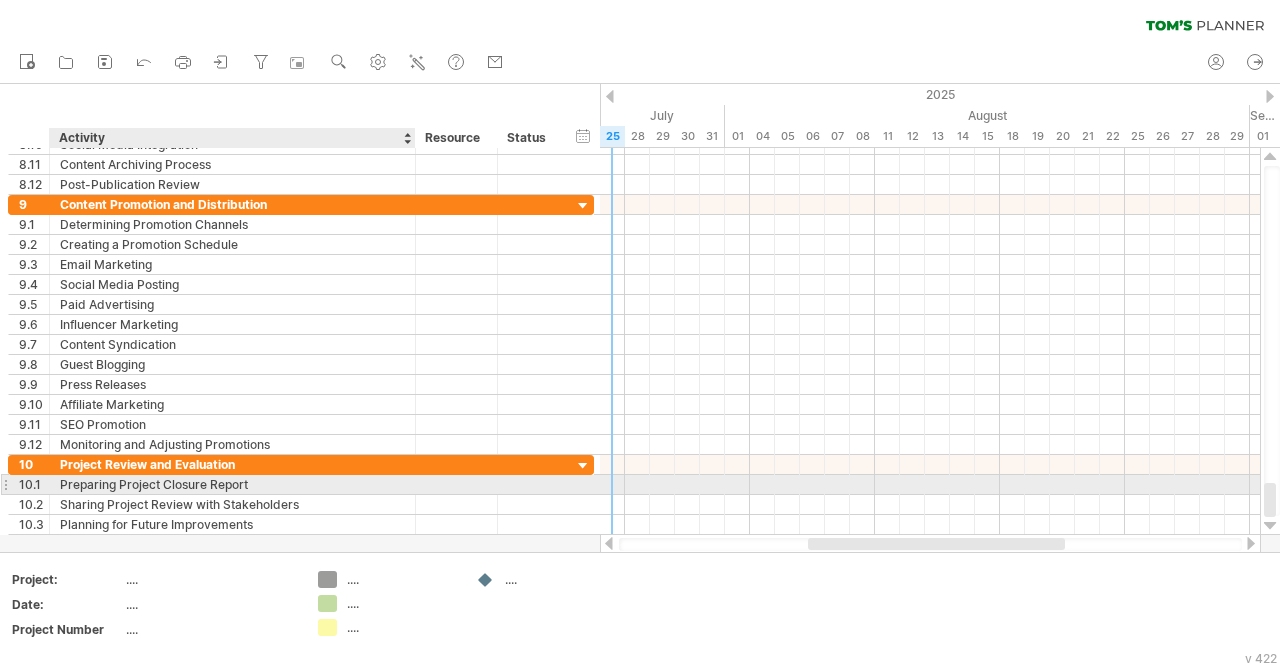 click on "Preparing Project Closure Report" at bounding box center (232, 484) 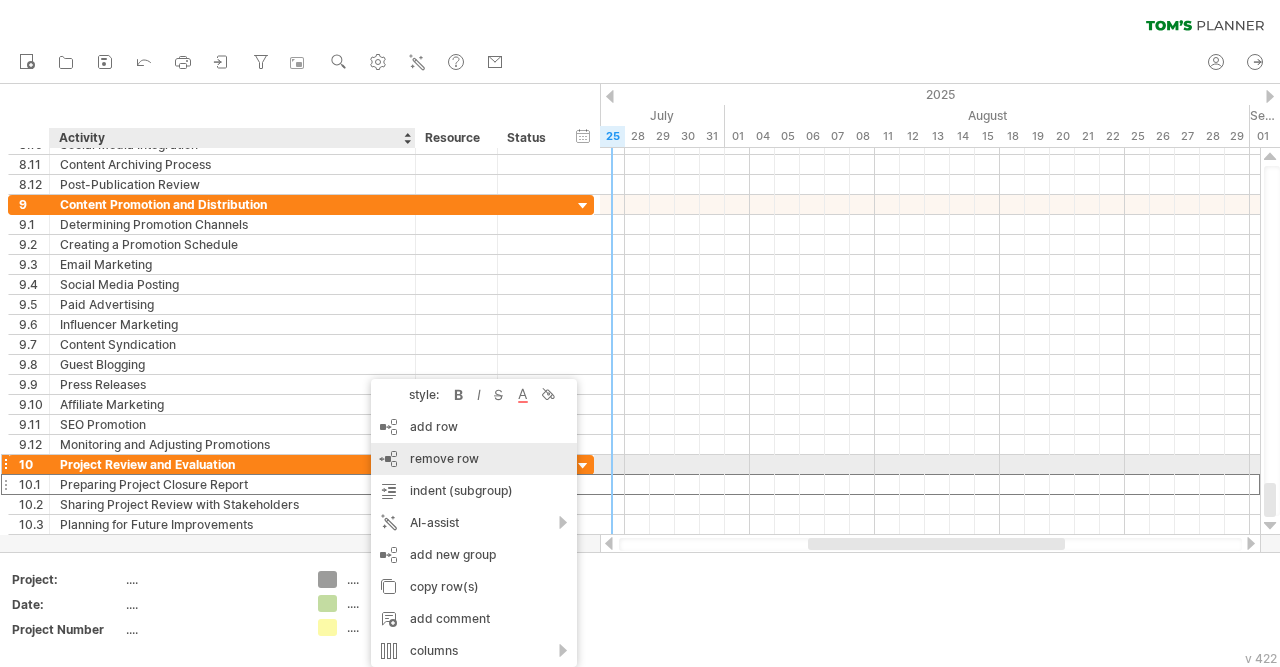 click on "remove row remove selected rows" at bounding box center [474, 459] 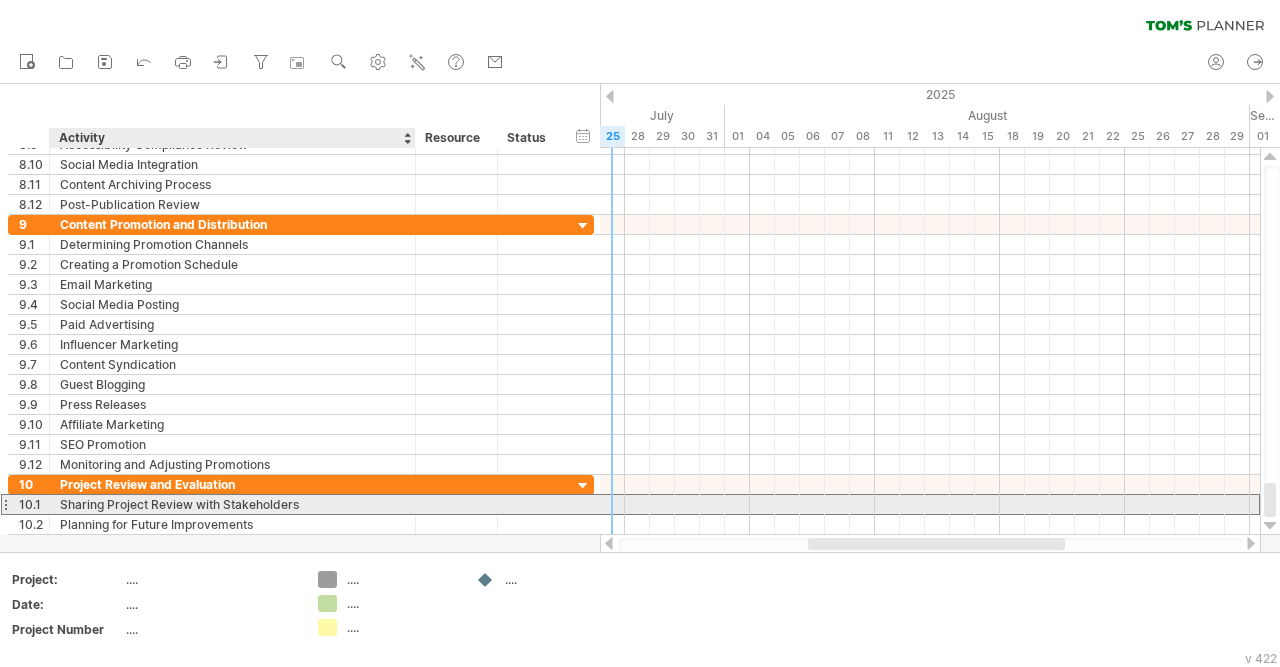 click on "Sharing Project Review with Stakeholders" at bounding box center [232, 504] 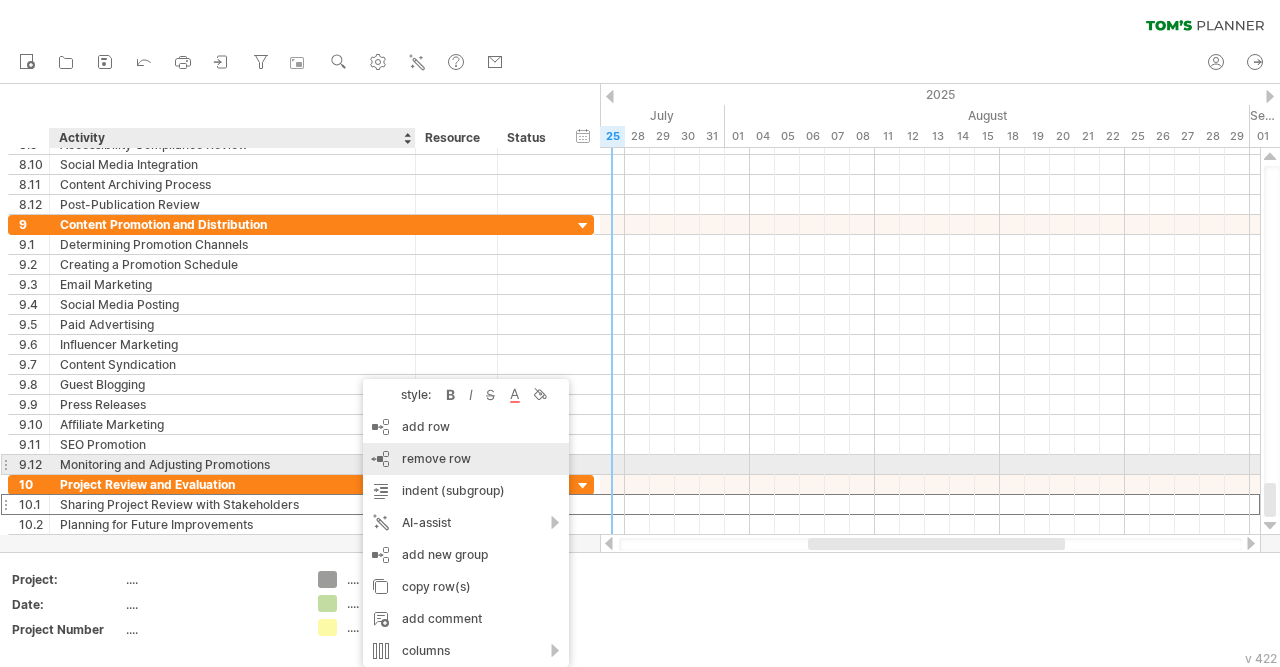 click on "remove row remove selected rows" at bounding box center [466, 459] 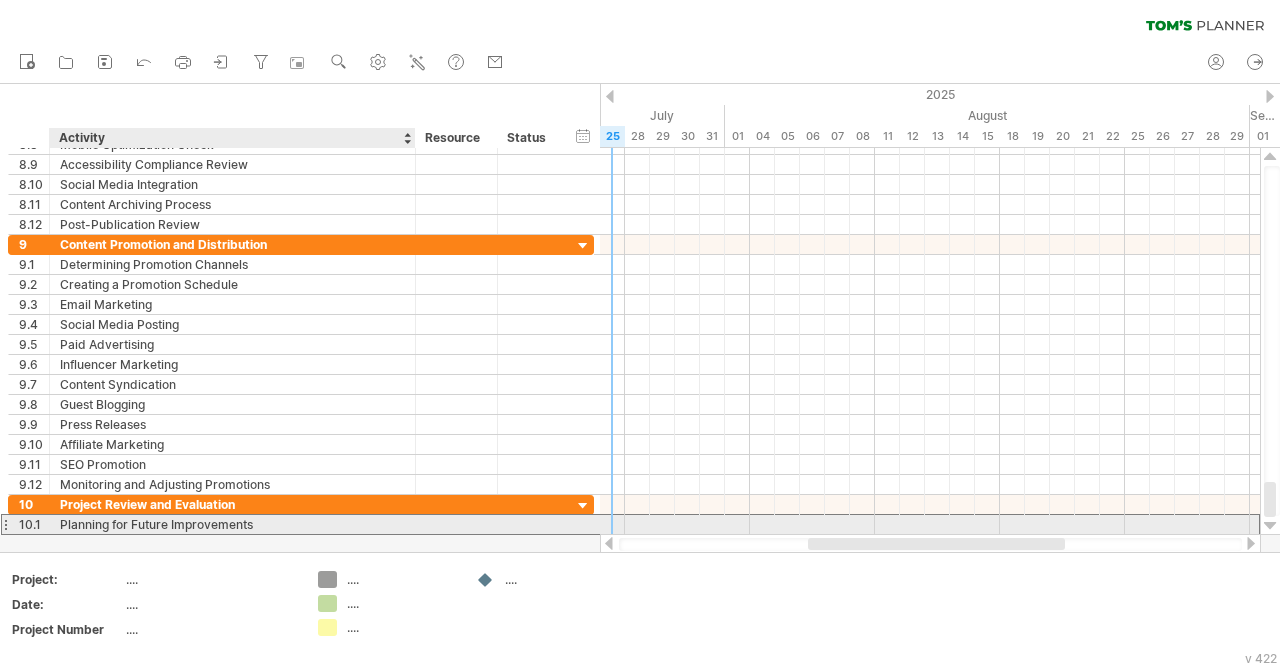 click on "Planning for Future Improvements" at bounding box center [232, 524] 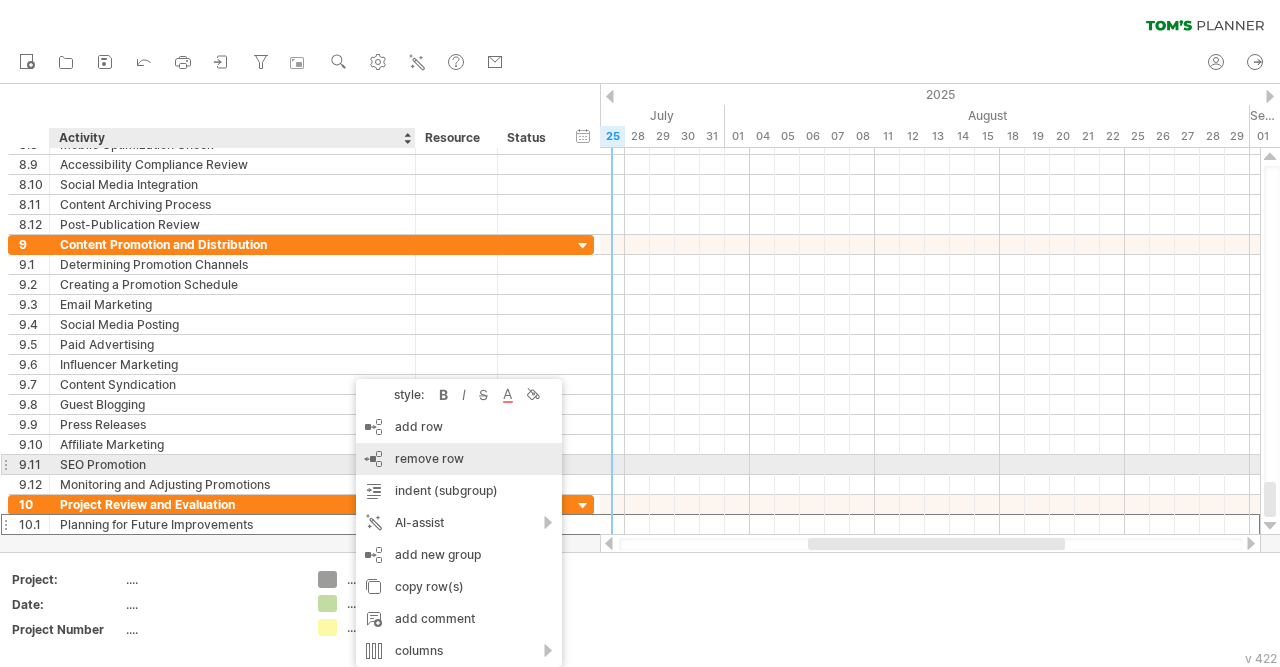 click on "remove row" at bounding box center (429, 458) 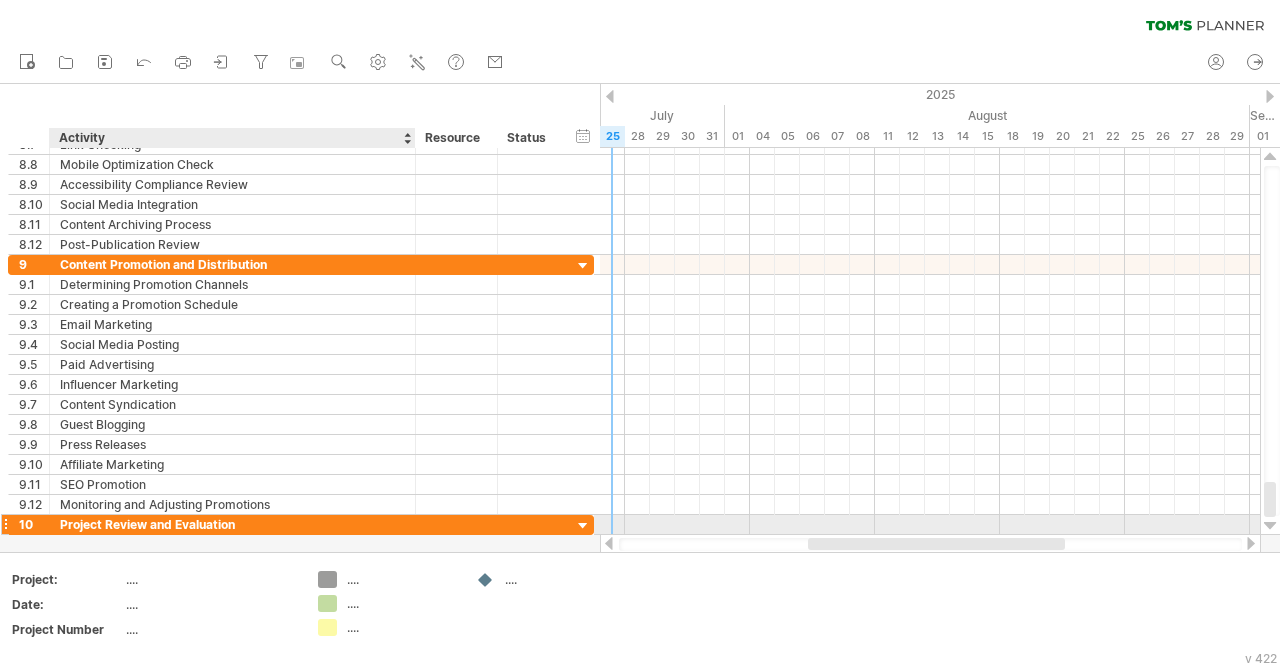 click on "Project Review and Evaluation" at bounding box center (232, 524) 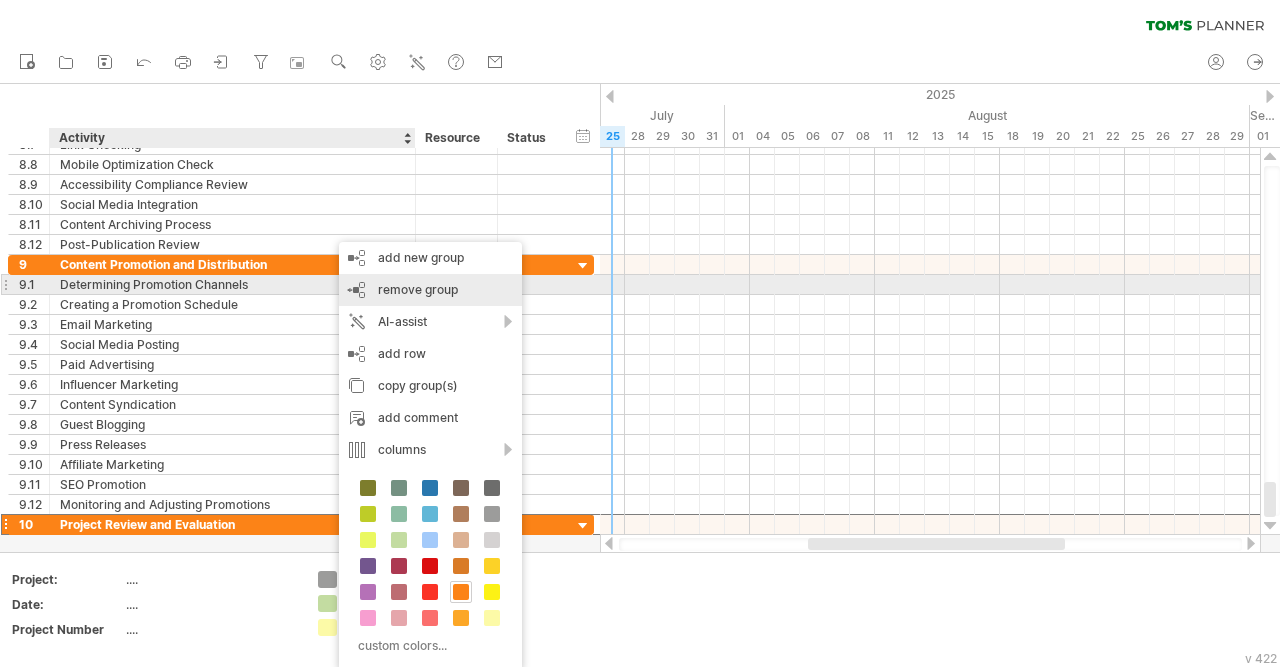 click on "remove group" at bounding box center (418, 289) 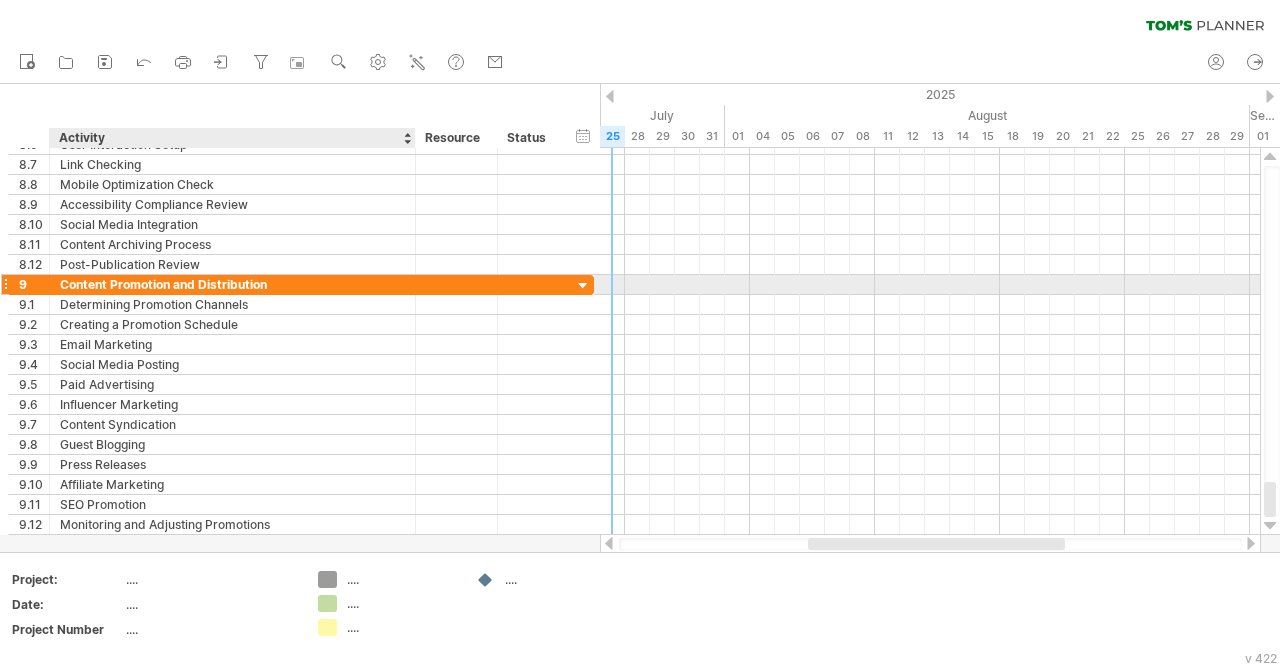 click on "Content Promotion and Distribution" at bounding box center (232, 284) 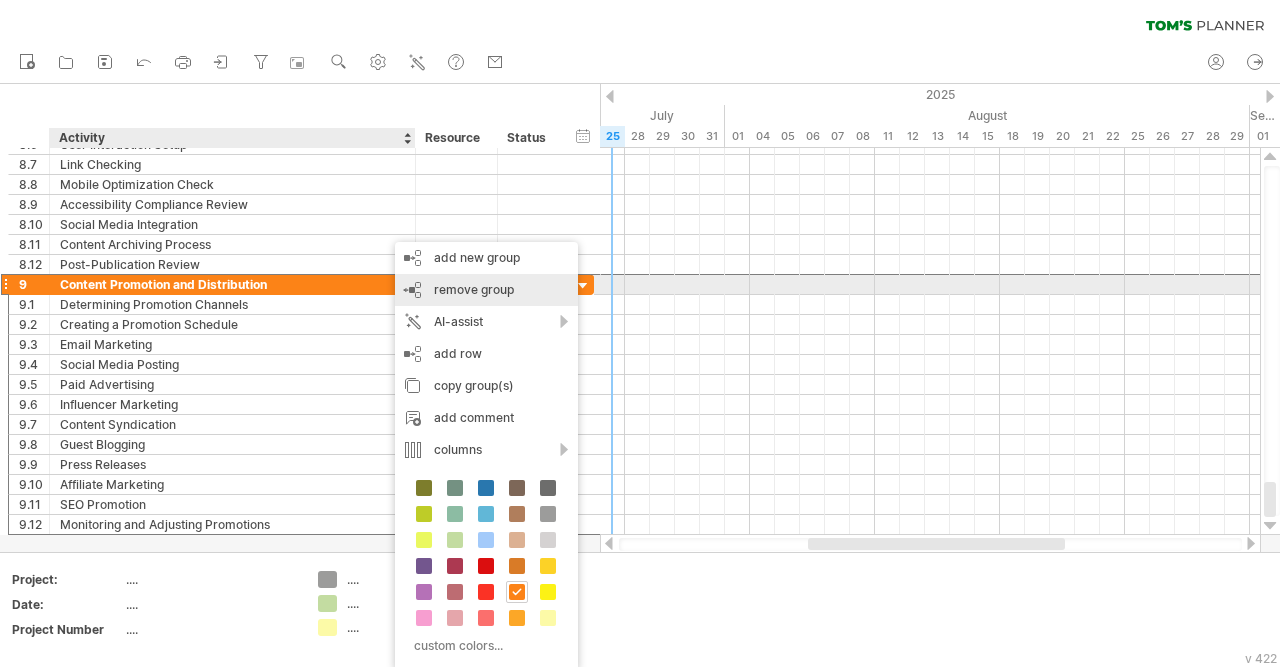 click on "remove group remove selected groups" at bounding box center (486, 290) 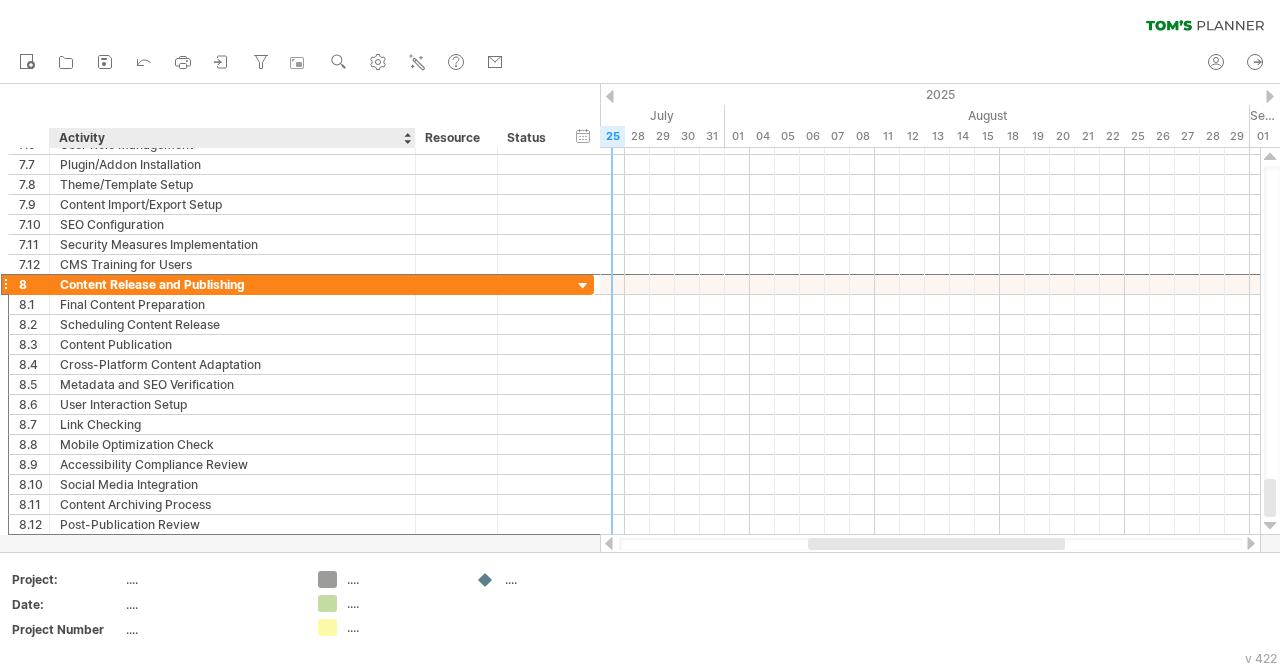 click at bounding box center [456, 284] 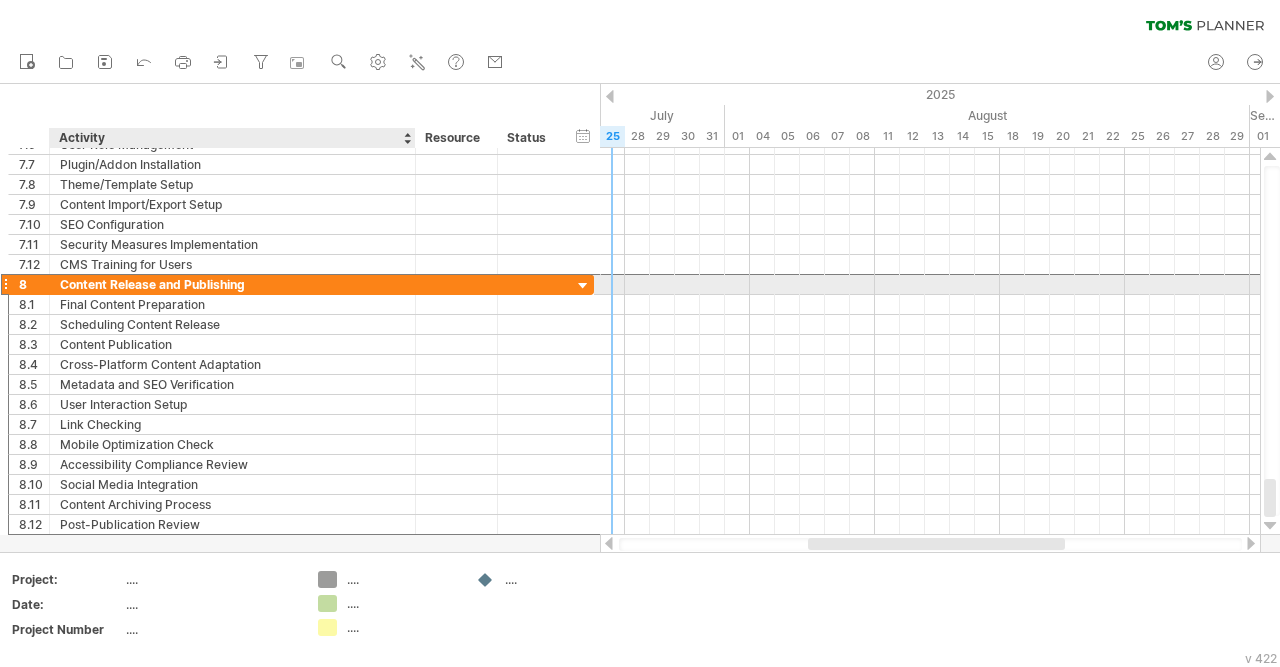 click on "Content Release and Publishing" at bounding box center (232, 284) 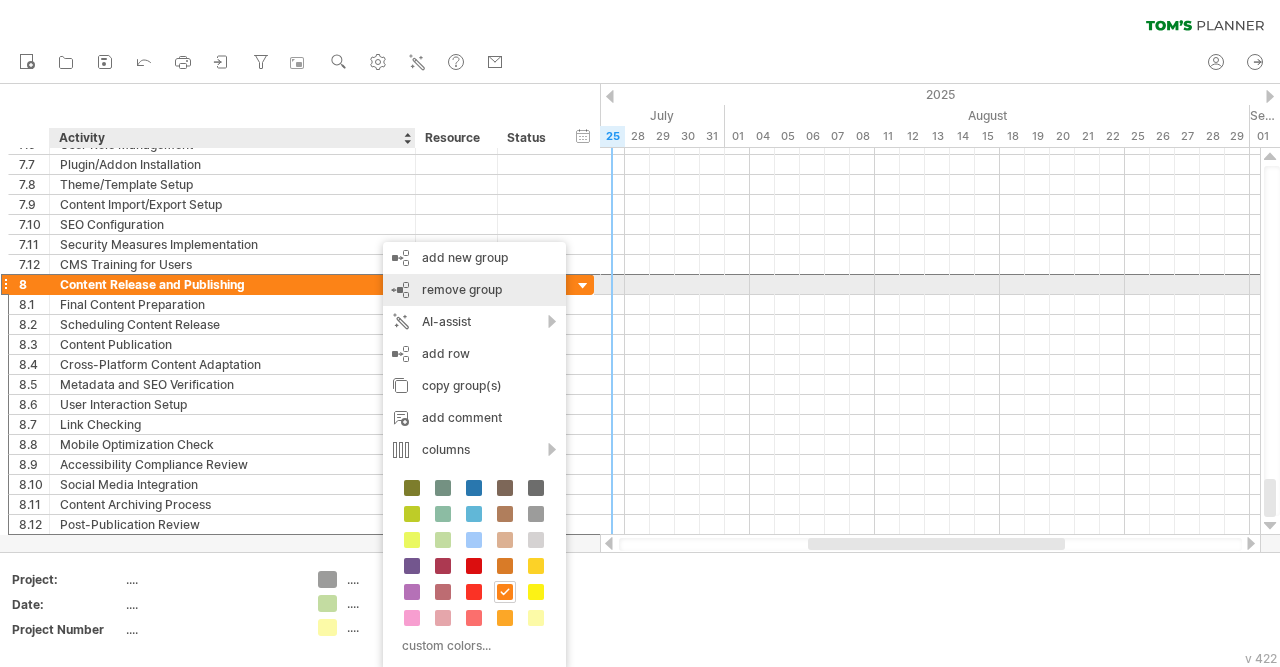 click on "remove group remove selected groups" at bounding box center [474, 290] 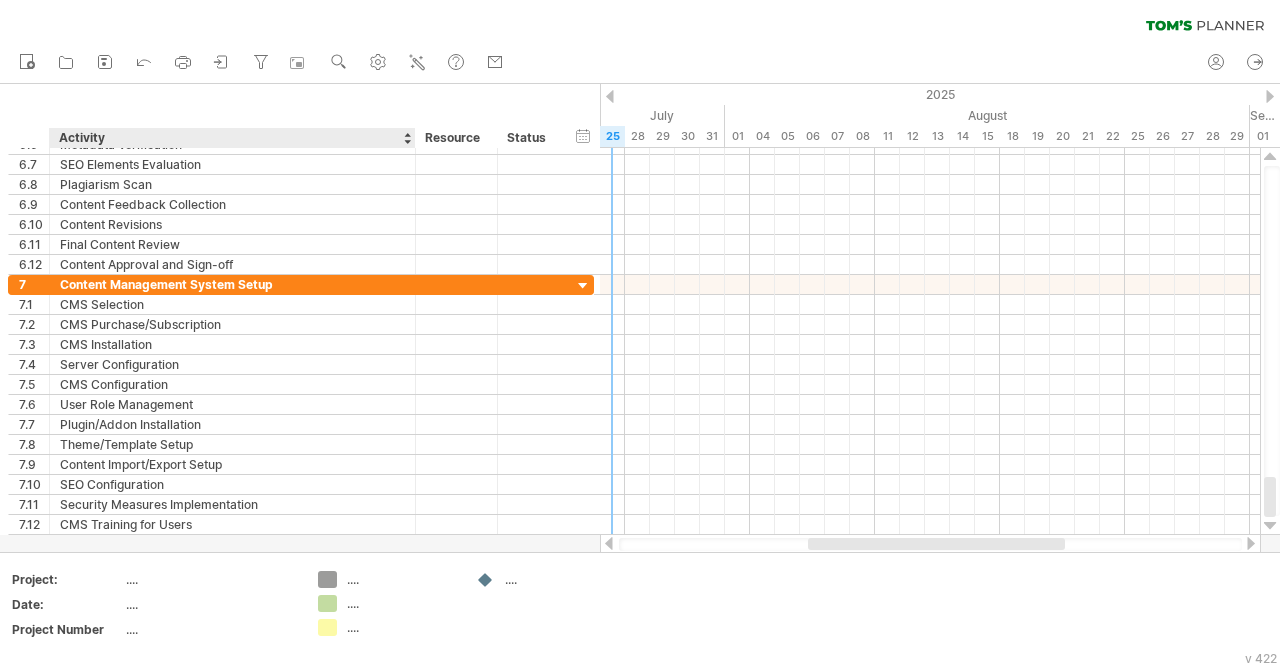 click on "Content Management System Setup" at bounding box center (232, 284) 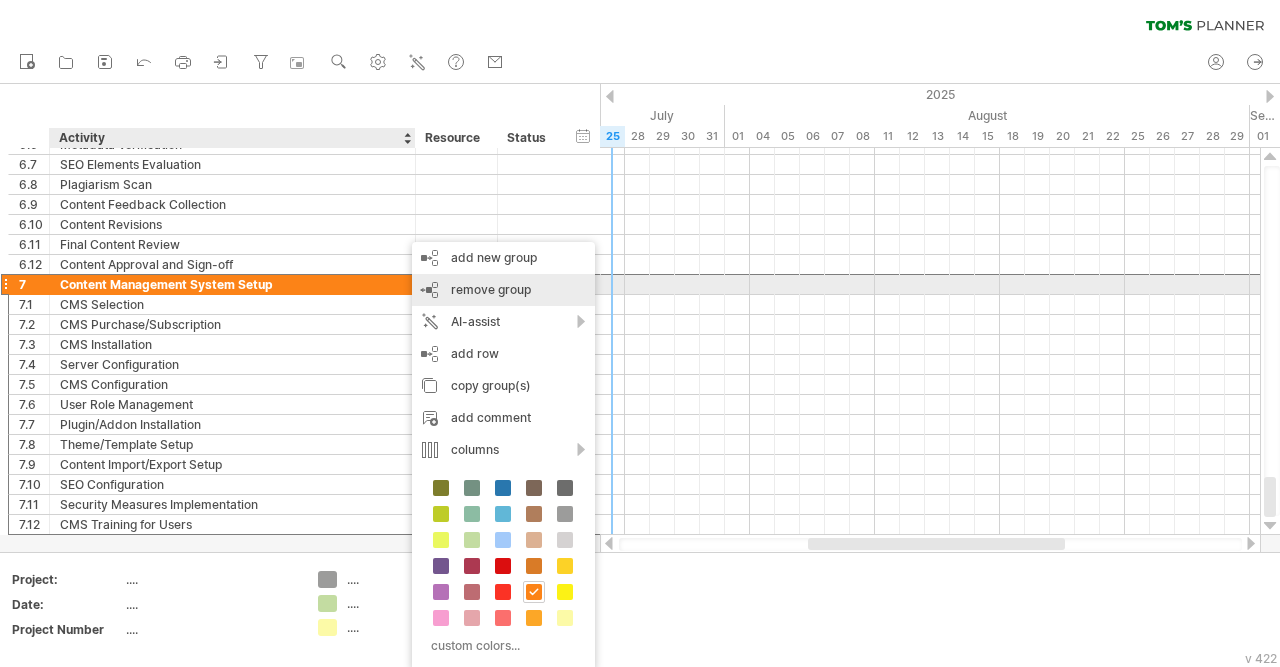 click on "remove group remove selected groups" at bounding box center [503, 290] 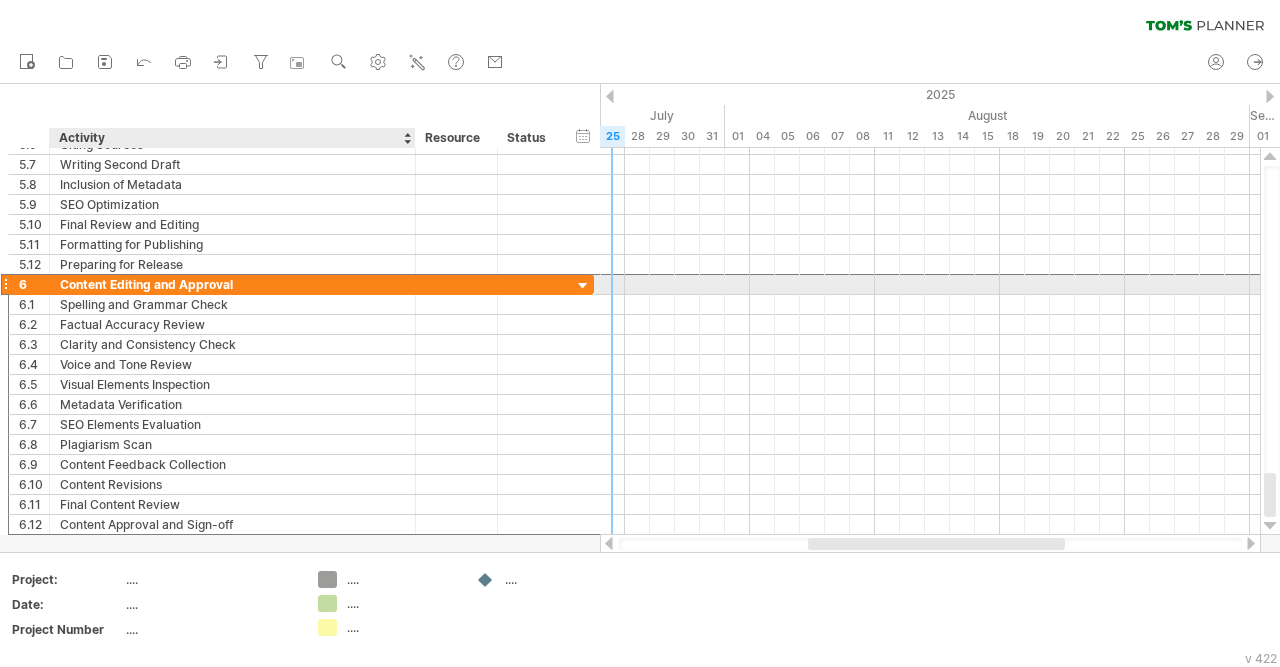 click on "Content Editing and Approval" at bounding box center (232, 284) 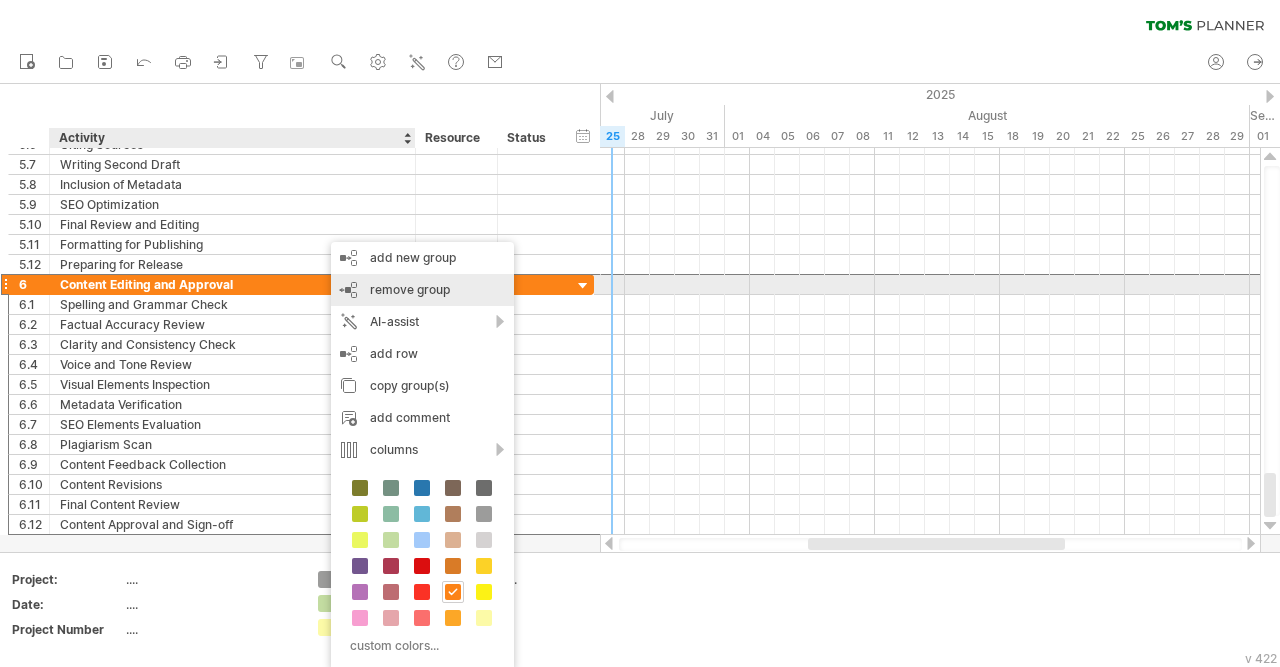 click on "remove group remove selected groups" at bounding box center [422, 290] 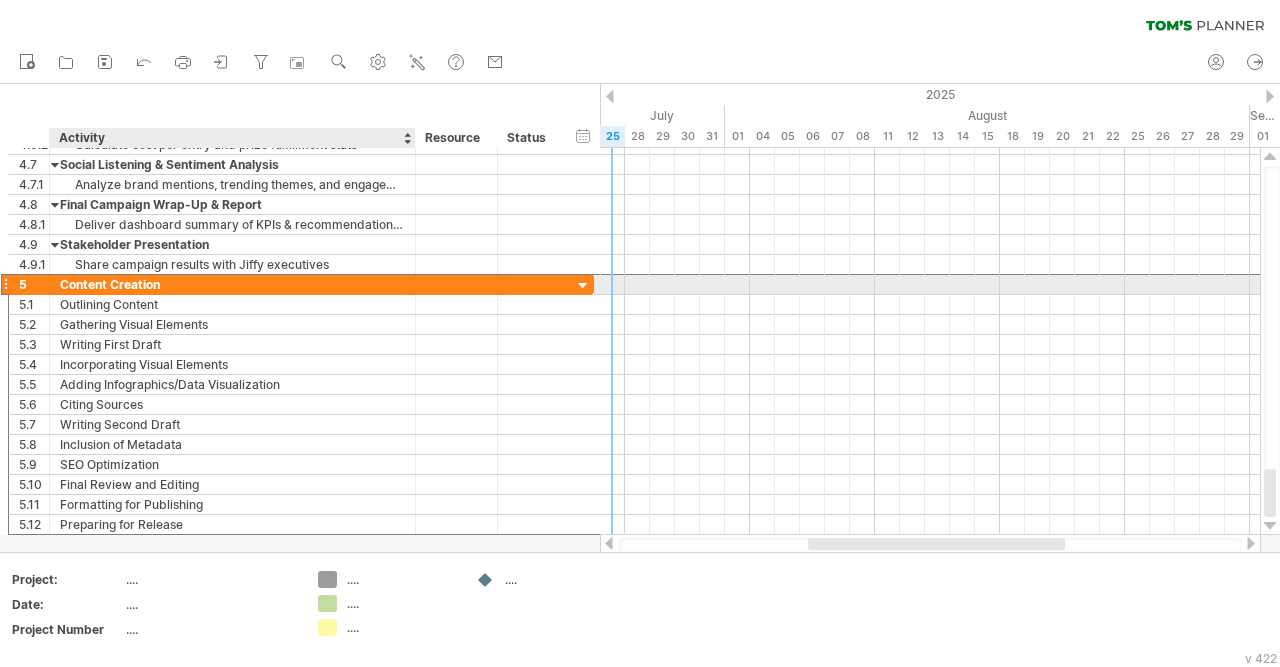 click on "Content Creation" at bounding box center (232, 284) 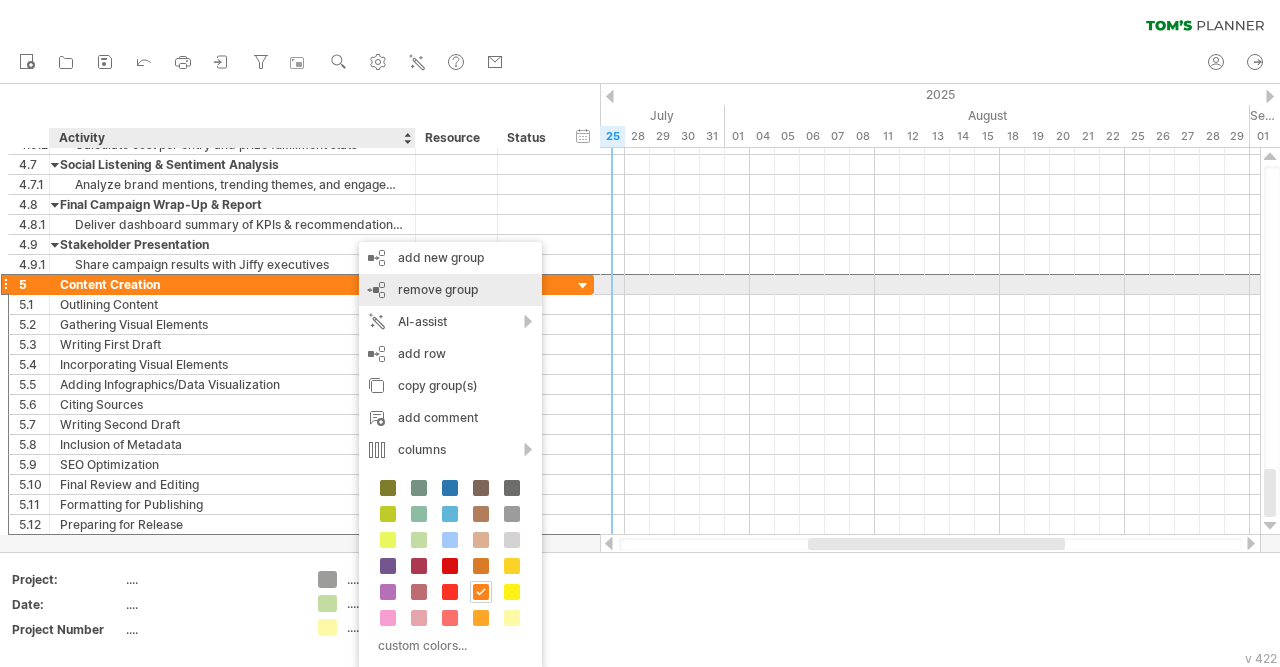 click on "remove group remove selected groups" at bounding box center [450, 290] 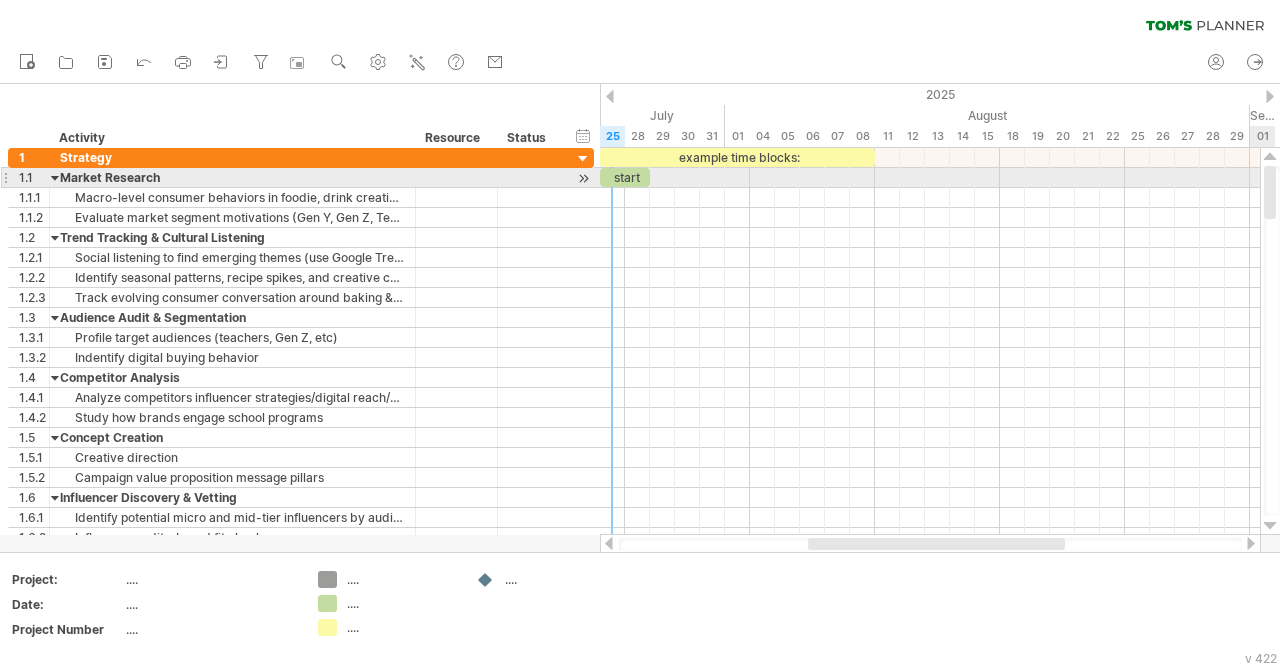drag, startPoint x: 1270, startPoint y: 493, endPoint x: 1261, endPoint y: 177, distance: 316.12814 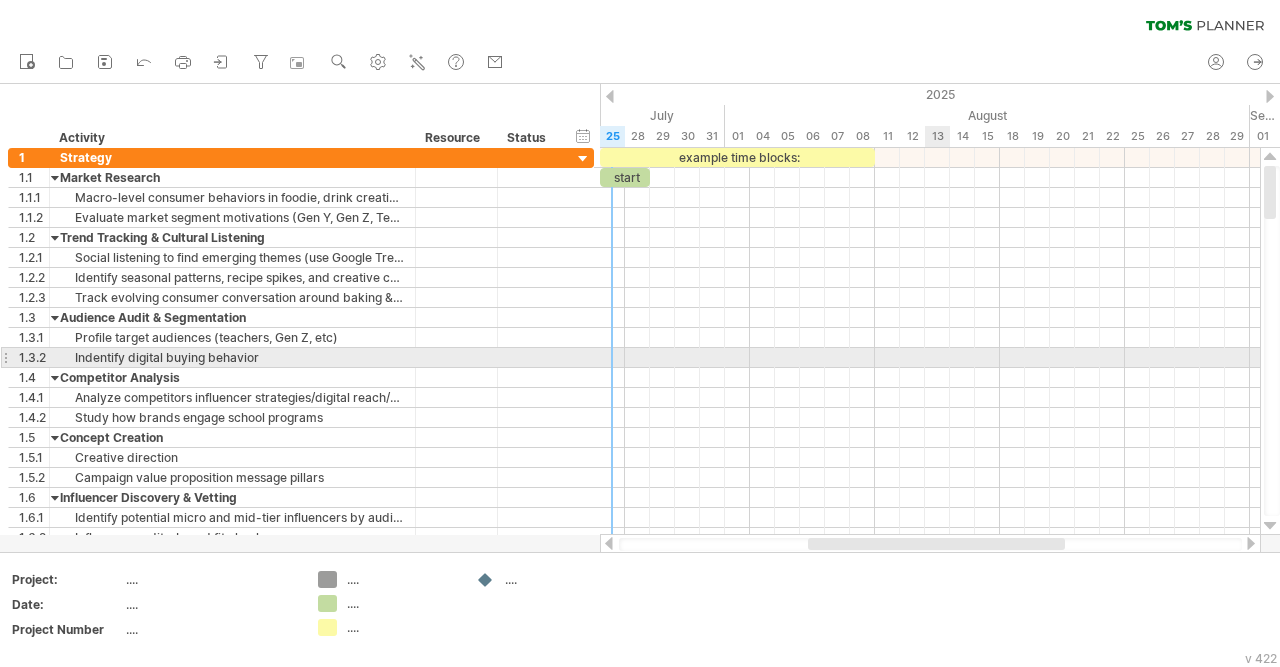 click at bounding box center [930, 358] 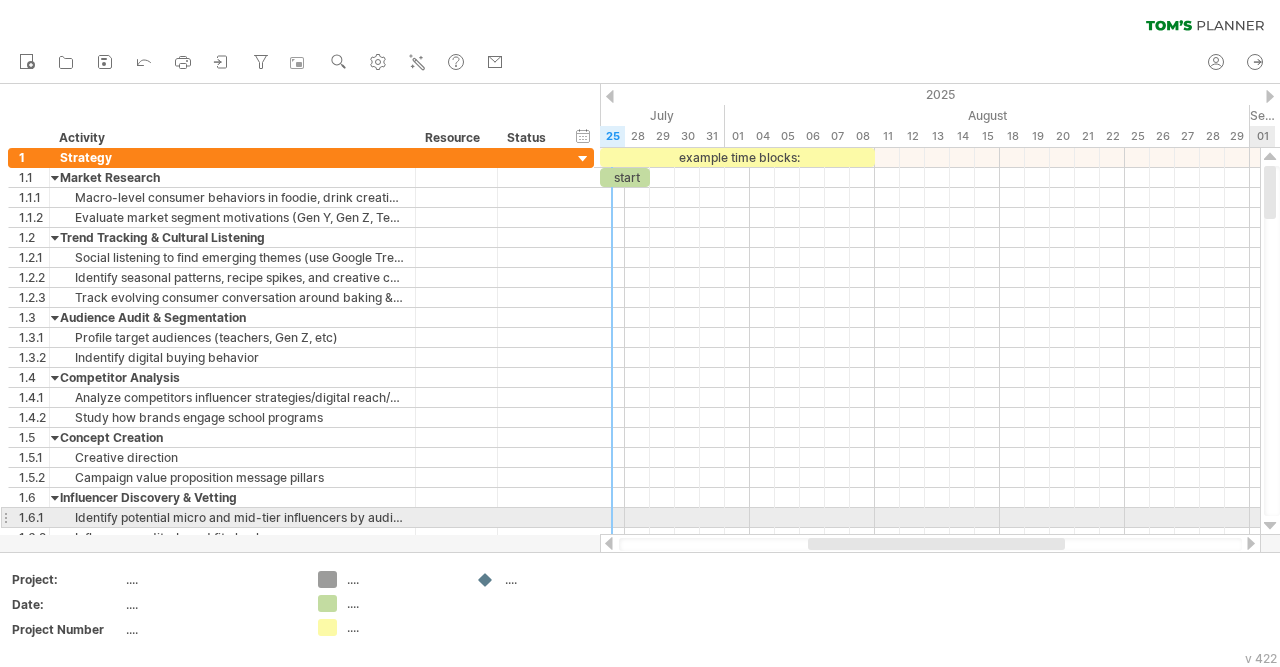 click at bounding box center (1270, 526) 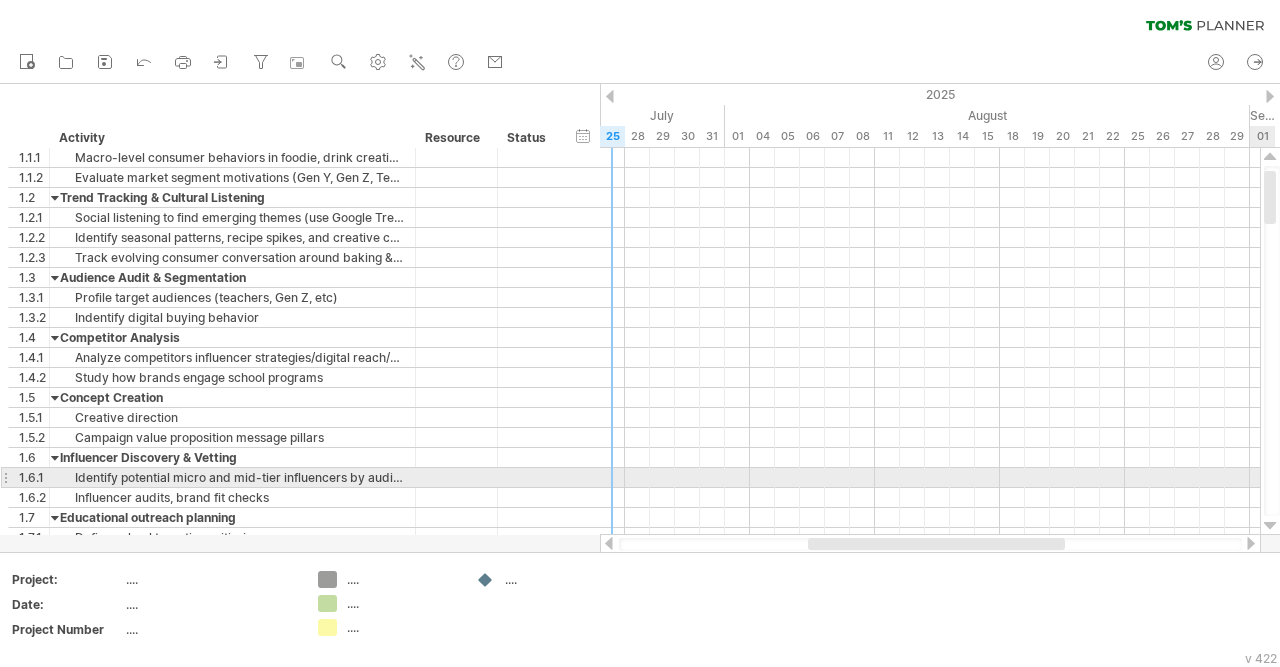 click at bounding box center (1270, 526) 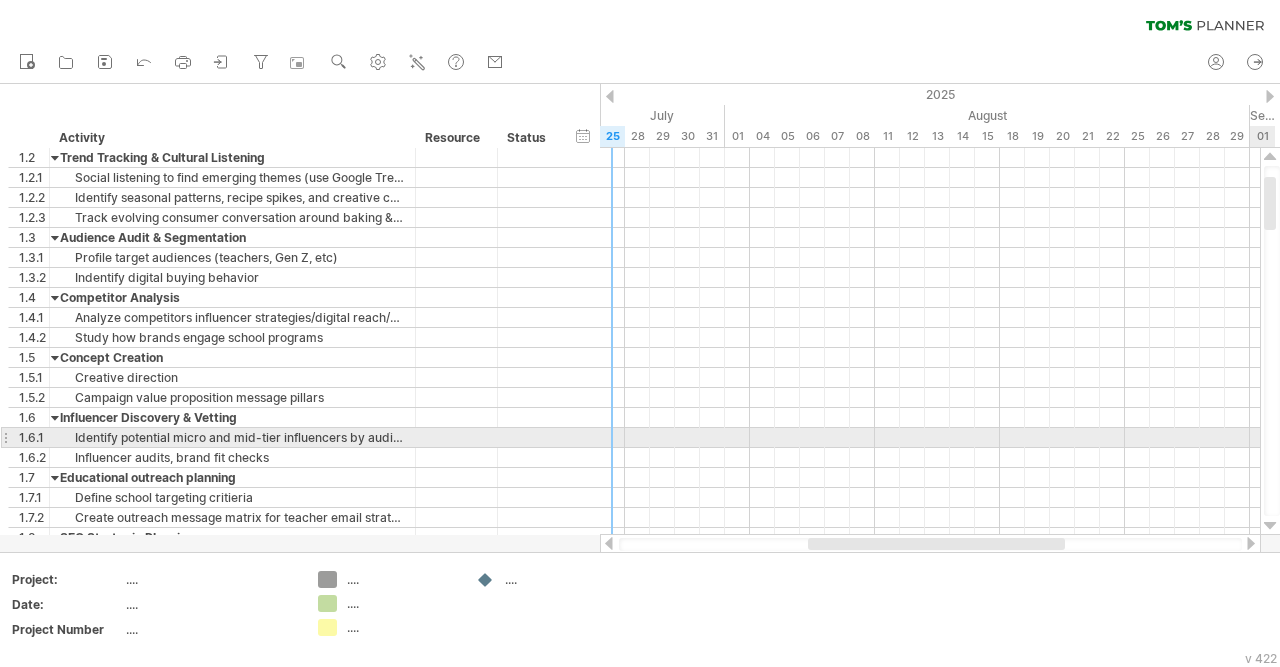 click at bounding box center [1270, 526] 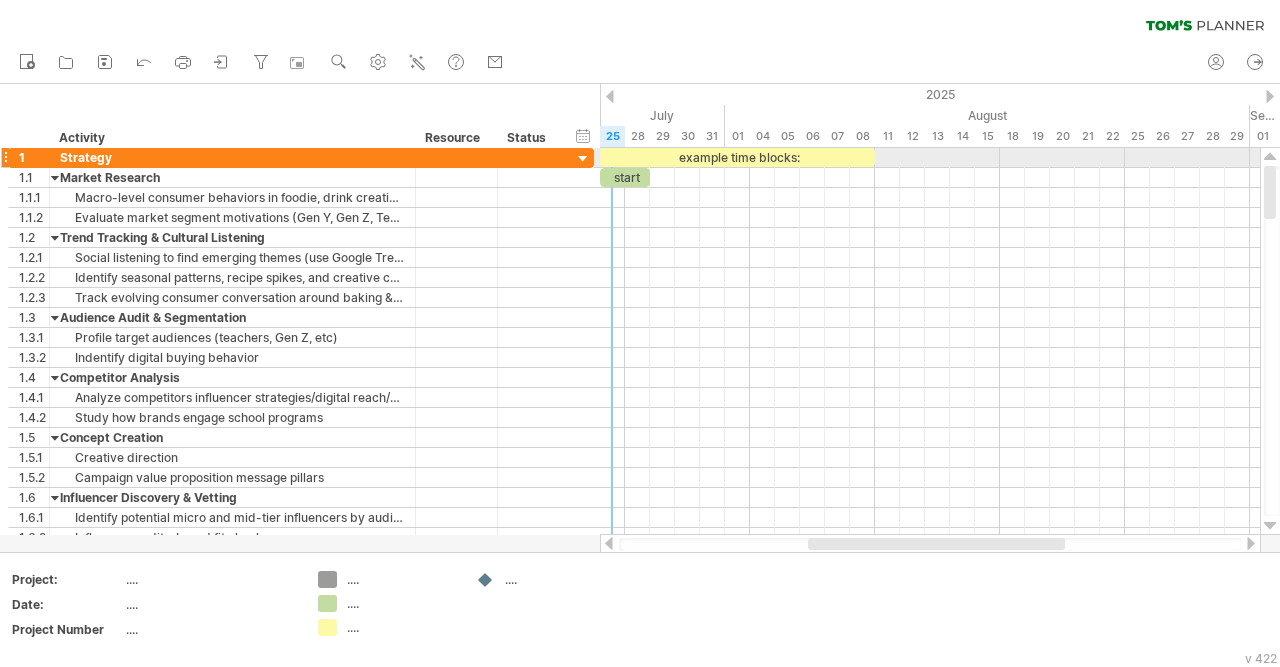 drag, startPoint x: 1272, startPoint y: 197, endPoint x: 1262, endPoint y: 155, distance: 43.174065 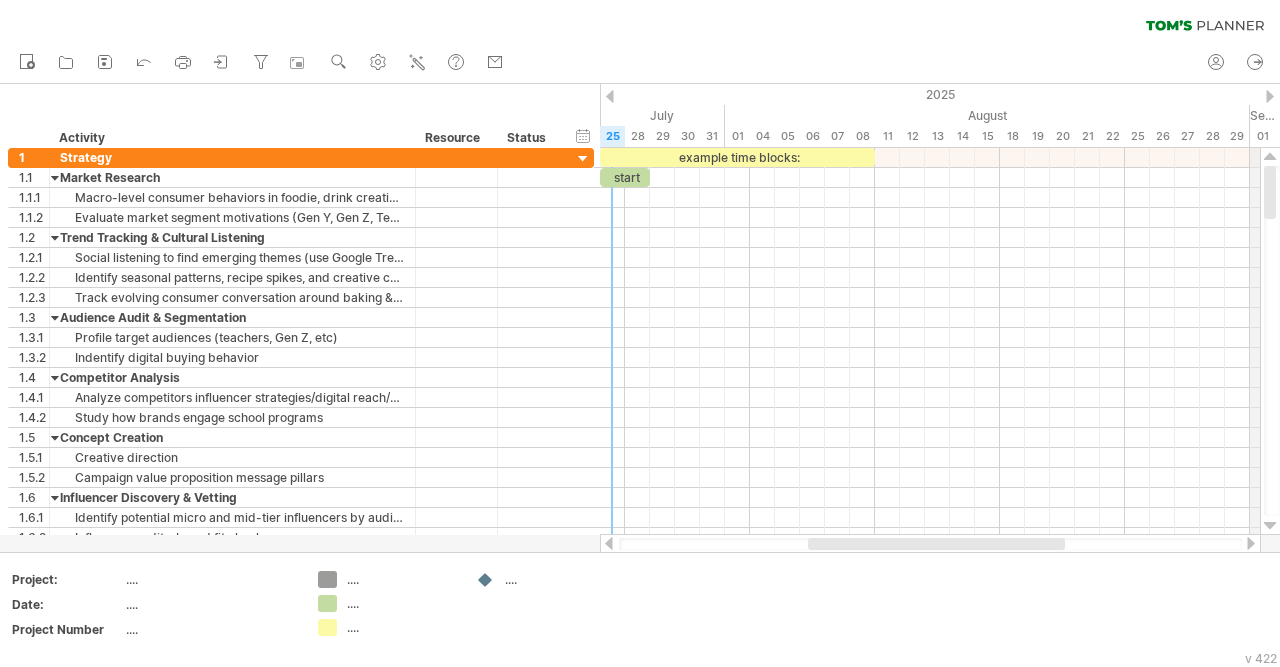 drag, startPoint x: 1270, startPoint y: 182, endPoint x: 1250, endPoint y: 140, distance: 46.518814 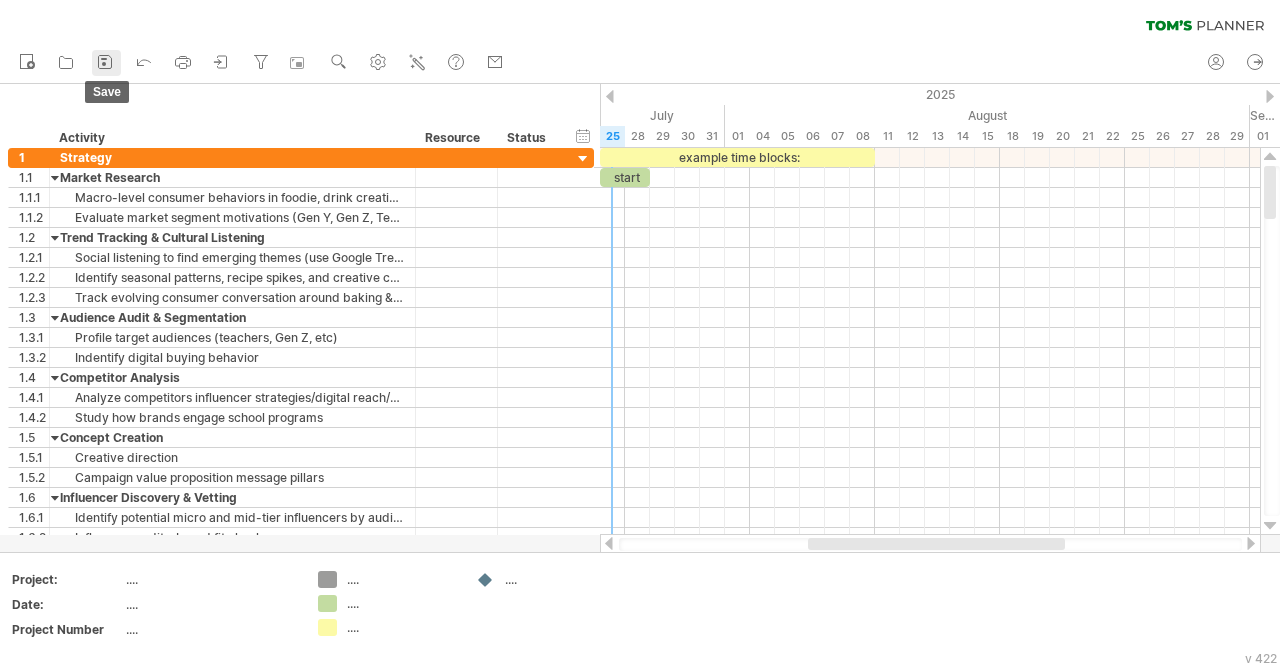 click 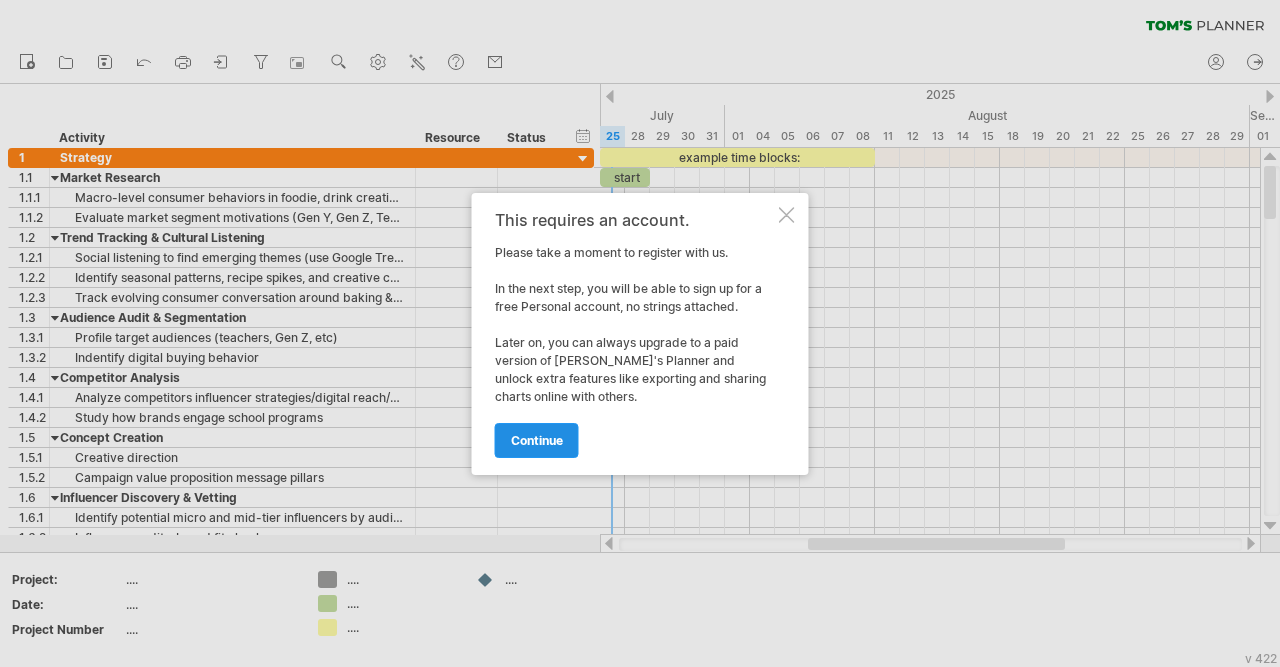 click on "continue" at bounding box center [537, 440] 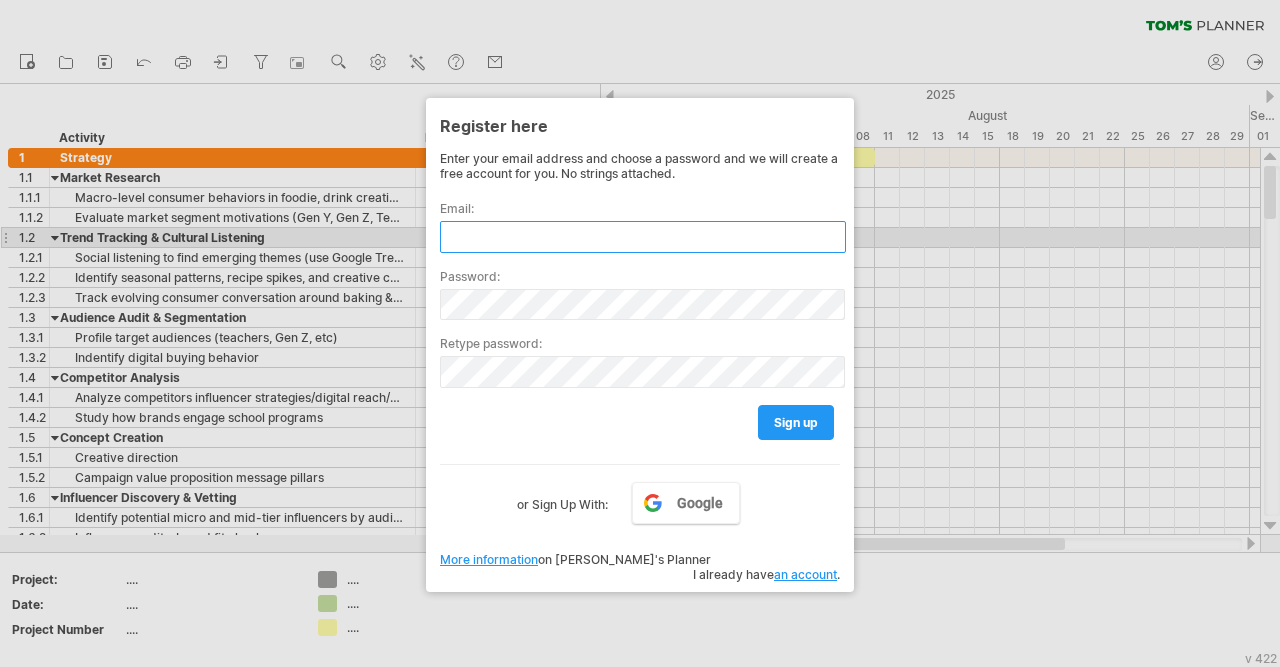click at bounding box center [643, 237] 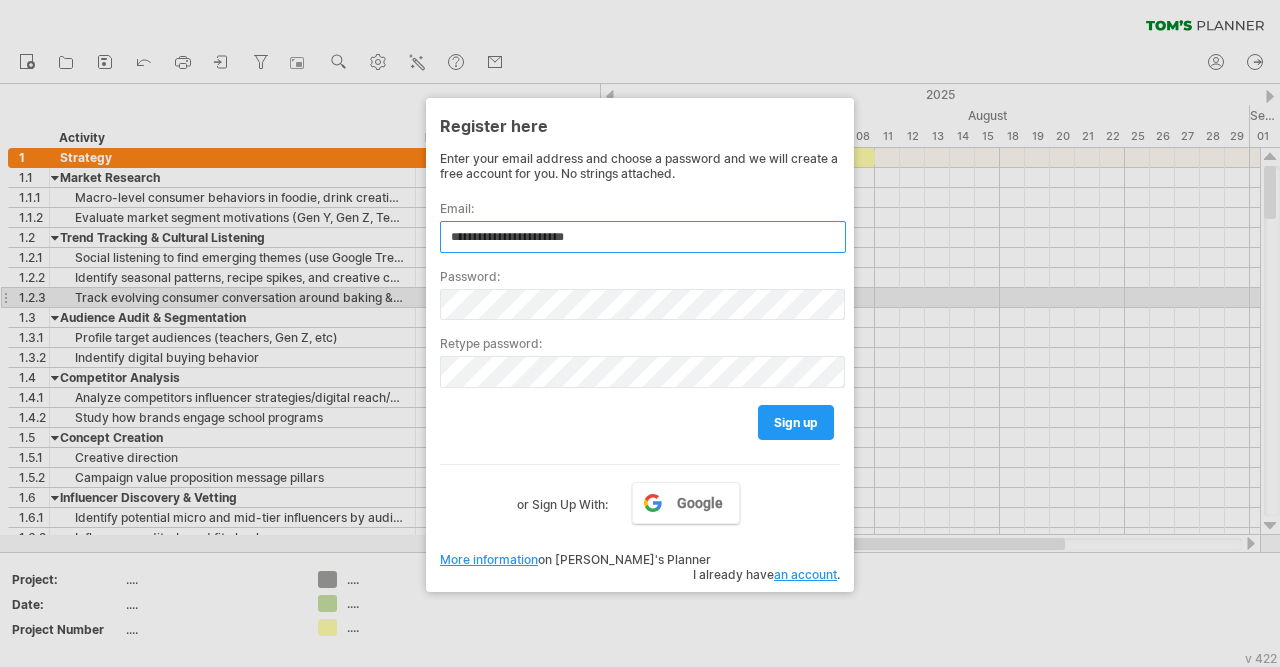 type on "**********" 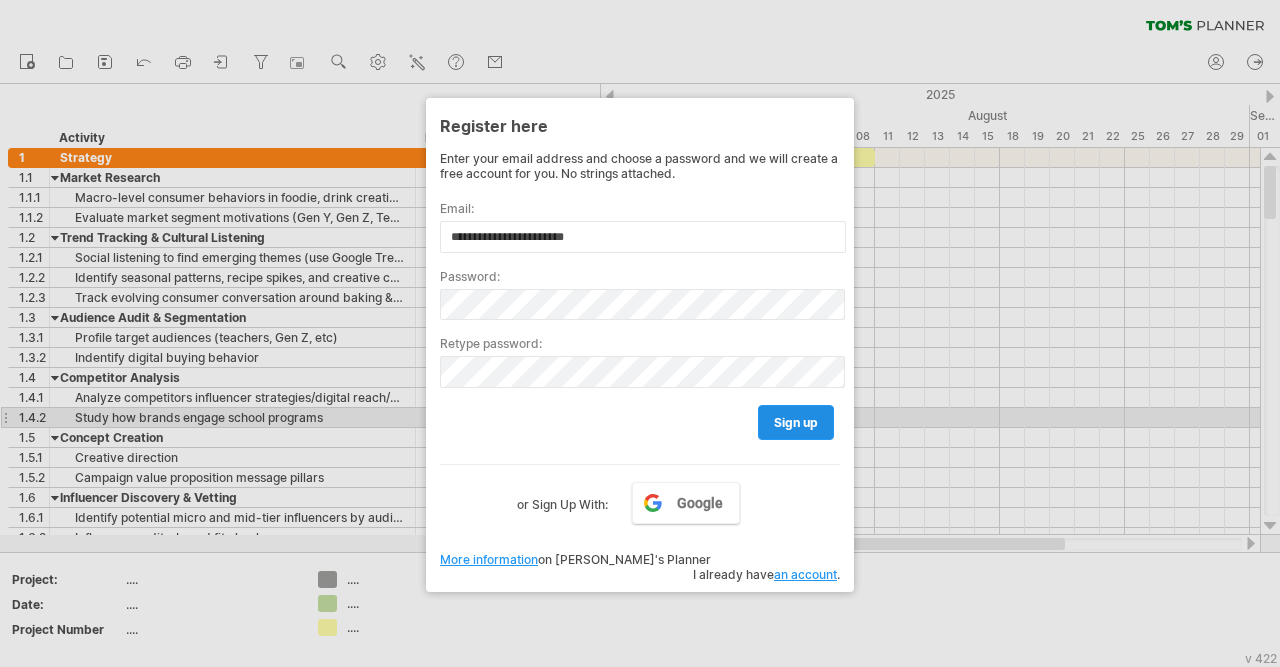 click on "sign up" at bounding box center (796, 422) 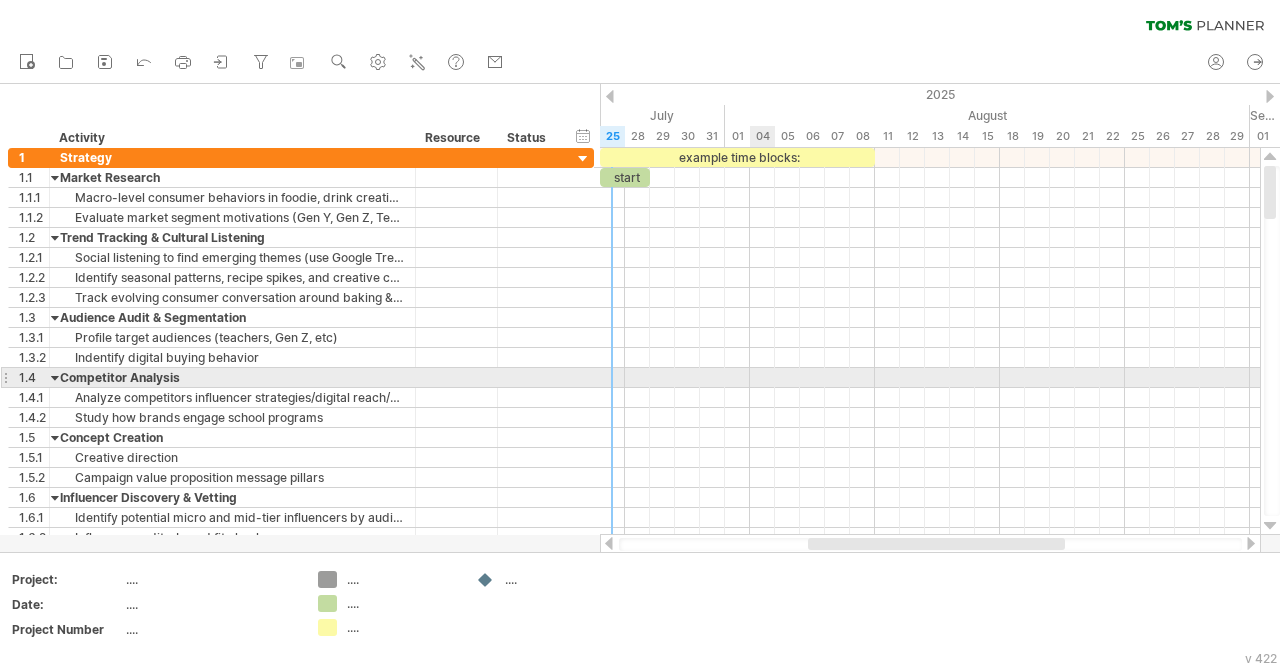 click at bounding box center (930, 378) 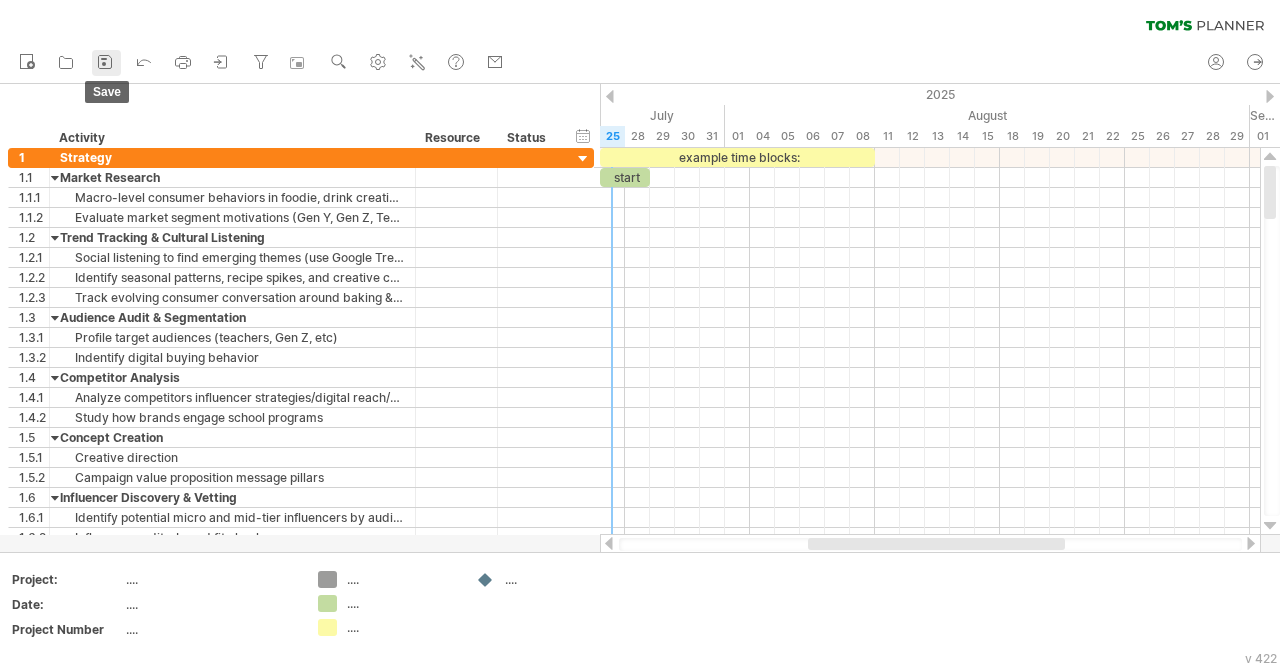 click 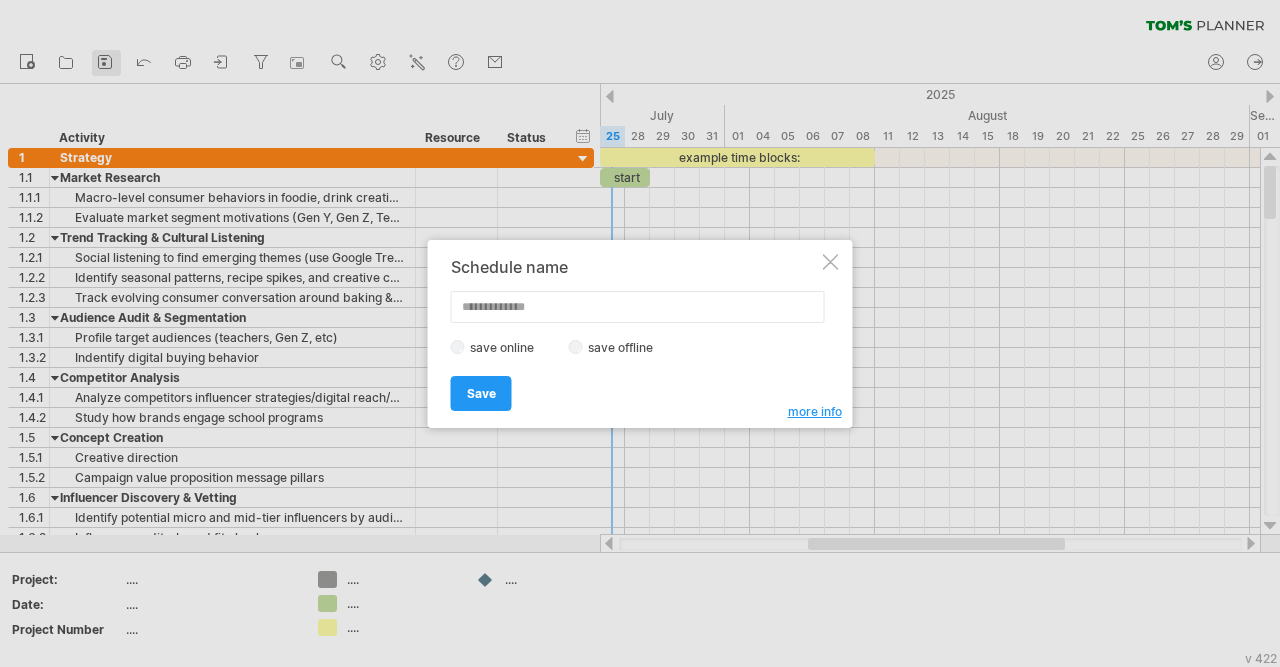 click at bounding box center (640, 333) 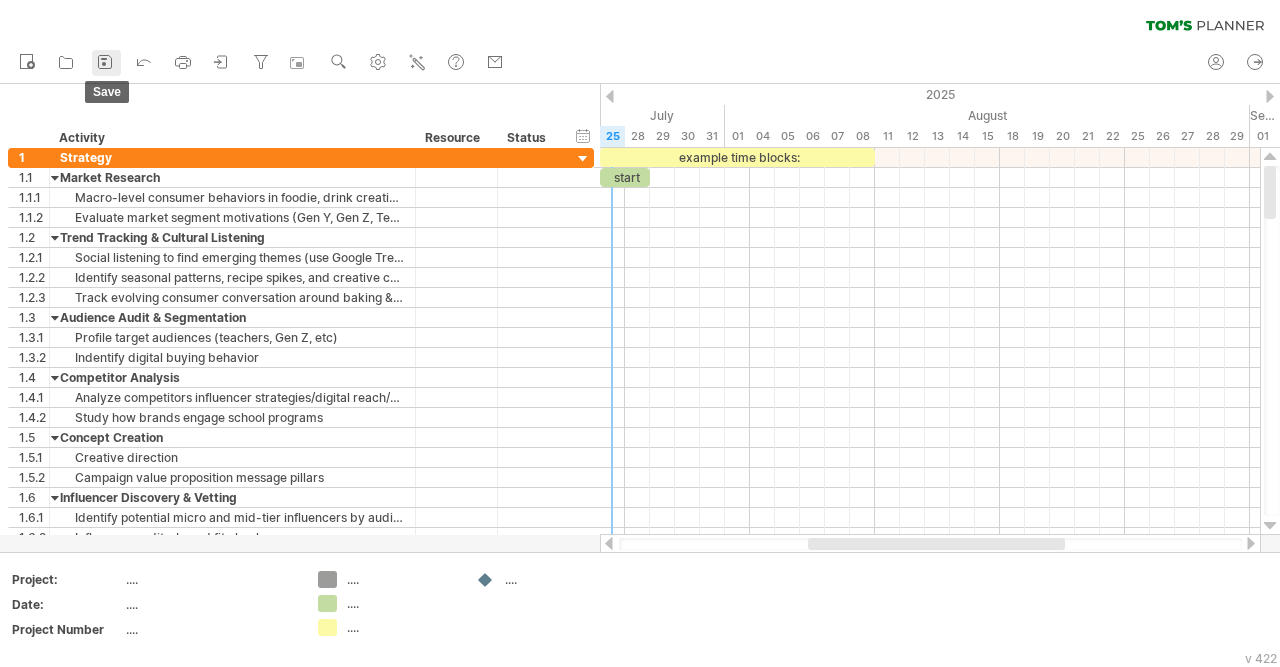 click 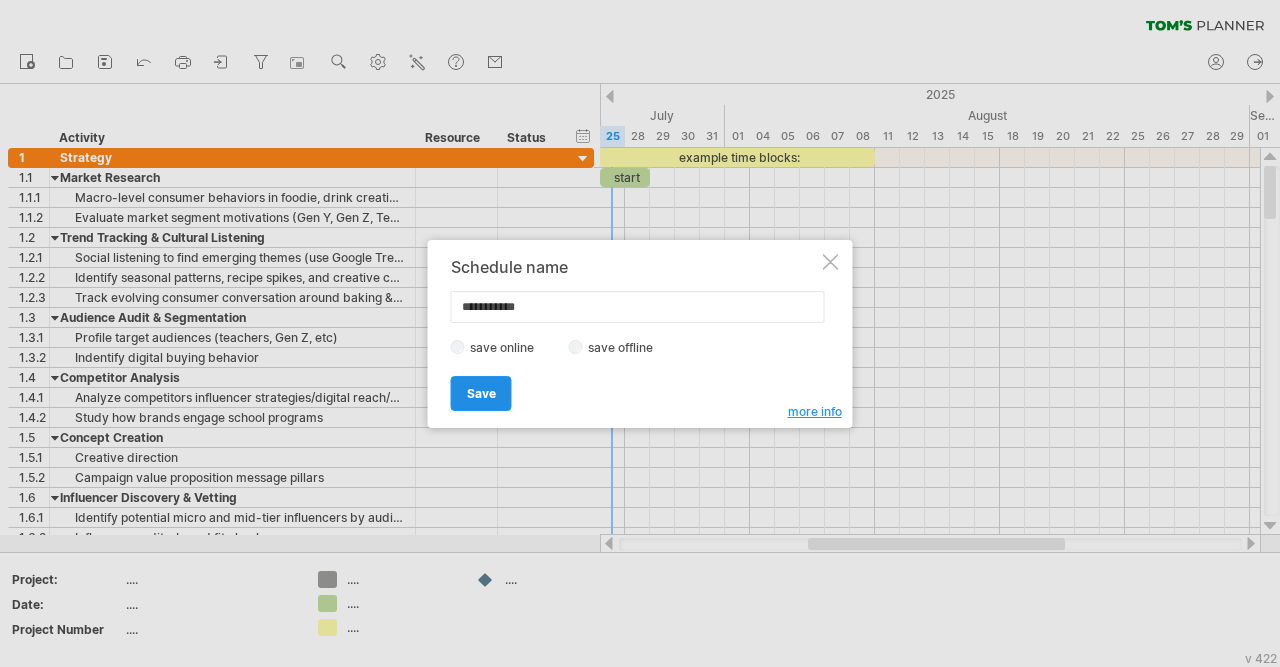 type on "**********" 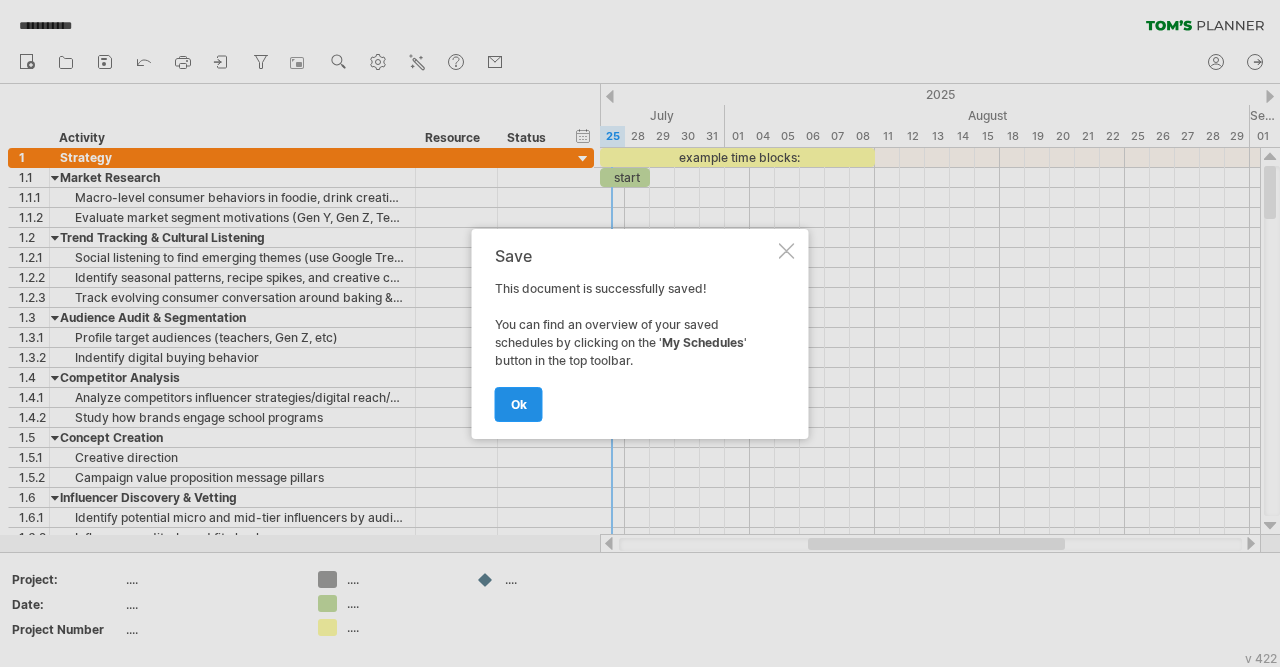 click on "ok" at bounding box center [519, 404] 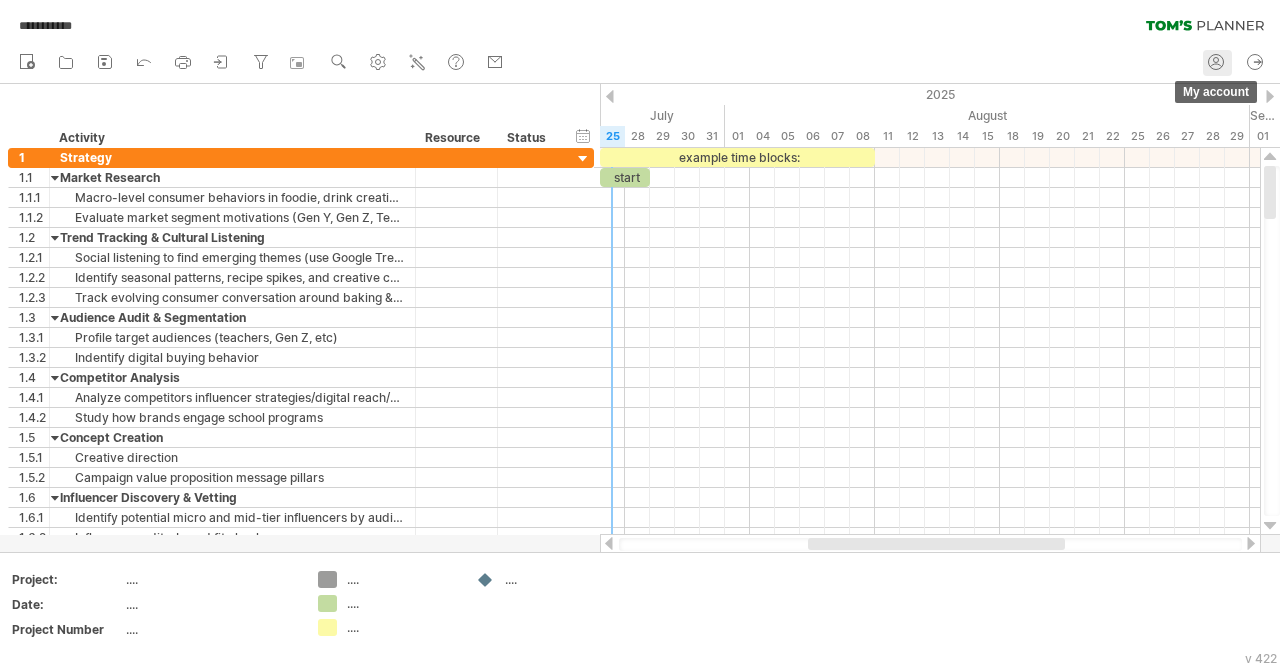 click 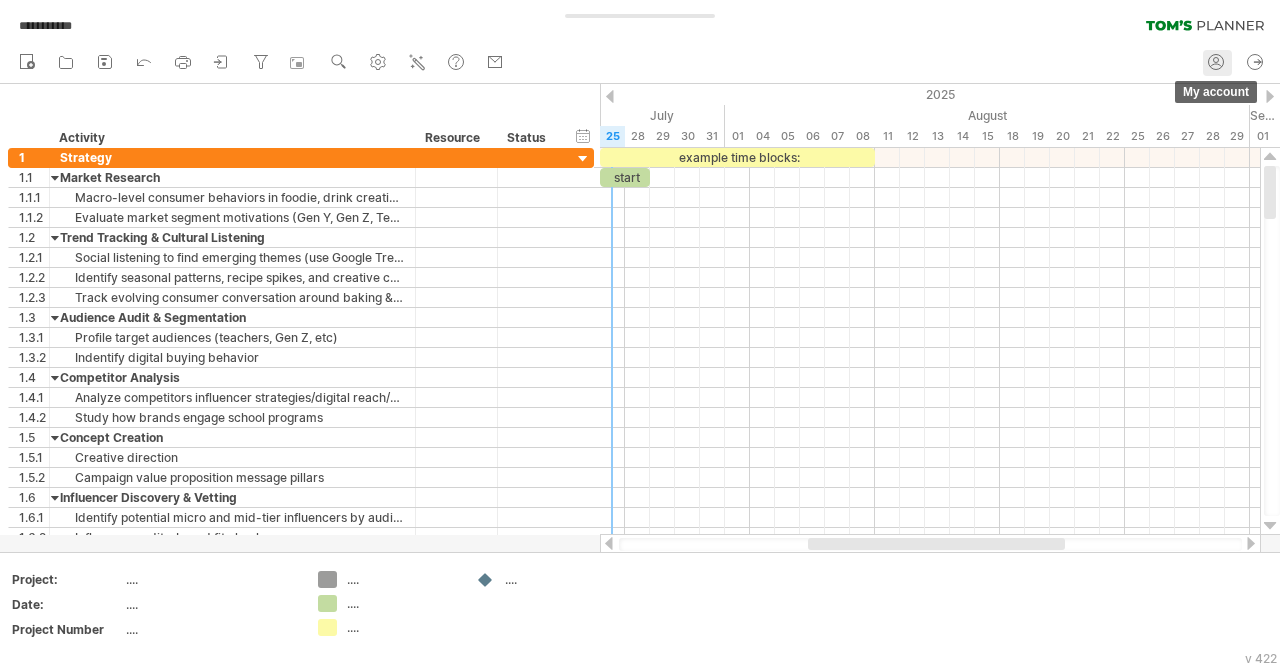 type on "**********" 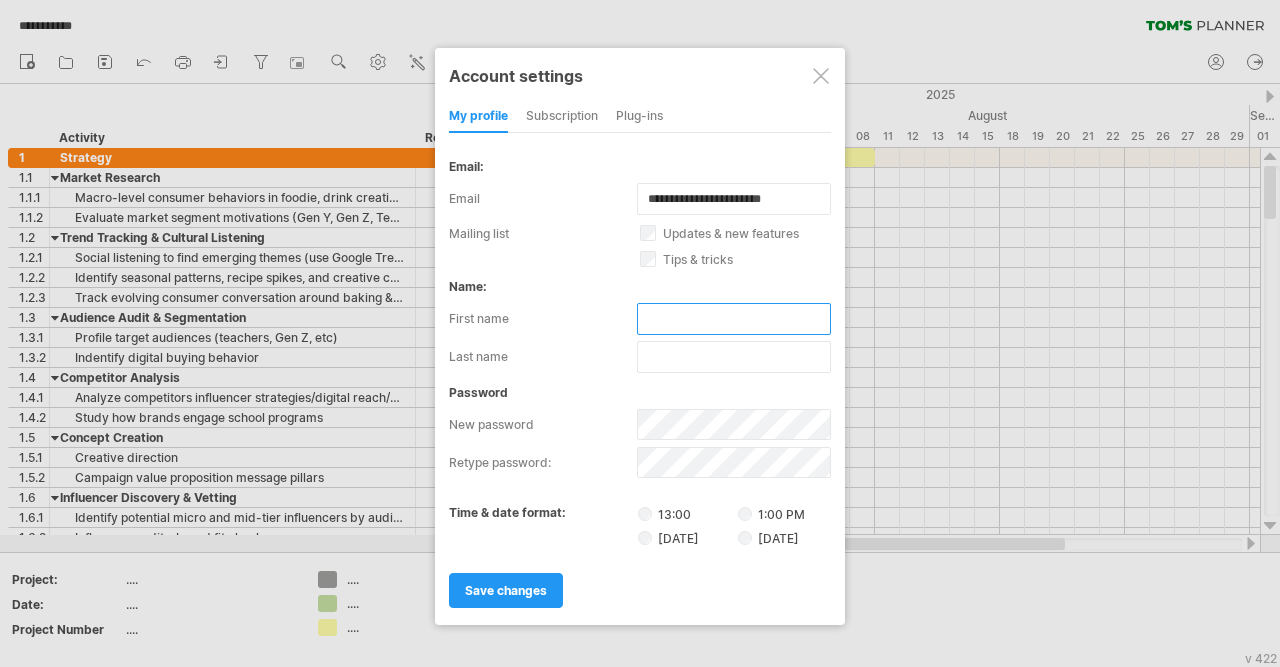 click at bounding box center [734, 319] 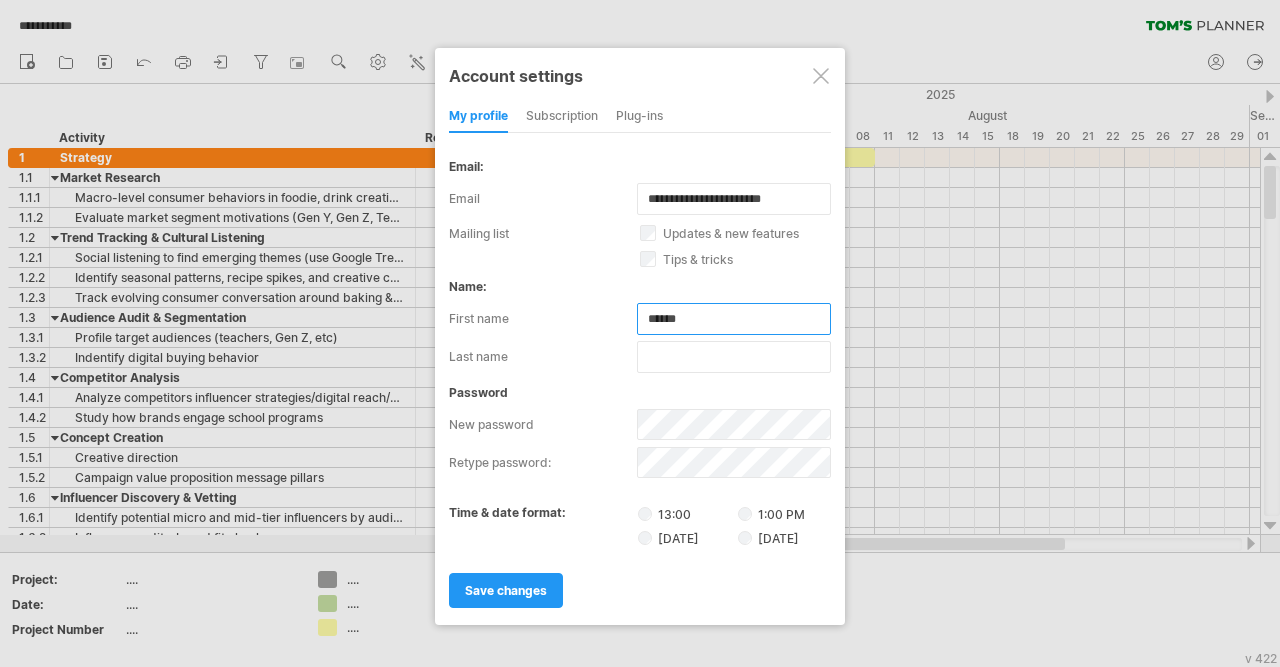 type on "******" 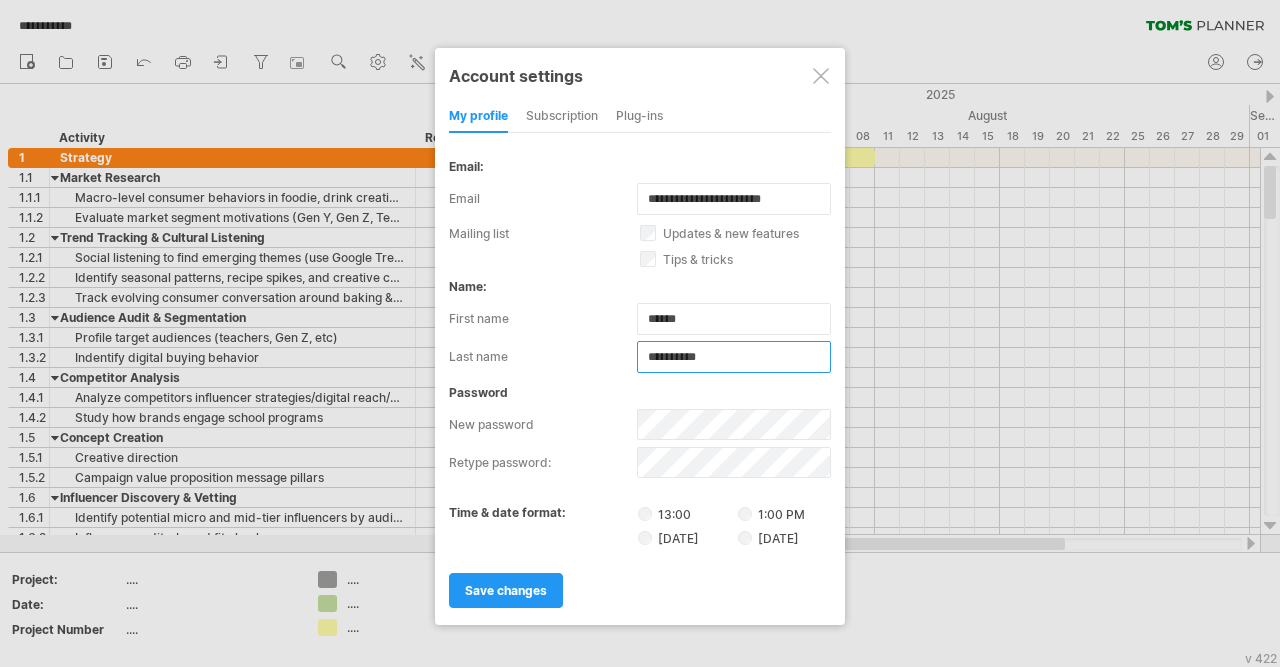 type on "**********" 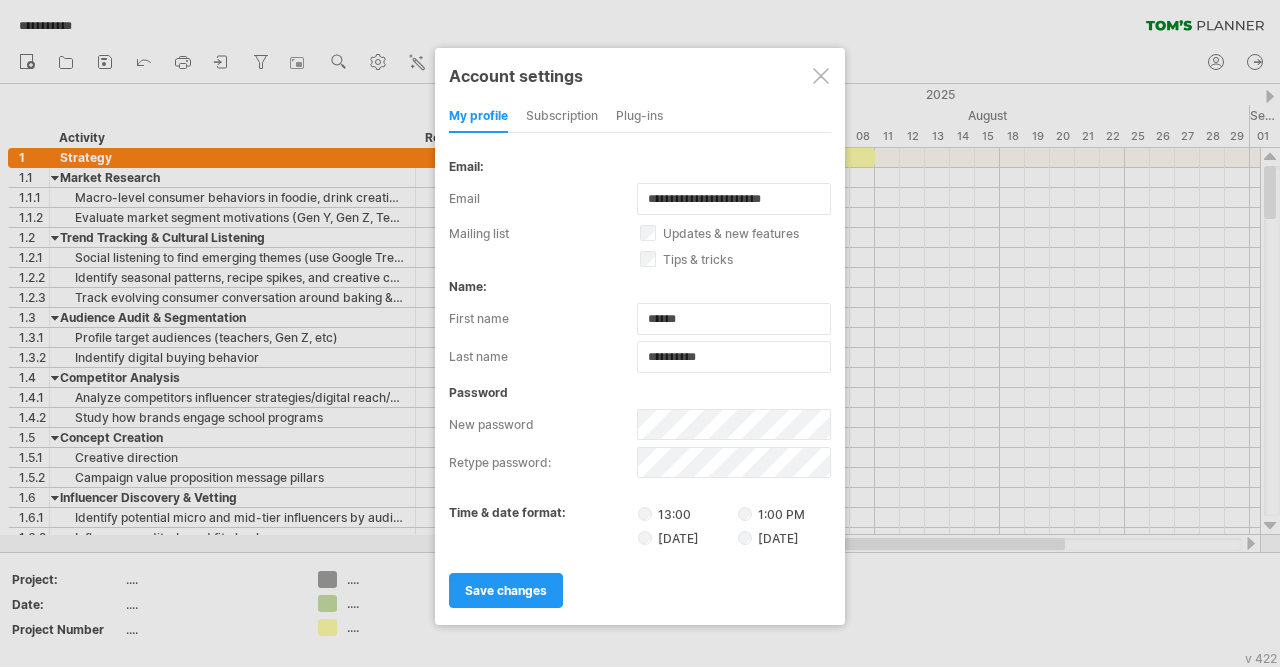 click on "subscription" at bounding box center (562, 117) 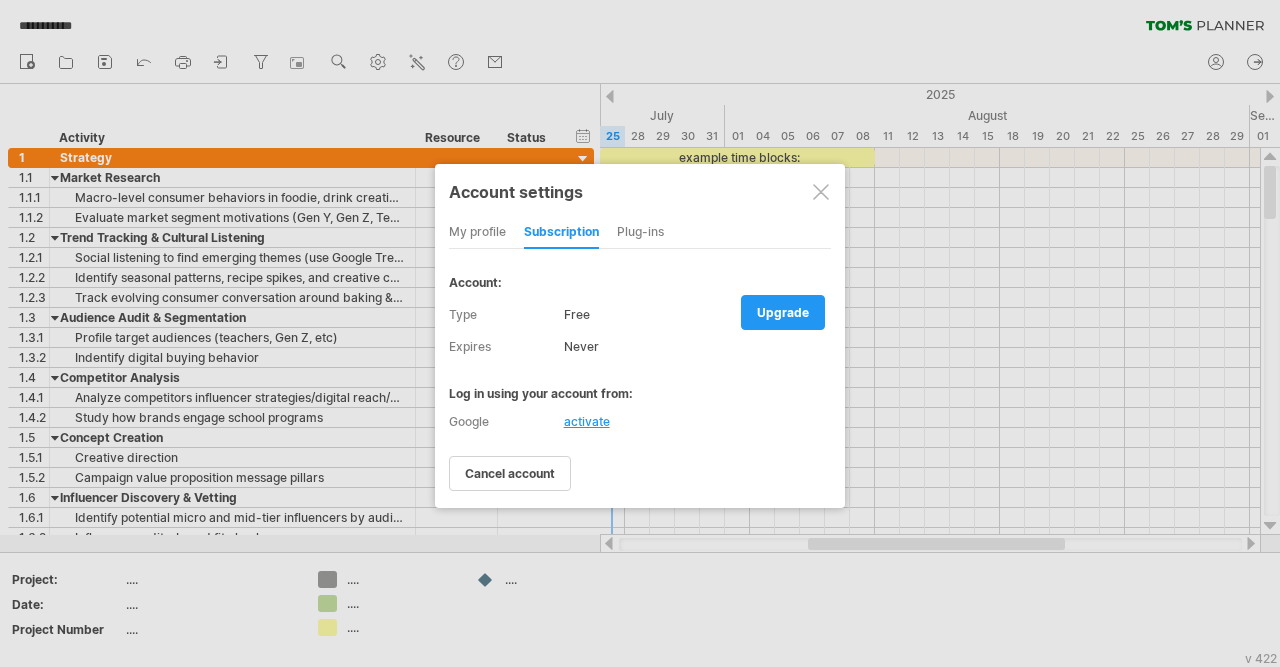 click on "my profile" at bounding box center [477, 233] 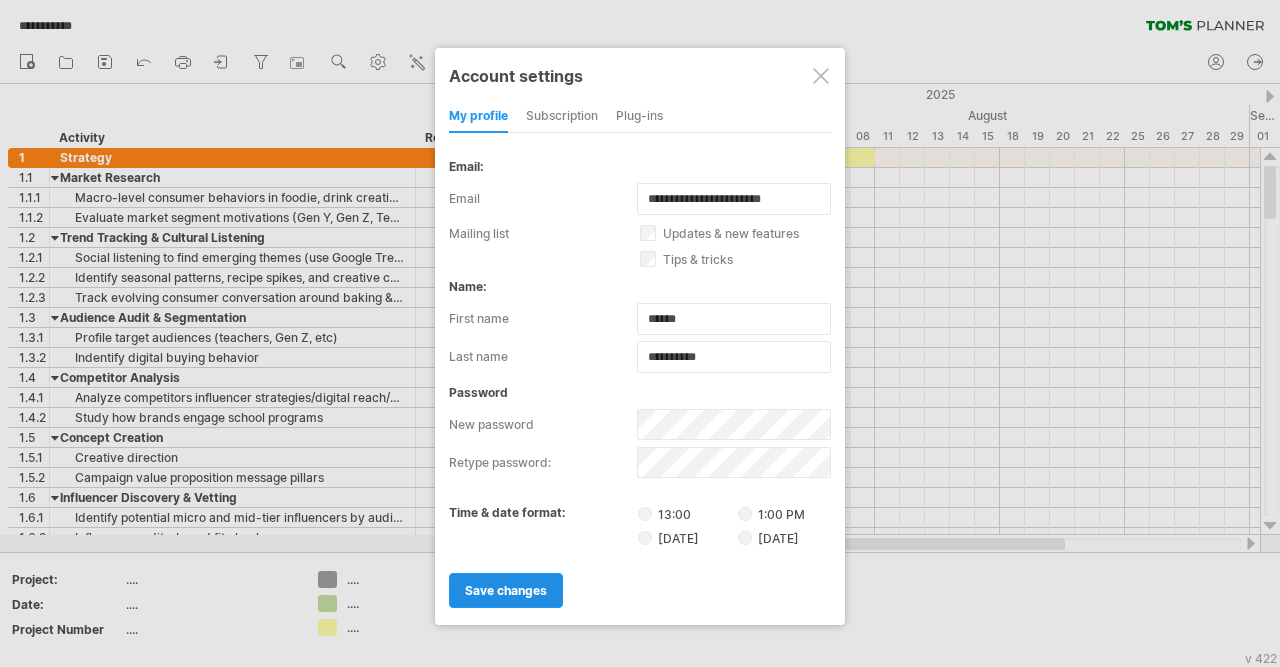 click on "save changes" at bounding box center (506, 590) 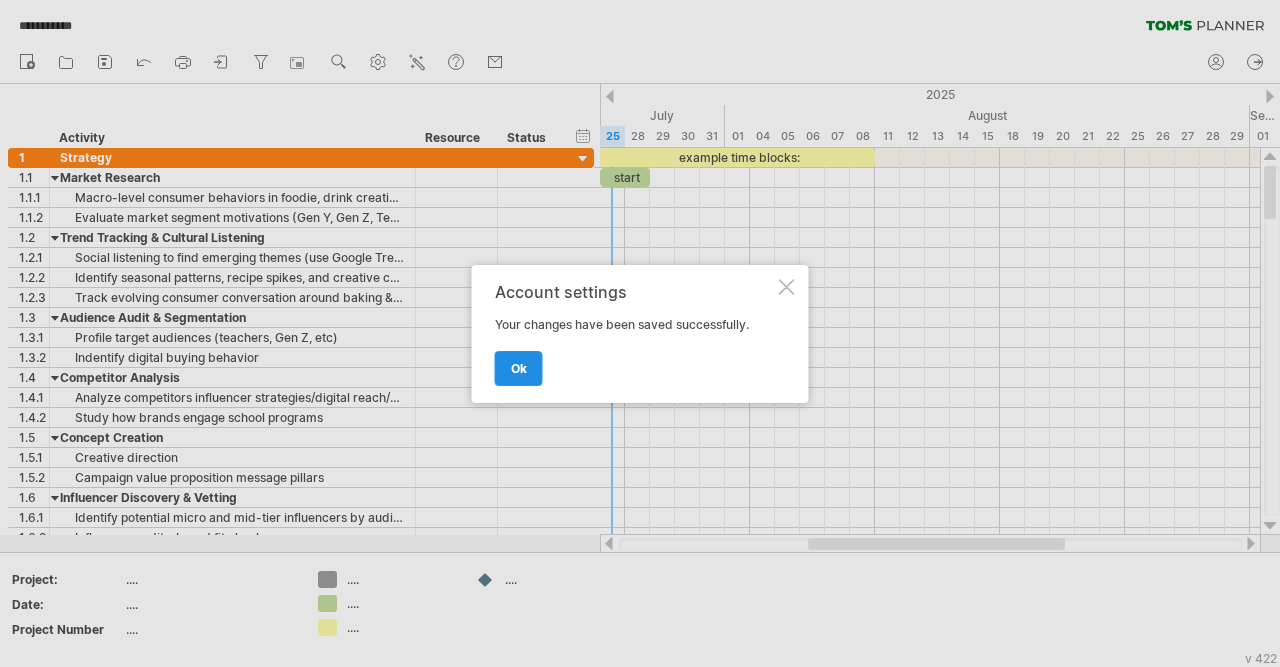 click on "ok" at bounding box center [519, 368] 